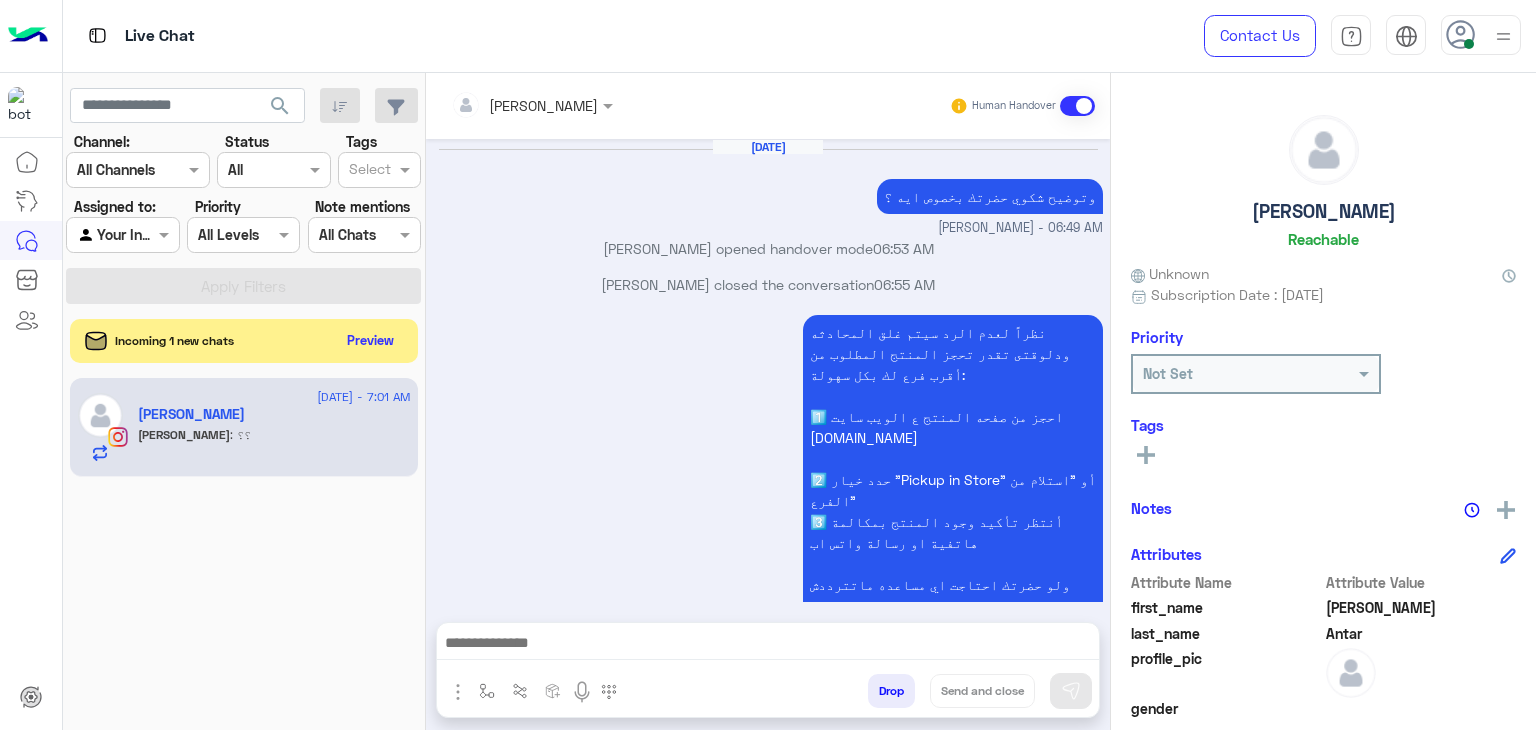 scroll, scrollTop: 0, scrollLeft: 0, axis: both 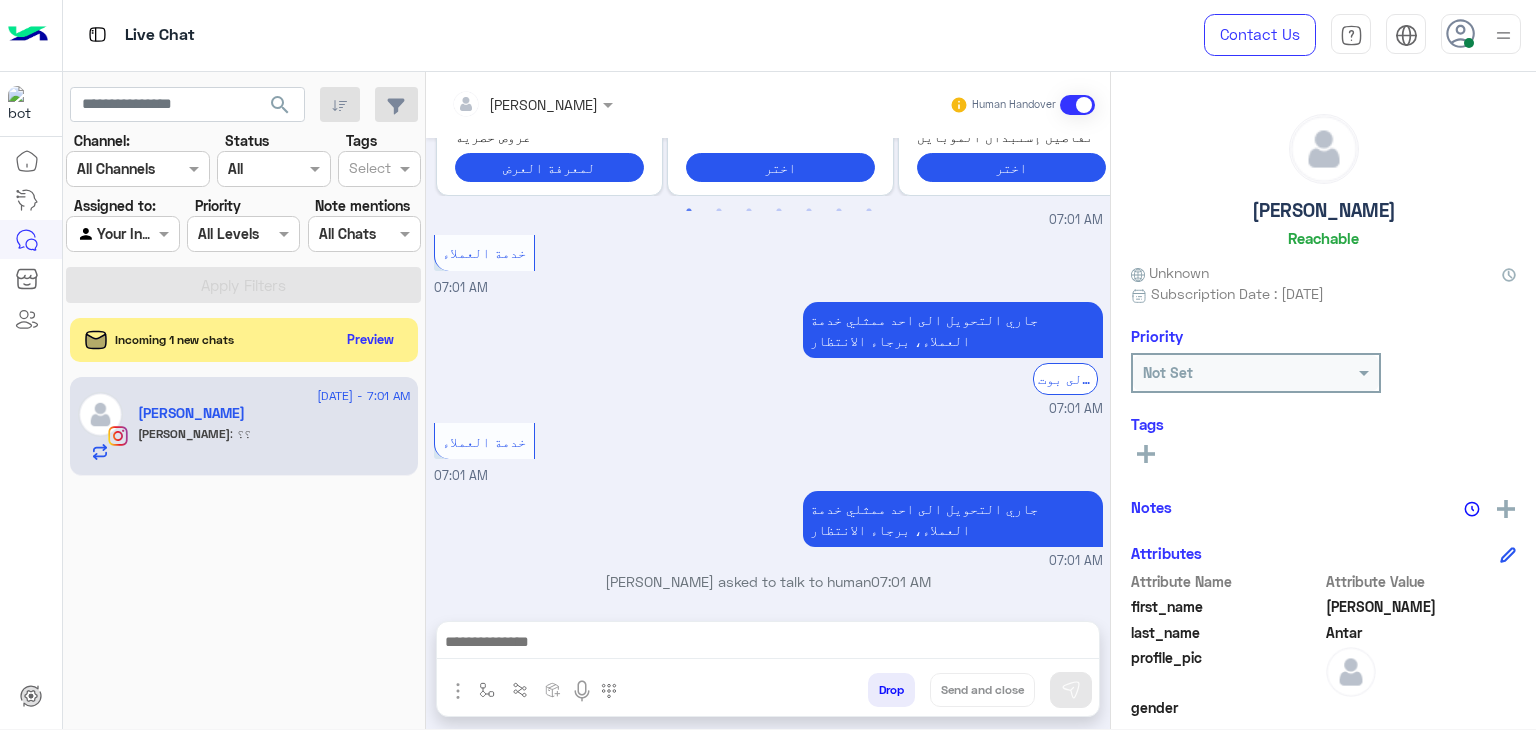 click on "search" 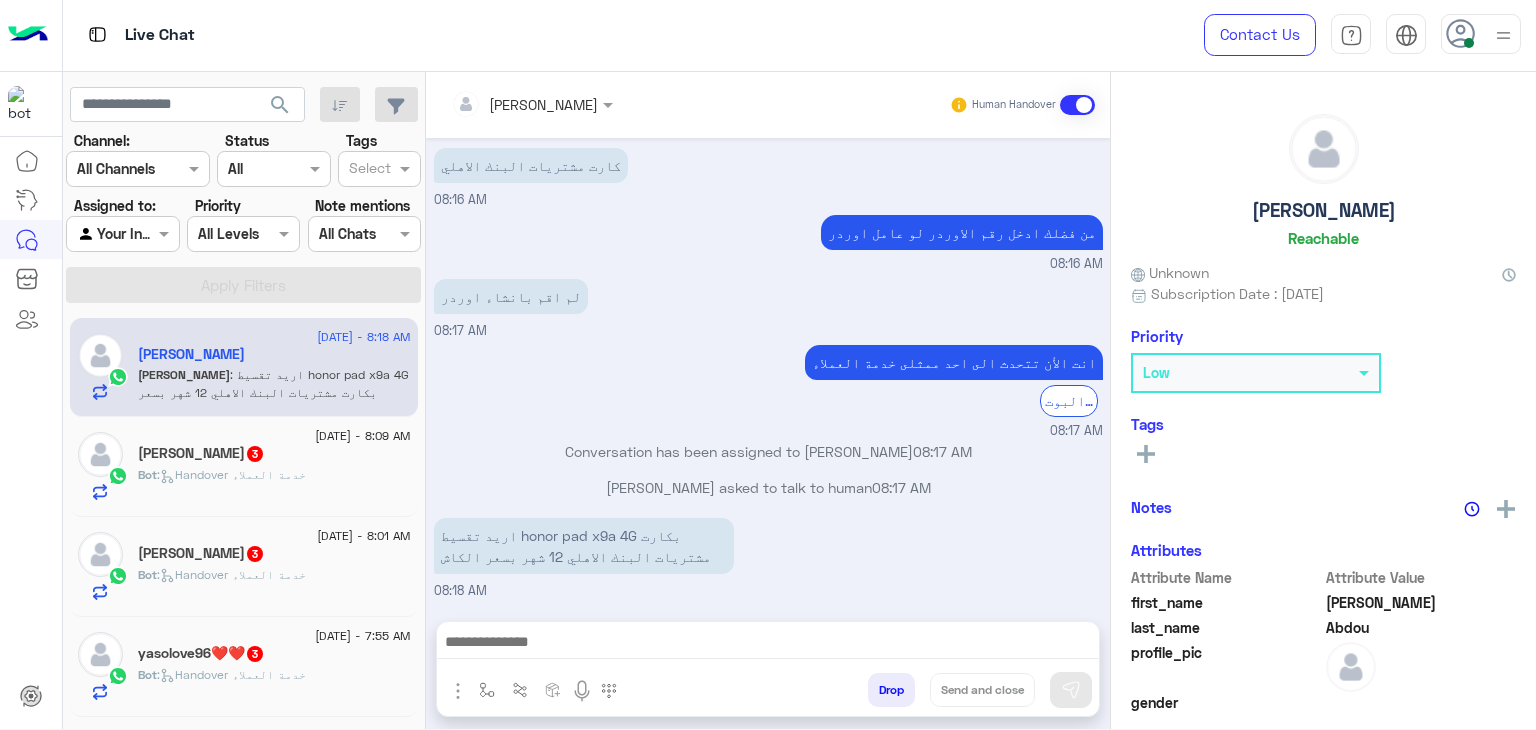 scroll, scrollTop: 2168, scrollLeft: 0, axis: vertical 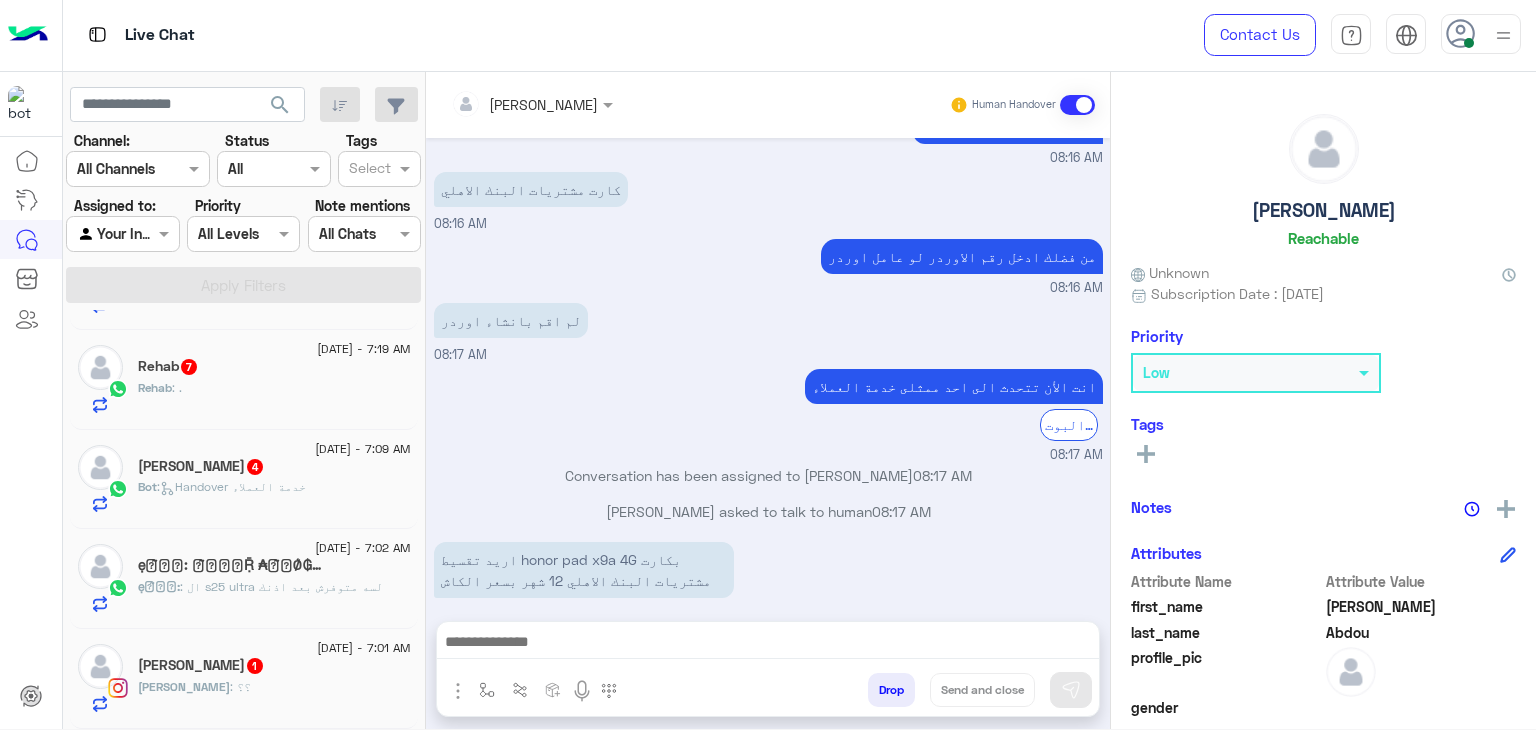 click on "[PERSON_NAME] : ؟؟" 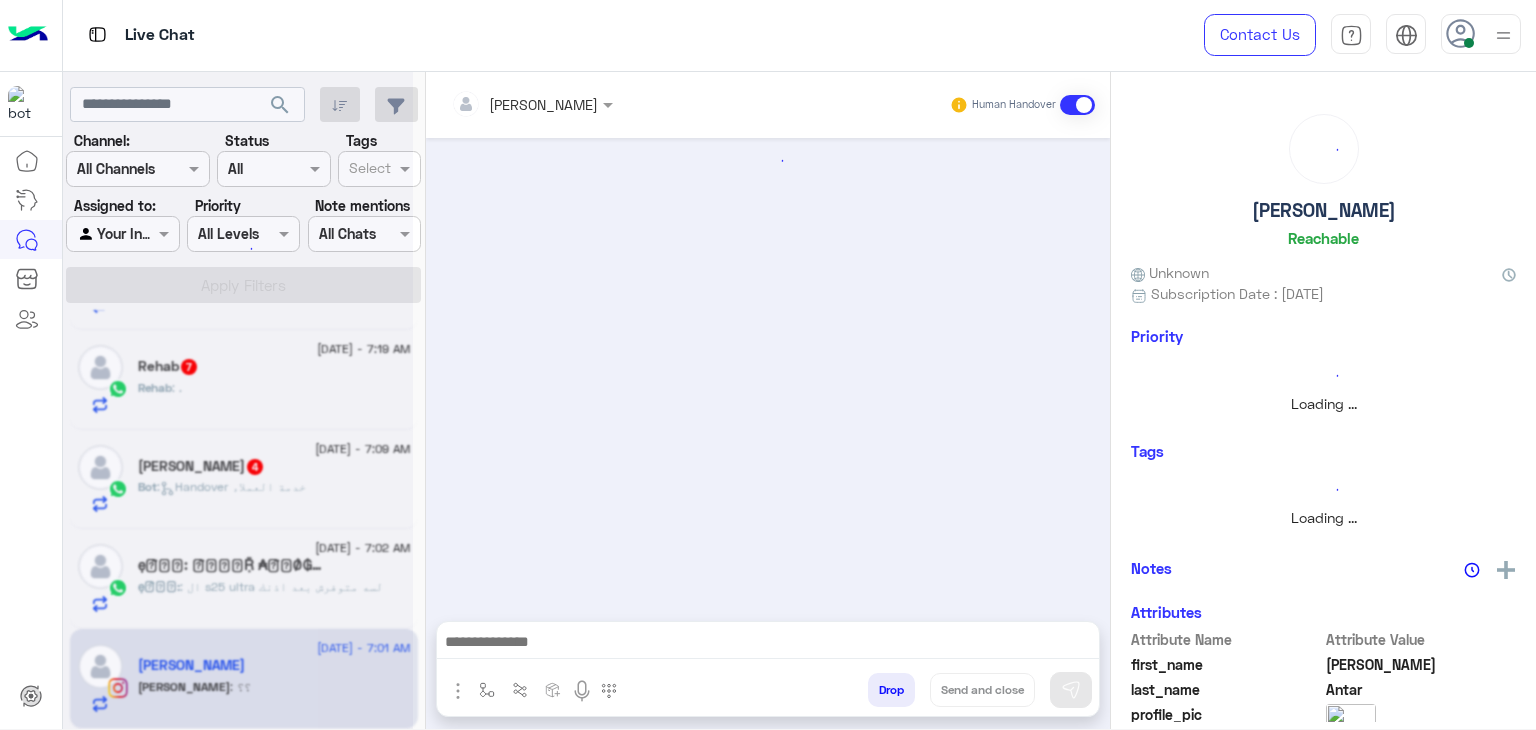 scroll, scrollTop: 1089, scrollLeft: 0, axis: vertical 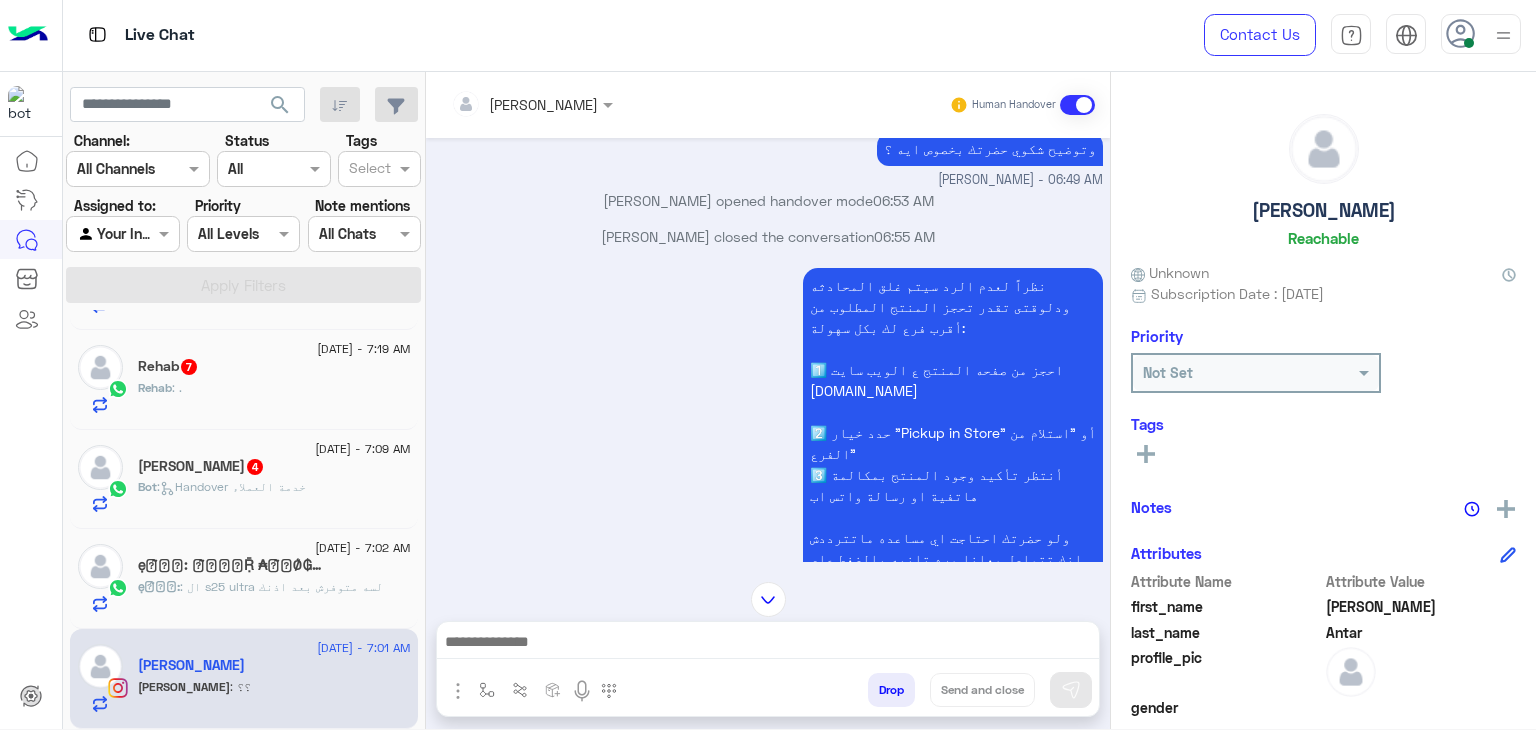 click on "Drop" at bounding box center (891, 690) 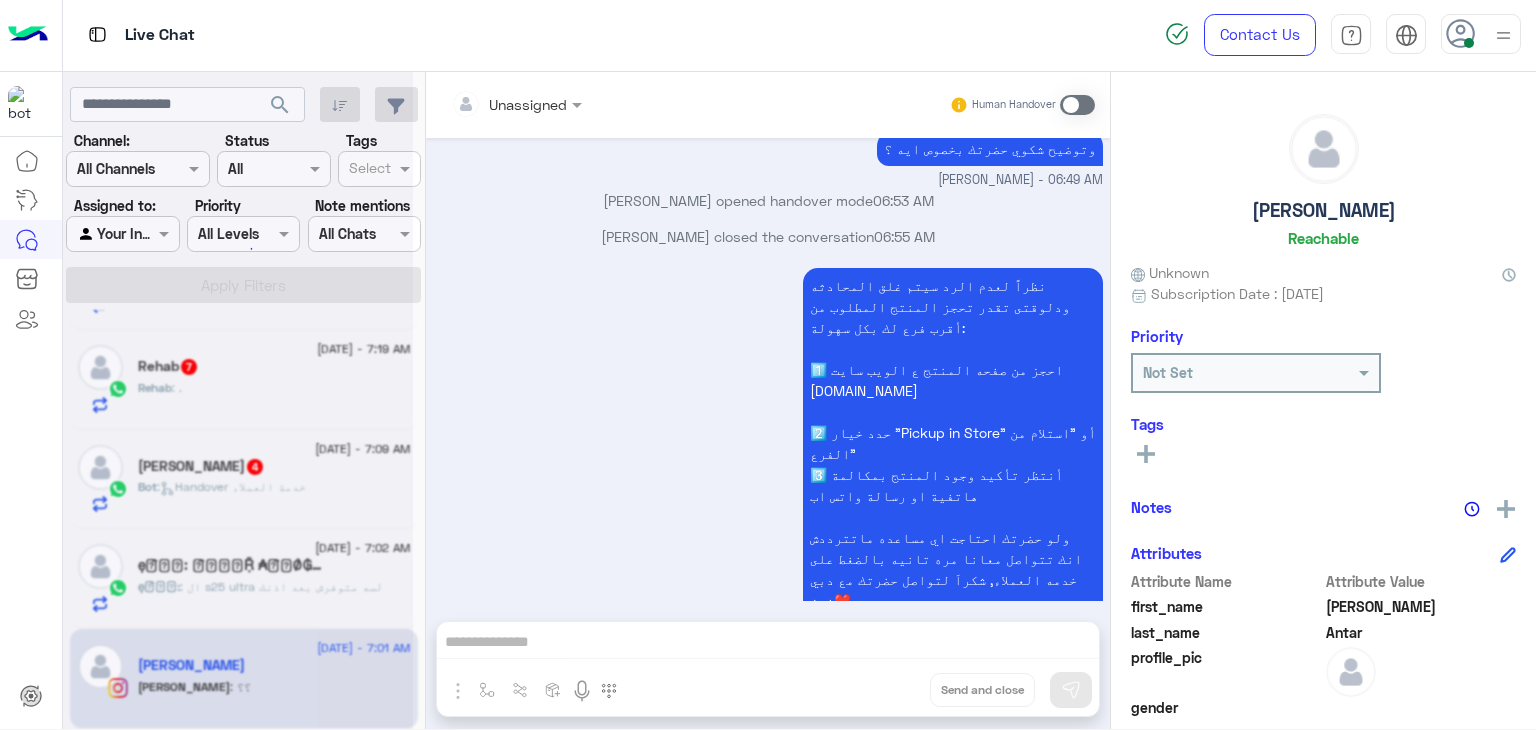 scroll, scrollTop: 3837, scrollLeft: 0, axis: vertical 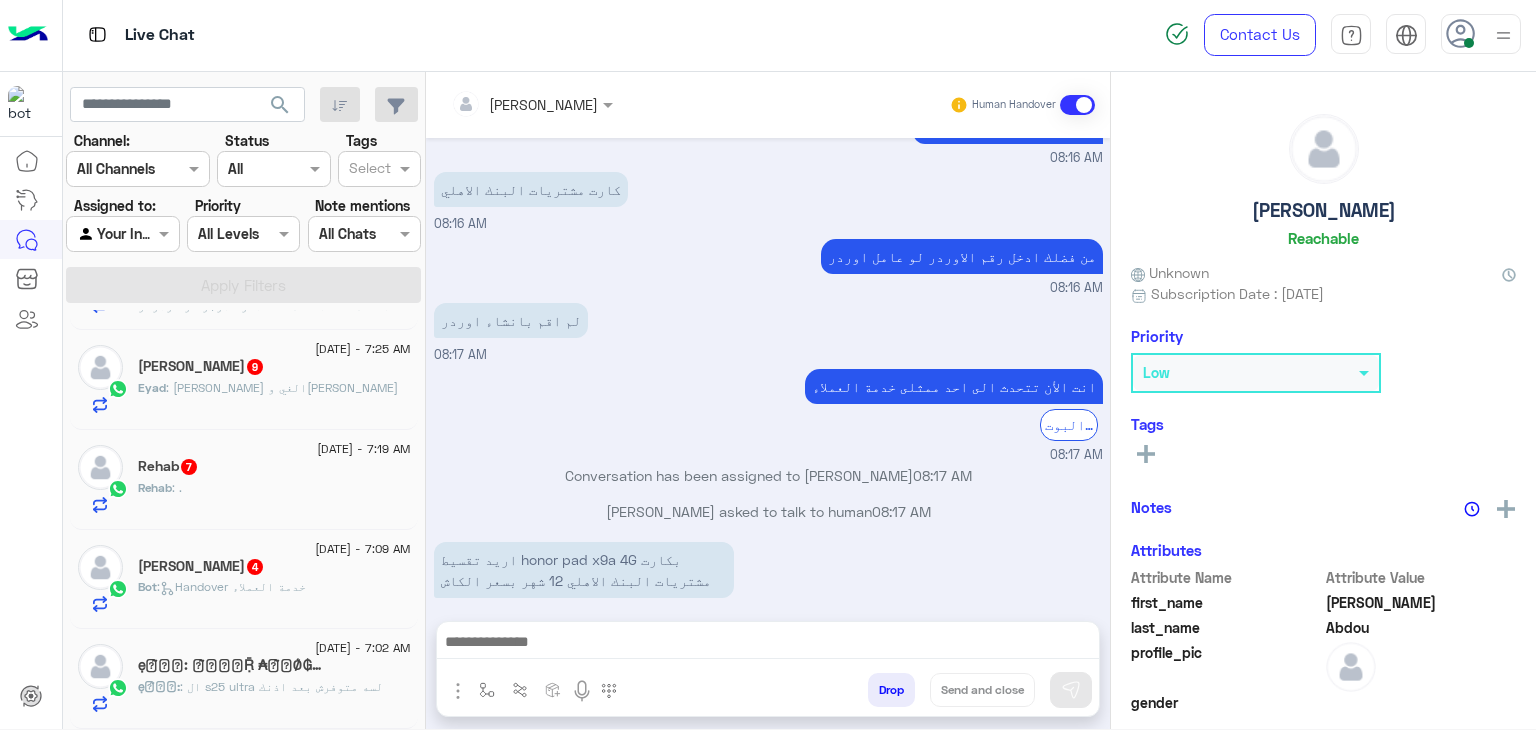 click on "ẹи̃̾₲: : ال s25 ultra لسه متوفرش بعد اذنك" 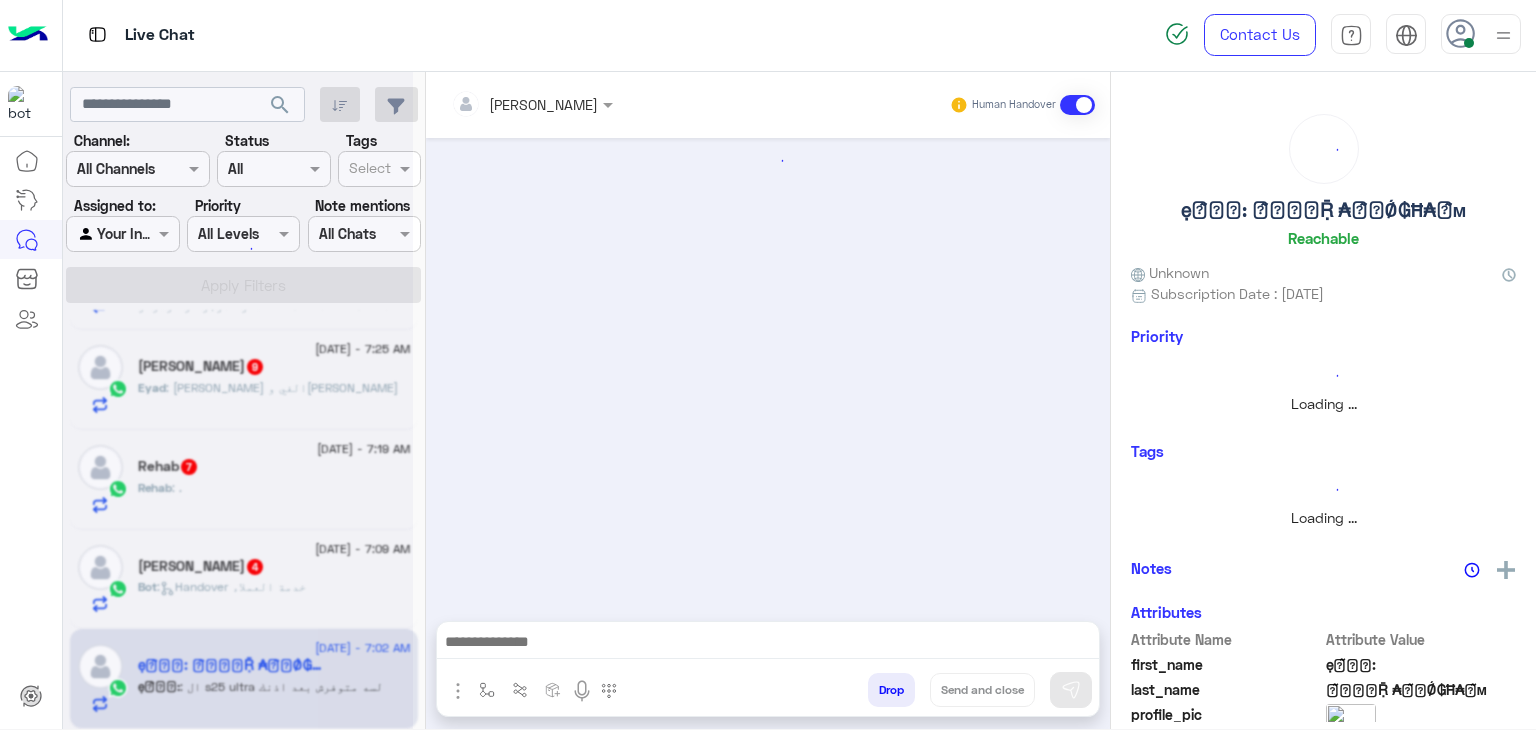 scroll, scrollTop: 988, scrollLeft: 0, axis: vertical 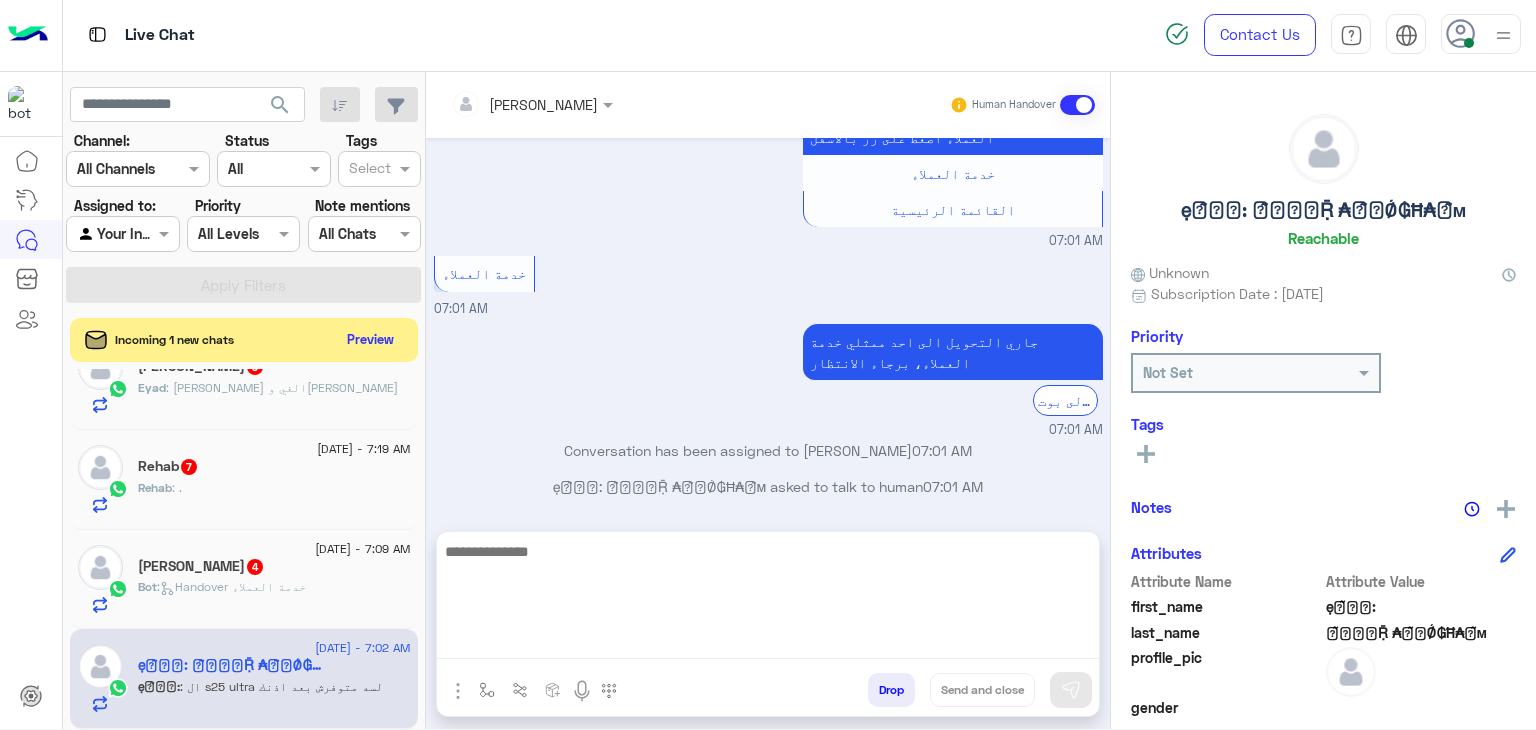 drag, startPoint x: 972, startPoint y: 626, endPoint x: 908, endPoint y: 652, distance: 69.079666 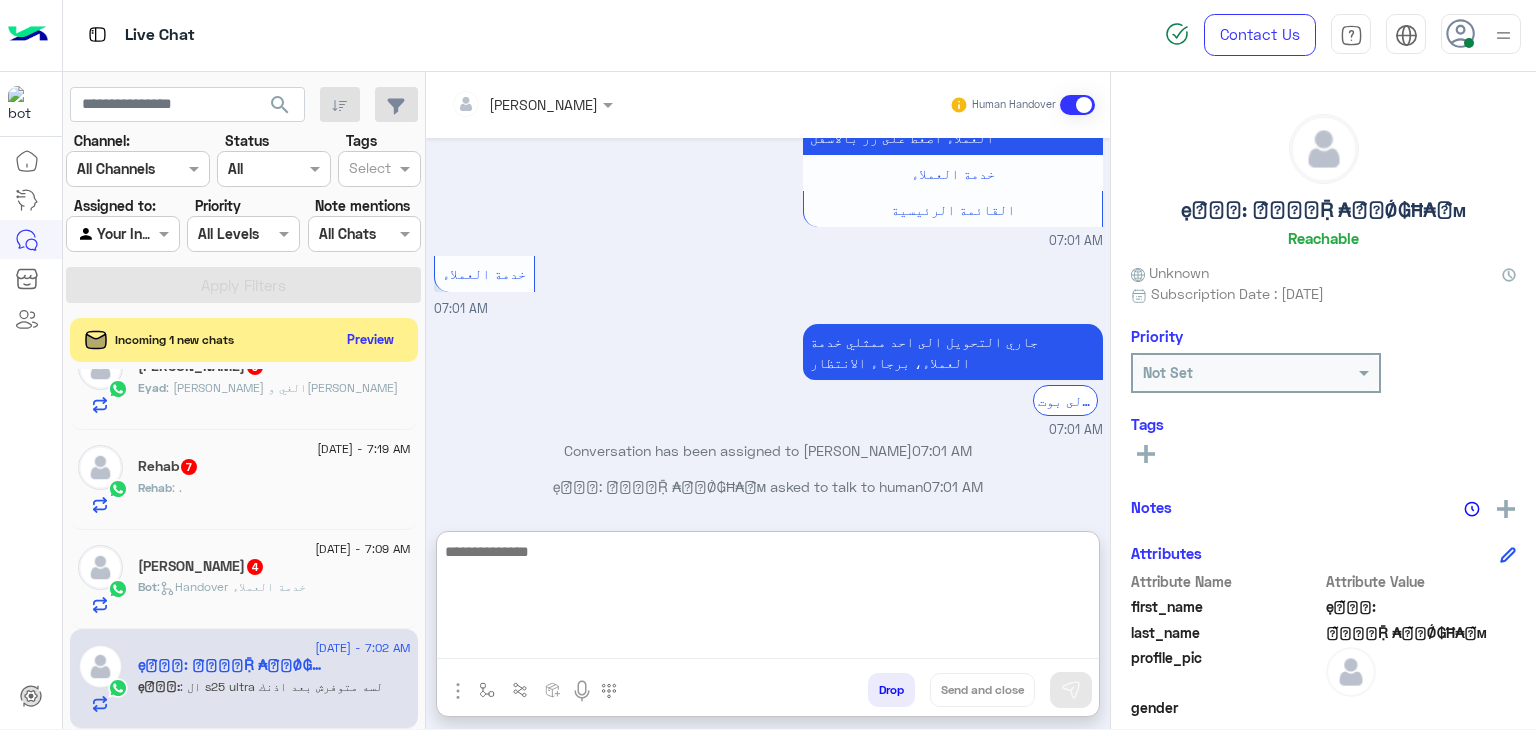 paste on "**********" 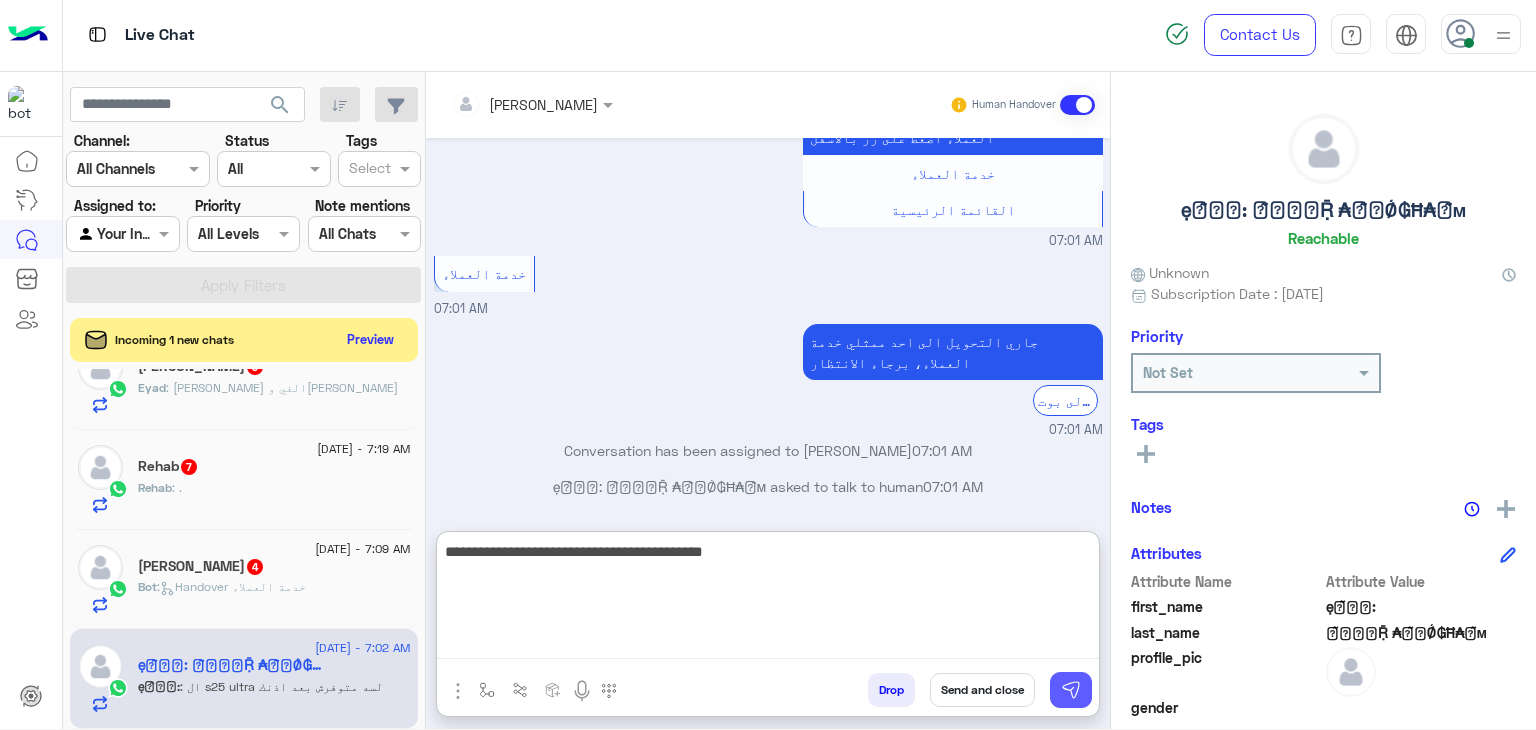 type on "**********" 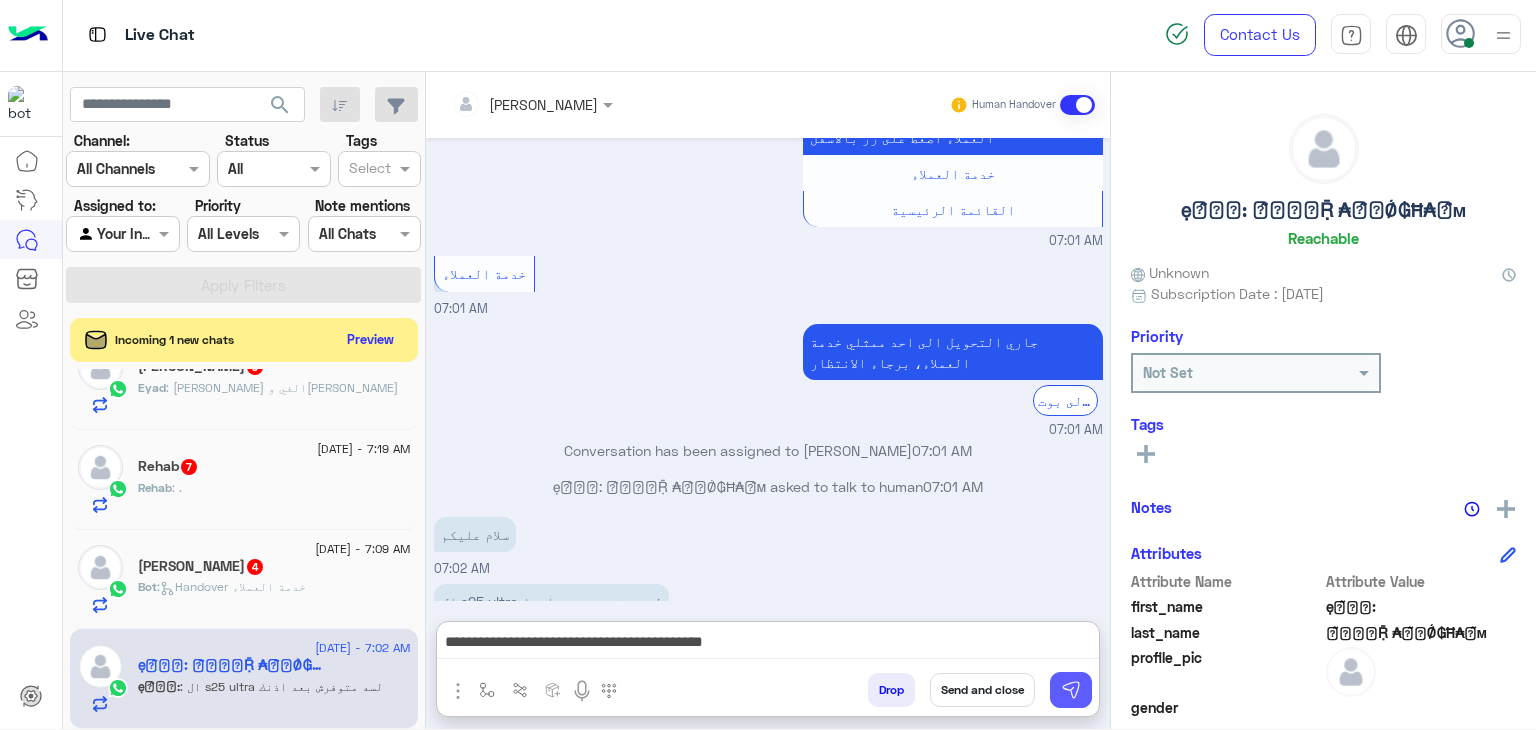 click at bounding box center [1071, 690] 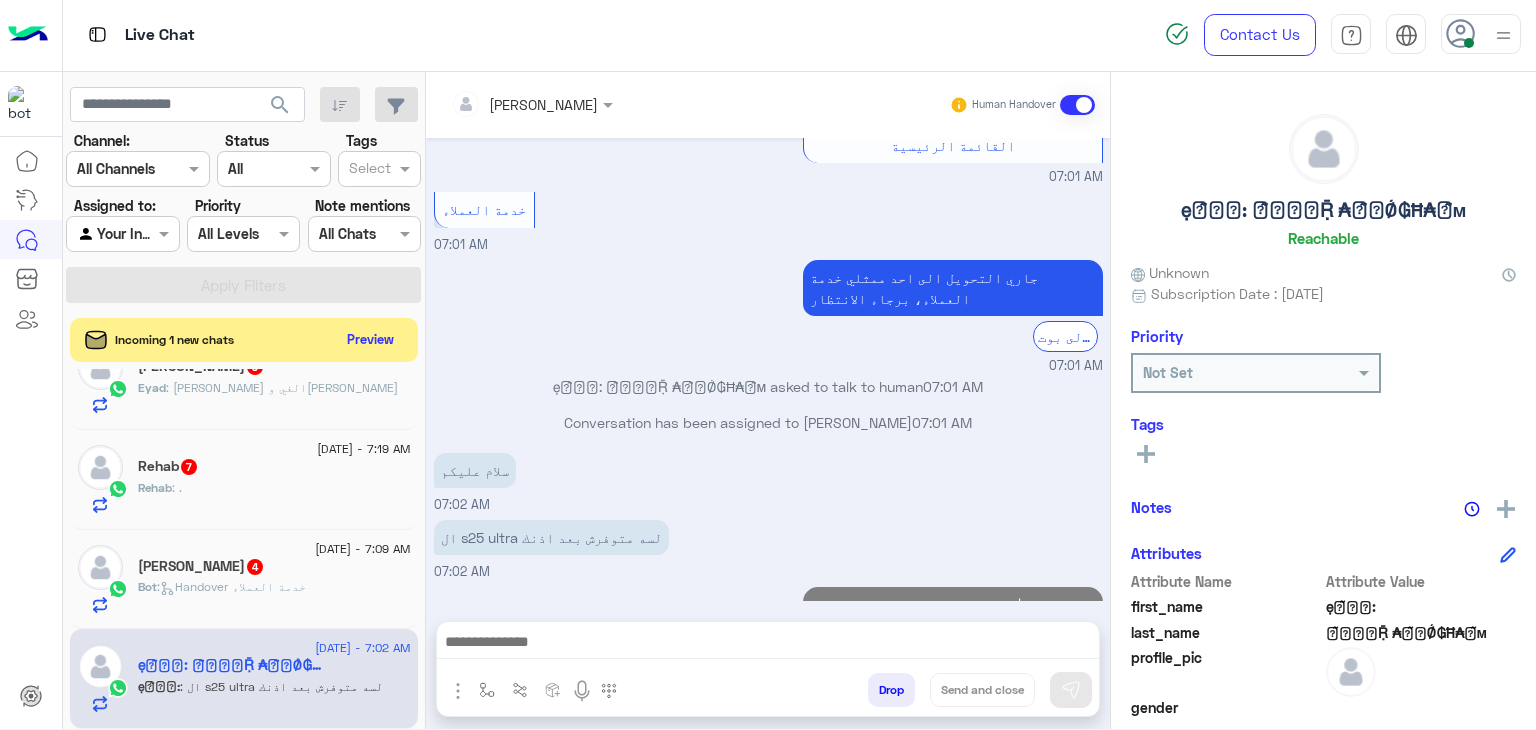 scroll, scrollTop: 1586, scrollLeft: 0, axis: vertical 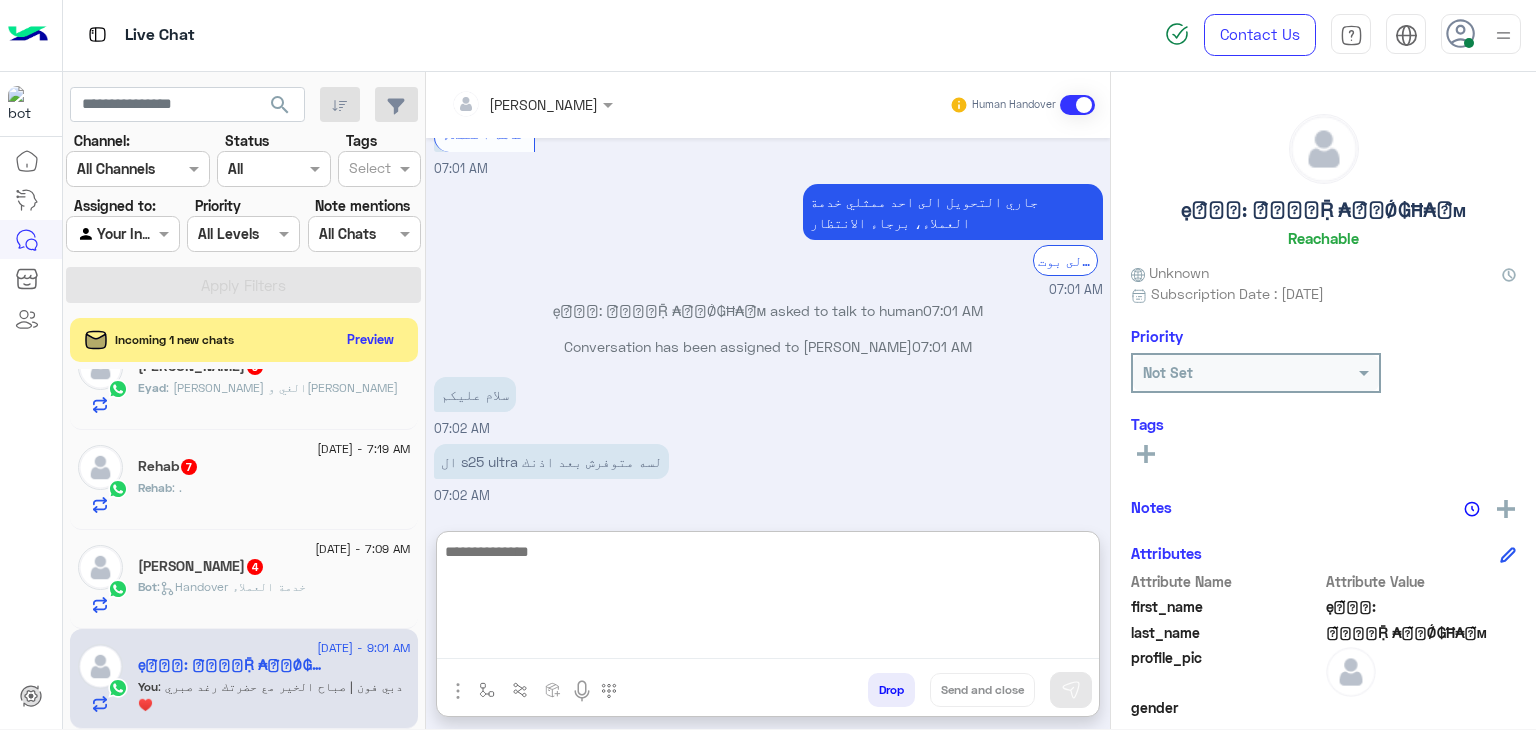 paste on "**********" 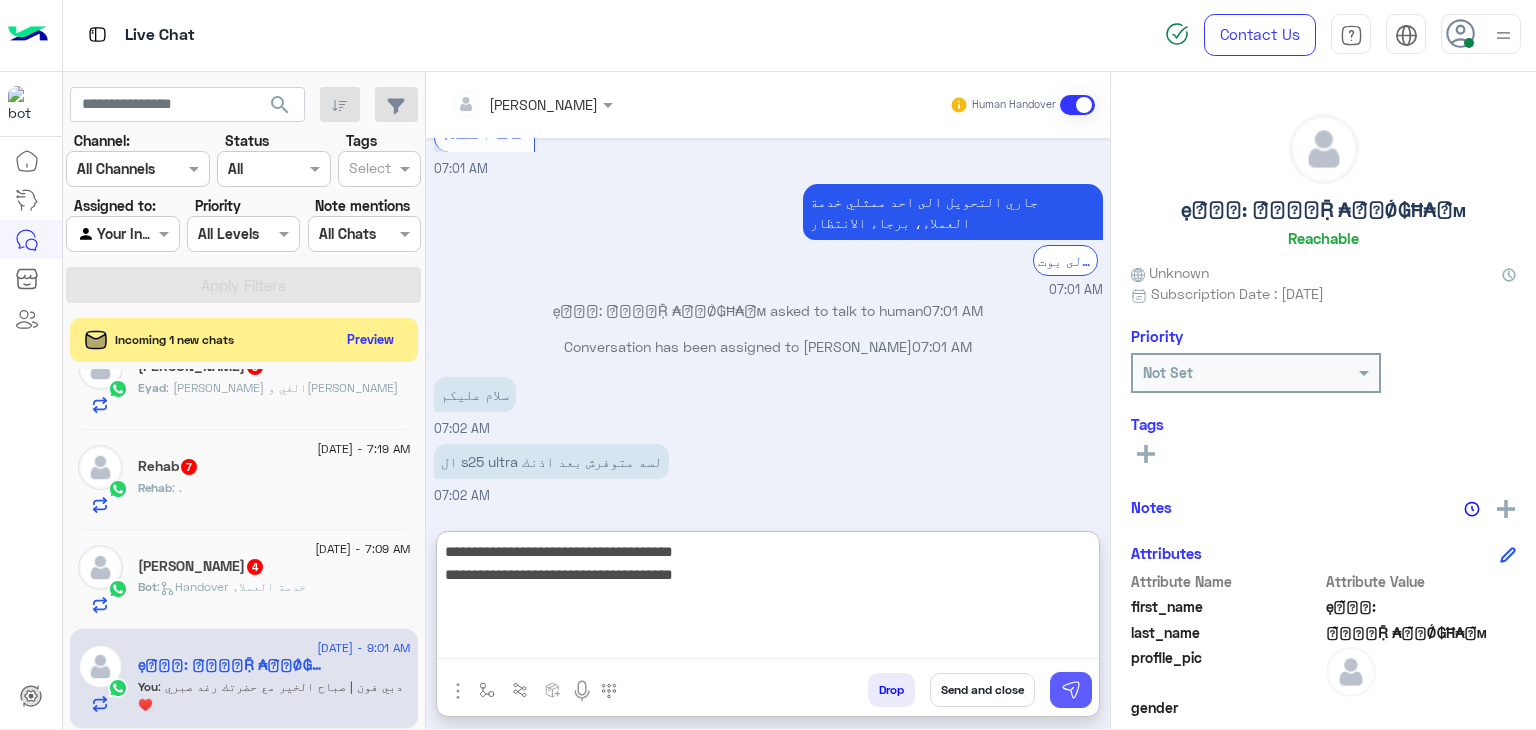 type on "**********" 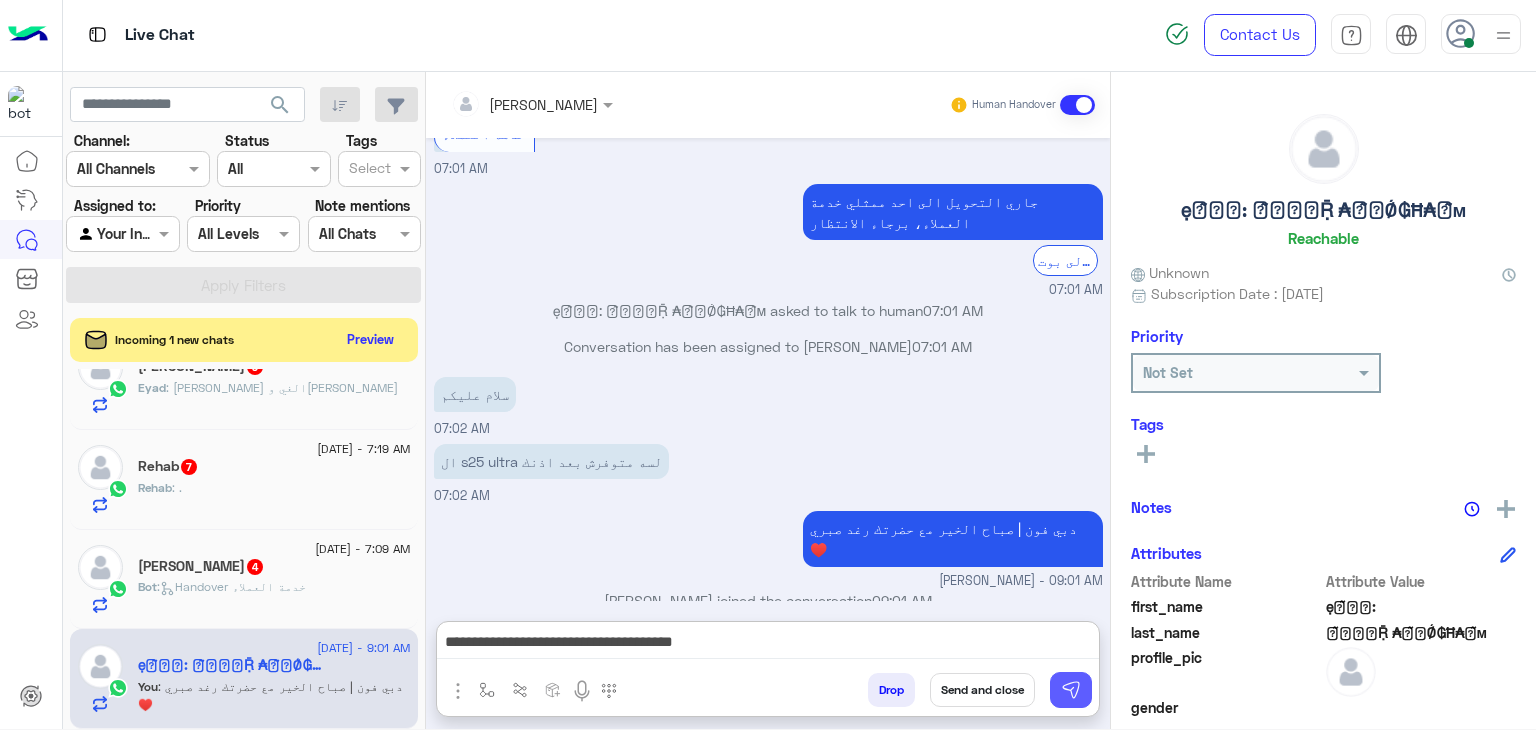 click at bounding box center [1071, 690] 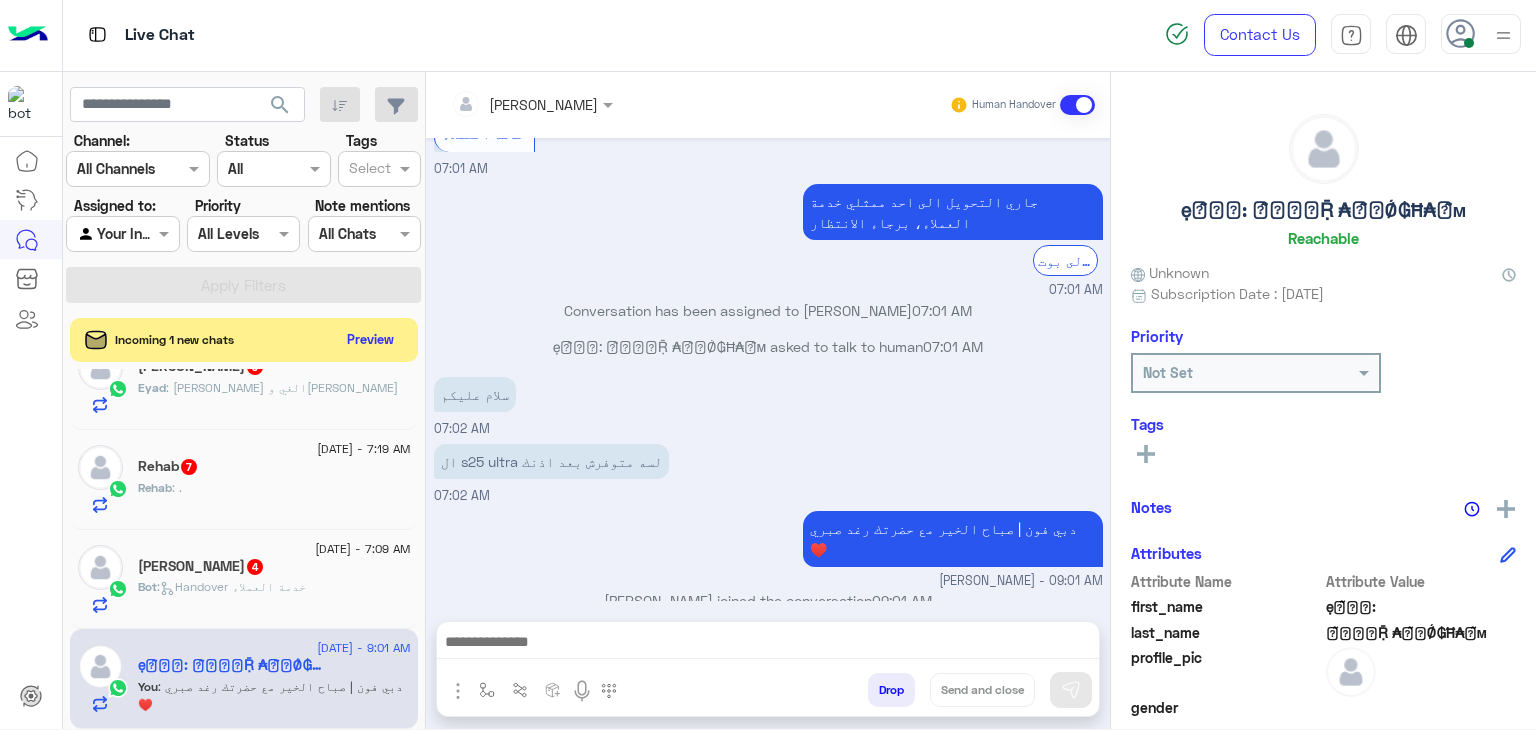 scroll, scrollTop: 1670, scrollLeft: 0, axis: vertical 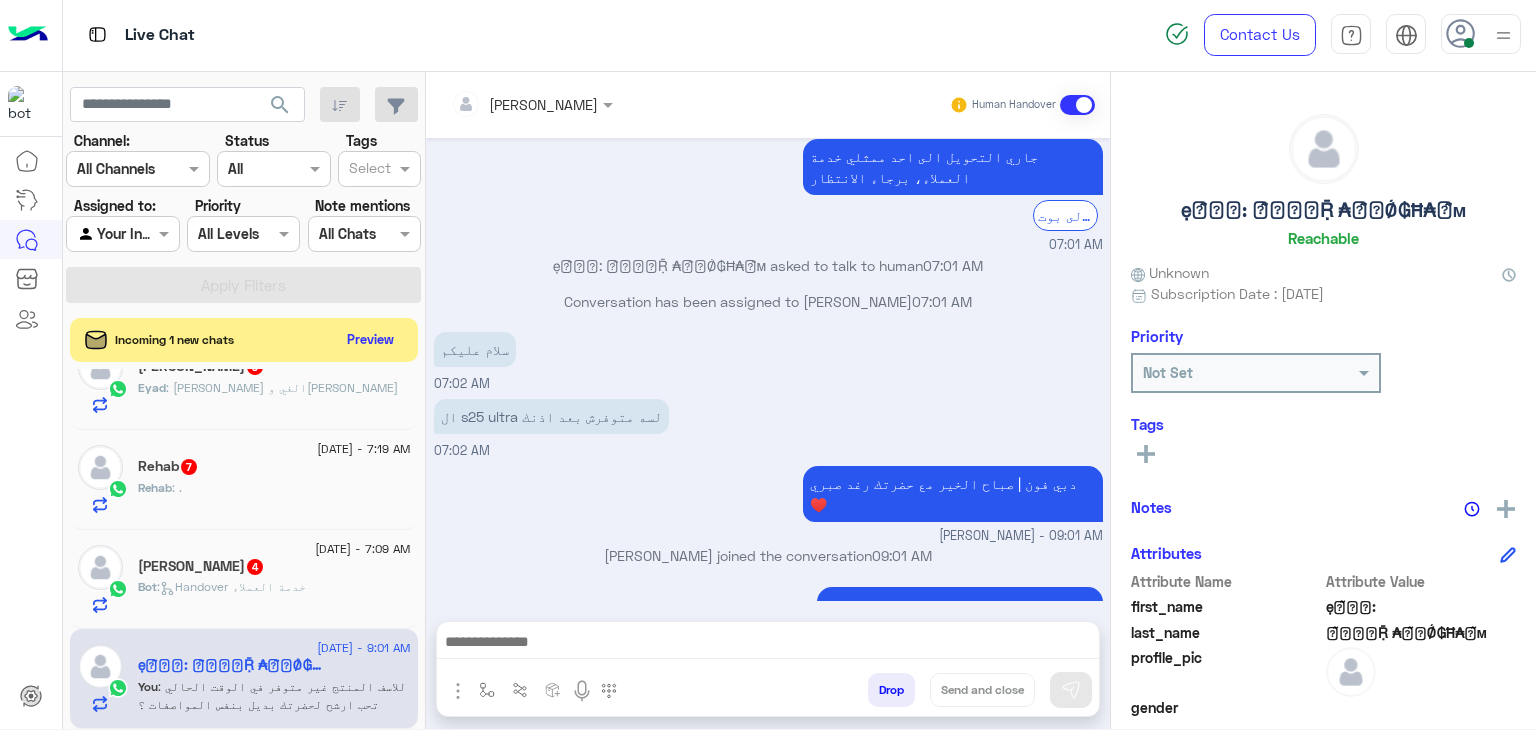 click on "Bot :   Handover خدمة العملاء" 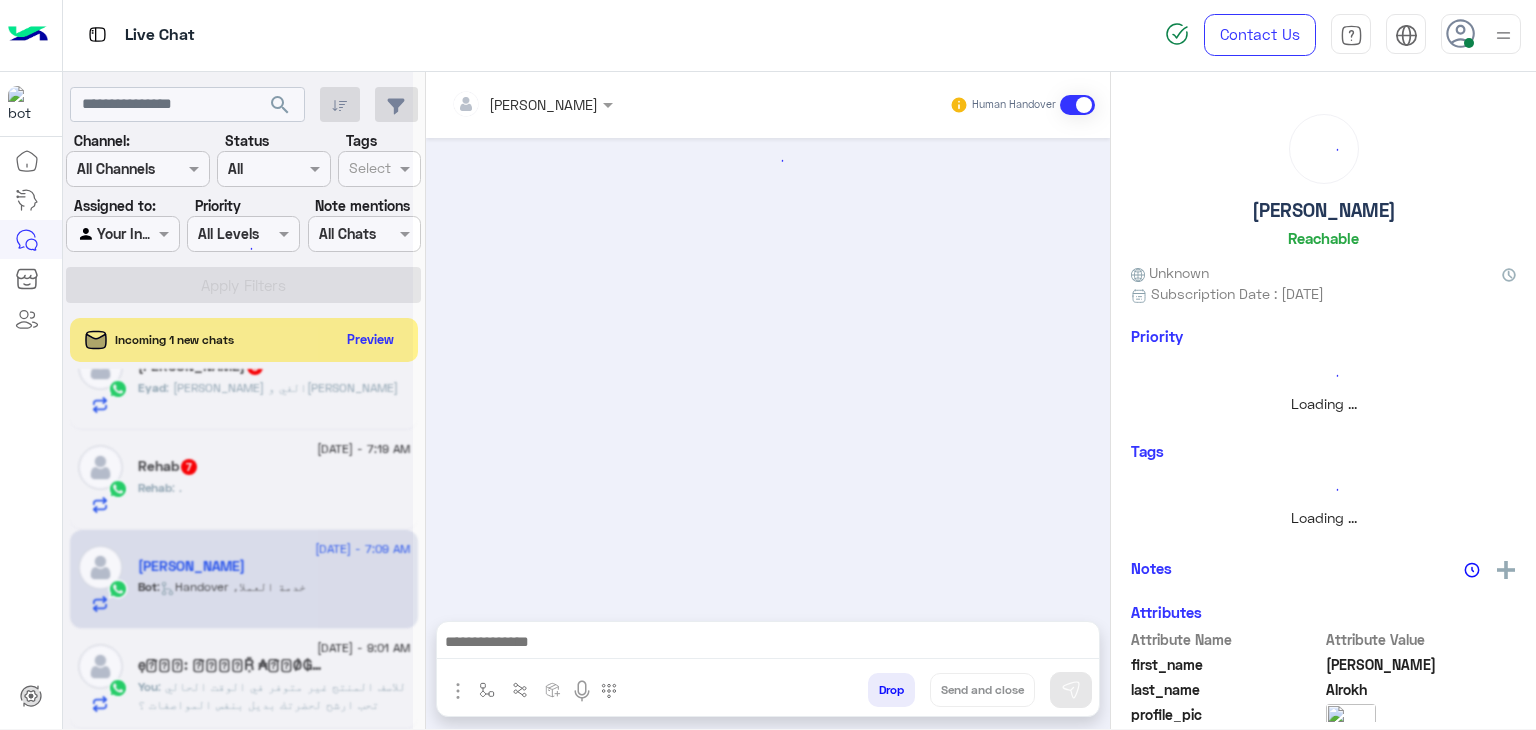 scroll, scrollTop: 1047, scrollLeft: 0, axis: vertical 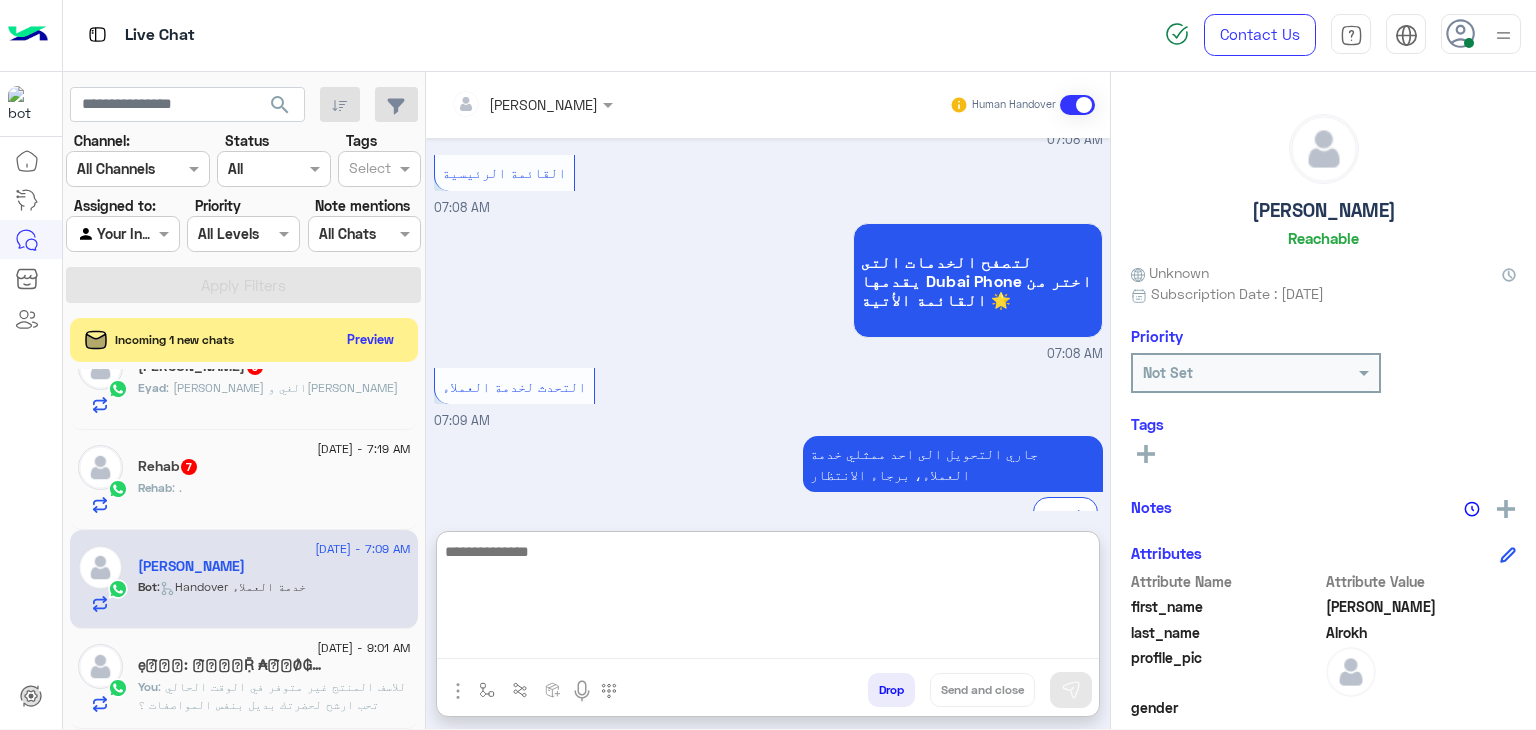 paste on "**********" 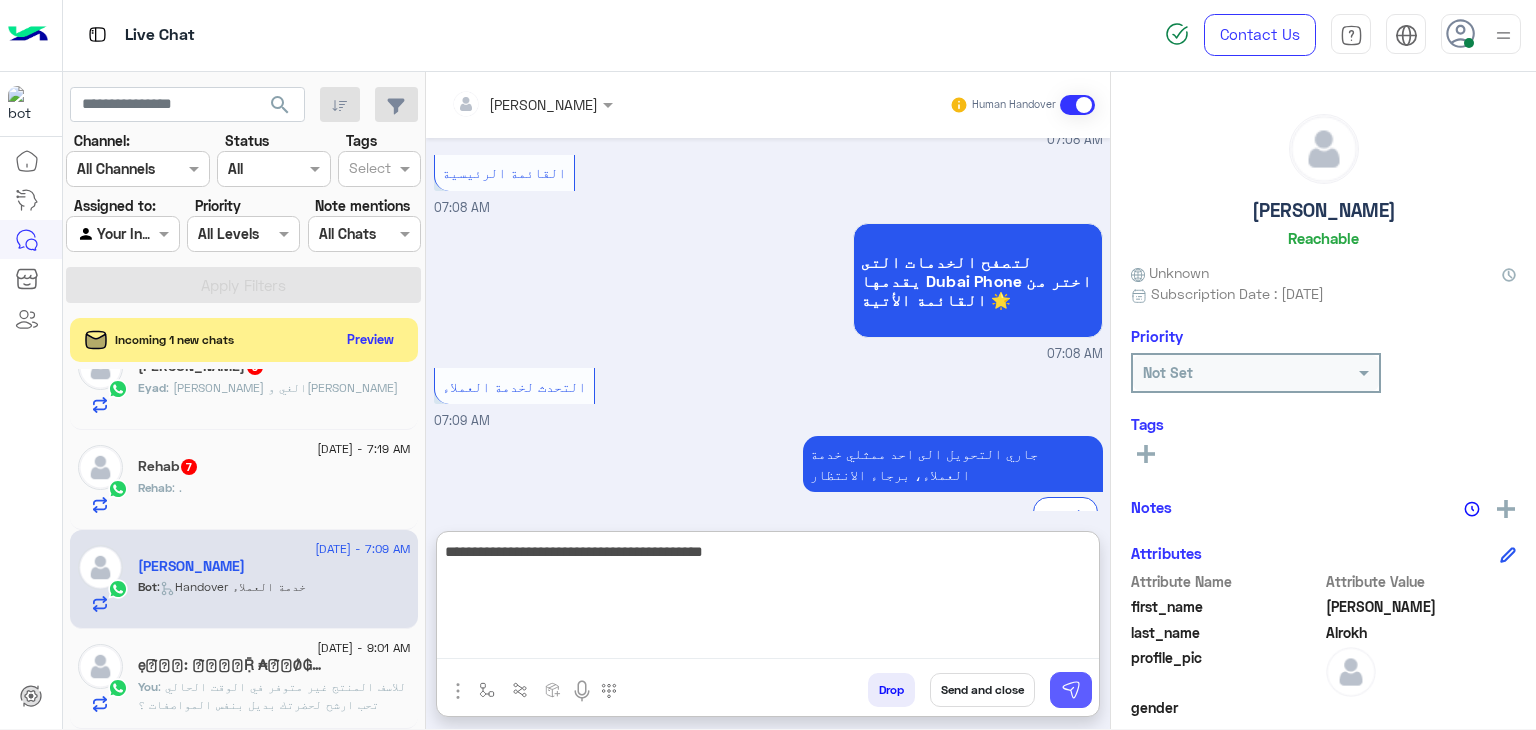 type on "**********" 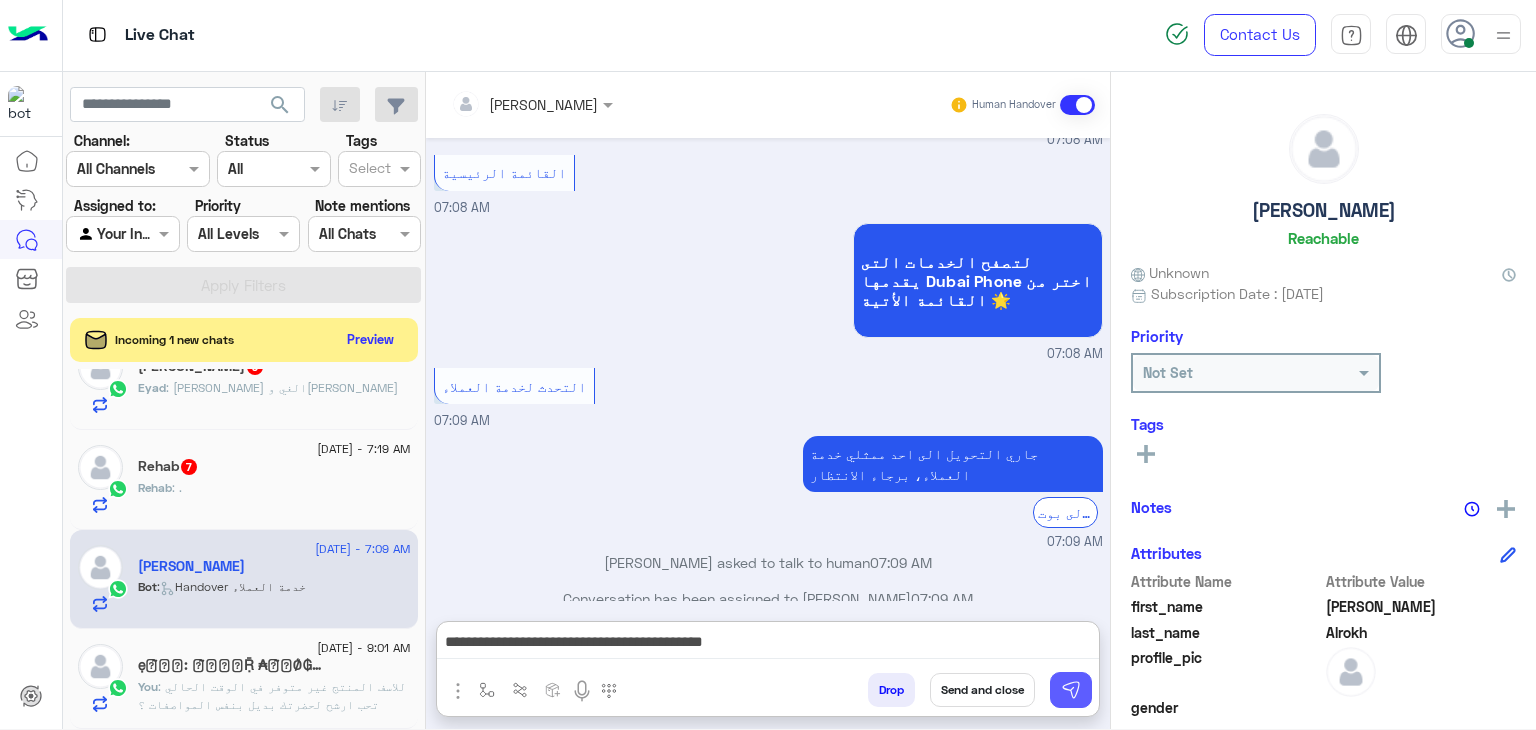 click at bounding box center [1071, 690] 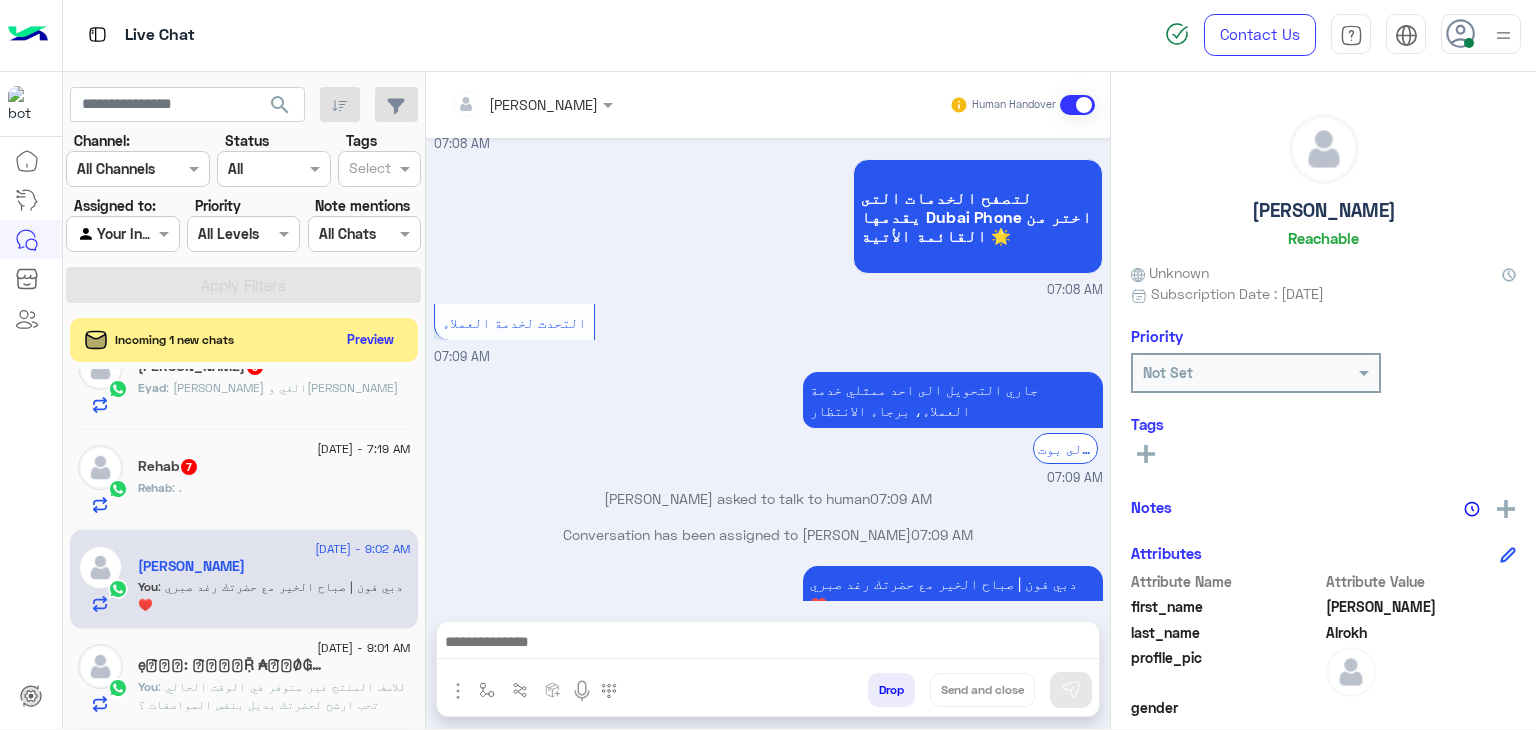 scroll, scrollTop: 1593, scrollLeft: 0, axis: vertical 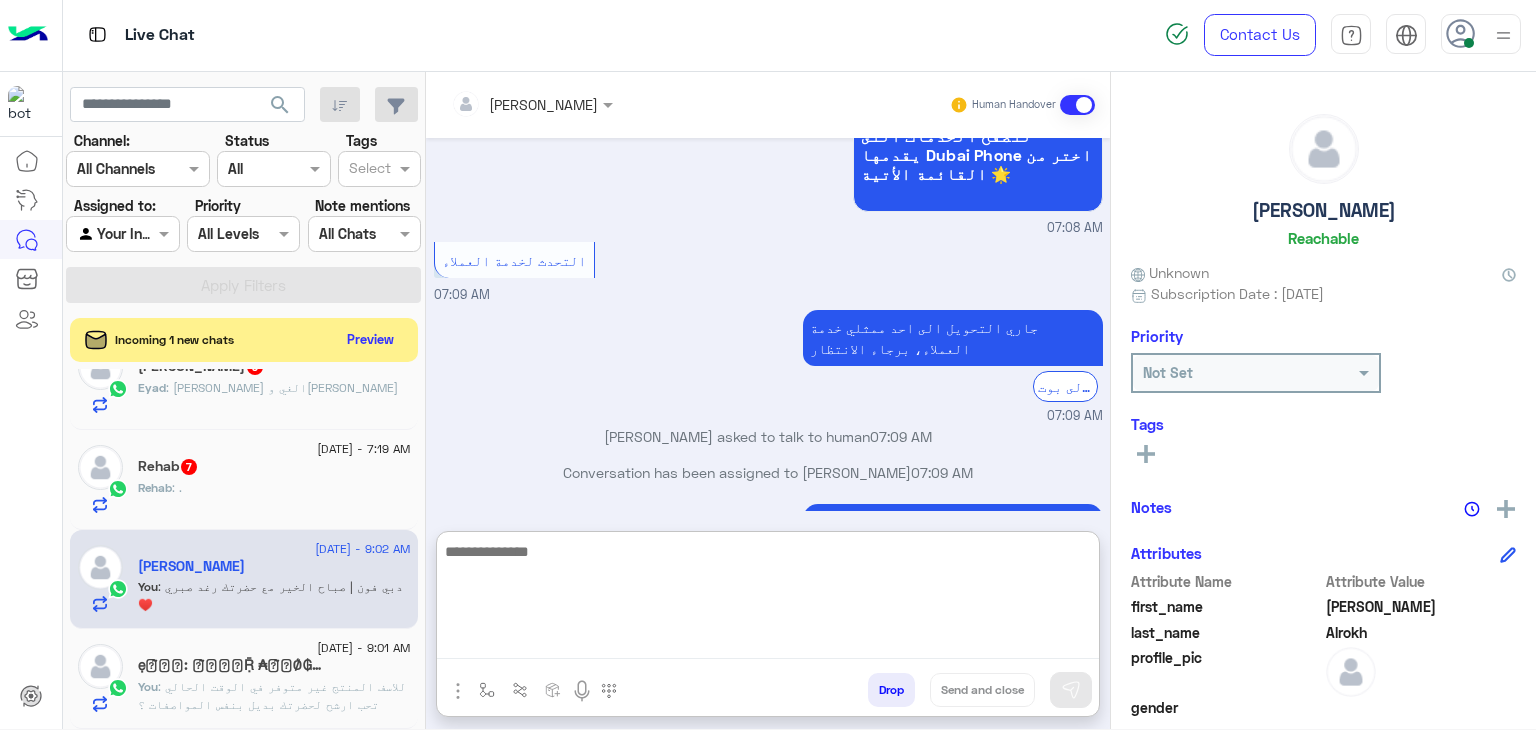 paste on "**********" 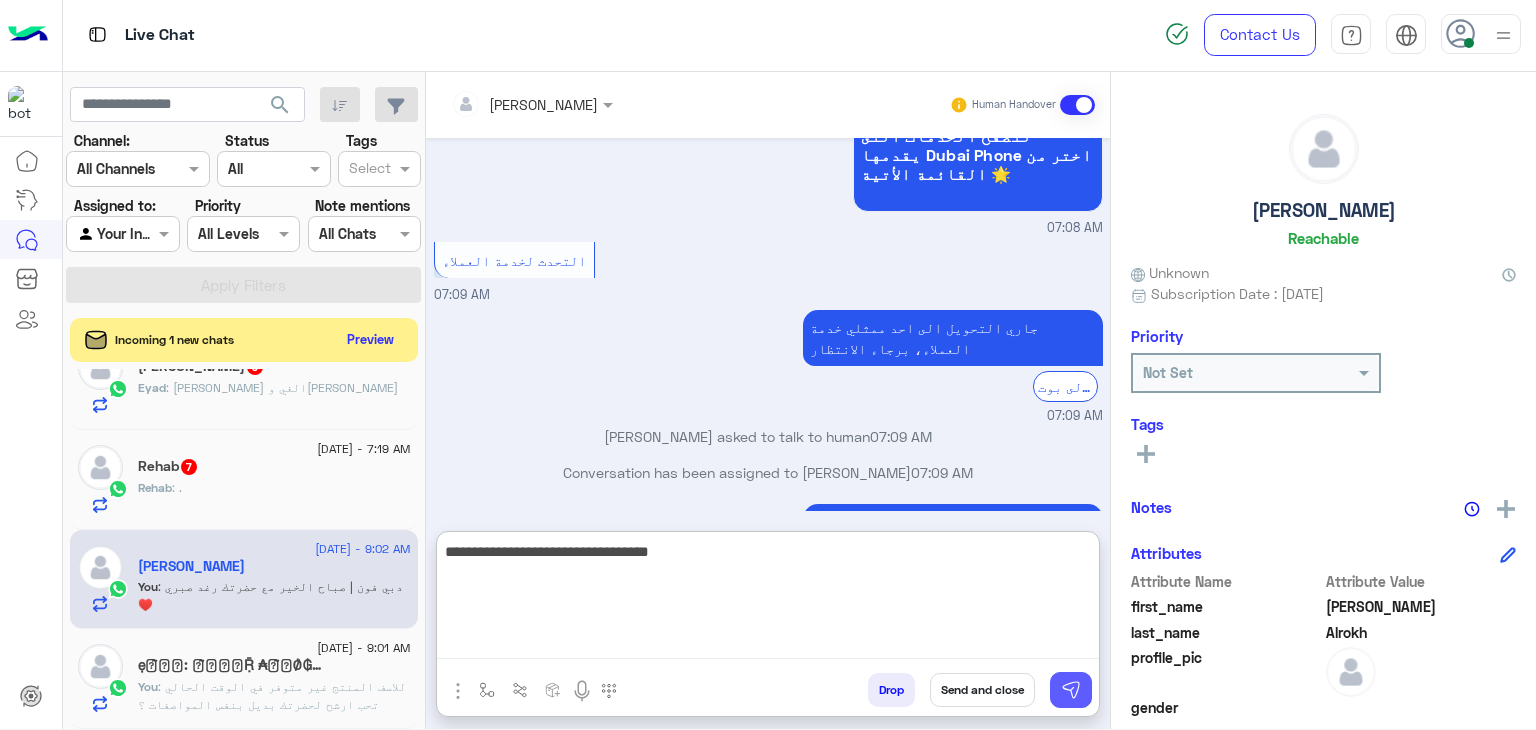 type on "**********" 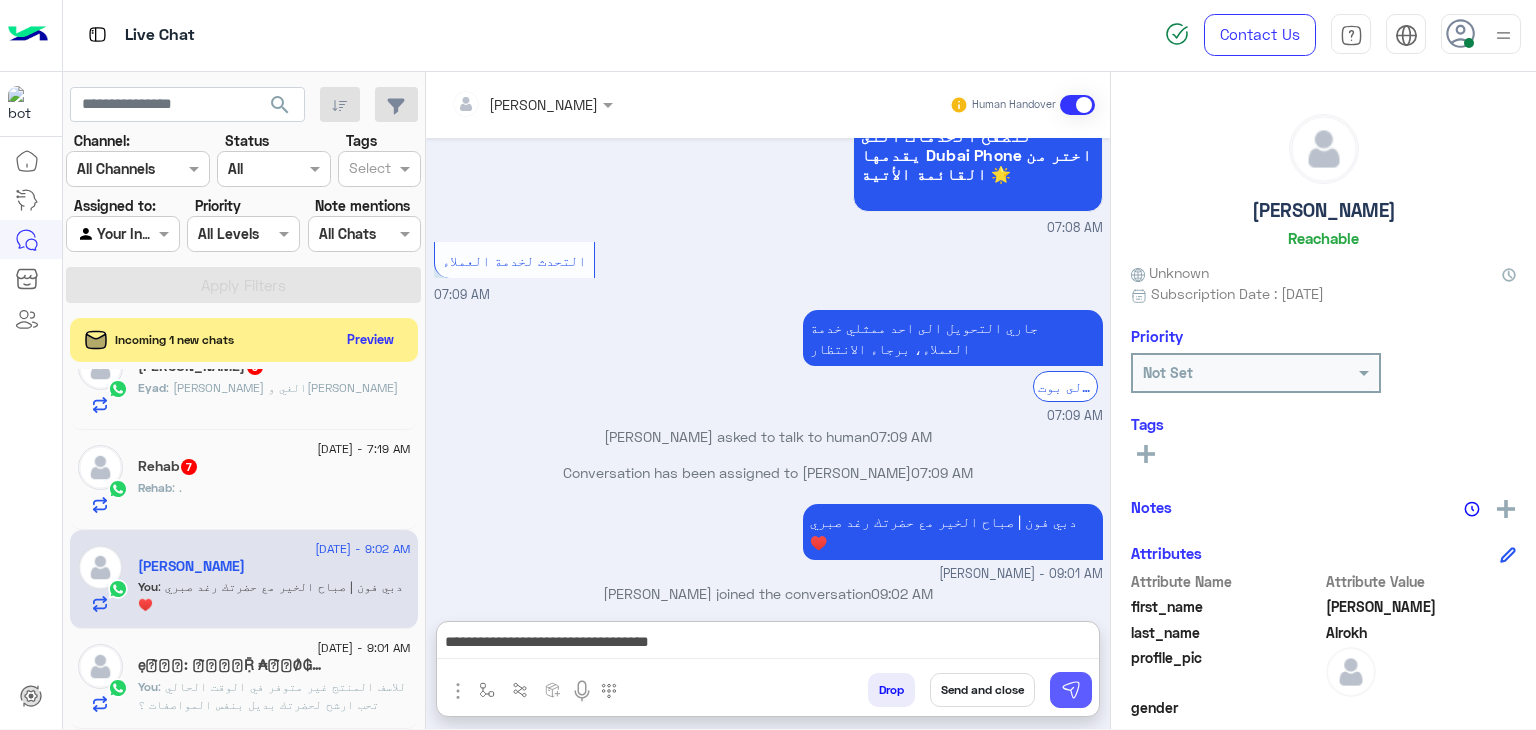 click at bounding box center [1071, 690] 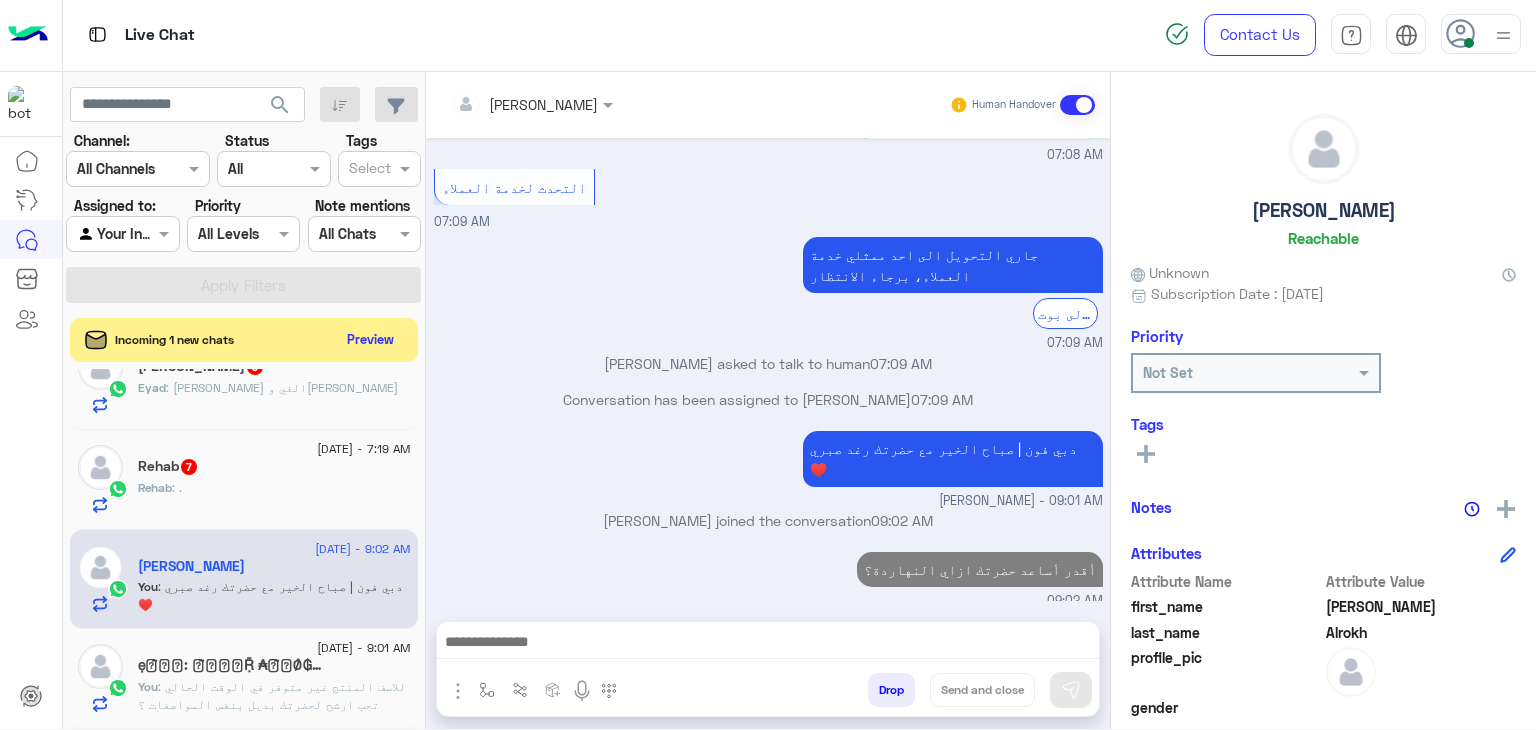 scroll, scrollTop: 1657, scrollLeft: 0, axis: vertical 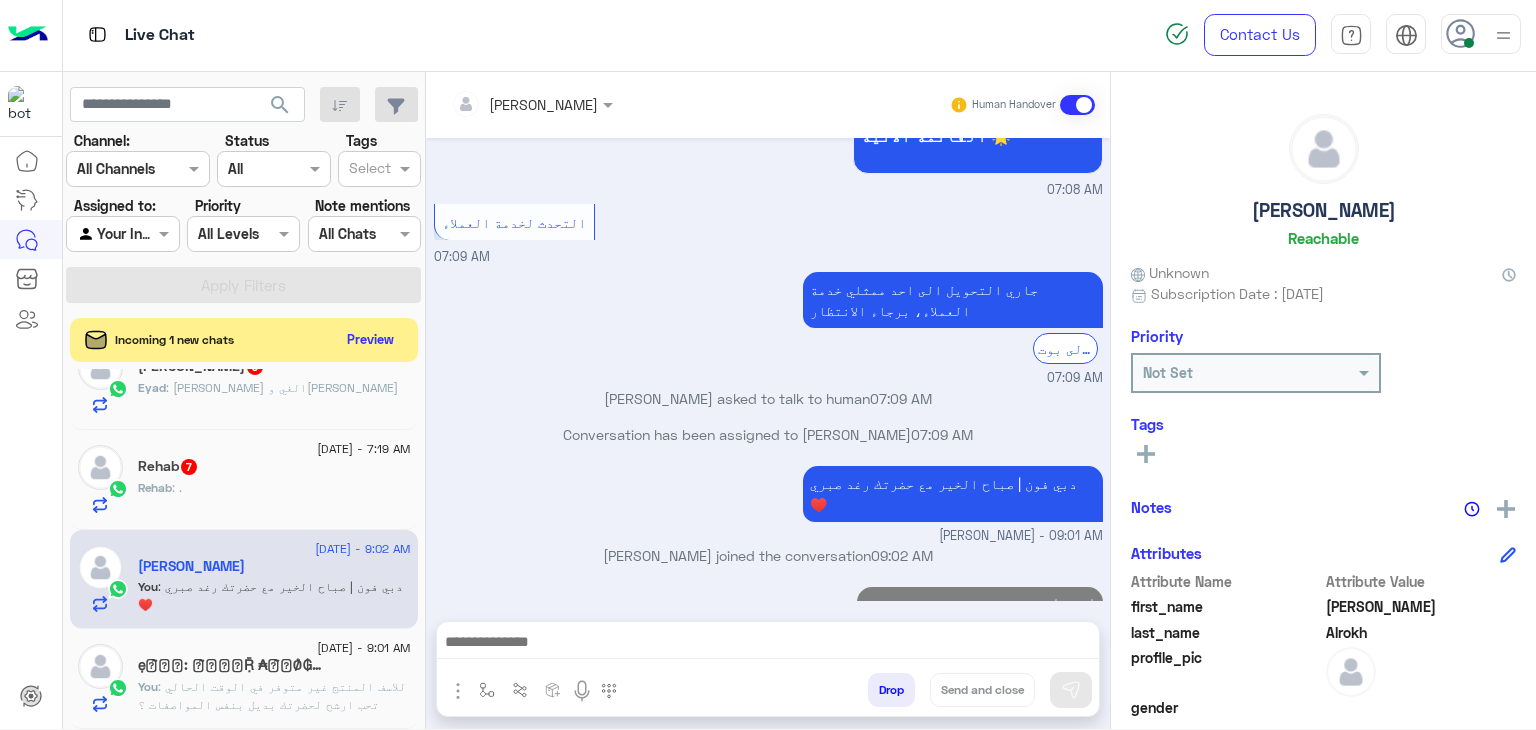click on "Rehab : ." 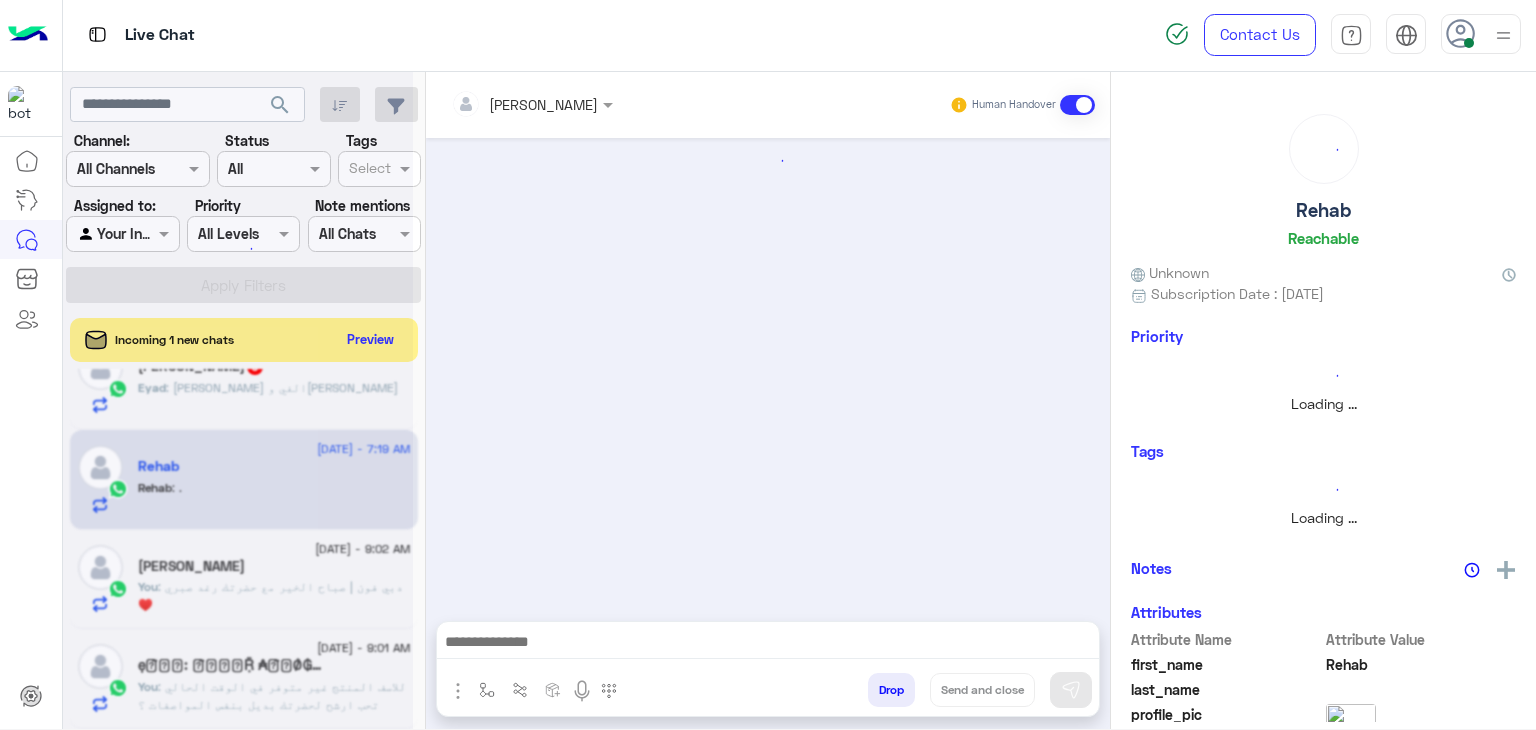 scroll, scrollTop: 1046, scrollLeft: 0, axis: vertical 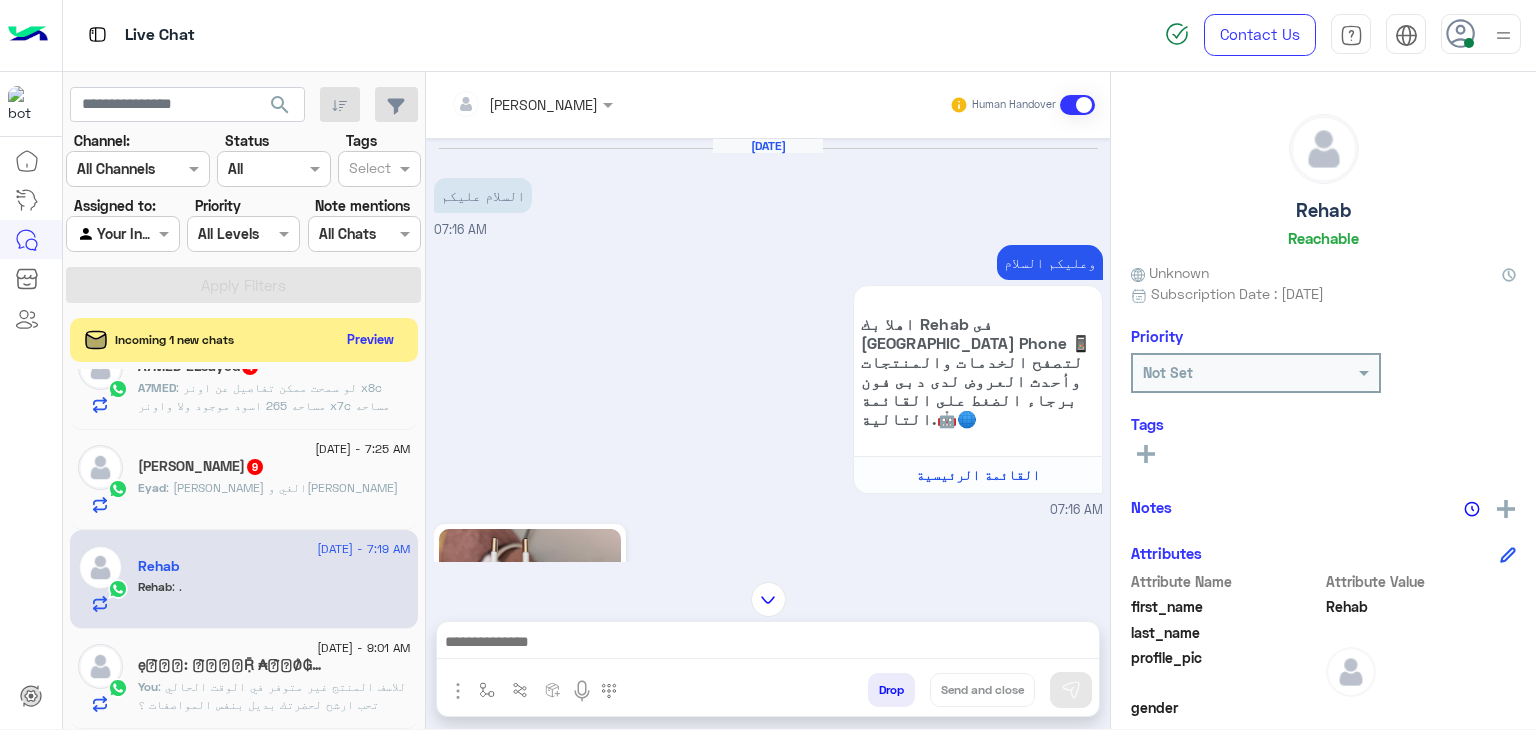 click on ": [PERSON_NAME] الغي و[PERSON_NAME]" 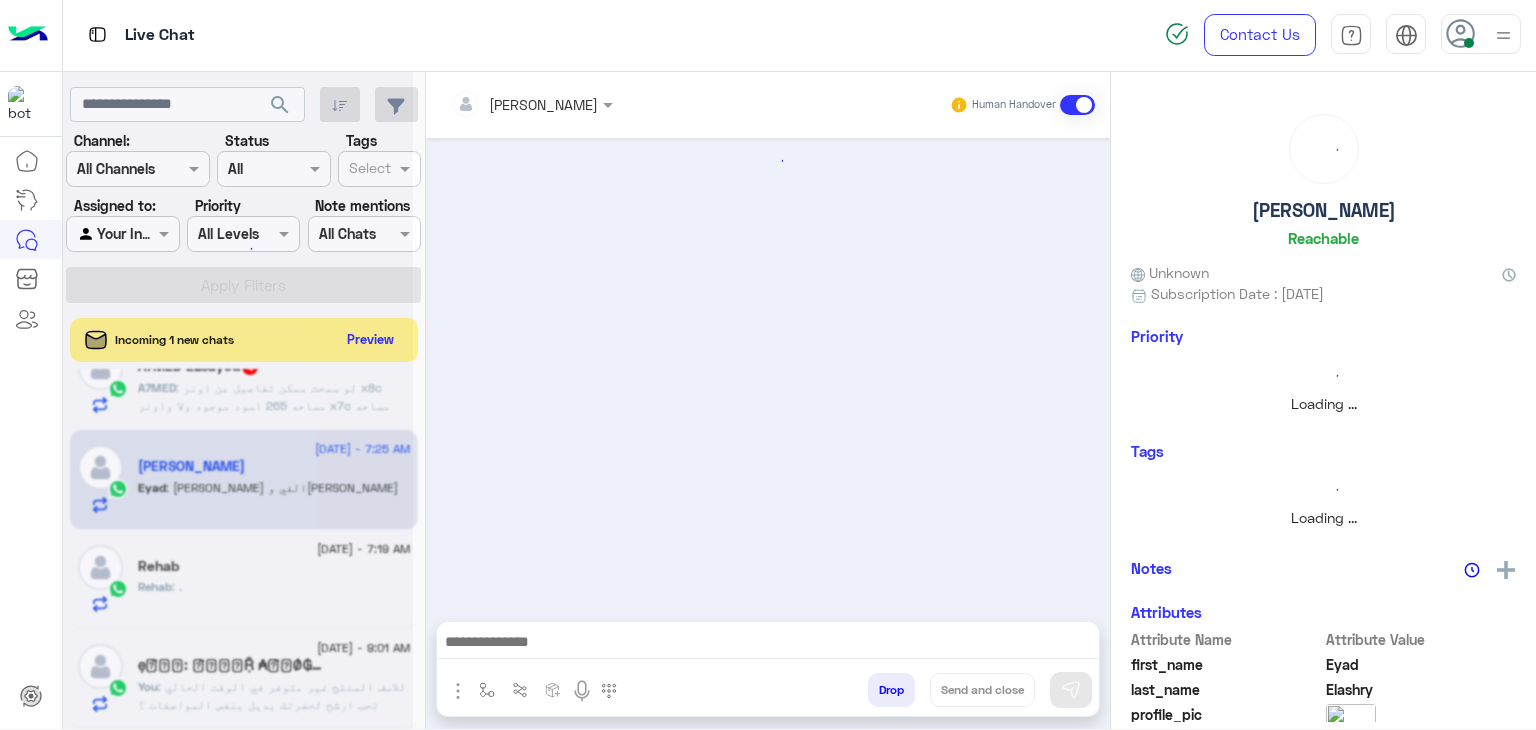 scroll, scrollTop: 1046, scrollLeft: 0, axis: vertical 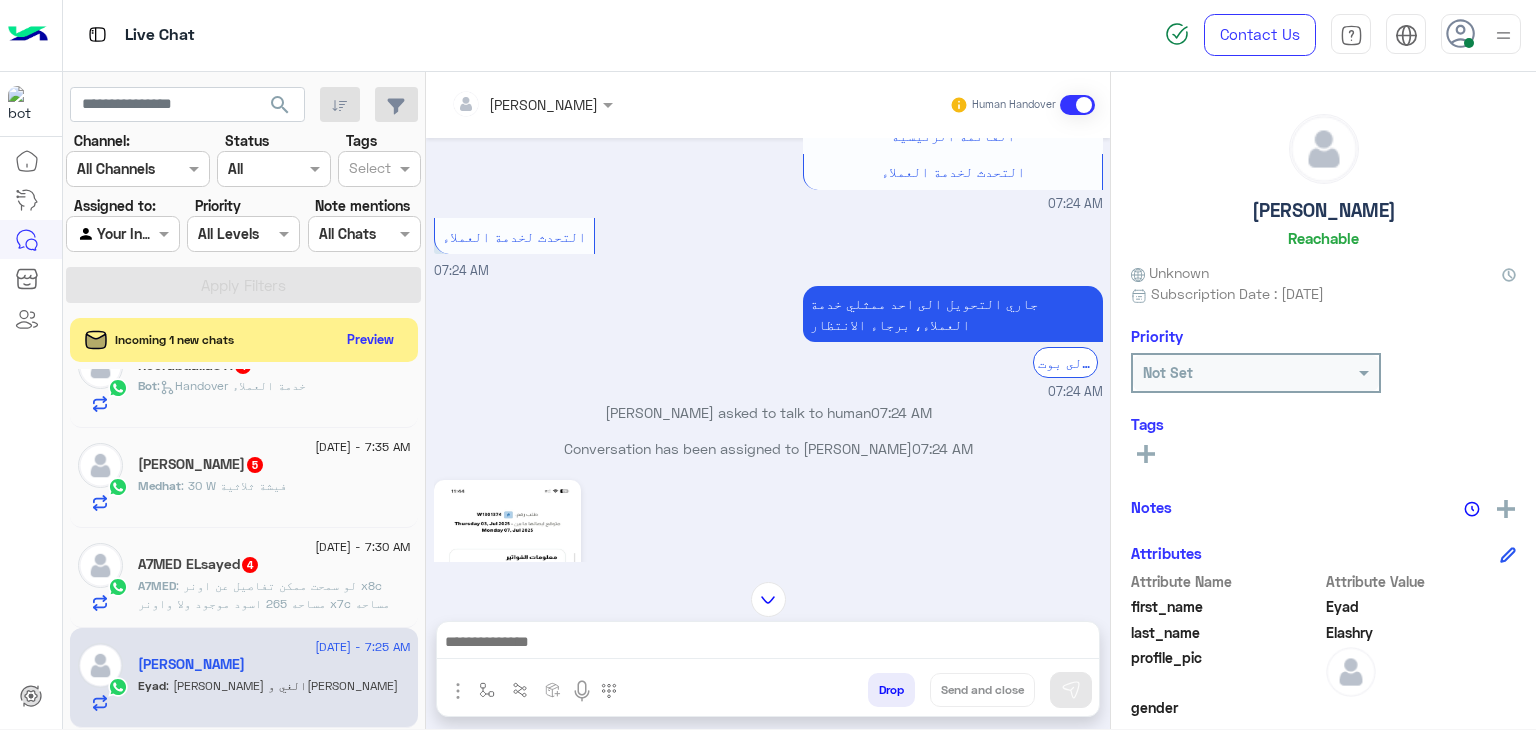 click on "A7MED ELsayed  4" 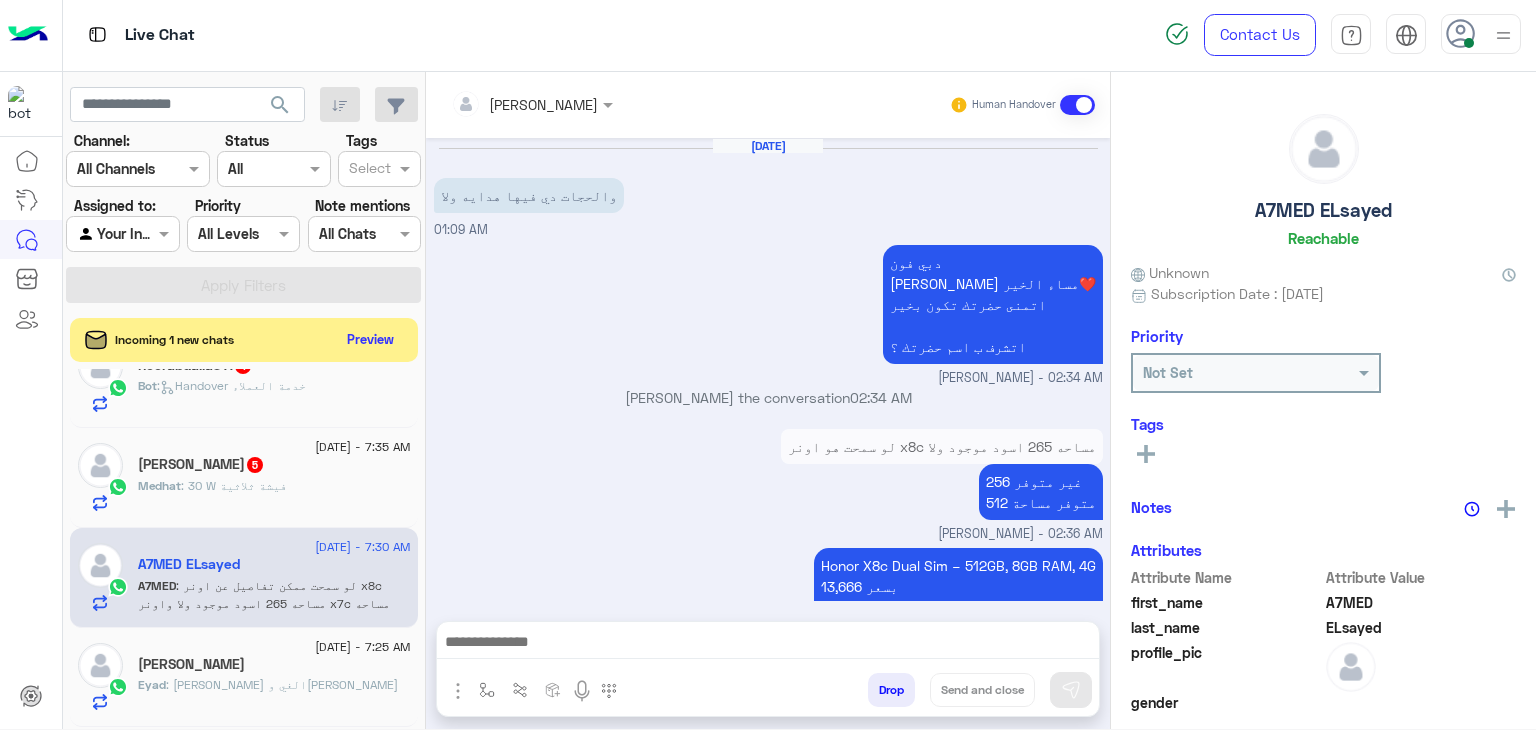 scroll, scrollTop: 2074, scrollLeft: 0, axis: vertical 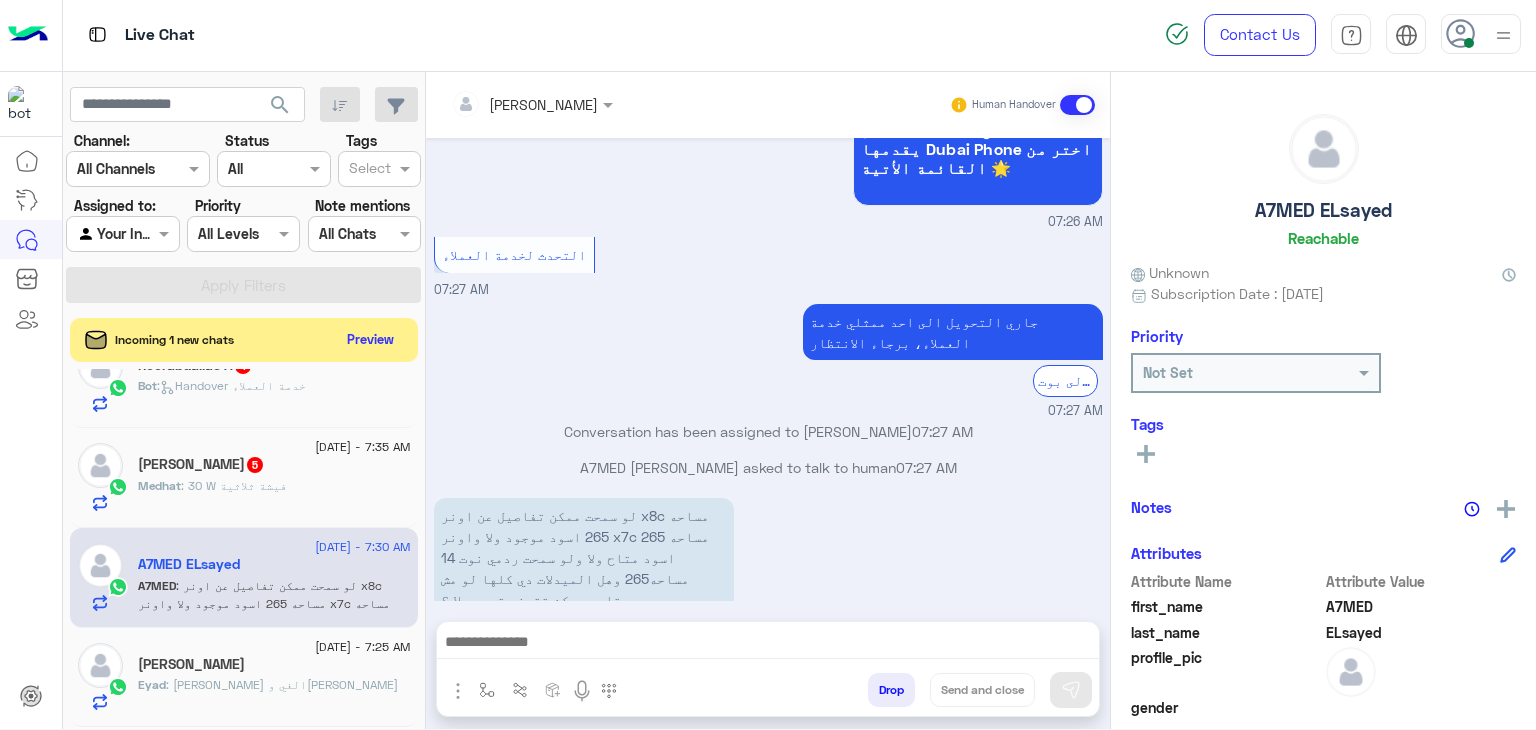 click on "Medhat : 30 W
فيشة ثلاثية" 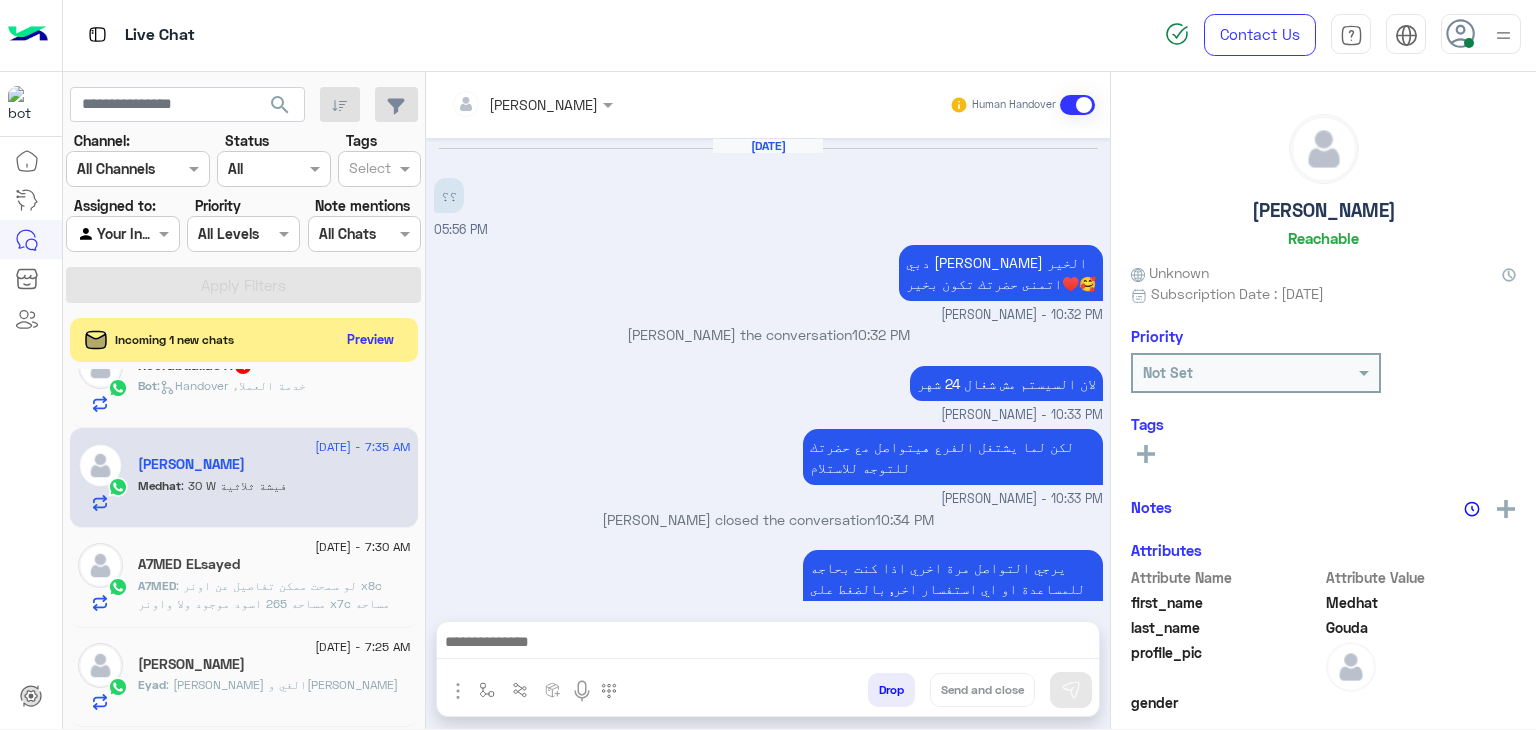 scroll, scrollTop: 1531, scrollLeft: 0, axis: vertical 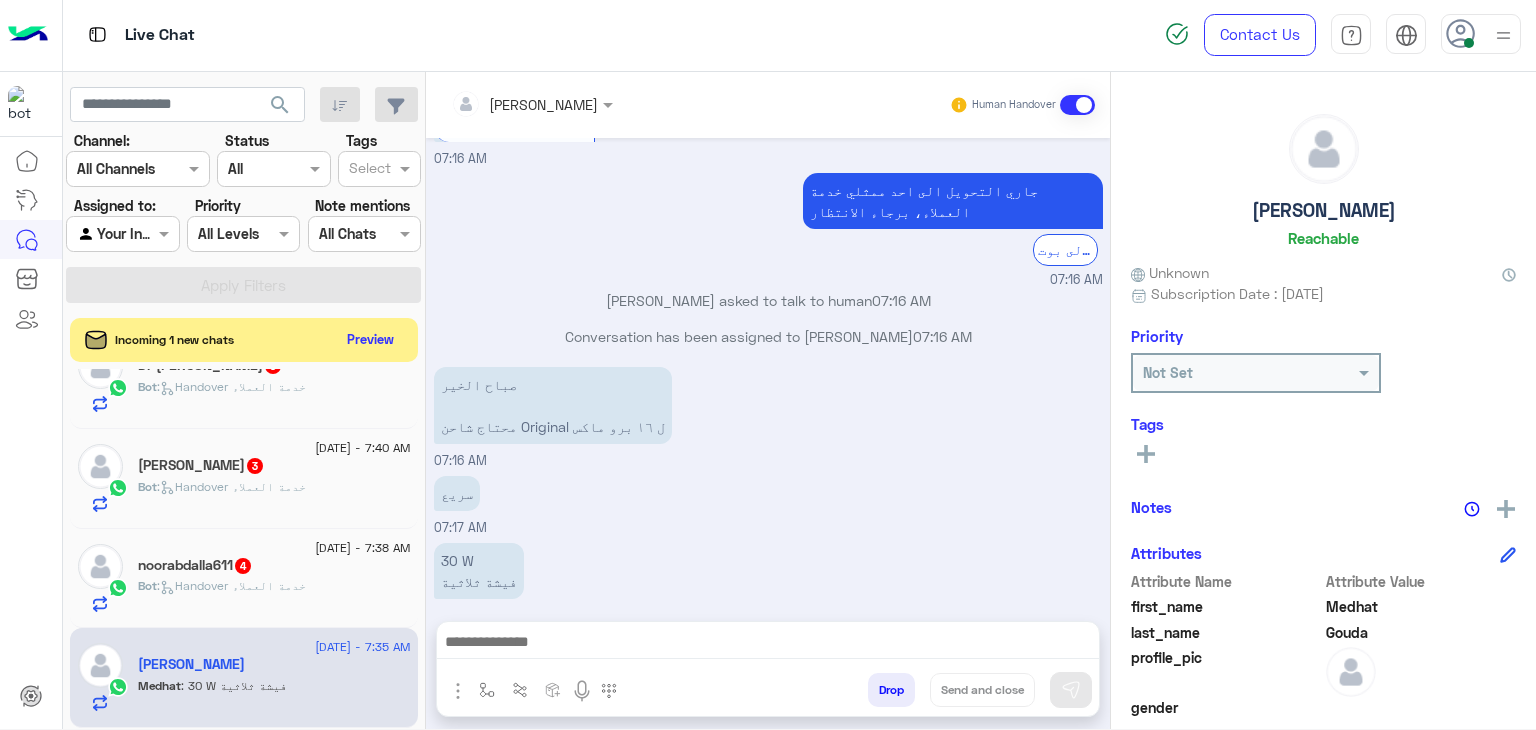 click on "noorabdalla611   4" 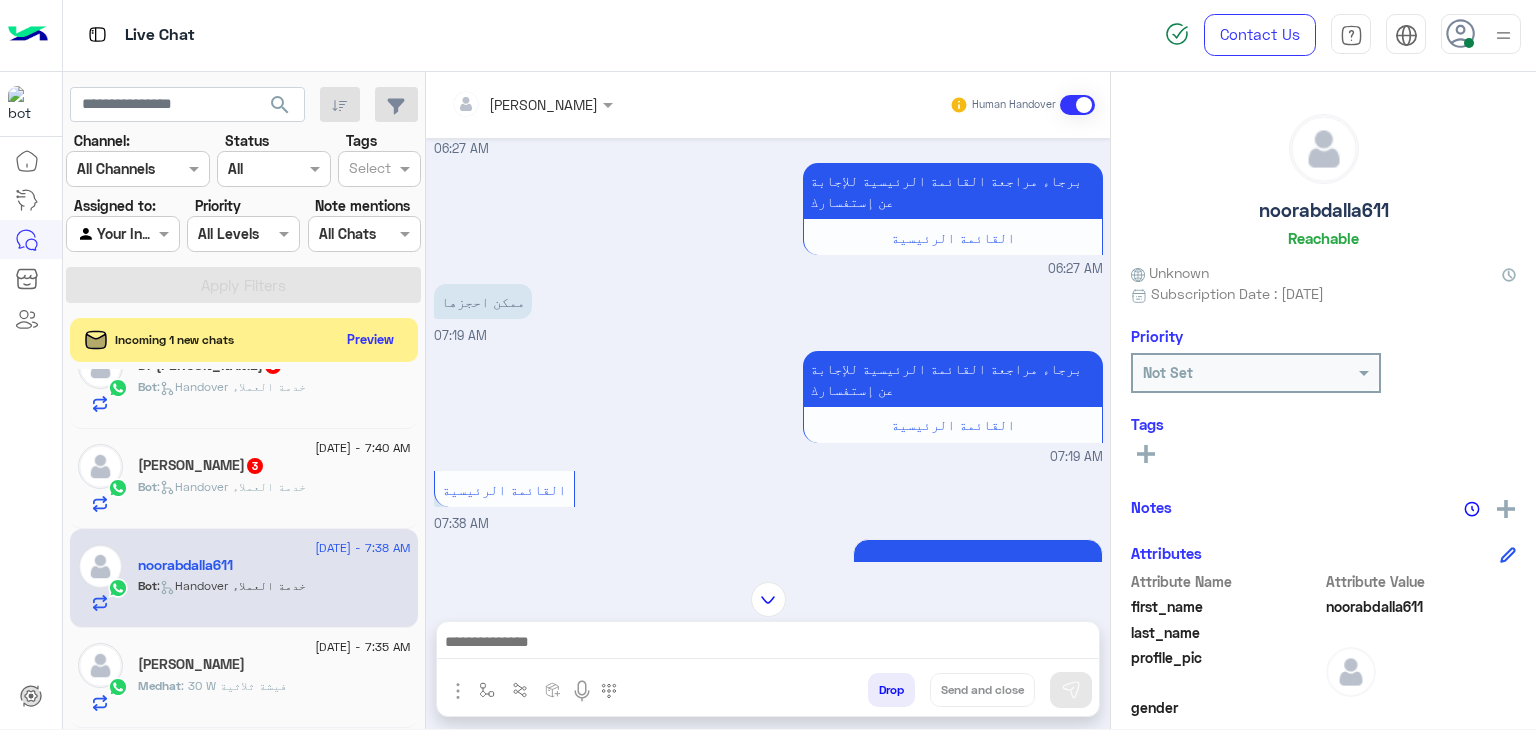 scroll, scrollTop: 1112, scrollLeft: 0, axis: vertical 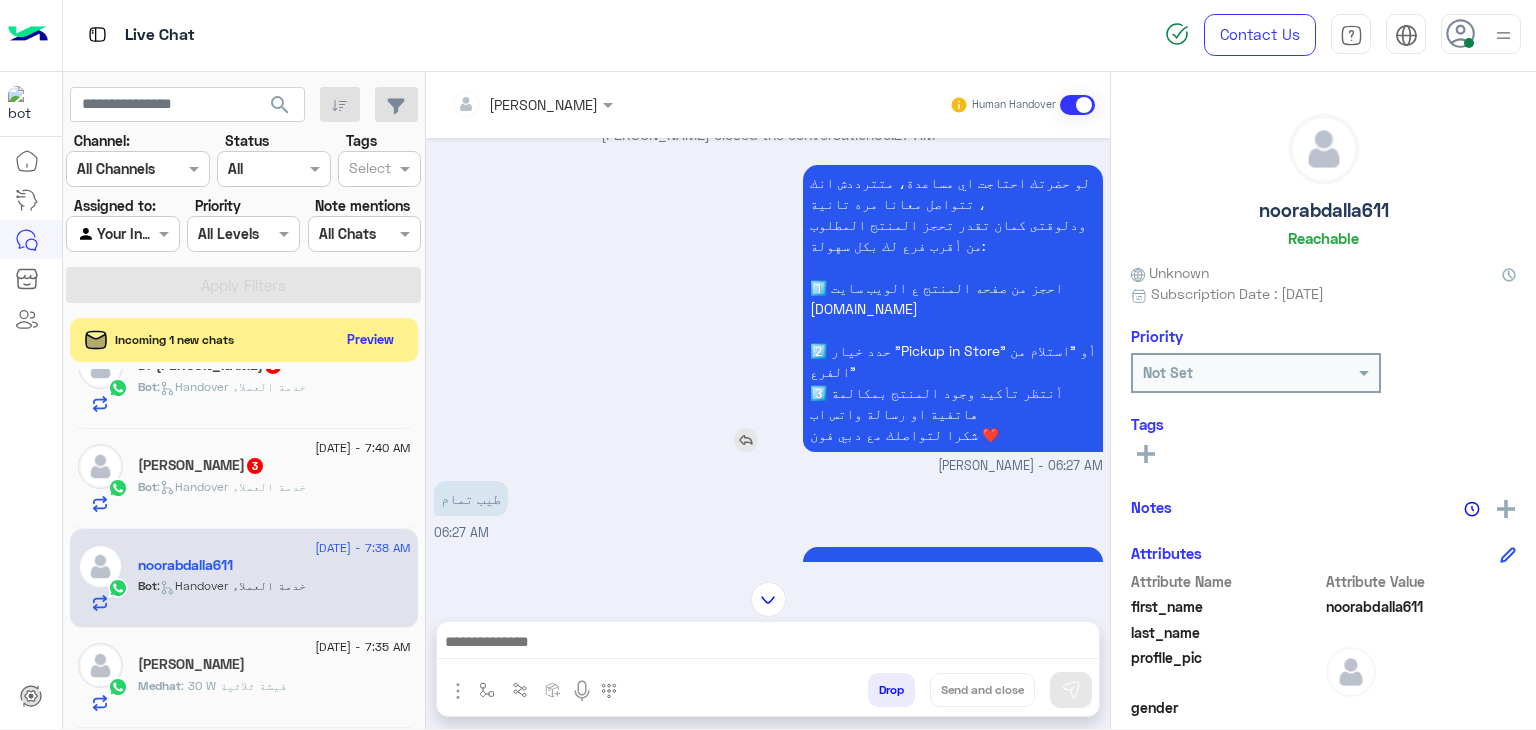 click on "لو حضرتك احتاجت اي مساعدة، متترددش انك تتواصل معانا مره تانية ،  ودلوقتى كمان تقدر تحجز المنتج المطلوب من أقرب فرع لك بكل سهولة: 1️⃣ احجز من صفحه المنتج ع الويب سايت [DOMAIN_NAME] 2️⃣ حدد خيار "Pickup in Store" أو "استلام من الفرع" 3️⃣ أنتظر تأكيد وجود المنتج  بمكالمة هاتفية او رسالة واتس اب شكرا لتواصلك مع دبي فون ❤️" at bounding box center (896, 308) 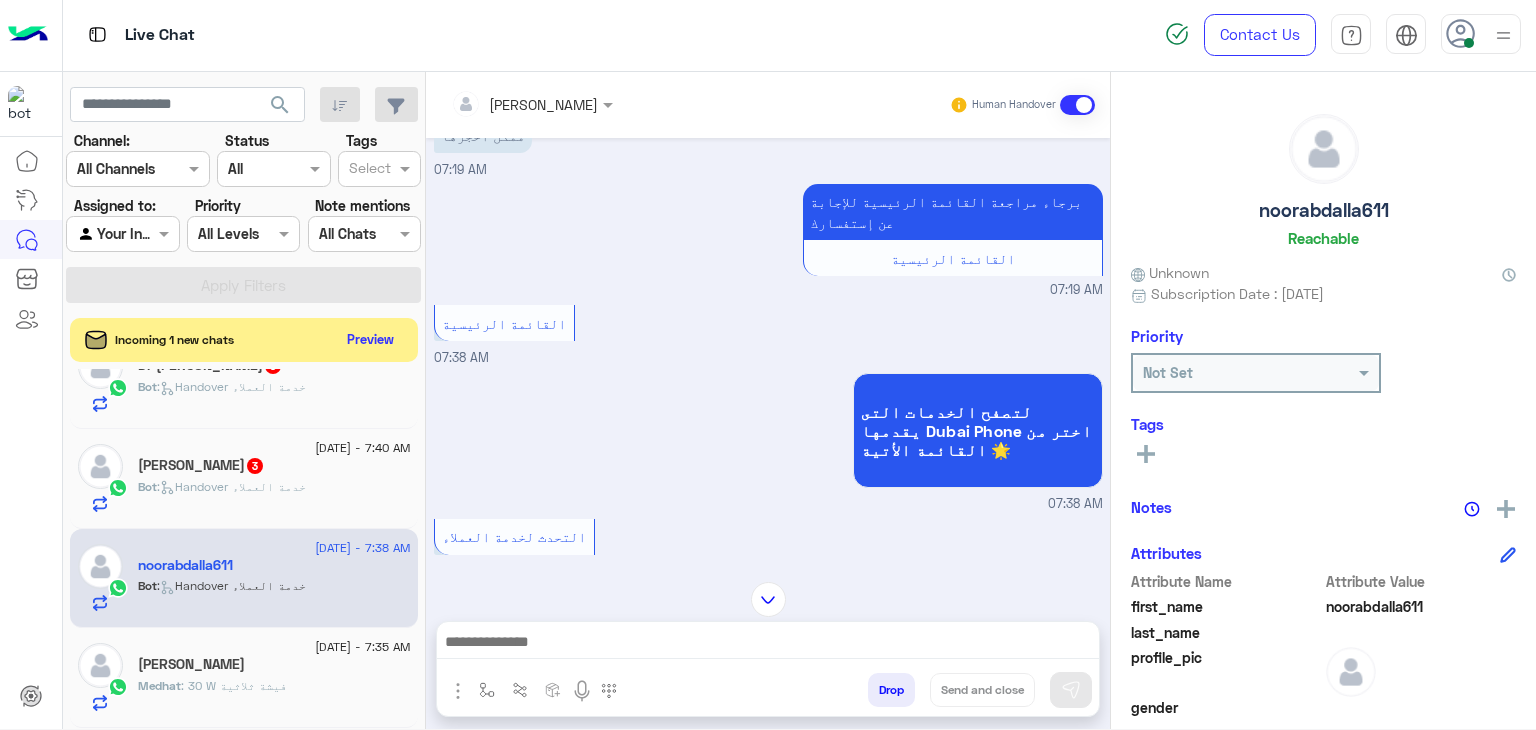 scroll, scrollTop: 5237, scrollLeft: 0, axis: vertical 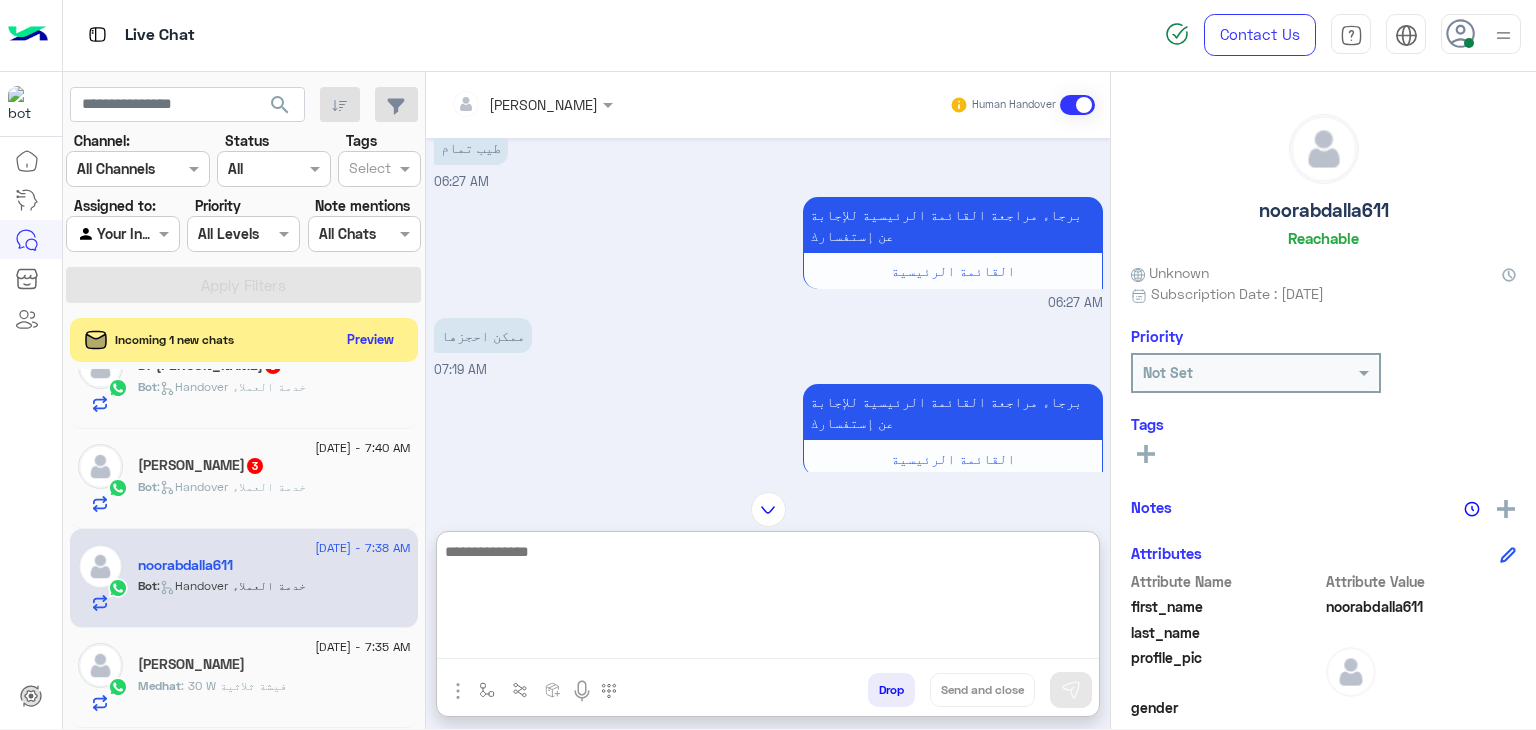 paste on "**********" 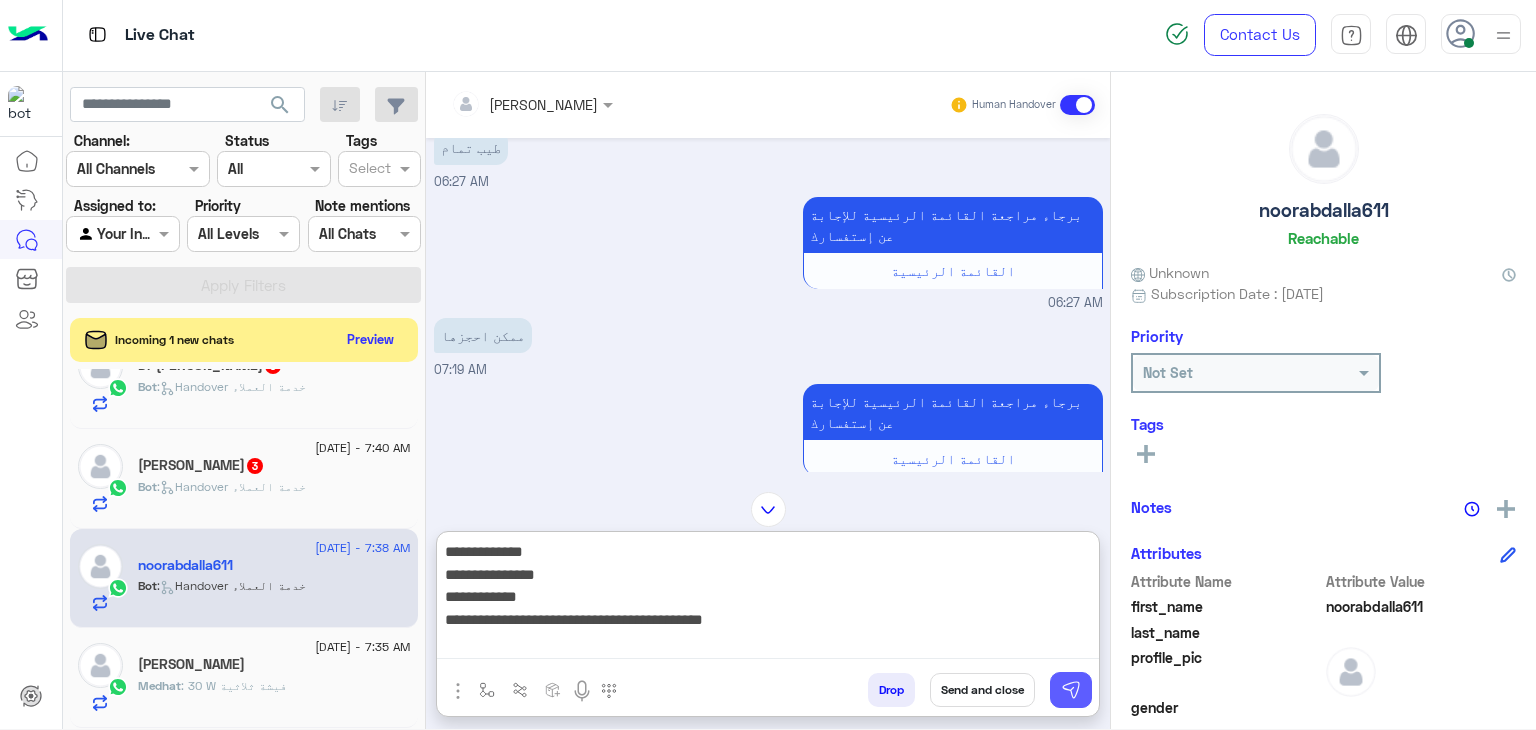 type on "**********" 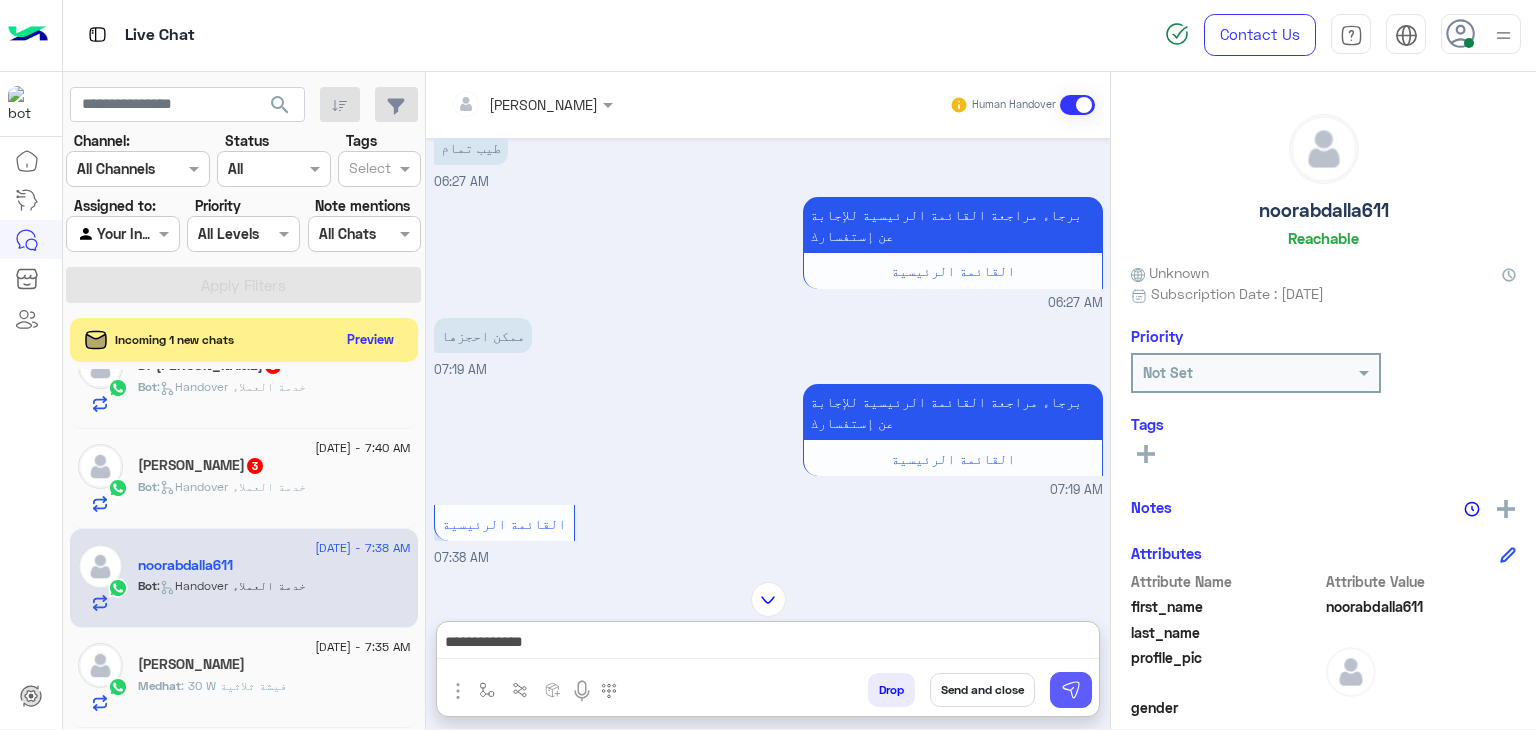 click at bounding box center (1071, 690) 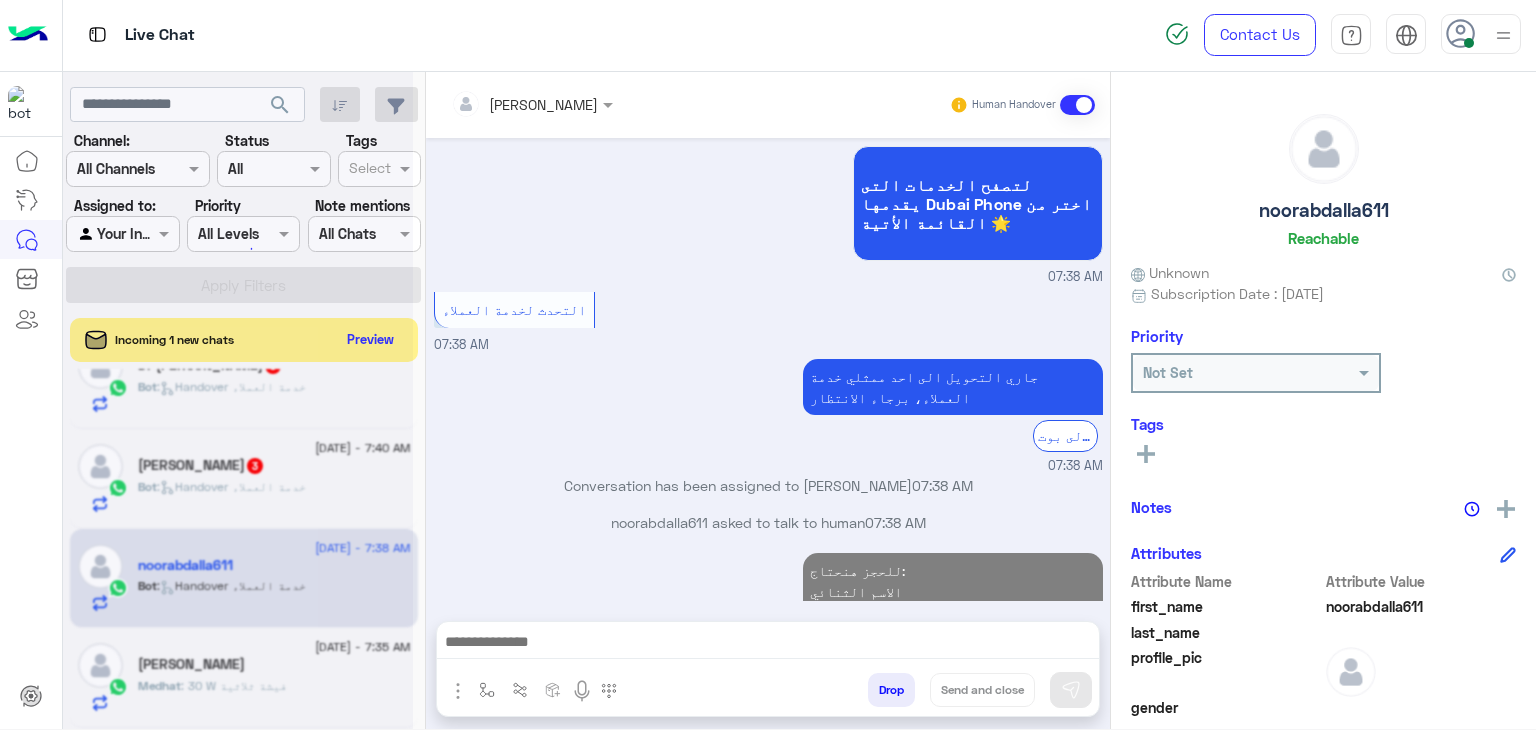 scroll, scrollTop: 5664, scrollLeft: 0, axis: vertical 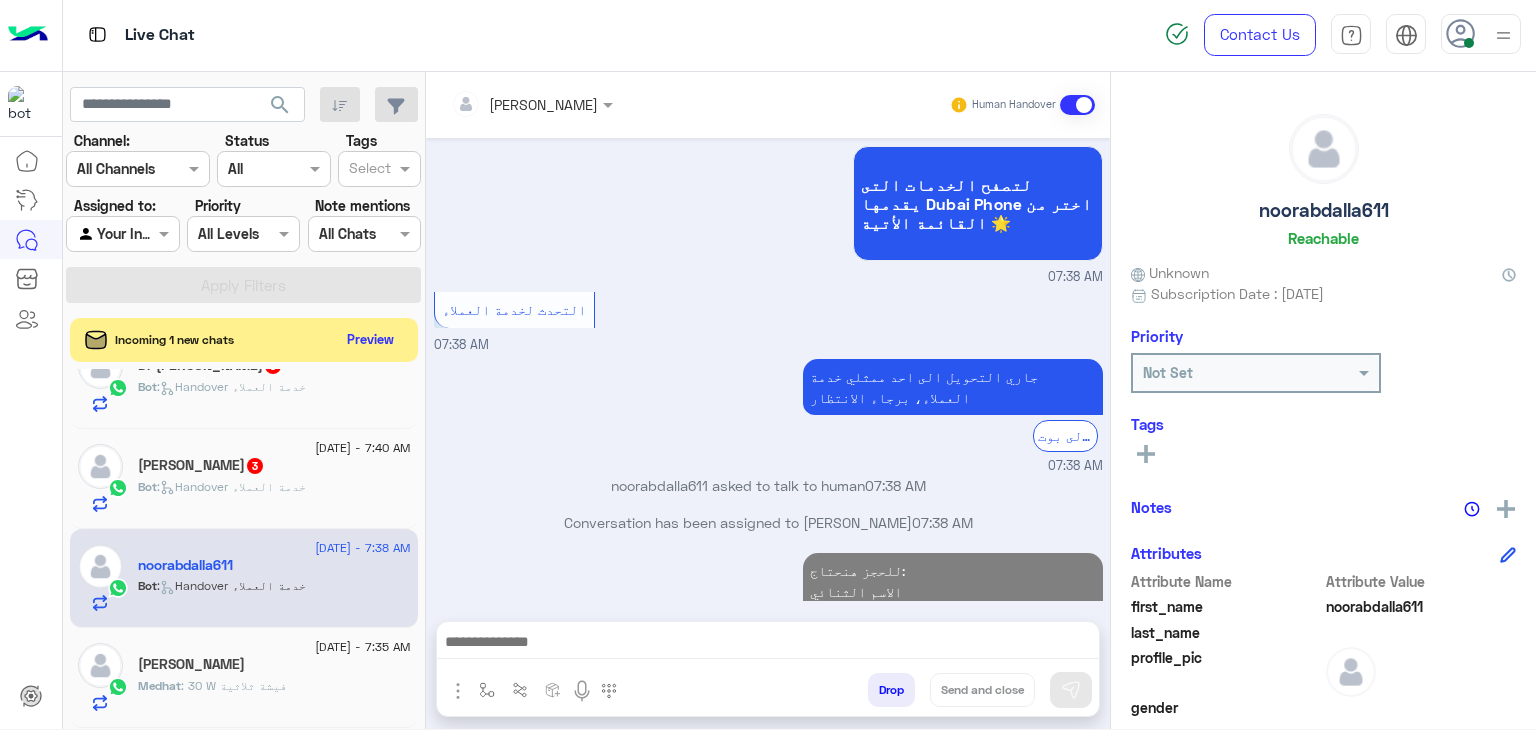 click on "[PERSON_NAME]  3" 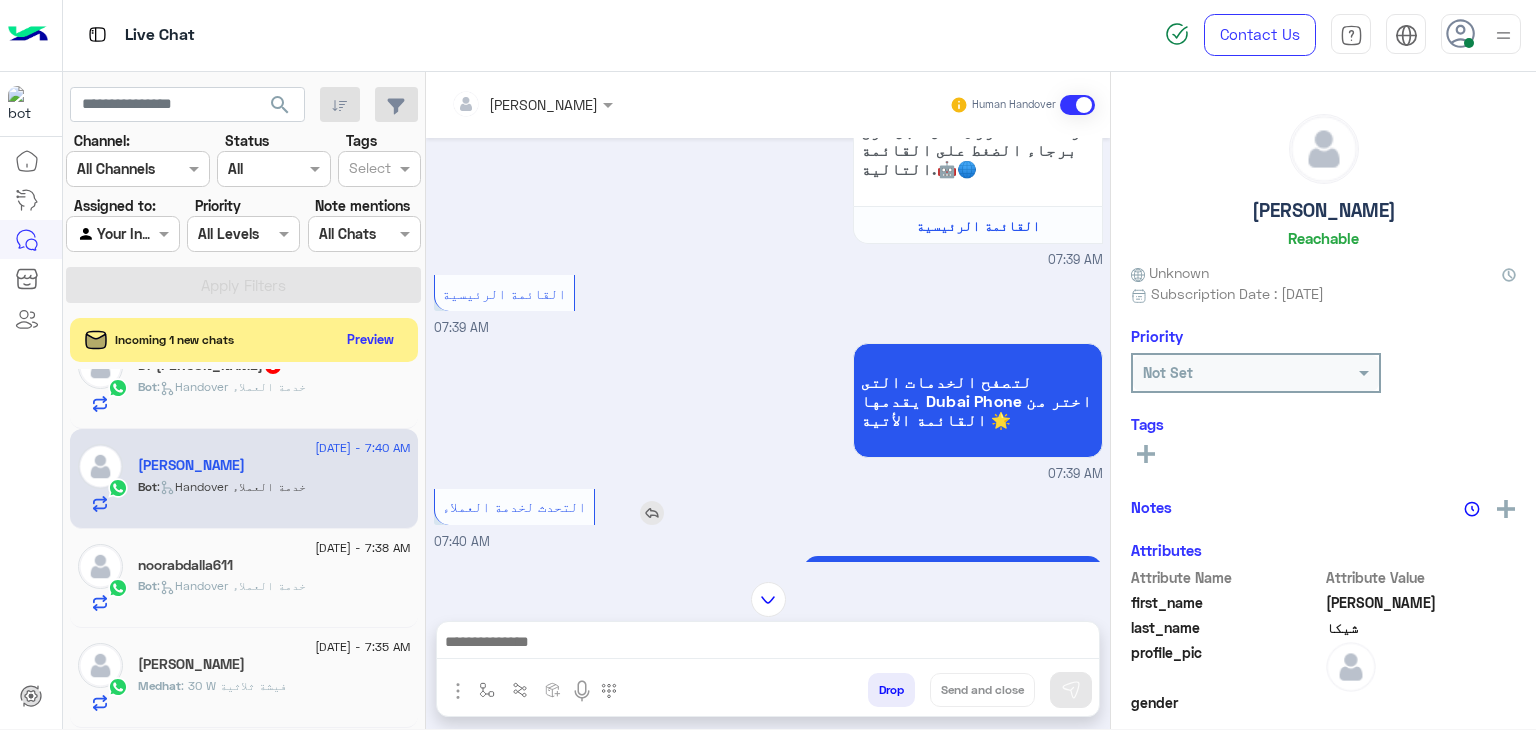 scroll, scrollTop: 1424, scrollLeft: 0, axis: vertical 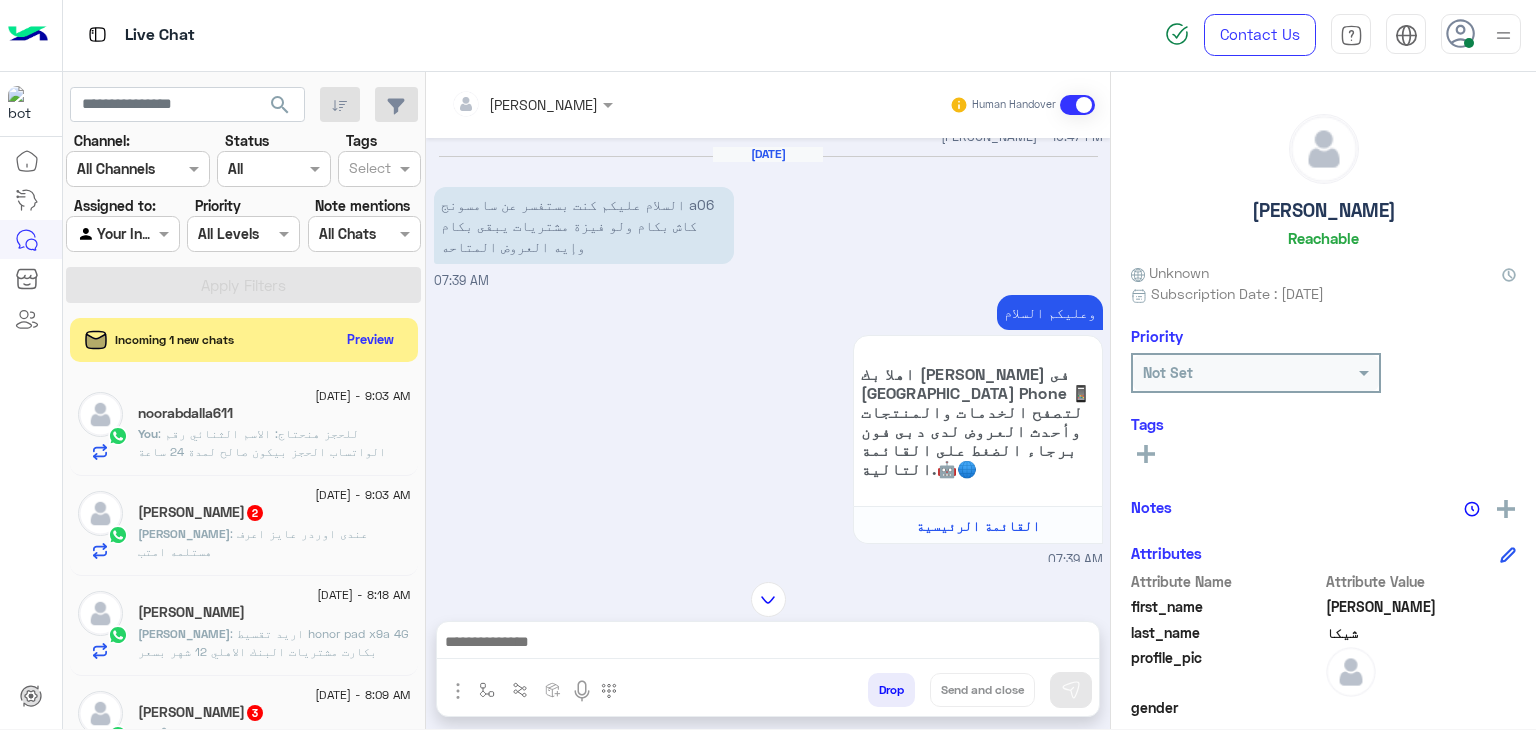 click on "[PERSON_NAME]  2" 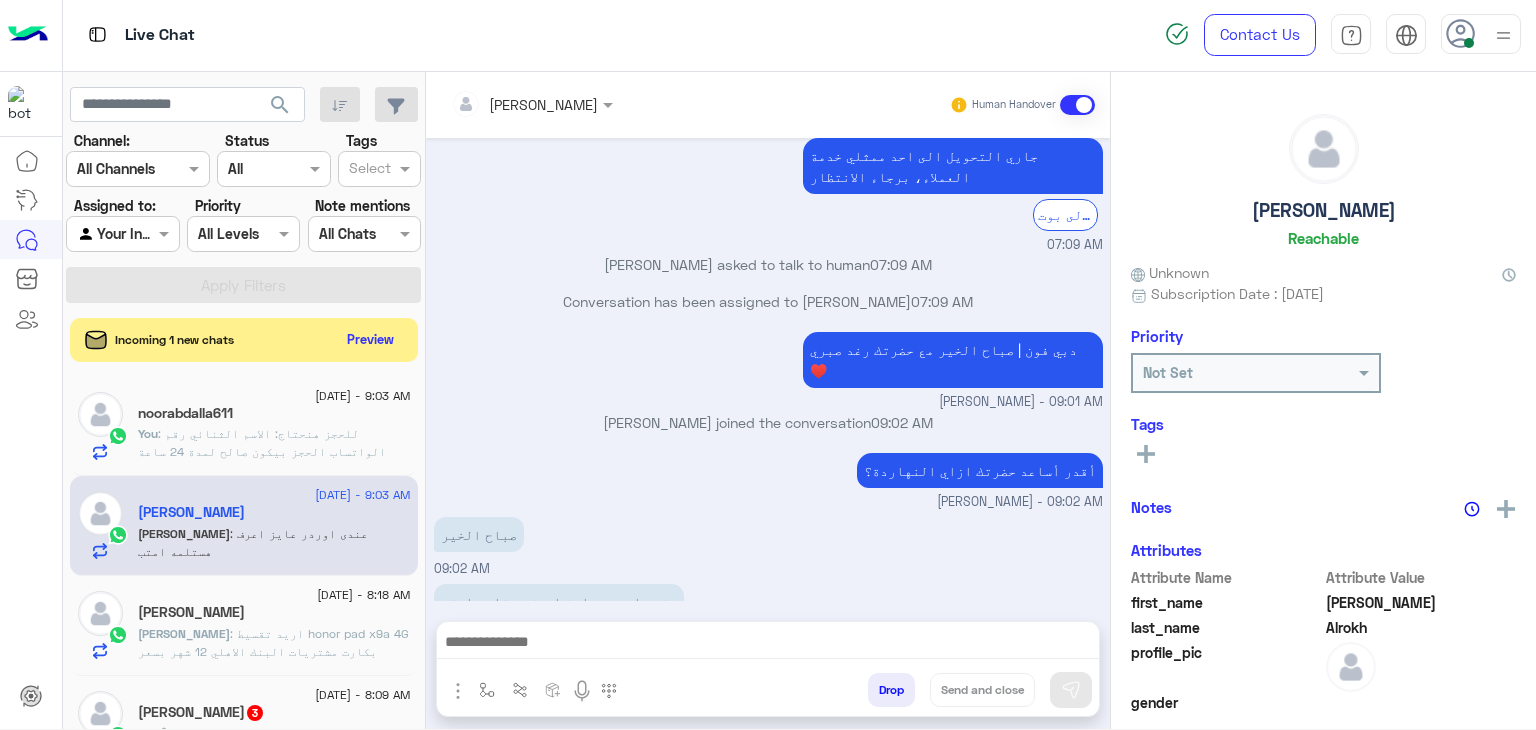 scroll, scrollTop: 1469, scrollLeft: 0, axis: vertical 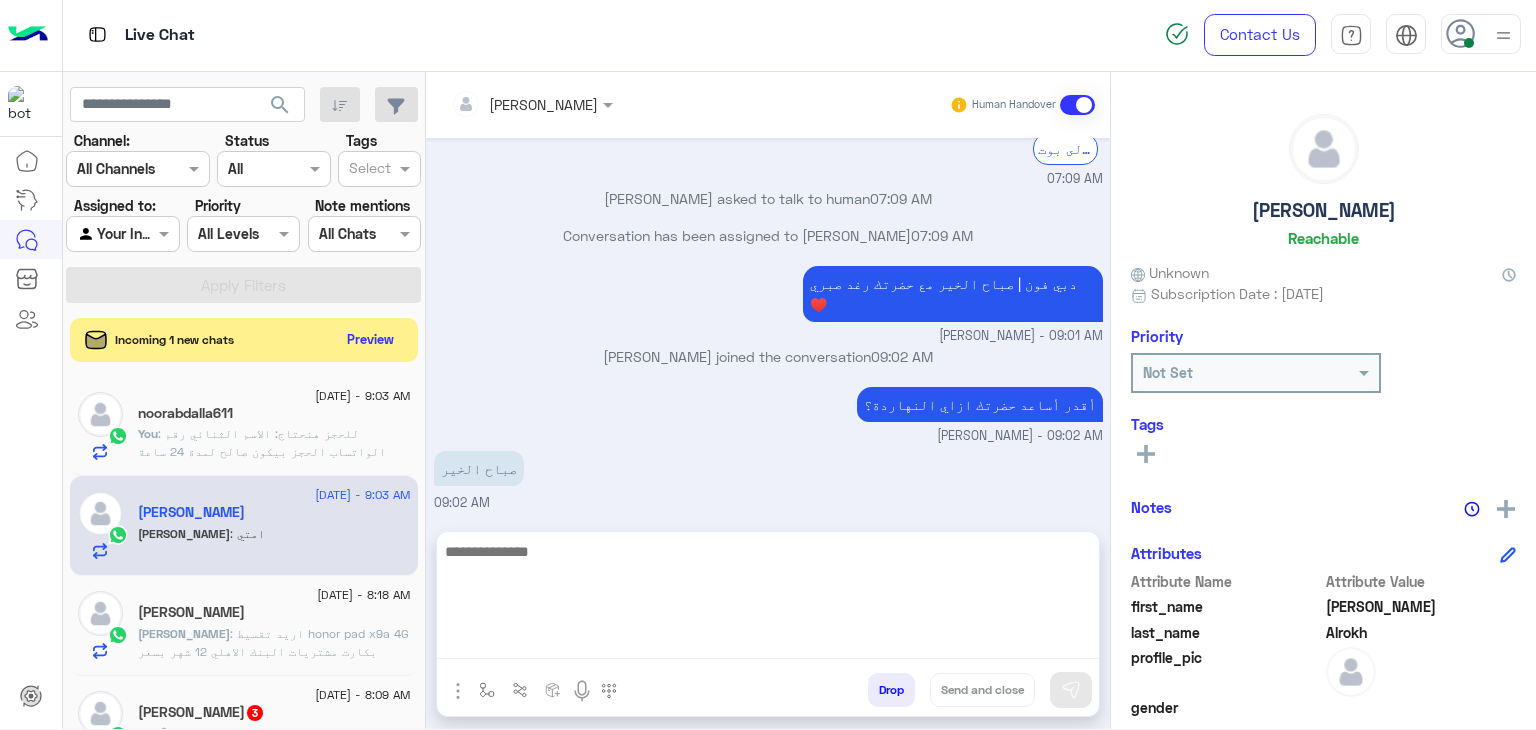 click at bounding box center [768, 599] 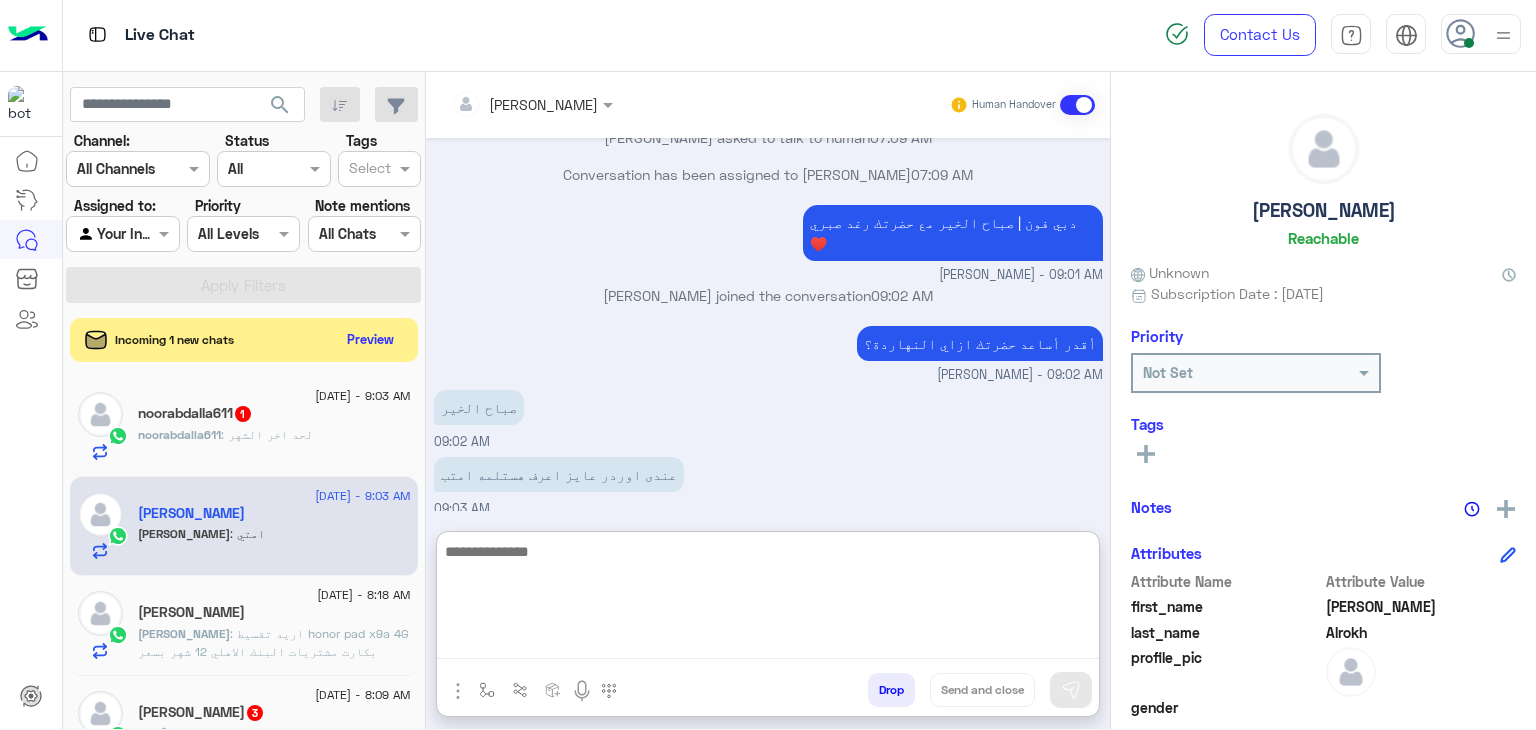 scroll, scrollTop: 1560, scrollLeft: 0, axis: vertical 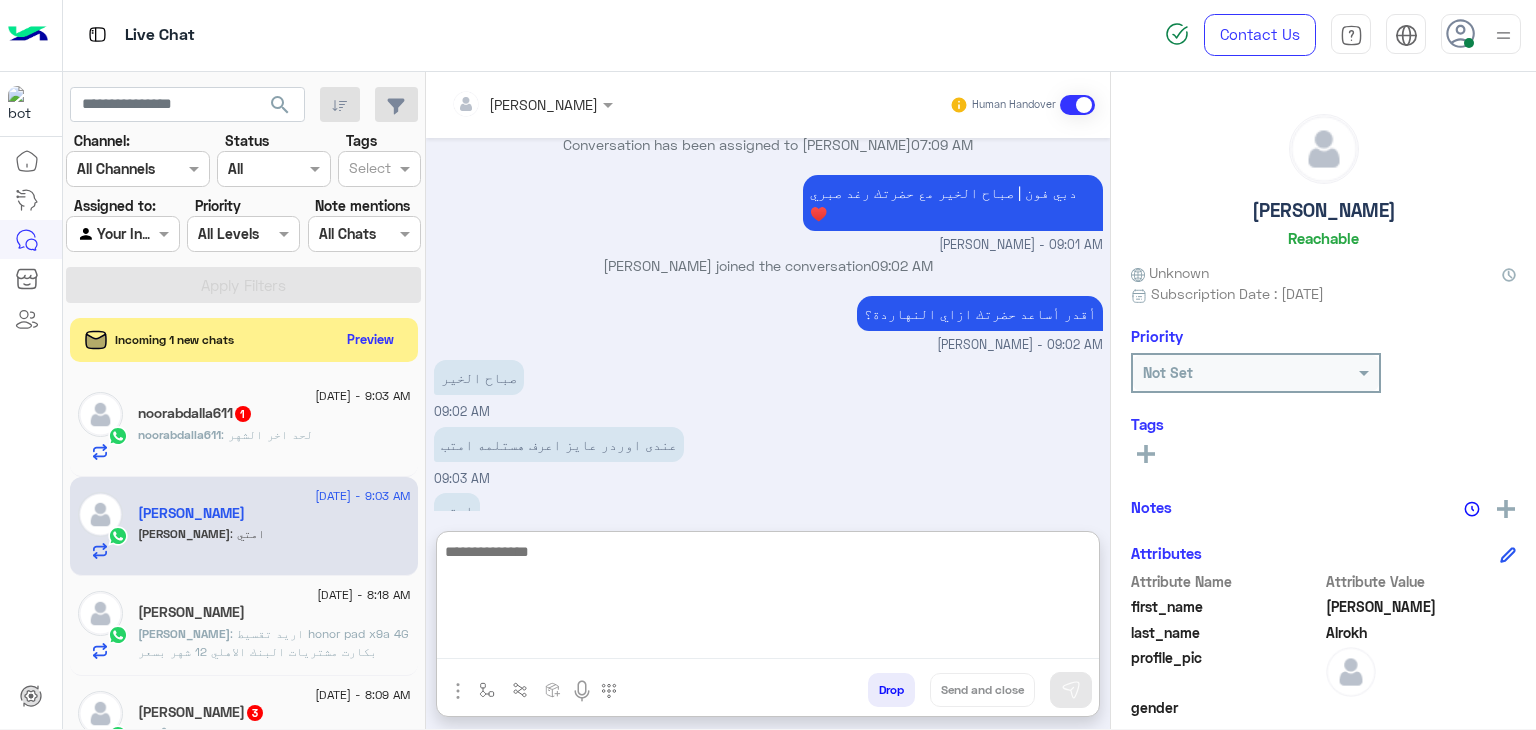 click at bounding box center (768, 599) 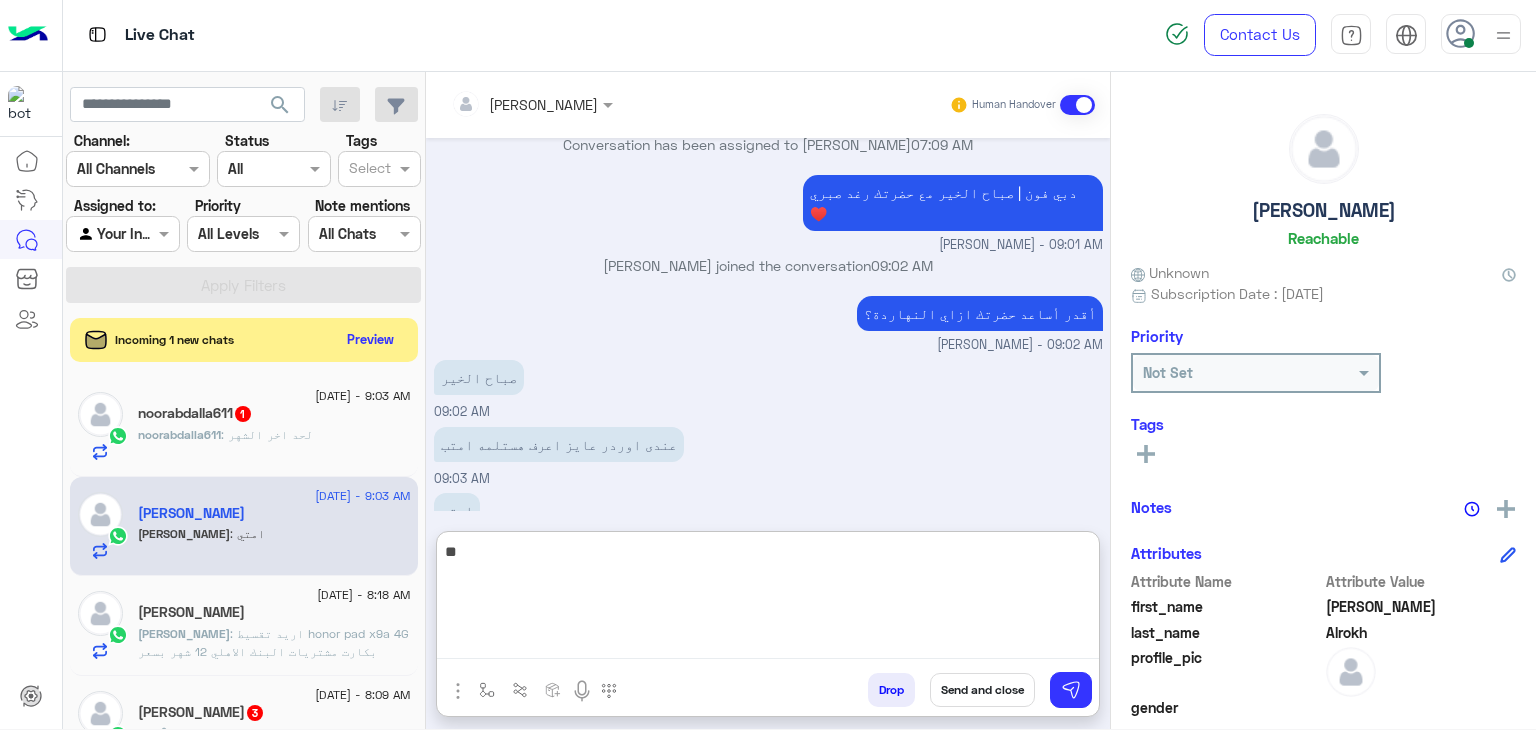 type on "*" 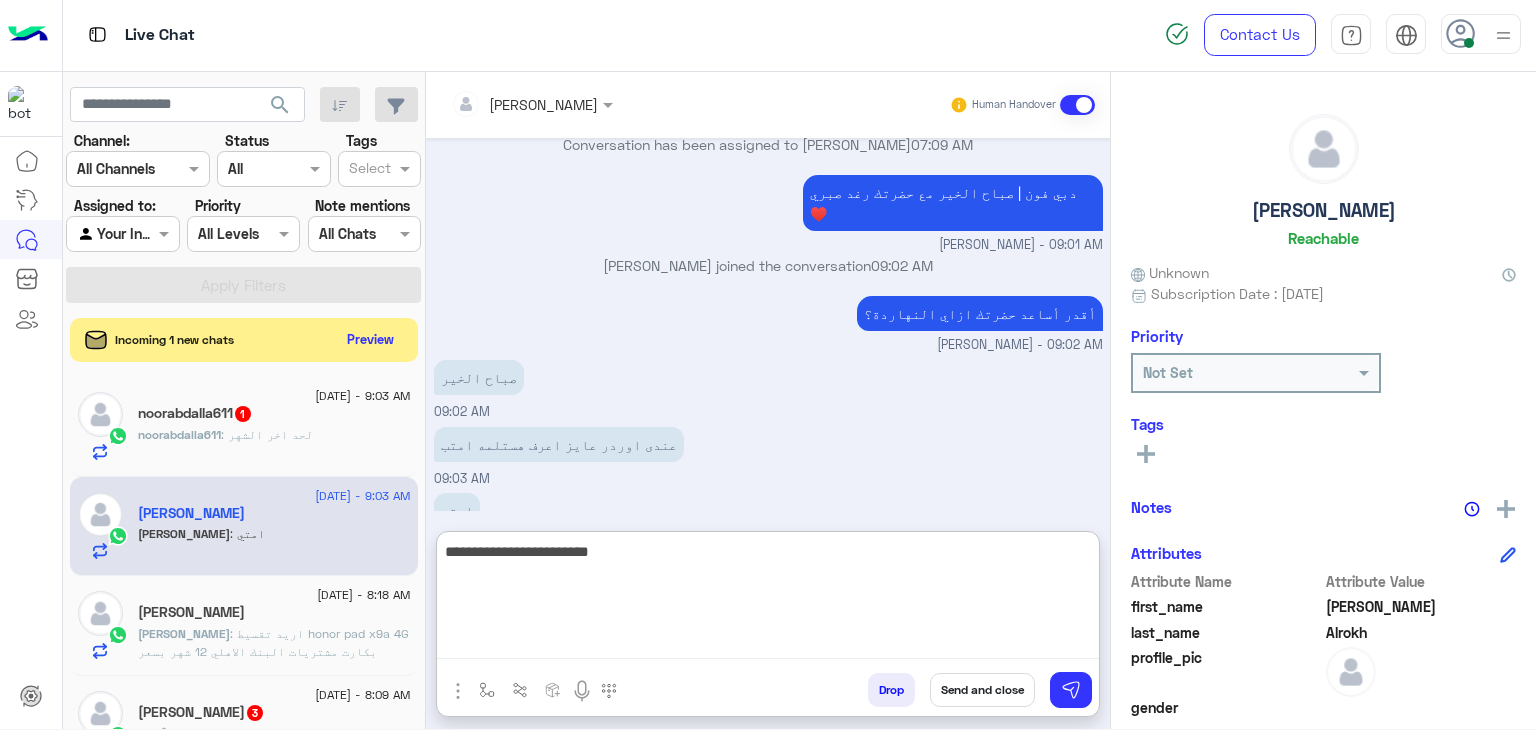 type on "**********" 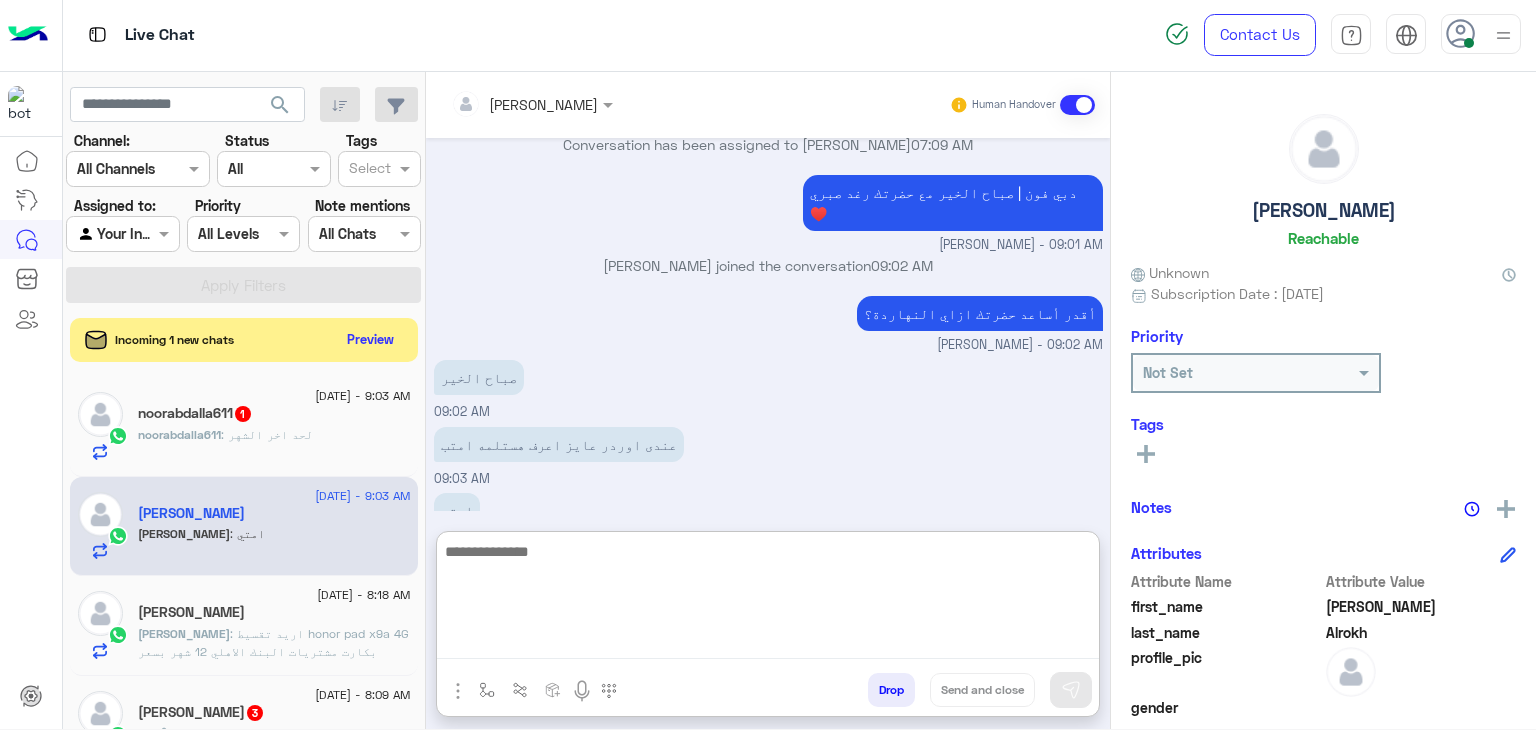 scroll, scrollTop: 1624, scrollLeft: 0, axis: vertical 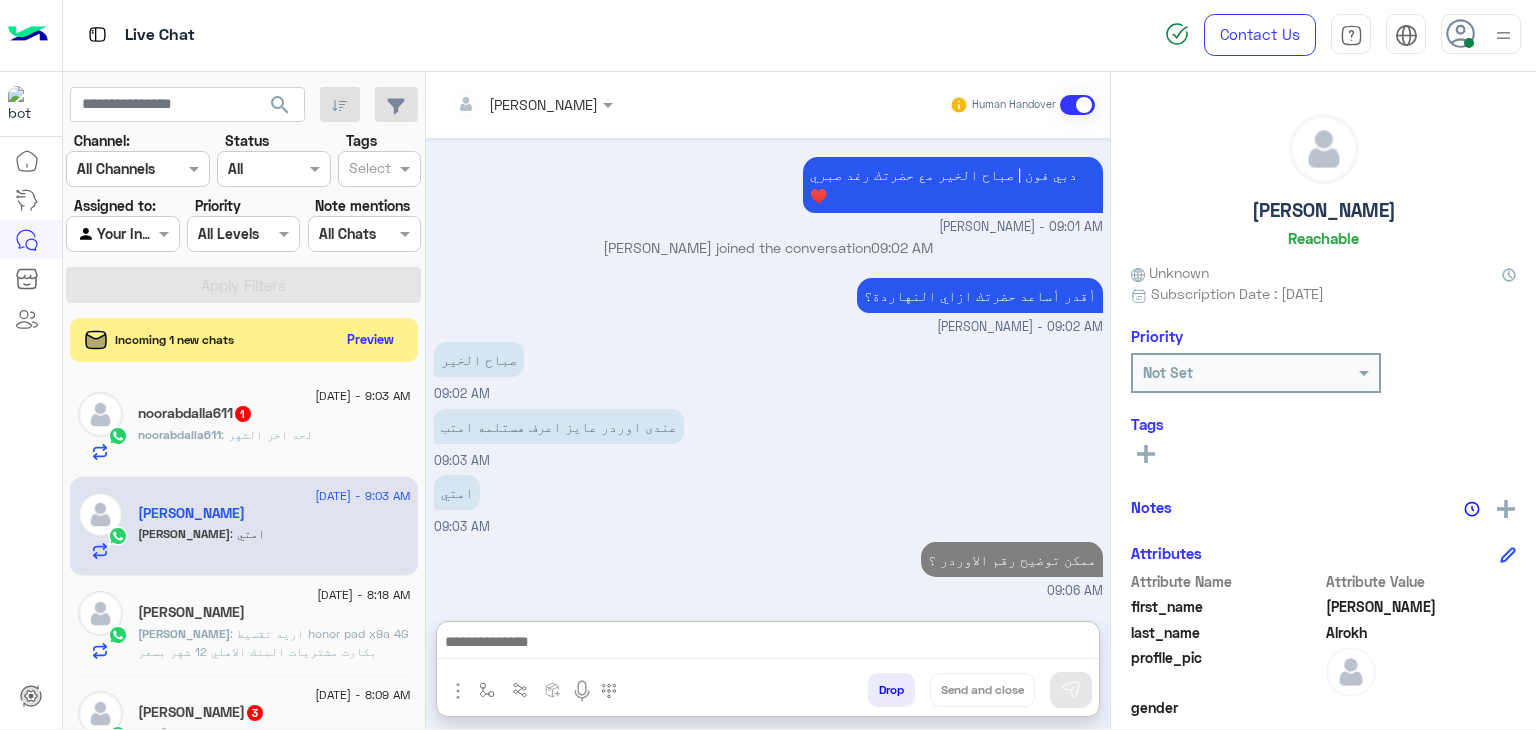 click on "noorabdalla611 : لحد اخر الشهر" 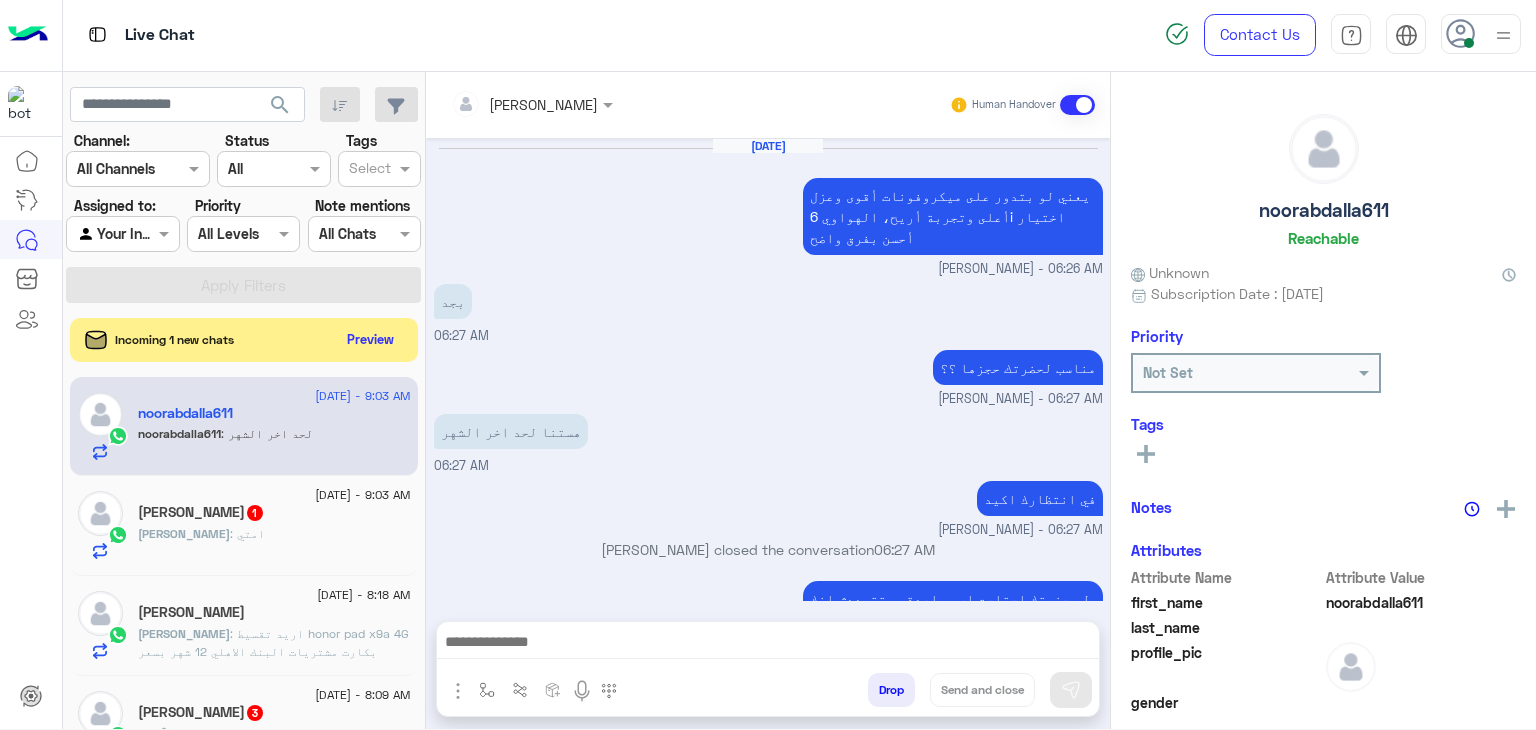 scroll, scrollTop: 1421, scrollLeft: 0, axis: vertical 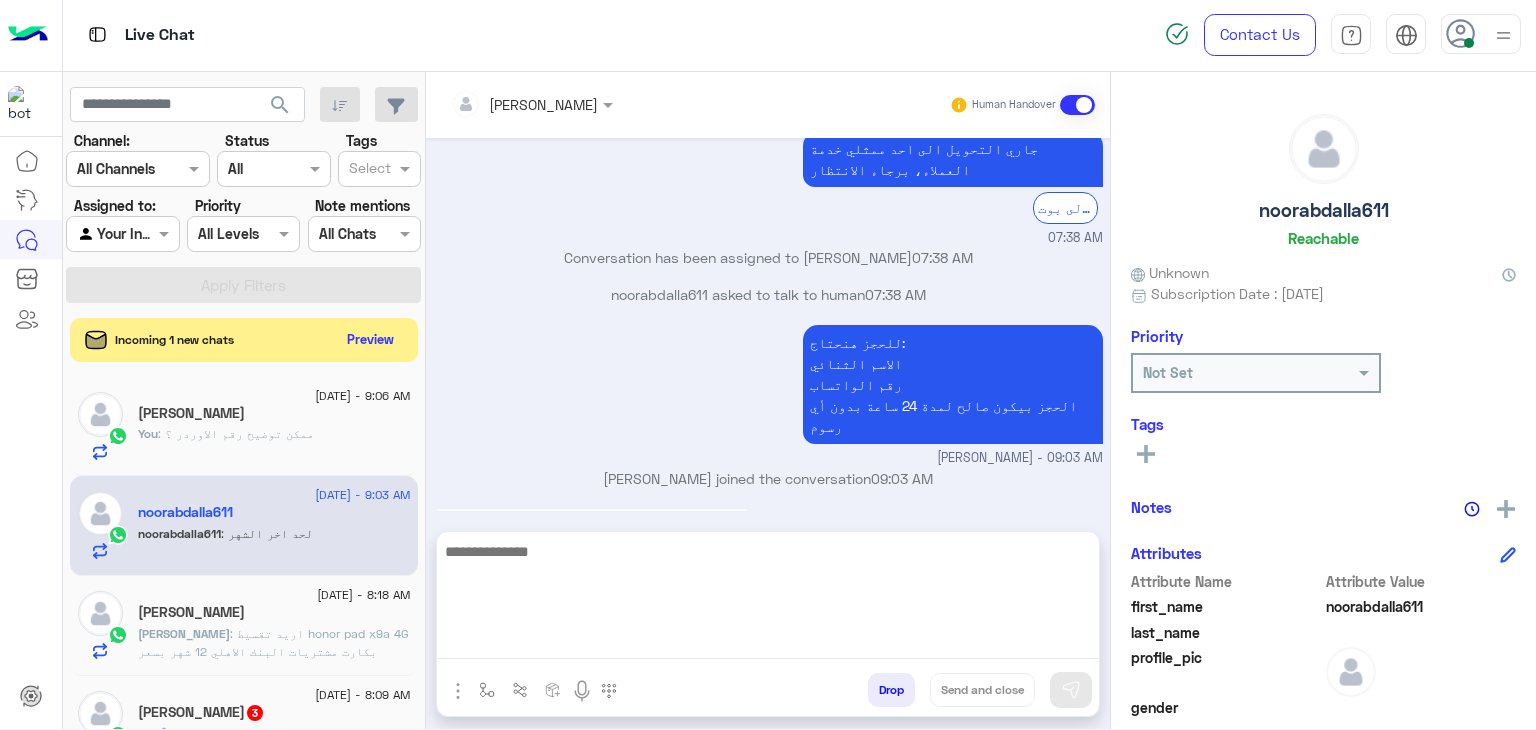 click at bounding box center (768, 599) 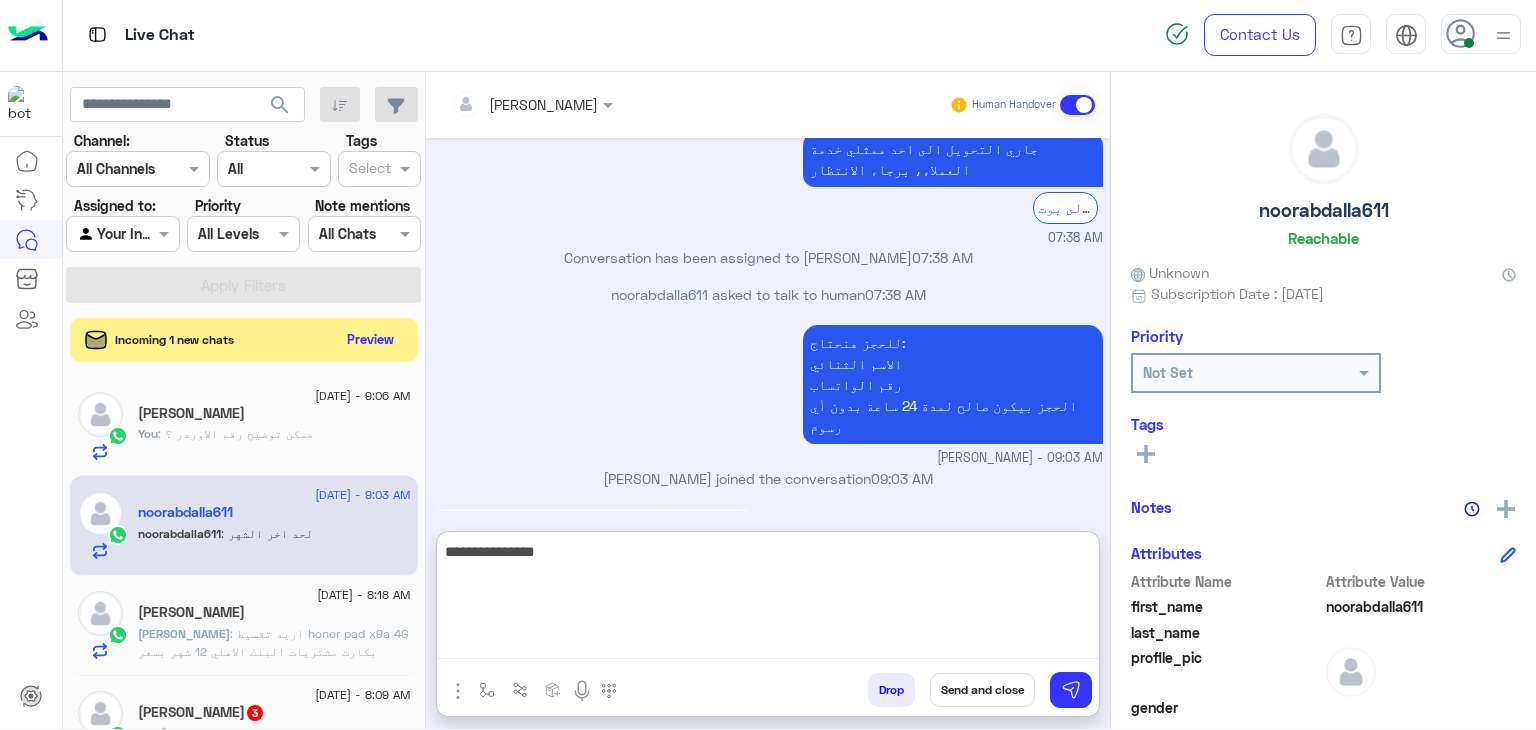 type on "**********" 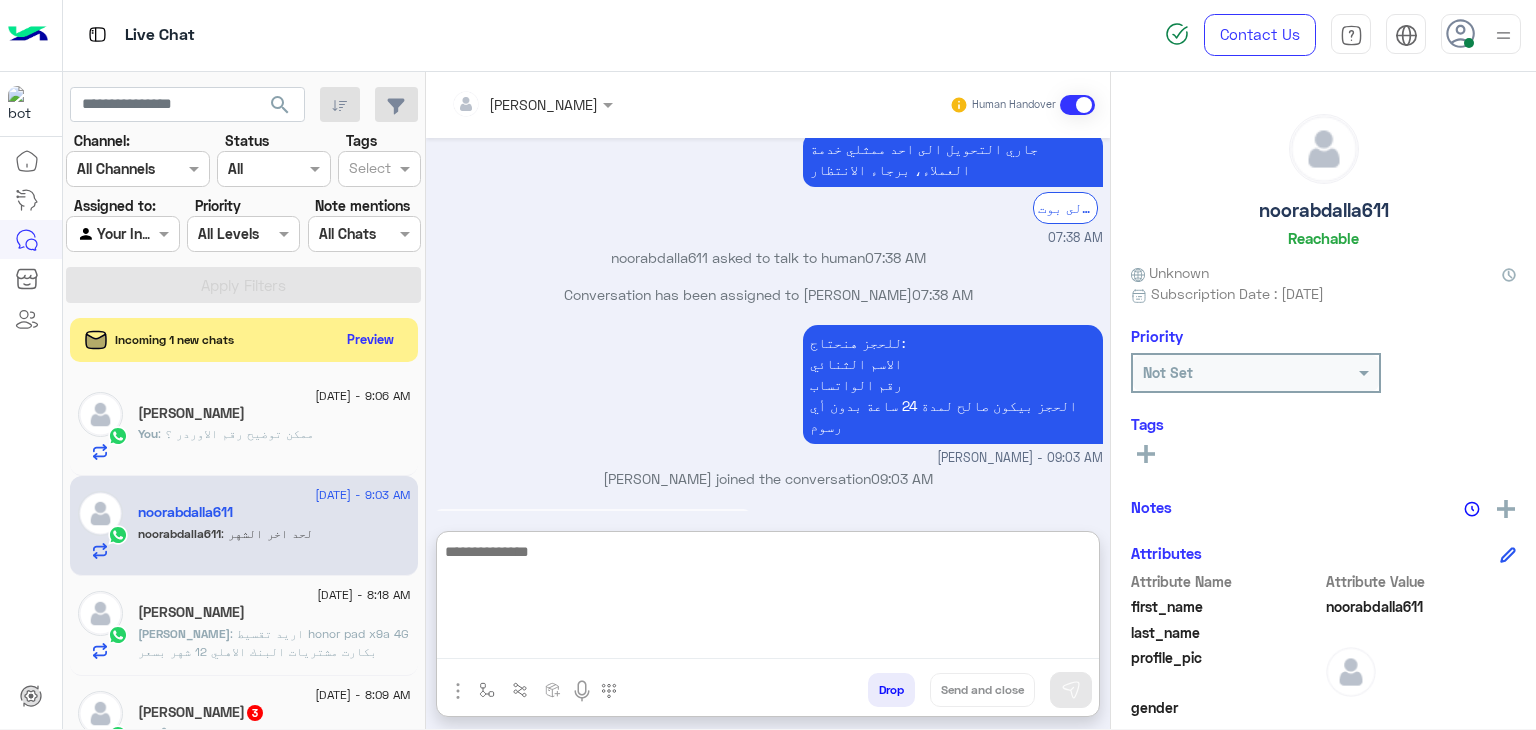 scroll, scrollTop: 1576, scrollLeft: 0, axis: vertical 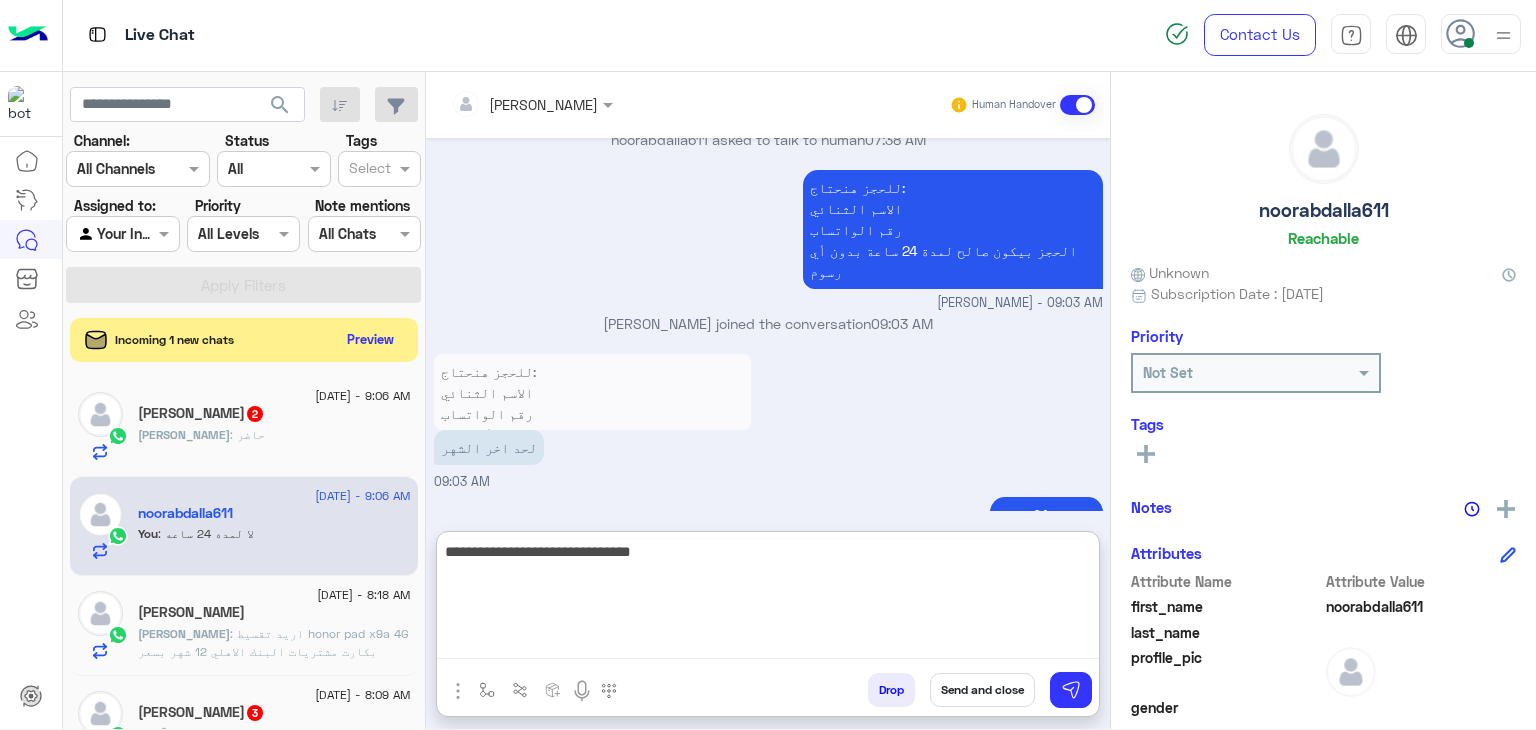 type on "**********" 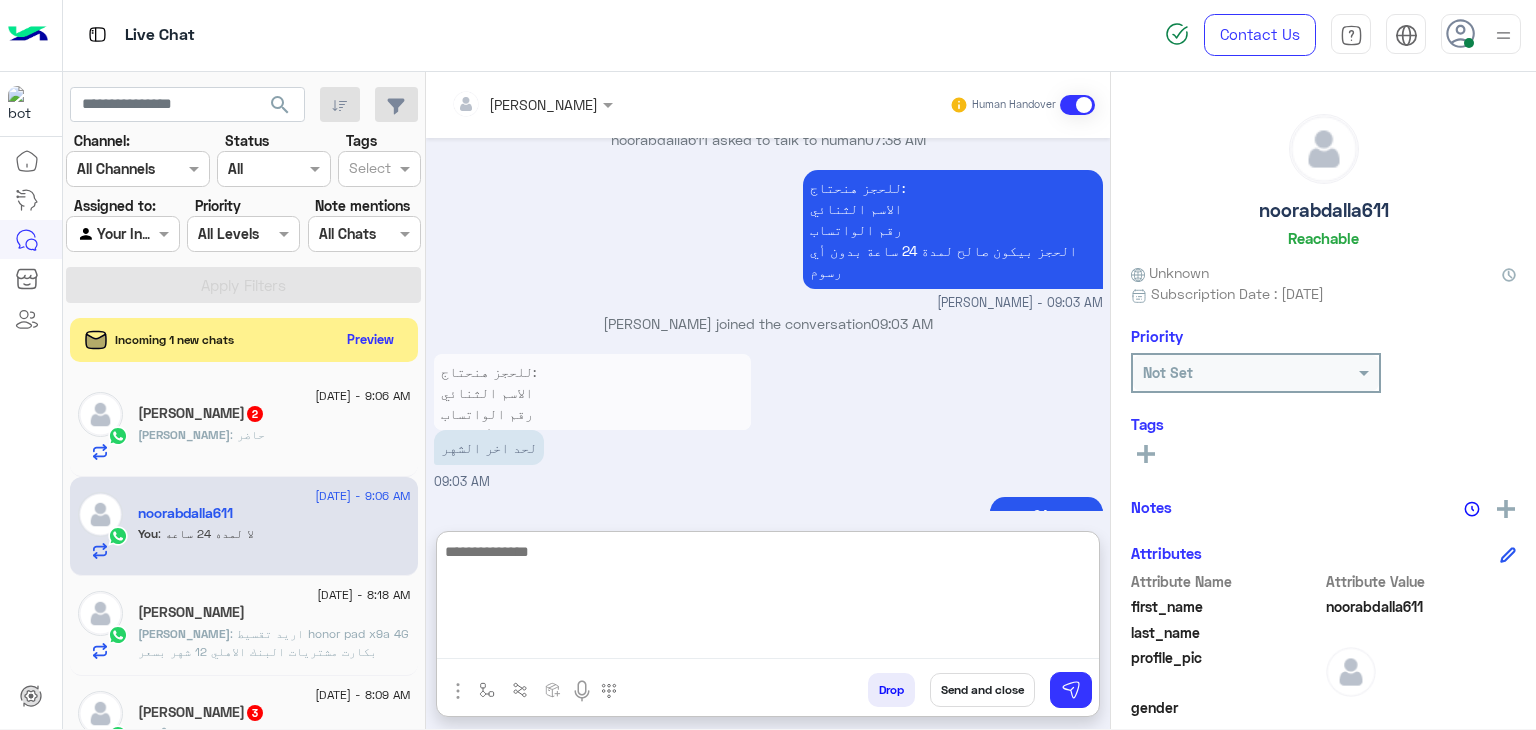 scroll, scrollTop: 1639, scrollLeft: 0, axis: vertical 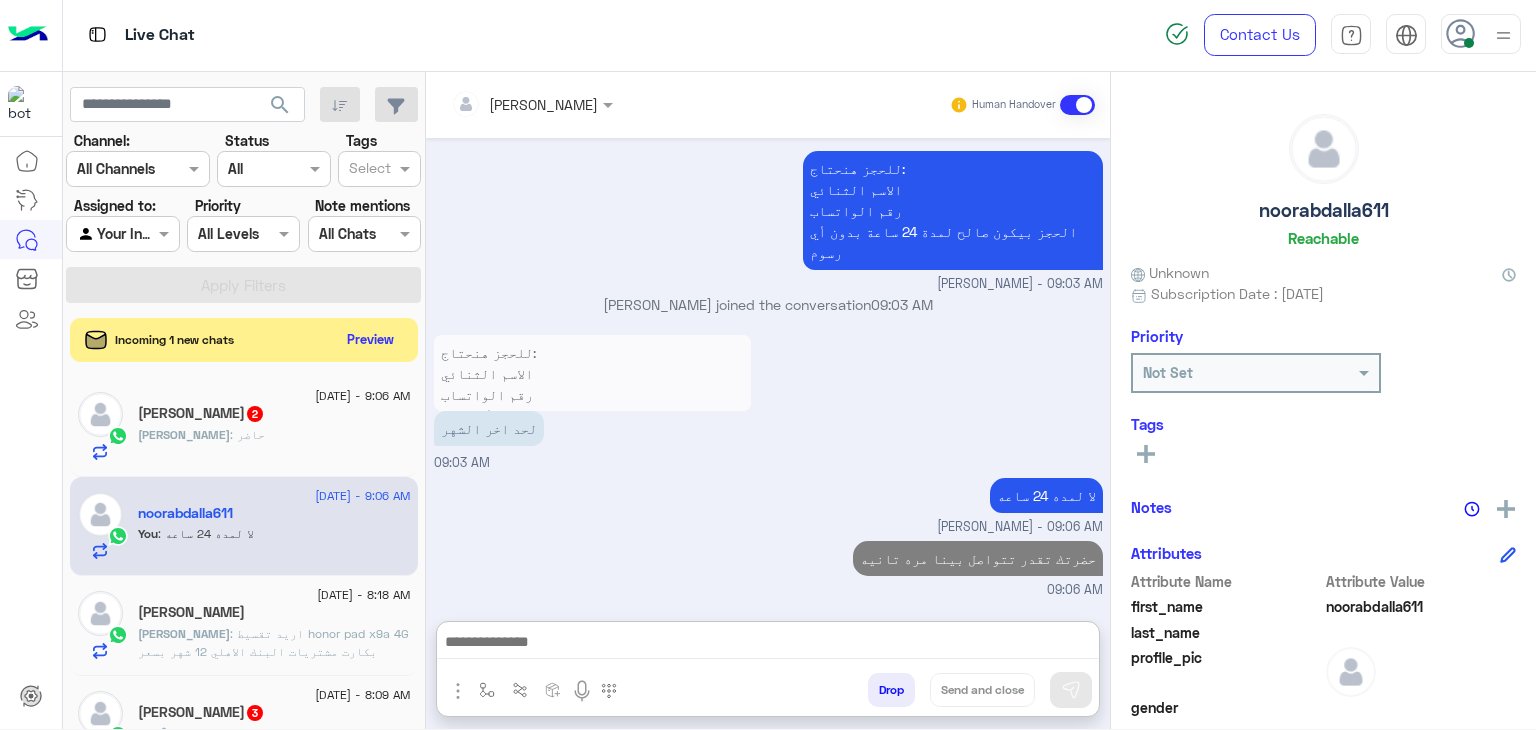 click on "[DEMOGRAPHIC_DATA] : حاضر" 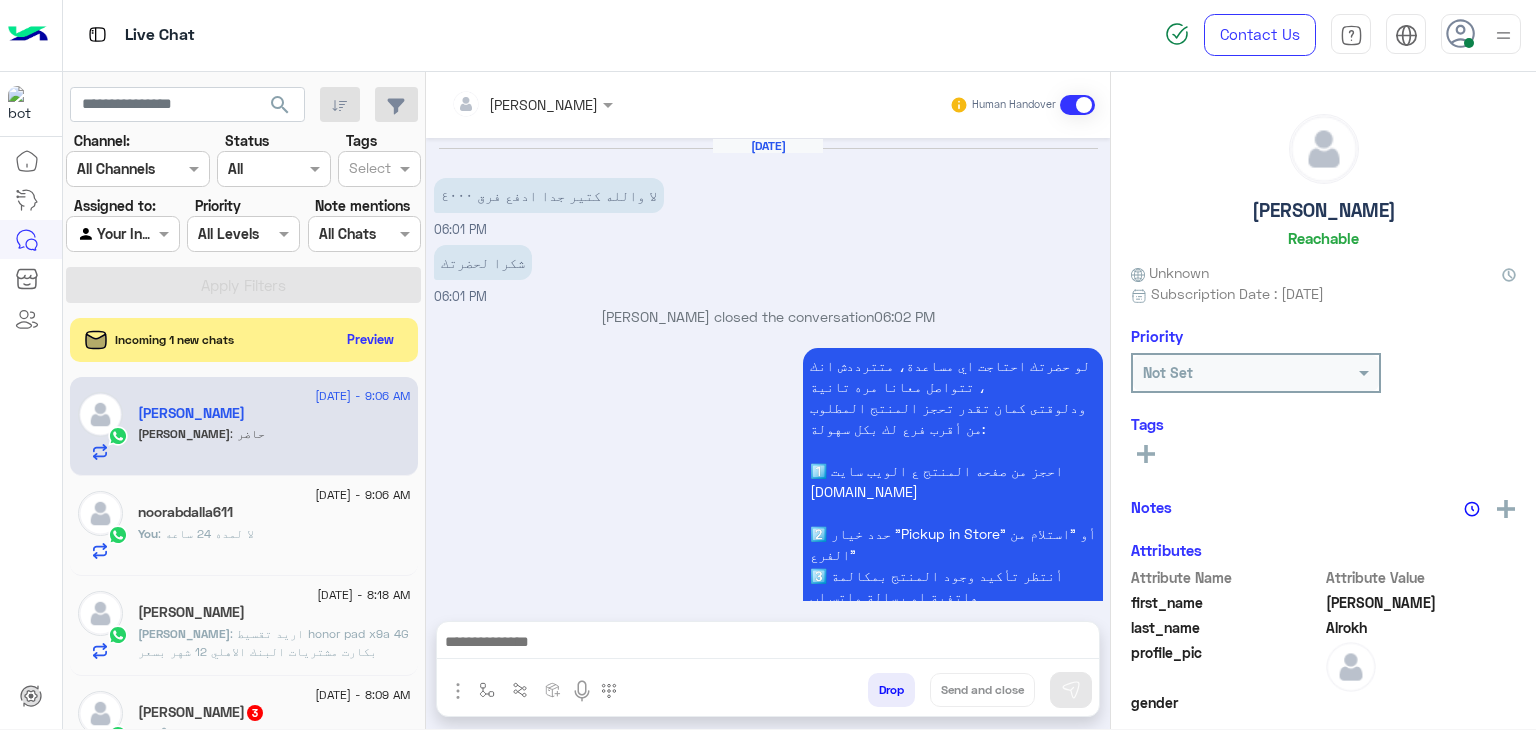 scroll, scrollTop: 1406, scrollLeft: 0, axis: vertical 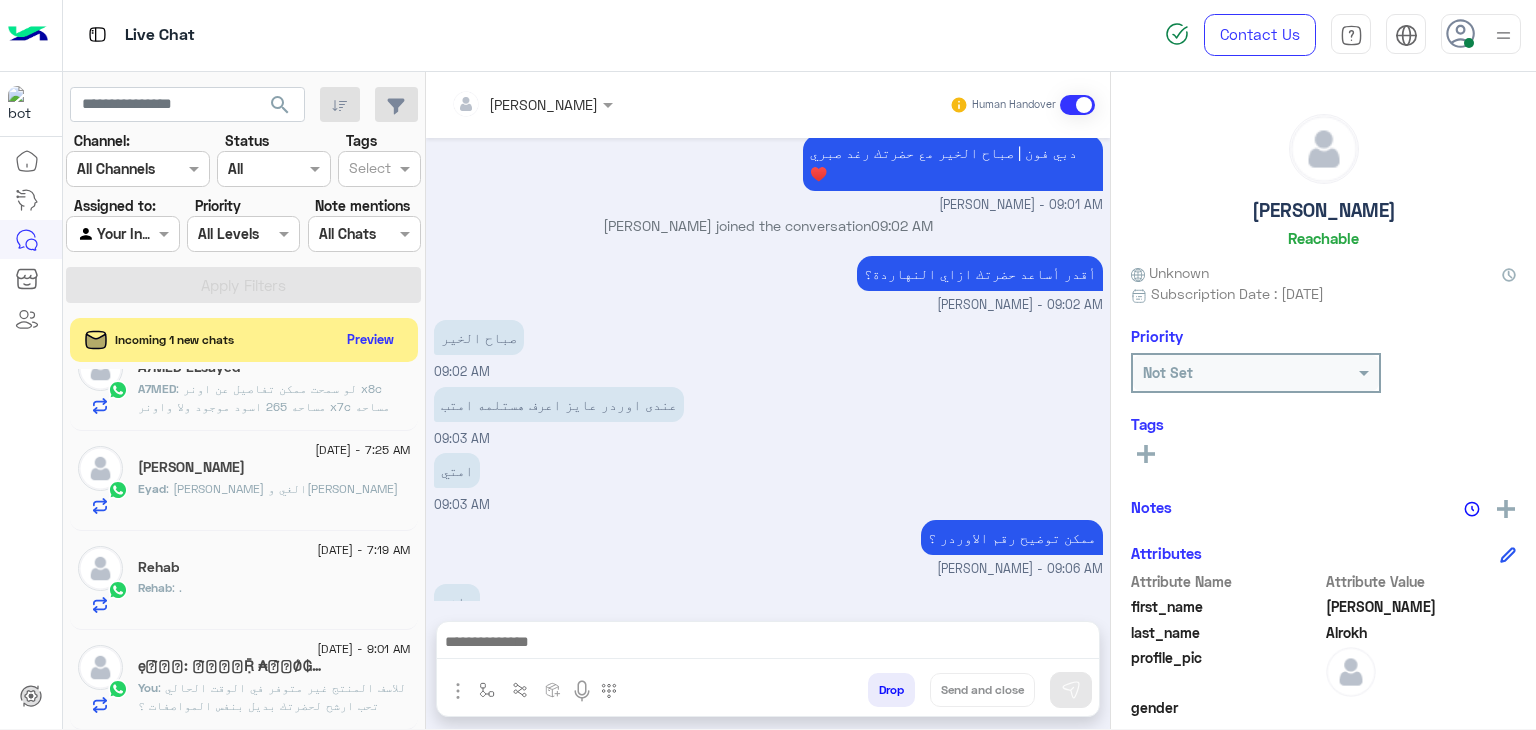 click on "ẹи̃̾₲: и̃̾₳₷Ṝ ₳в̃̾Ǿ₲Ħ₳и̃м" 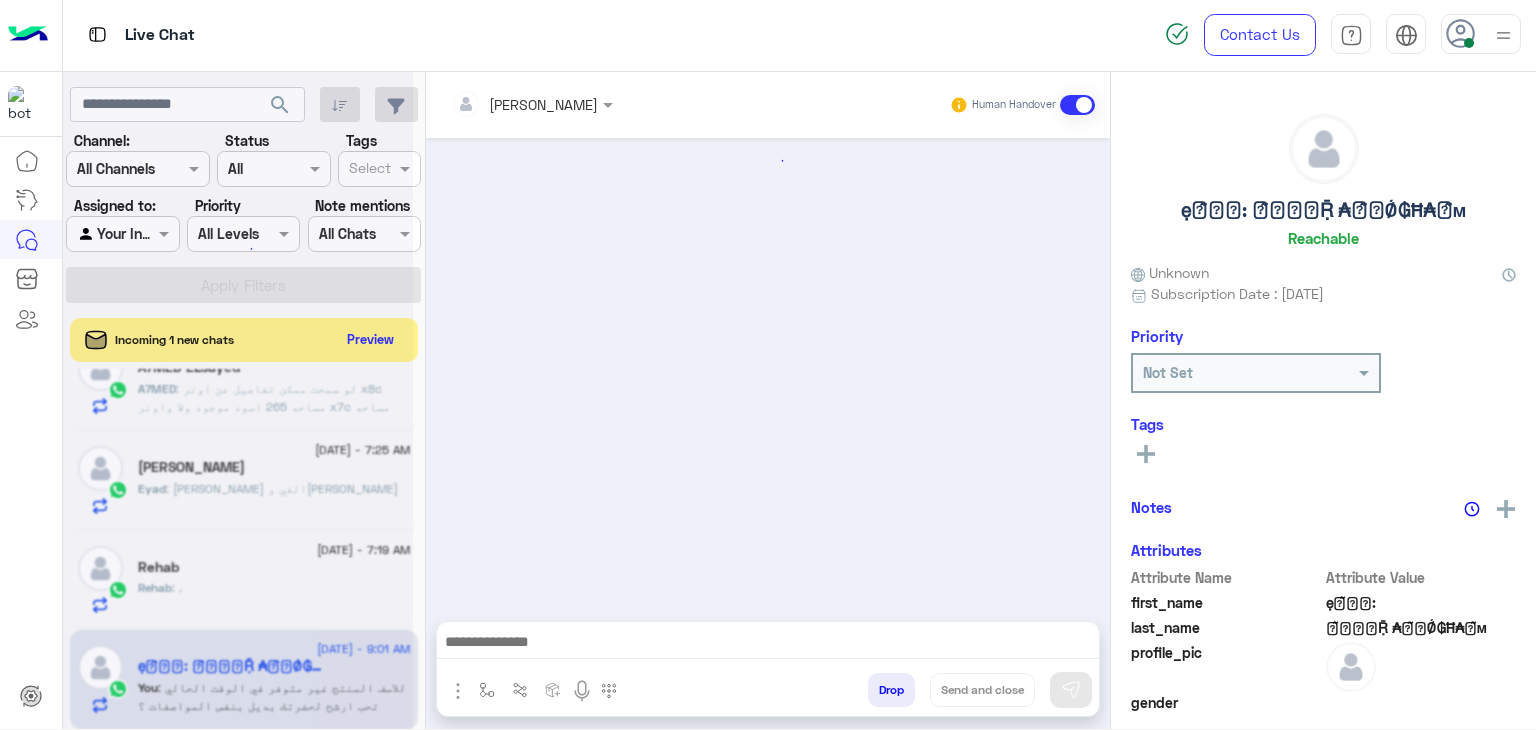 scroll, scrollTop: 1456, scrollLeft: 0, axis: vertical 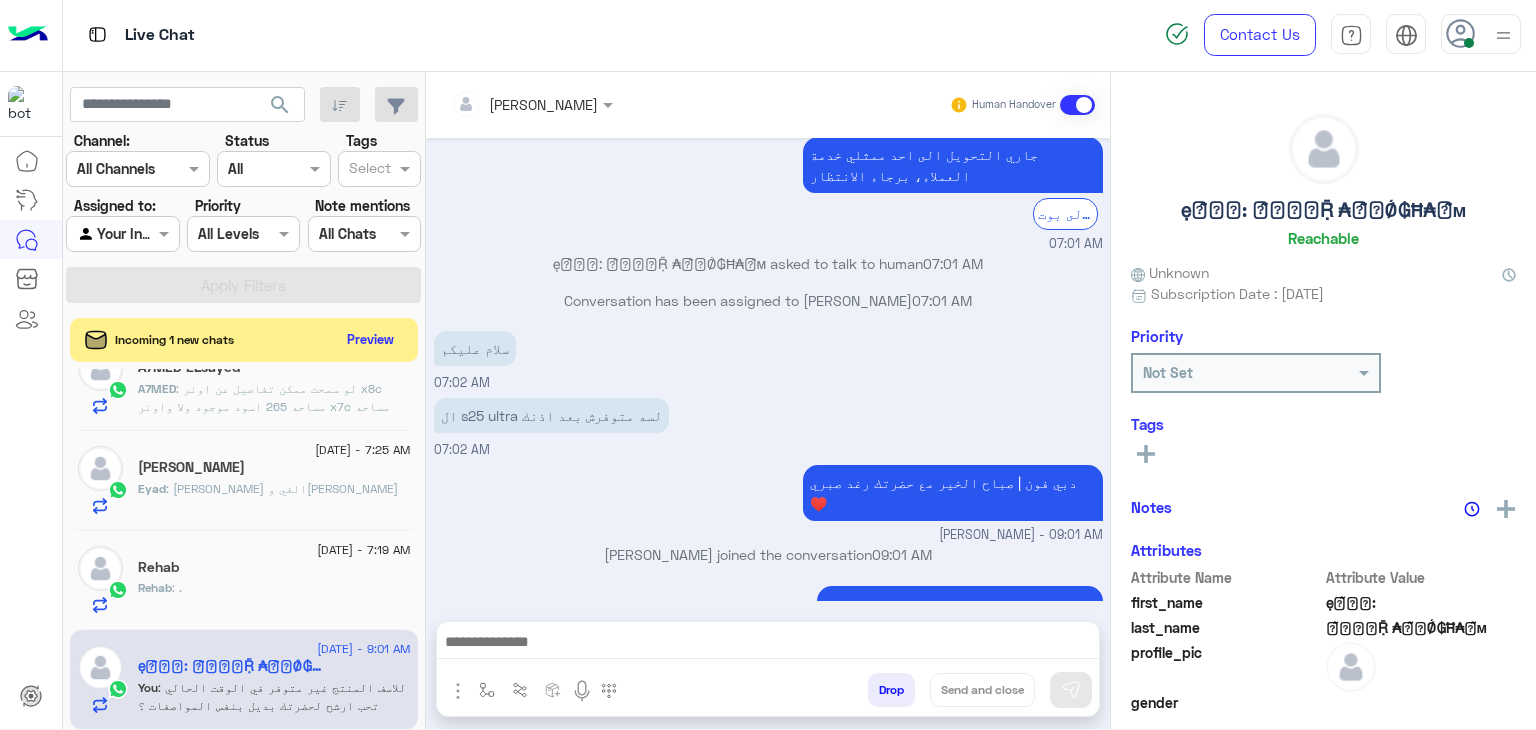 click on "Rehab : ." 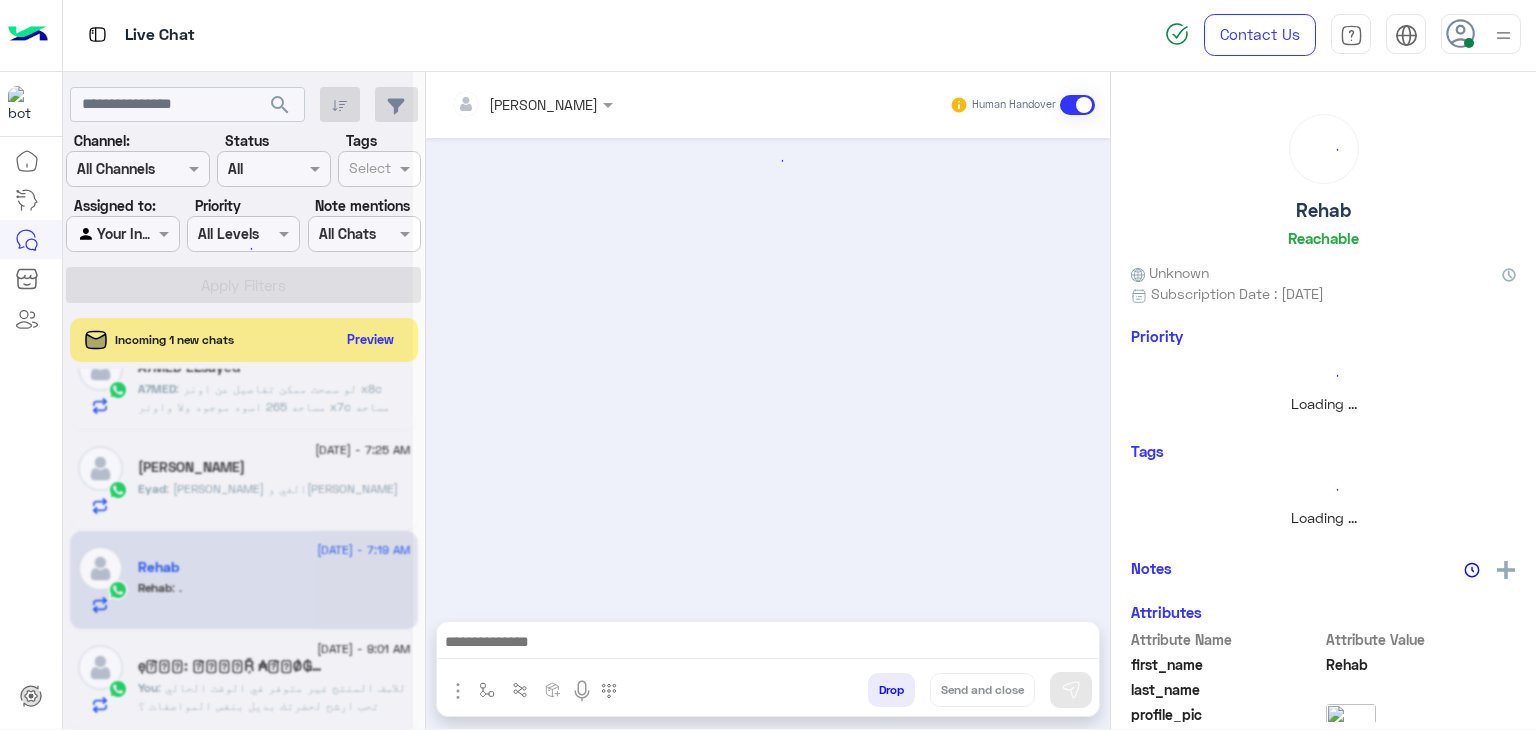 scroll, scrollTop: 1525, scrollLeft: 0, axis: vertical 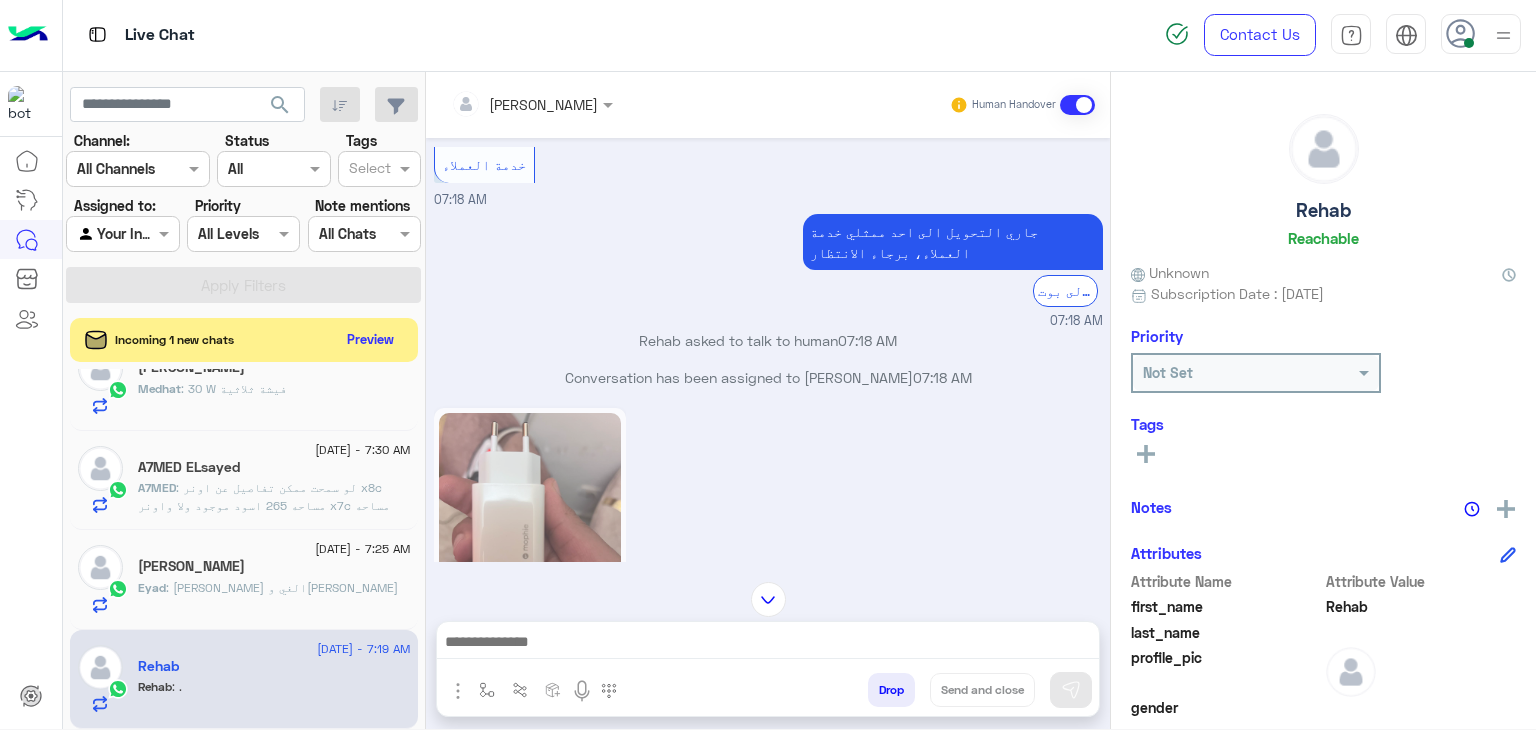 click on ": لو سمحت ممكن تفاصيل عن  اونر x8c مساحه 265 اسود موجود ولا واونر x7c مساحه 265 اسود متاح ولا  ولو سمحت ردمي نوت 14 مساحه265  وهل الميدلات دي كلها لو مش متاحه ممكن تتوفر قريب ولا ؟" 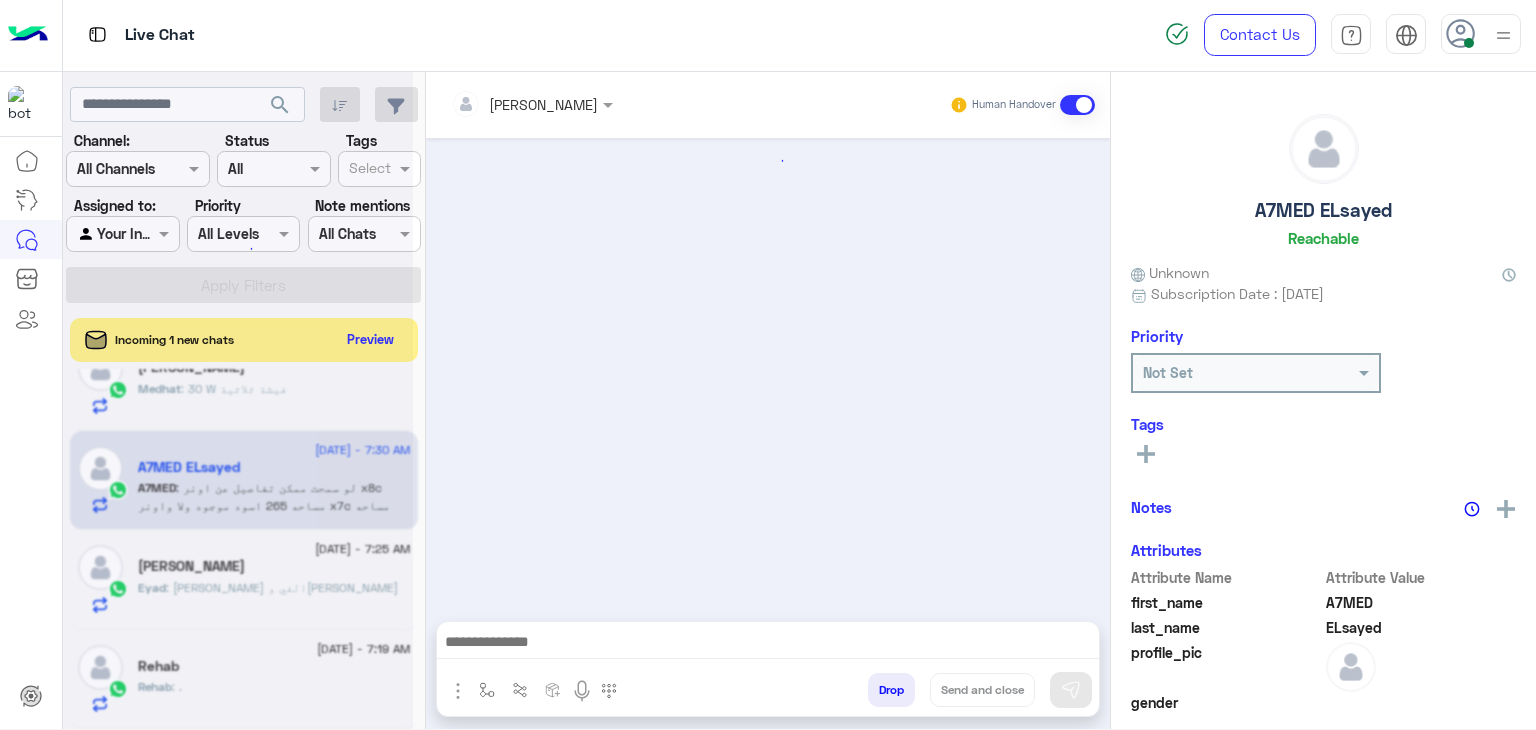 scroll, scrollTop: 2074, scrollLeft: 0, axis: vertical 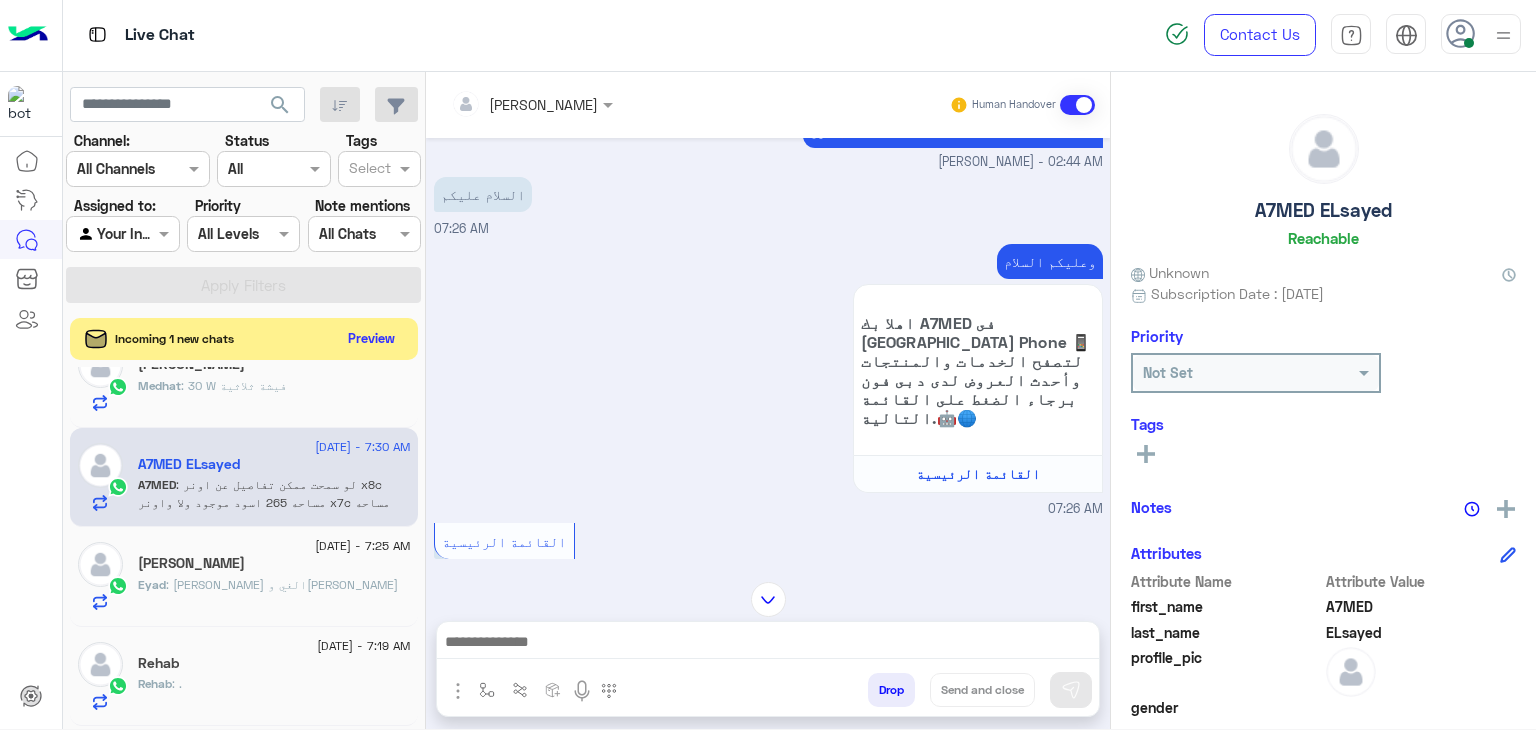 click on "Preview" 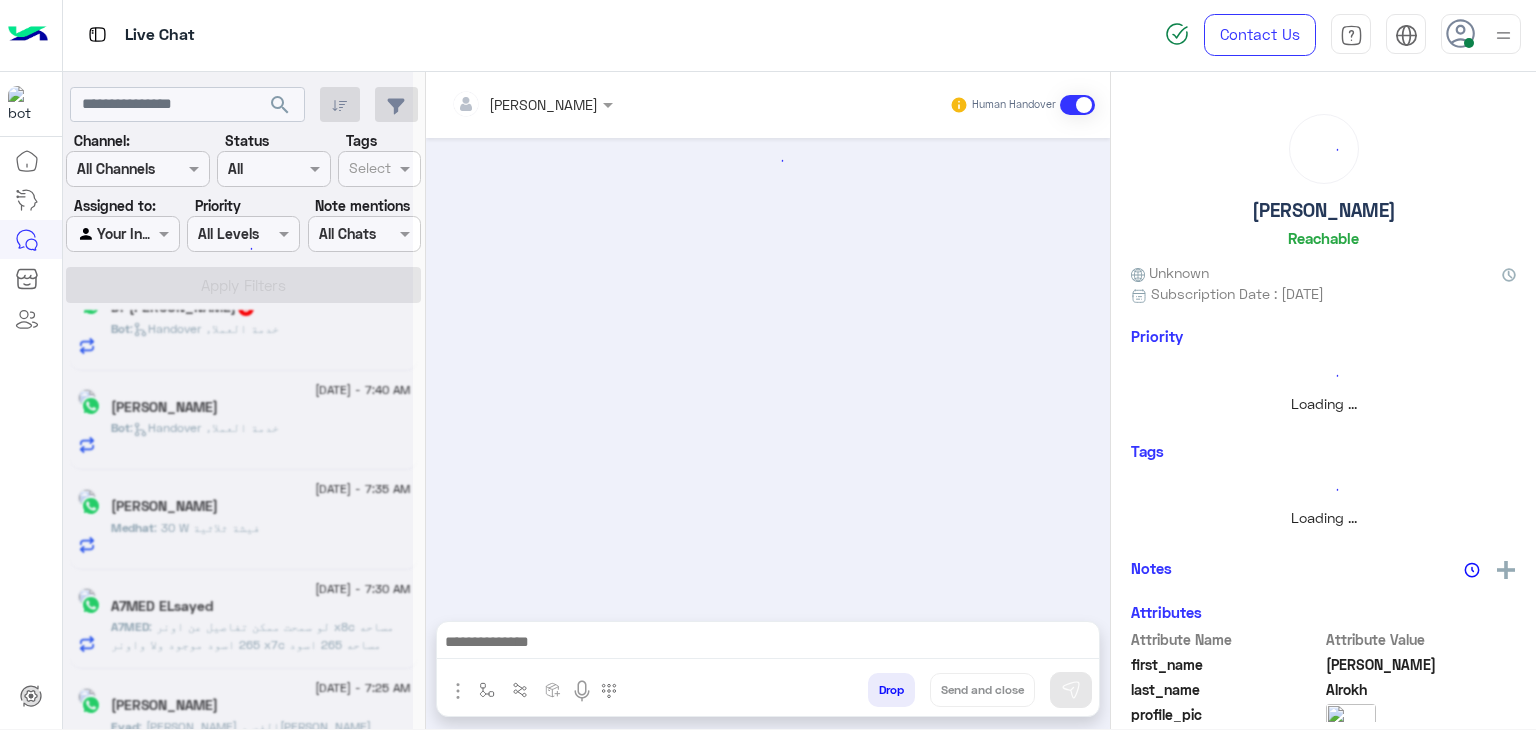 scroll, scrollTop: 0, scrollLeft: 0, axis: both 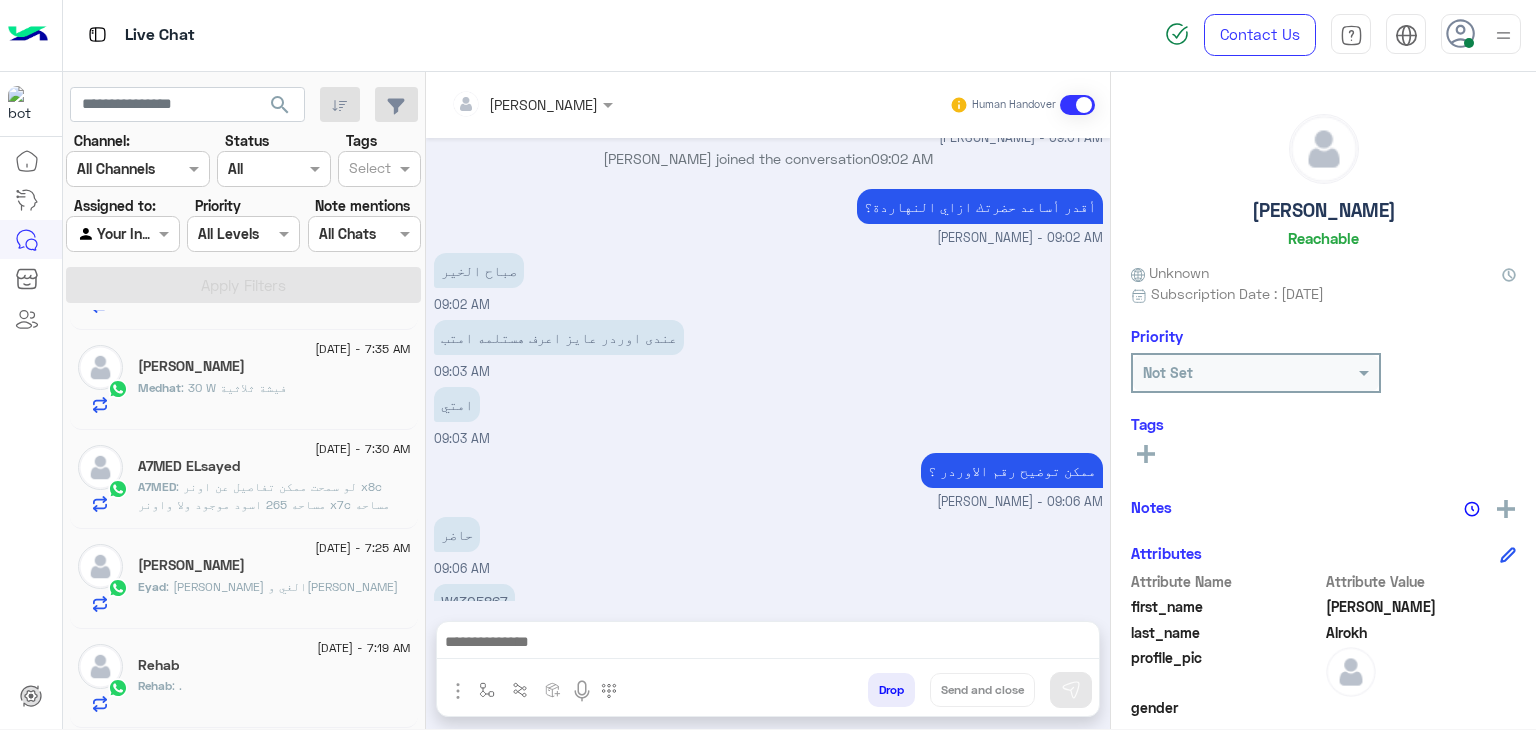 click on "Rehab : ." 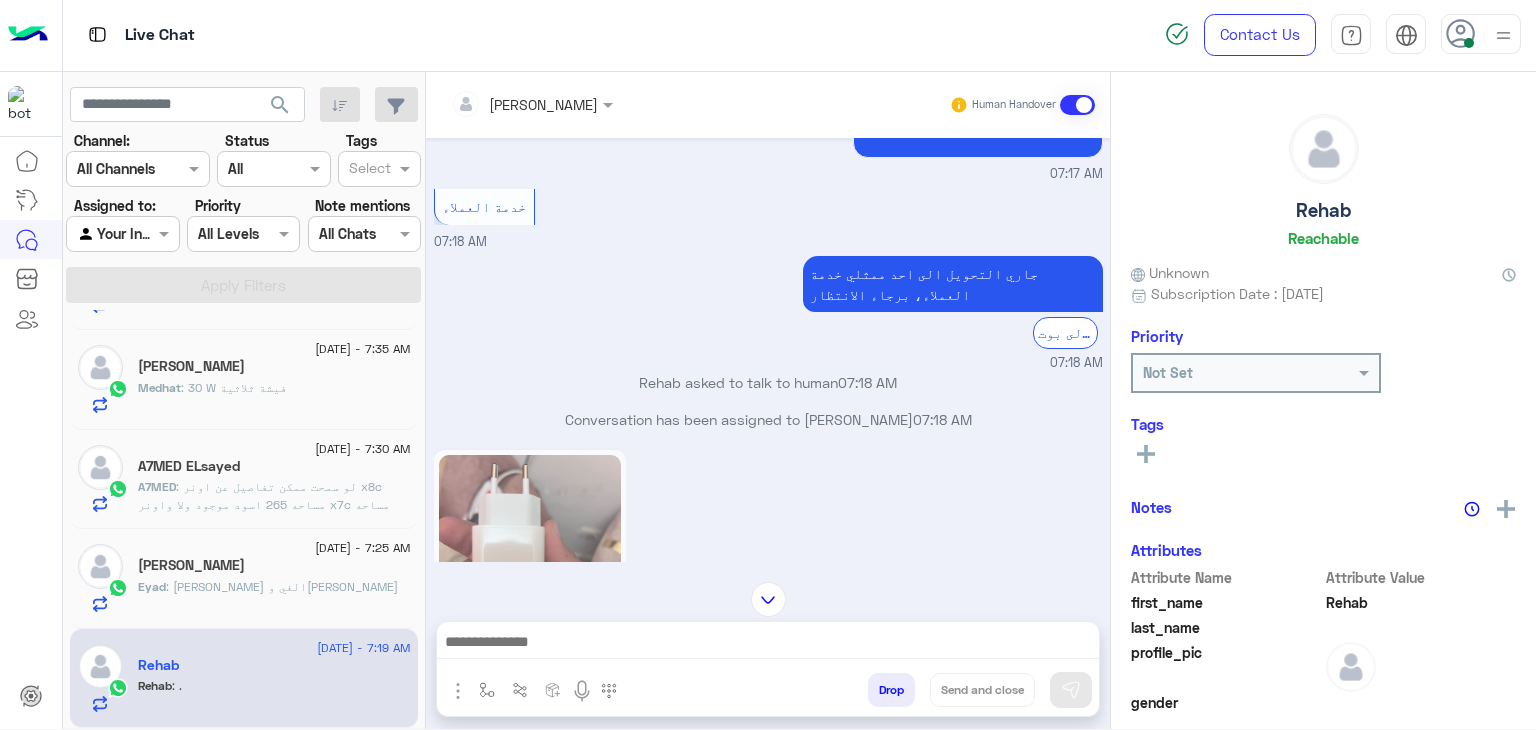 scroll, scrollTop: 1025, scrollLeft: 0, axis: vertical 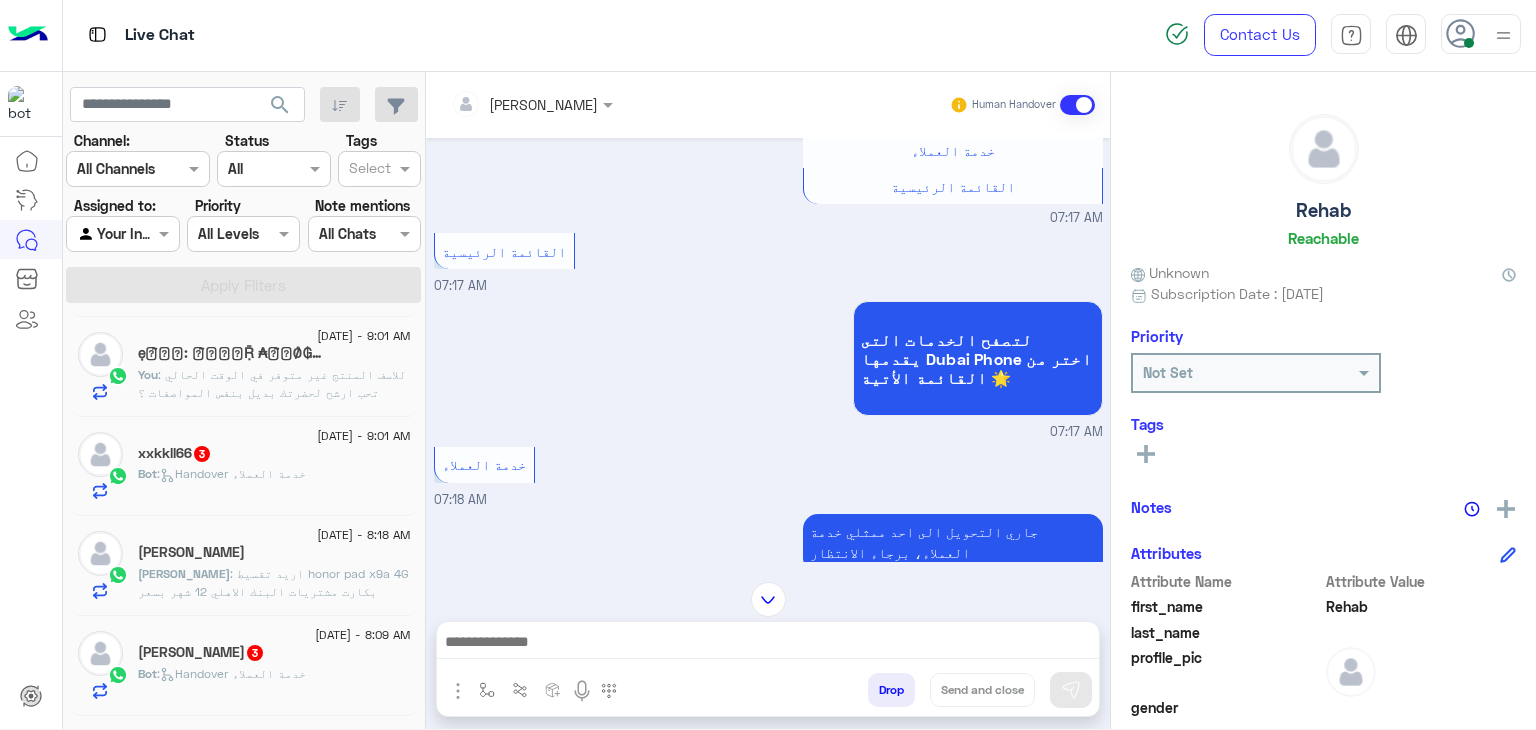 click on ": اريد تقسيط honor pad x9a 4G بكارت مشتريات البنك الاهلي 12 شهر بسعر الكاش" 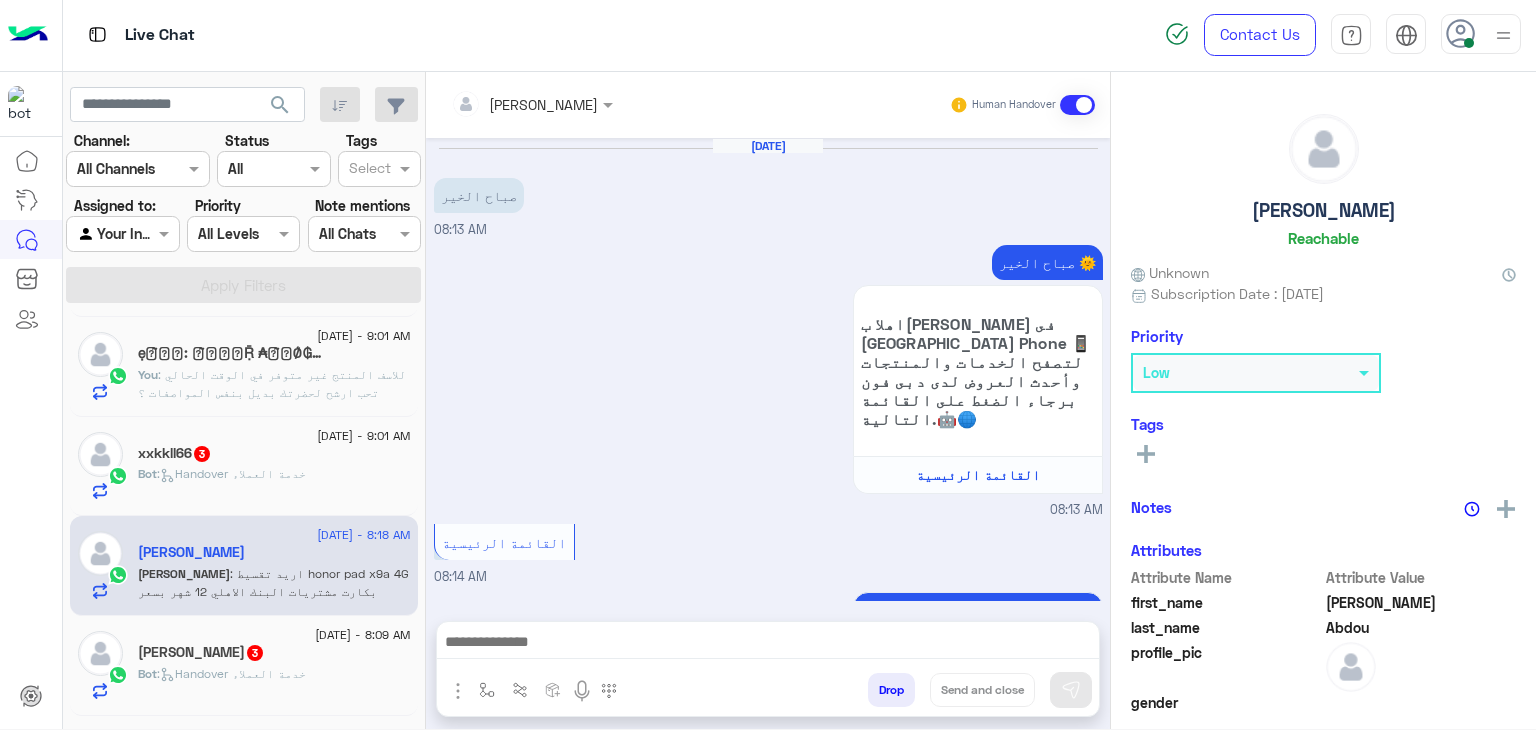 scroll, scrollTop: 2168, scrollLeft: 0, axis: vertical 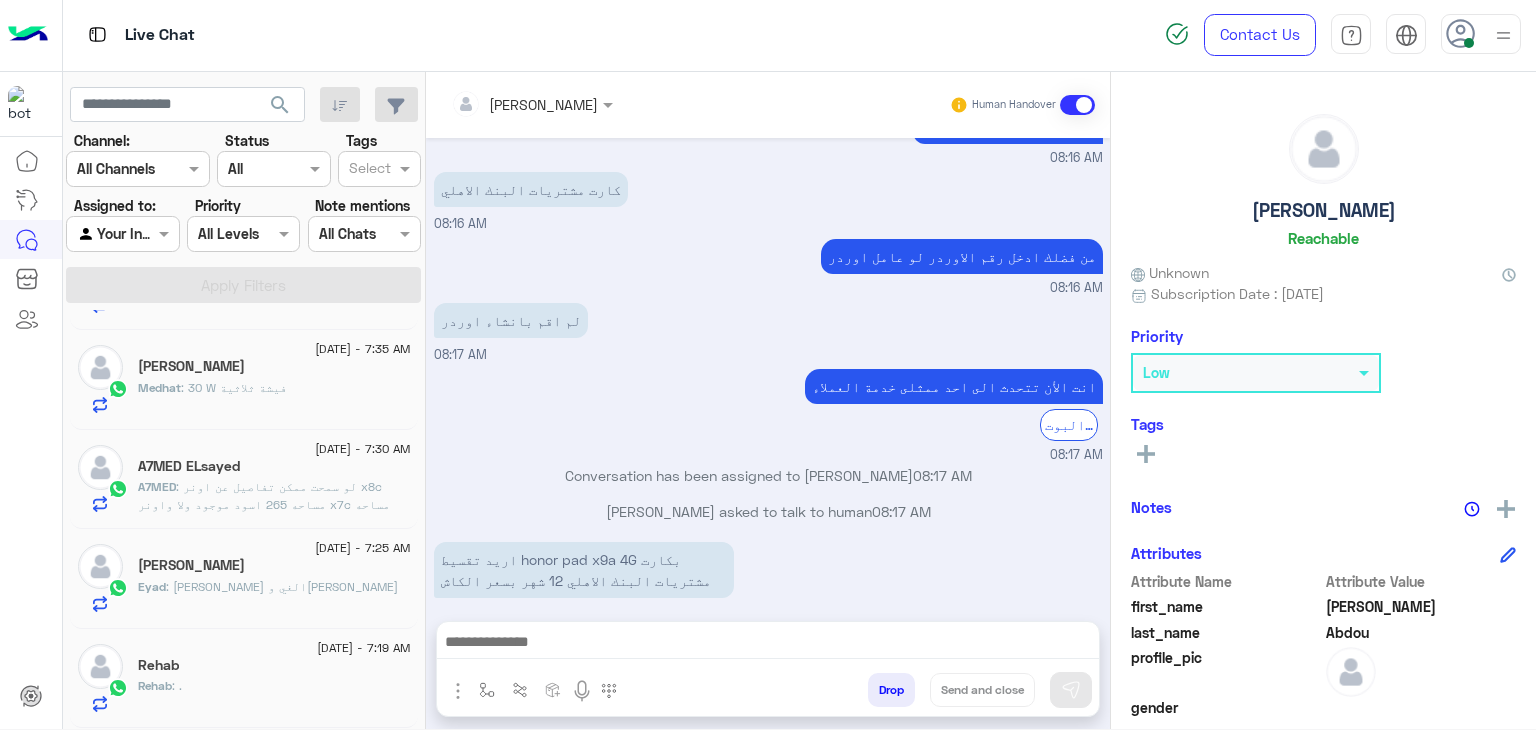click on "[DATE] - 7:19 AM" 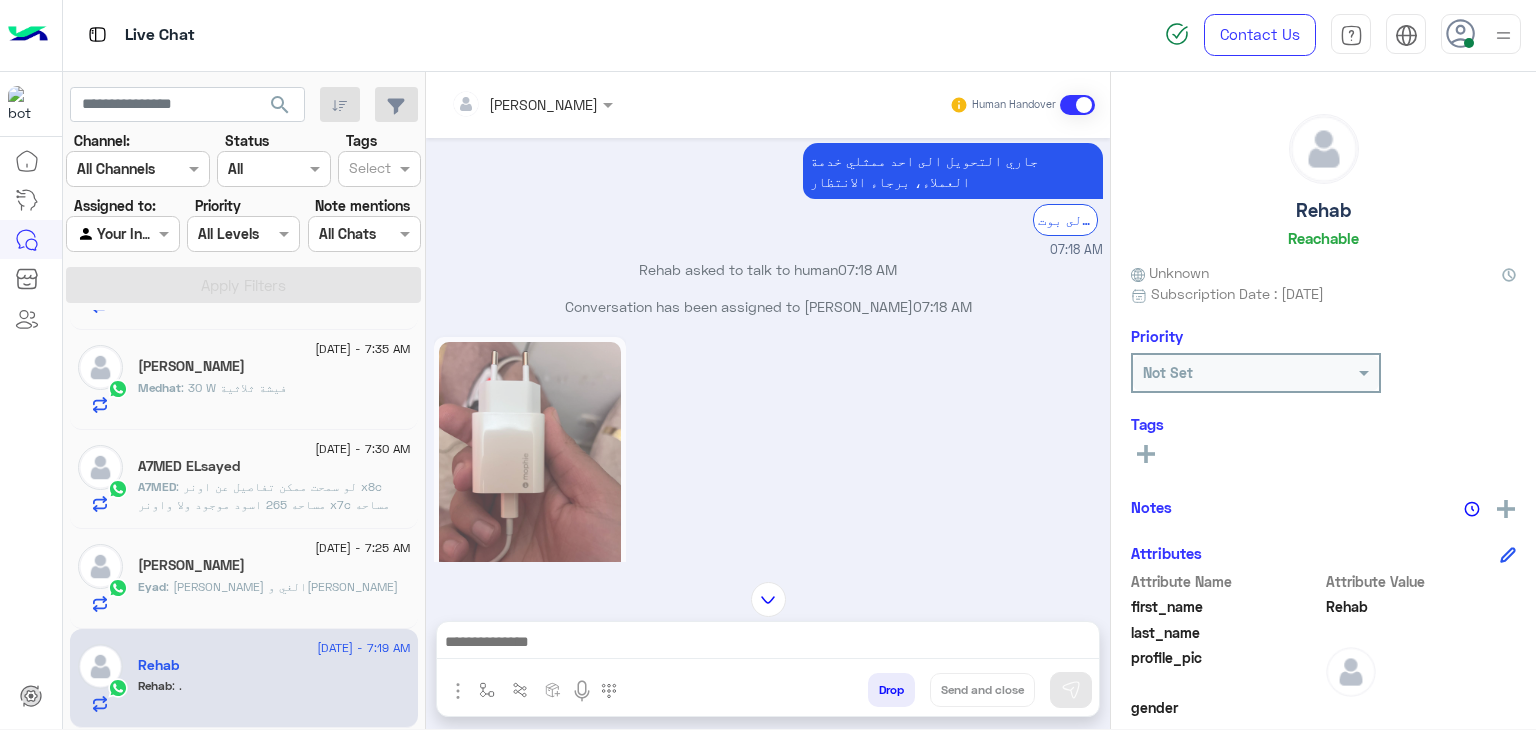 scroll, scrollTop: 1325, scrollLeft: 0, axis: vertical 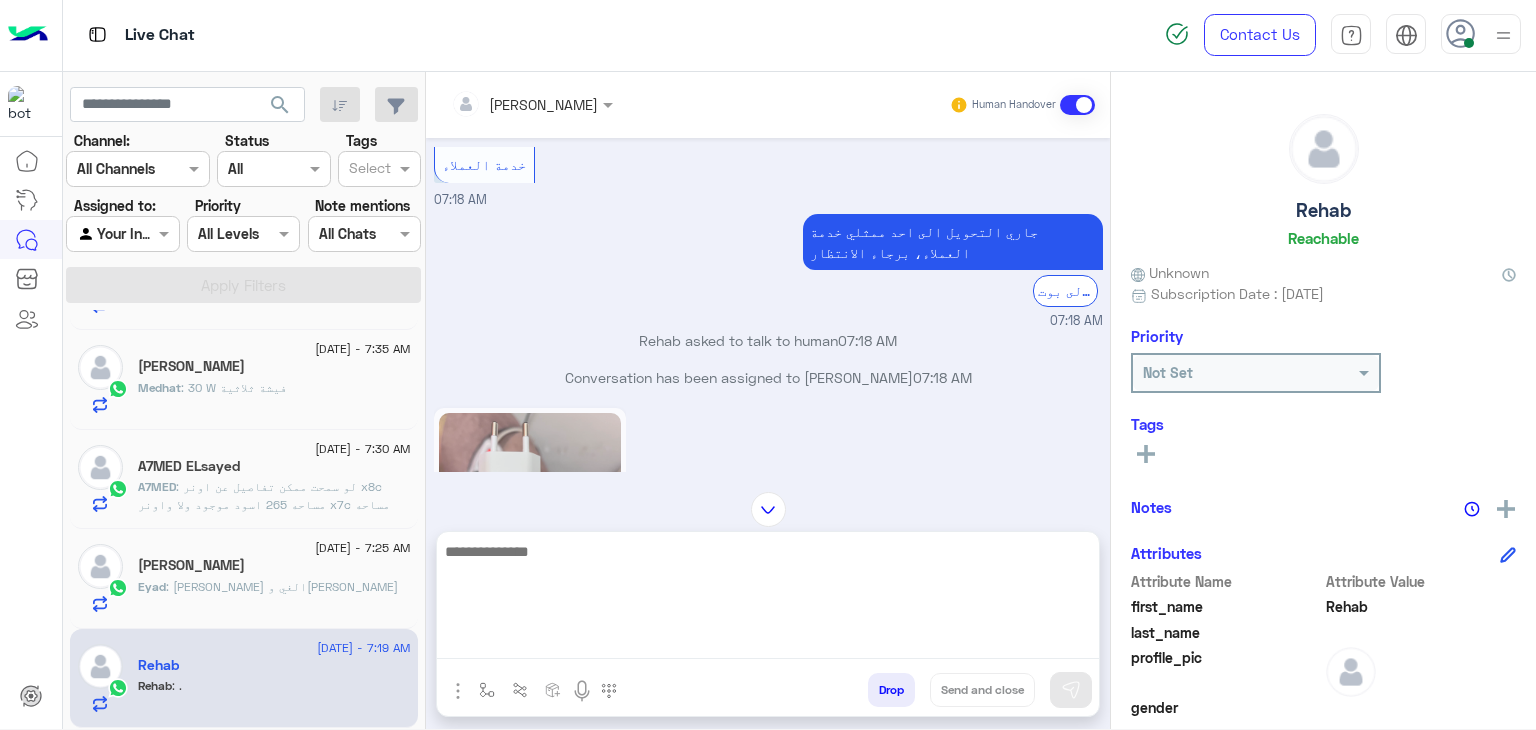 drag, startPoint x: 1001, startPoint y: 657, endPoint x: 1002, endPoint y: 645, distance: 12.0415945 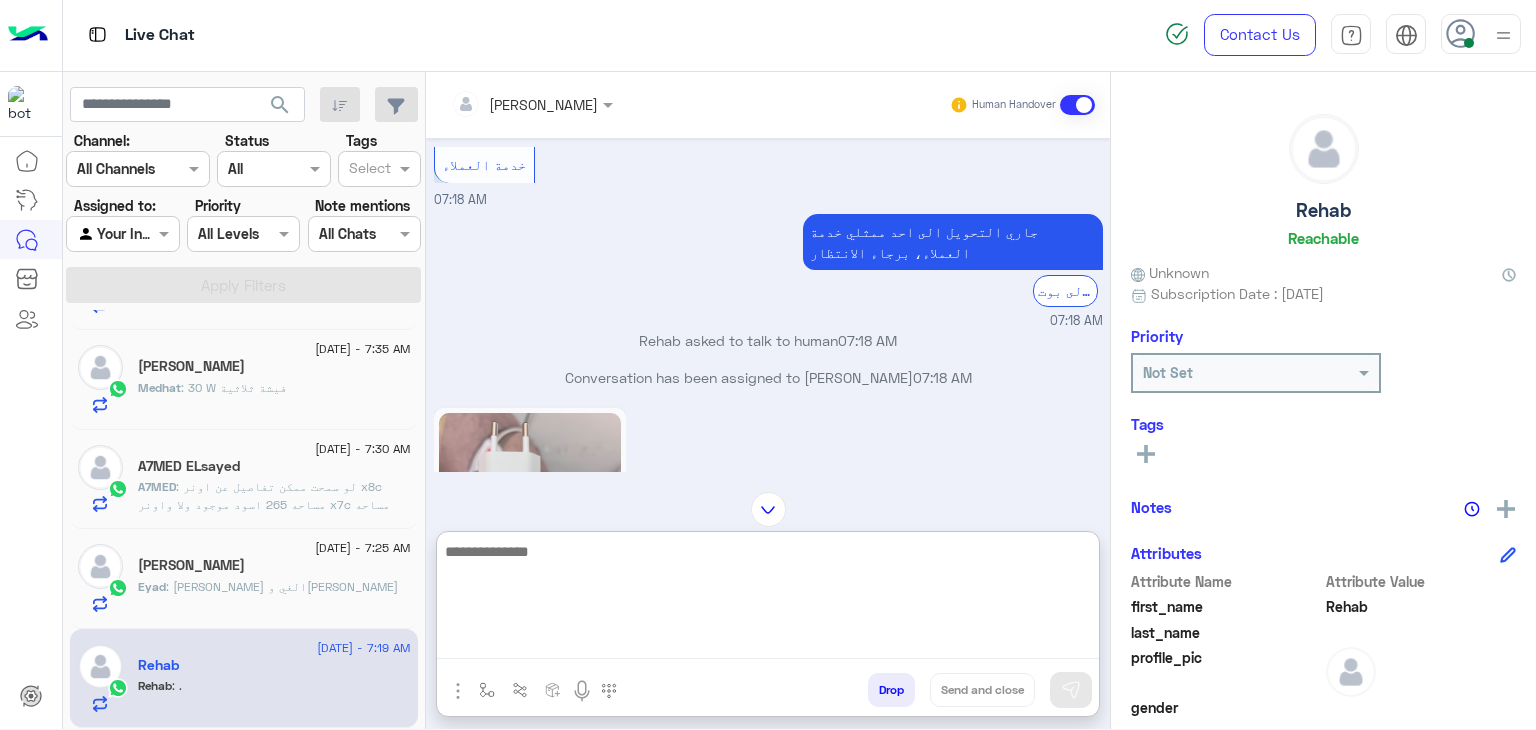 paste on "**********" 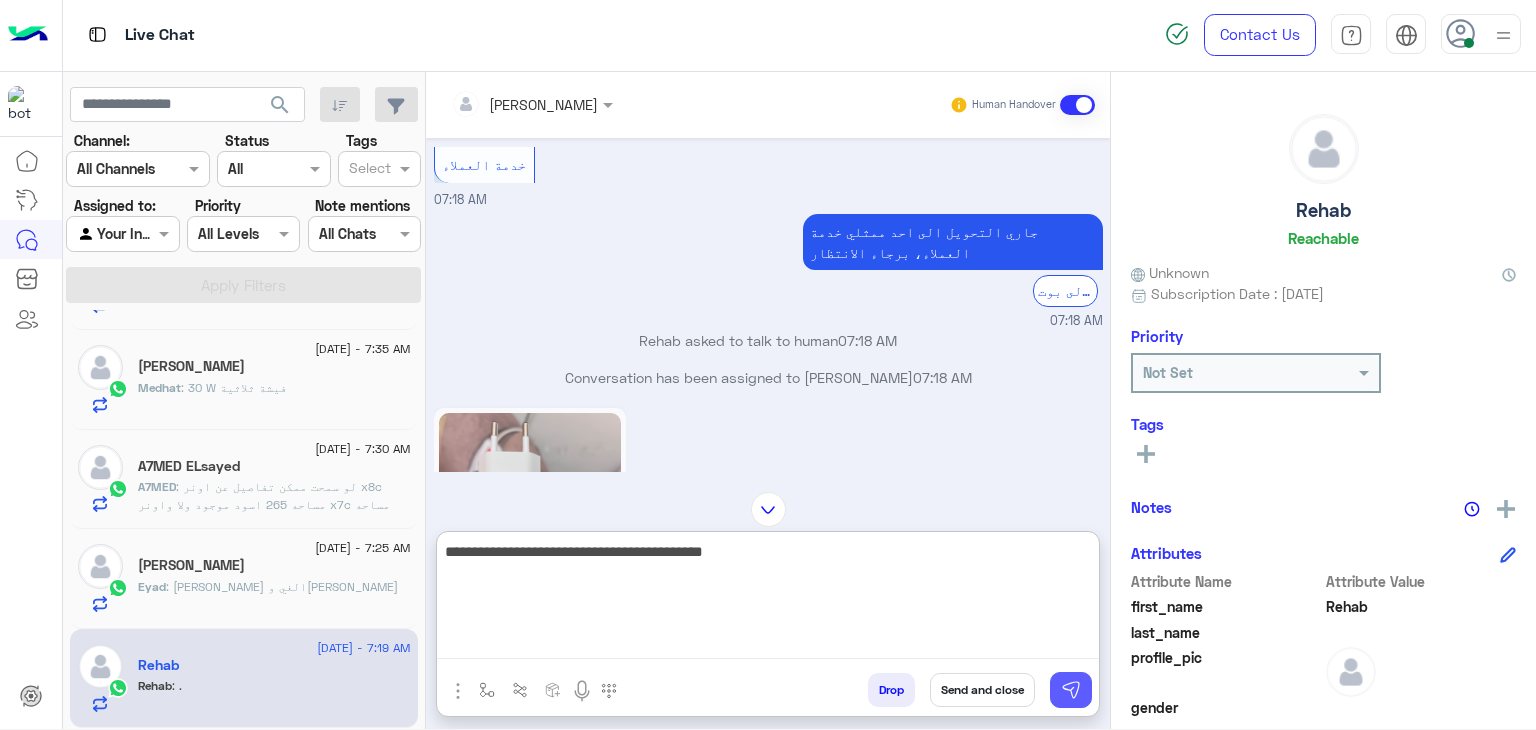 type on "**********" 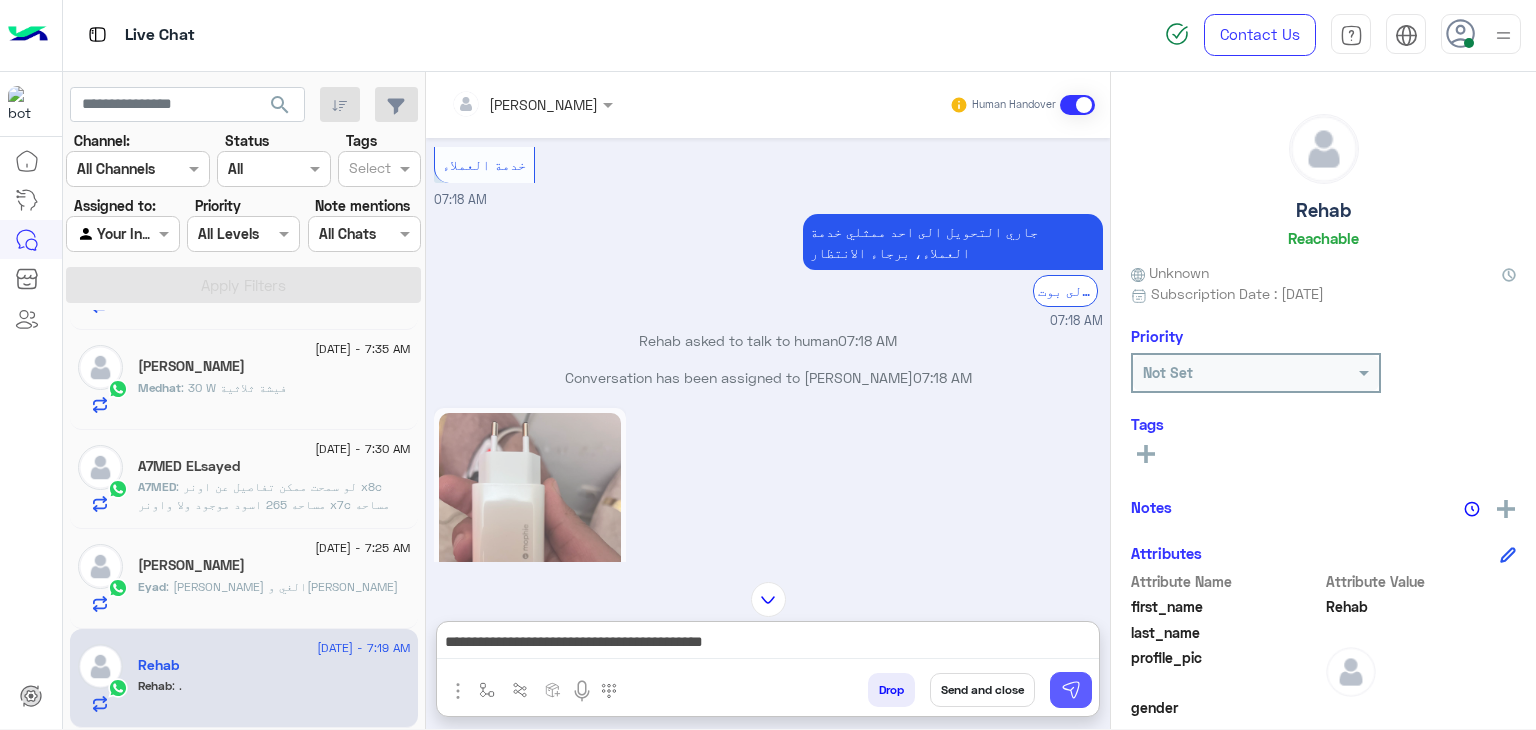 click at bounding box center [1071, 690] 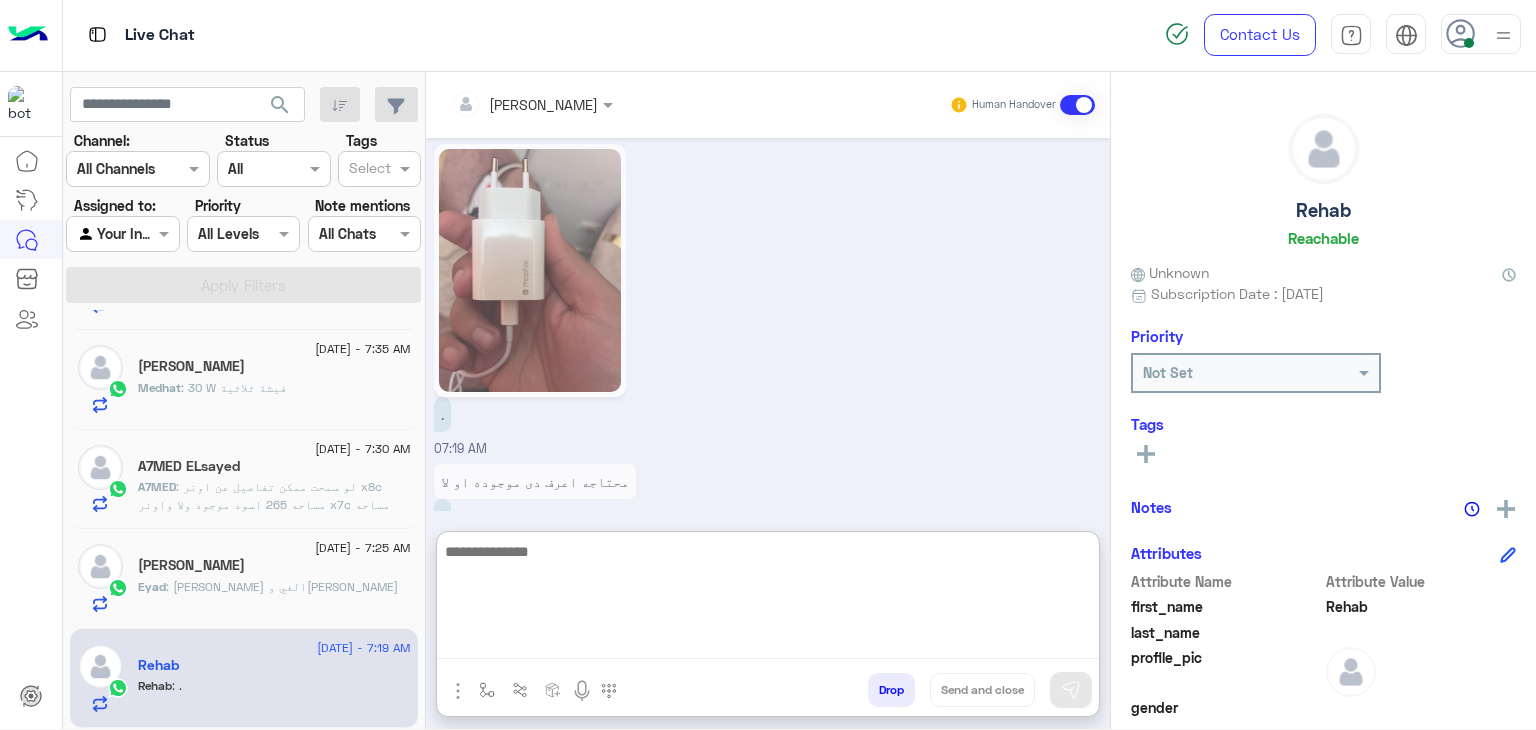 click at bounding box center [768, 599] 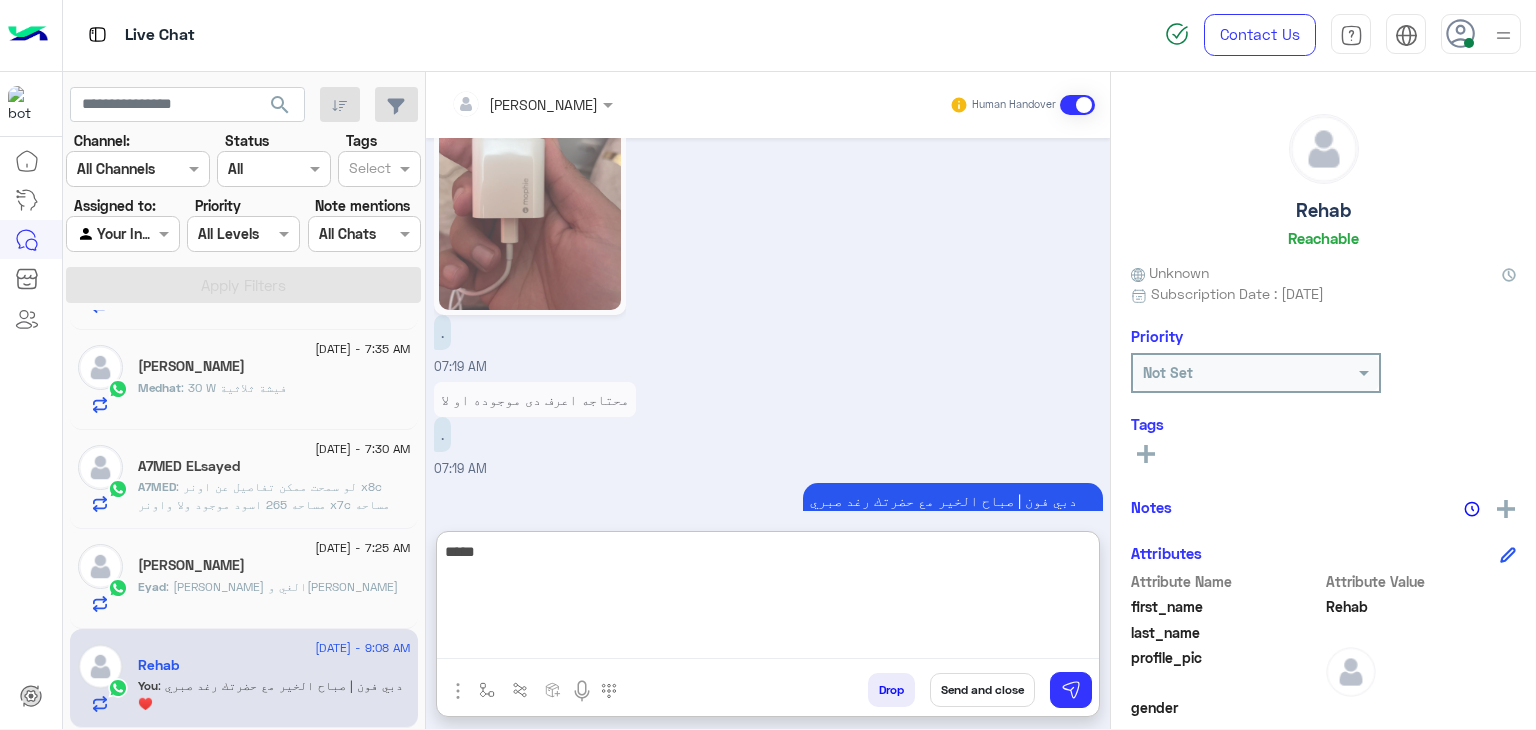 scroll, scrollTop: 1716, scrollLeft: 0, axis: vertical 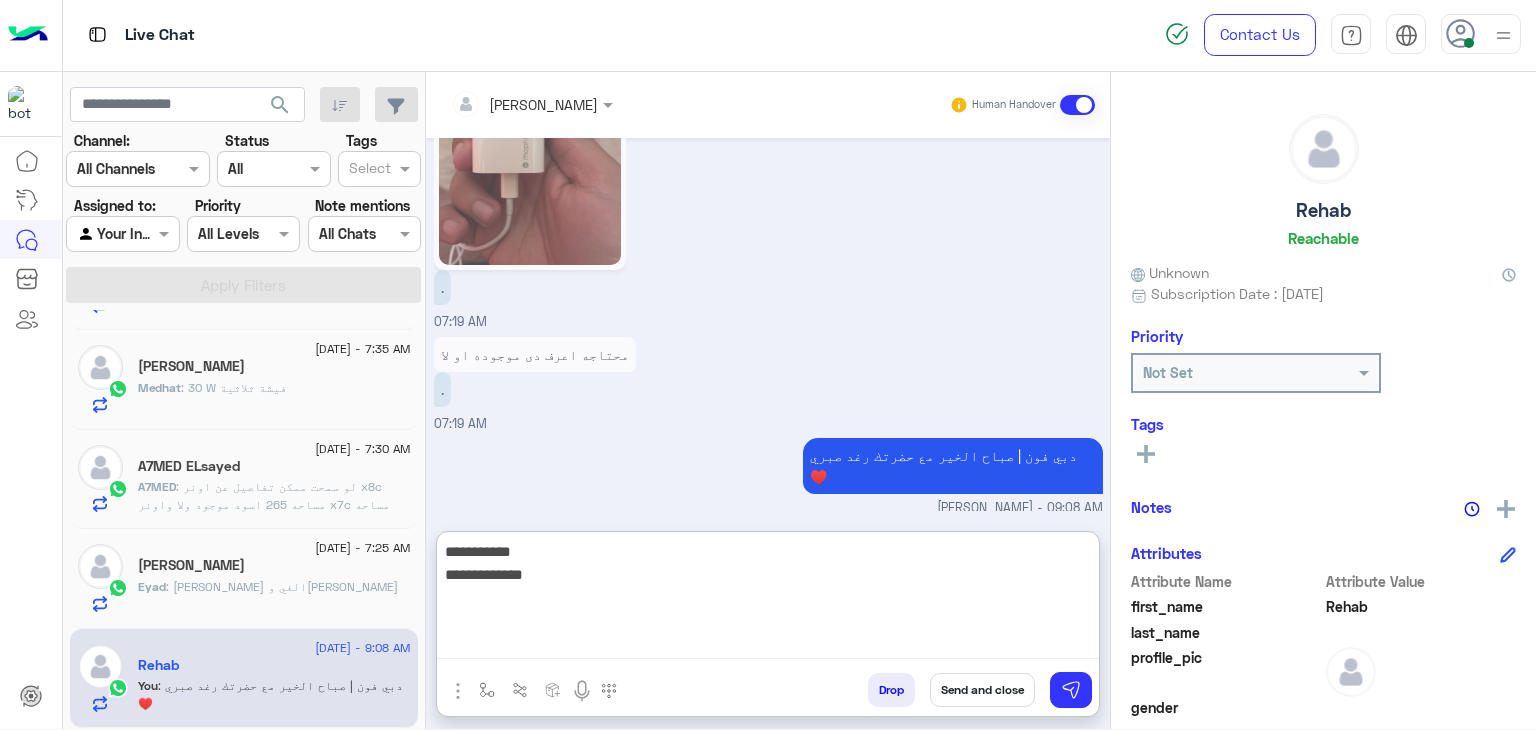 type on "**********" 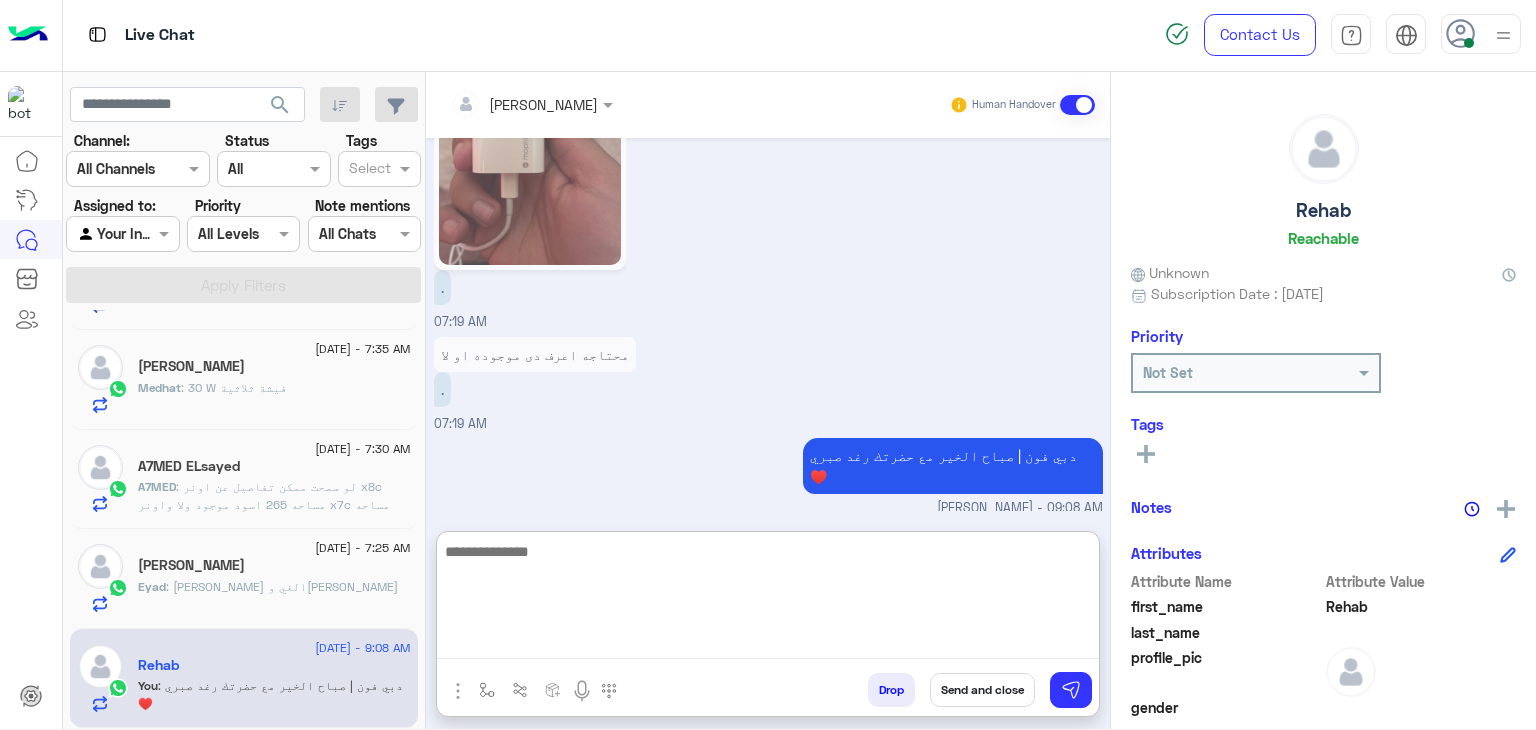scroll, scrollTop: 1800, scrollLeft: 0, axis: vertical 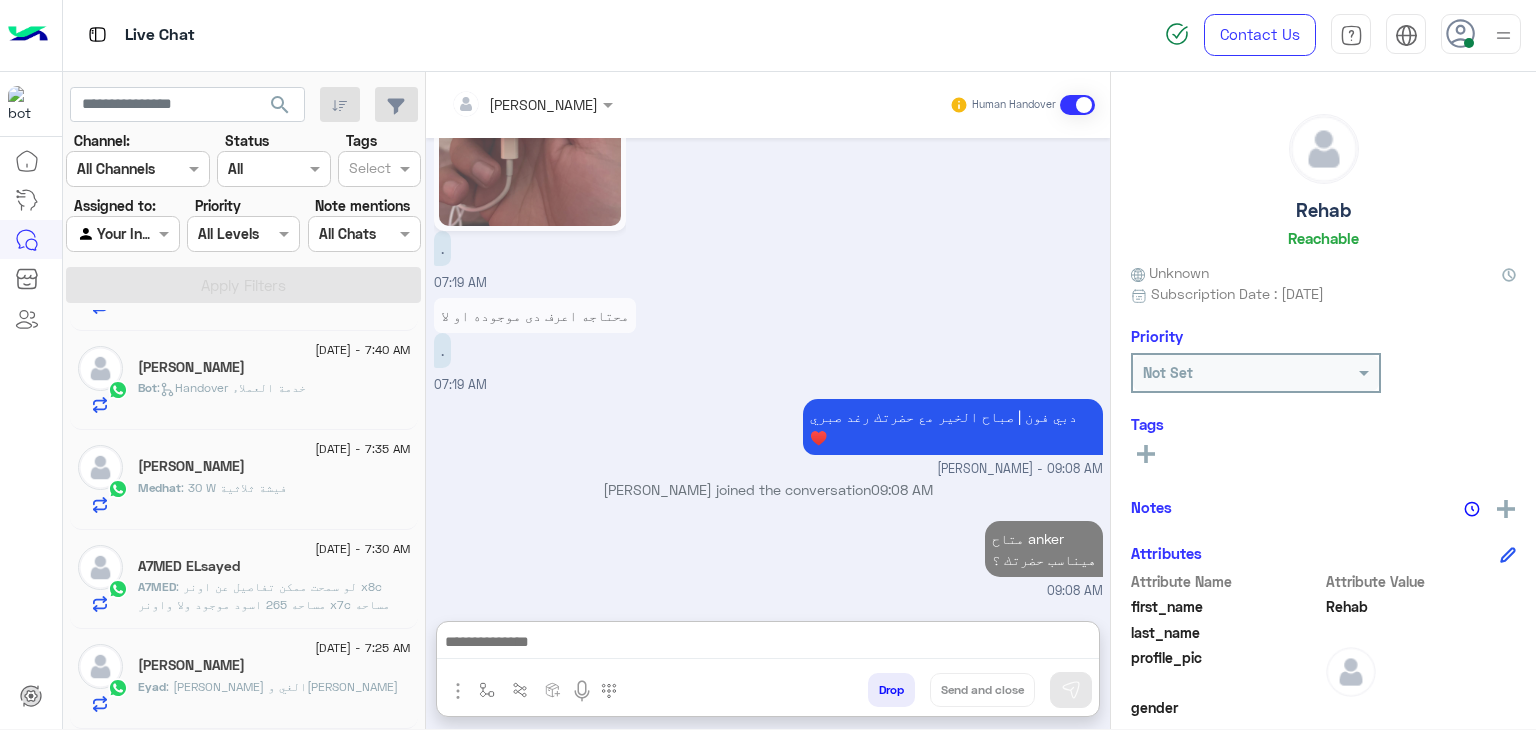 click on ": لو سمحت ممكن تفاصيل عن  اونر x8c مساحه 265 اسود موجود ولا واونر x7c مساحه 265 اسود متاح ولا  ولو سمحت ردمي نوت 14 مساحه265  وهل الميدلات دي كلها لو مش متاحه ممكن تتوفر قريب ولا ؟" 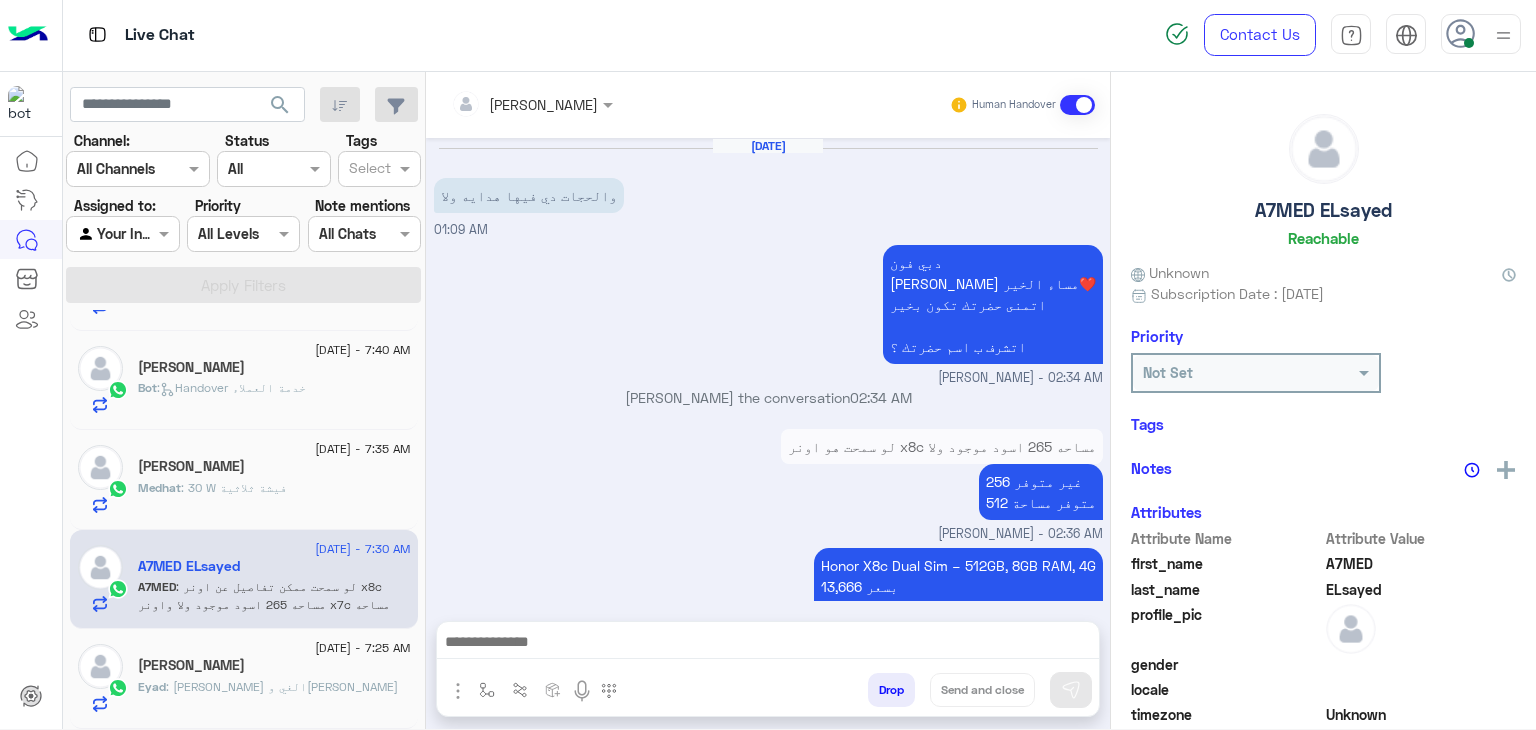 scroll, scrollTop: 2074, scrollLeft: 0, axis: vertical 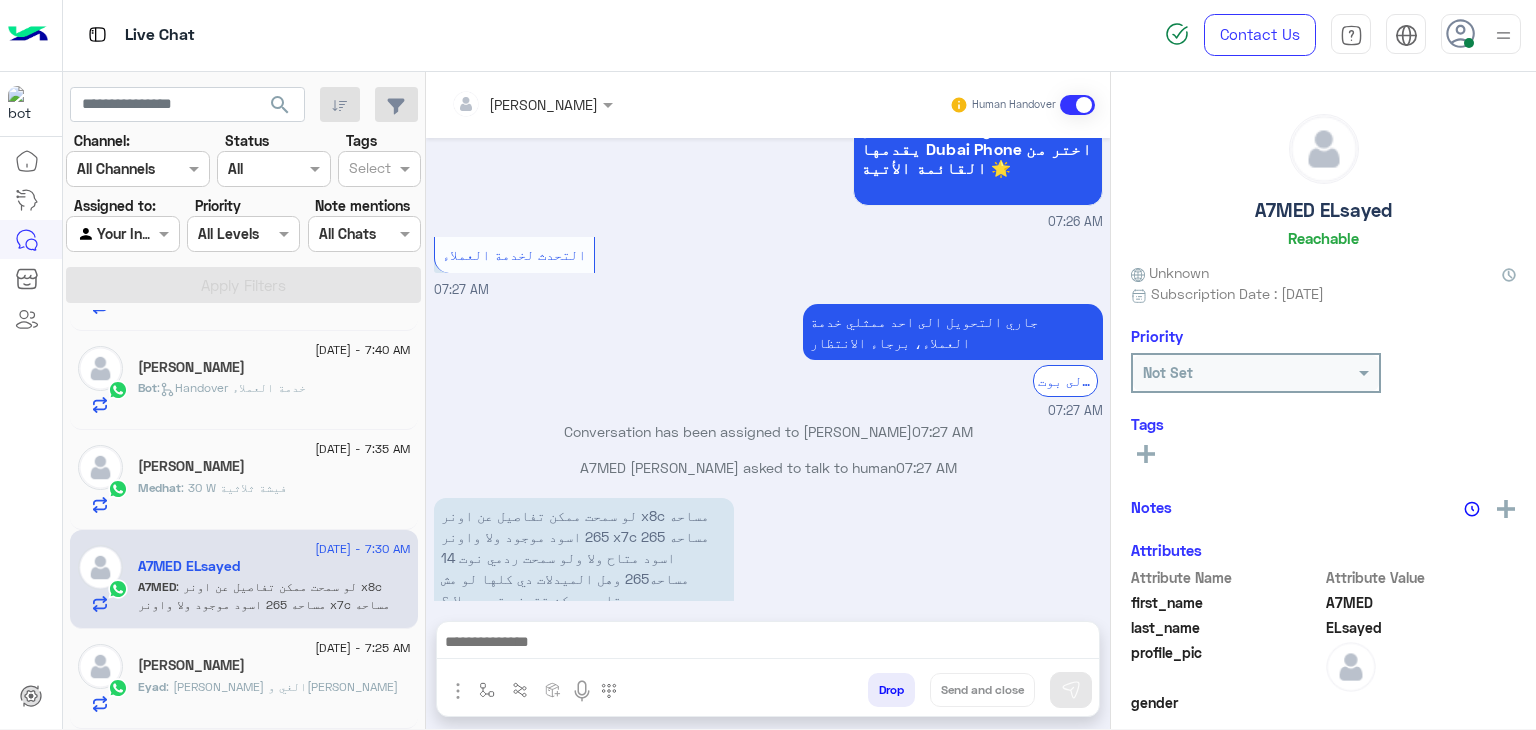 click on "[PERSON_NAME]" 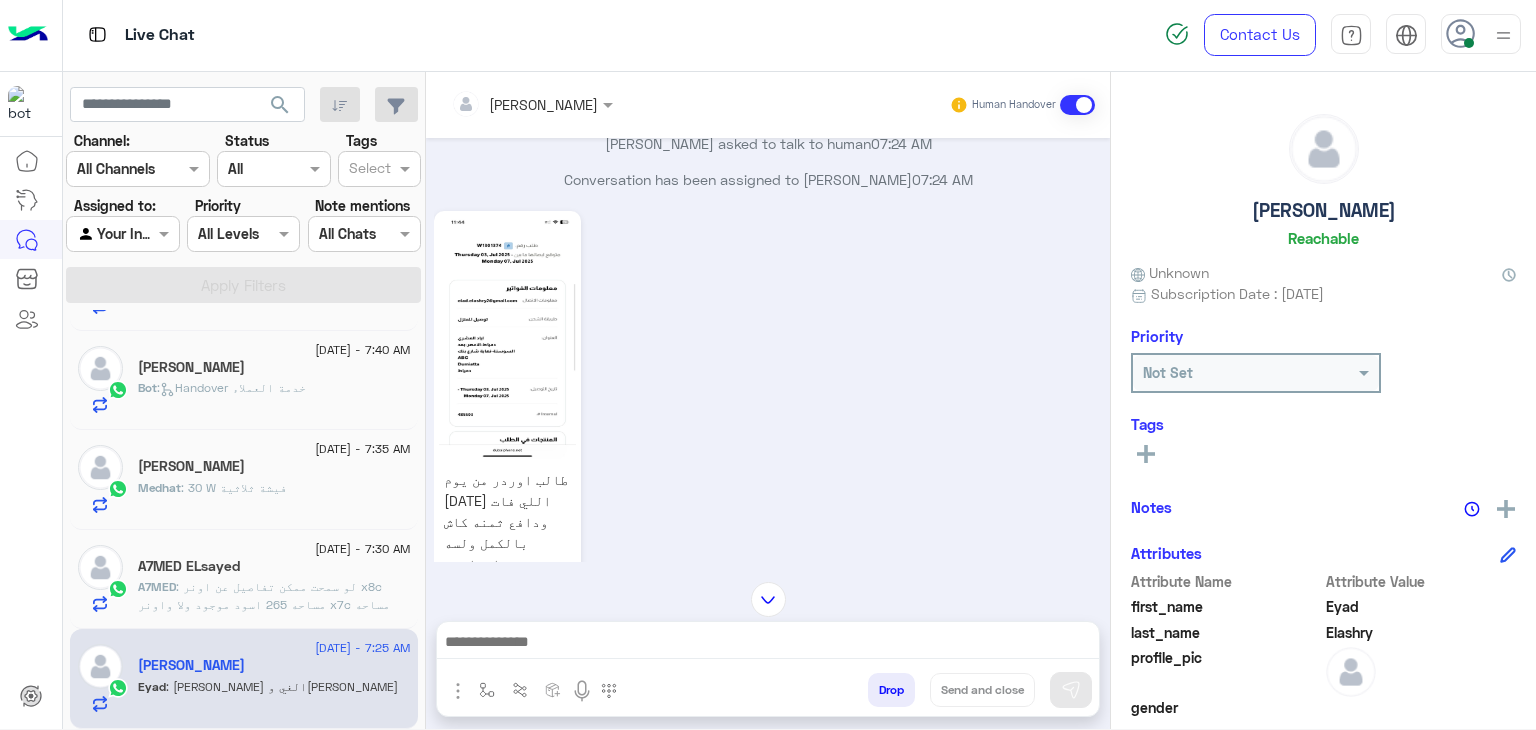 scroll, scrollTop: 2125, scrollLeft: 0, axis: vertical 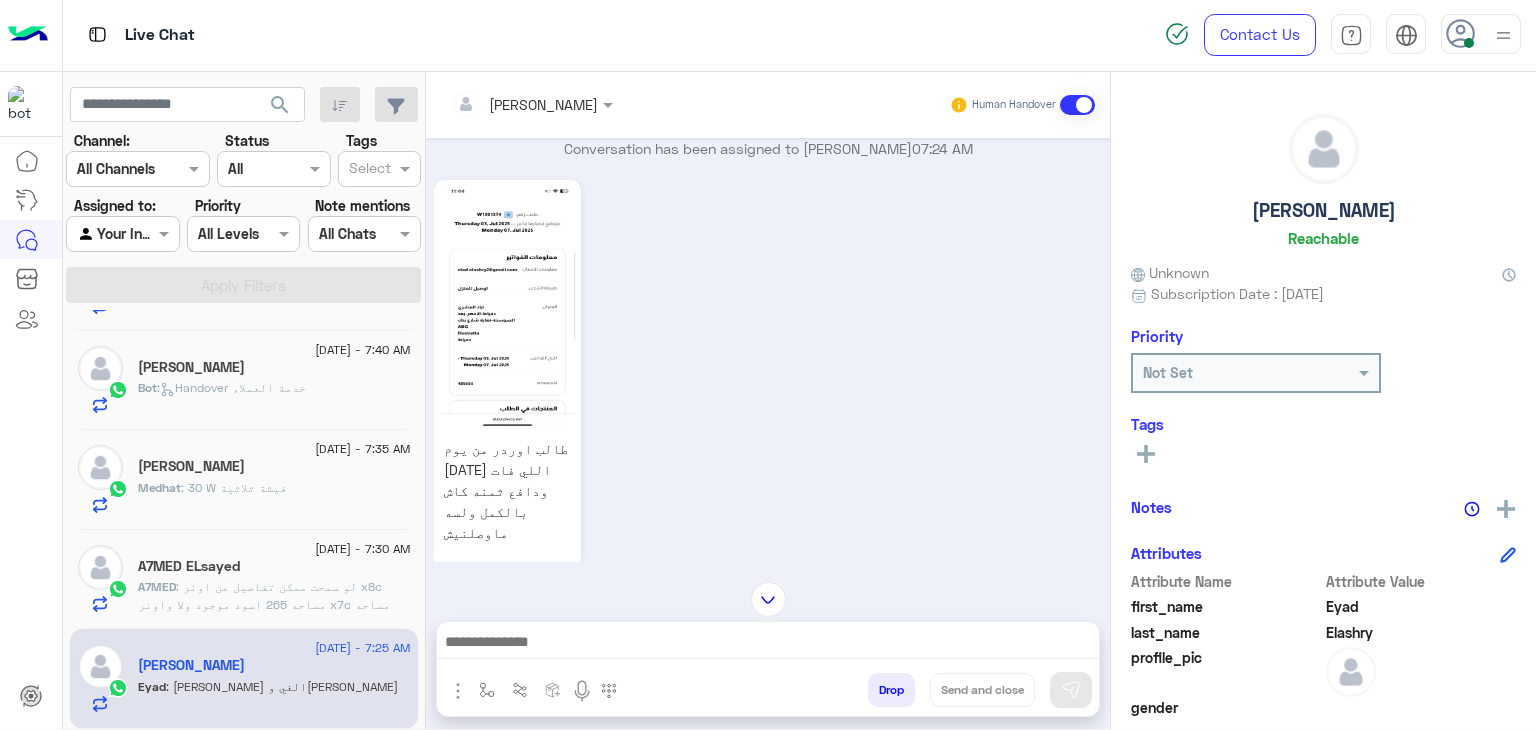 click on "A7MED : لو سمحت ممكن تفاصيل عن  اونر x8c مساحه 265 اسود موجود ولا واونر x7c مساحه 265 اسود متاح ولا  ولو سمحت ردمي نوت 14 مساحه265  وهل الميدلات دي كلها لو مش متاحه ممكن تتوفر قريب ولا ؟" 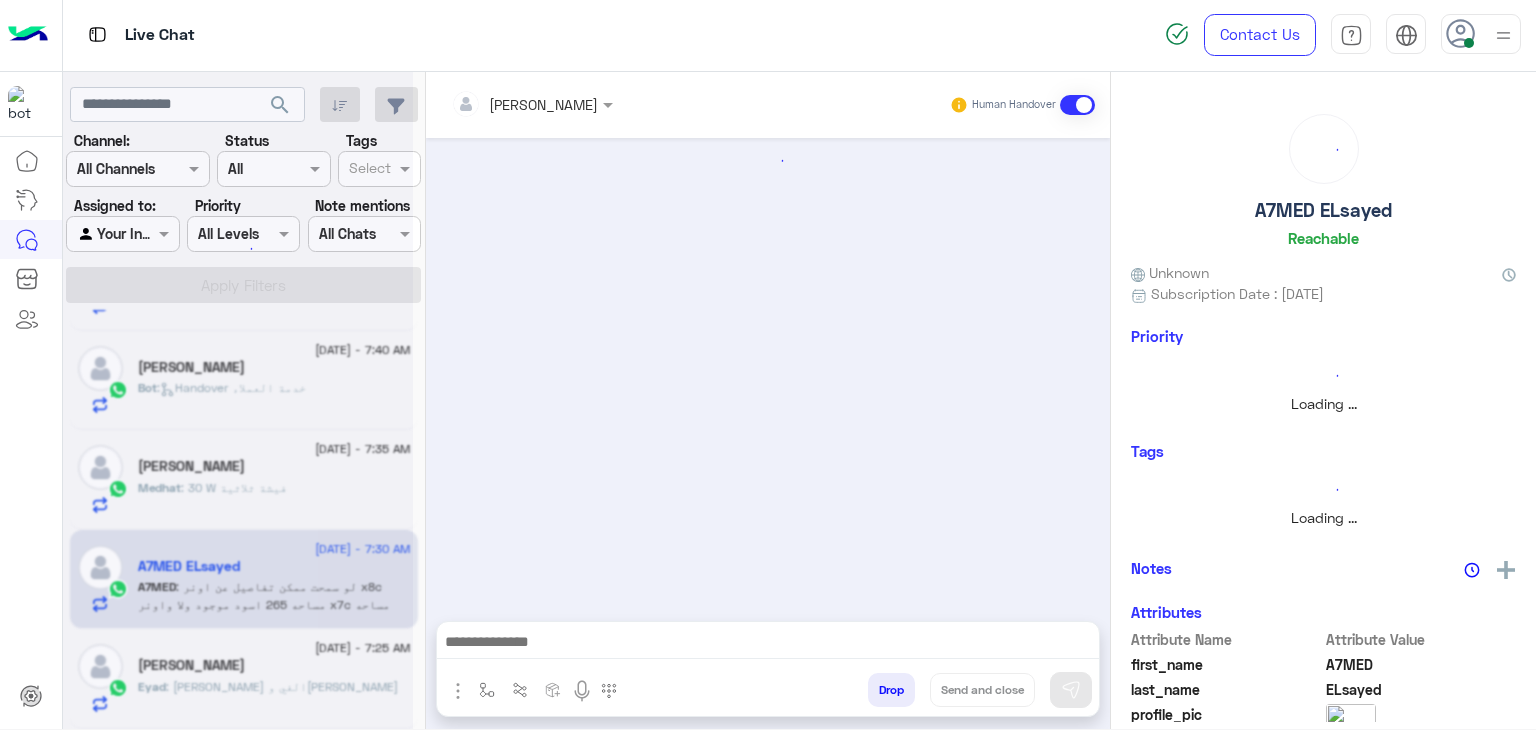 scroll, scrollTop: 2074, scrollLeft: 0, axis: vertical 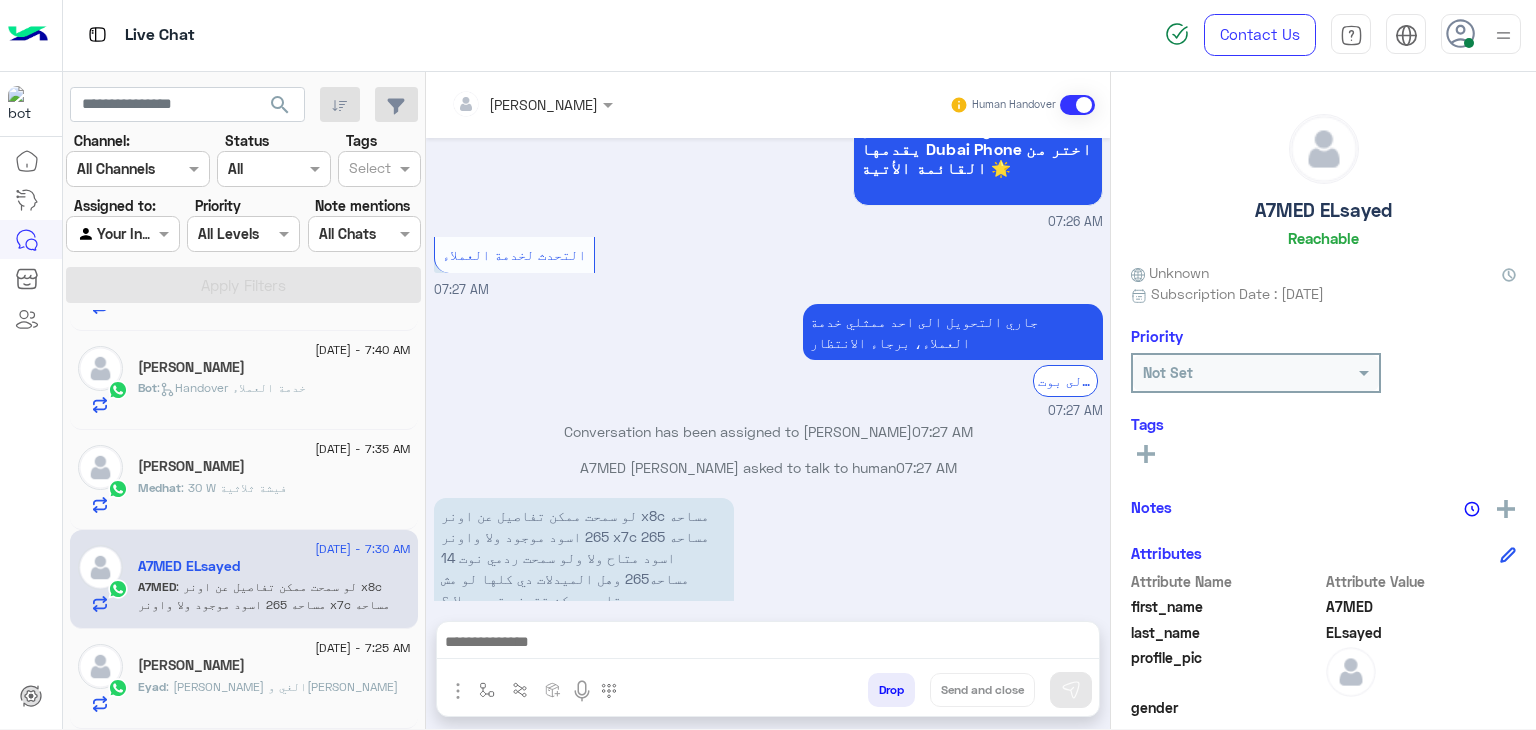 click on "Medhat : 30 W
فيشة ثلاثية" 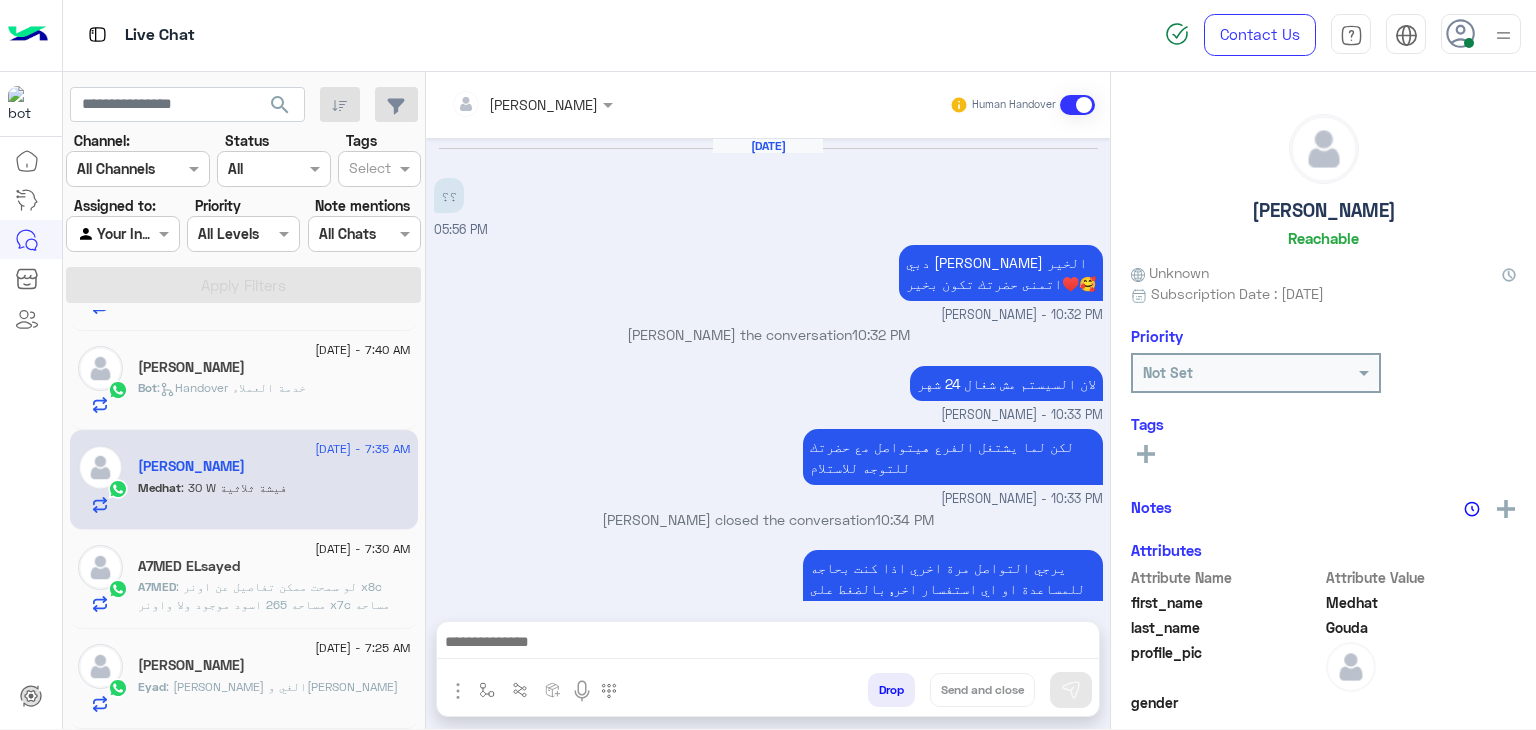 scroll, scrollTop: 1531, scrollLeft: 0, axis: vertical 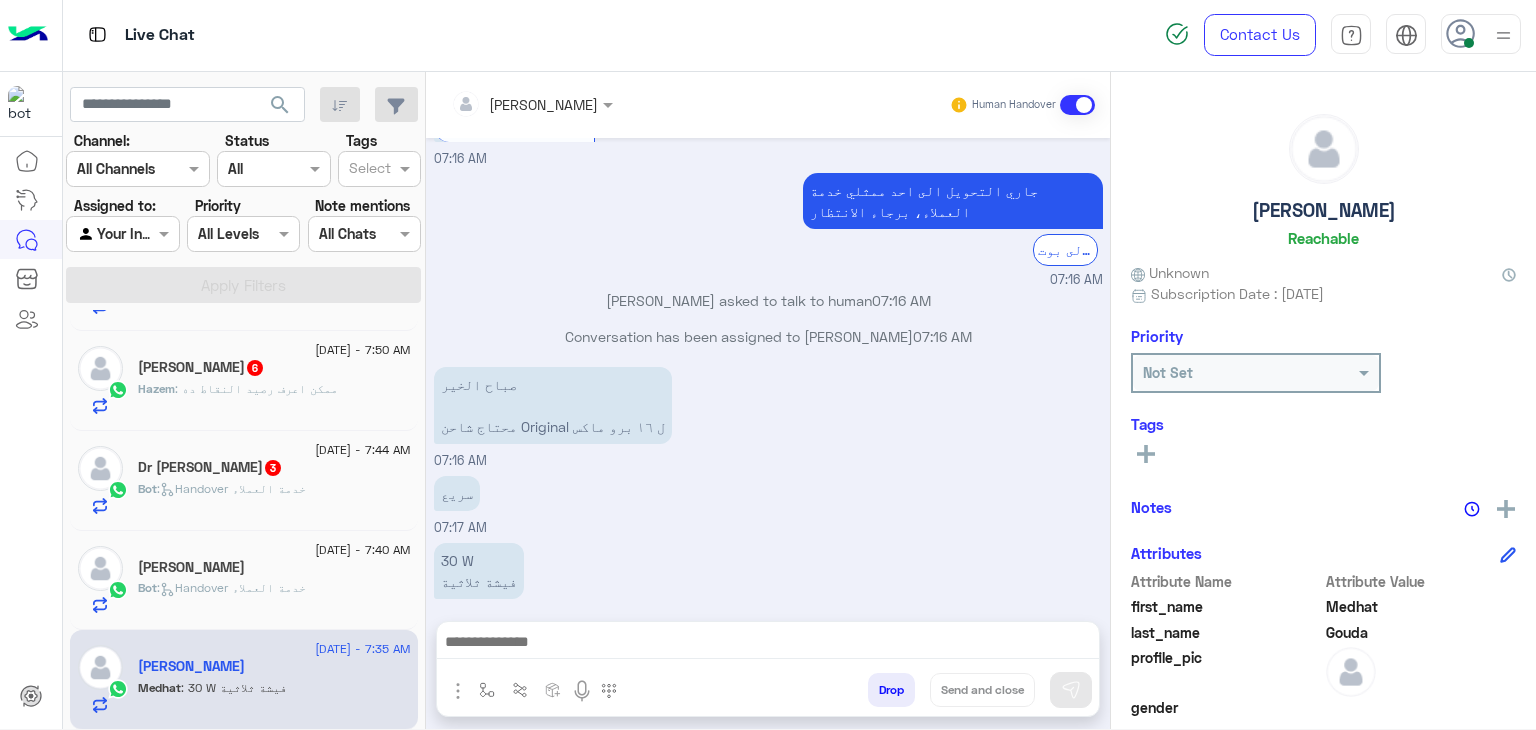 click on "[PERSON_NAME]" 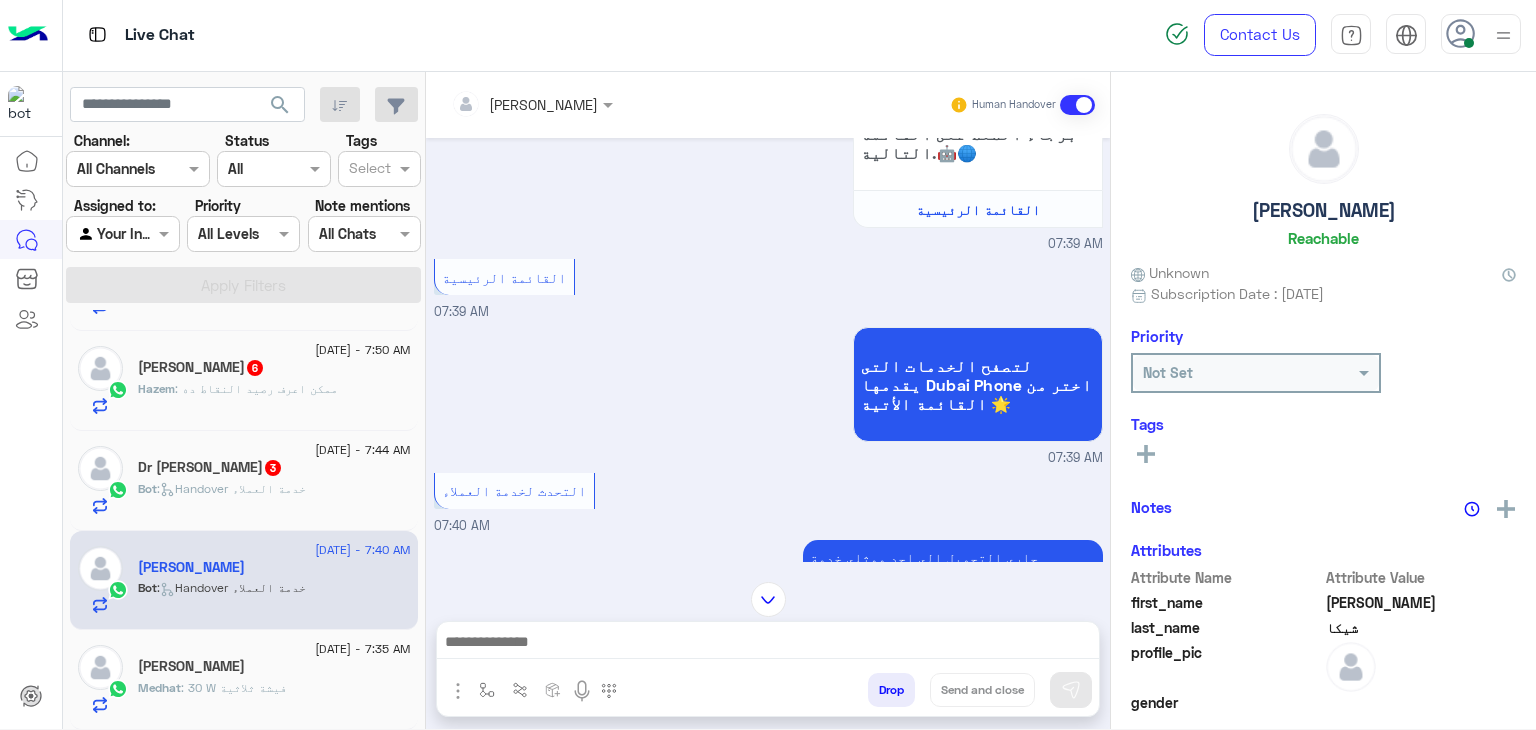 scroll, scrollTop: 1420, scrollLeft: 0, axis: vertical 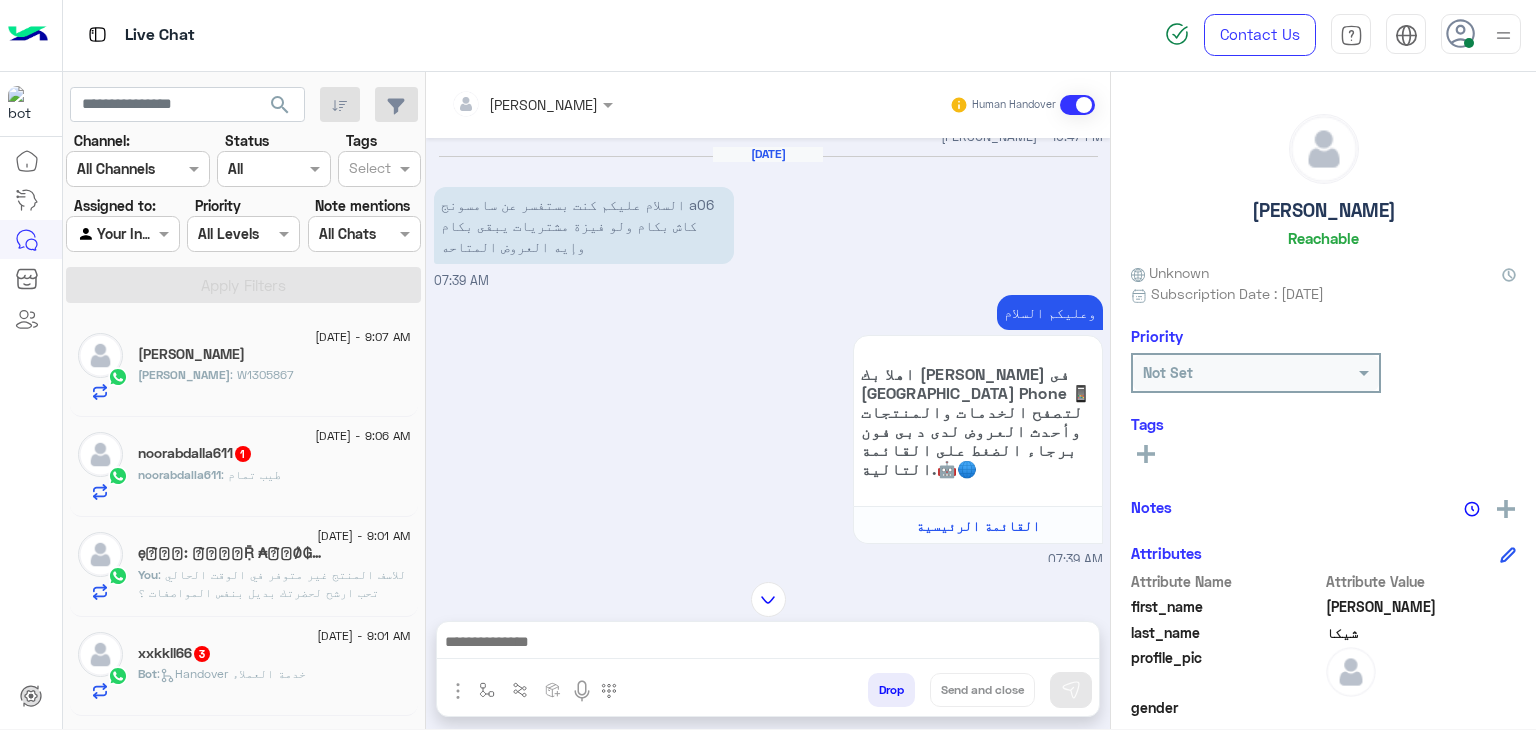 click on "noorabdalla611 : طيب تمام" 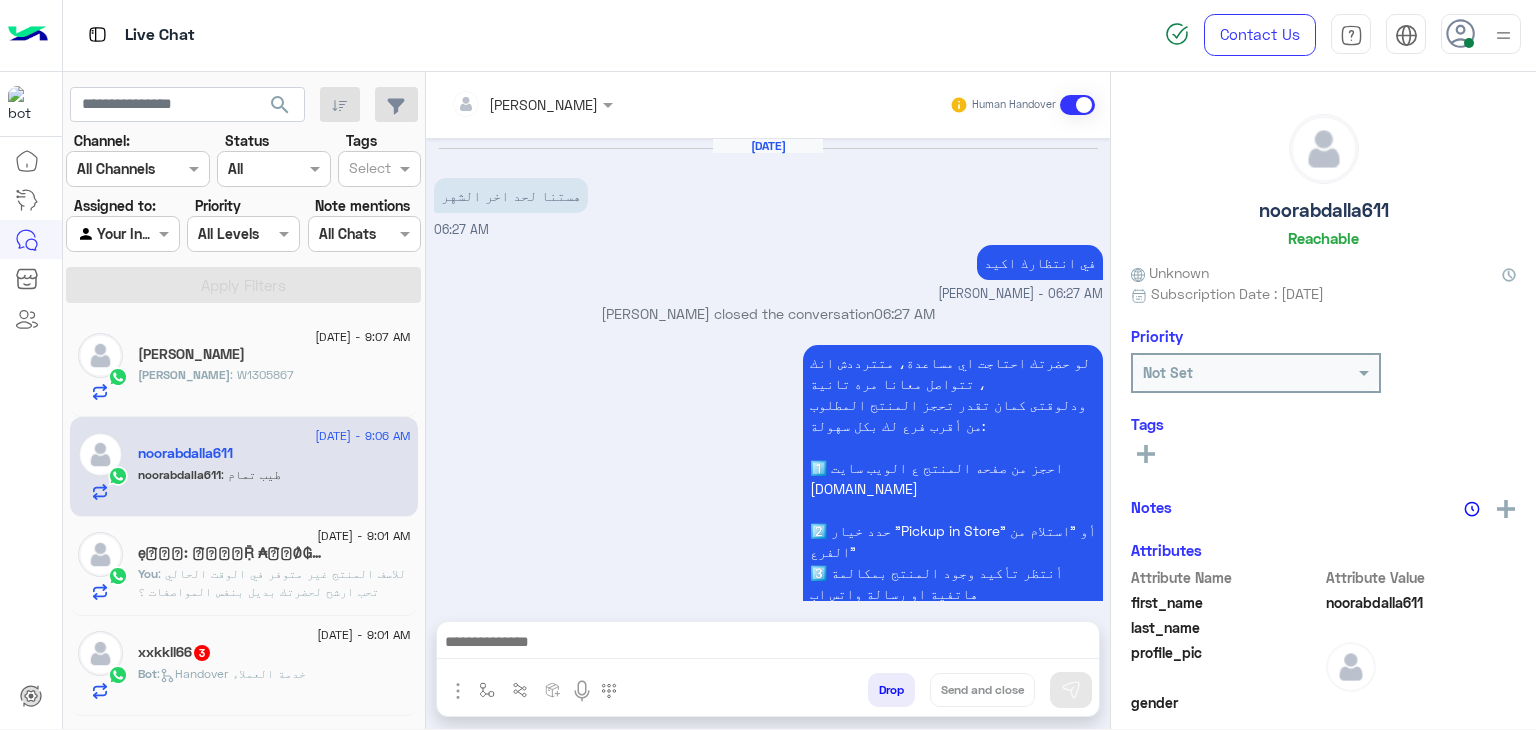 scroll, scrollTop: 1400, scrollLeft: 0, axis: vertical 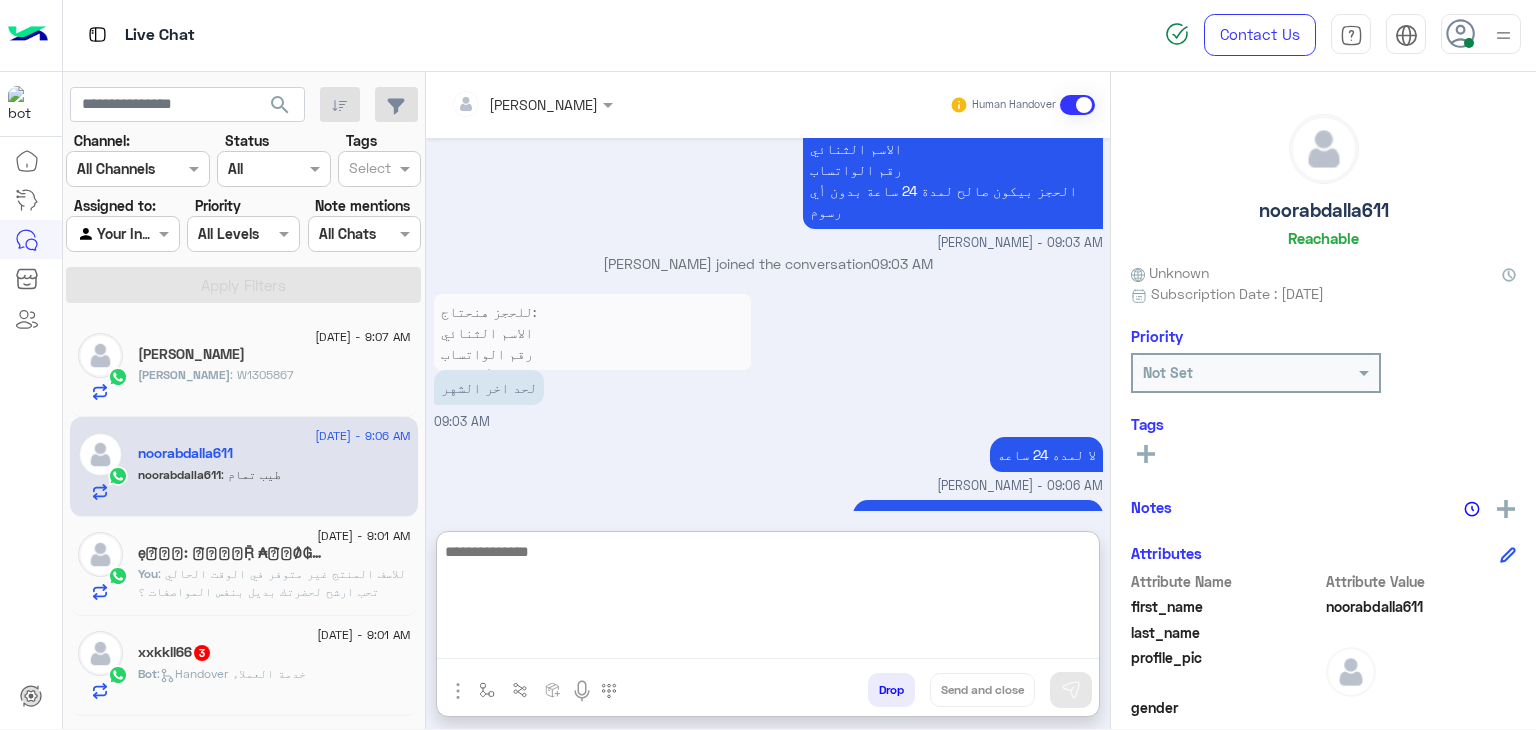 paste on "**********" 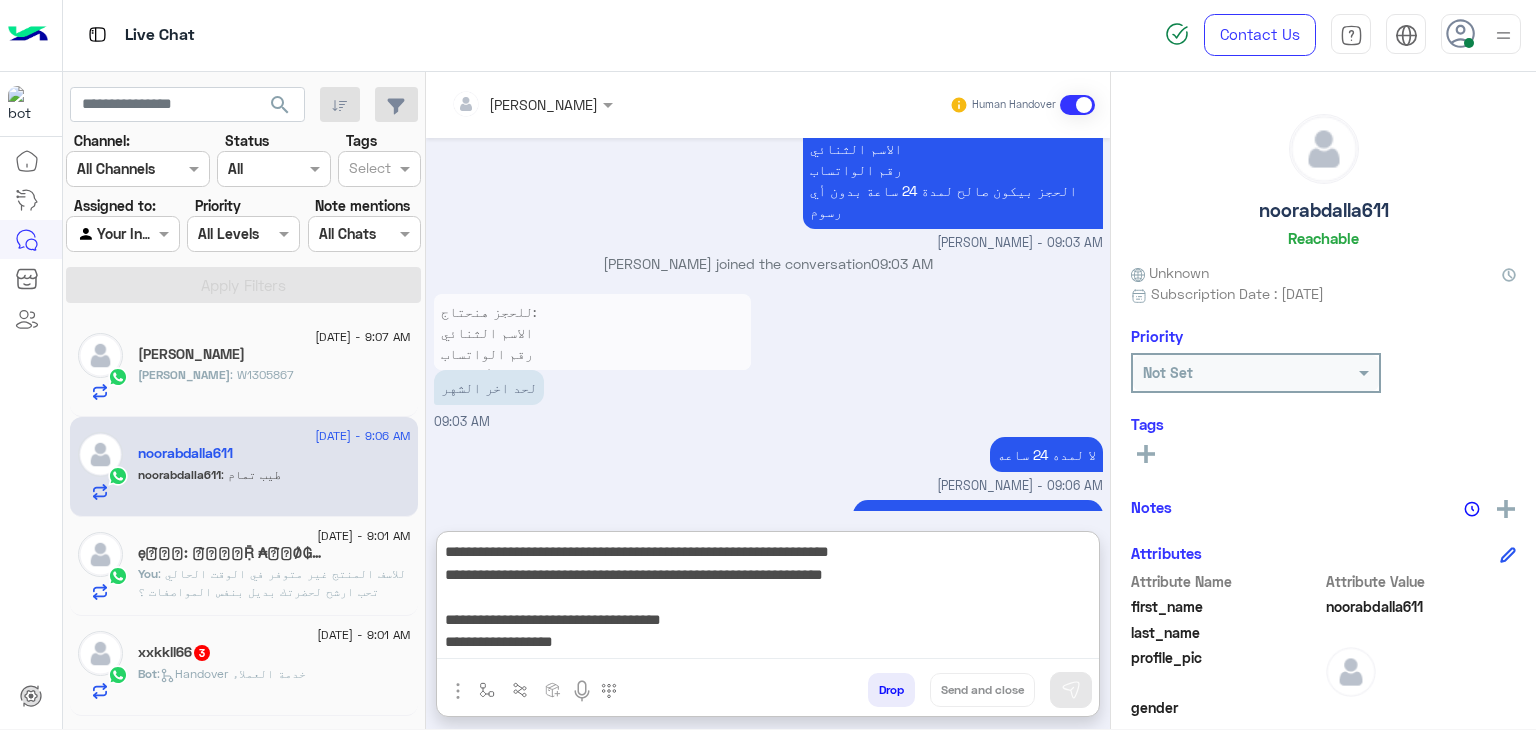 scroll, scrollTop: 105, scrollLeft: 0, axis: vertical 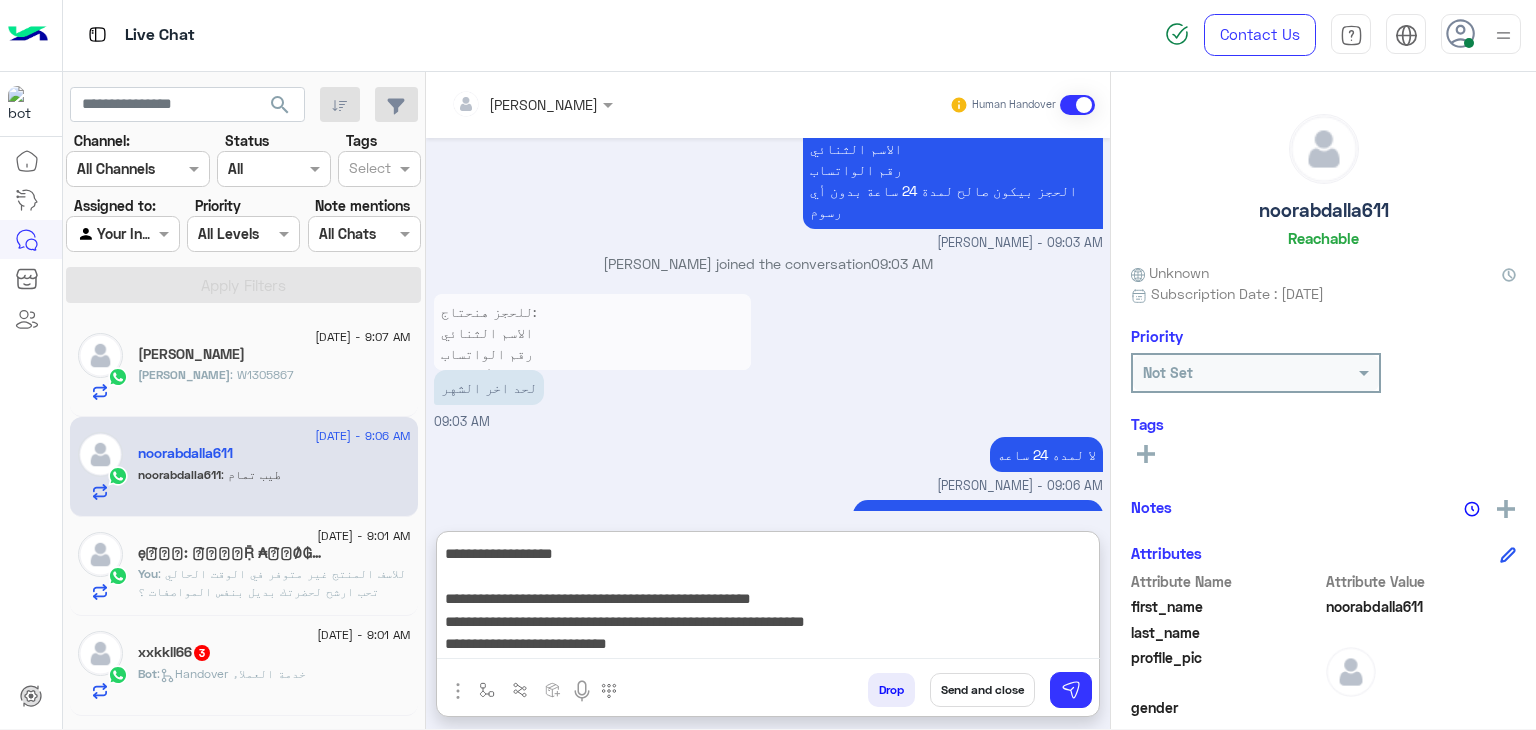 type on "**********" 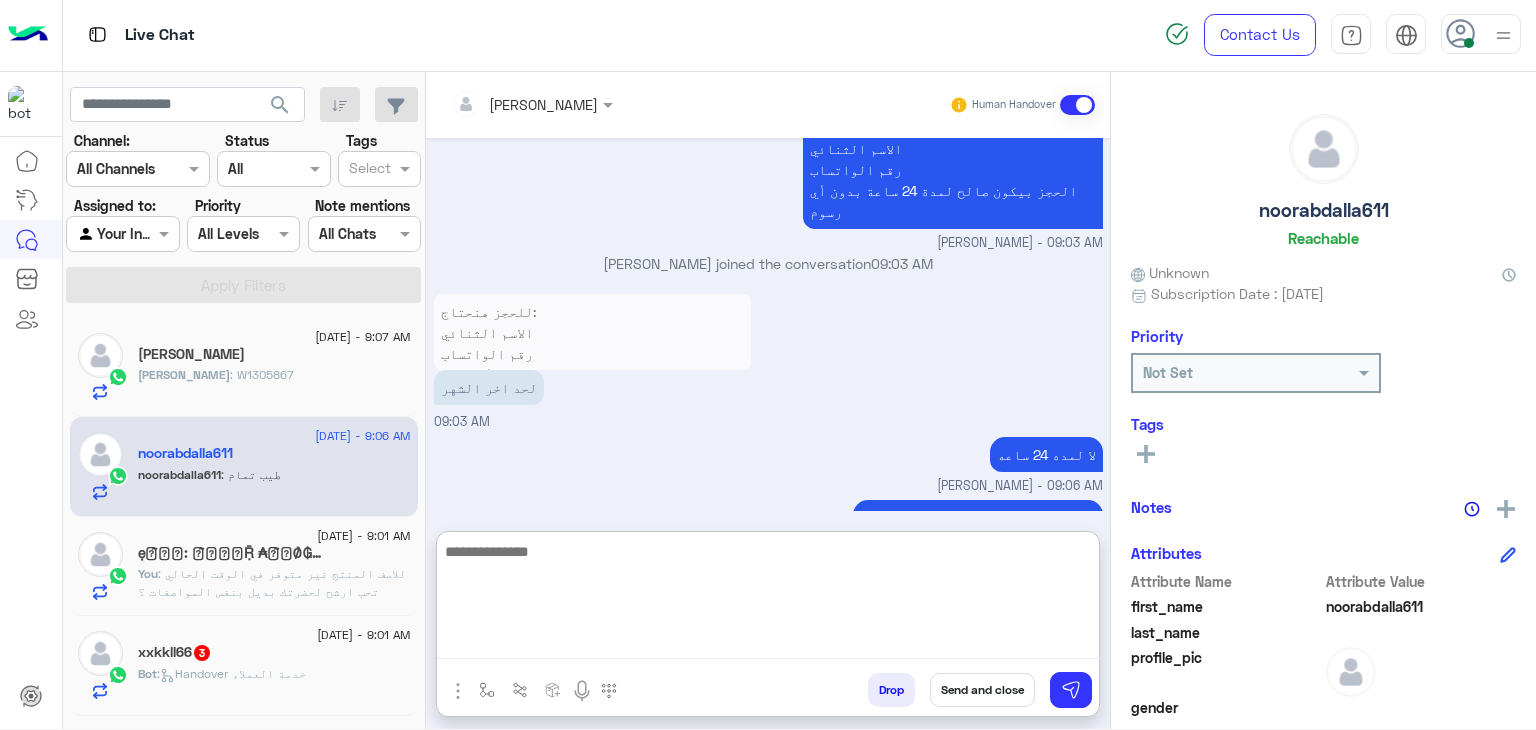 scroll, scrollTop: 0, scrollLeft: 0, axis: both 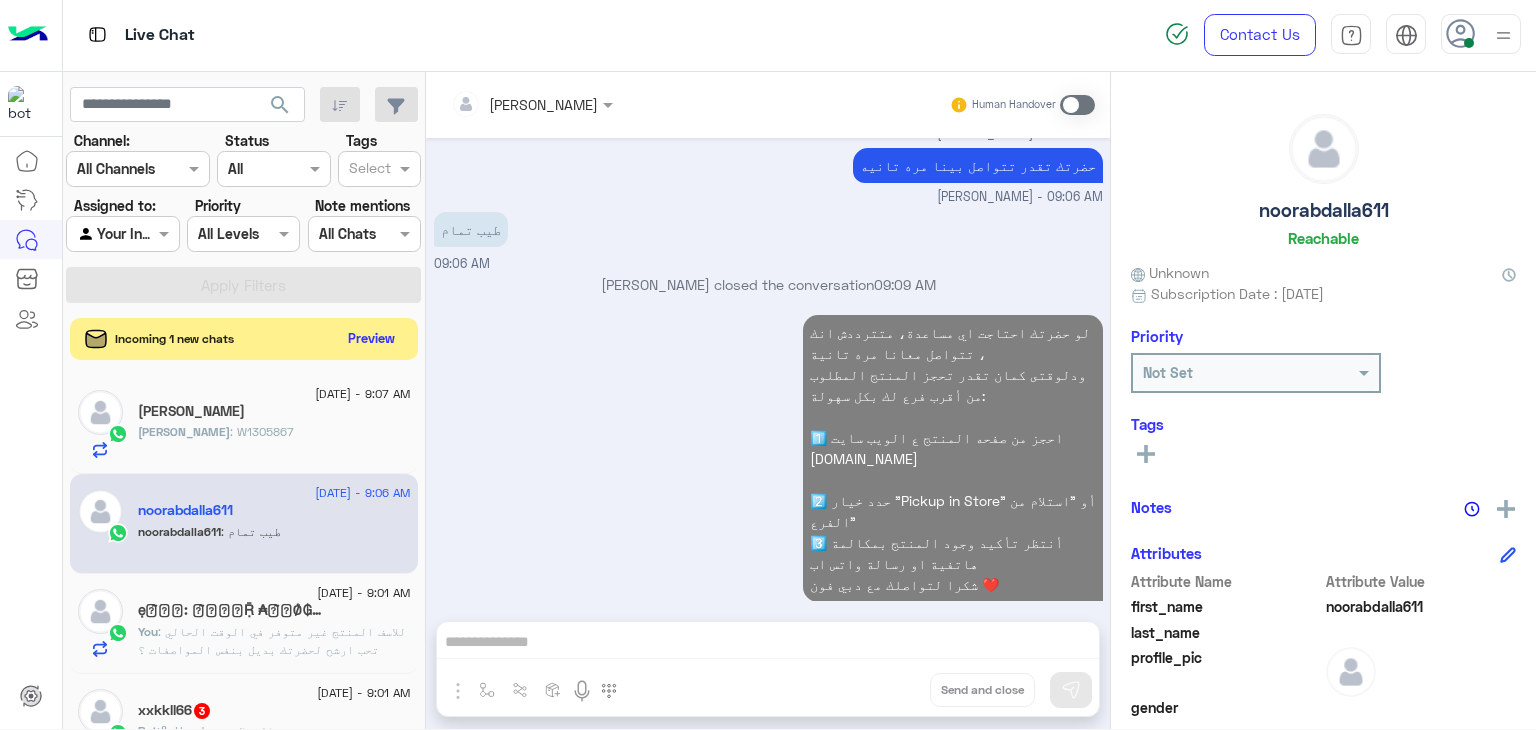 click on "Preview" 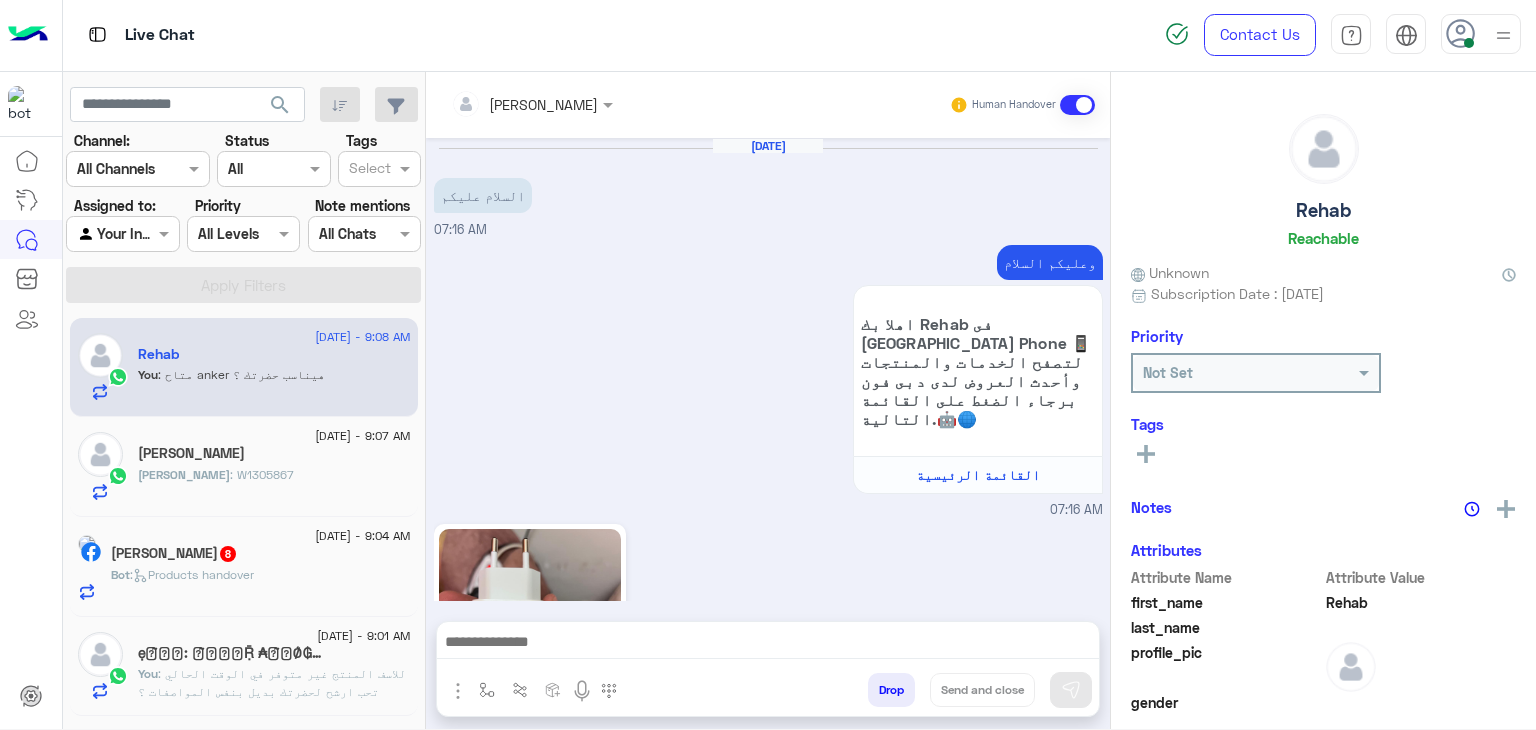 scroll, scrollTop: 1710, scrollLeft: 0, axis: vertical 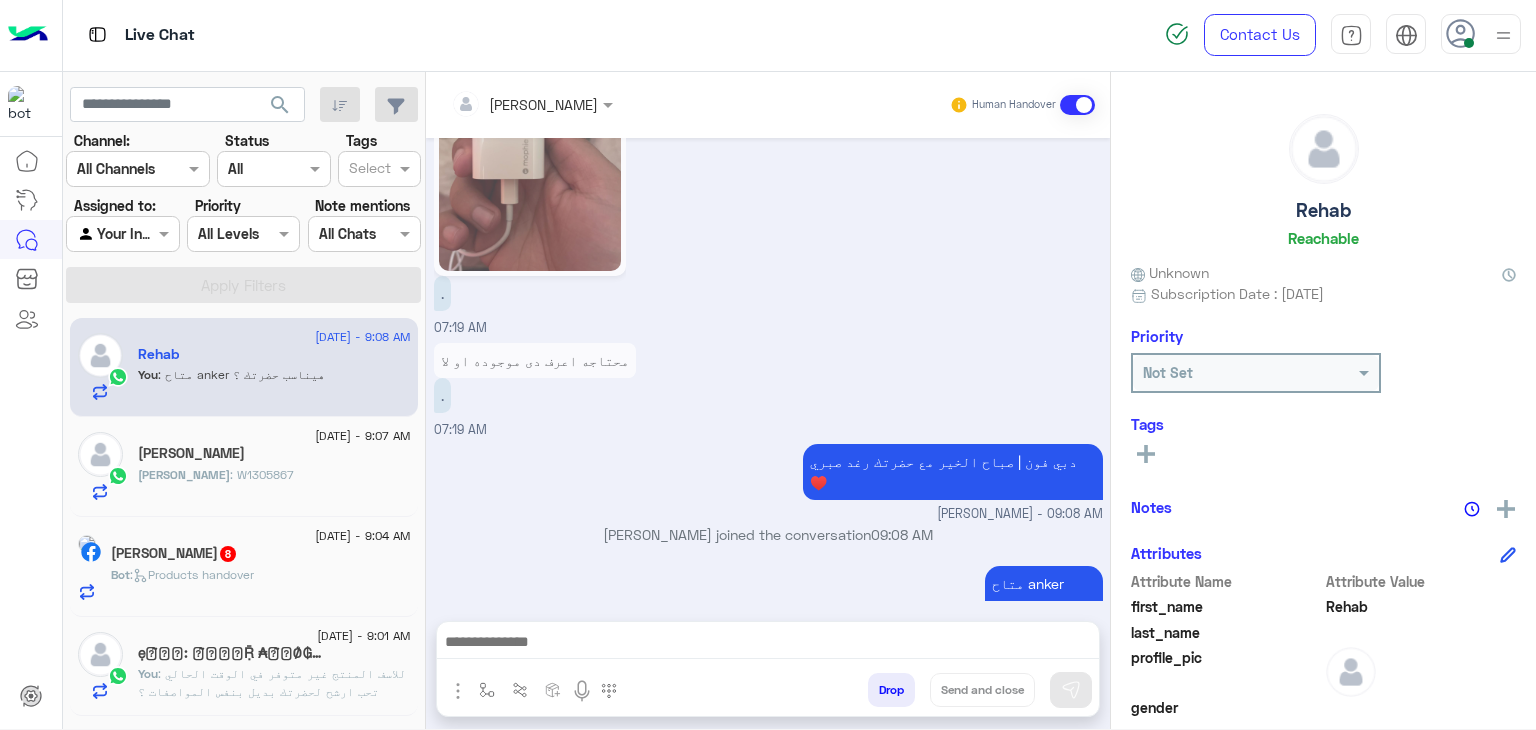 click on "Shams Gamal  8" 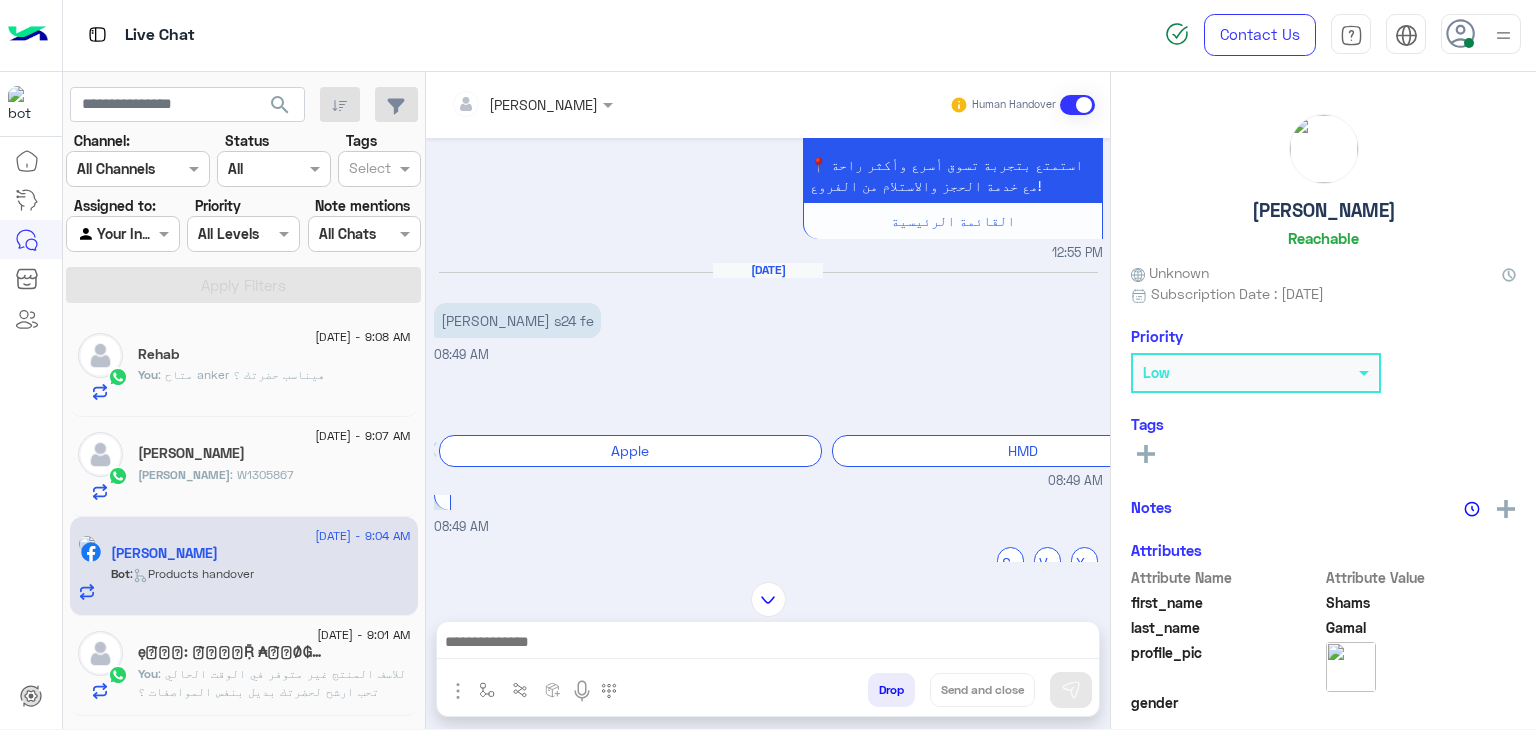 scroll, scrollTop: 880, scrollLeft: 0, axis: vertical 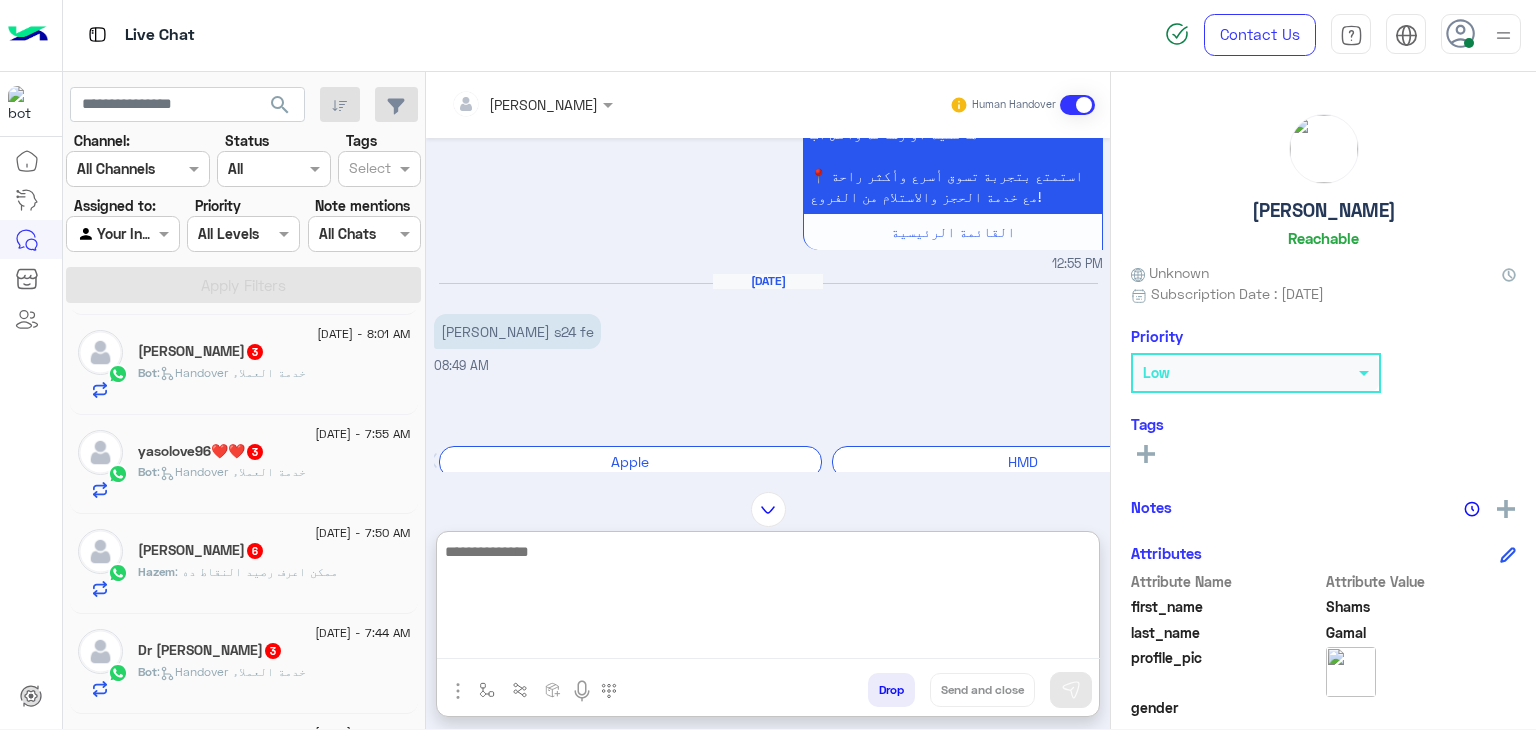 paste on "**********" 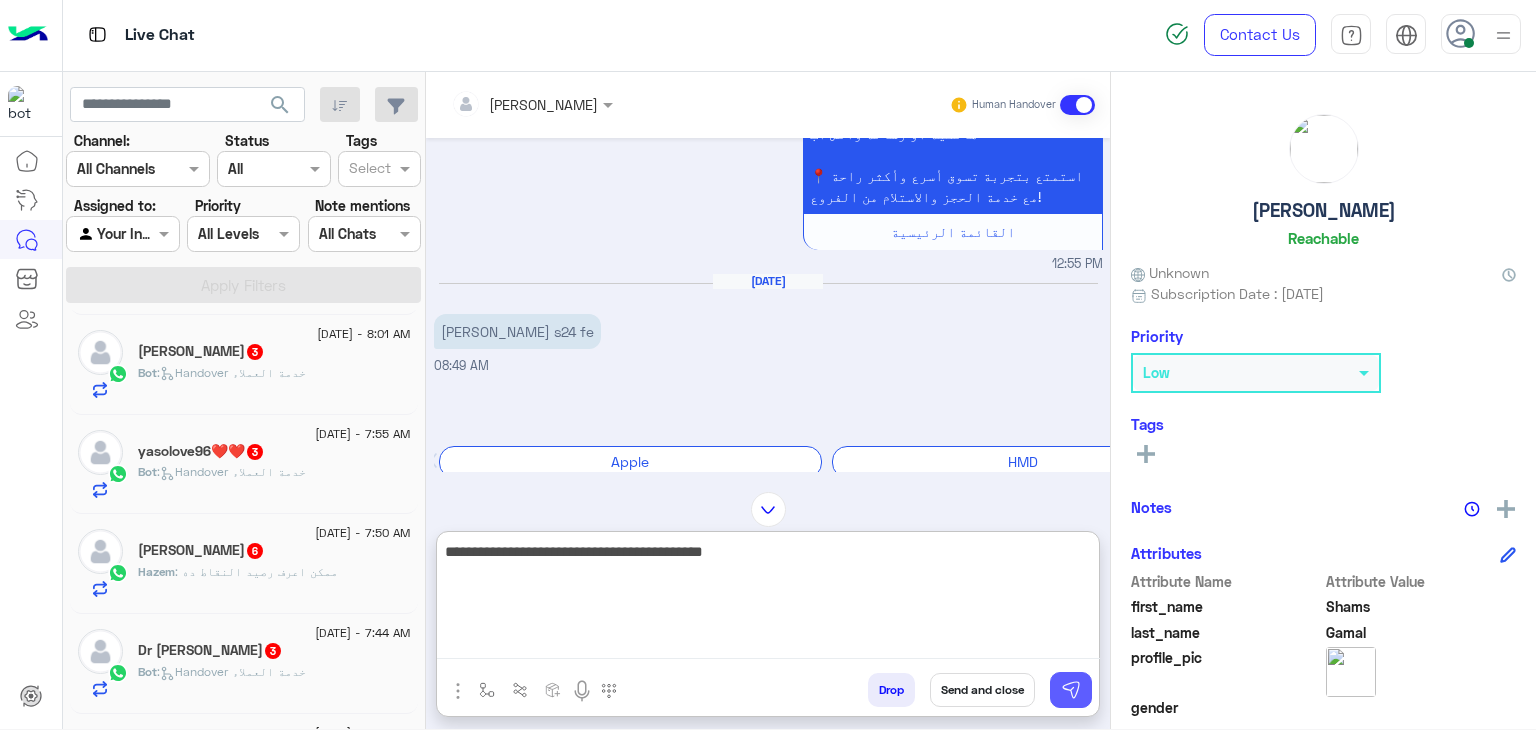 type on "**********" 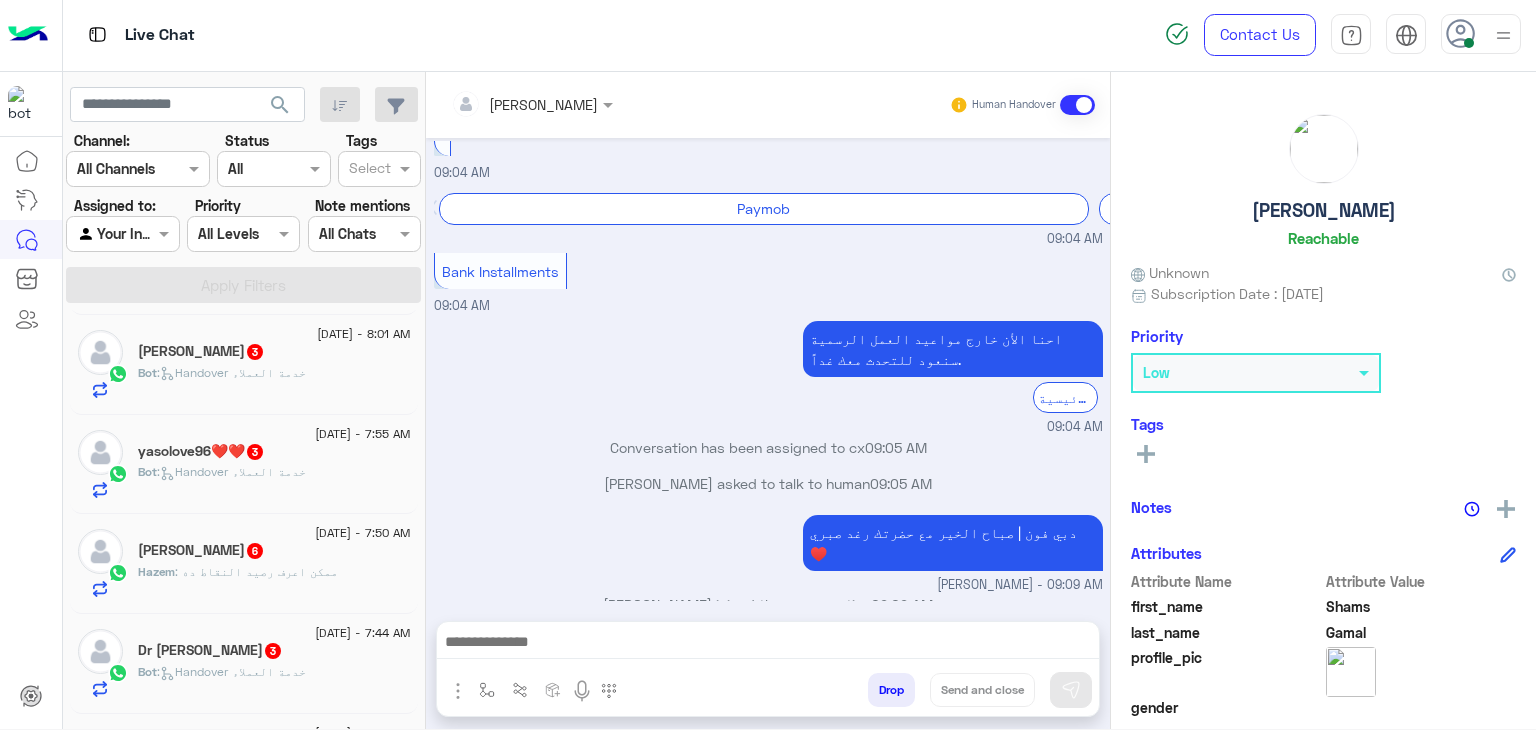 scroll, scrollTop: 1780, scrollLeft: 0, axis: vertical 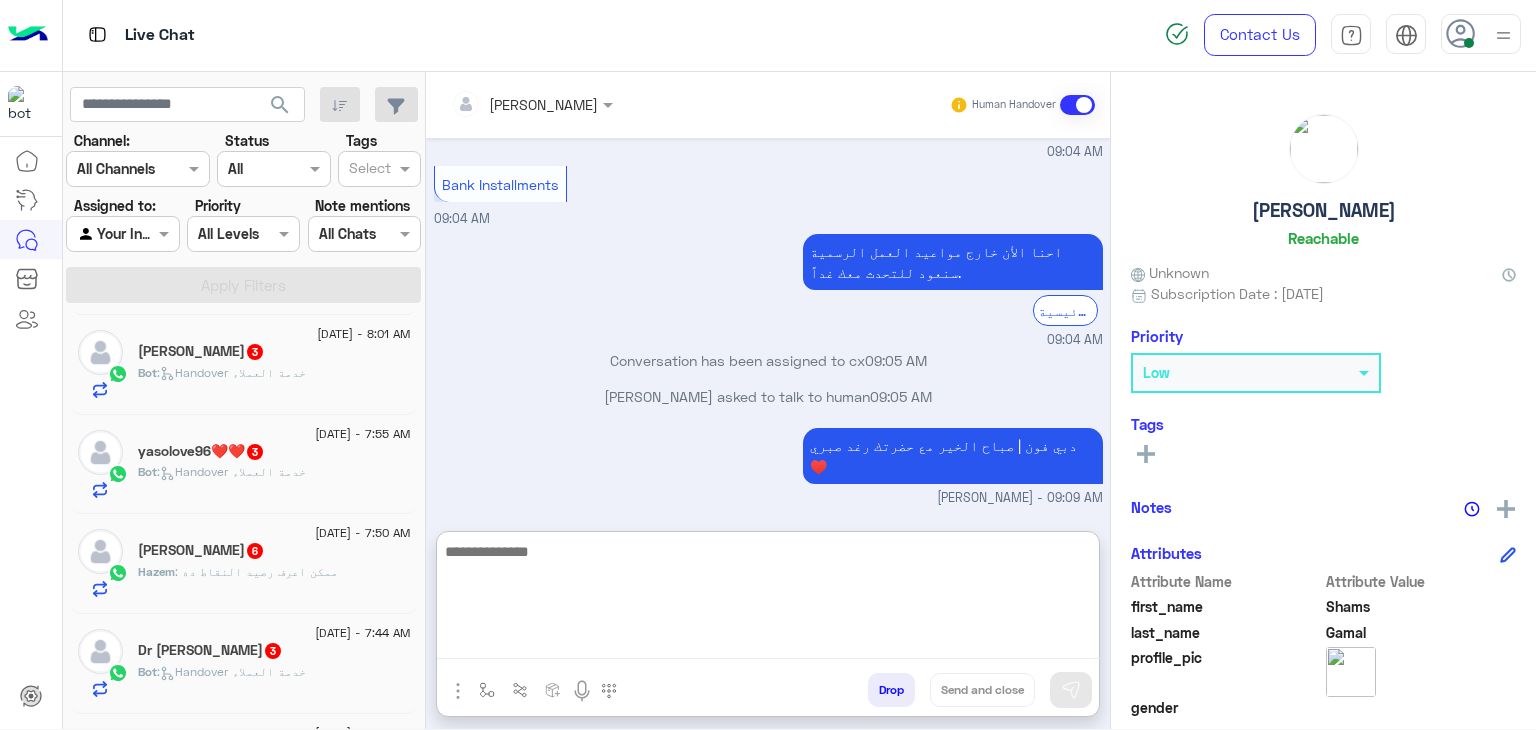 paste on "**********" 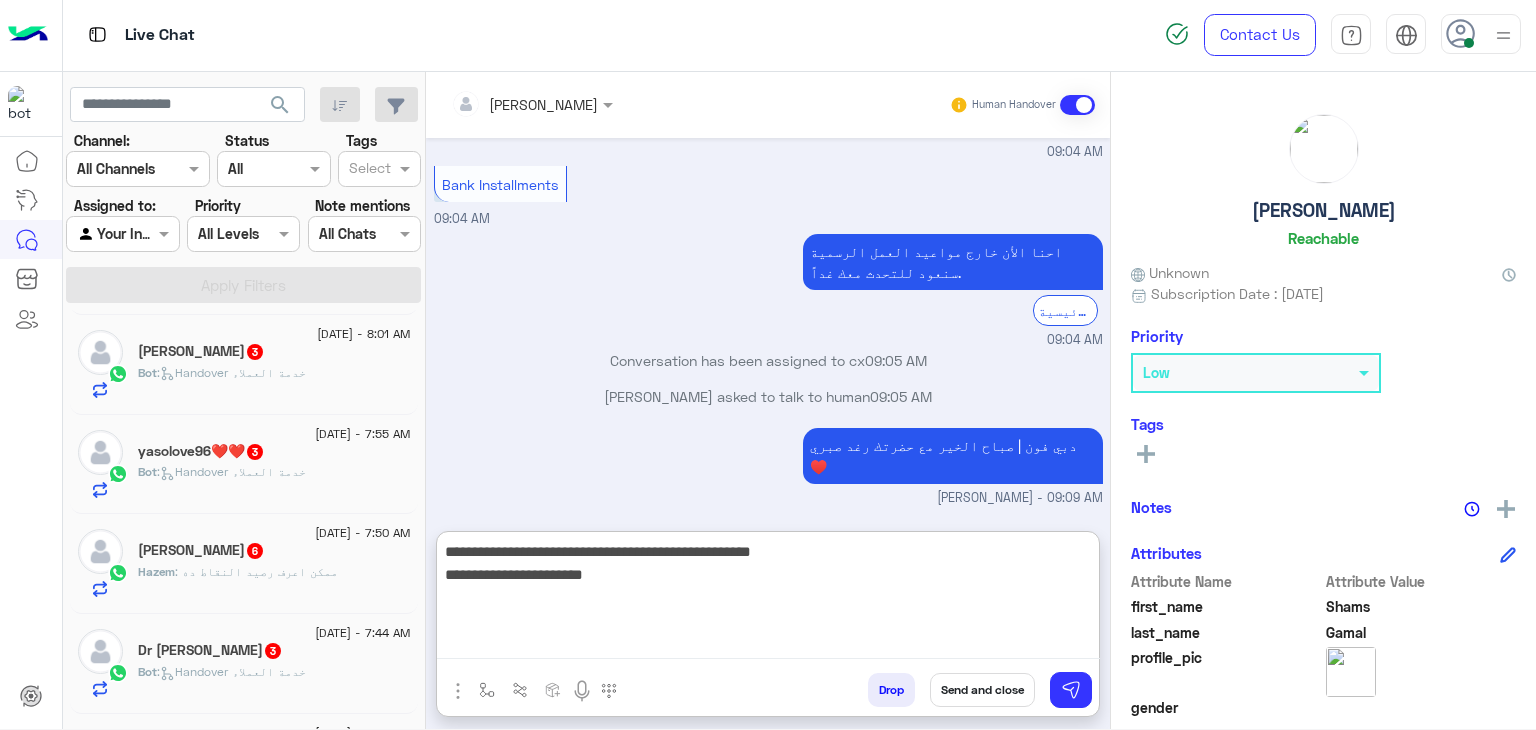 click on "**********" at bounding box center [768, 599] 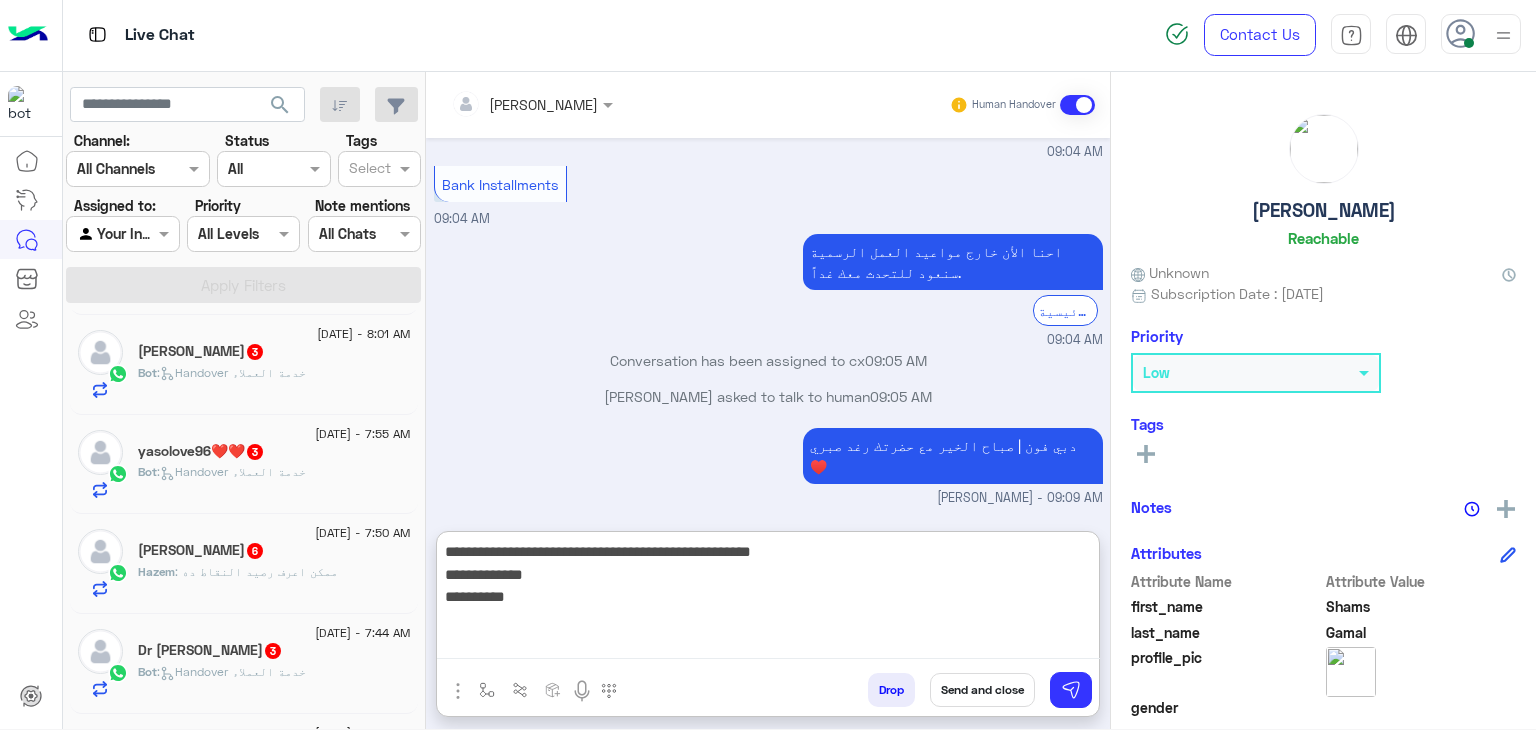 click on "**********" at bounding box center (768, 599) 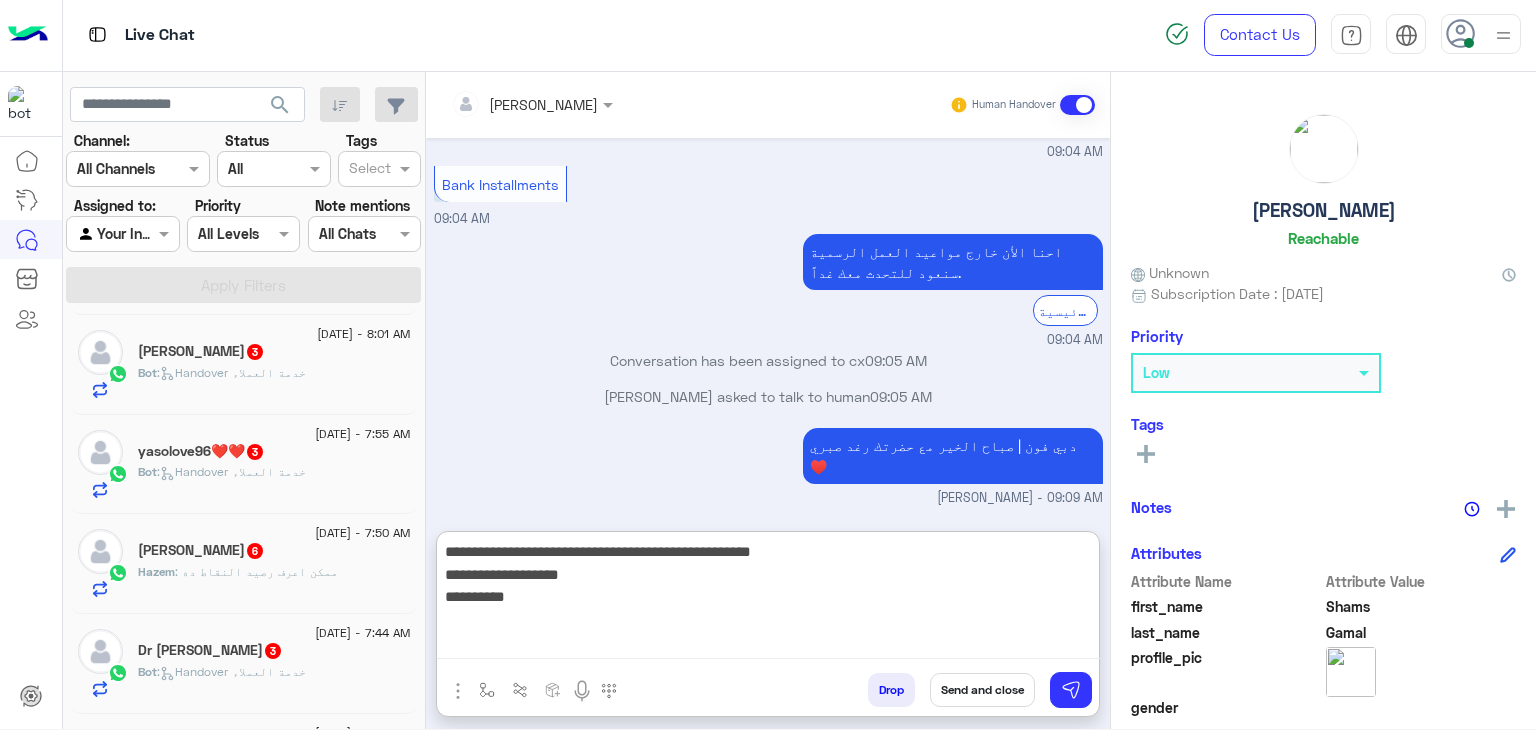 click on "**********" at bounding box center (768, 599) 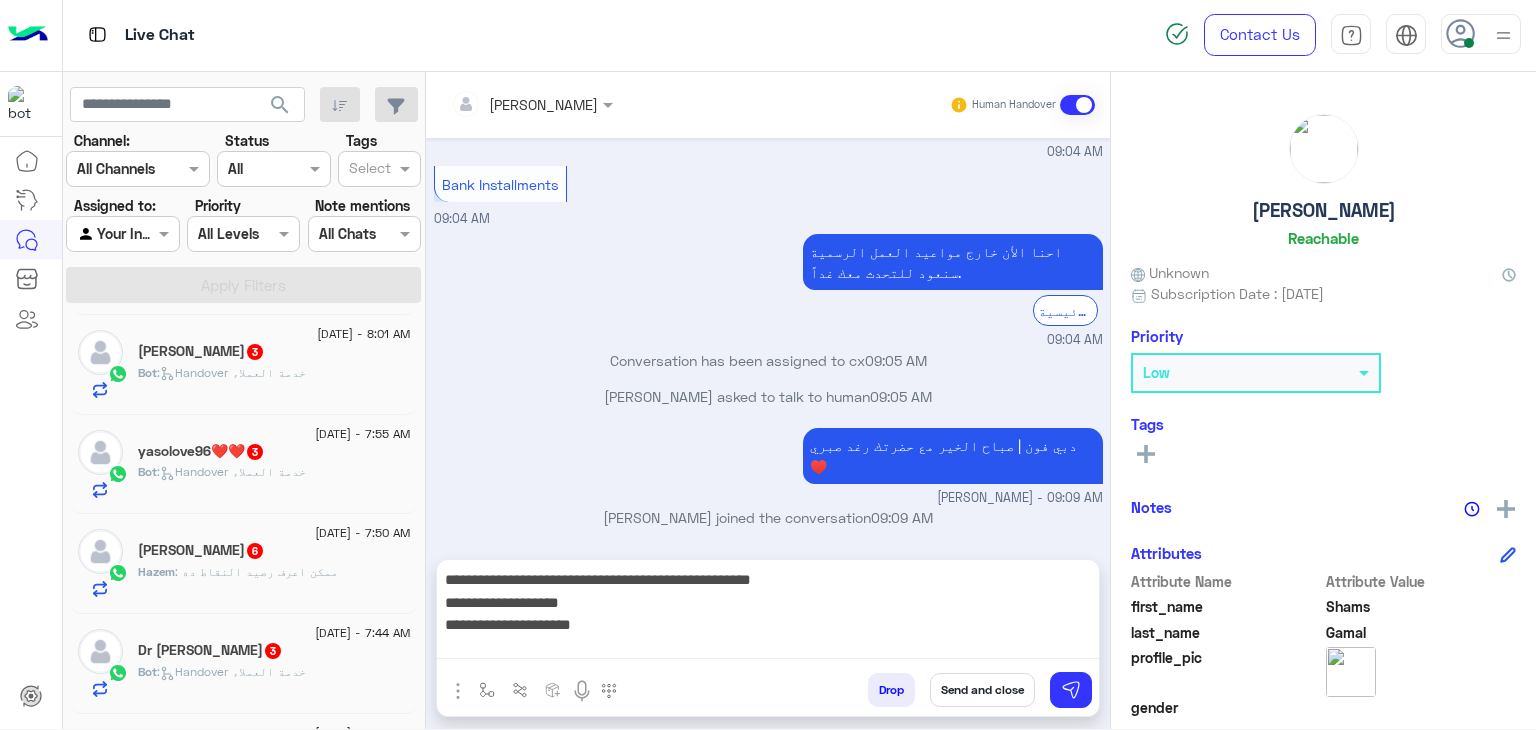 scroll, scrollTop: 1780, scrollLeft: 0, axis: vertical 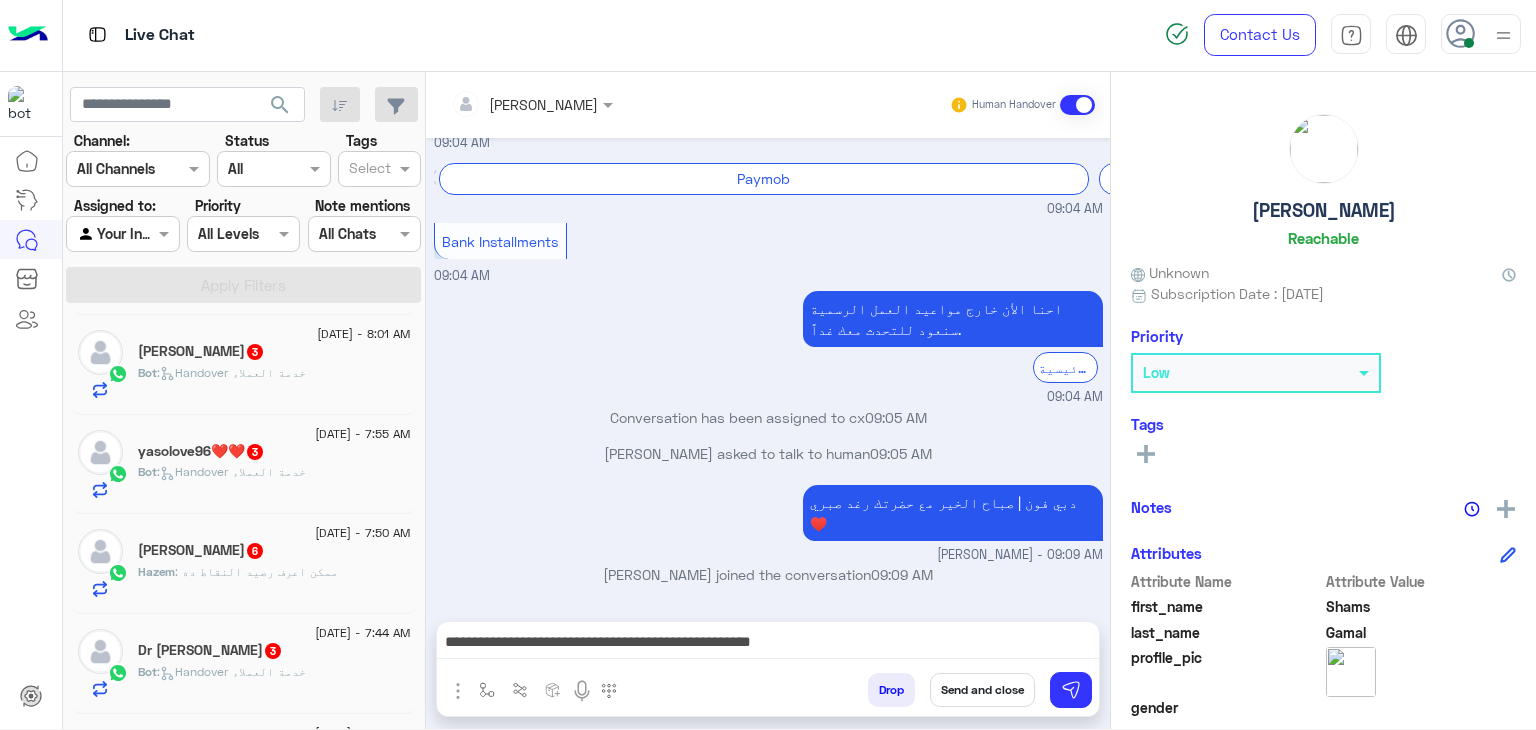 click on "**********" at bounding box center (768, 644) 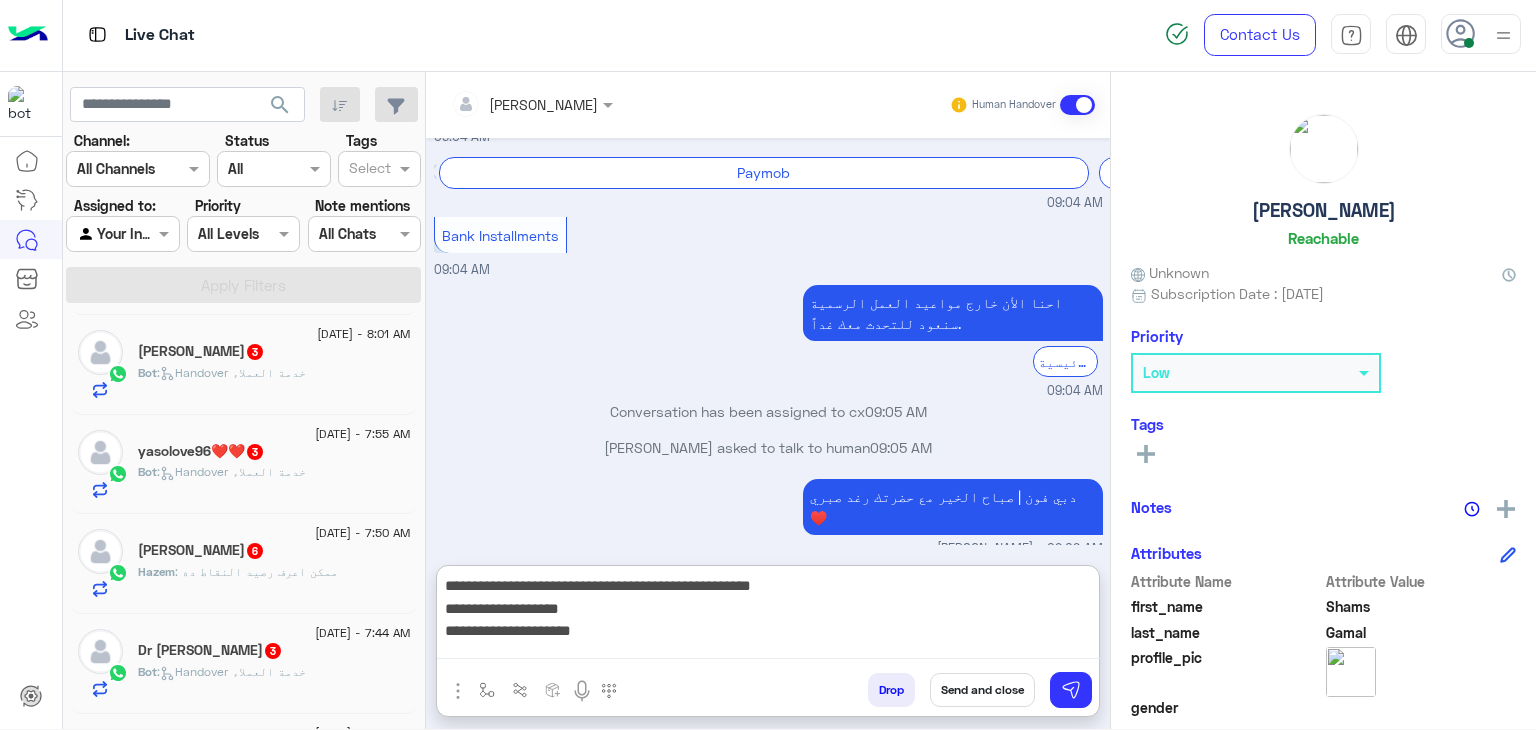 scroll, scrollTop: 1831, scrollLeft: 0, axis: vertical 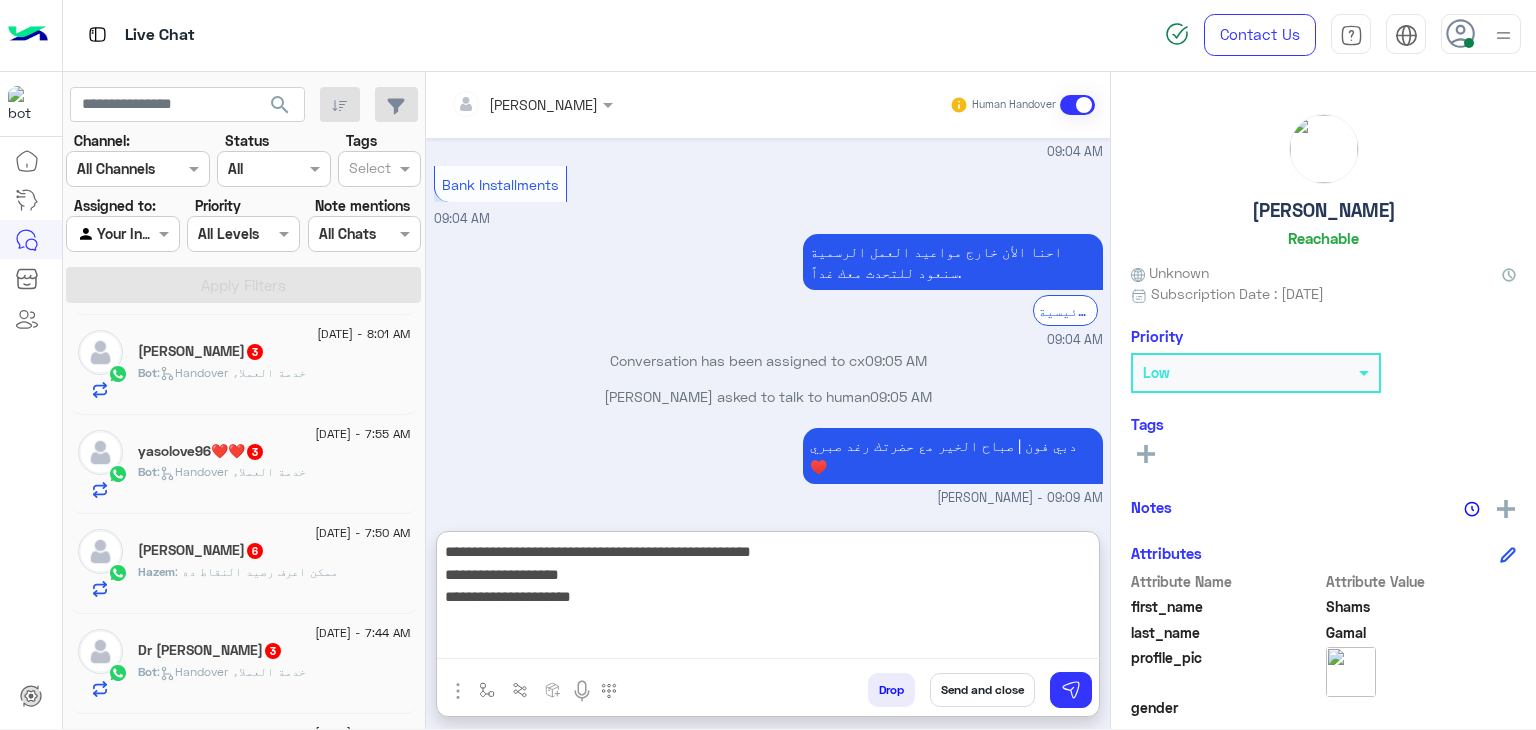 paste on "**********" 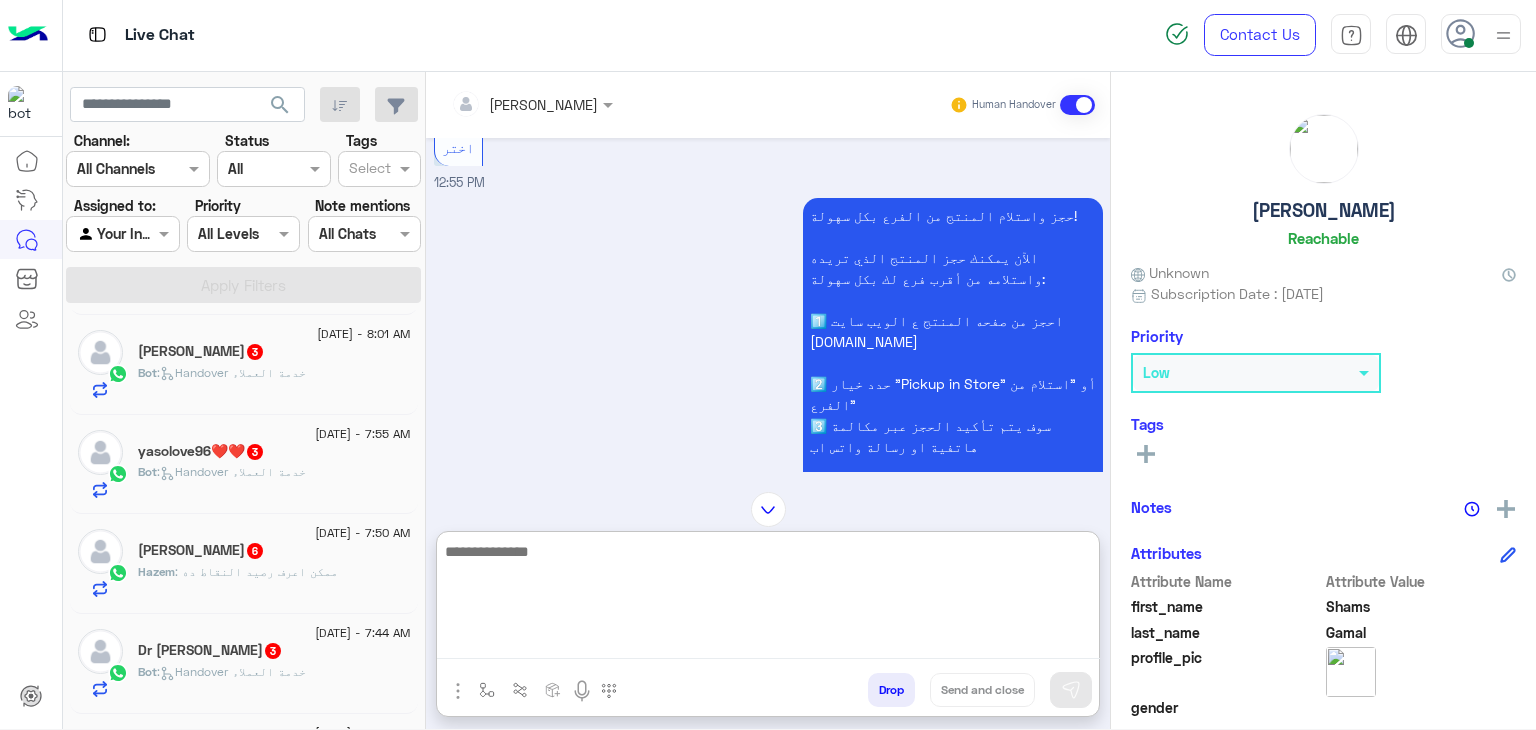 scroll, scrollTop: 560, scrollLeft: 0, axis: vertical 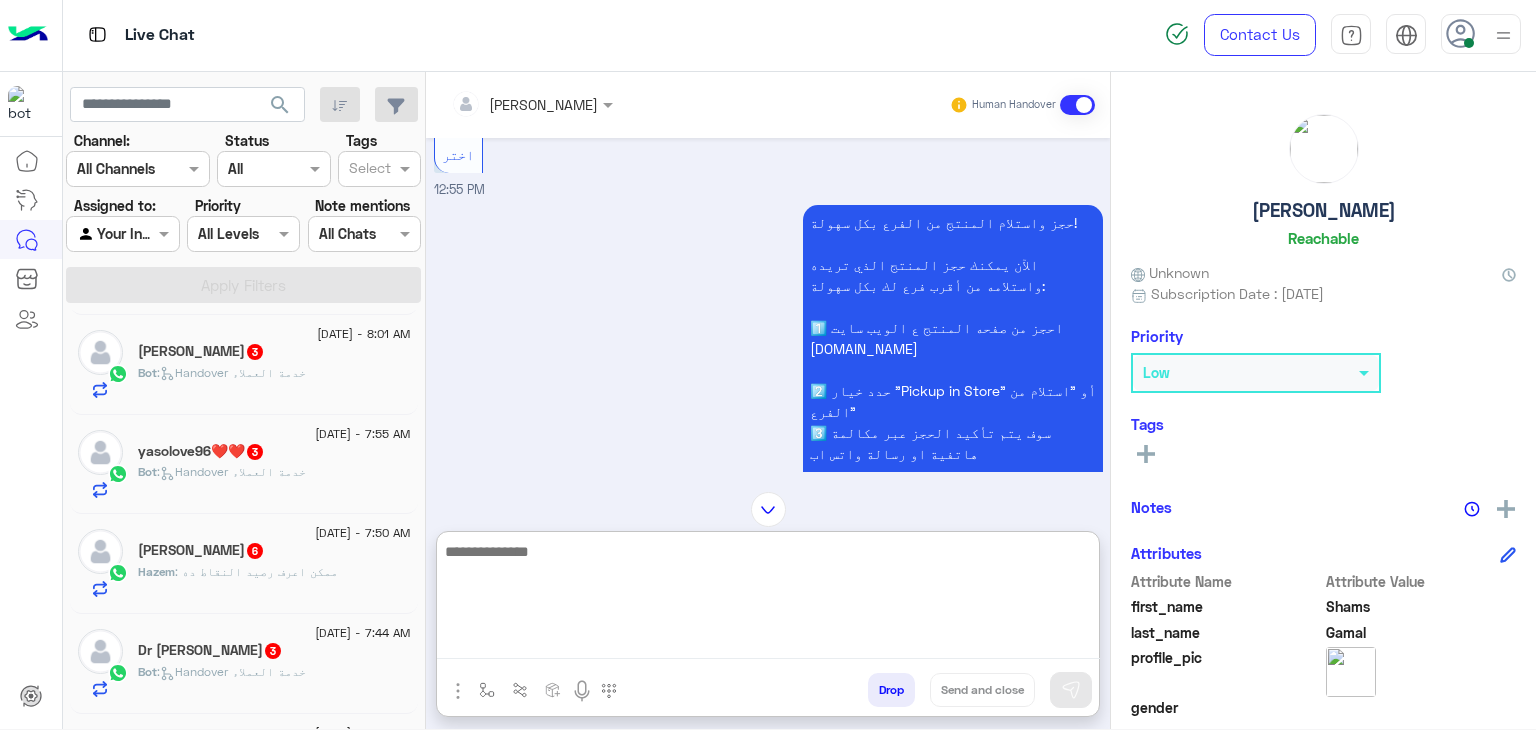 paste on "**********" 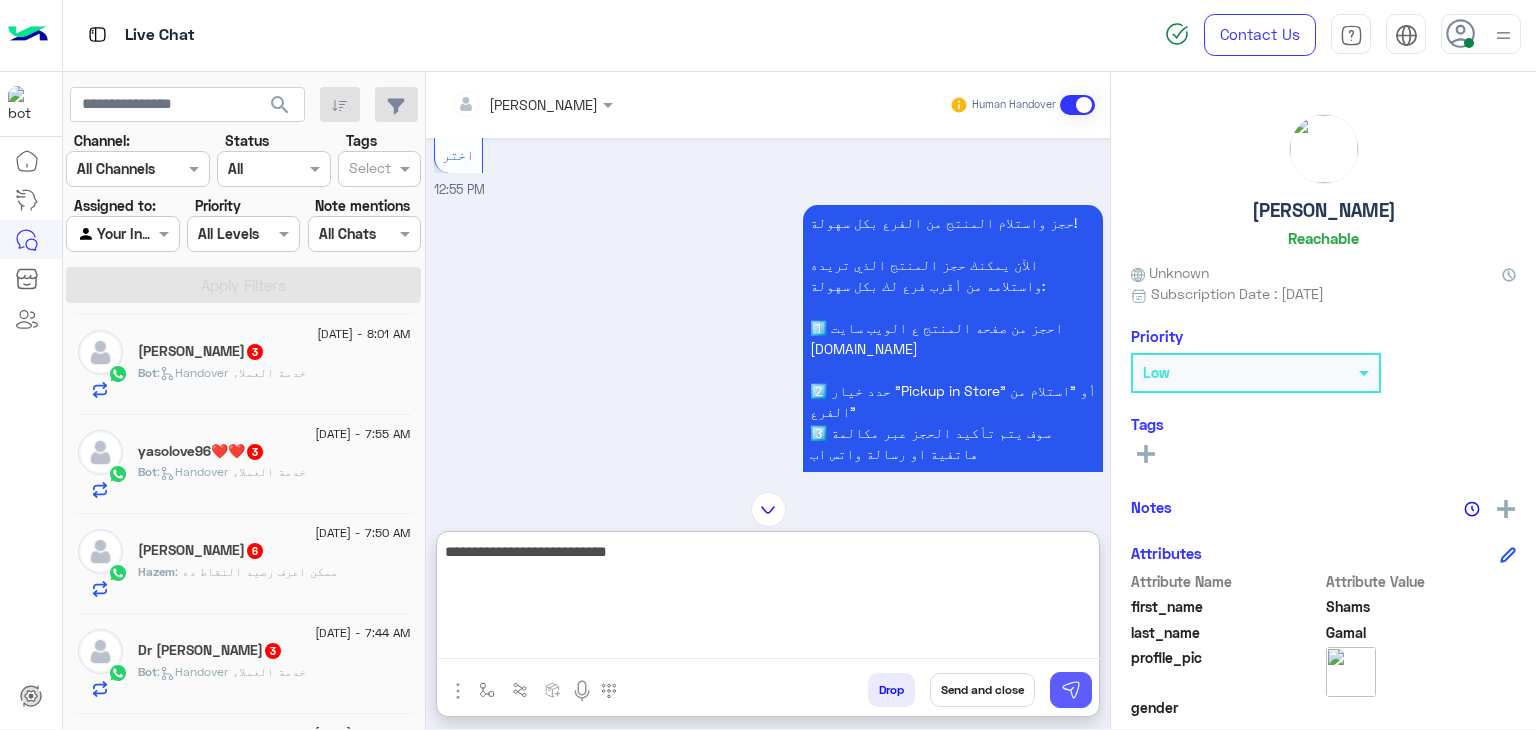 type on "**********" 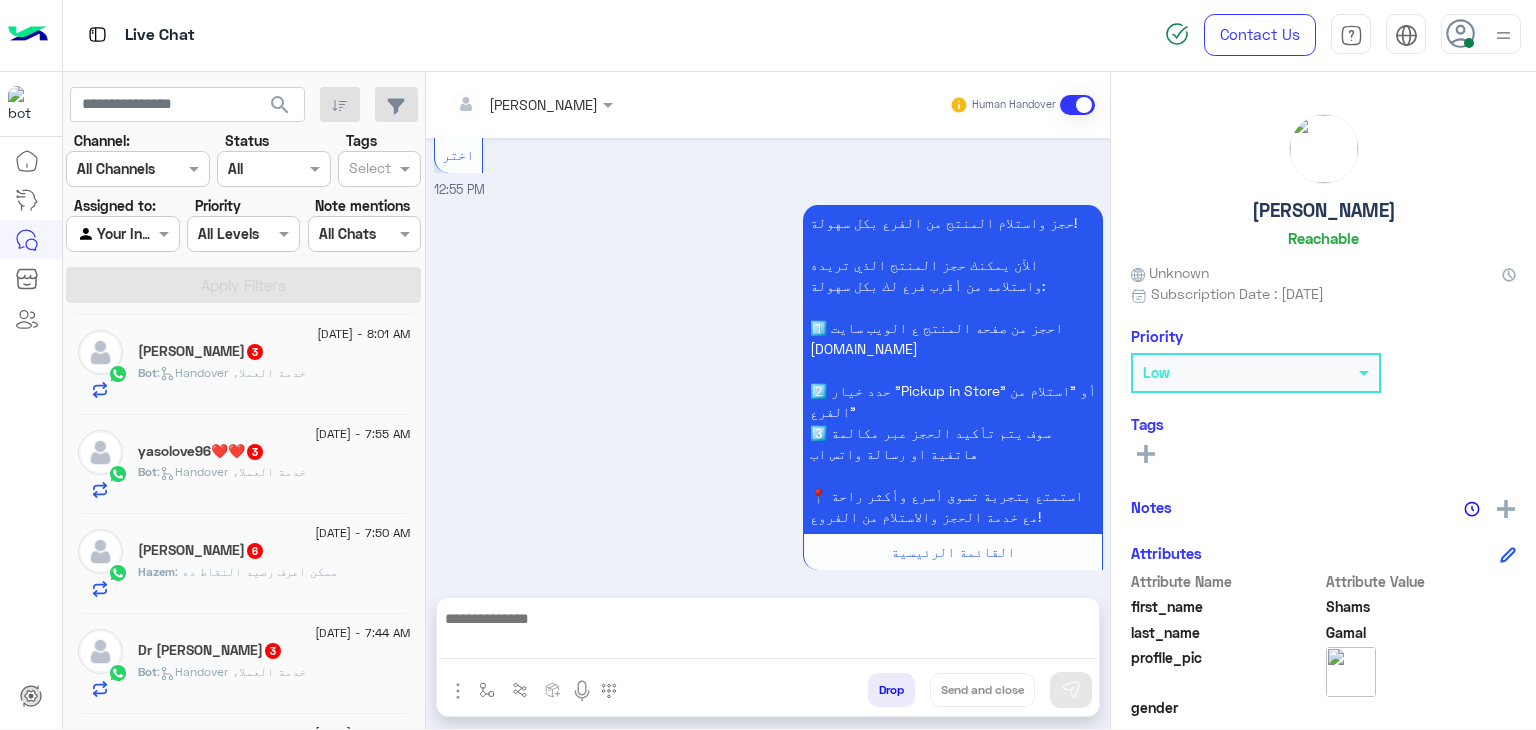 scroll, scrollTop: 2034, scrollLeft: 0, axis: vertical 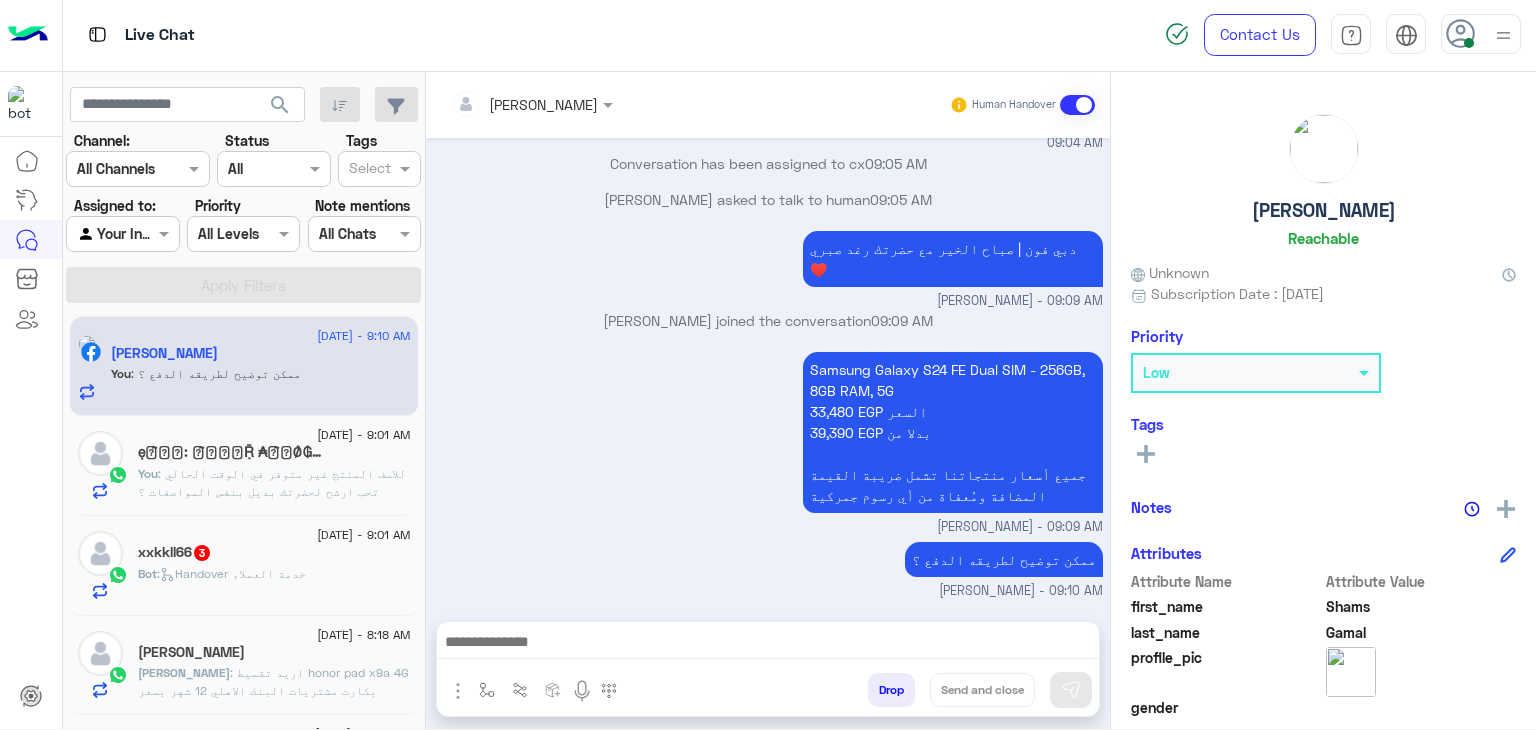 click on "xxkkll66   3" 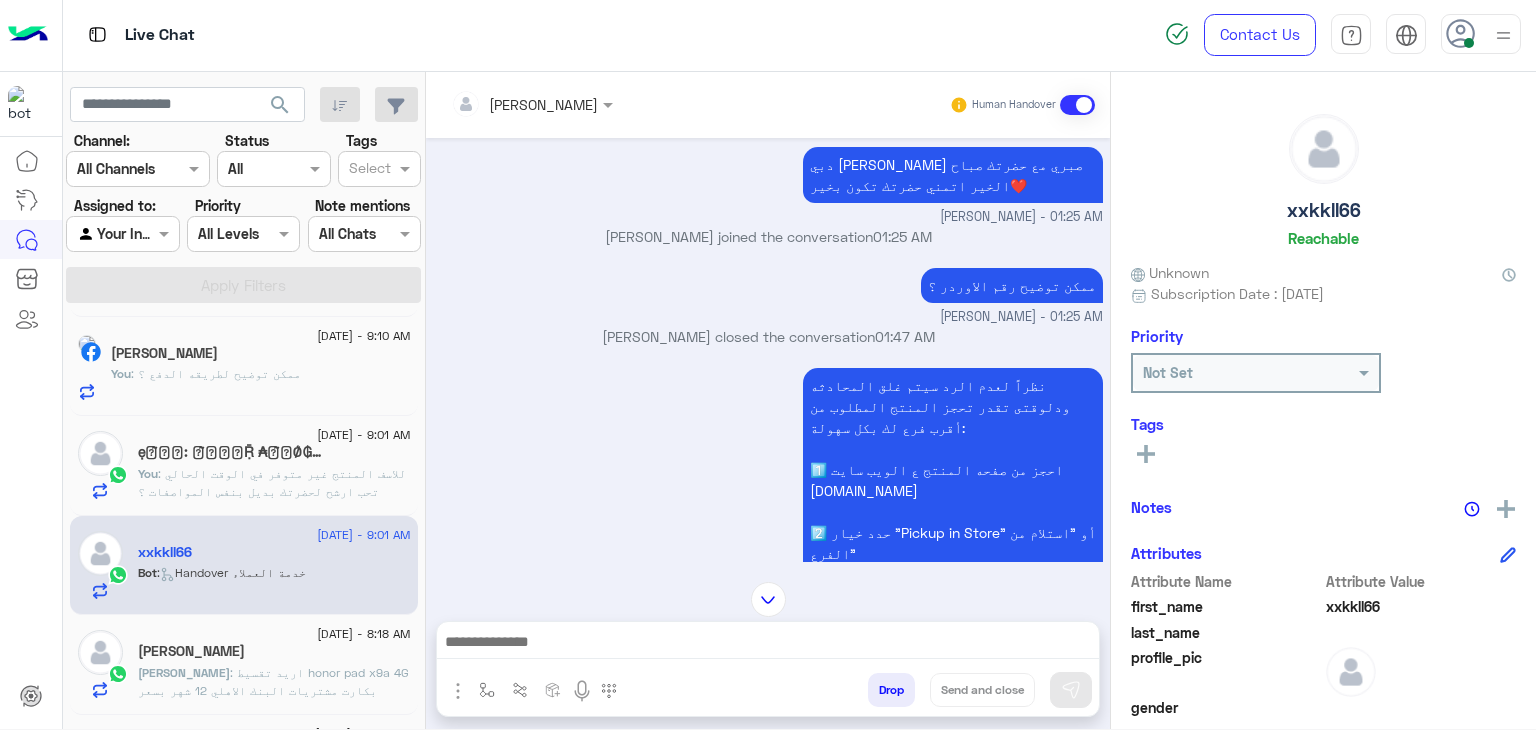 scroll, scrollTop: 884, scrollLeft: 0, axis: vertical 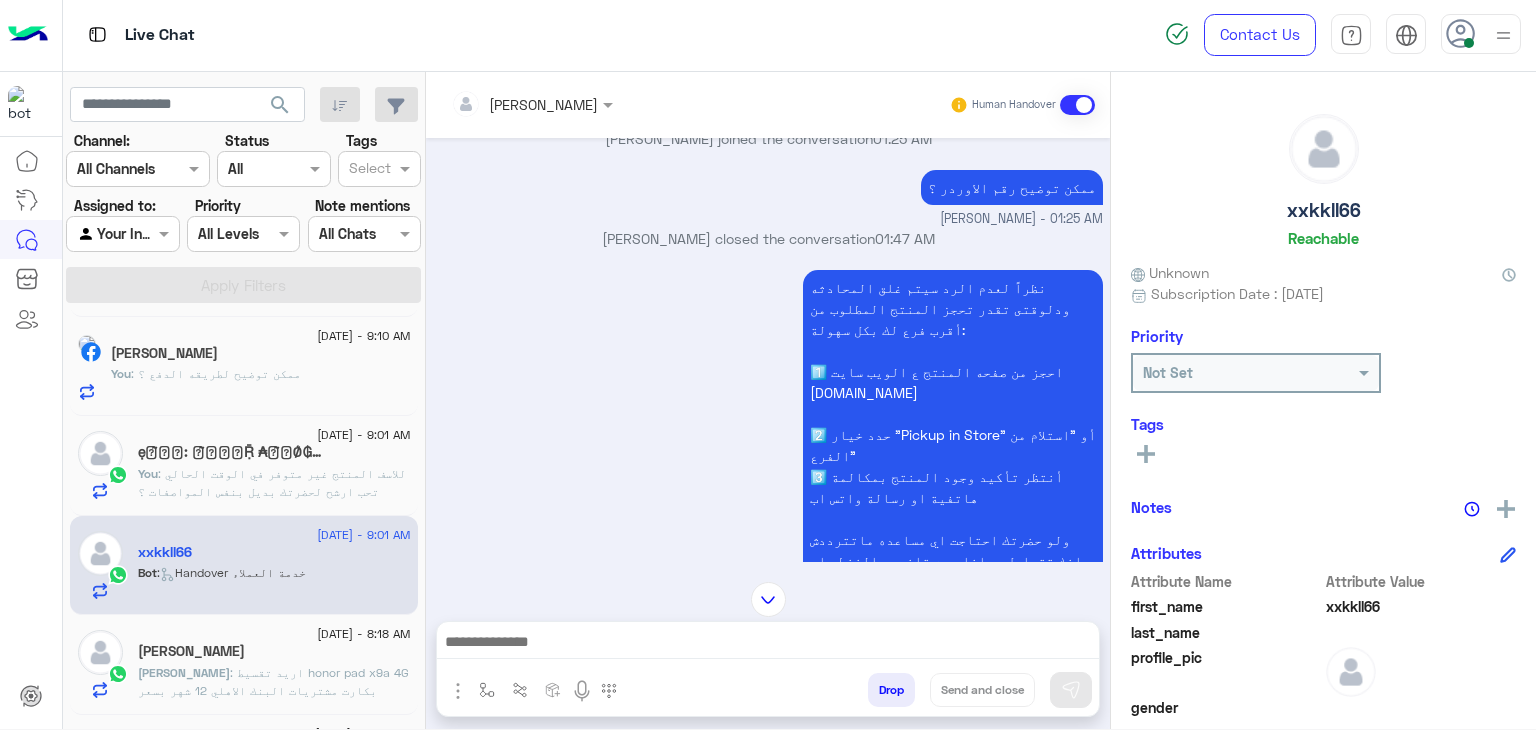 click on "[PERSON_NAME]" 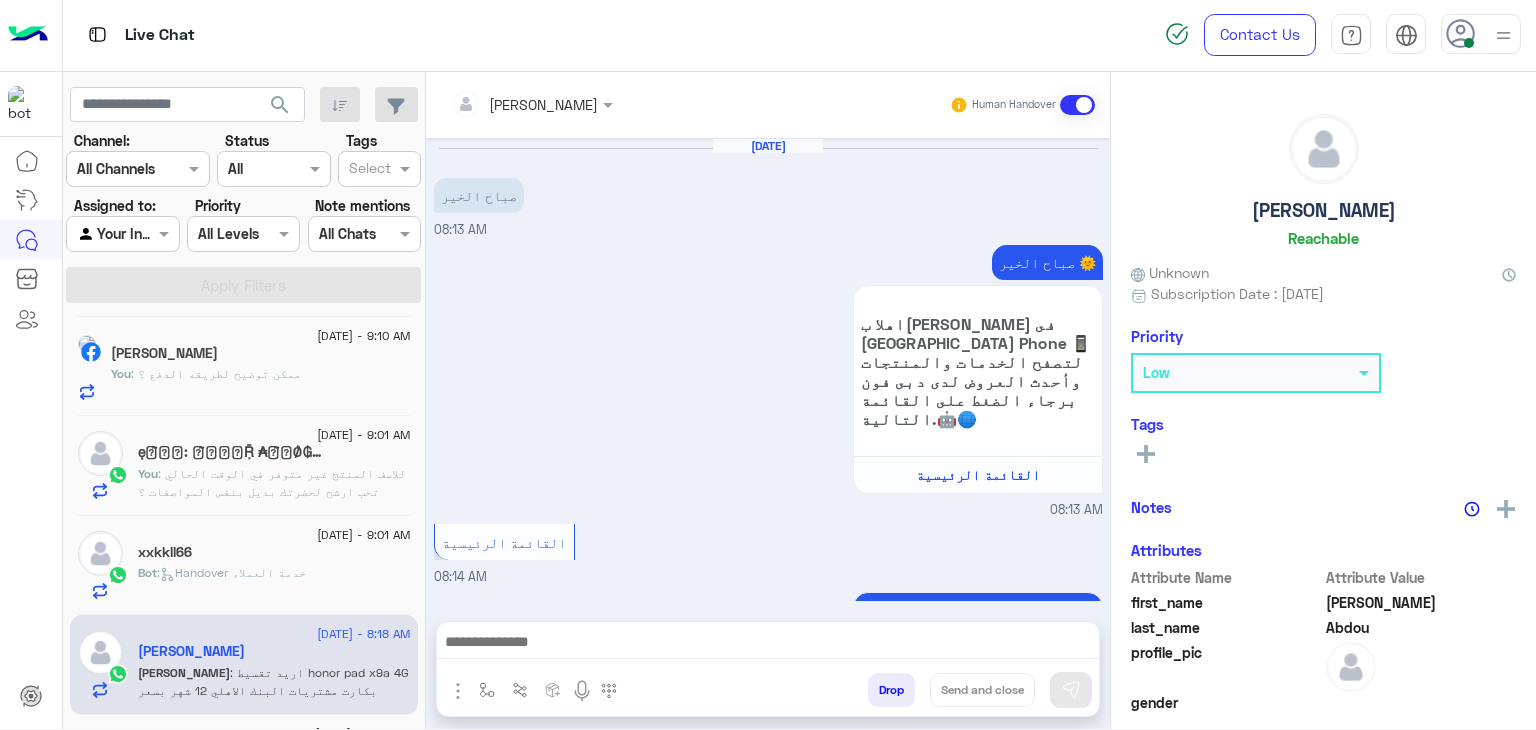 scroll, scrollTop: 2168, scrollLeft: 0, axis: vertical 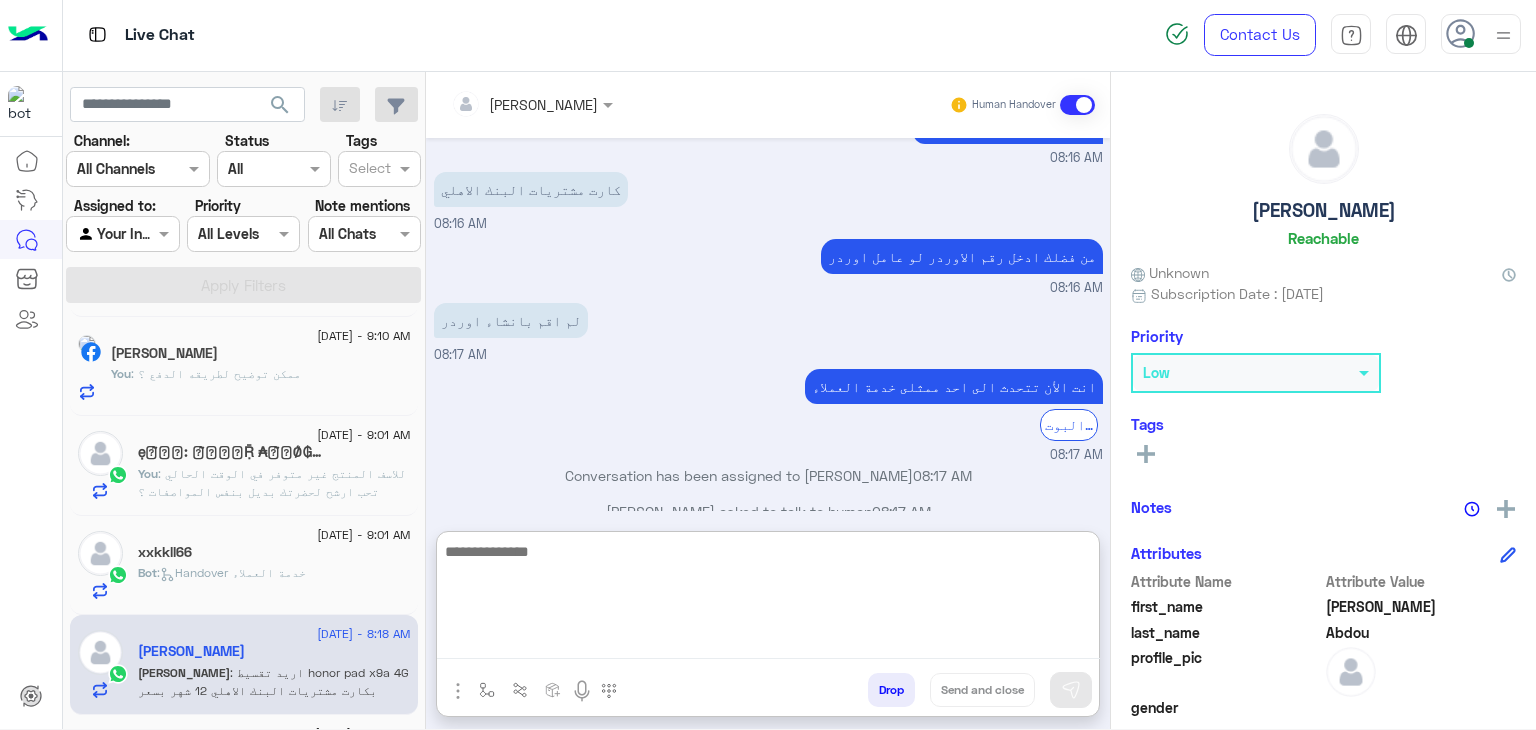 paste on "**********" 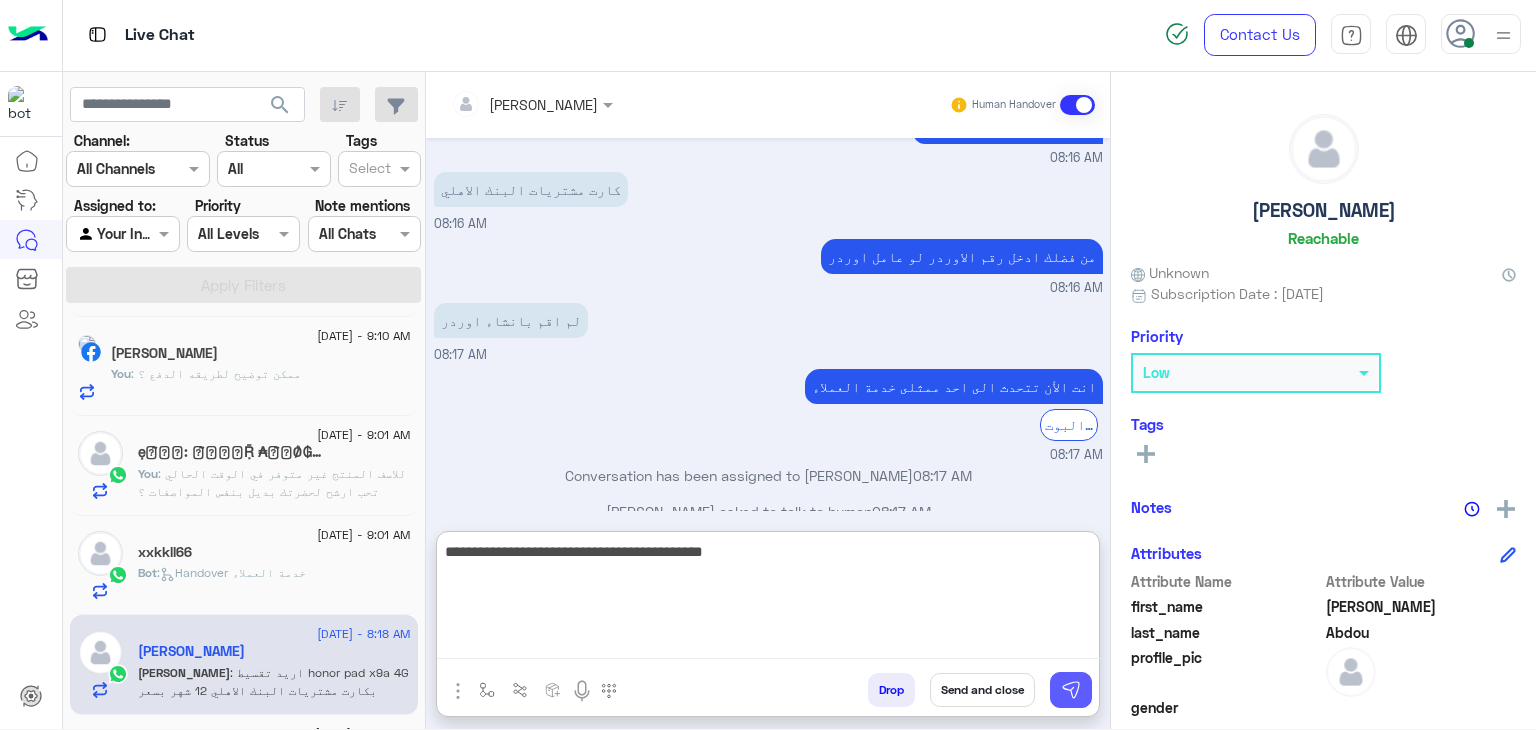 type on "**********" 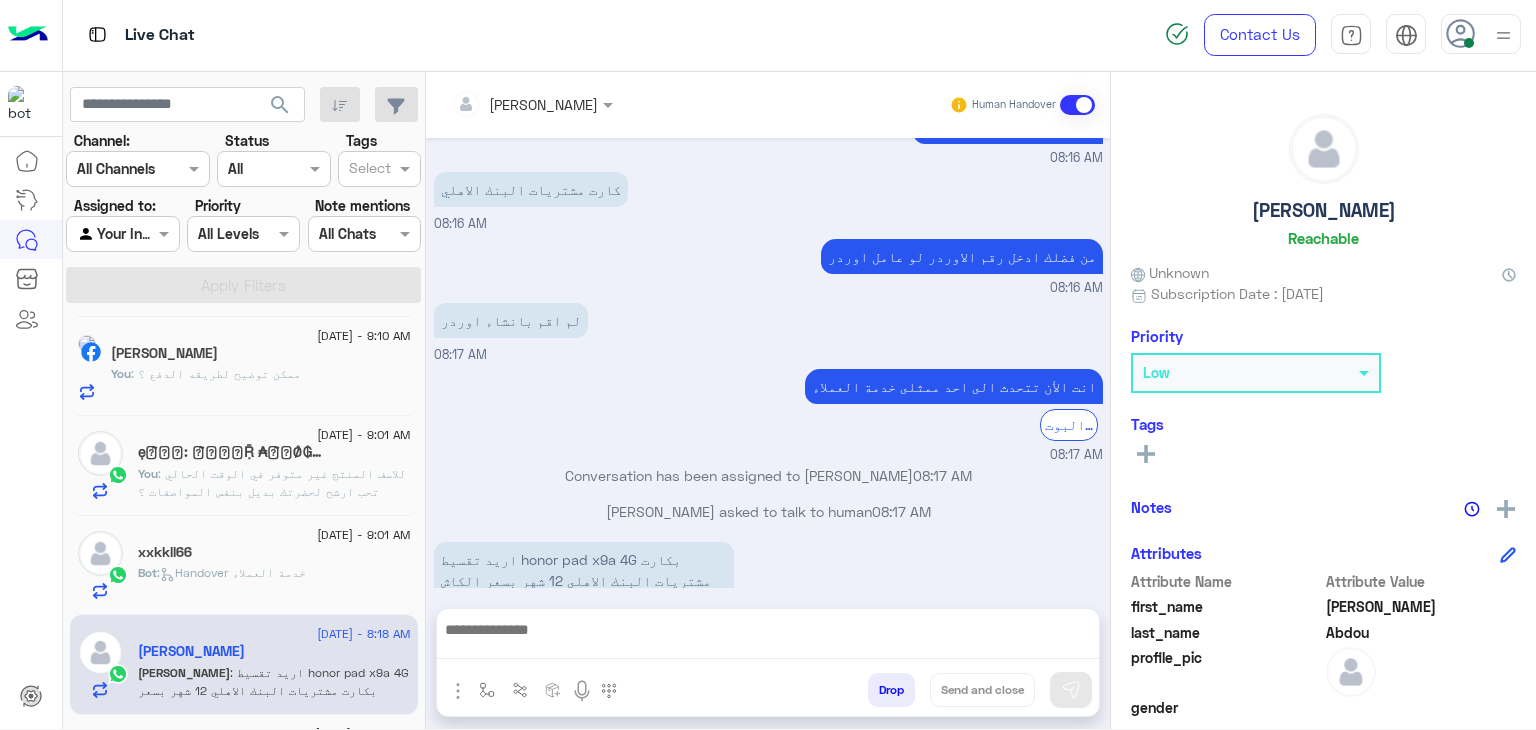 scroll, scrollTop: 2232, scrollLeft: 0, axis: vertical 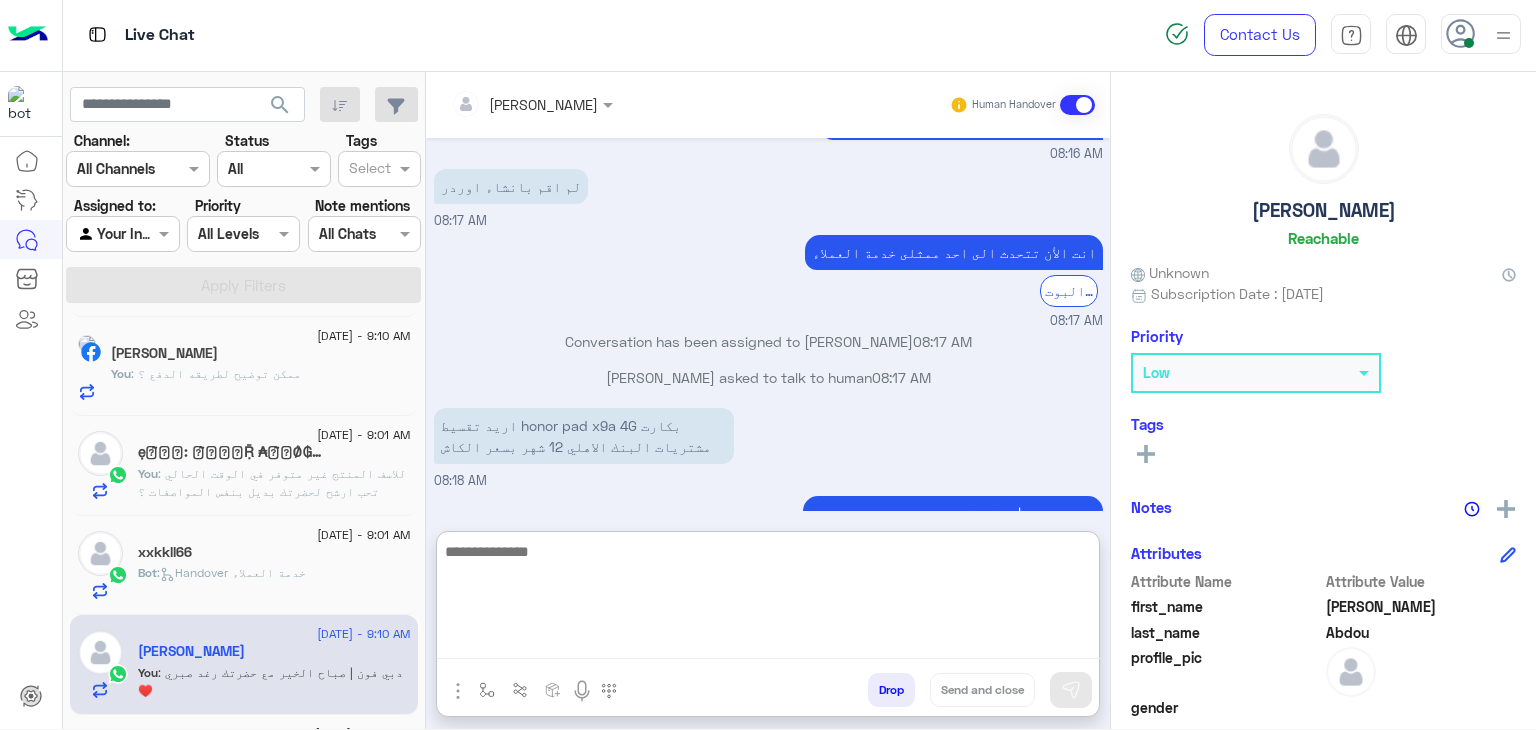 paste on "**********" 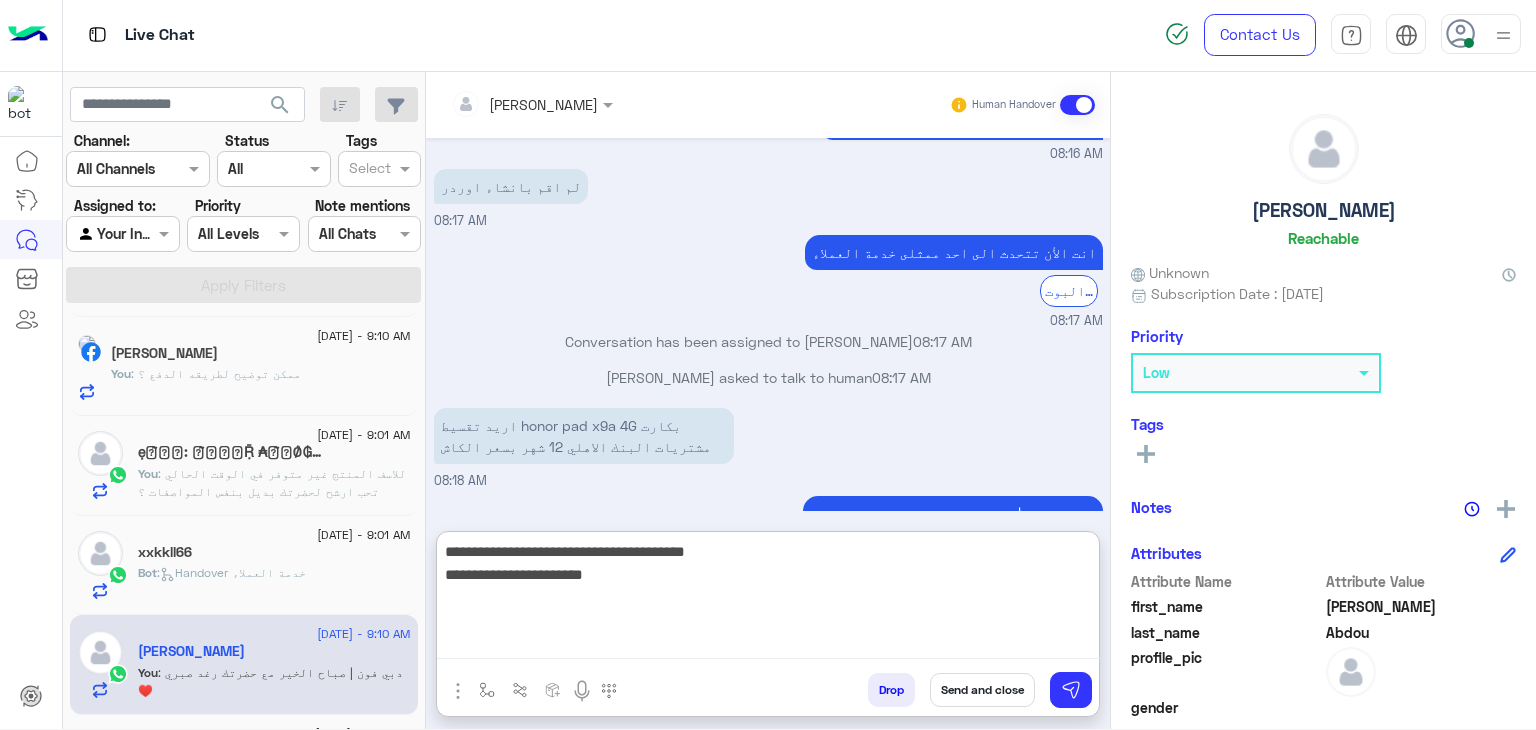 click on "**********" at bounding box center [768, 599] 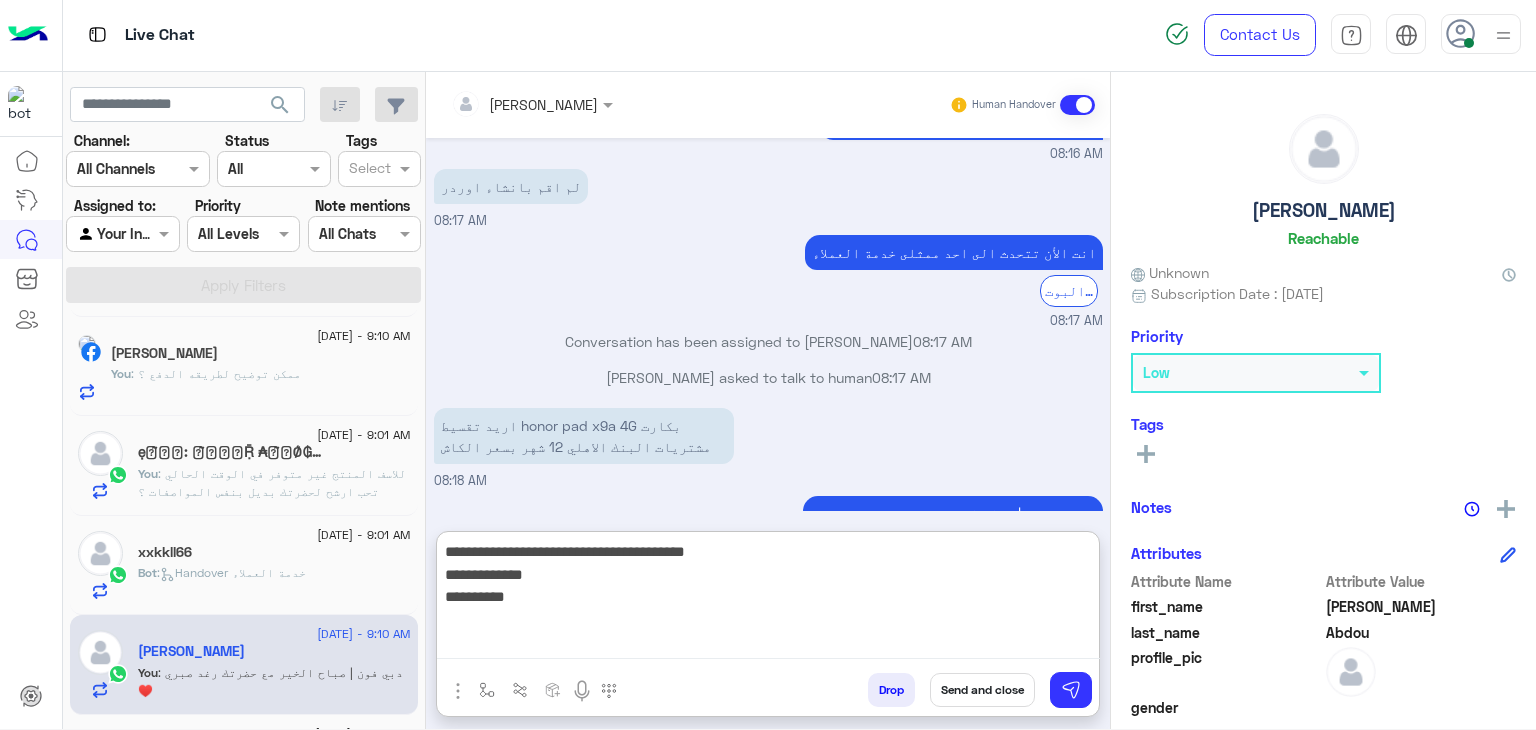 click on "**********" at bounding box center [768, 599] 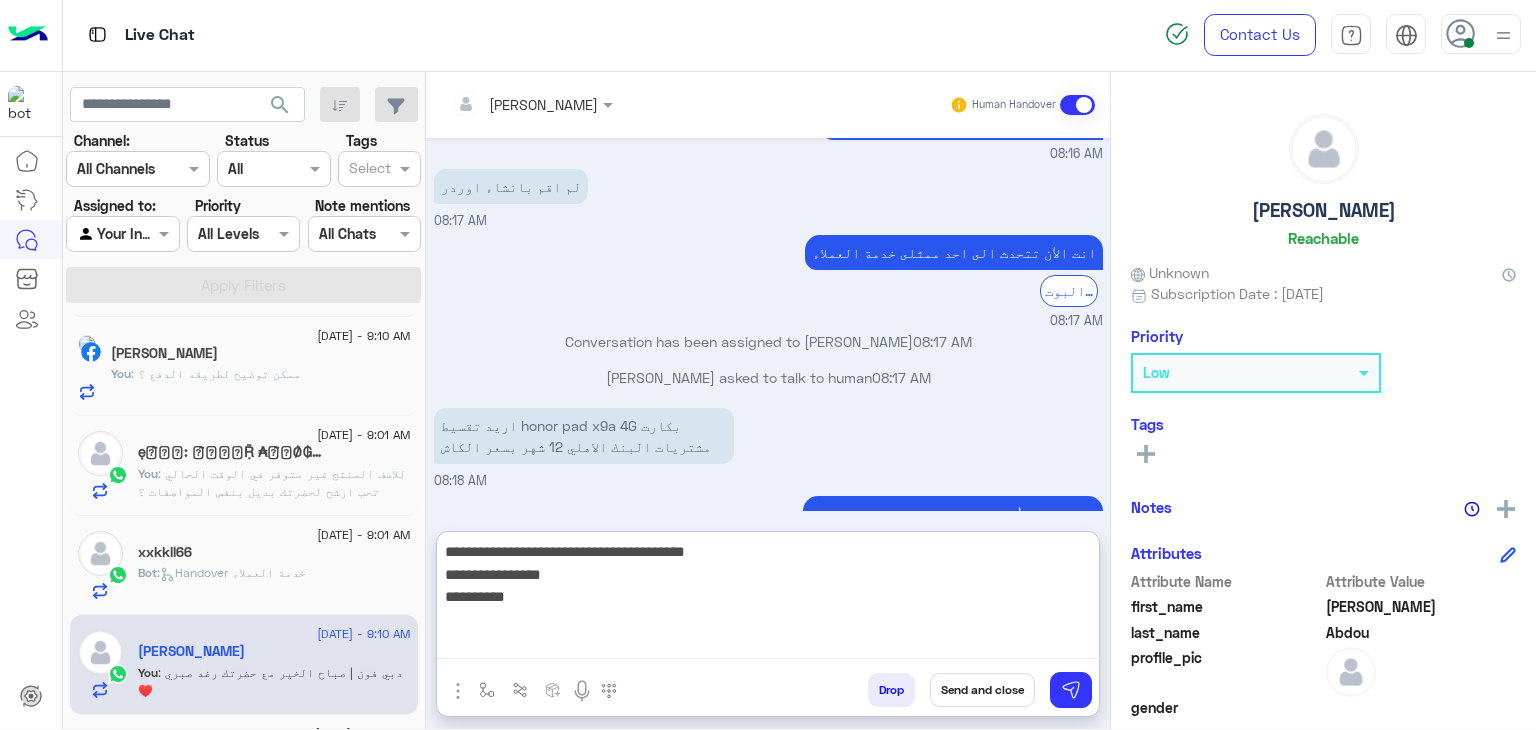 scroll, scrollTop: 200, scrollLeft: 0, axis: vertical 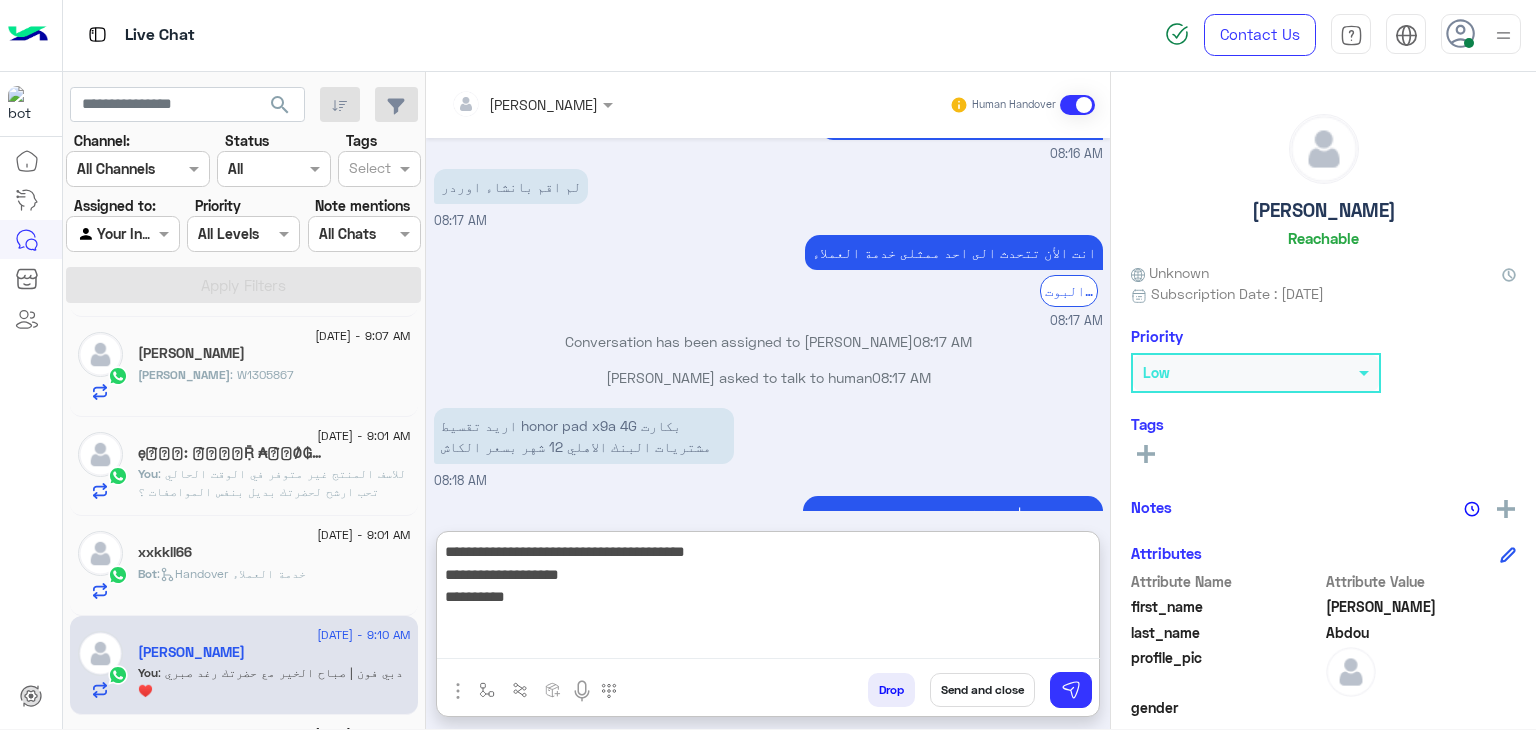 click on "**********" at bounding box center (768, 599) 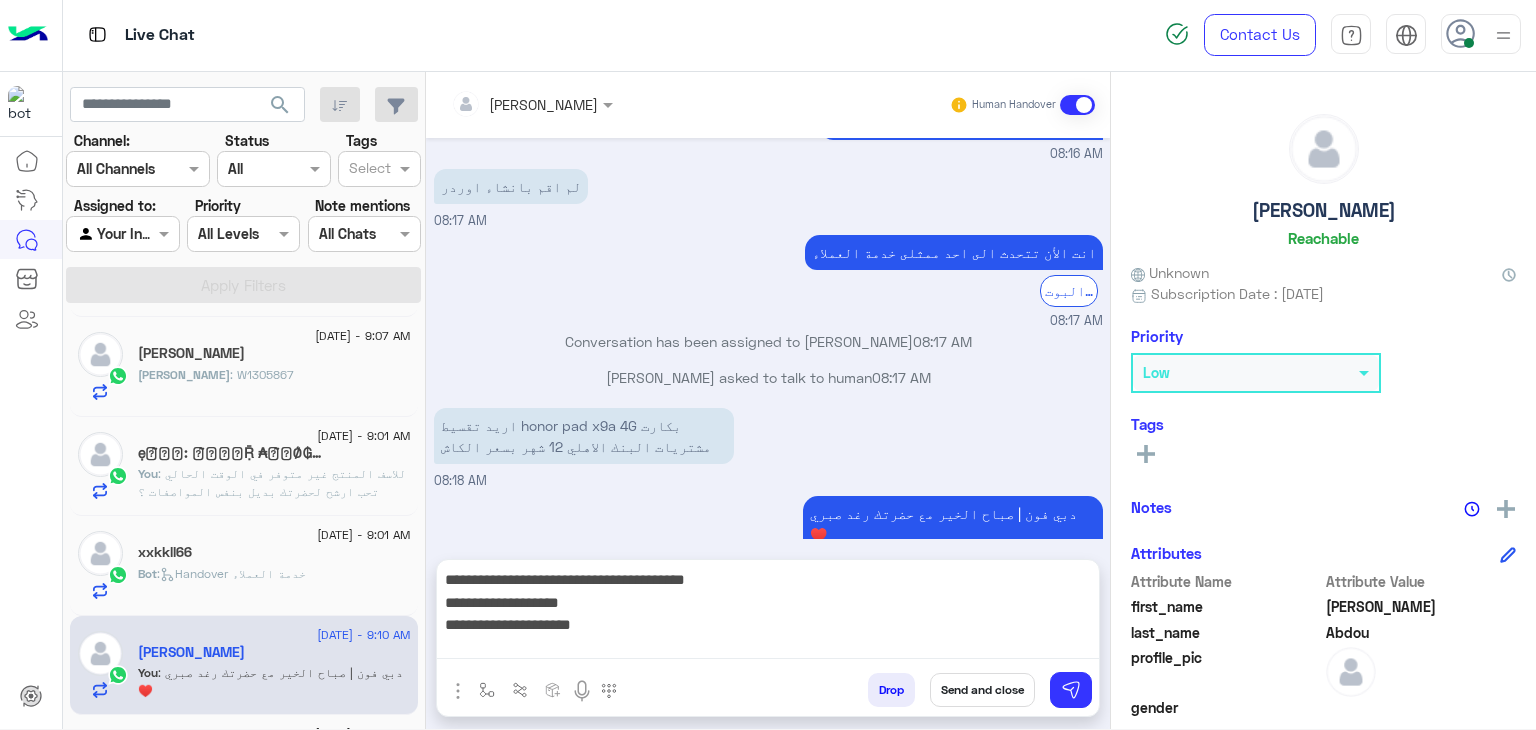 scroll, scrollTop: 2268, scrollLeft: 0, axis: vertical 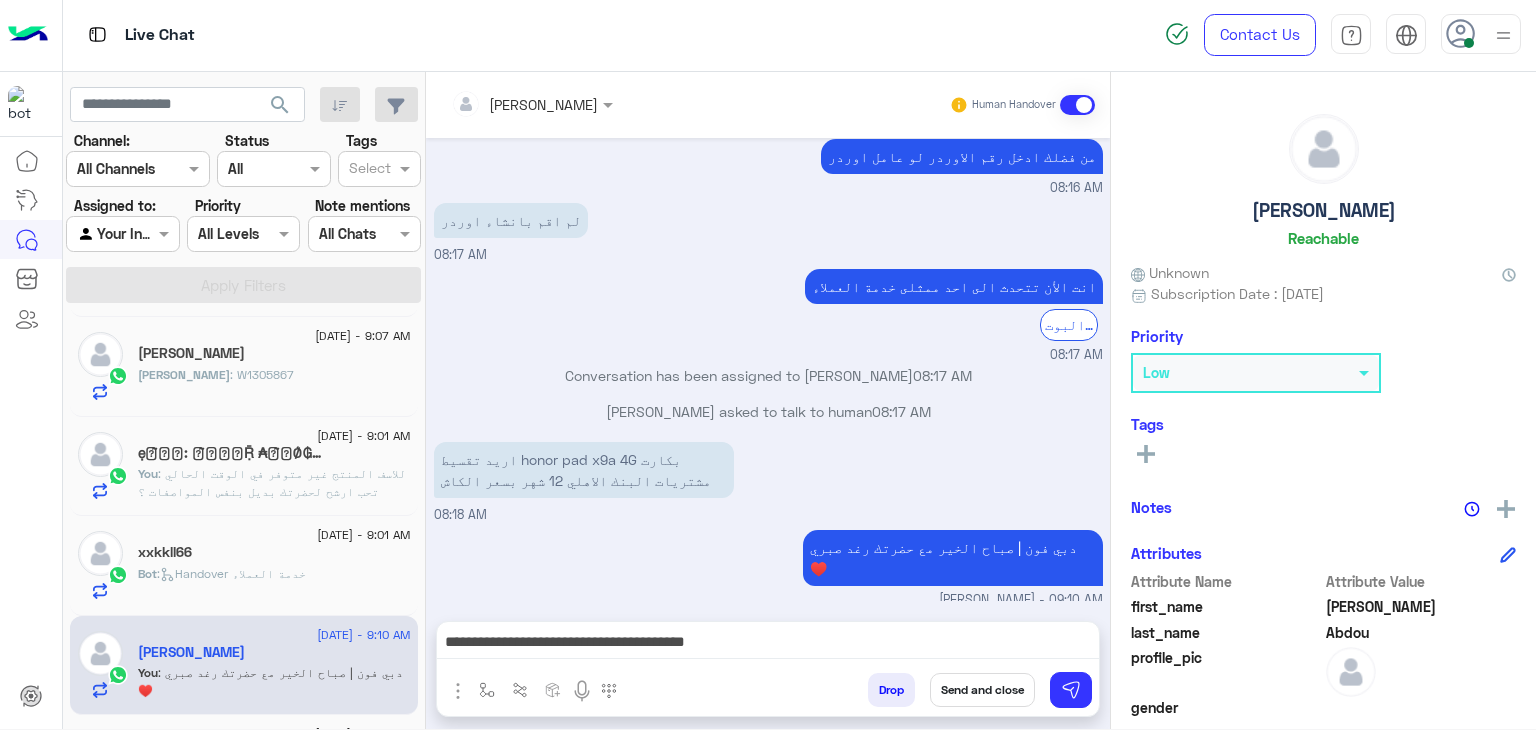 click on "**********" at bounding box center (768, 644) 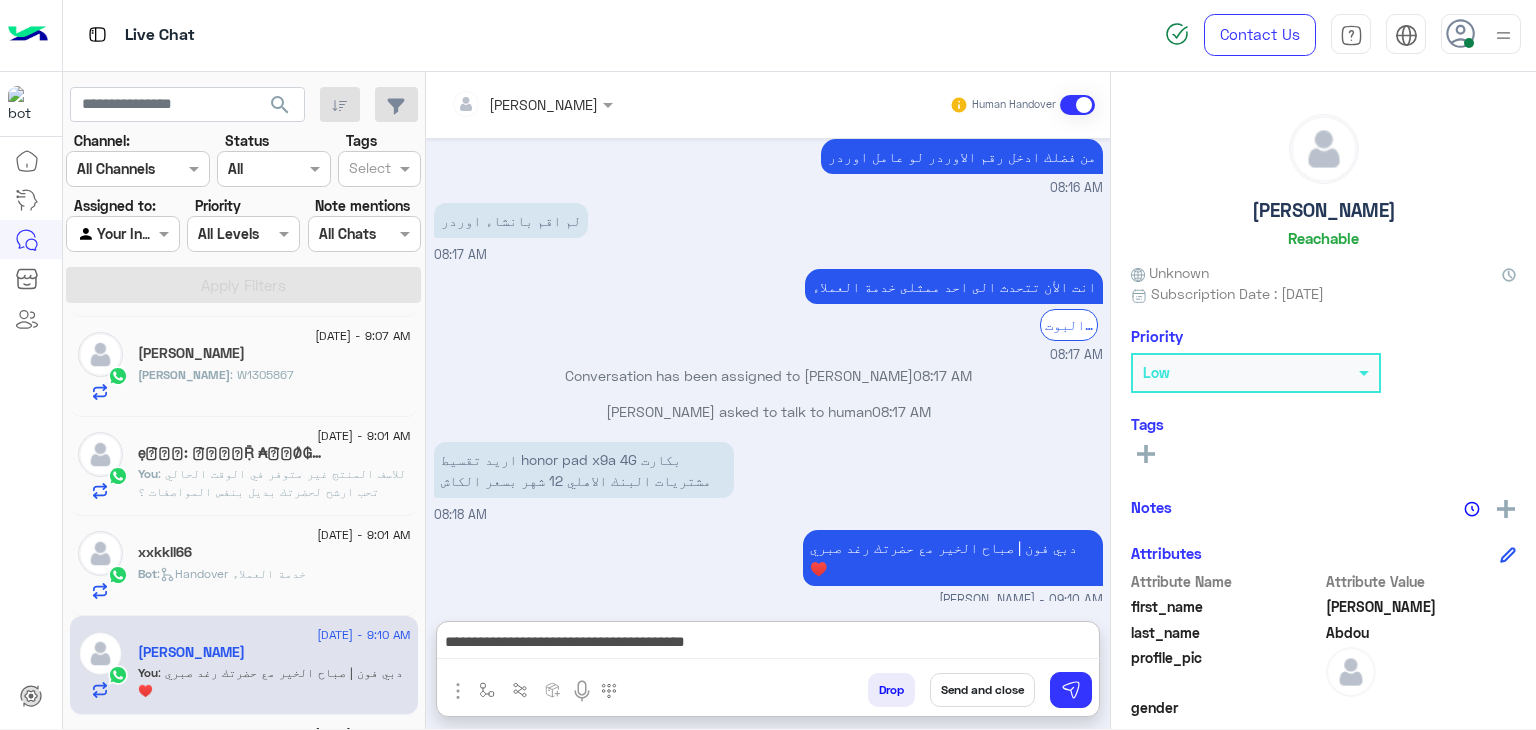 drag, startPoint x: 630, startPoint y: 659, endPoint x: 1010, endPoint y: 636, distance: 380.6954 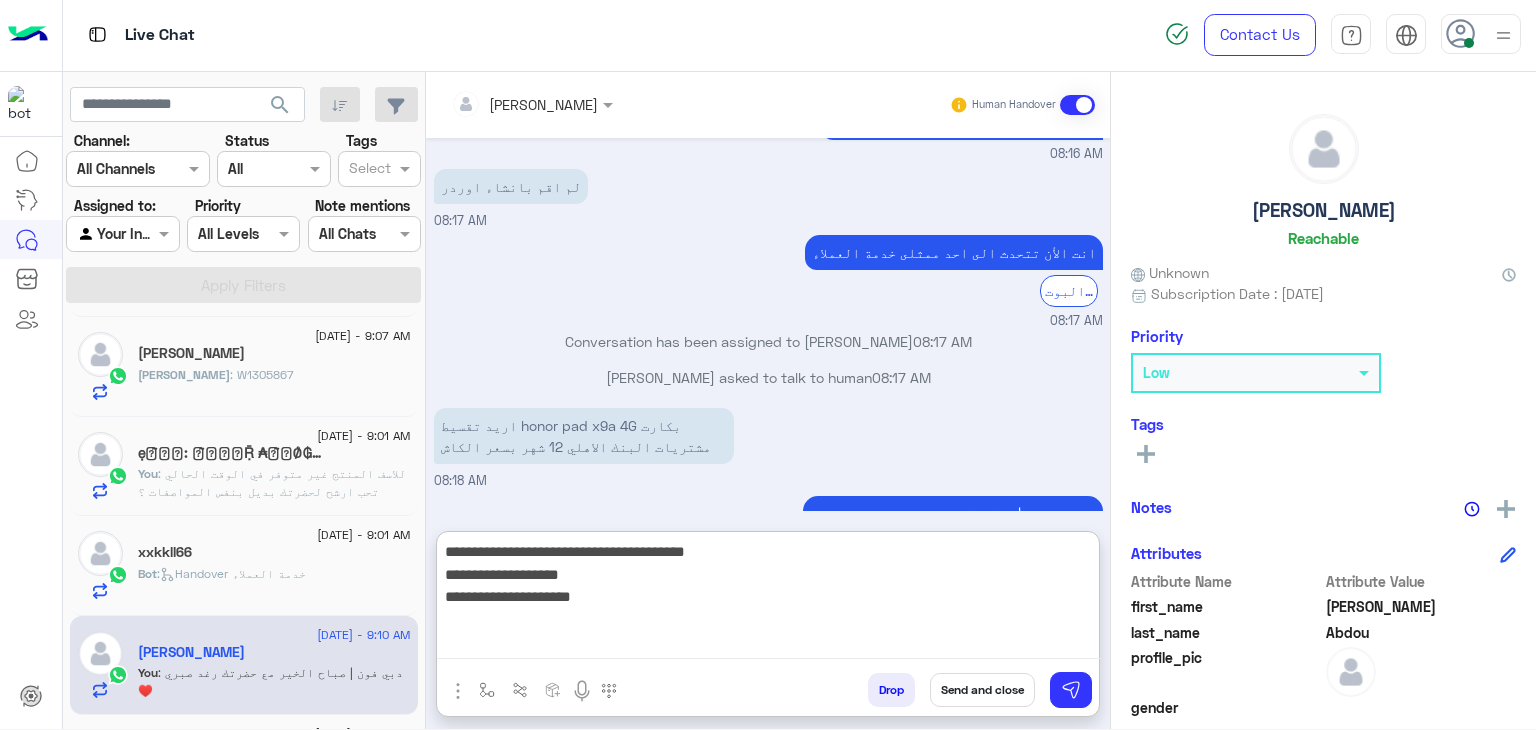 drag, startPoint x: 861, startPoint y: 639, endPoint x: 561, endPoint y: 637, distance: 300.00665 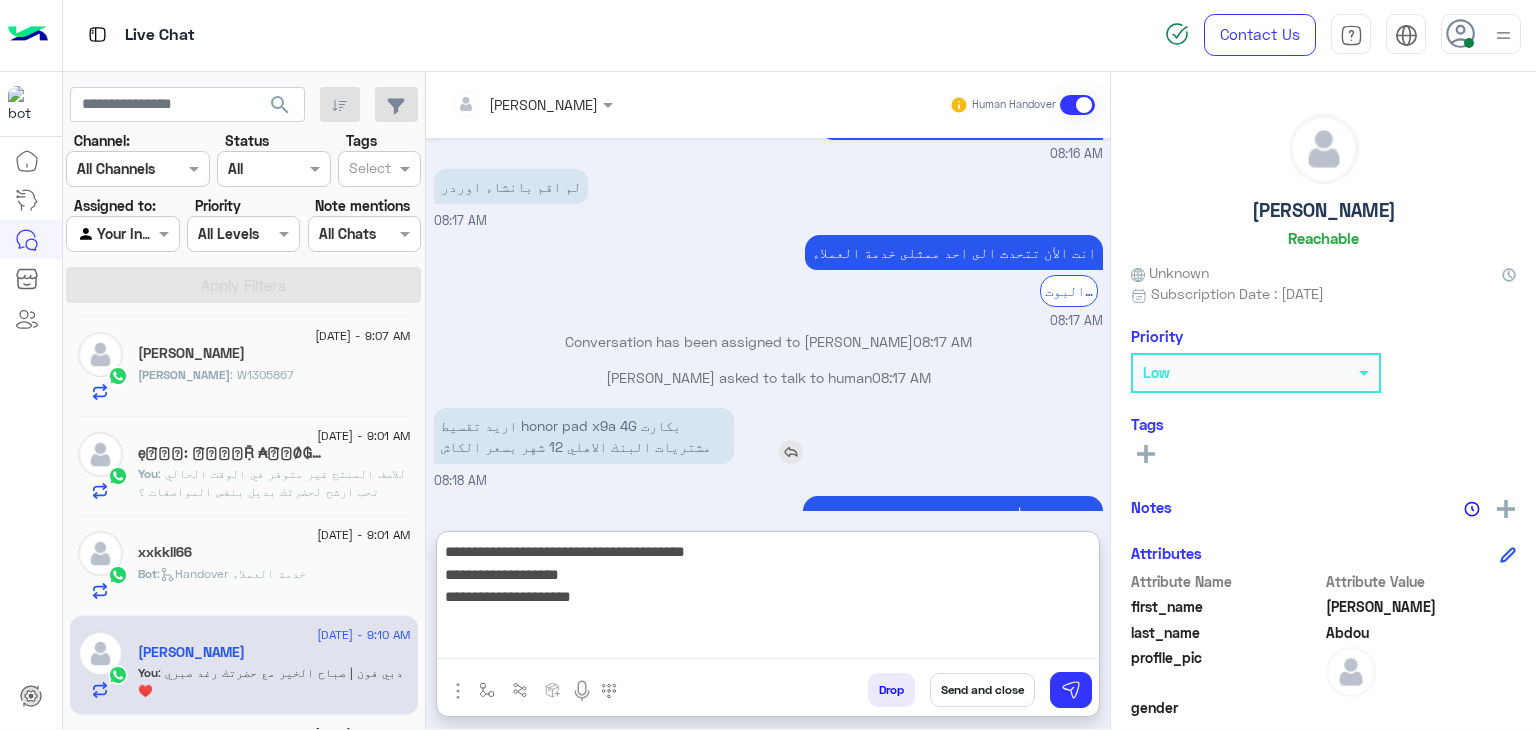 type on "**********" 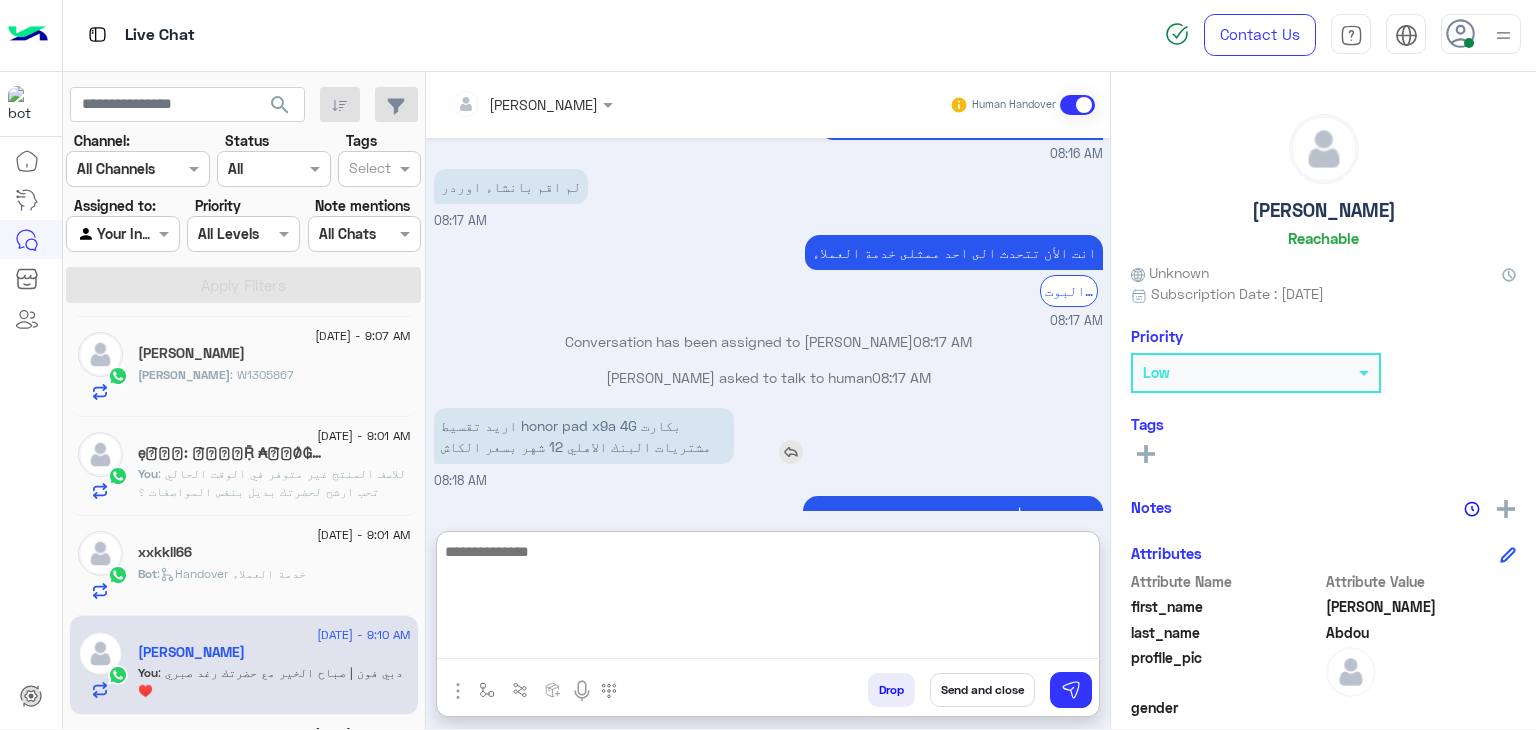 scroll, scrollTop: 0, scrollLeft: 0, axis: both 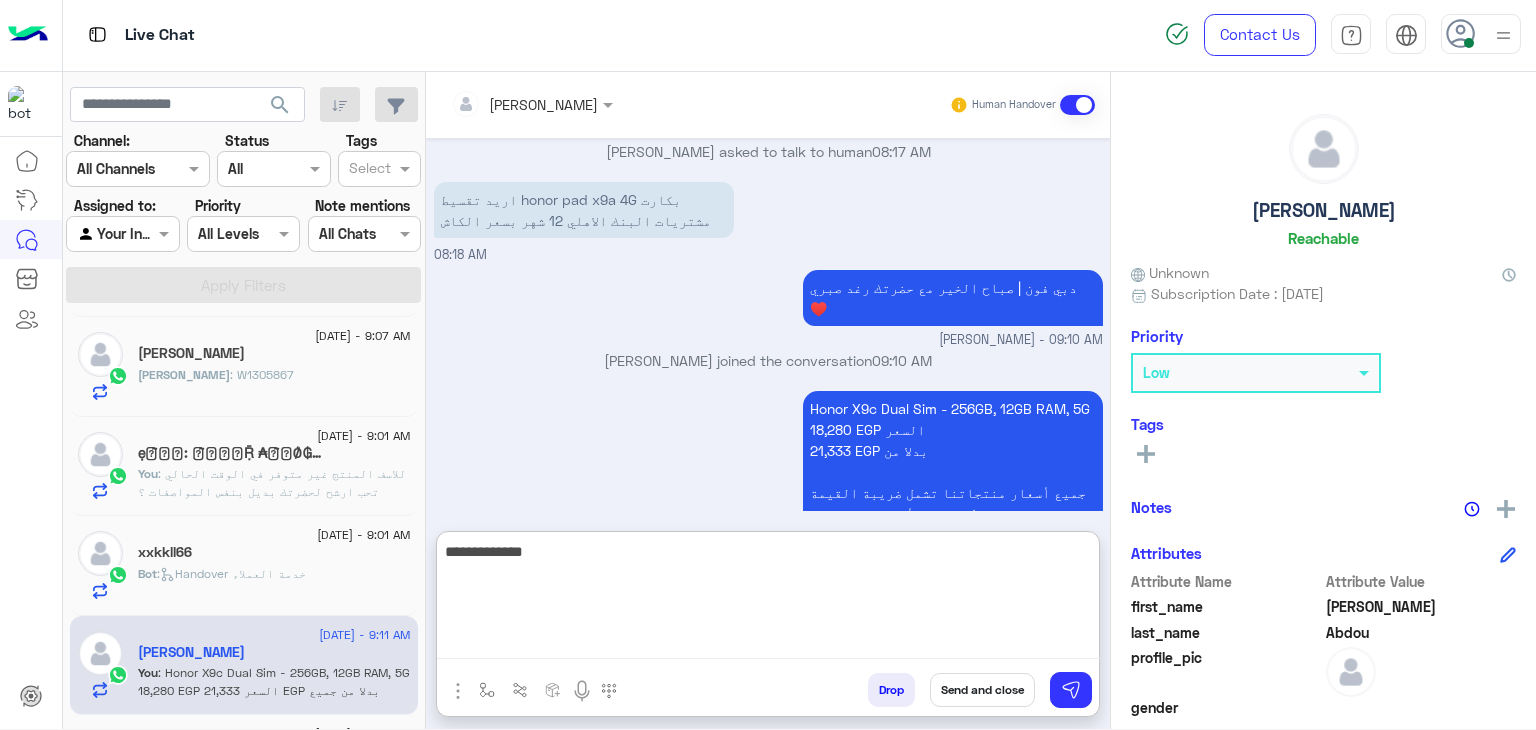click on "Honor X9c Dual Sim - 256GB, 12GB RAM, 5G 18,280 EGP   السعر  21,333 EGP بدلا من   جميع أسعار منتجاتنا تشمل ضريبة القيمة المضافة ومُعفاة من أي رسوم جمركية" at bounding box center (953, 461) 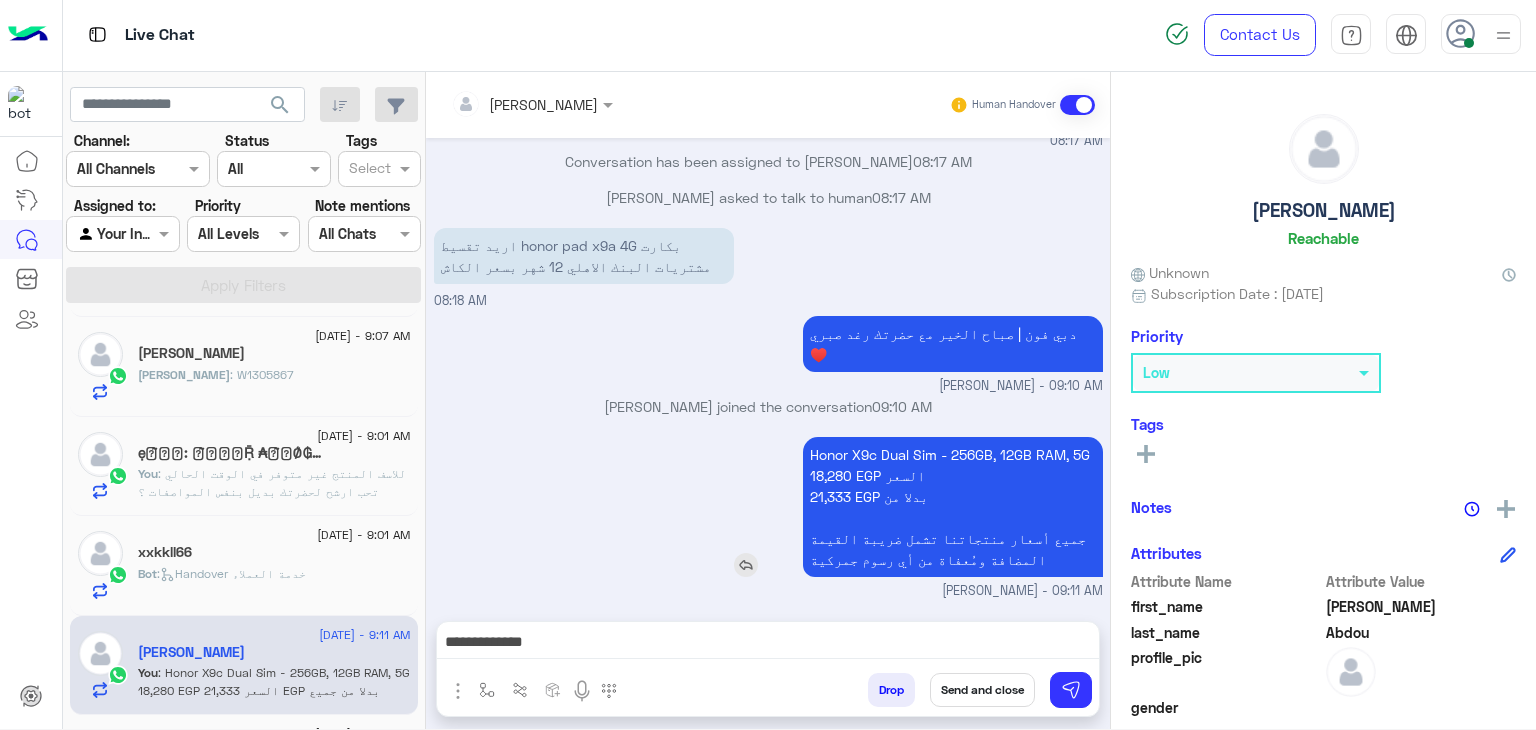 scroll, scrollTop: 2437, scrollLeft: 0, axis: vertical 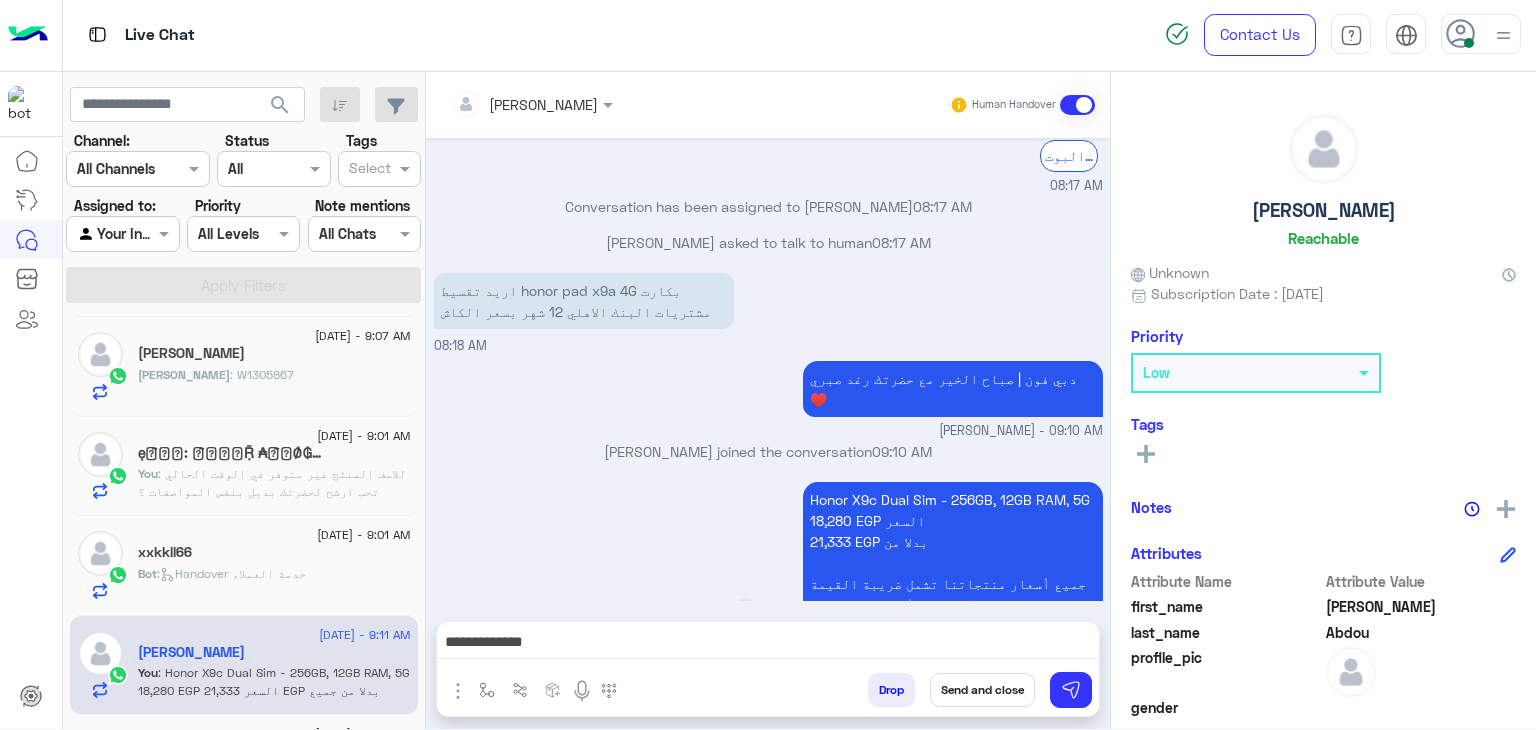click on "Honor X9c Dual Sim - 256GB, 12GB RAM, 5G 18,280 EGP   السعر  21,333 EGP بدلا من   جميع أسعار منتجاتنا تشمل ضريبة القيمة المضافة ومُعفاة من أي رسوم جمركية" at bounding box center [953, 552] 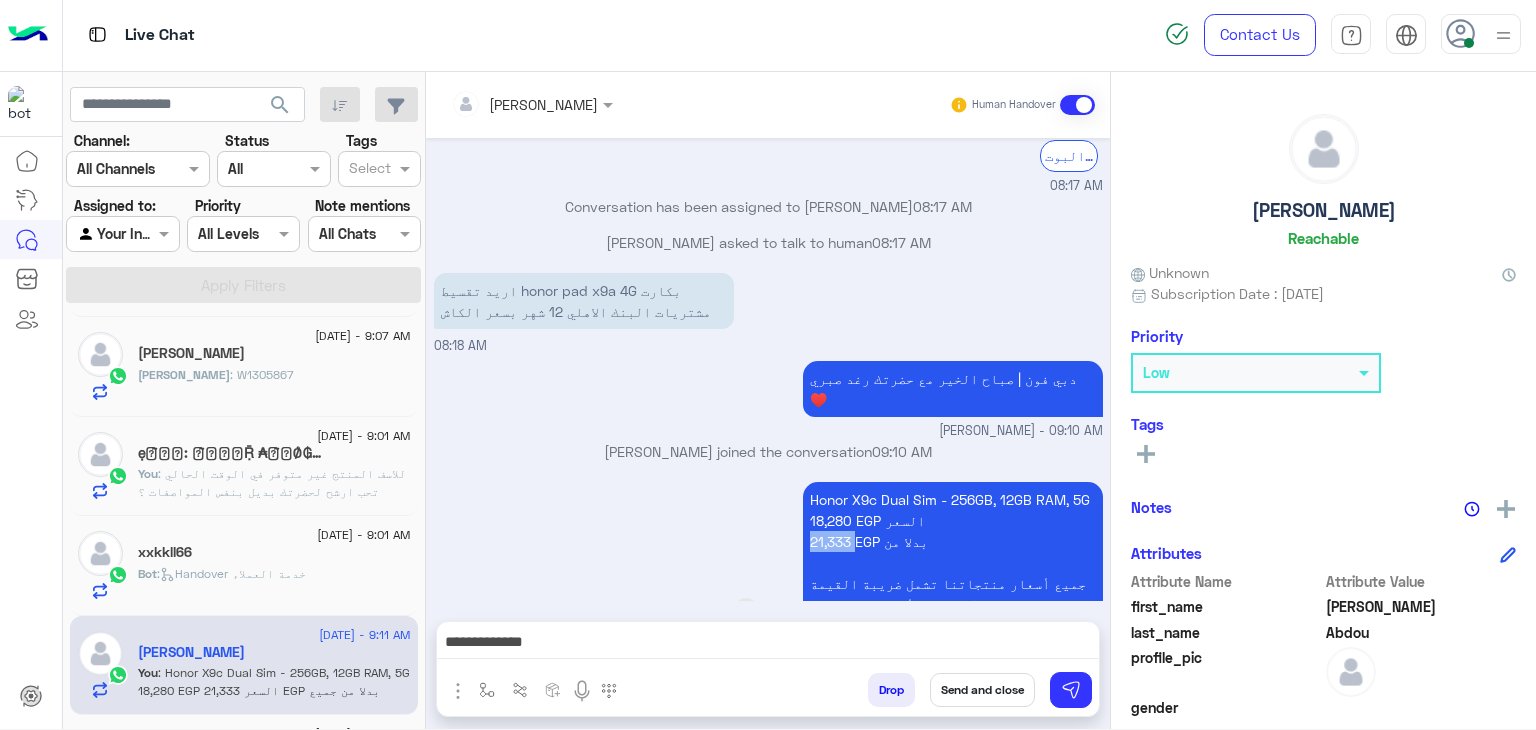 click on "Honor X9c Dual Sim - 256GB, 12GB RAM, 5G 18,280 EGP   السعر  21,333 EGP بدلا من   جميع أسعار منتجاتنا تشمل ضريبة القيمة المضافة ومُعفاة من أي رسوم جمركية" at bounding box center [953, 552] 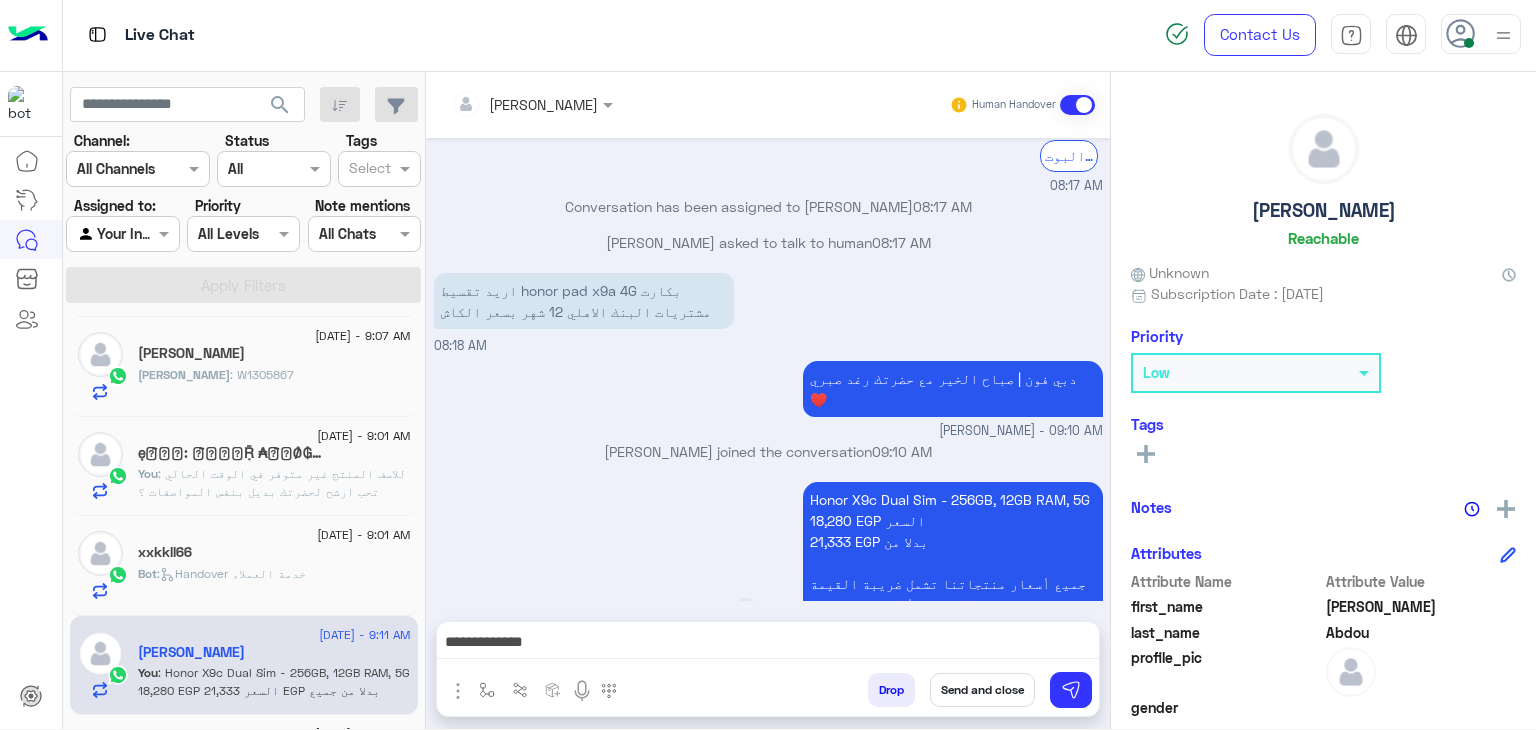 click on "Honor X9c Dual Sim - 256GB, 12GB RAM, 5G 18,280 EGP   السعر  21,333 EGP بدلا من   جميع أسعار منتجاتنا تشمل ضريبة القيمة المضافة ومُعفاة من أي رسوم جمركية" at bounding box center (953, 552) 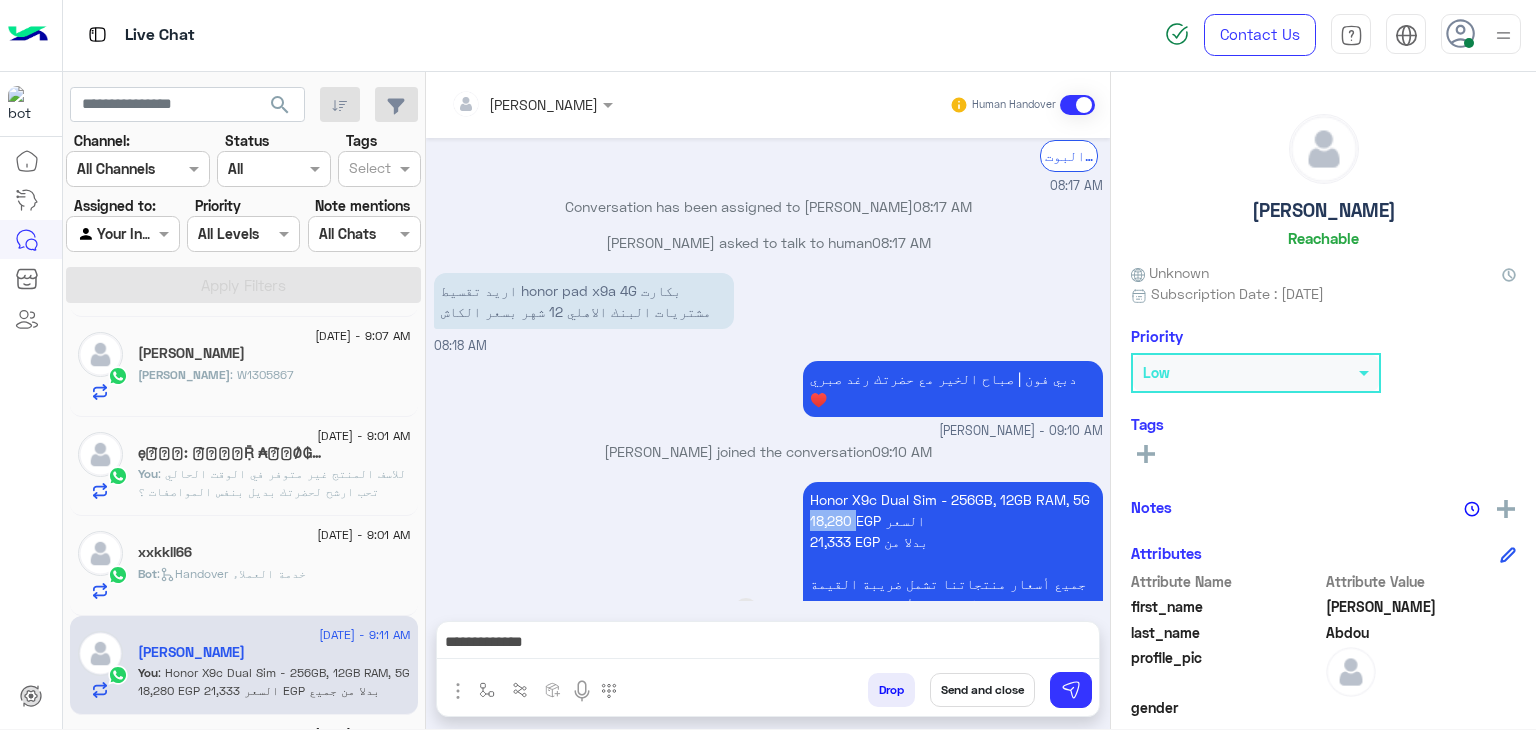 click on "Honor X9c Dual Sim - 256GB, 12GB RAM, 5G 18,280 EGP   السعر  21,333 EGP بدلا من   جميع أسعار منتجاتنا تشمل ضريبة القيمة المضافة ومُعفاة من أي رسوم جمركية" at bounding box center [953, 552] 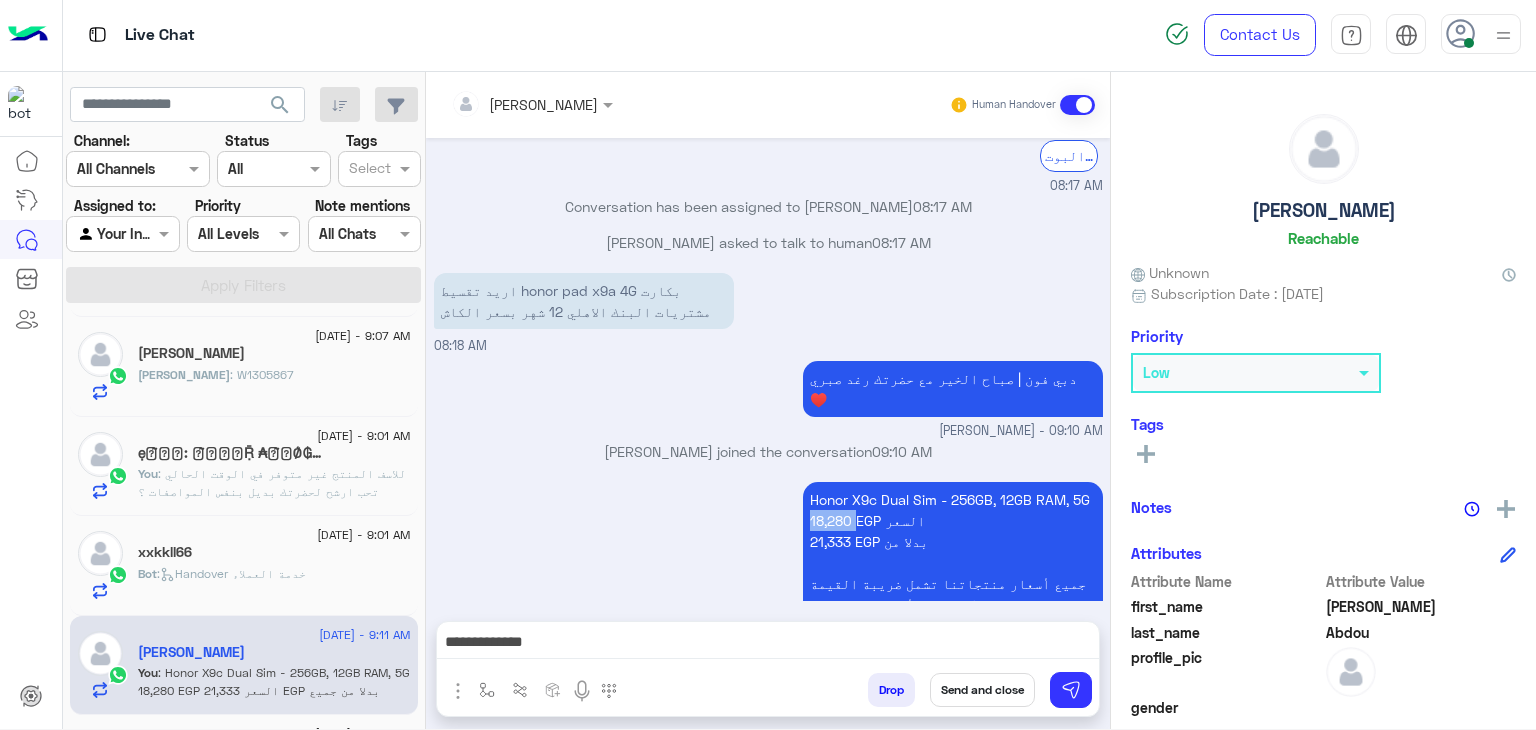 click on "**********" at bounding box center (768, 644) 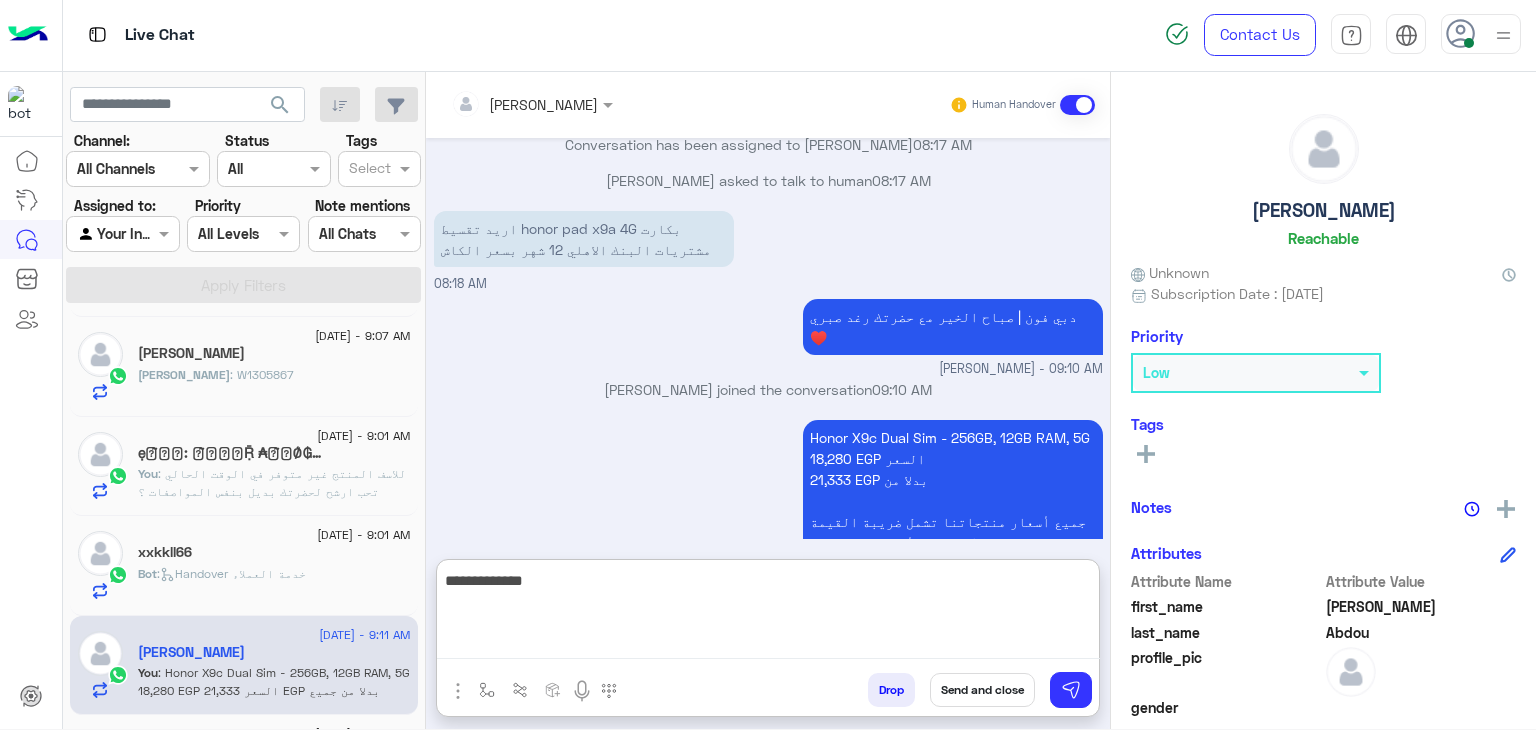 scroll, scrollTop: 2528, scrollLeft: 0, axis: vertical 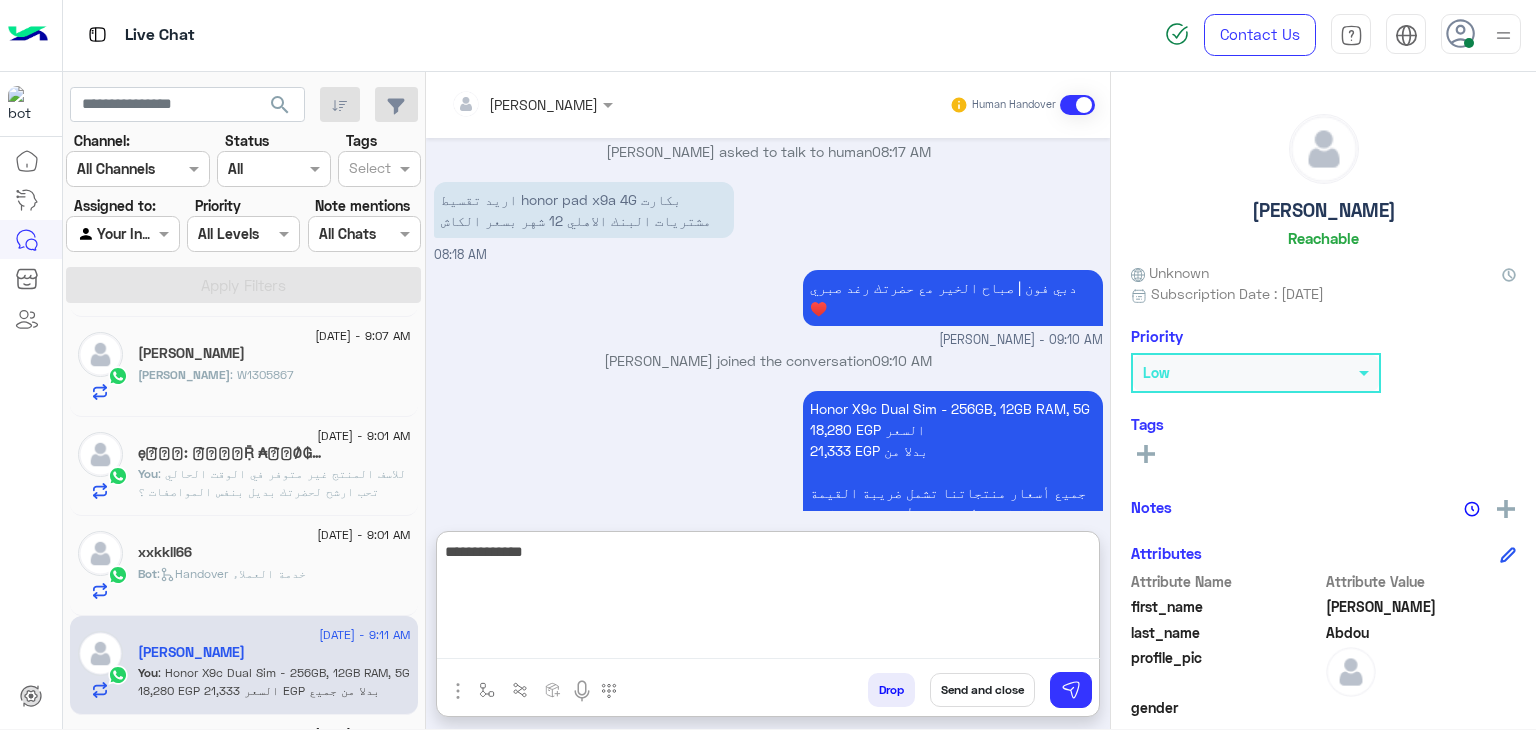 paste on "******" 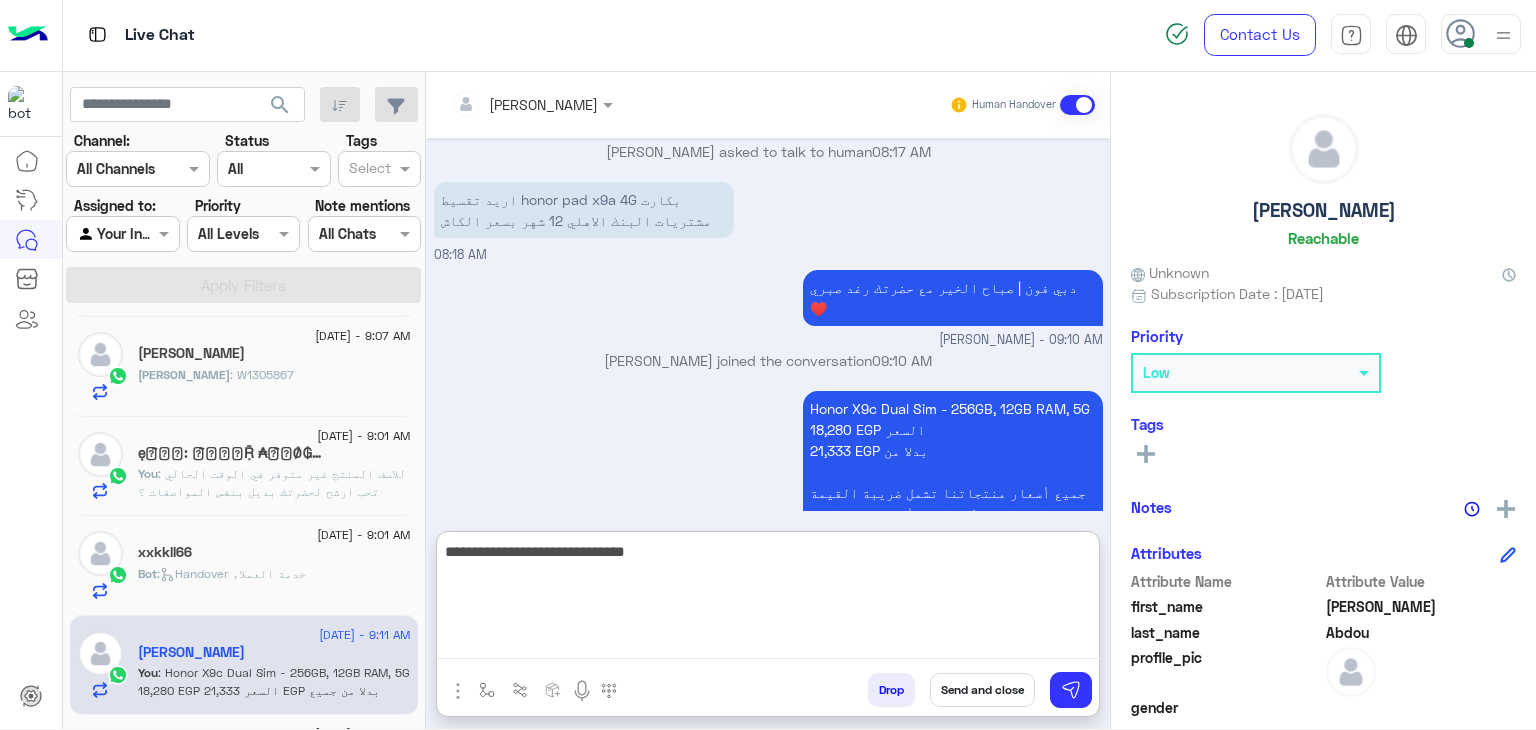 type on "**********" 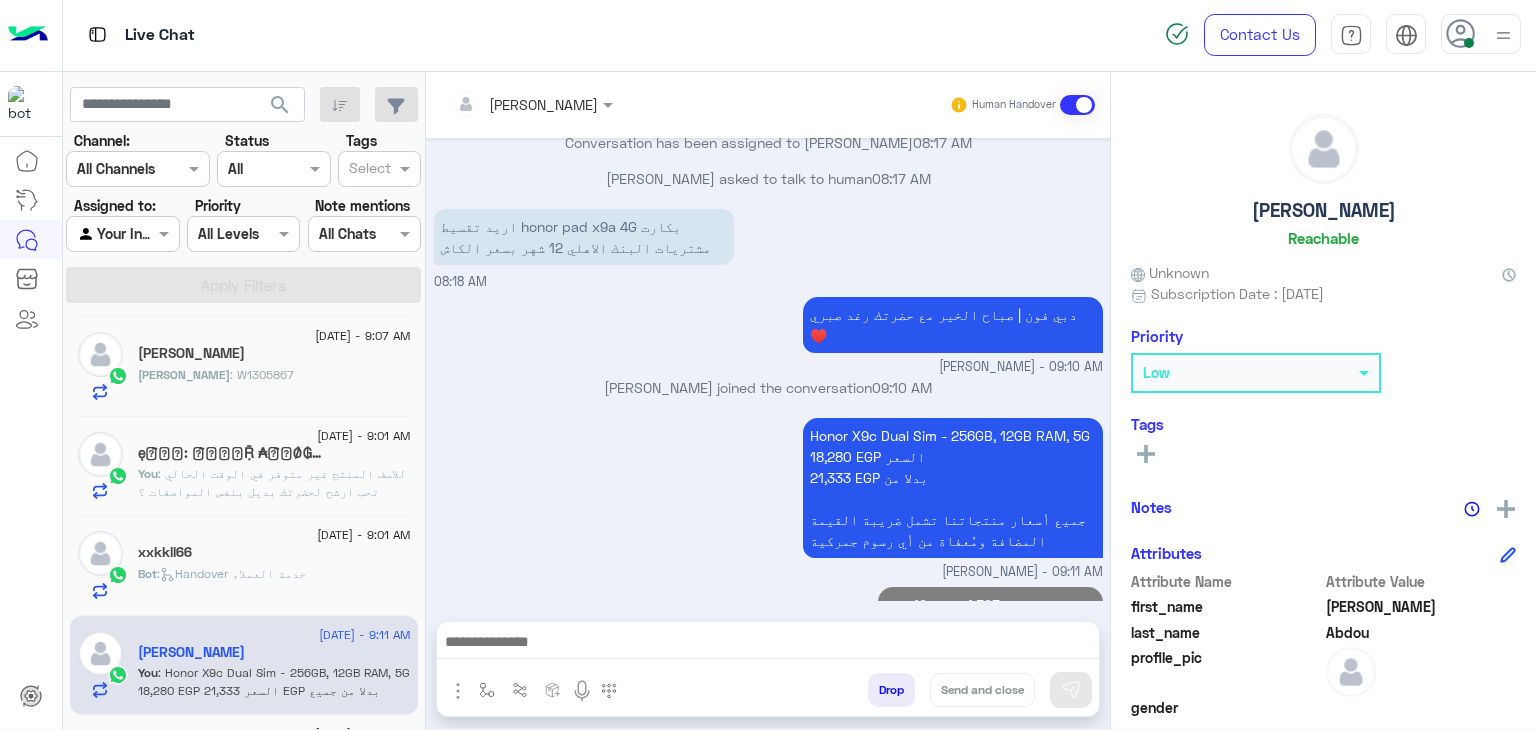 scroll, scrollTop: 2501, scrollLeft: 0, axis: vertical 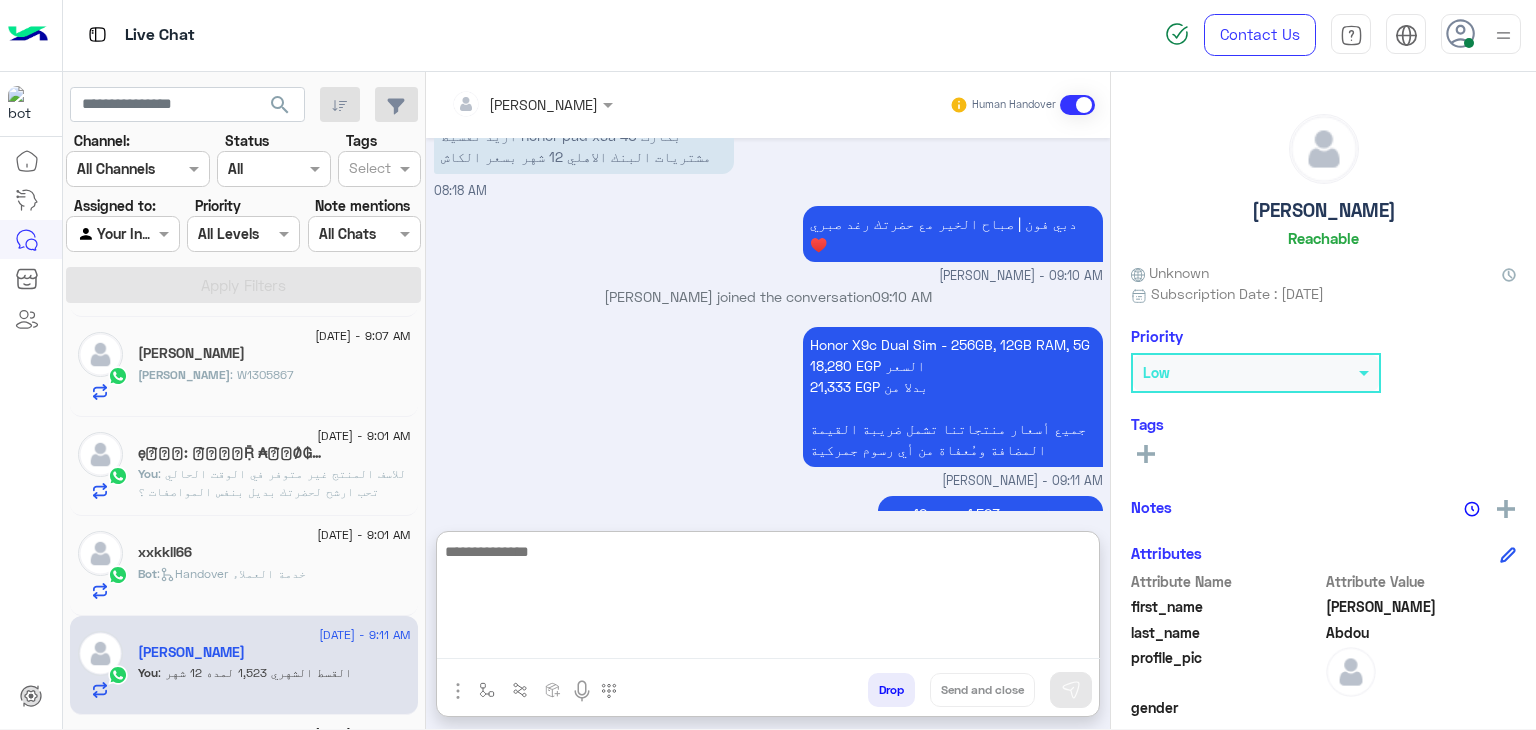 paste on "**********" 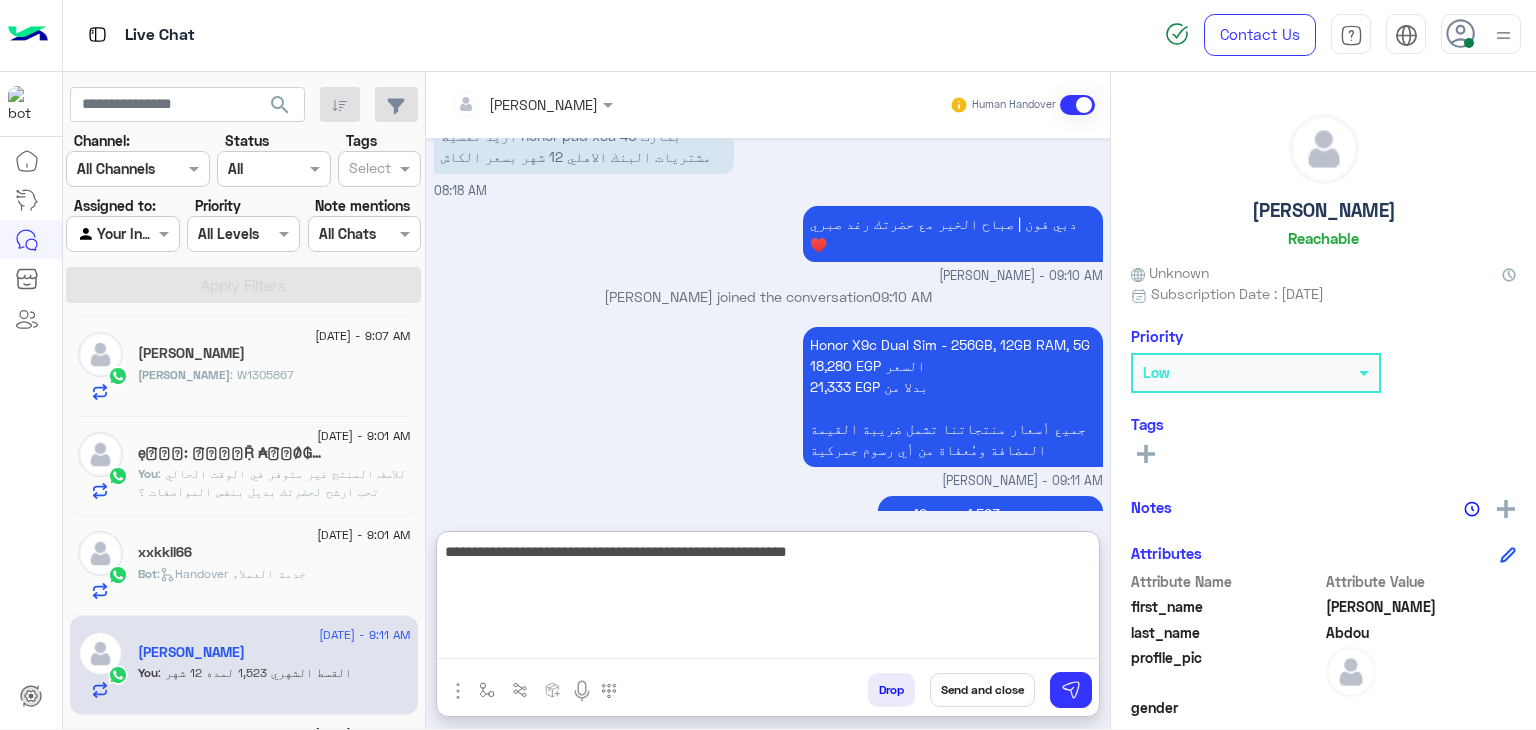 type on "**********" 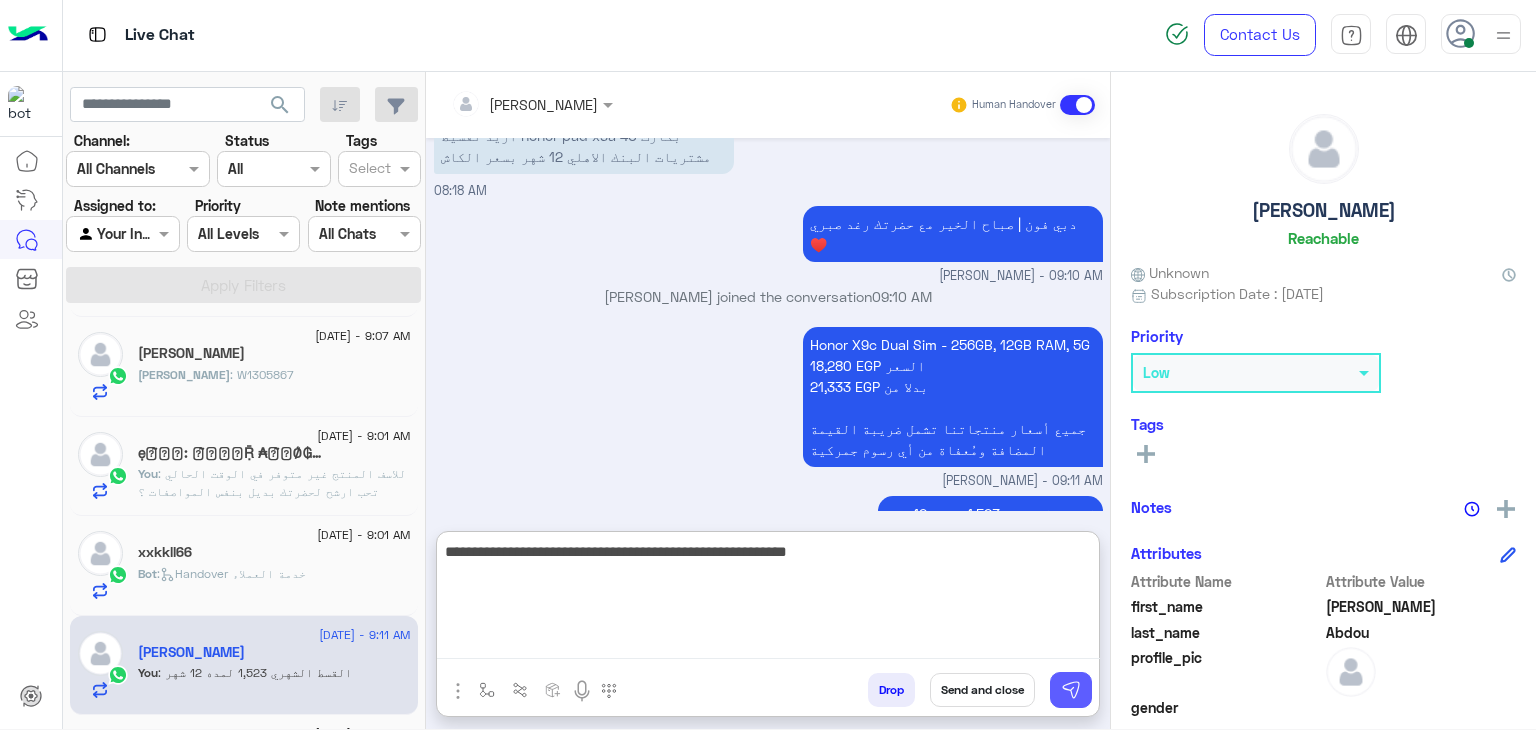 click at bounding box center [1071, 690] 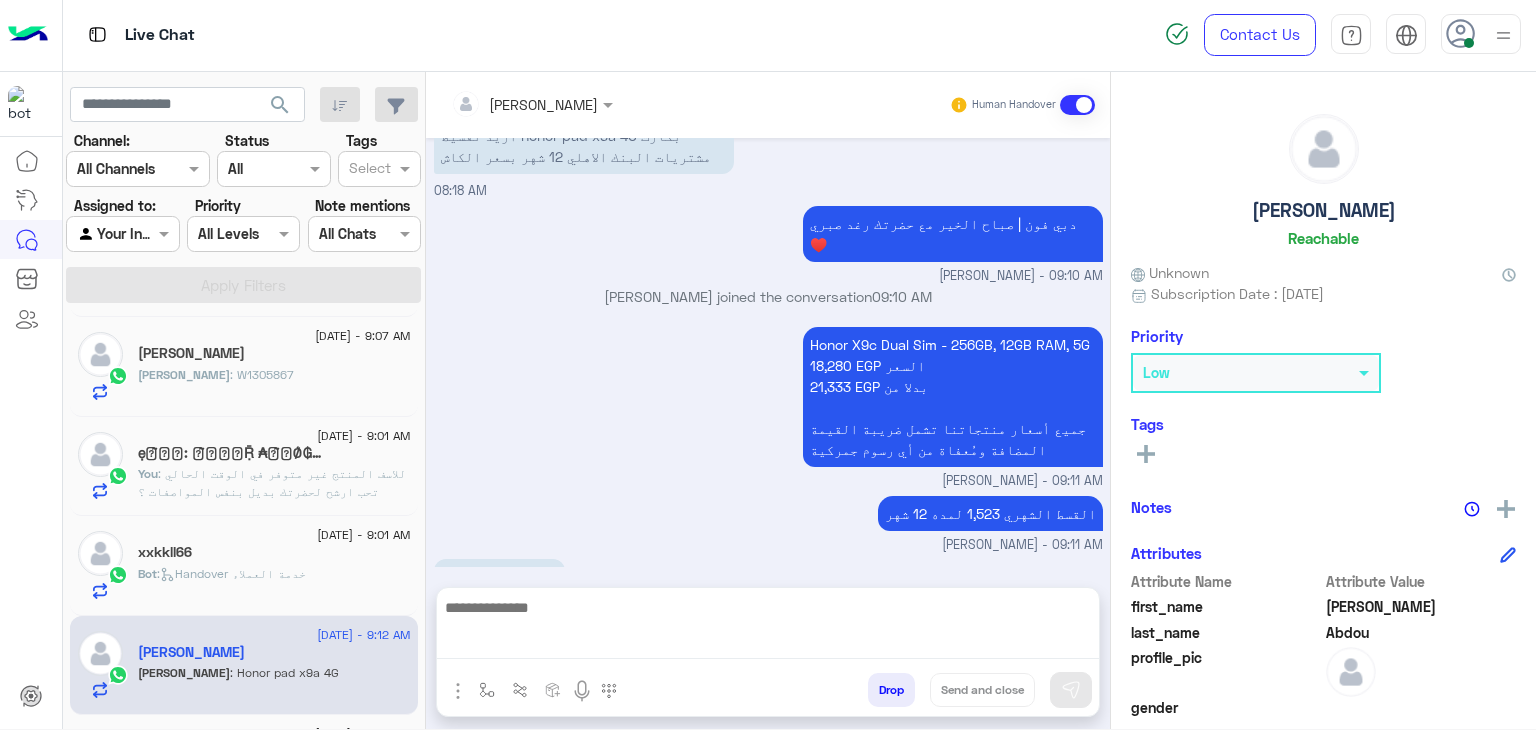 scroll, scrollTop: 2652, scrollLeft: 0, axis: vertical 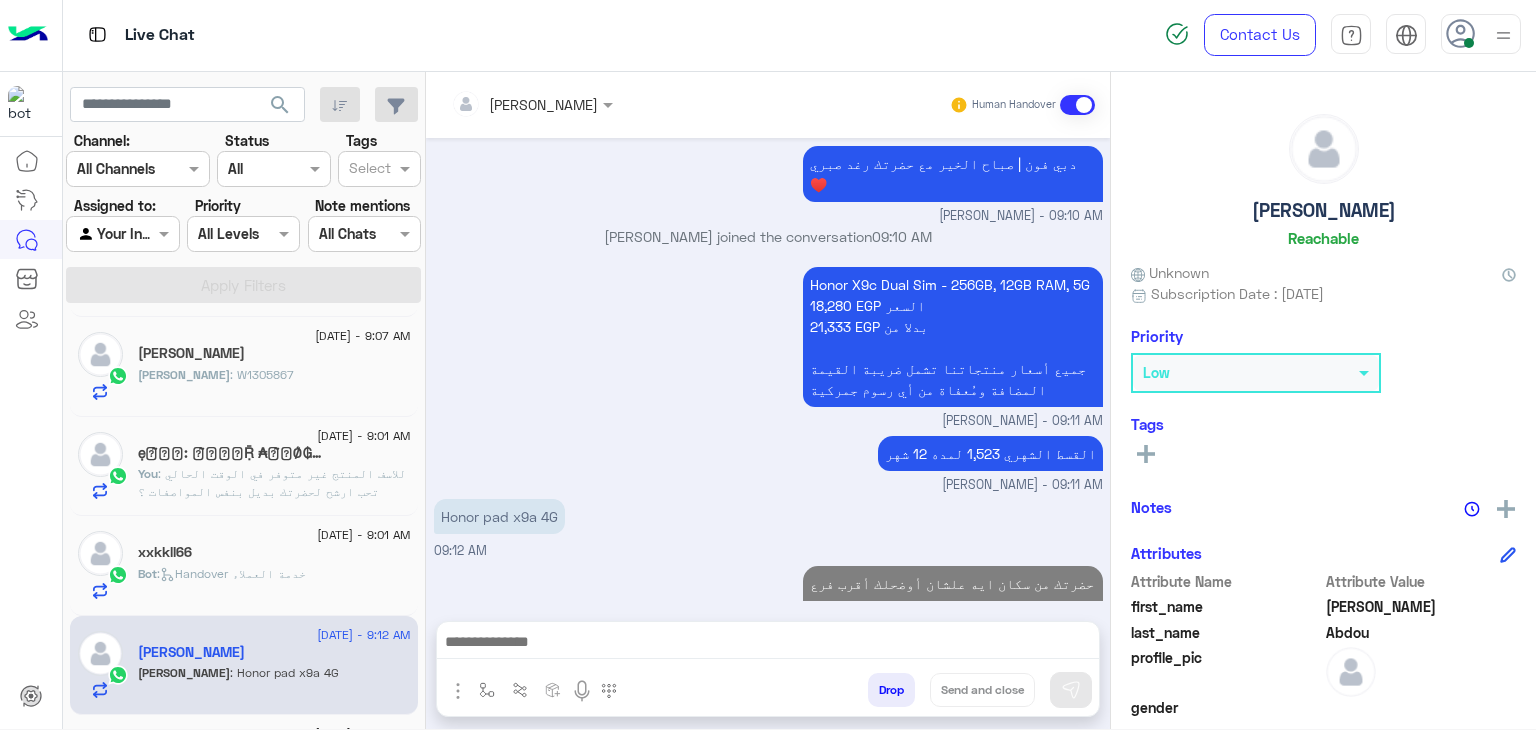 click on ":   Handover خدمة العملاء" 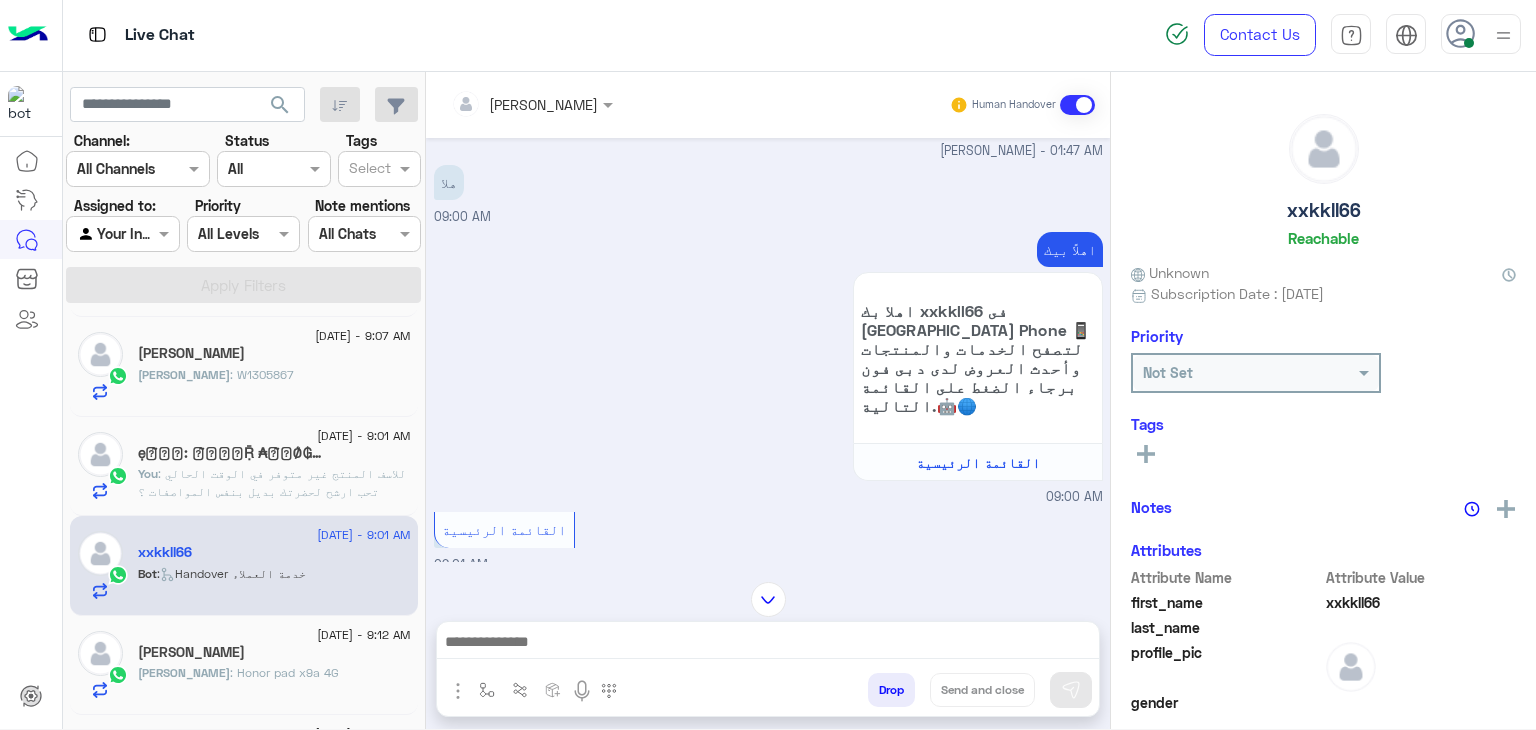scroll, scrollTop: 1184, scrollLeft: 0, axis: vertical 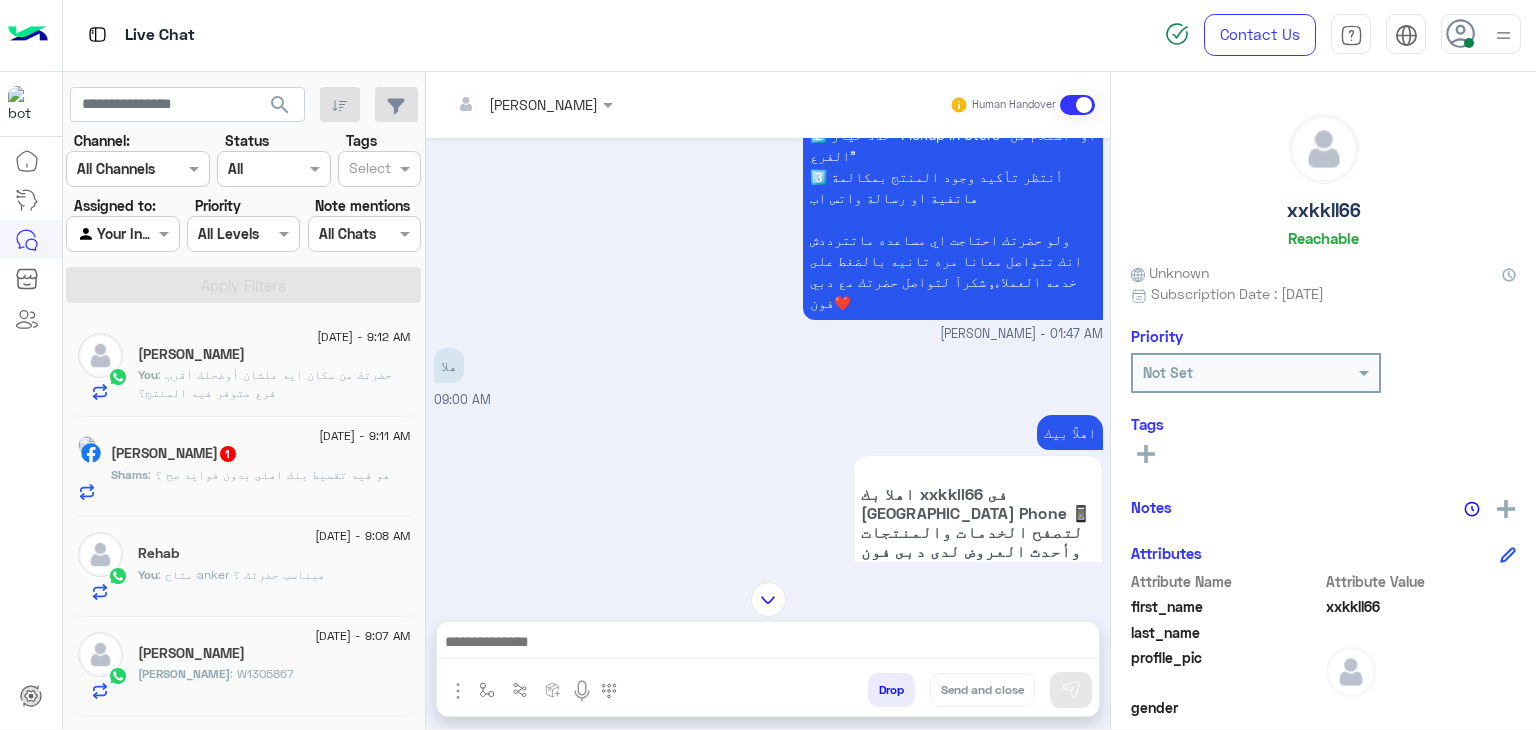 click on "Shams Gamal  1" 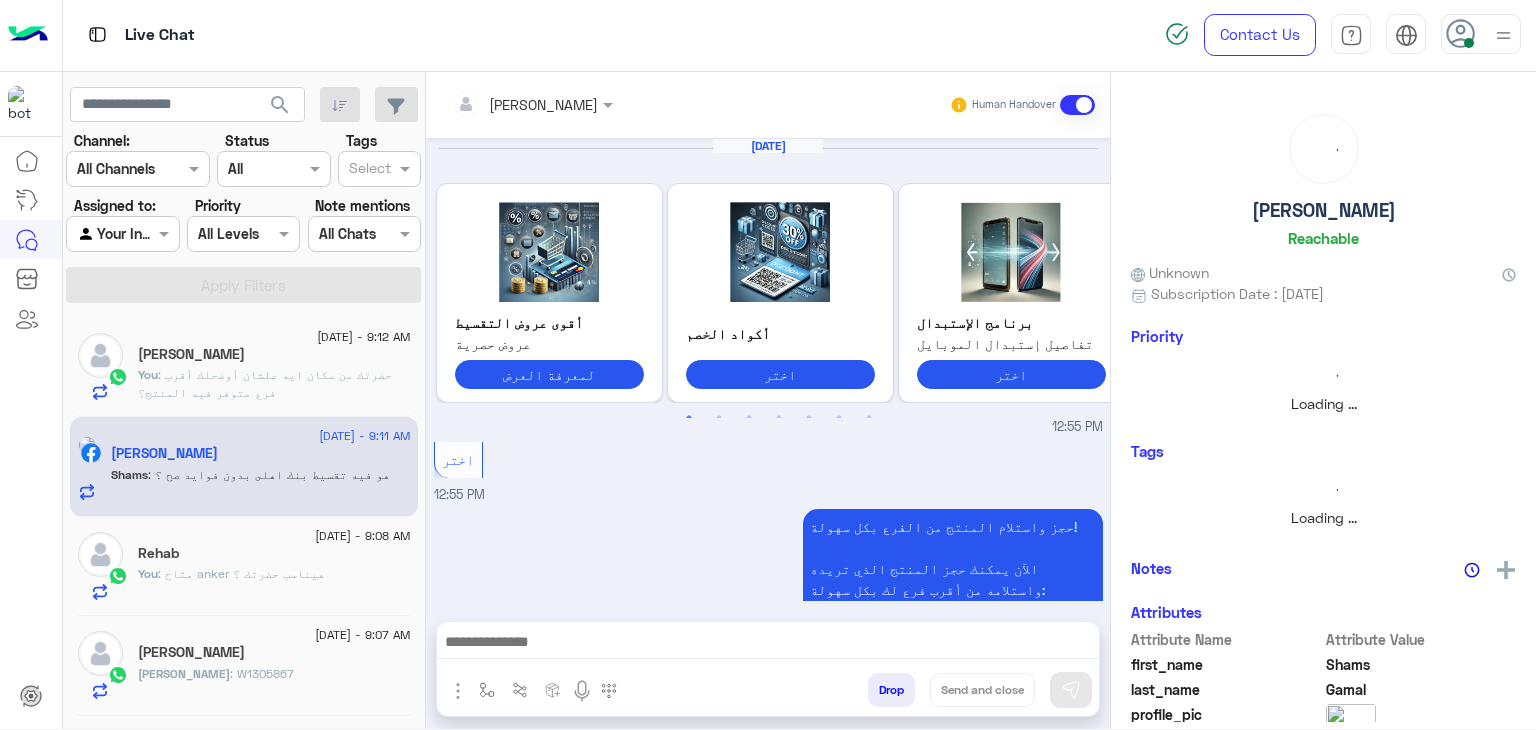 scroll, scrollTop: 1846, scrollLeft: 0, axis: vertical 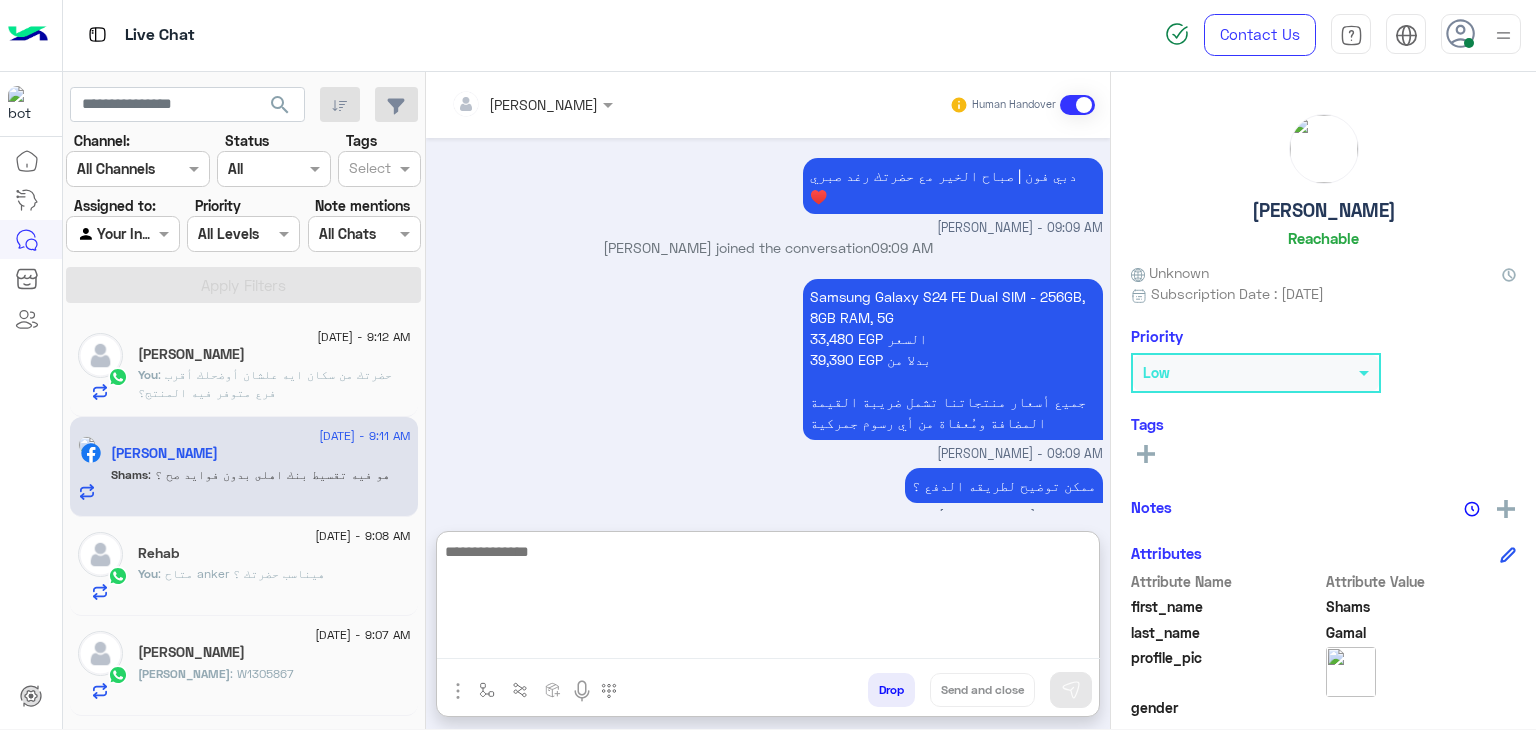 paste on "**********" 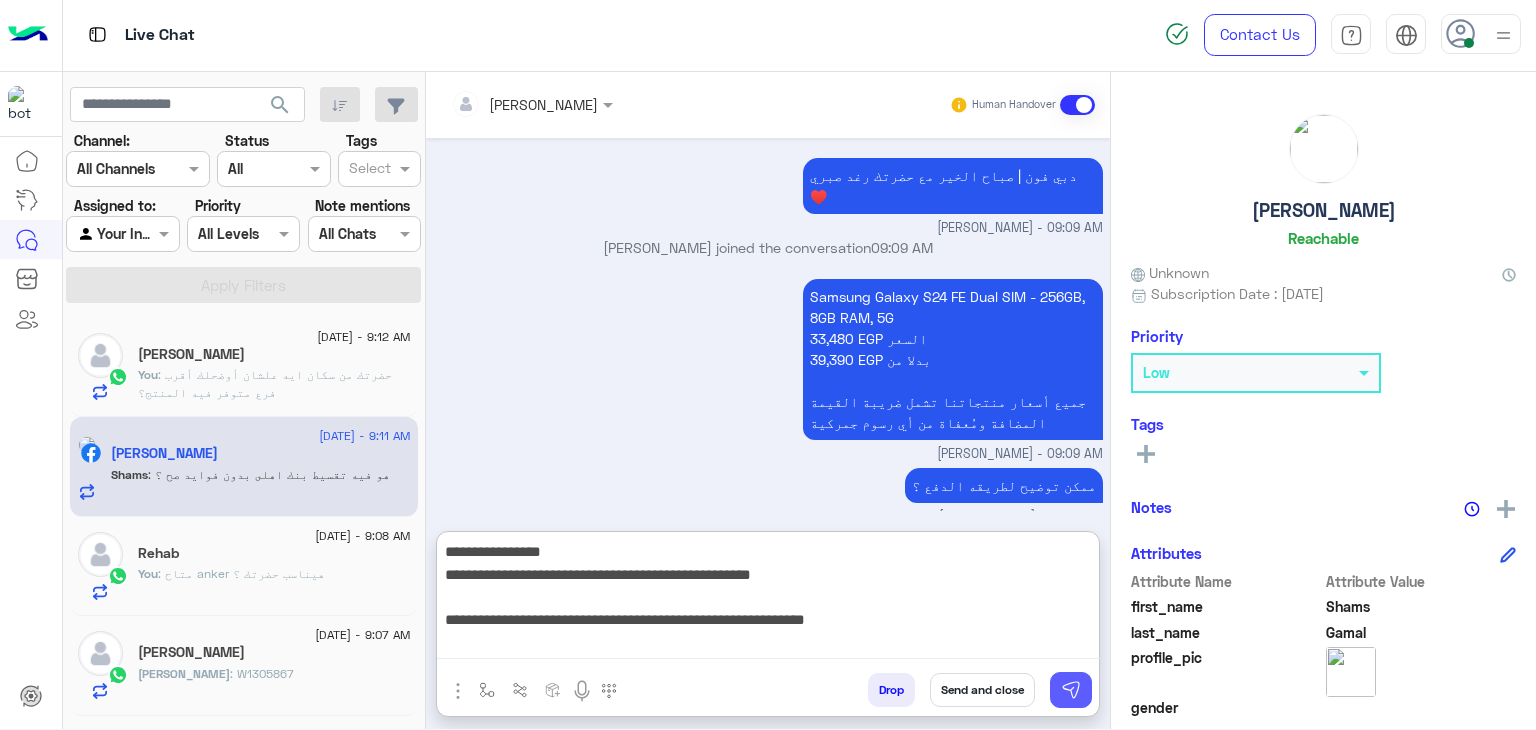 type on "**********" 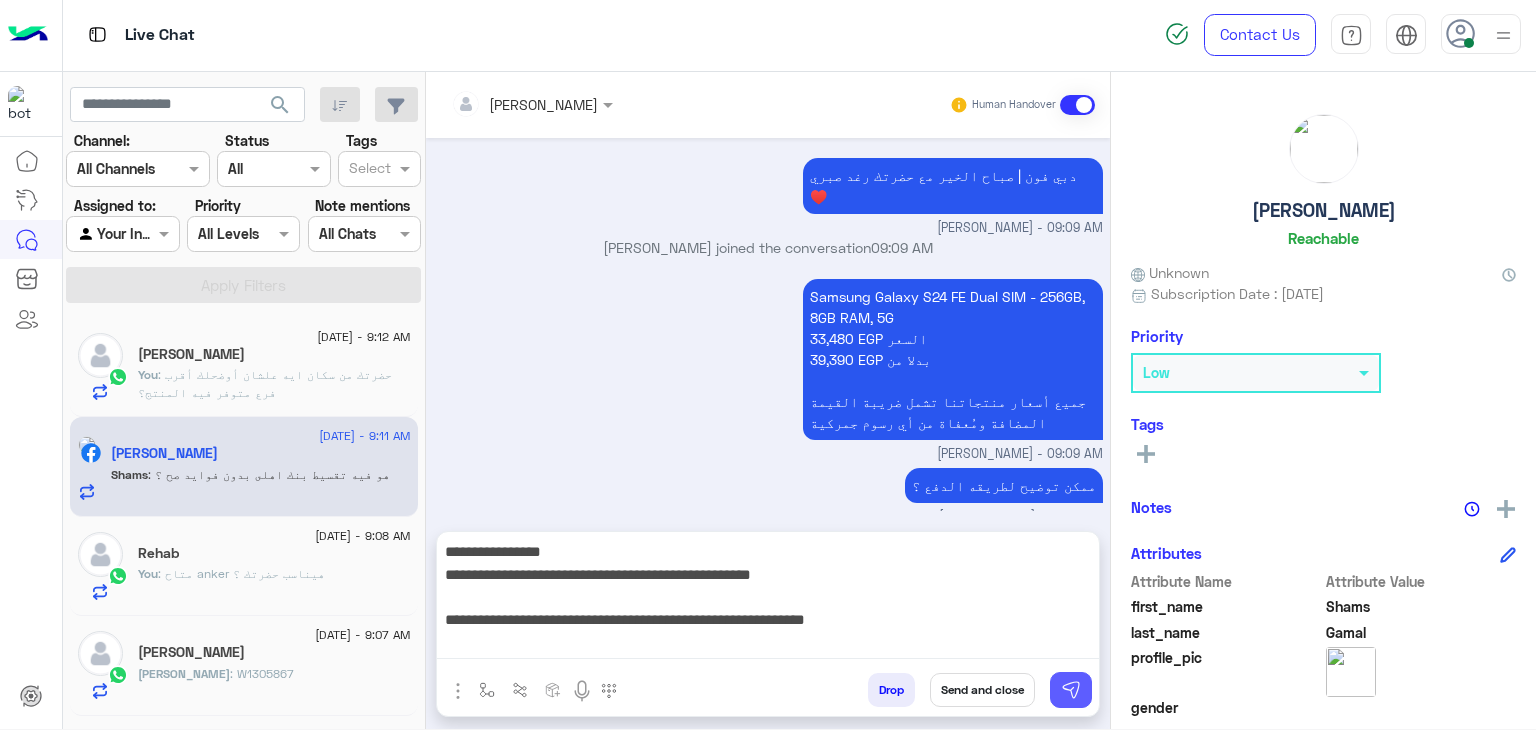 click at bounding box center (1071, 690) 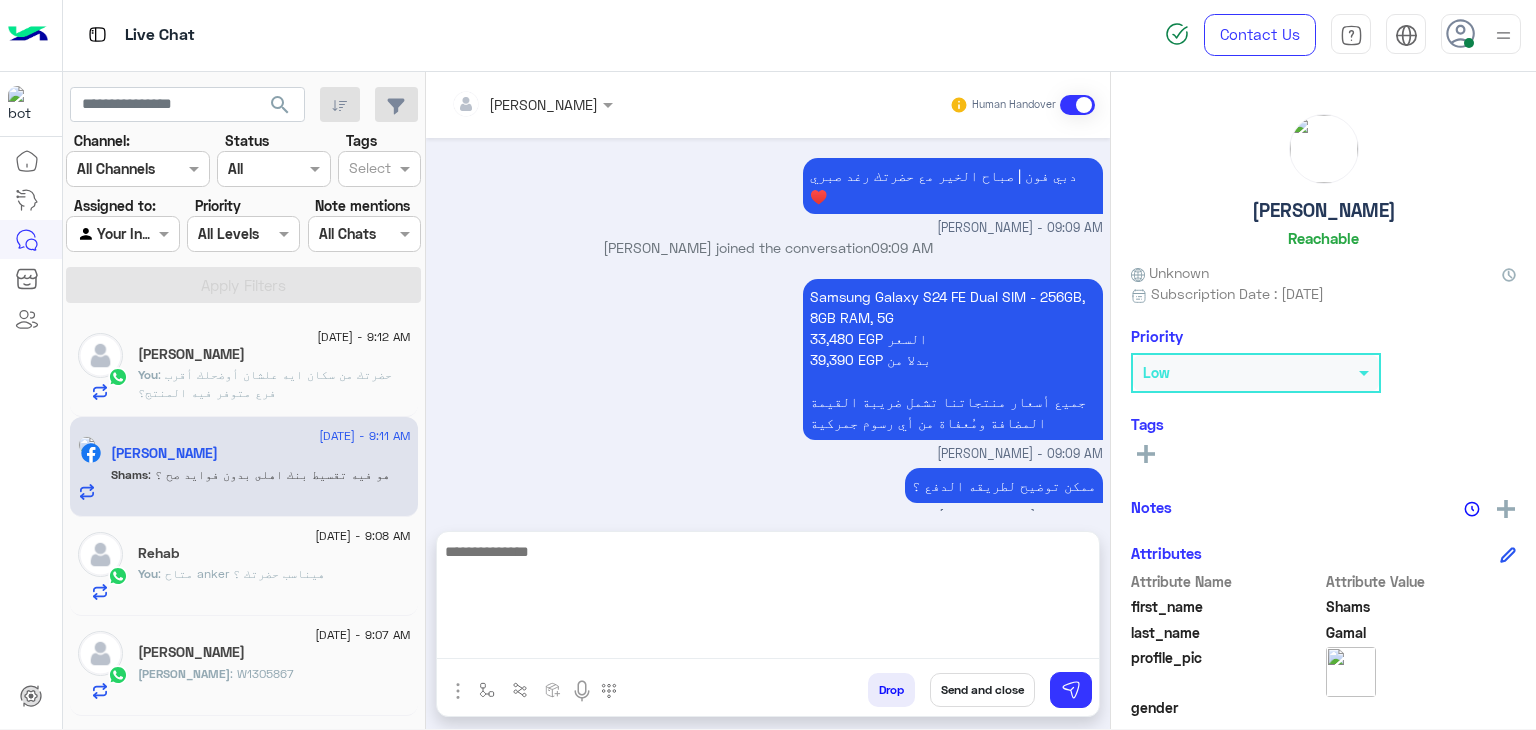scroll, scrollTop: 2015, scrollLeft: 0, axis: vertical 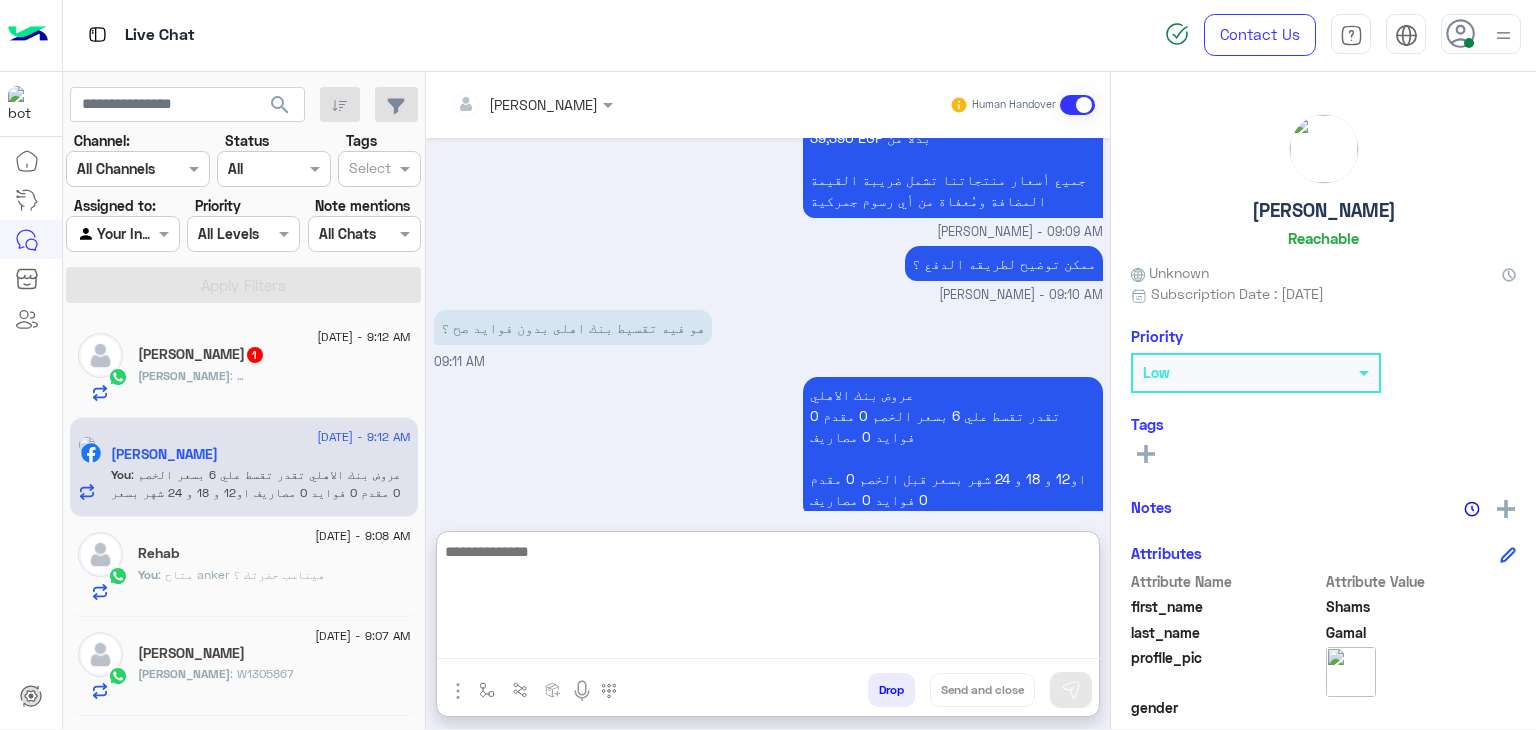 paste on "**********" 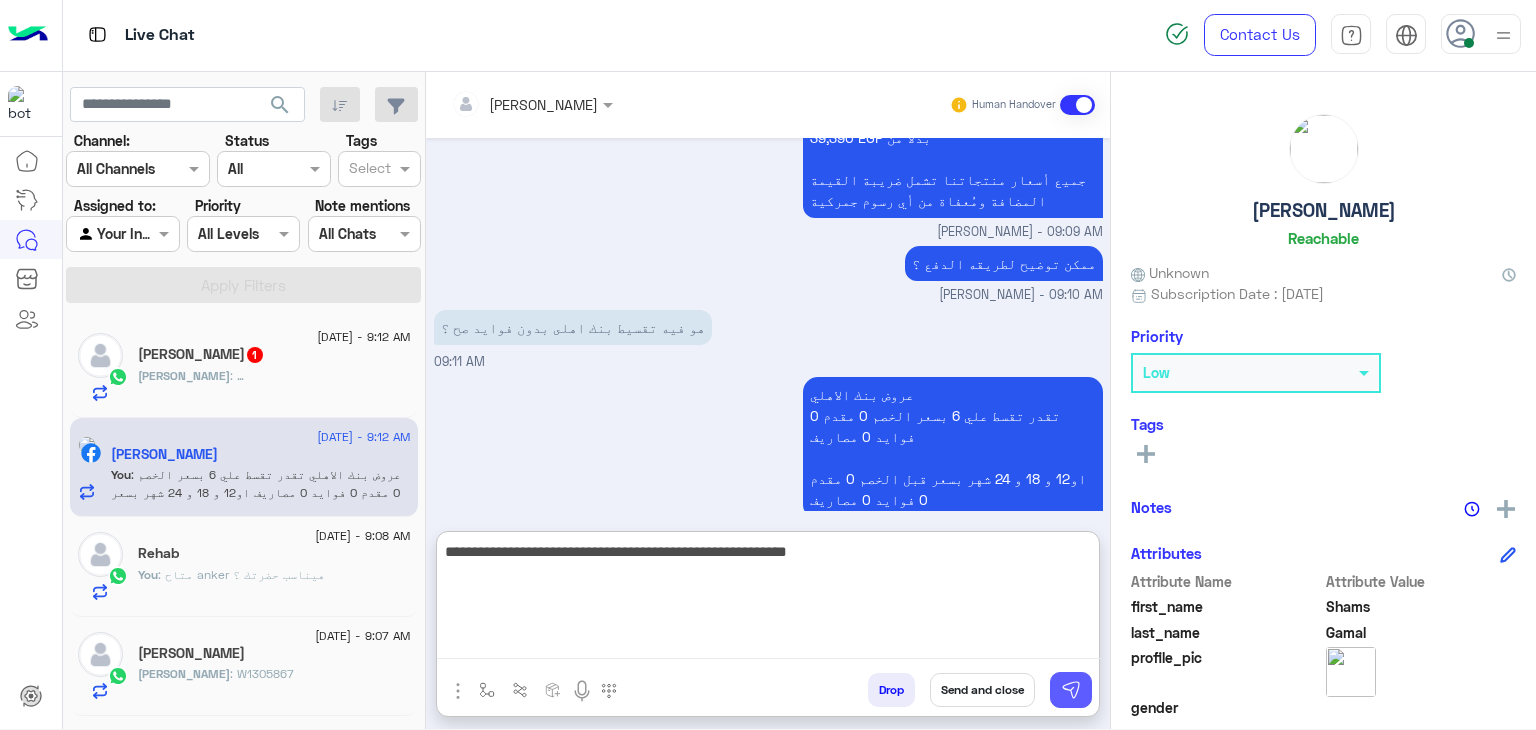 type on "**********" 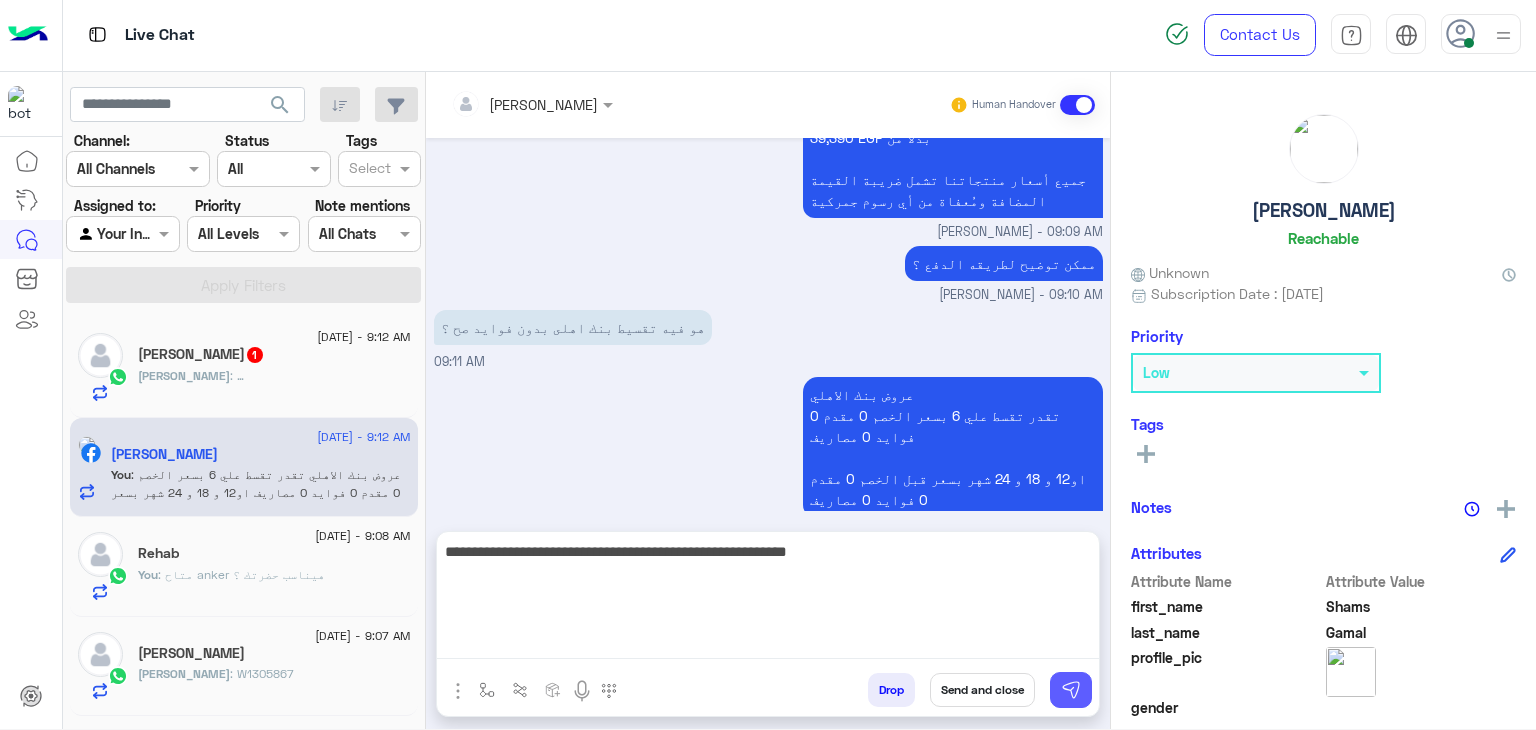 click at bounding box center [1071, 690] 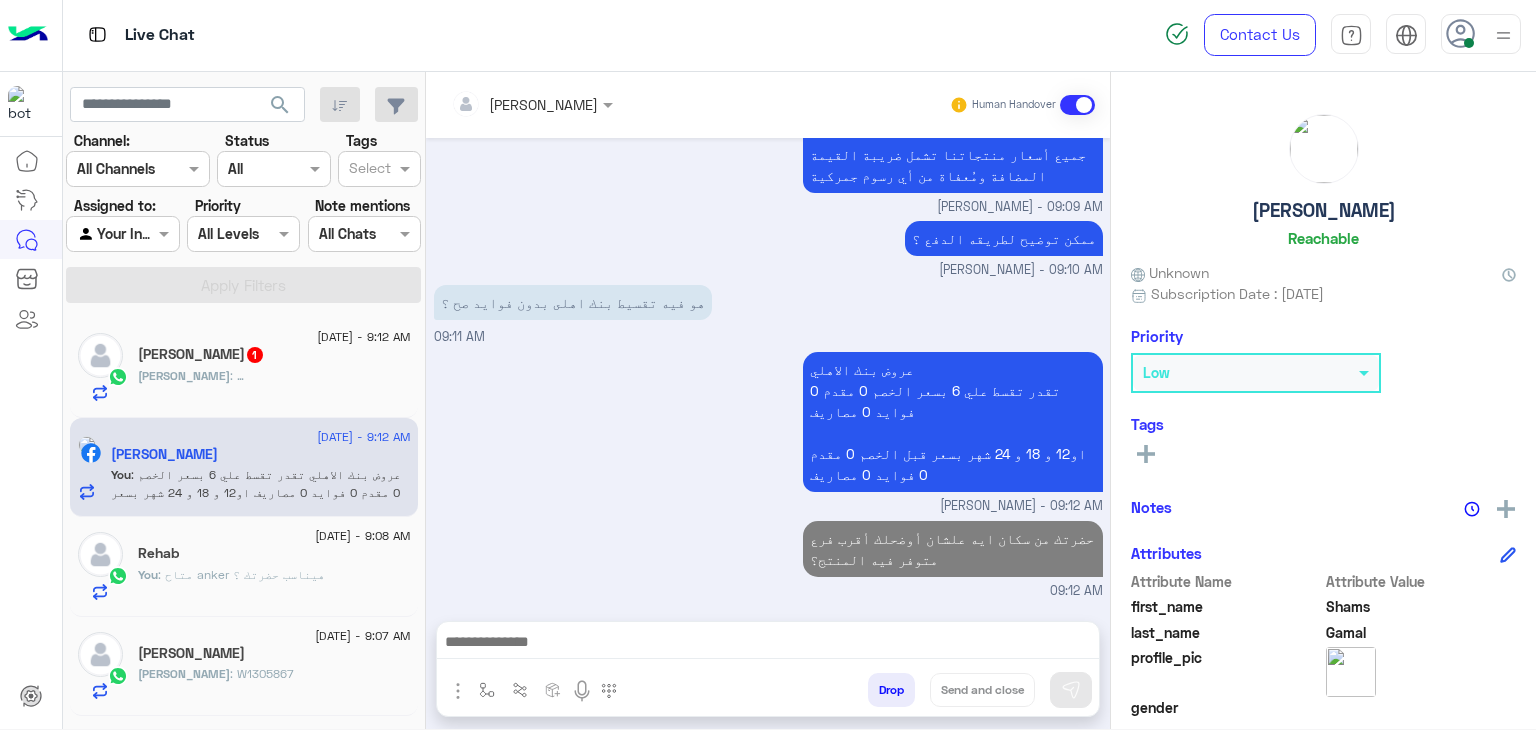 scroll, scrollTop: 2099, scrollLeft: 0, axis: vertical 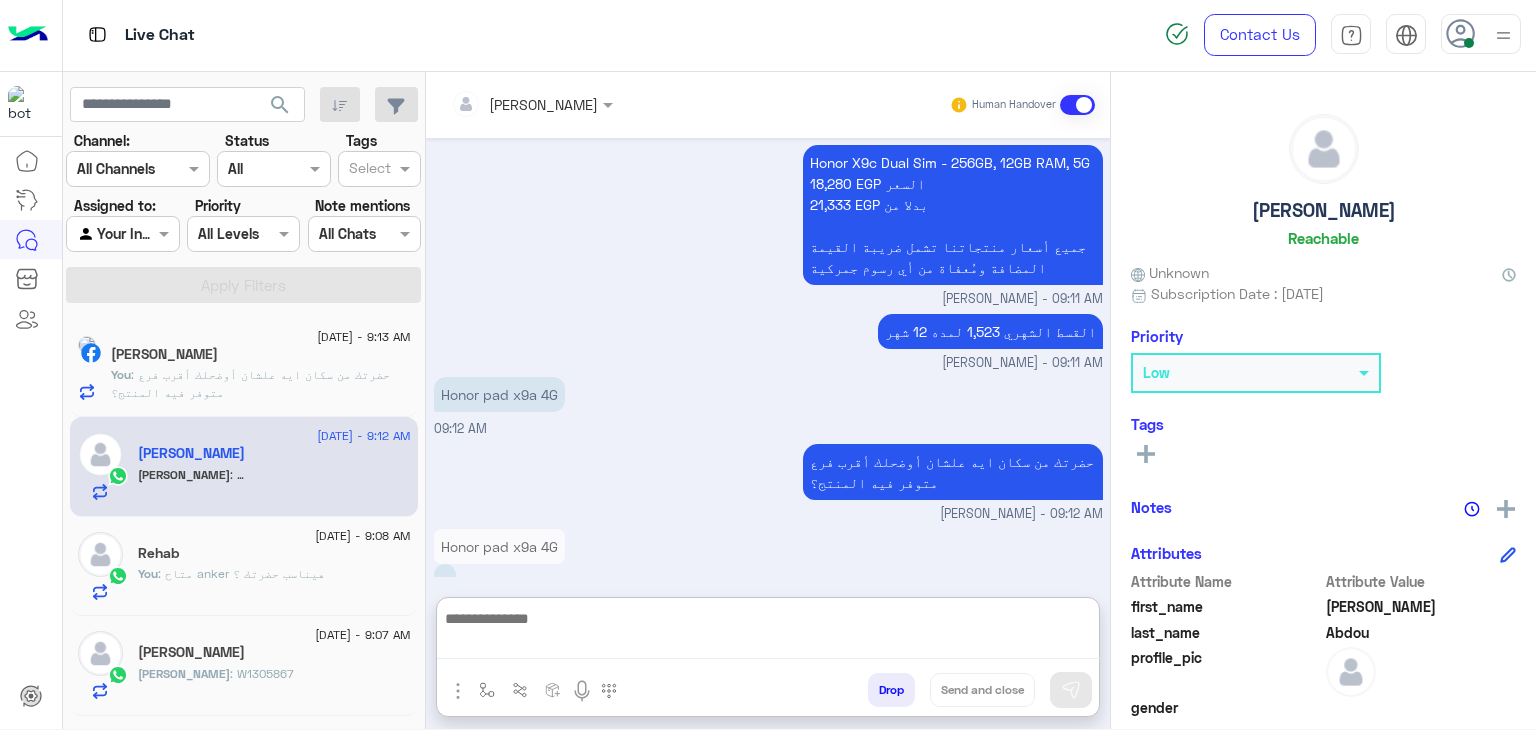 click at bounding box center (768, 632) 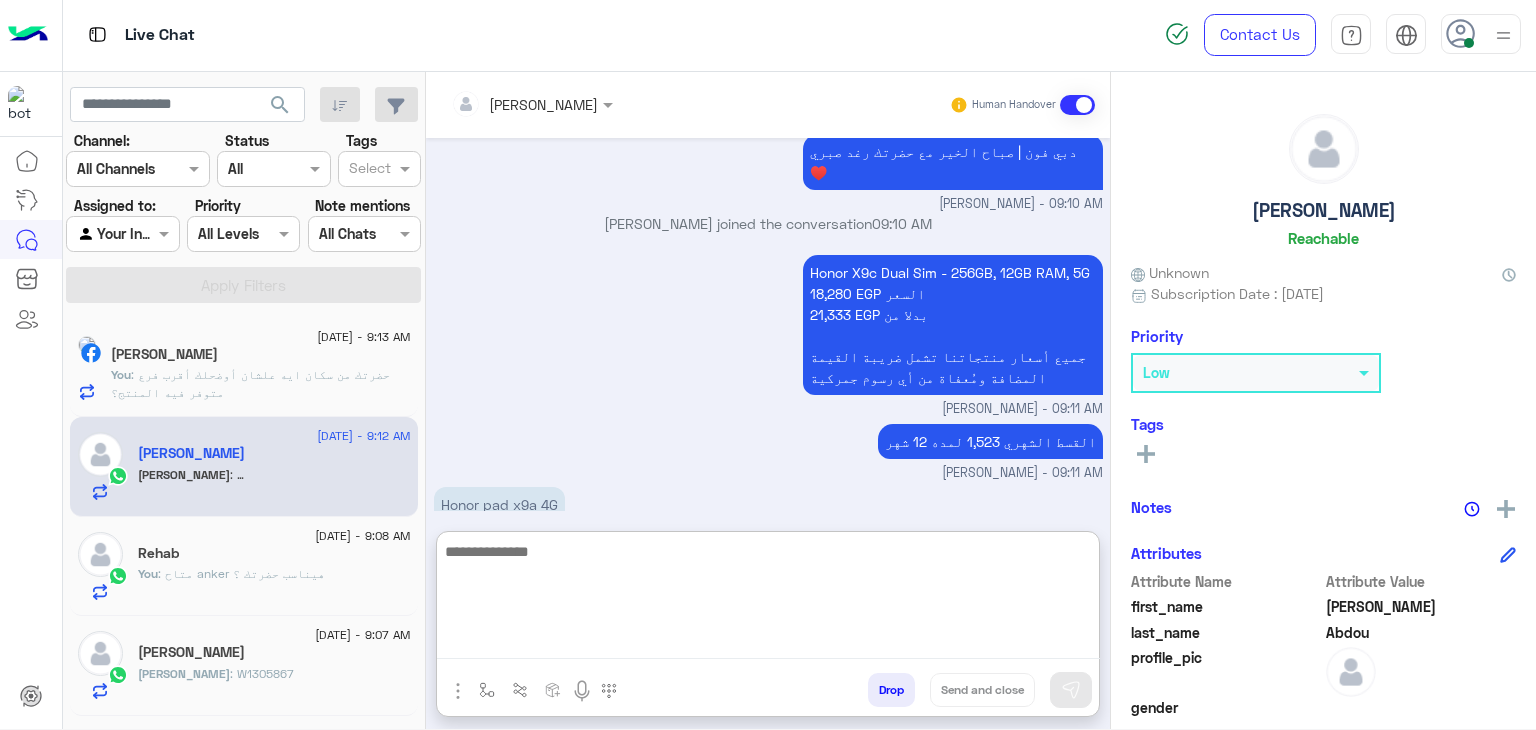 scroll, scrollTop: 1196, scrollLeft: 0, axis: vertical 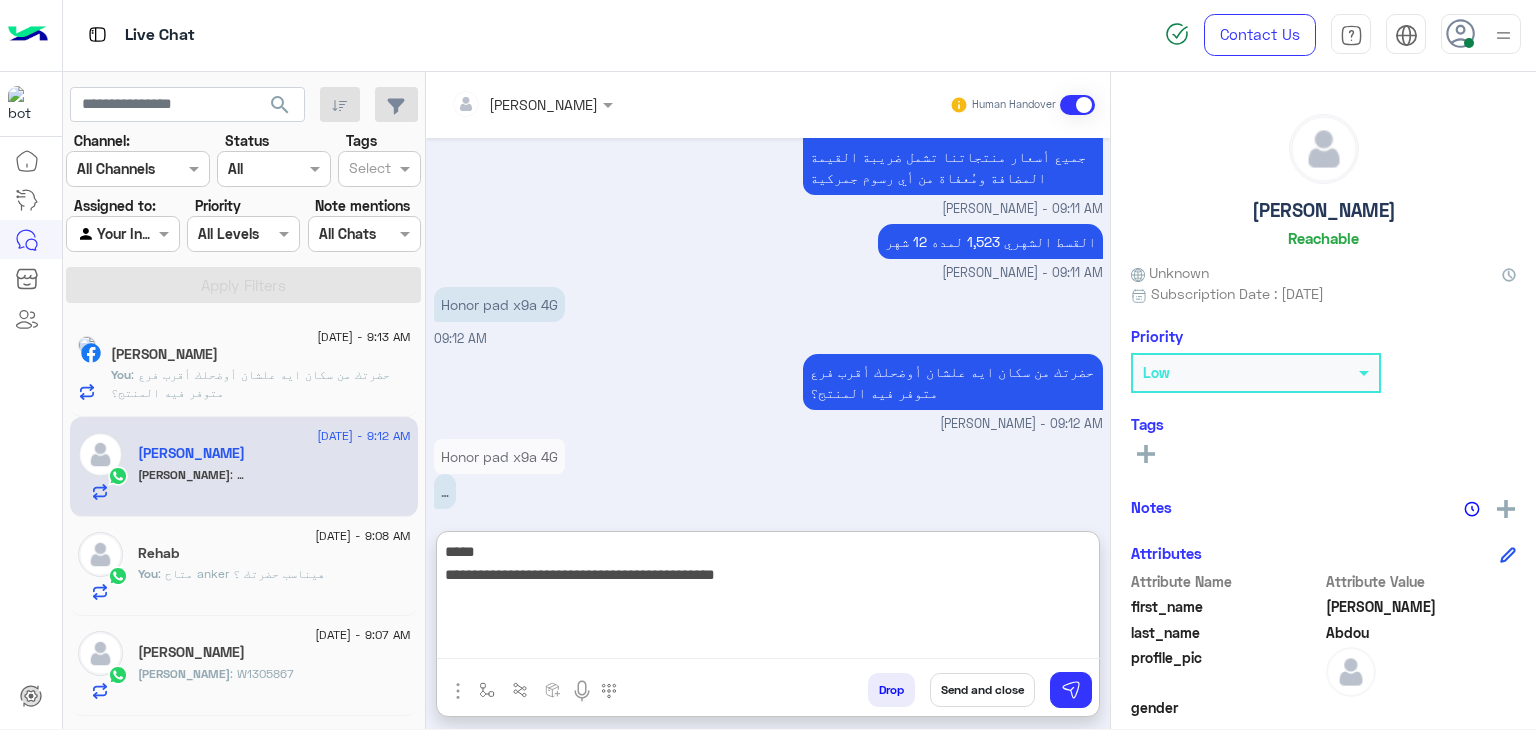 type on "**********" 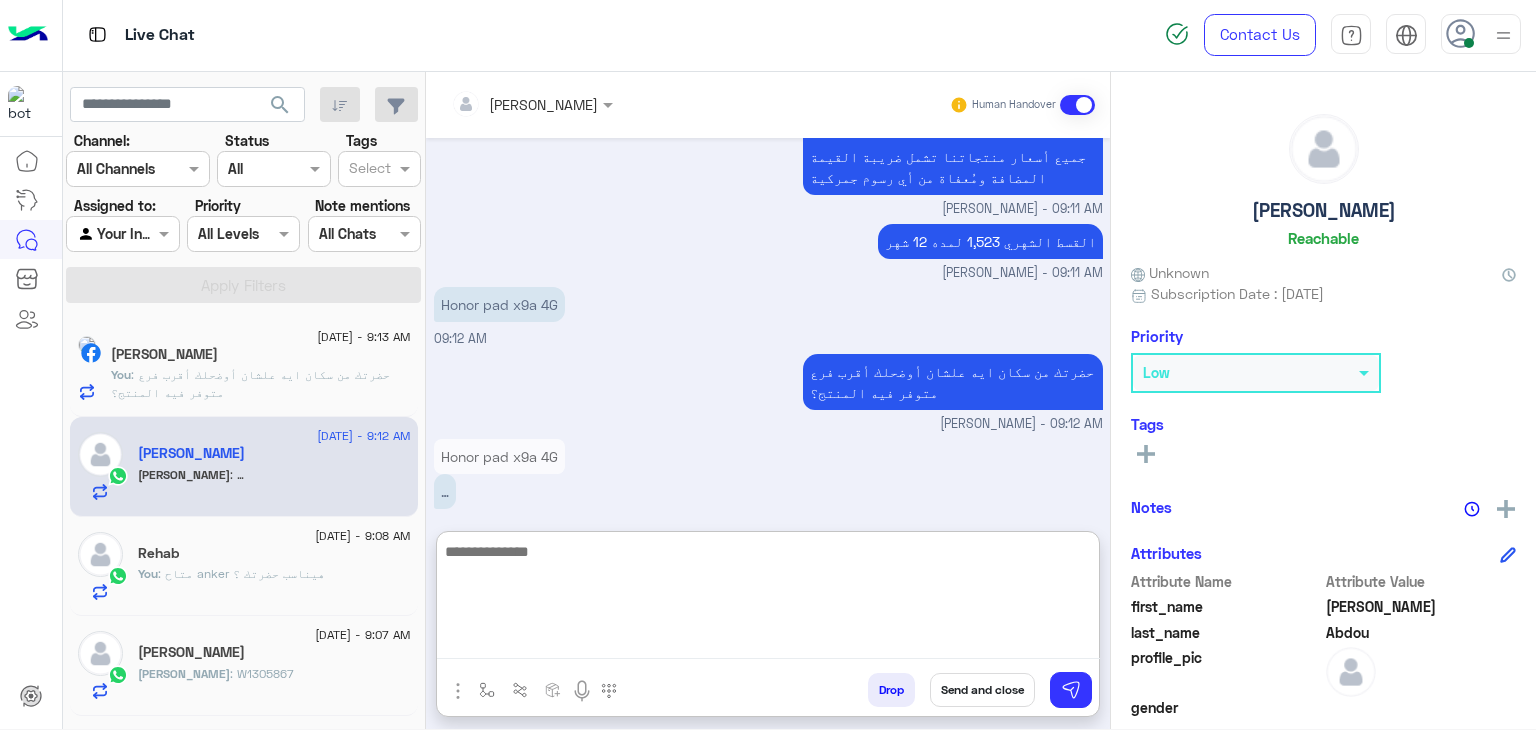 scroll, scrollTop: 1281, scrollLeft: 0, axis: vertical 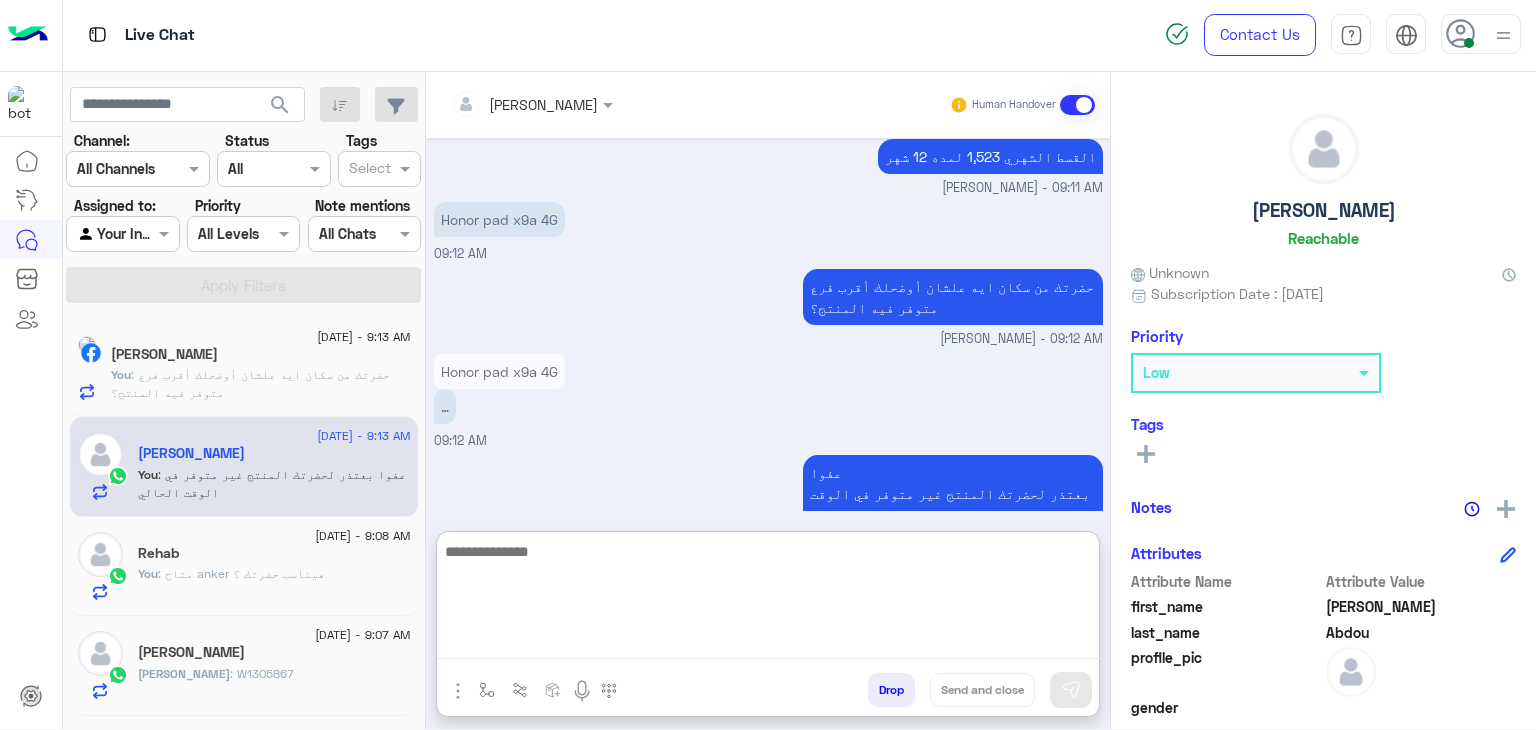 click on "You  : متاح anker
هيناسب حضرتك ؟" 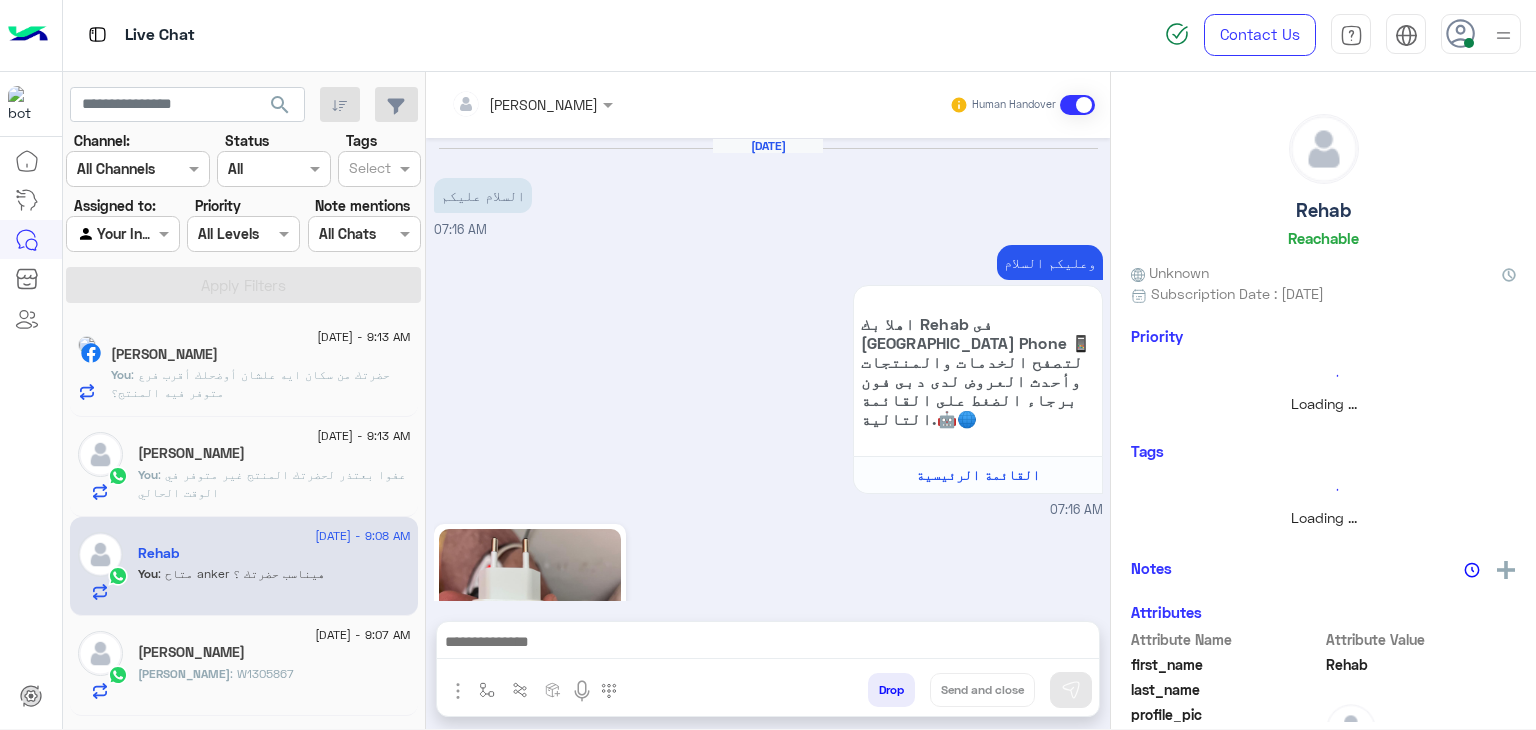 scroll, scrollTop: 1710, scrollLeft: 0, axis: vertical 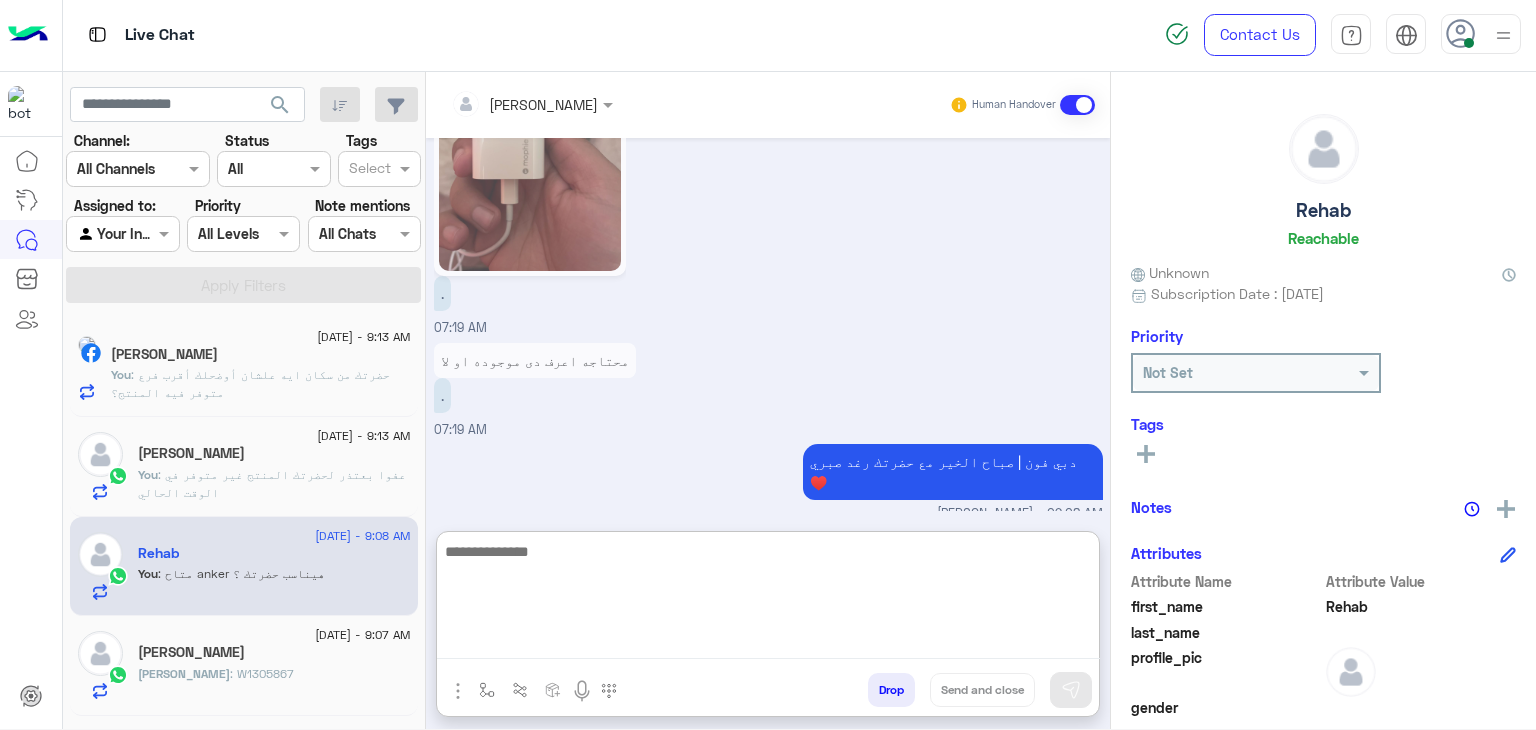paste on "**********" 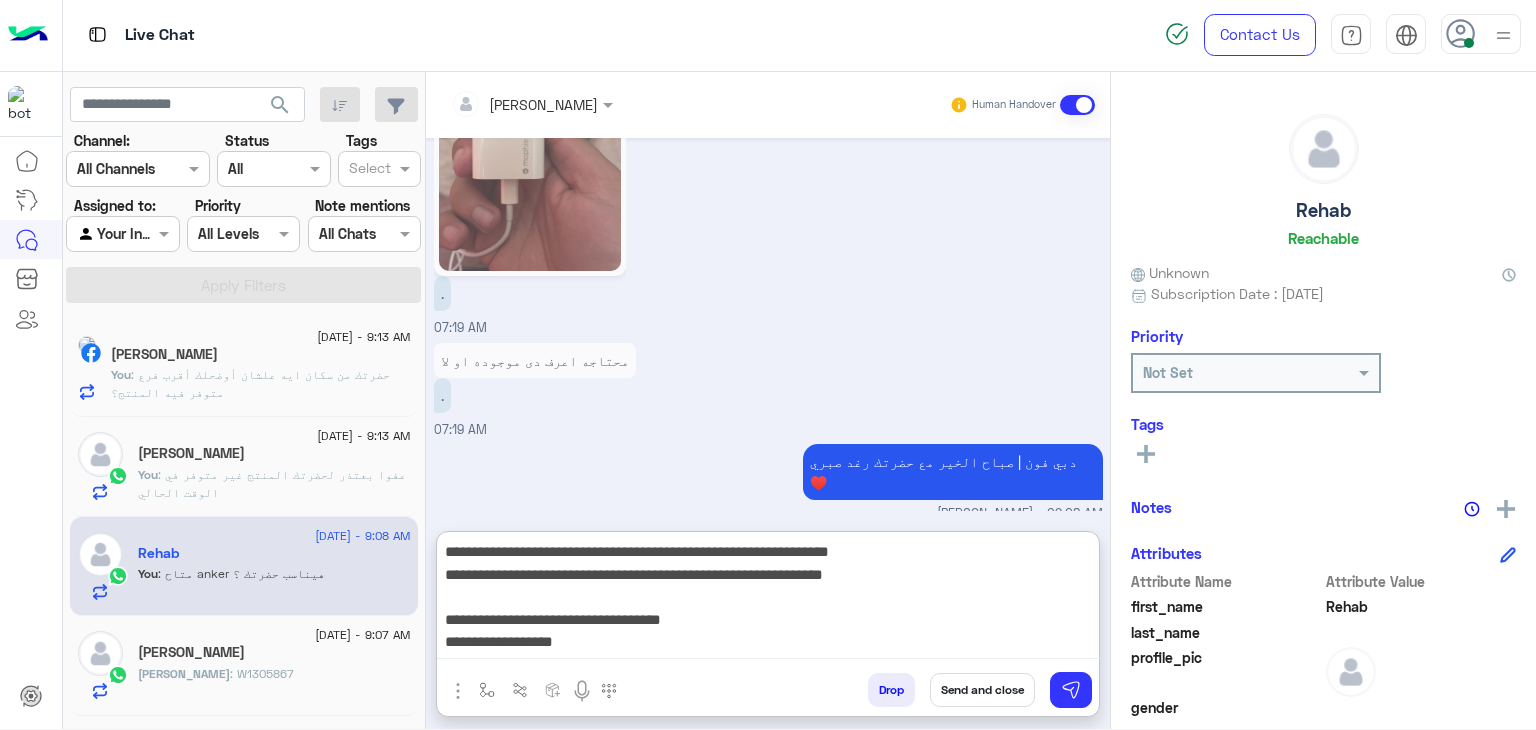scroll, scrollTop: 105, scrollLeft: 0, axis: vertical 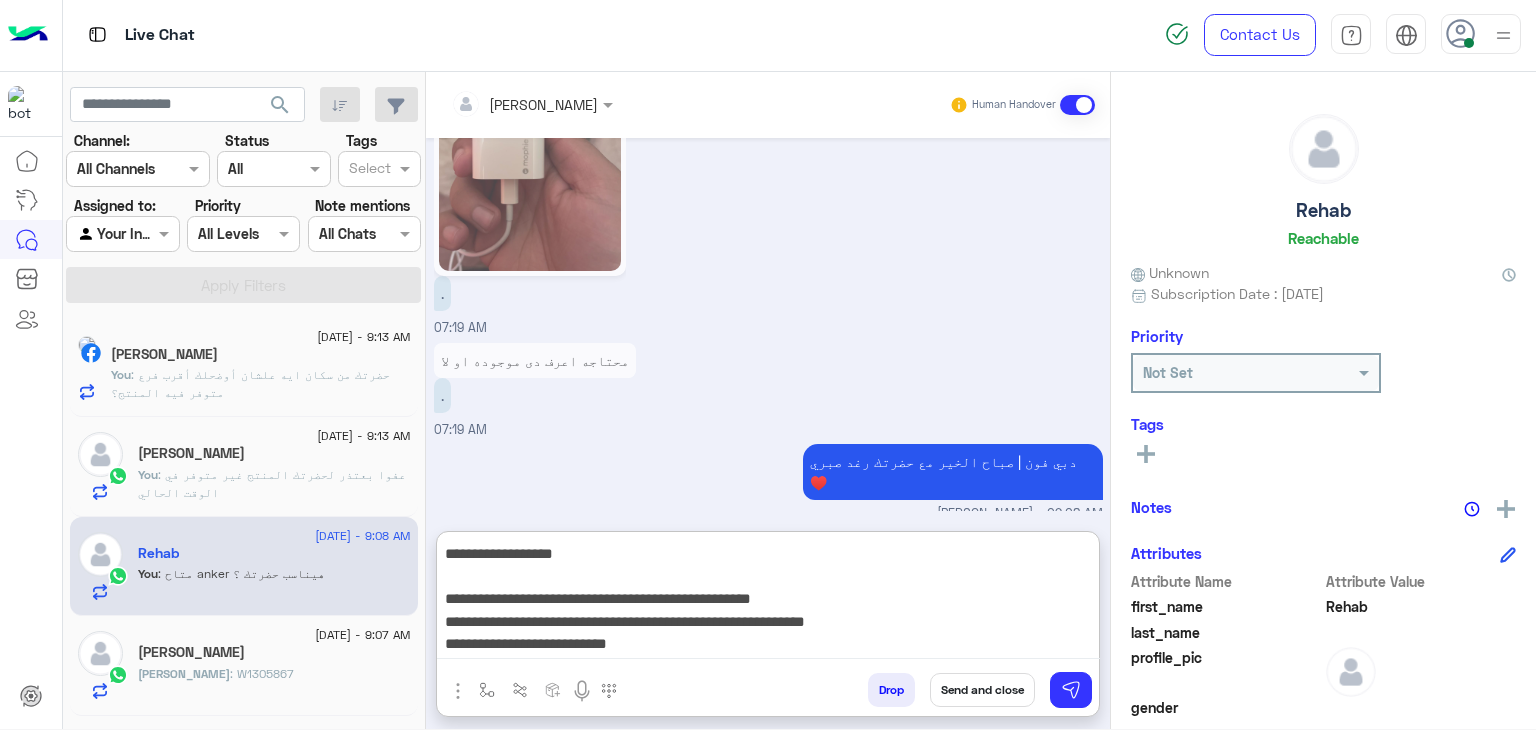type on "**********" 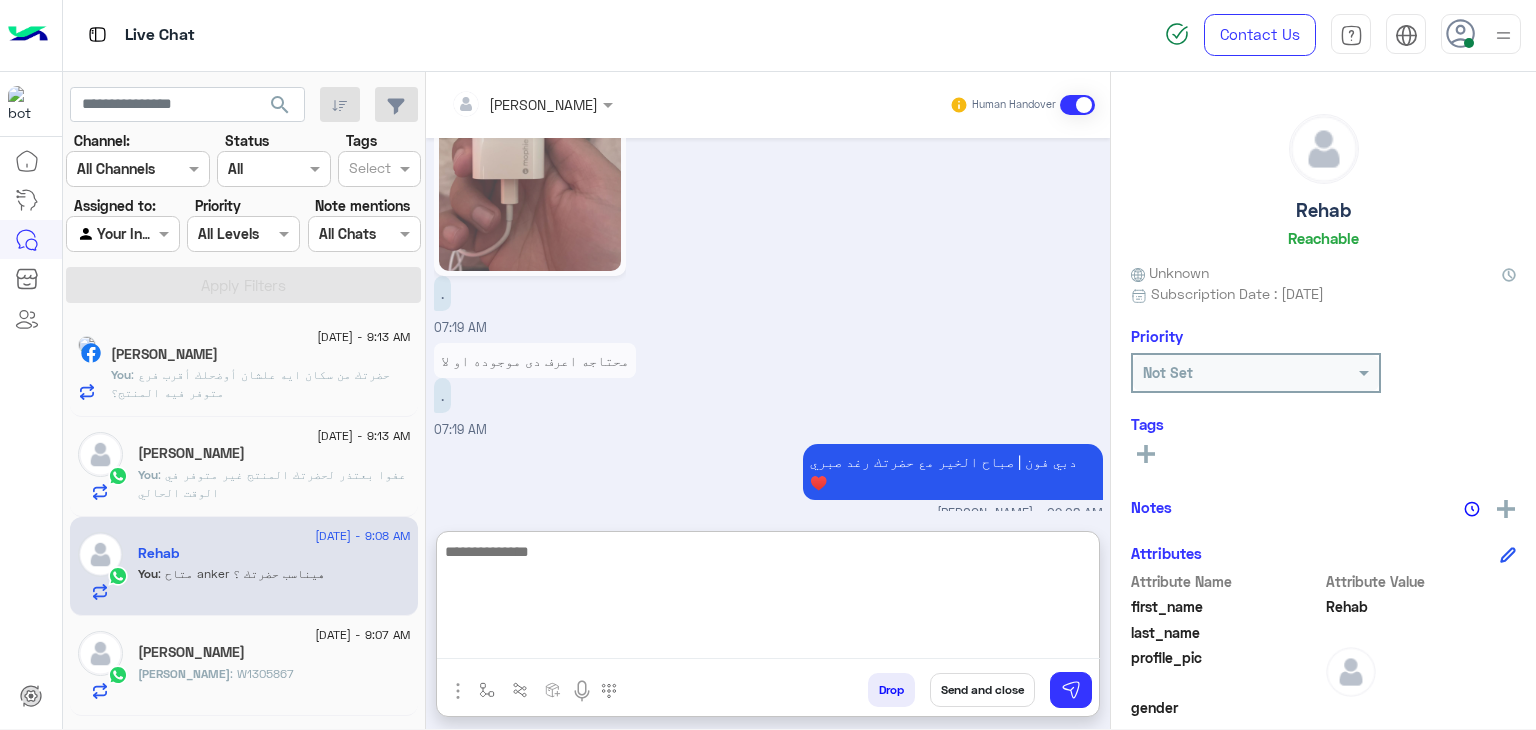 scroll, scrollTop: 0, scrollLeft: 0, axis: both 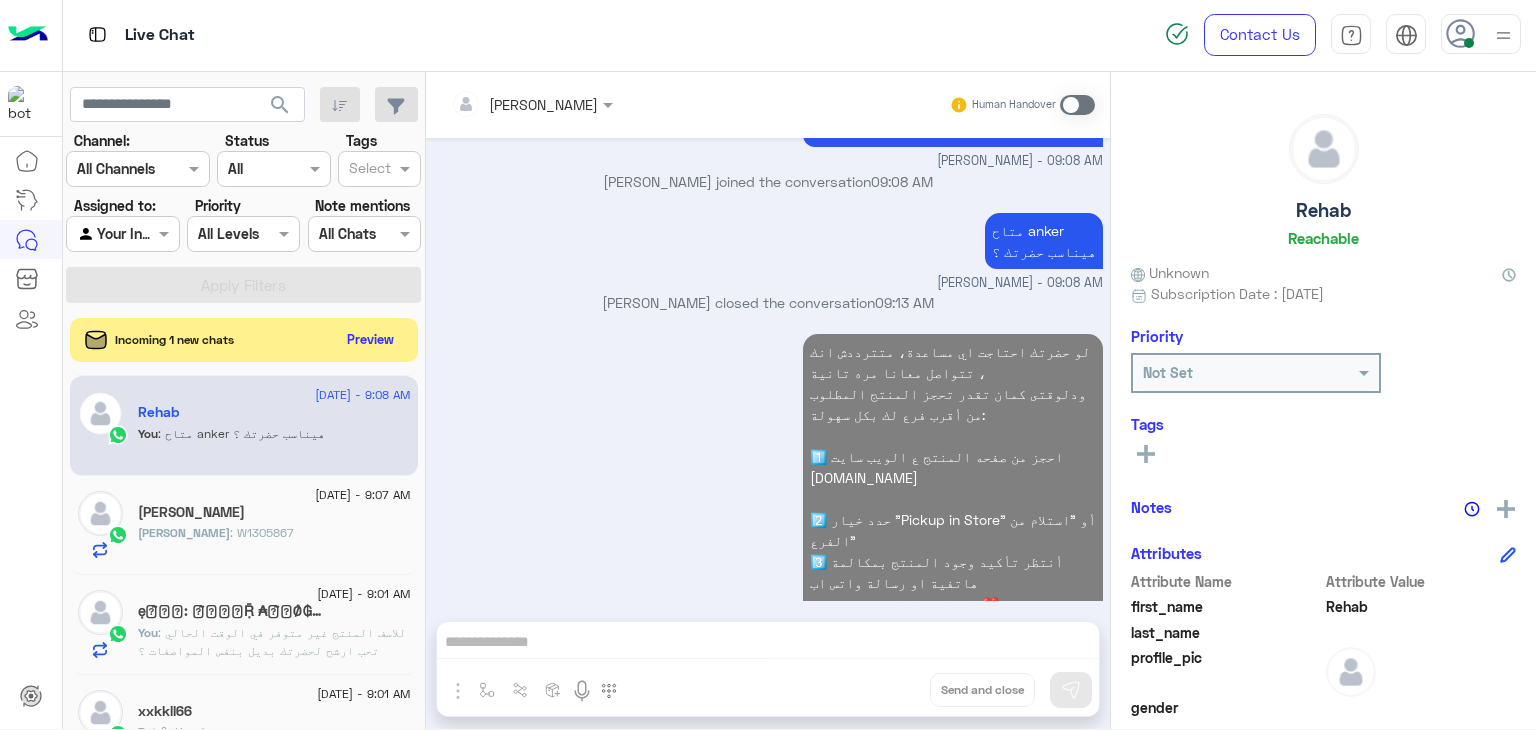 click on "[PERSON_NAME] : W1305867" 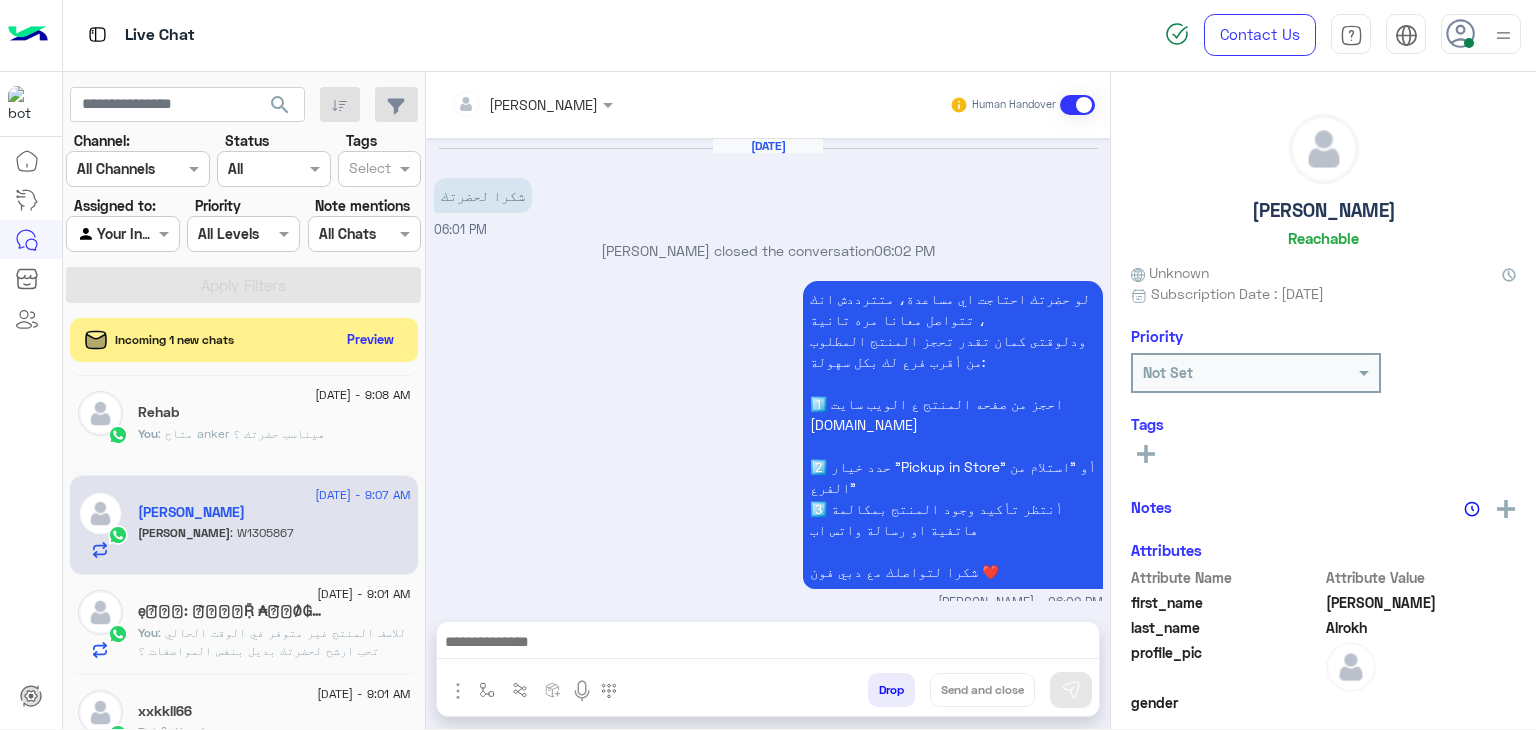 scroll, scrollTop: 1406, scrollLeft: 0, axis: vertical 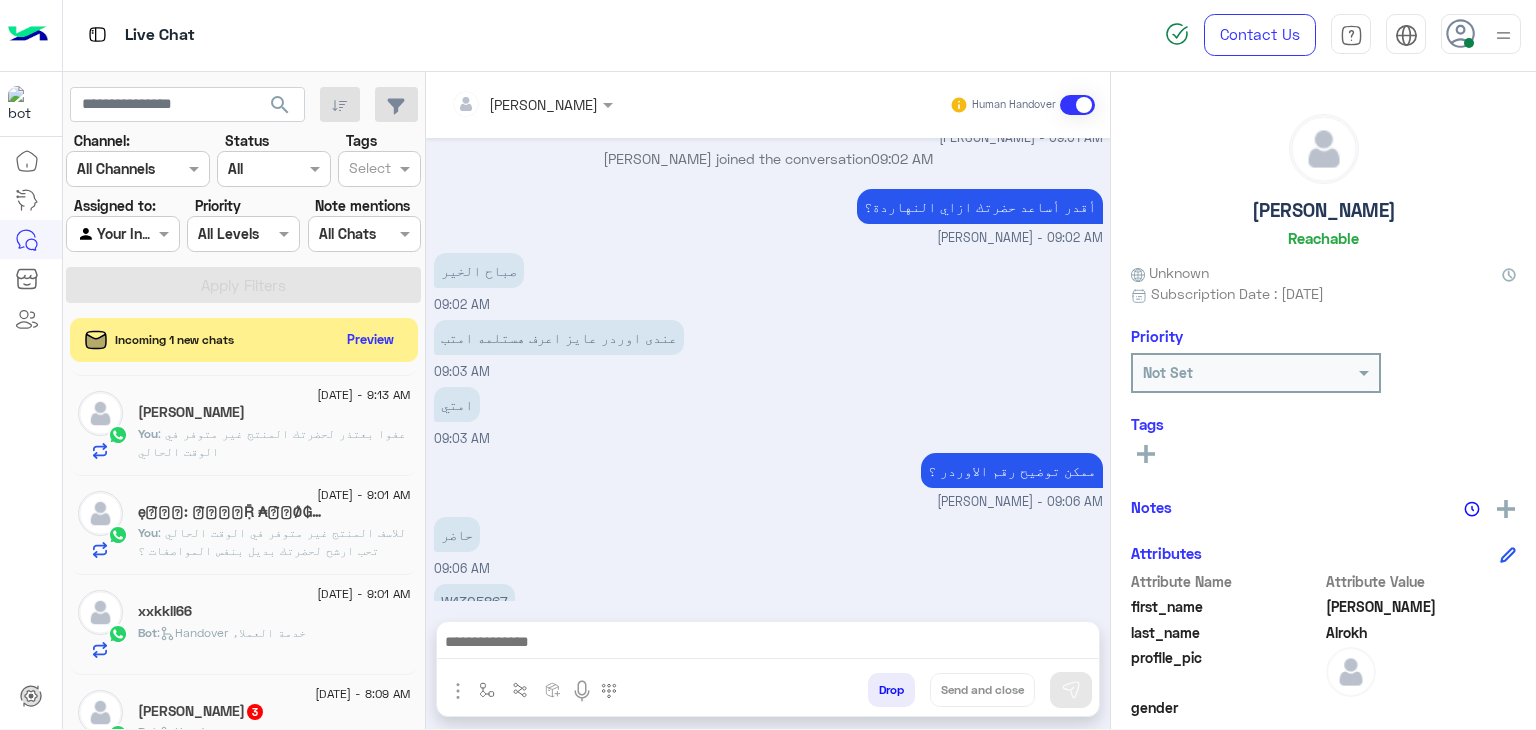click on ": للاسف المنتج غير متوفر في الوقت الحالي
تحب ارشح لحضرتك بديل بنفس المواصفات ؟" 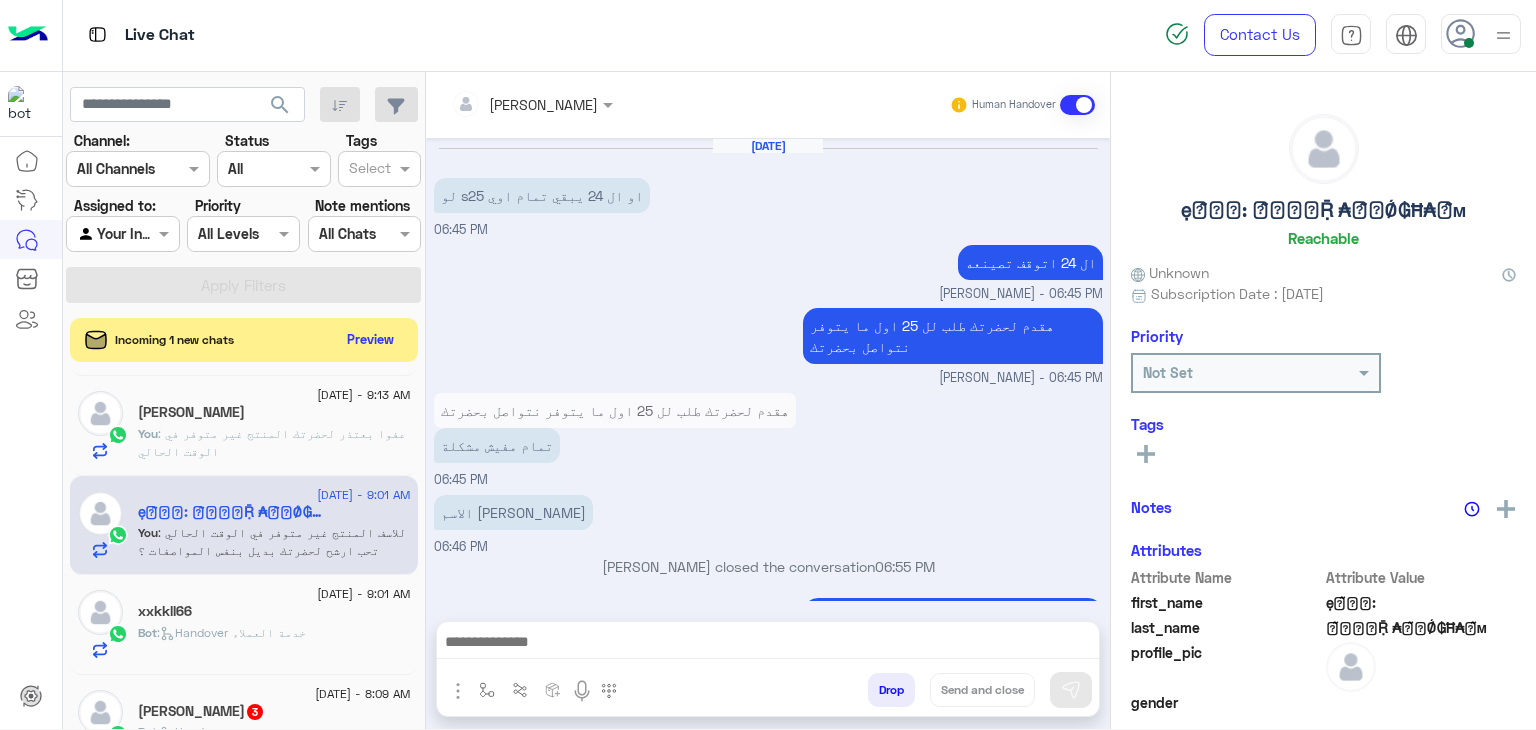 scroll, scrollTop: 1456, scrollLeft: 0, axis: vertical 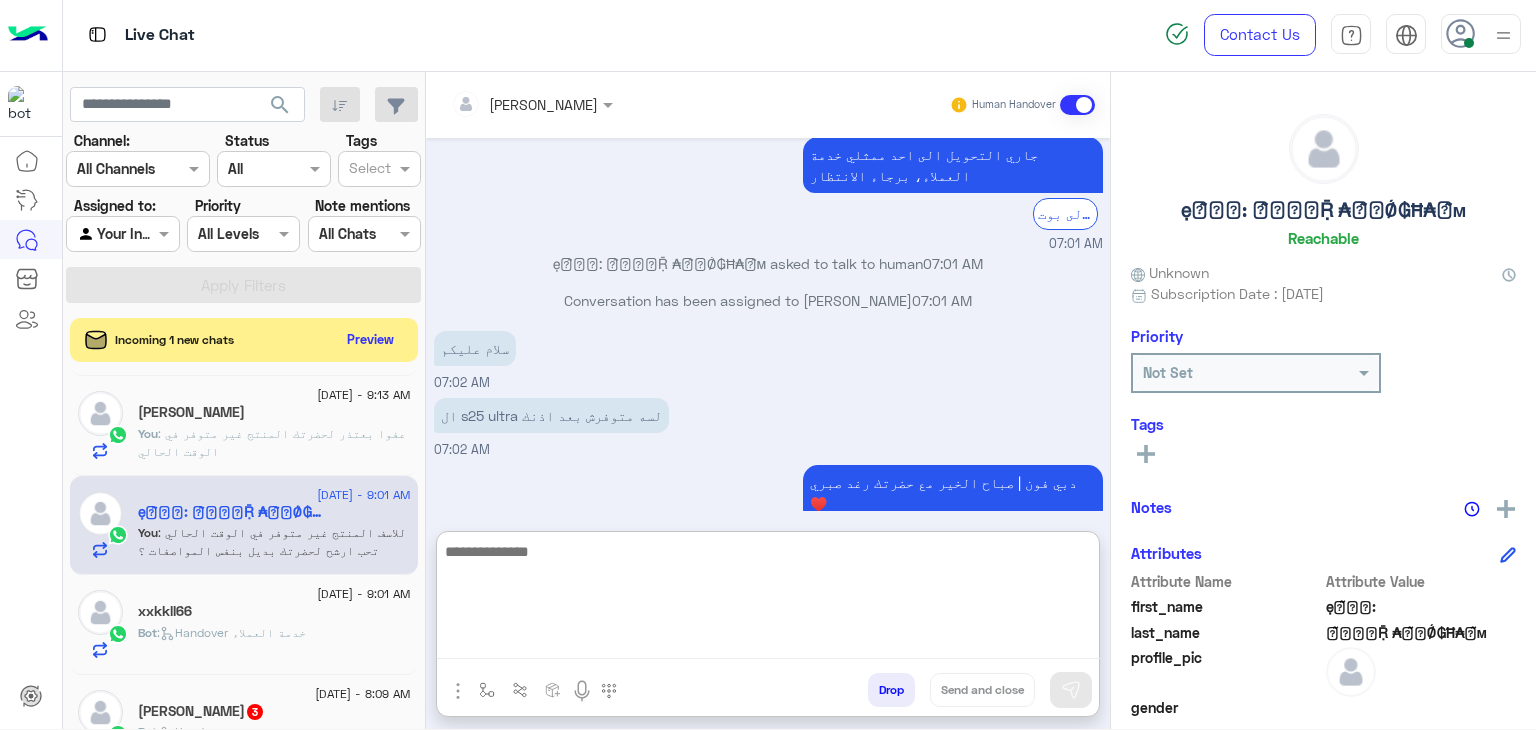 paste on "**********" 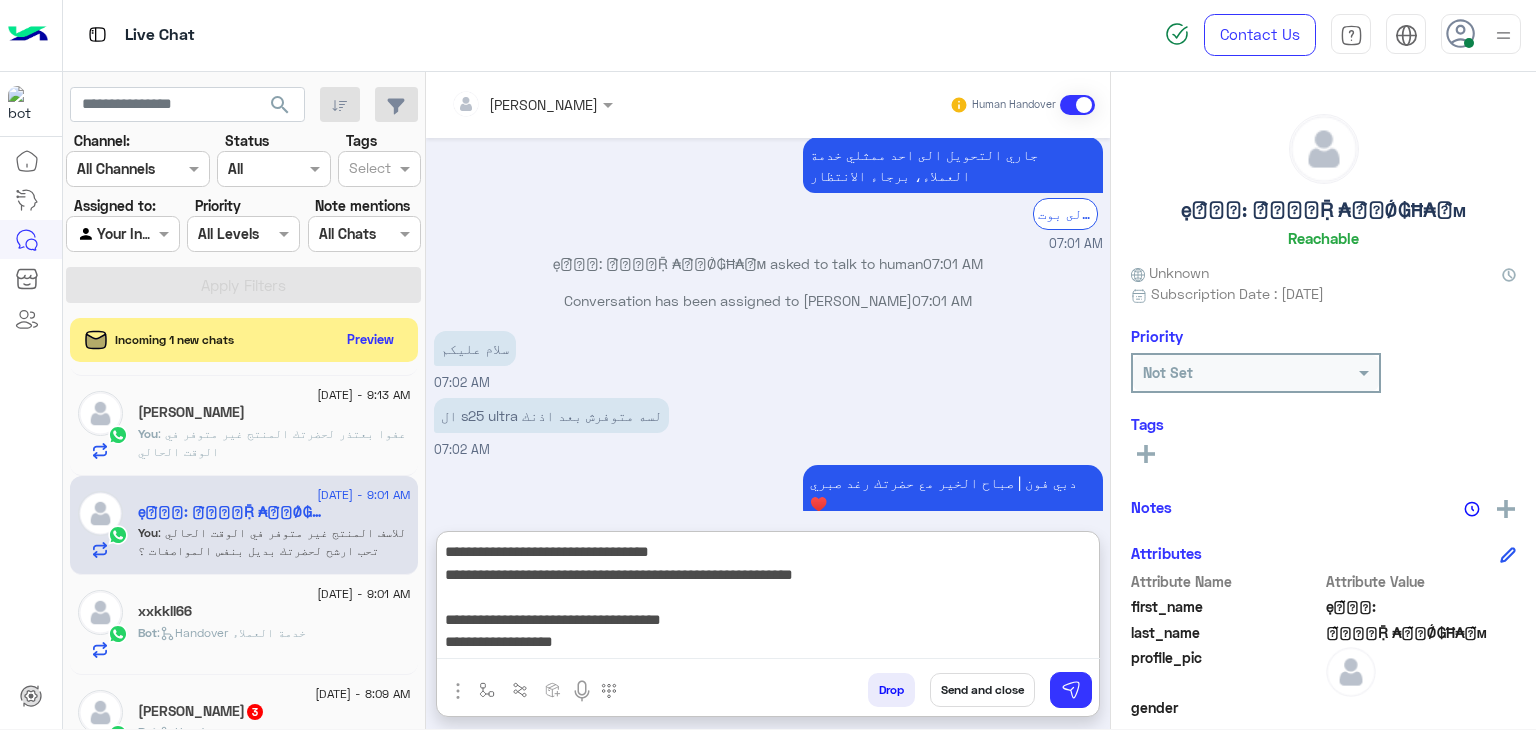 scroll, scrollTop: 128, scrollLeft: 0, axis: vertical 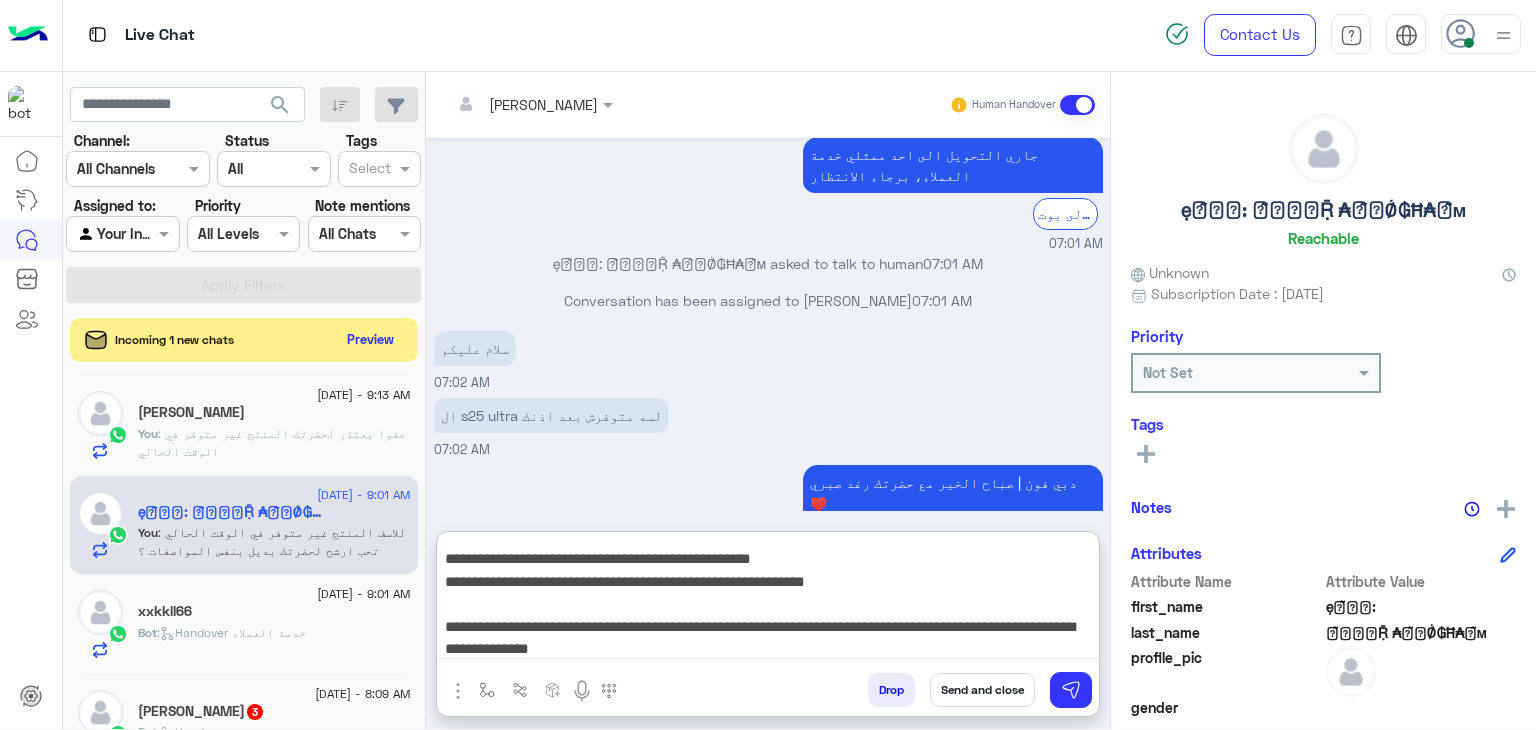 type on "**********" 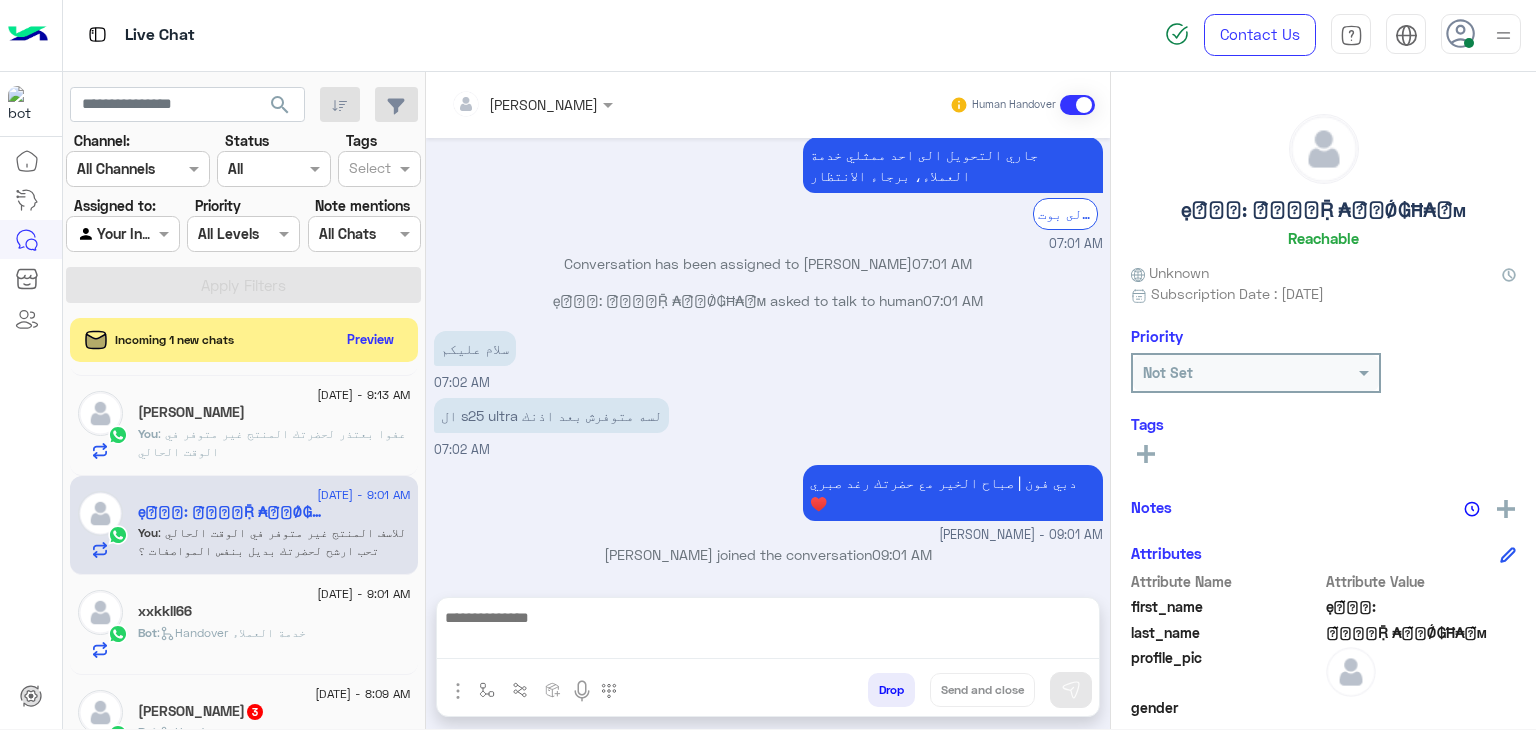 scroll, scrollTop: 0, scrollLeft: 0, axis: both 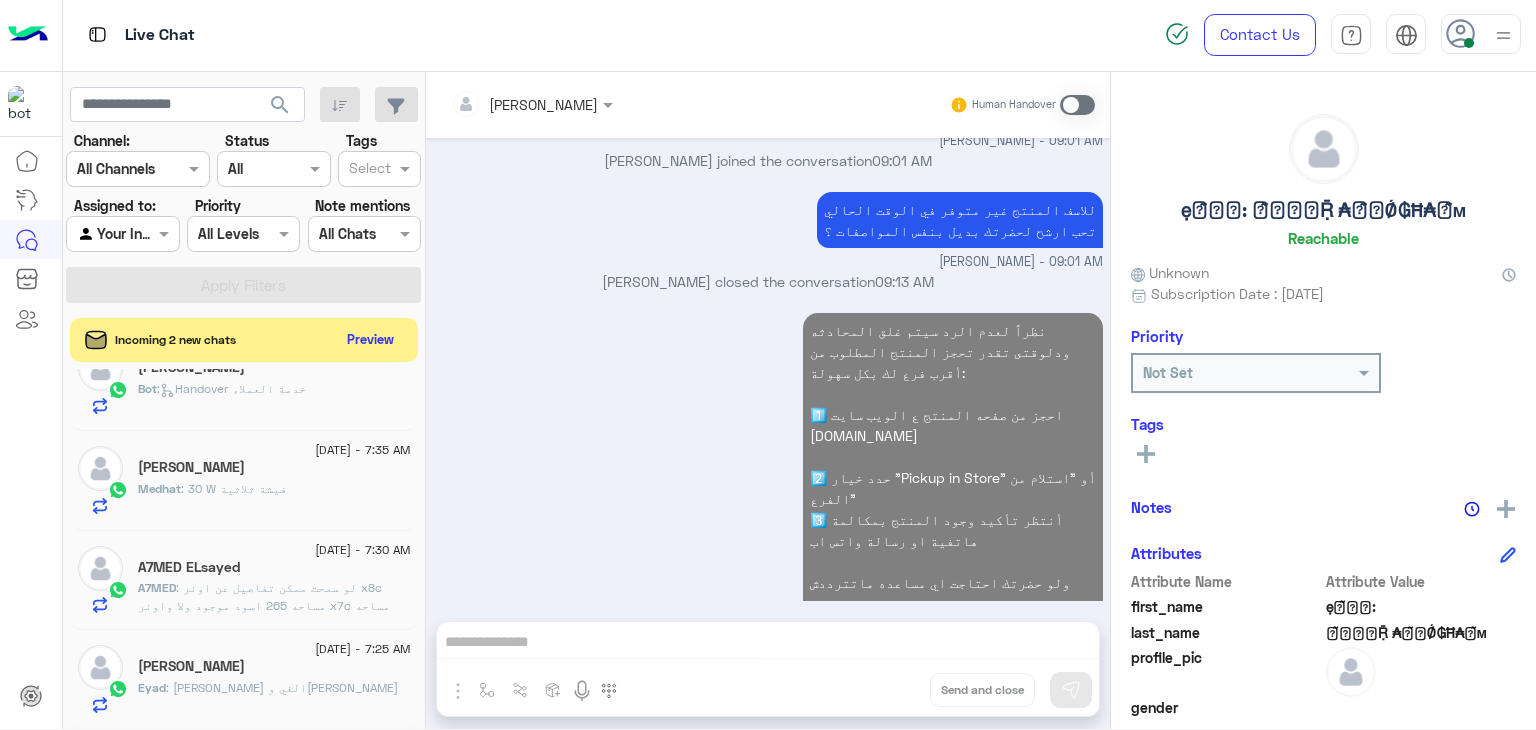 click on ": لو سمحت ممكن تفاصيل عن  اونر x8c مساحه 265 اسود موجود ولا واونر x7c مساحه 265 اسود متاح ولا  ولو سمحت ردمي نوت 14 مساحه265  وهل الميدلات دي كلها لو مش متاحه ممكن تتوفر قريب ولا ؟" 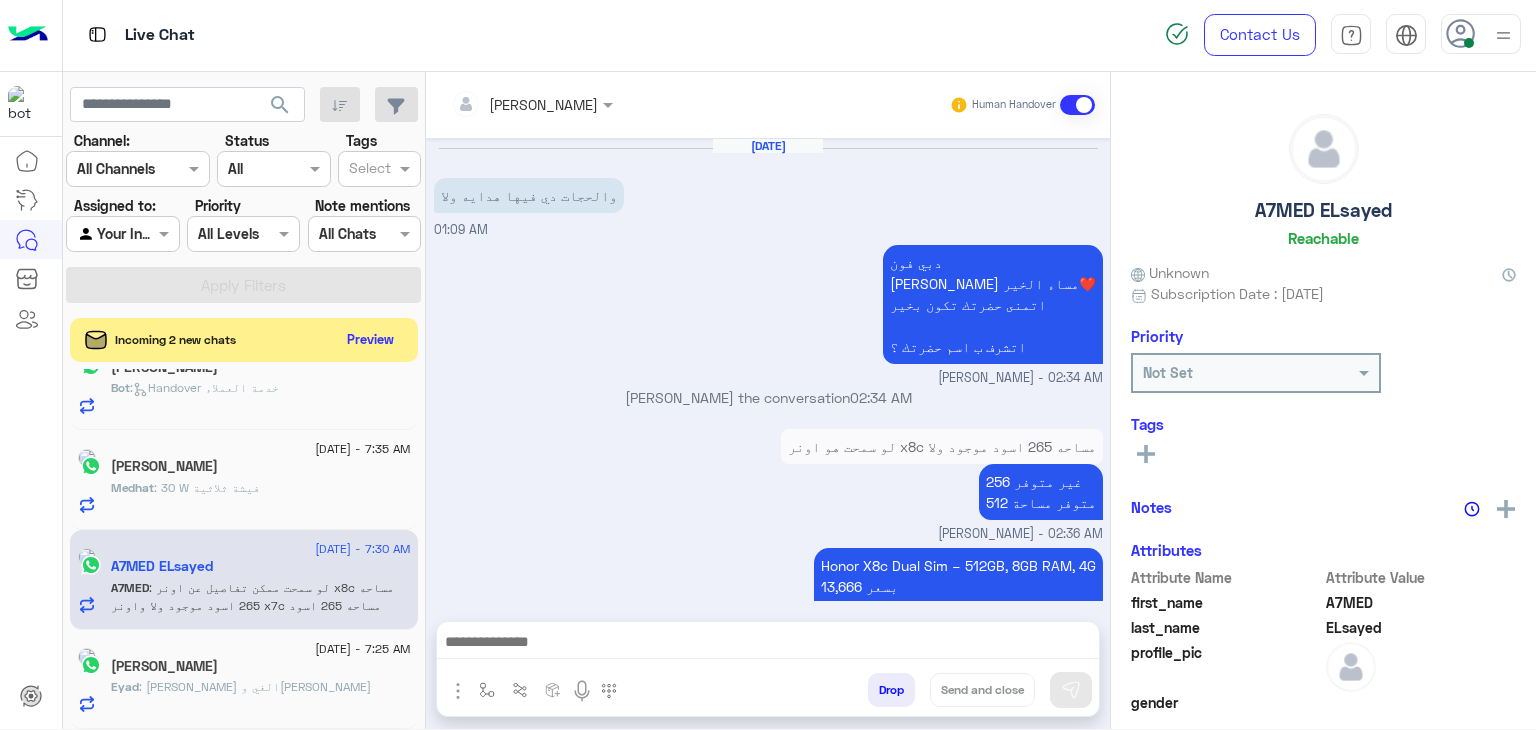 scroll, scrollTop: 2074, scrollLeft: 0, axis: vertical 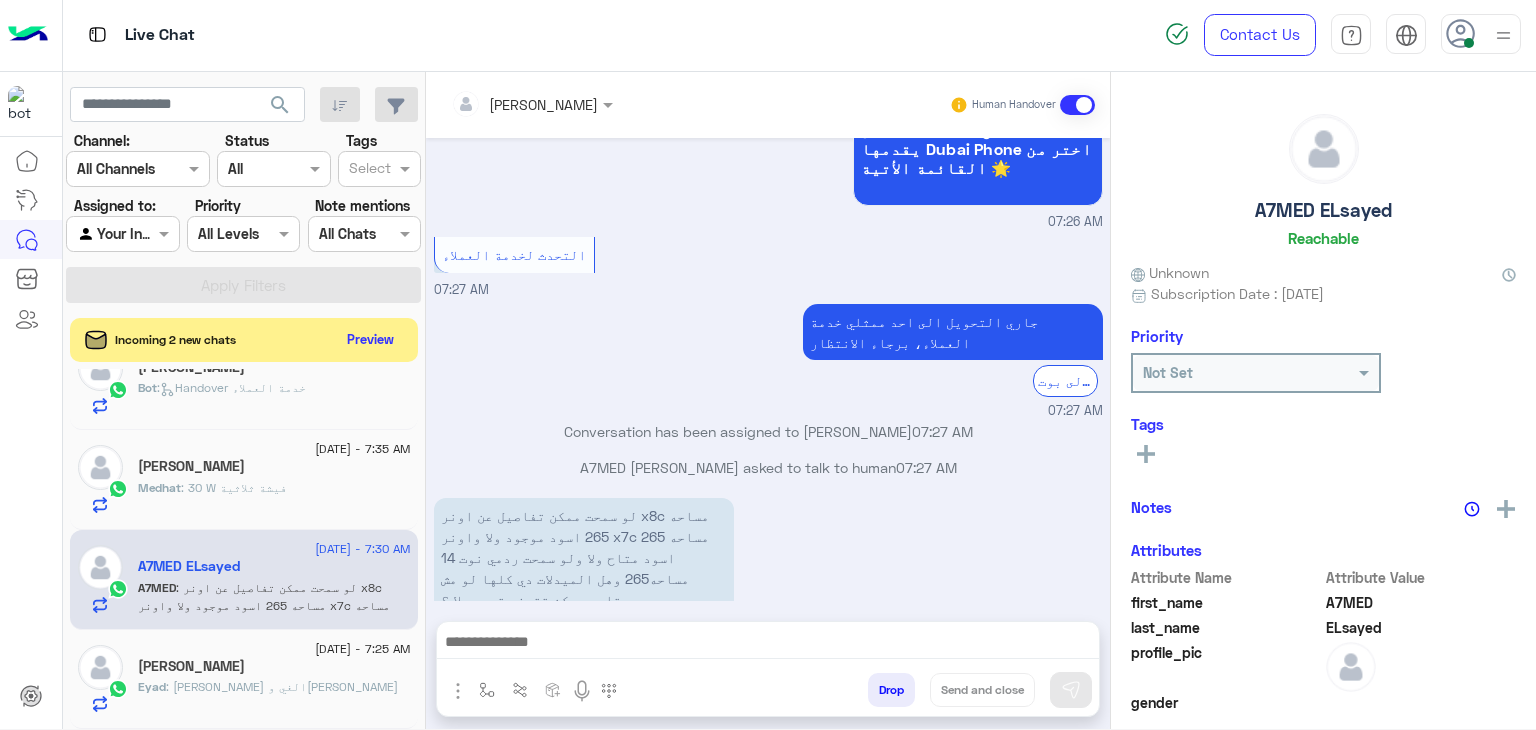 click on "Eyad : [PERSON_NAME] الغي و[PERSON_NAME]" 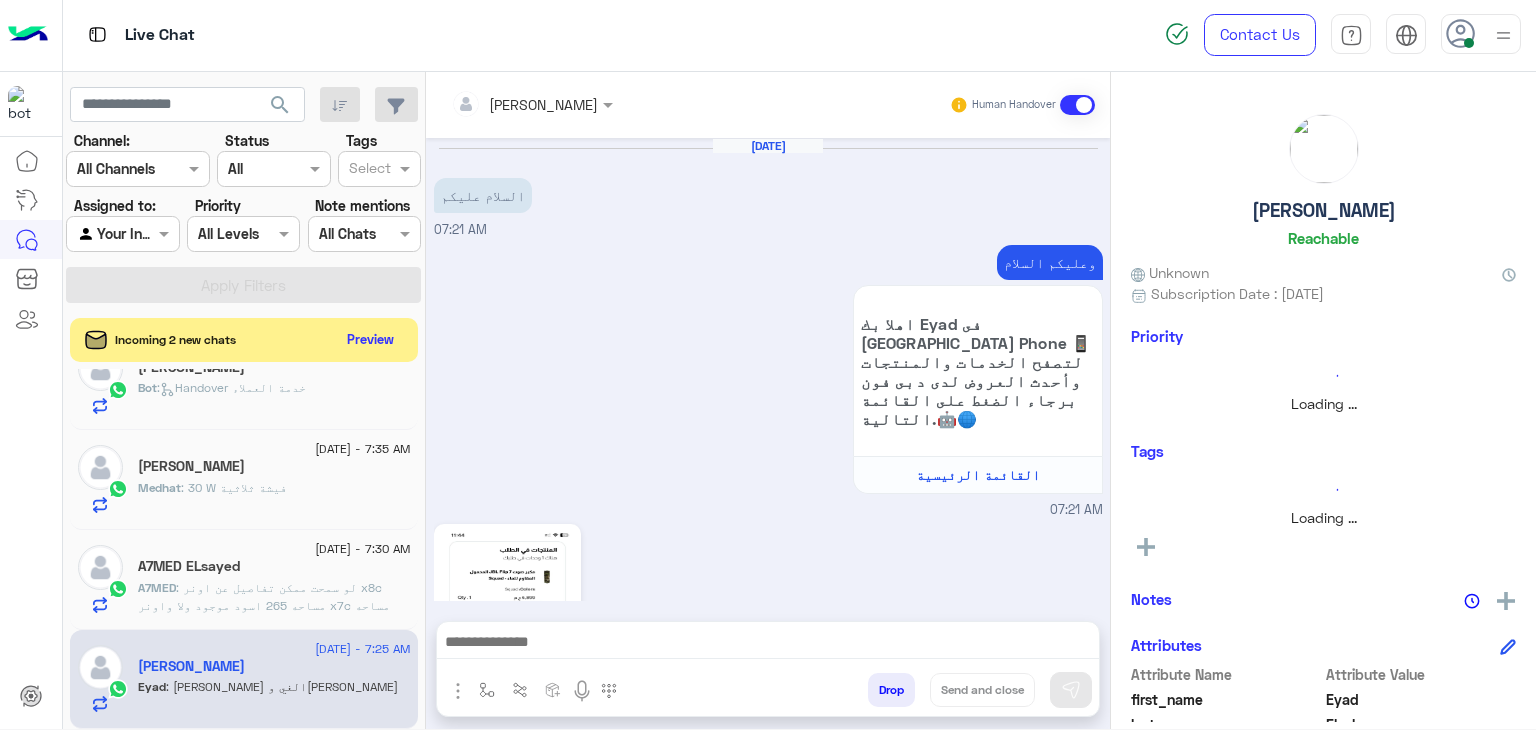 scroll, scrollTop: 2425, scrollLeft: 0, axis: vertical 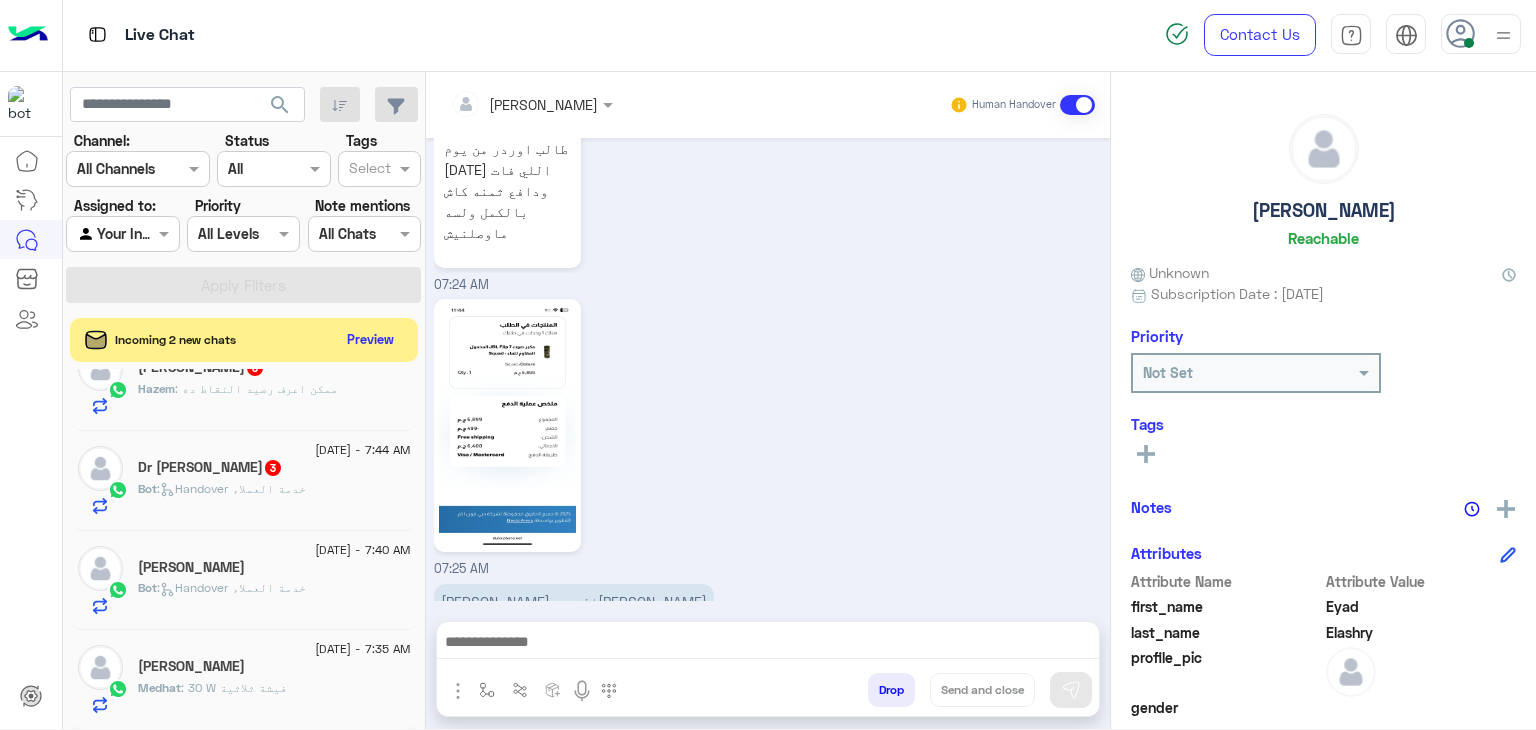 click on "Bot :   Handover خدمة العملاء" 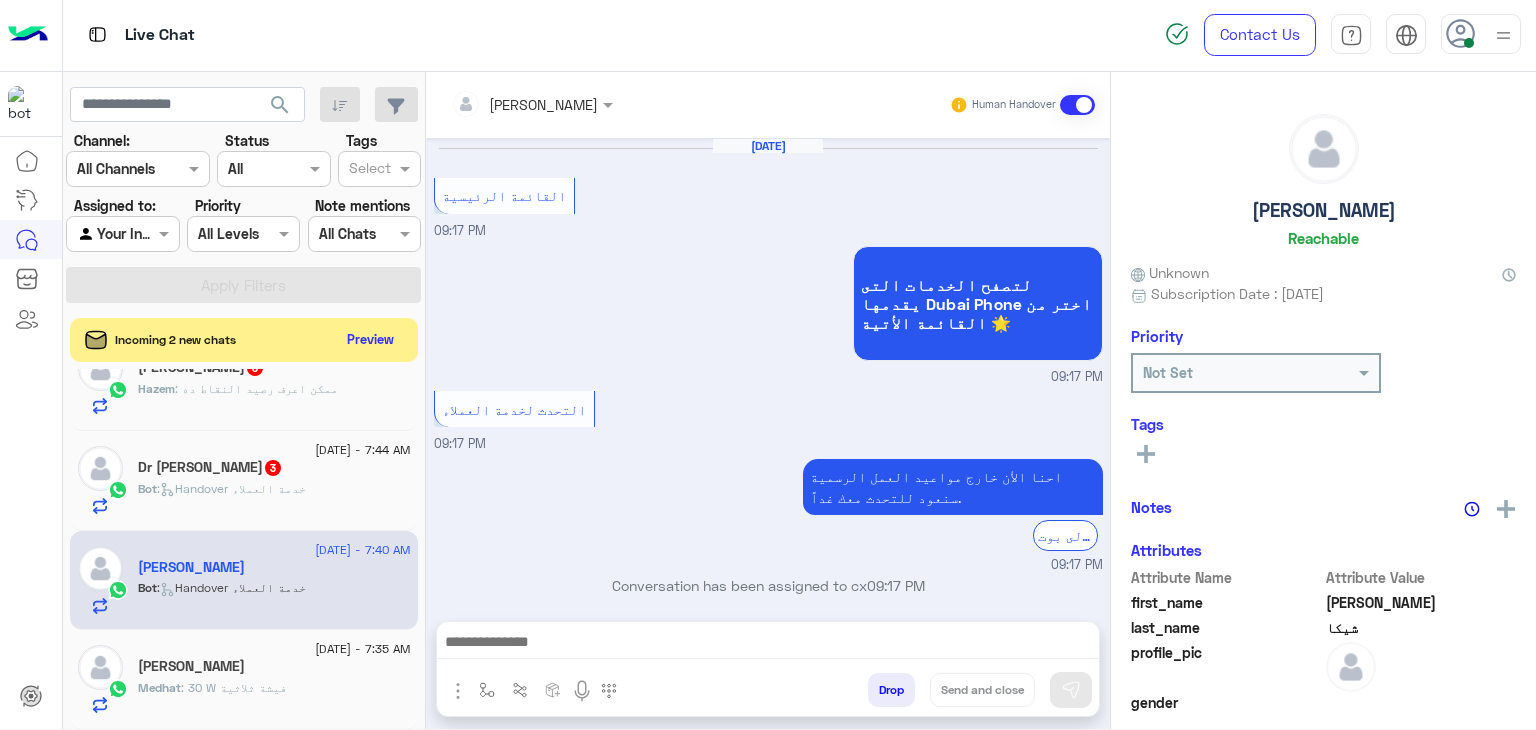 scroll, scrollTop: 1820, scrollLeft: 0, axis: vertical 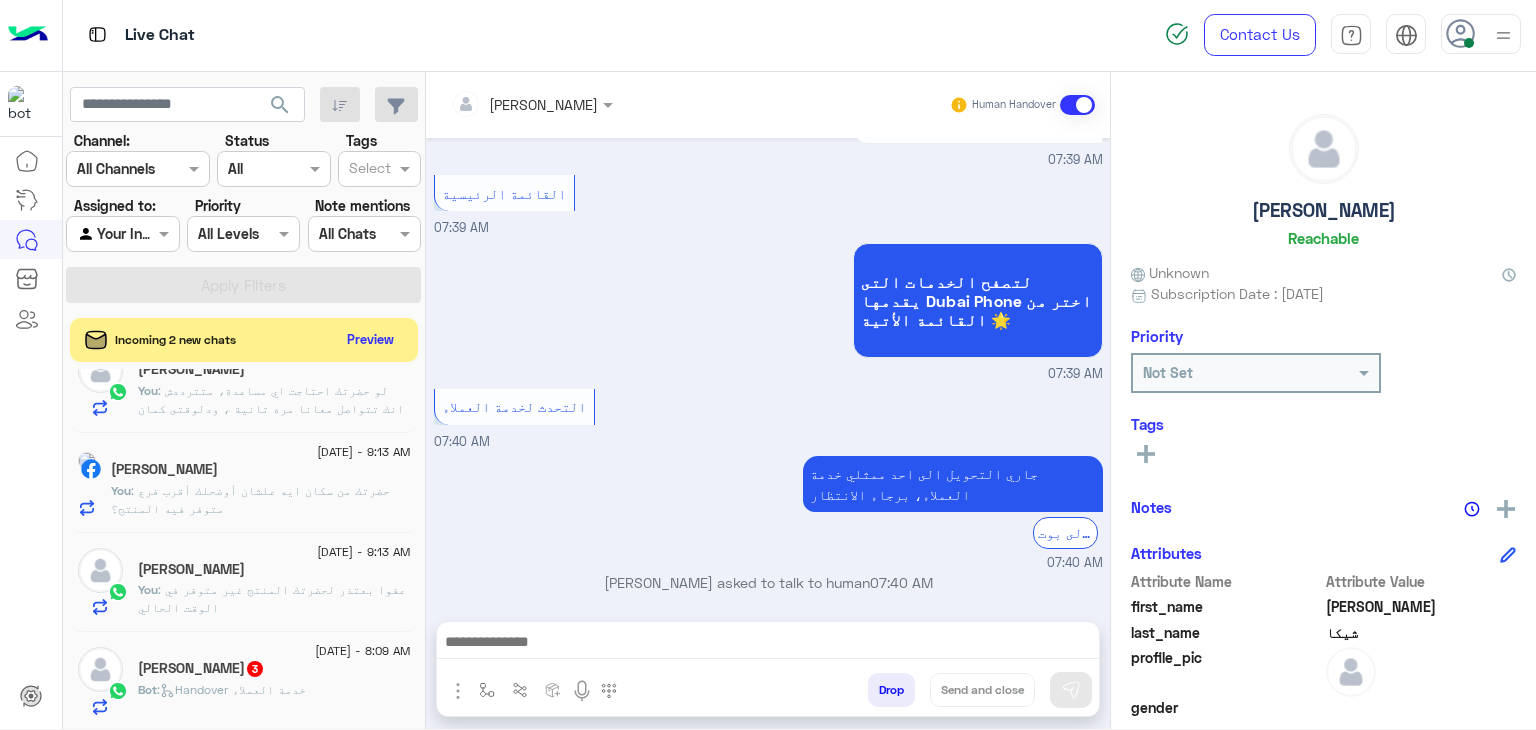 click on "You  : عفوا
بعتذر لحضرتك المنتج غير متوفر في الوقت الحالي" 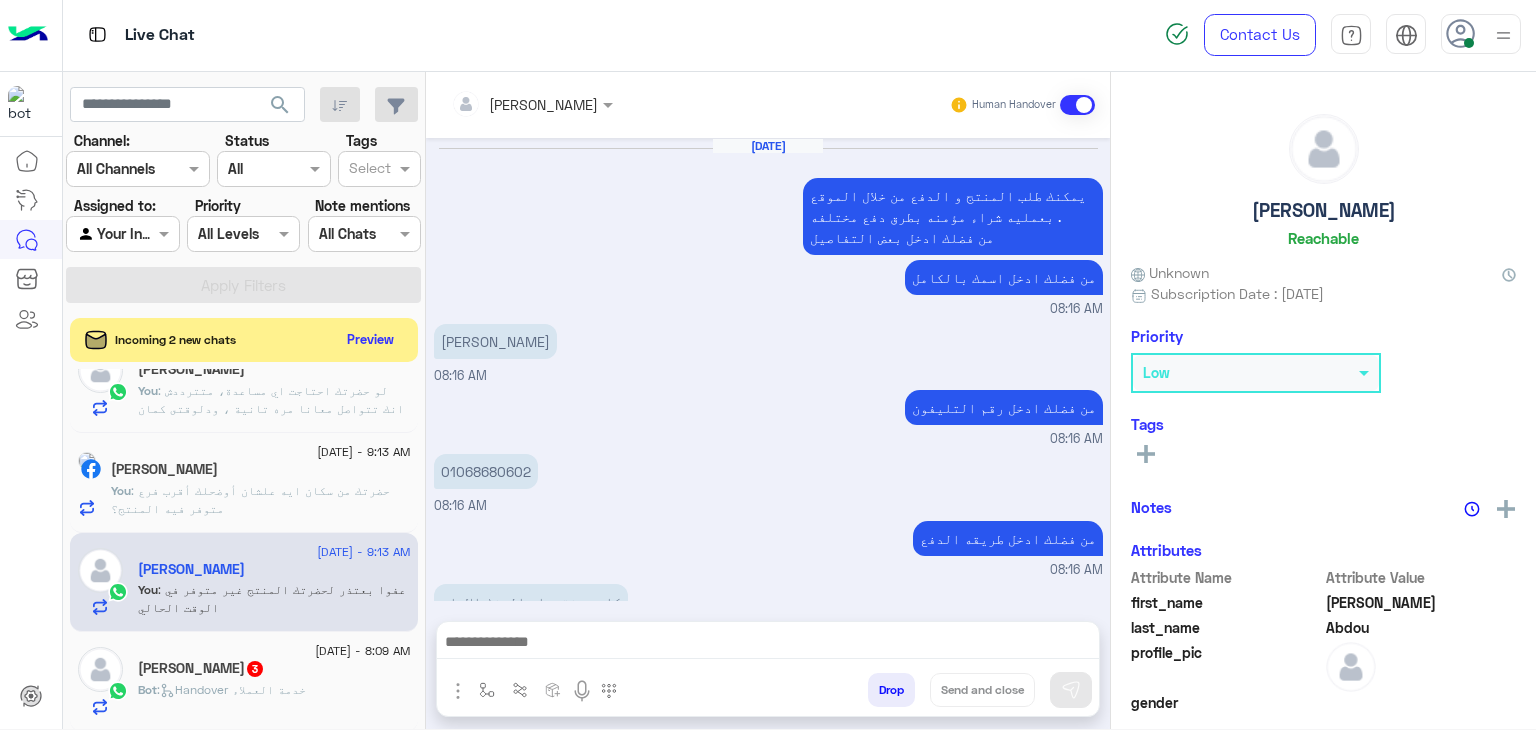 scroll, scrollTop: 1104, scrollLeft: 0, axis: vertical 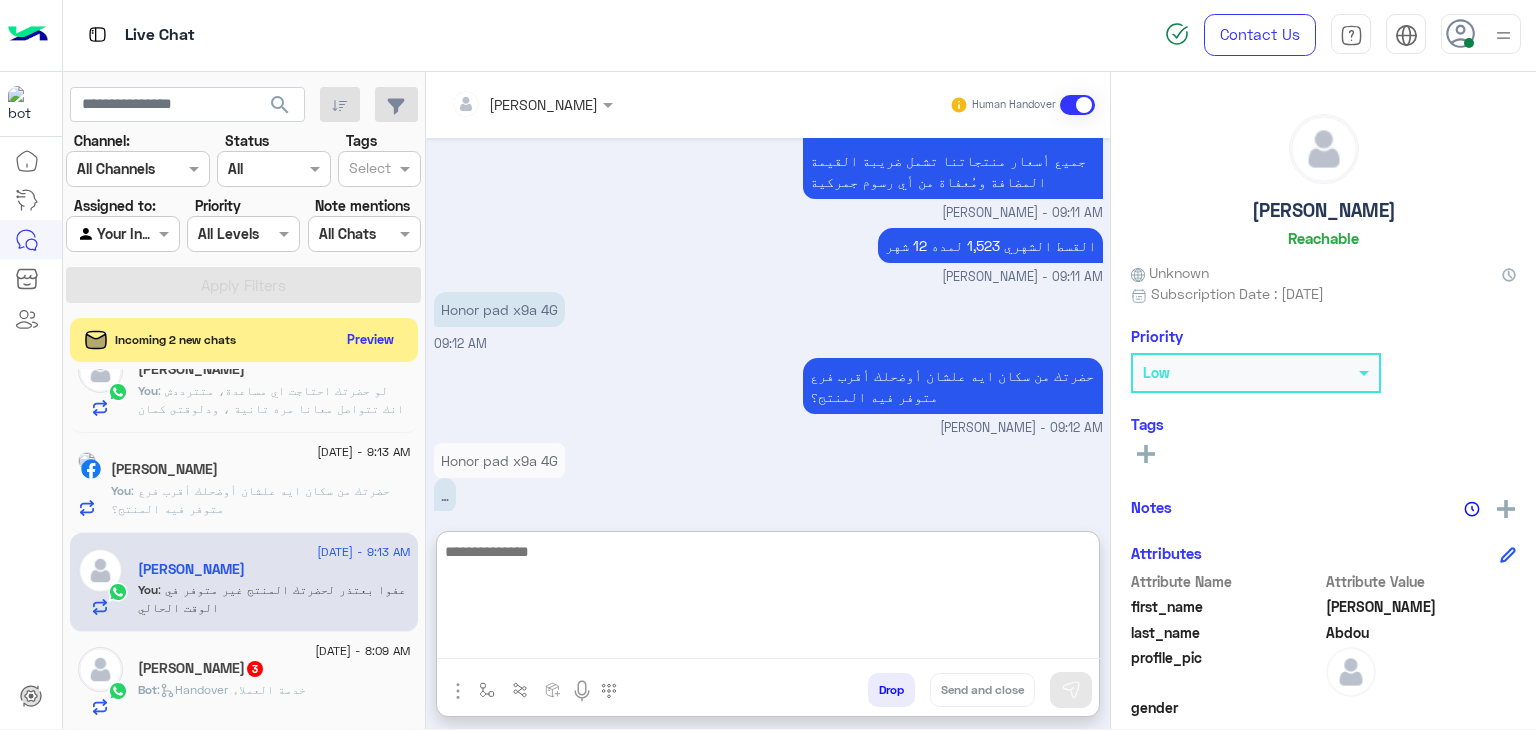 drag, startPoint x: 904, startPoint y: 641, endPoint x: 229, endPoint y: 489, distance: 691.90247 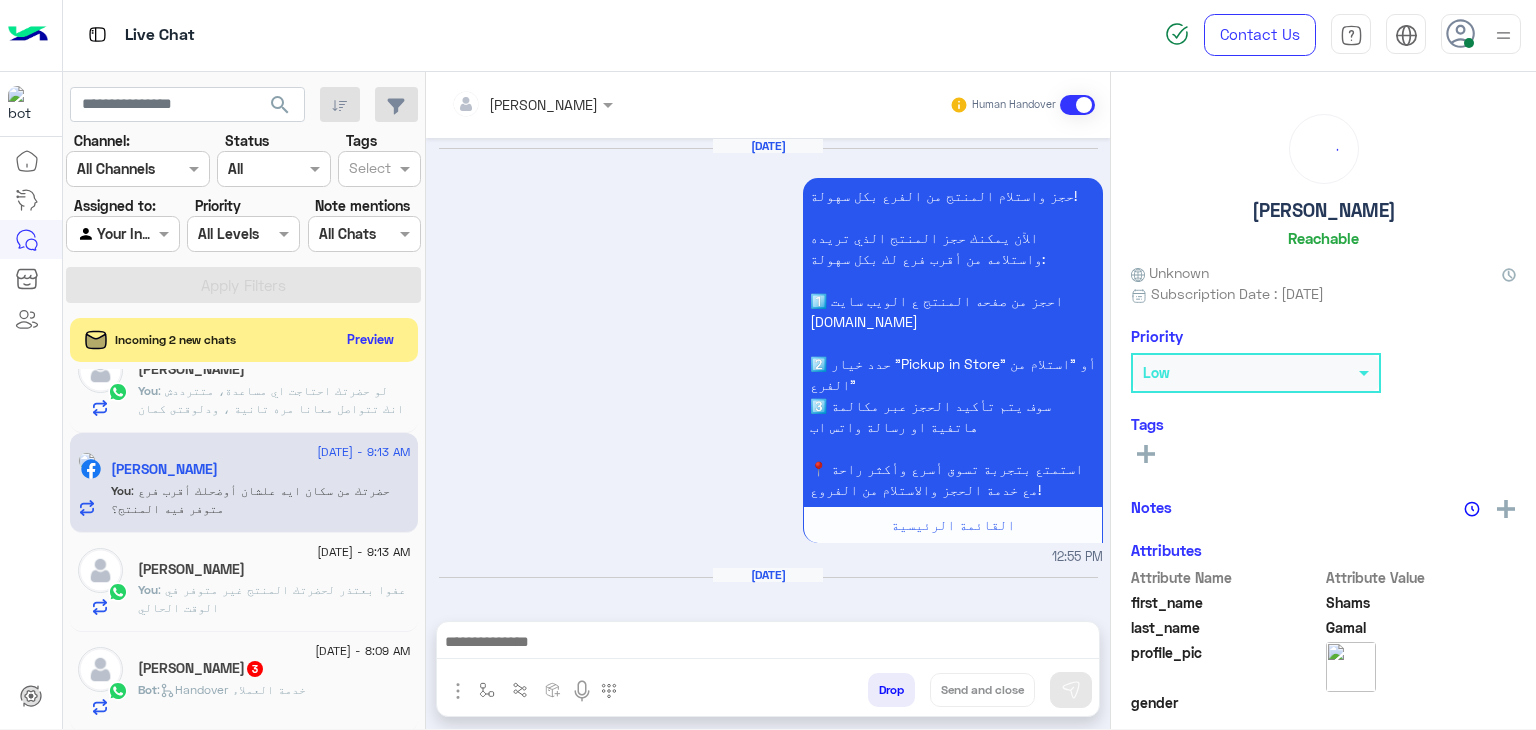 scroll, scrollTop: 1768, scrollLeft: 0, axis: vertical 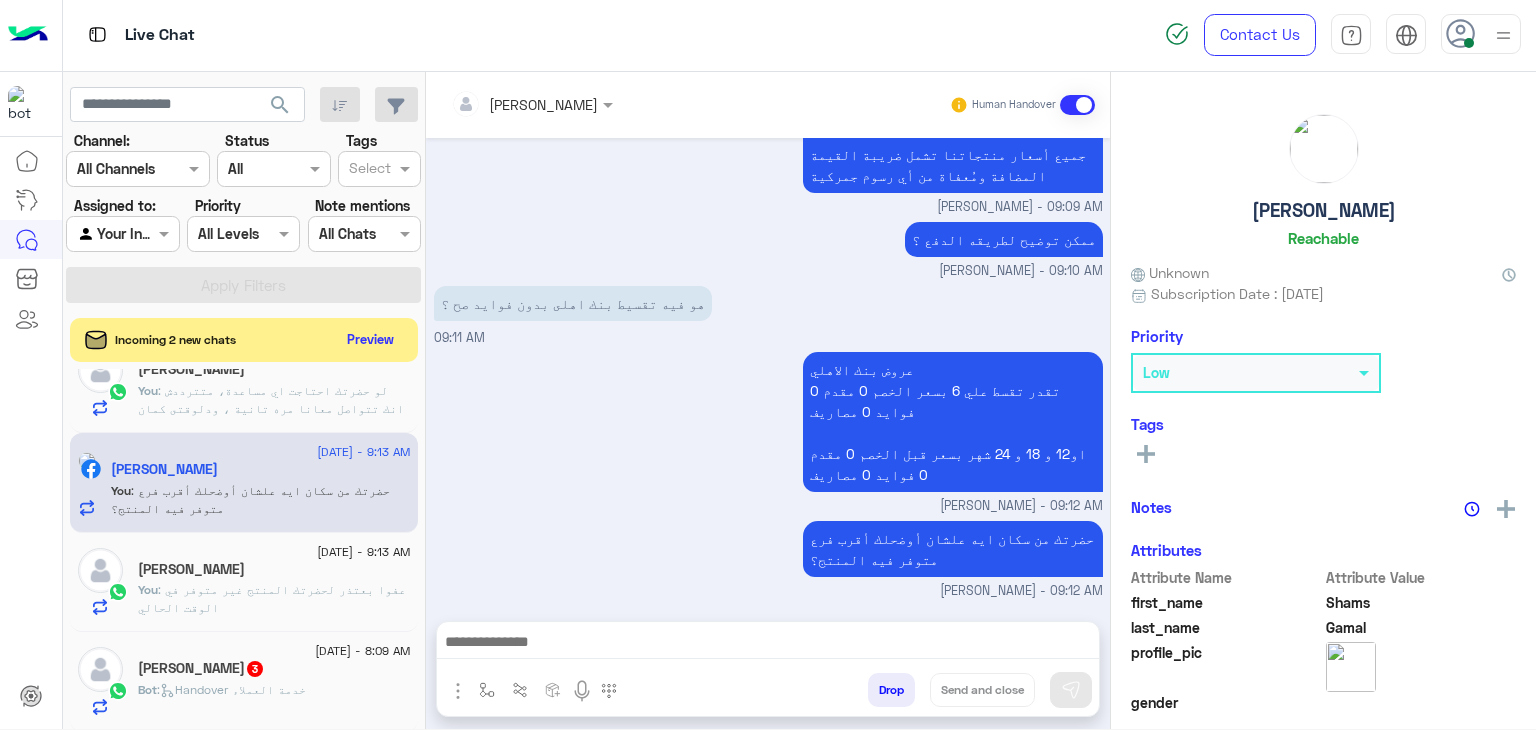 click on ": لو حضرتك احتاجت اي مساعدة، متترددش انك تتواصل معانا مره تانية ،
ودلوقتى كمان تقدر تحجز المنتج المطلوب من أقرب فرع لك بكل سهولة:
1️⃣ احجز من صفحه المنتج ع الويب سايت
[DOMAIN_NAME]
2️⃣ حدد خيار "Pickup in Store" أو "استلام من الفرع"
3️⃣ أنتظر تأكيد وجود المنتج  بمكالمة هاتفية او رسالة واتس اب
شكرا لتواصلك مع دبي فون ❤️" 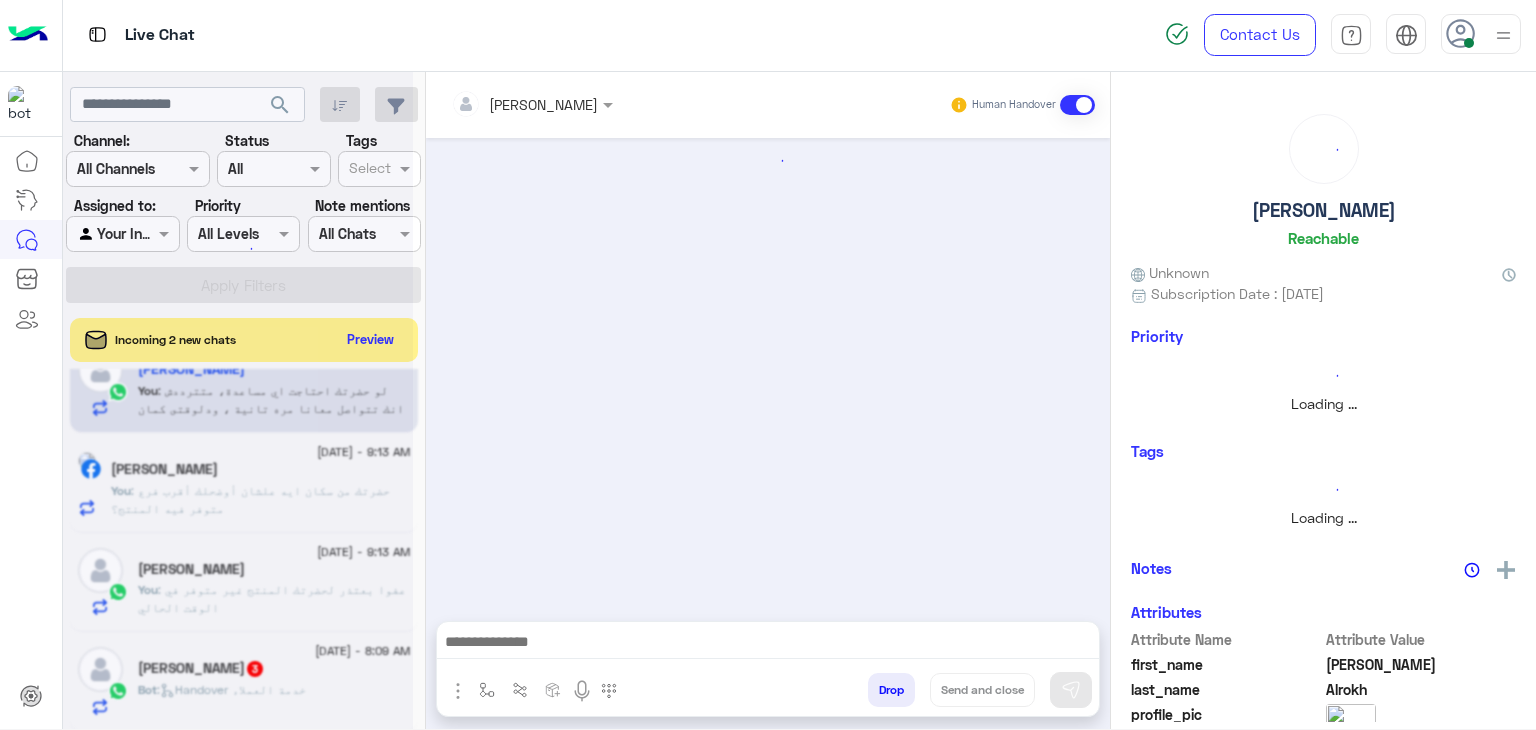 scroll, scrollTop: 0, scrollLeft: 0, axis: both 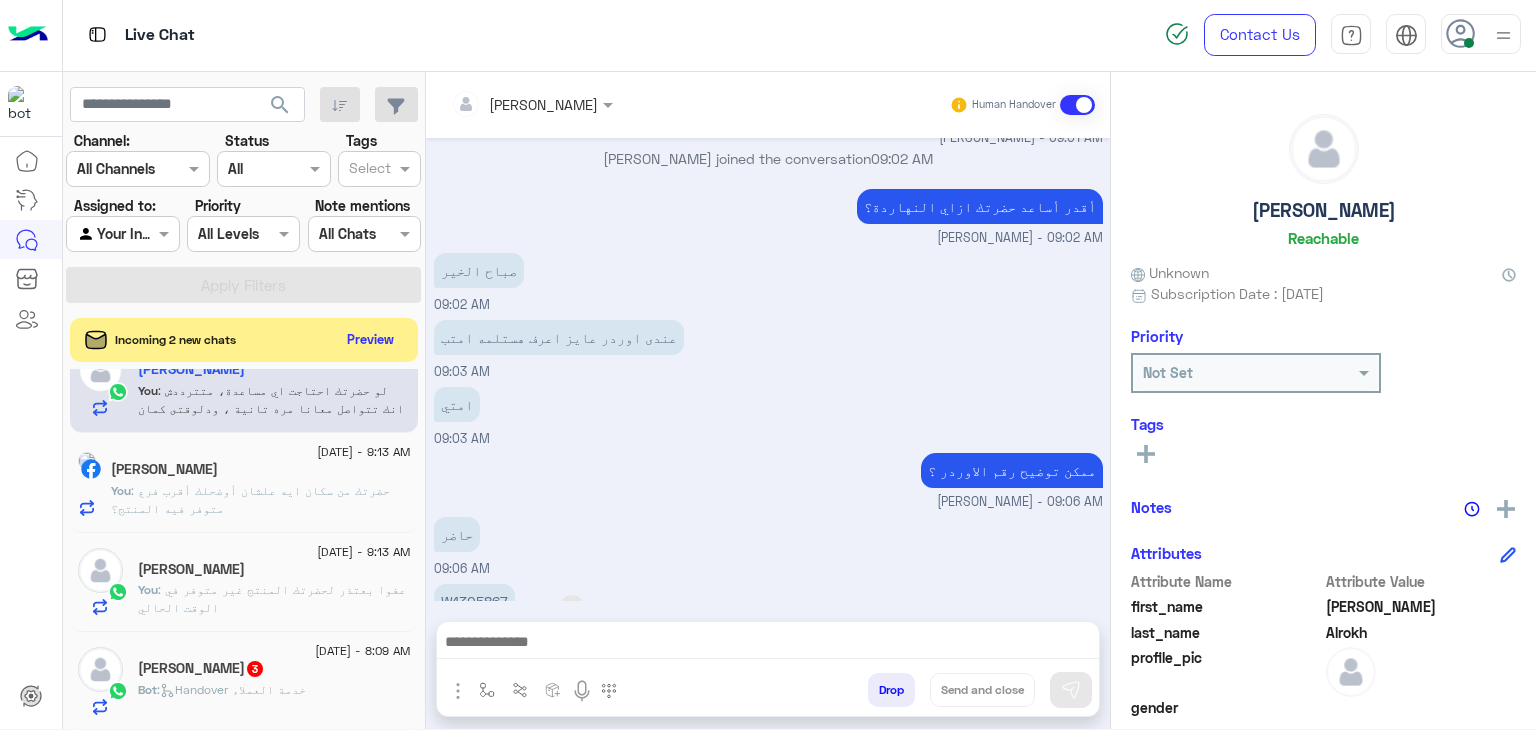 click on "W1305867" at bounding box center (474, 601) 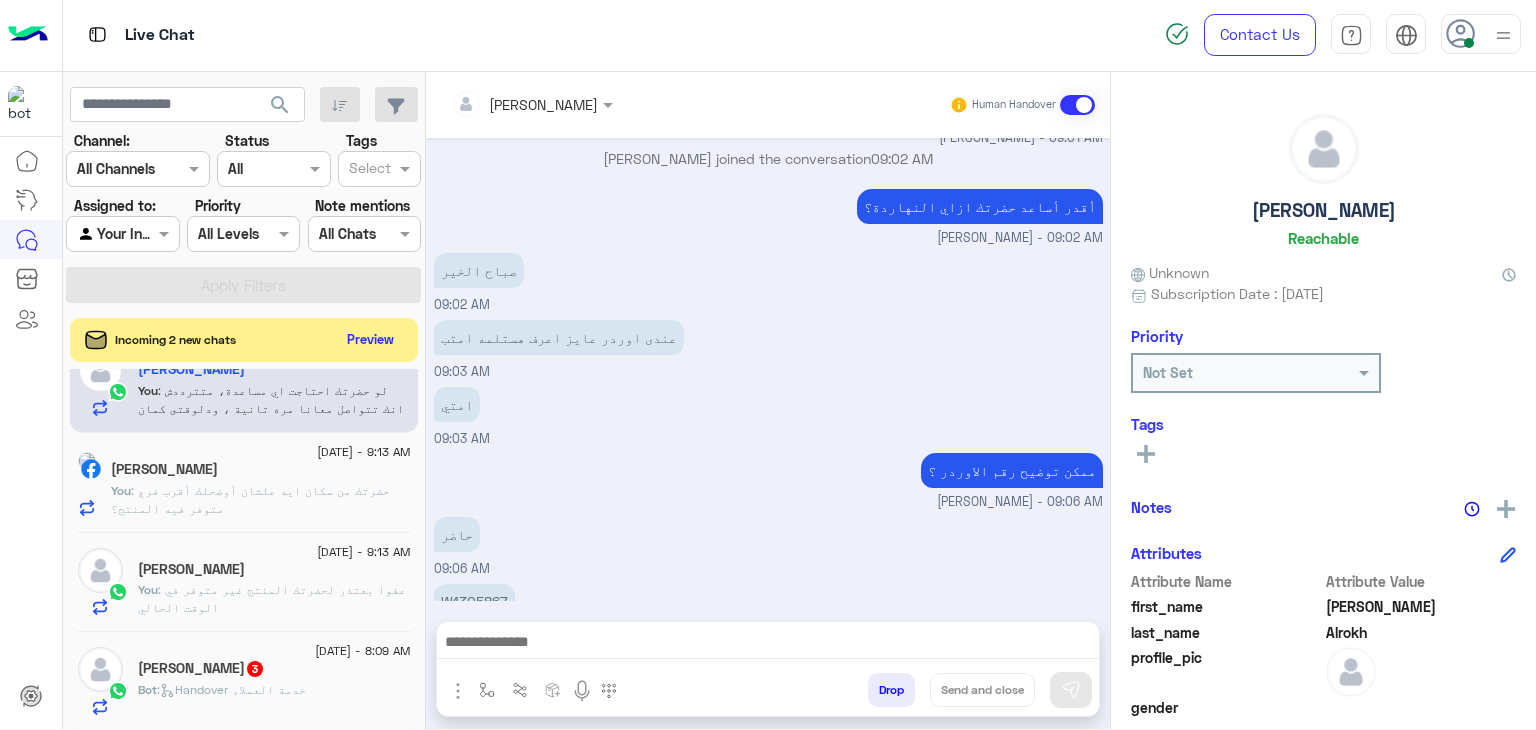 click on "Incoming 2 new chats    Preview" 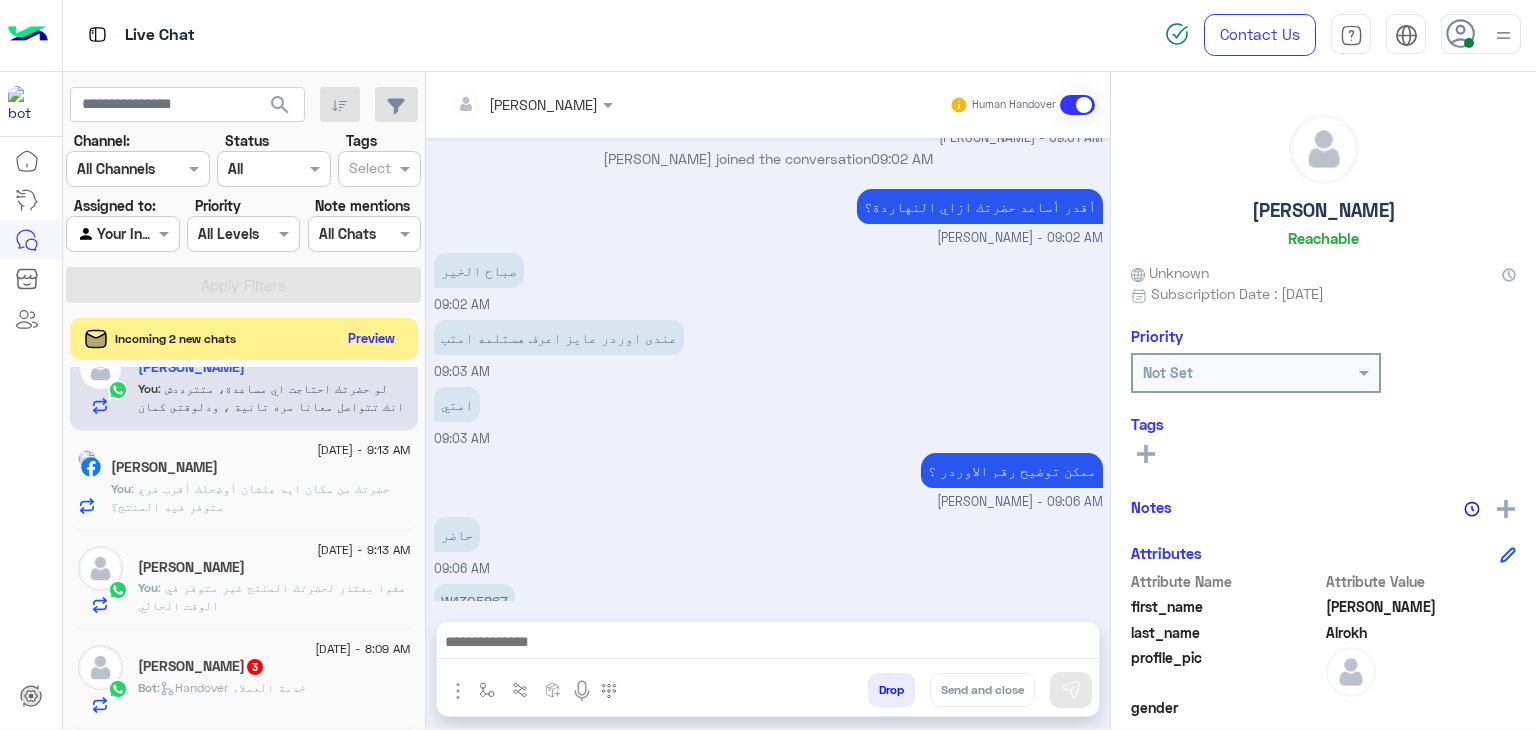 click on "Preview" 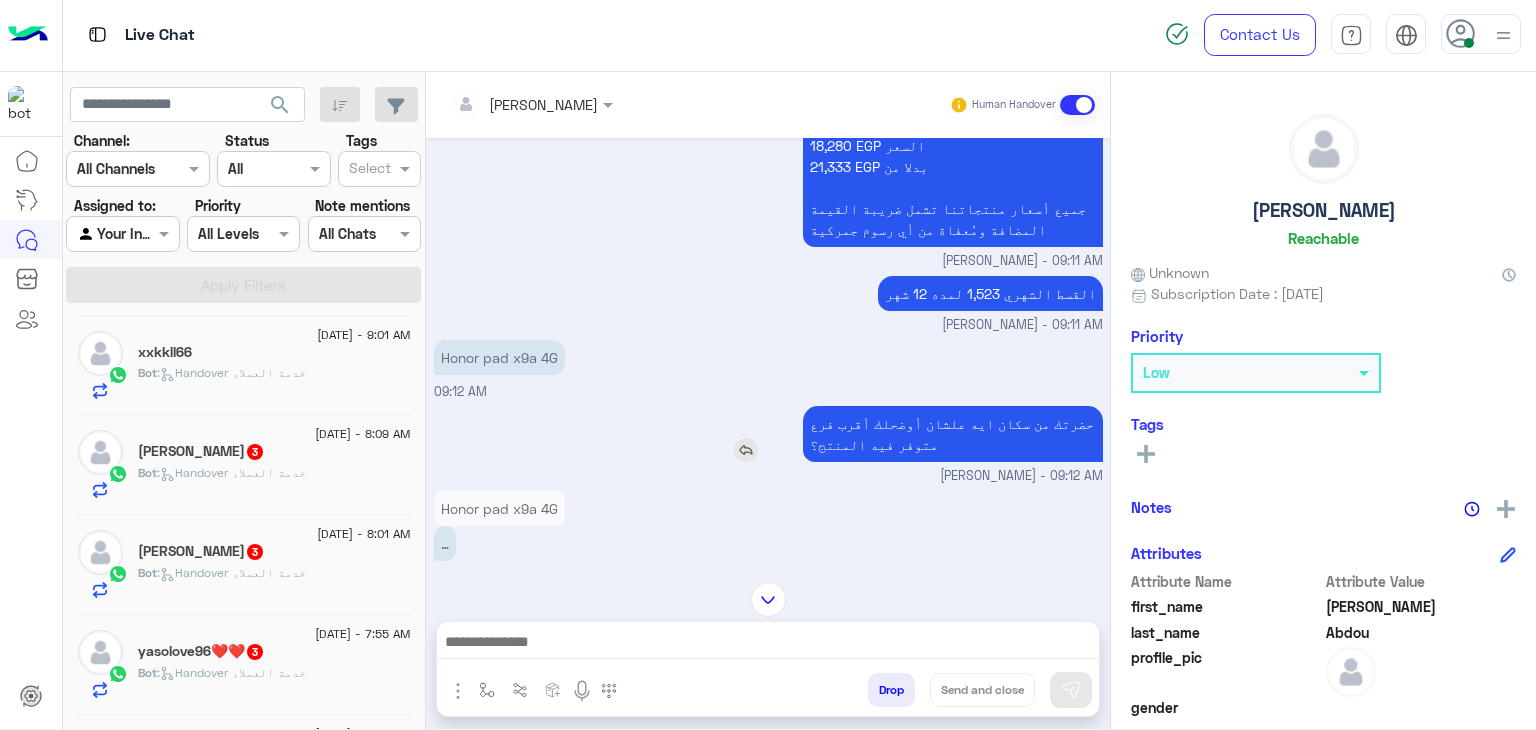 scroll, scrollTop: 970, scrollLeft: 0, axis: vertical 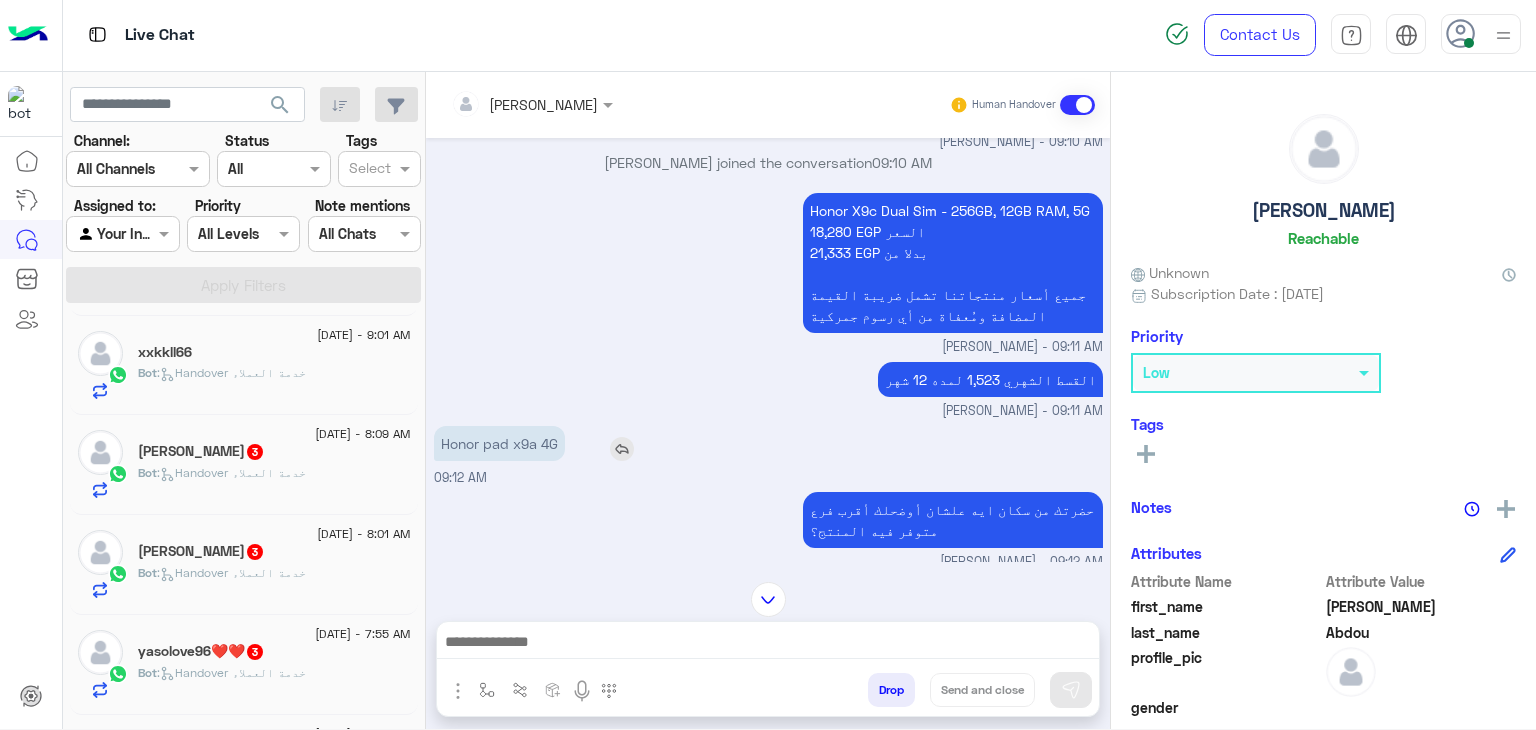 click on "Honor pad x9a 4G" at bounding box center [499, 443] 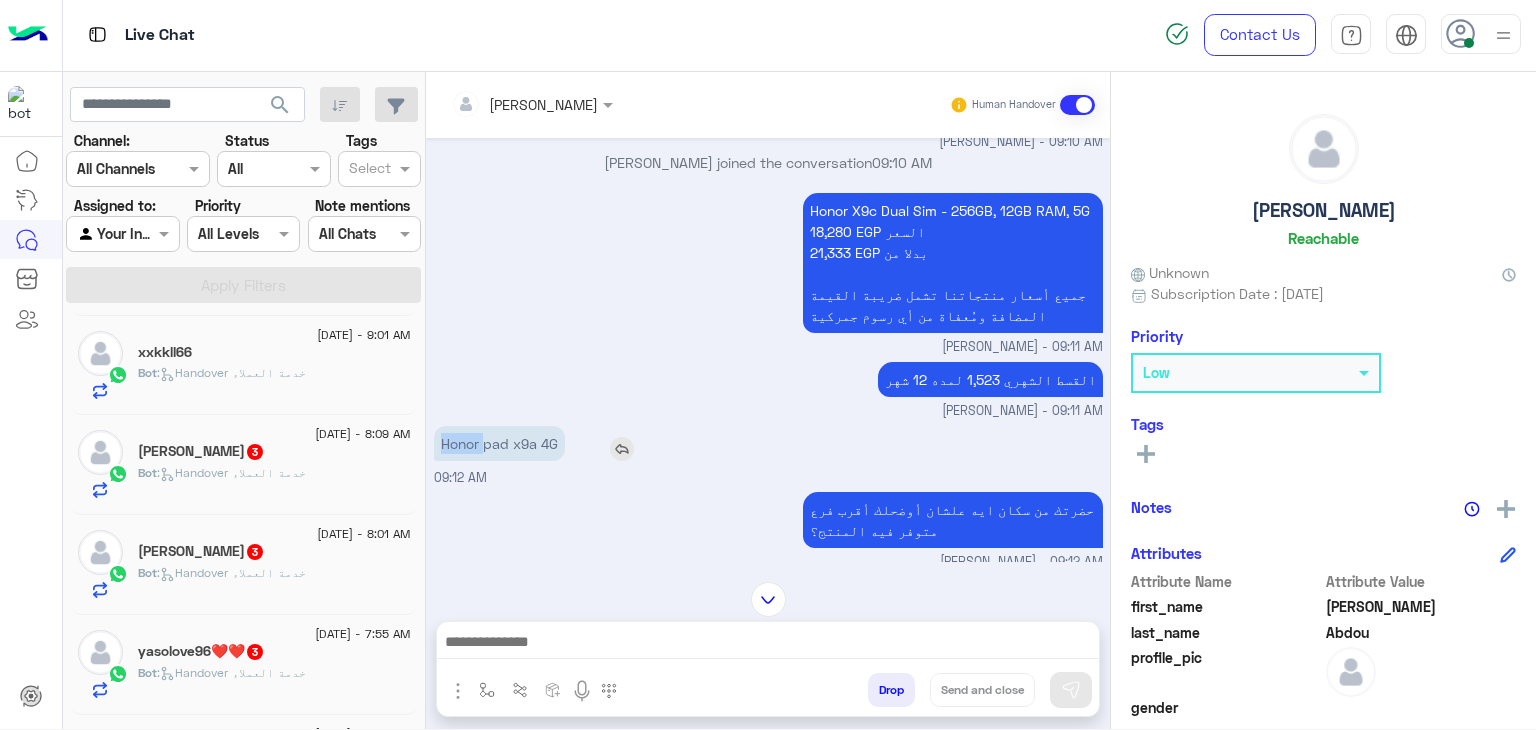 click on "Honor pad x9a 4G" at bounding box center [499, 443] 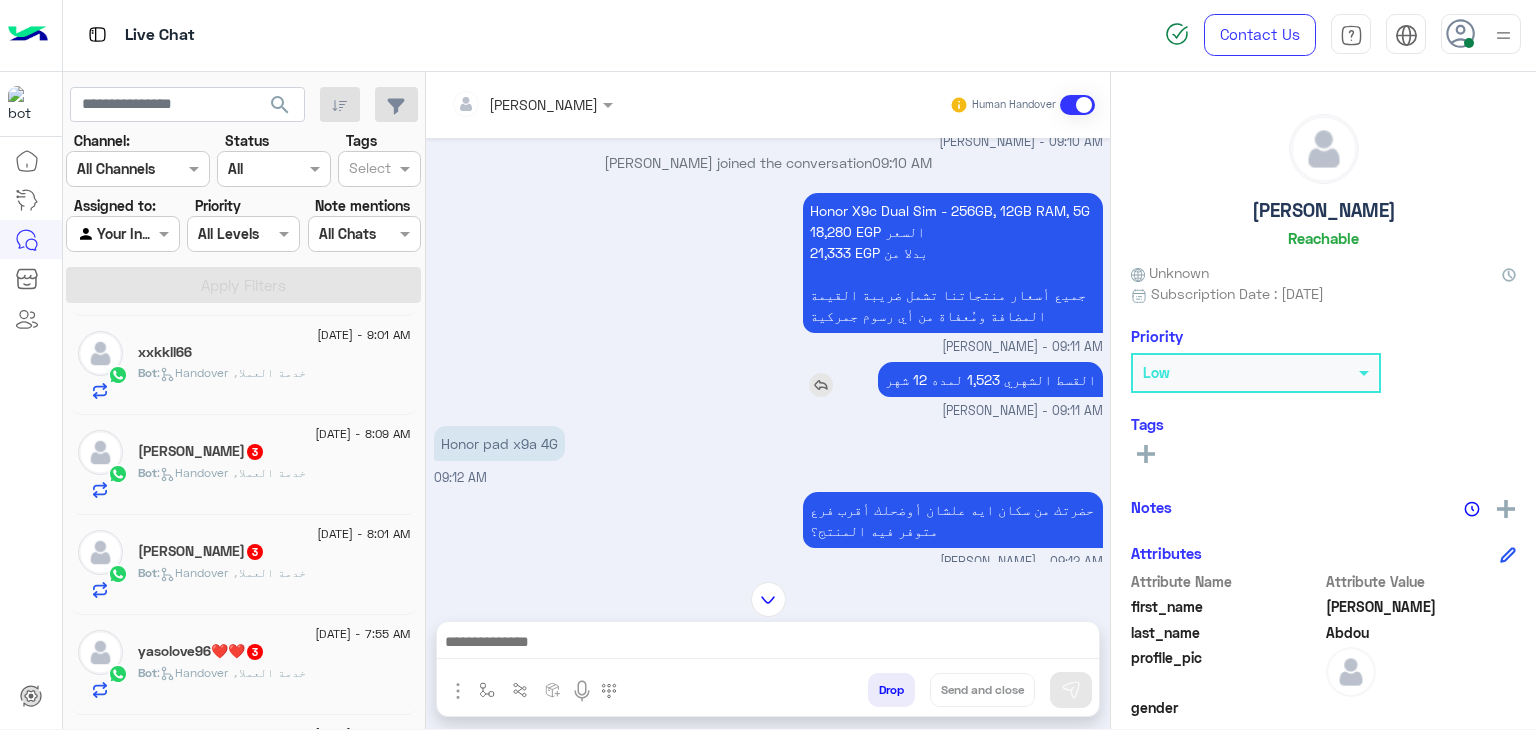 click on "القسط الشهري 1,523 لمده 12 شهر" at bounding box center [933, 379] 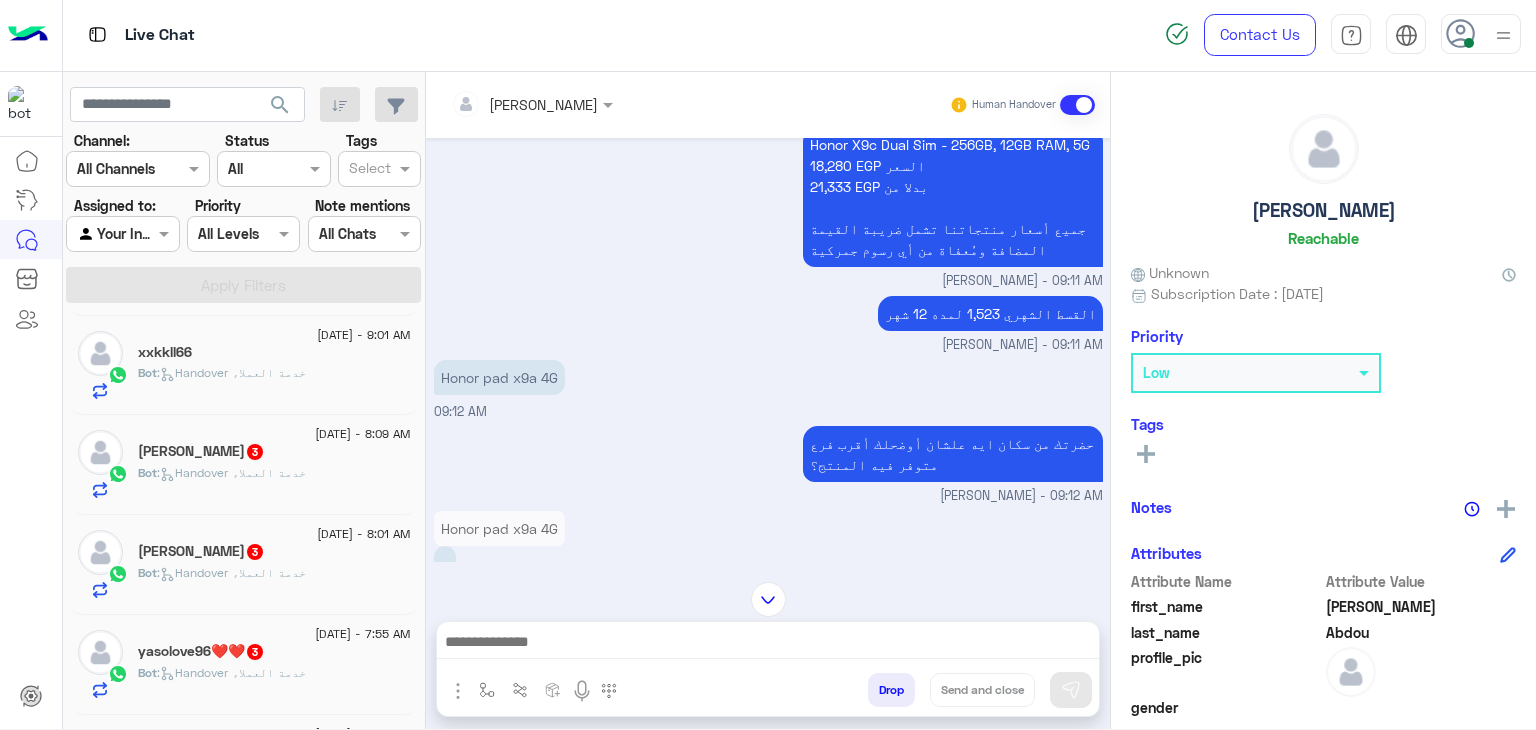 scroll, scrollTop: 1170, scrollLeft: 0, axis: vertical 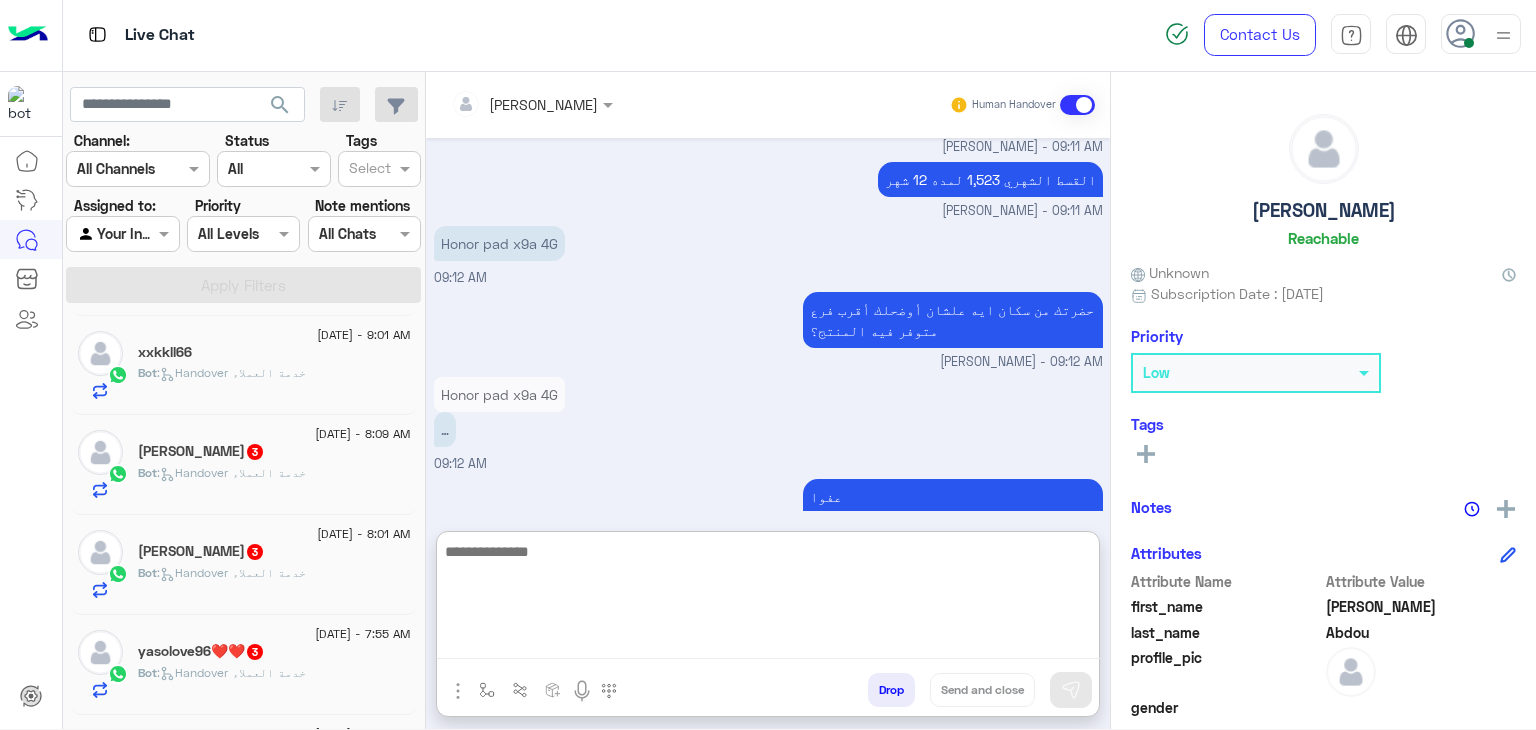 paste on "**********" 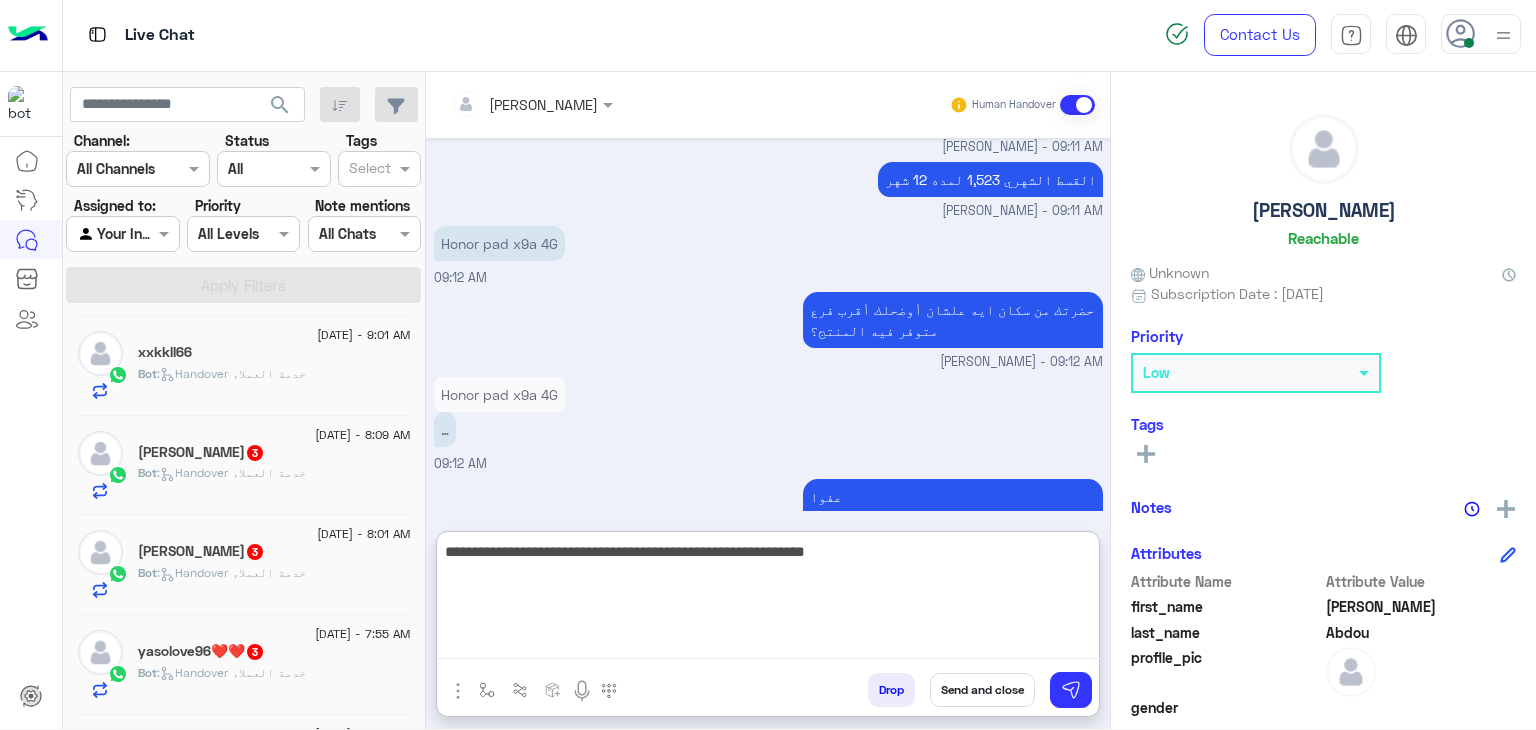 scroll, scrollTop: 500, scrollLeft: 0, axis: vertical 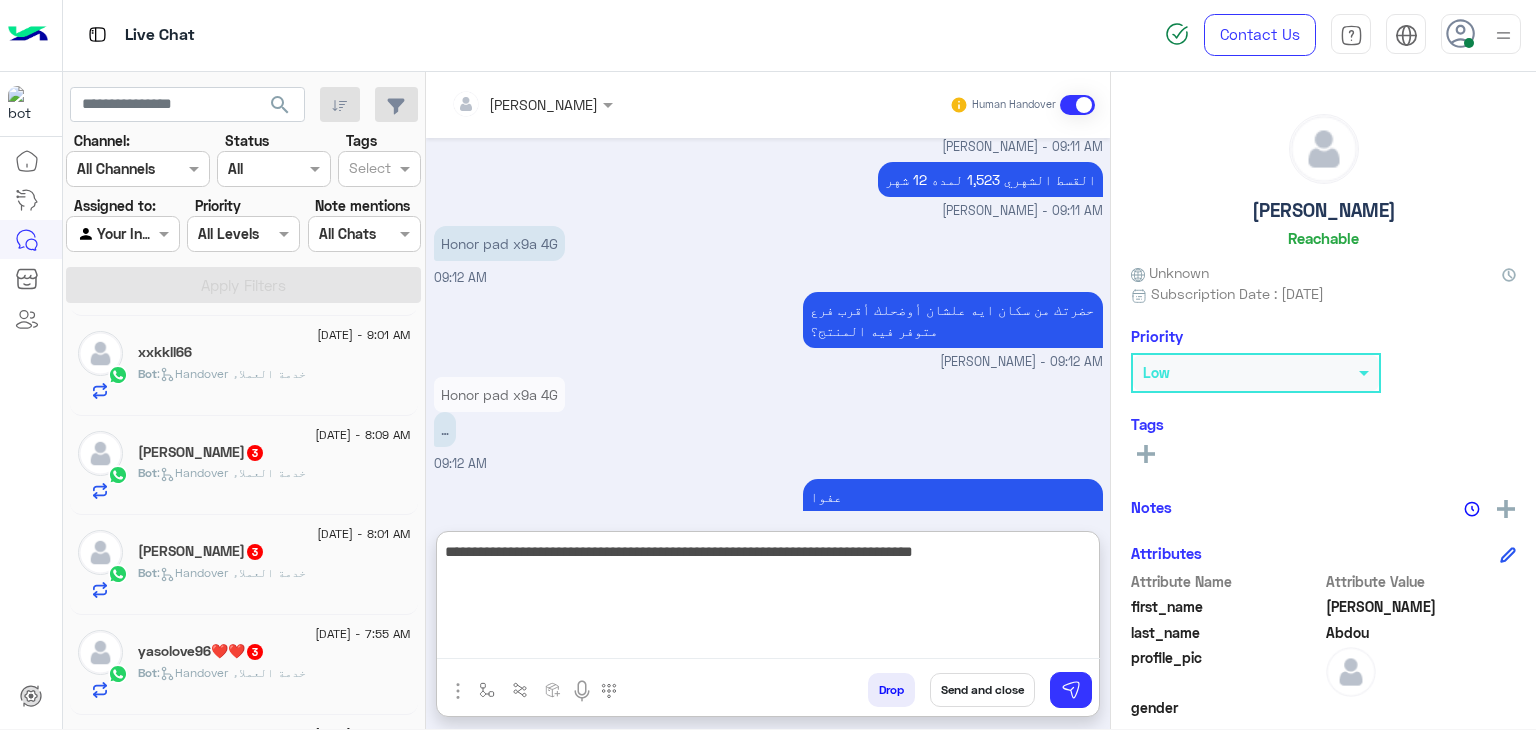 type on "**********" 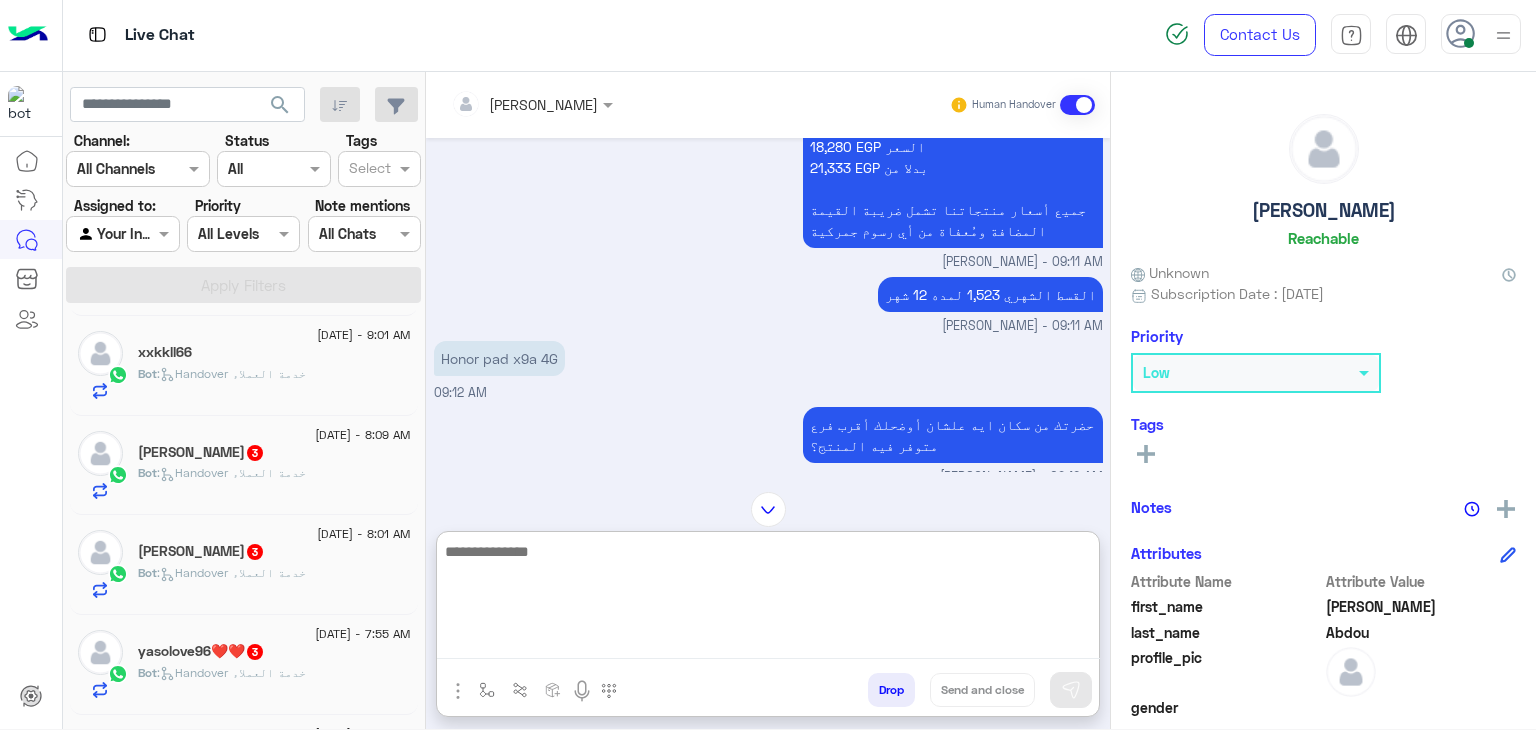 scroll, scrollTop: 1045, scrollLeft: 0, axis: vertical 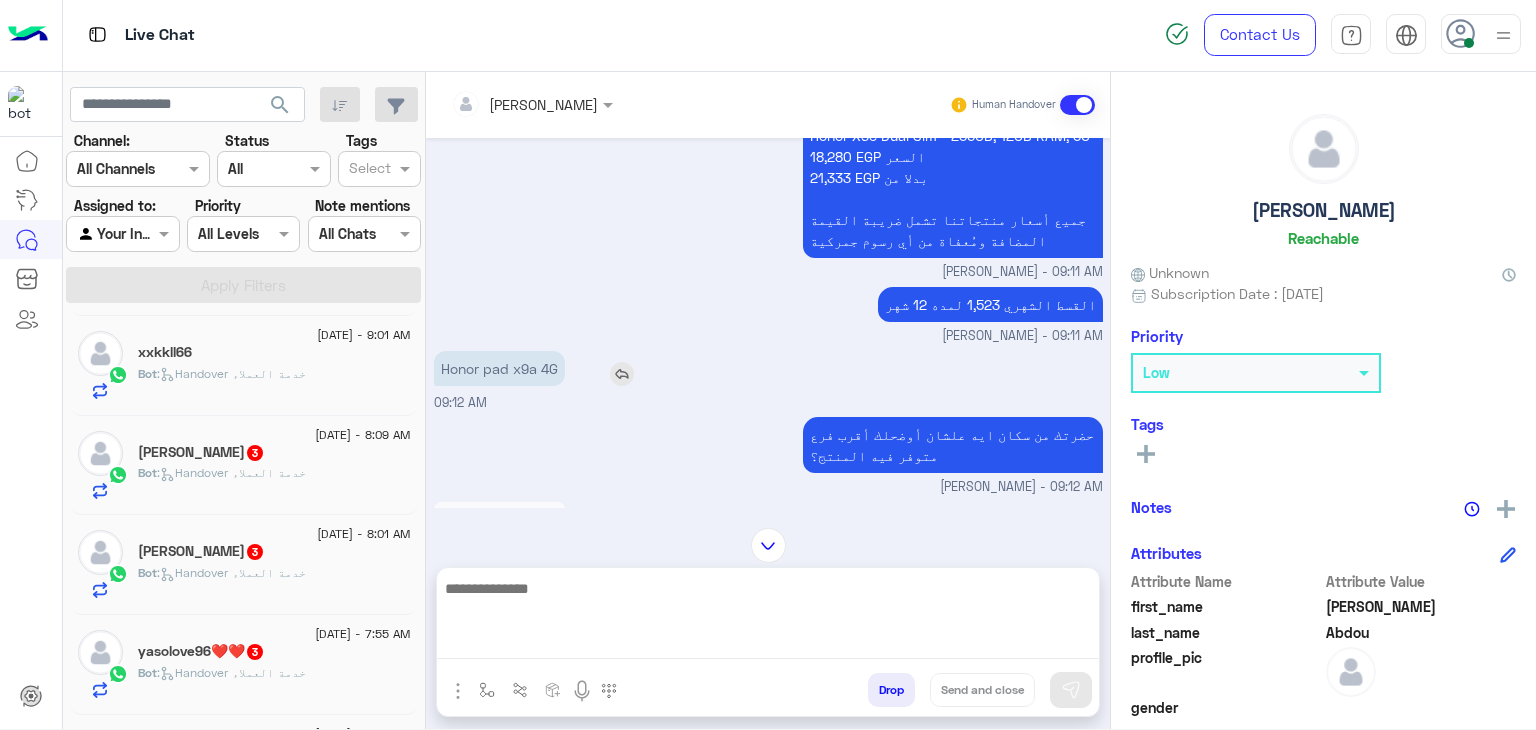 click on "Honor pad x9a 4G" at bounding box center (499, 368) 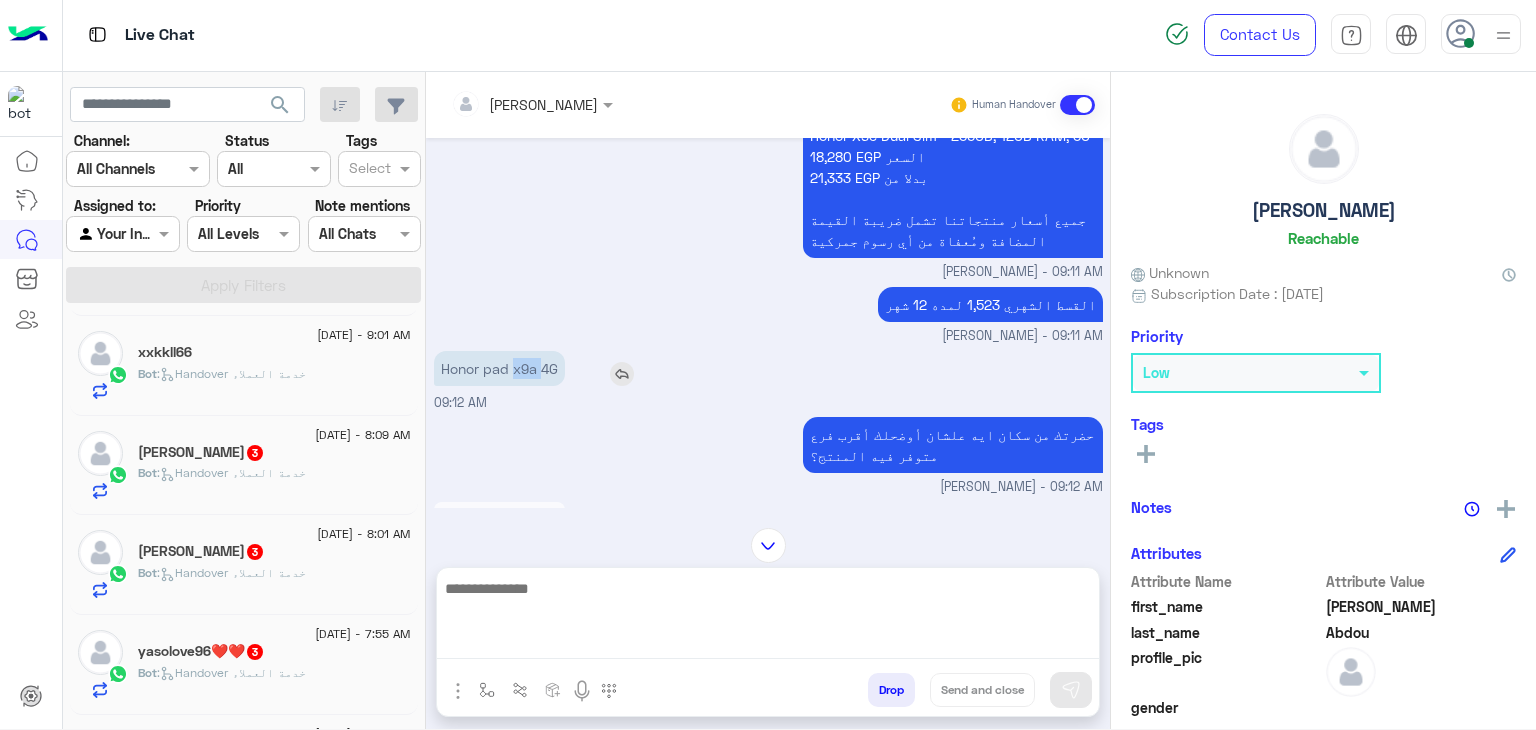 click on "Honor pad x9a 4G" at bounding box center (499, 368) 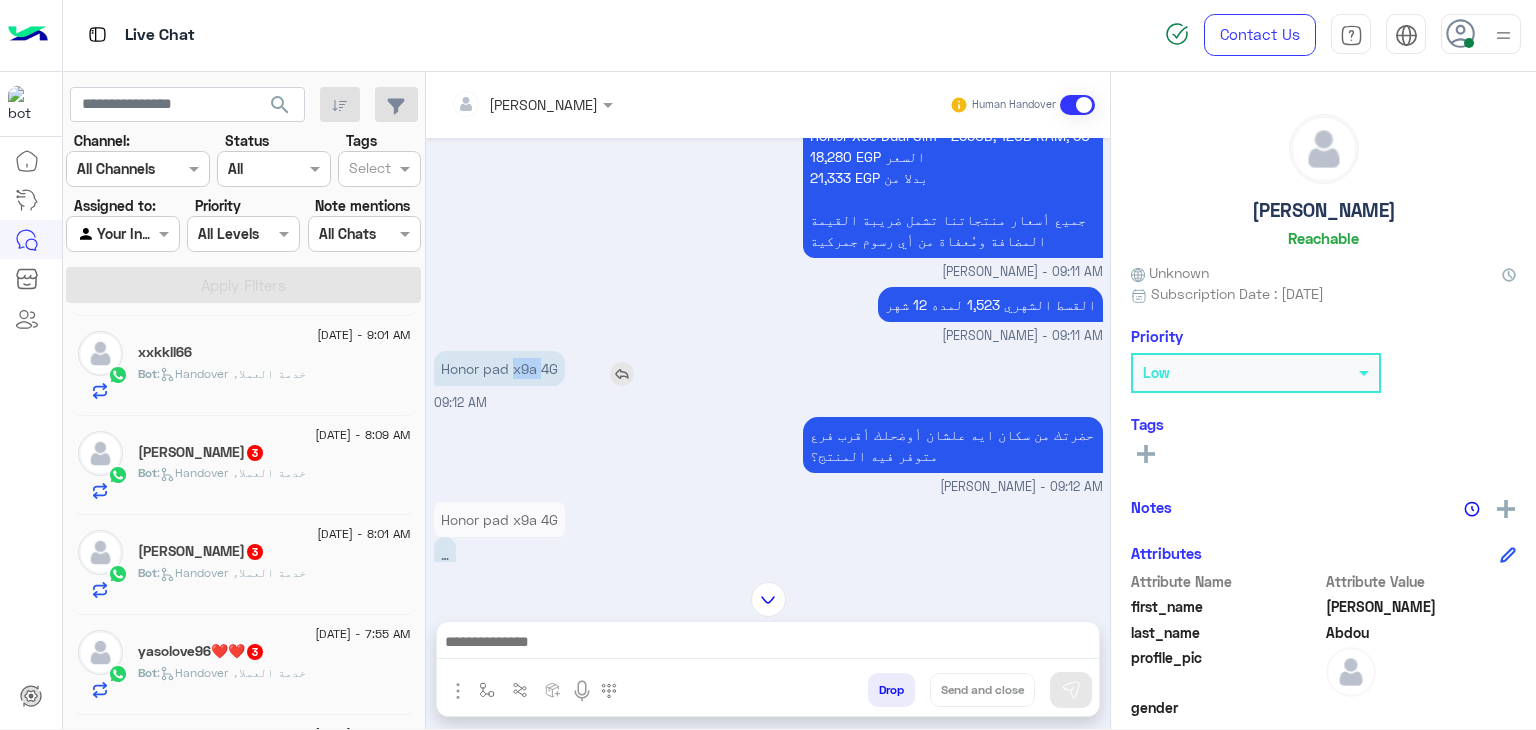 click on "Honor pad x9a 4G" at bounding box center (499, 368) 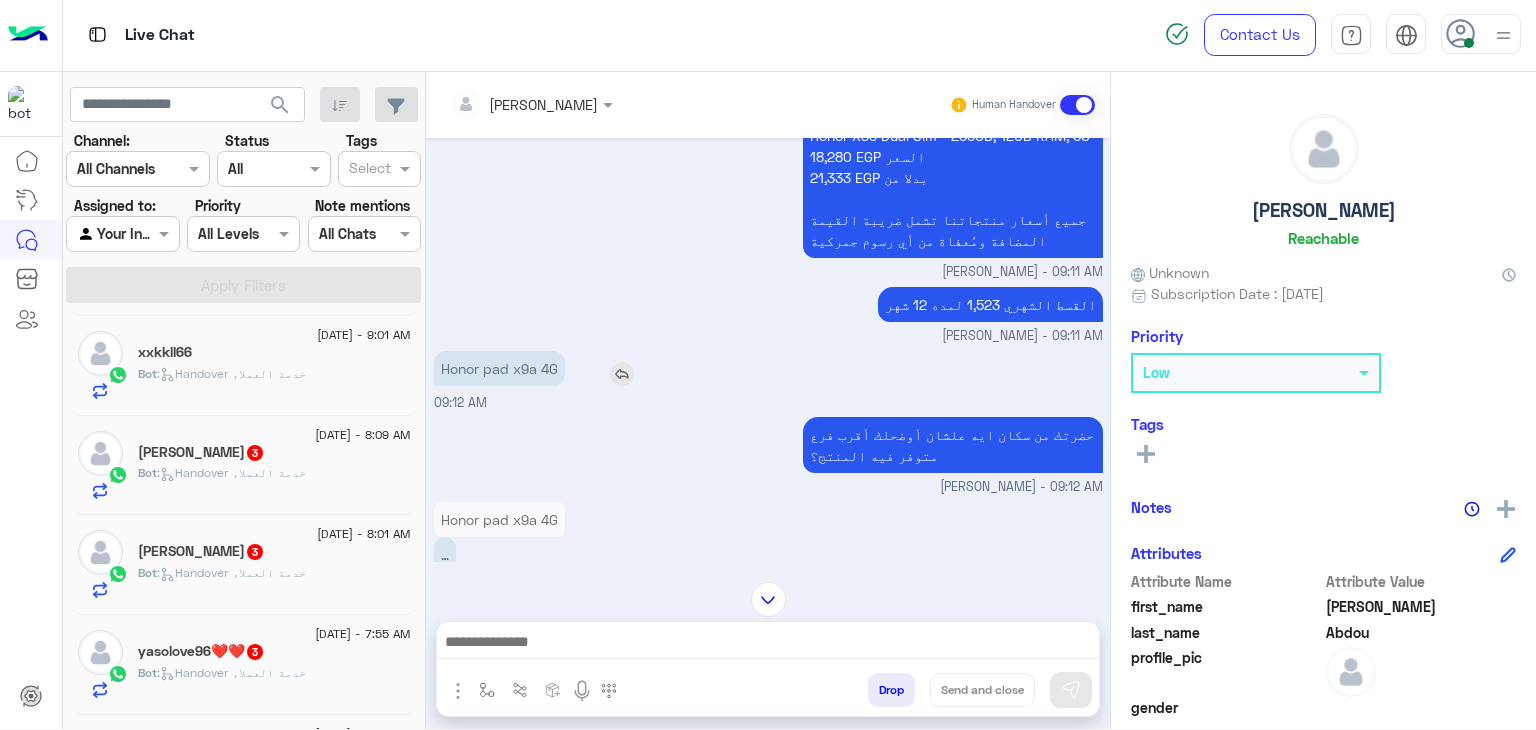 scroll, scrollTop: 1255, scrollLeft: 0, axis: vertical 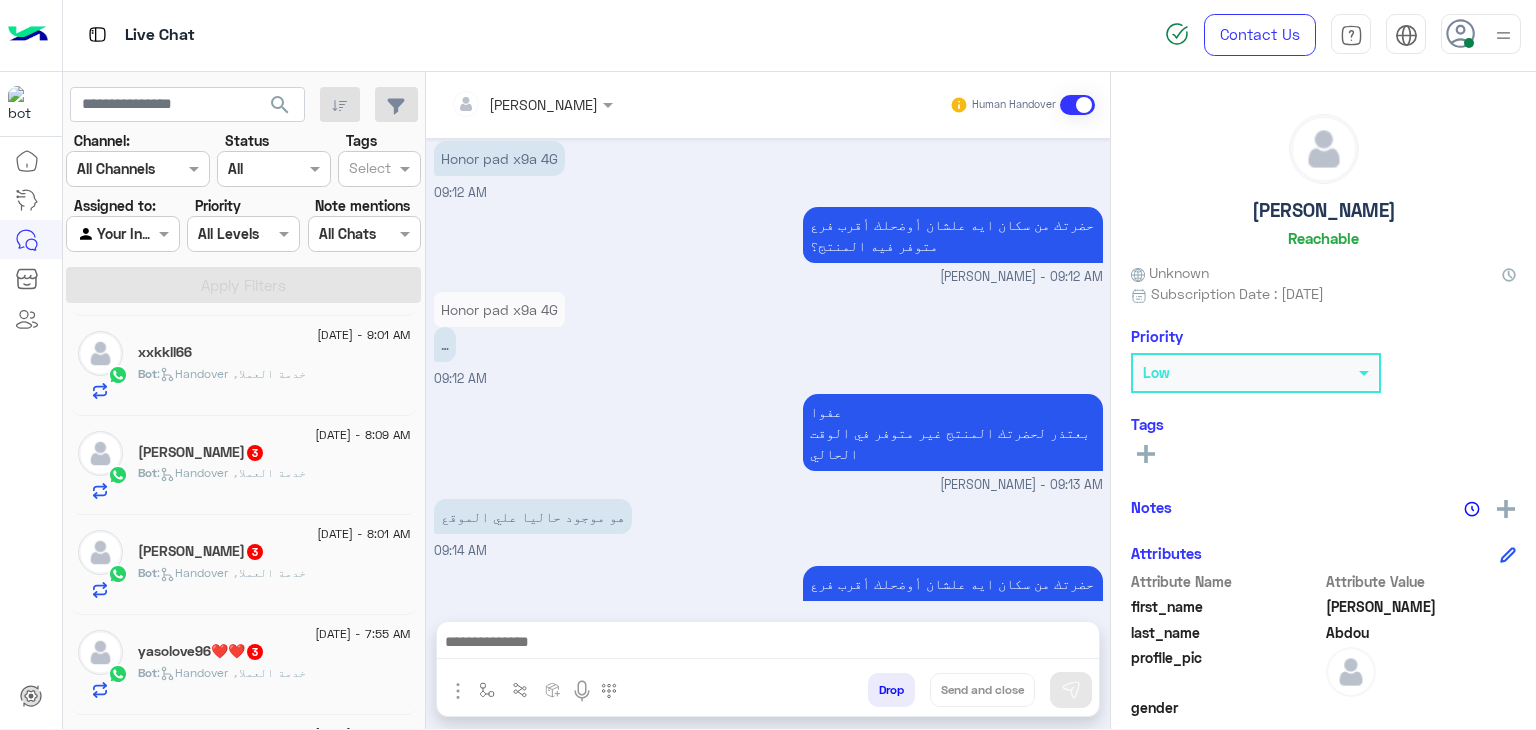 drag, startPoint x: 515, startPoint y: 338, endPoint x: 915, endPoint y: 287, distance: 403.23813 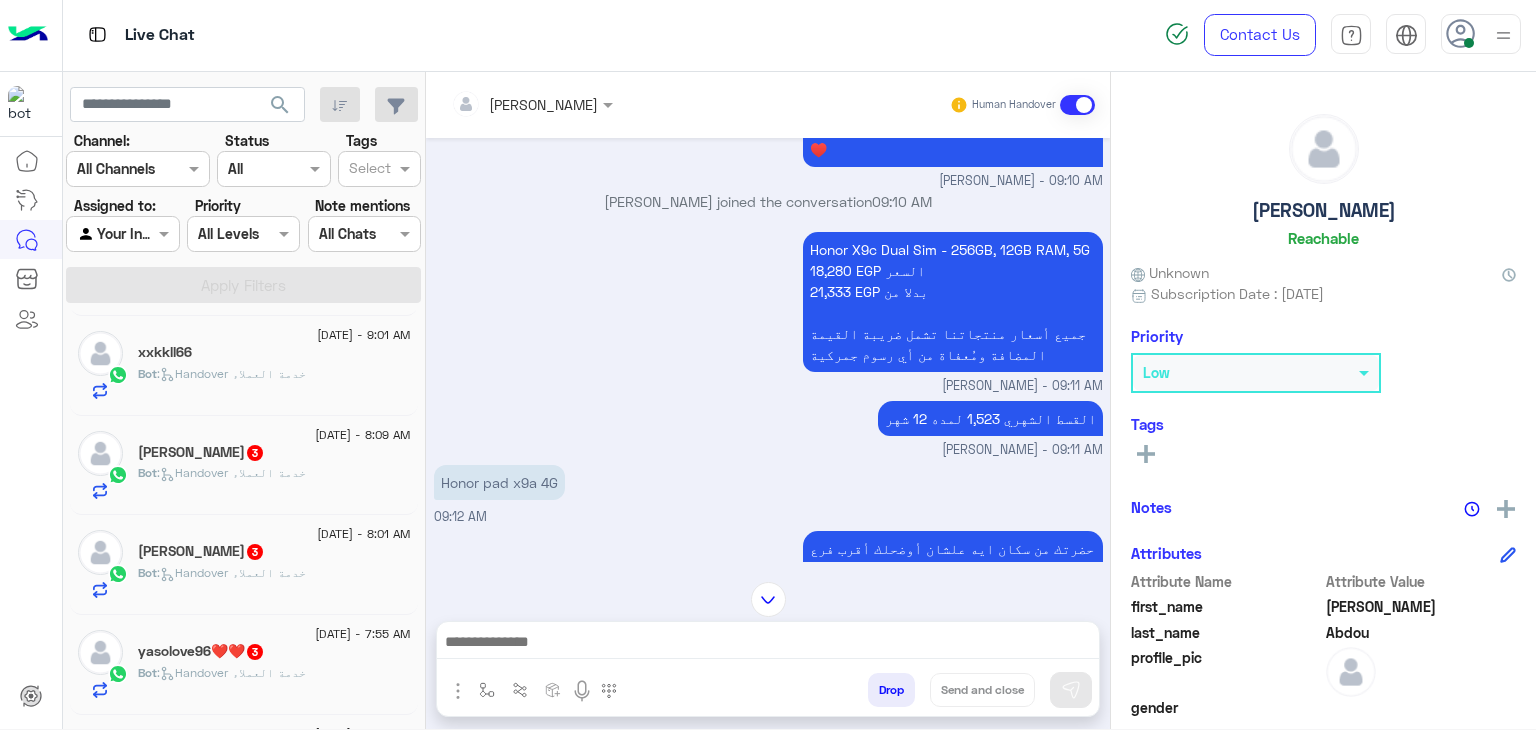 scroll, scrollTop: 855, scrollLeft: 0, axis: vertical 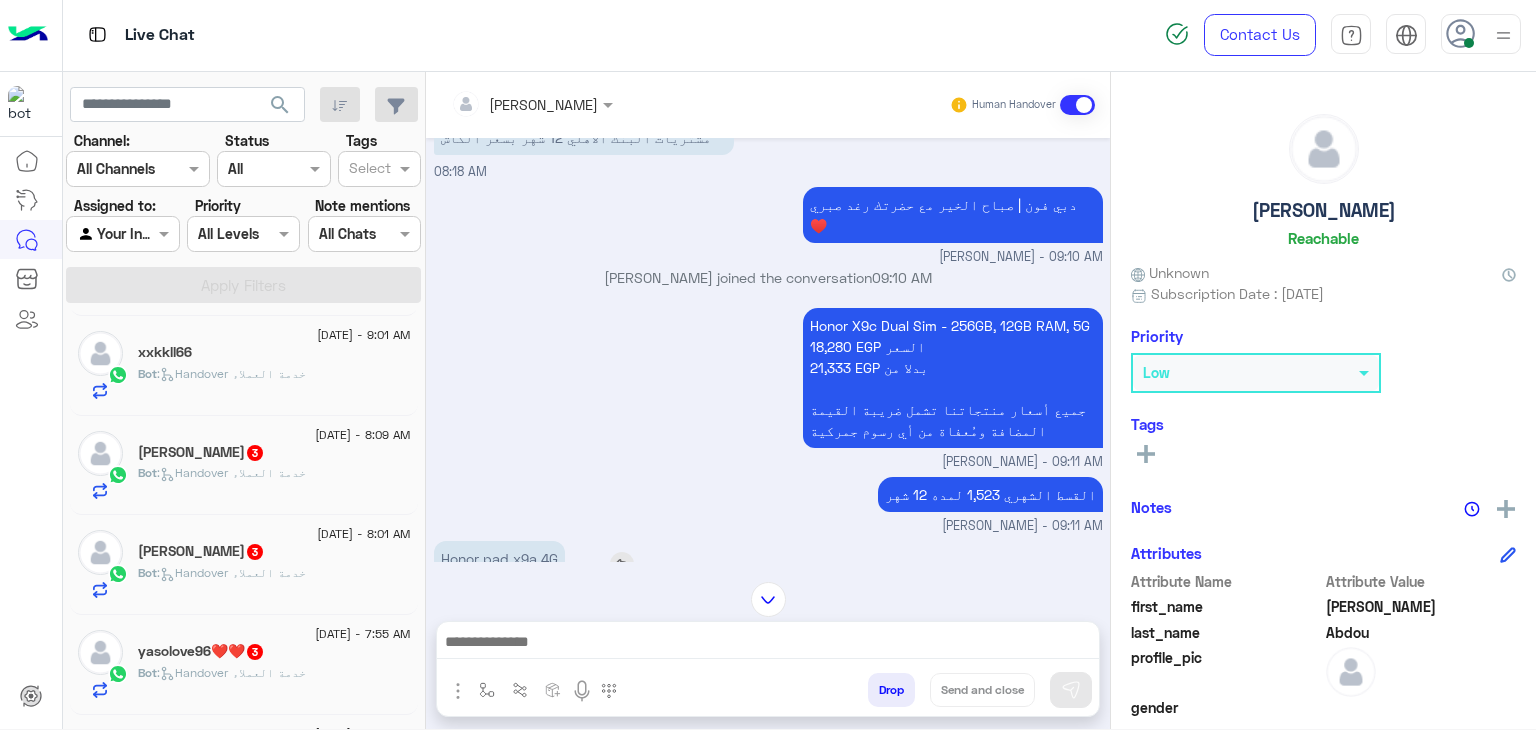 click on "Honor pad x9a 4G" at bounding box center (499, 558) 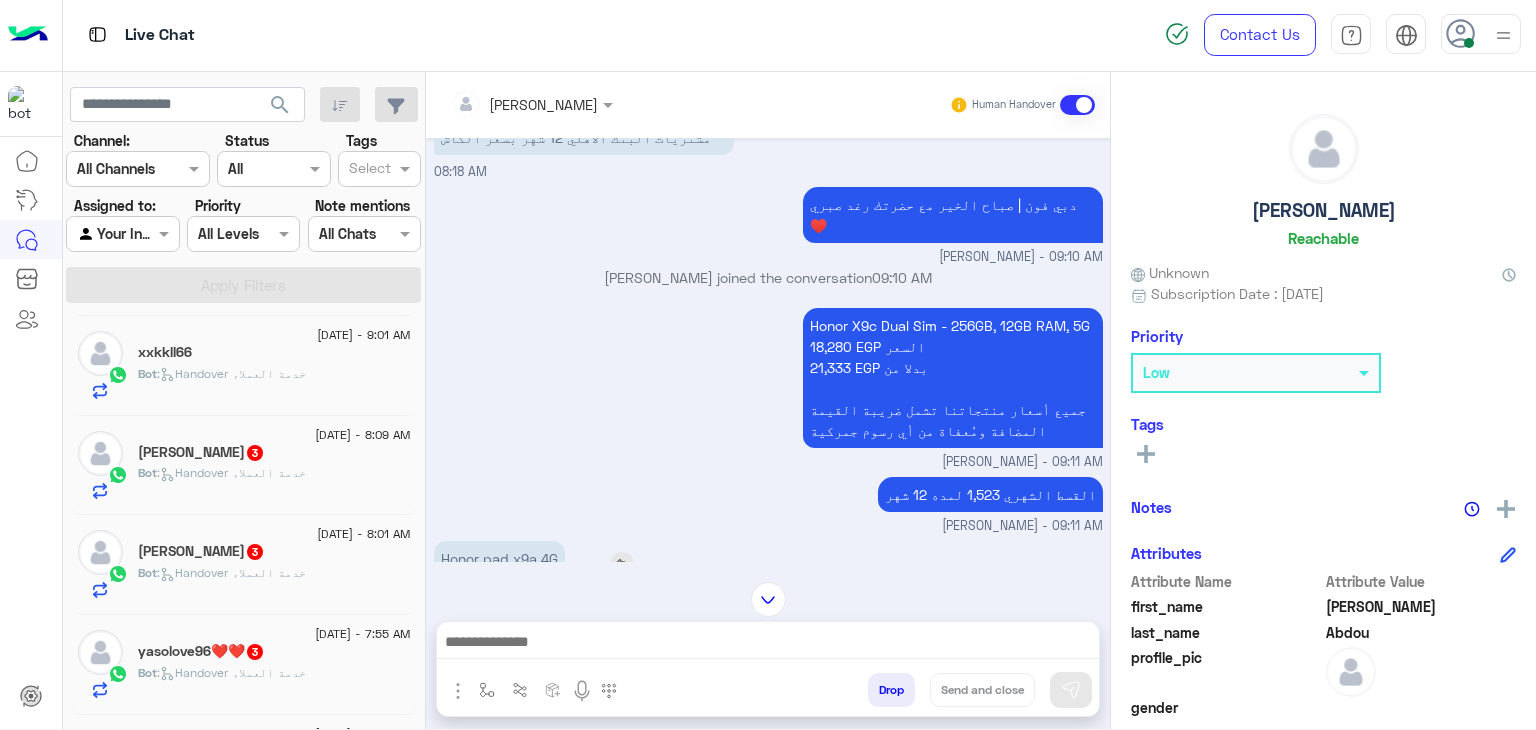 click on "Honor pad x9a 4G" at bounding box center [499, 558] 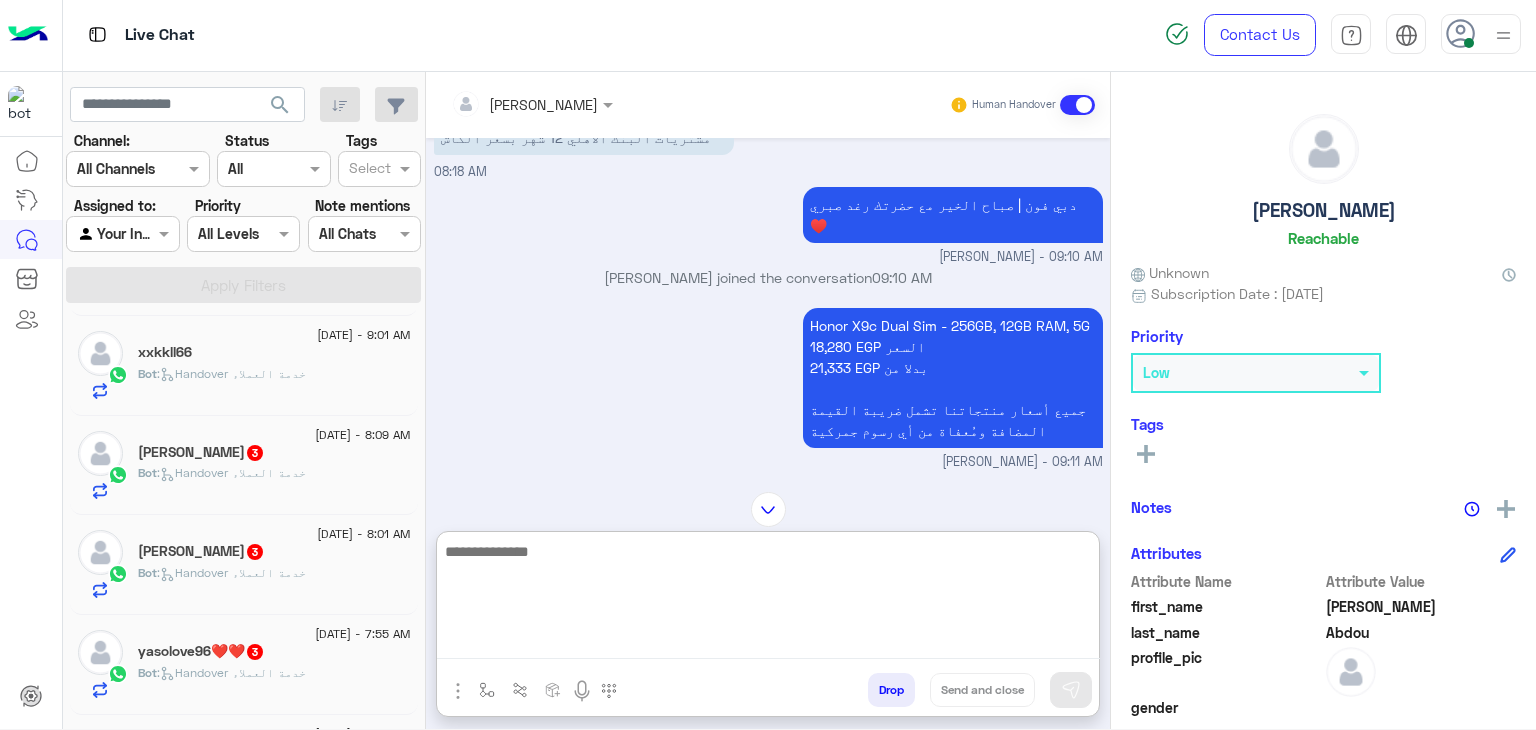 paste on "**********" 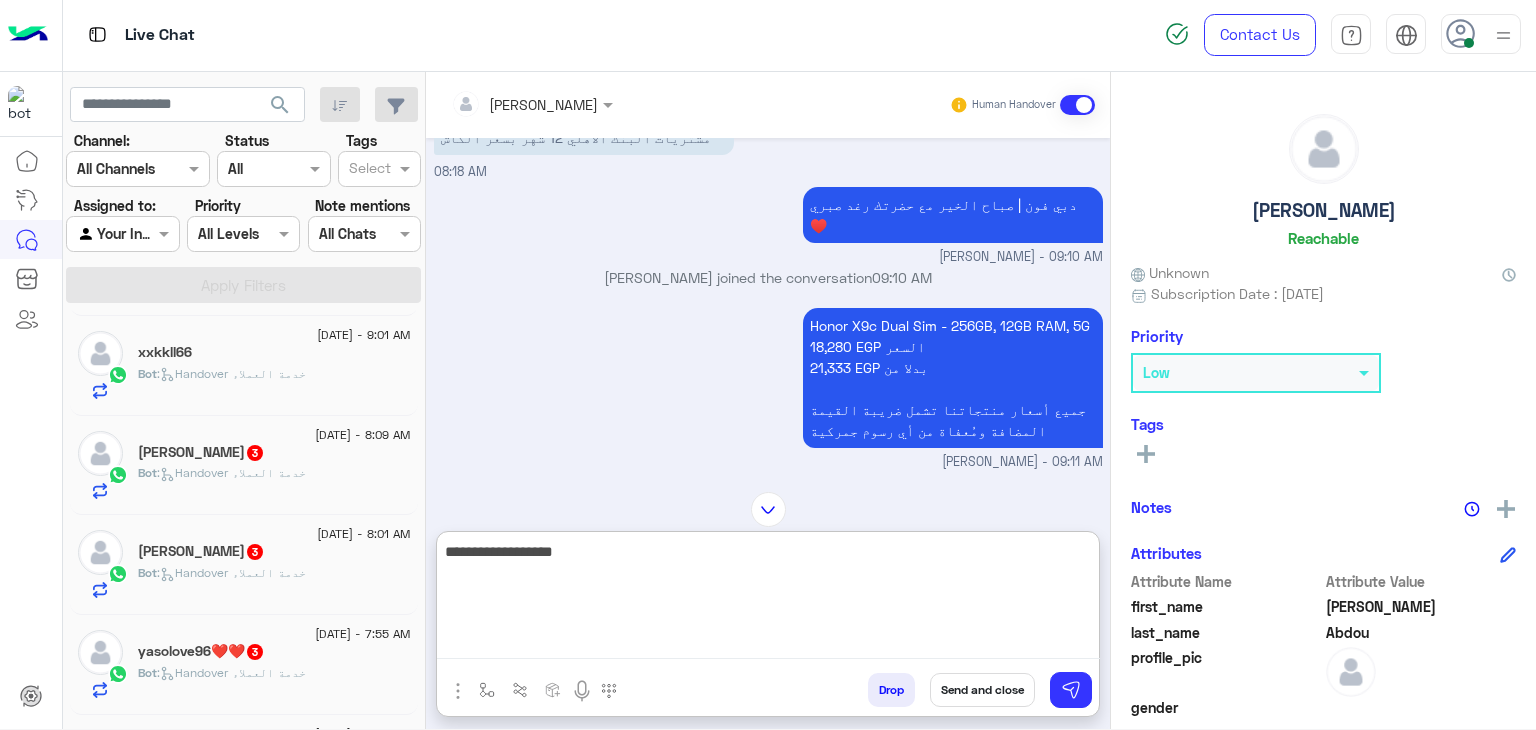 scroll, scrollTop: 1412, scrollLeft: 0, axis: vertical 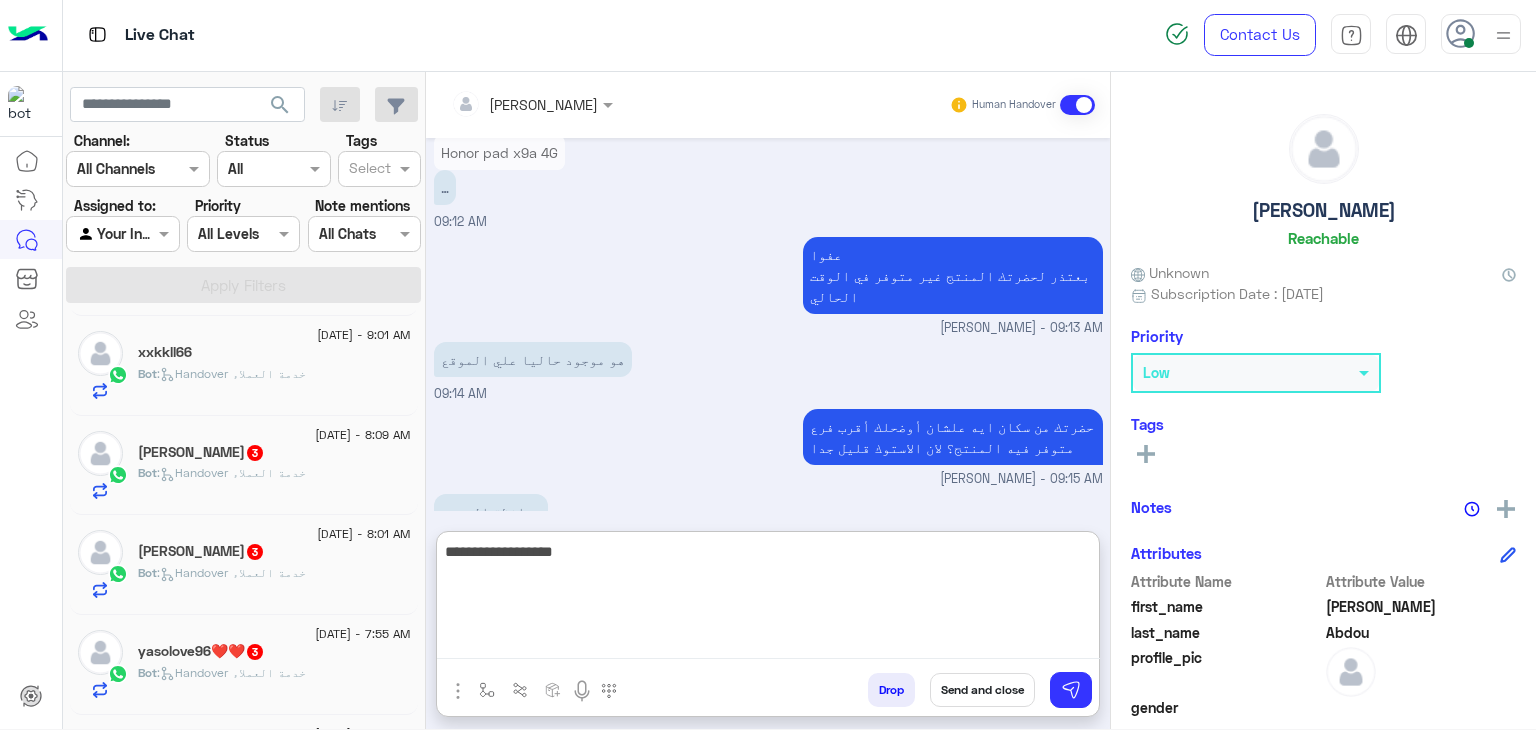 click on "**********" at bounding box center [768, 599] 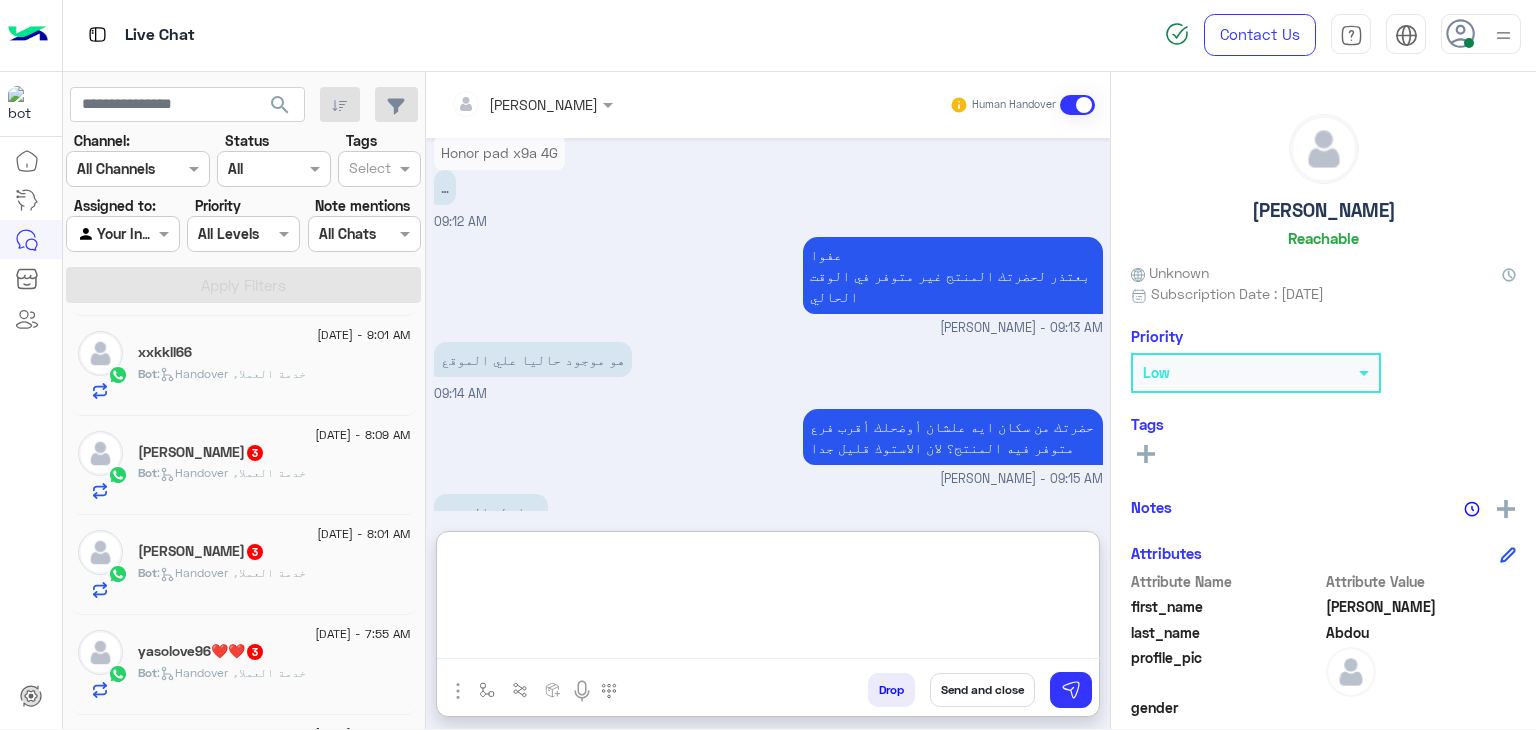 paste on "**********" 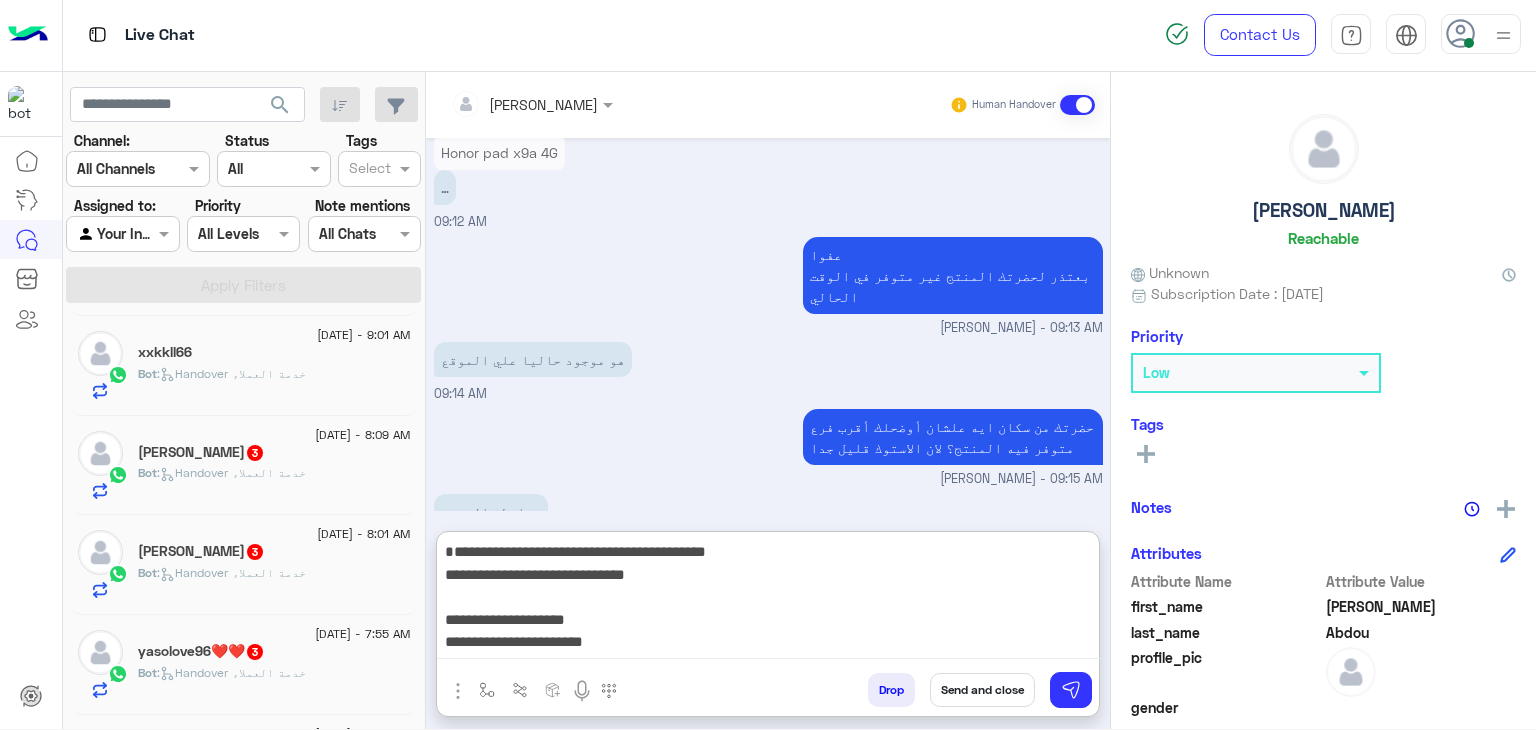 scroll, scrollTop: 15, scrollLeft: 0, axis: vertical 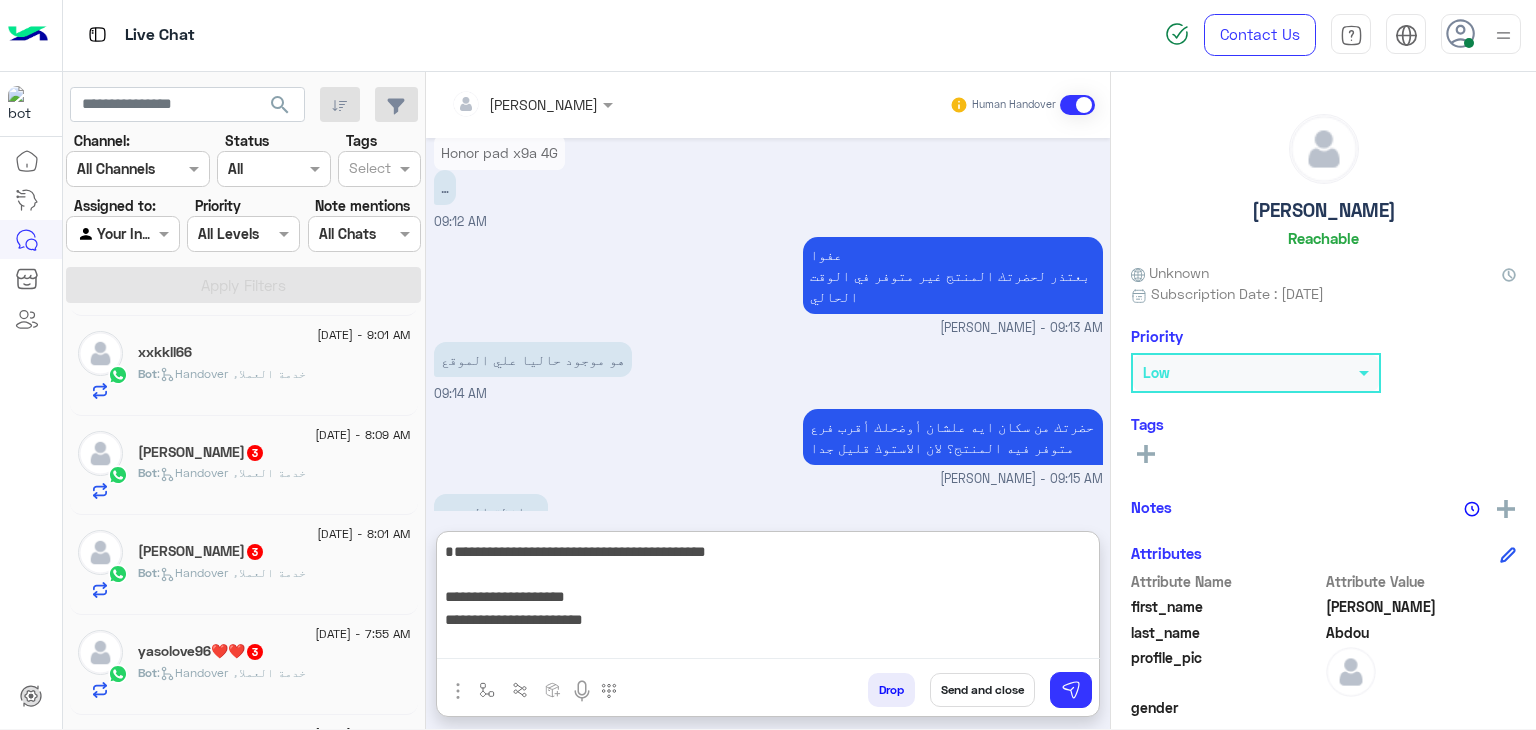 drag, startPoint x: 517, startPoint y: 621, endPoint x: 665, endPoint y: 621, distance: 148 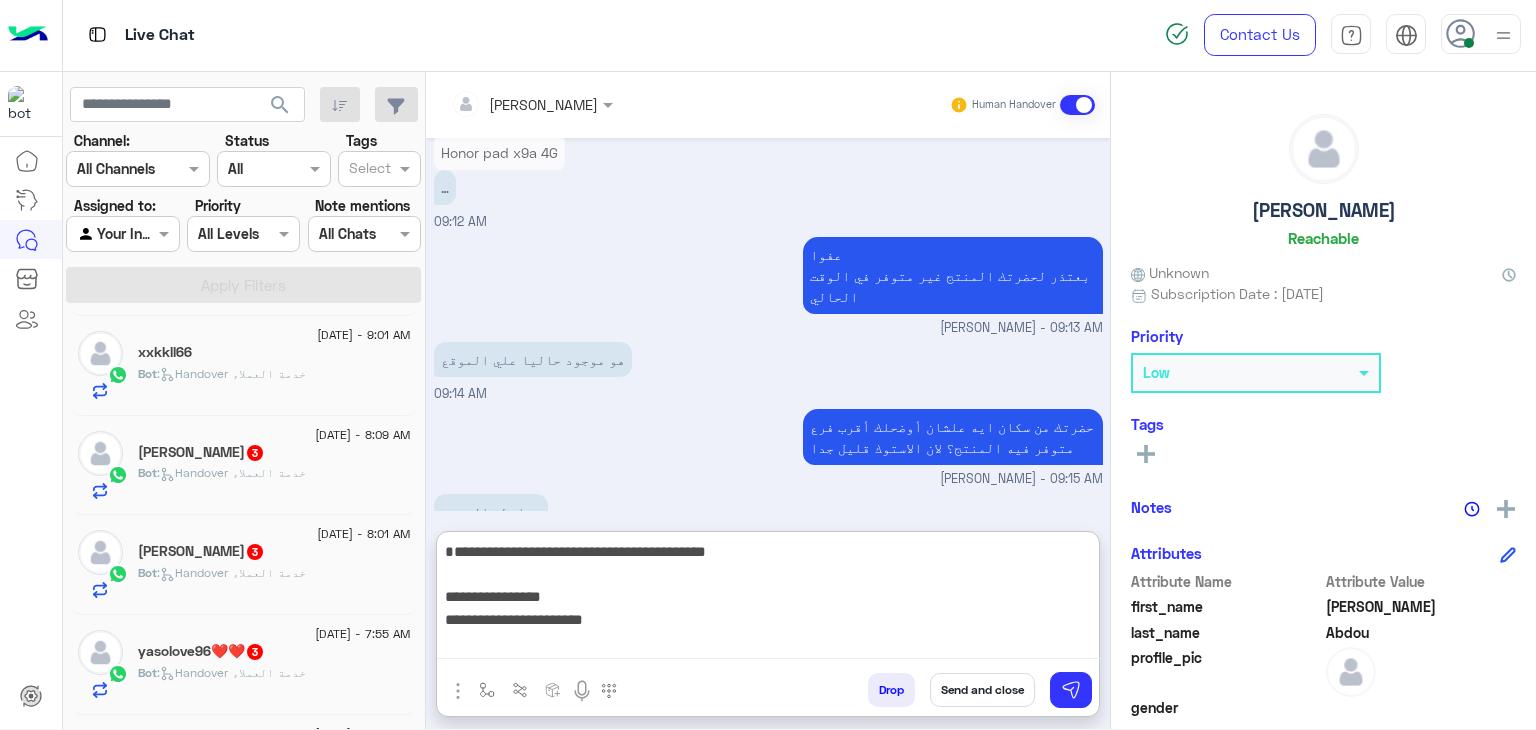 drag, startPoint x: 522, startPoint y: 638, endPoint x: 639, endPoint y: 640, distance: 117.01709 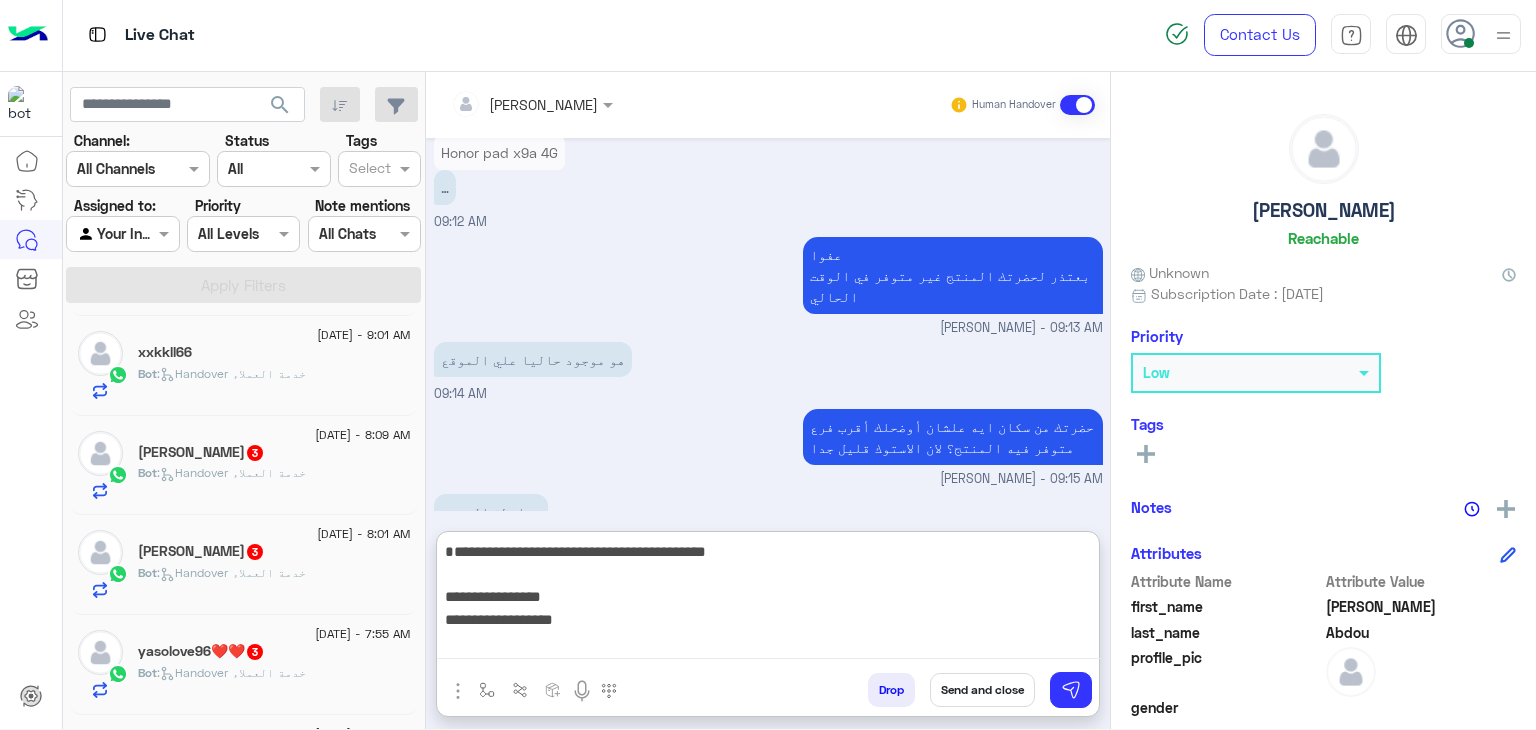 type on "**********" 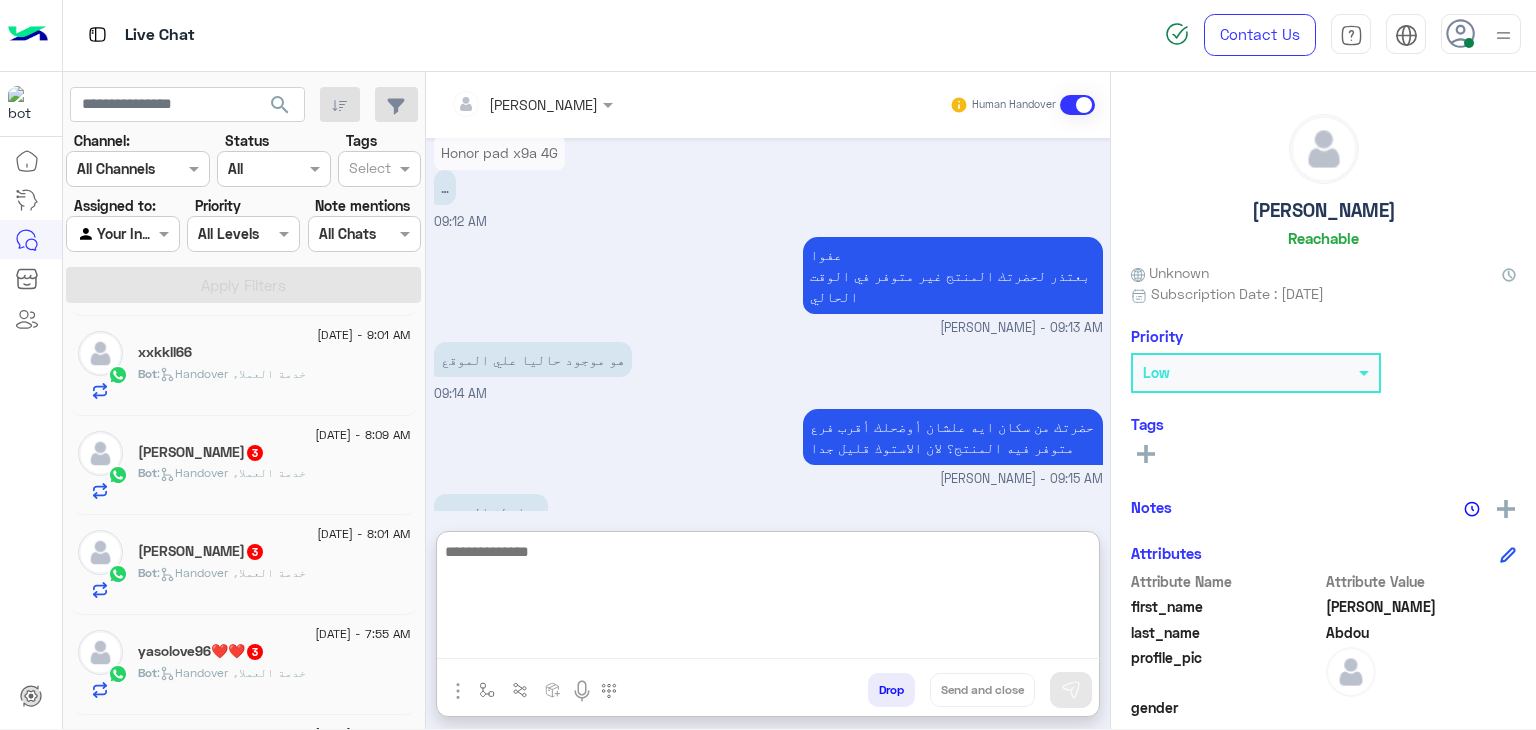 scroll, scrollTop: 1559, scrollLeft: 0, axis: vertical 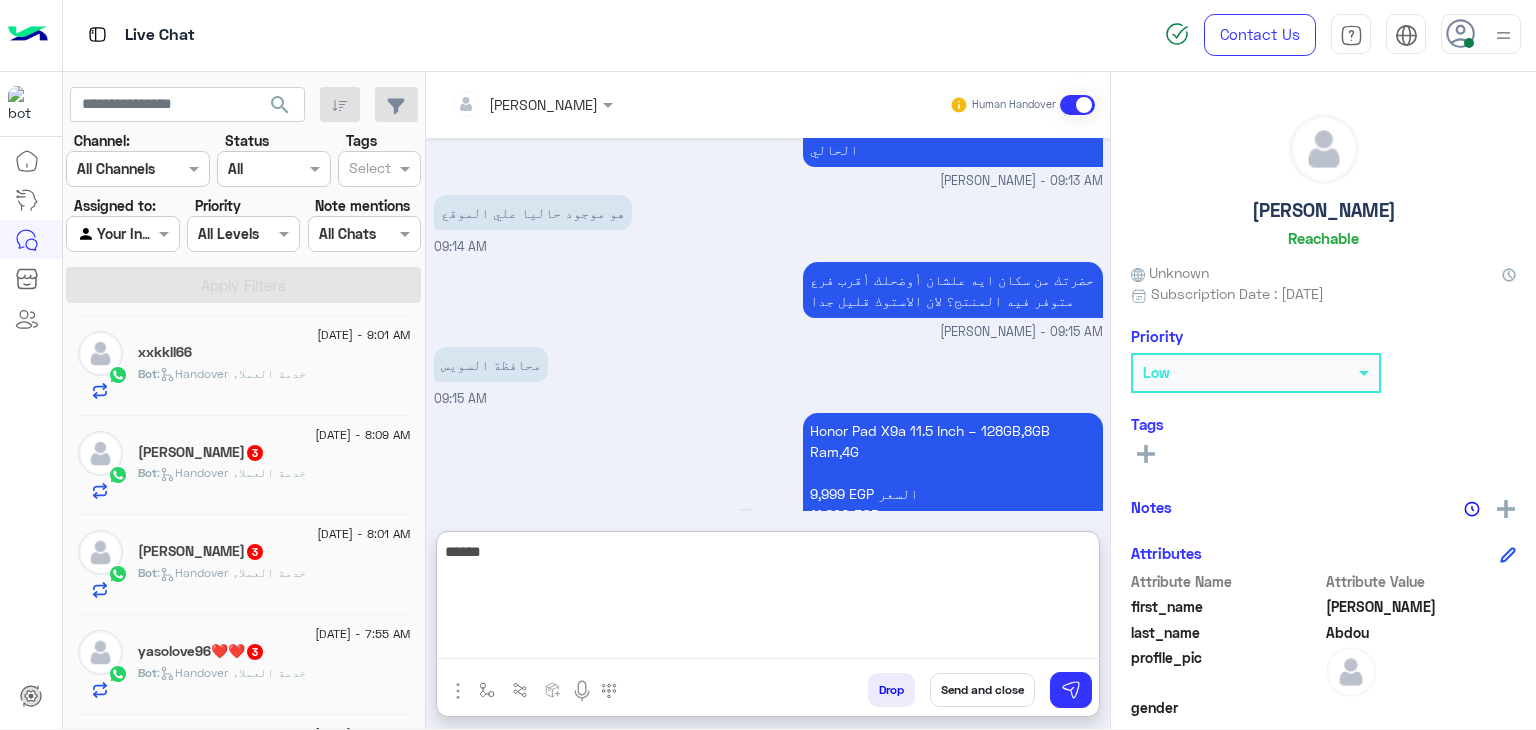 click on "Honor Pad X9a 11.5 Inch – 128GB,8GB Ram,4G 9,999 EGP السعر  11,690 EGP بدلا من" at bounding box center [896, 472] 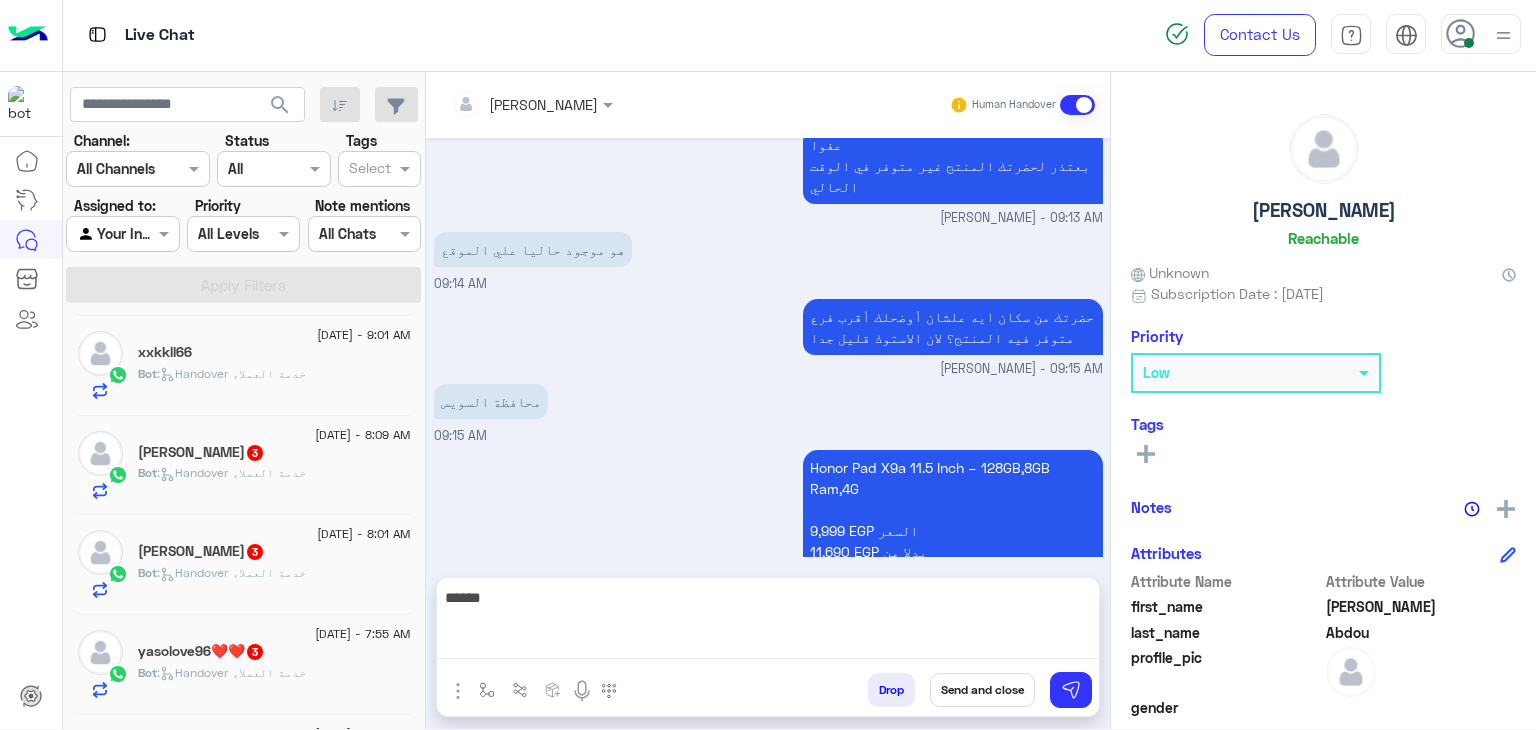 scroll, scrollTop: 1468, scrollLeft: 0, axis: vertical 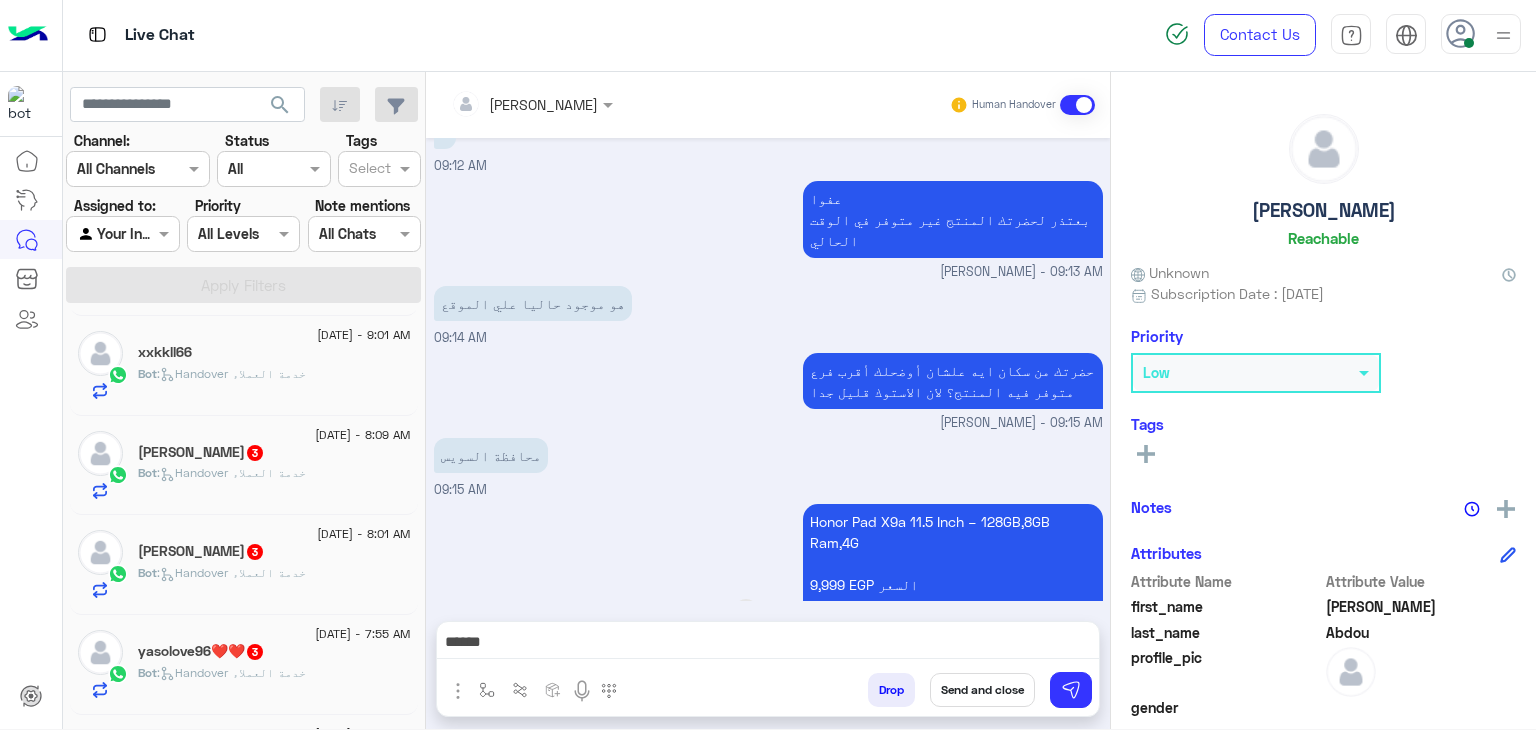 click on "Honor Pad X9a 11.5 Inch – 128GB,8GB Ram,4G 9,999 EGP السعر  11,690 EGP بدلا من" at bounding box center [953, 563] 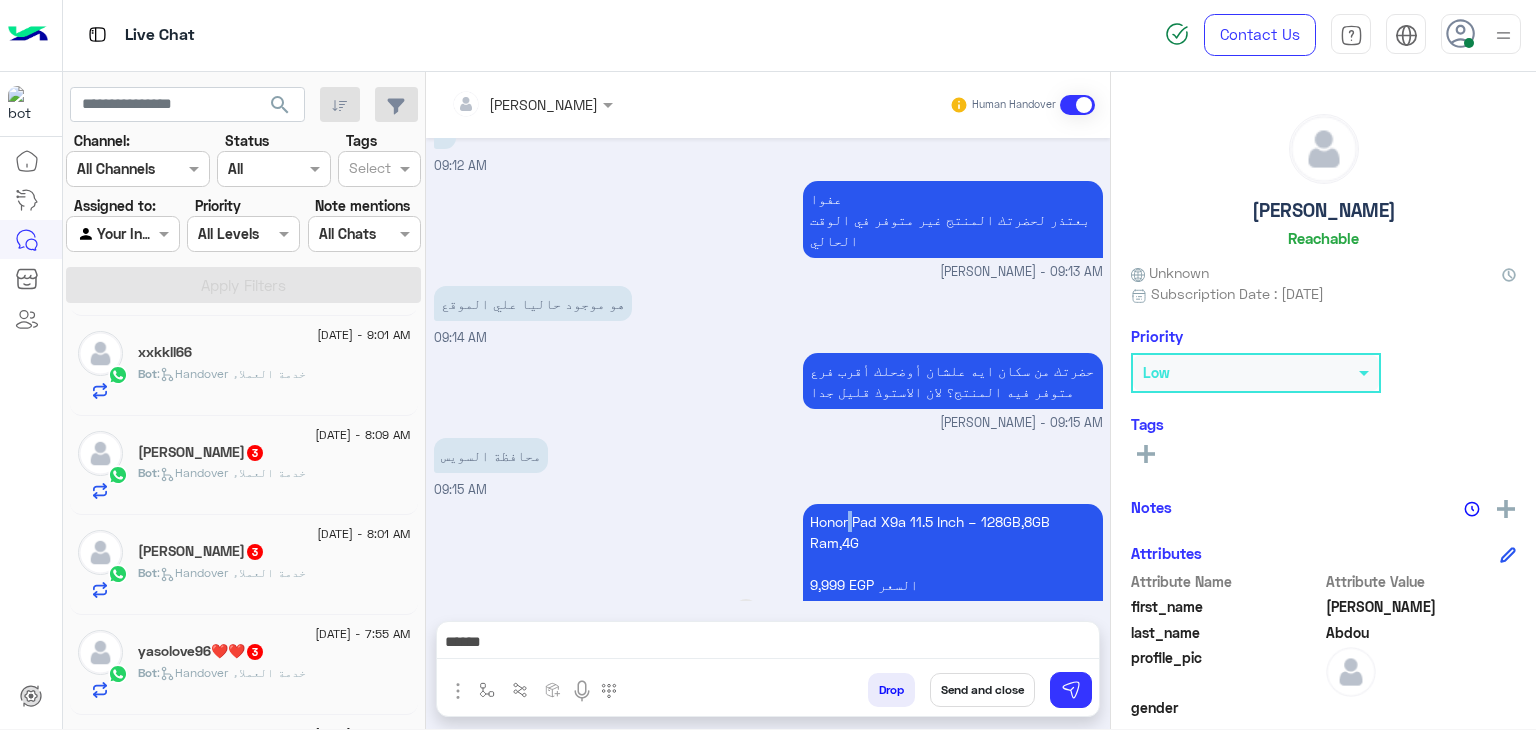 click on "Honor Pad X9a 11.5 Inch – 128GB,8GB Ram,4G 9,999 EGP السعر  11,690 EGP بدلا من" at bounding box center (953, 563) 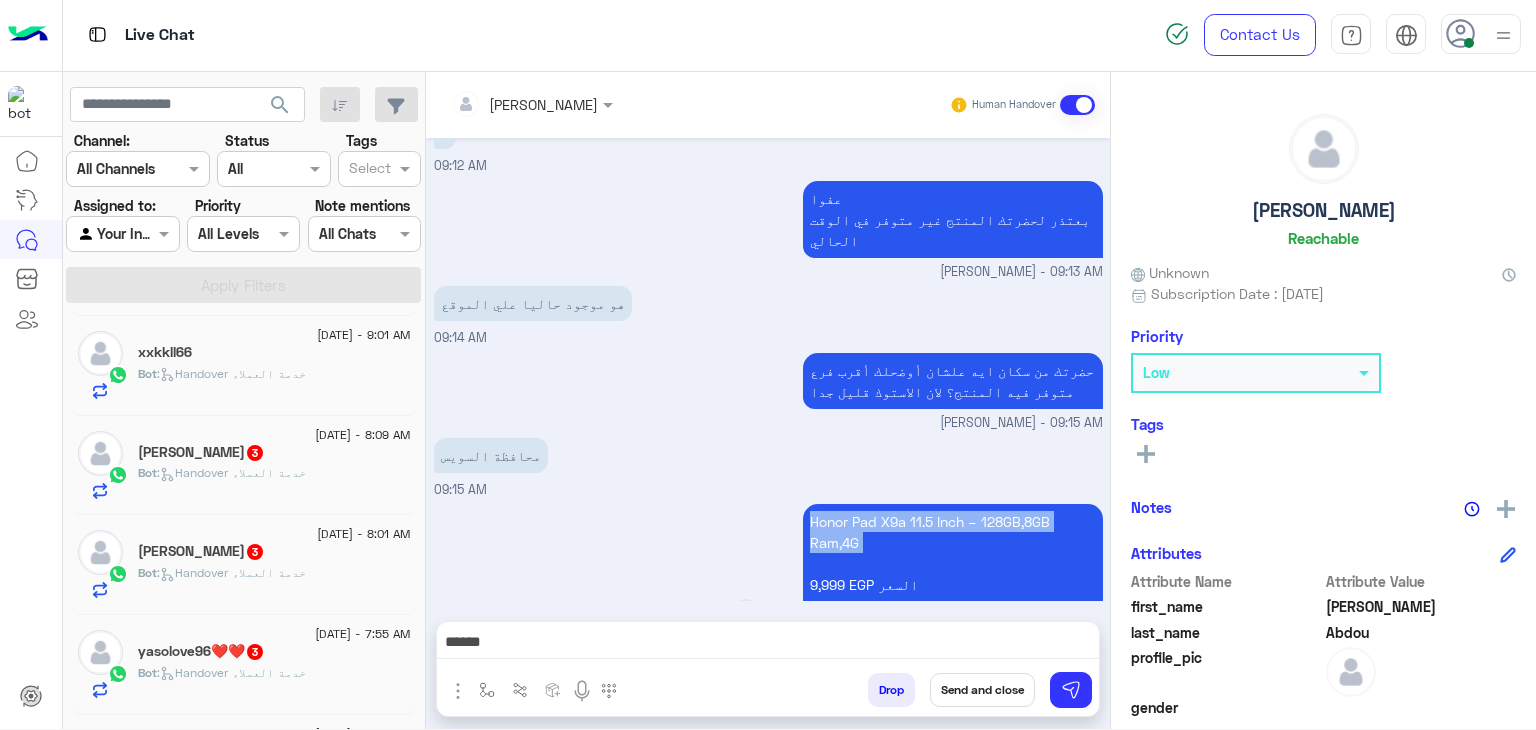click on "Honor Pad X9a 11.5 Inch – 128GB,8GB Ram,4G 9,999 EGP السعر  11,690 EGP بدلا من" at bounding box center (953, 563) 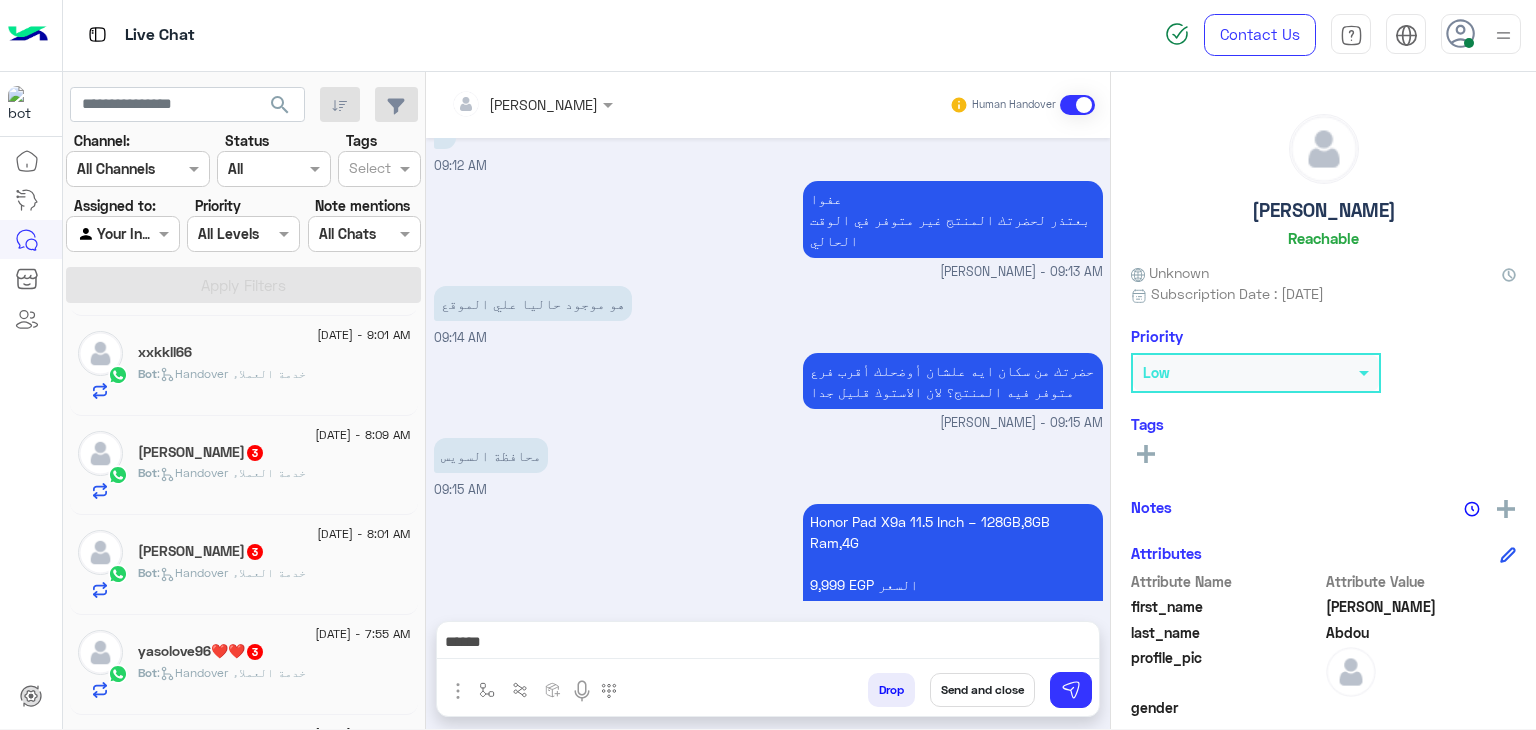click on "*****" at bounding box center [768, 644] 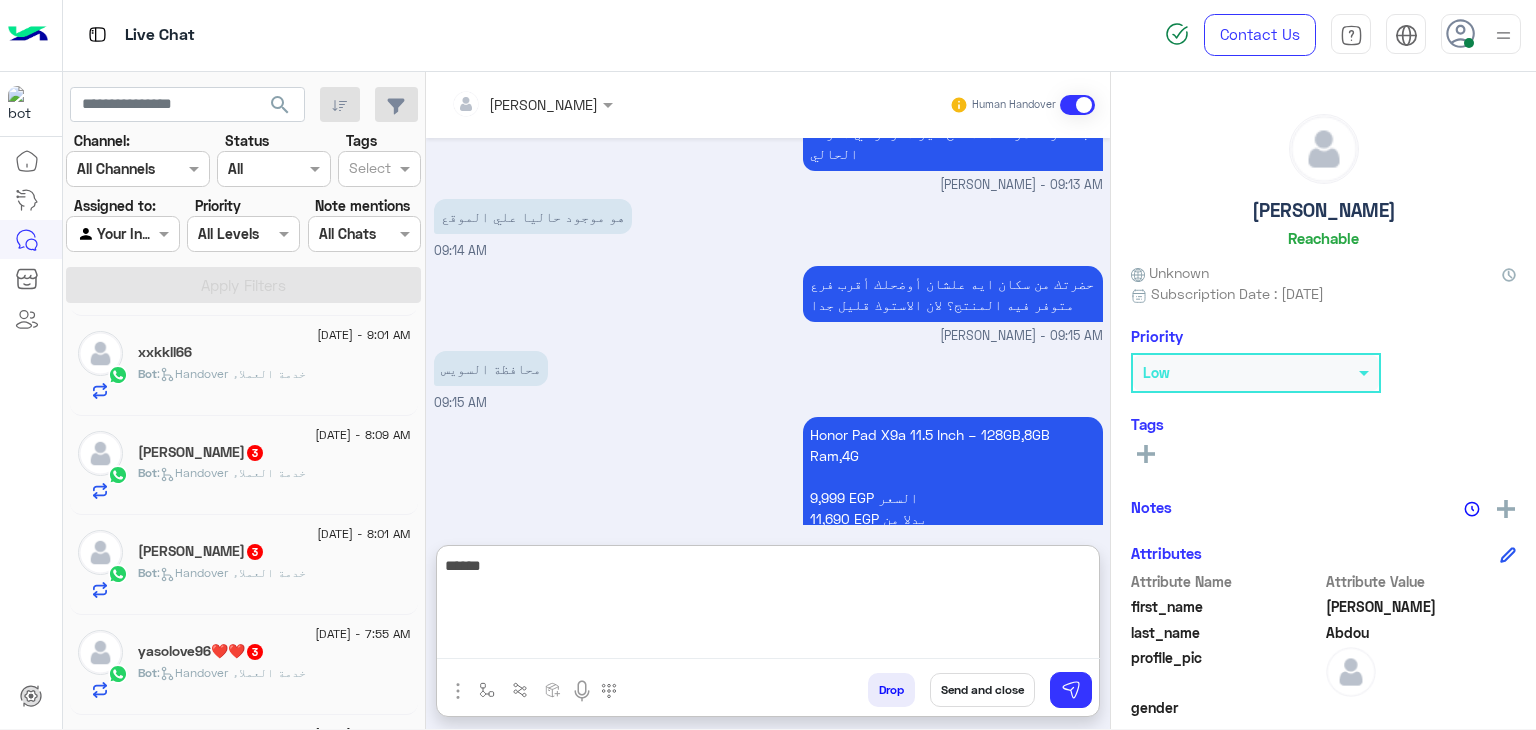 scroll, scrollTop: 1559, scrollLeft: 0, axis: vertical 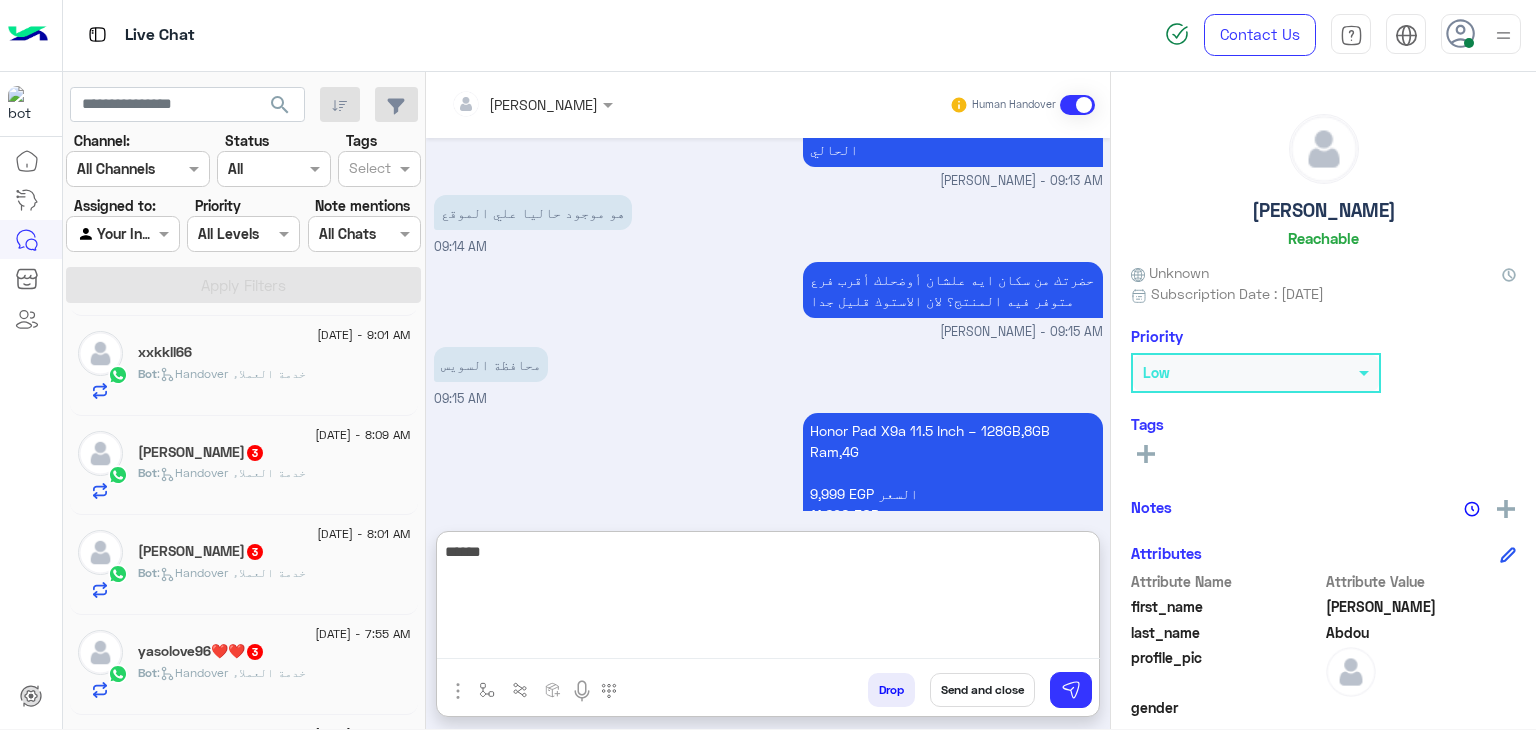 drag, startPoint x: 1012, startPoint y: 555, endPoint x: 1168, endPoint y: 549, distance: 156.11534 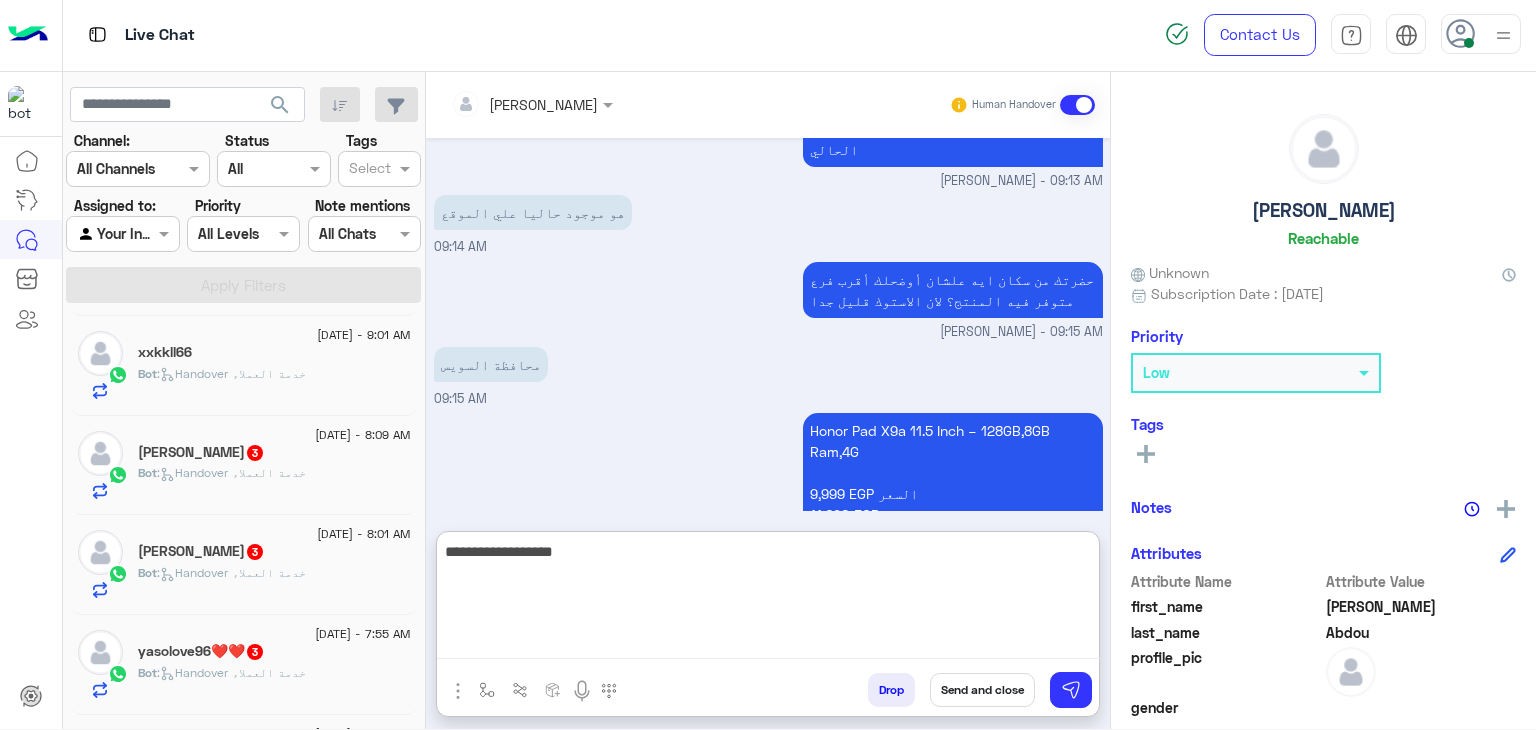 type on "**********" 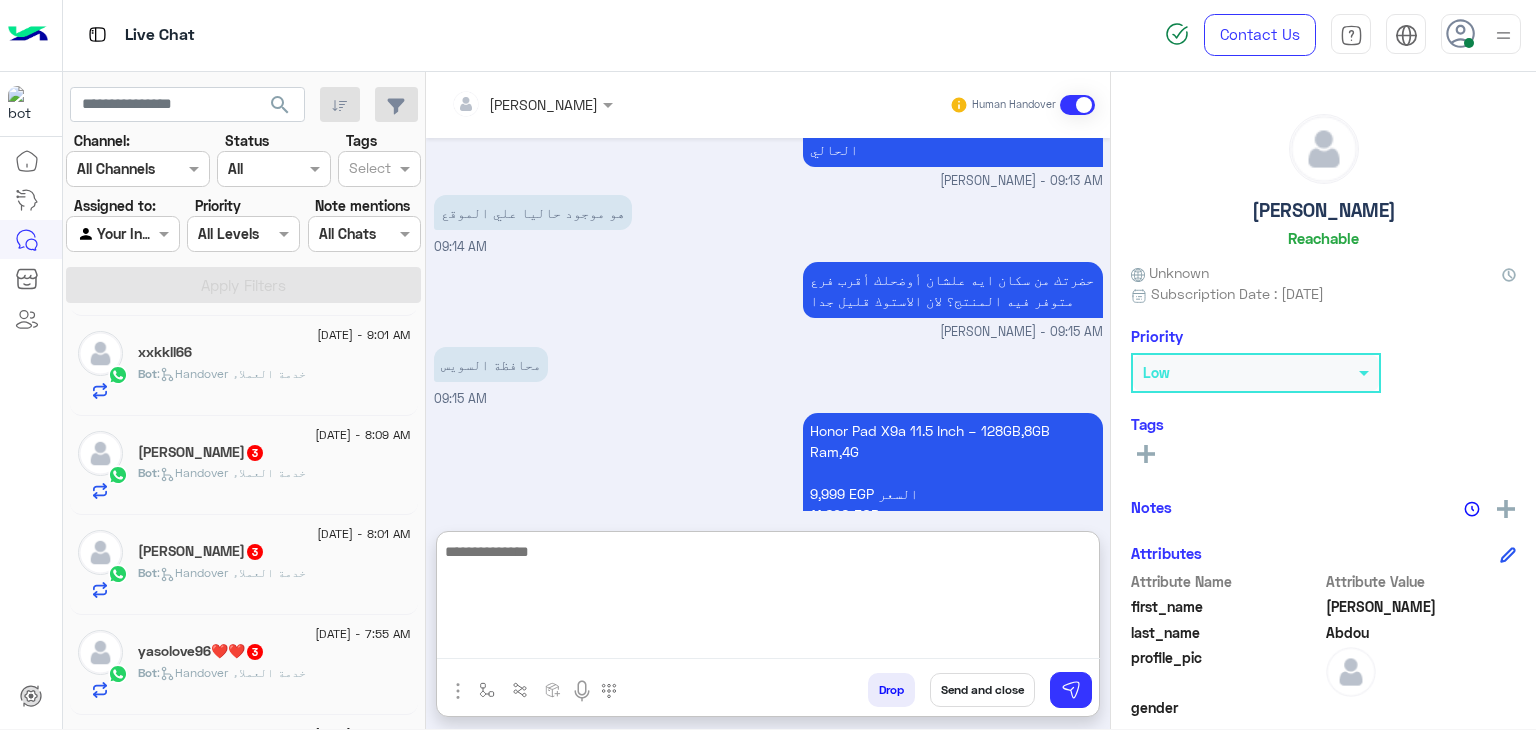 scroll, scrollTop: 1623, scrollLeft: 0, axis: vertical 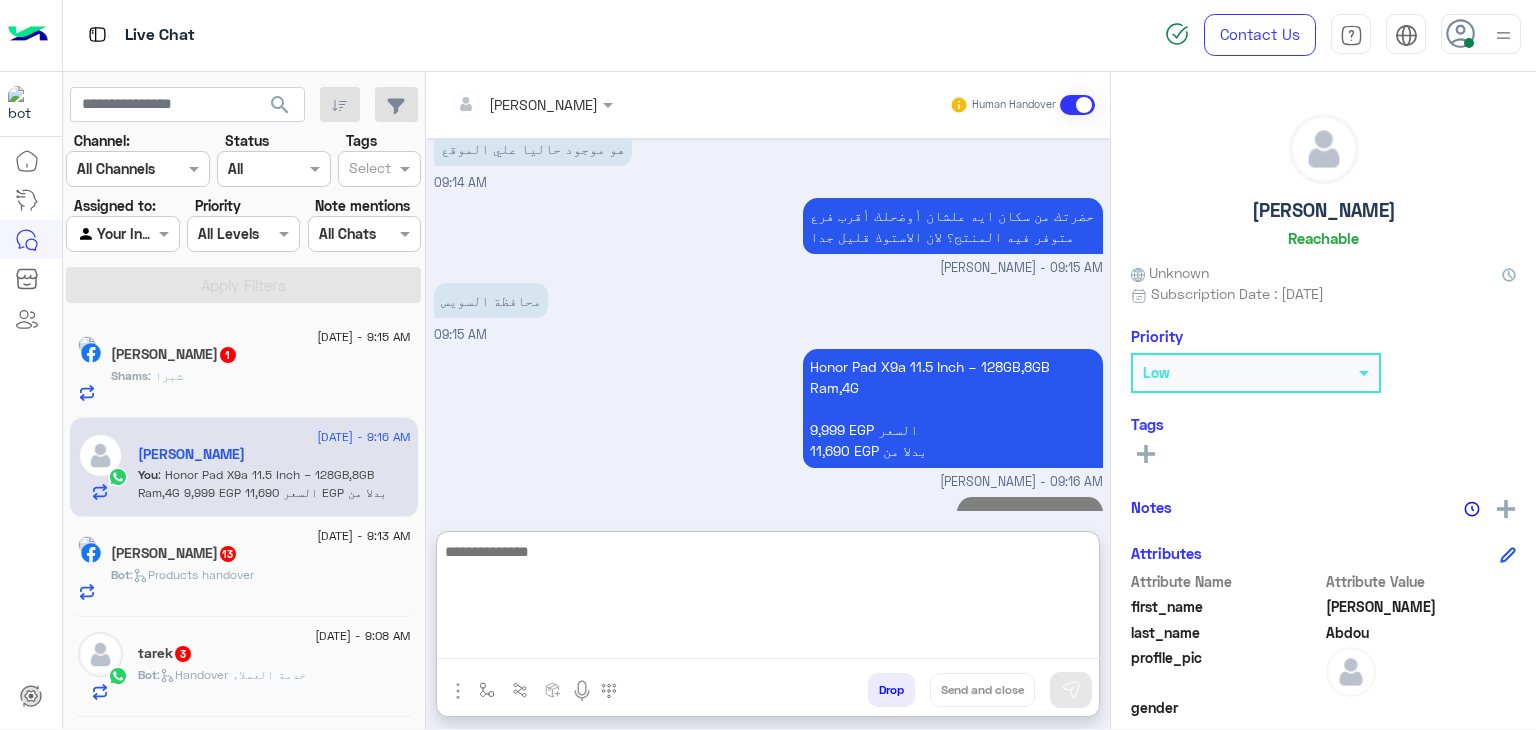 click on "Shams : [PERSON_NAME]" 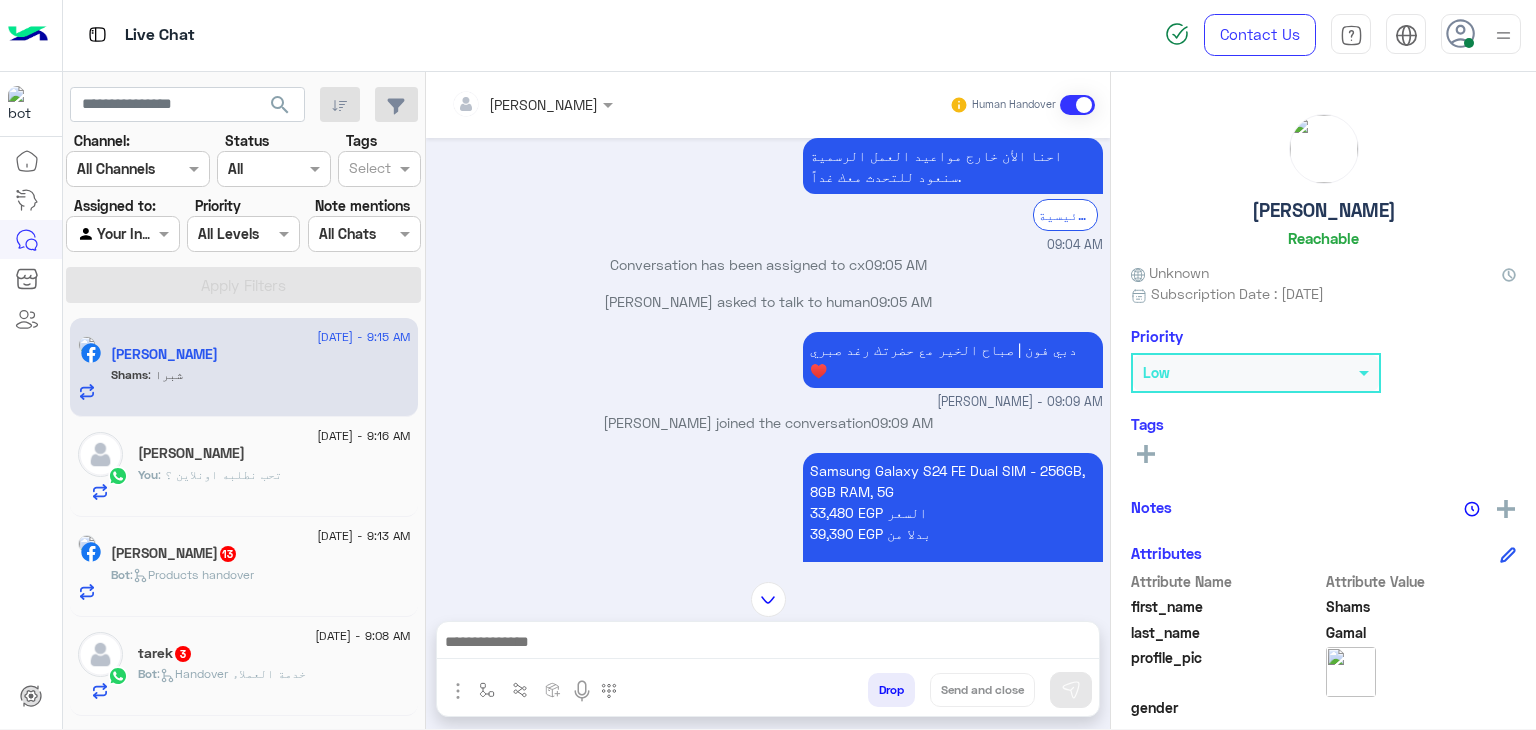 scroll, scrollTop: 906, scrollLeft: 0, axis: vertical 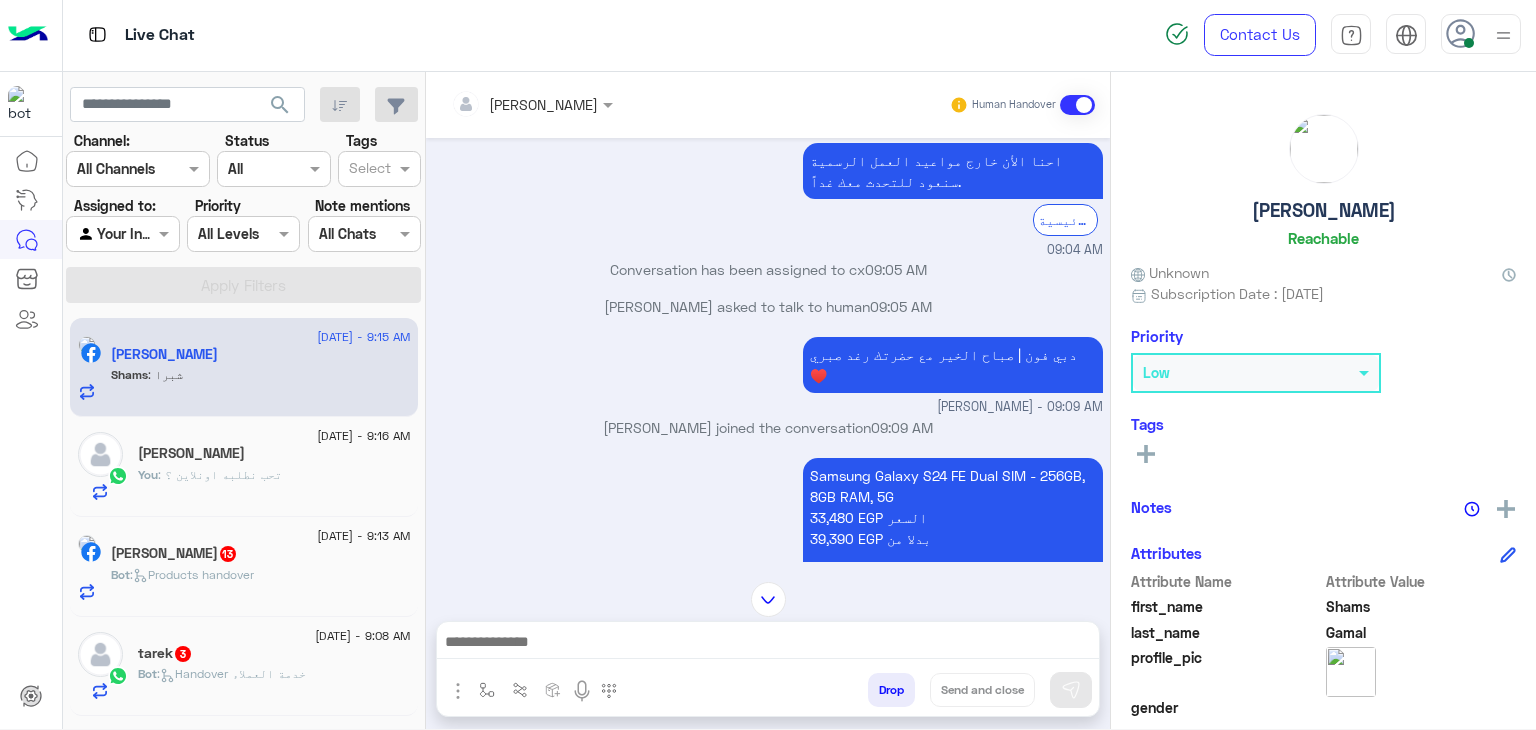 click on "Samsung Galaxy S24 FE Dual SIM - 256GB, 8GB RAM, 5G 33,480 EGP   السعر  39,390 EGP بدلا من   جميع أسعار منتجاتنا تشمل ضريبة القيمة المضافة ومُعفاة من أي رسوم جمركية" at bounding box center [953, 538] 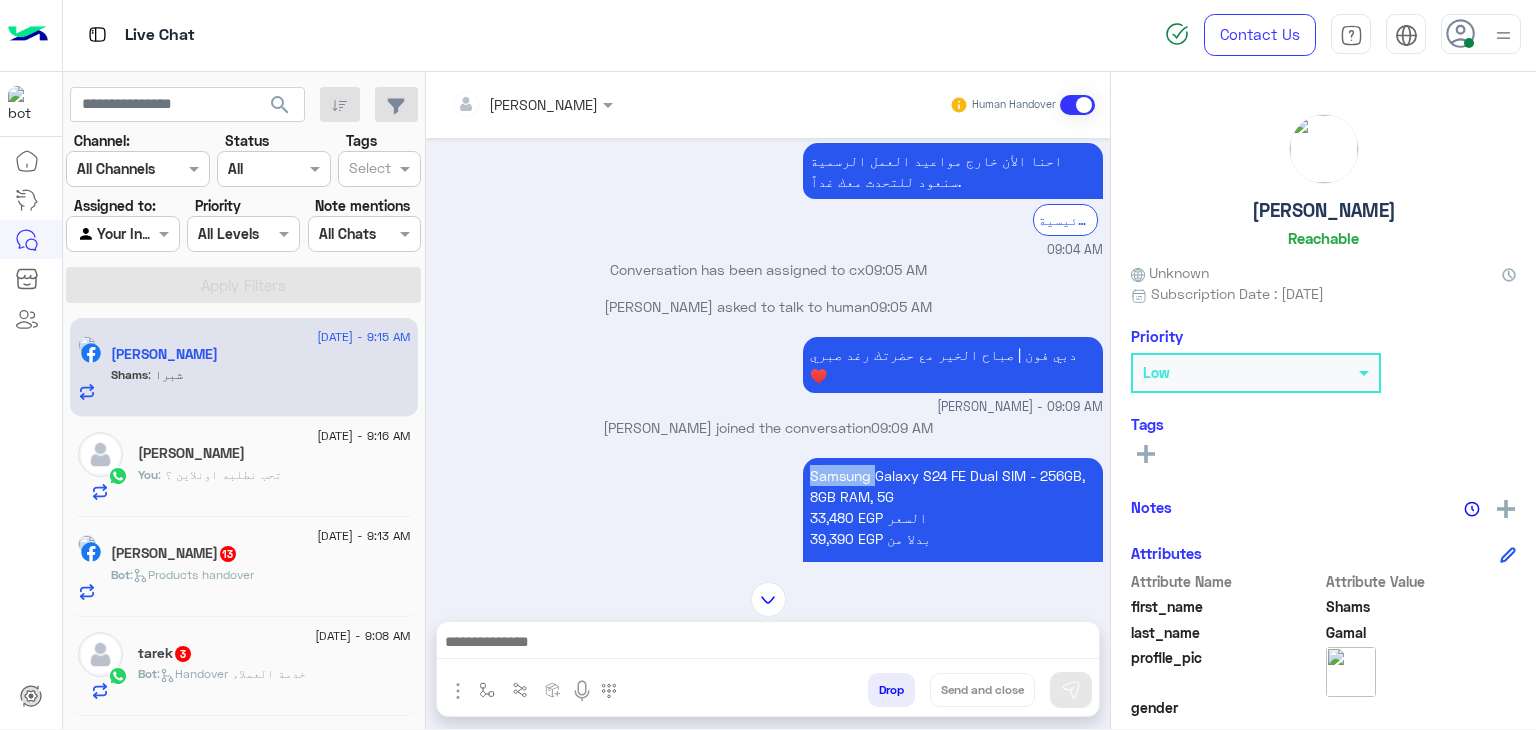 click on "Samsung Galaxy S24 FE Dual SIM - 256GB, 8GB RAM, 5G 33,480 EGP   السعر  39,390 EGP بدلا من   جميع أسعار منتجاتنا تشمل ضريبة القيمة المضافة ومُعفاة من أي رسوم جمركية" at bounding box center (953, 538) 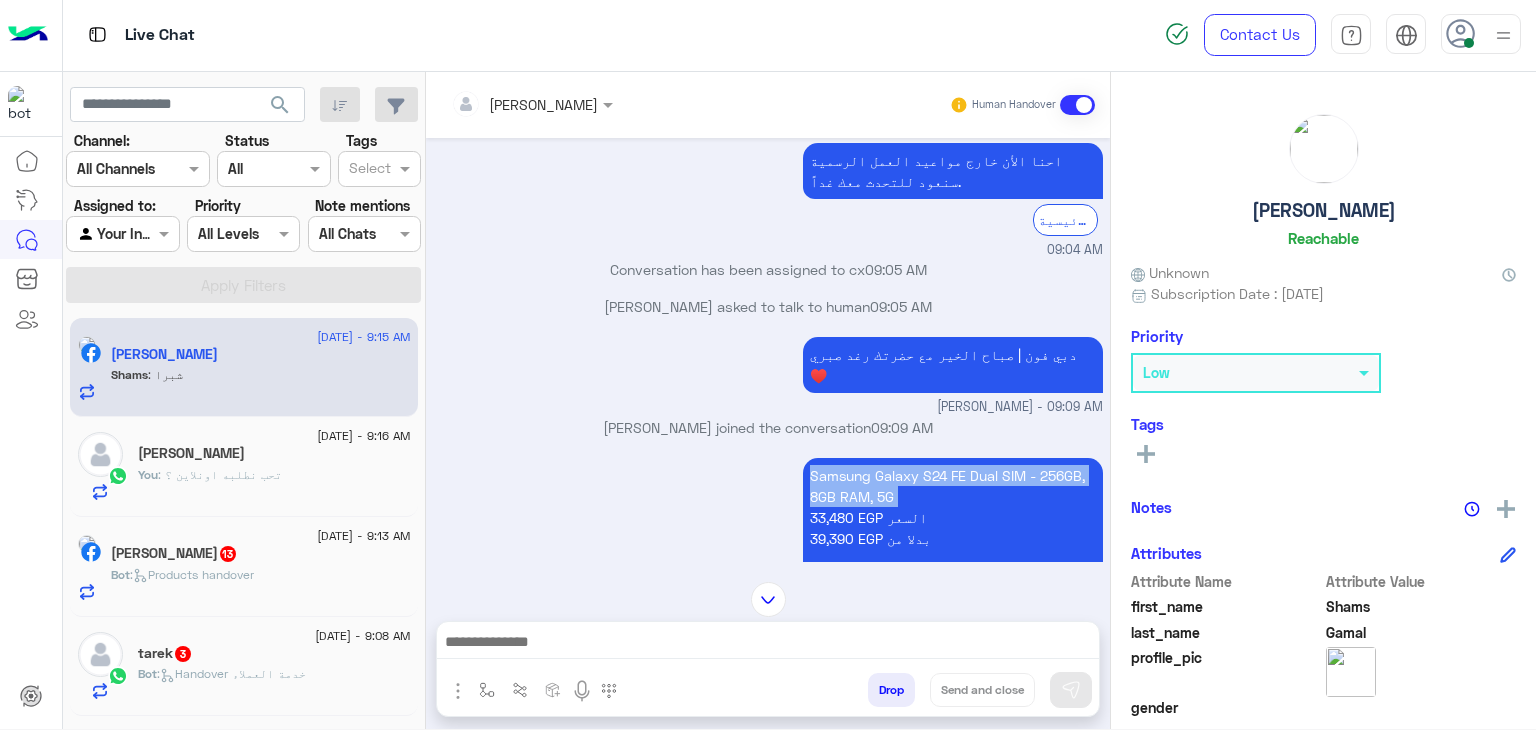 click on "Samsung Galaxy S24 FE Dual SIM - 256GB, 8GB RAM, 5G 33,480 EGP   السعر  39,390 EGP بدلا من   جميع أسعار منتجاتنا تشمل ضريبة القيمة المضافة ومُعفاة من أي رسوم جمركية" at bounding box center [953, 538] 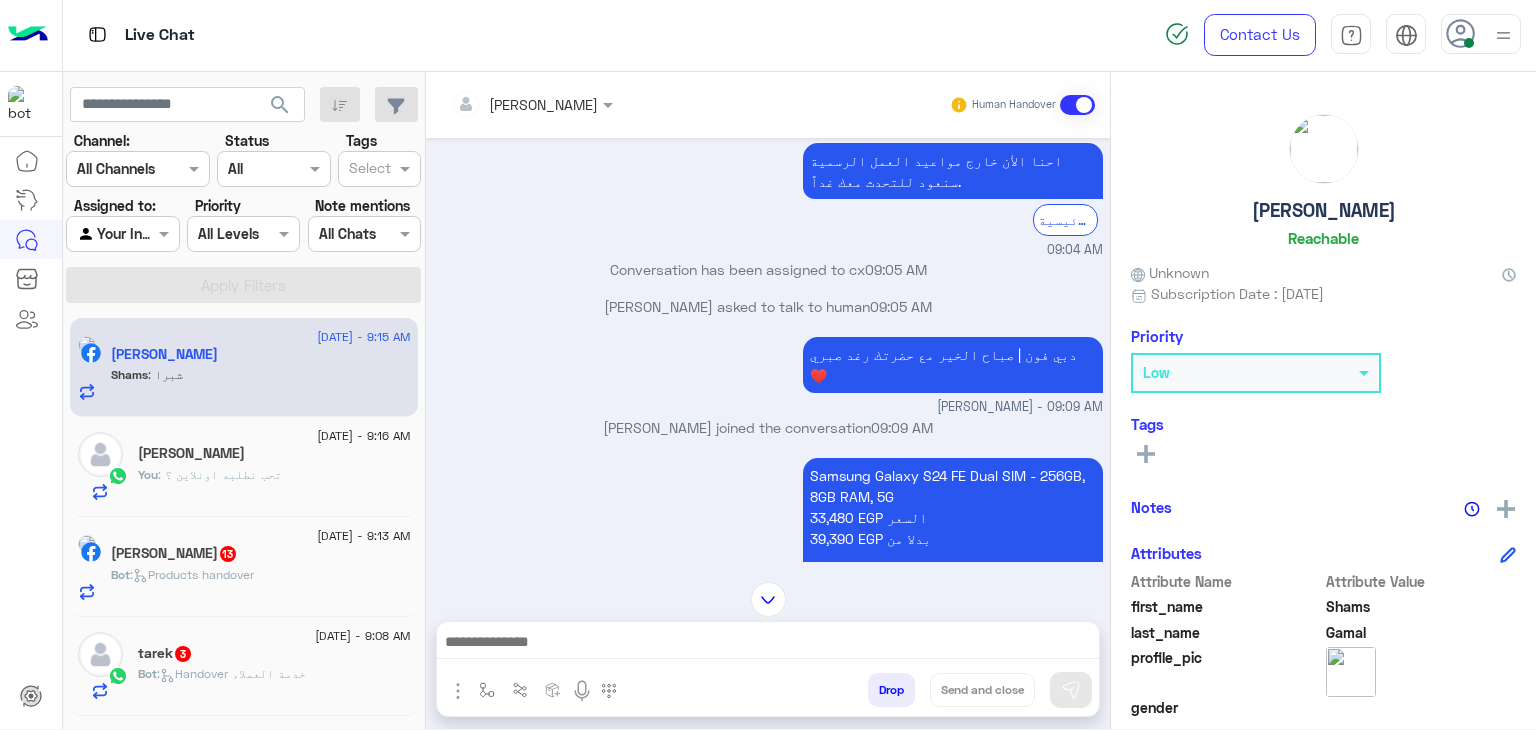 click on "[PERSON_NAME]" 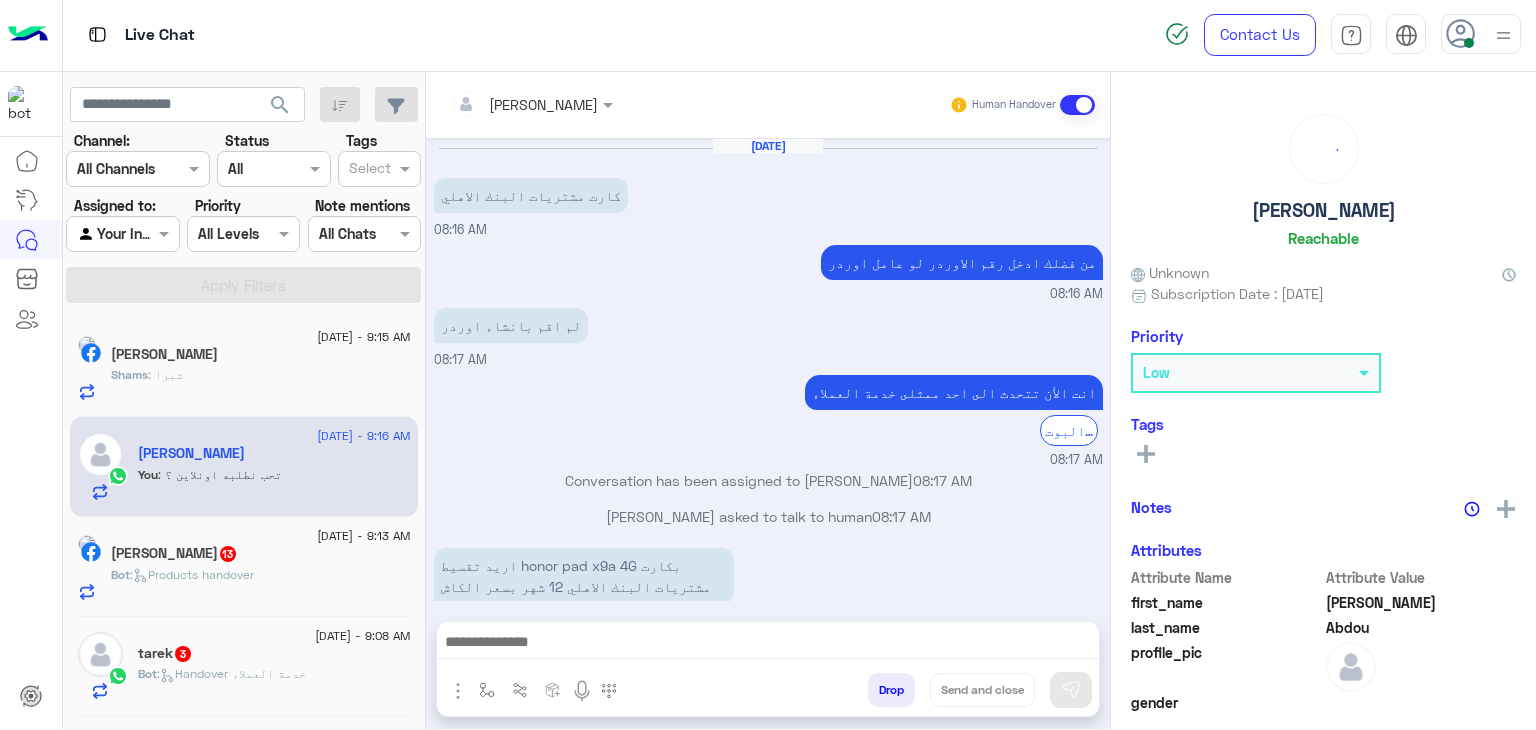 scroll, scrollTop: 1127, scrollLeft: 0, axis: vertical 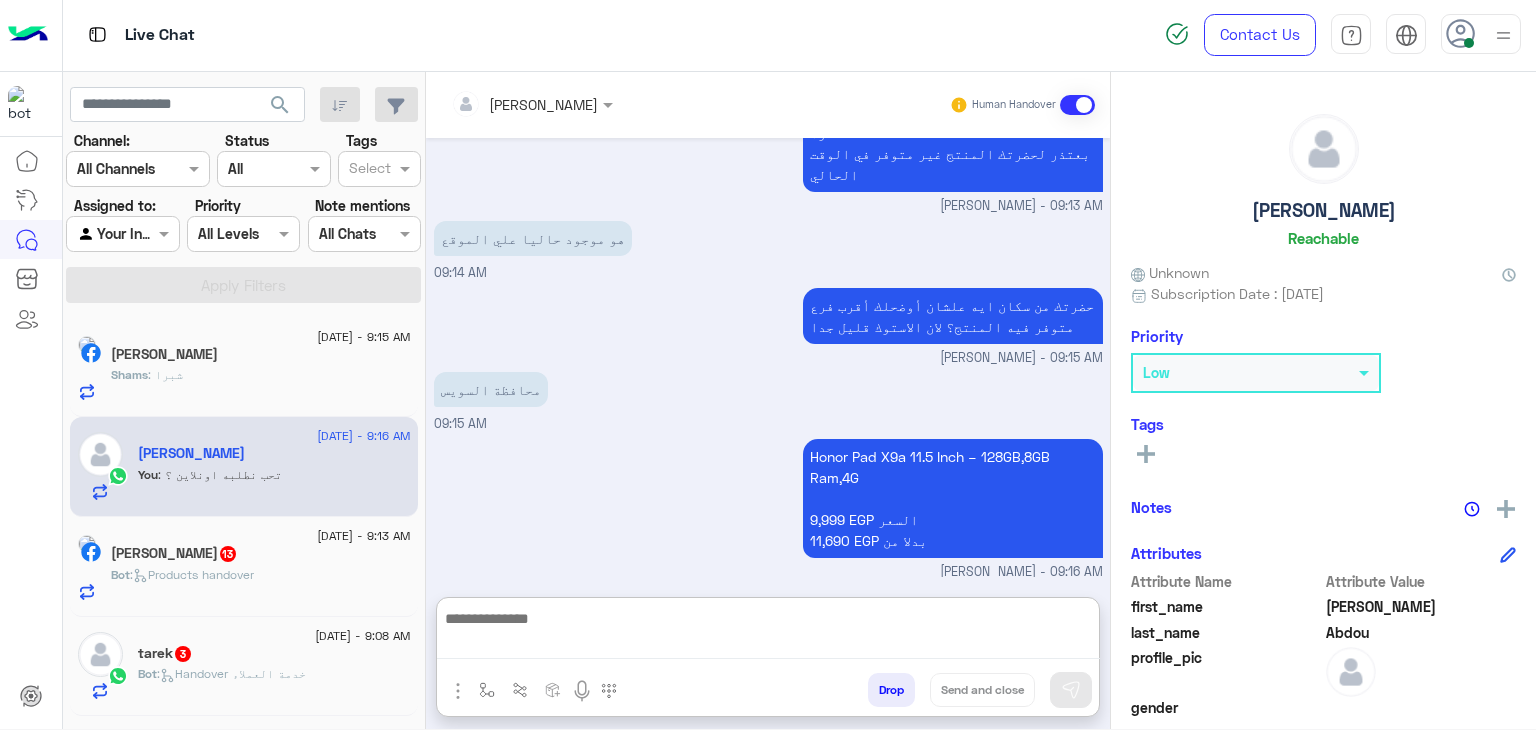 click at bounding box center [768, 632] 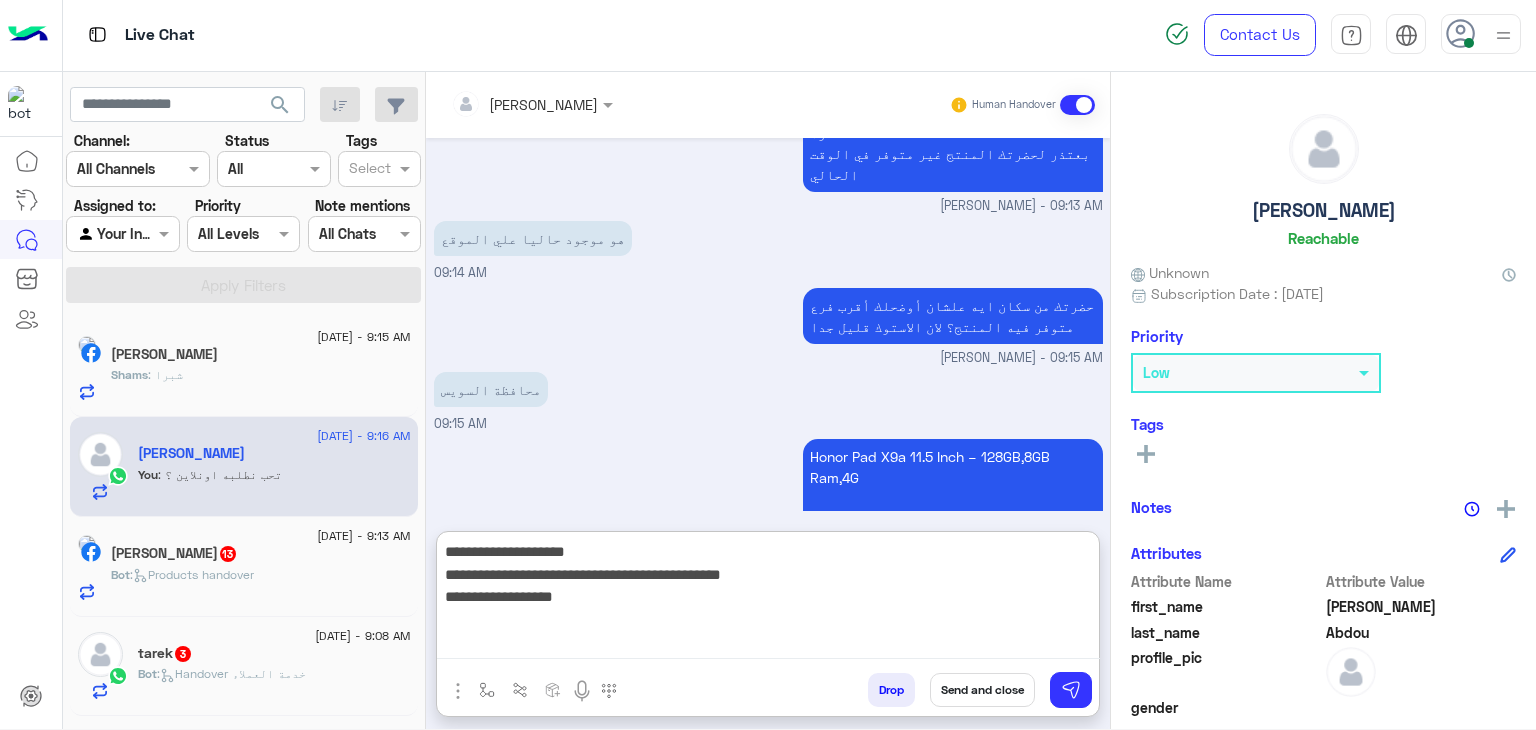 type on "**********" 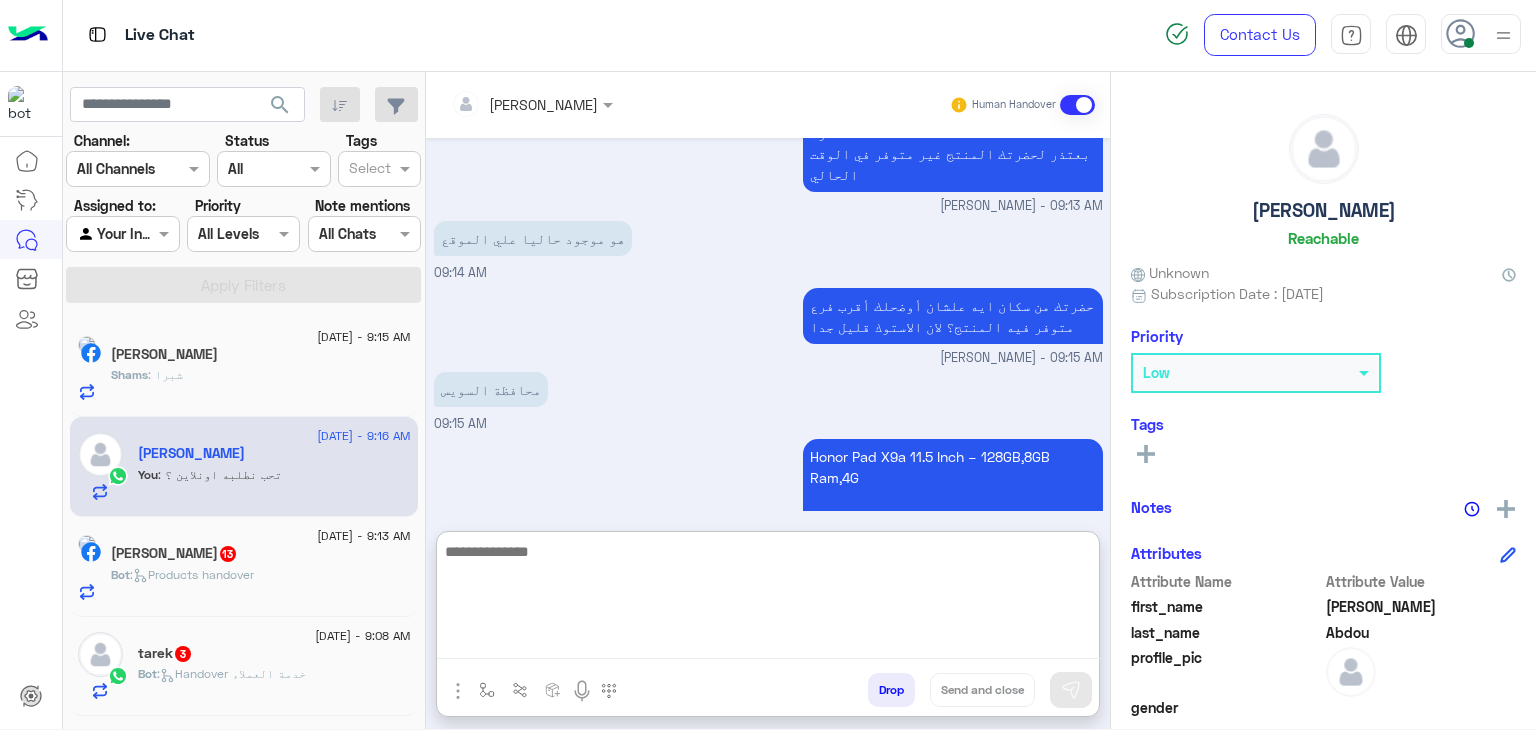 scroll, scrollTop: 1323, scrollLeft: 0, axis: vertical 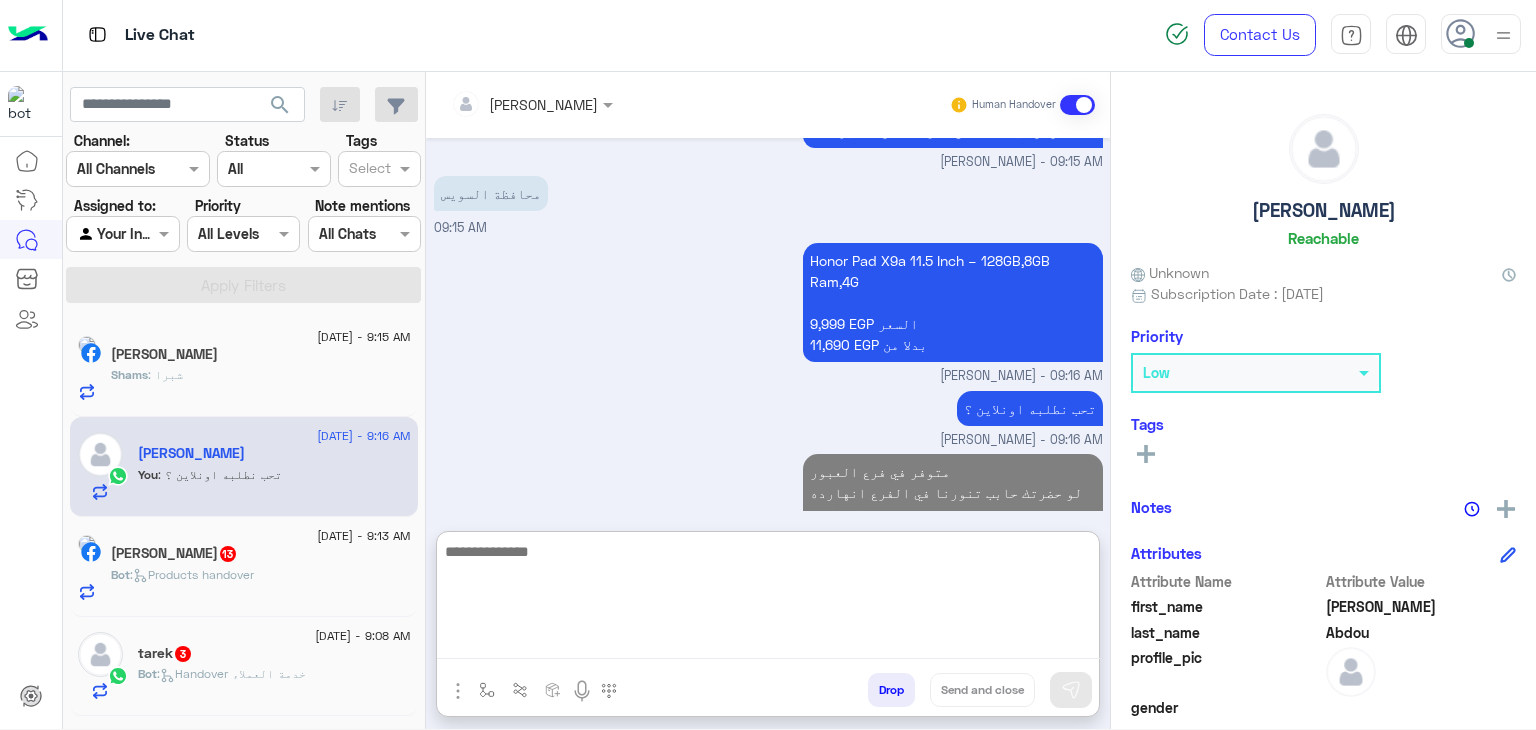 click on "[PERSON_NAME]" 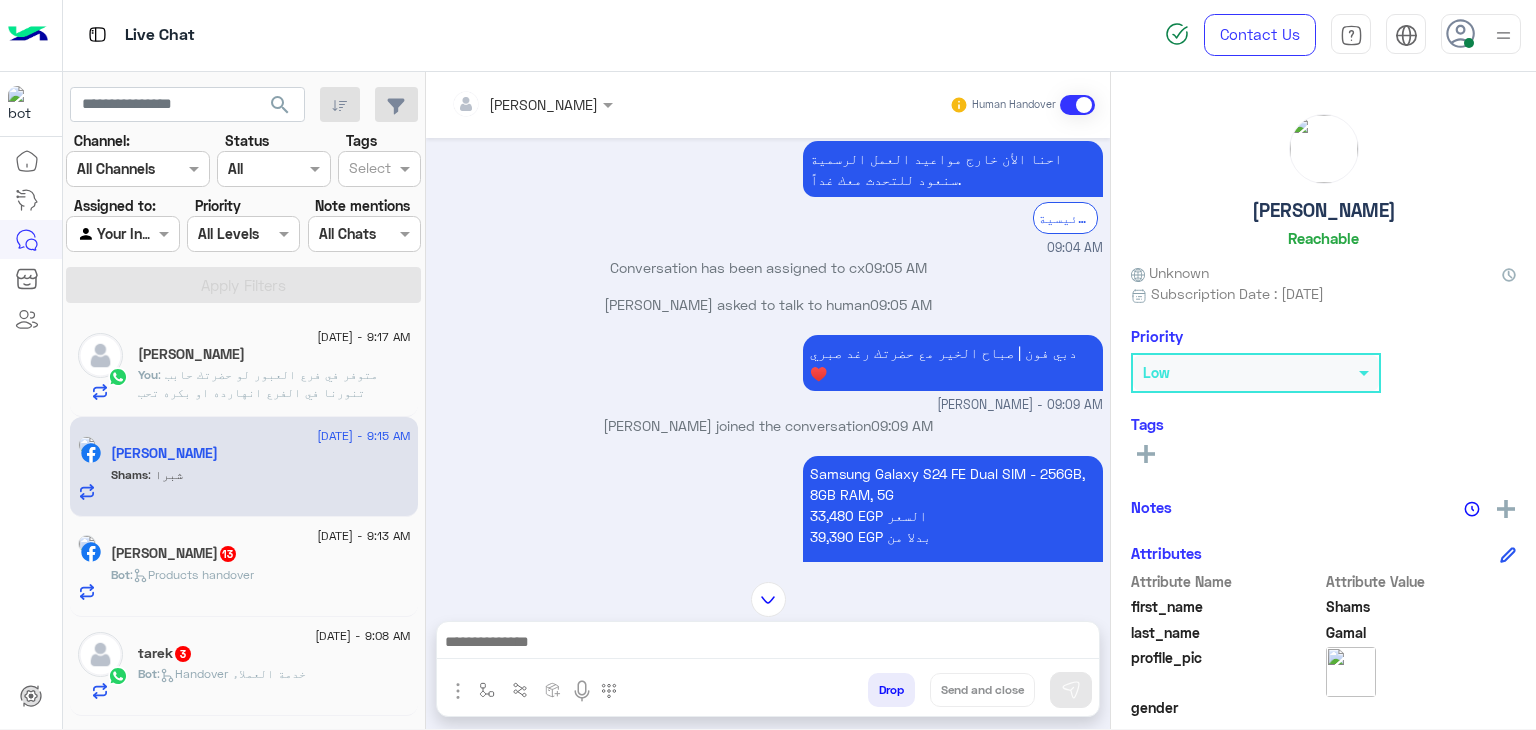 scroll, scrollTop: 906, scrollLeft: 0, axis: vertical 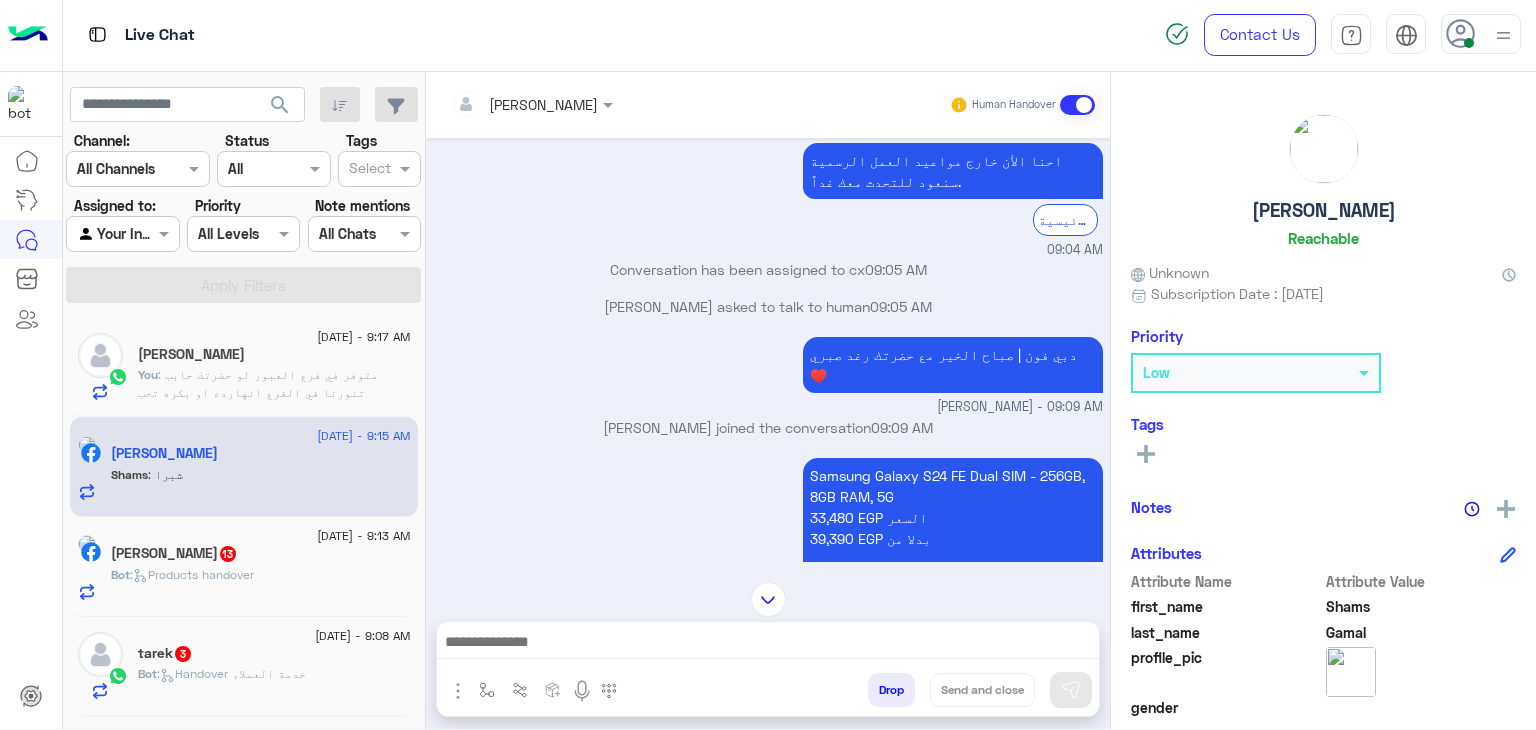 click on "Samsung Galaxy S24 FE Dual SIM - 256GB, 8GB RAM, 5G 33,480 EGP   السعر  39,390 EGP بدلا من   جميع أسعار منتجاتنا تشمل ضريبة القيمة المضافة ومُعفاة من أي رسوم جمركية" at bounding box center [953, 538] 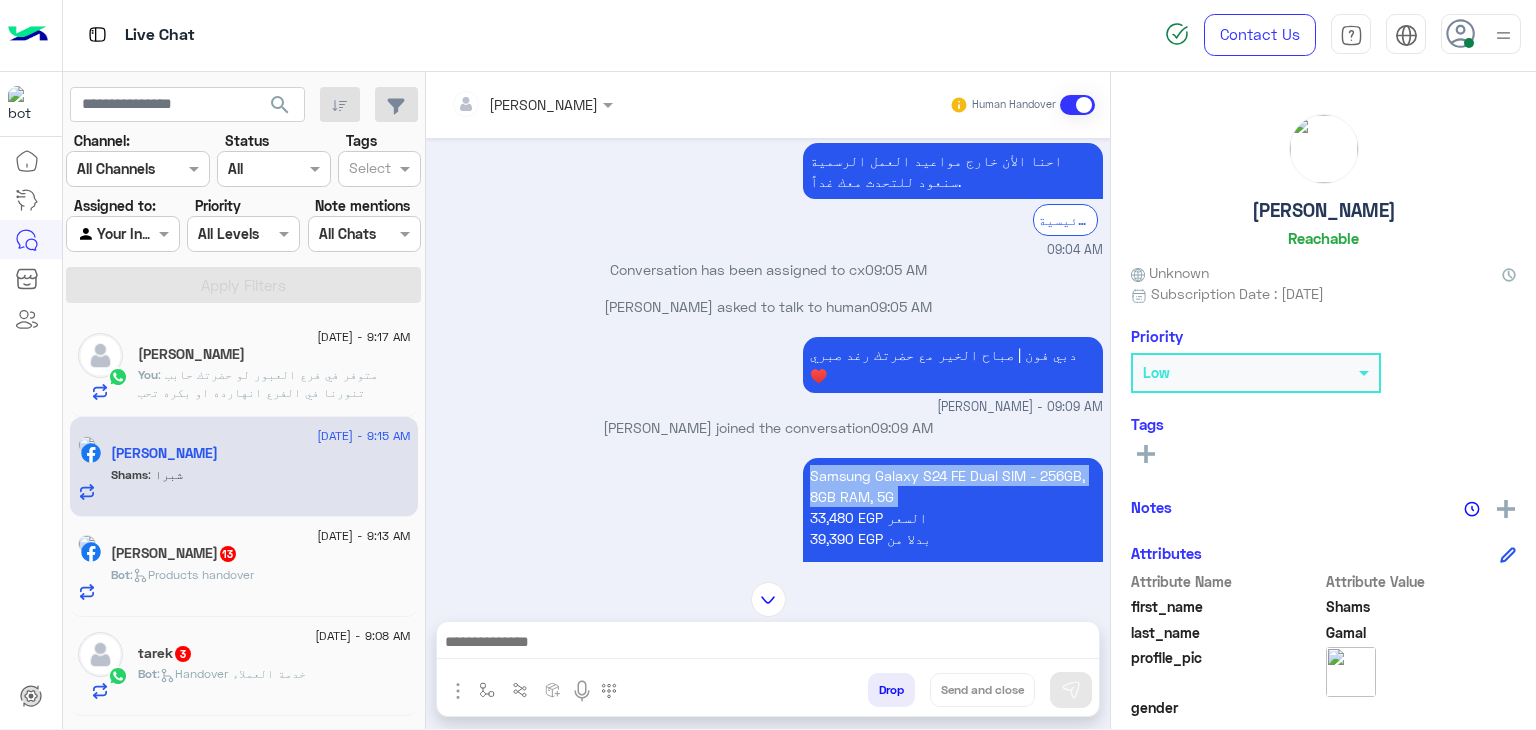 click on "Samsung Galaxy S24 FE Dual SIM - 256GB, 8GB RAM, 5G 33,480 EGP   السعر  39,390 EGP بدلا من   جميع أسعار منتجاتنا تشمل ضريبة القيمة المضافة ومُعفاة من أي رسوم جمركية" at bounding box center (953, 538) 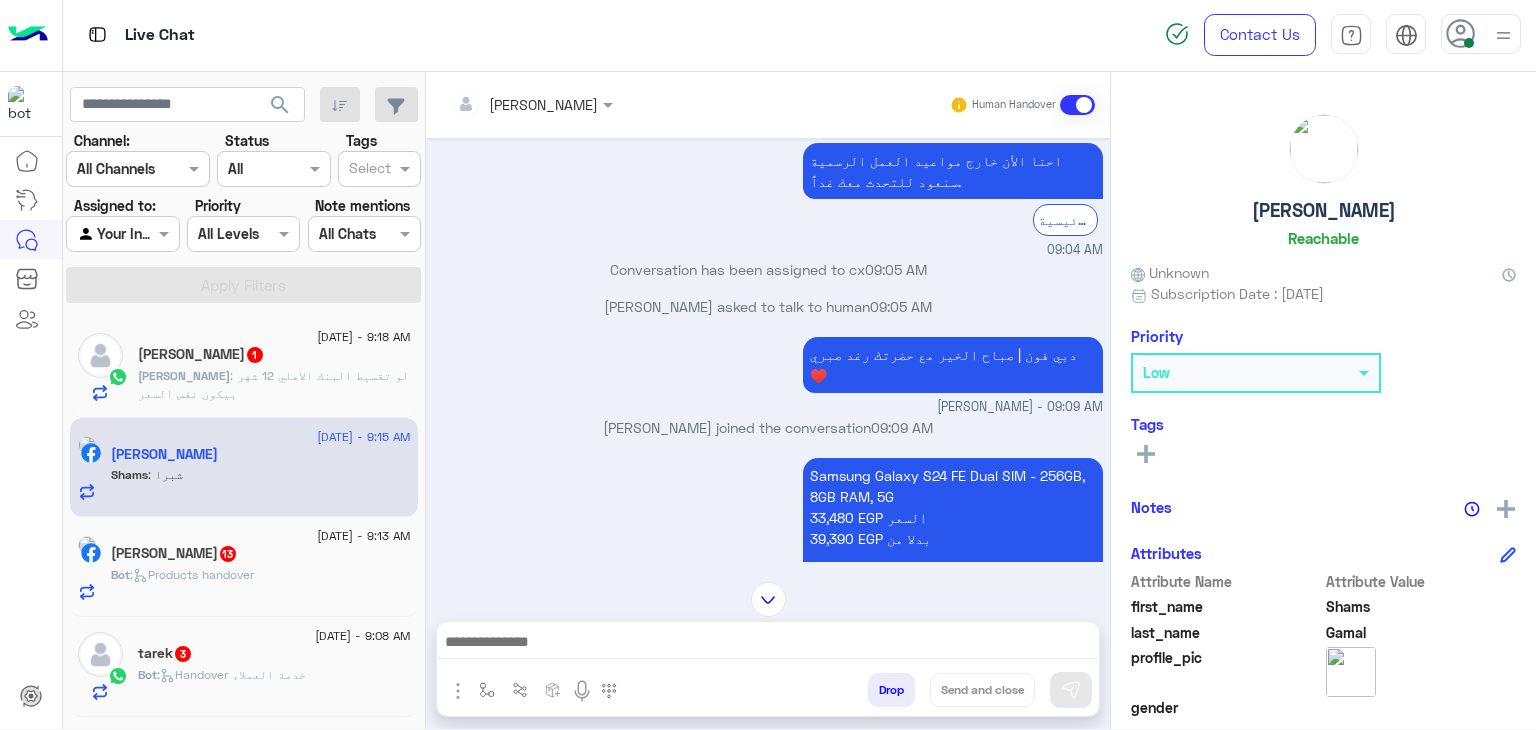 click on "[PERSON_NAME] : لو تقسيط البنك الاهلي 12 شهر بيكون نفس السعر" 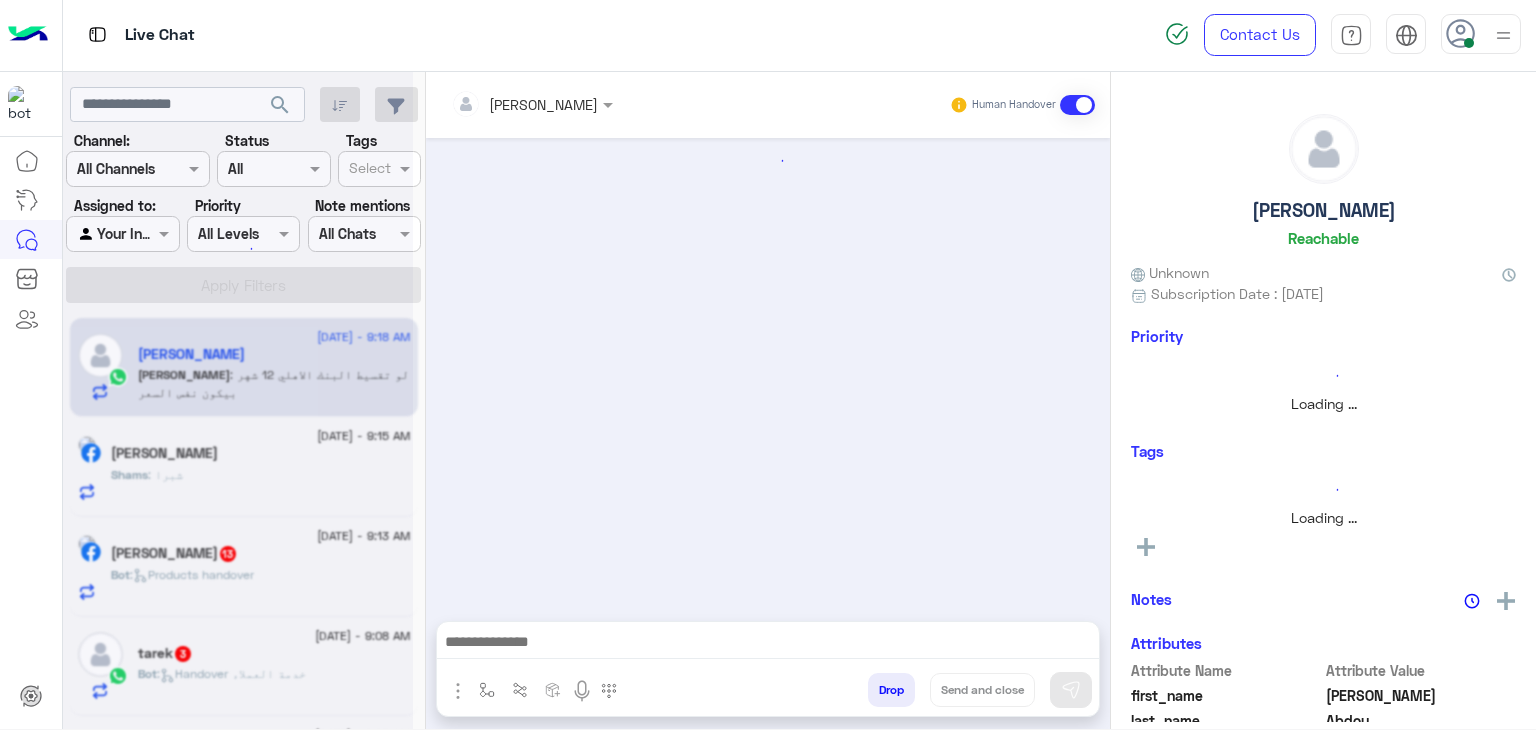 scroll, scrollTop: 1224, scrollLeft: 0, axis: vertical 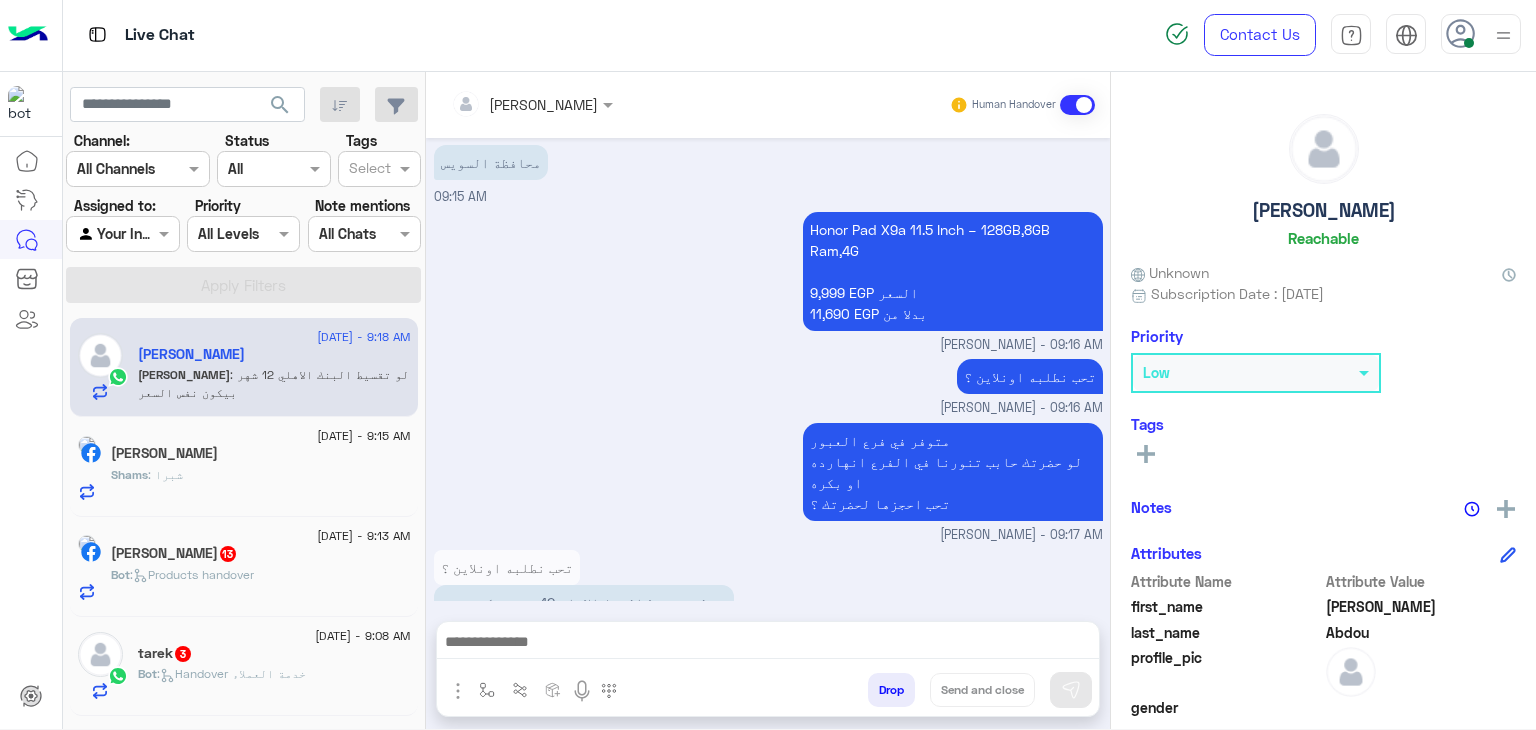 click at bounding box center (768, 644) 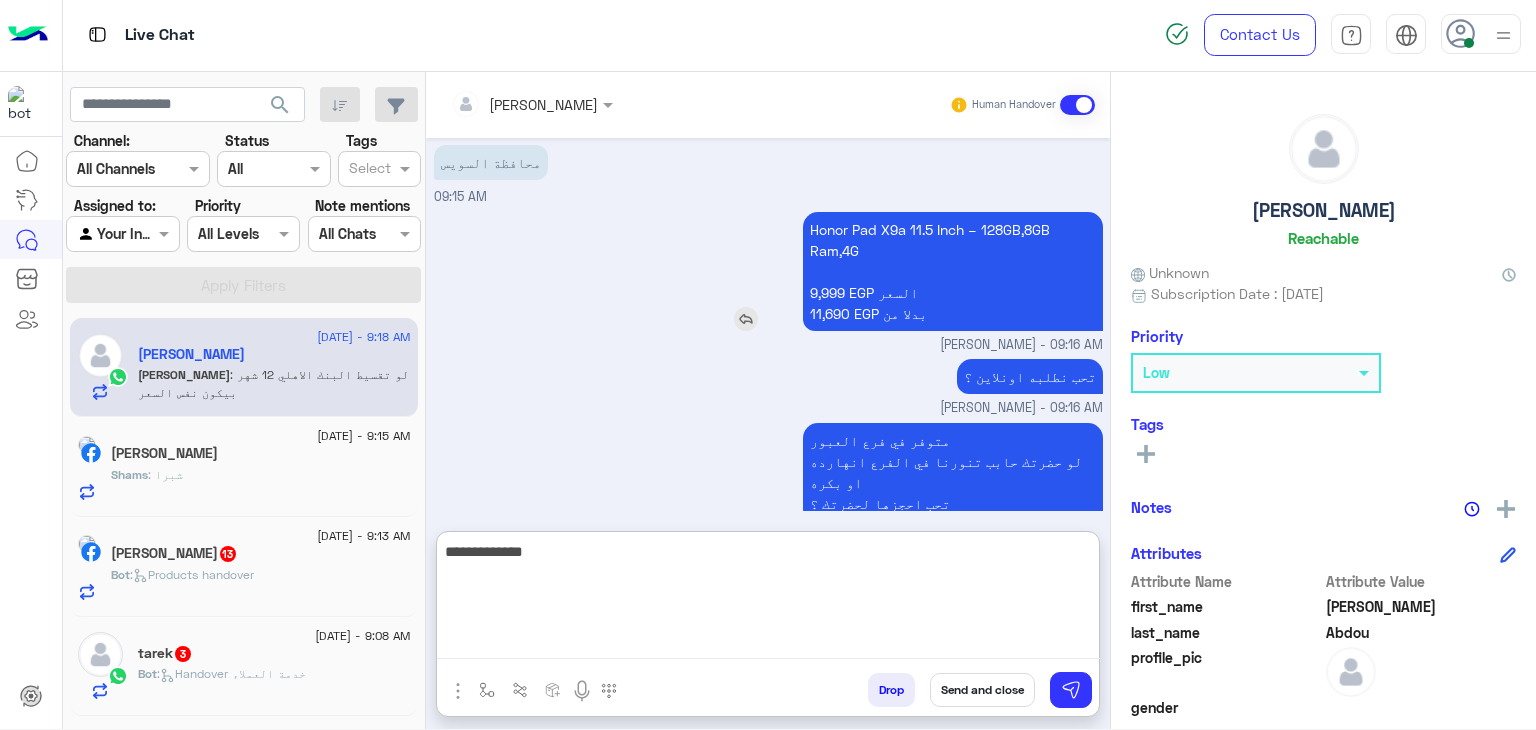 click on "Honor Pad X9a 11.5 Inch – 128GB,8GB Ram,4G 9,999 EGP السعر  11,690 EGP بدلا من" at bounding box center [953, 271] 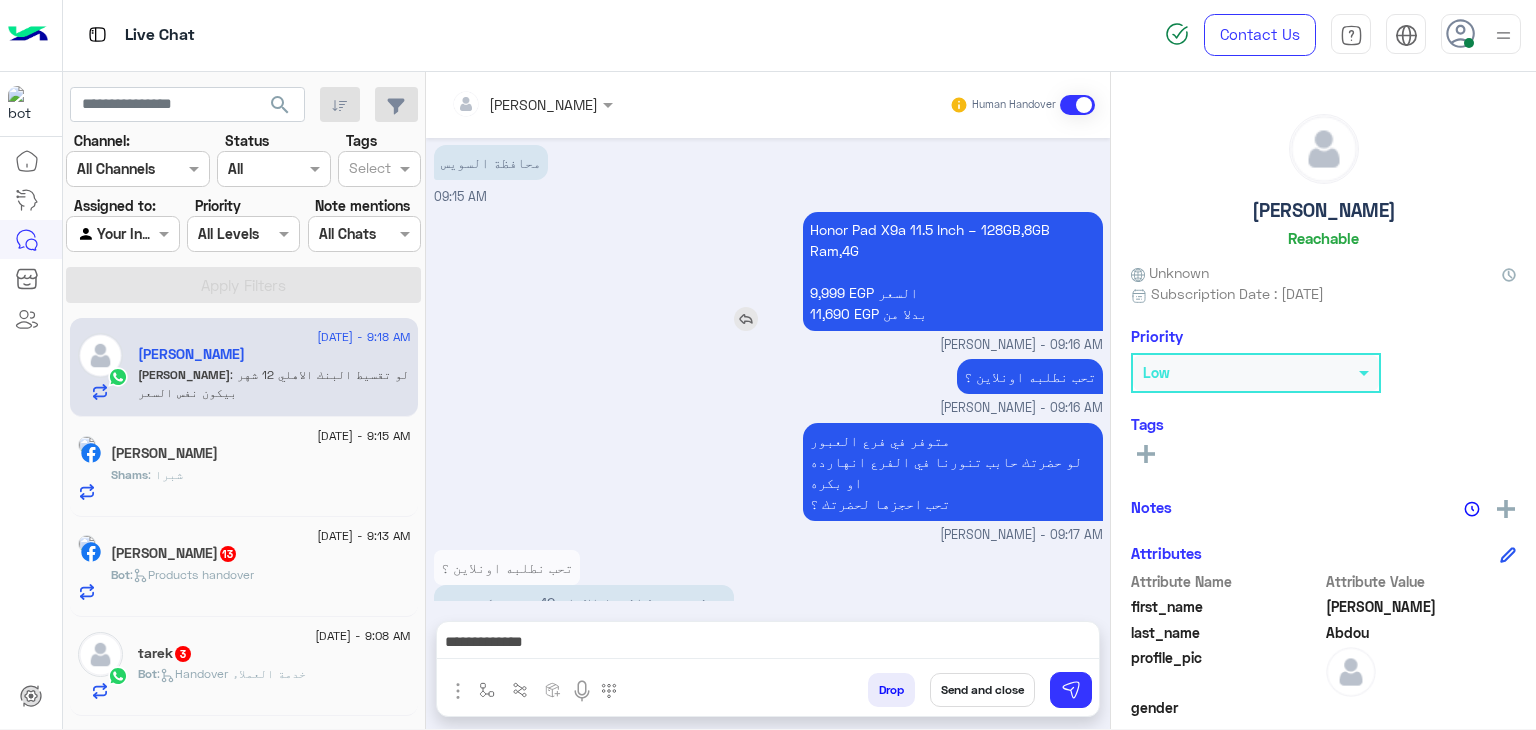 click on "Honor Pad X9a 11.5 Inch – 128GB,8GB Ram,4G 9,999 EGP السعر  11,690 EGP بدلا من" at bounding box center (953, 271) 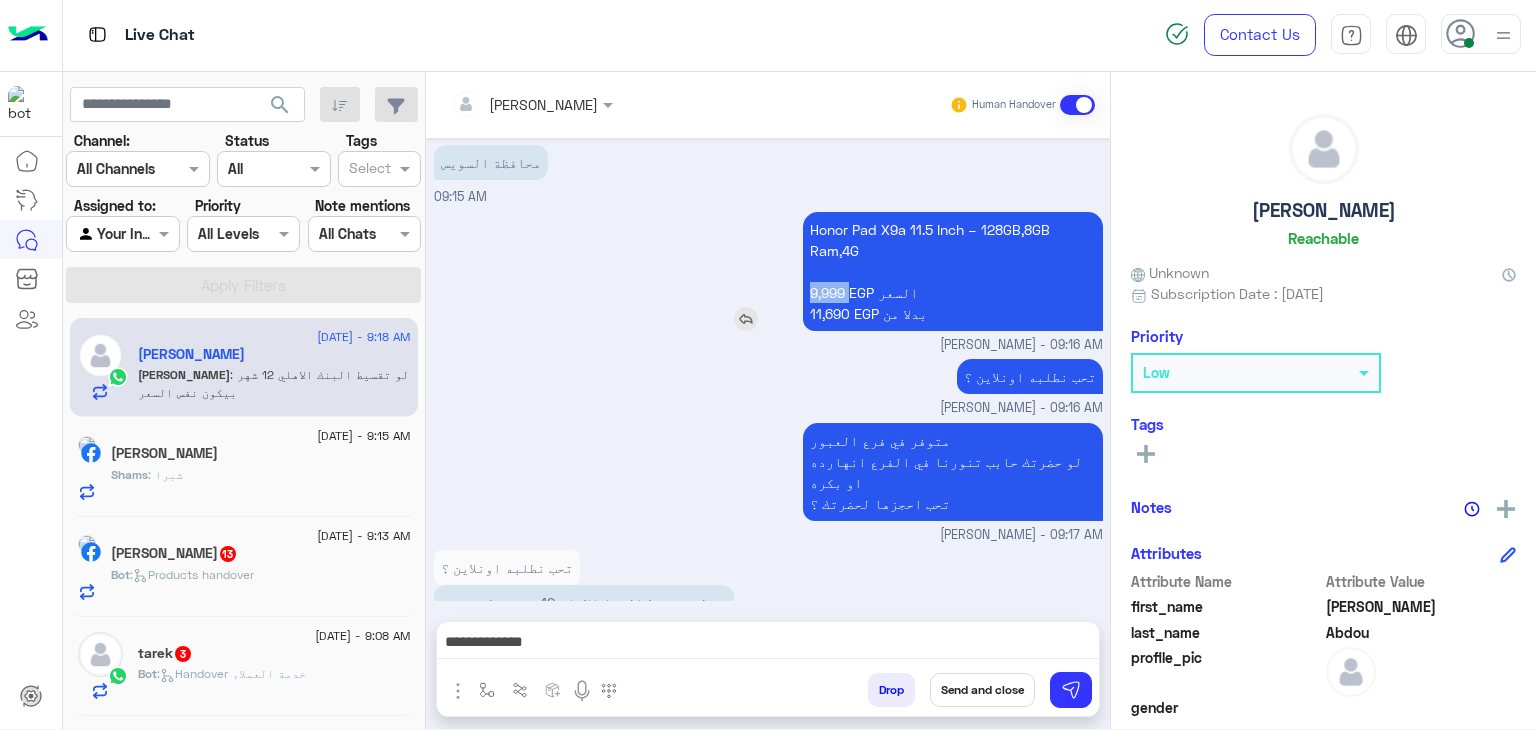 copy on "9,999" 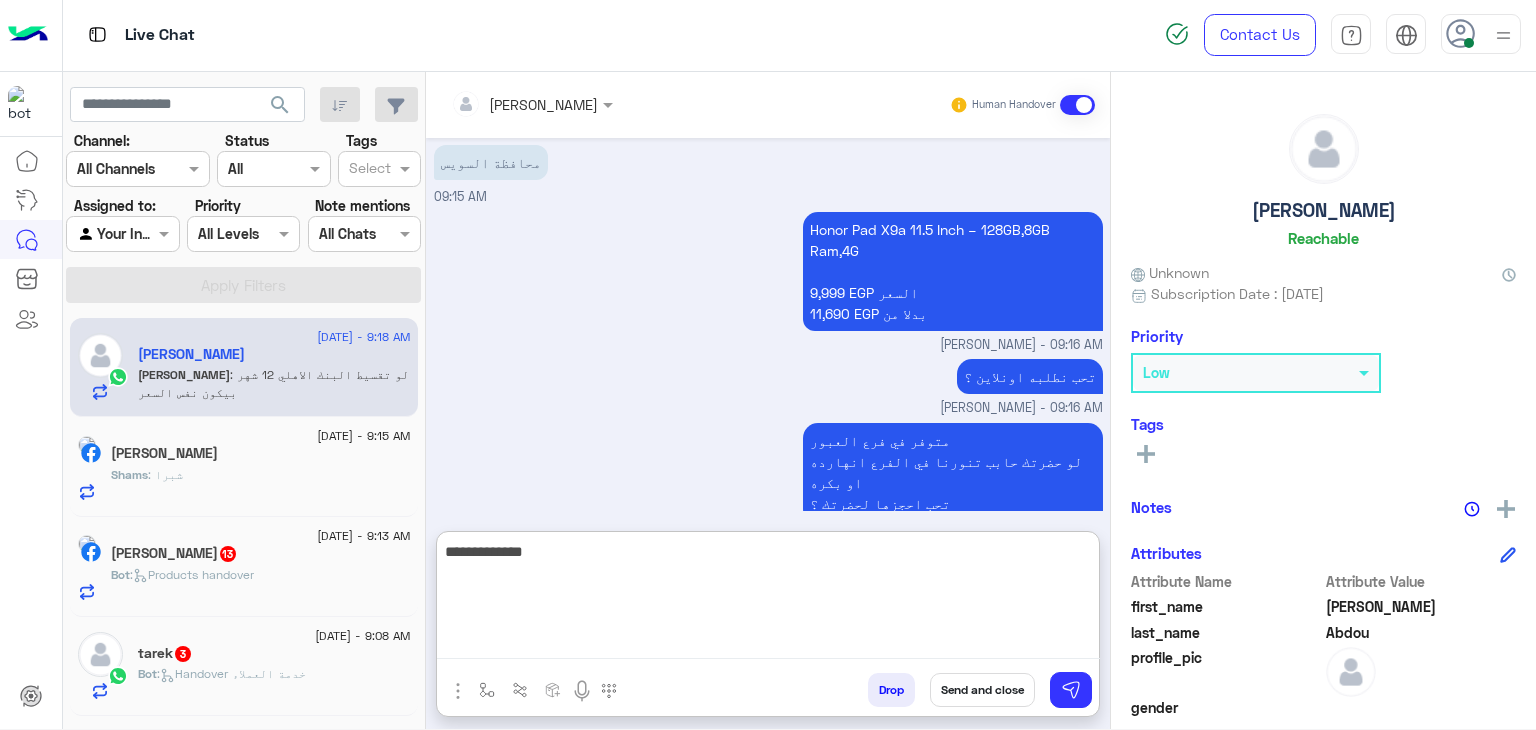 paste on "****" 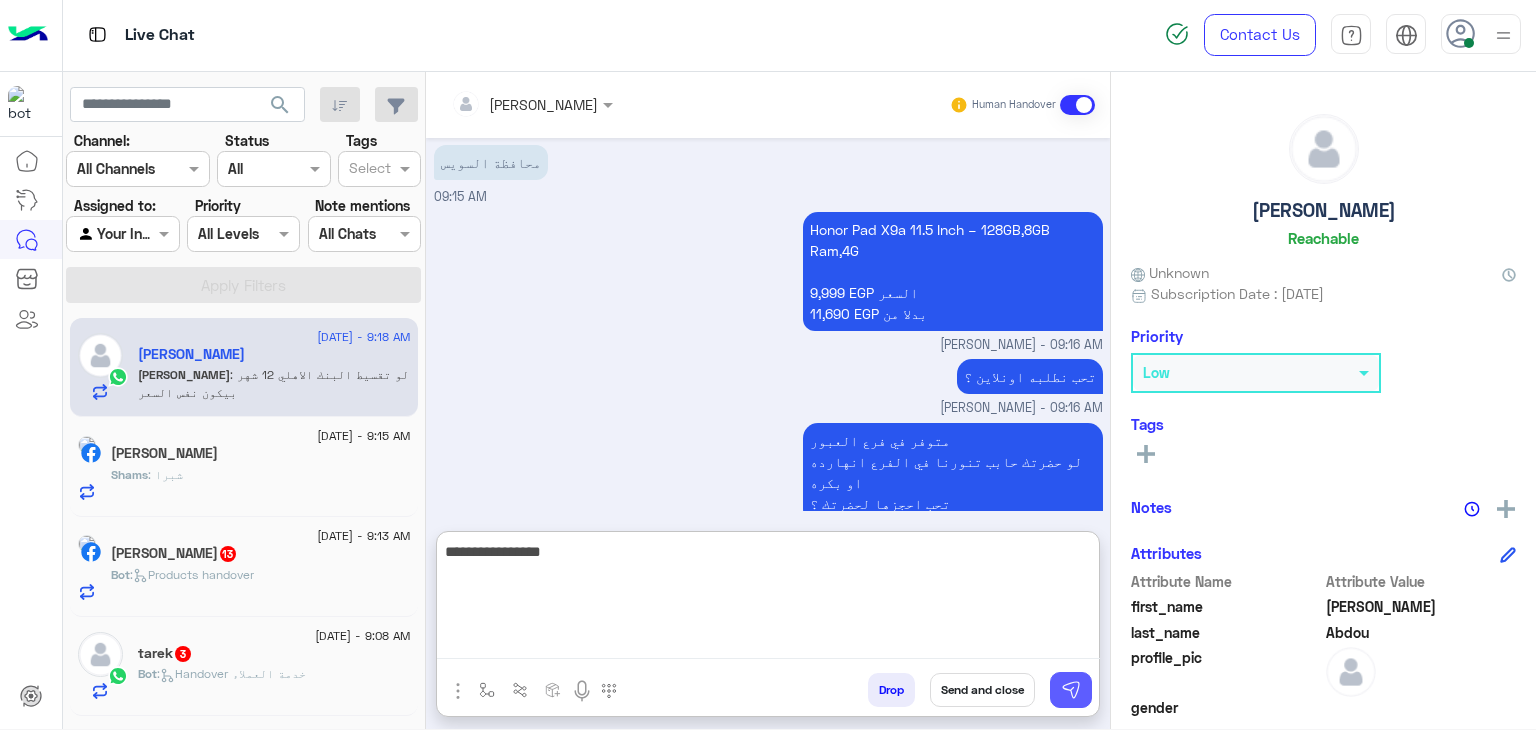 type on "**********" 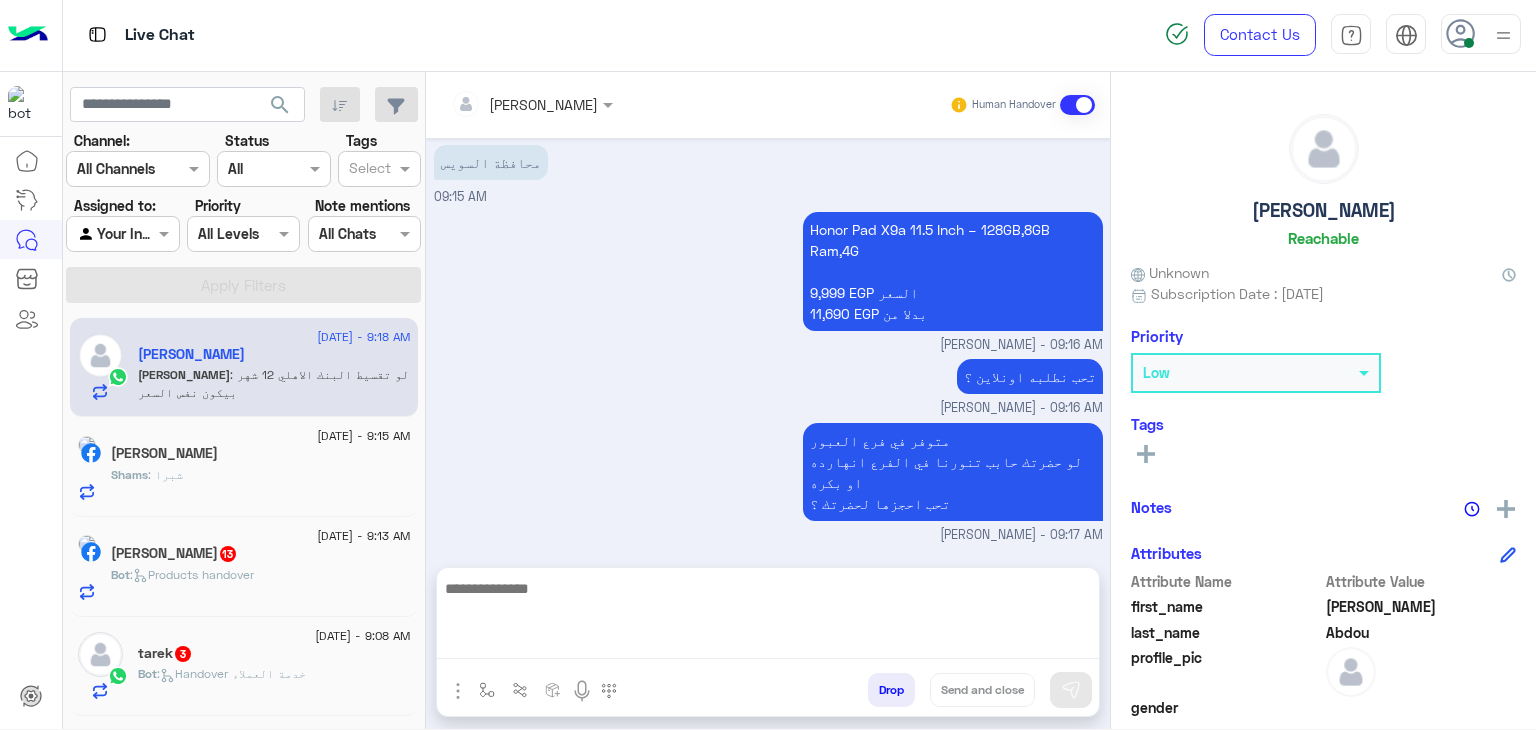 scroll, scrollTop: 1288, scrollLeft: 0, axis: vertical 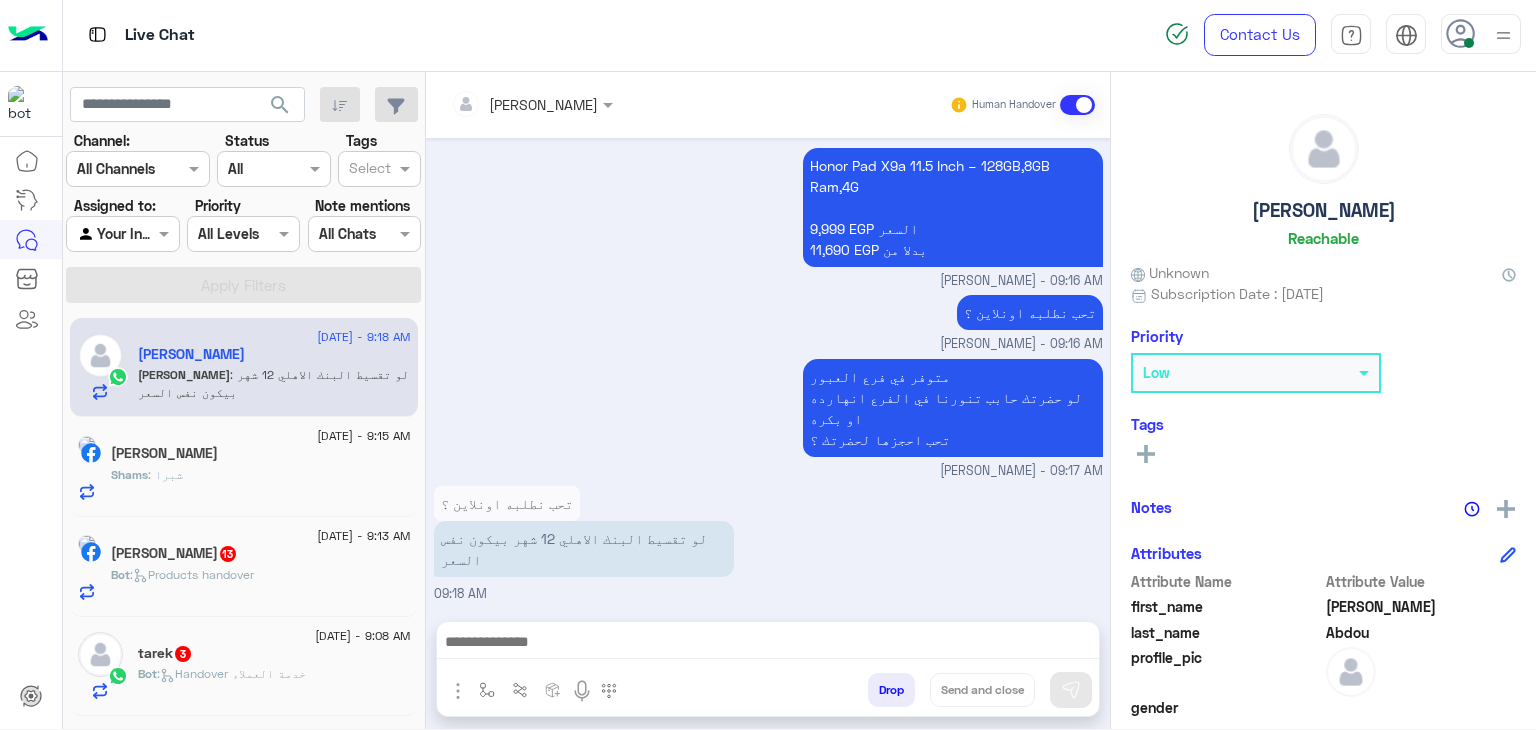 click on "Shams : [PERSON_NAME]" 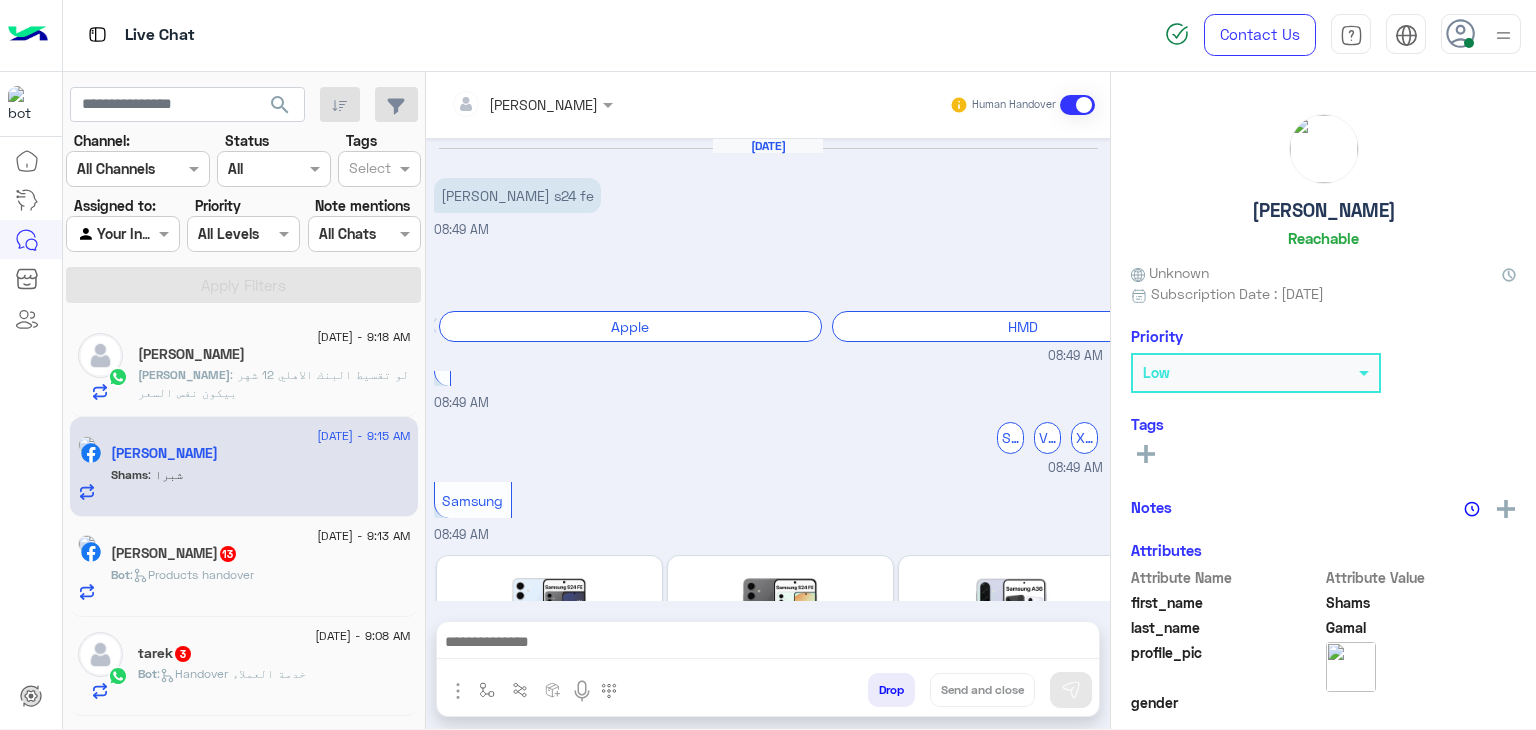scroll, scrollTop: 1406, scrollLeft: 0, axis: vertical 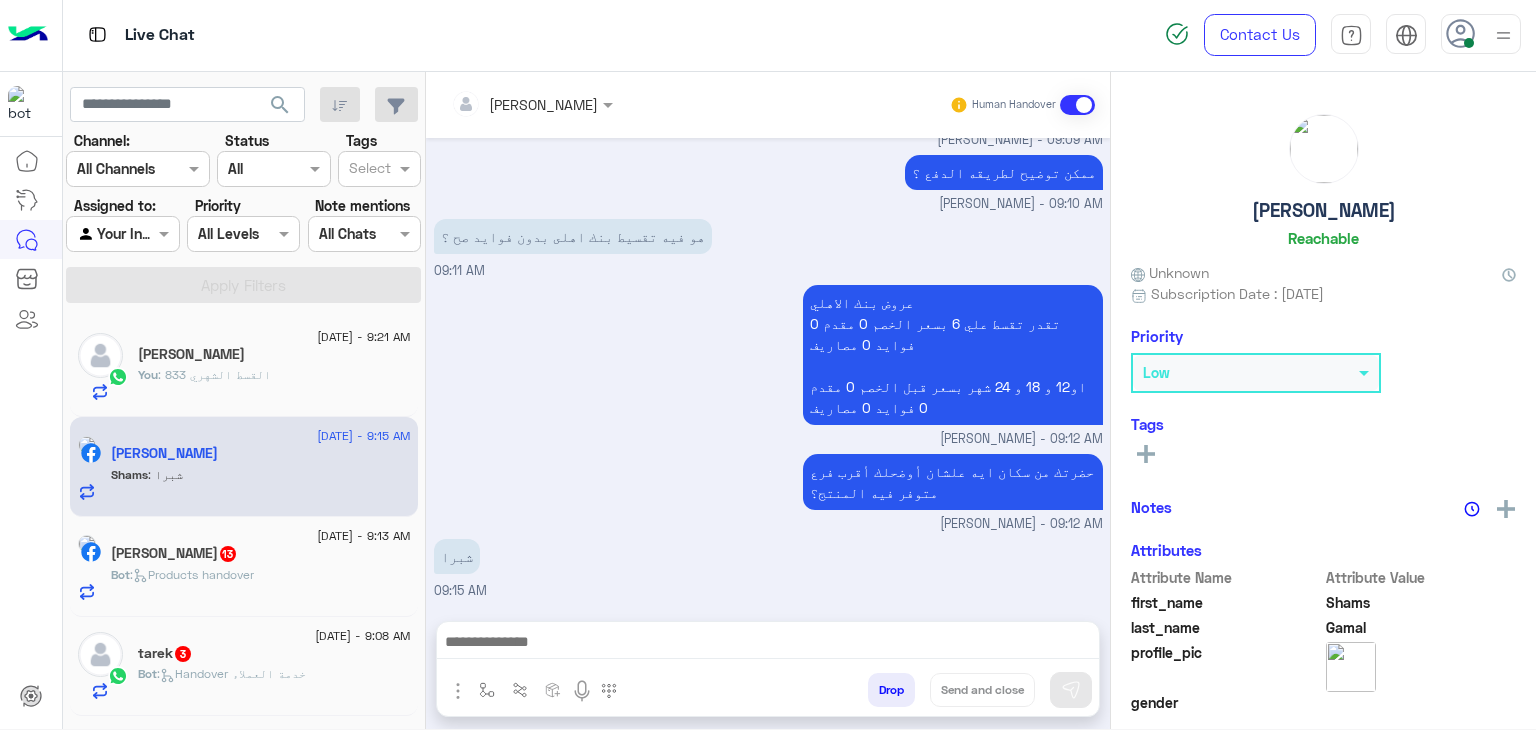 click at bounding box center [768, 644] 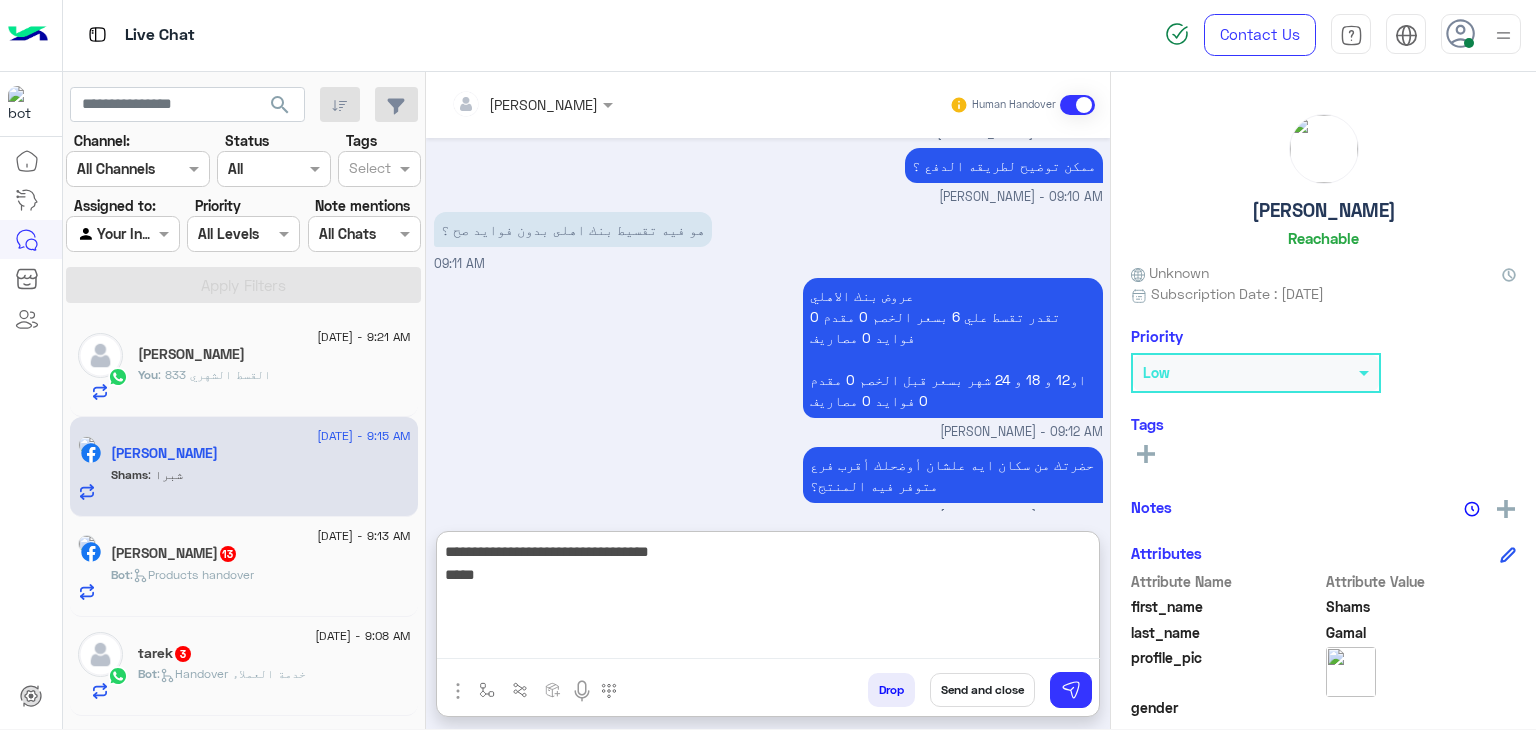 type on "**********" 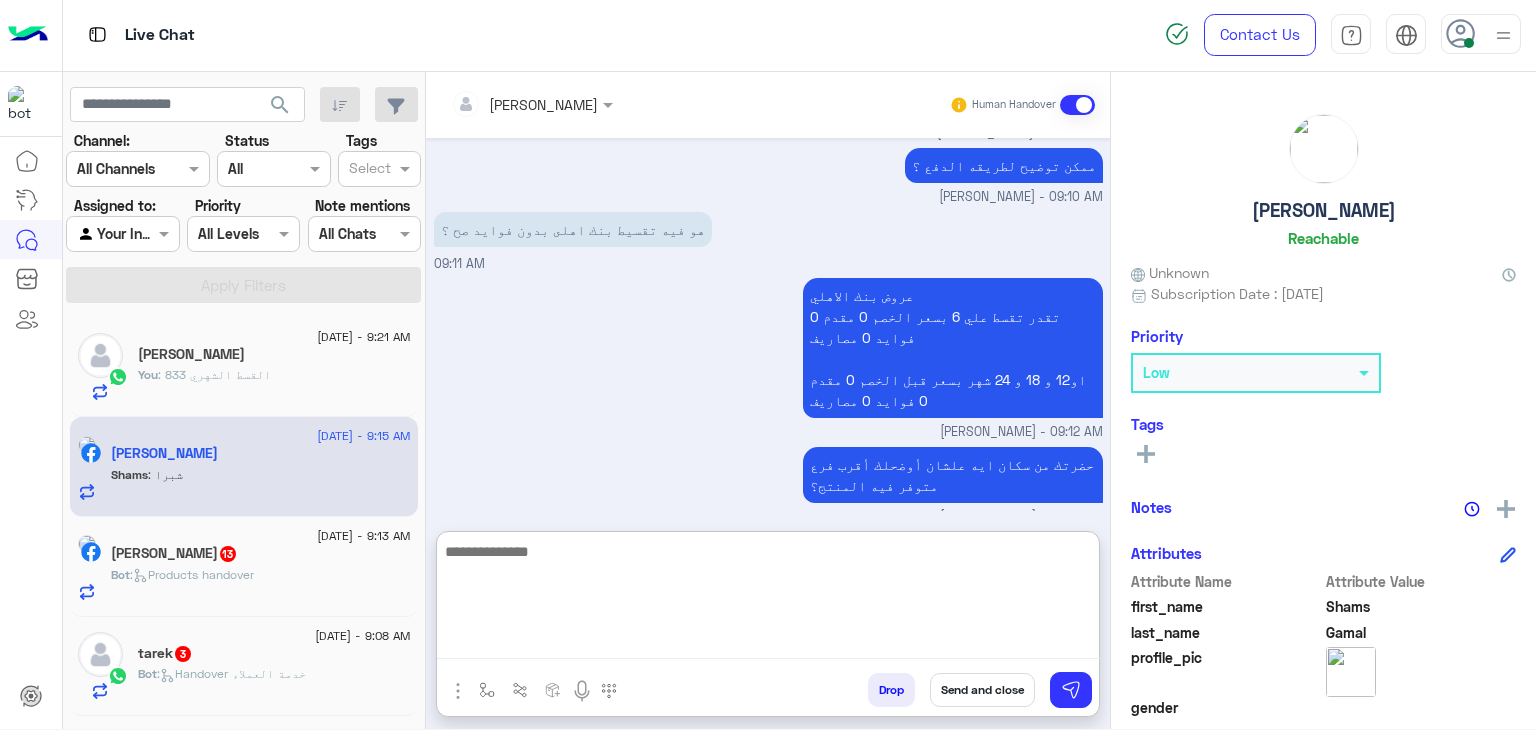 scroll, scrollTop: 1581, scrollLeft: 0, axis: vertical 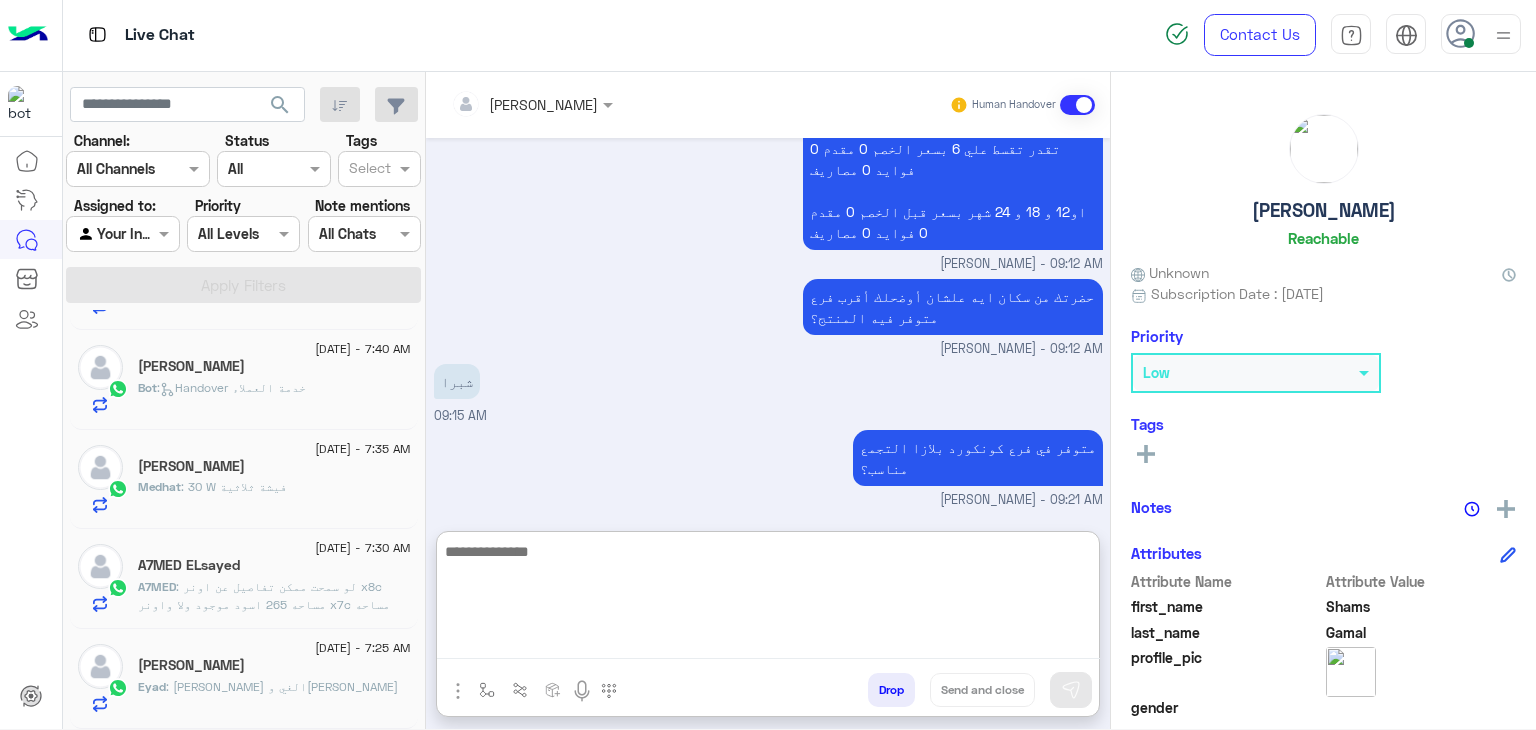 click on "Bot :   Handover خدمة العملاء" 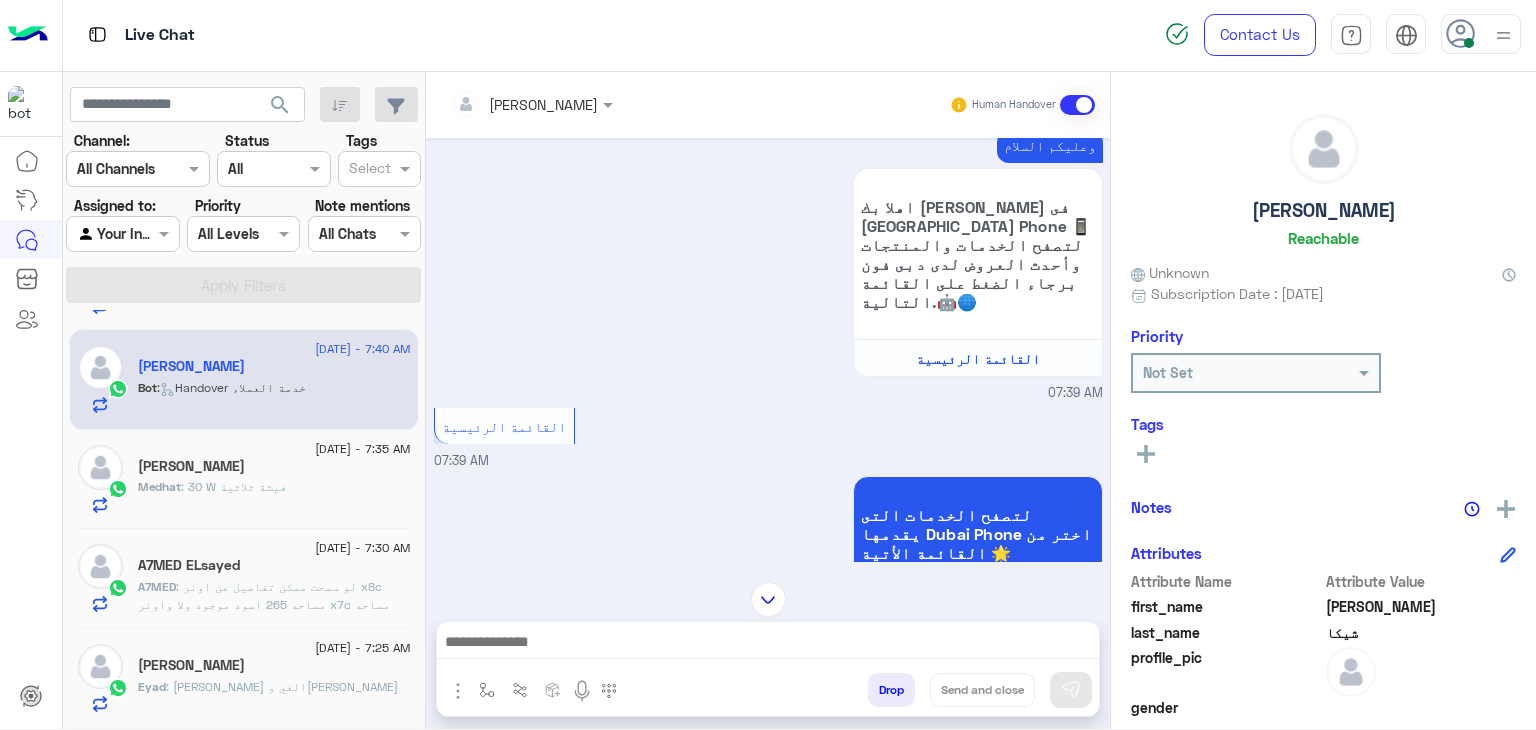 scroll, scrollTop: 1820, scrollLeft: 0, axis: vertical 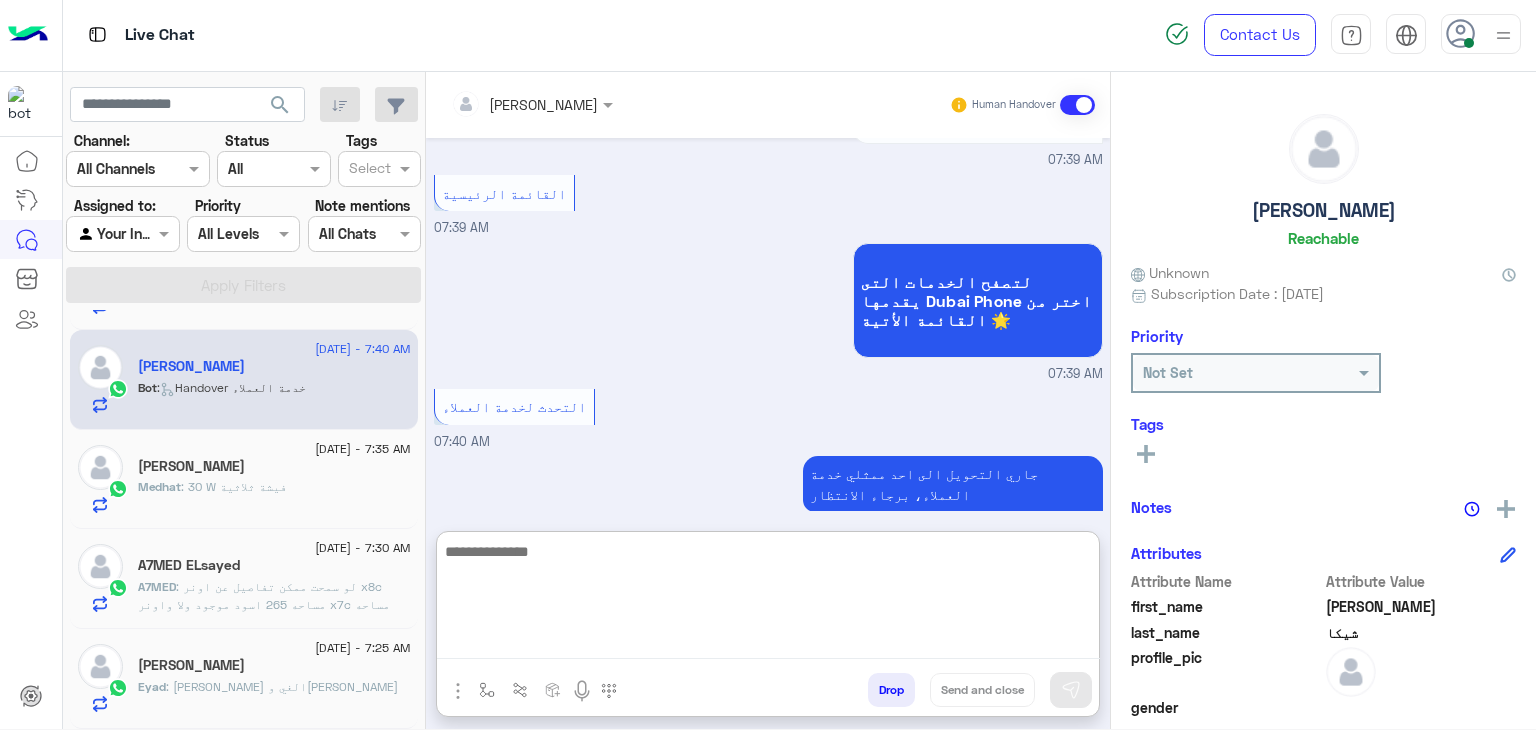 paste on "**********" 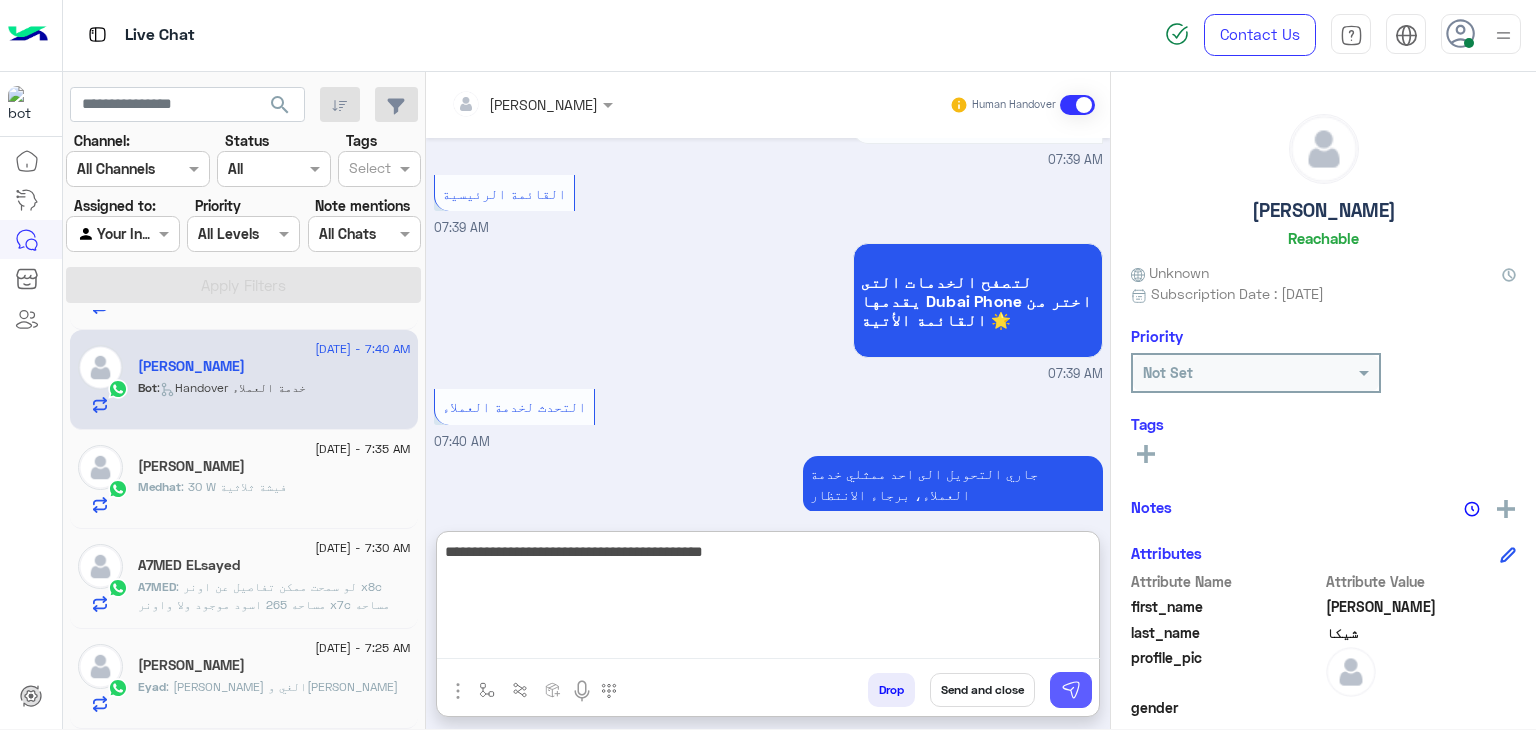 type on "**********" 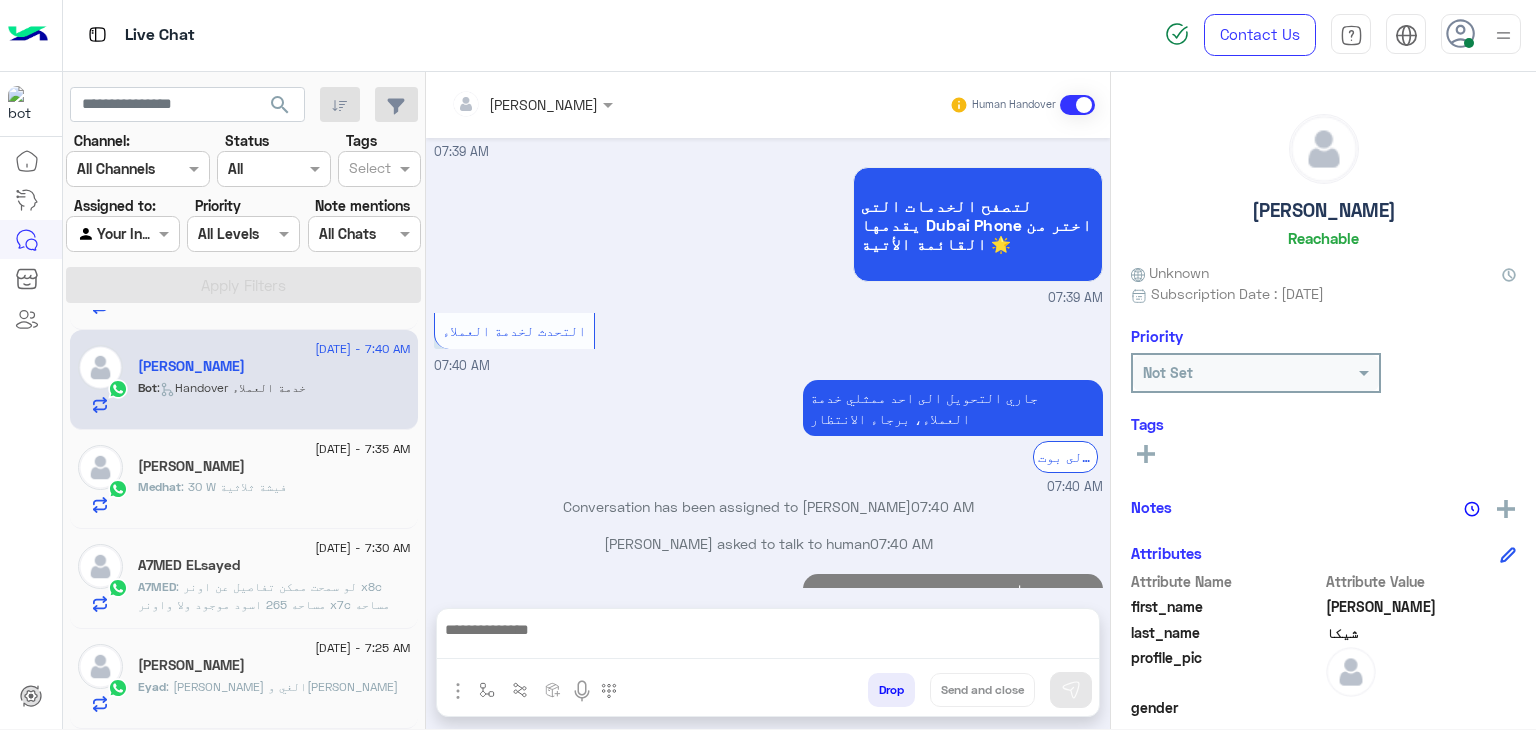 scroll, scrollTop: 1884, scrollLeft: 0, axis: vertical 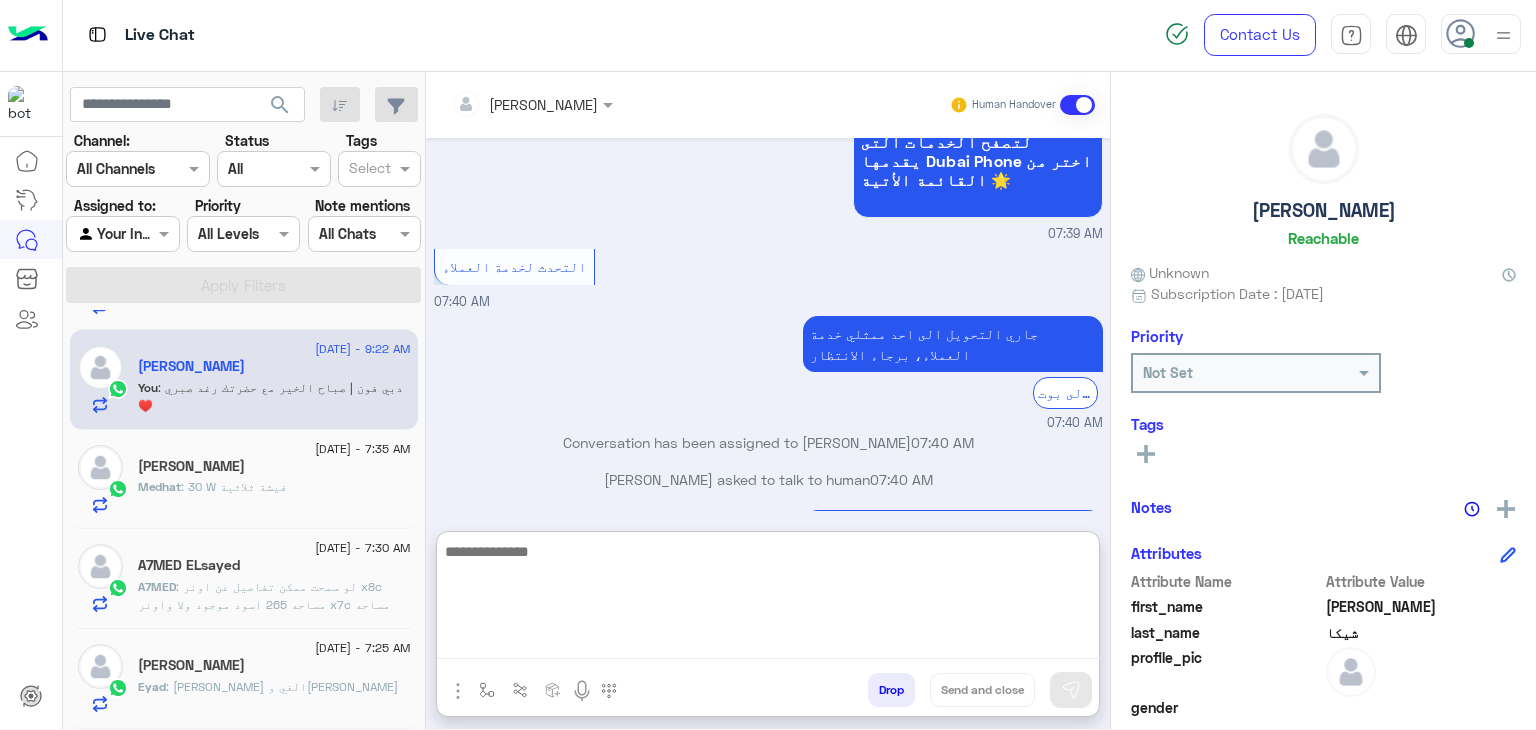 paste on "**********" 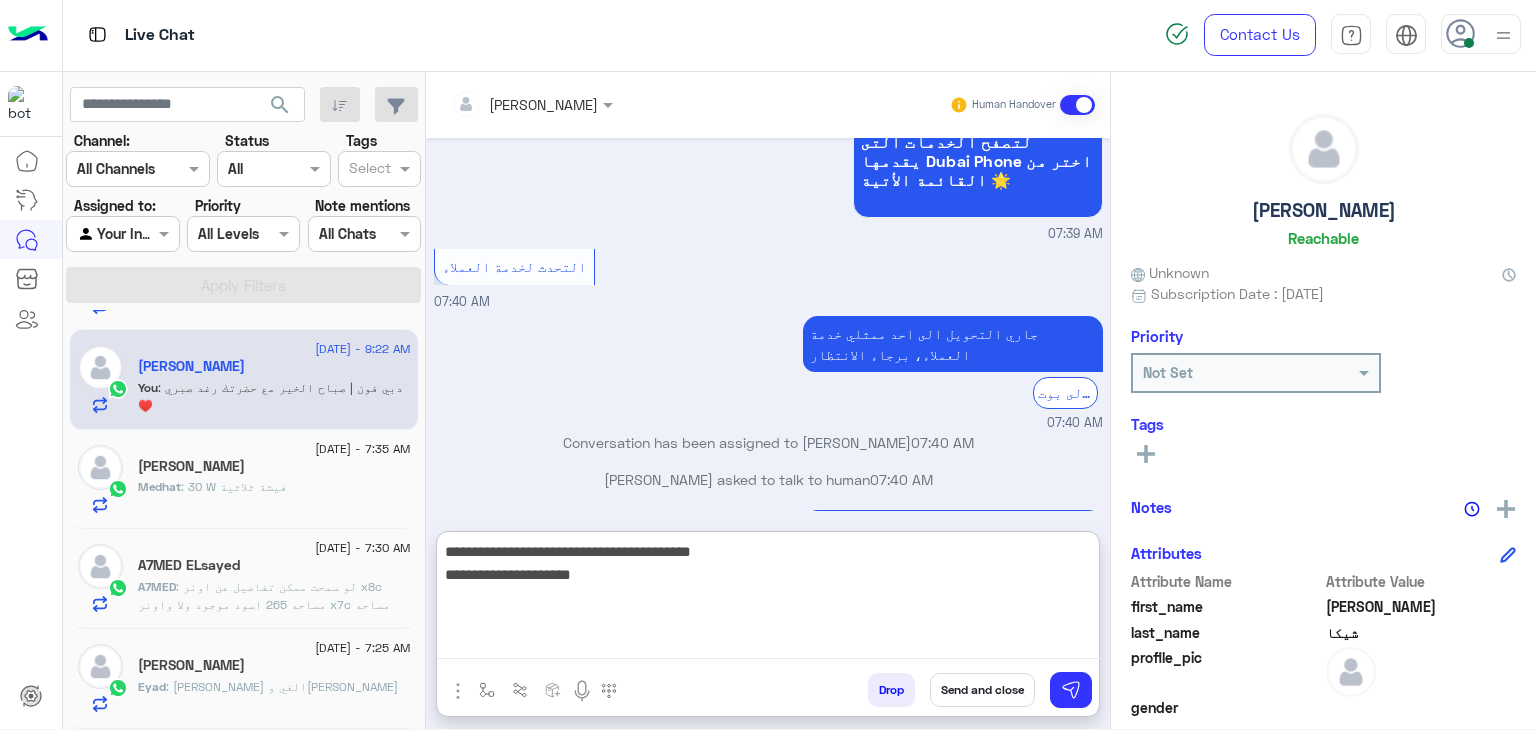 click on "**********" at bounding box center (768, 599) 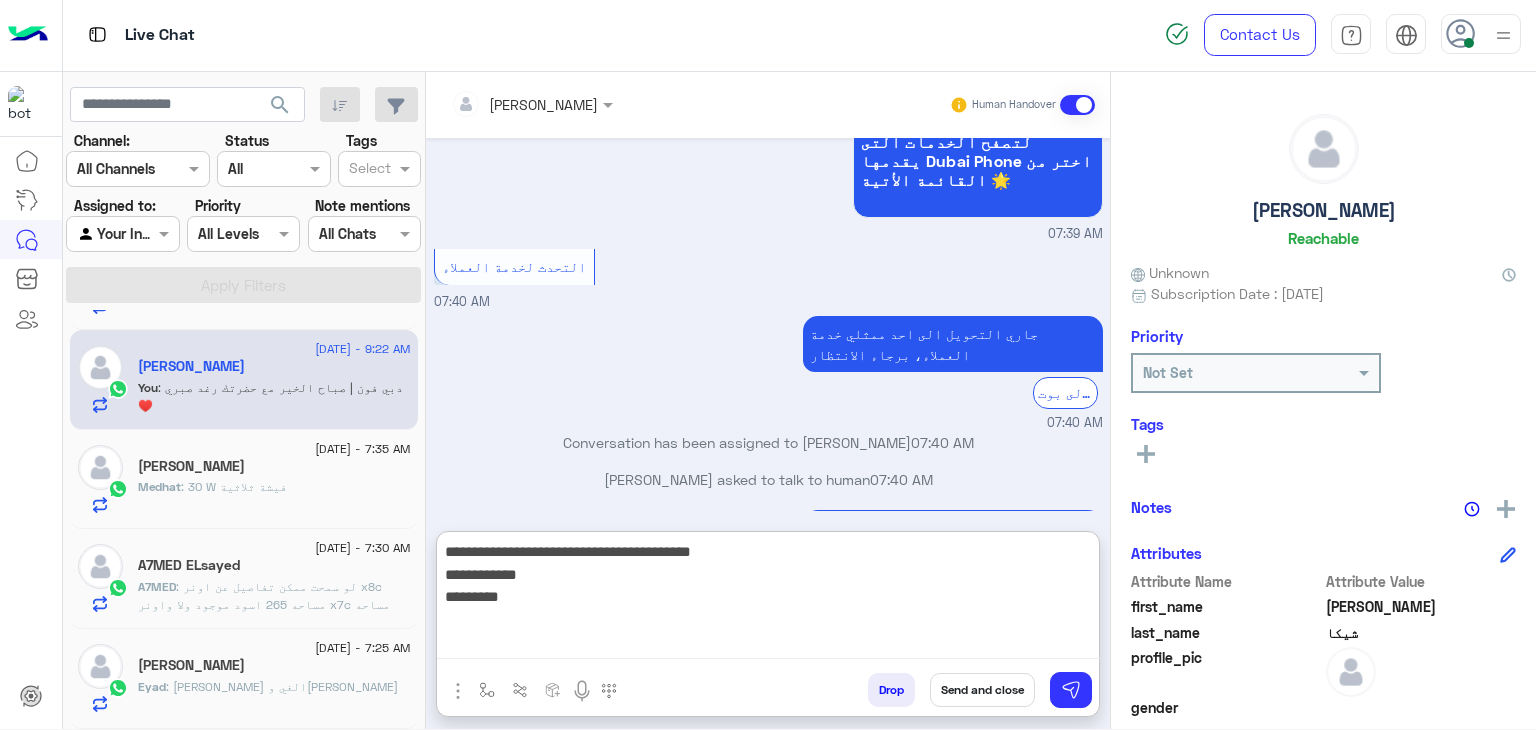 click on "**********" at bounding box center (768, 599) 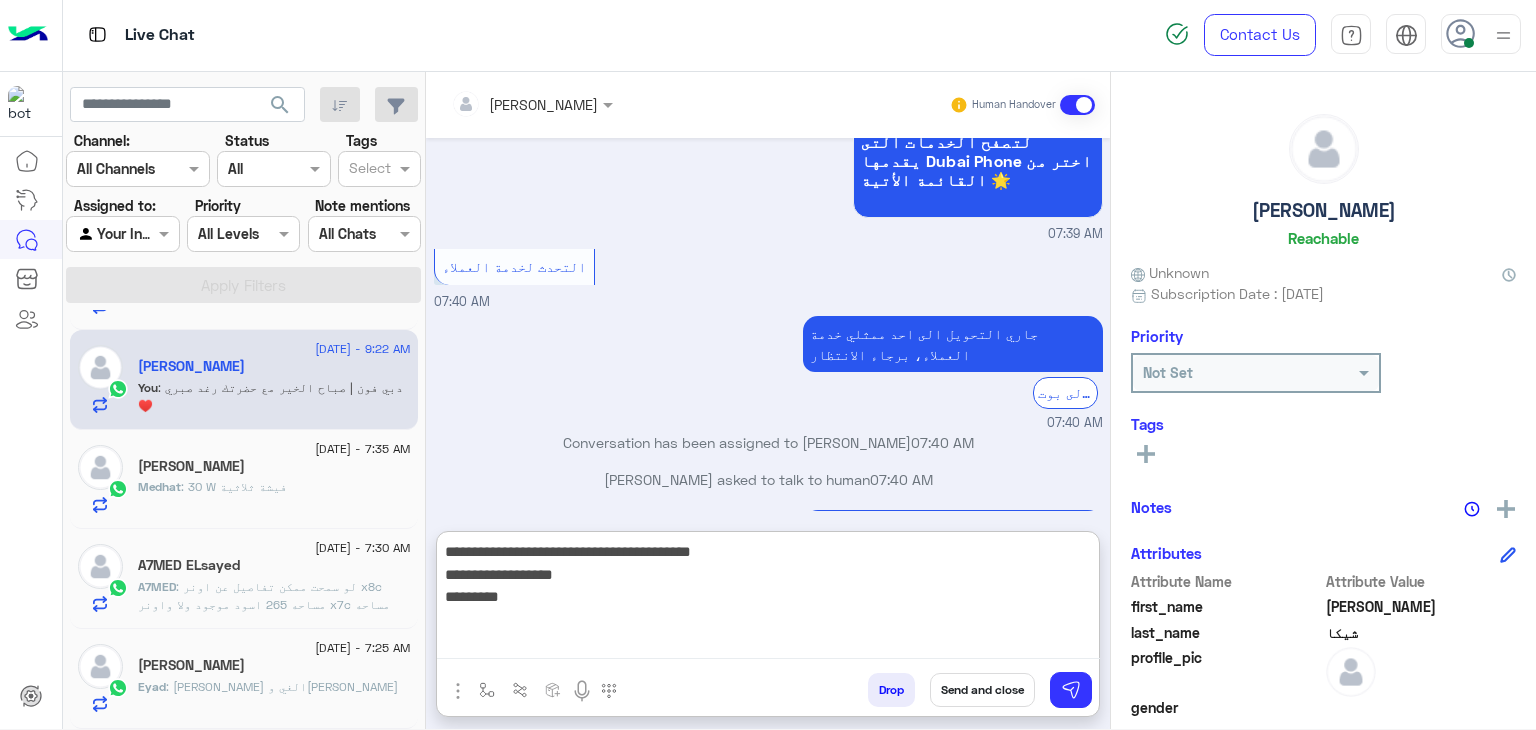 click on "**********" at bounding box center [768, 599] 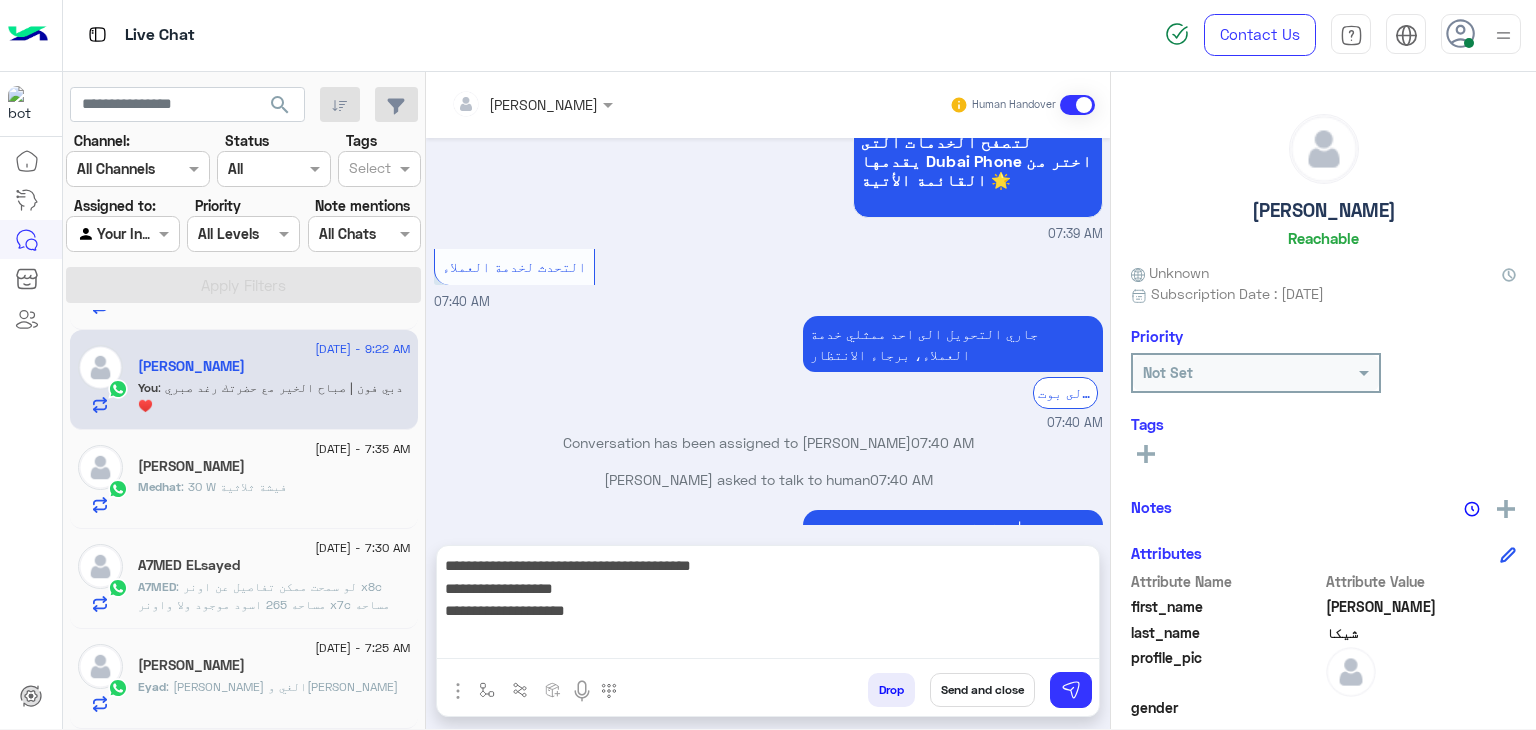 scroll, scrollTop: 1920, scrollLeft: 0, axis: vertical 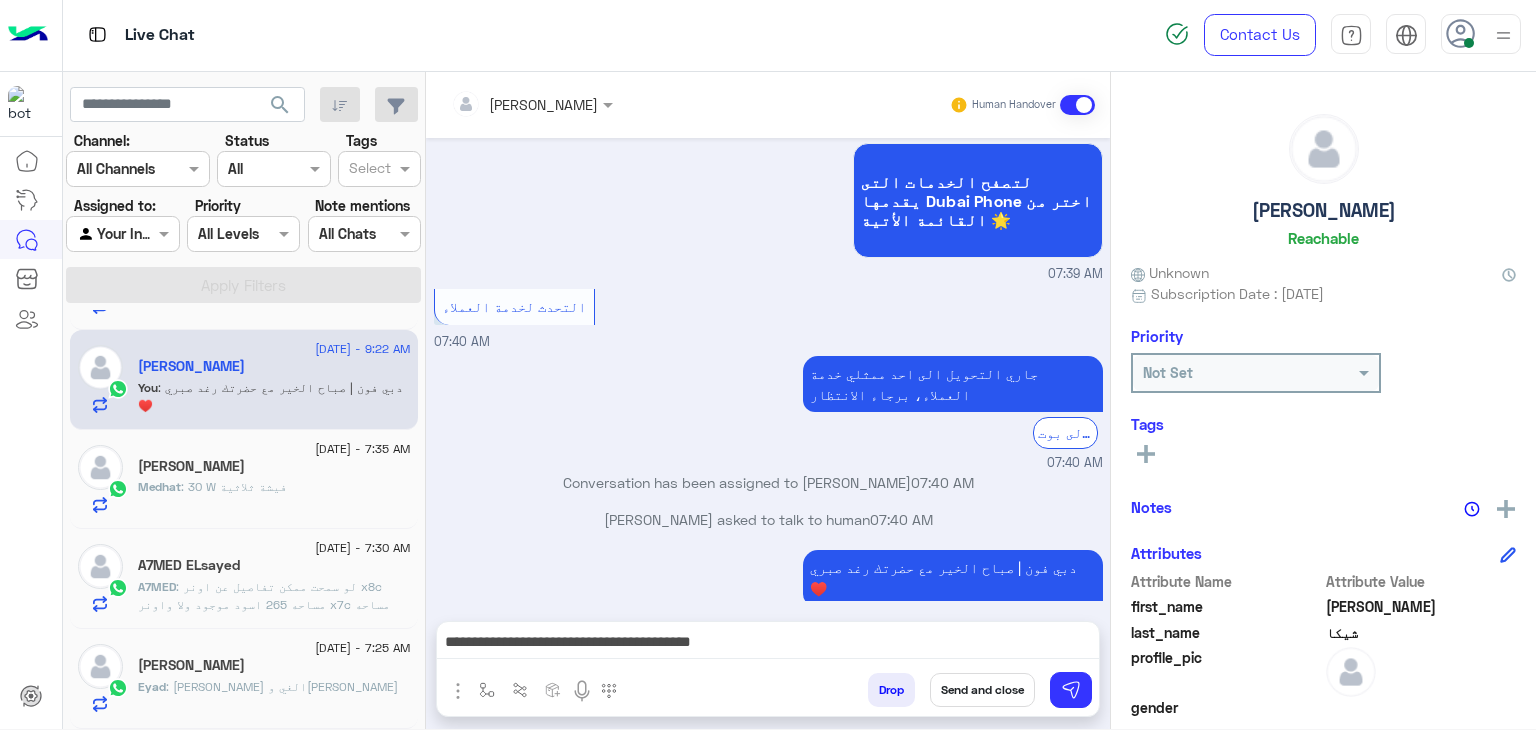 click on "**********" at bounding box center [768, 644] 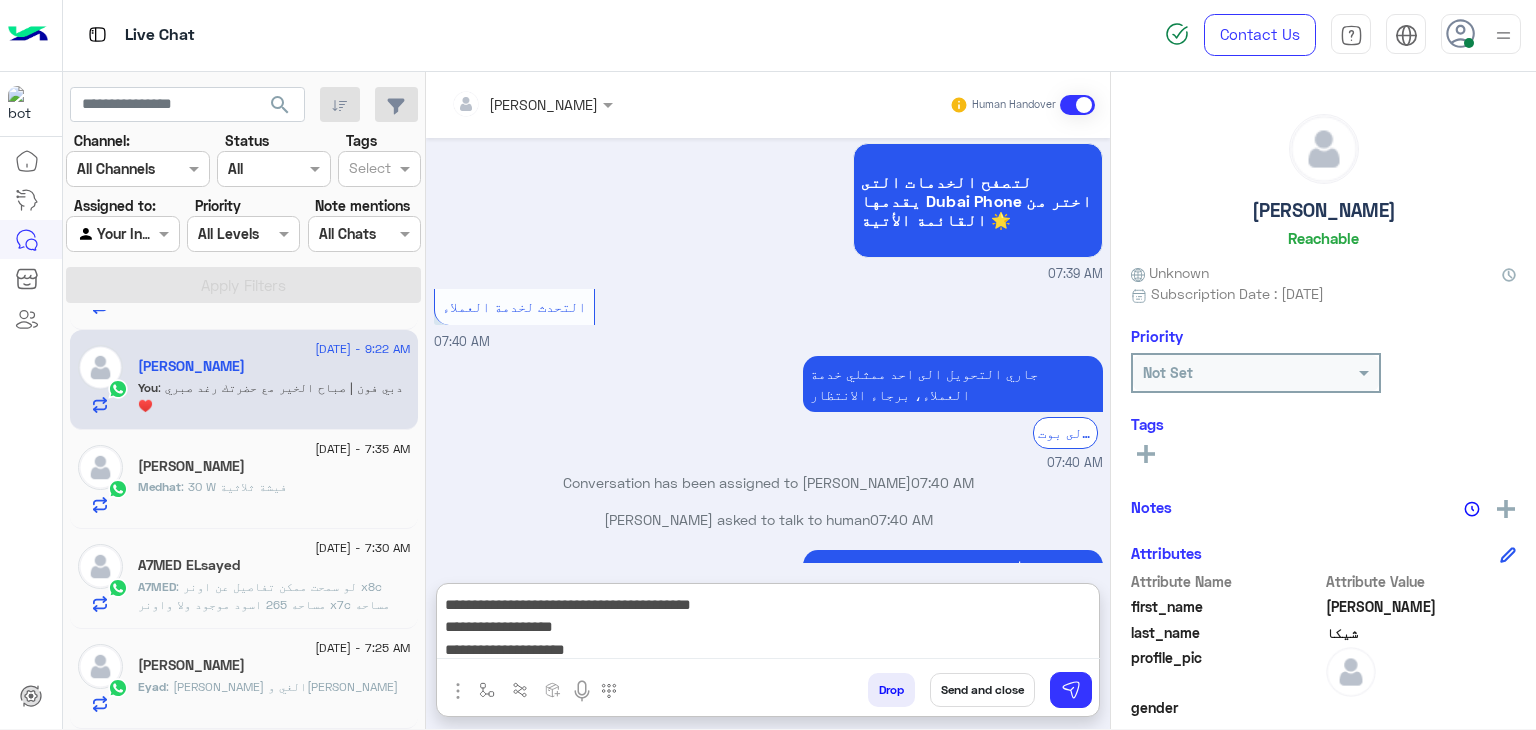 scroll, scrollTop: 1960, scrollLeft: 0, axis: vertical 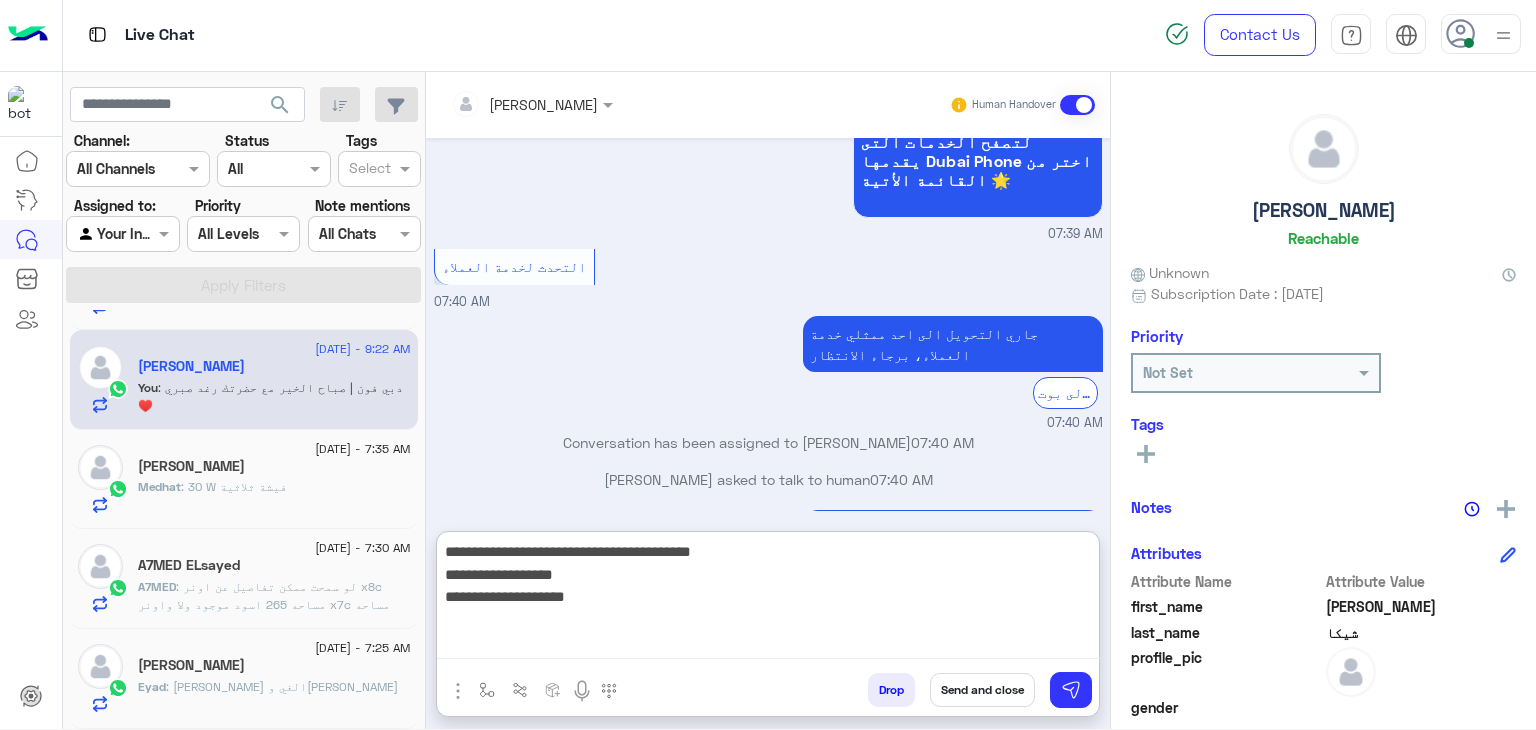 paste on "**********" 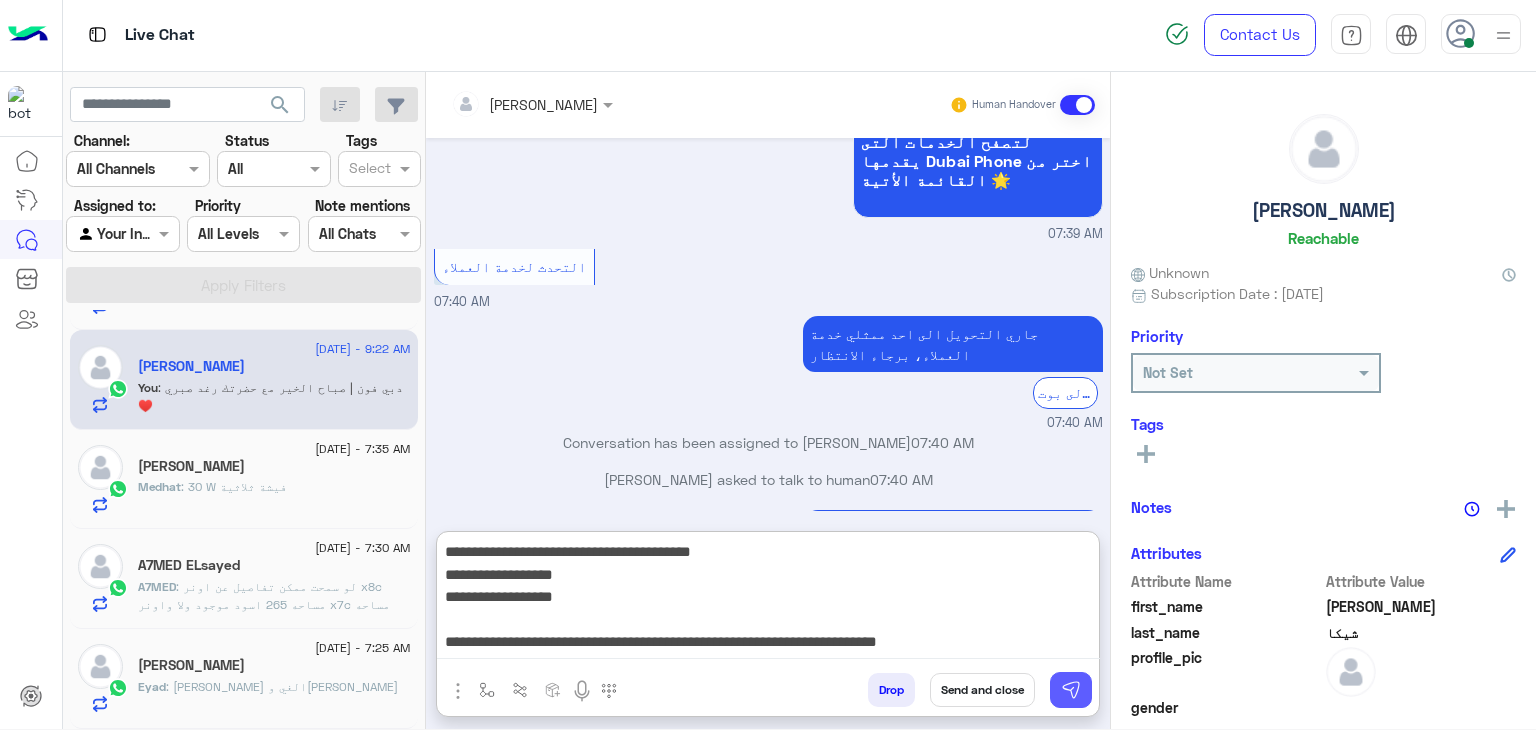 type on "**********" 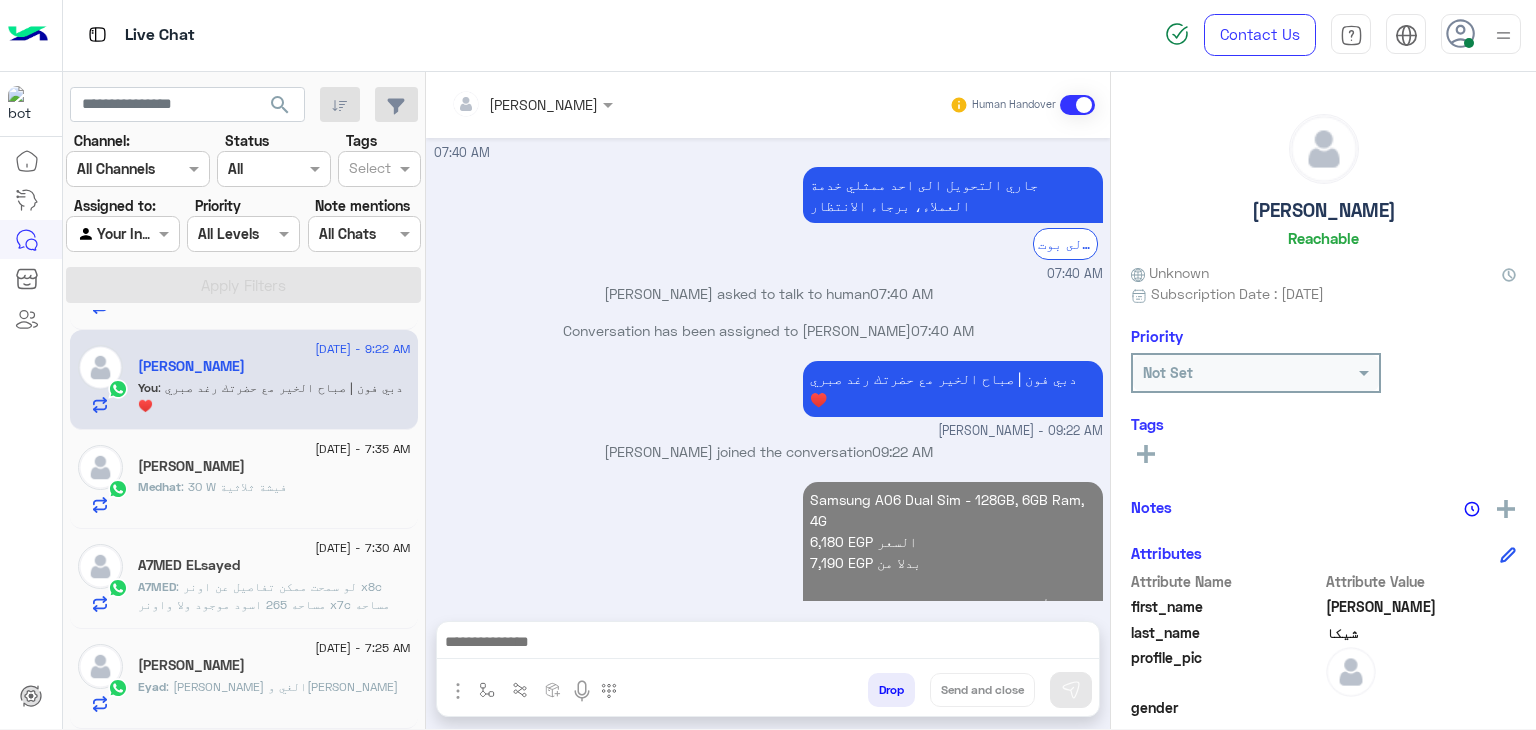click at bounding box center [768, 644] 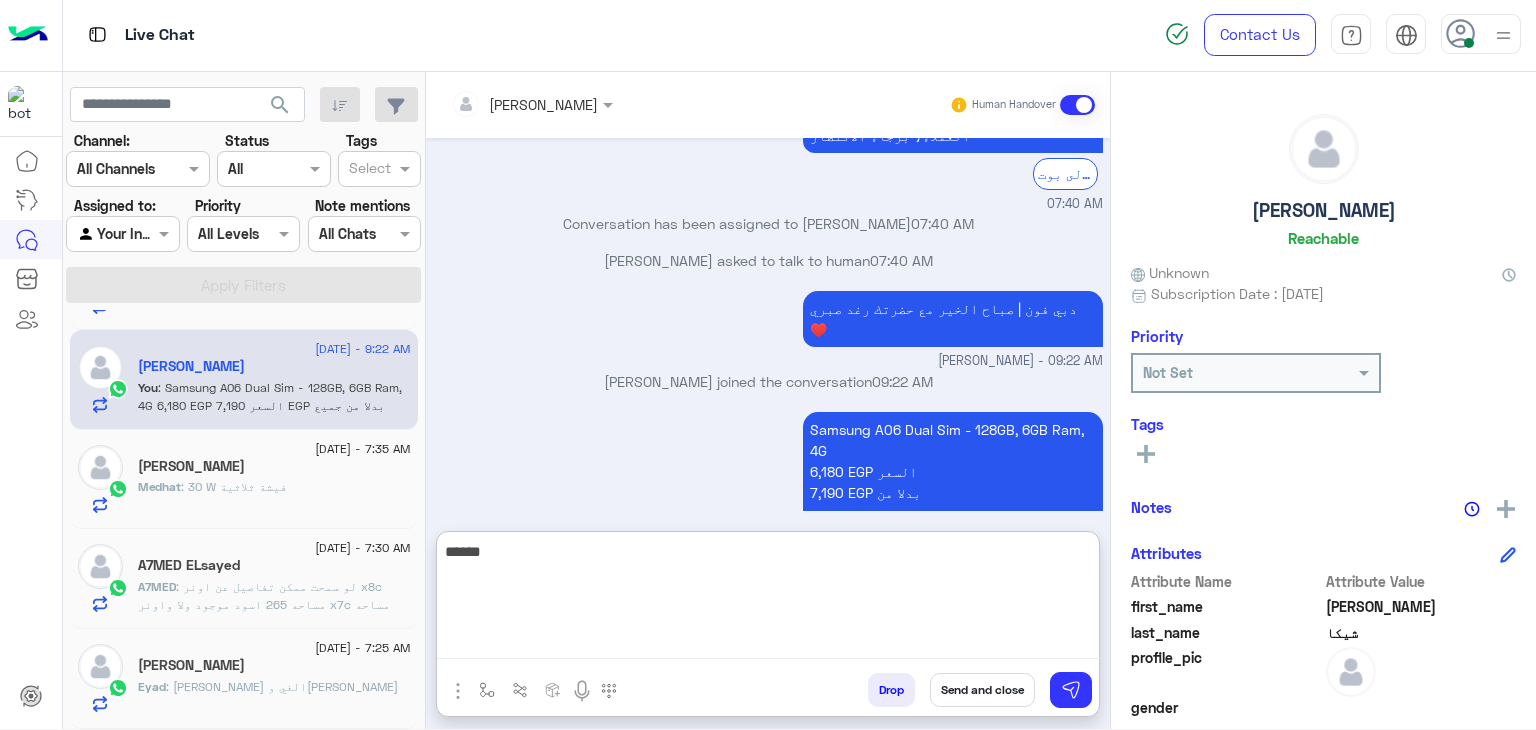scroll, scrollTop: 2200, scrollLeft: 0, axis: vertical 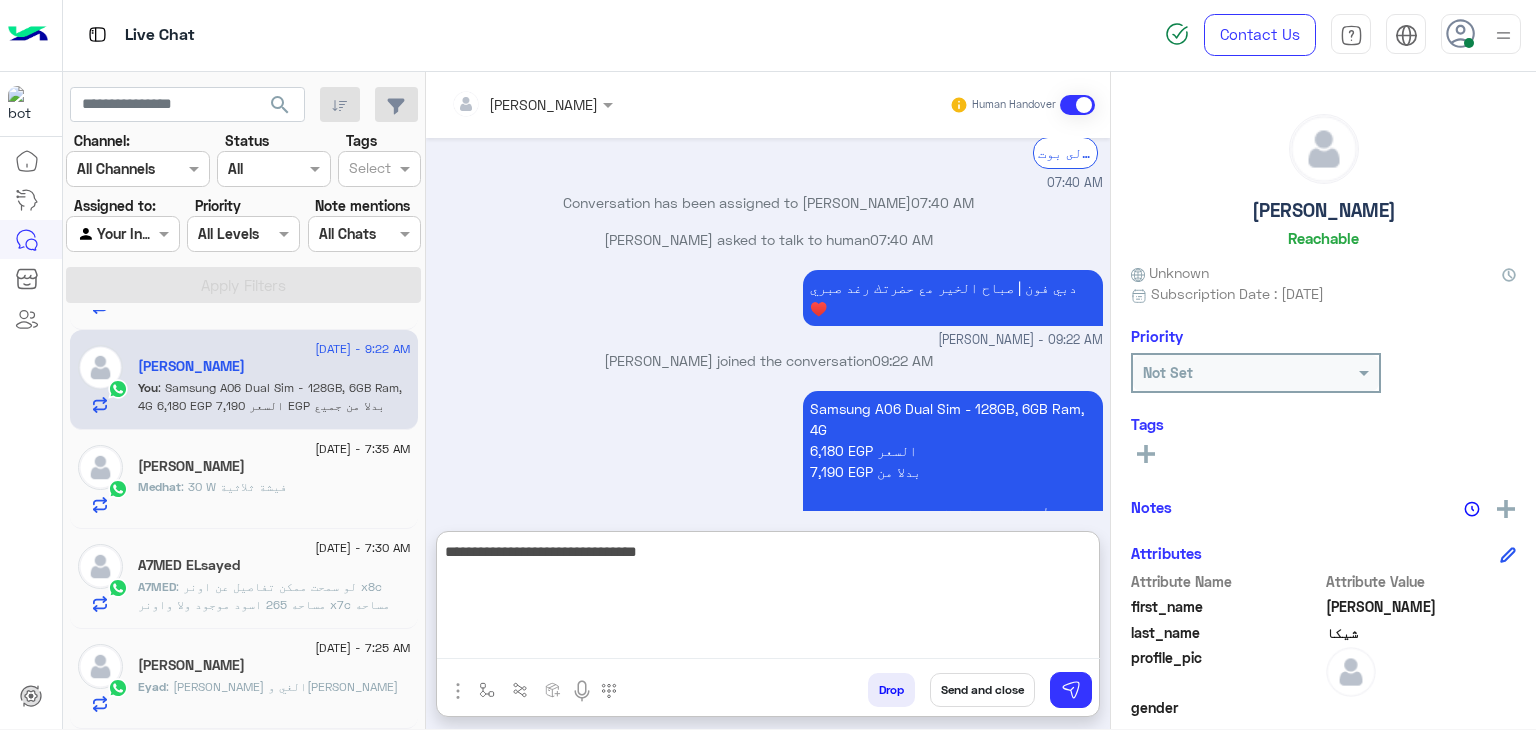 type on "**********" 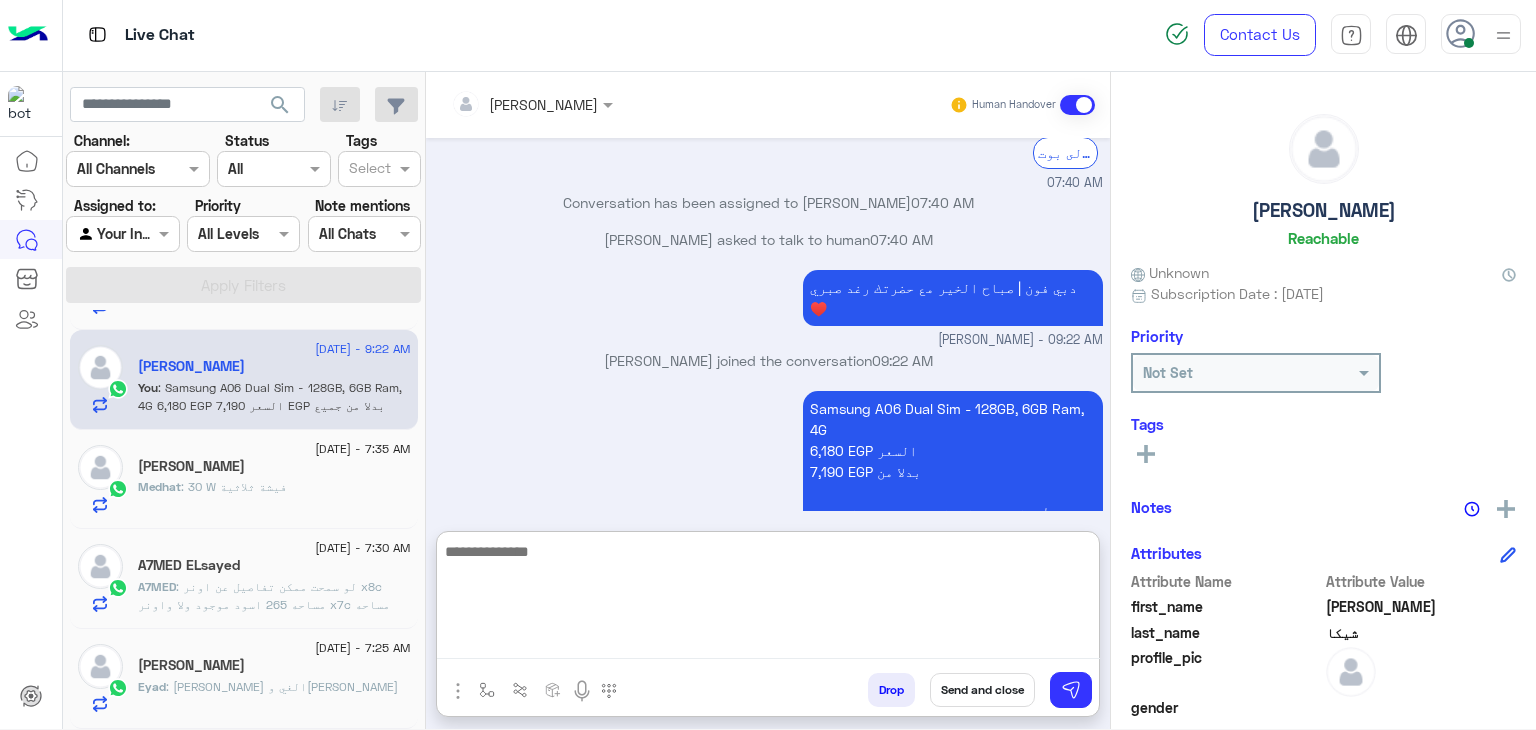 scroll, scrollTop: 2264, scrollLeft: 0, axis: vertical 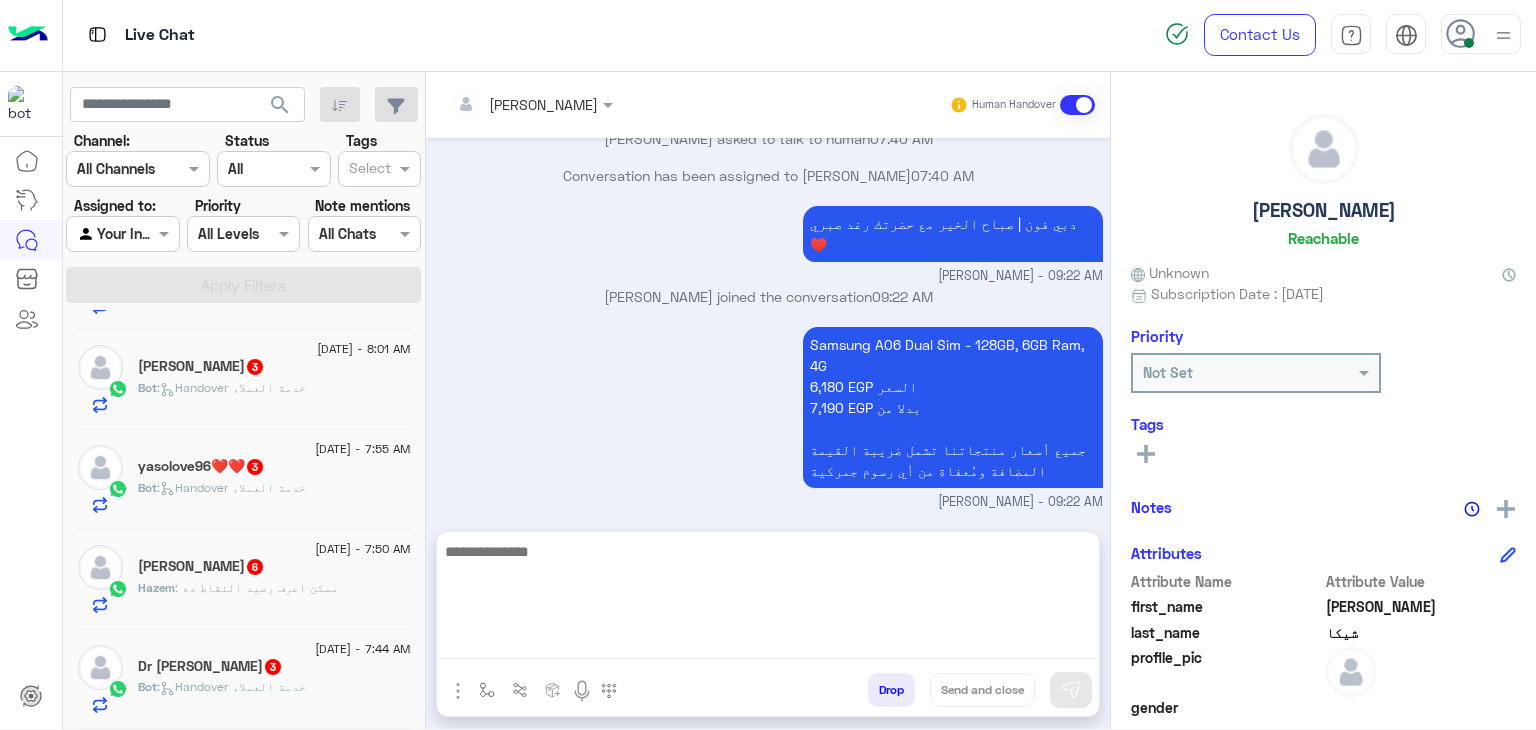 click on "Dr [PERSON_NAME]  3" 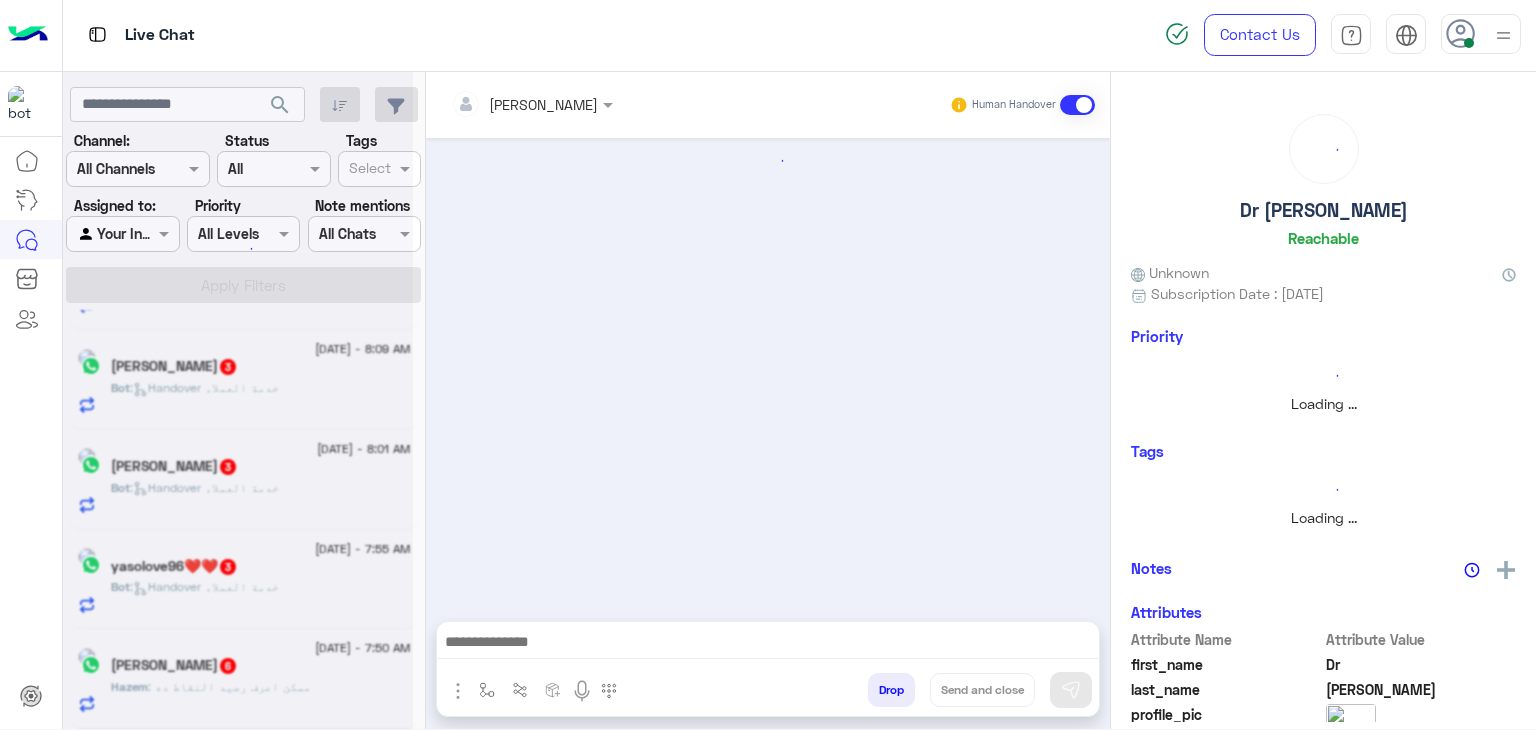 scroll, scrollTop: 684, scrollLeft: 0, axis: vertical 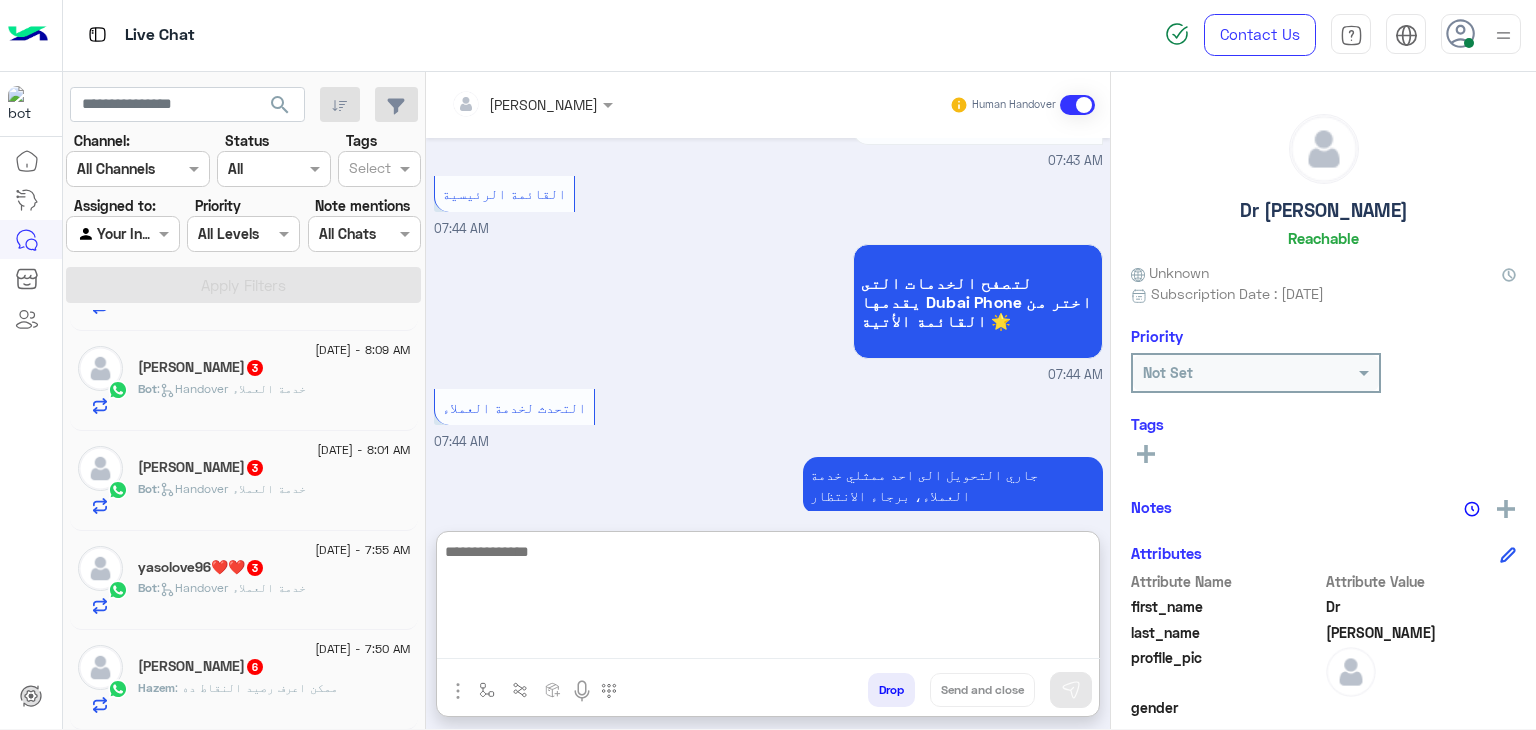 paste on "**********" 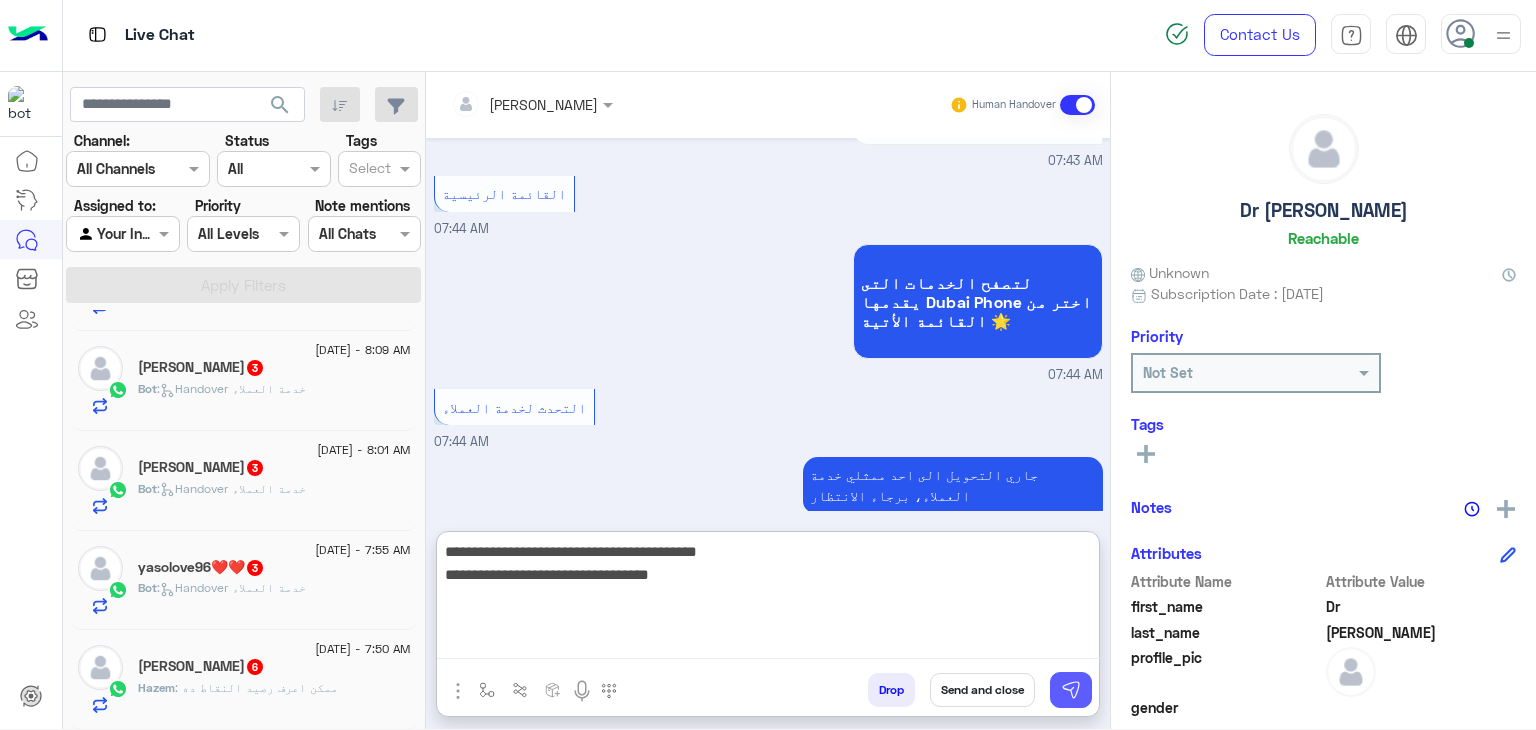 type on "**********" 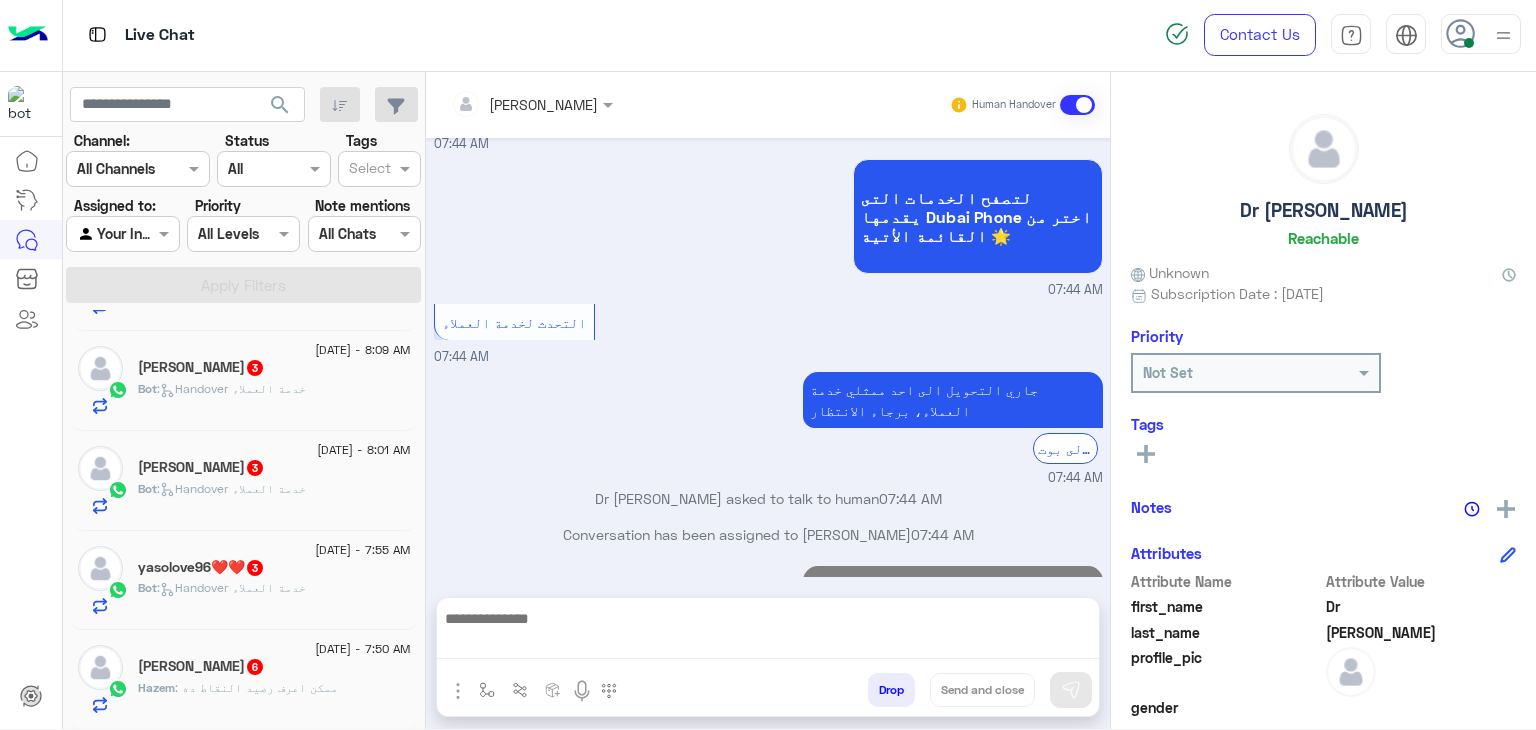 scroll, scrollTop: 1802, scrollLeft: 0, axis: vertical 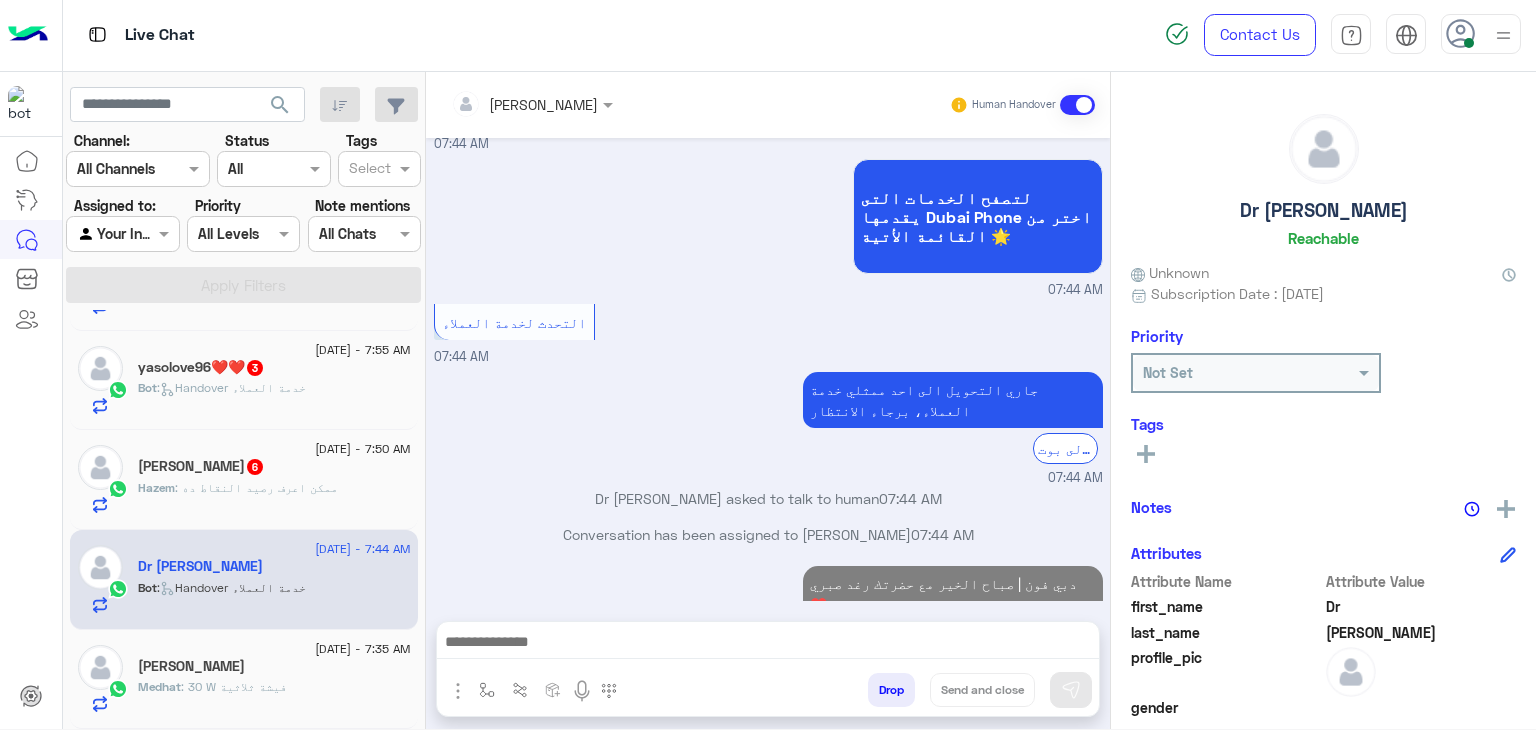 click on ": ممكن اعرف رصيد النقاط ده" 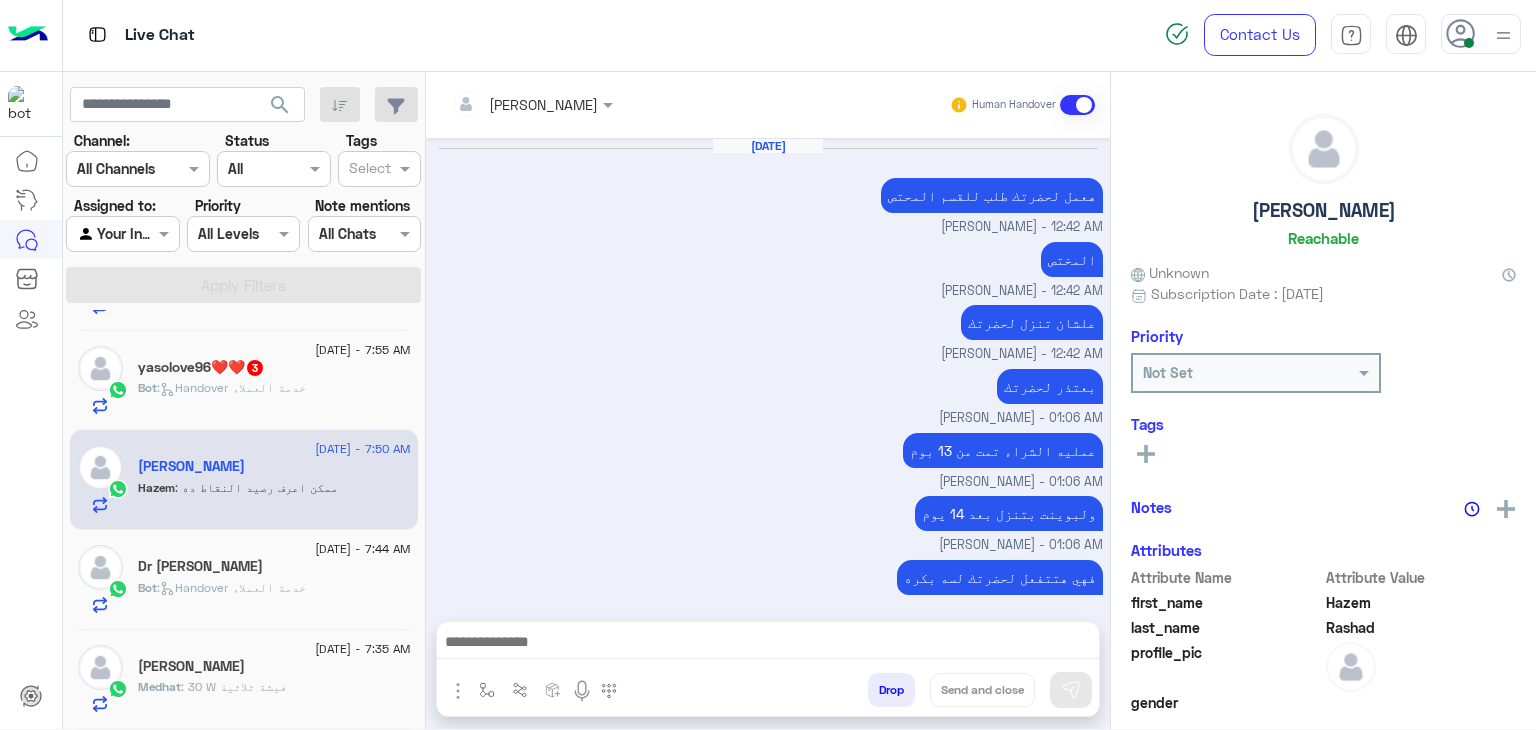 scroll, scrollTop: 1359, scrollLeft: 0, axis: vertical 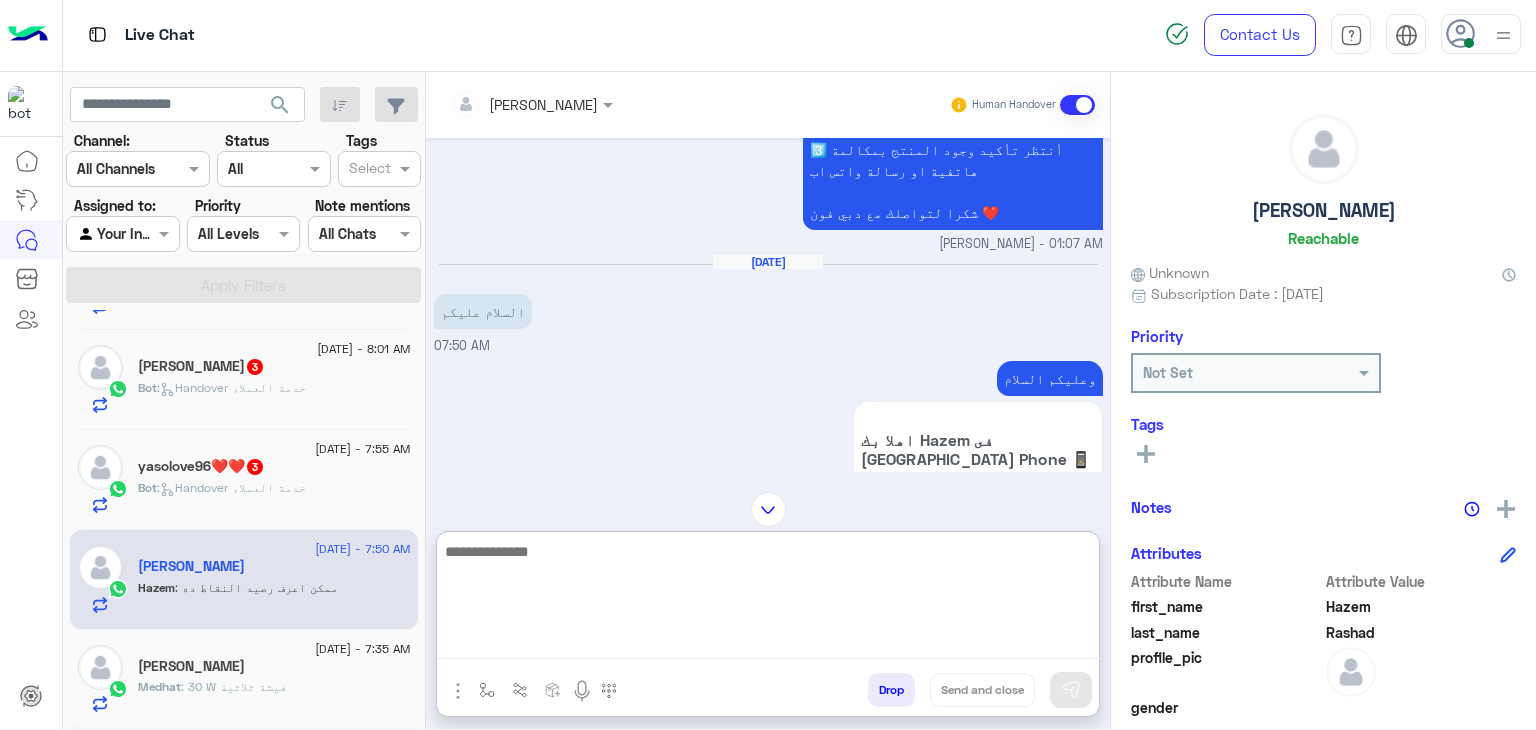 paste on "**********" 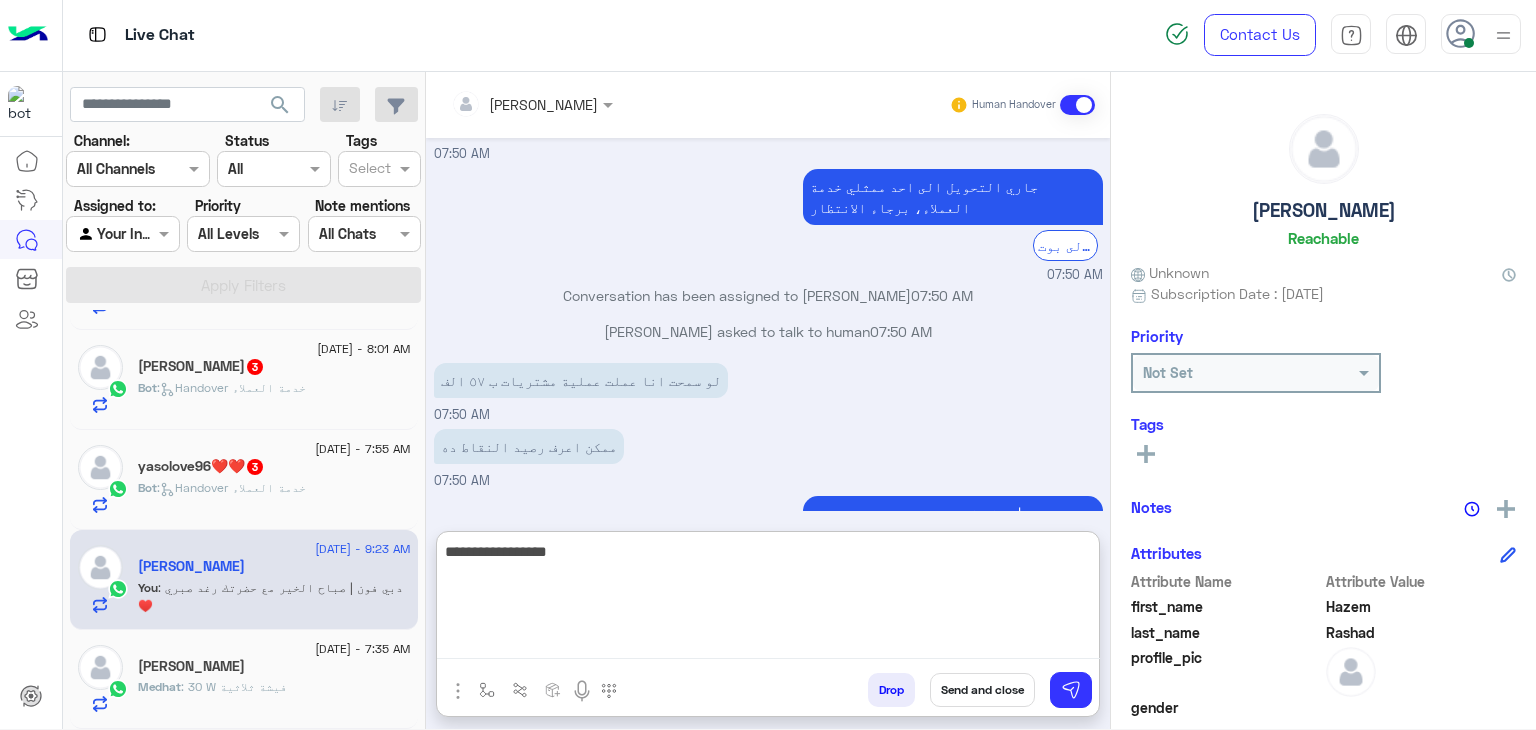 scroll, scrollTop: 1549, scrollLeft: 0, axis: vertical 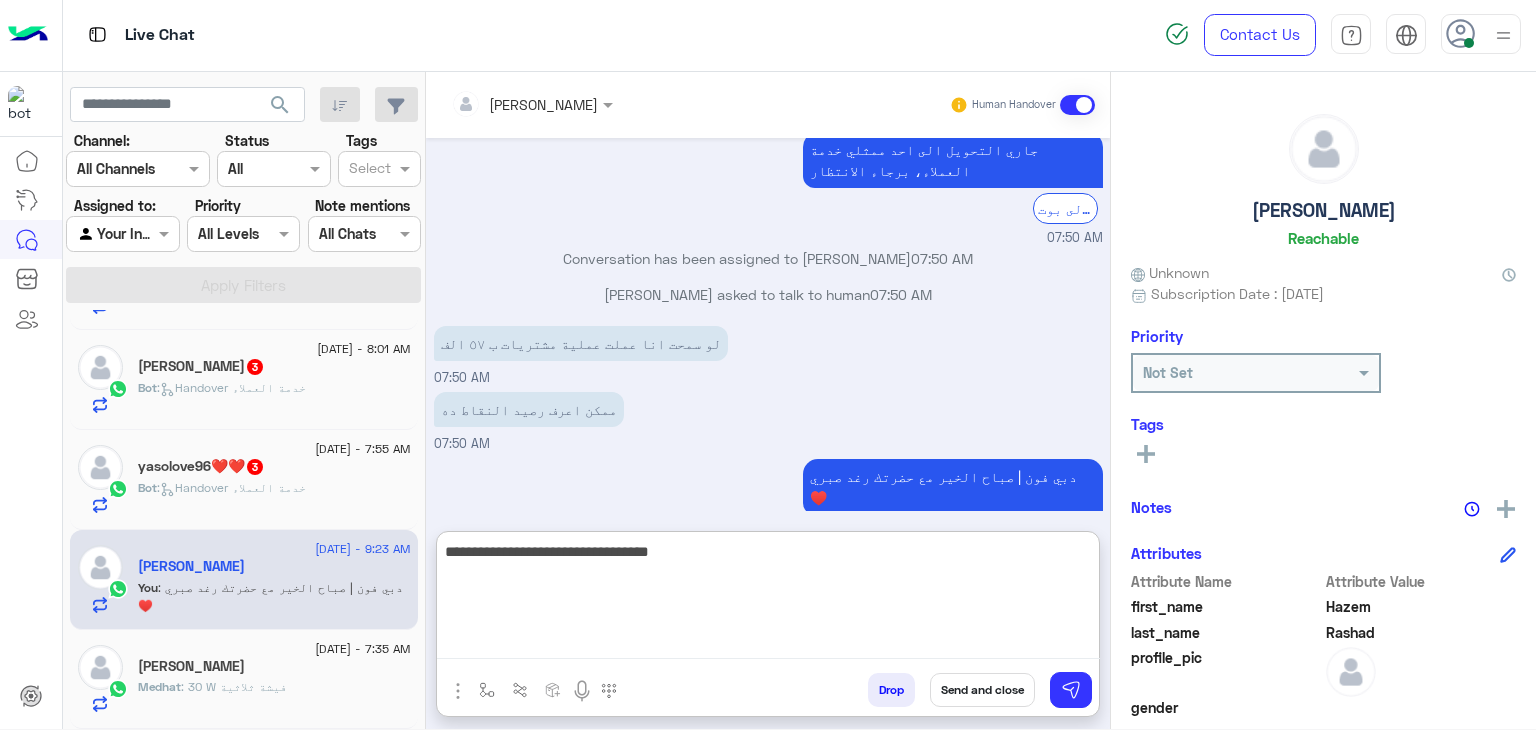 type on "**********" 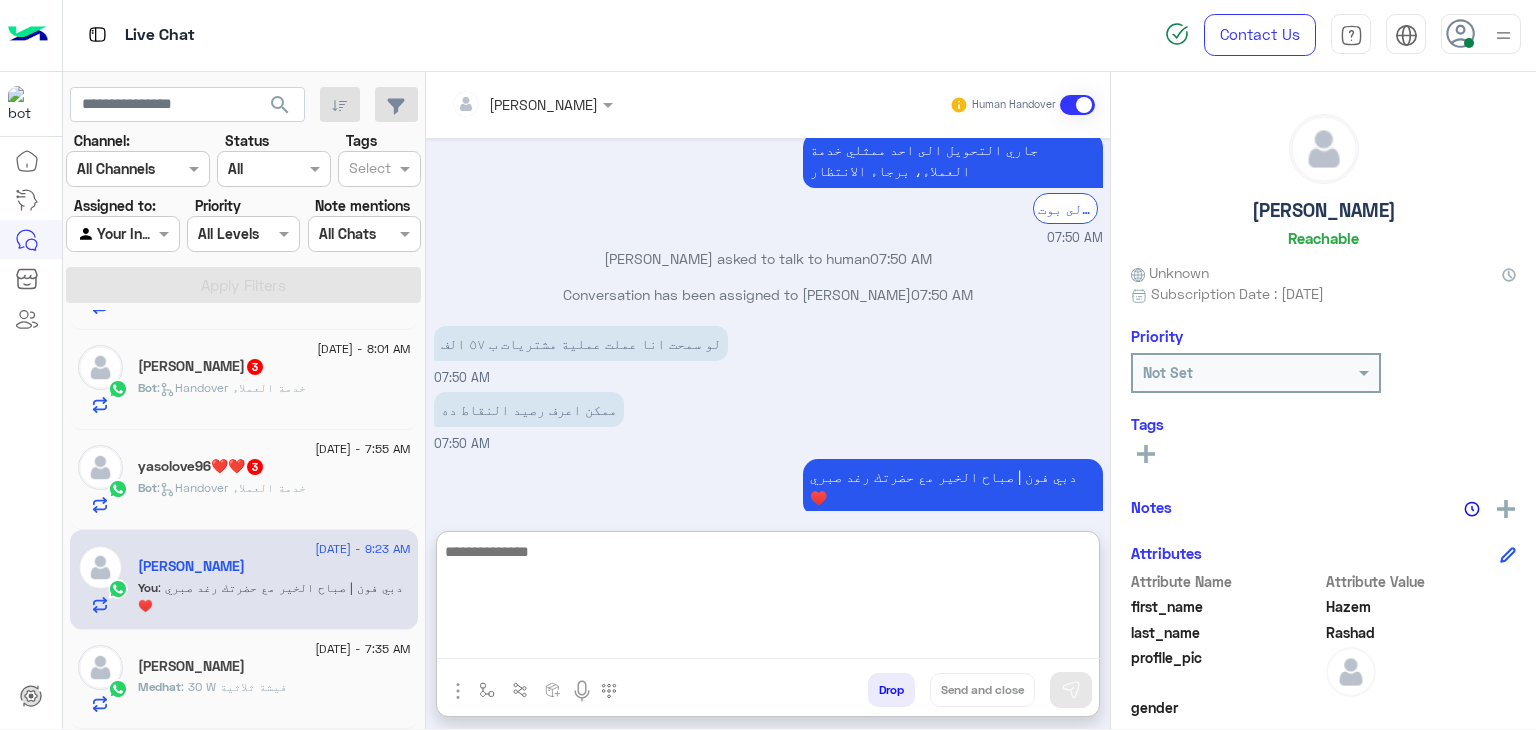 scroll, scrollTop: 1613, scrollLeft: 0, axis: vertical 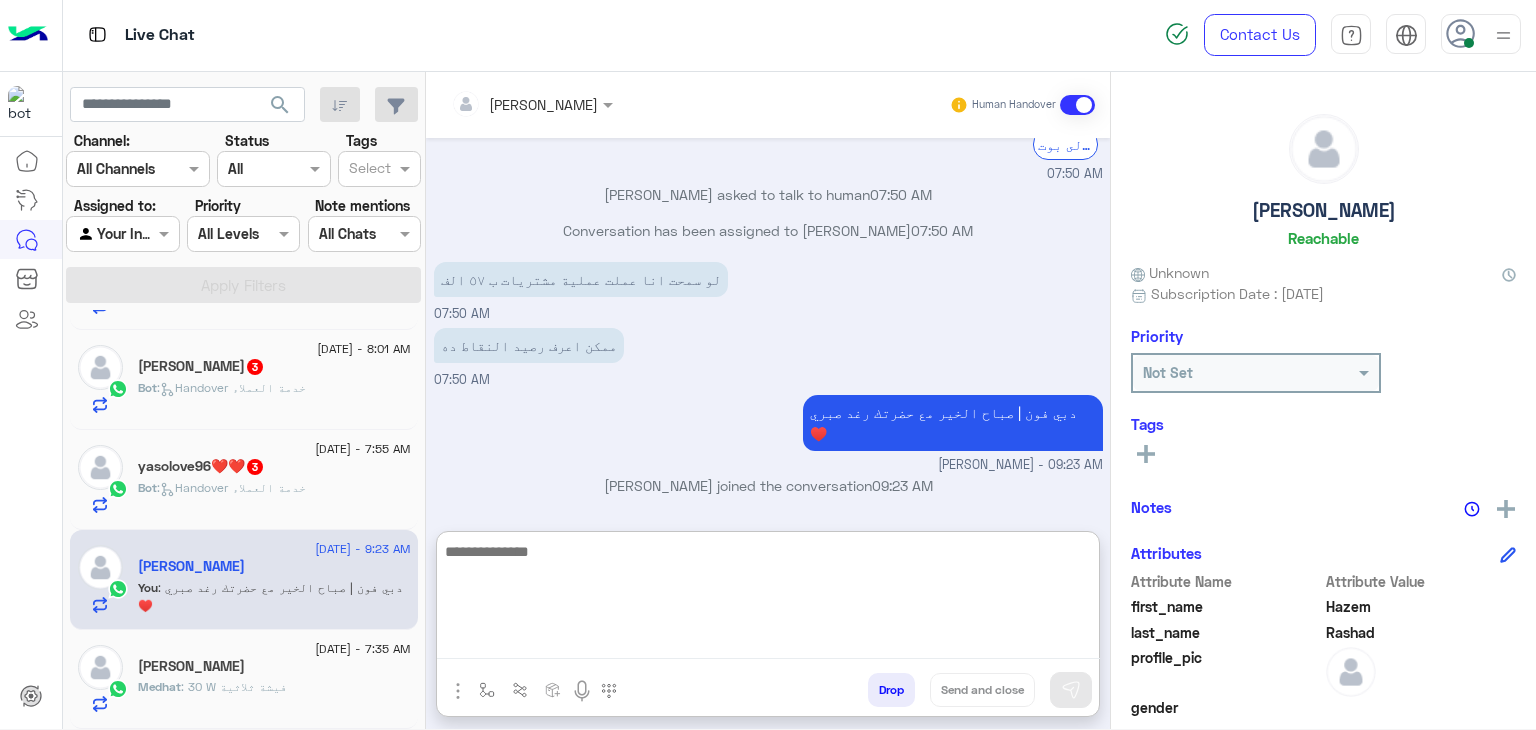 click on "Bot :   Handover خدمة العملاء" 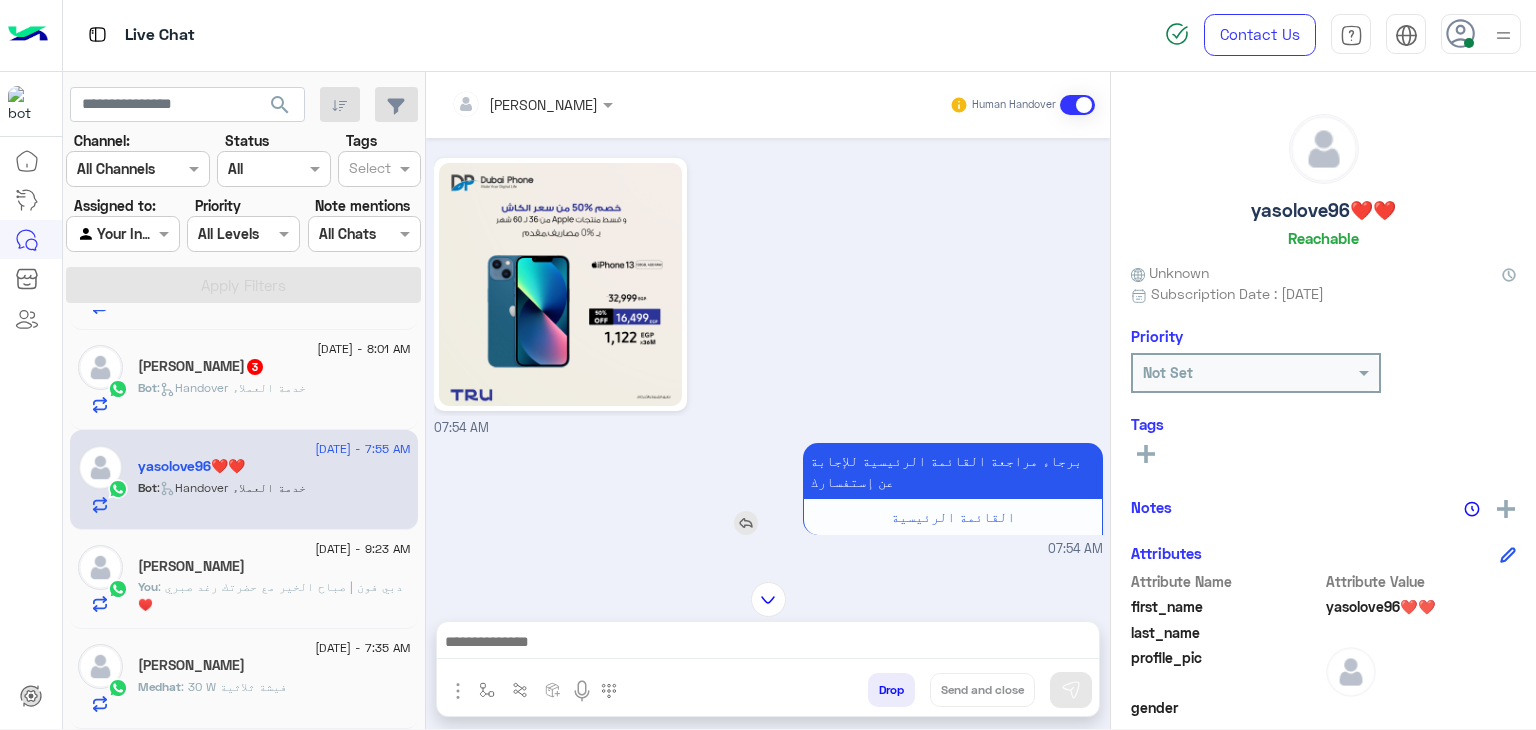 scroll, scrollTop: 0, scrollLeft: 0, axis: both 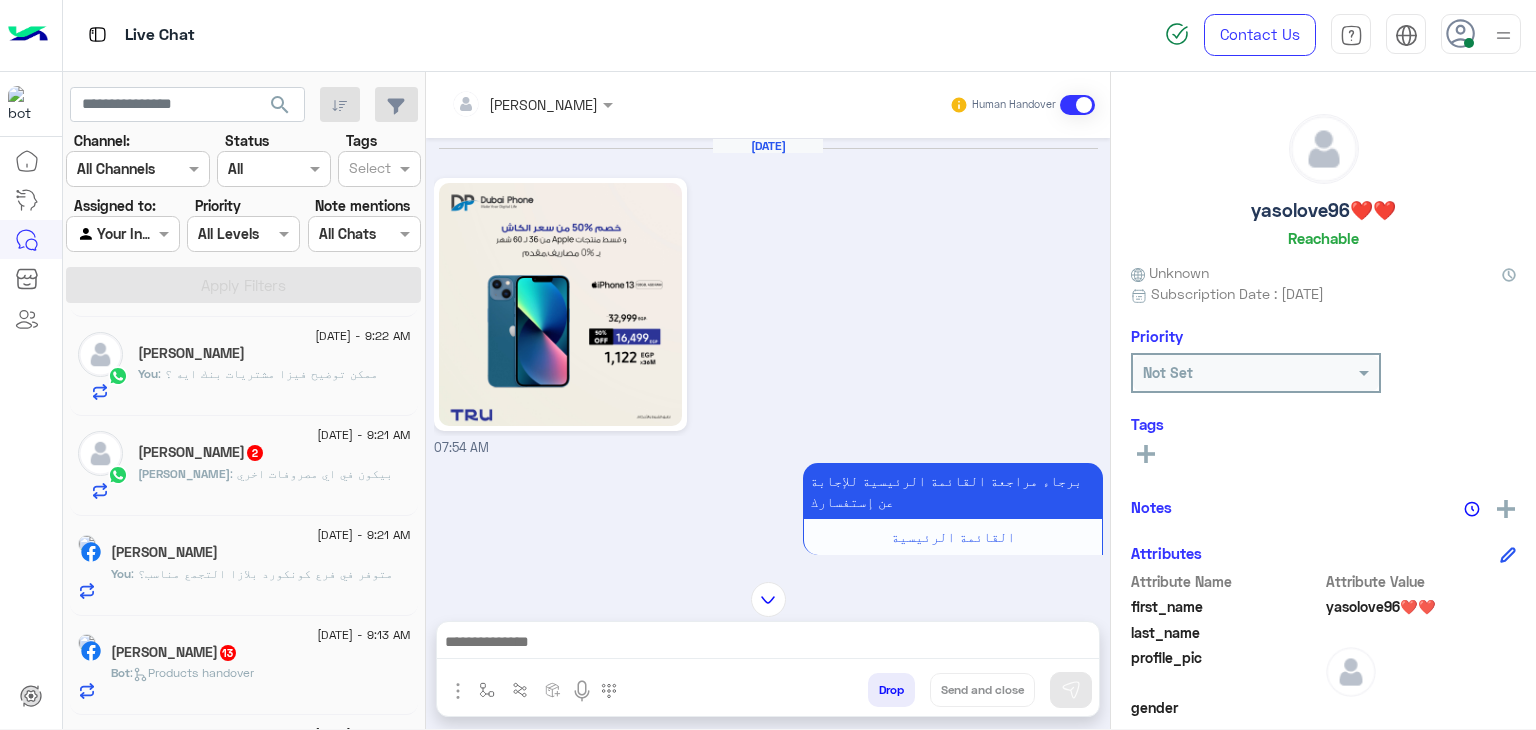 click on "[PERSON_NAME] : بيكون في اي مصروفات اخري" 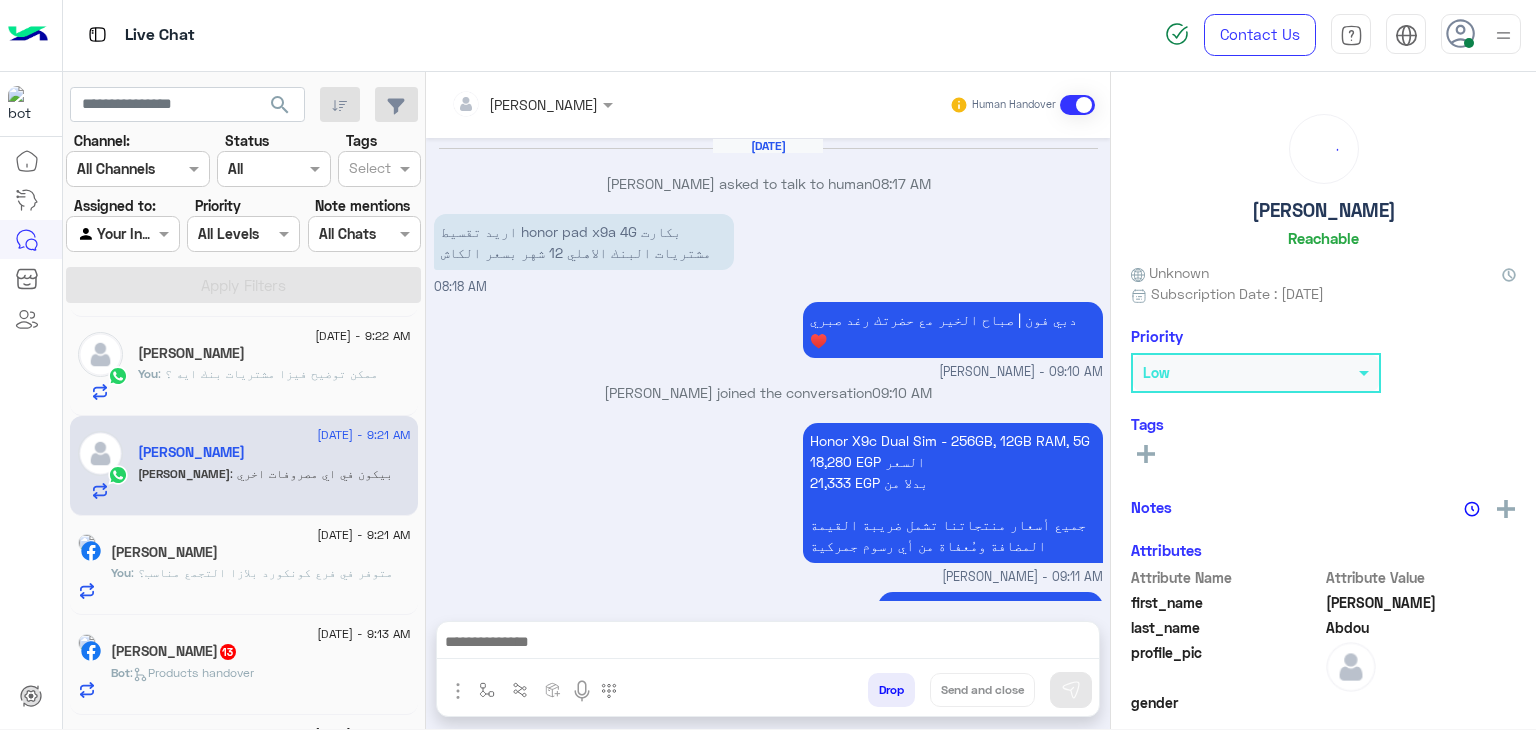 scroll, scrollTop: 1219, scrollLeft: 0, axis: vertical 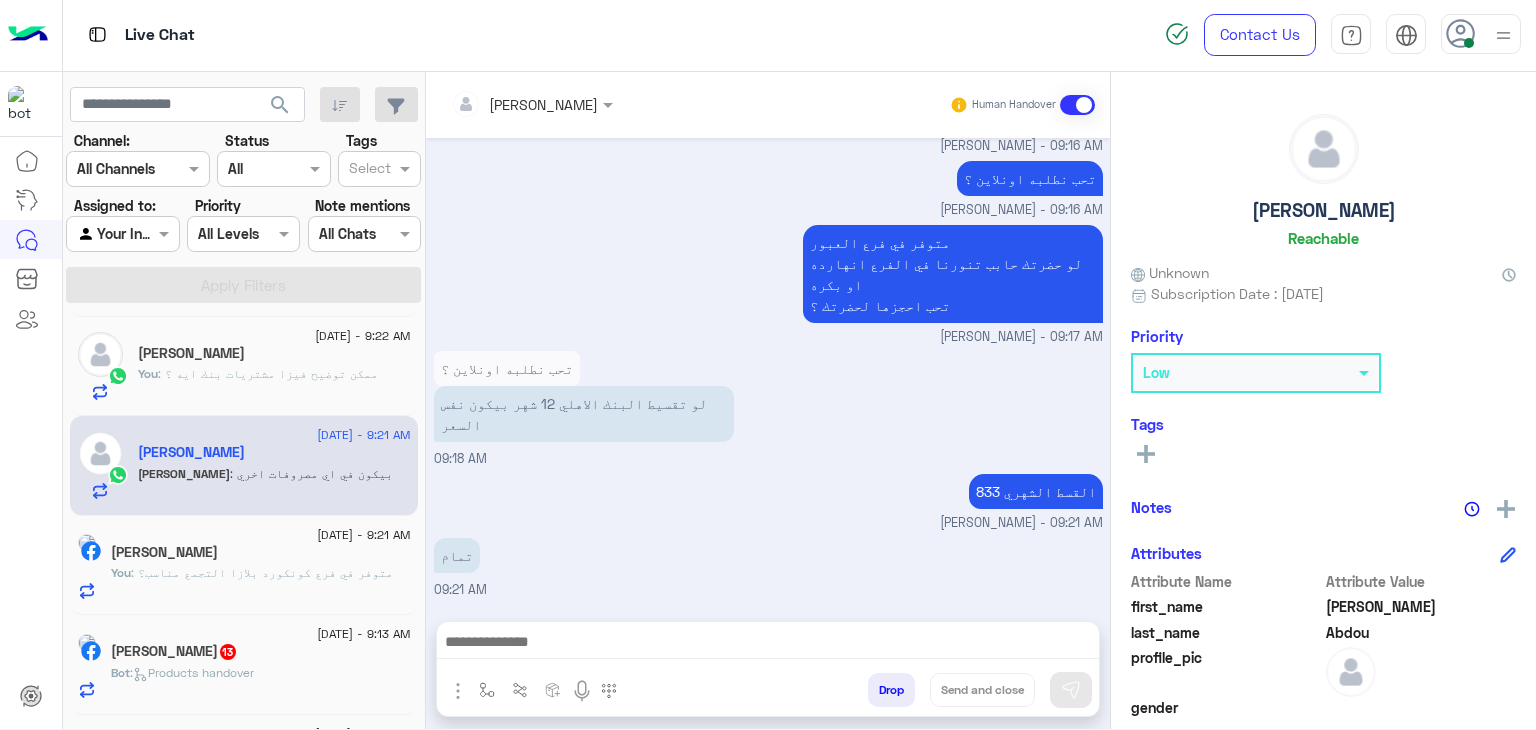 click at bounding box center [768, 644] 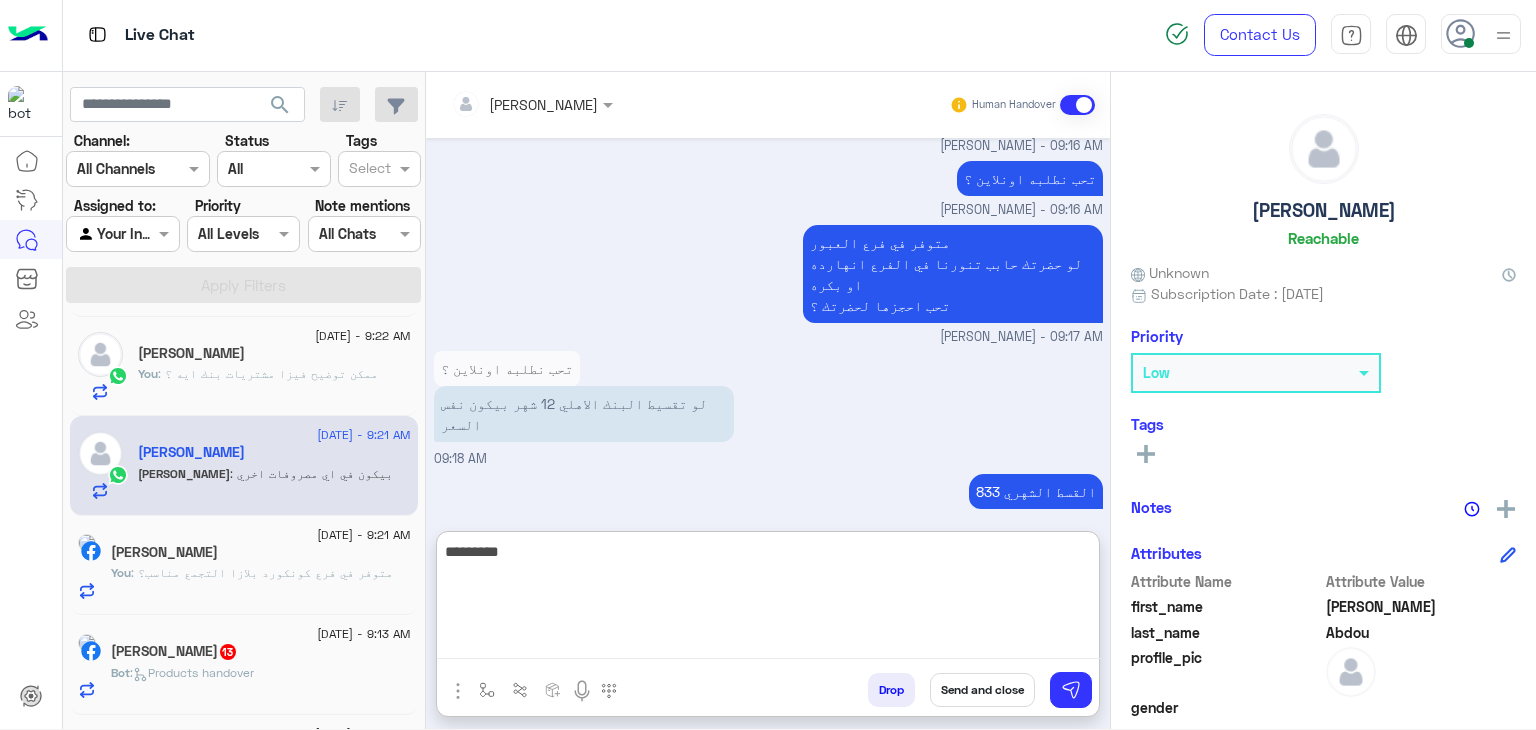 type on "*********" 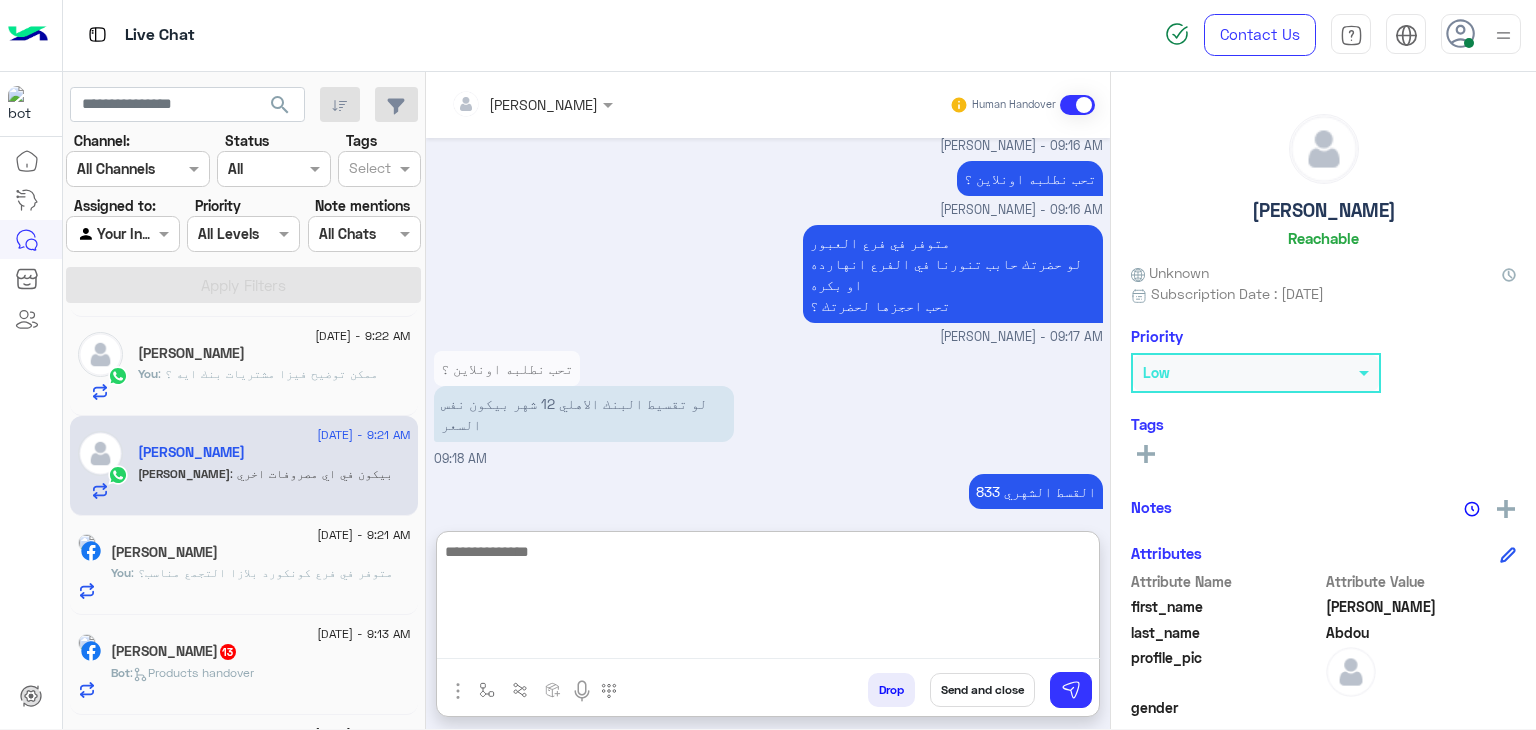scroll, scrollTop: 1372, scrollLeft: 0, axis: vertical 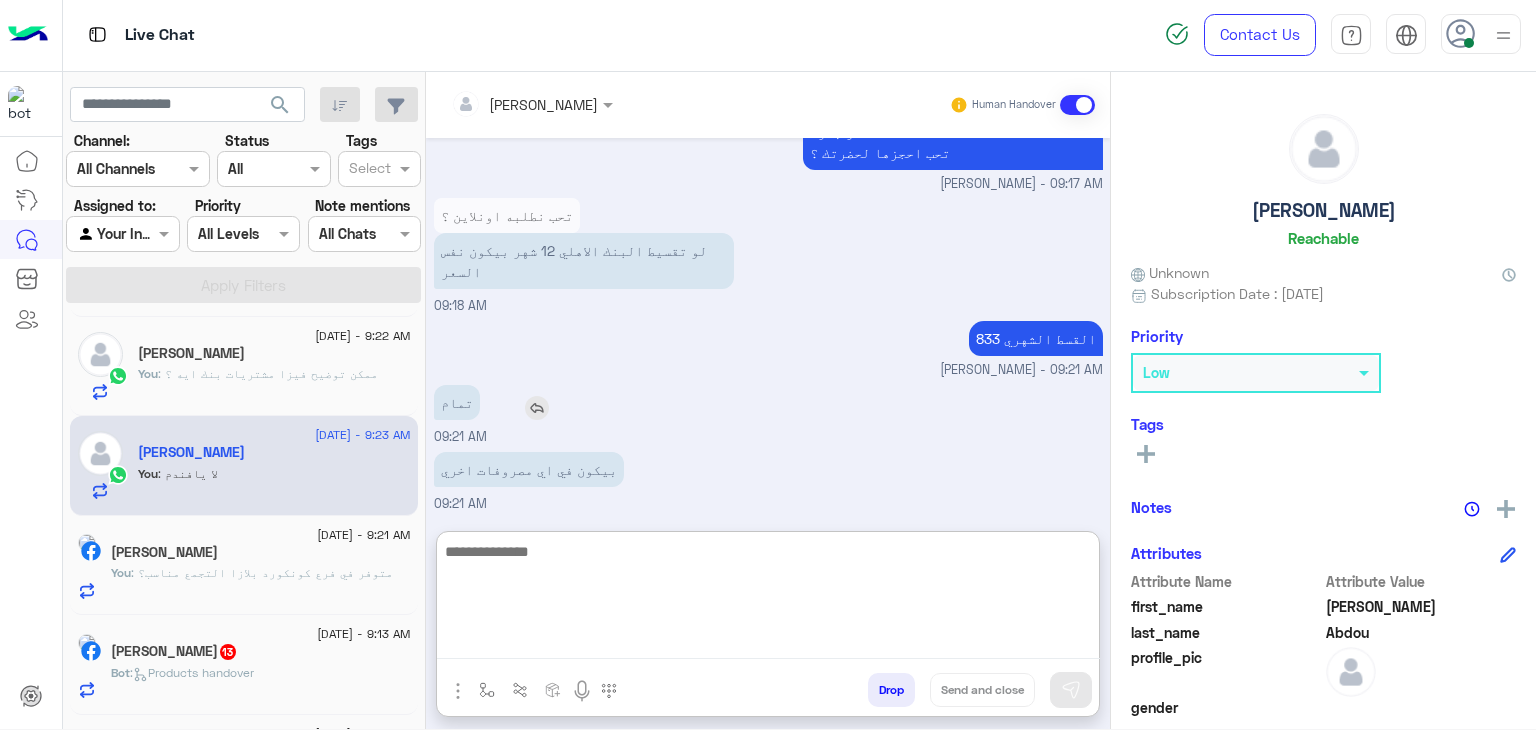 click at bounding box center (537, 408) 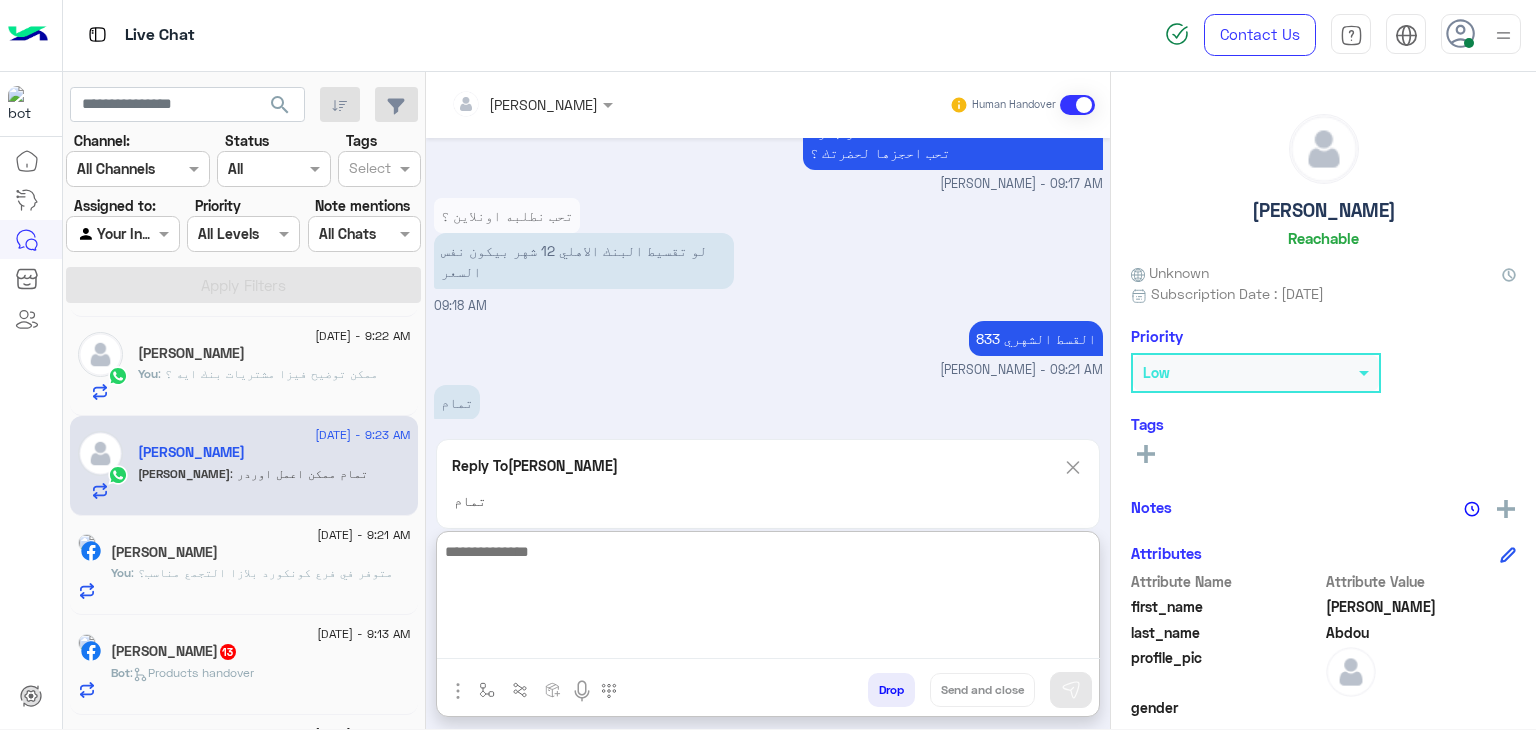 scroll, scrollTop: 1530, scrollLeft: 0, axis: vertical 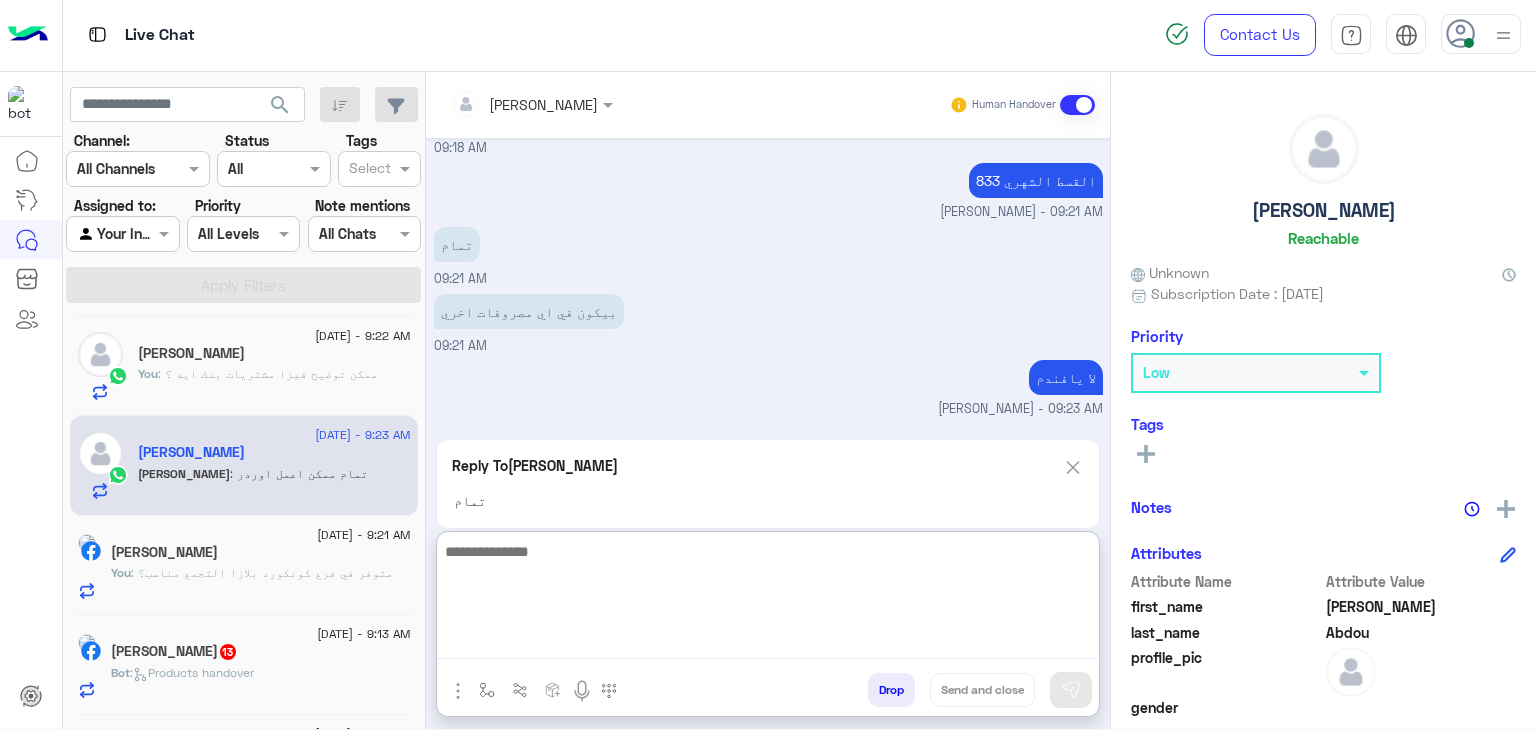 paste on "**********" 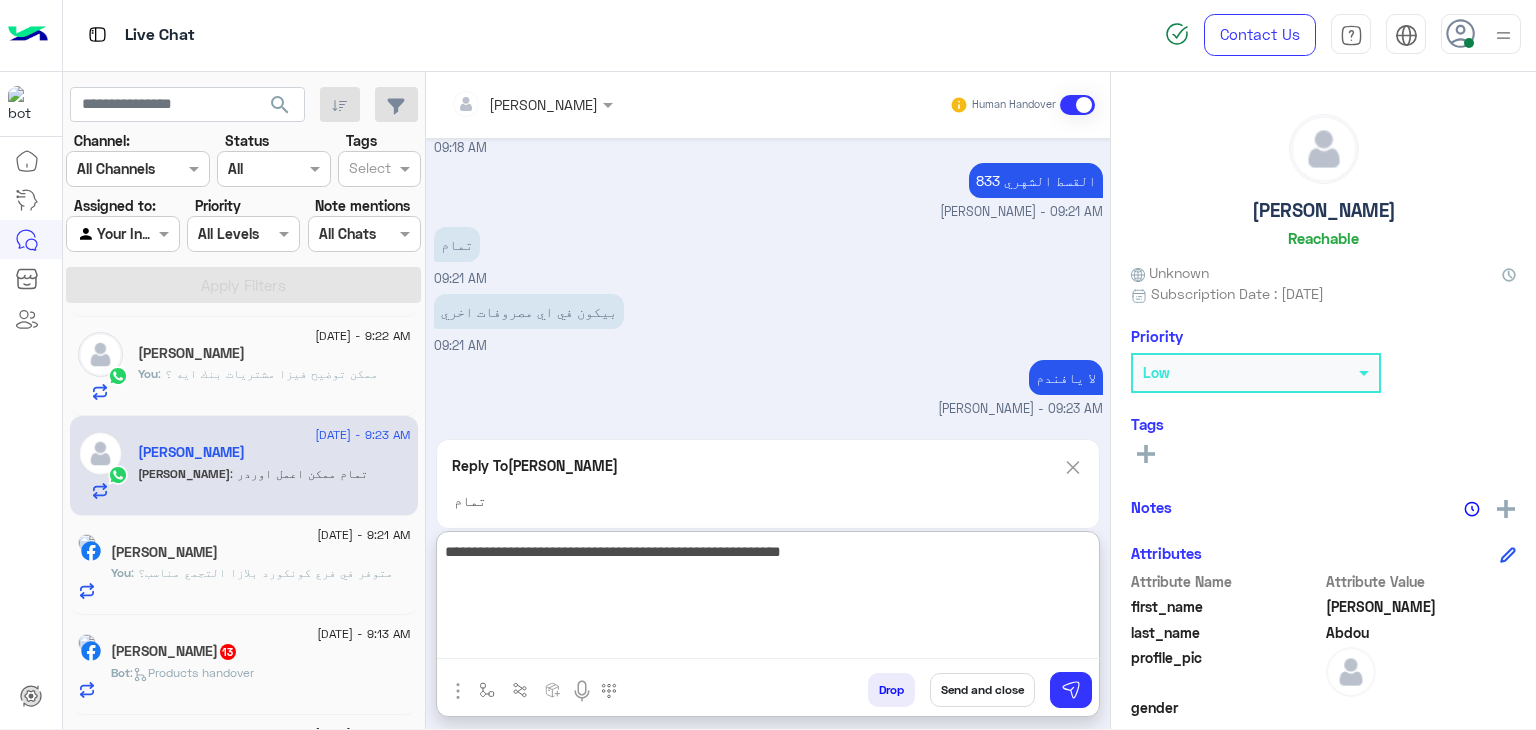 click on "**********" at bounding box center (768, 599) 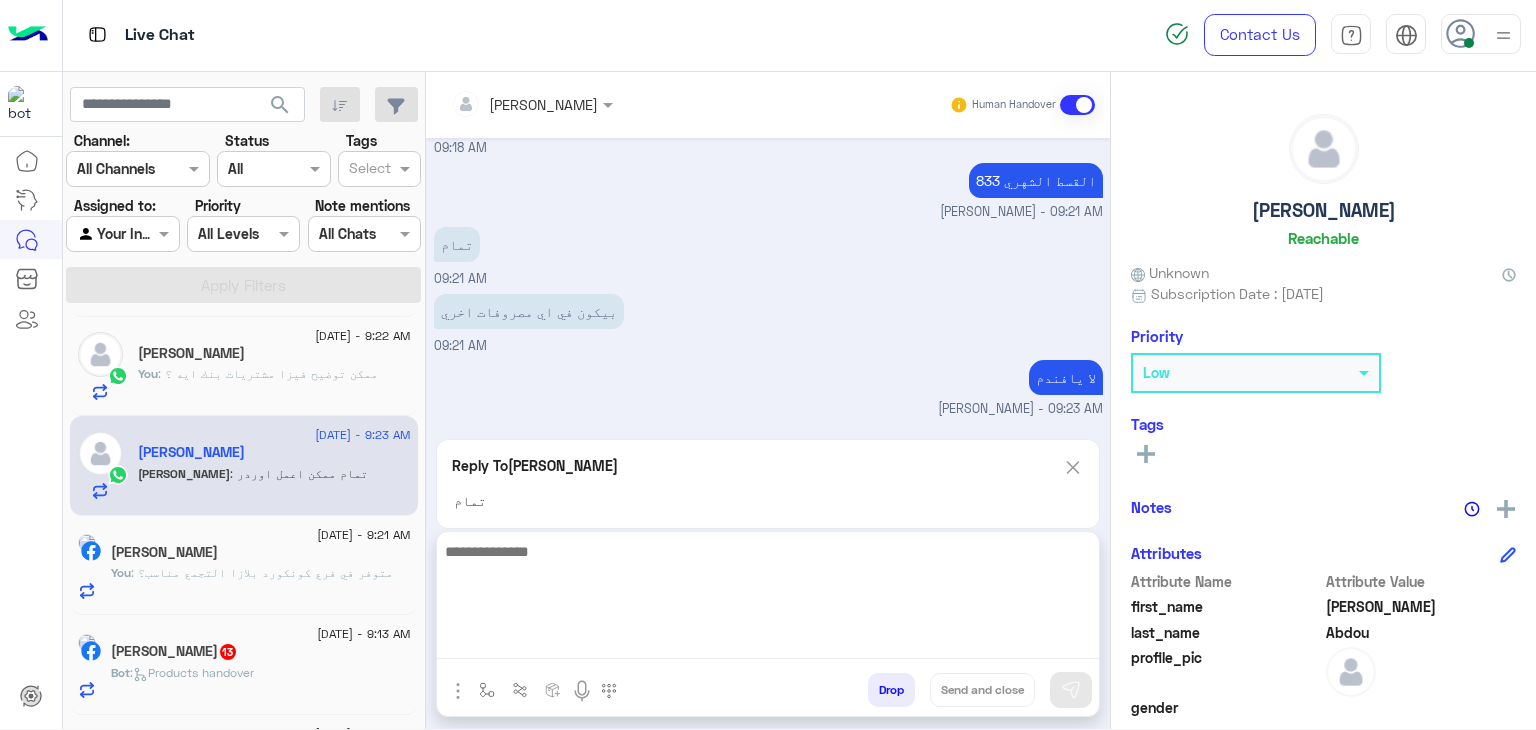 scroll, scrollTop: 1440, scrollLeft: 0, axis: vertical 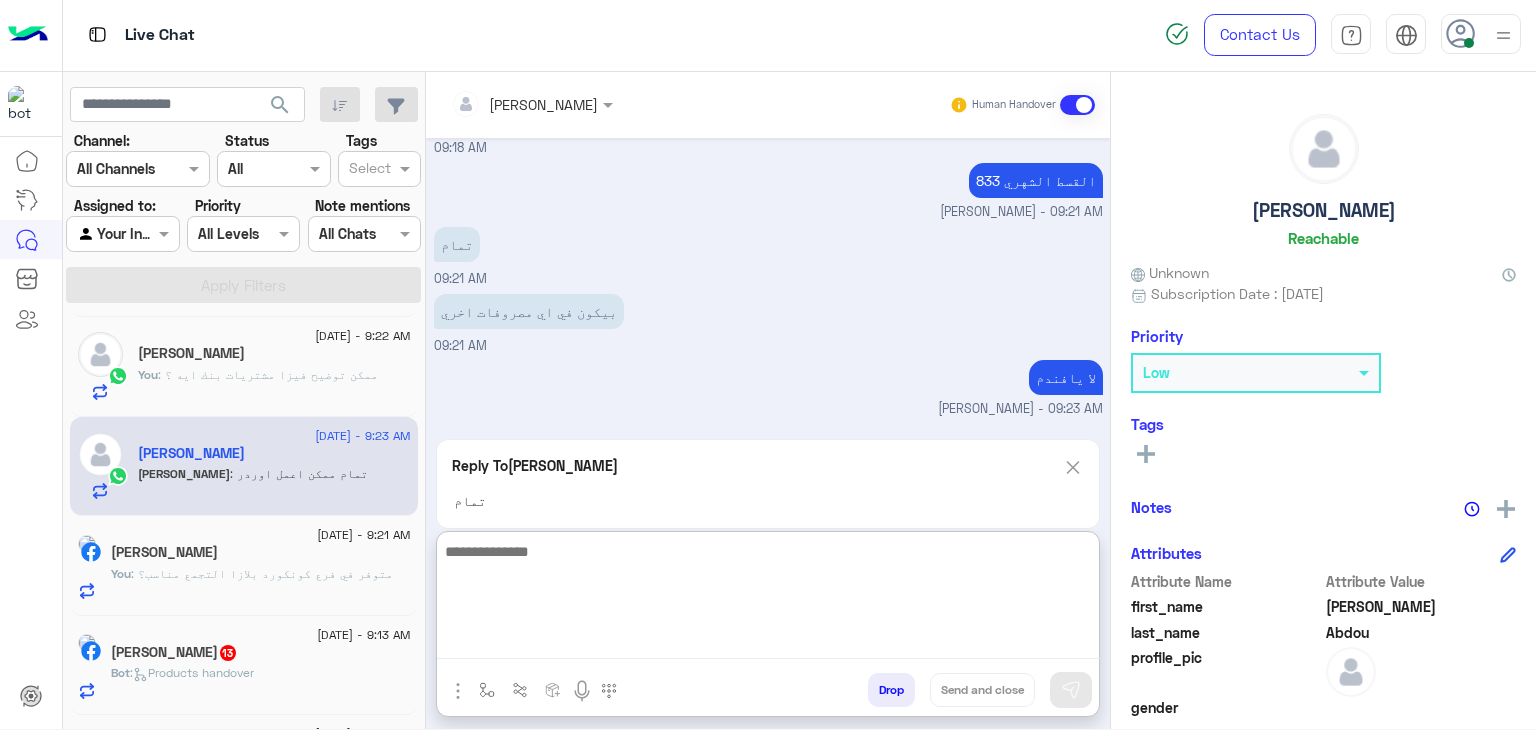 paste on "**********" 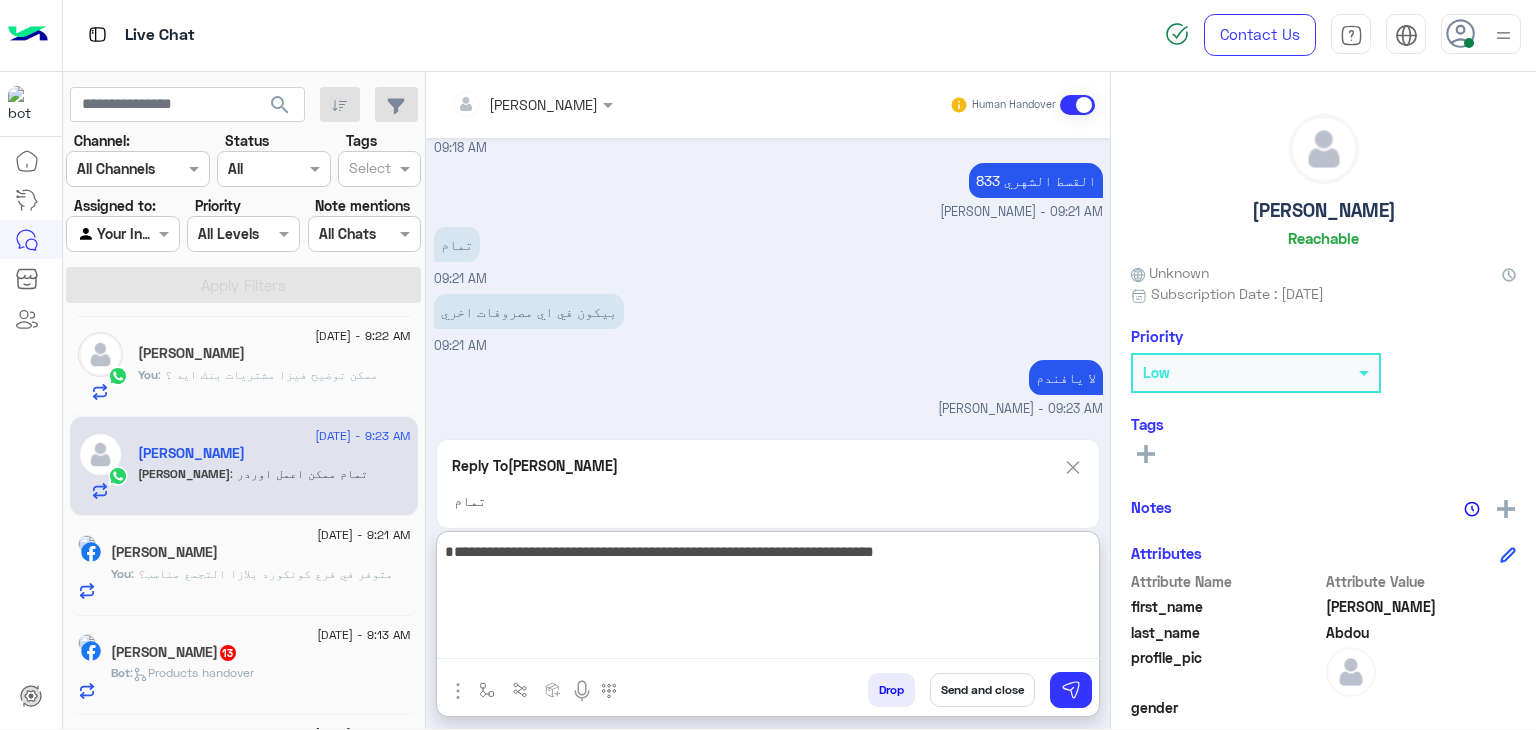click on "**********" at bounding box center (768, 599) 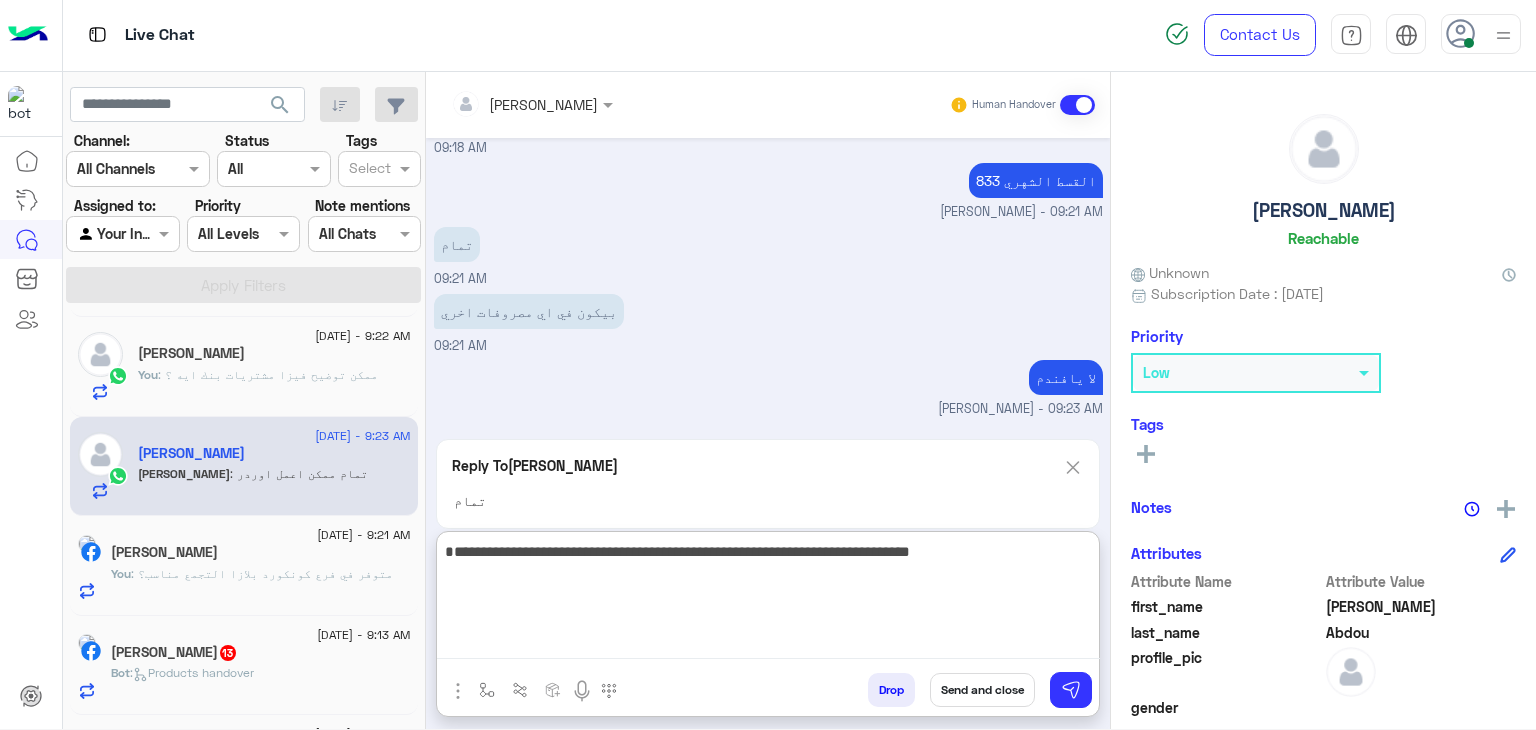 scroll, scrollTop: 1596, scrollLeft: 0, axis: vertical 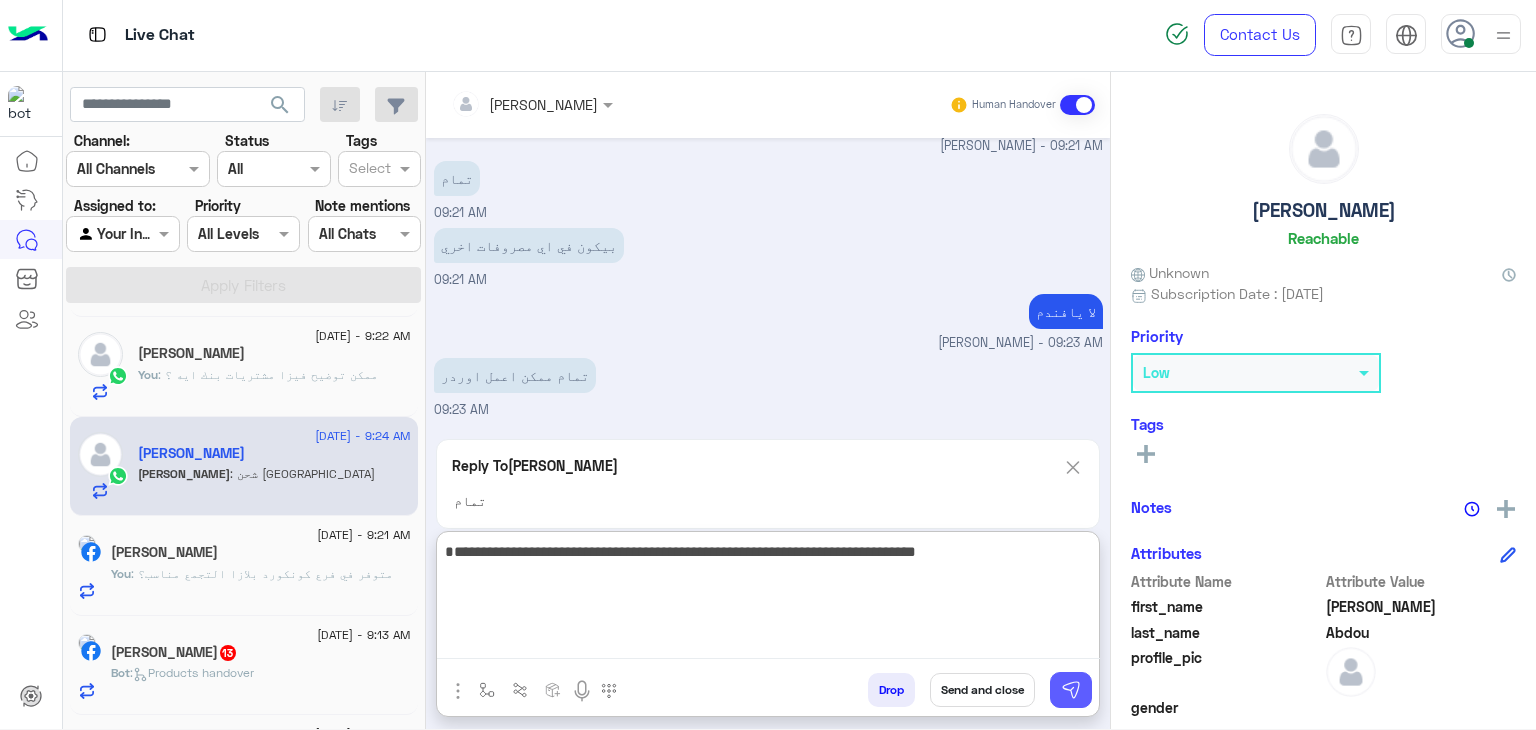 type on "**********" 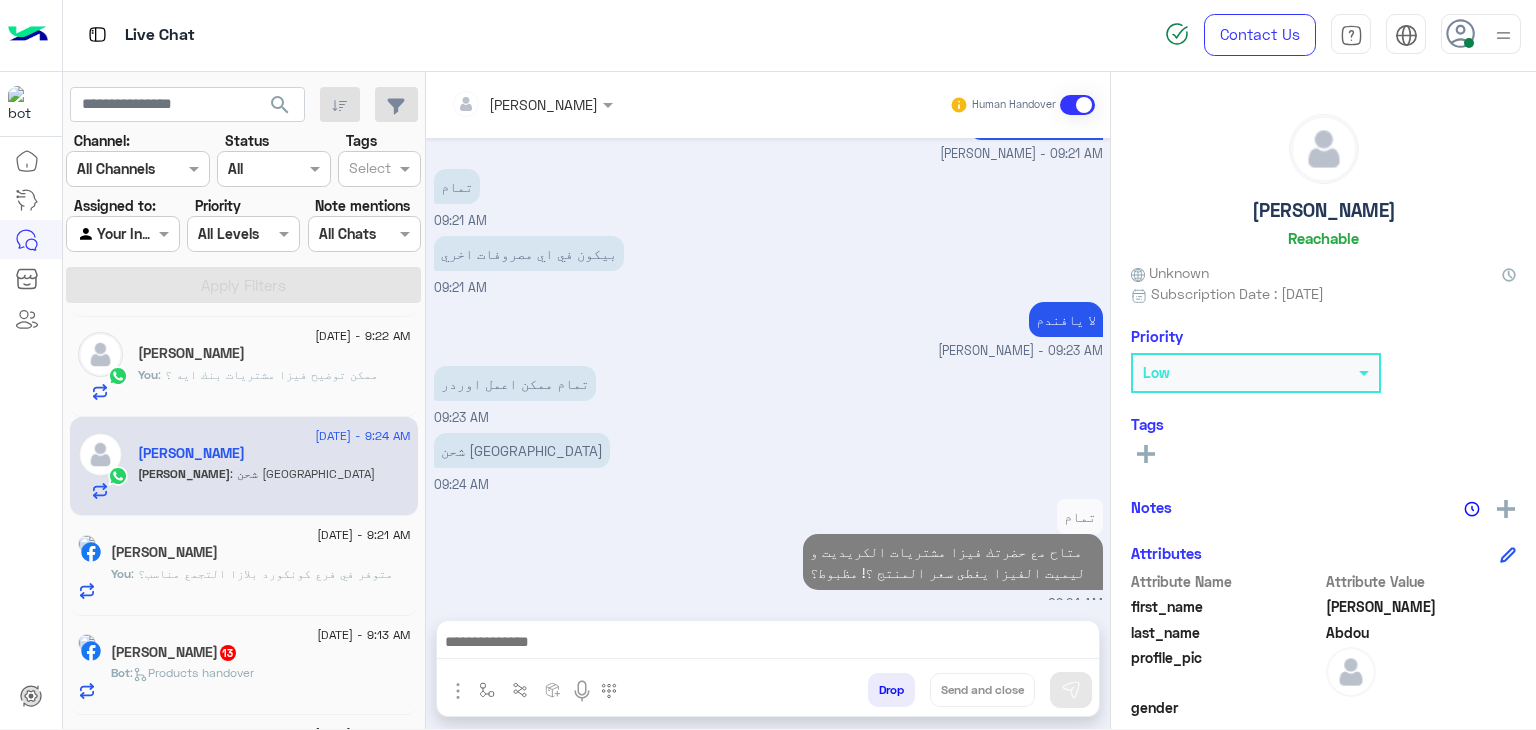 scroll, scrollTop: 1535, scrollLeft: 0, axis: vertical 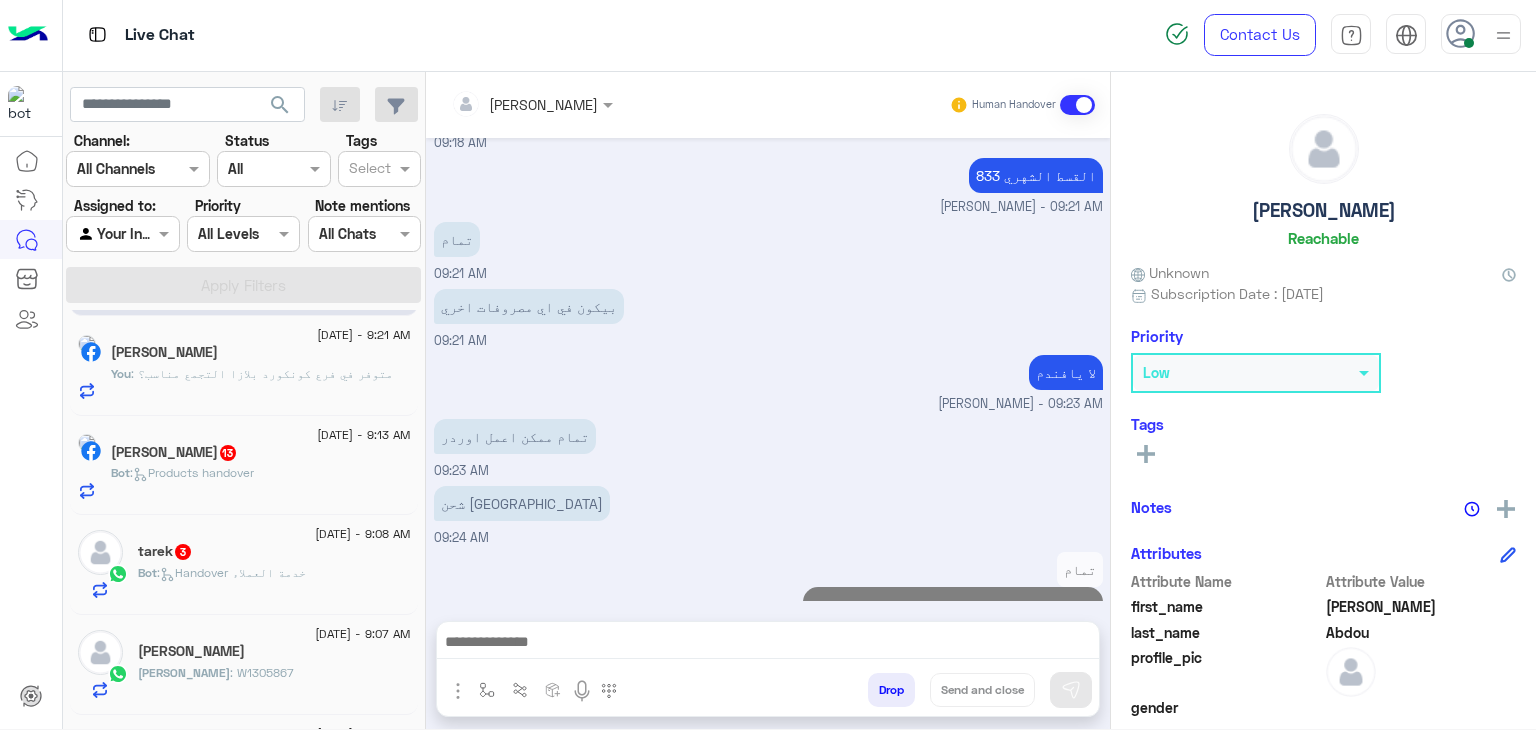 click on "Bot :   Products handover" 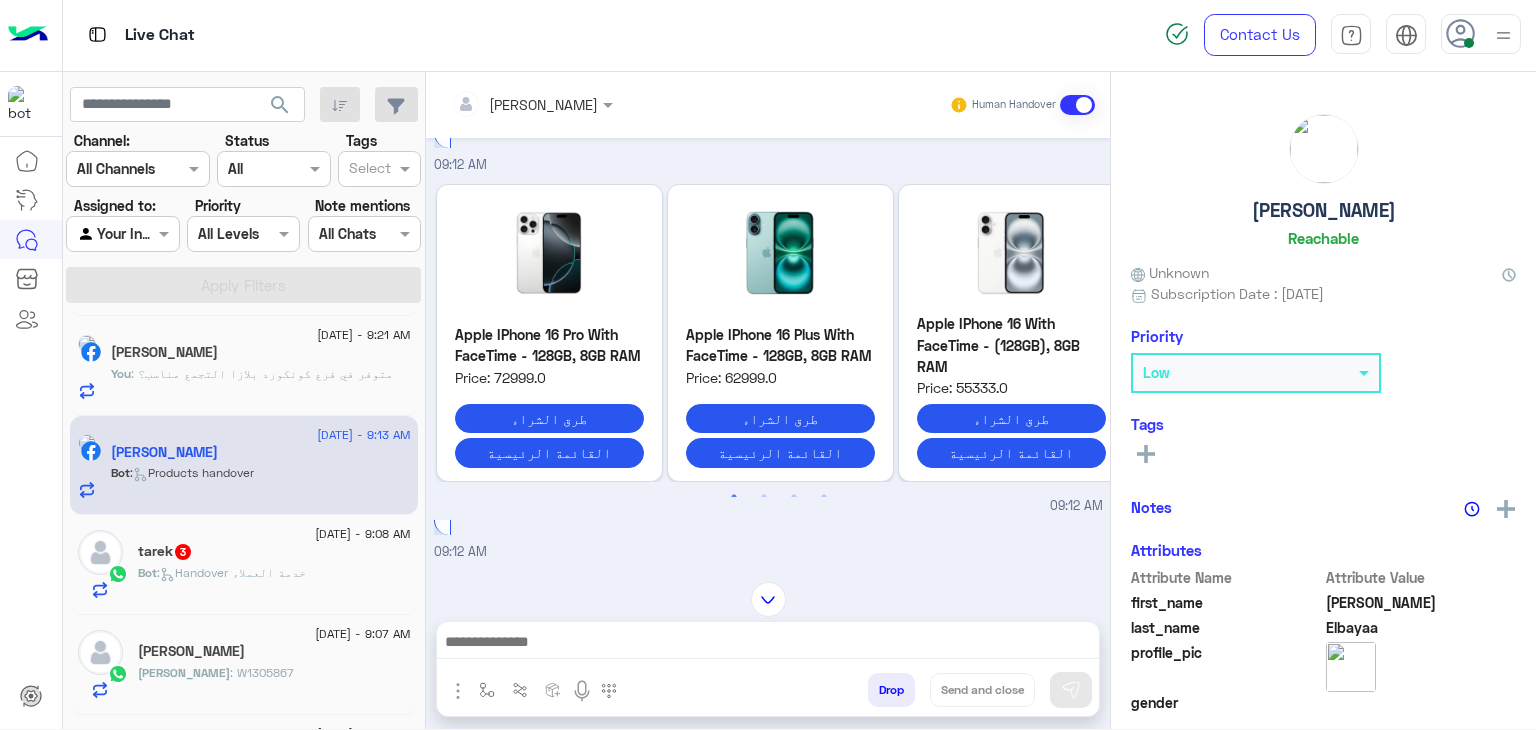 scroll, scrollTop: 2309, scrollLeft: 0, axis: vertical 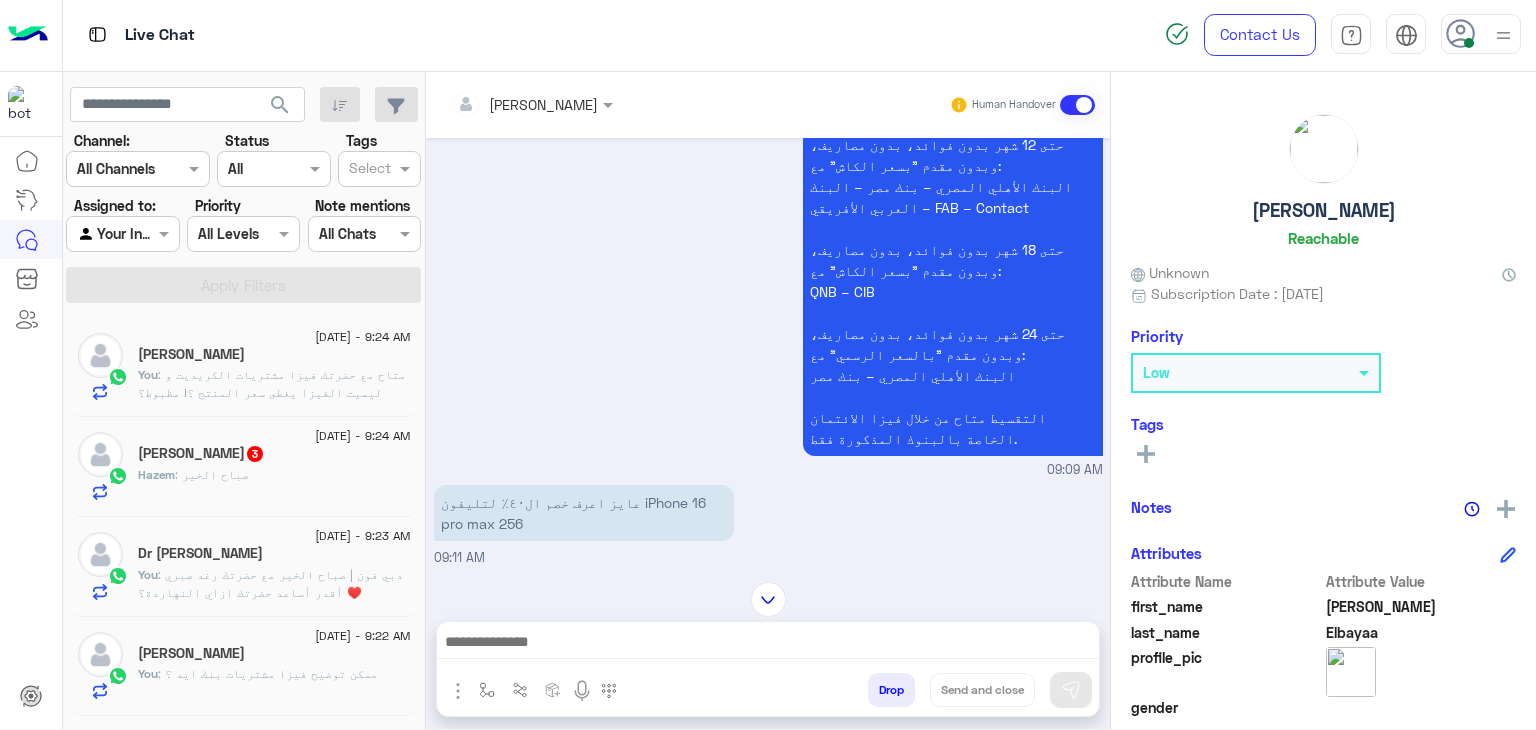click on "Hazem : صباح الخير" 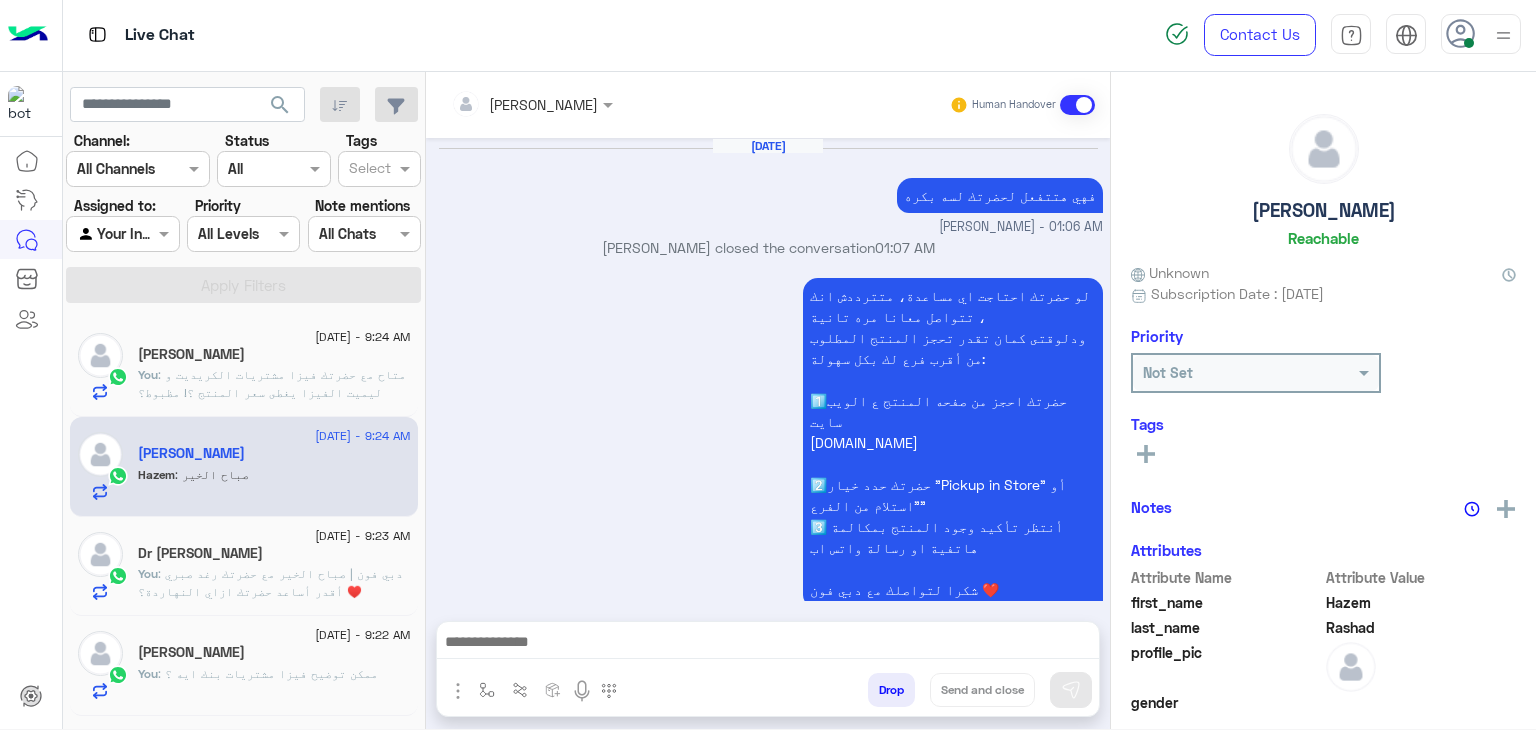 scroll, scrollTop: 1374, scrollLeft: 0, axis: vertical 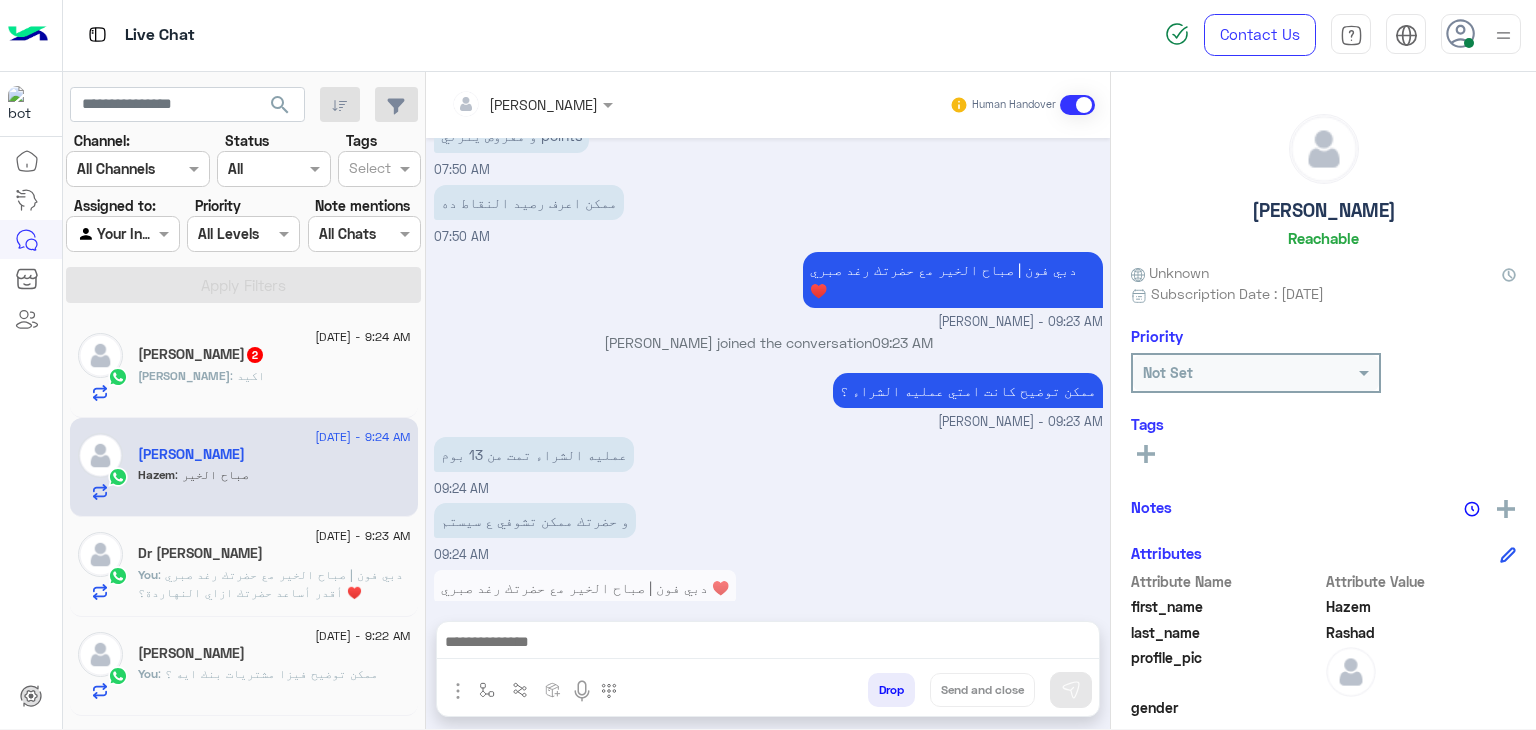 click on "[PERSON_NAME] : اكيد" 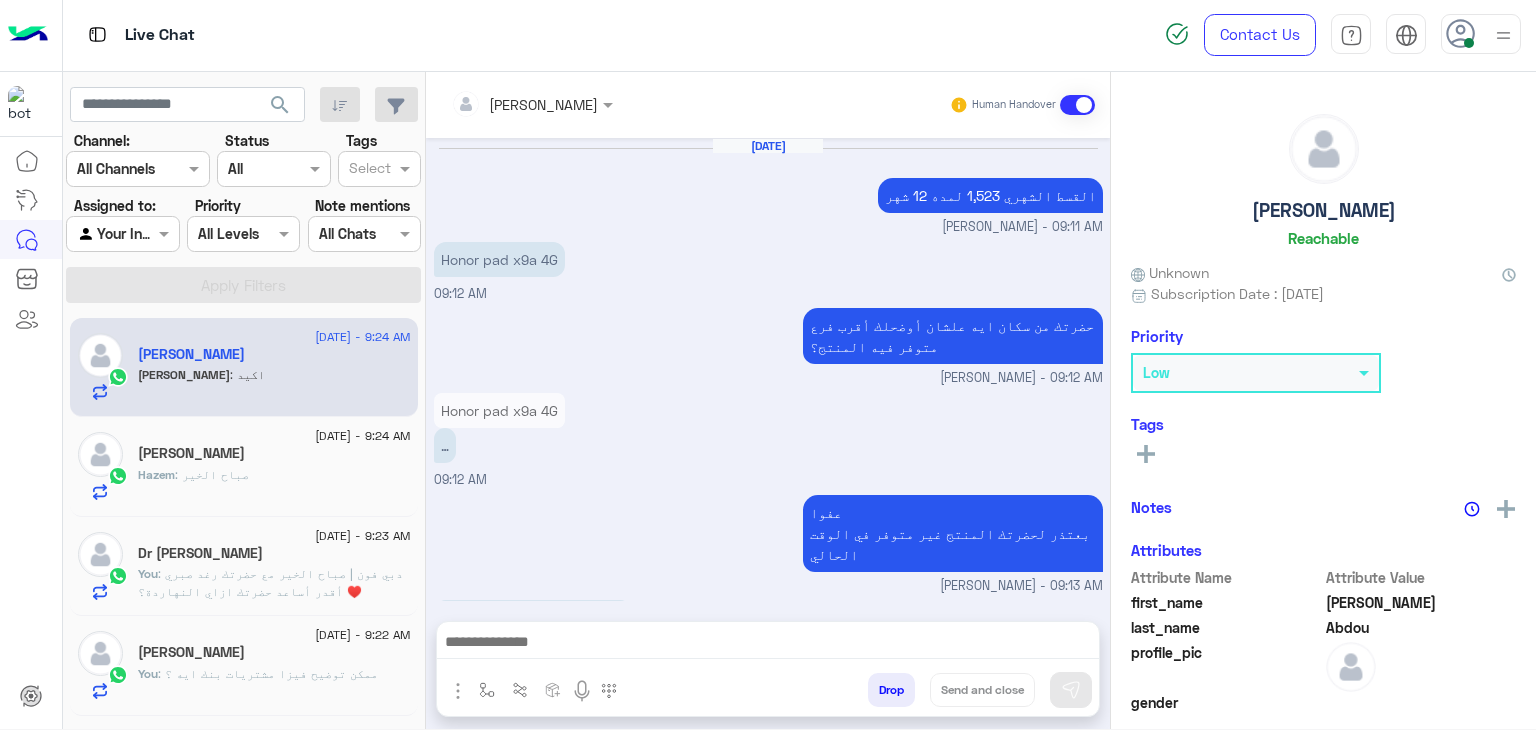 scroll, scrollTop: 1208, scrollLeft: 0, axis: vertical 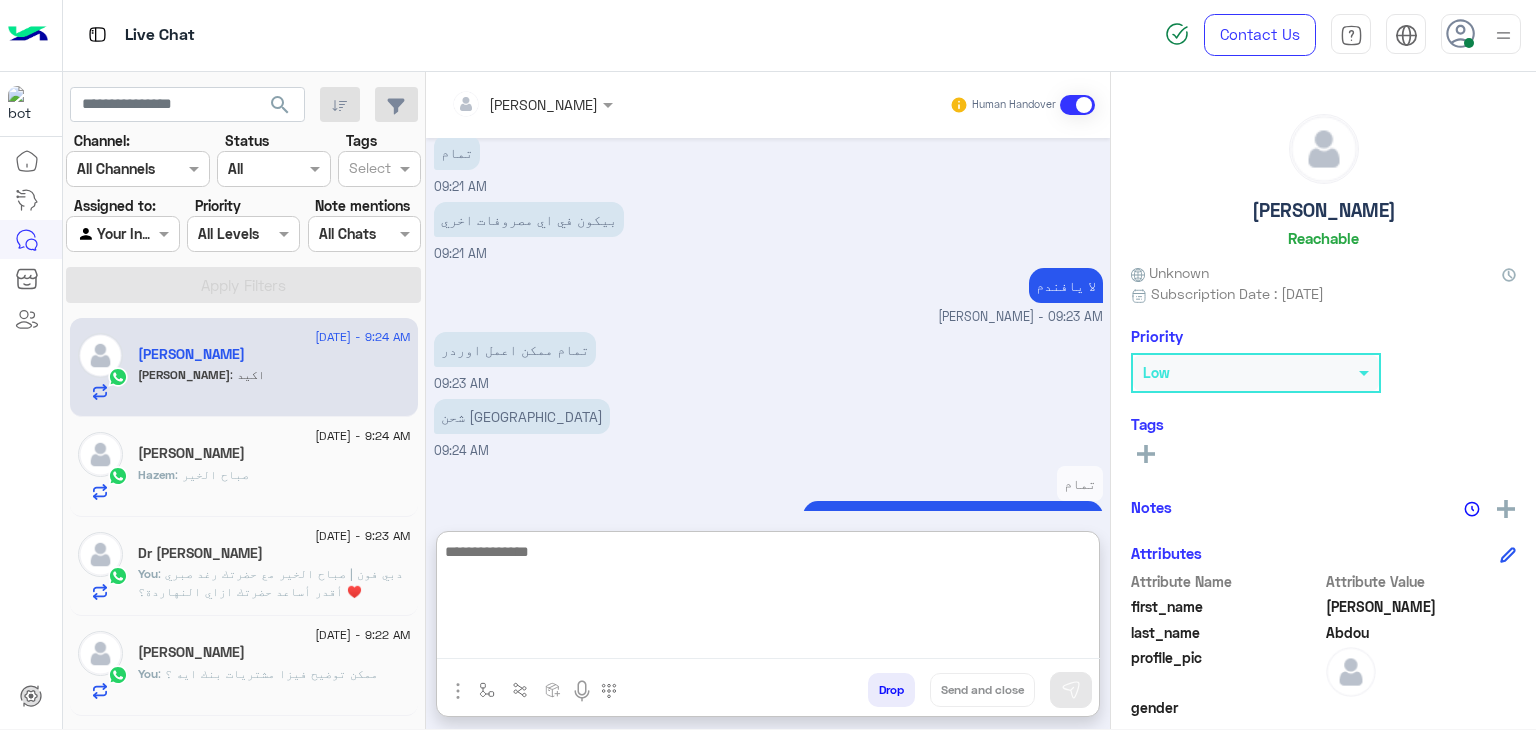 paste on "**********" 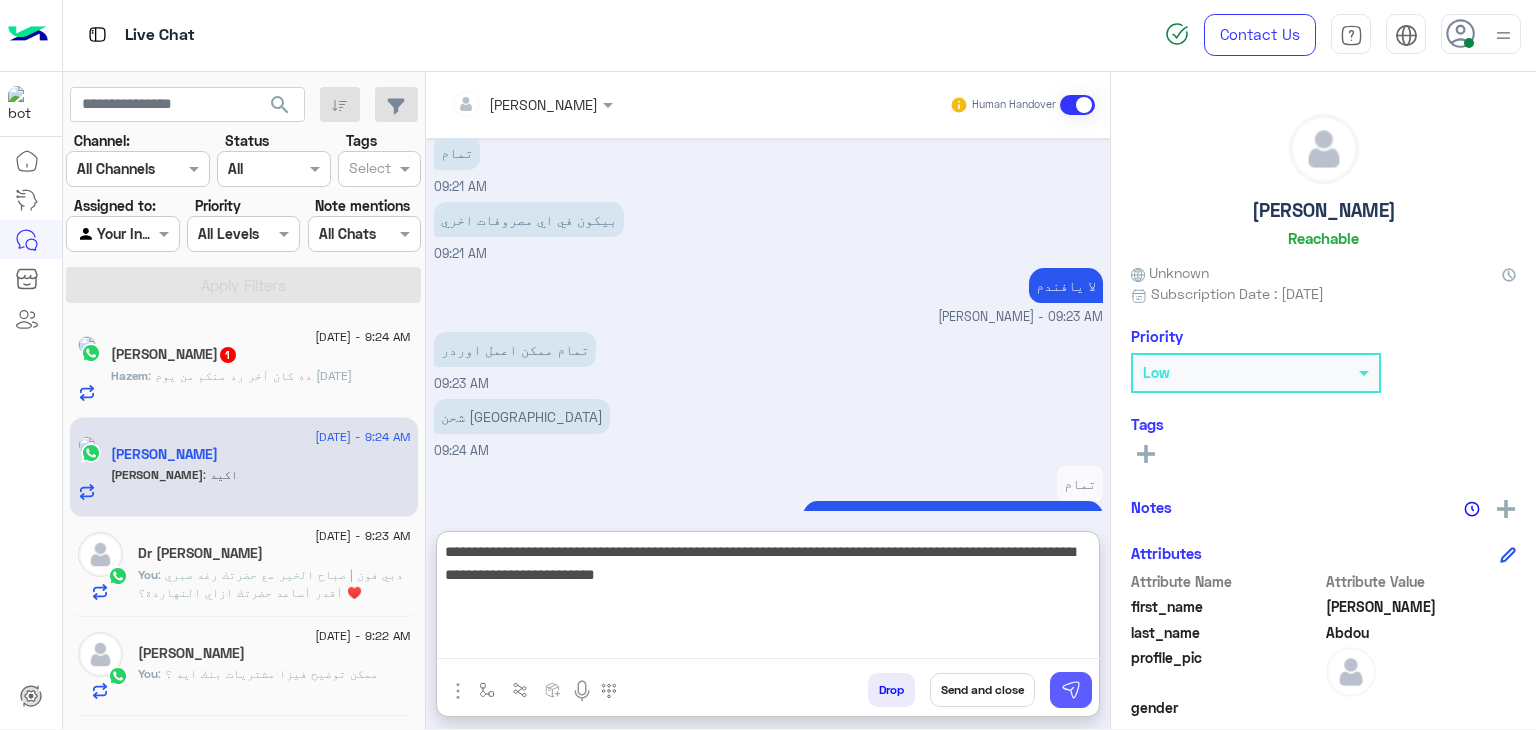 type on "**********" 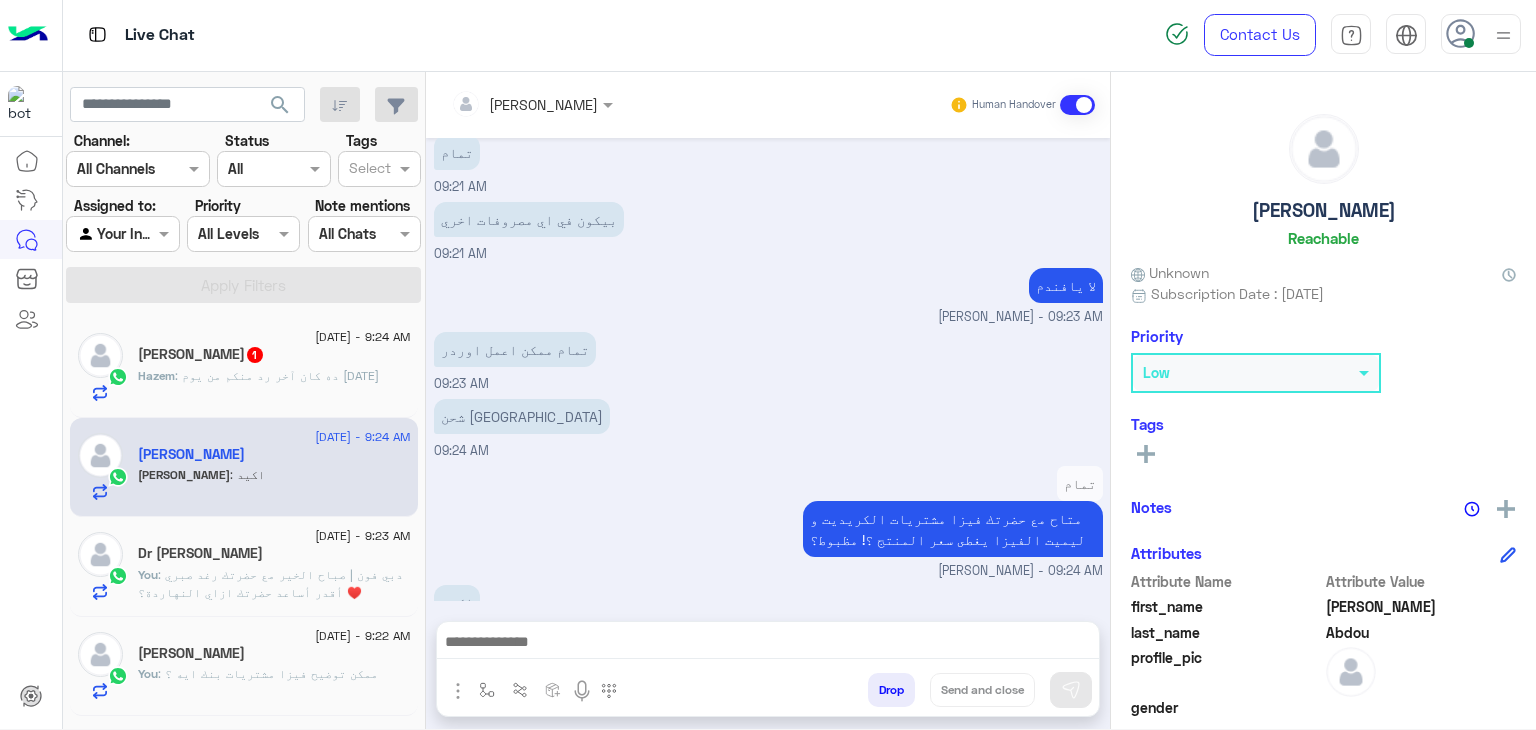 scroll, scrollTop: 1314, scrollLeft: 0, axis: vertical 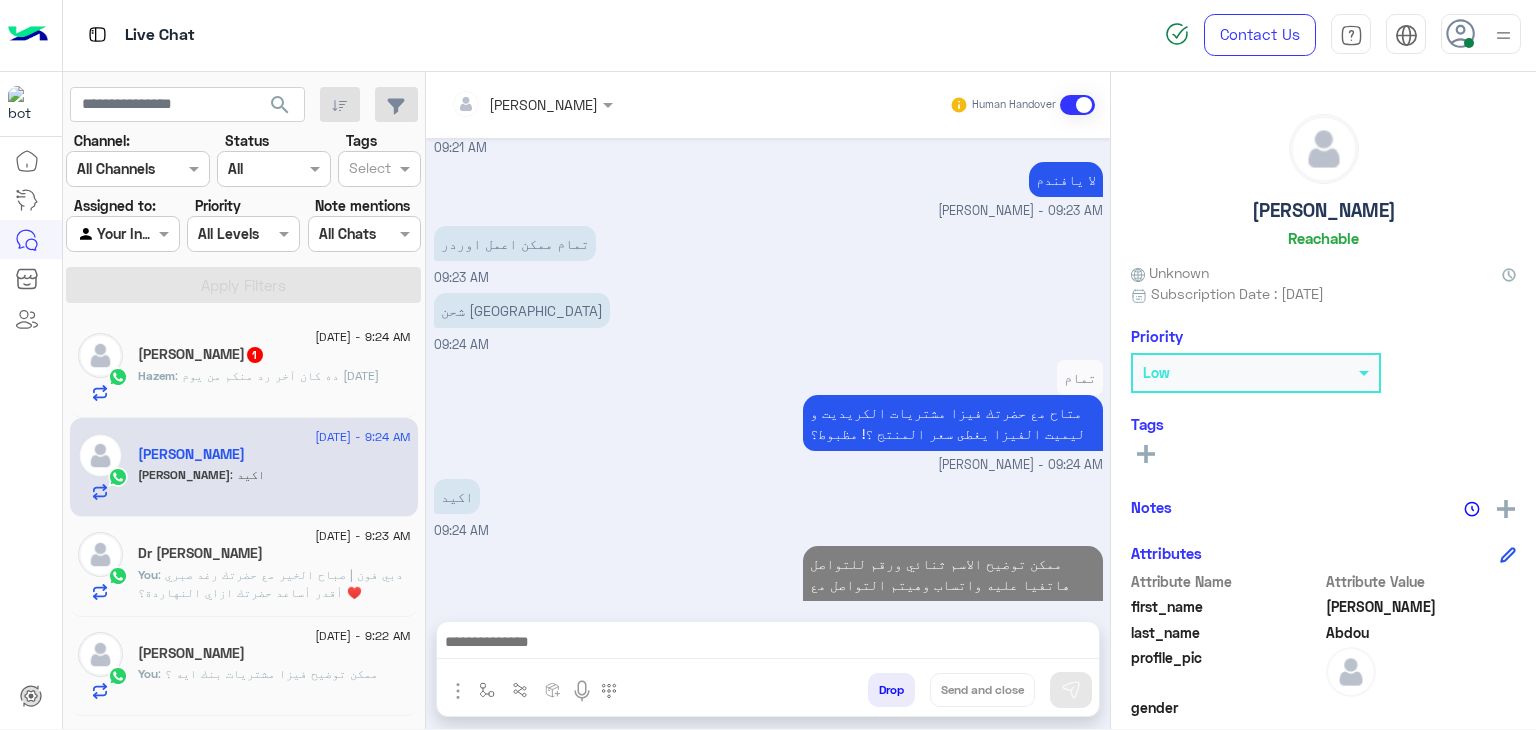 click on "Hazem : ده كان آخر رد منكم من يوم [DATE]" 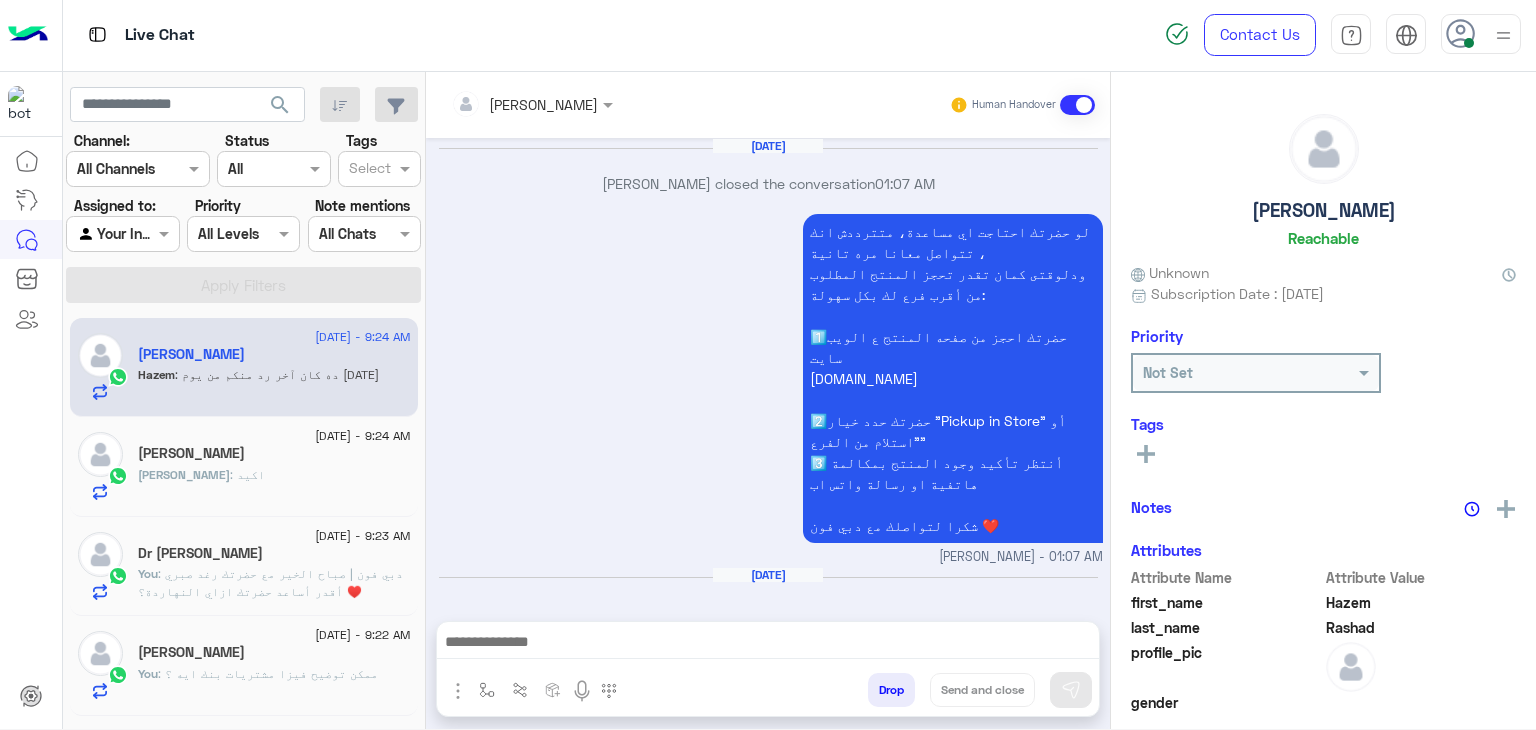 scroll, scrollTop: 1412, scrollLeft: 0, axis: vertical 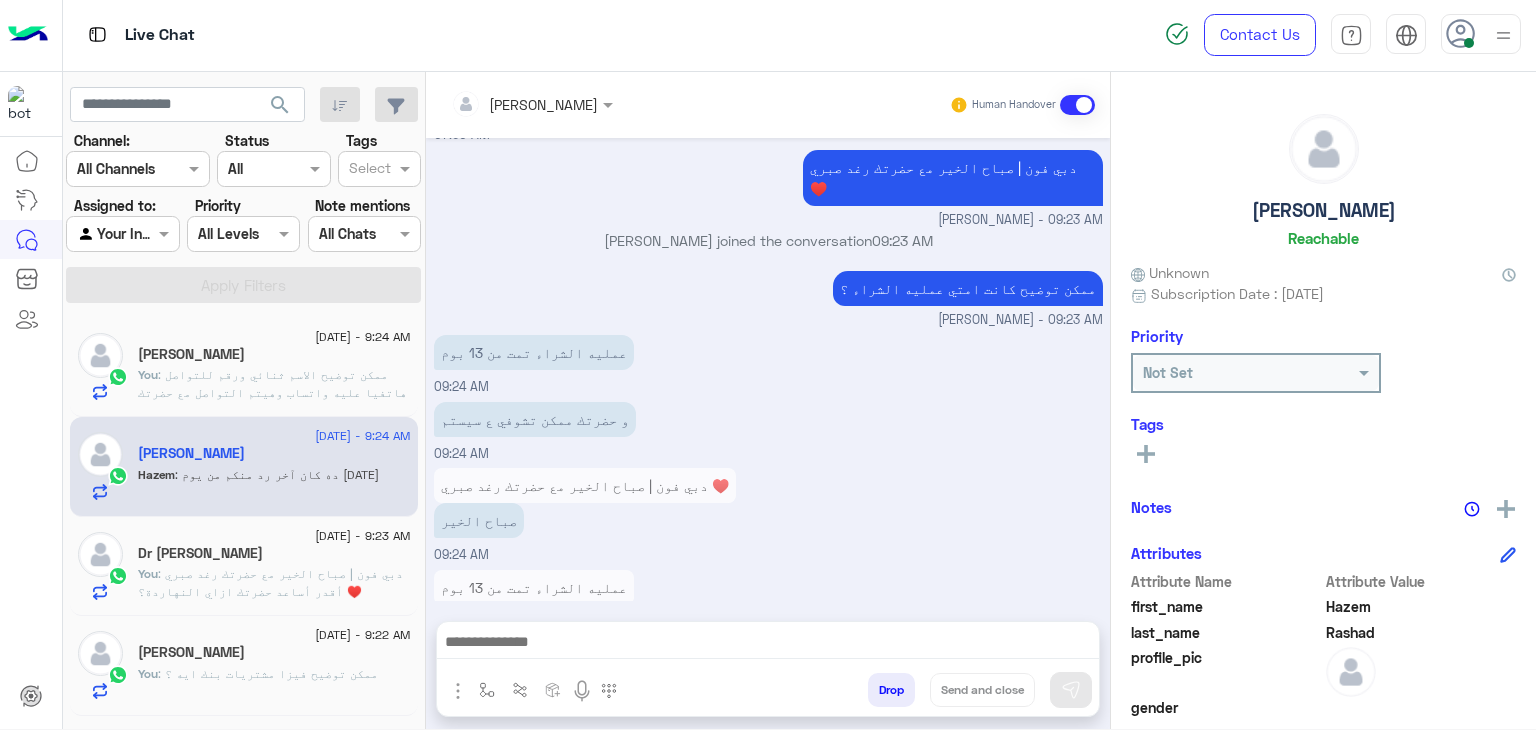 click on "عمليه الشراء تمت من 13 بوم" at bounding box center (534, 587) 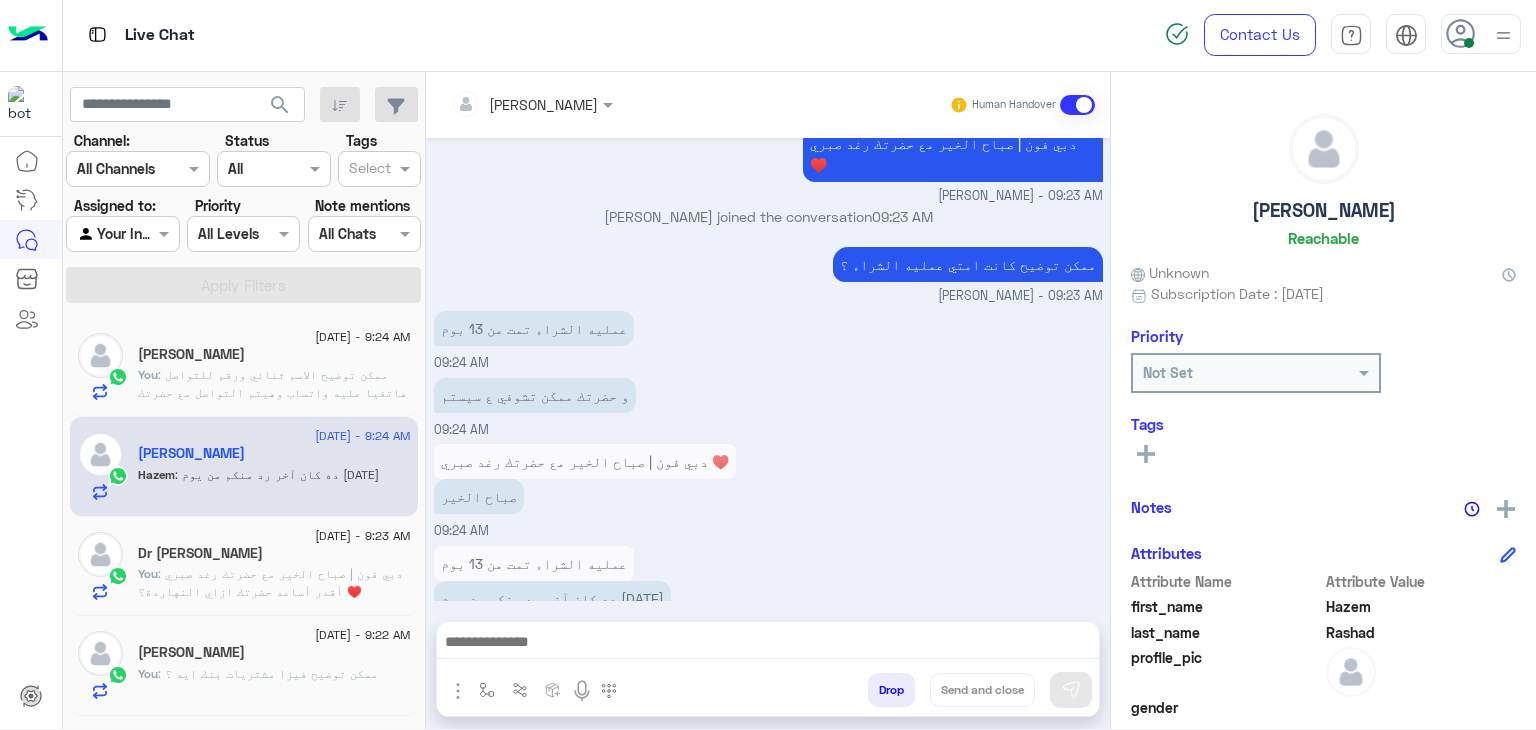 scroll, scrollTop: 1412, scrollLeft: 0, axis: vertical 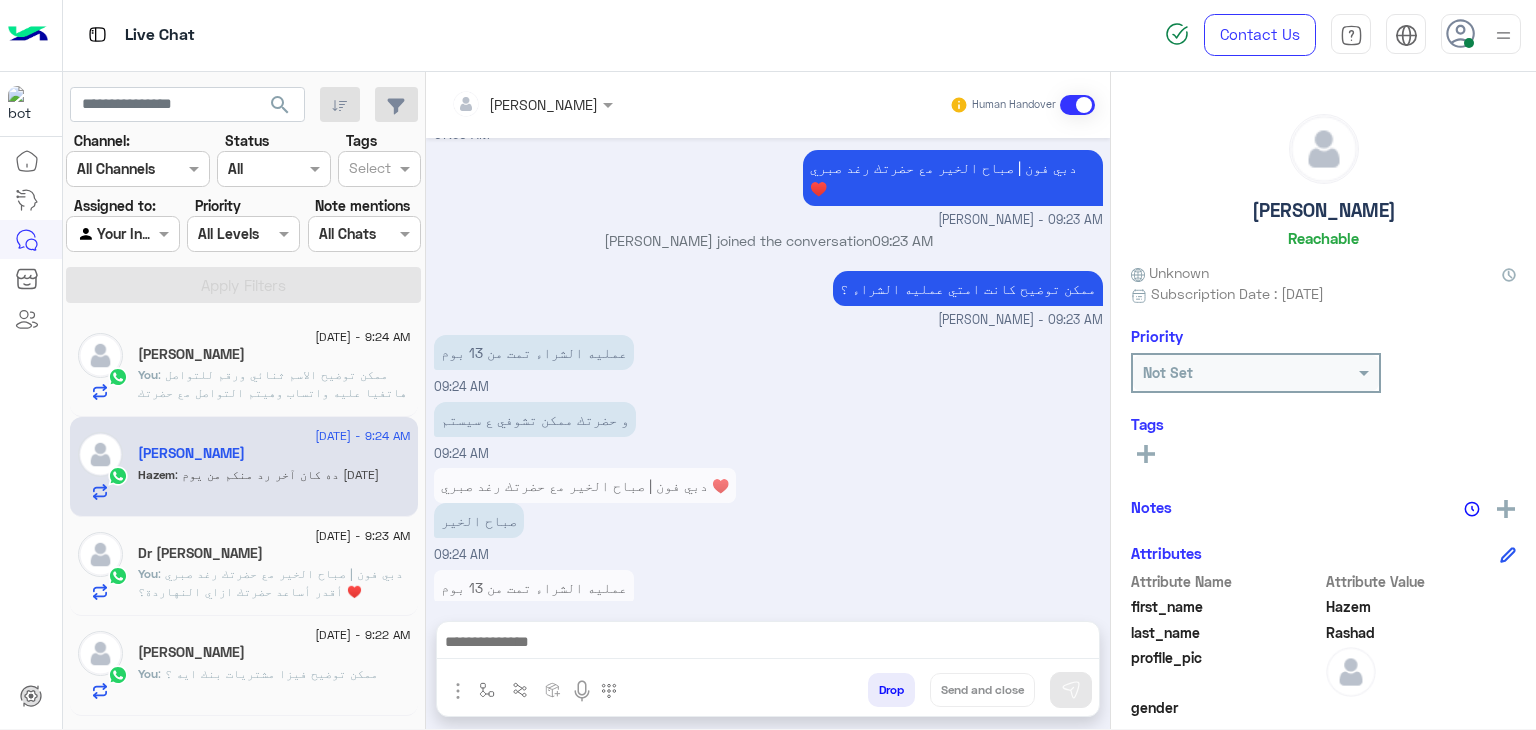click on ": ممكن توضيح الاسم ثنائي ورقم للتواصل هاتفيا عليه واتساب وهيتم التواصل مع حضرتك من خلال قسم الاونلاين للدفع ومتابعه وتاكيد الاوردر ؟" 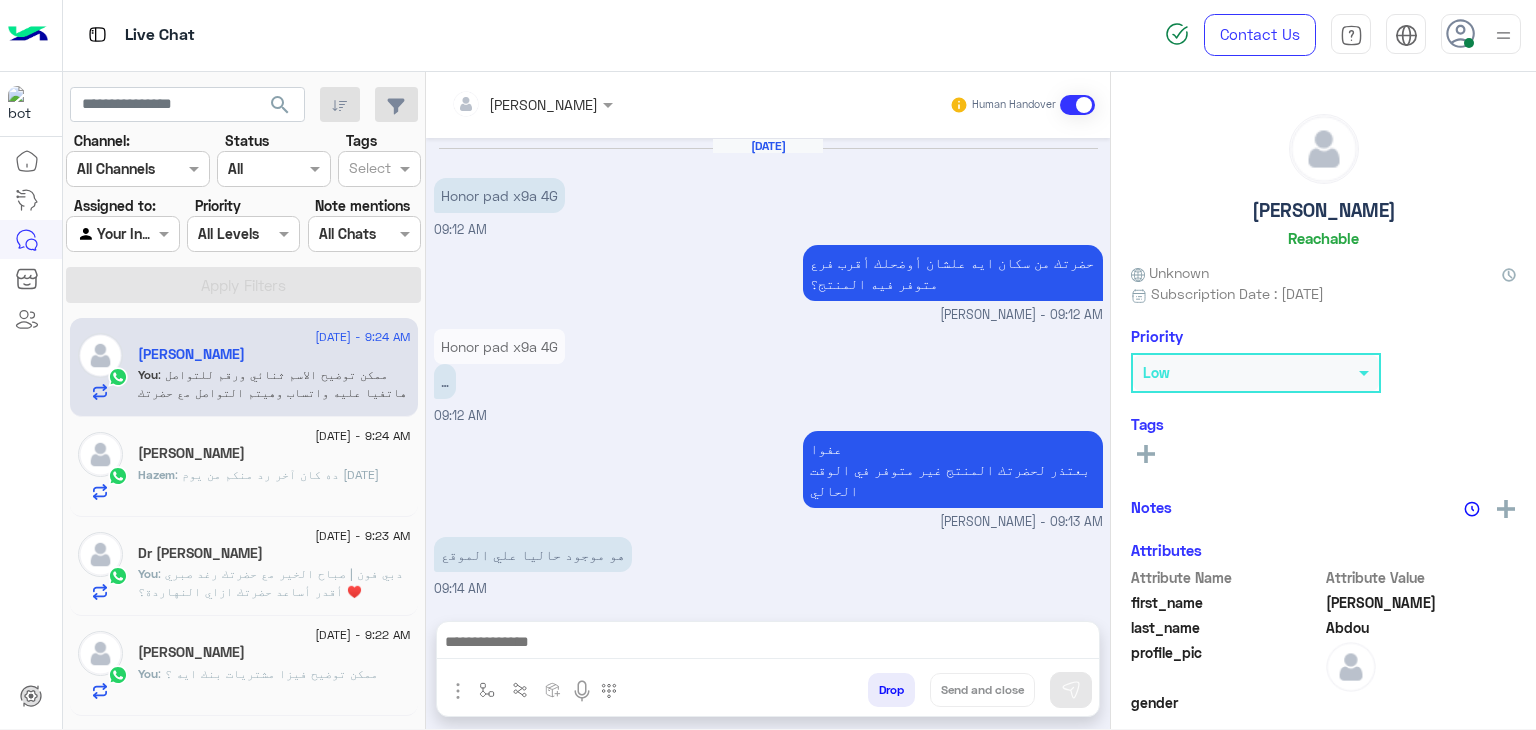 scroll, scrollTop: 1251, scrollLeft: 0, axis: vertical 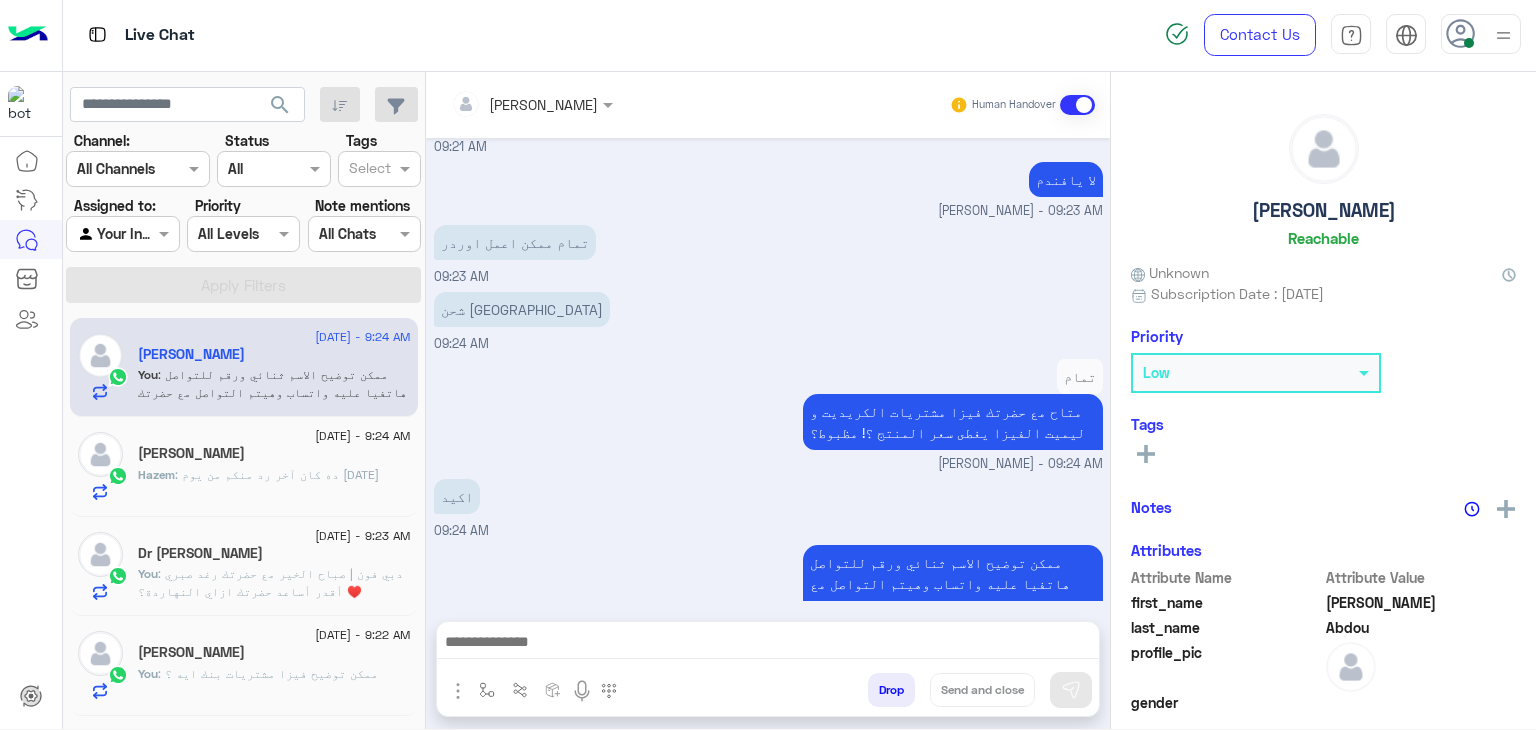click on "[DATE] - 9:24 AM" 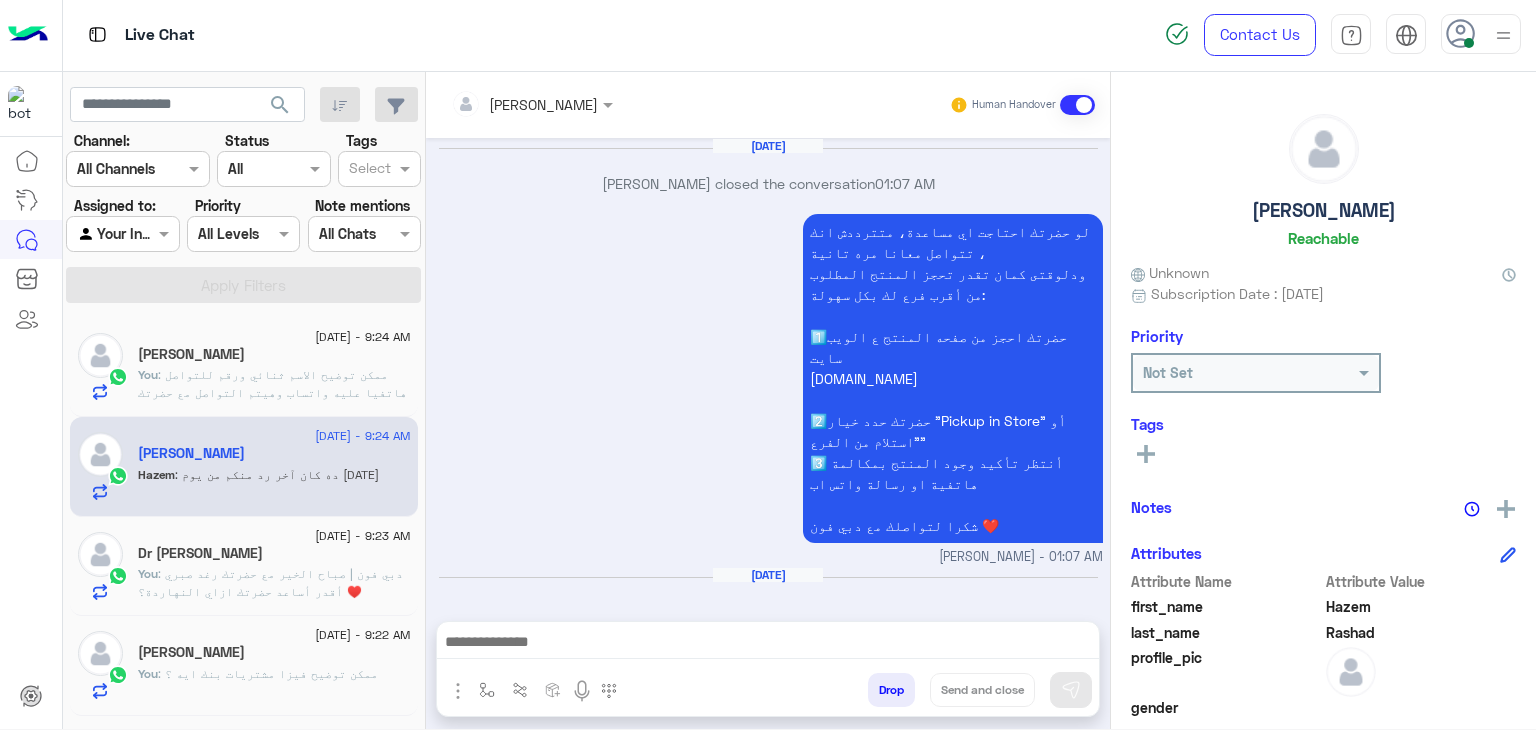 scroll, scrollTop: 1412, scrollLeft: 0, axis: vertical 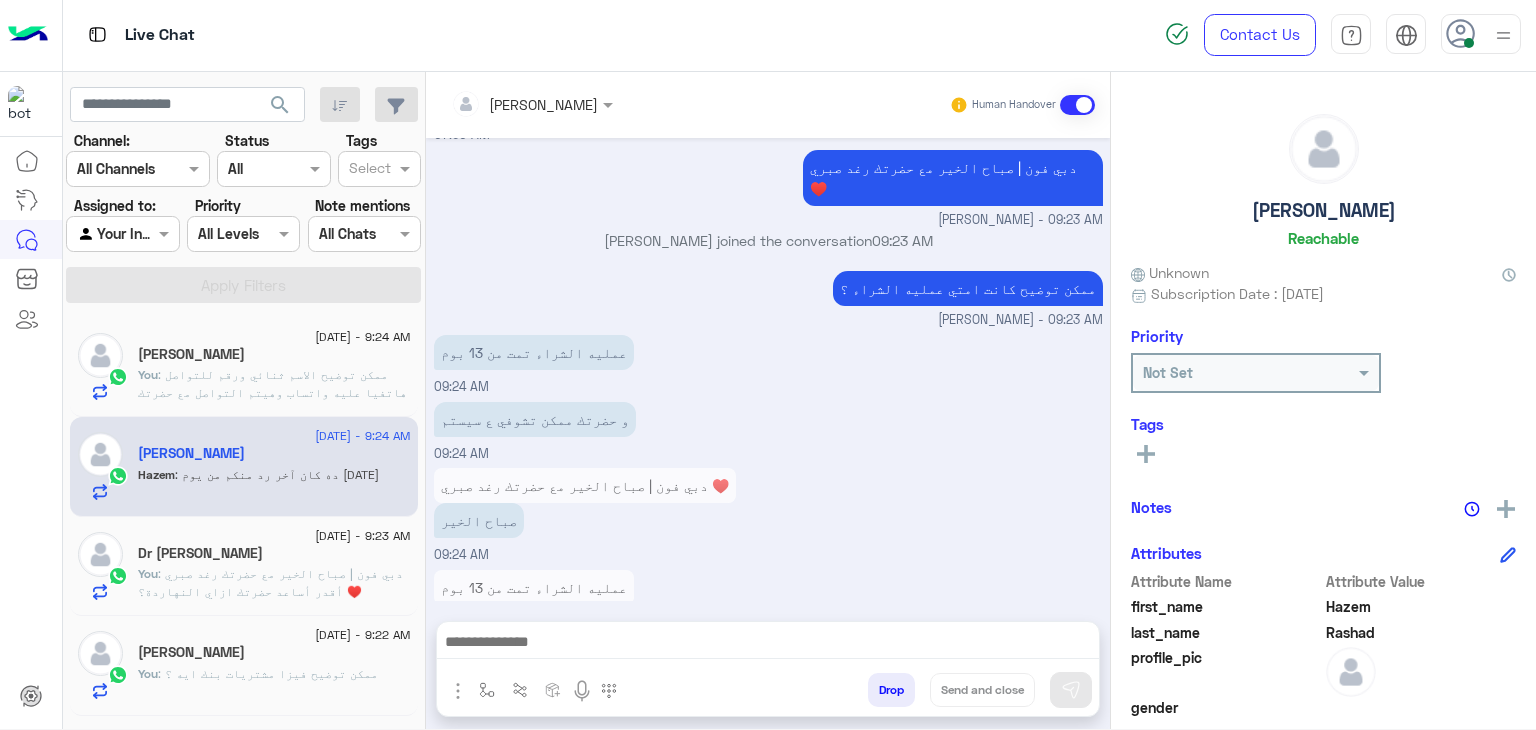 click at bounding box center (768, 644) 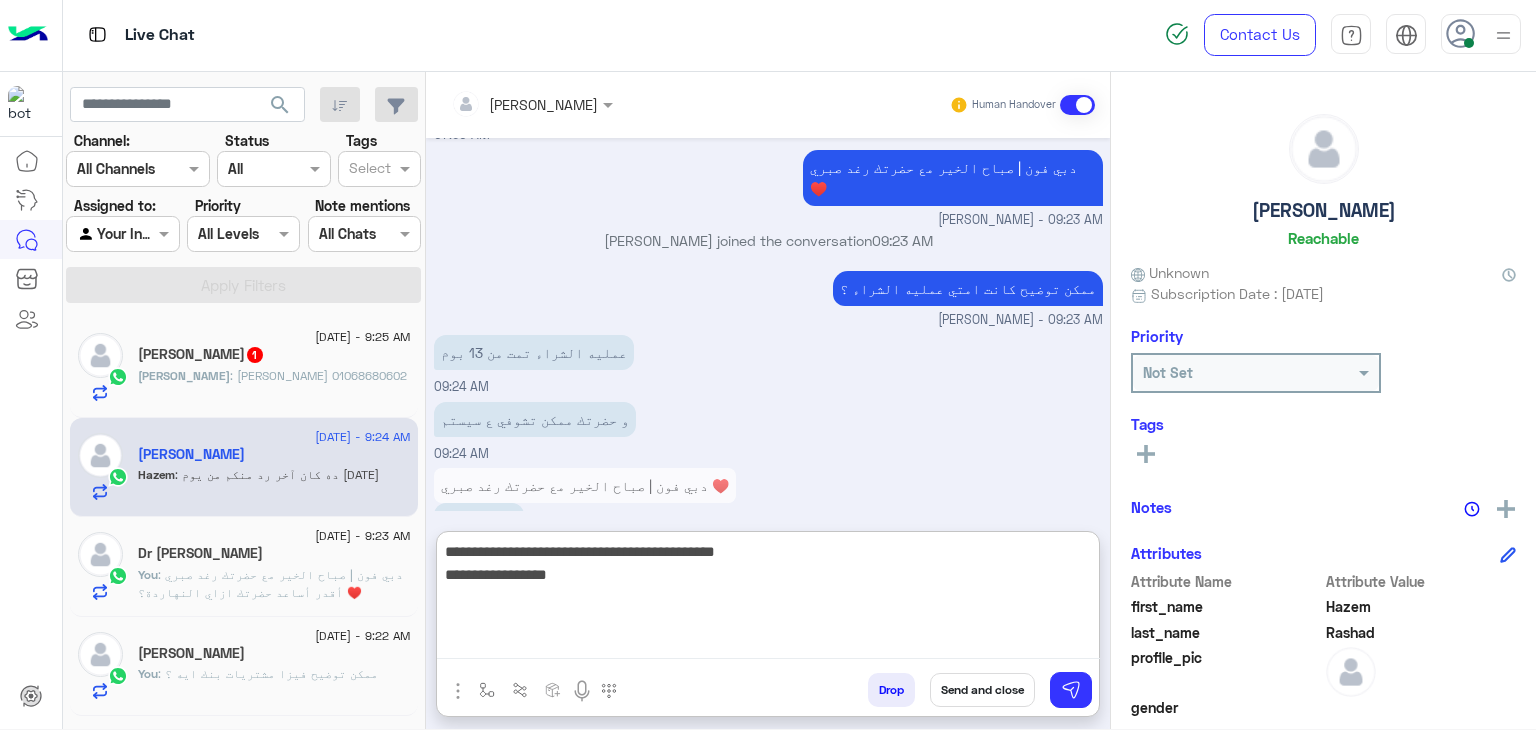 type on "**********" 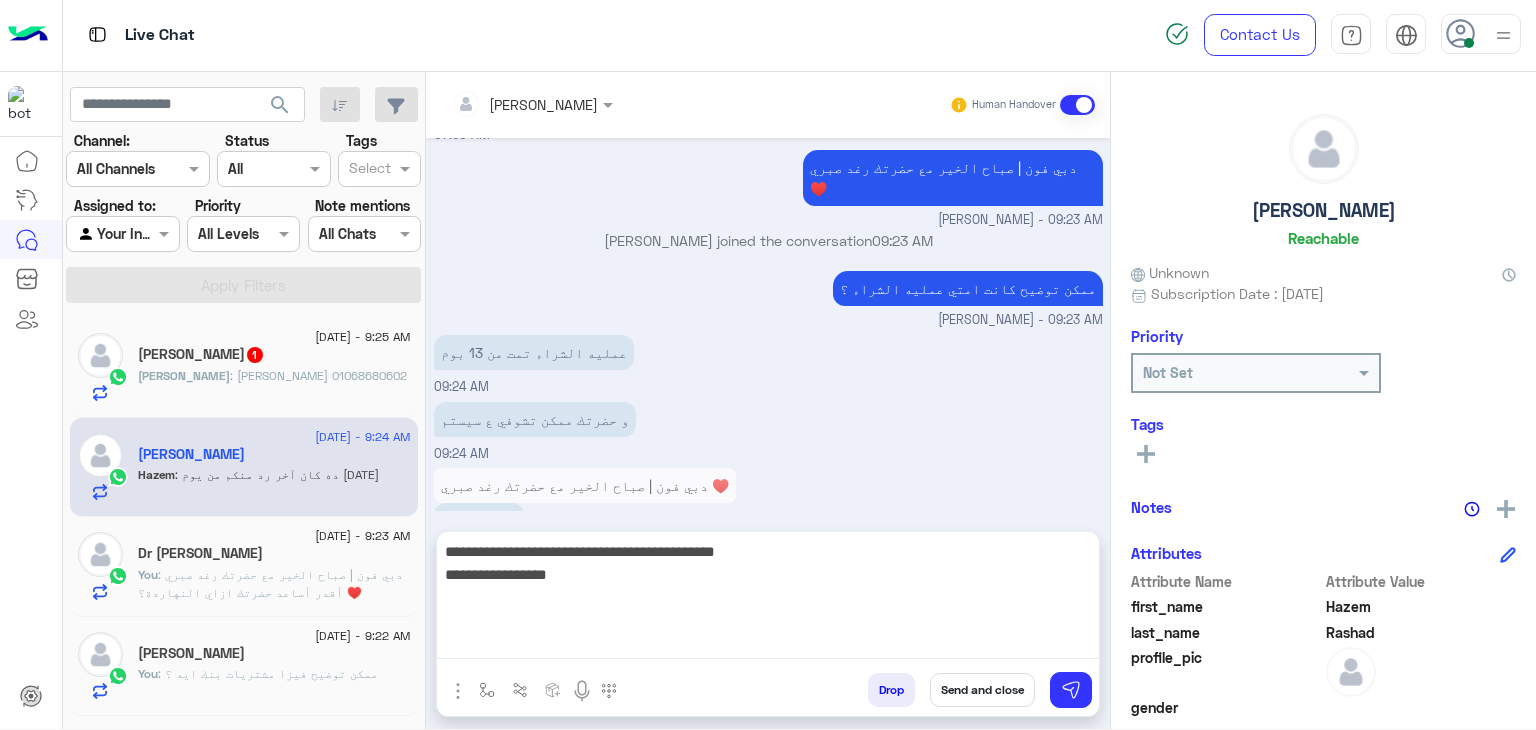 click on "Send and close" at bounding box center [982, 690] 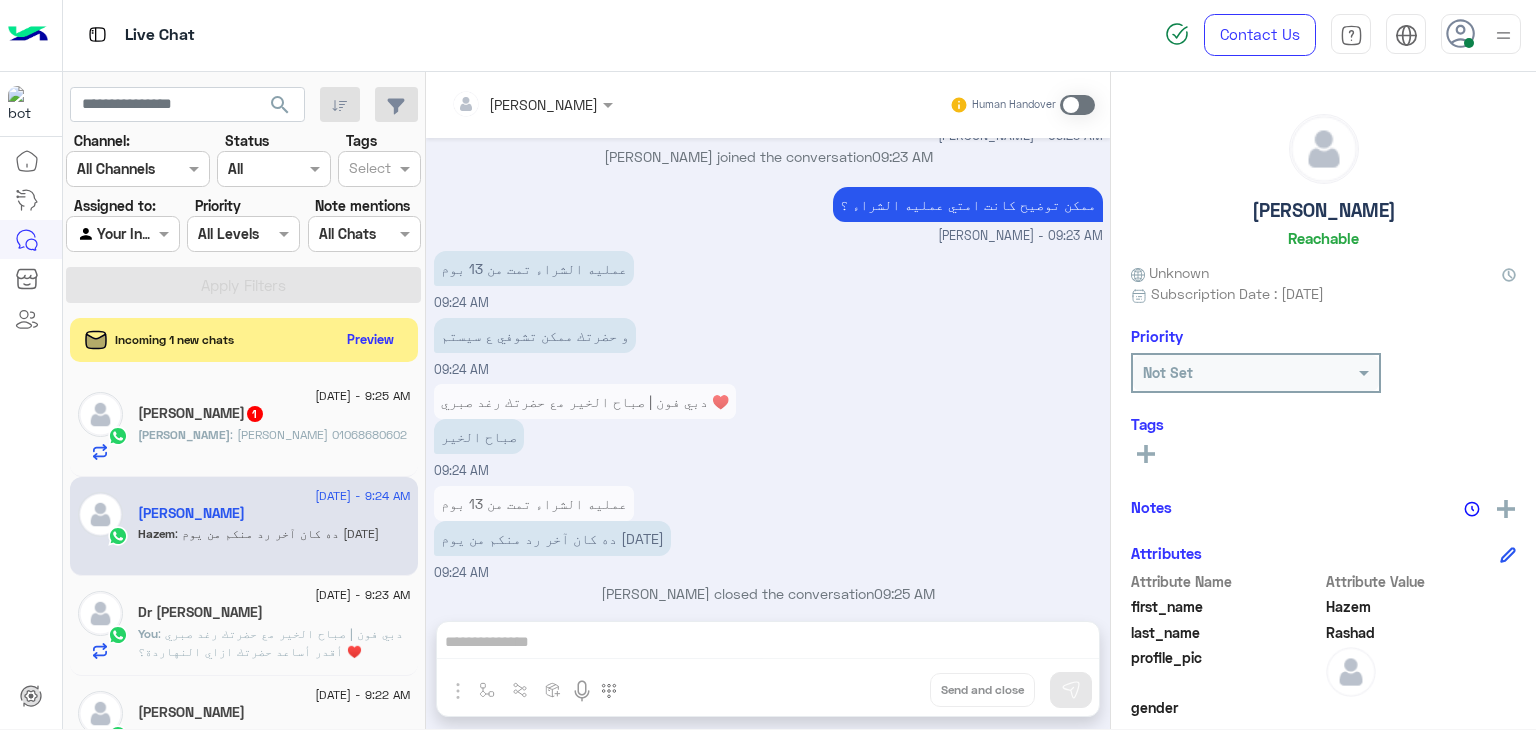 scroll, scrollTop: 1533, scrollLeft: 0, axis: vertical 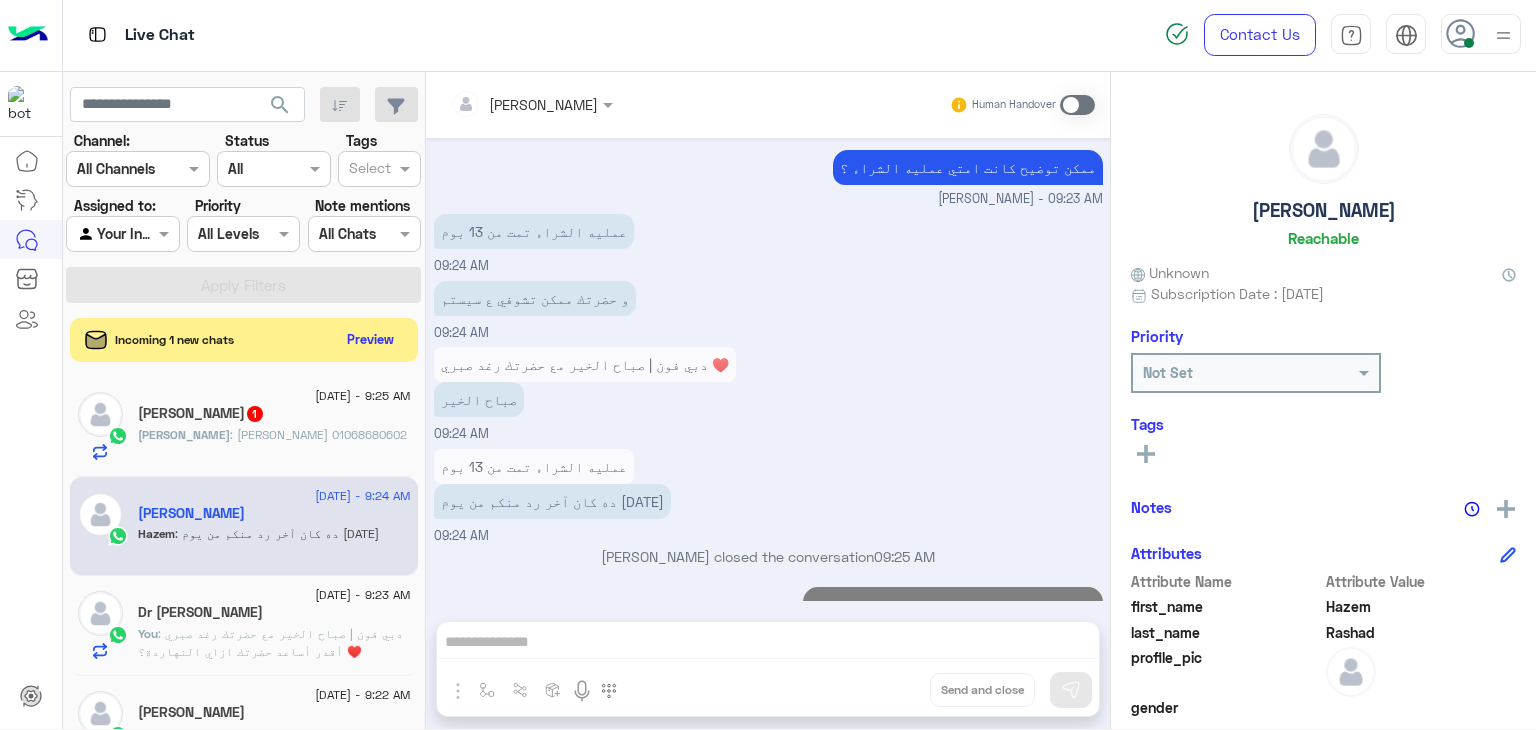 click on "[DATE] - 9:25 AM" 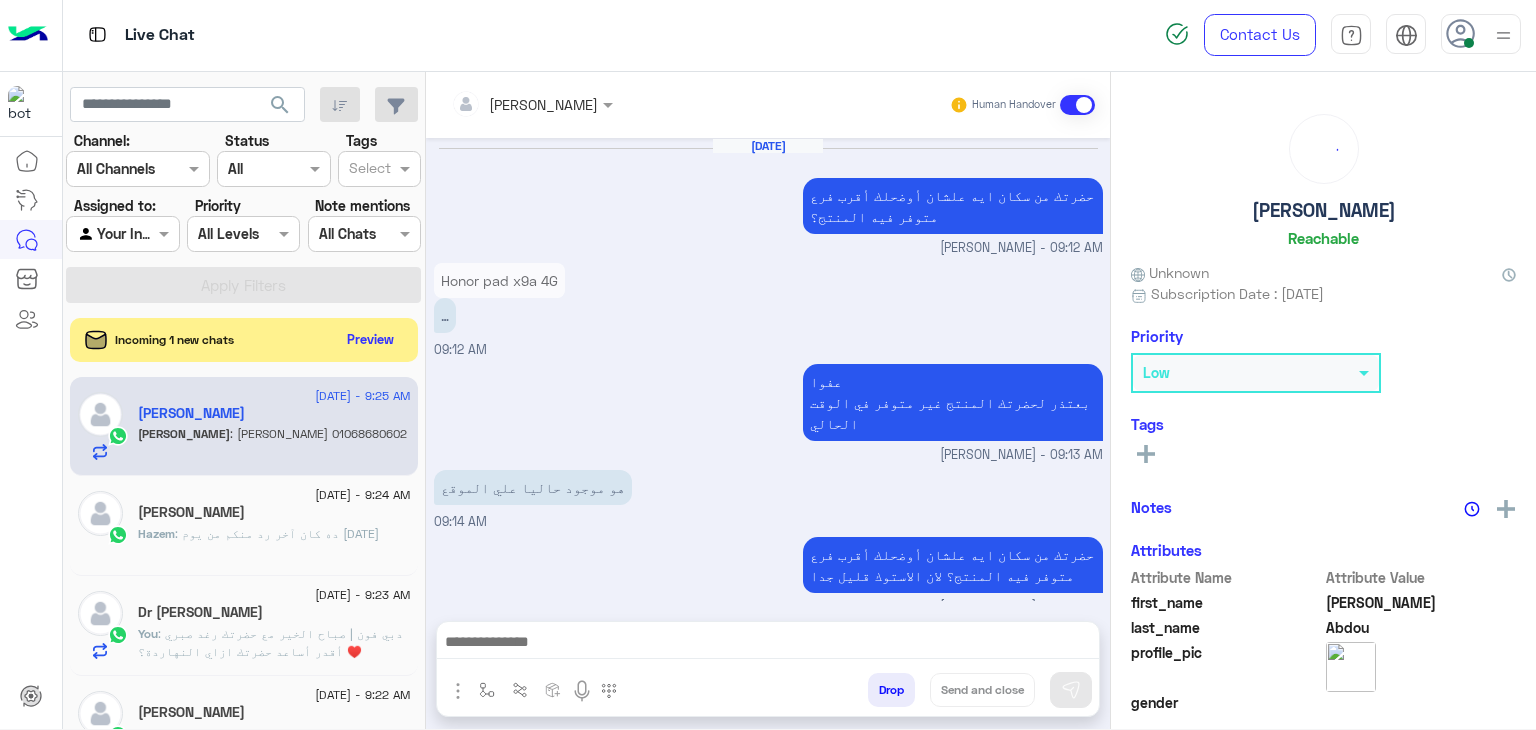 scroll, scrollTop: 1272, scrollLeft: 0, axis: vertical 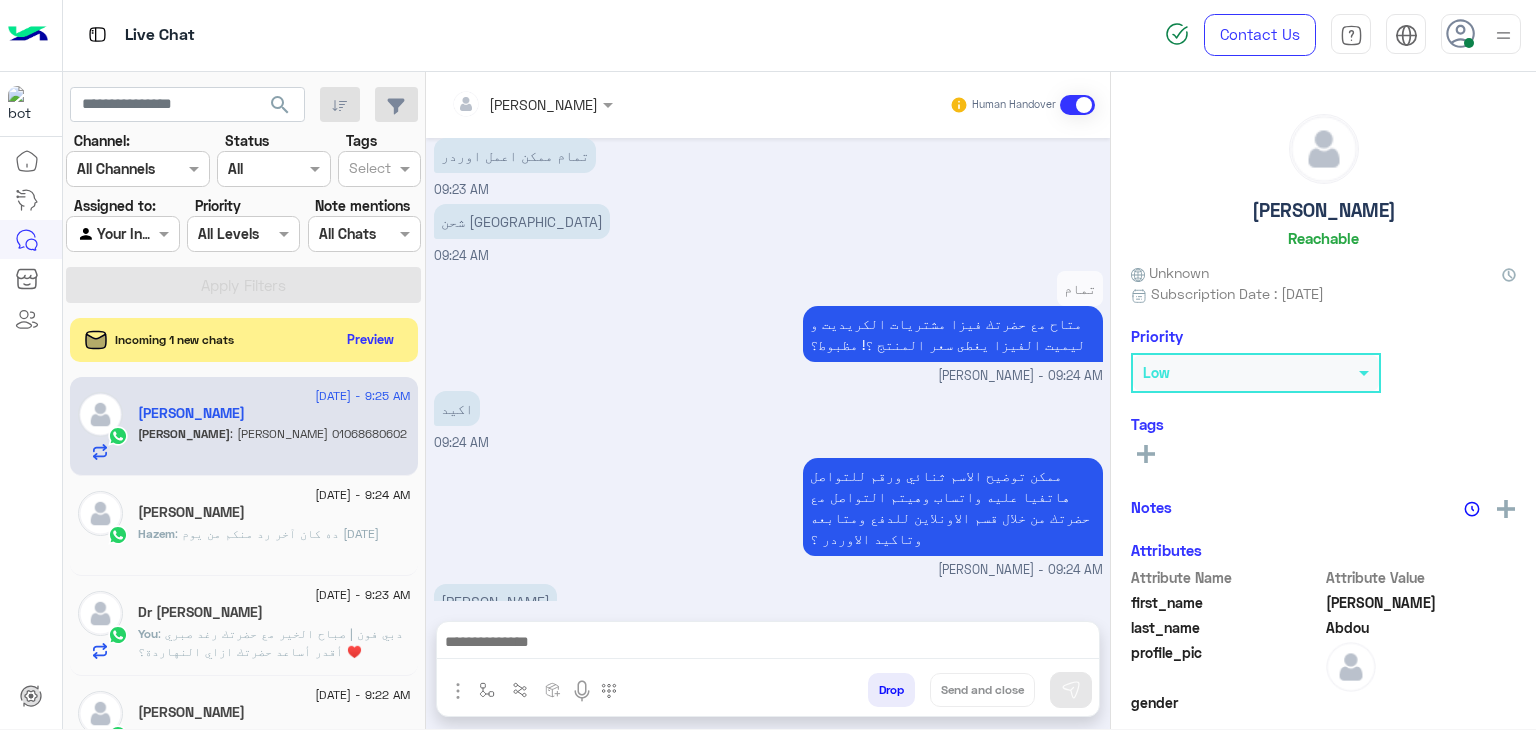 click on "[PERSON_NAME] 01068680602" at bounding box center (495, 612) 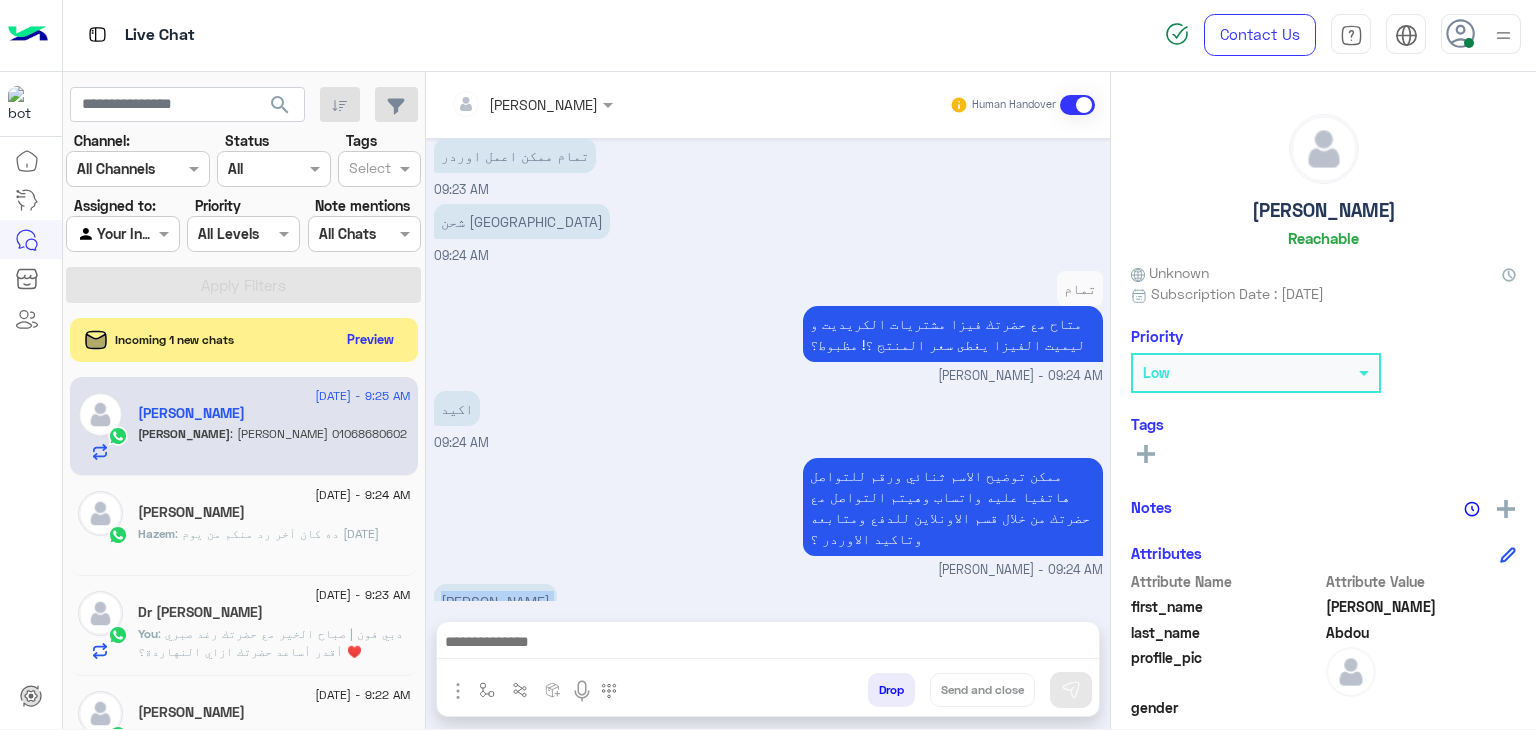 click on "[PERSON_NAME] 01068680602" at bounding box center [495, 612] 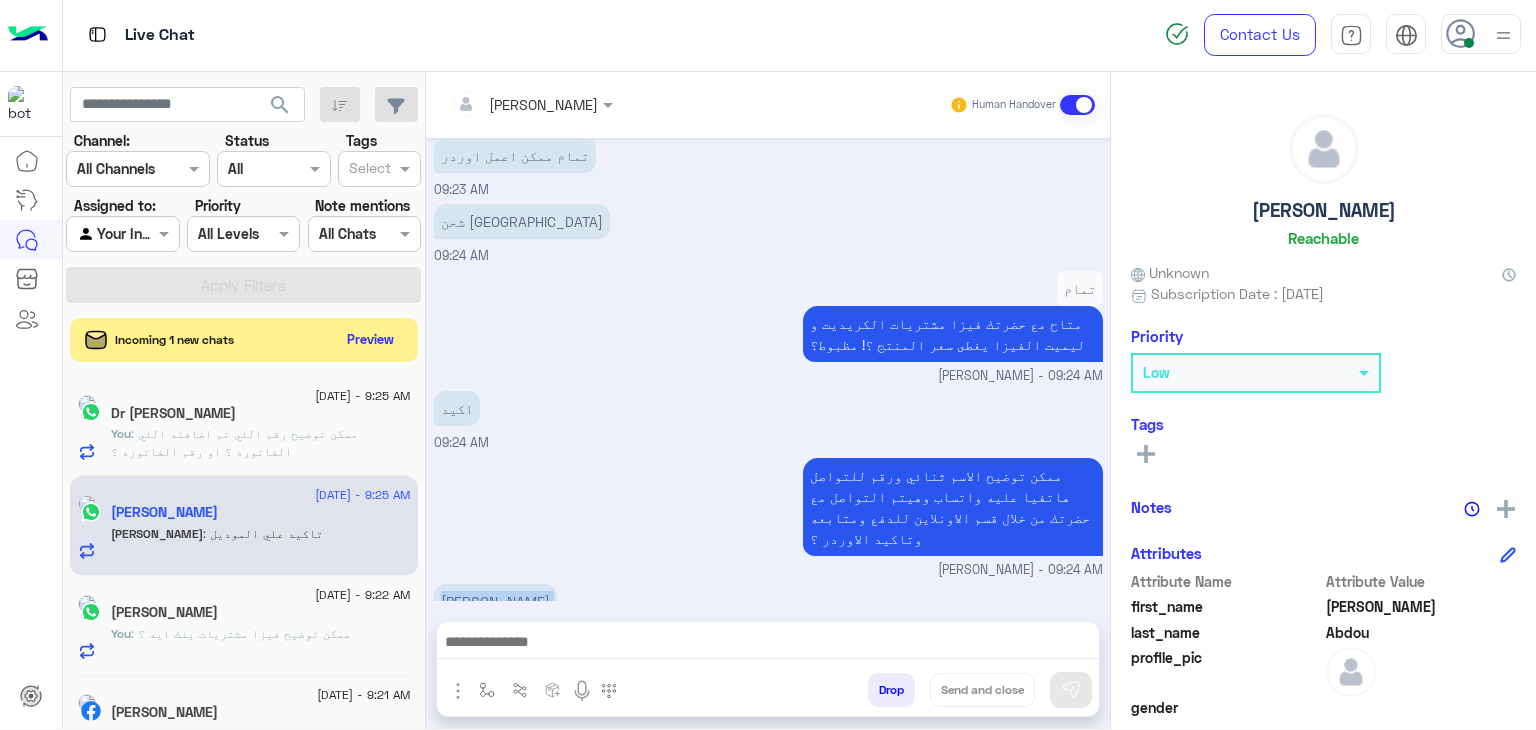 scroll, scrollTop: 1413, scrollLeft: 0, axis: vertical 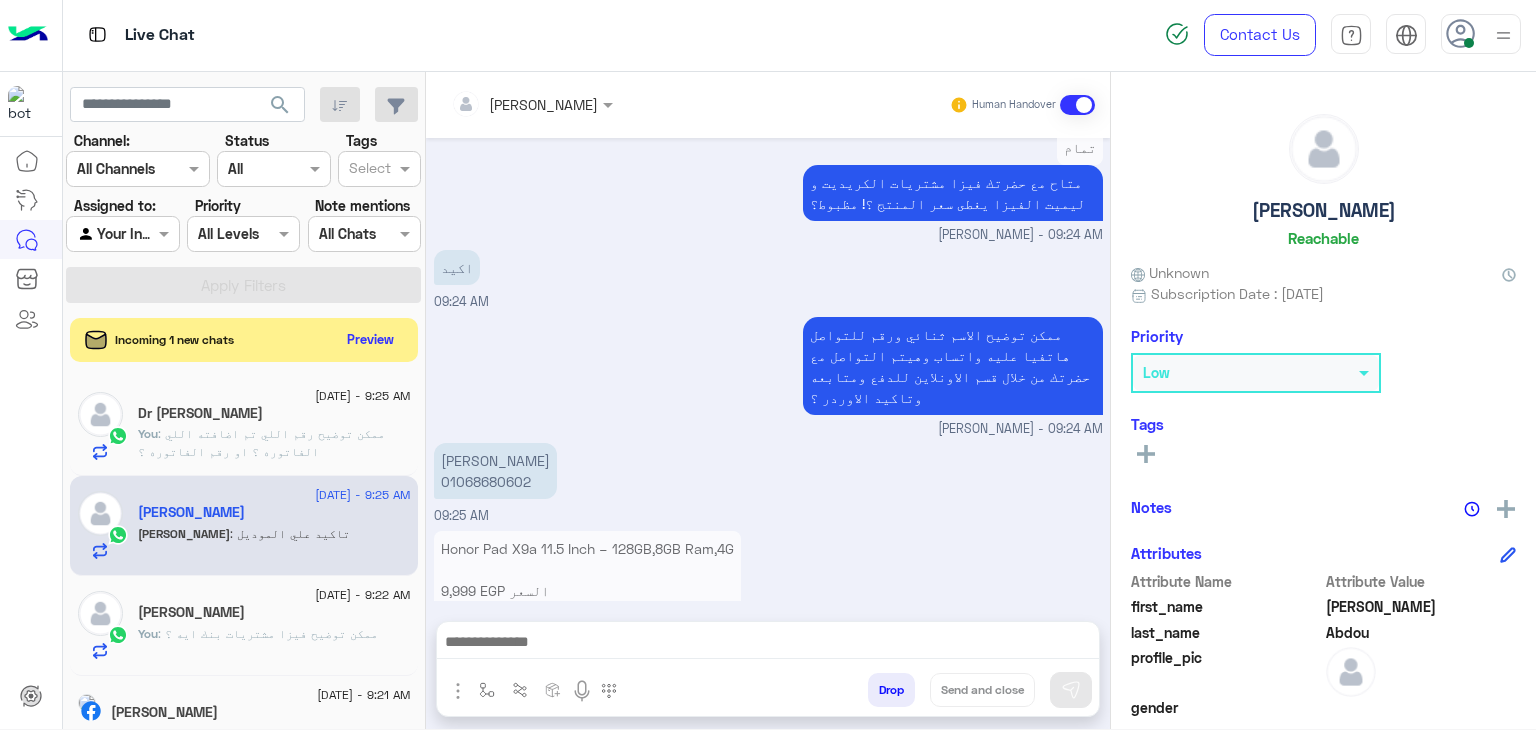 drag, startPoint x: 490, startPoint y: 529, endPoint x: 580, endPoint y: 301, distance: 245.12038 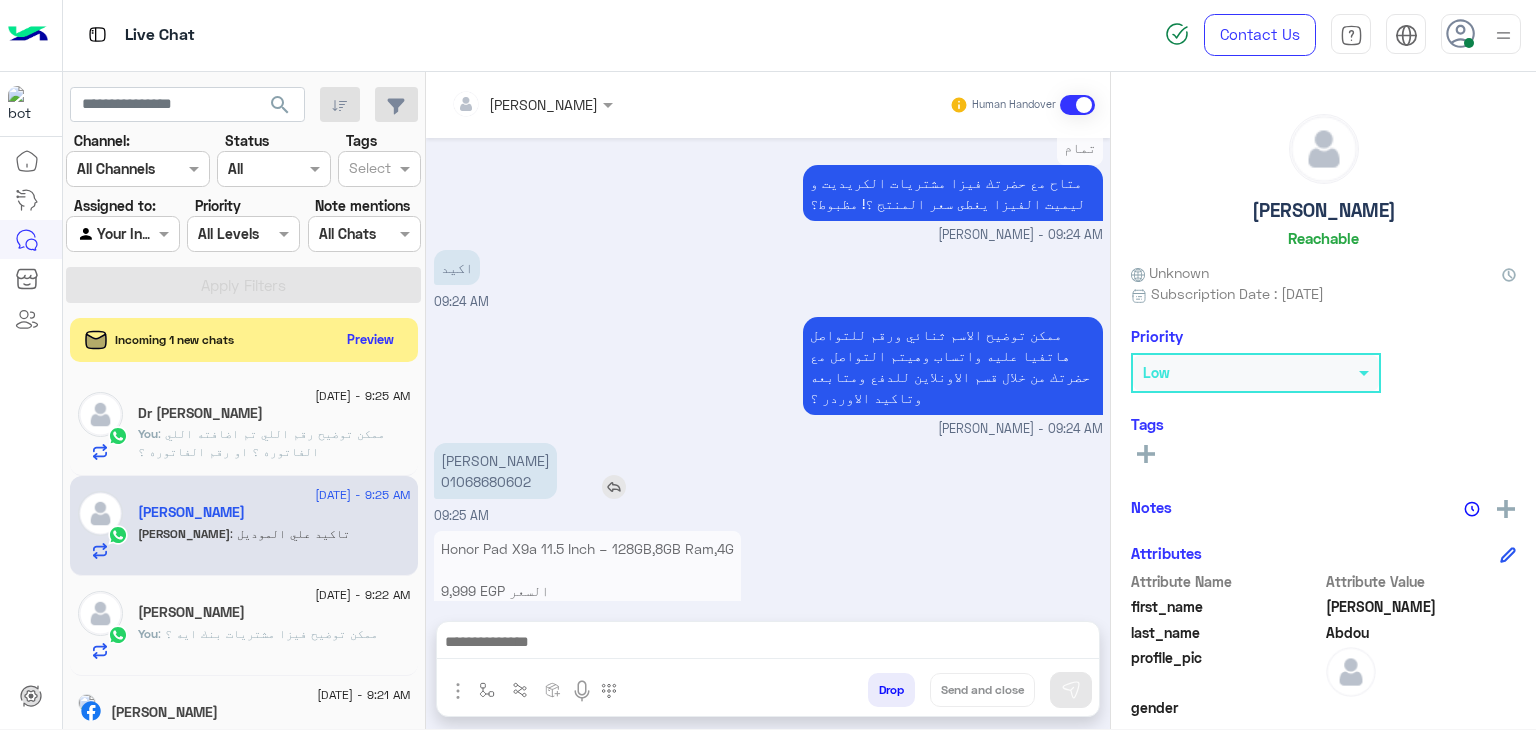 click on "[PERSON_NAME] 01068680602" at bounding box center [495, 471] 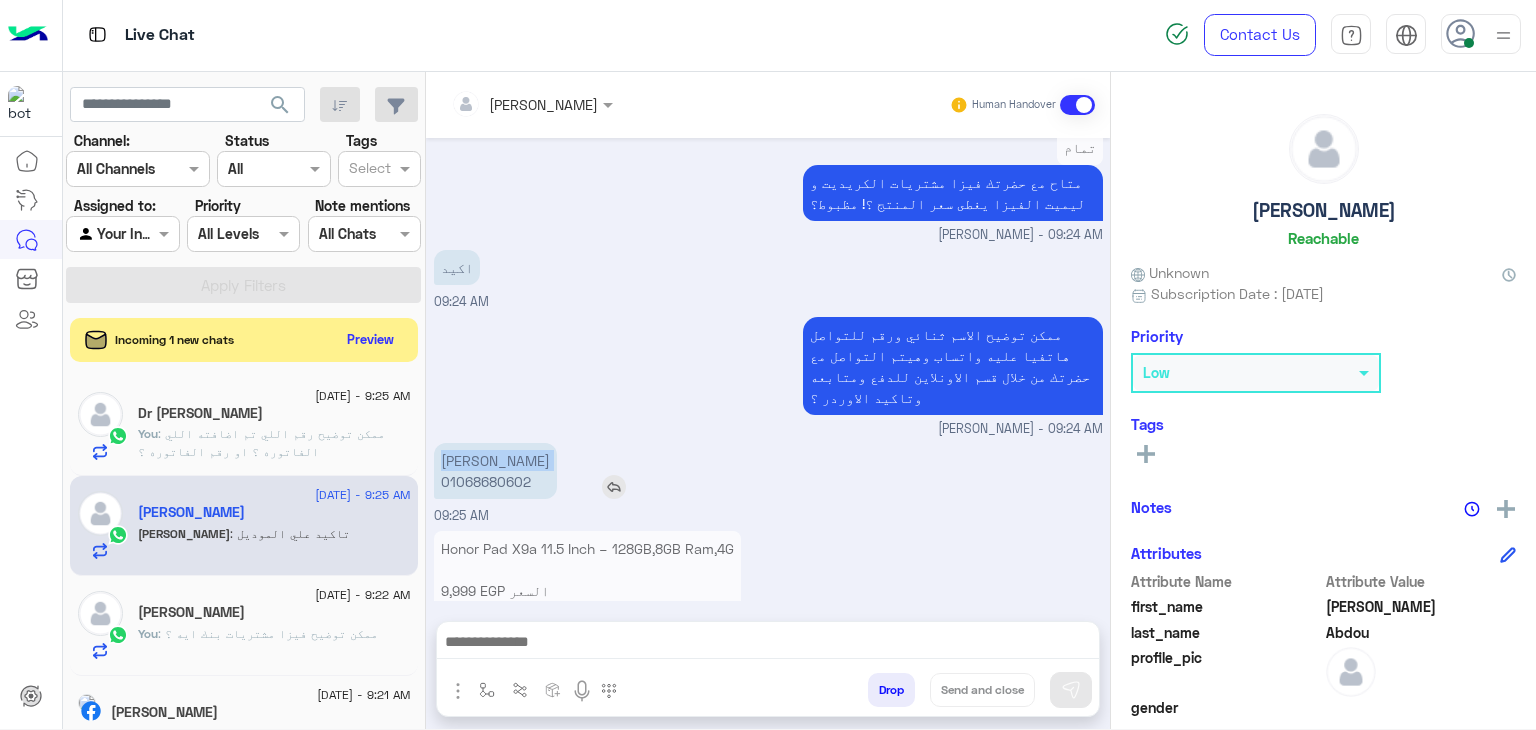 click on "[PERSON_NAME] 01068680602" at bounding box center [495, 471] 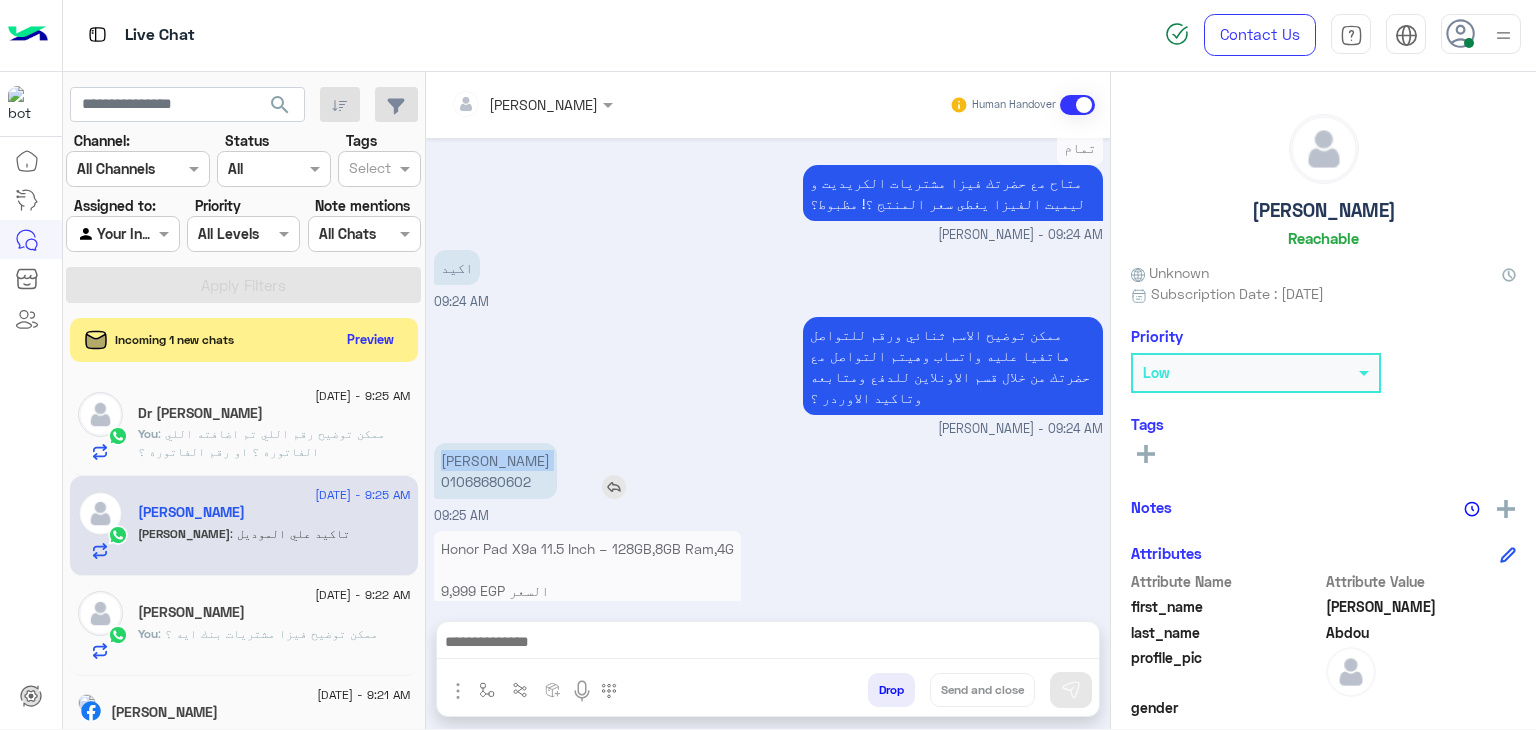 copy on "[PERSON_NAME]" 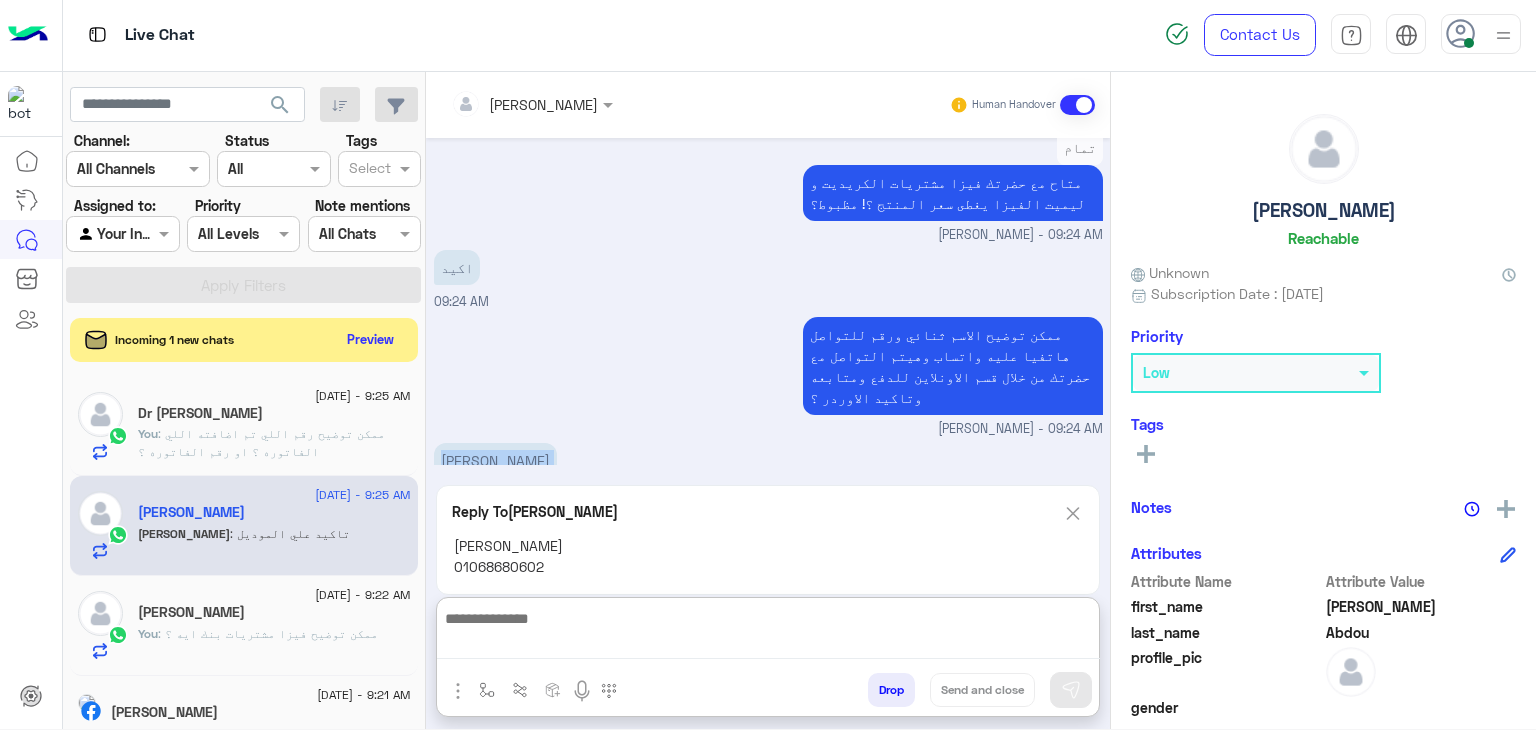 click at bounding box center (768, 632) 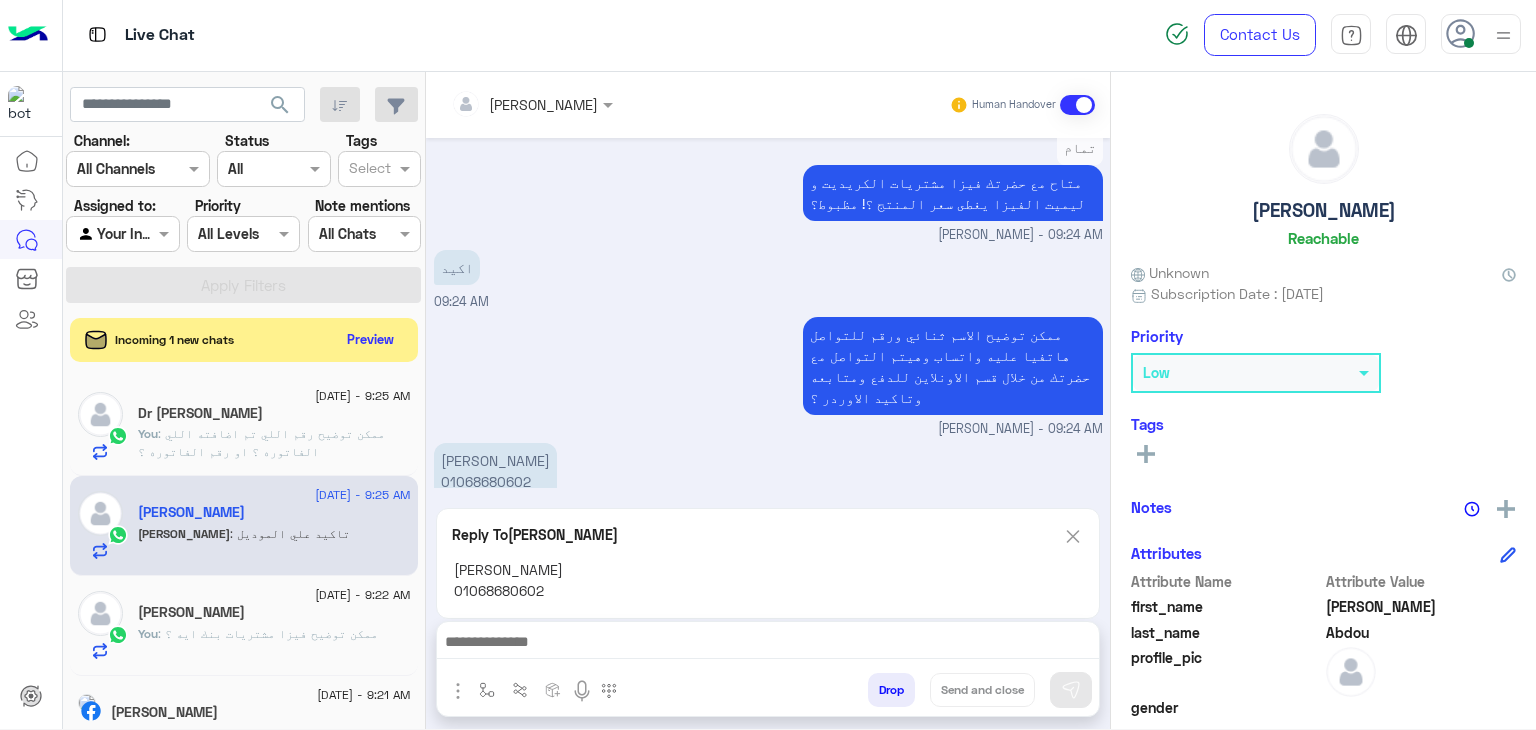 drag, startPoint x: 887, startPoint y: 437, endPoint x: 498, endPoint y: 260, distance: 427.3757 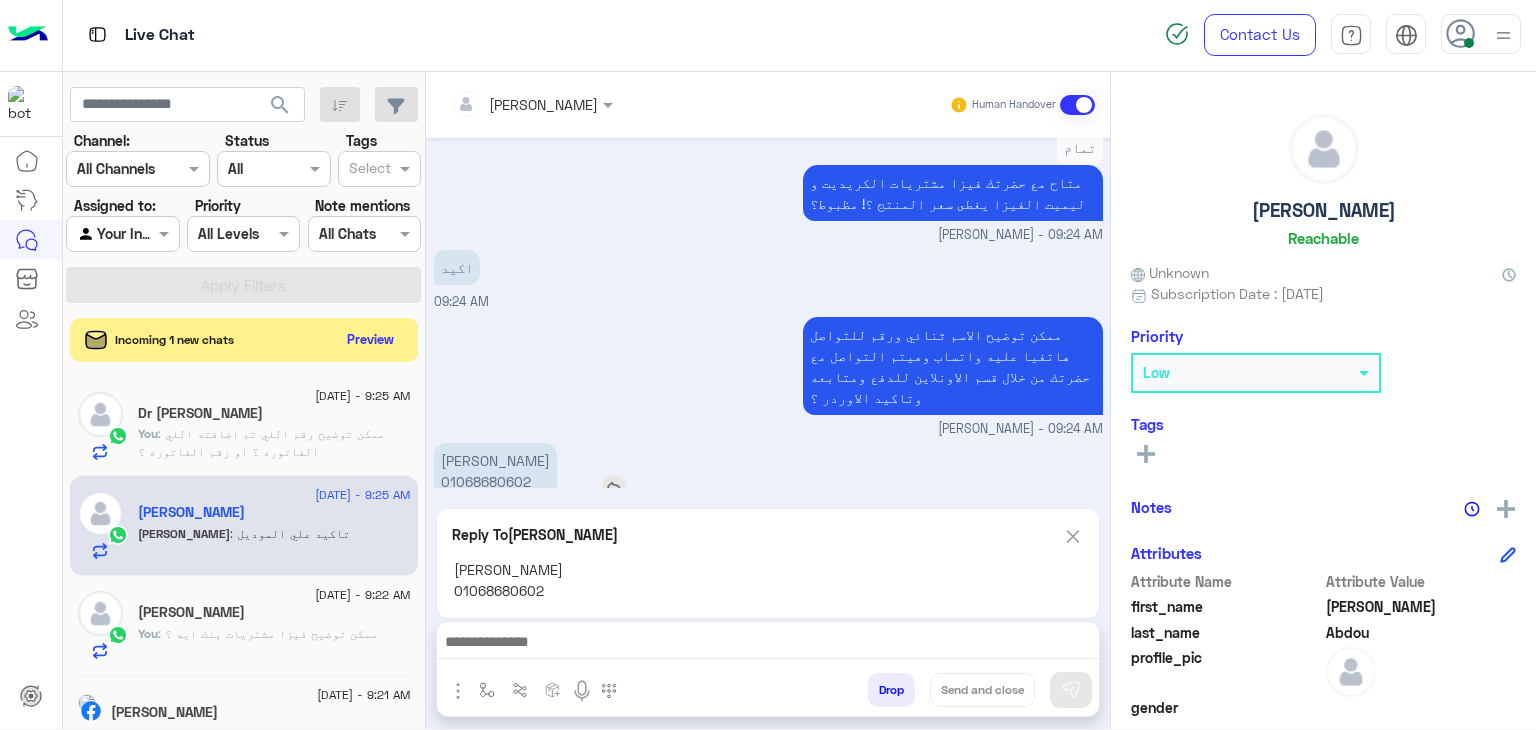 click on "[PERSON_NAME] 01068680602" at bounding box center [495, 471] 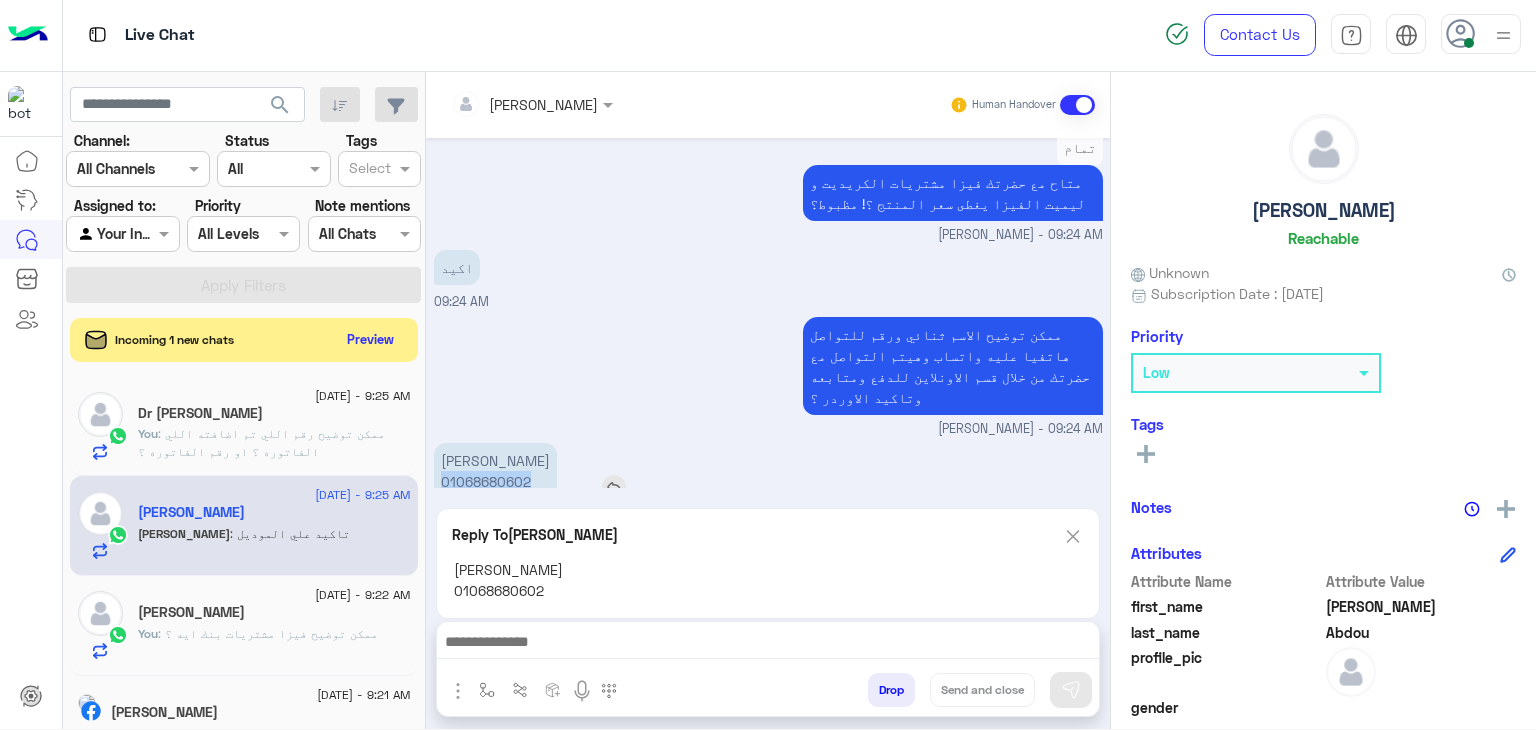 click on "[PERSON_NAME] 01068680602" at bounding box center (495, 471) 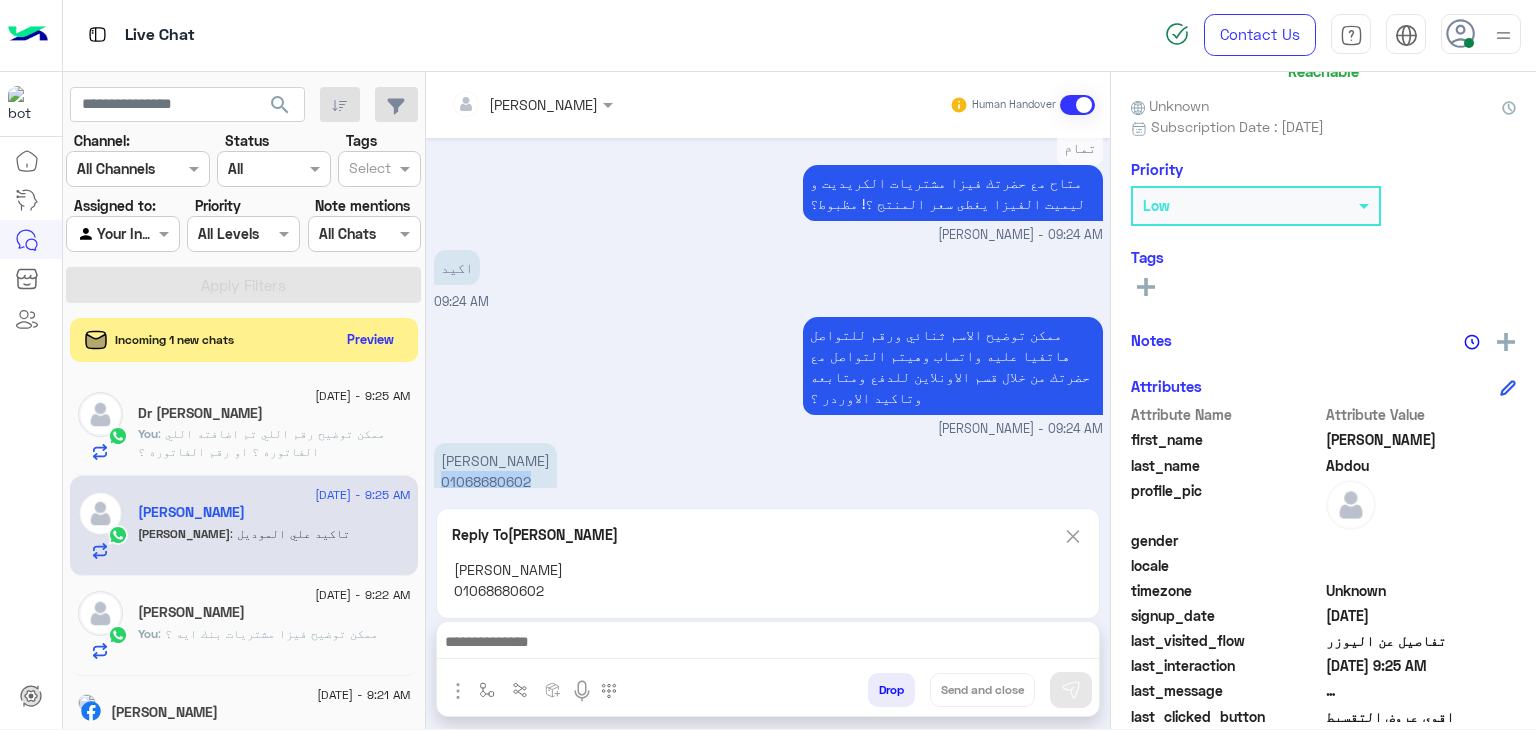 scroll, scrollTop: 371, scrollLeft: 0, axis: vertical 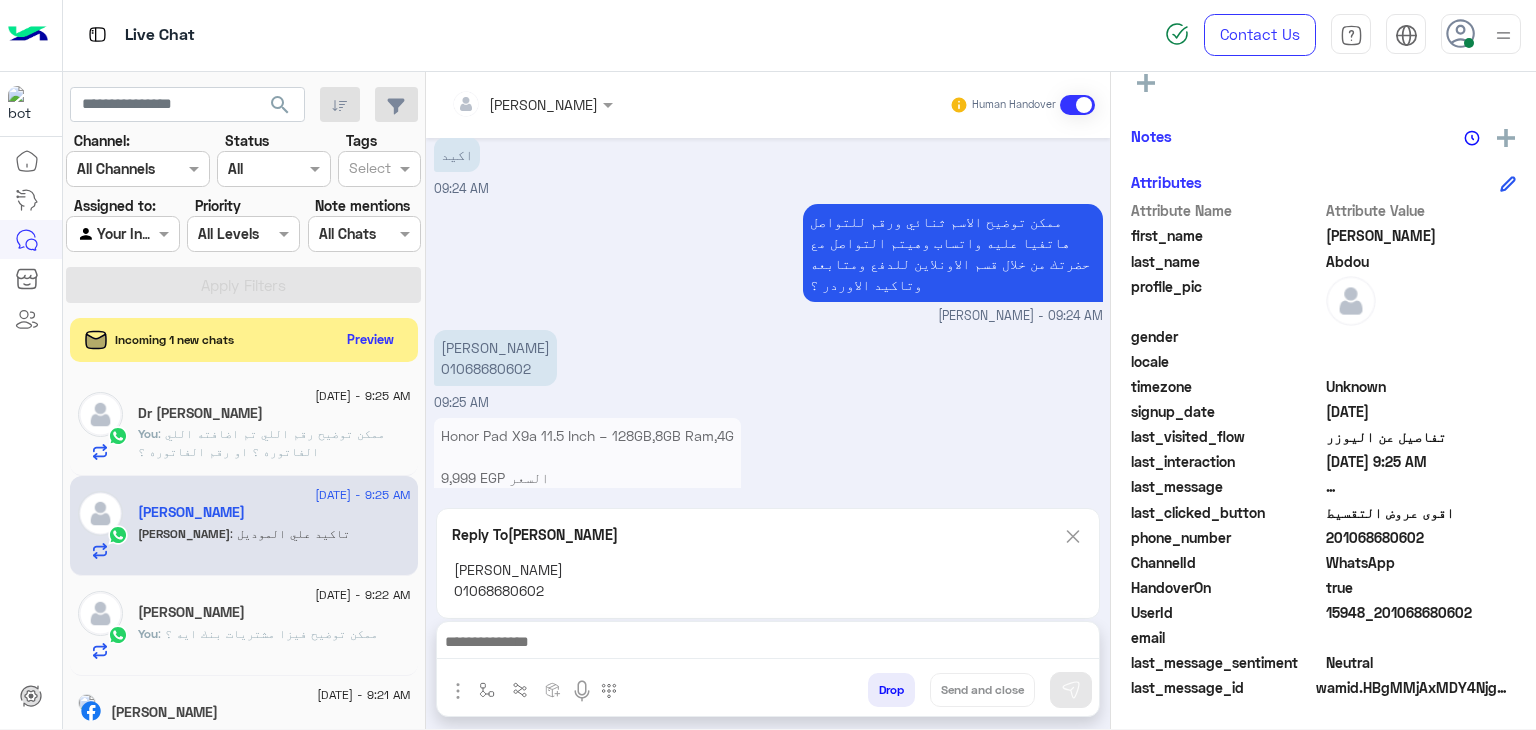 click on "Honor Pad X9a 11.5 Inch – 128GB,8GB Ram,4G 9,999 EGP السعر  11,690 EGP بدلا من" at bounding box center [587, 467] 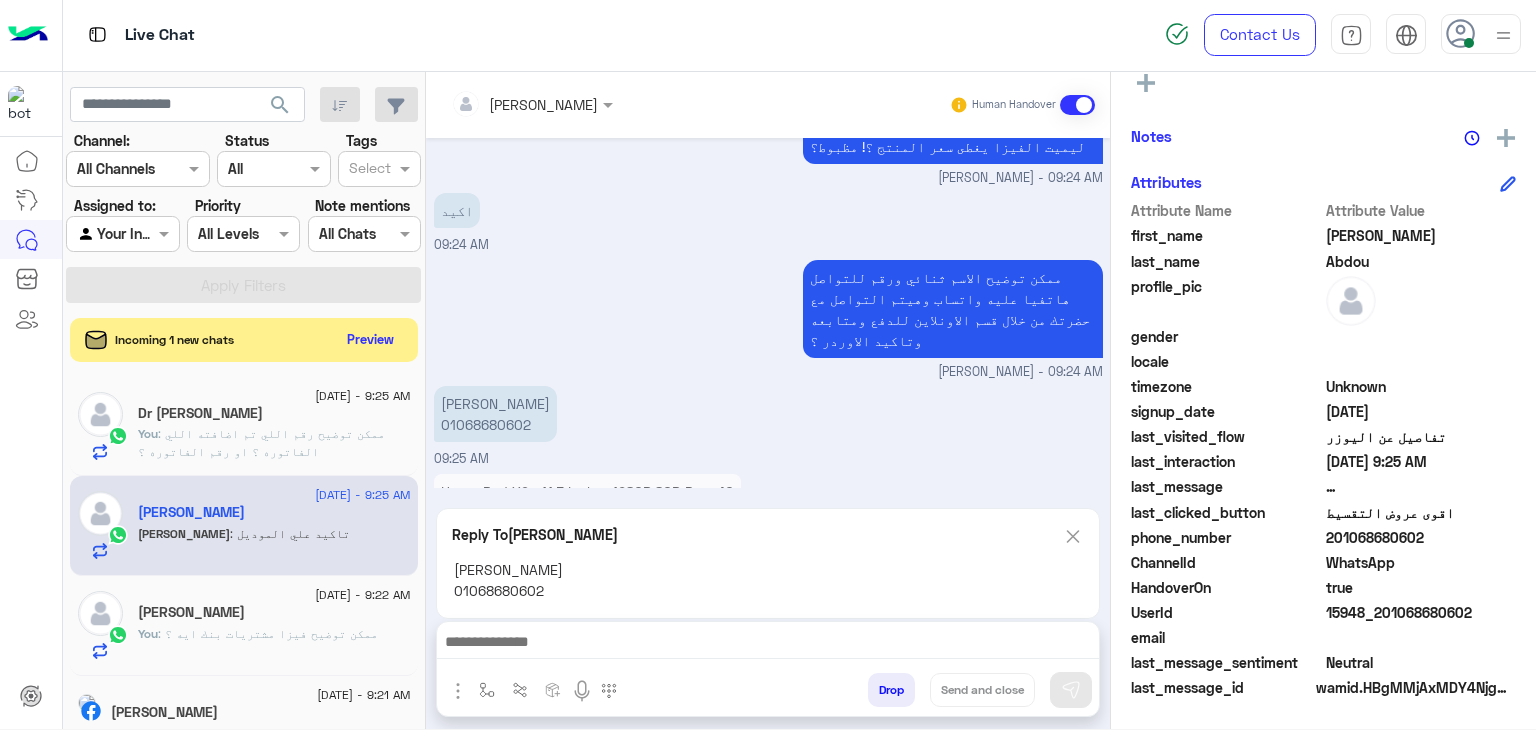 scroll, scrollTop: 0, scrollLeft: 0, axis: both 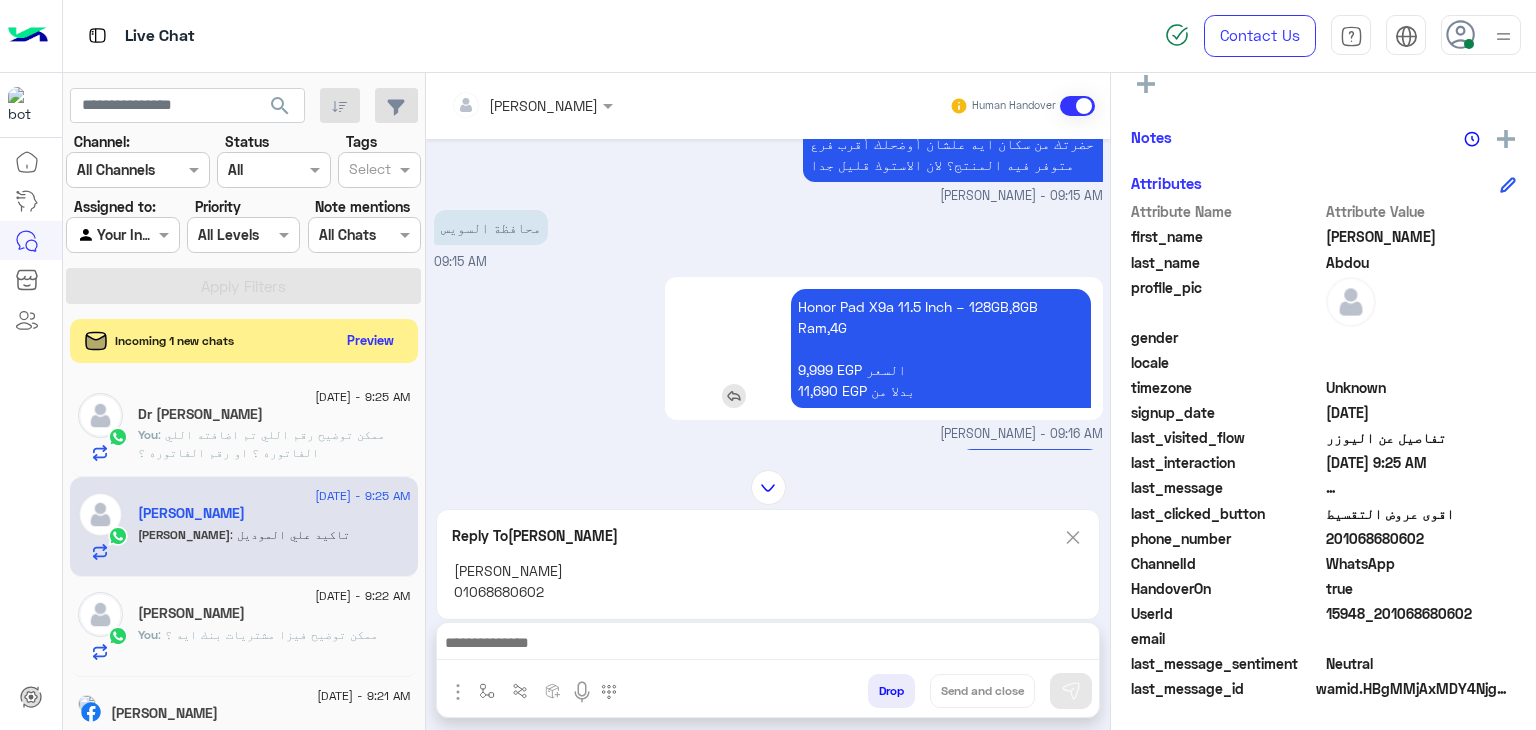 click on "Honor Pad X9a 11.5 Inch – 128GB,8GB Ram,4G 9,999 EGP السعر  11,690 EGP بدلا من" at bounding box center (941, 348) 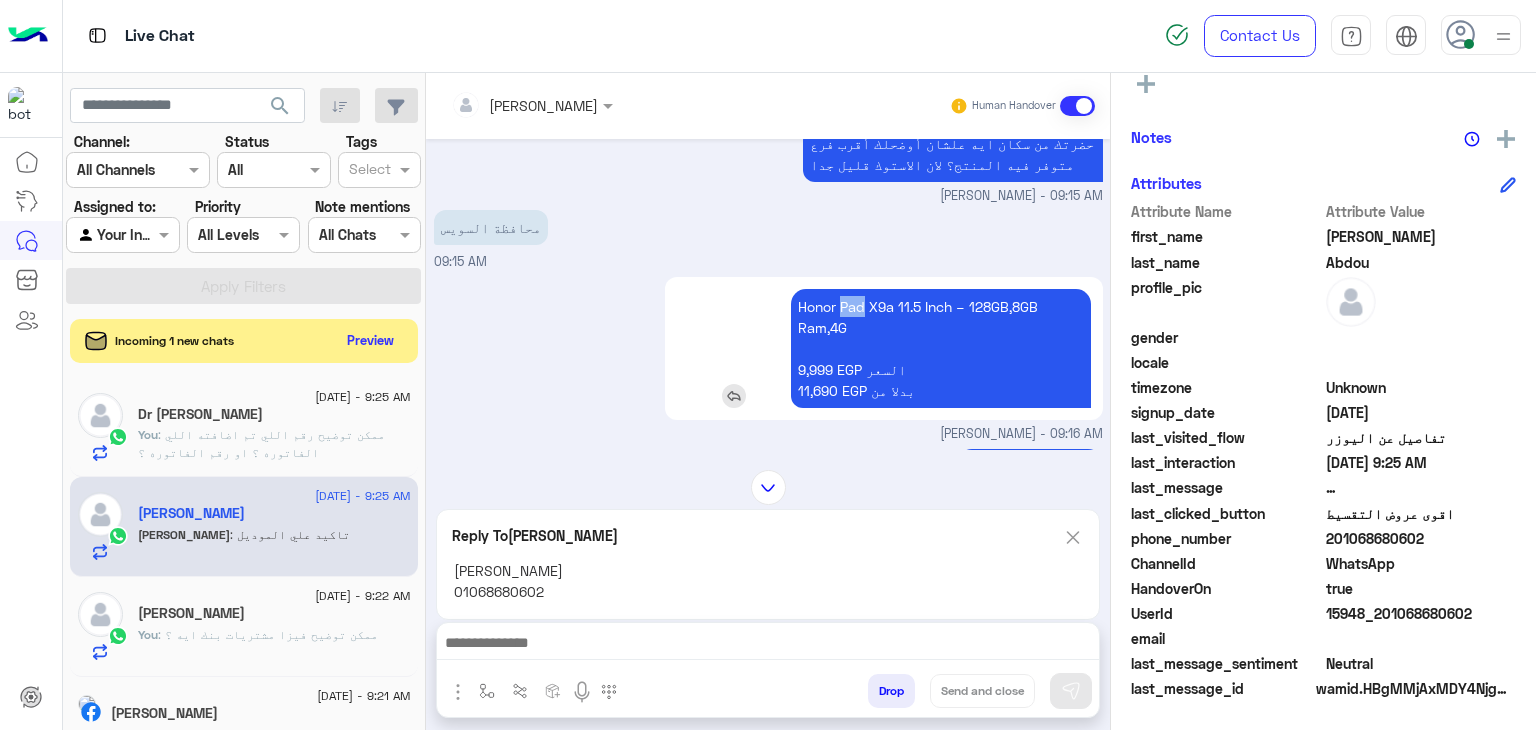 click on "Honor Pad X9a 11.5 Inch – 128GB,8GB Ram,4G 9,999 EGP السعر  11,690 EGP بدلا من" at bounding box center [941, 348] 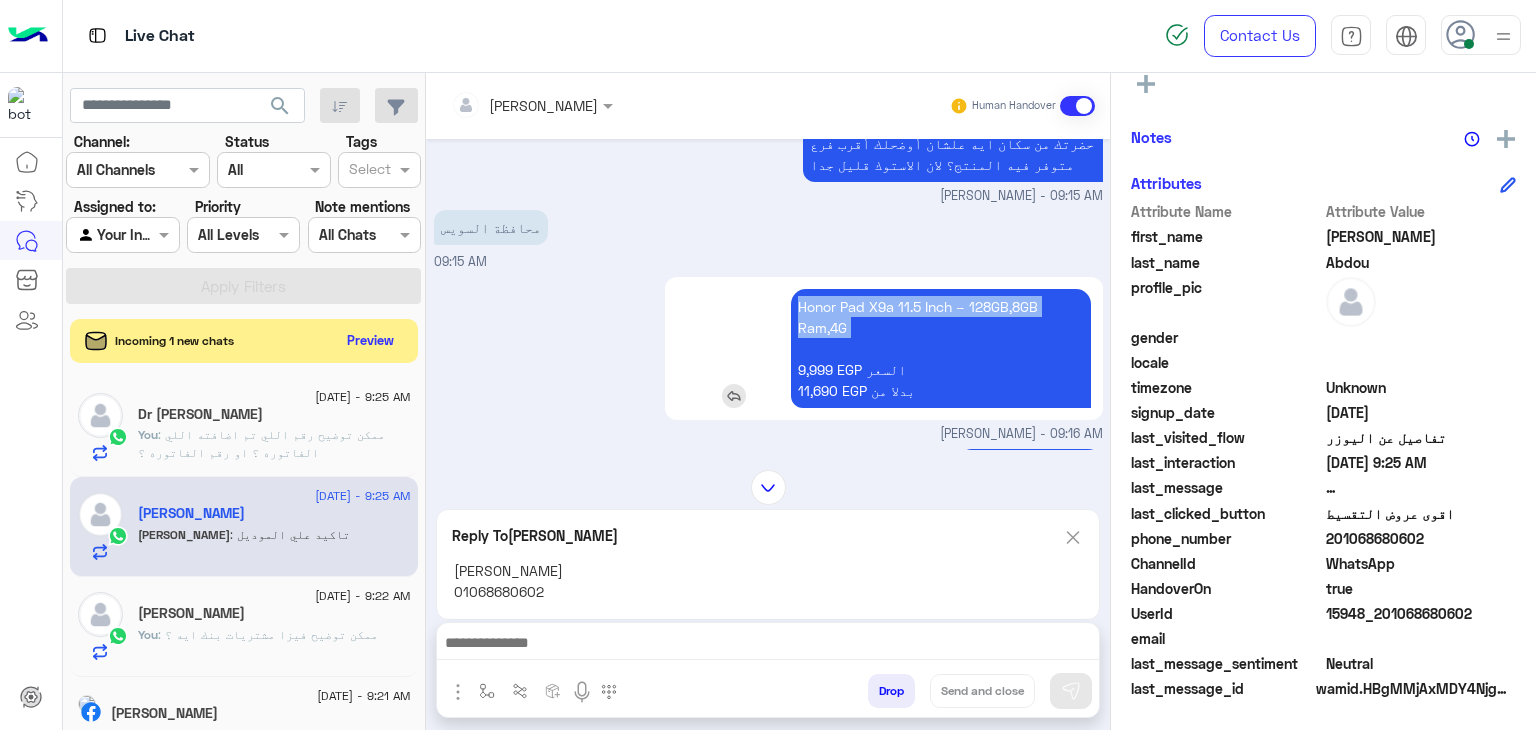 click on "Honor Pad X9a 11.5 Inch – 128GB,8GB Ram,4G 9,999 EGP السعر  11,690 EGP بدلا من" at bounding box center (941, 348) 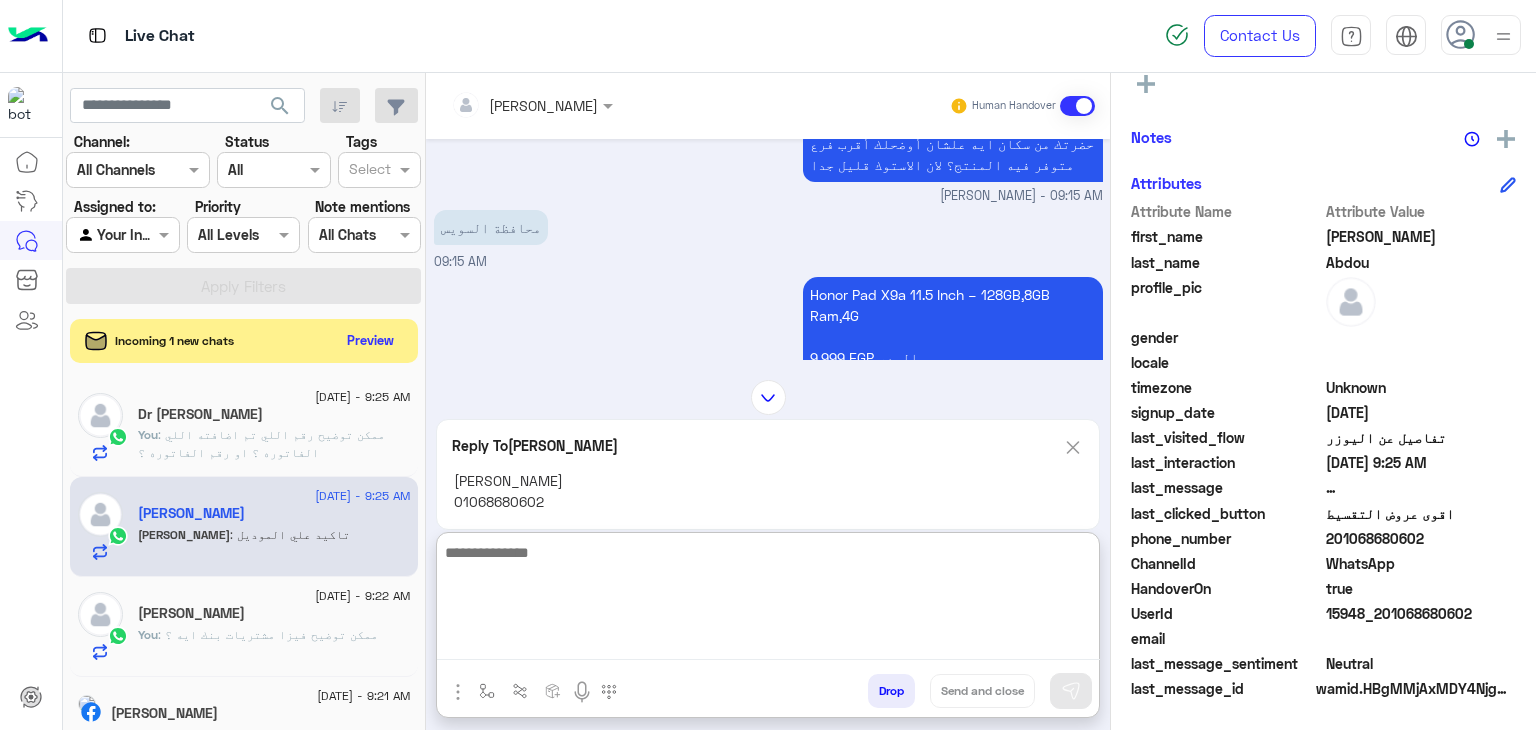 paste on "**********" 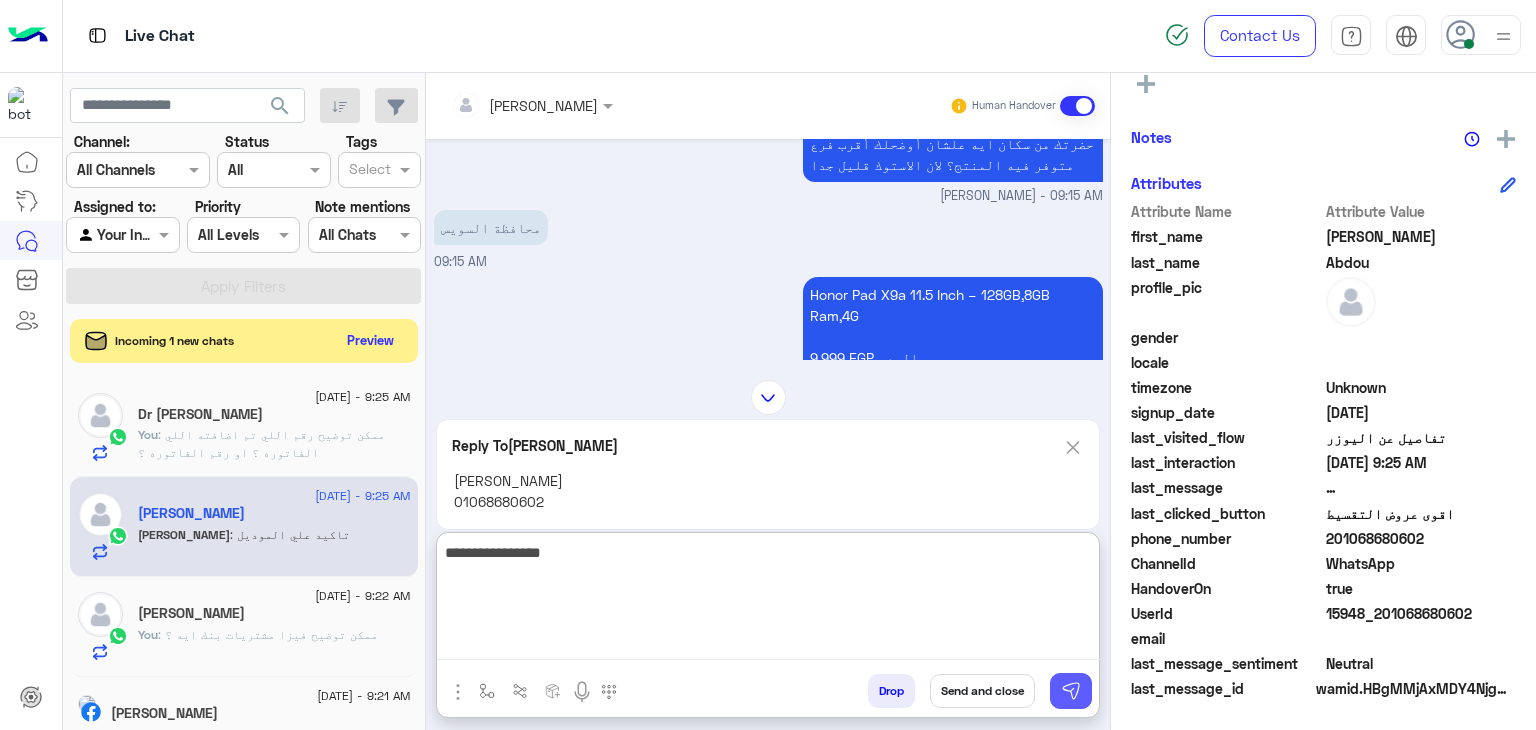 type on "**********" 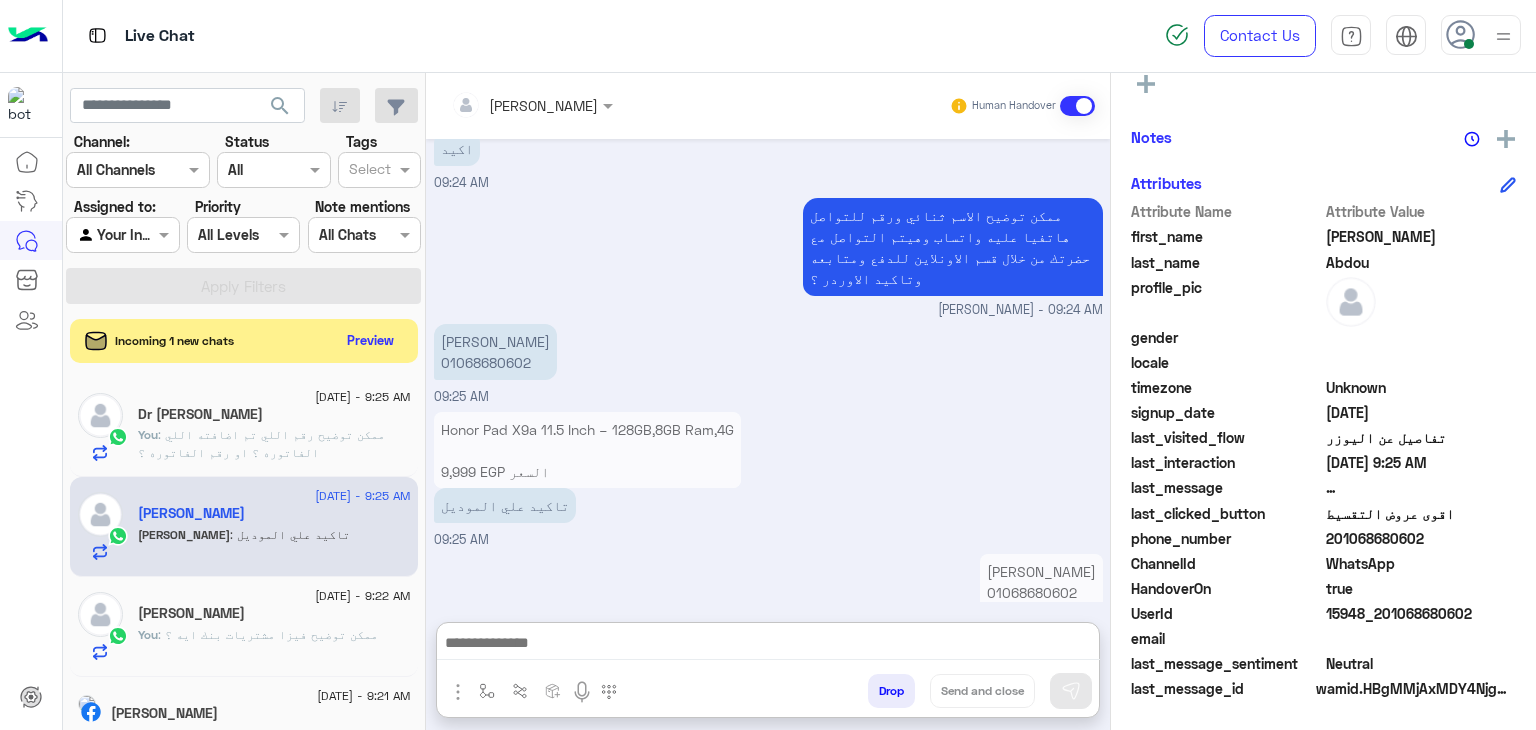 click at bounding box center [768, 645] 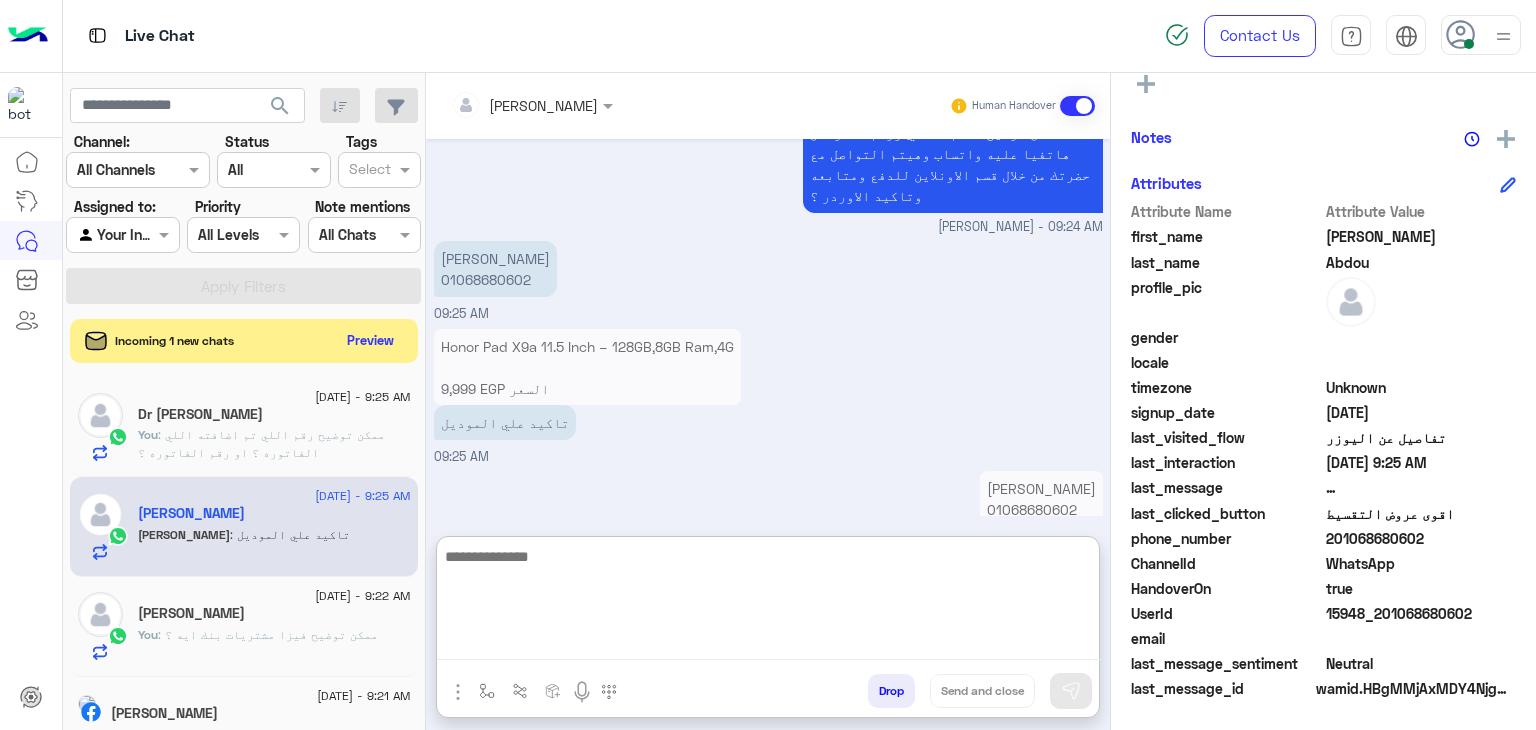 scroll, scrollTop: 1620, scrollLeft: 0, axis: vertical 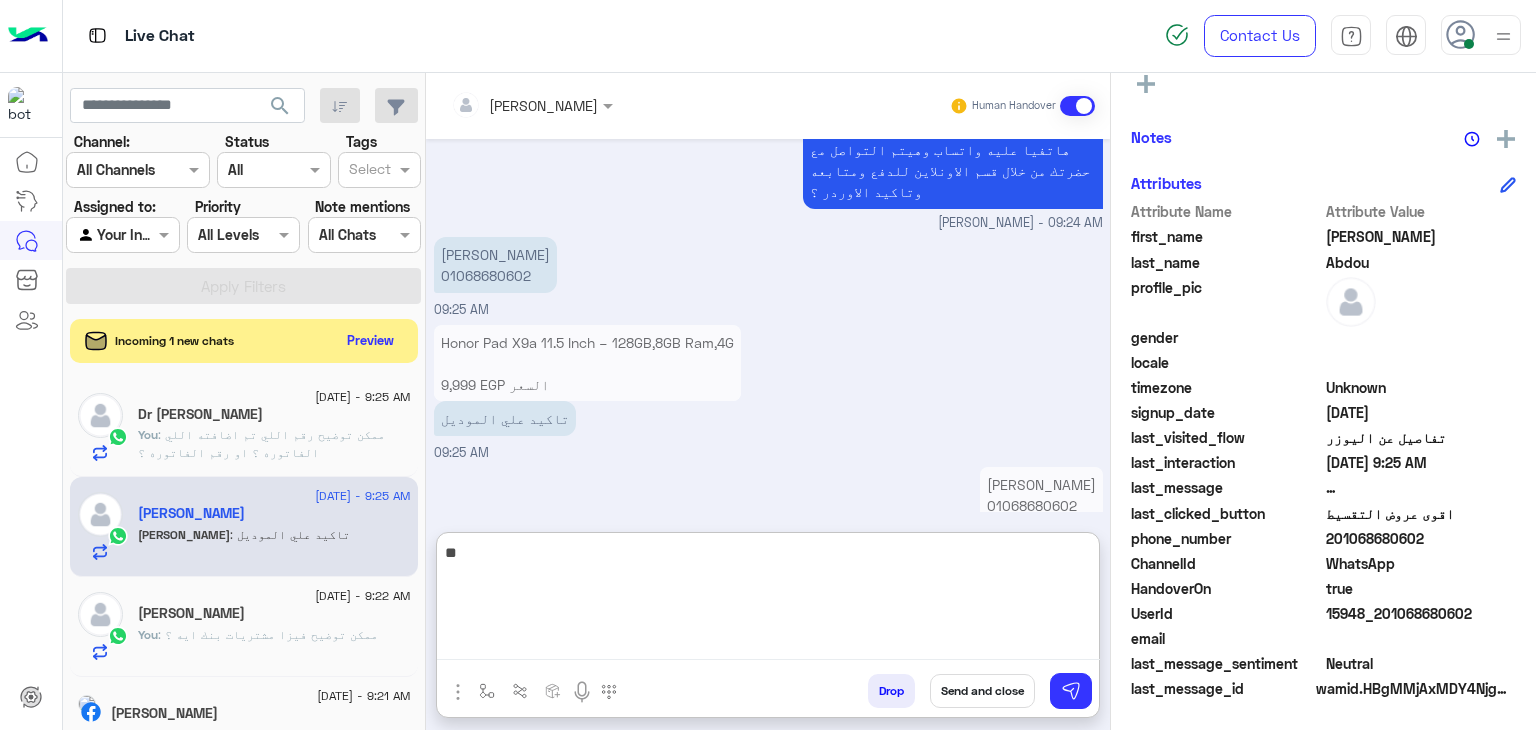 type on "*" 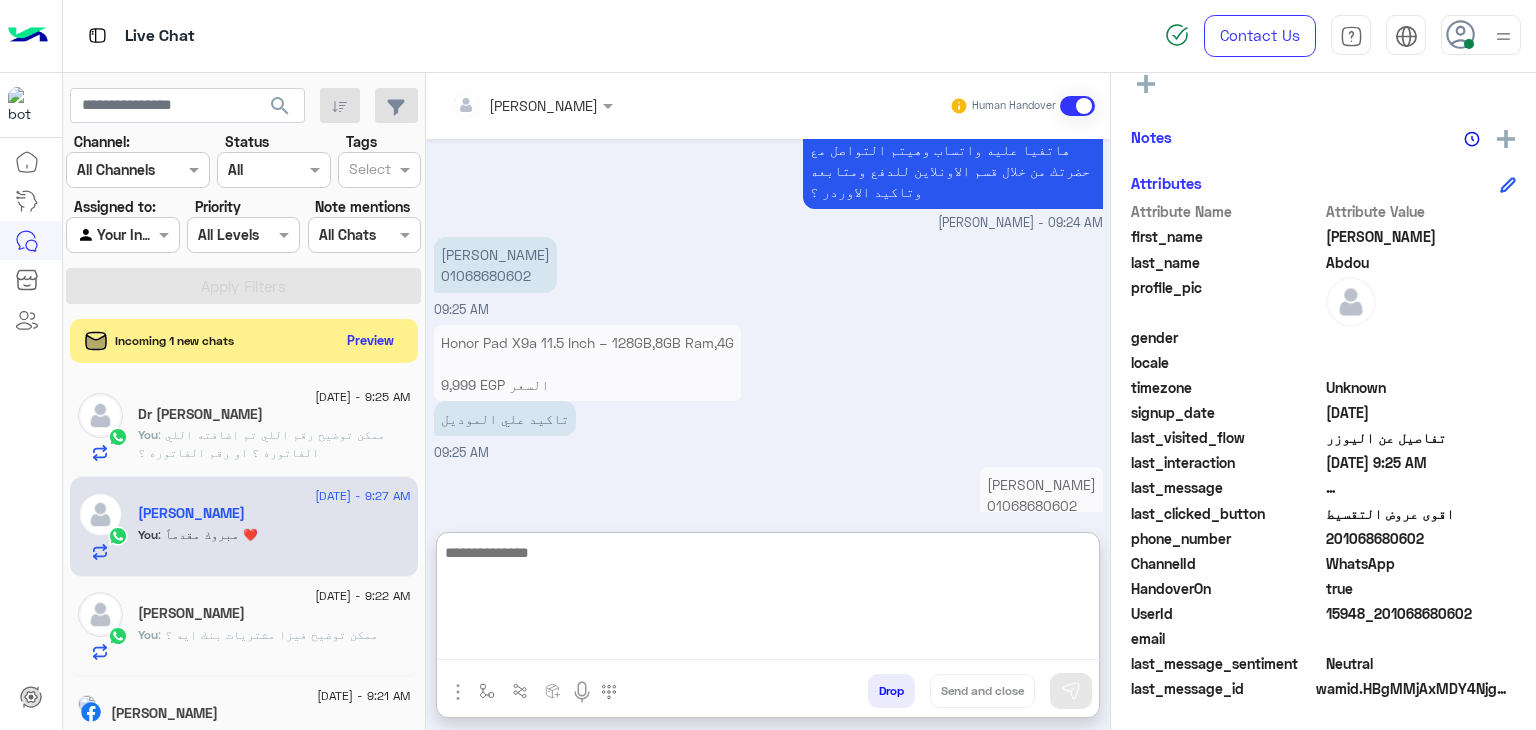 scroll, scrollTop: 1624, scrollLeft: 0, axis: vertical 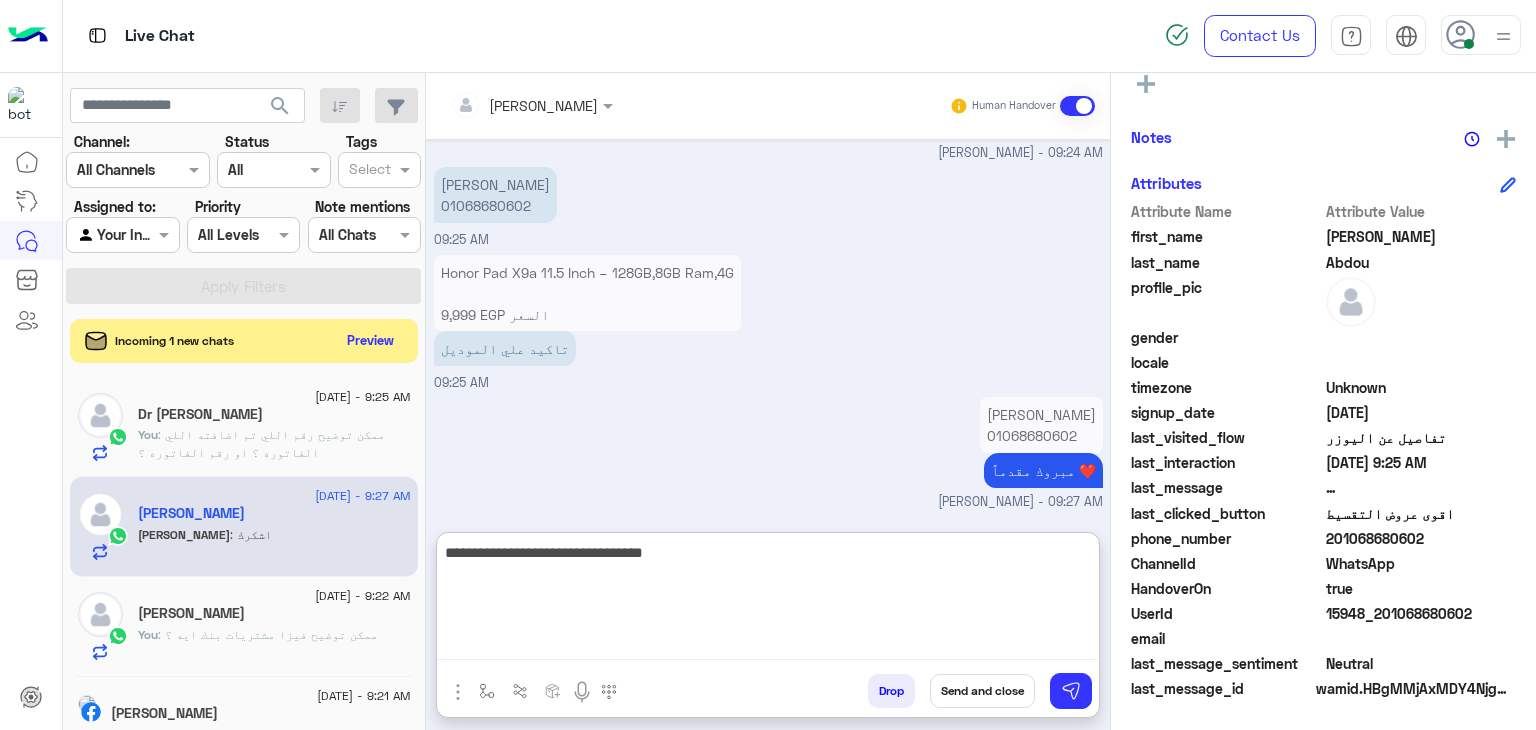 type on "**********" 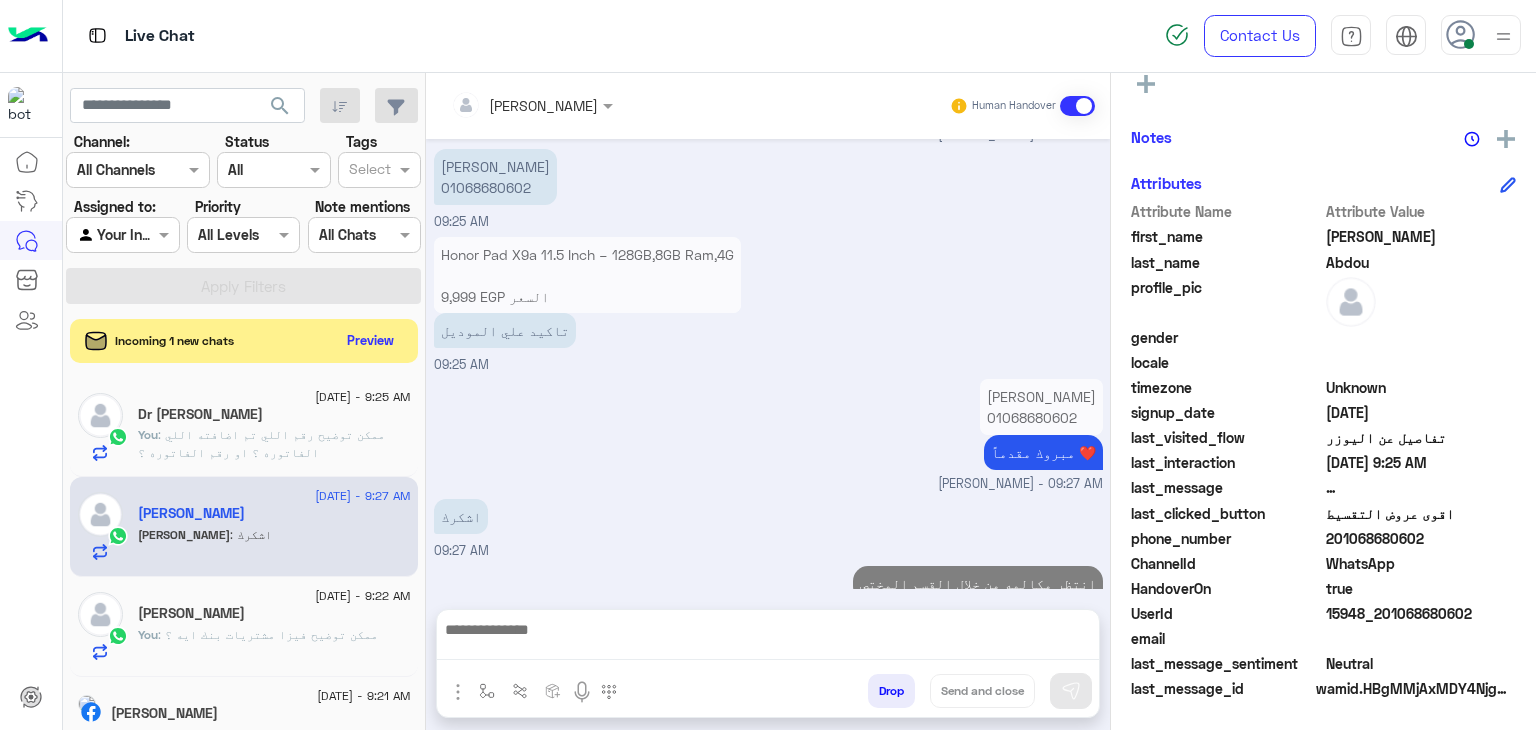 scroll, scrollTop: 1664, scrollLeft: 0, axis: vertical 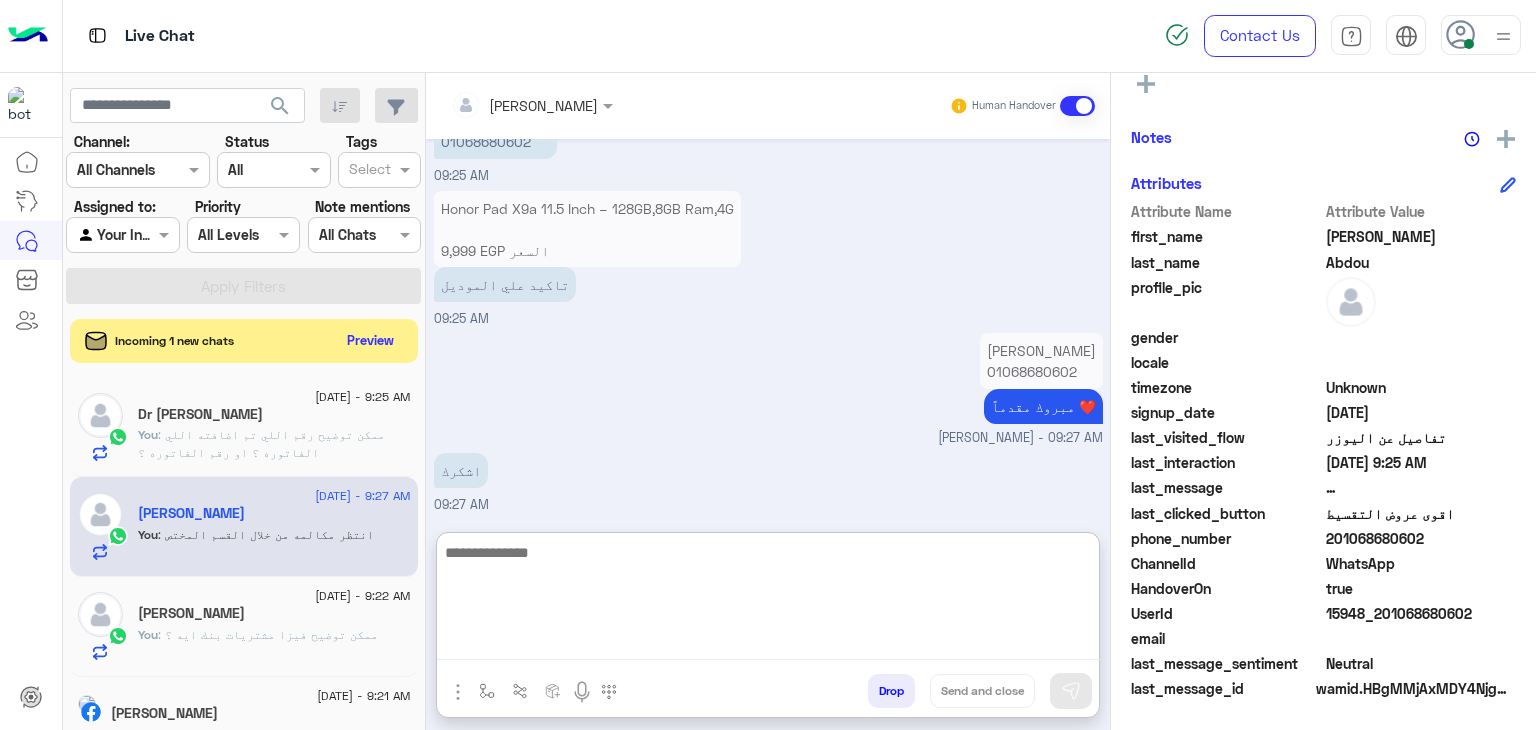 paste on "**********" 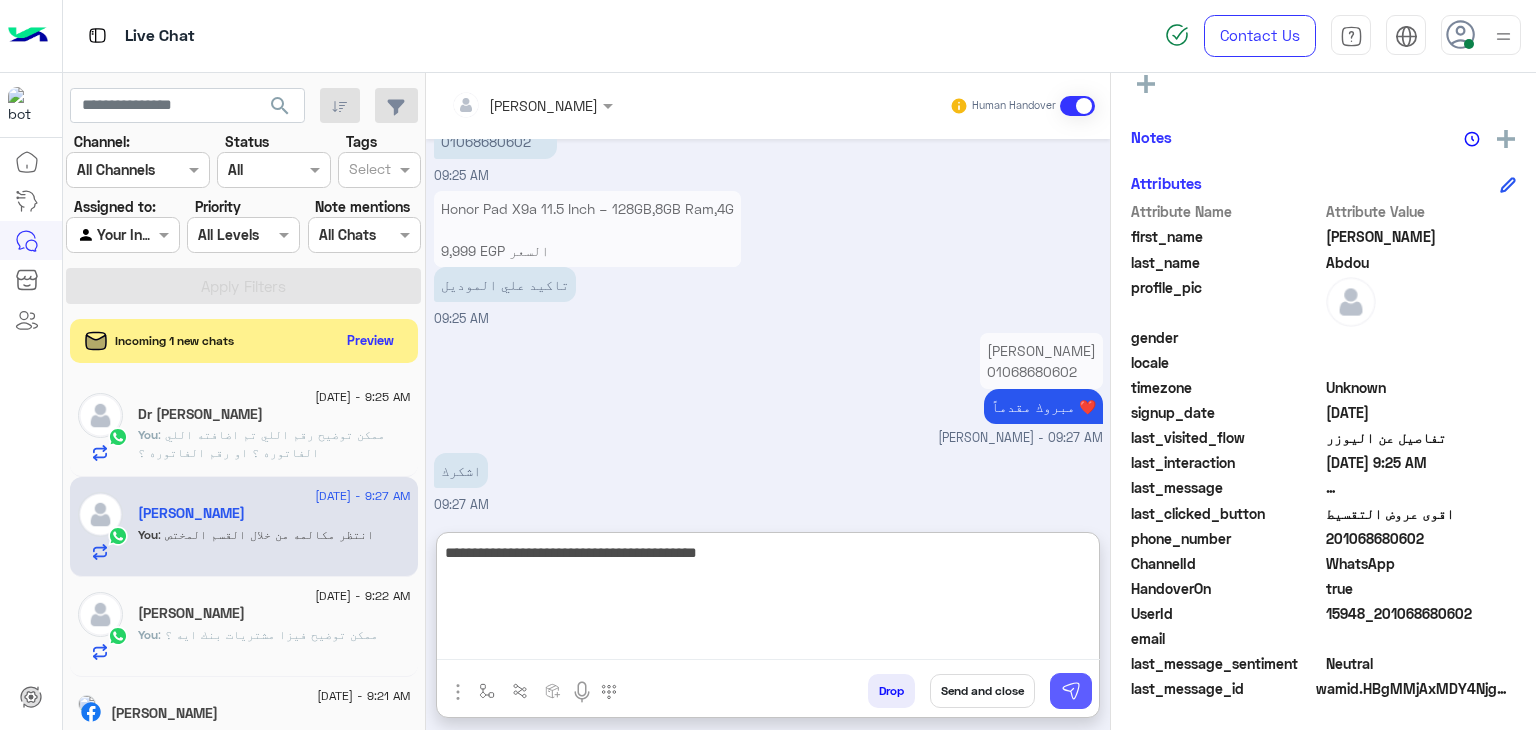 type on "**********" 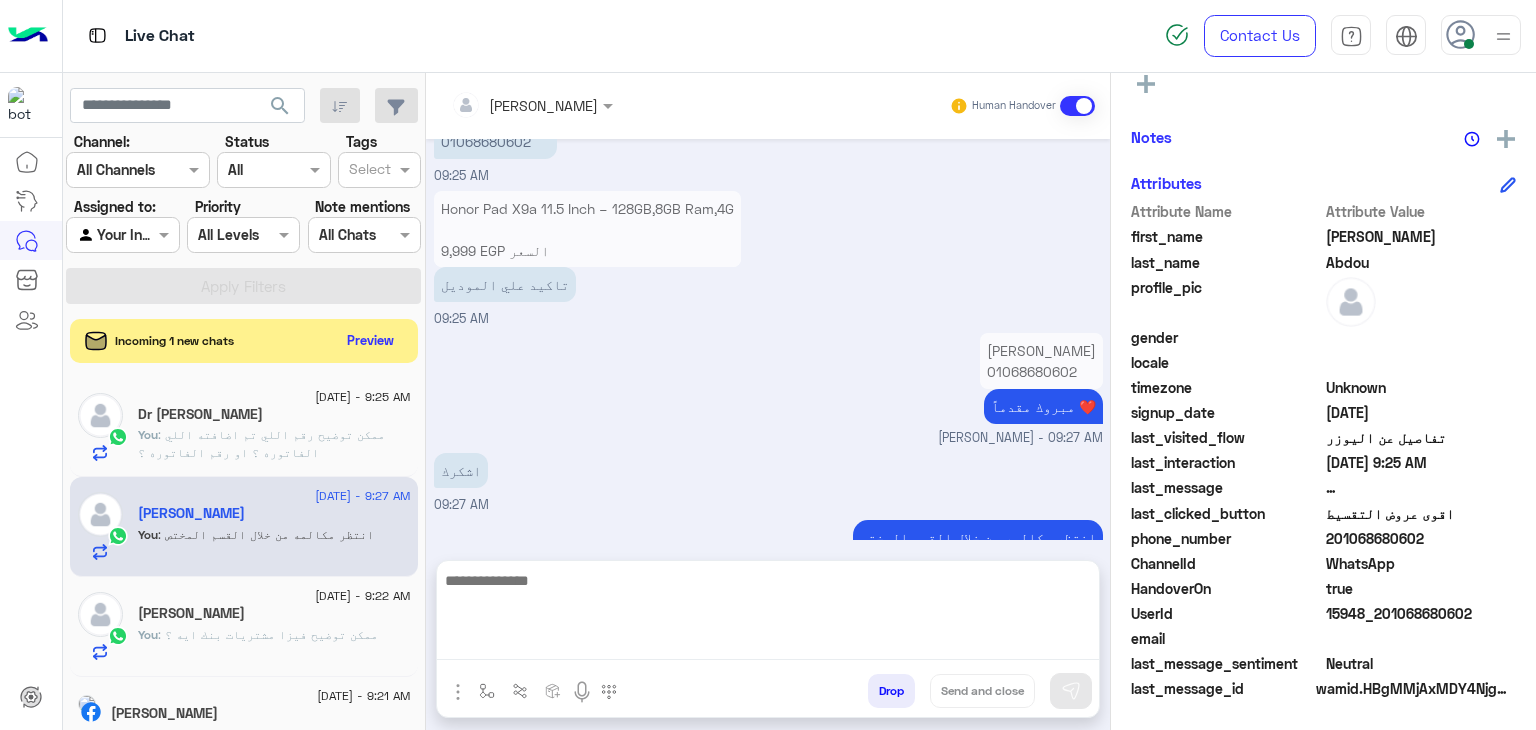 scroll, scrollTop: 1727, scrollLeft: 0, axis: vertical 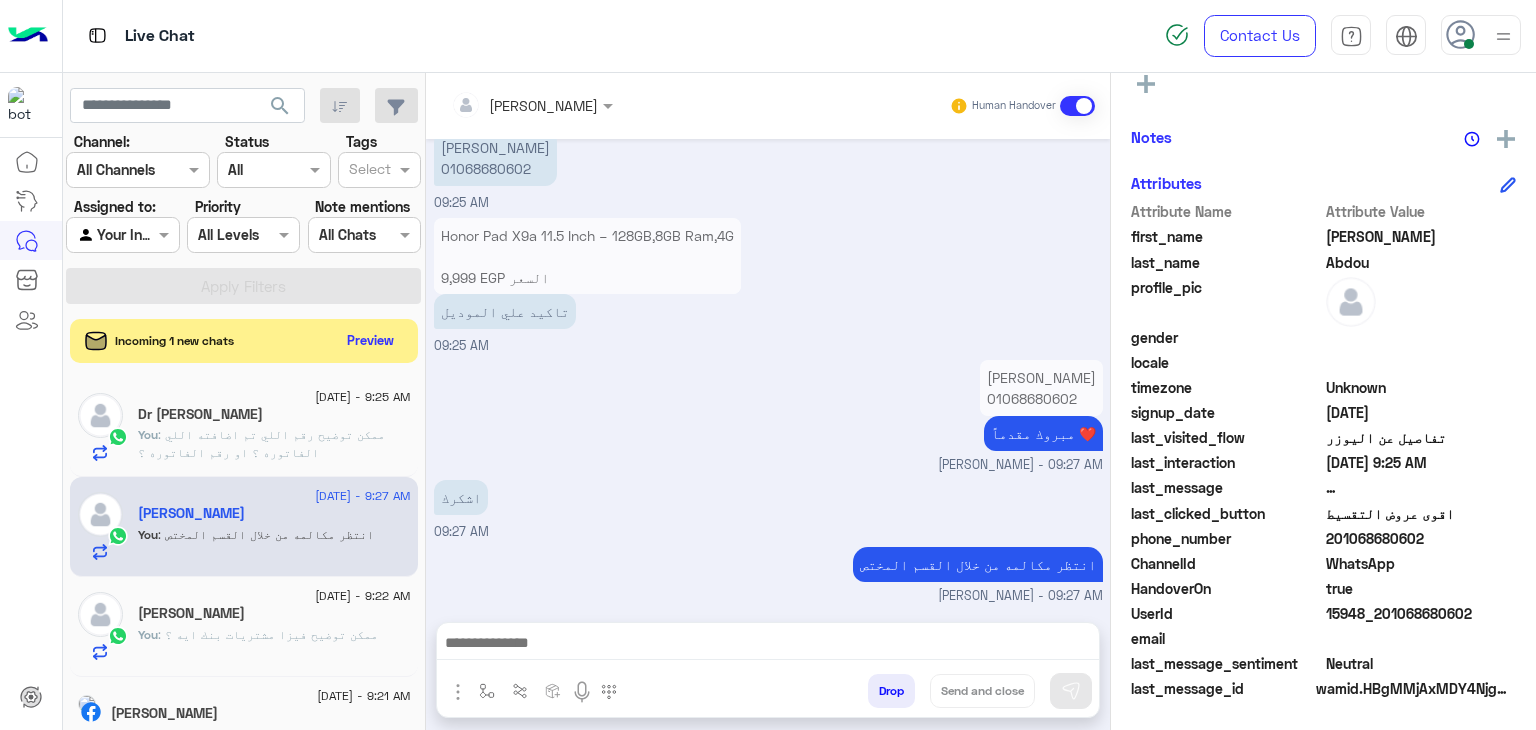 click on "You  : ممكن توضيح رقم اللي تم اضافته اللي الفاتوره ؟
او رقم الفاتوره ؟" 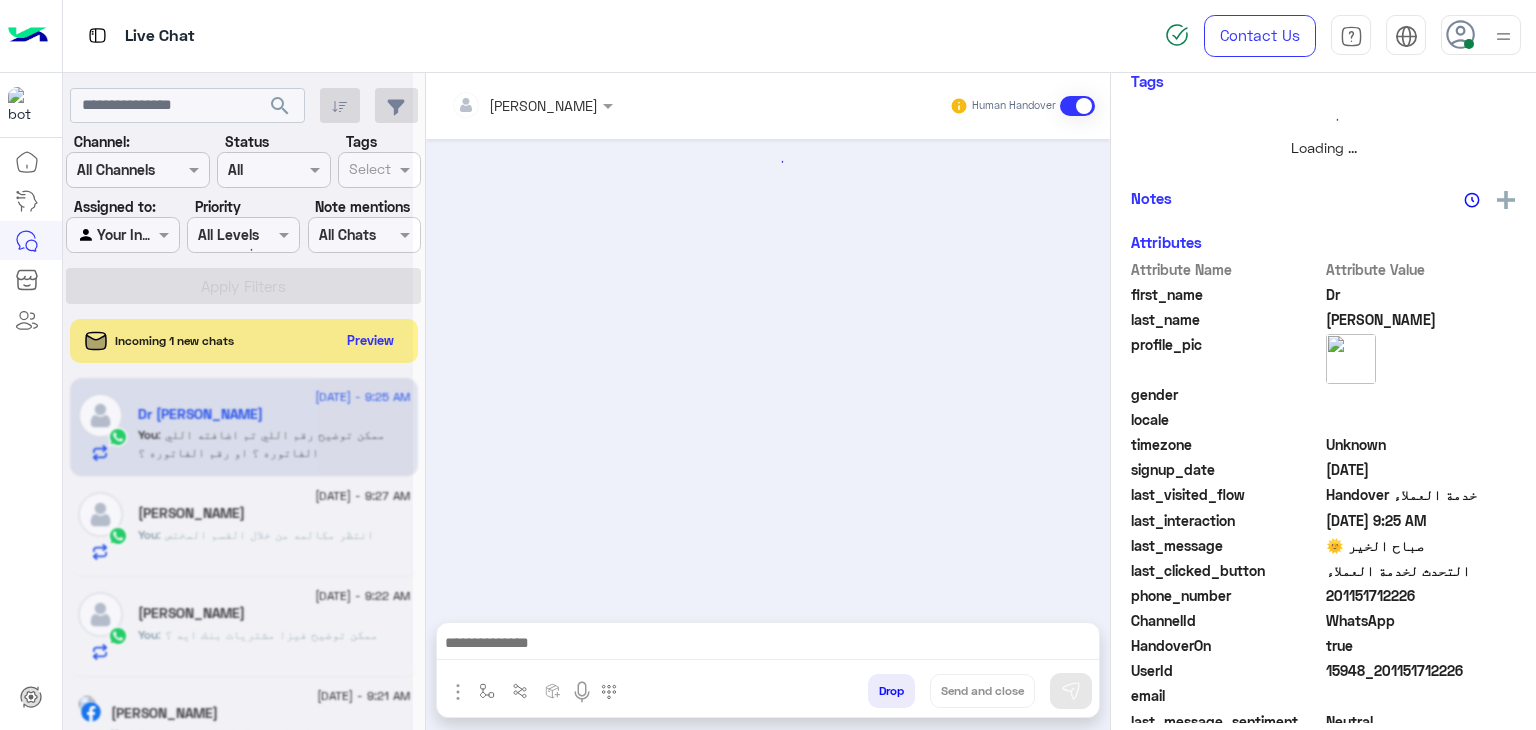 scroll, scrollTop: 429, scrollLeft: 0, axis: vertical 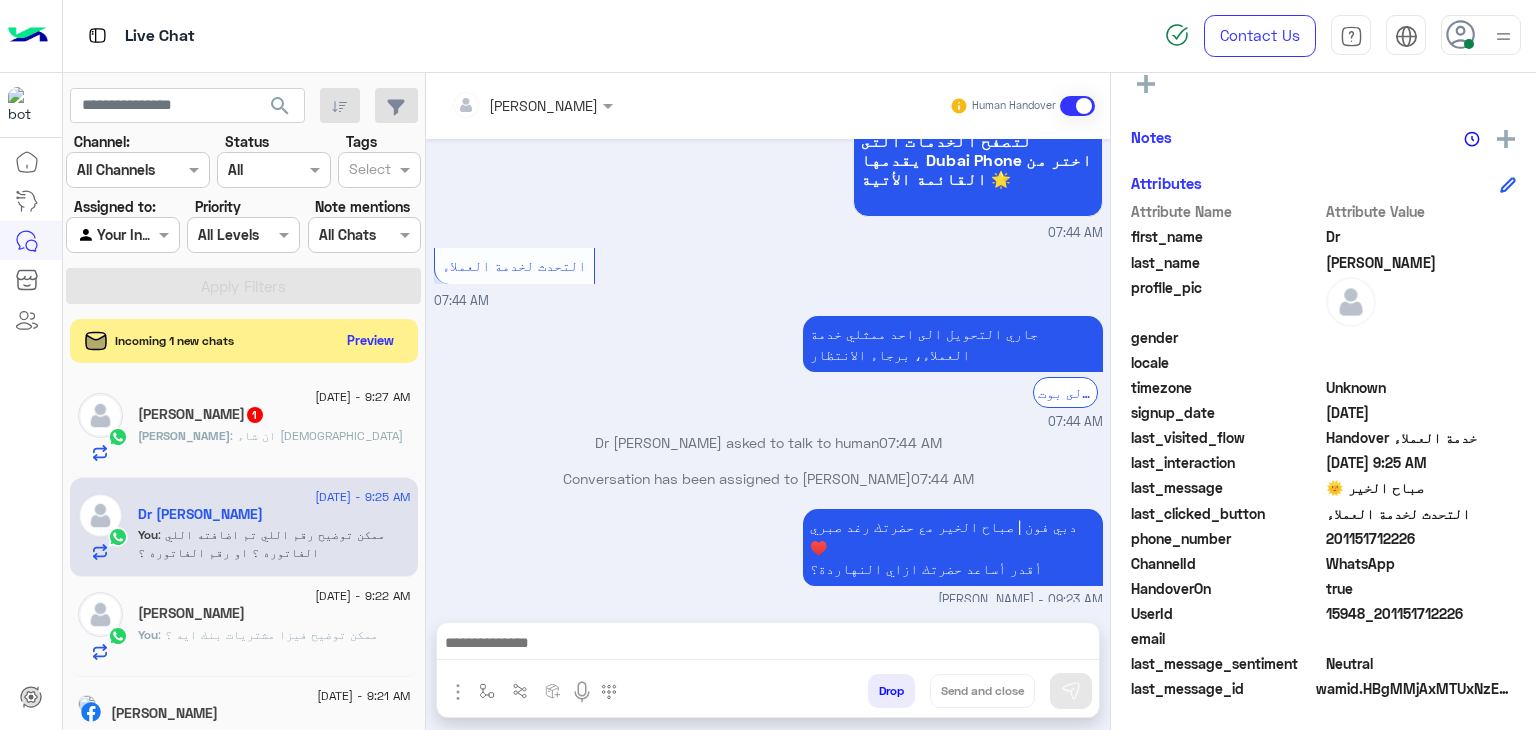 click on "[PERSON_NAME] : ان شاء [DEMOGRAPHIC_DATA]" 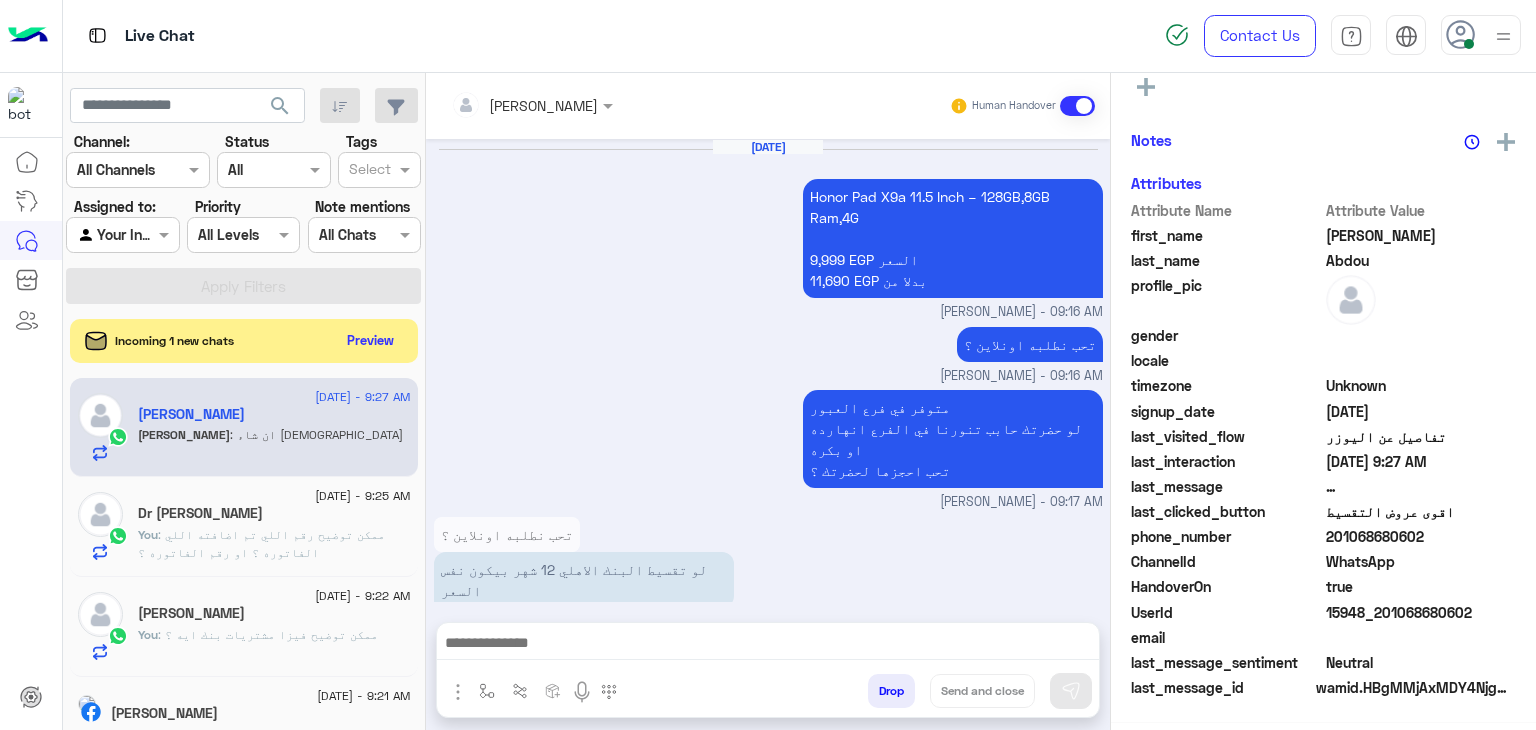 scroll, scrollTop: 366, scrollLeft: 0, axis: vertical 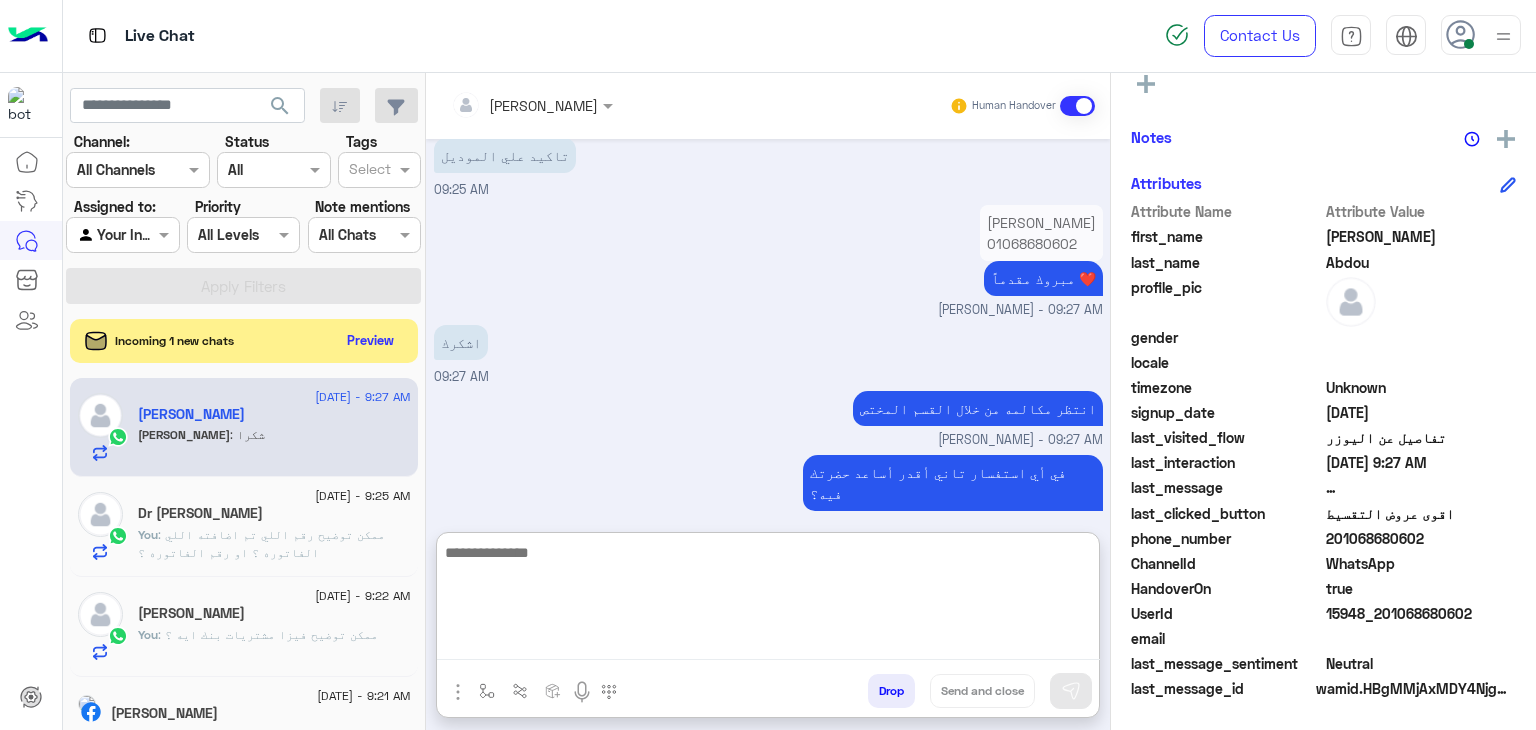 paste on "**********" 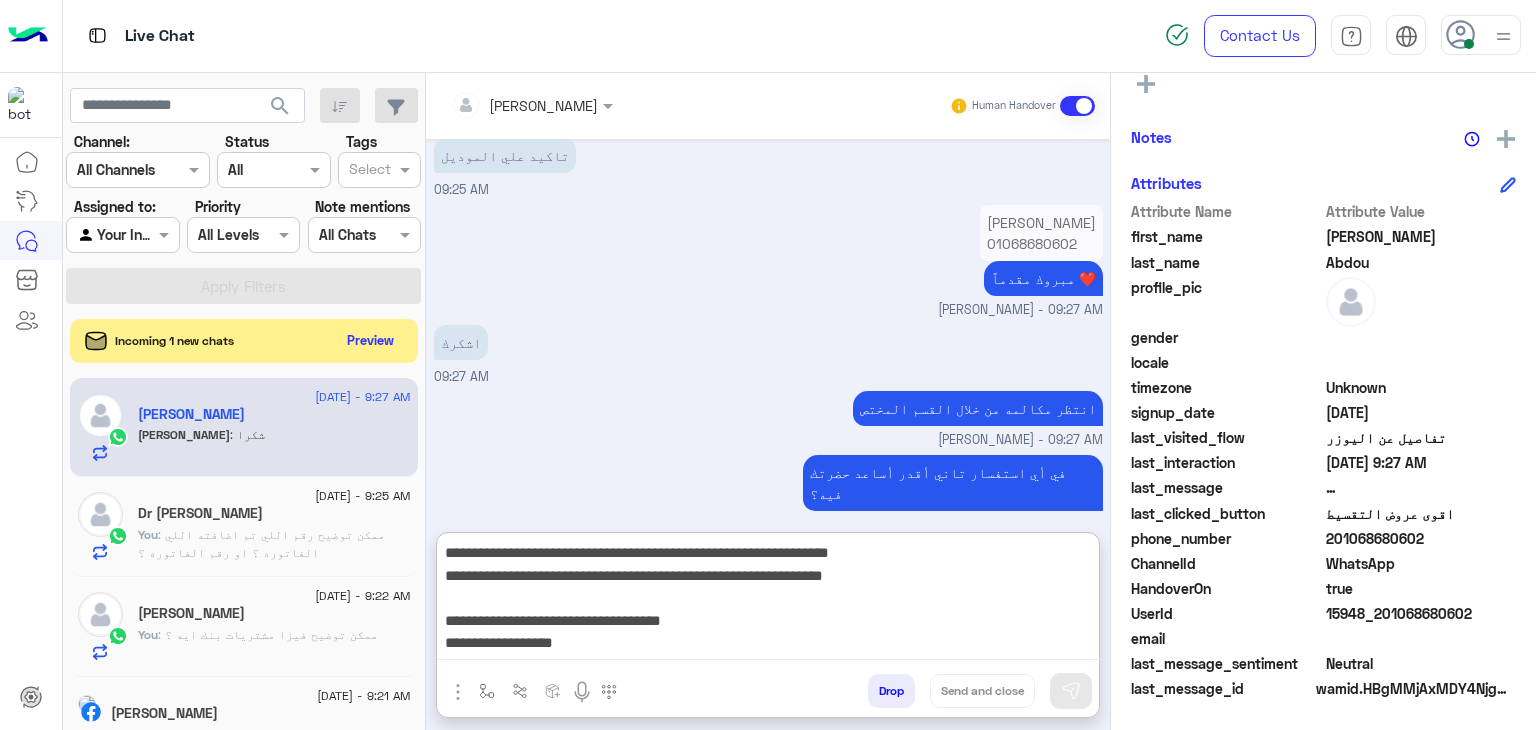 scroll, scrollTop: 105, scrollLeft: 0, axis: vertical 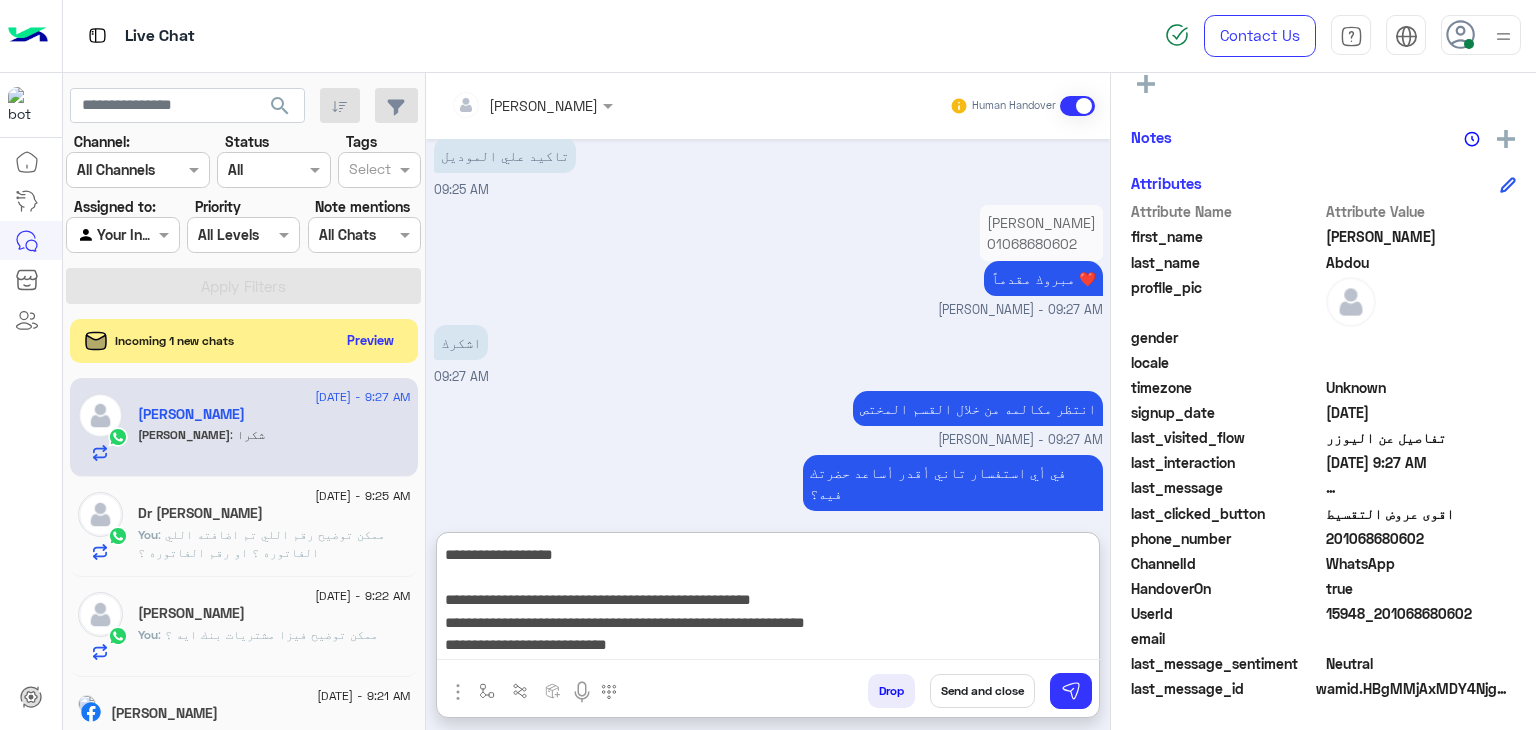 type on "**********" 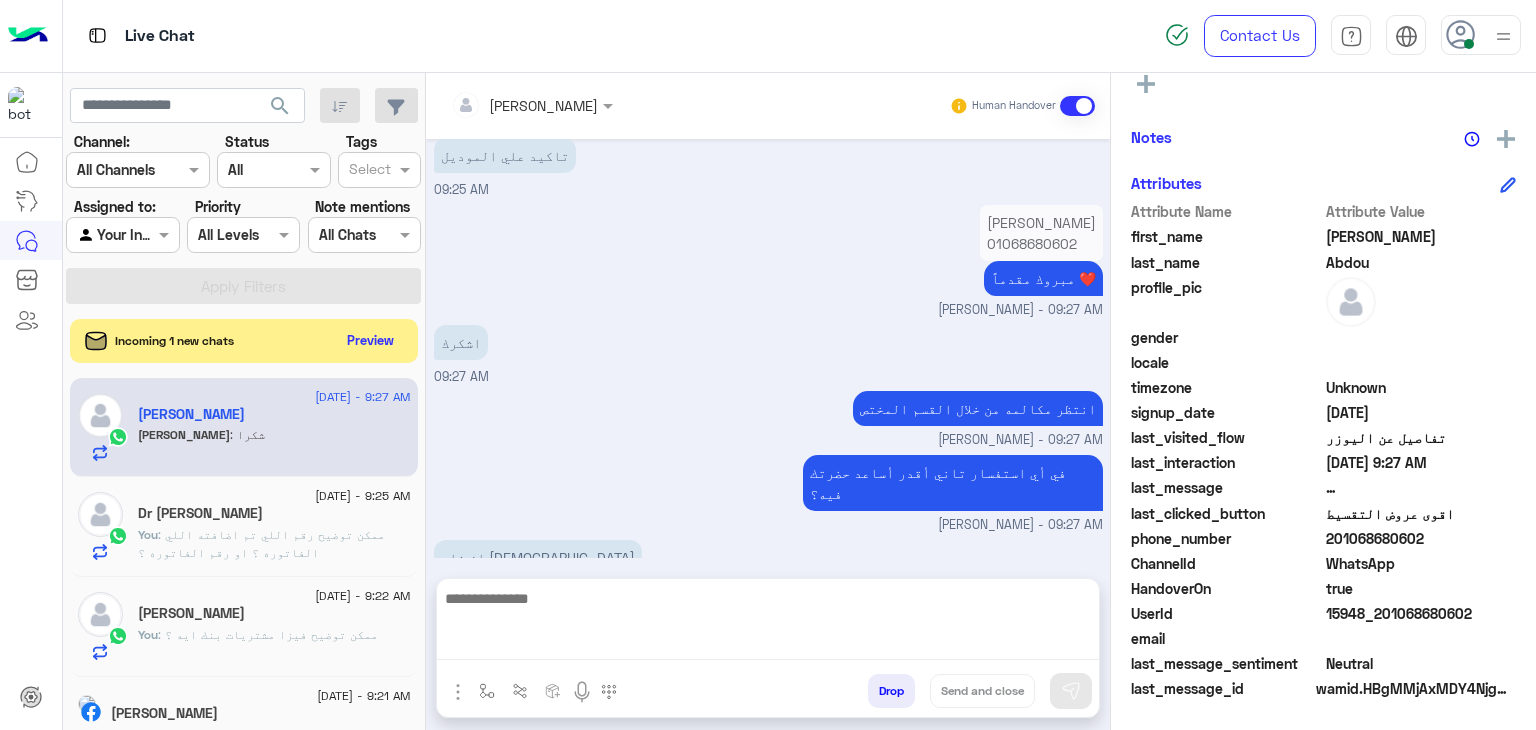 scroll, scrollTop: 0, scrollLeft: 0, axis: both 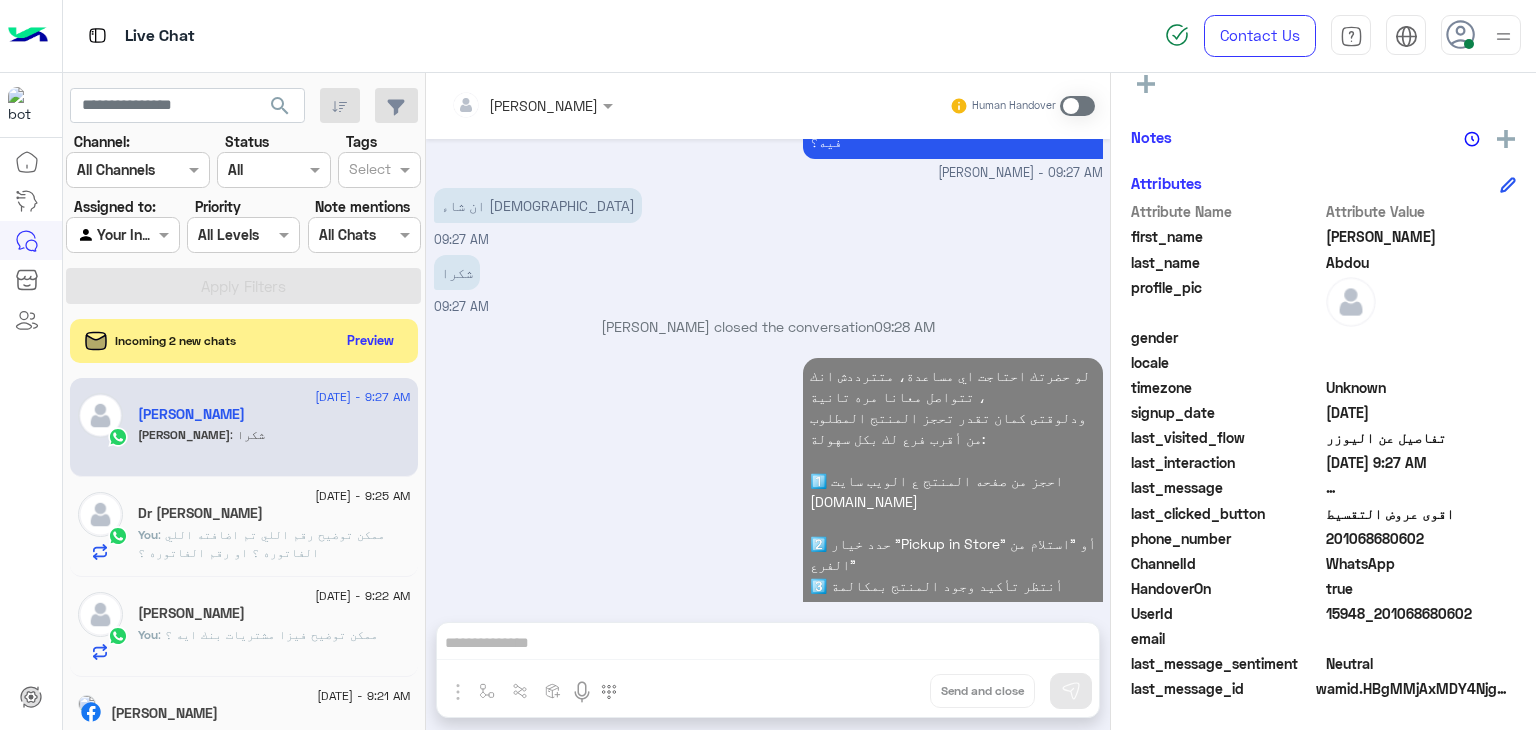 click on ": ممكن توضيح رقم اللي تم اضافته اللي الفاتوره ؟
او رقم الفاتوره ؟" 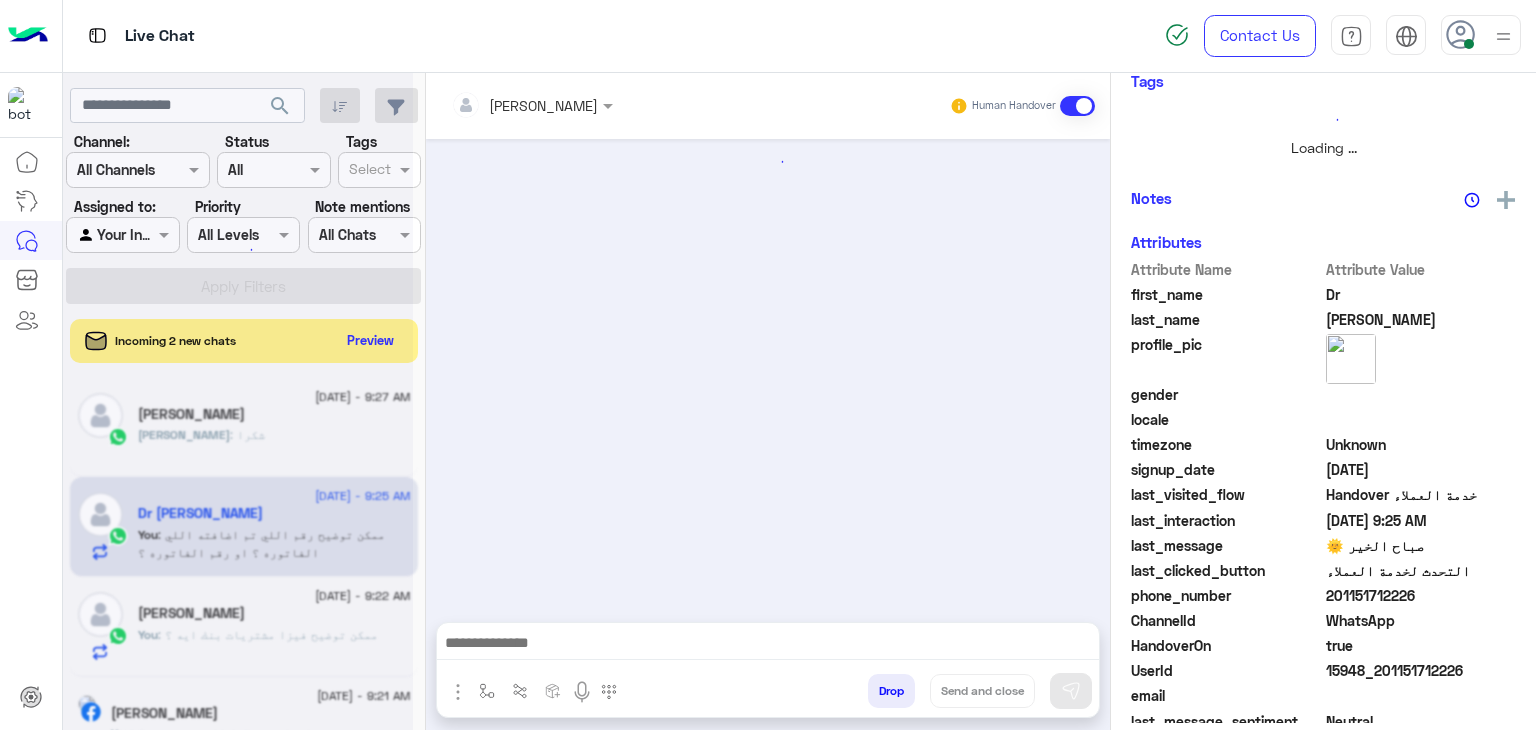 scroll, scrollTop: 429, scrollLeft: 0, axis: vertical 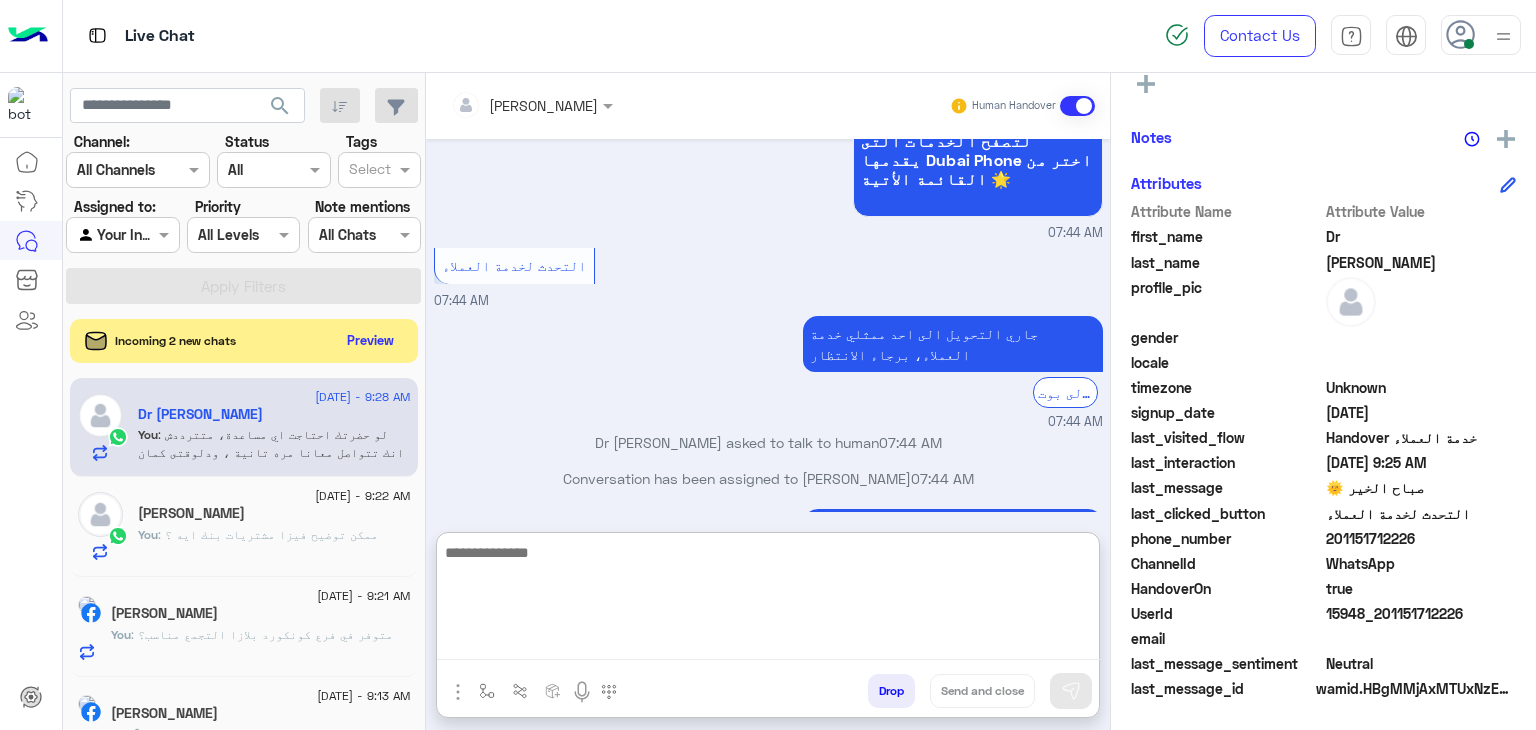 paste on "**********" 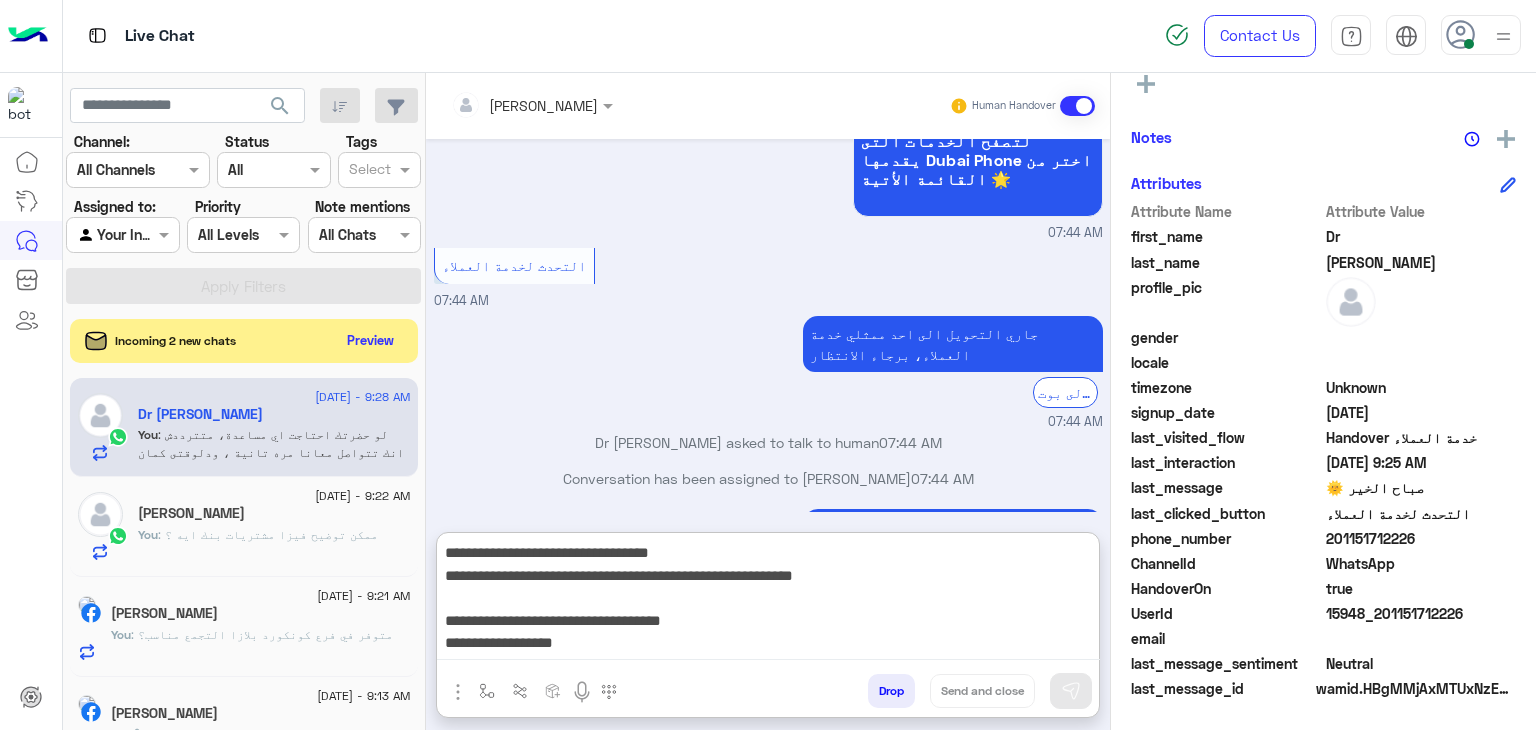 scroll, scrollTop: 128, scrollLeft: 0, axis: vertical 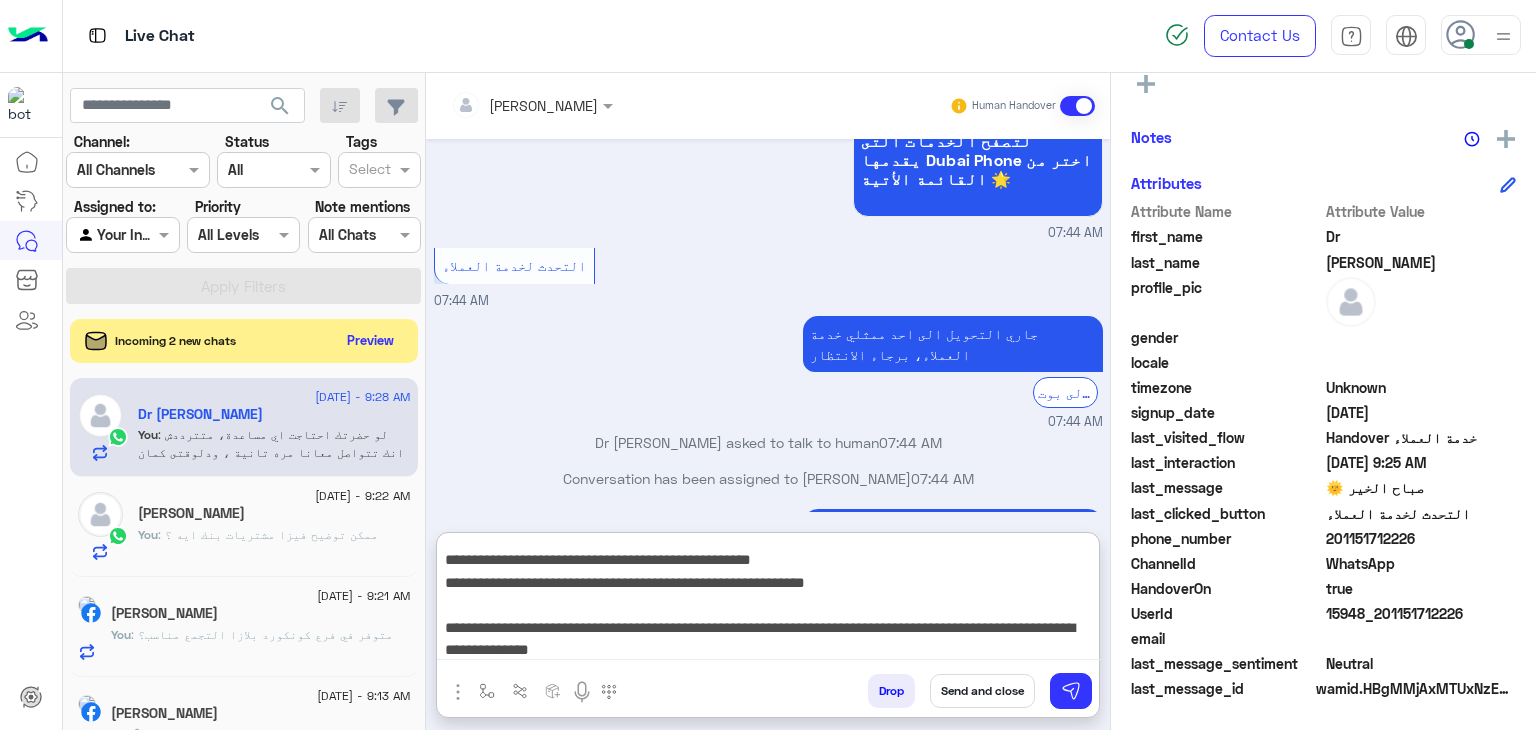 type on "**********" 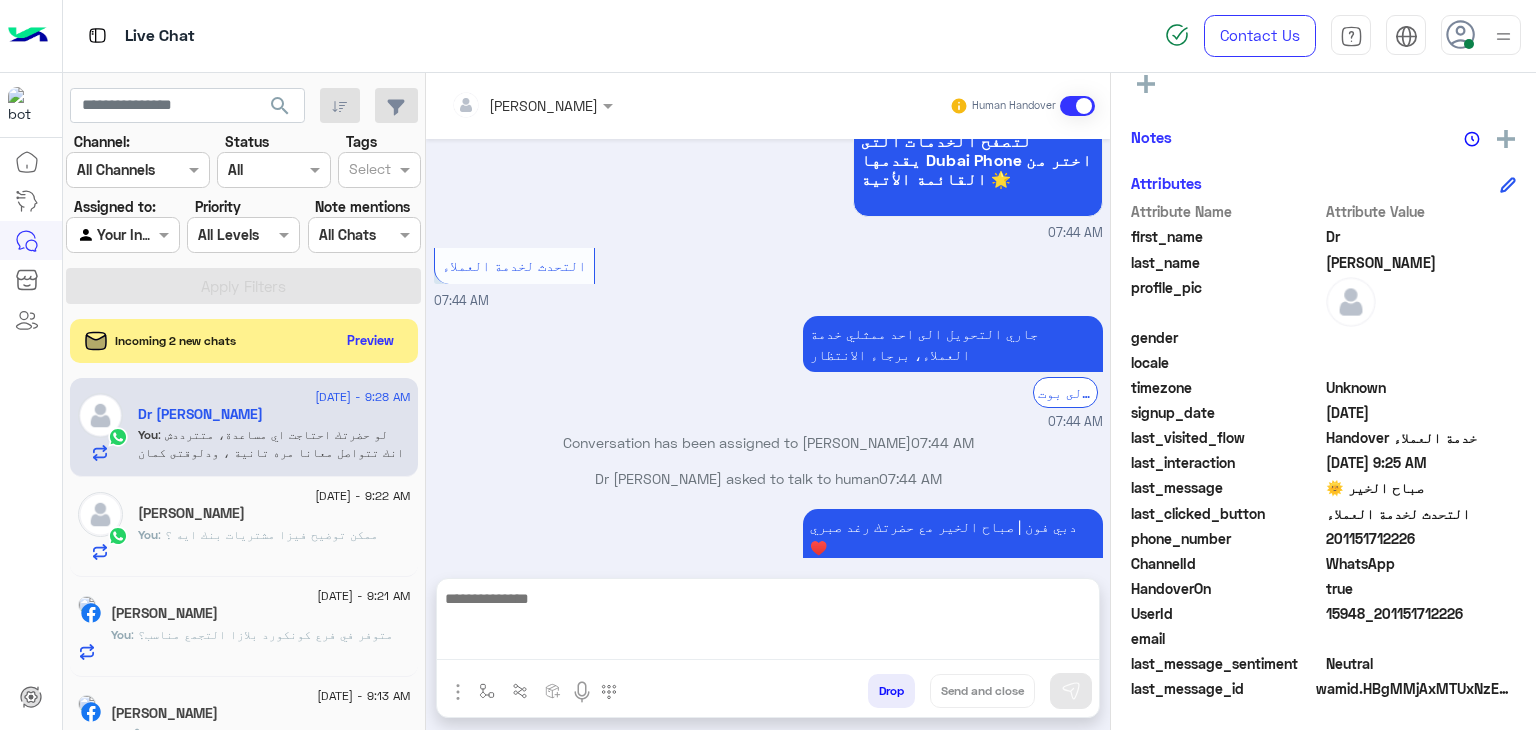 scroll, scrollTop: 0, scrollLeft: 0, axis: both 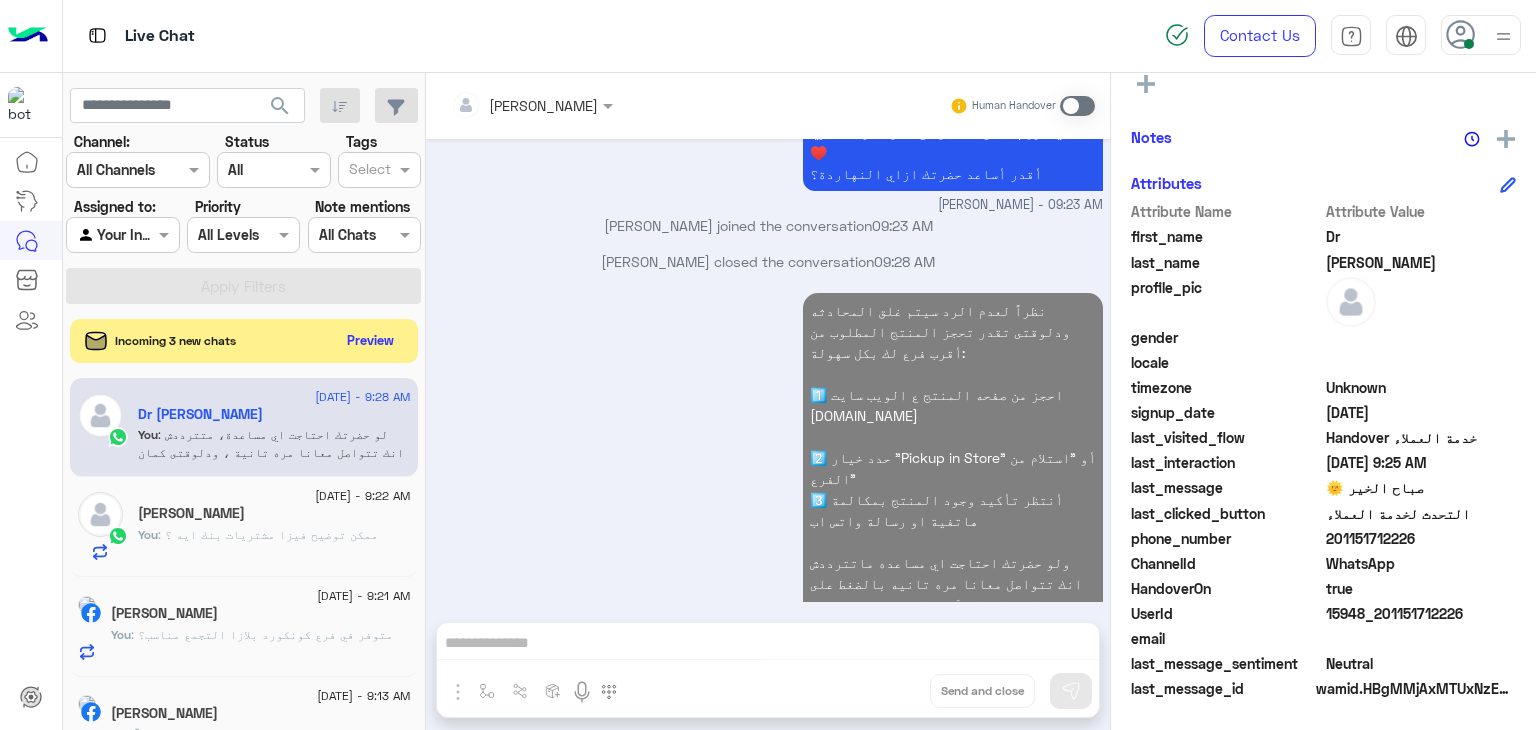 click on "[PERSON_NAME]" 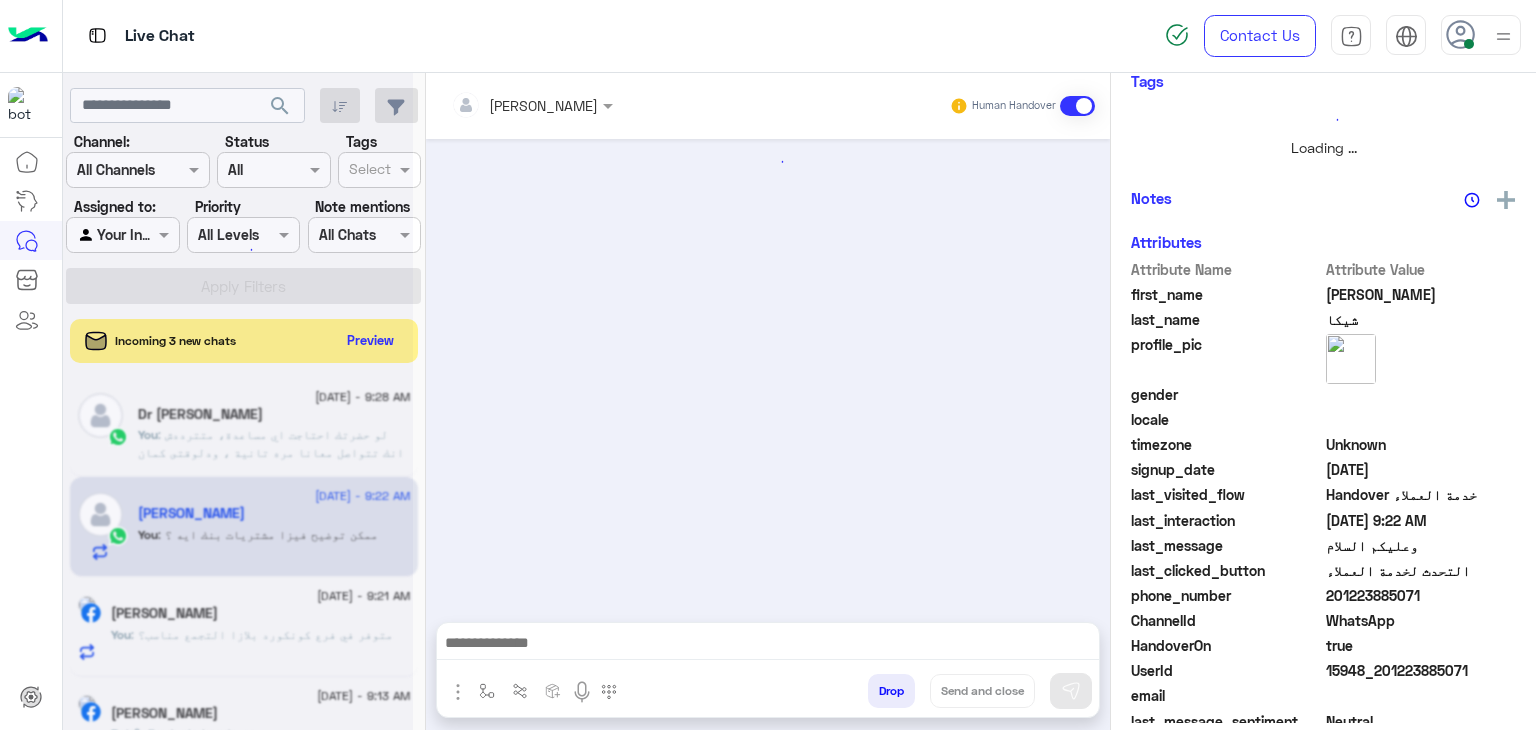 scroll, scrollTop: 429, scrollLeft: 0, axis: vertical 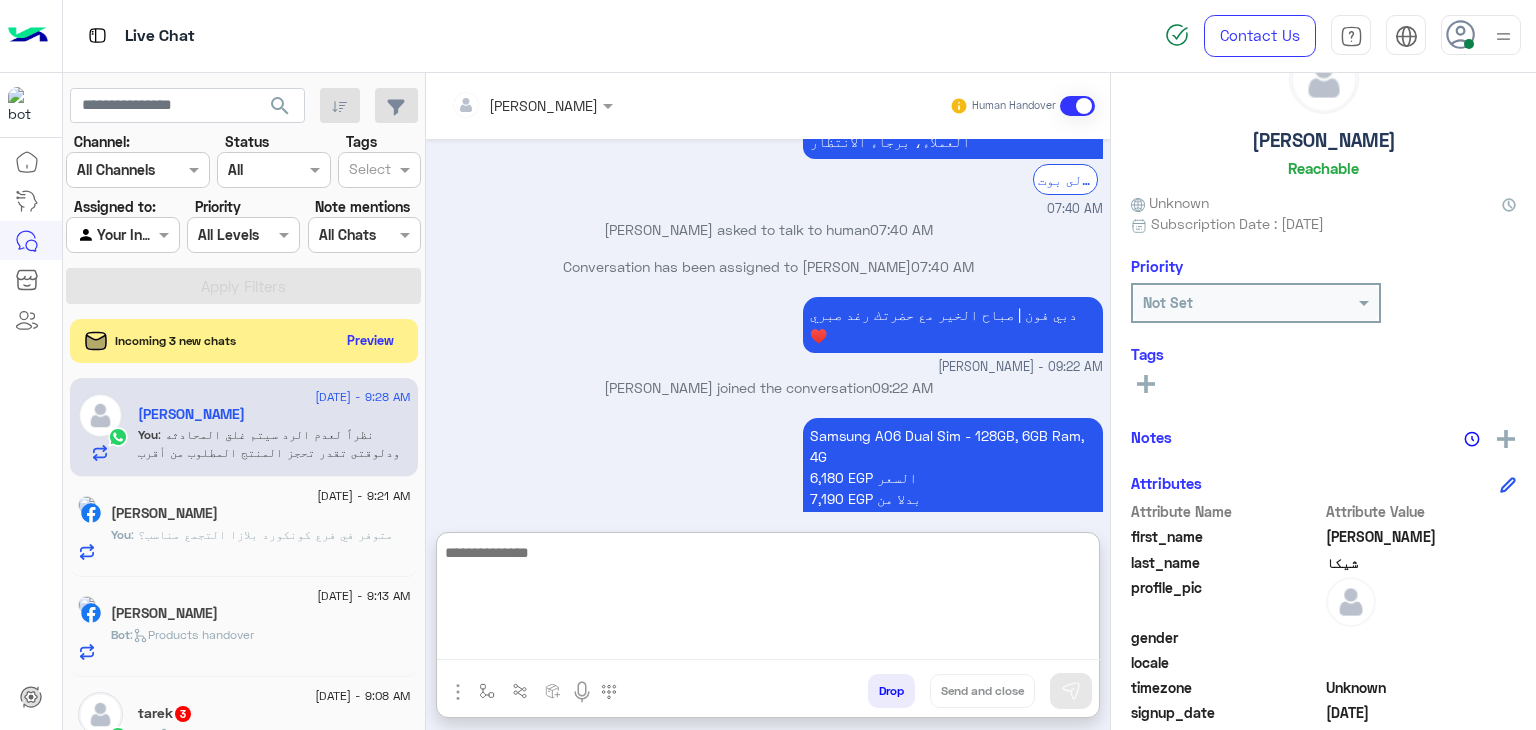 click on "[PERSON_NAME]" 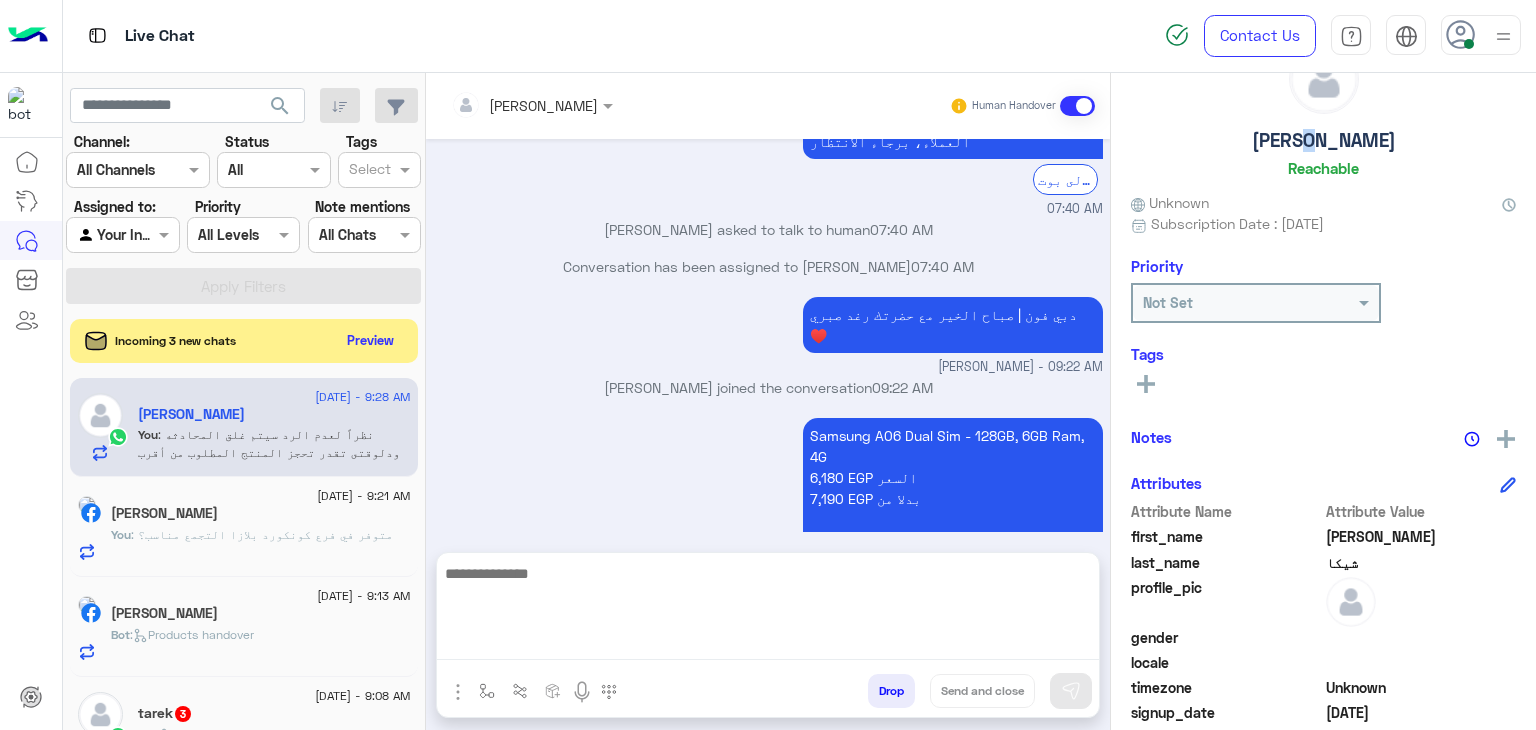 click on "[PERSON_NAME]" 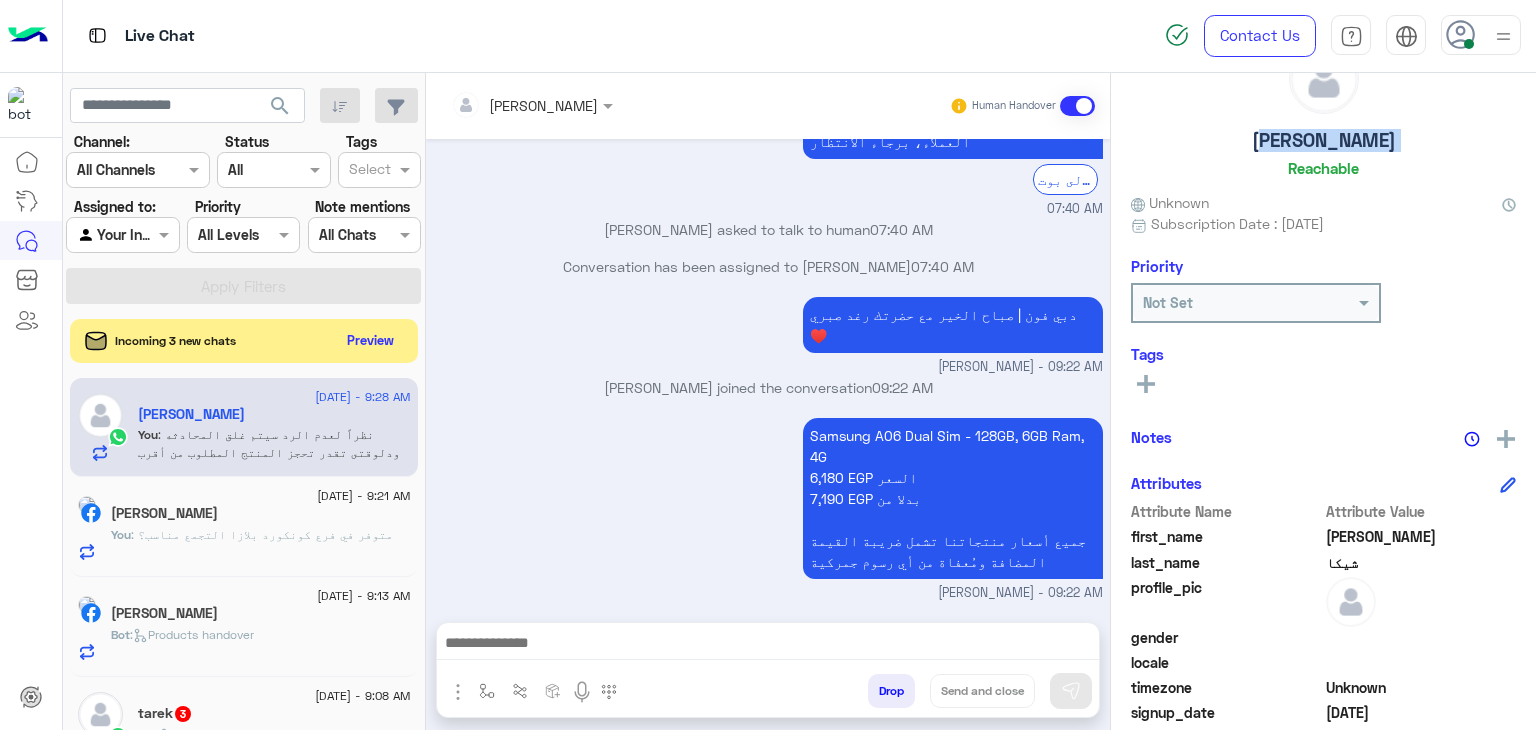 click on "[PERSON_NAME]" 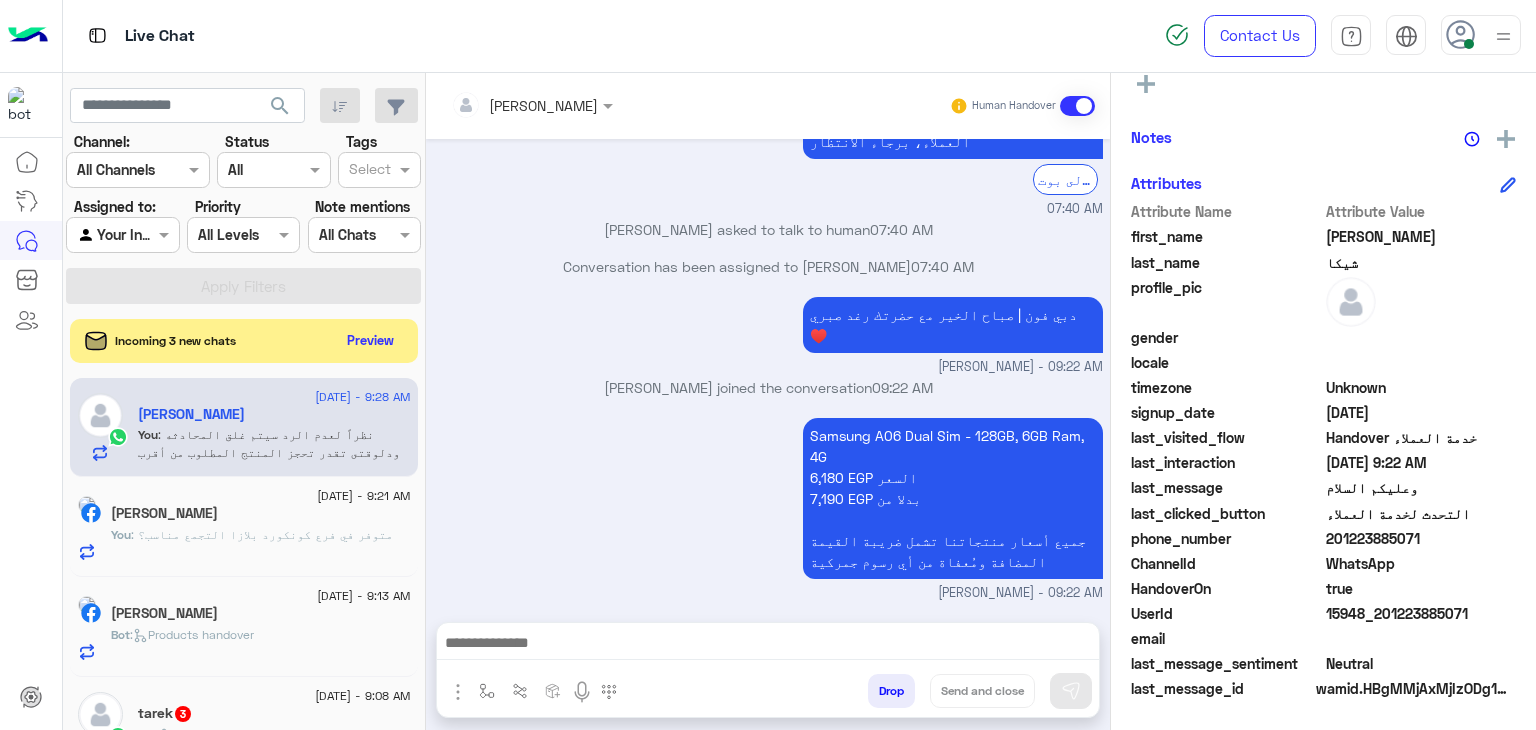 click on "201223885071" 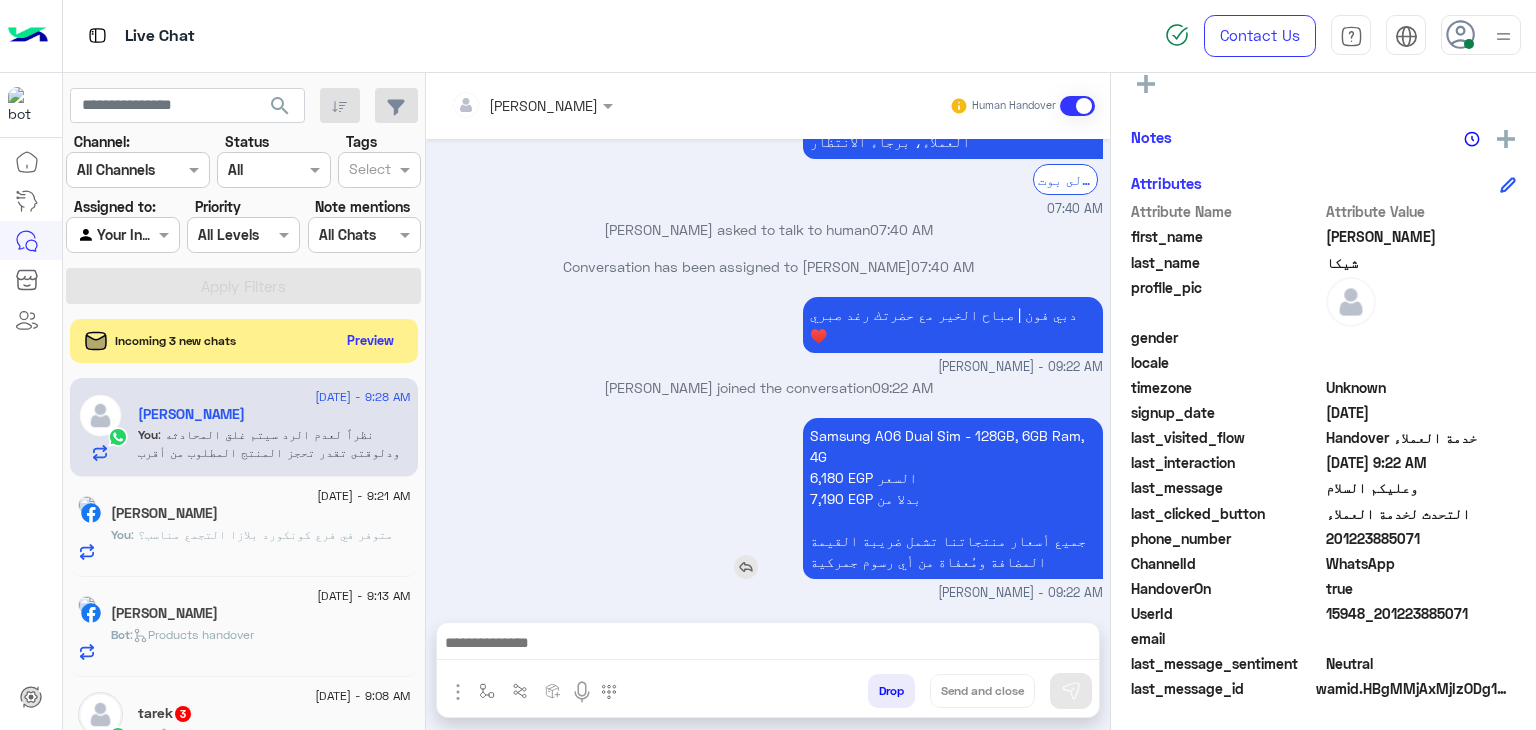 click on "Samsung A06 Dual Sim - 128GB, 6GB Ram, 4G 6,180 EGP   السعر  7,190 EGP بدلا من   جميع أسعار منتجاتنا تشمل ضريبة القيمة المضافة ومُعفاة من أي رسوم جمركية" at bounding box center [953, 498] 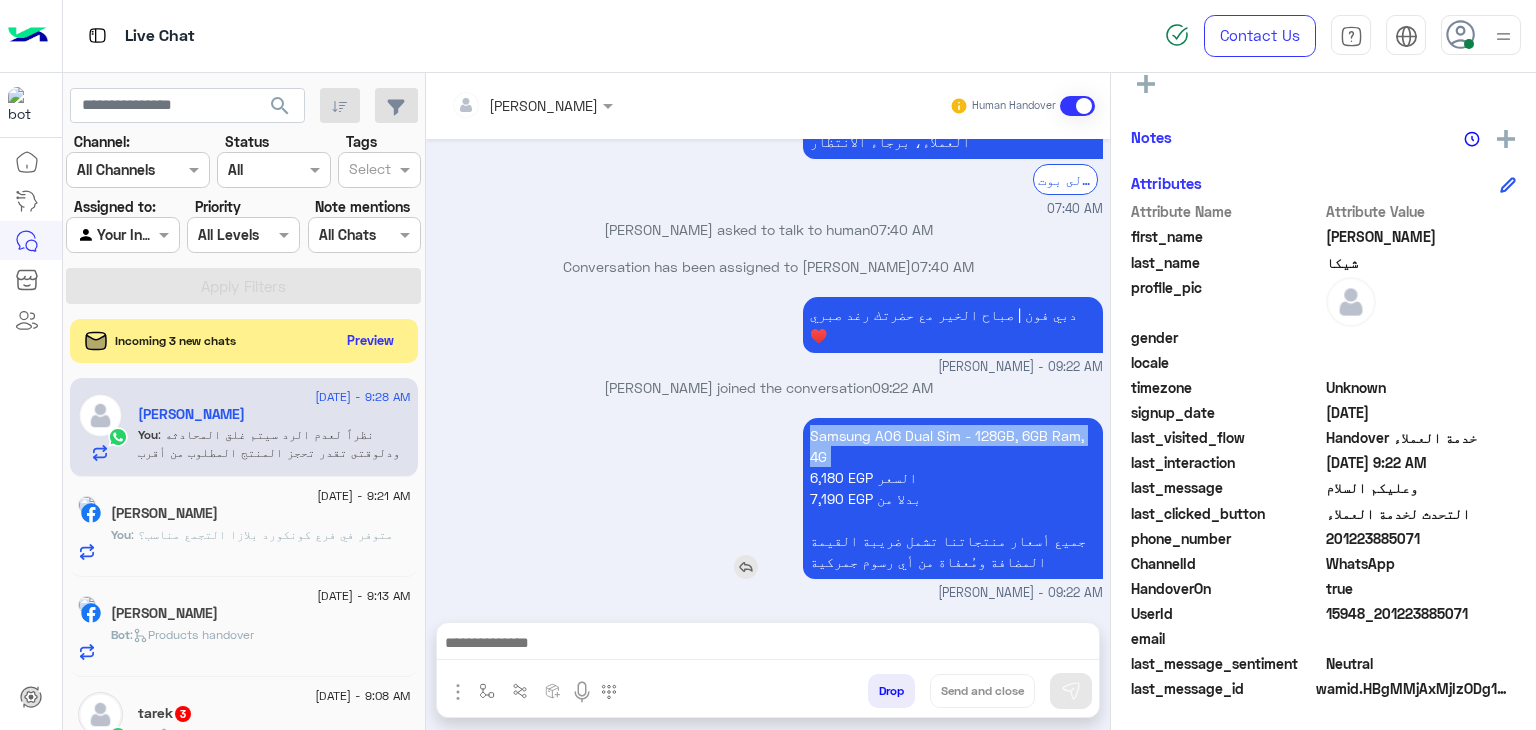 click on "Samsung A06 Dual Sim - 128GB, 6GB Ram, 4G 6,180 EGP   السعر  7,190 EGP بدلا من   جميع أسعار منتجاتنا تشمل ضريبة القيمة المضافة ومُعفاة من أي رسوم جمركية" at bounding box center (953, 498) 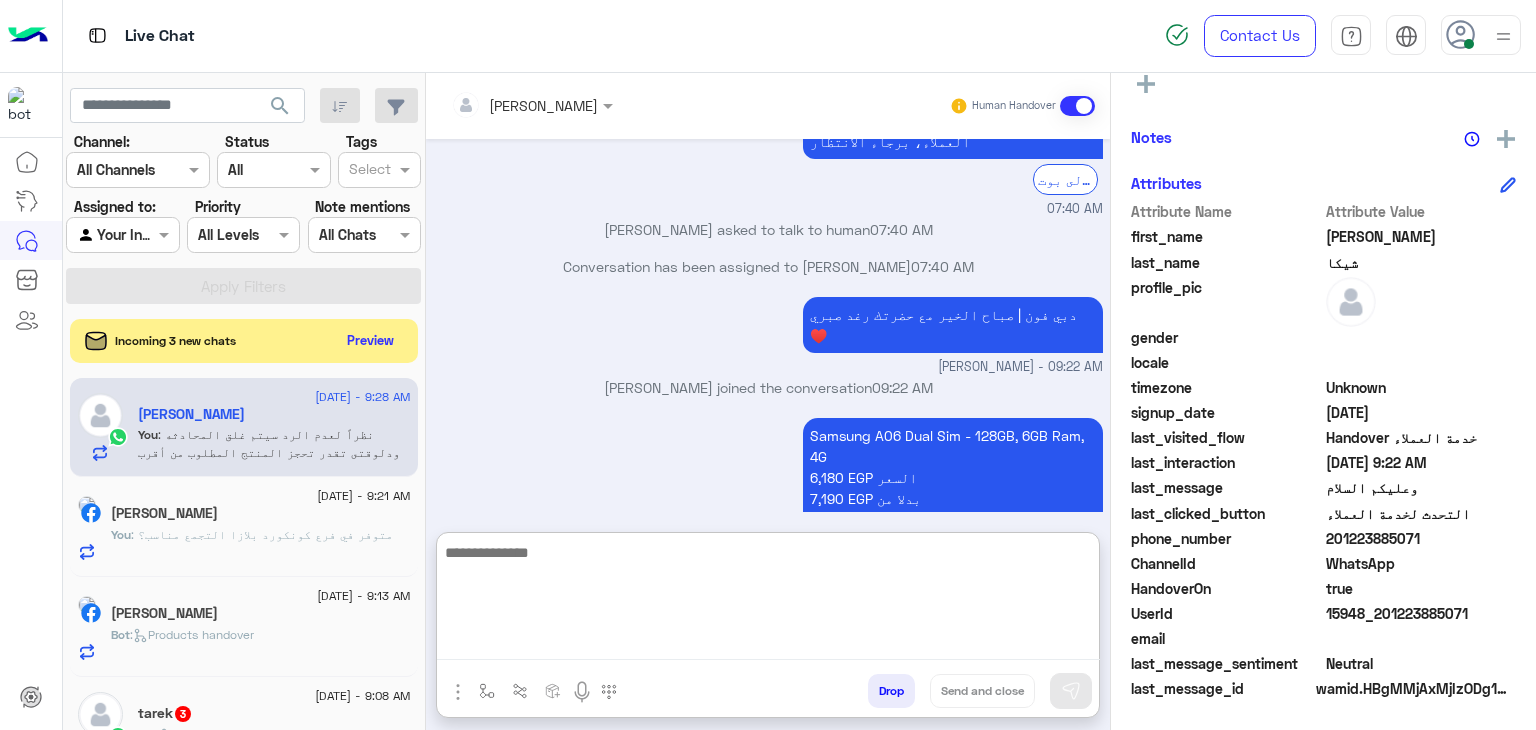 paste on "**********" 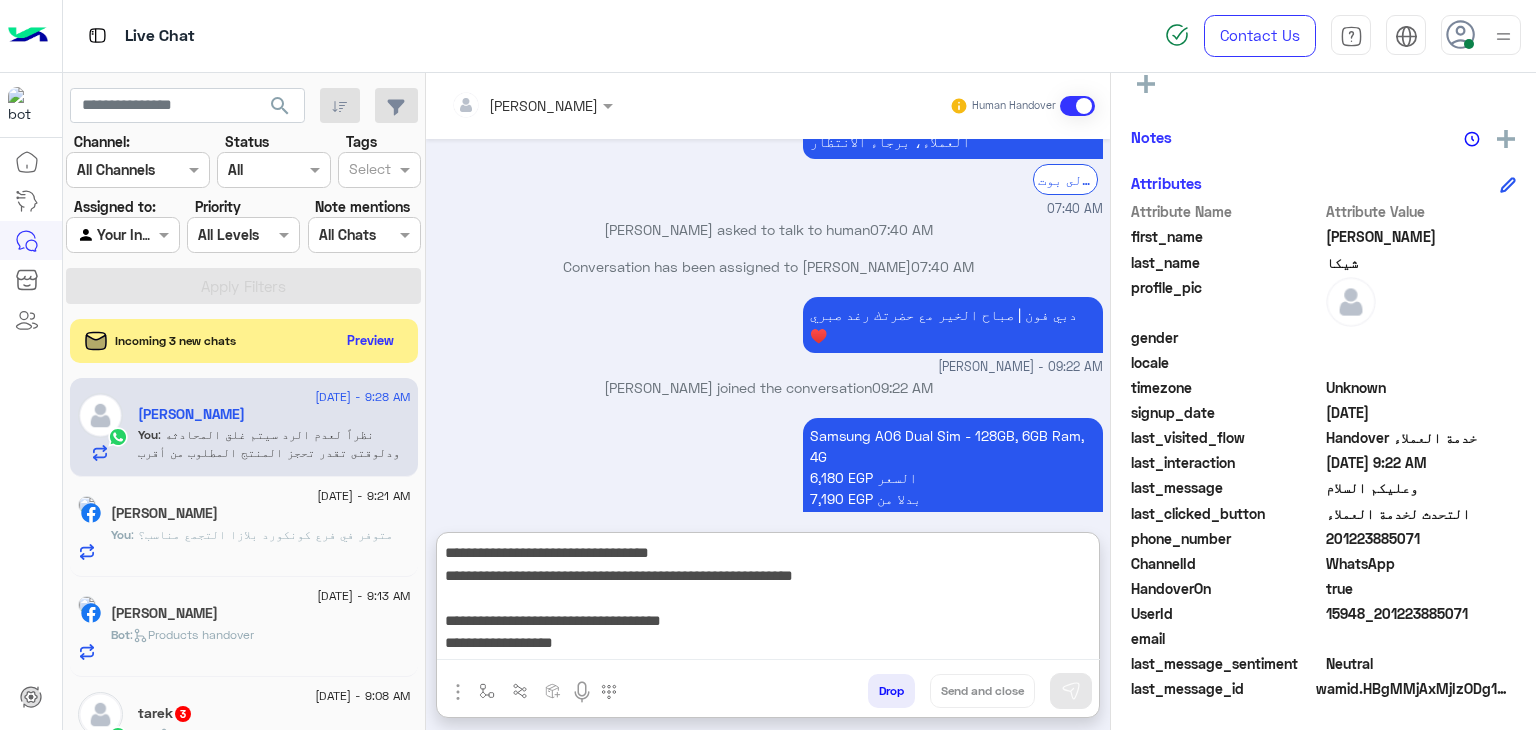 scroll, scrollTop: 128, scrollLeft: 0, axis: vertical 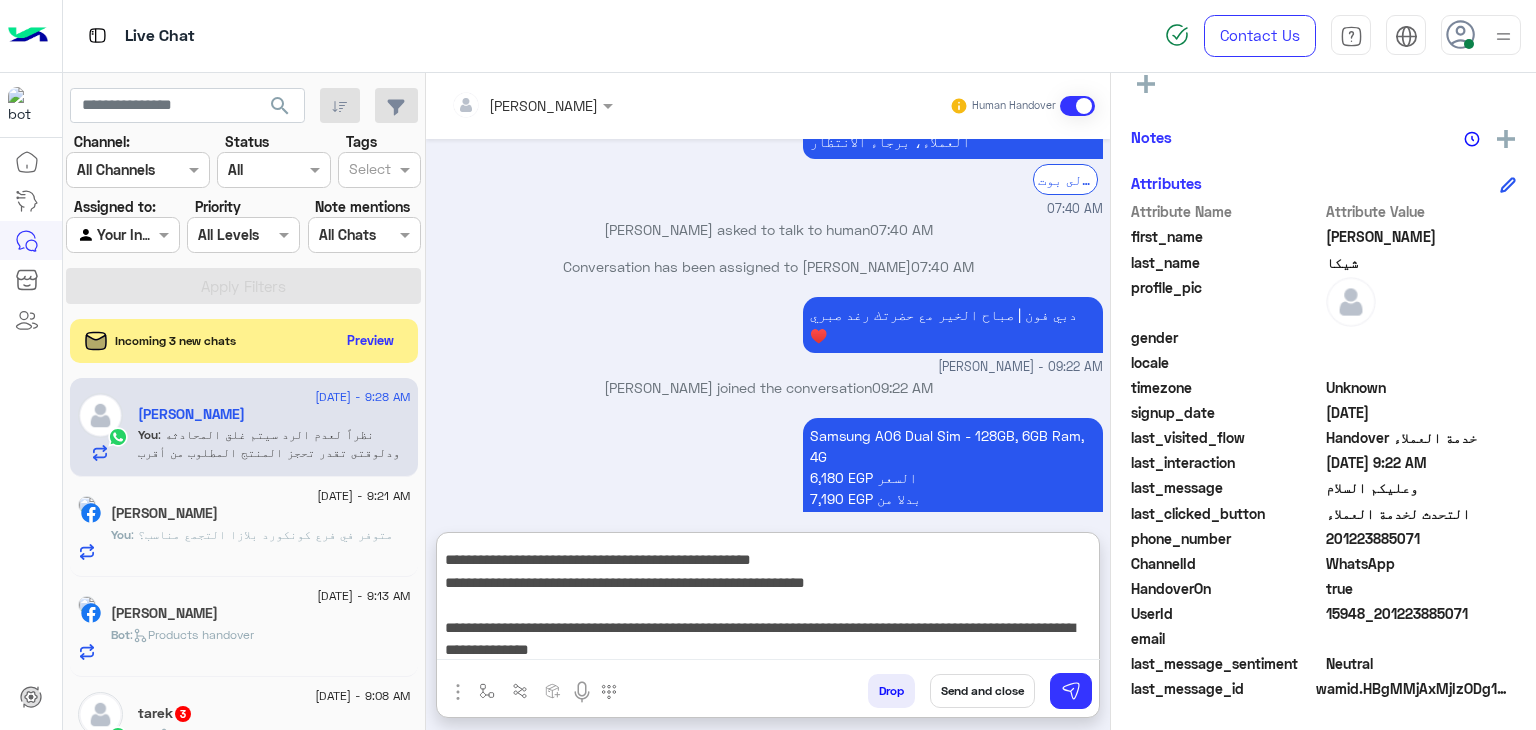 type on "**********" 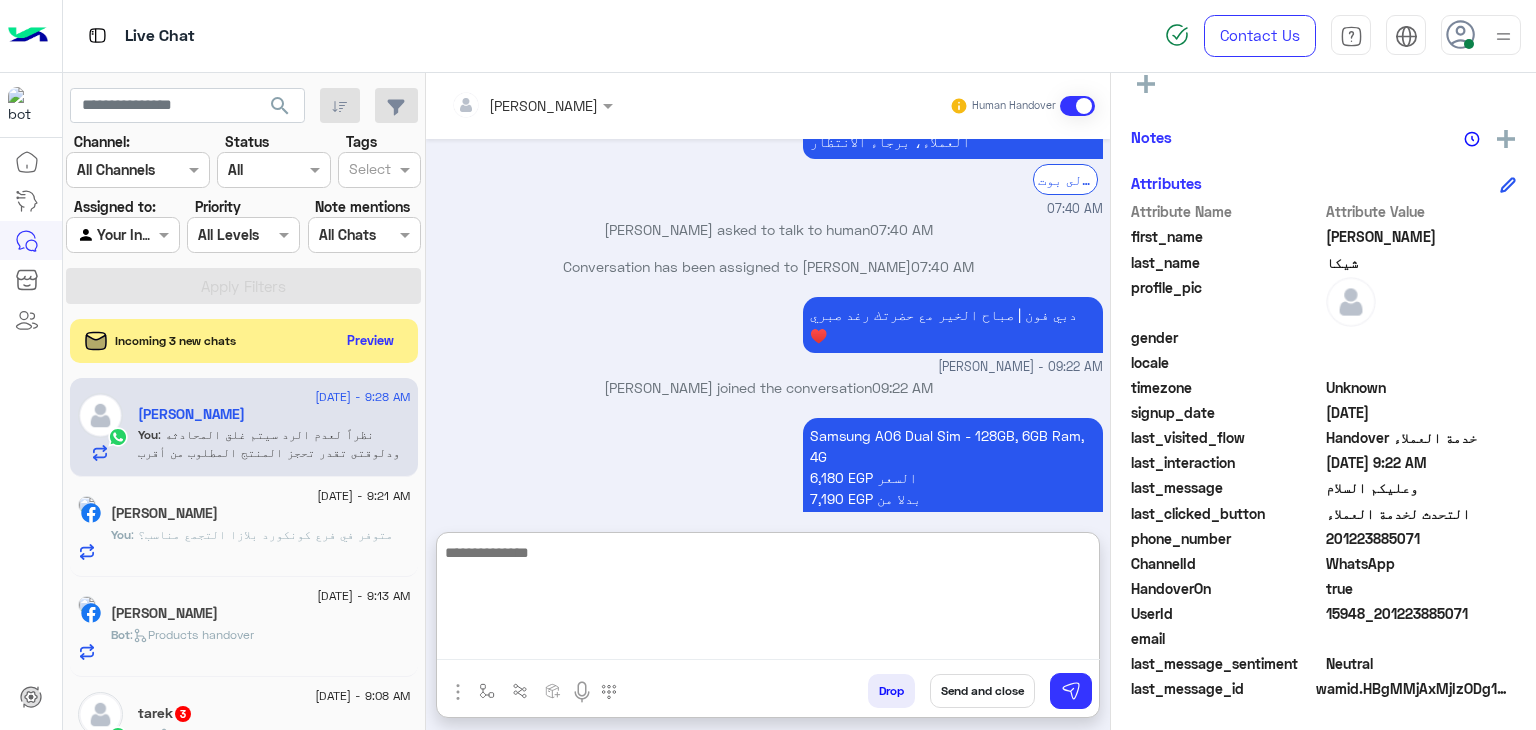 scroll, scrollTop: 0, scrollLeft: 0, axis: both 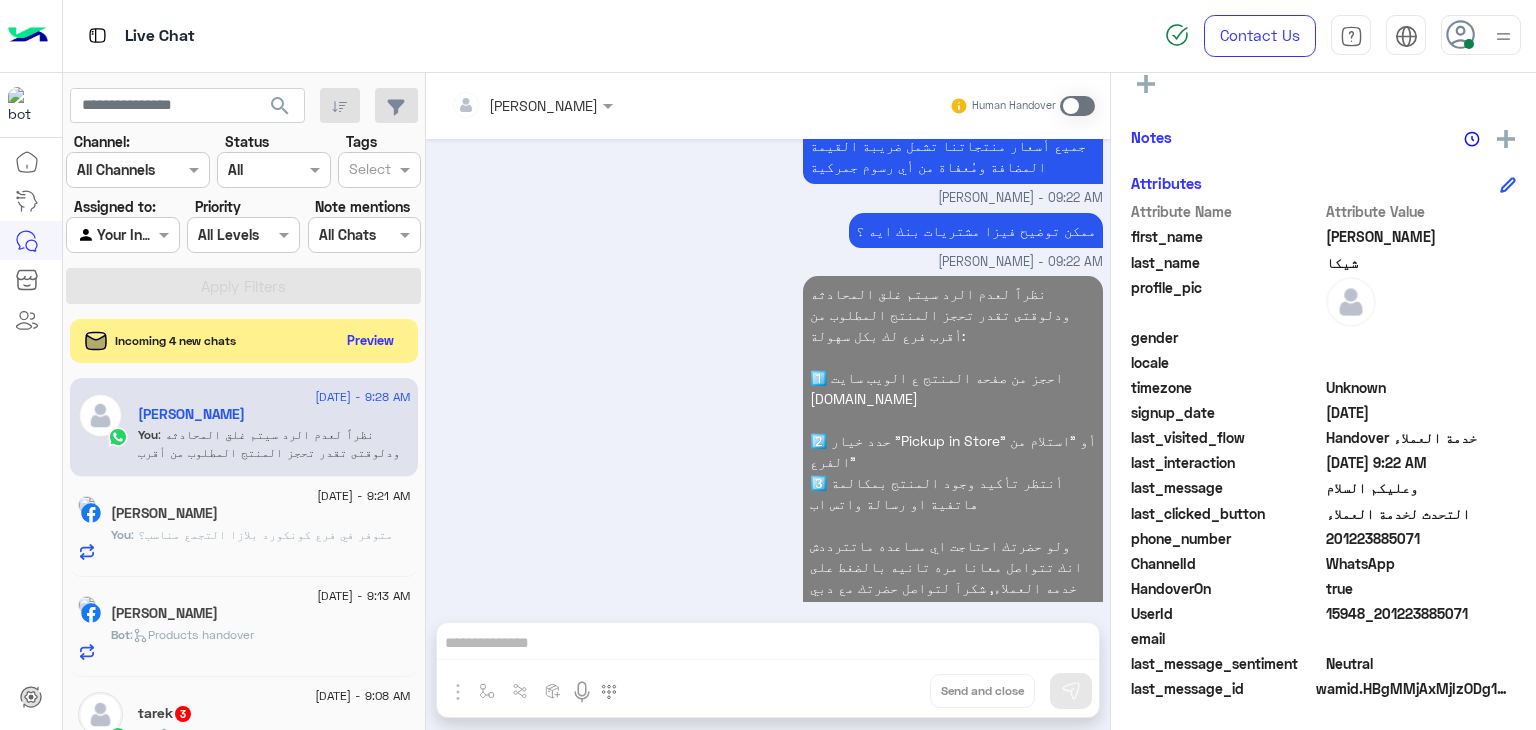 click on "You  : متوفر في فرع كونكورد بلازا التجمع
مناسب؟" 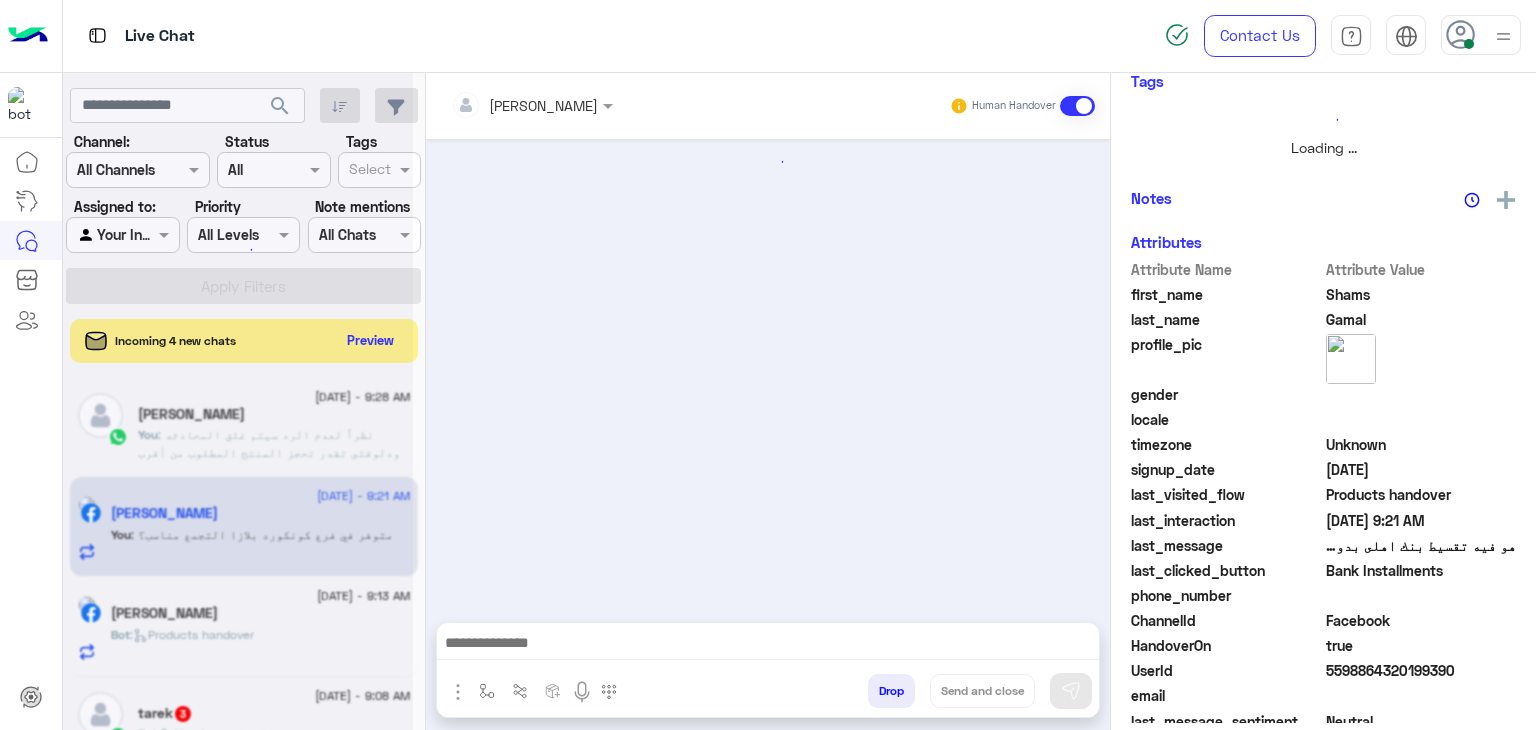 scroll, scrollTop: 429, scrollLeft: 0, axis: vertical 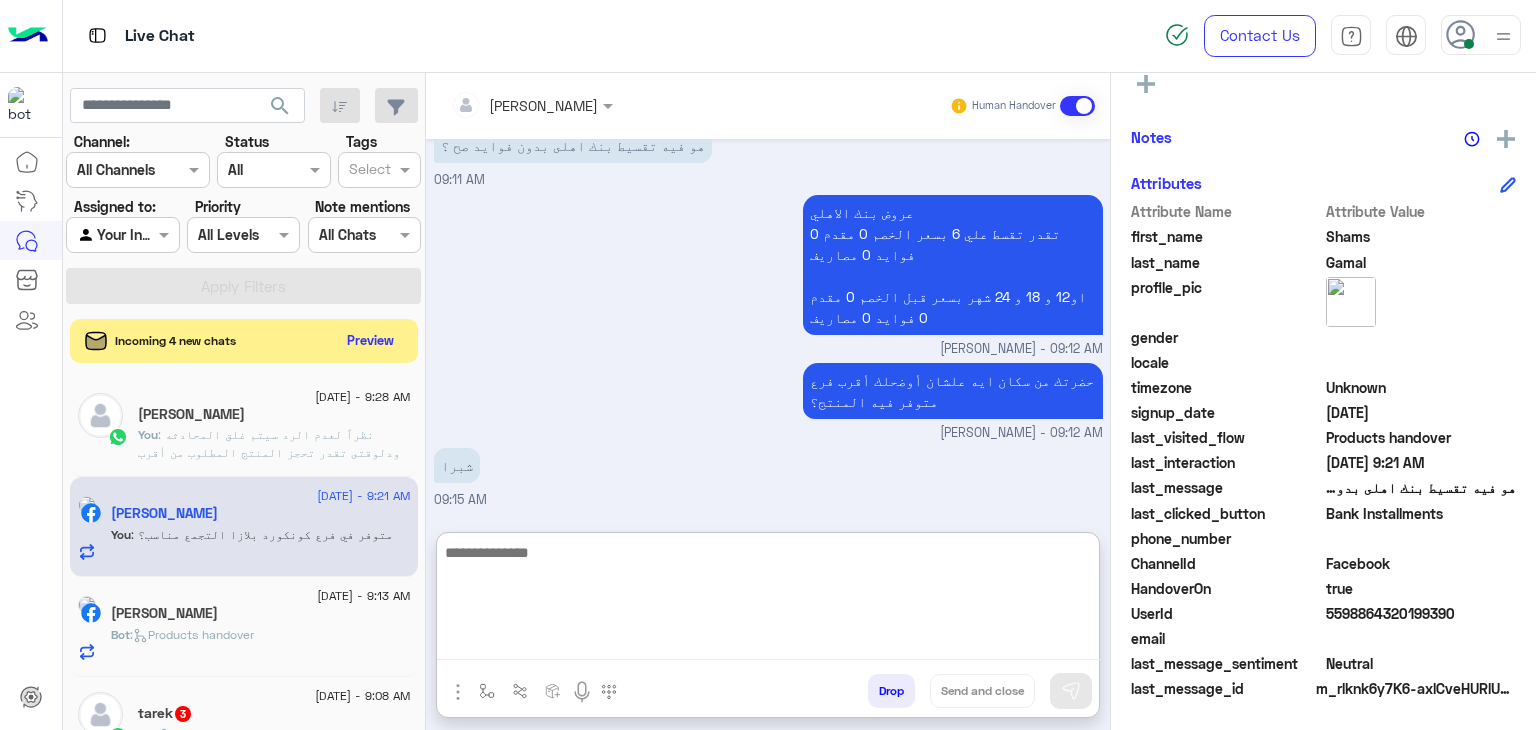 paste on "**********" 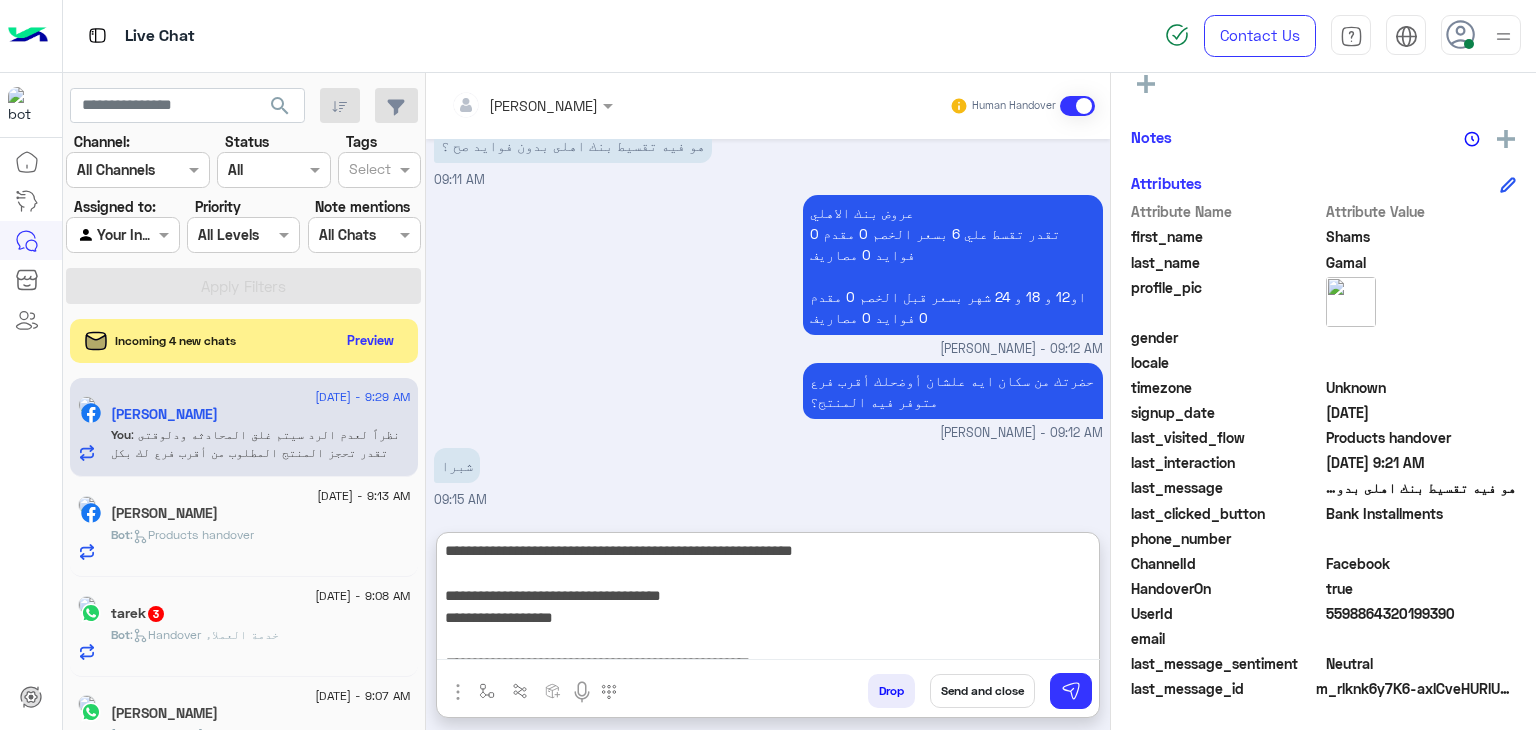 scroll, scrollTop: 0, scrollLeft: 0, axis: both 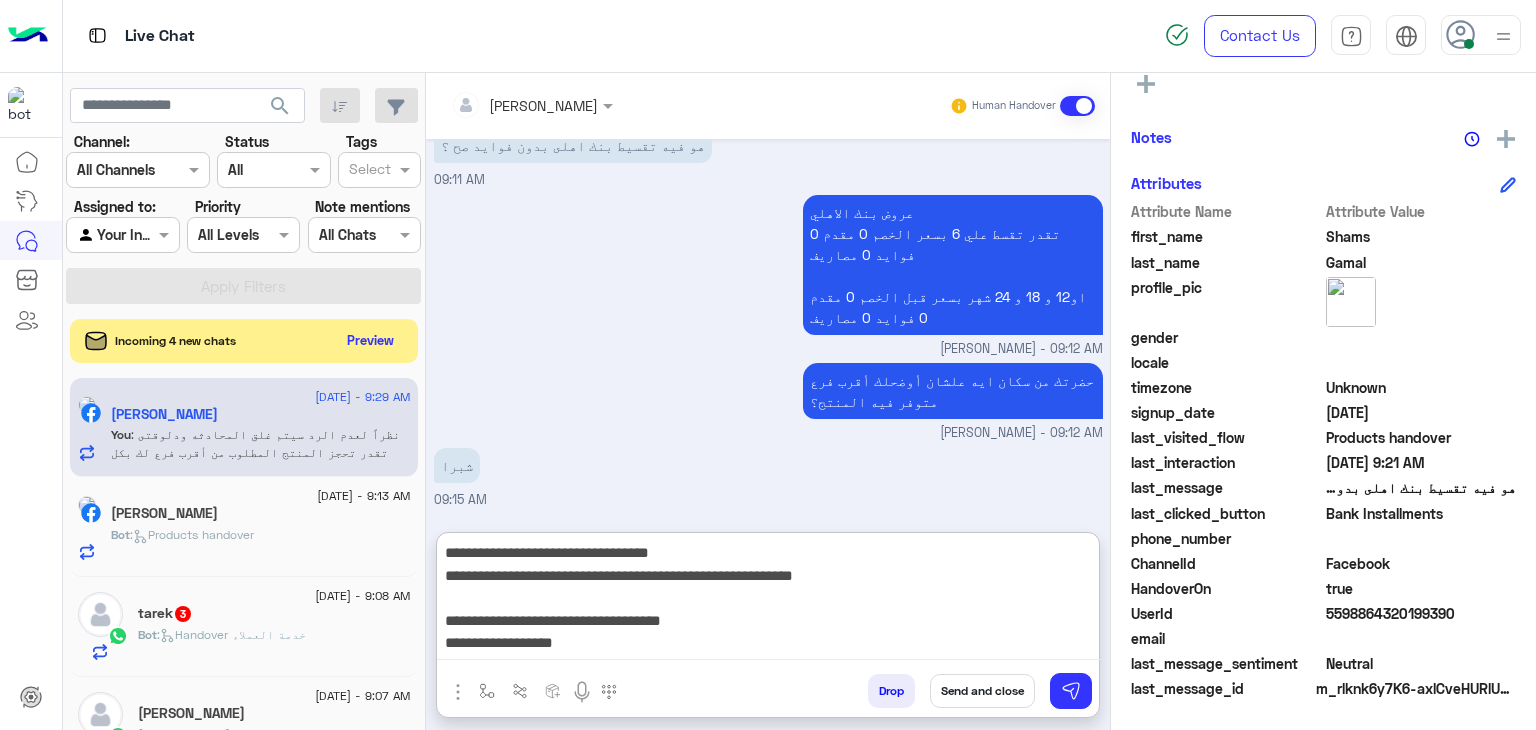 type on "**********" 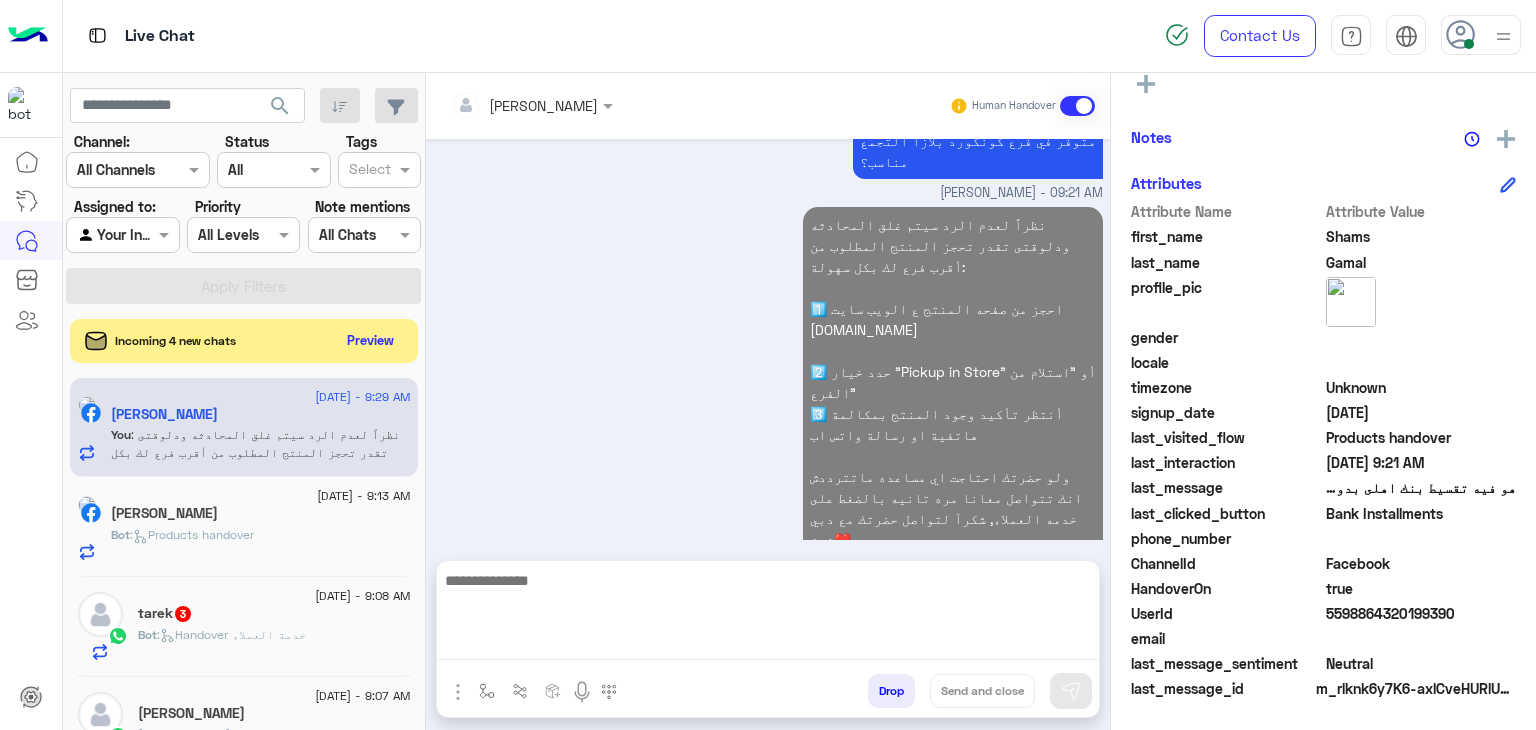 scroll, scrollTop: 1819, scrollLeft: 0, axis: vertical 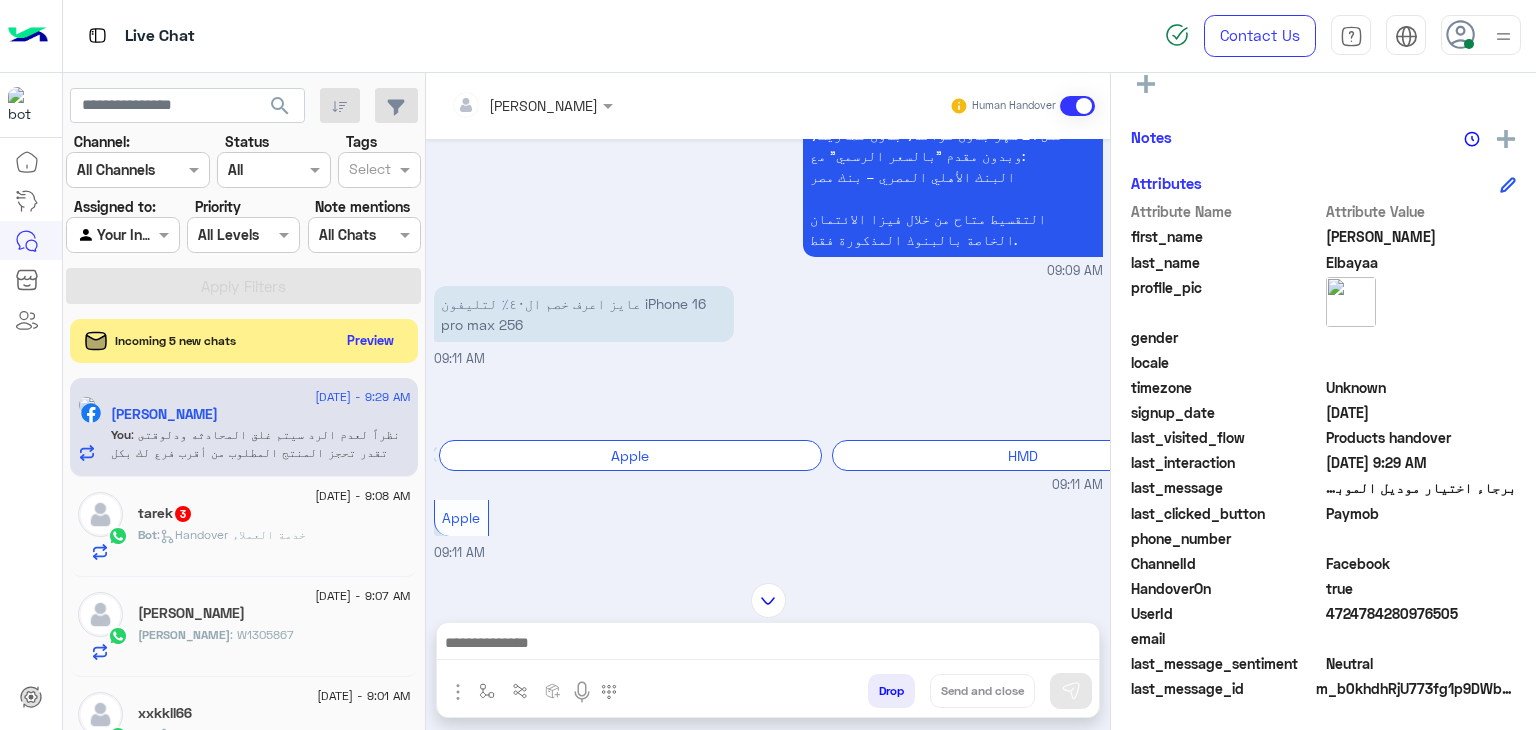 click on "tarek   3" 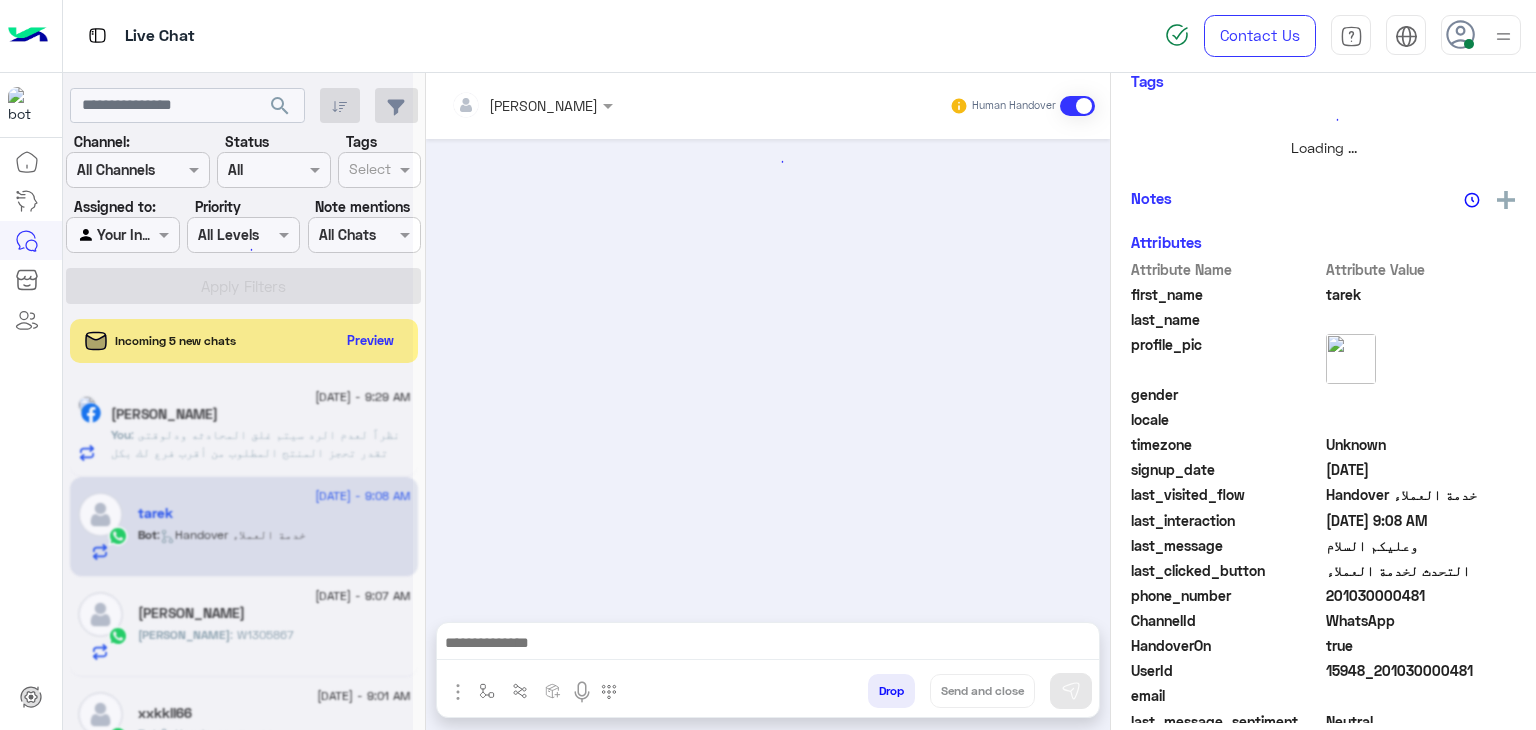 scroll, scrollTop: 429, scrollLeft: 0, axis: vertical 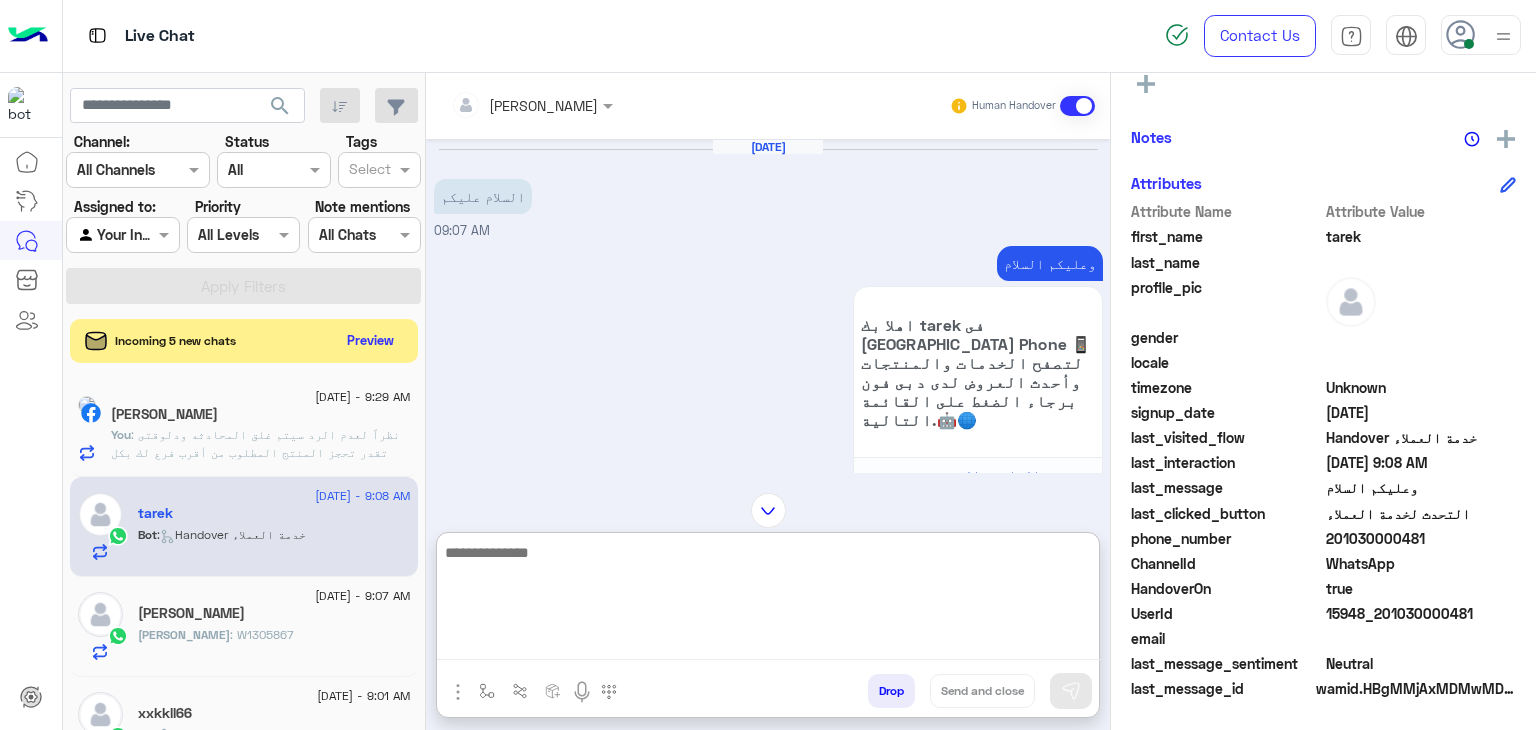 paste on "**********" 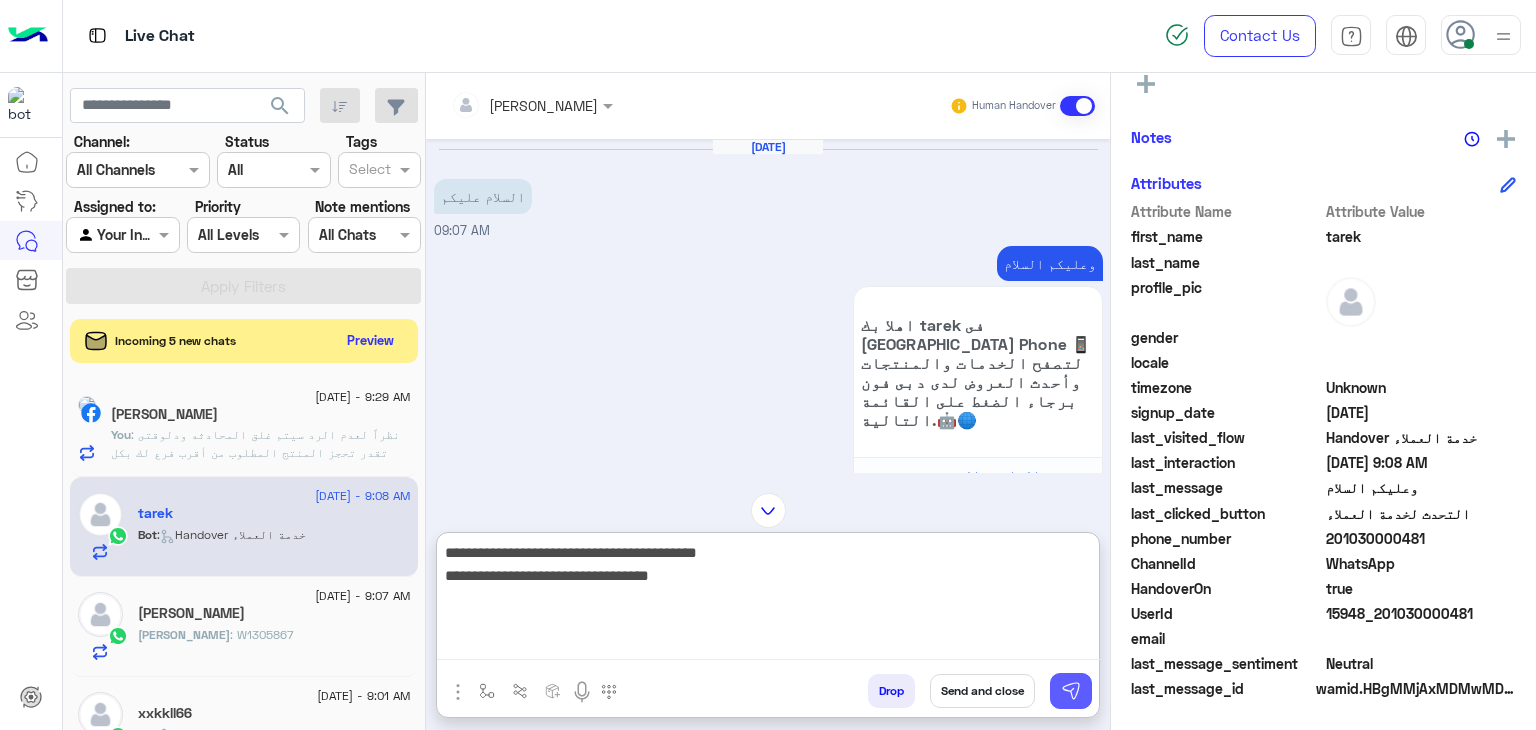 type on "**********" 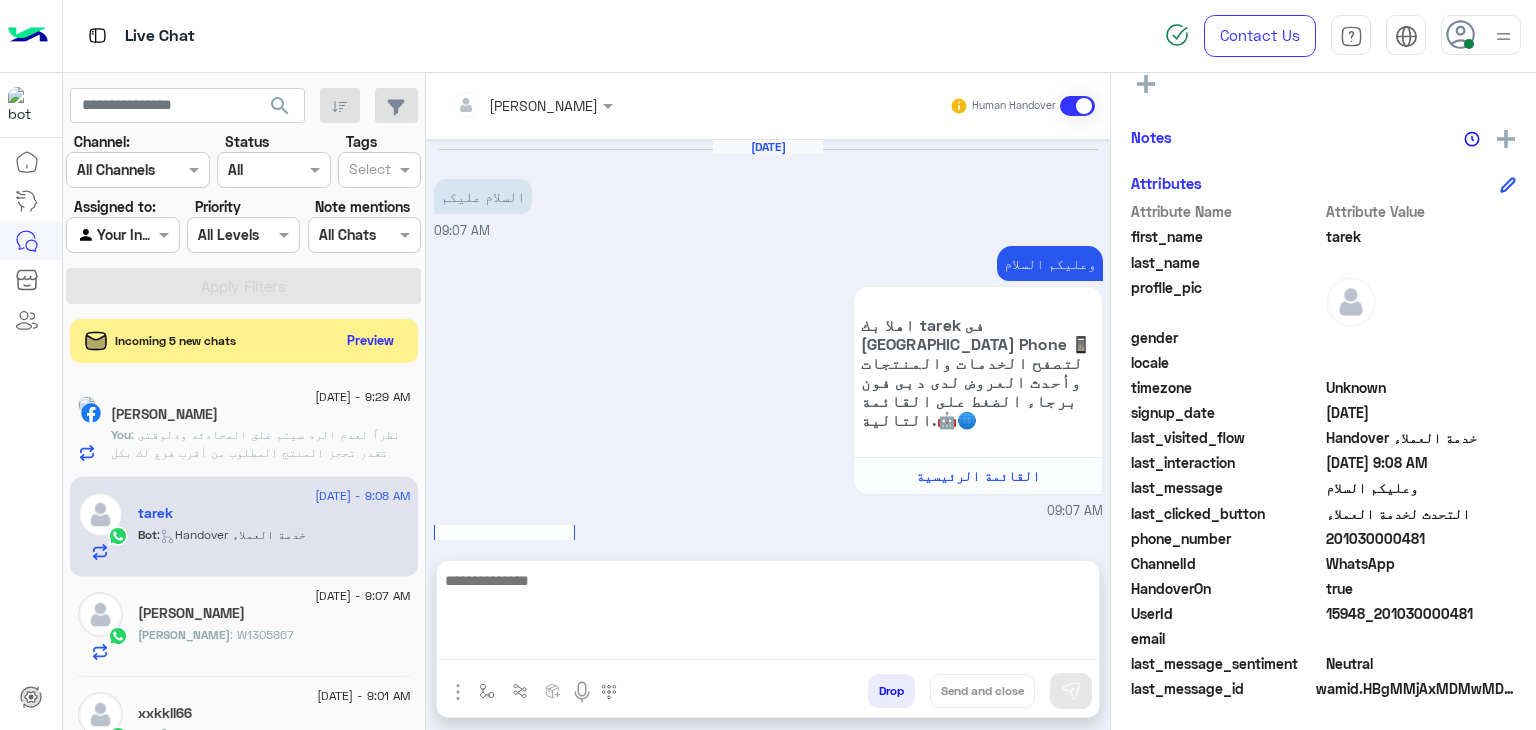 scroll, scrollTop: 456, scrollLeft: 0, axis: vertical 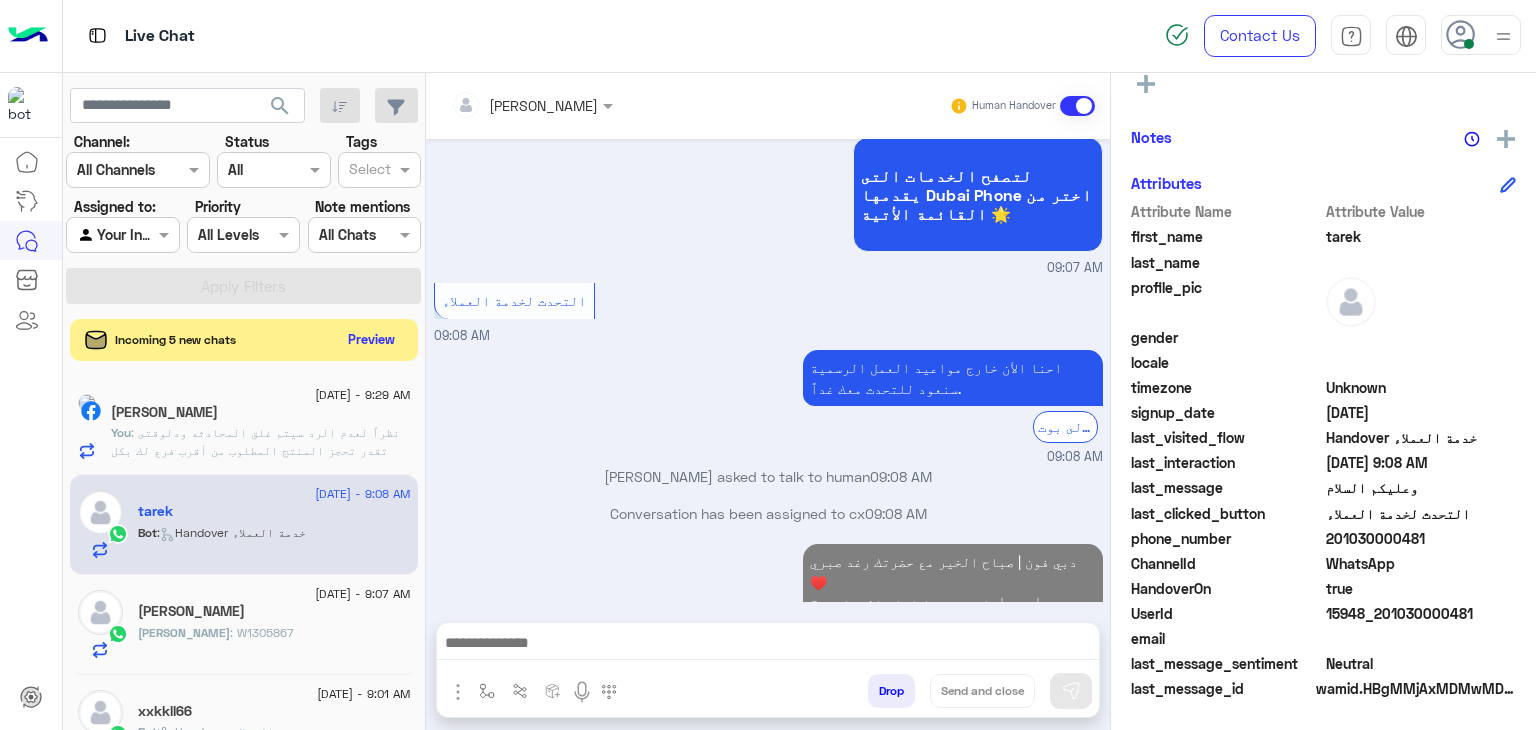 click on "Preview" 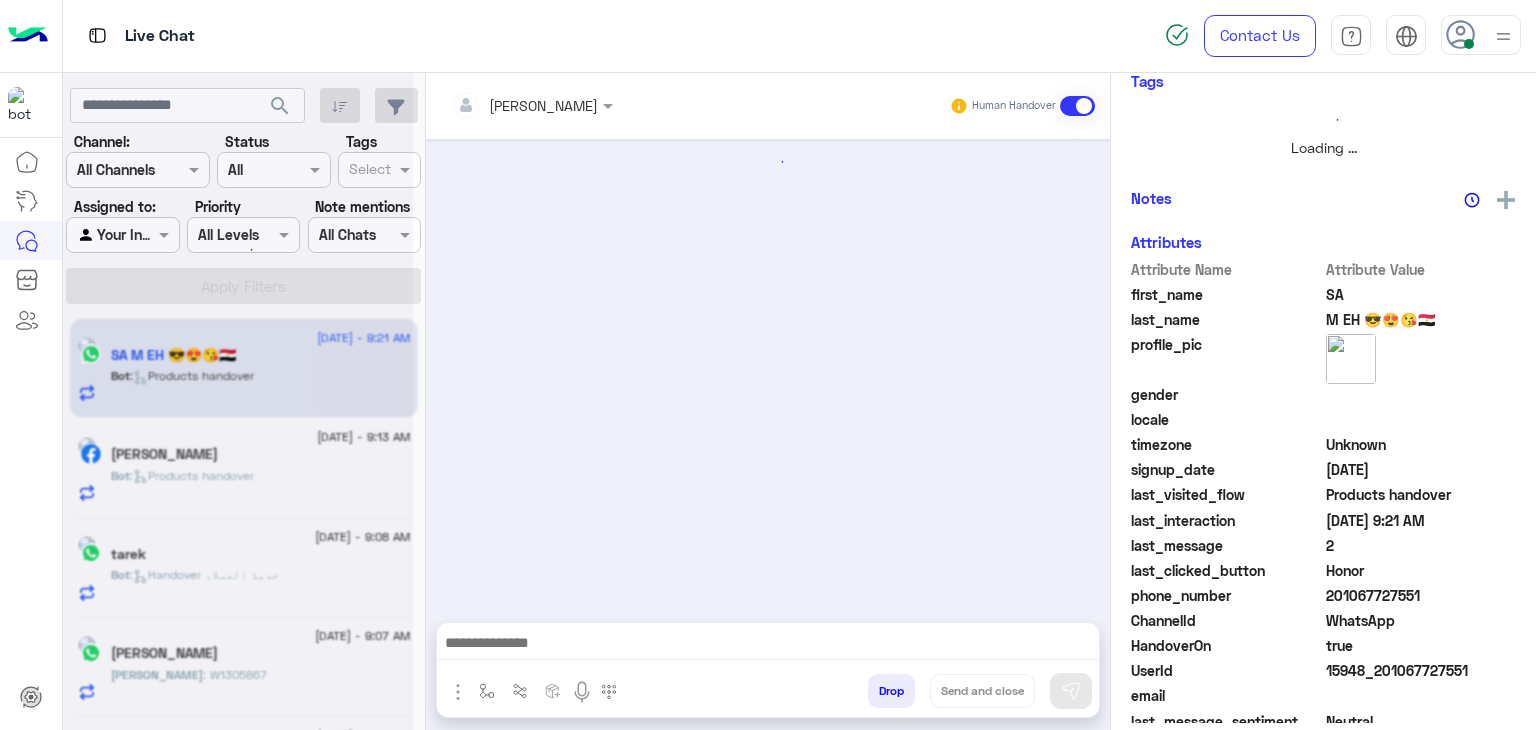 scroll, scrollTop: 429, scrollLeft: 0, axis: vertical 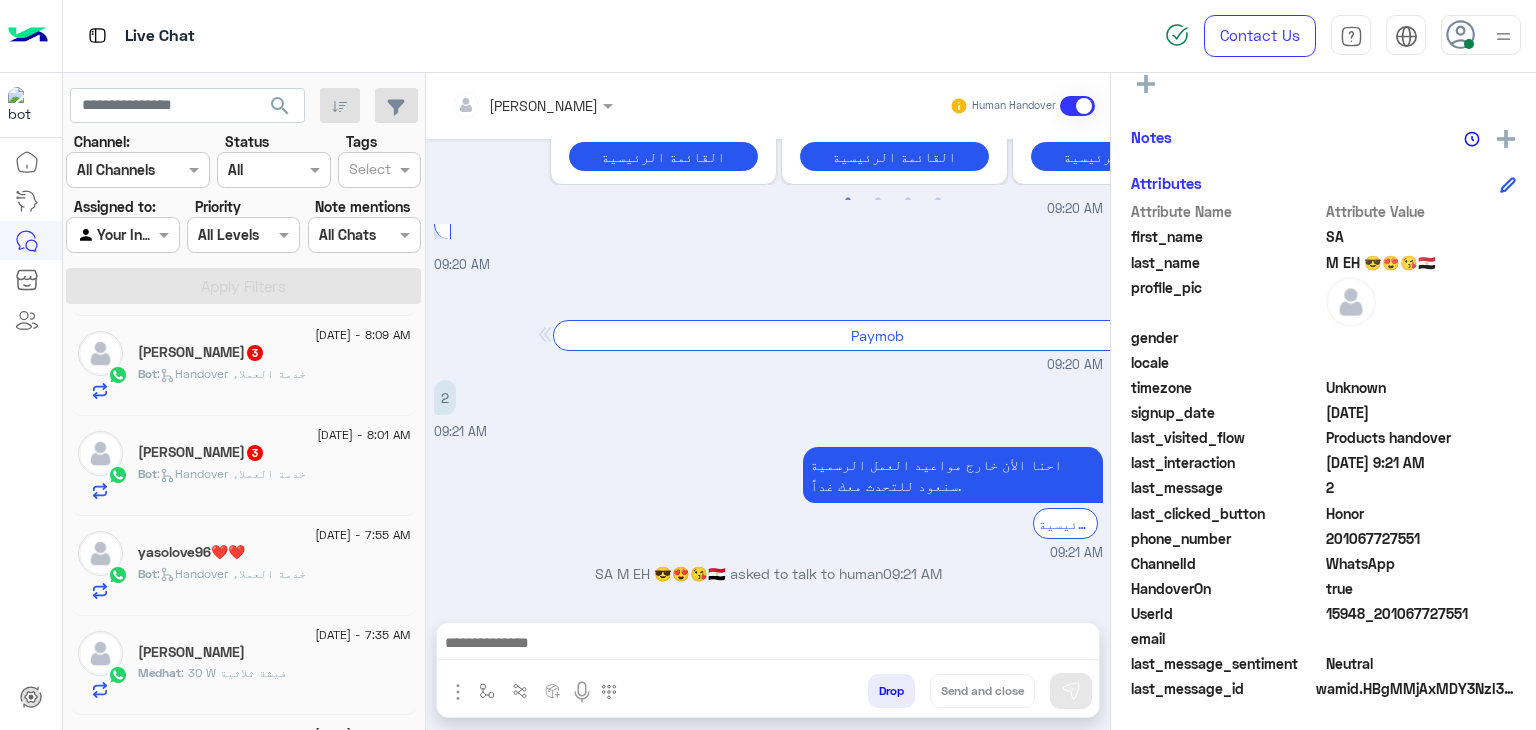 click on "Bot :   Handover خدمة العملاء" 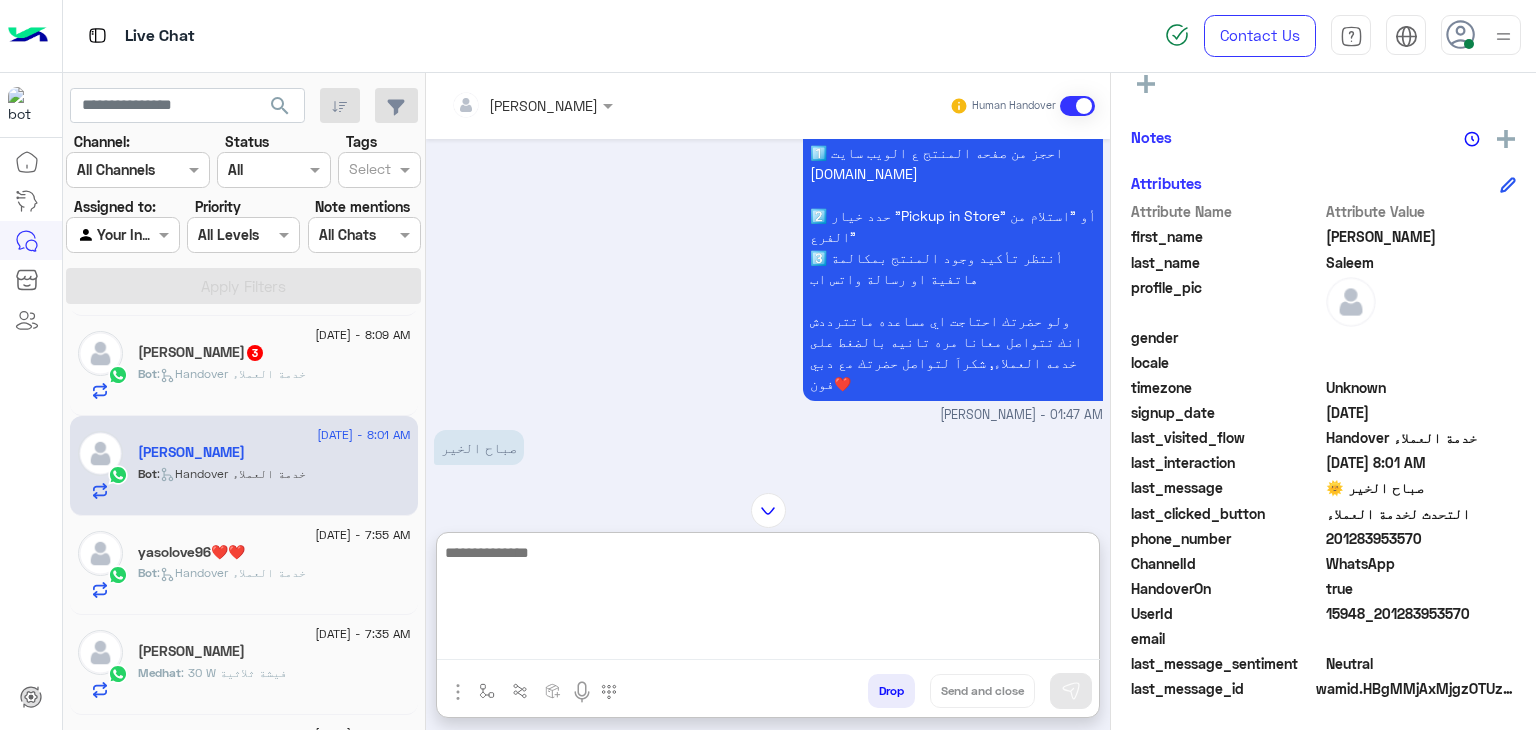 paste on "**********" 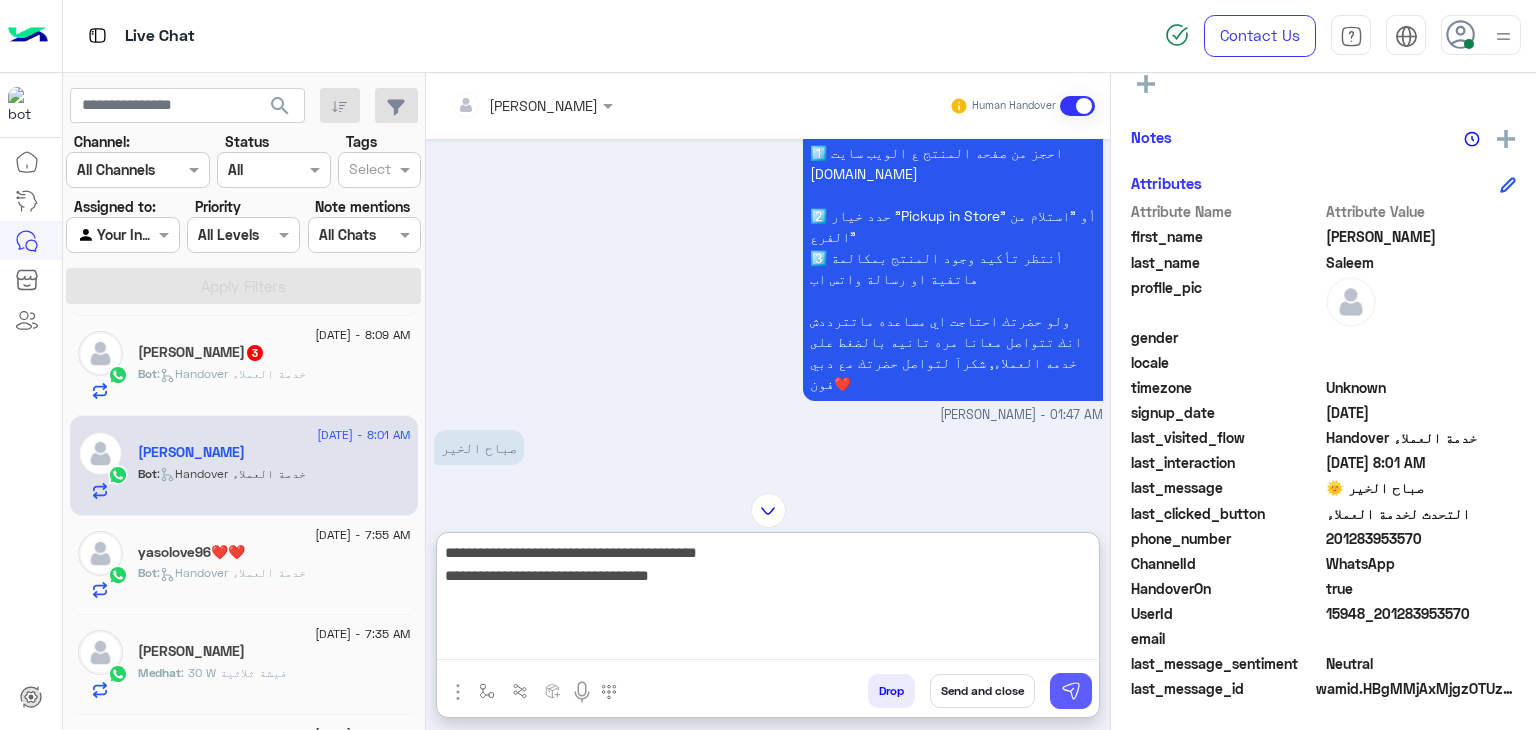 type on "**********" 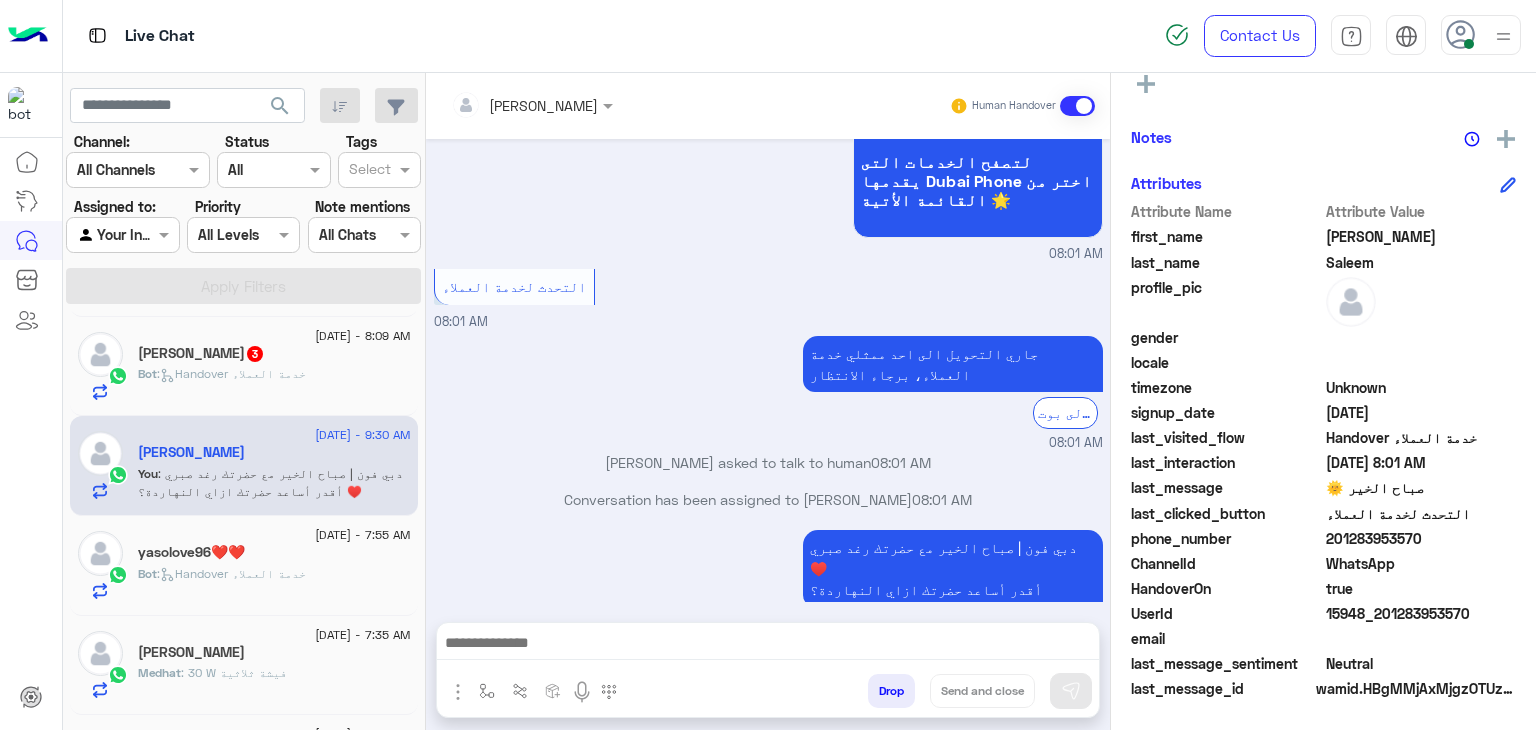 scroll, scrollTop: 500, scrollLeft: 0, axis: vertical 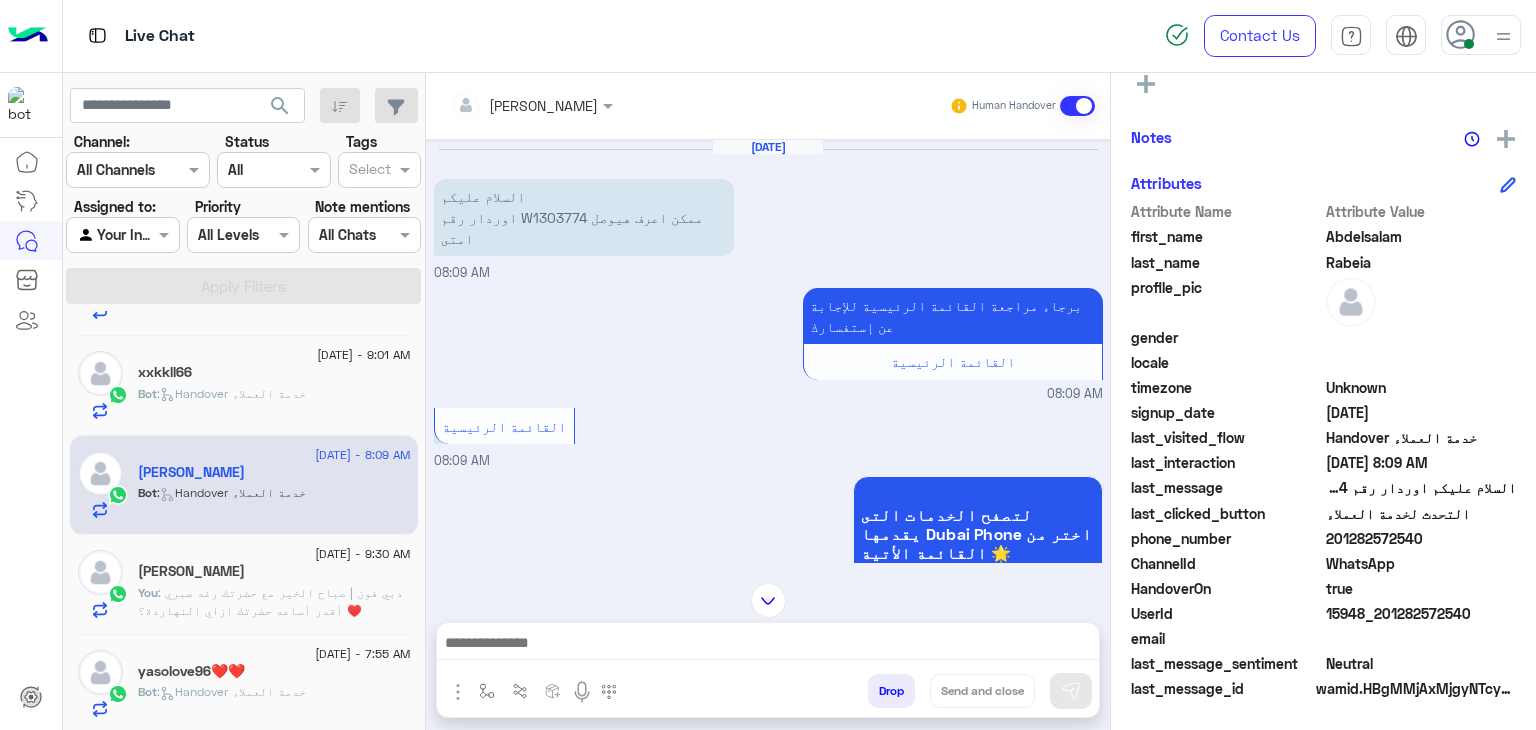click on ": دبي فون | صباح  الخير مع حضرتك رغد صبري ♥️
أقدر أساعد حضرتك ازاي  النهاردة؟" 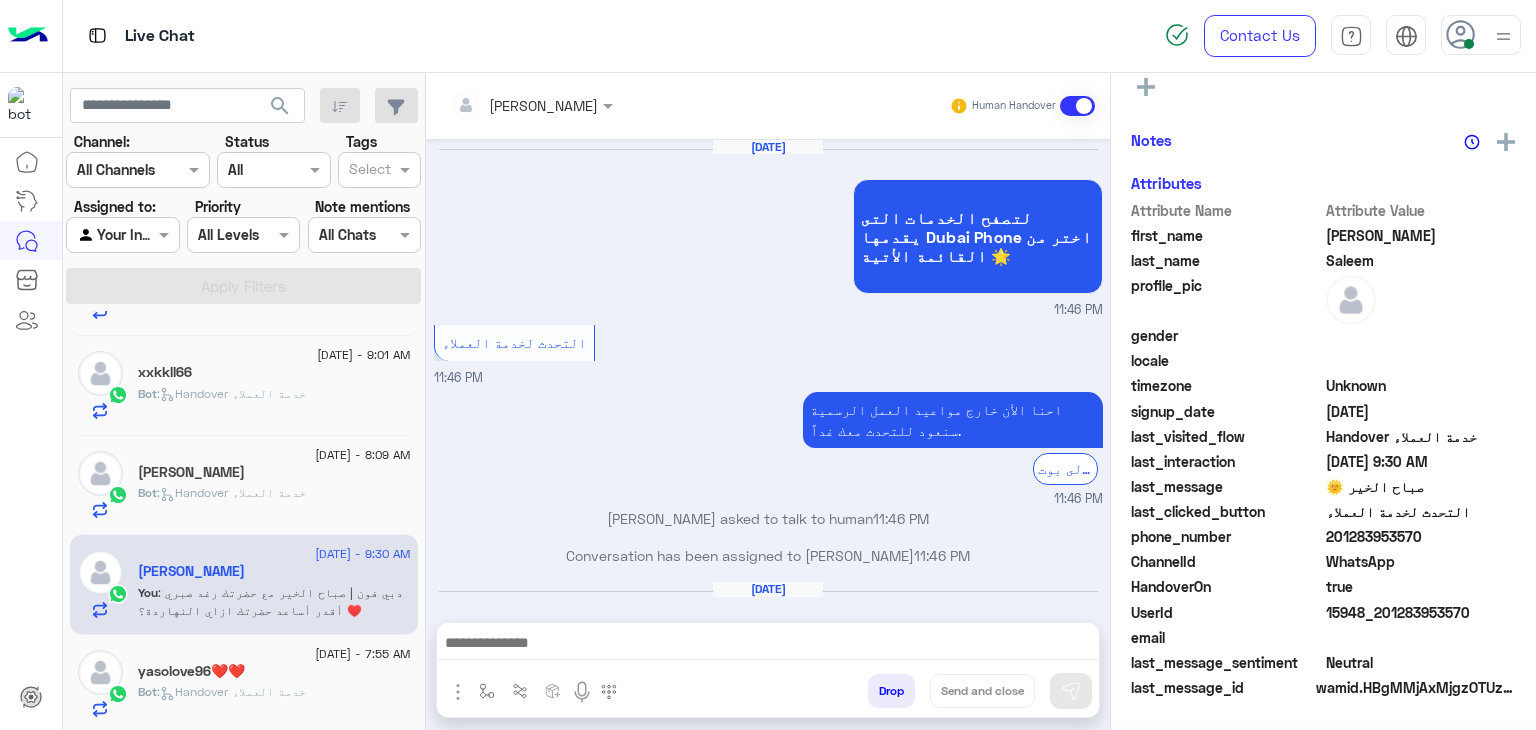 scroll, scrollTop: 366, scrollLeft: 0, axis: vertical 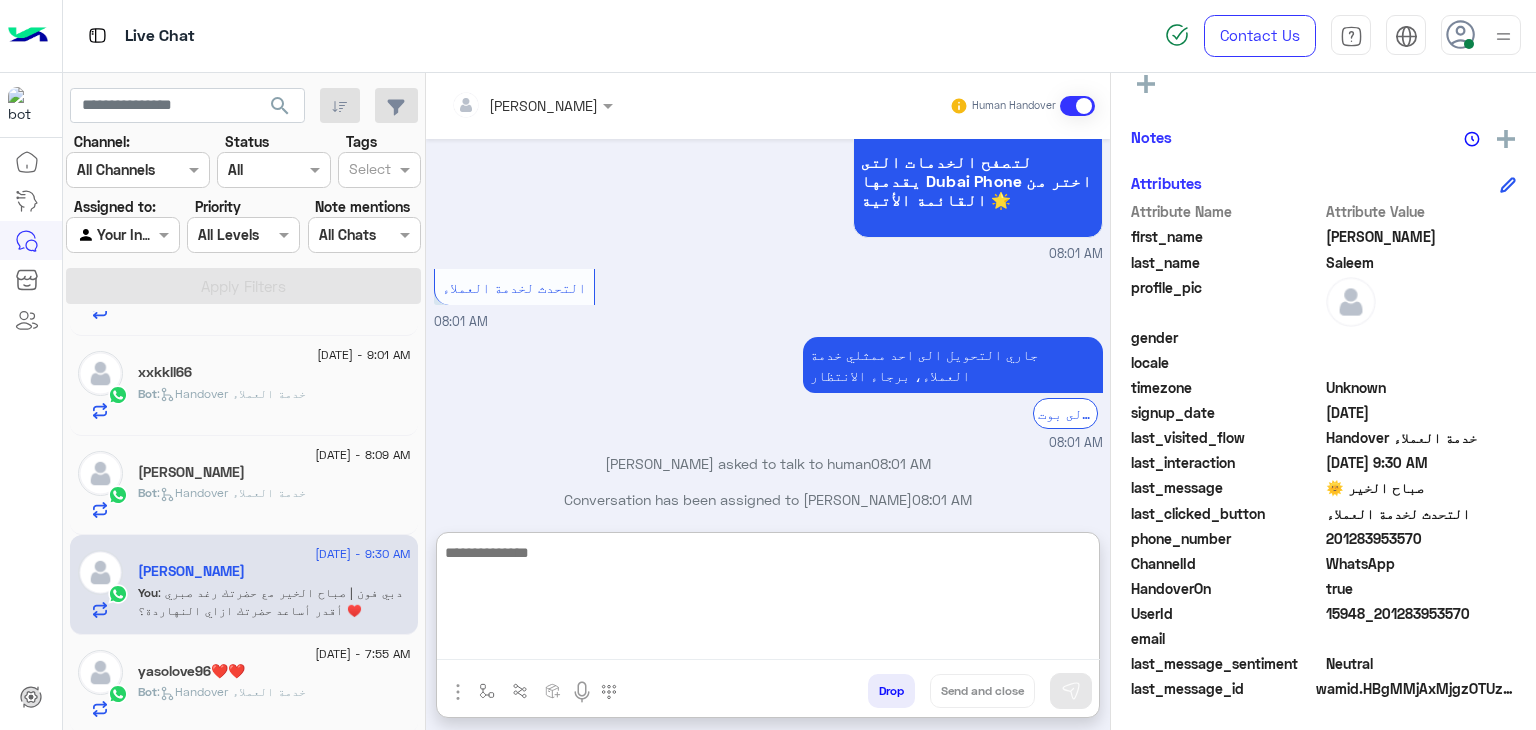 paste on "**********" 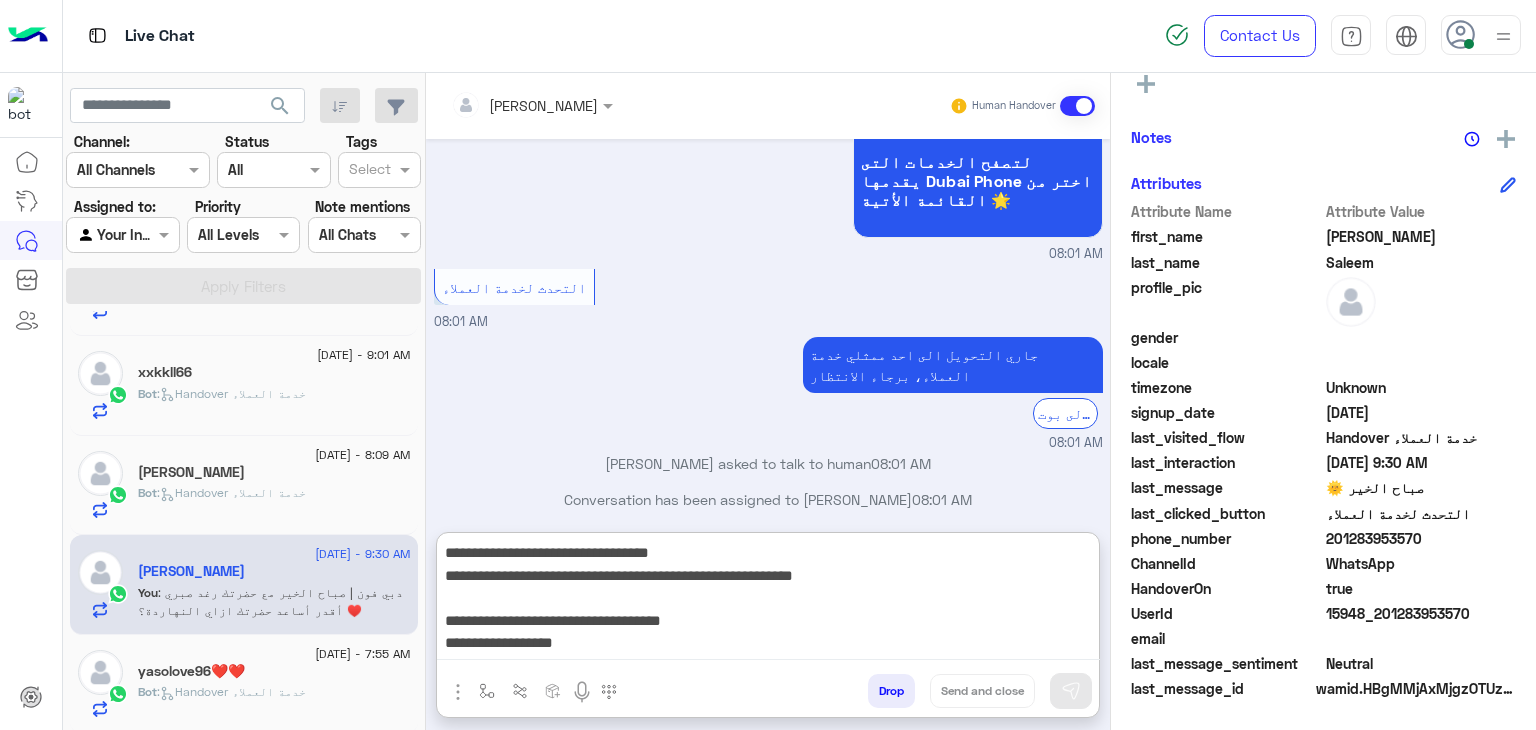 scroll, scrollTop: 128, scrollLeft: 0, axis: vertical 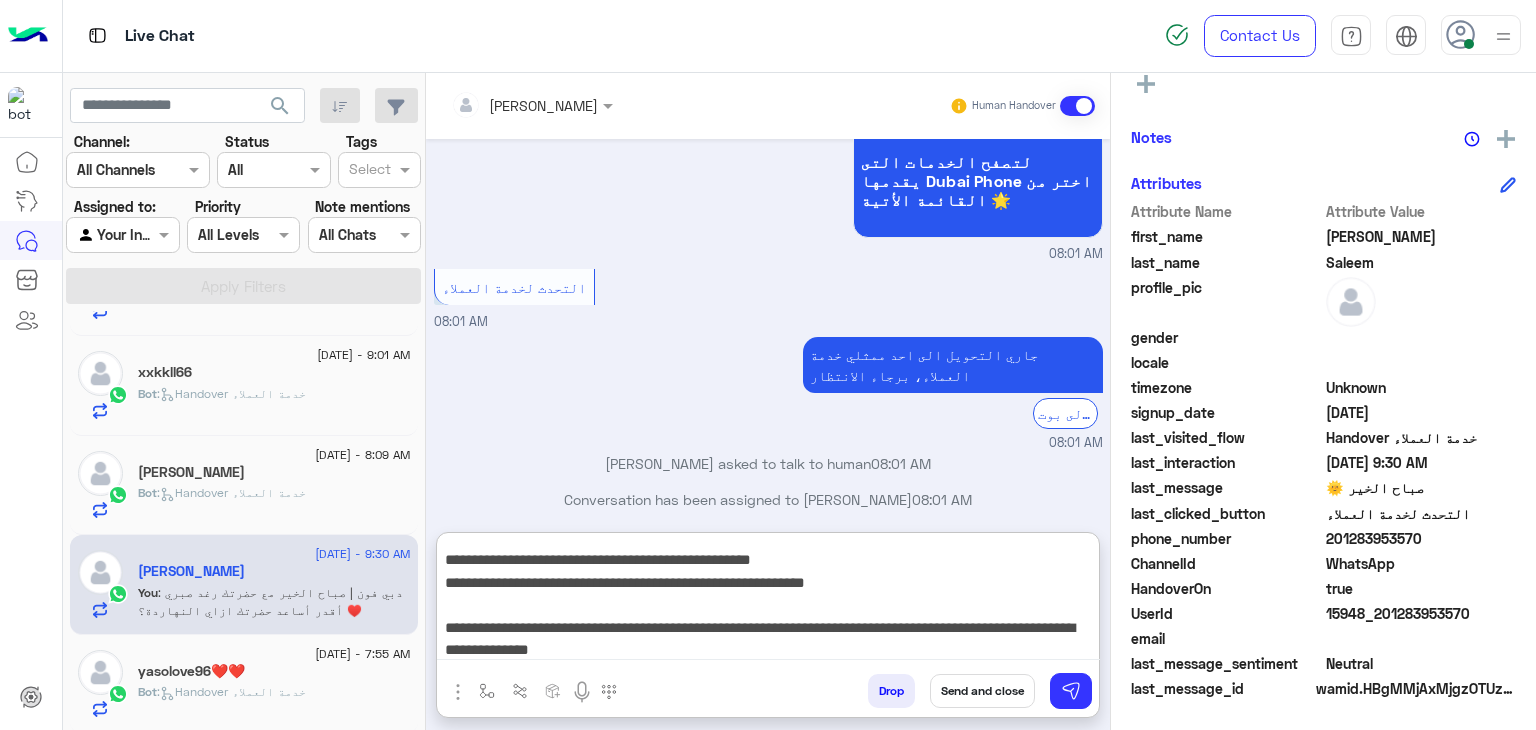 type on "**********" 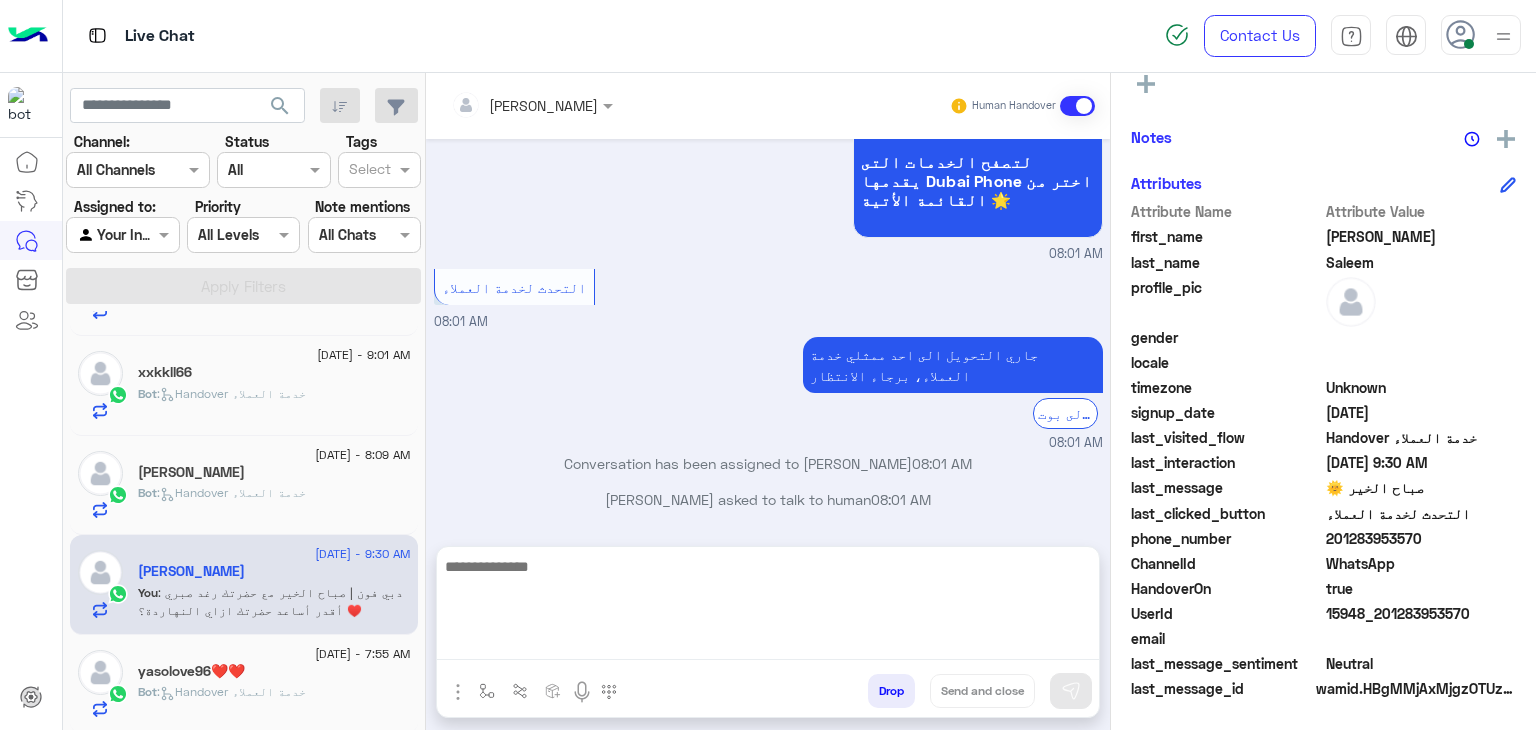 scroll, scrollTop: 0, scrollLeft: 0, axis: both 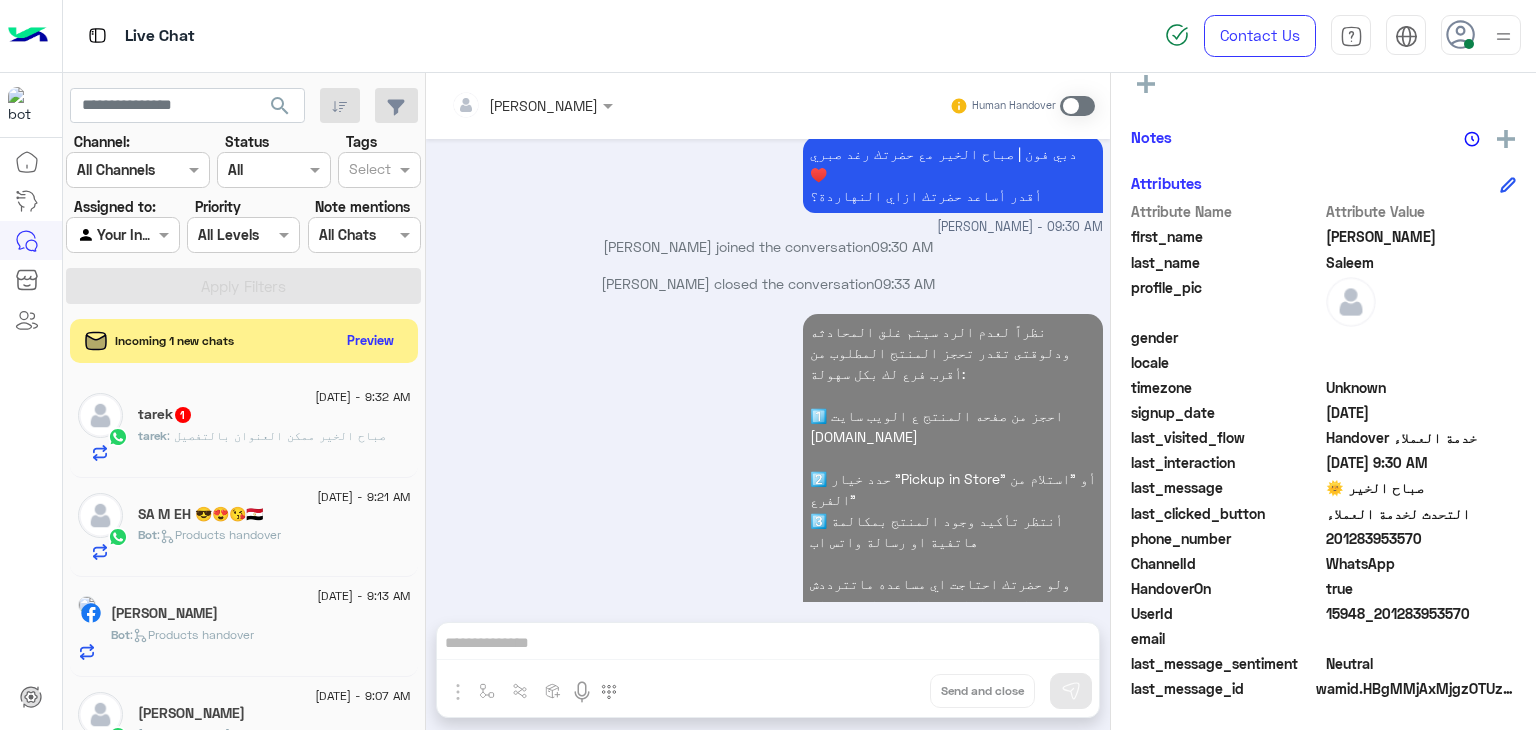 click on ":   Products handover" 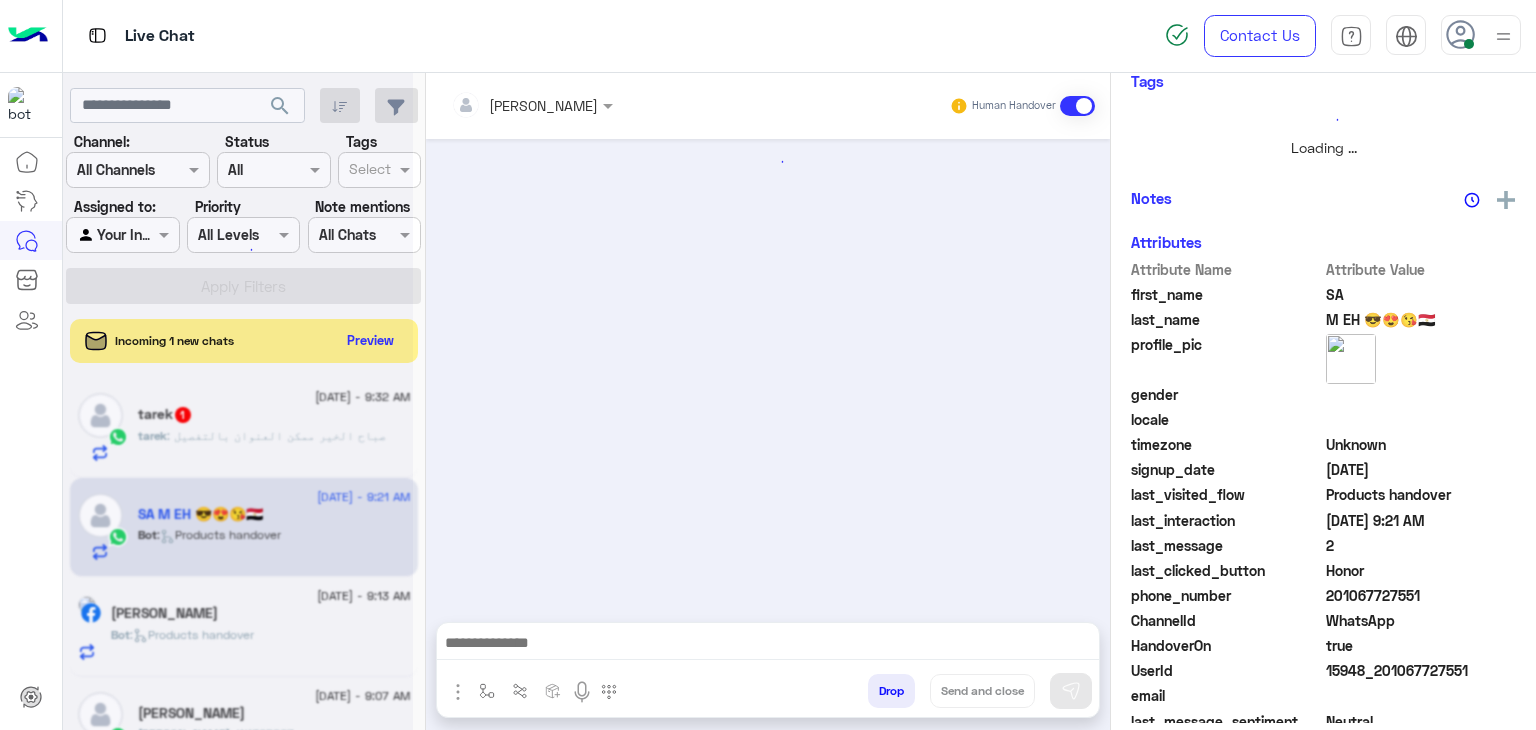 scroll, scrollTop: 429, scrollLeft: 0, axis: vertical 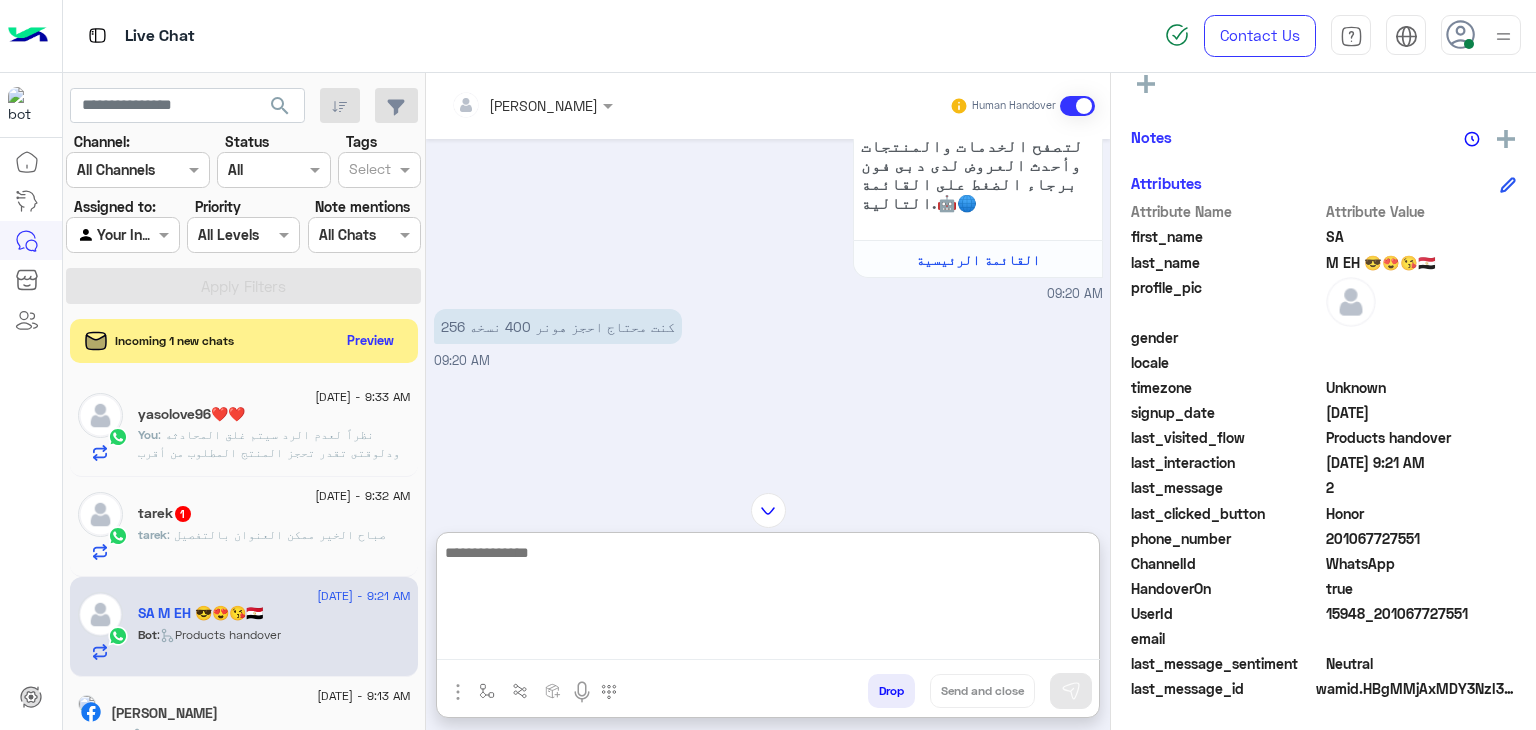 paste on "**********" 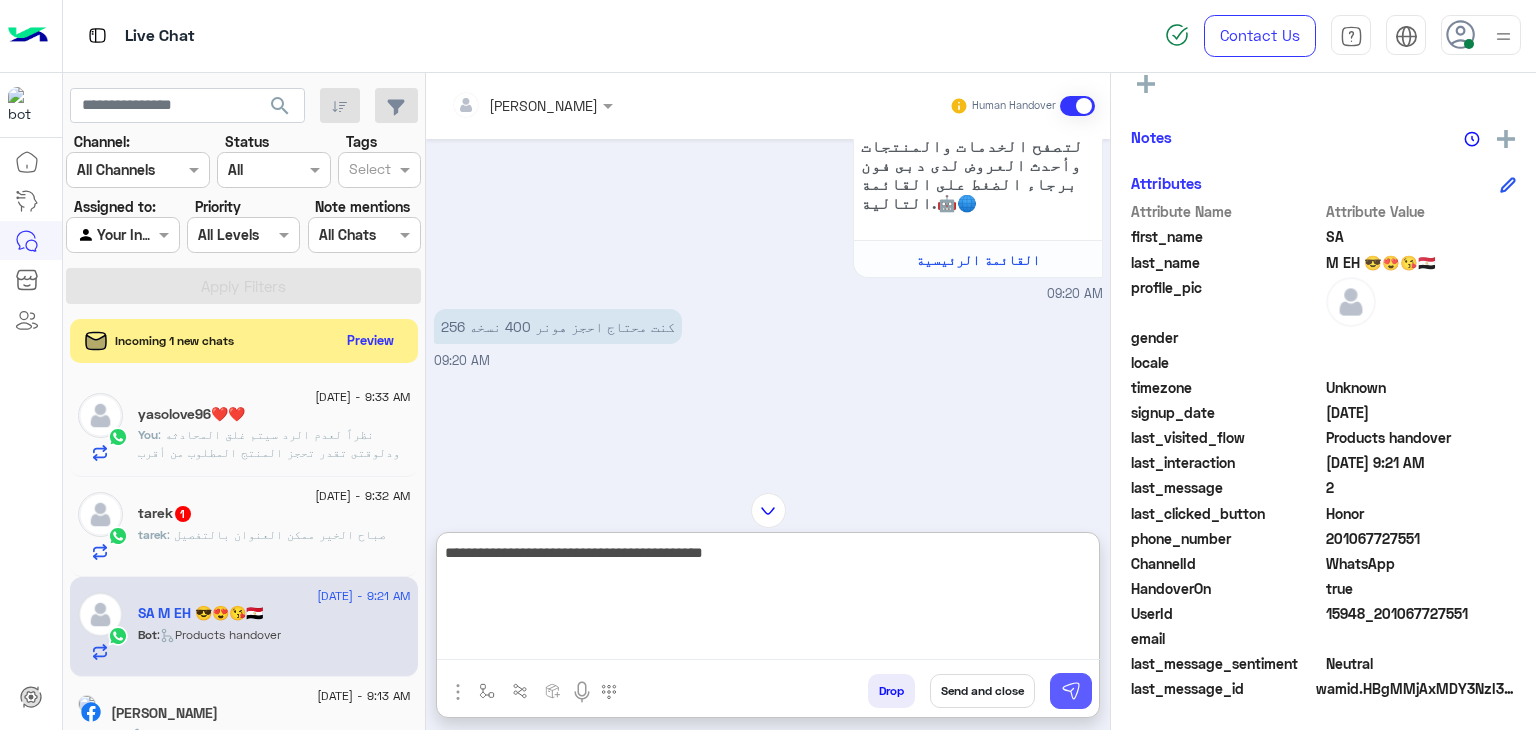 type on "**********" 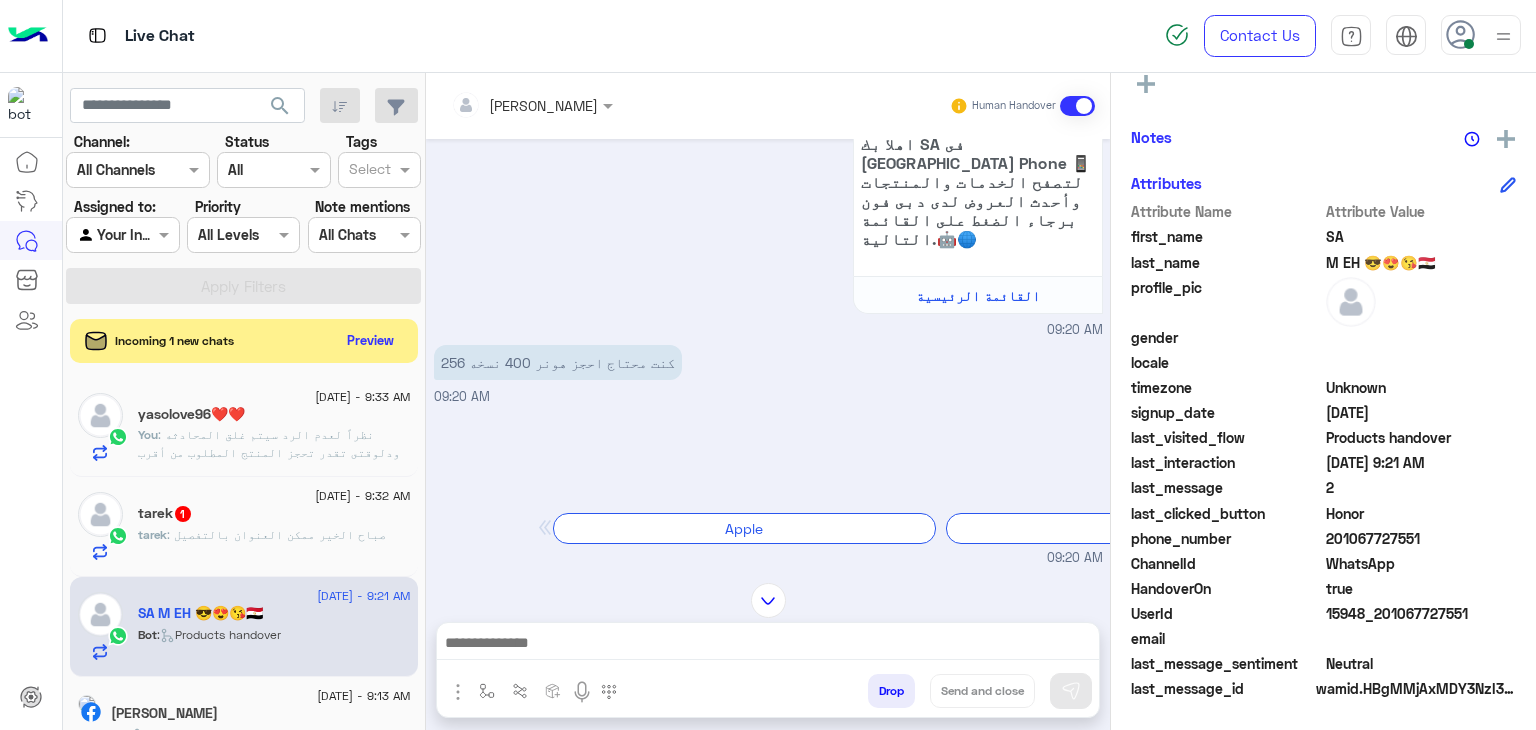 scroll, scrollTop: 1950, scrollLeft: 0, axis: vertical 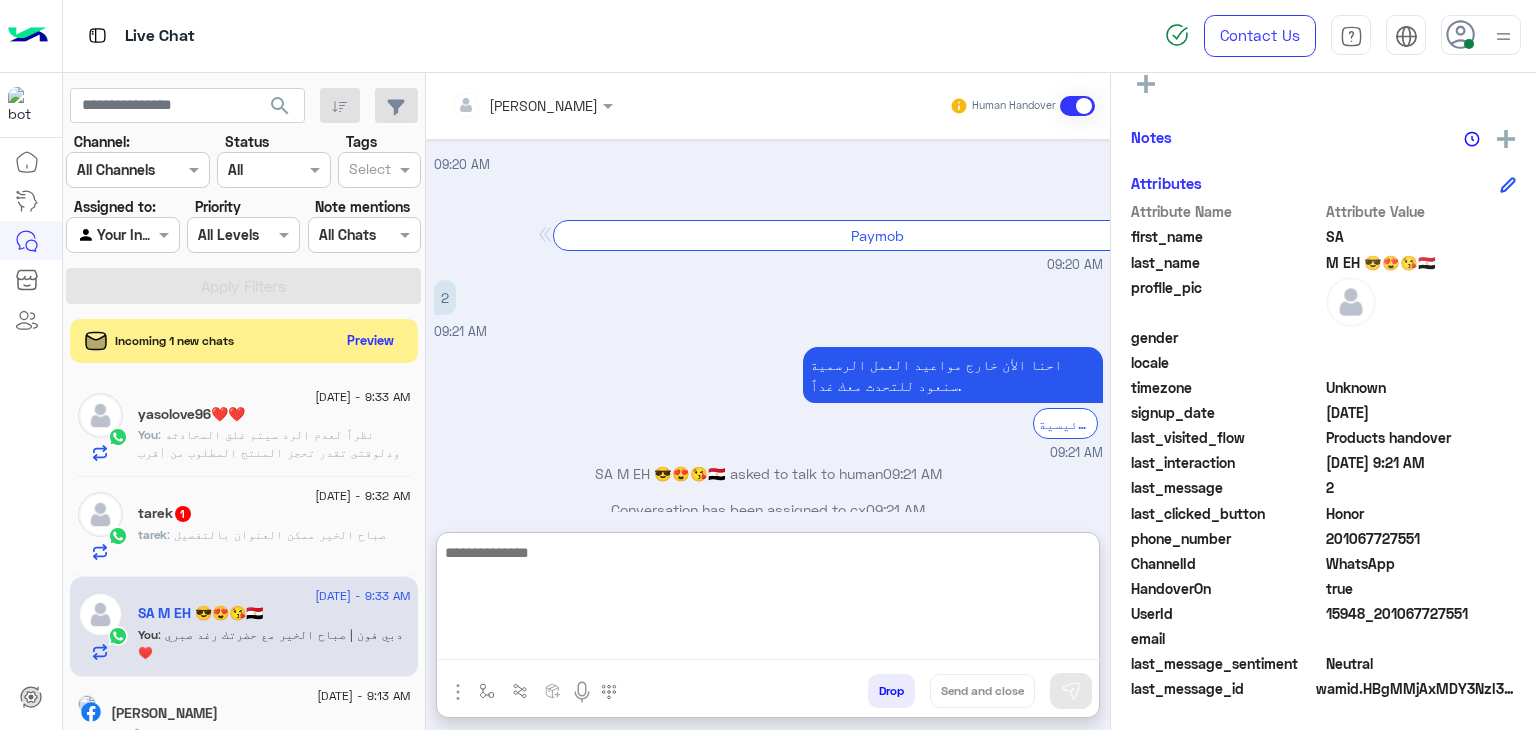 paste on "**********" 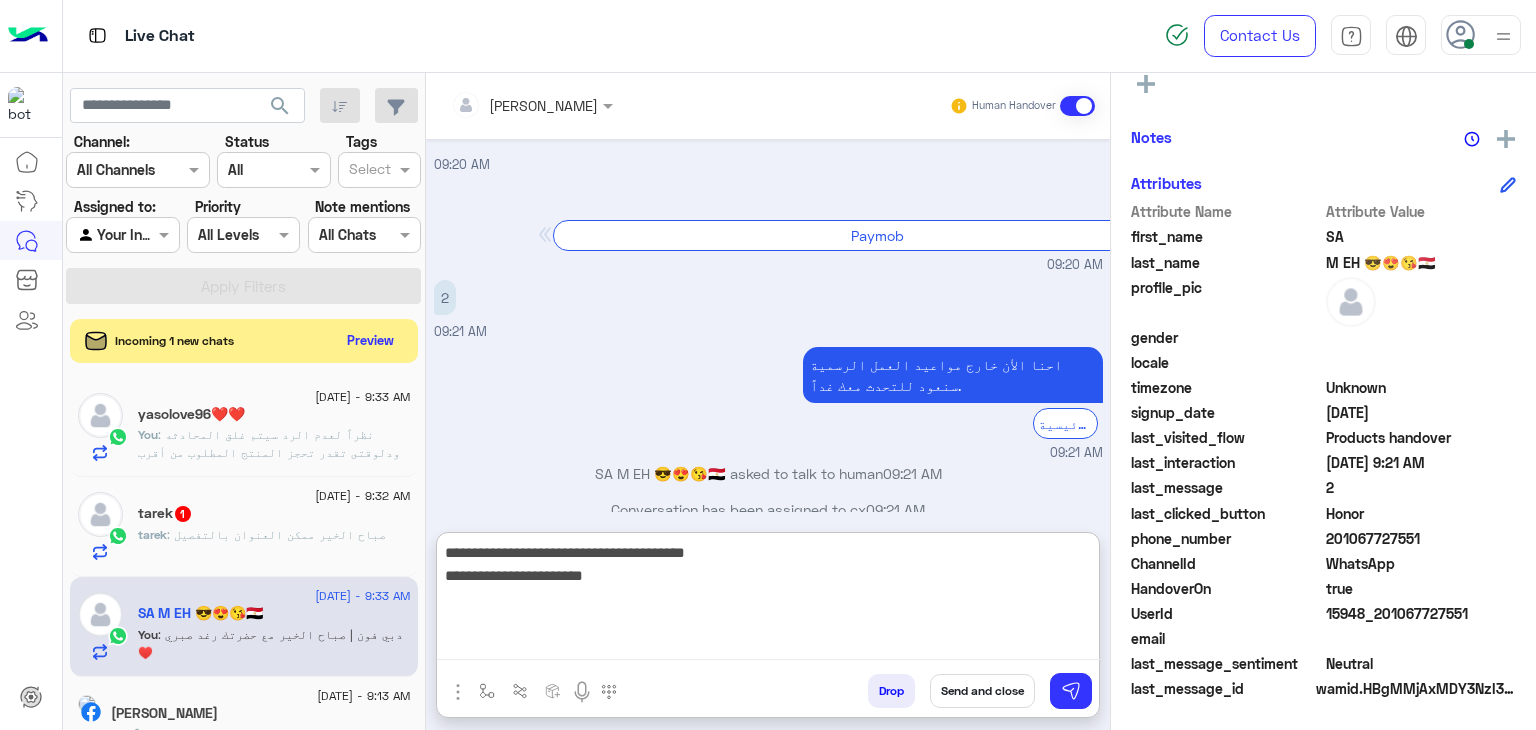 click on "**********" at bounding box center [768, 600] 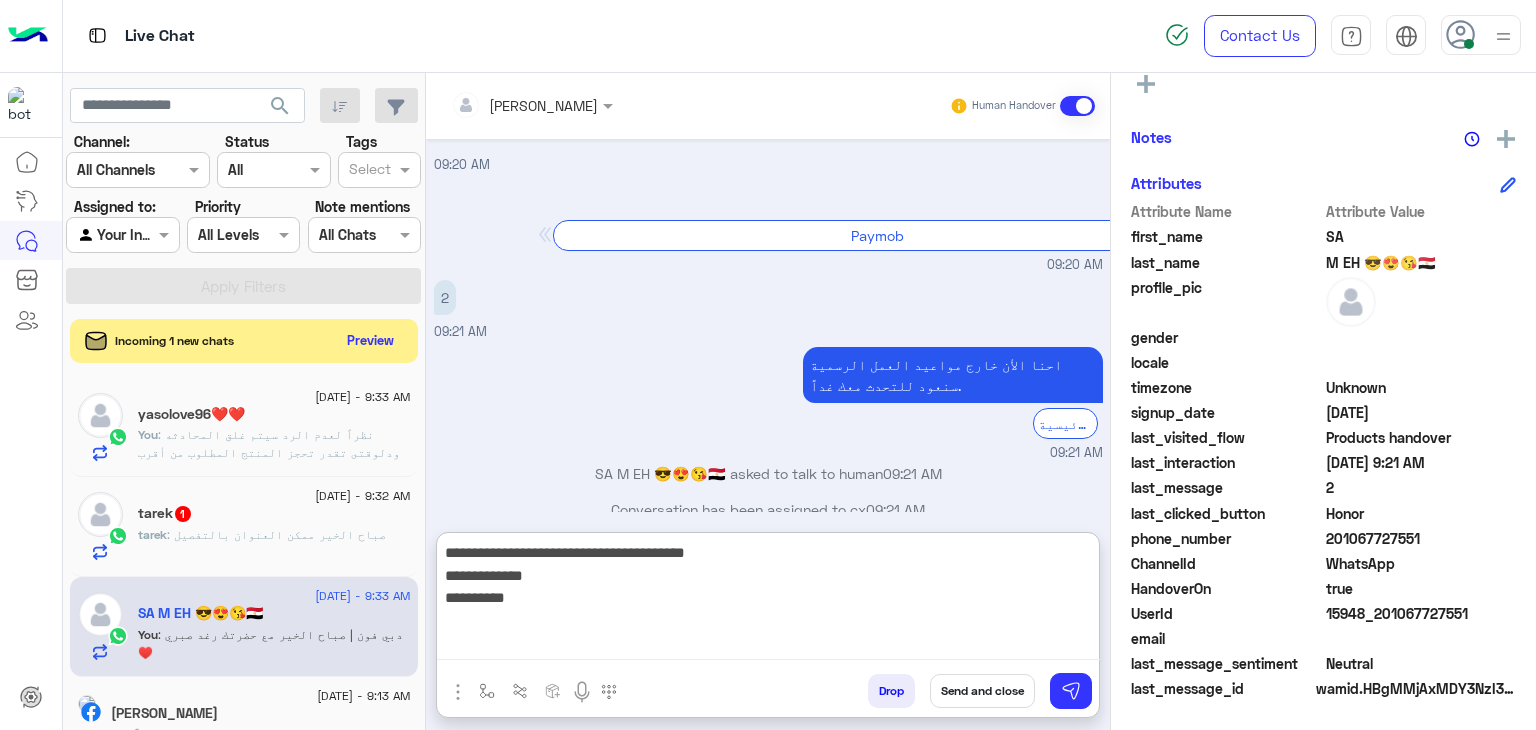 click on "**********" at bounding box center [768, 600] 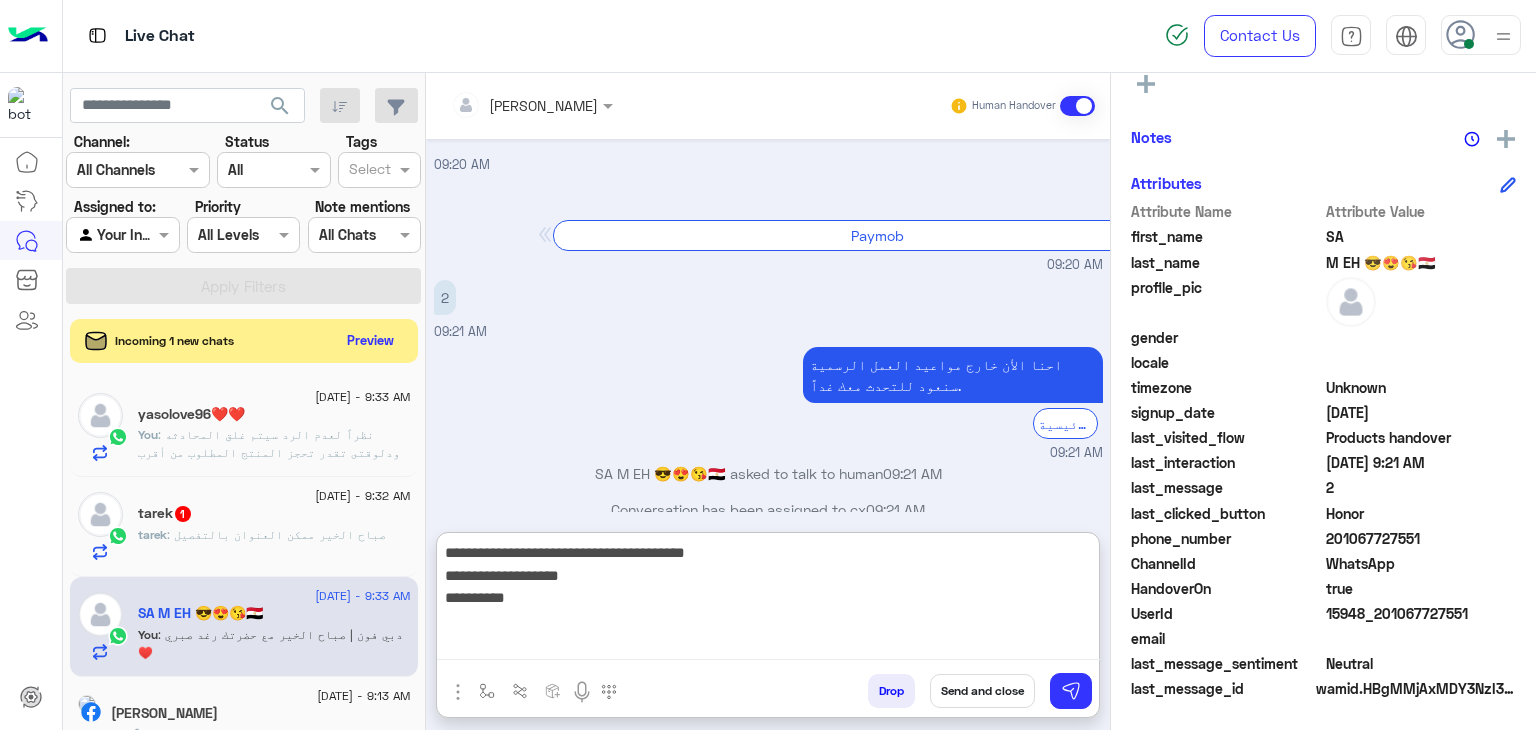click on "**********" at bounding box center [768, 600] 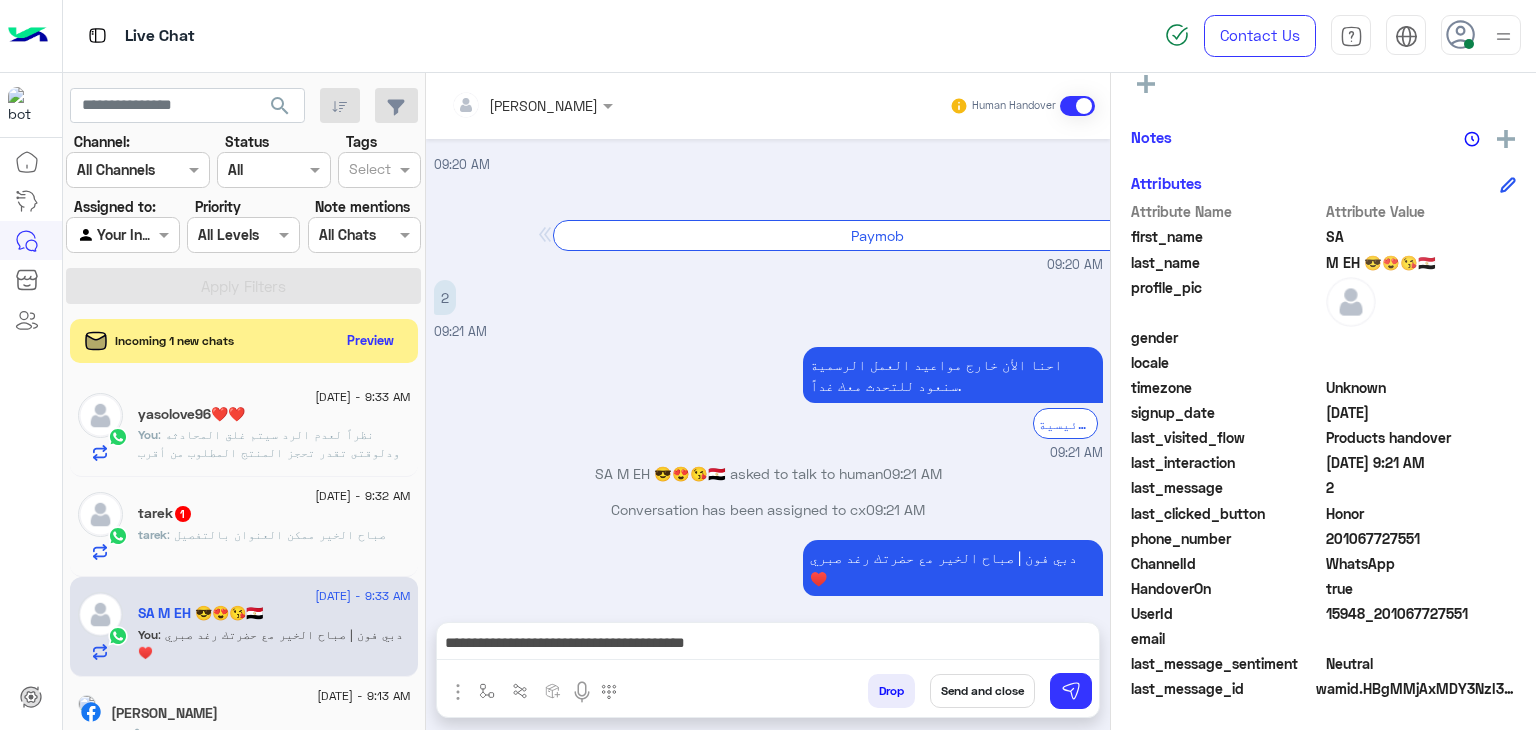 click on "**********" at bounding box center [768, 648] 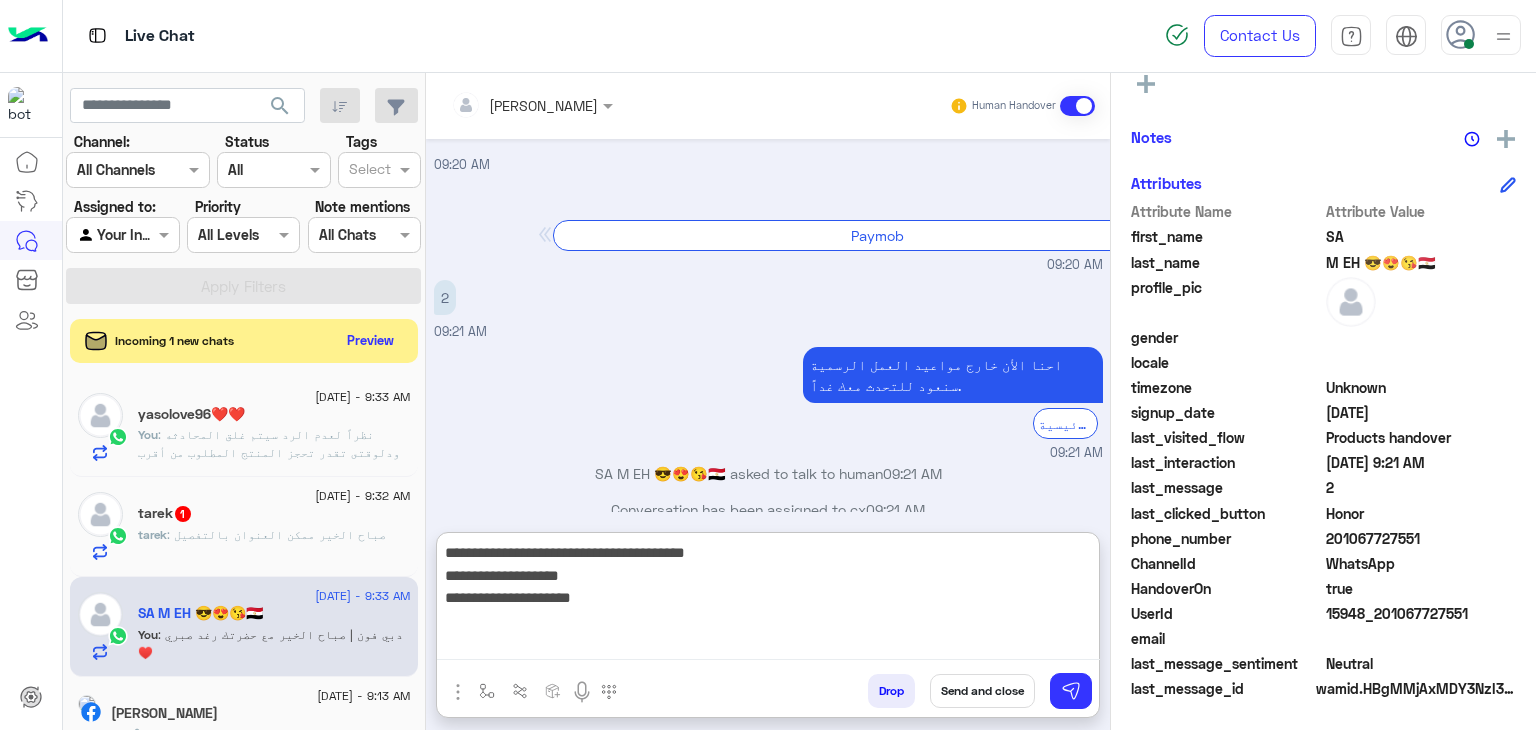 paste on "**********" 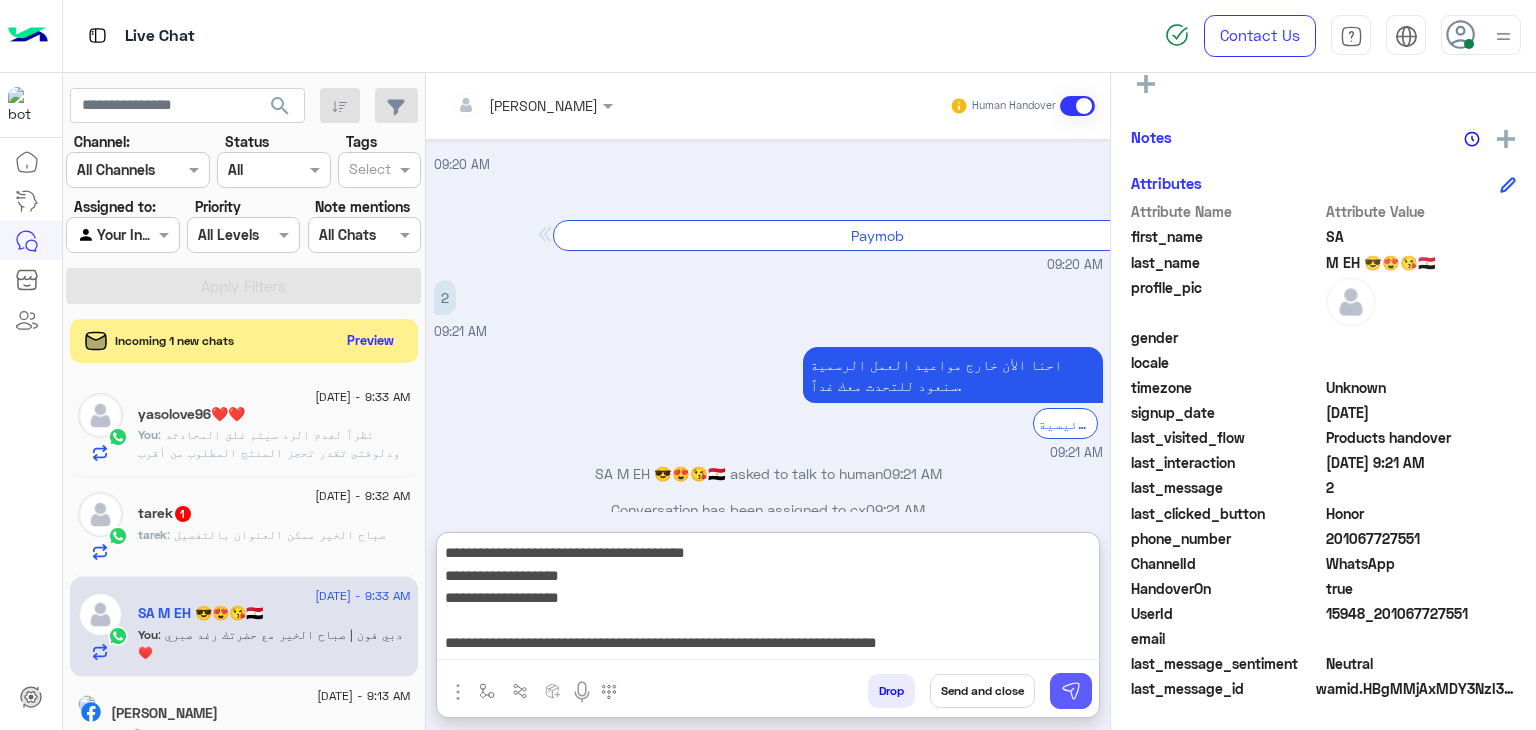 type on "**********" 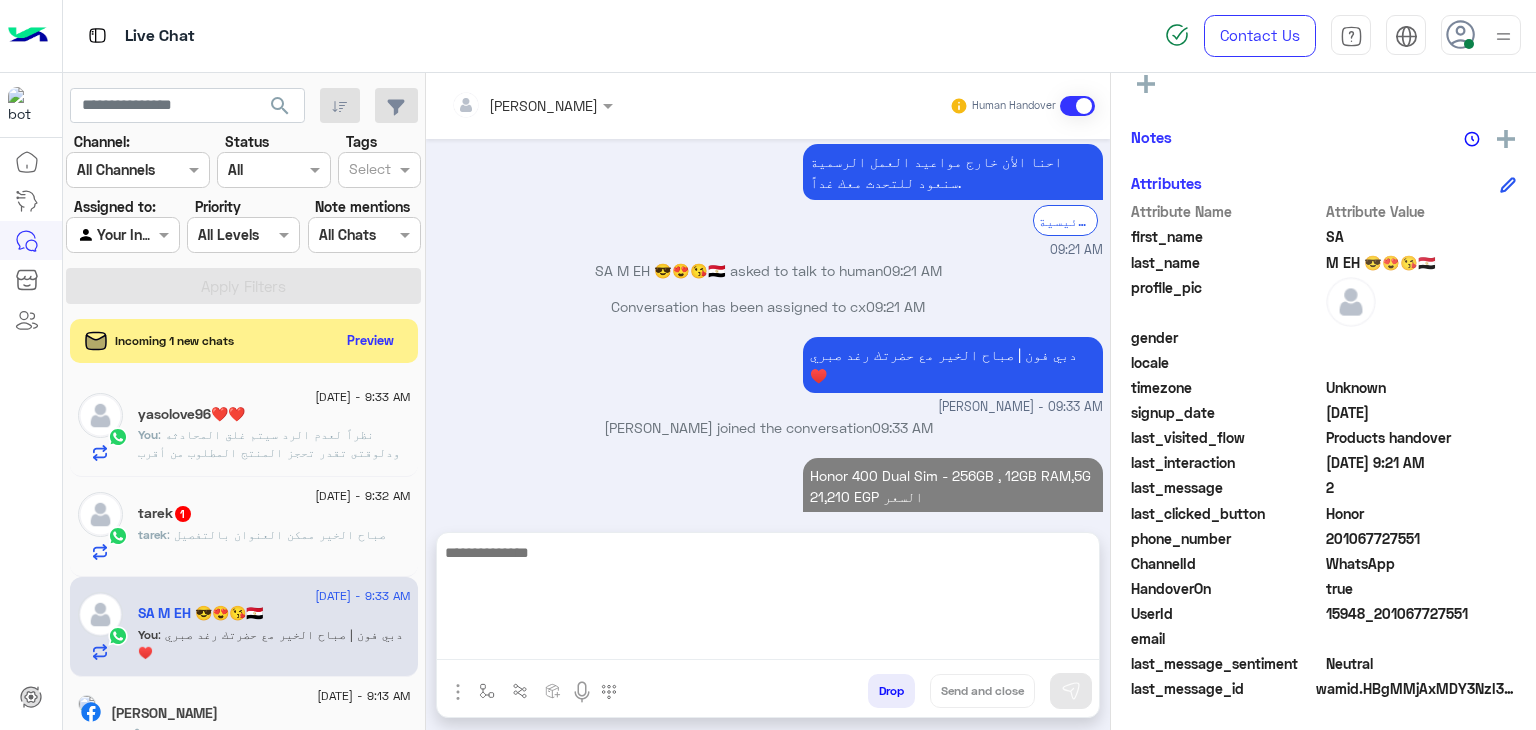 scroll, scrollTop: 2119, scrollLeft: 0, axis: vertical 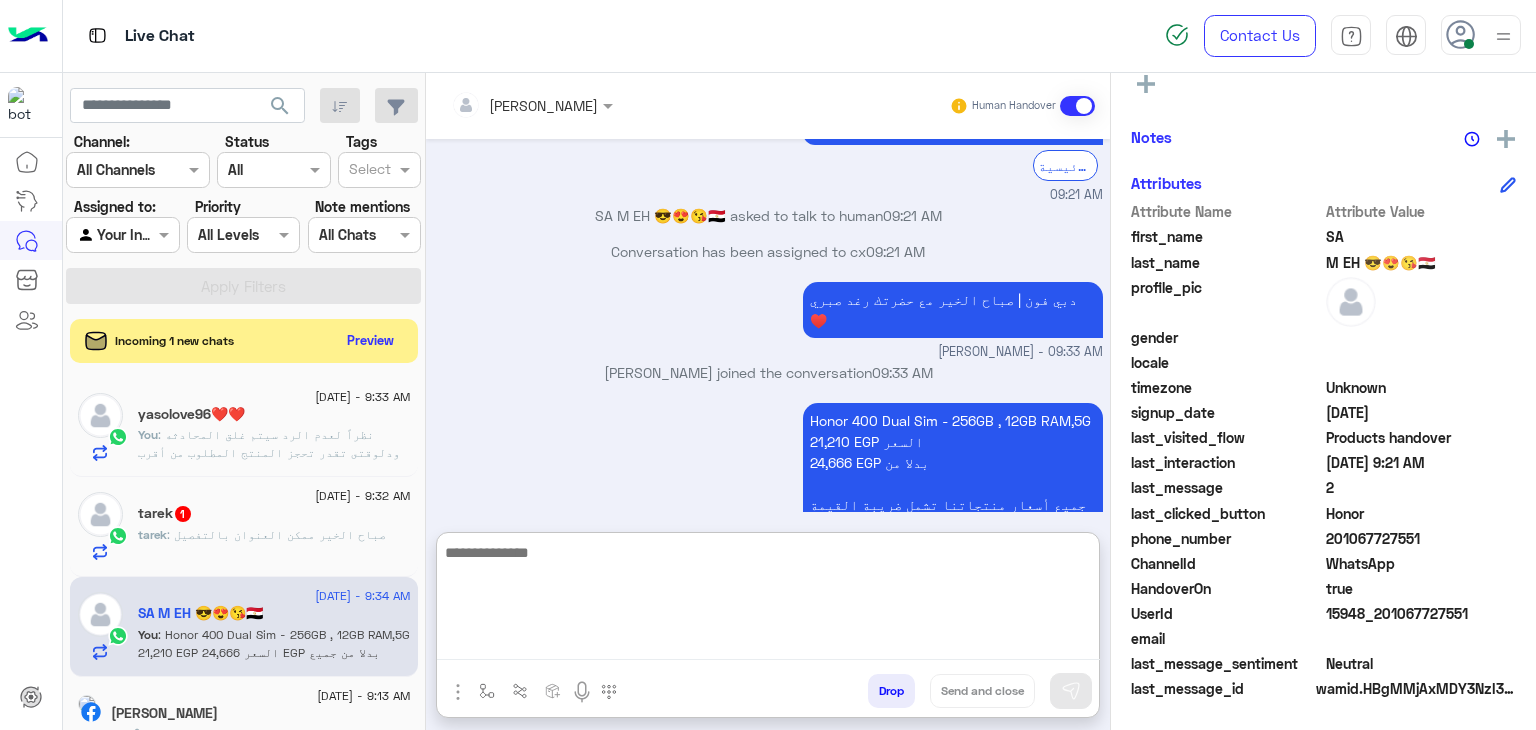 paste on "**********" 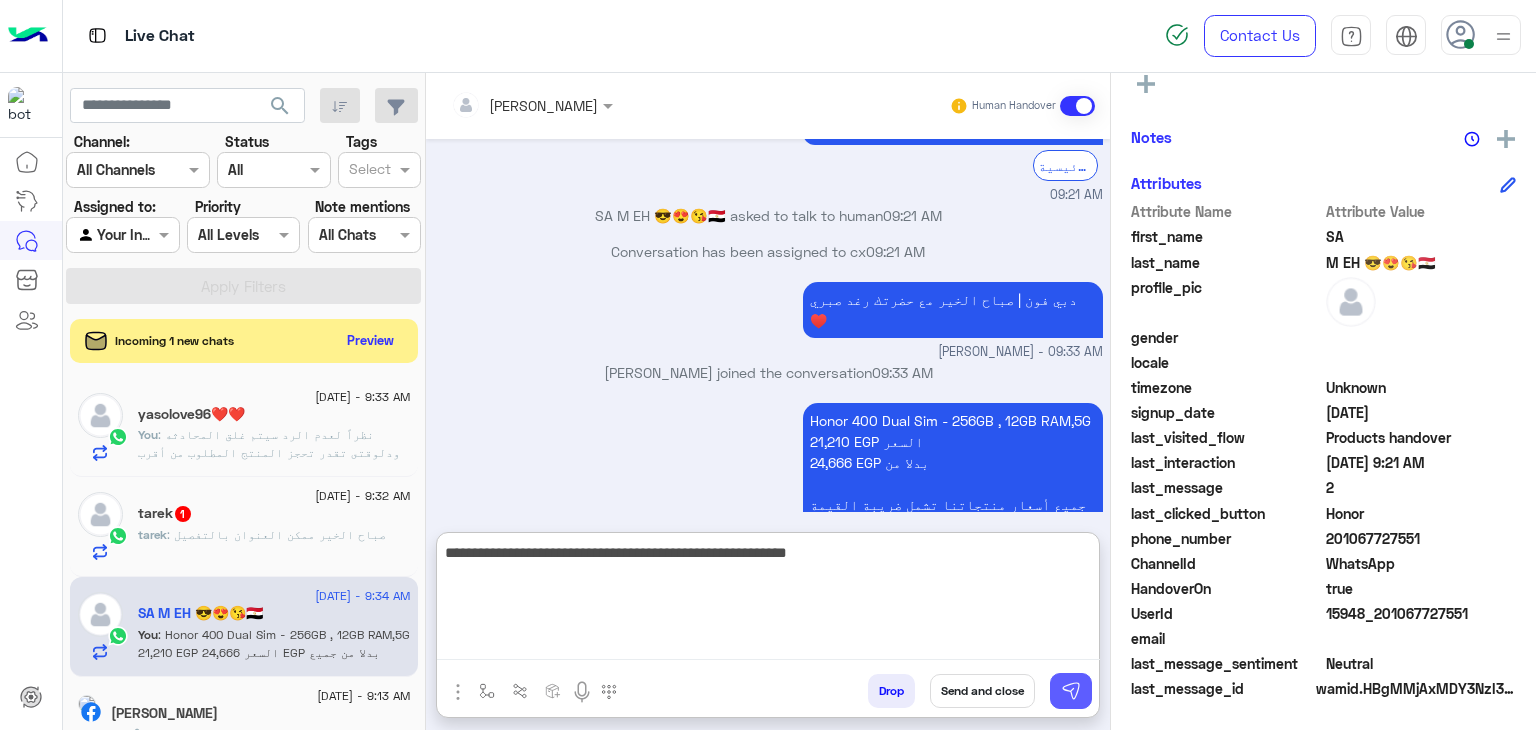 type on "**********" 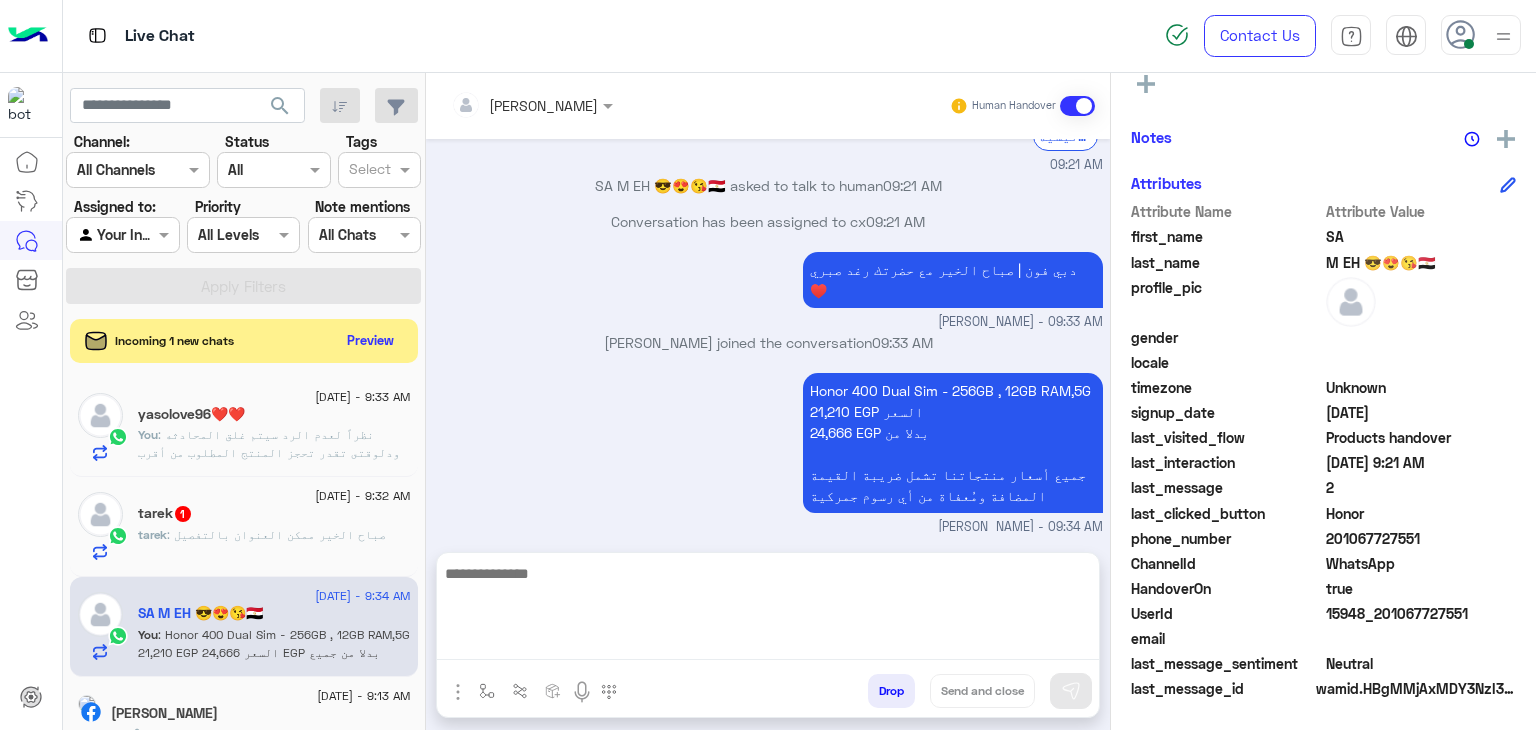 scroll, scrollTop: 2204, scrollLeft: 0, axis: vertical 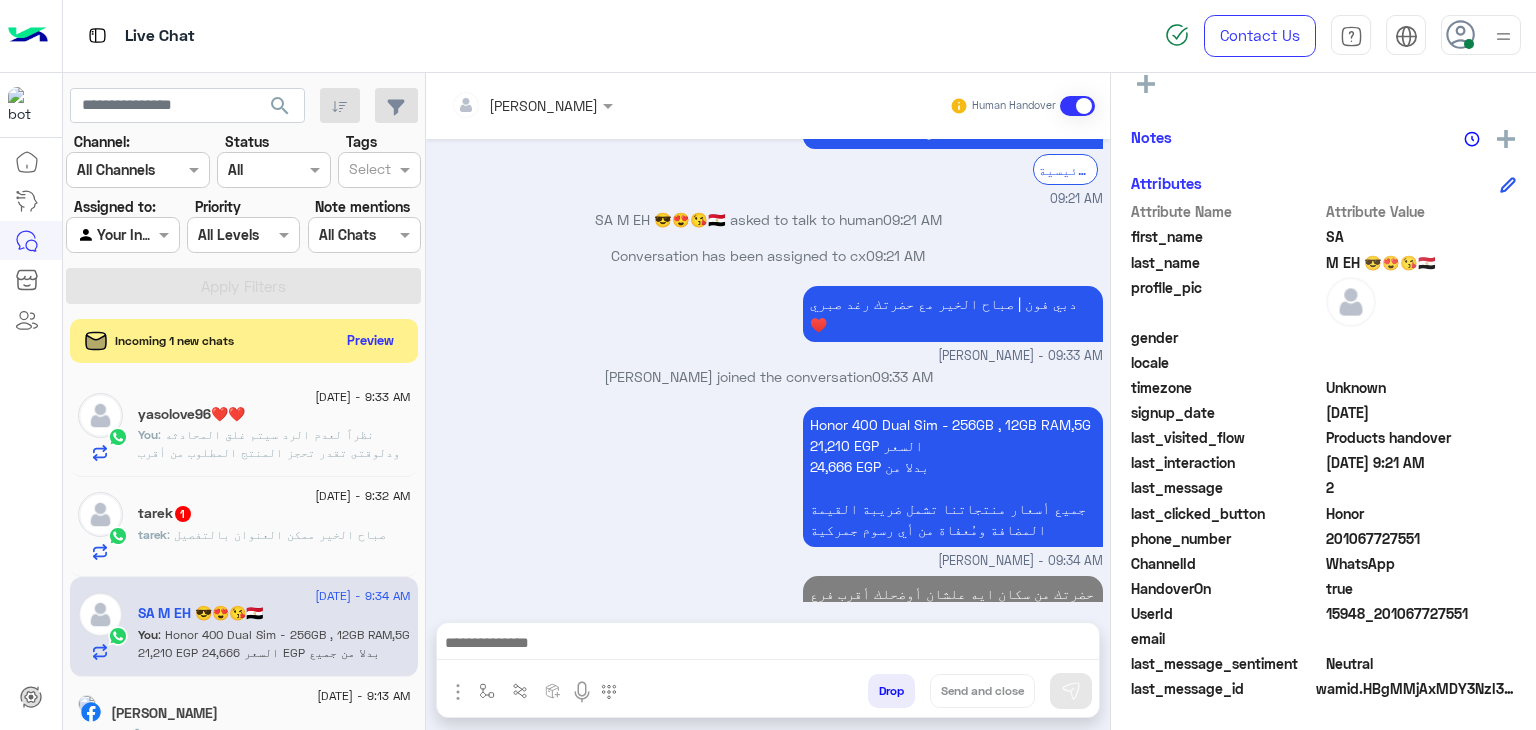 click on ": صباح الخير
ممكن العنوان بالتفصيل" 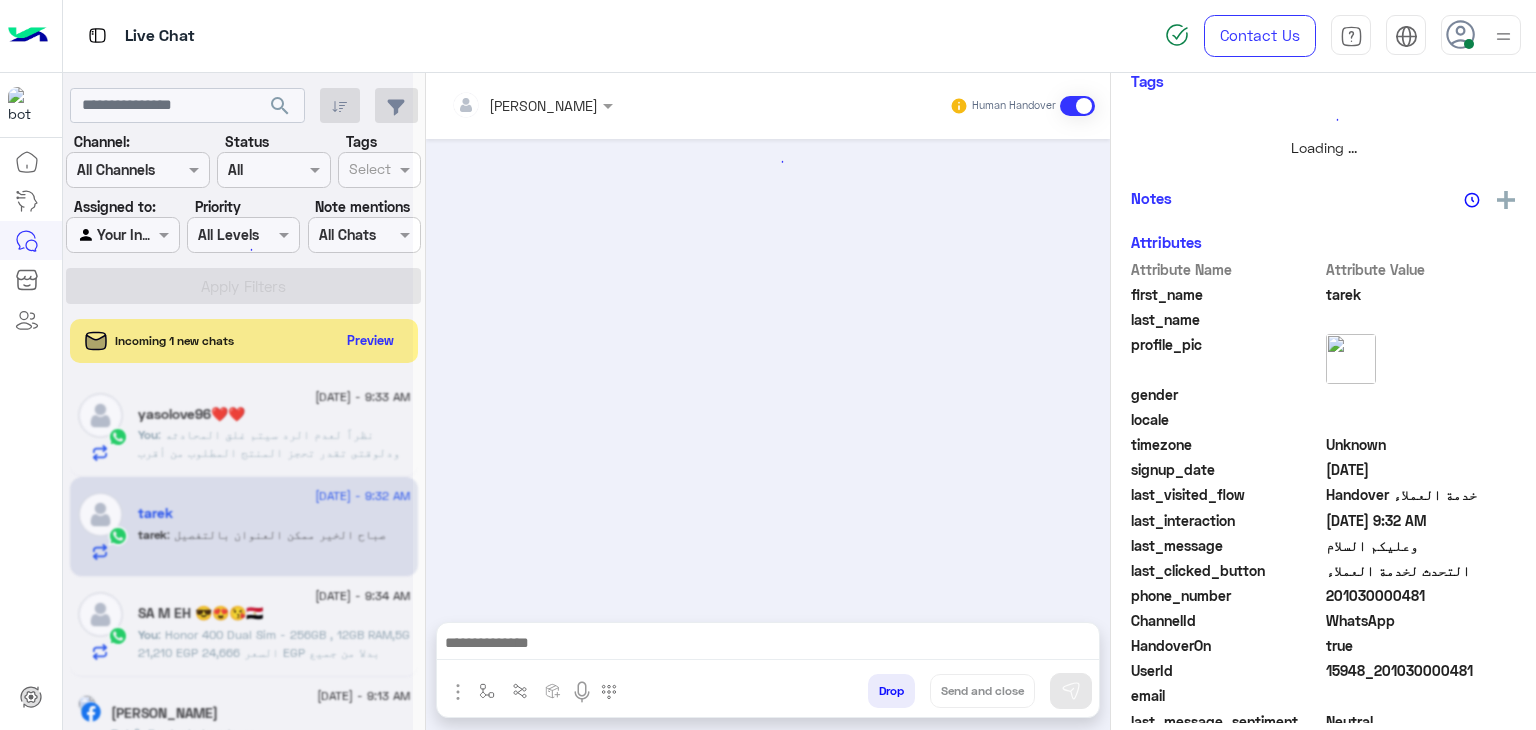 scroll, scrollTop: 429, scrollLeft: 0, axis: vertical 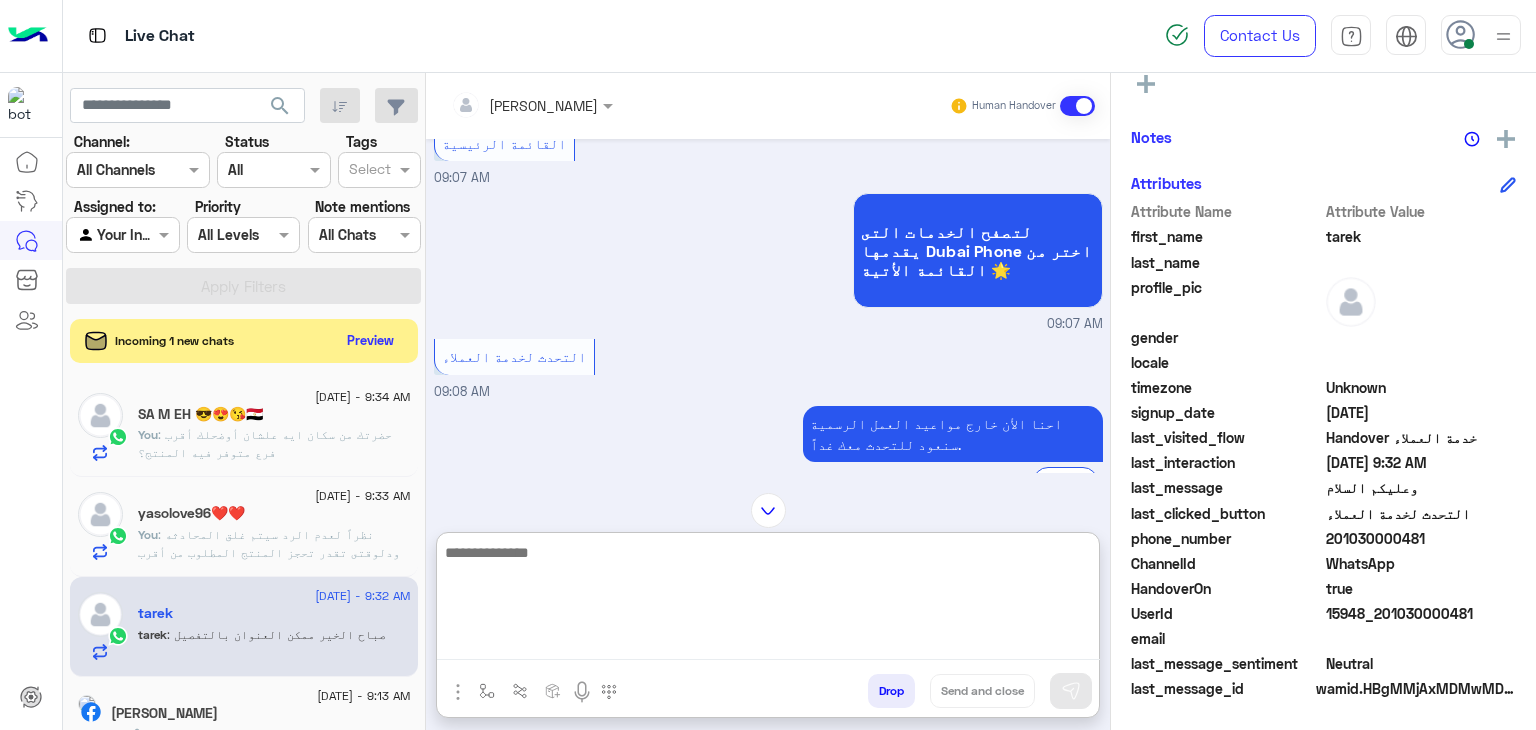 paste on "**********" 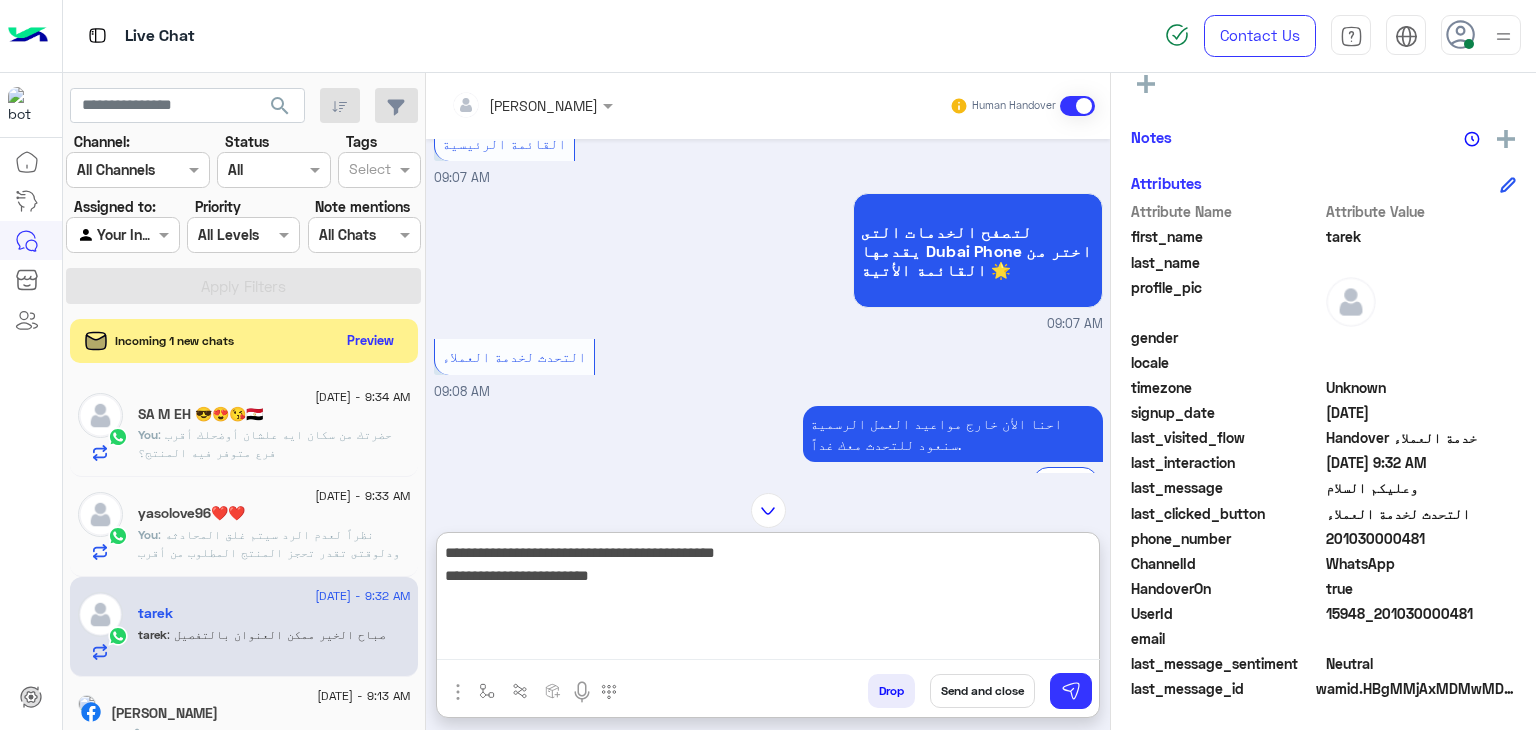type on "**********" 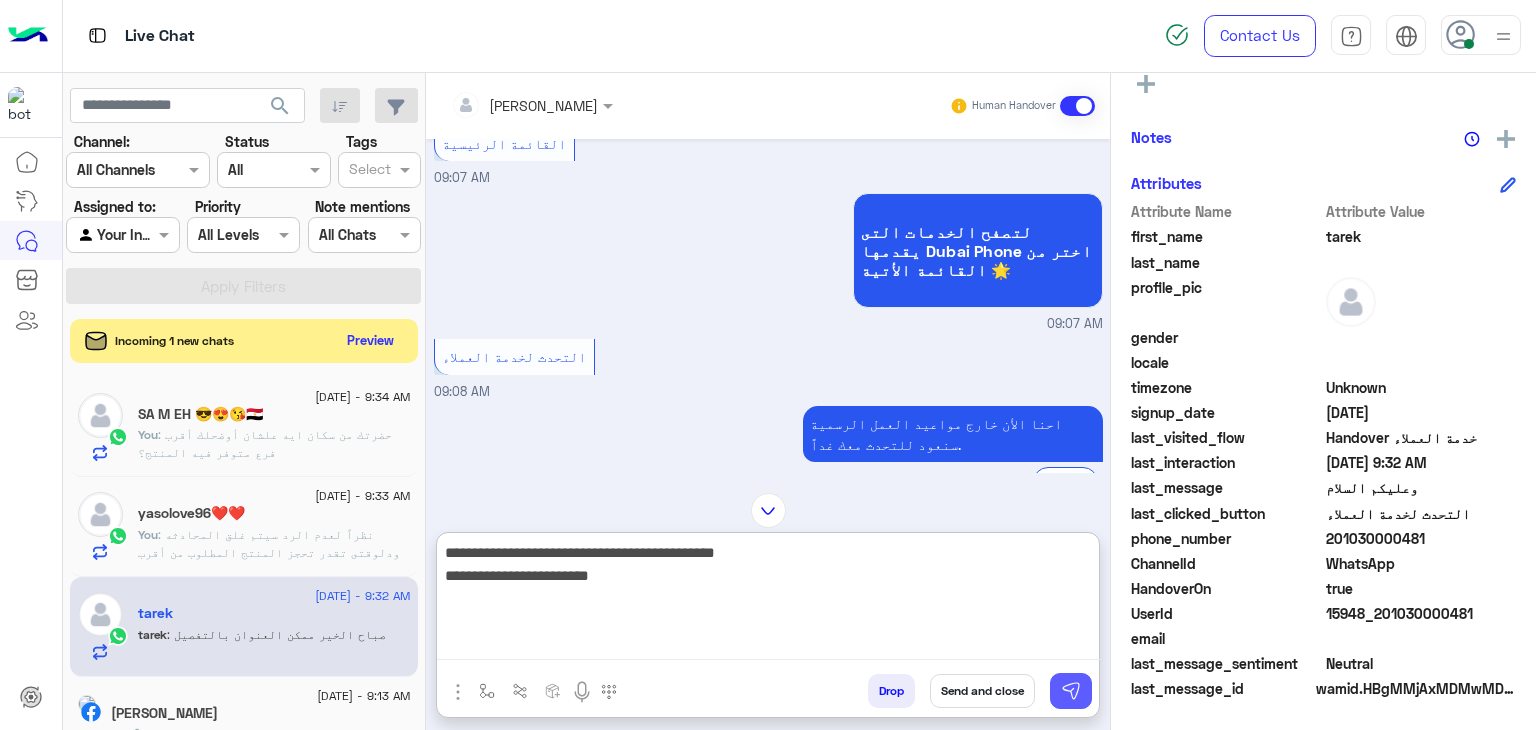 click at bounding box center (1071, 691) 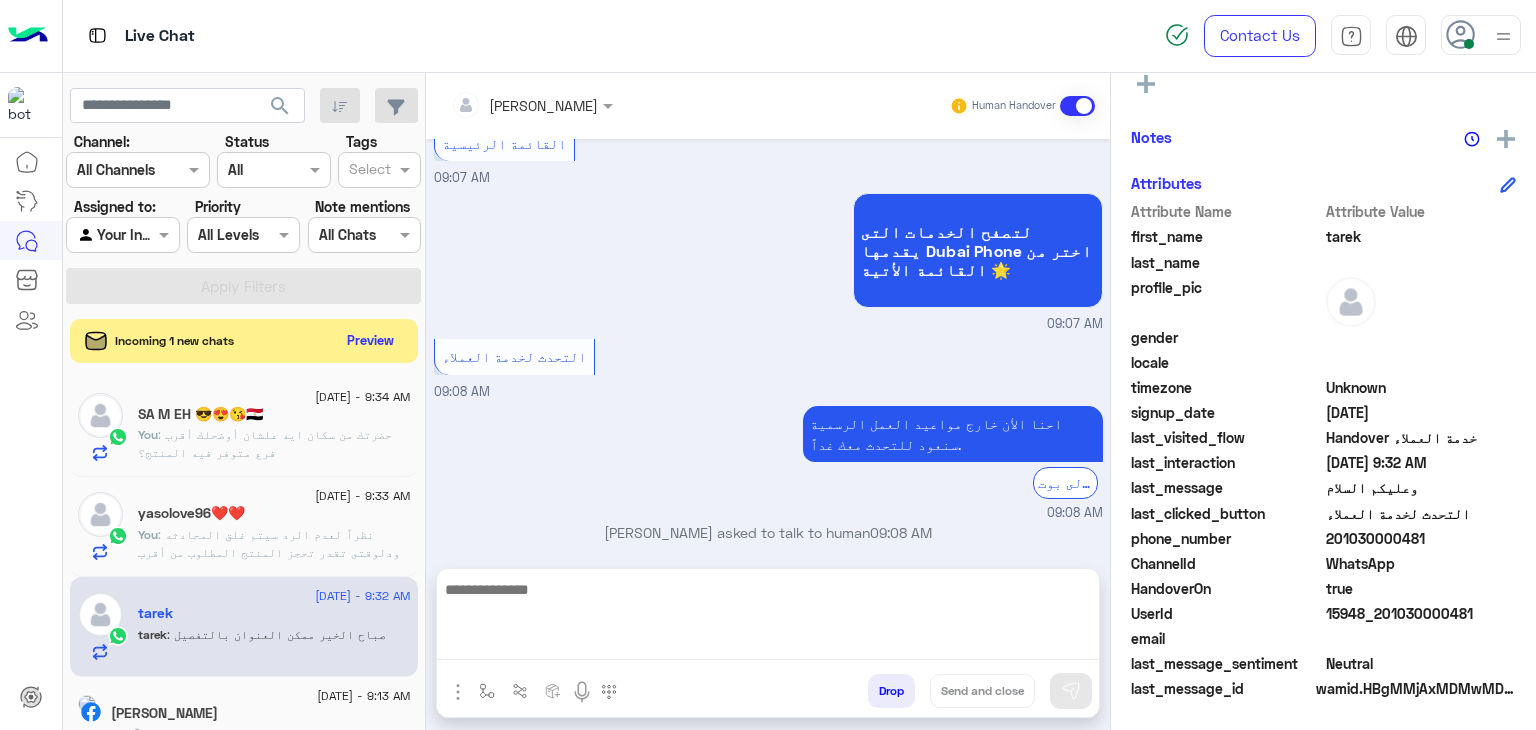 scroll, scrollTop: 664, scrollLeft: 0, axis: vertical 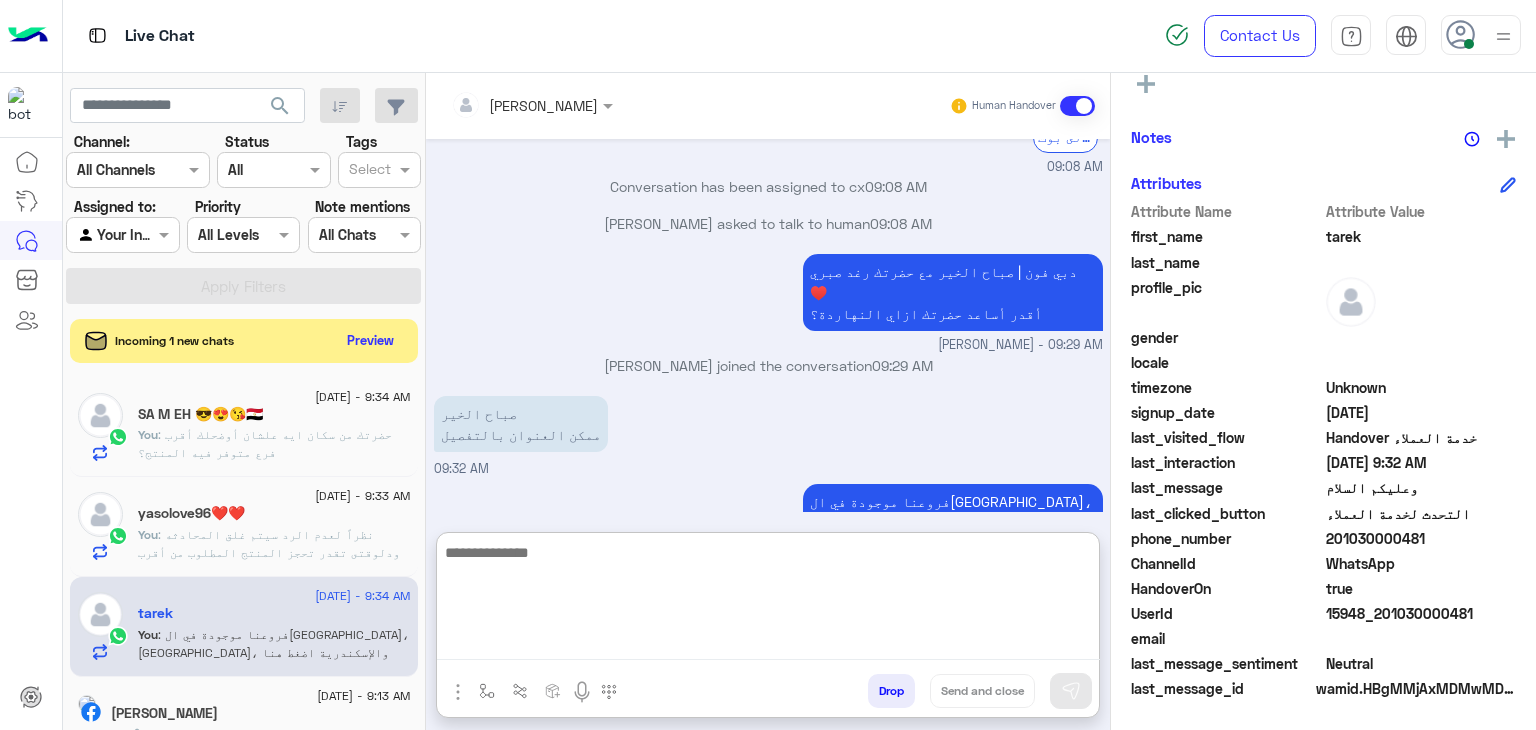 paste on "**********" 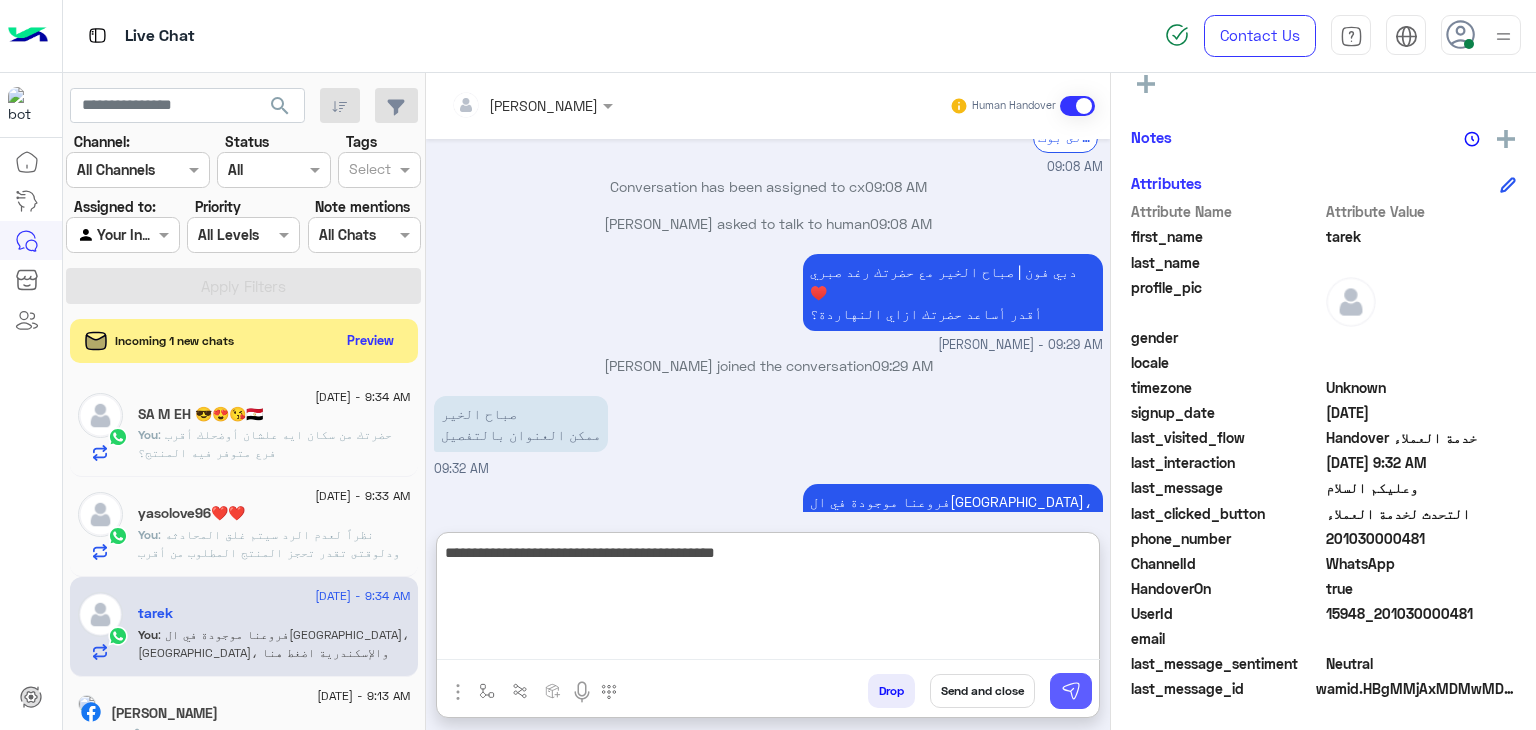 type on "**********" 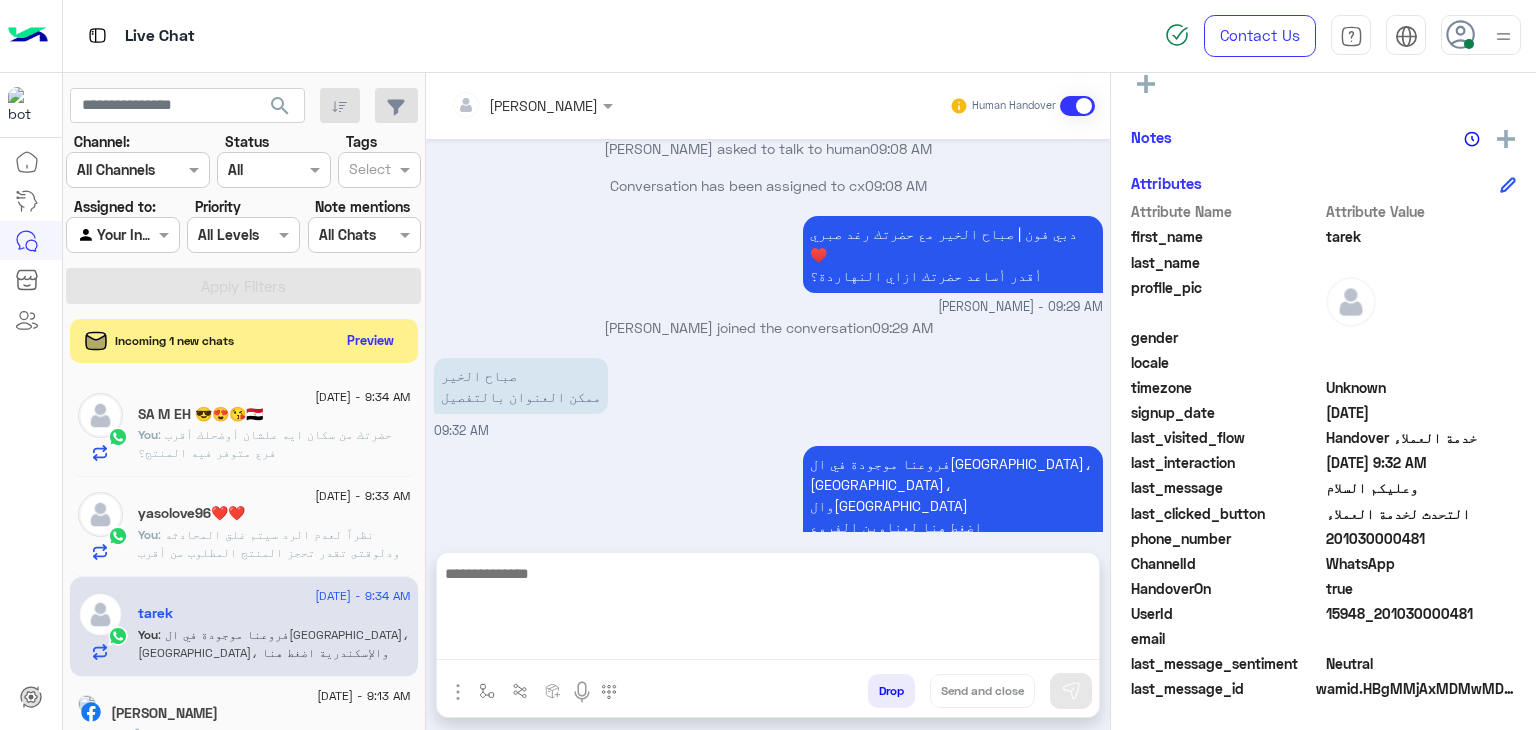 scroll, scrollTop: 749, scrollLeft: 0, axis: vertical 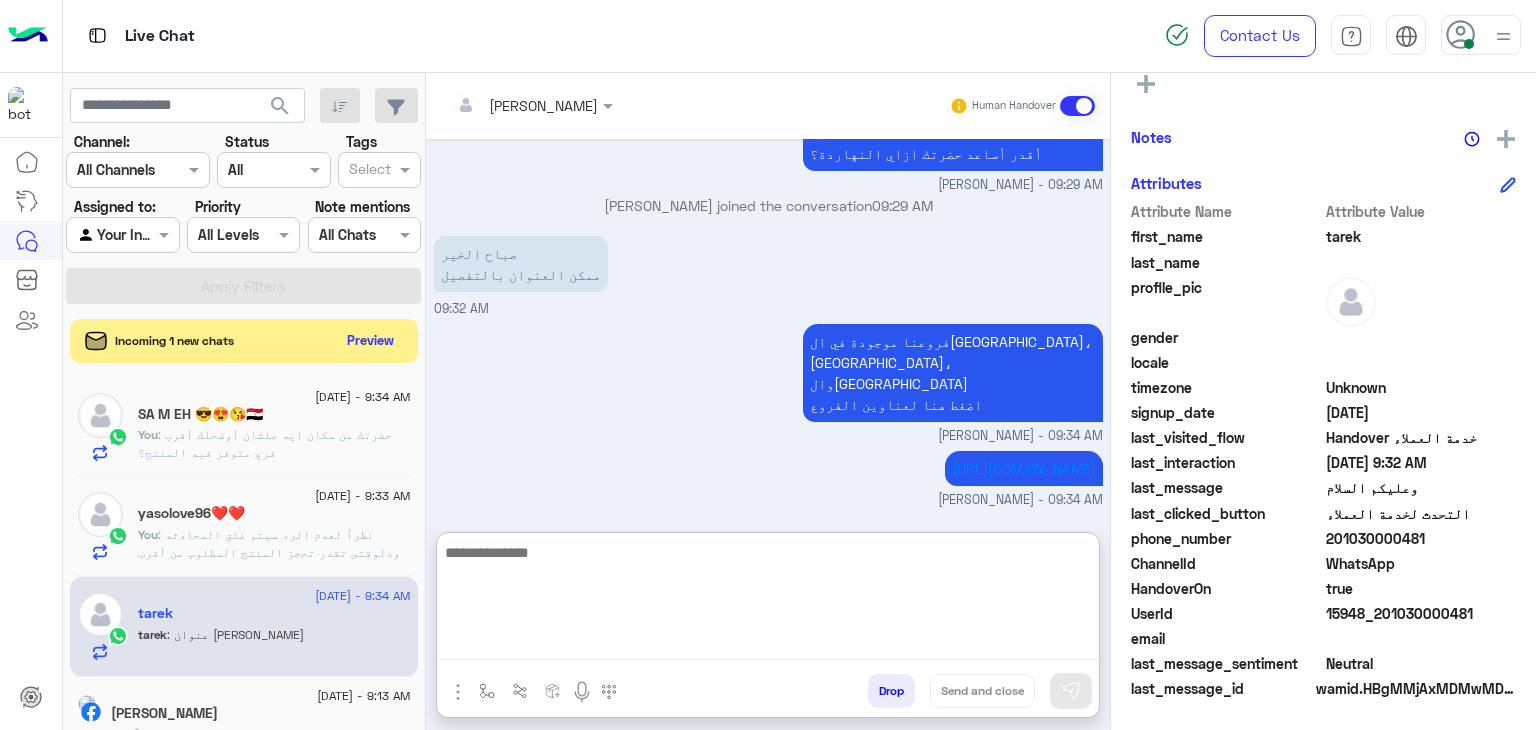paste on "**********" 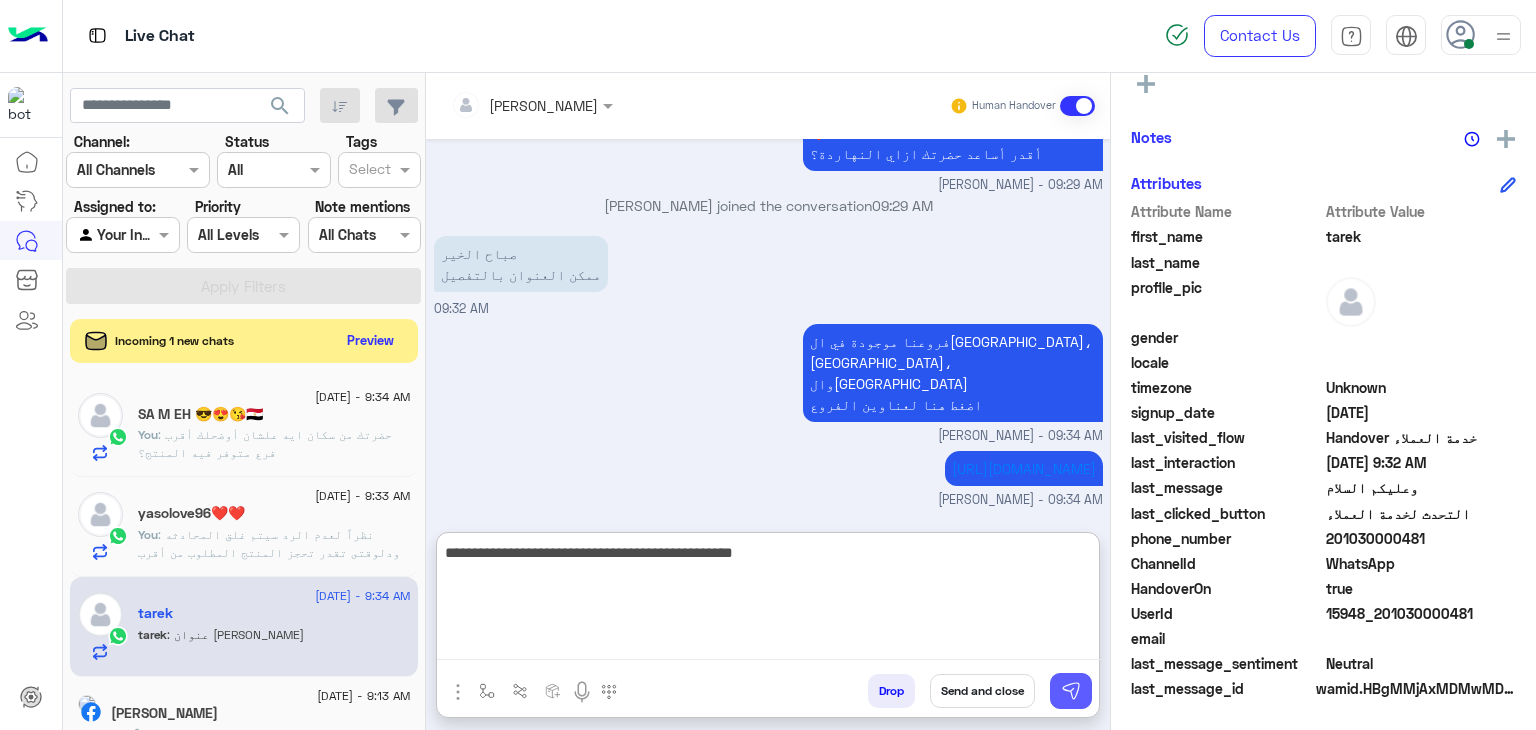 type on "**********" 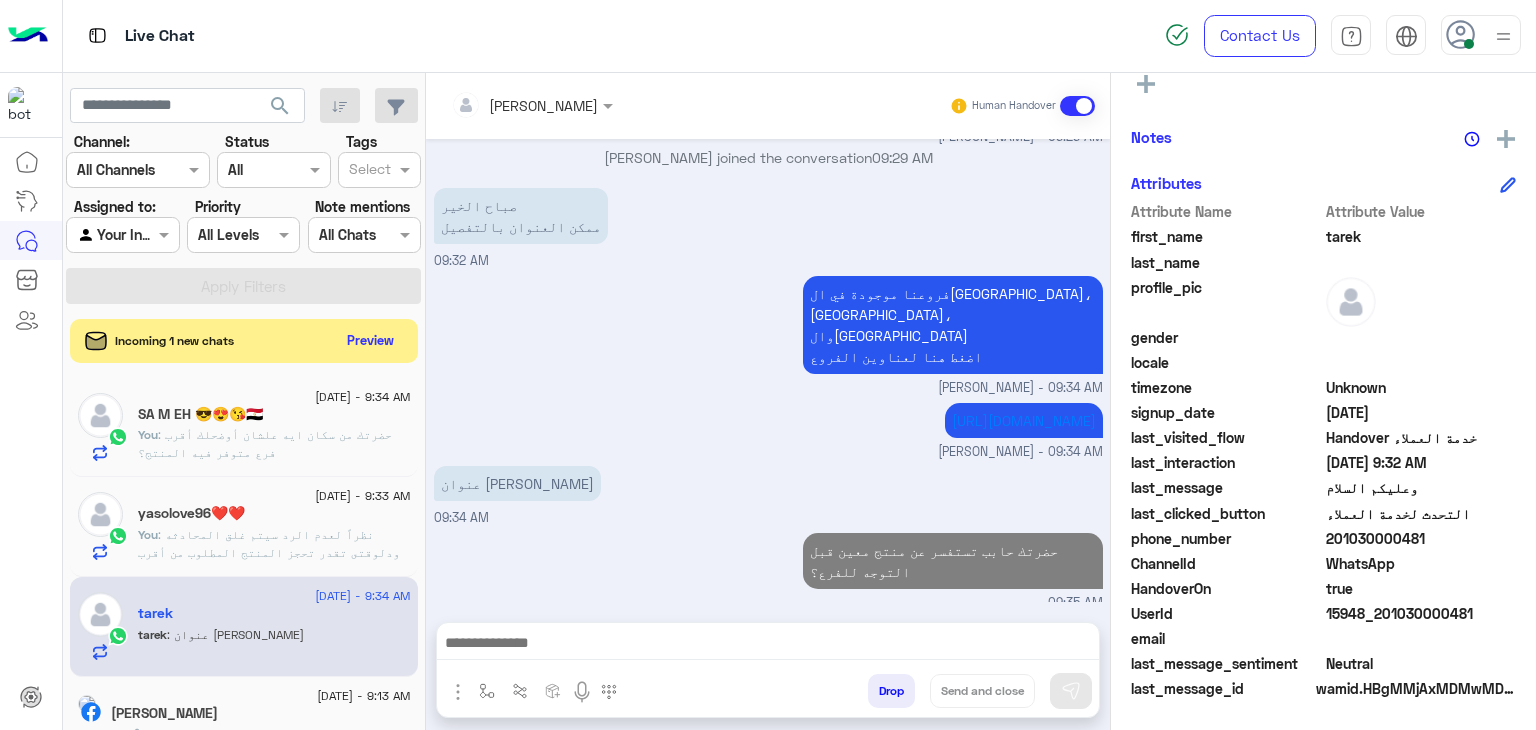 scroll, scrollTop: 900, scrollLeft: 0, axis: vertical 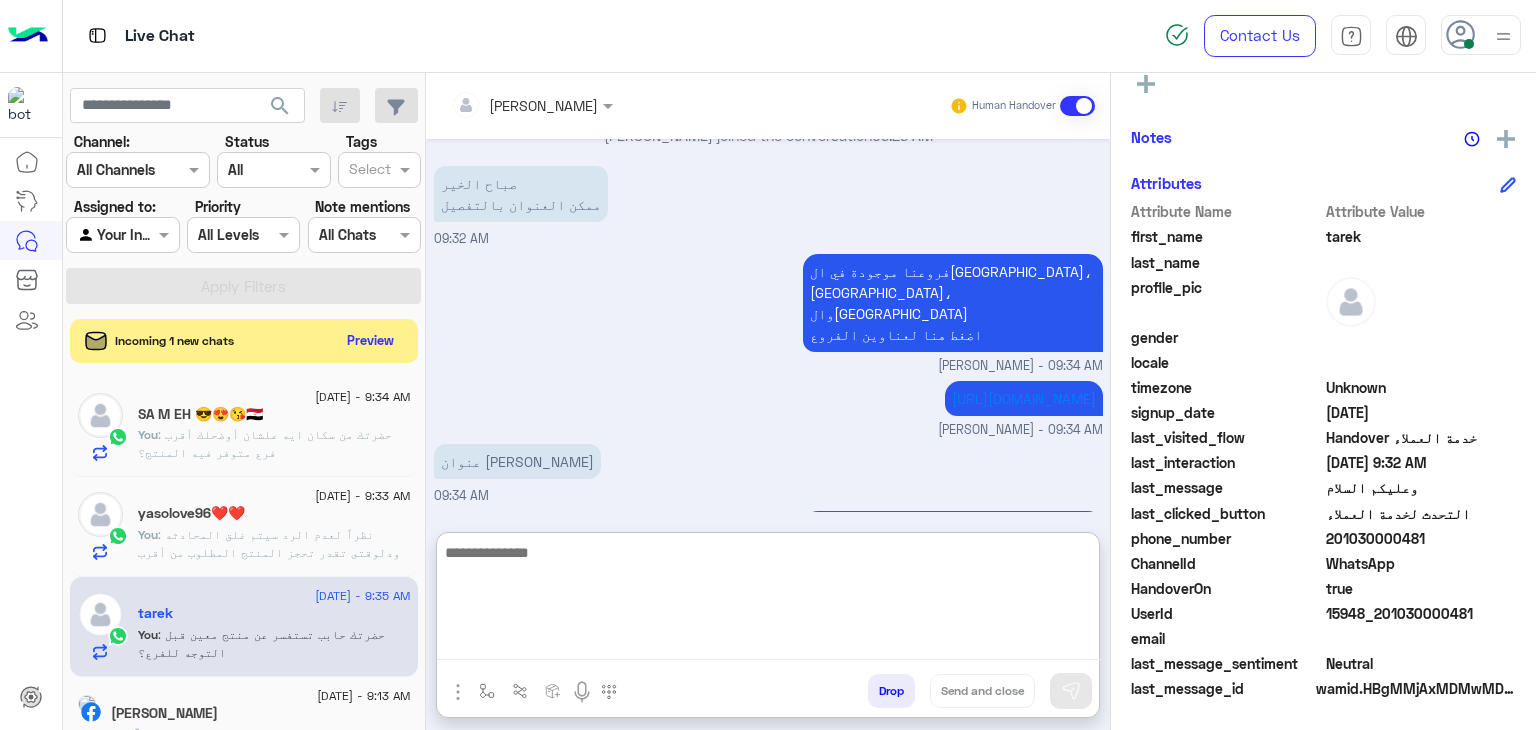 paste on "**********" 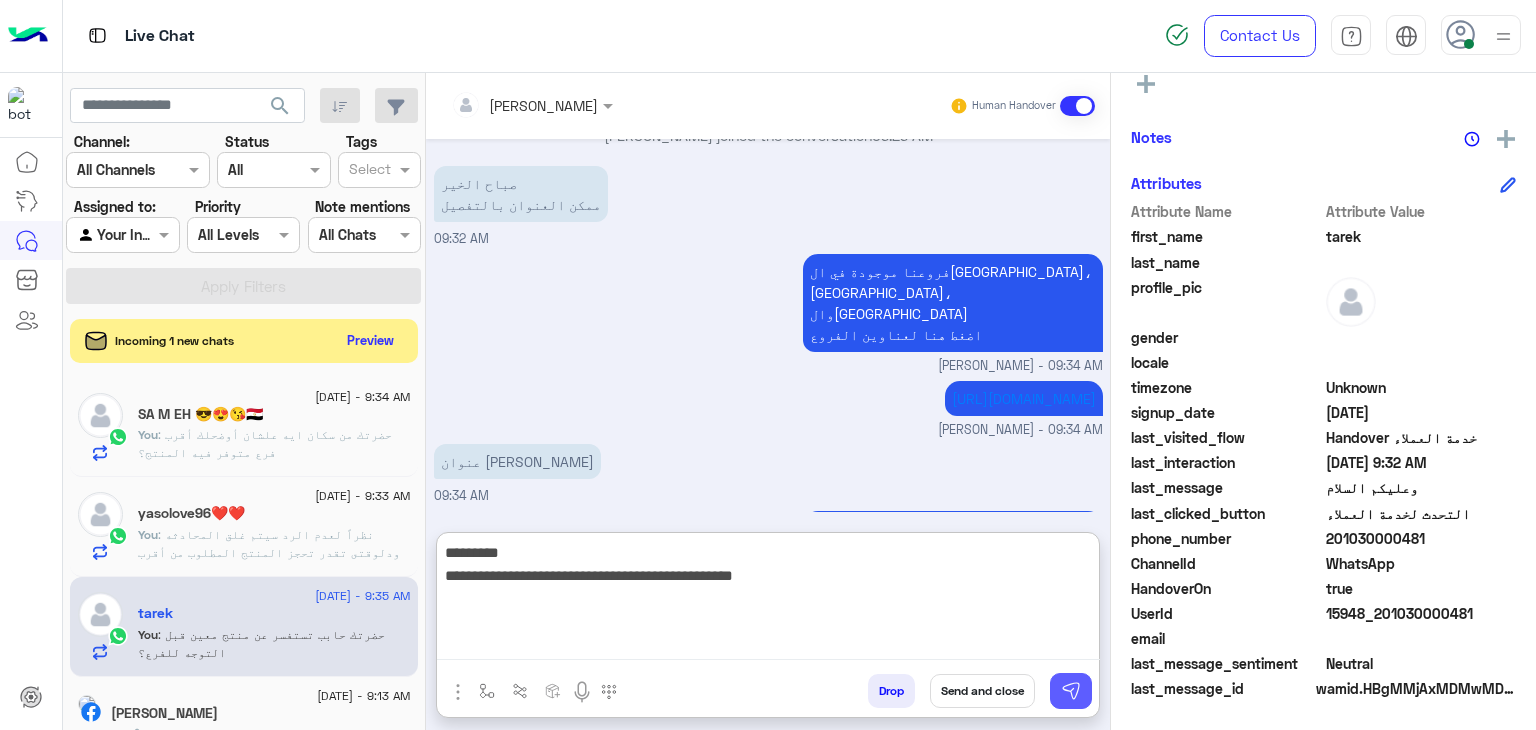 type on "**********" 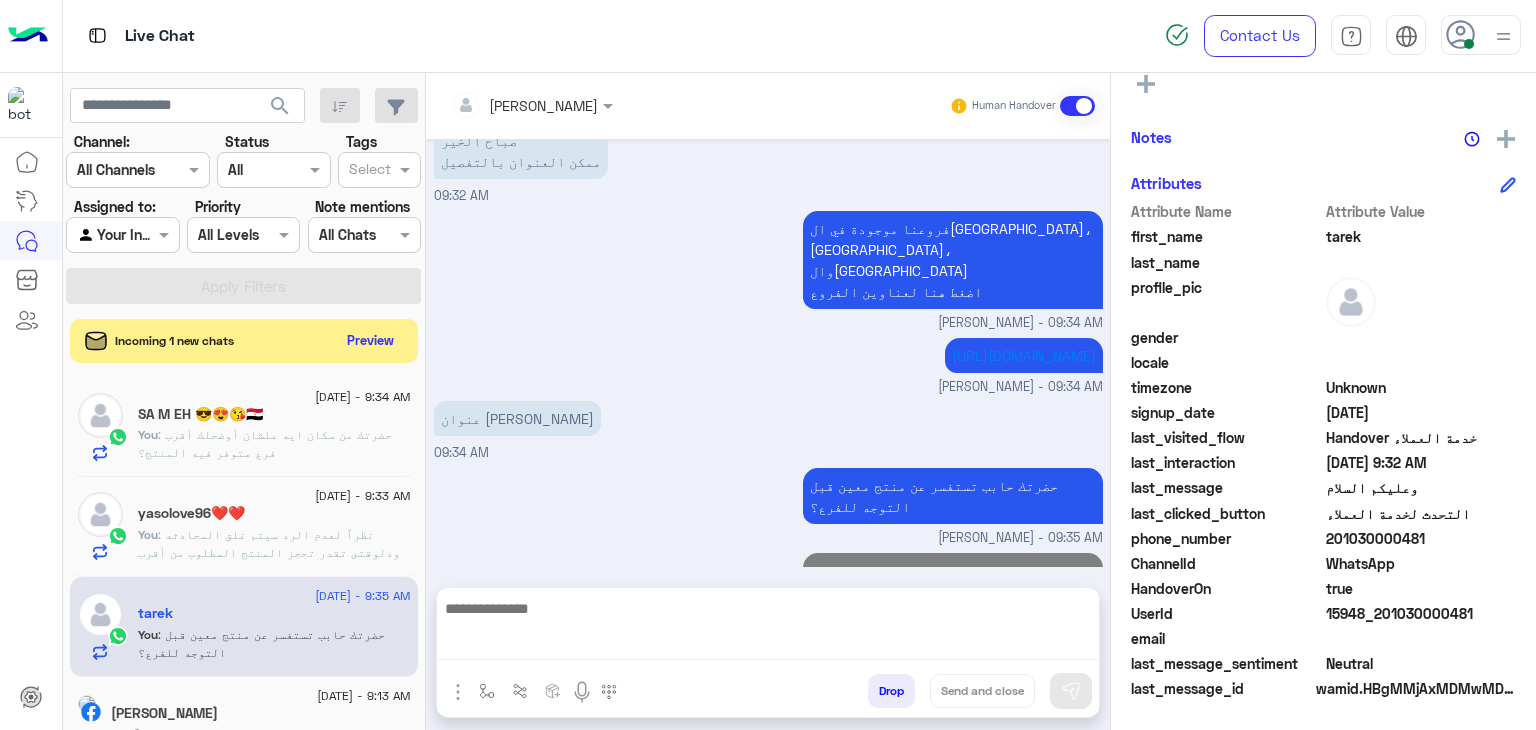 scroll, scrollTop: 1006, scrollLeft: 0, axis: vertical 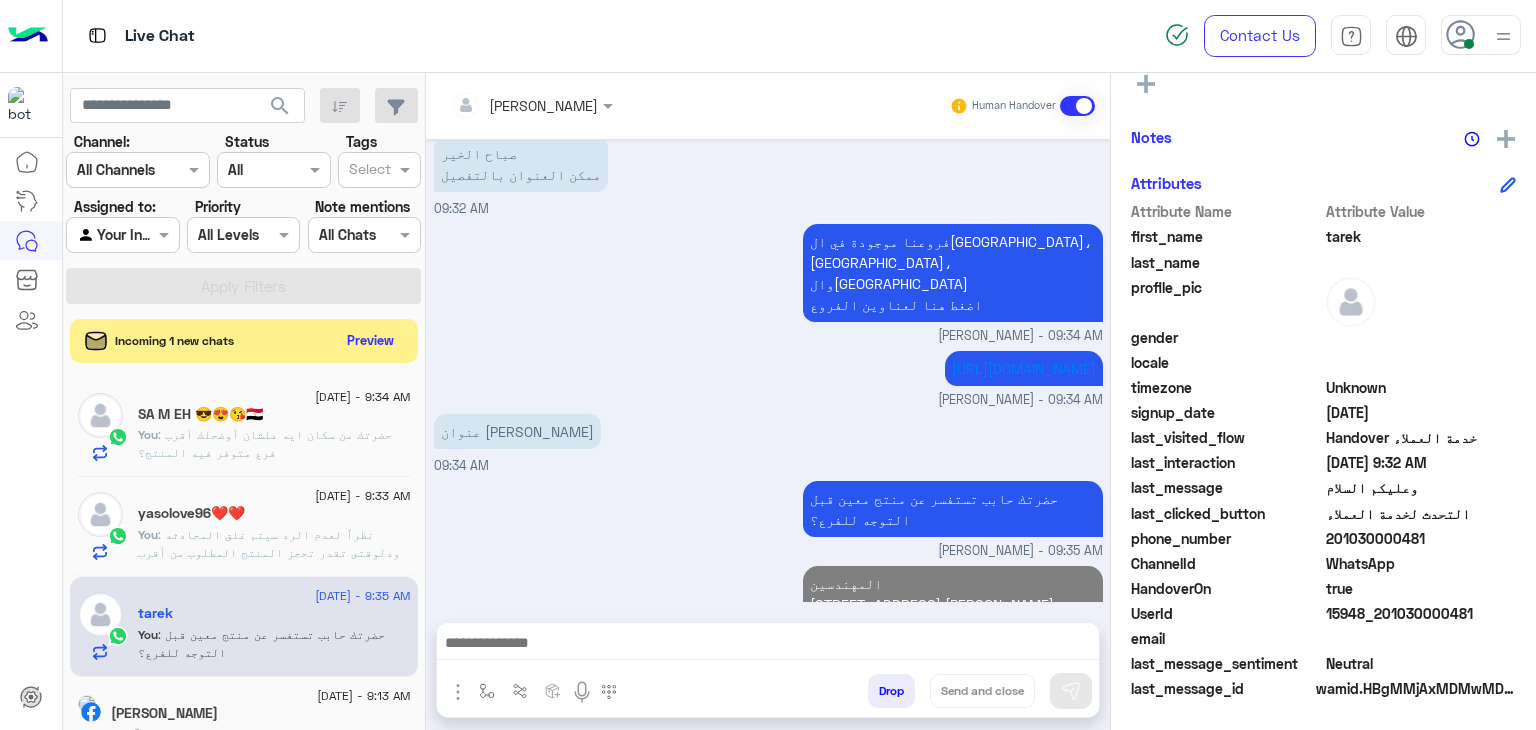 click on "SA M EH 😎😍😘🇪🇬" 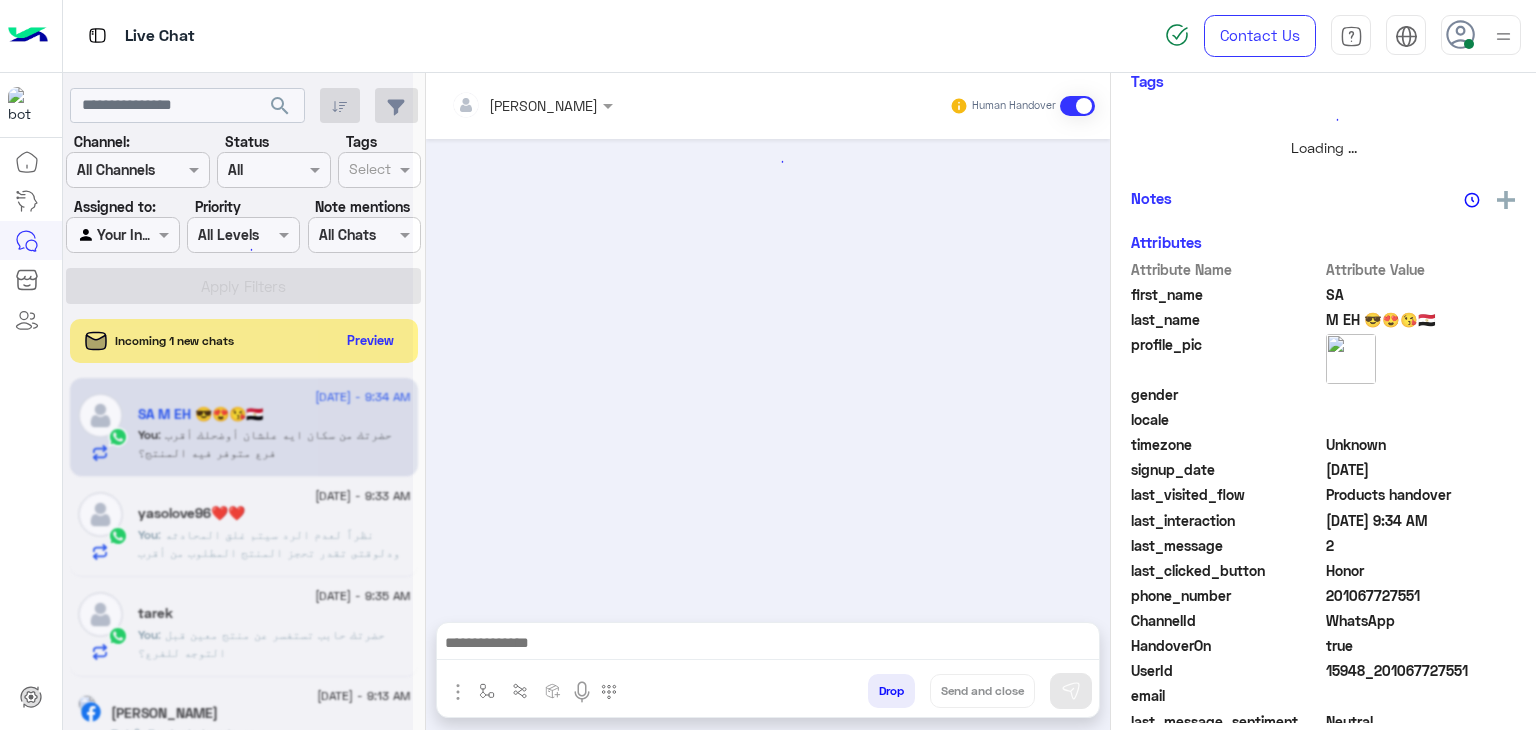 scroll, scrollTop: 429, scrollLeft: 0, axis: vertical 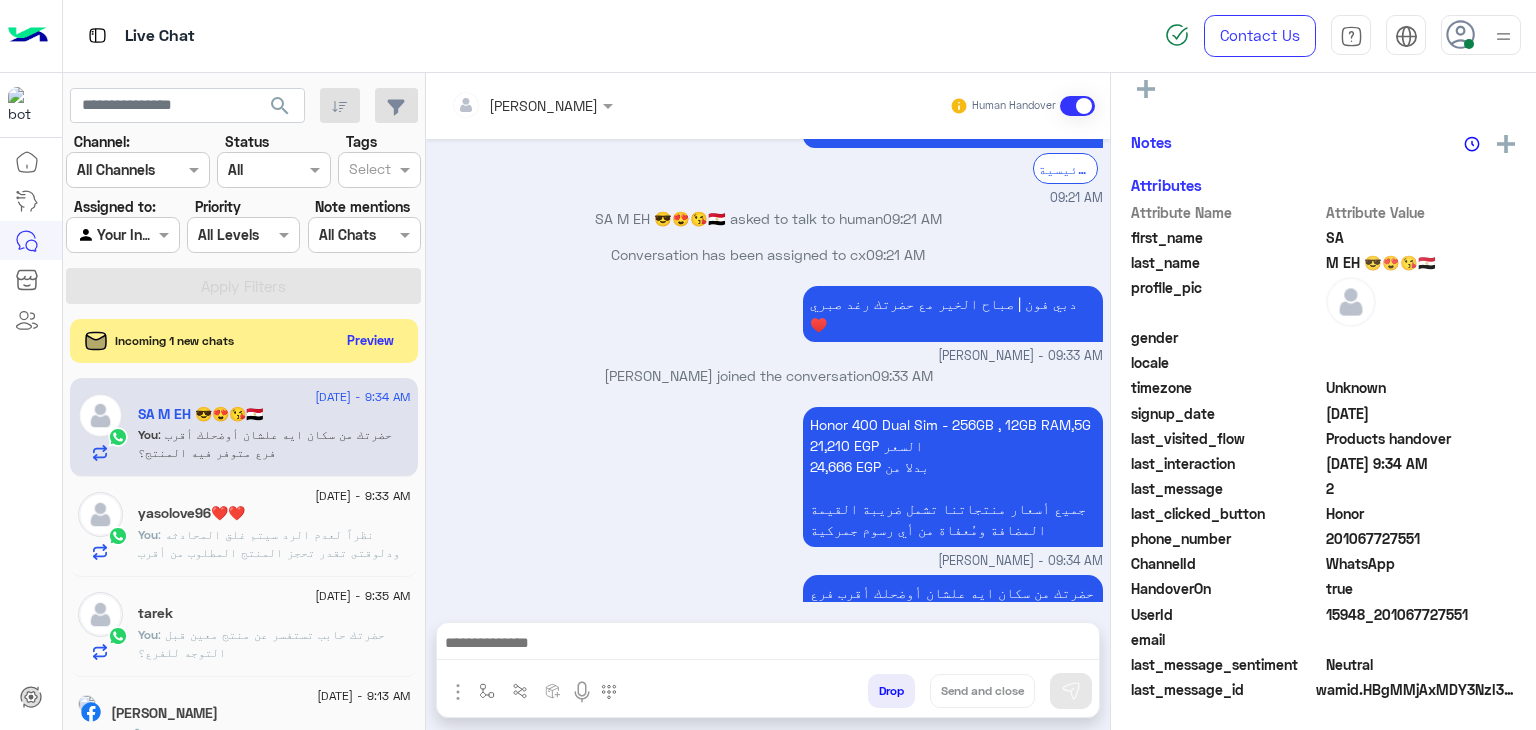 click on ": نظراً لعدم الرد سيتم غلق المحادثه
ودلوقتى تقدر تحجز المنتج المطلوب من أقرب فرع لك بكل سهولة:
1️⃣ احجز من صفحه المنتج ع الويب سايت
[DOMAIN_NAME]
2️⃣ حدد خيار "Pickup in Store" أو "استلام من الفرع"
3️⃣ أنتظر تأكيد وجود المنتج  بمكالمة هاتفية او رسالة واتس اب
ولو حضرتك احتاجت اي مساعده ماتترددش انك تتواصل معانا مره تانيه بالضغط على خدمه العملاء, شكراَ لتواصل حضرتك مع دبي فون❤️" 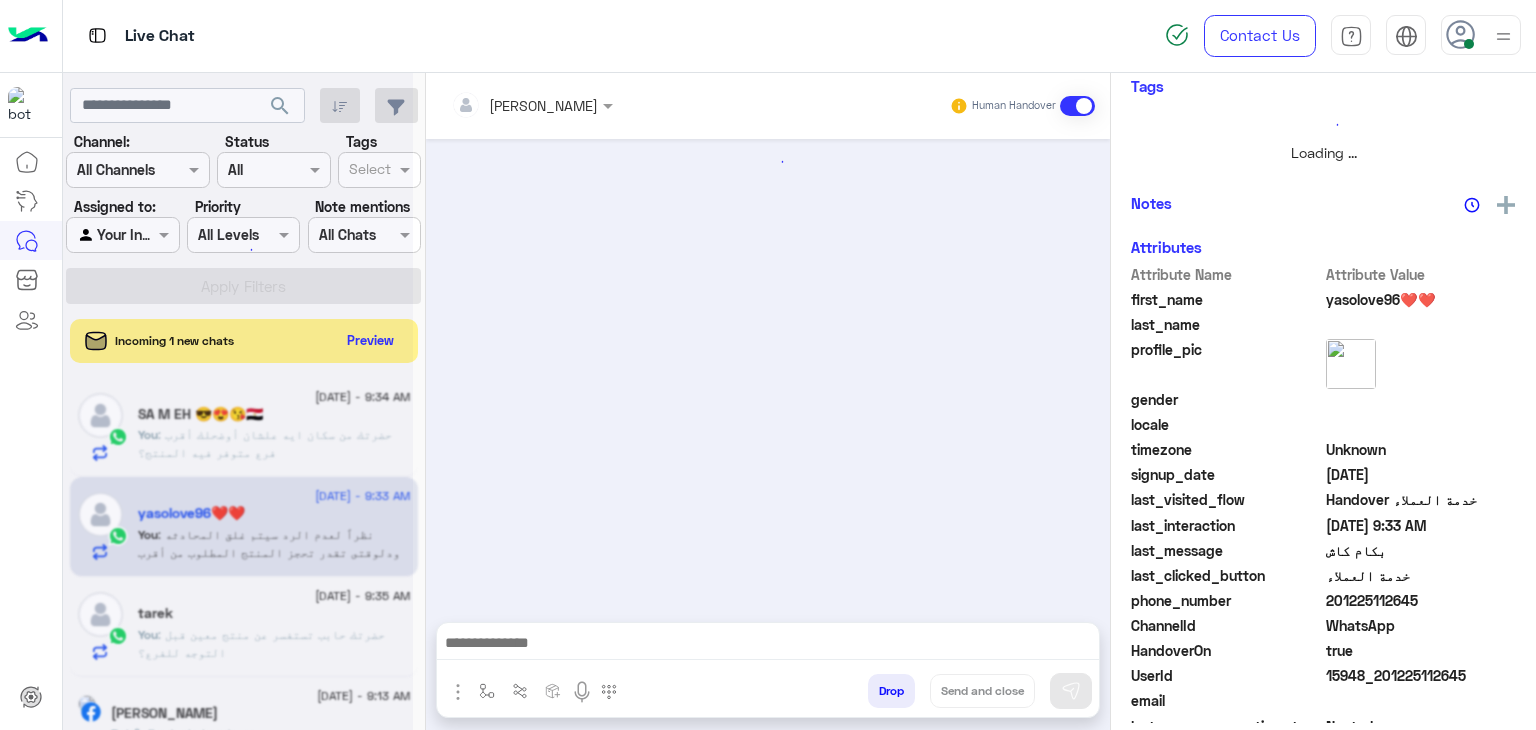 scroll, scrollTop: 429, scrollLeft: 0, axis: vertical 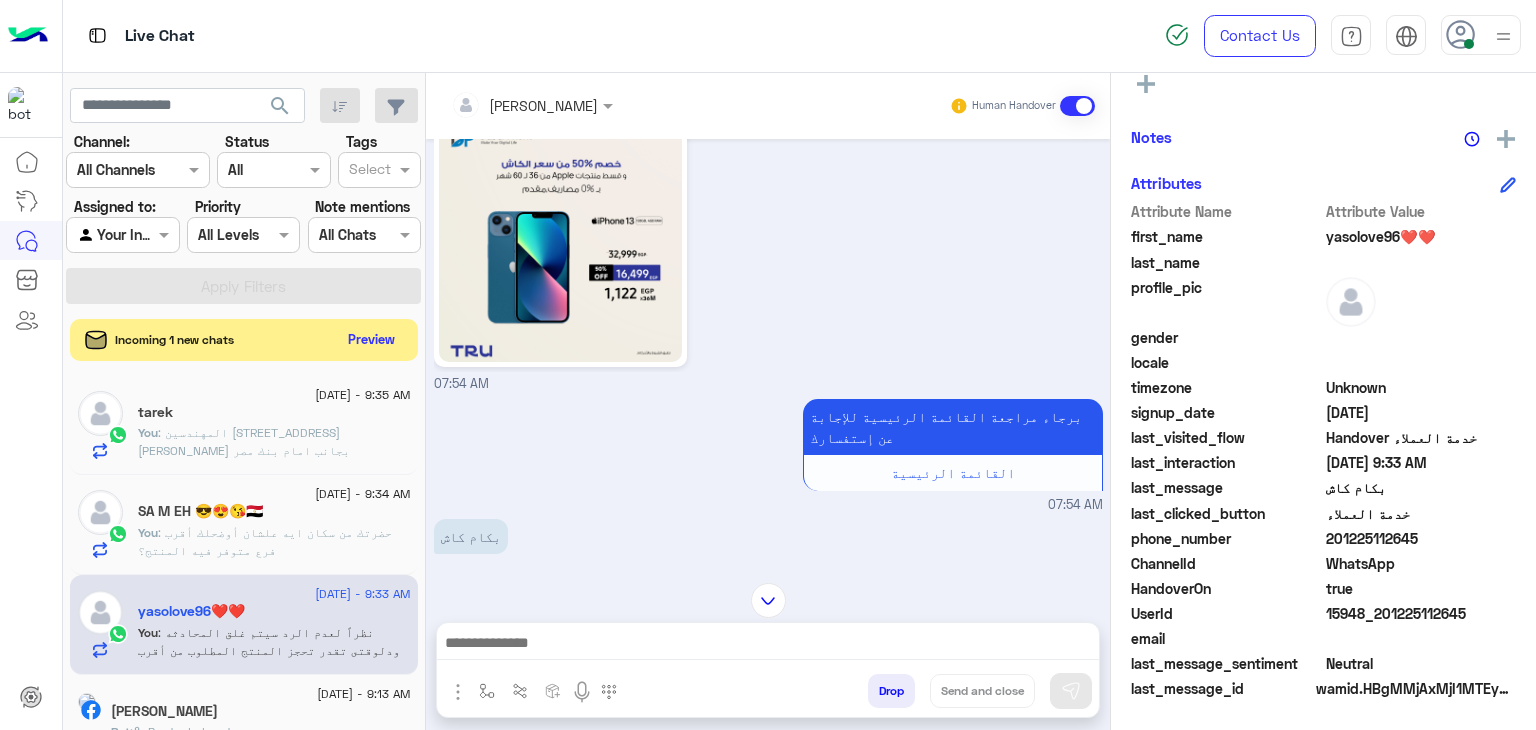 click on "Preview" 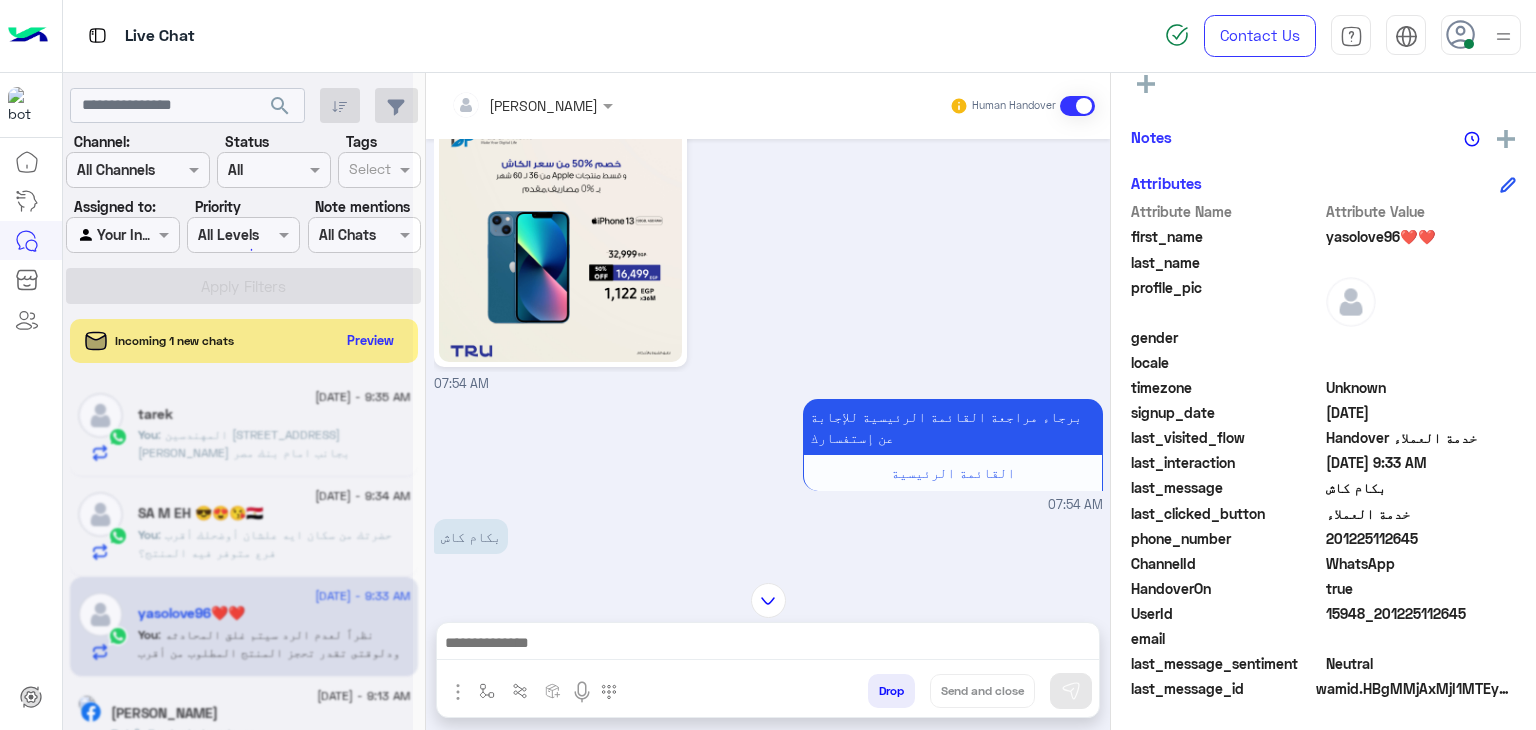 scroll, scrollTop: 429, scrollLeft: 0, axis: vertical 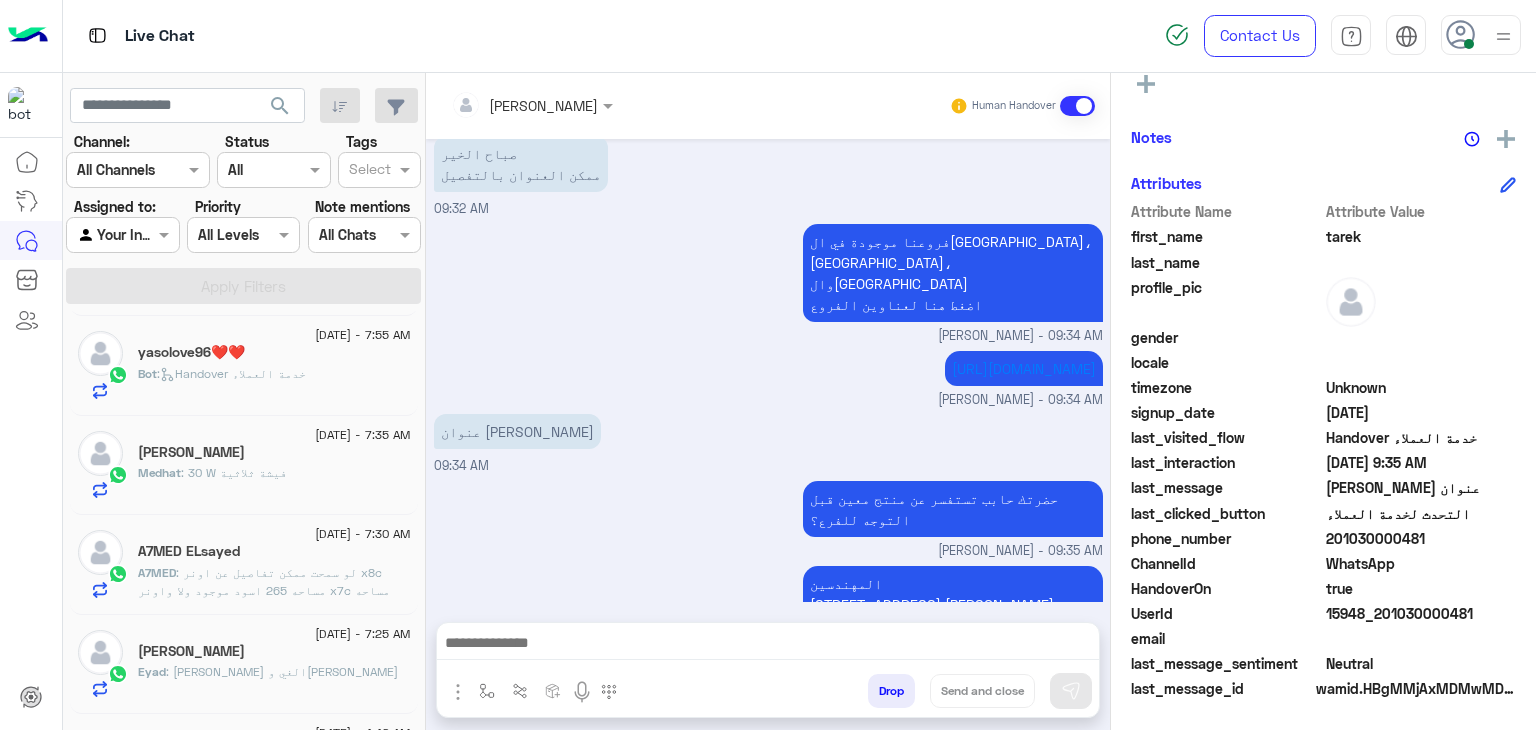 click on "Medhat : 30 W
فيشة ثلاثية" 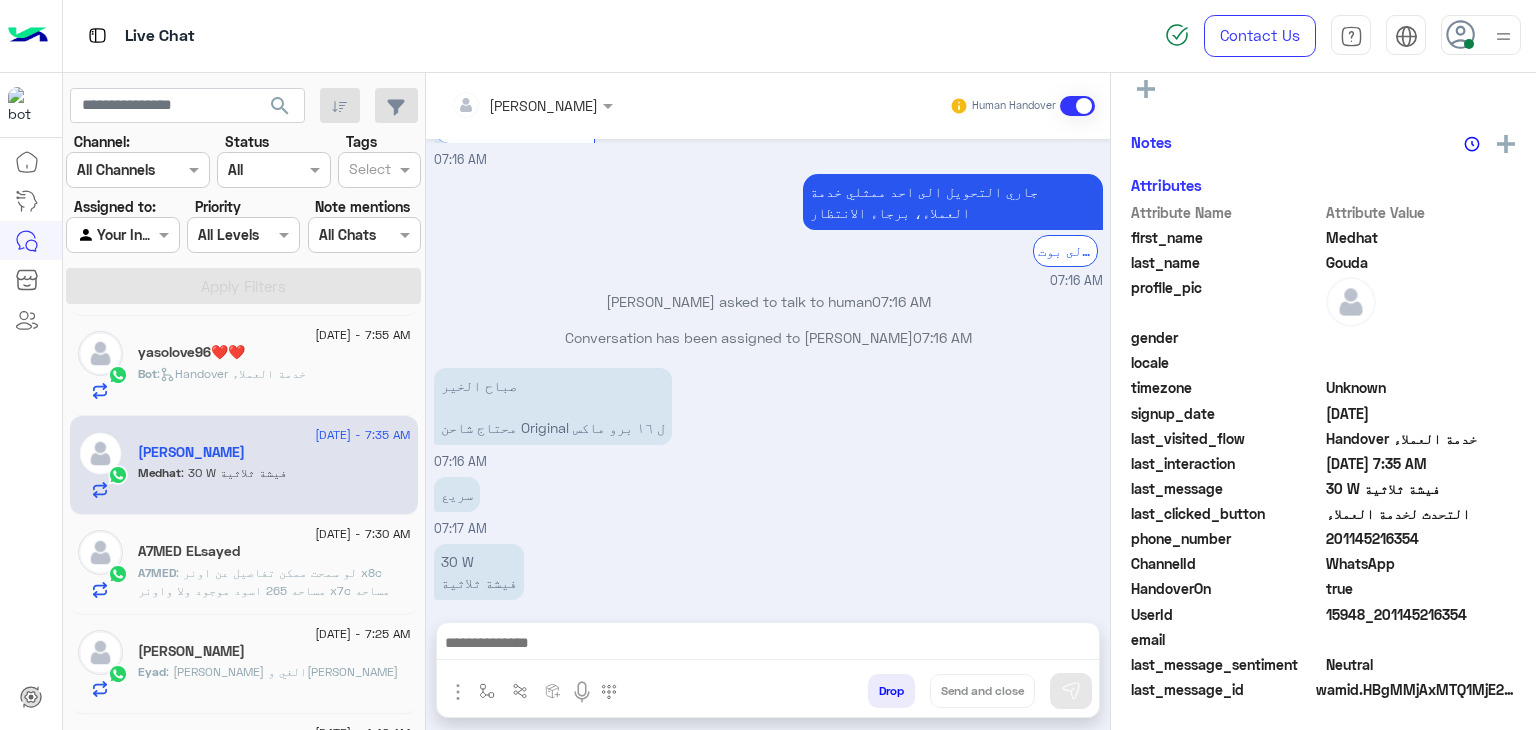 click on "Bot :   Handover خدمة العملاء" 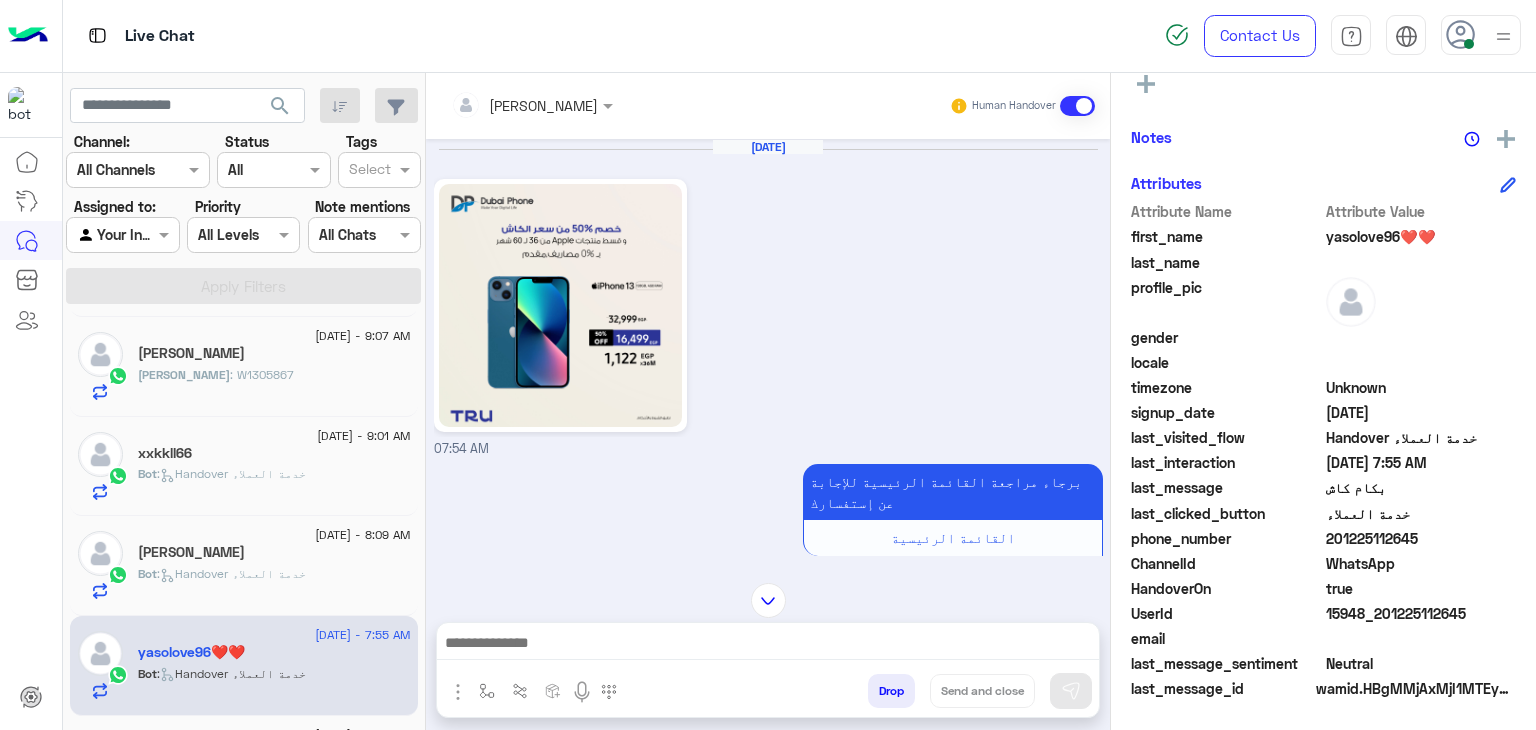 click on "Bot :   Handover خدمة العملاء" 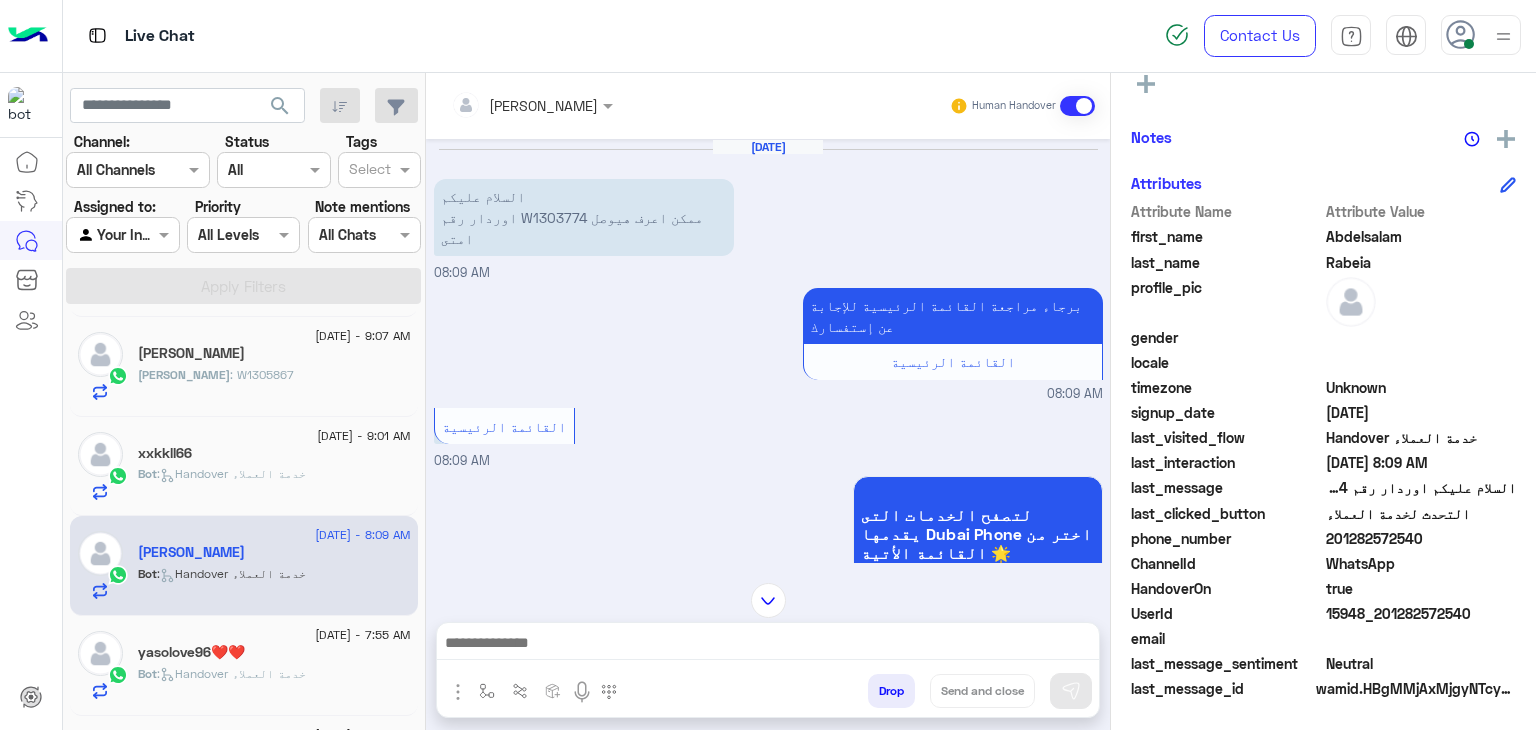 click on "xxkkll66" 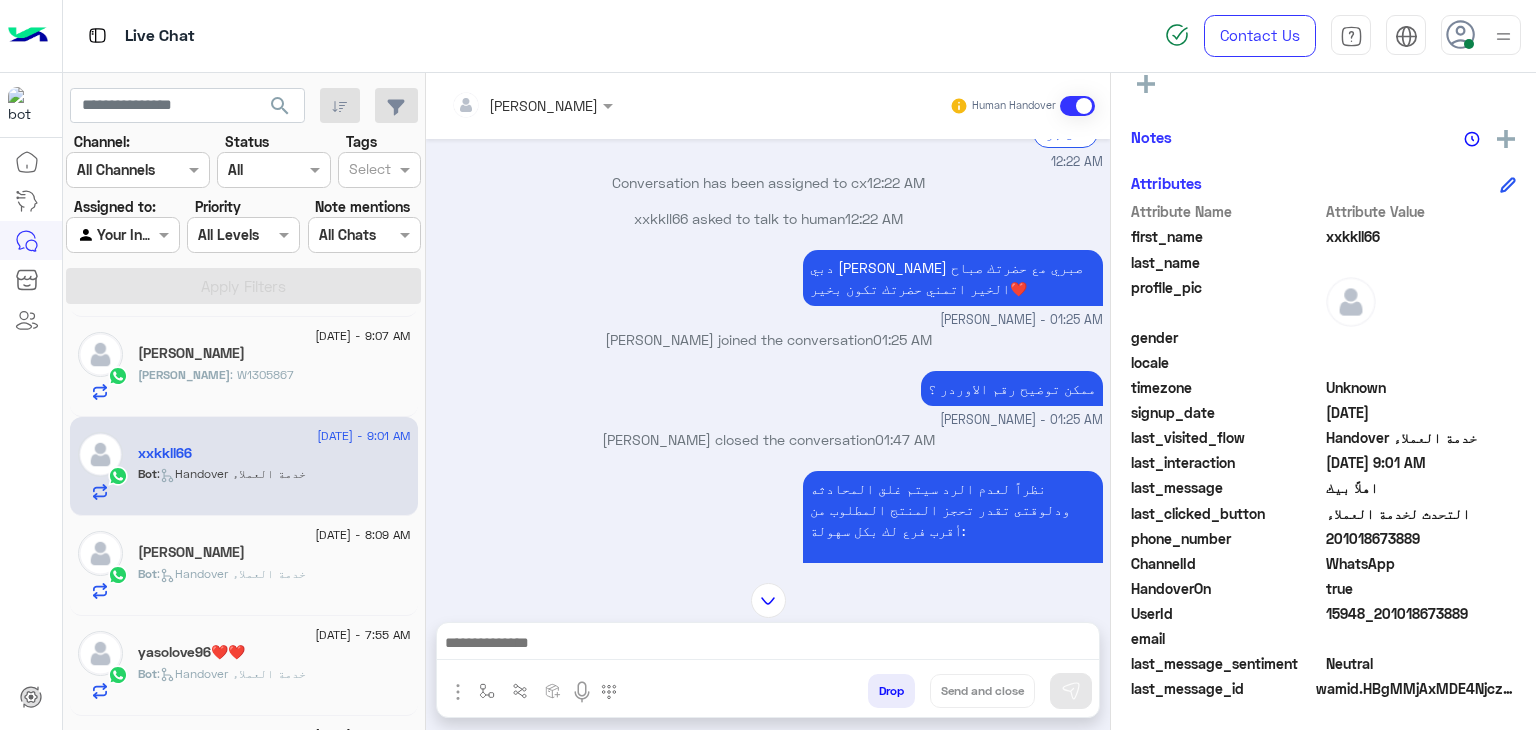 click on "[PERSON_NAME] : W1305867" 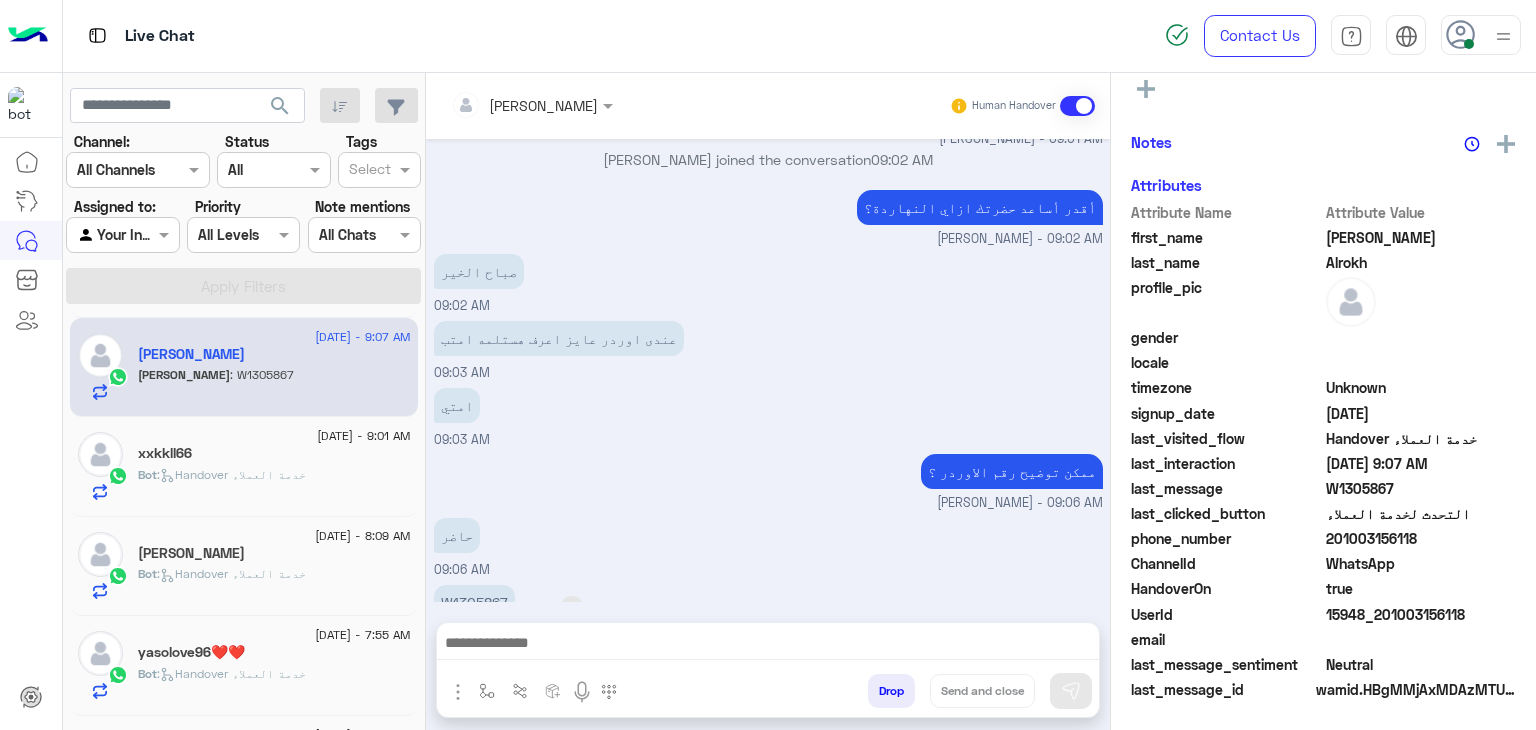 click on "W1305867" at bounding box center [474, 602] 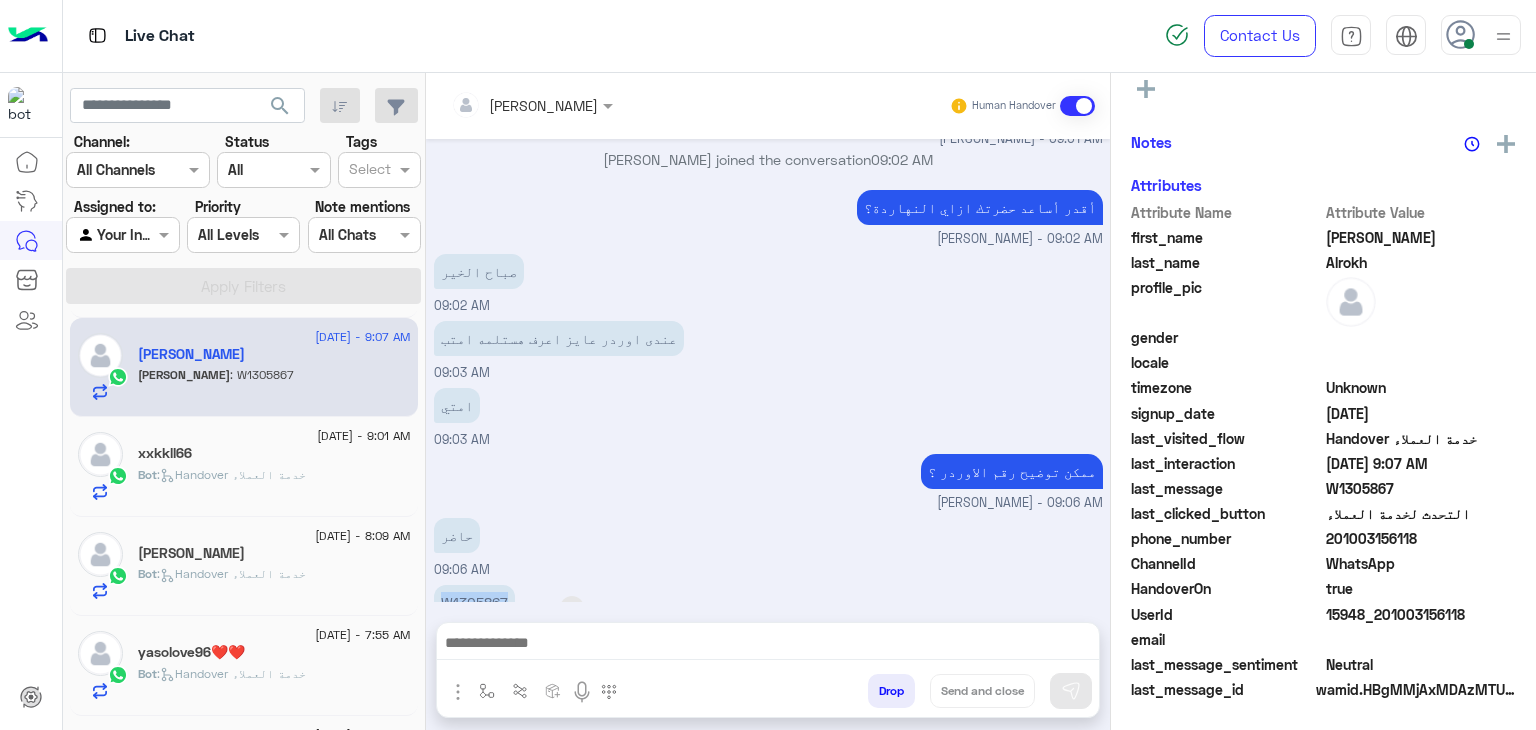 click on "W1305867" at bounding box center (474, 602) 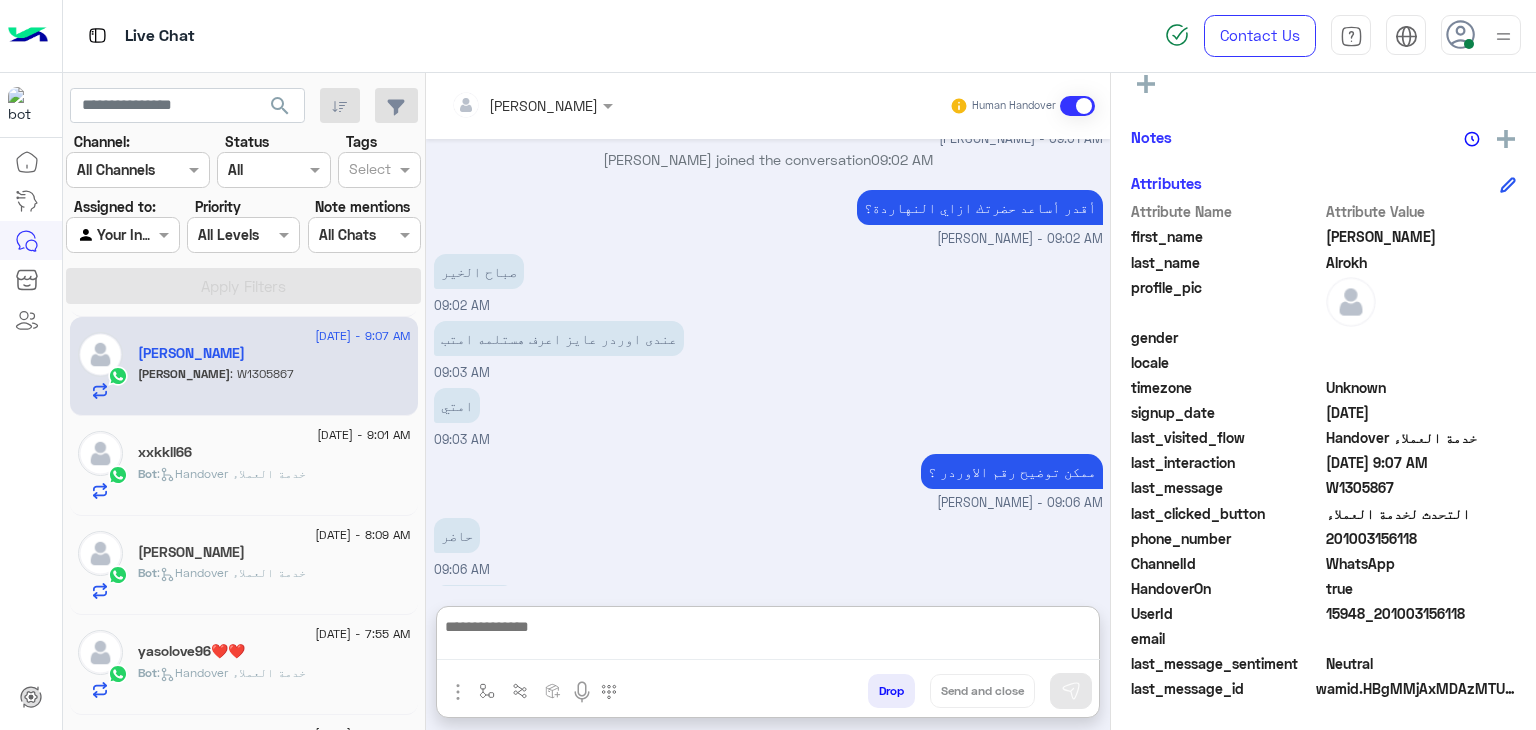 click at bounding box center [768, 637] 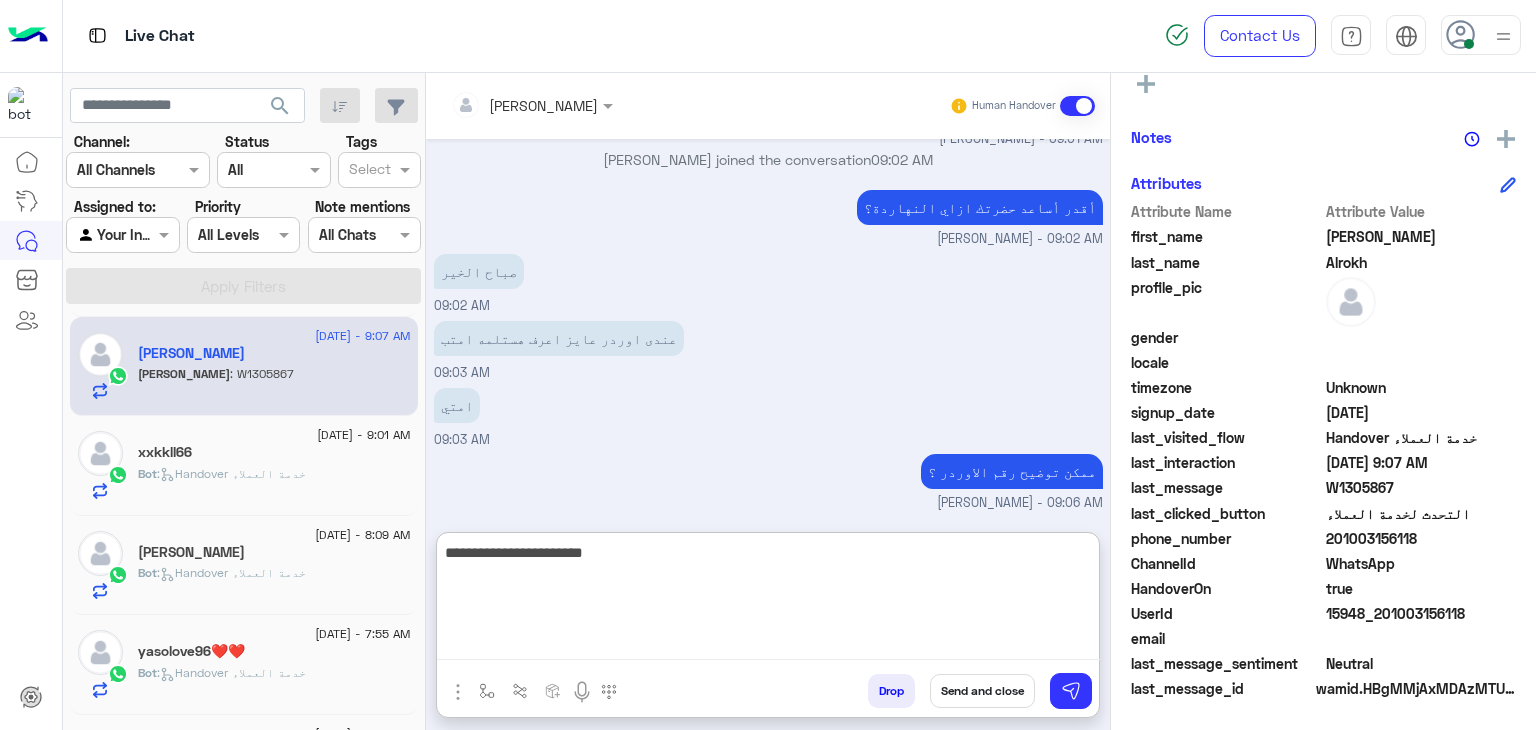 type on "**********" 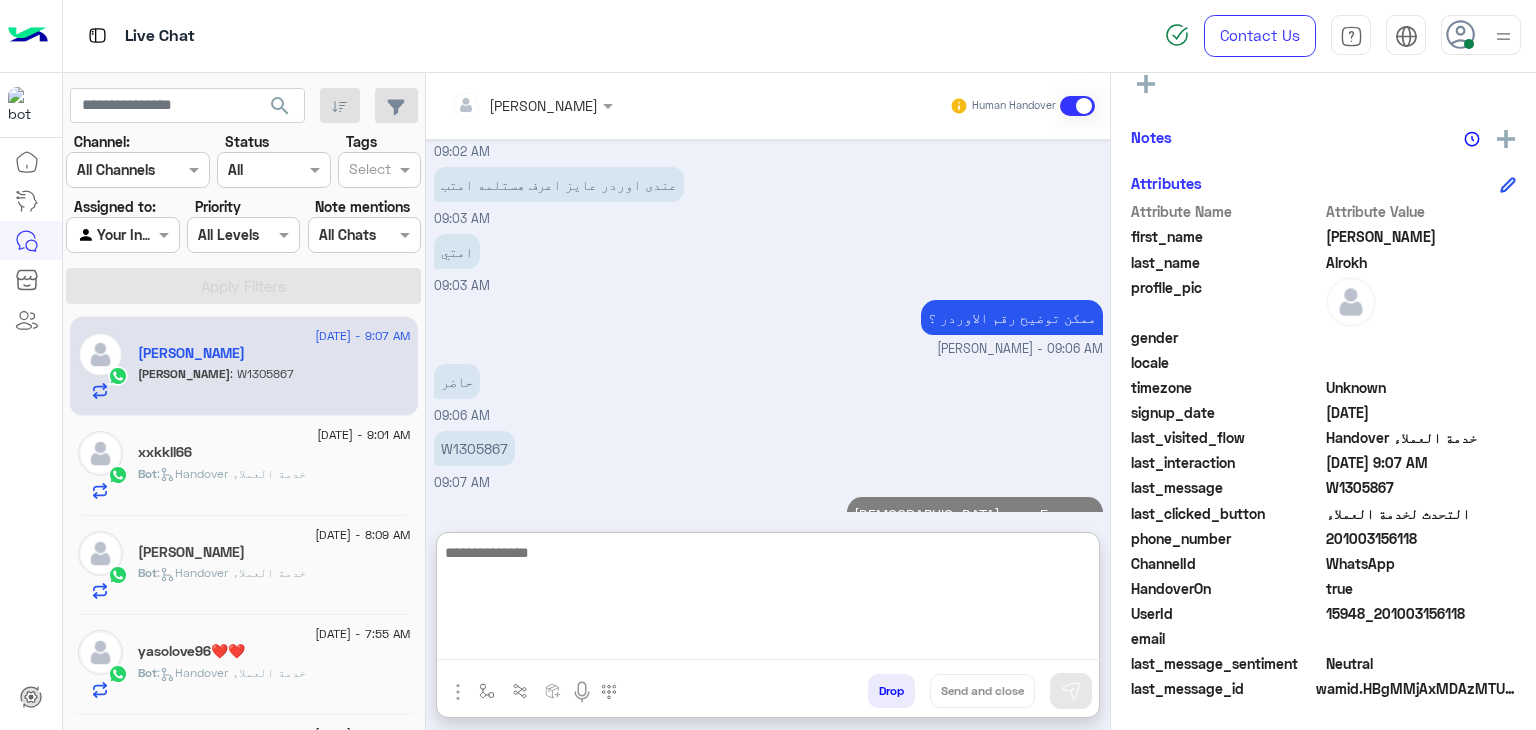 click on "Bot :   Handover خدمة العملاء" 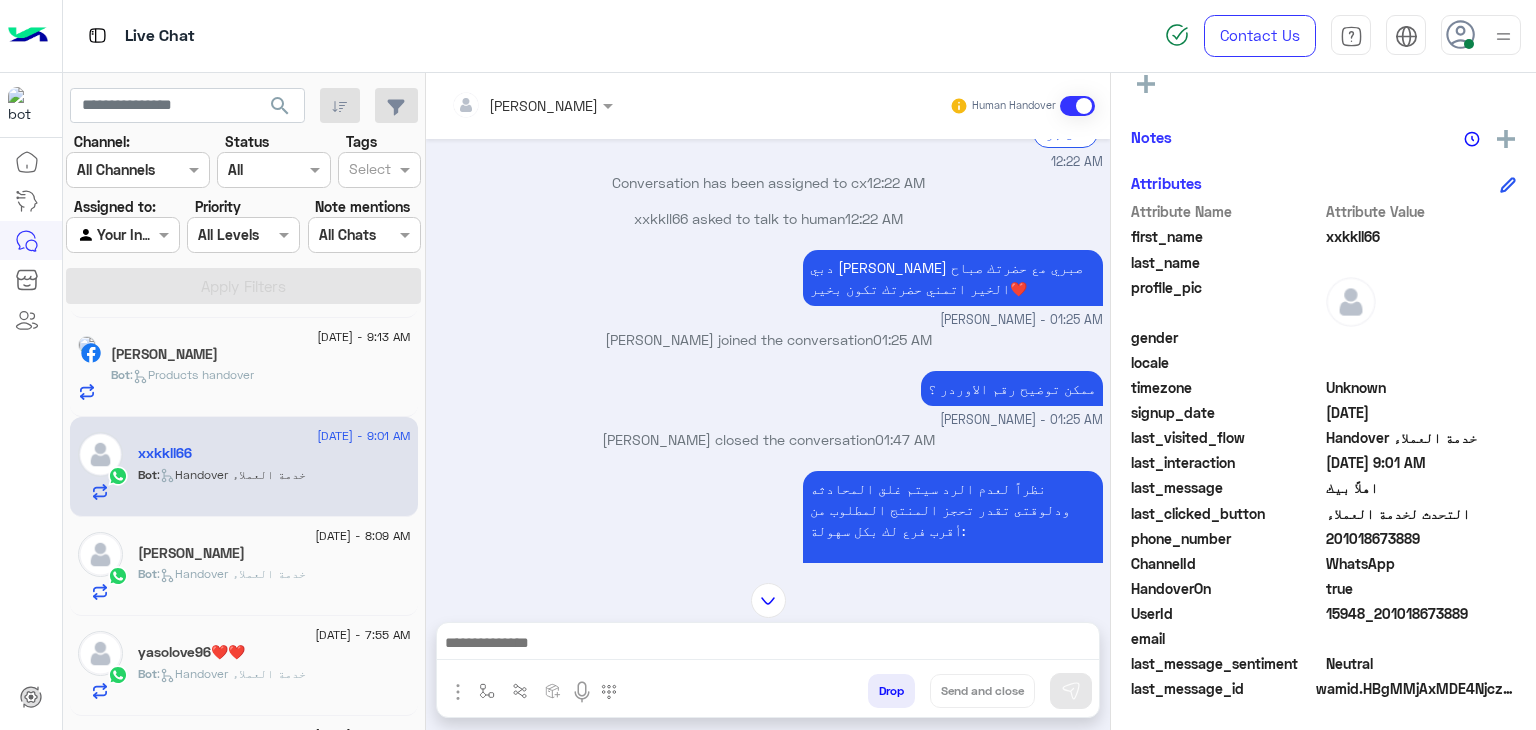 click on ":   Products handover" 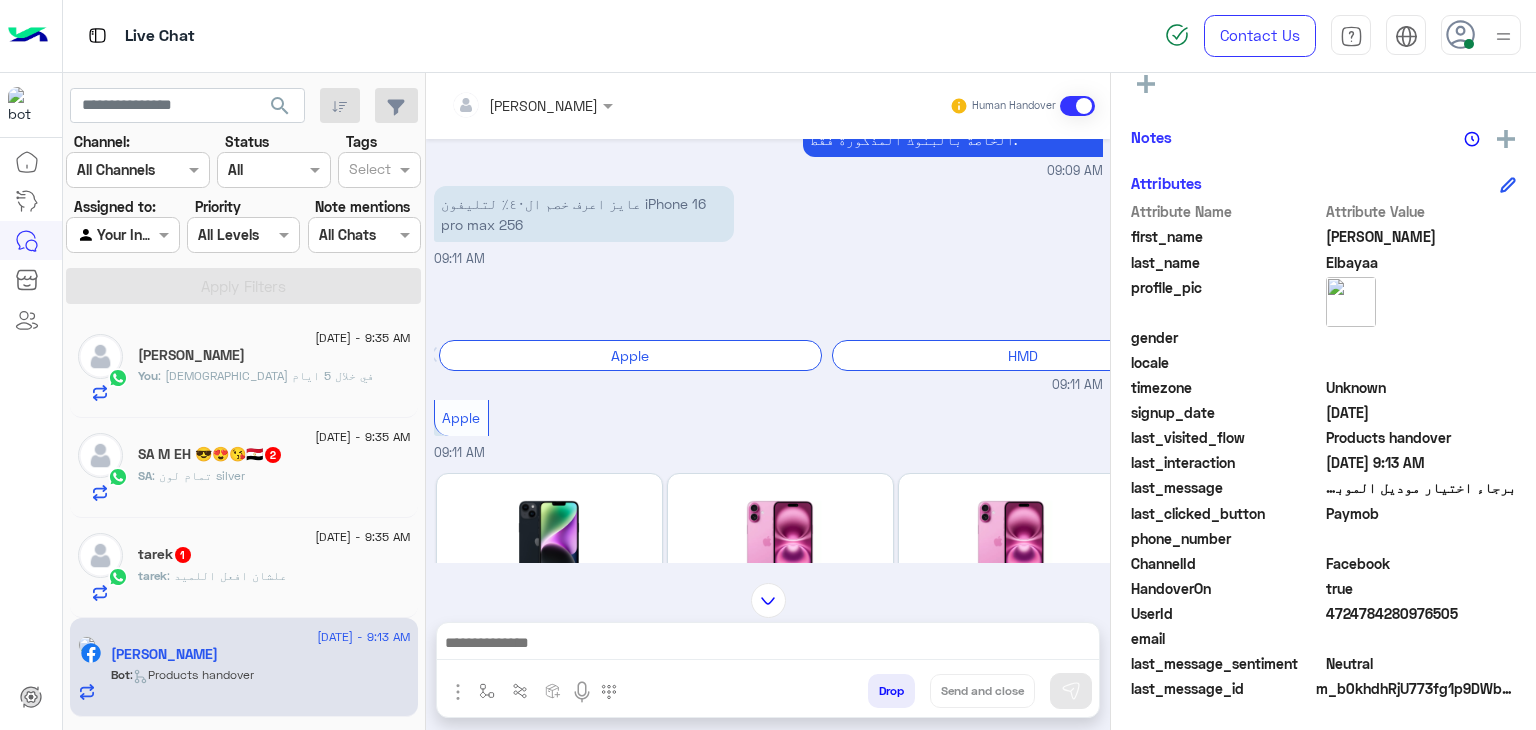 click on "SA M EH 😎😍😘🇪🇬  2" 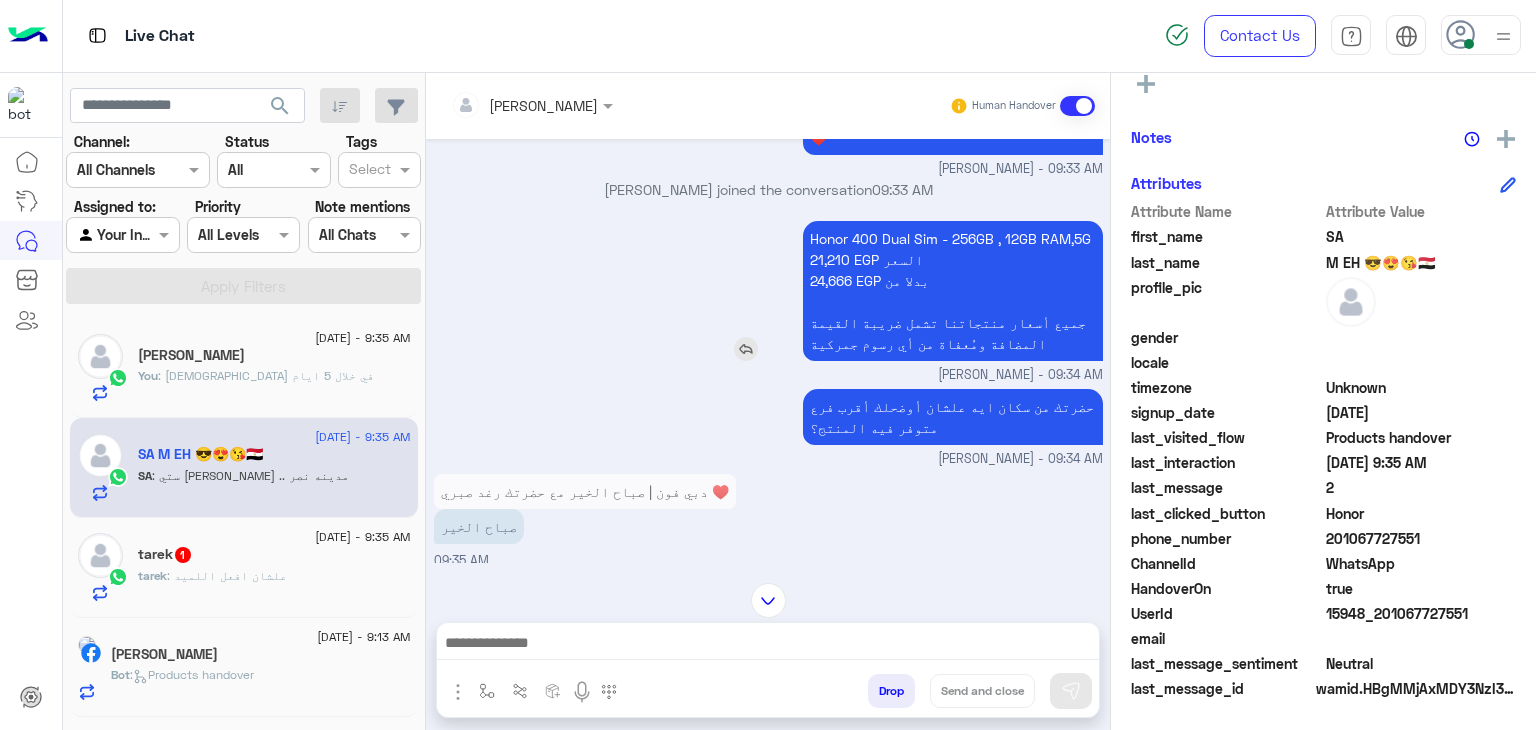click on "Honor 400 Dual Sim - 256GB , 12GB RAM,5G 21,210 EGP   السعر  24,666 EGP بدلا من   جميع أسعار منتجاتنا تشمل ضريبة القيمة المضافة ومُعفاة من أي رسوم جمركية" at bounding box center (953, 291) 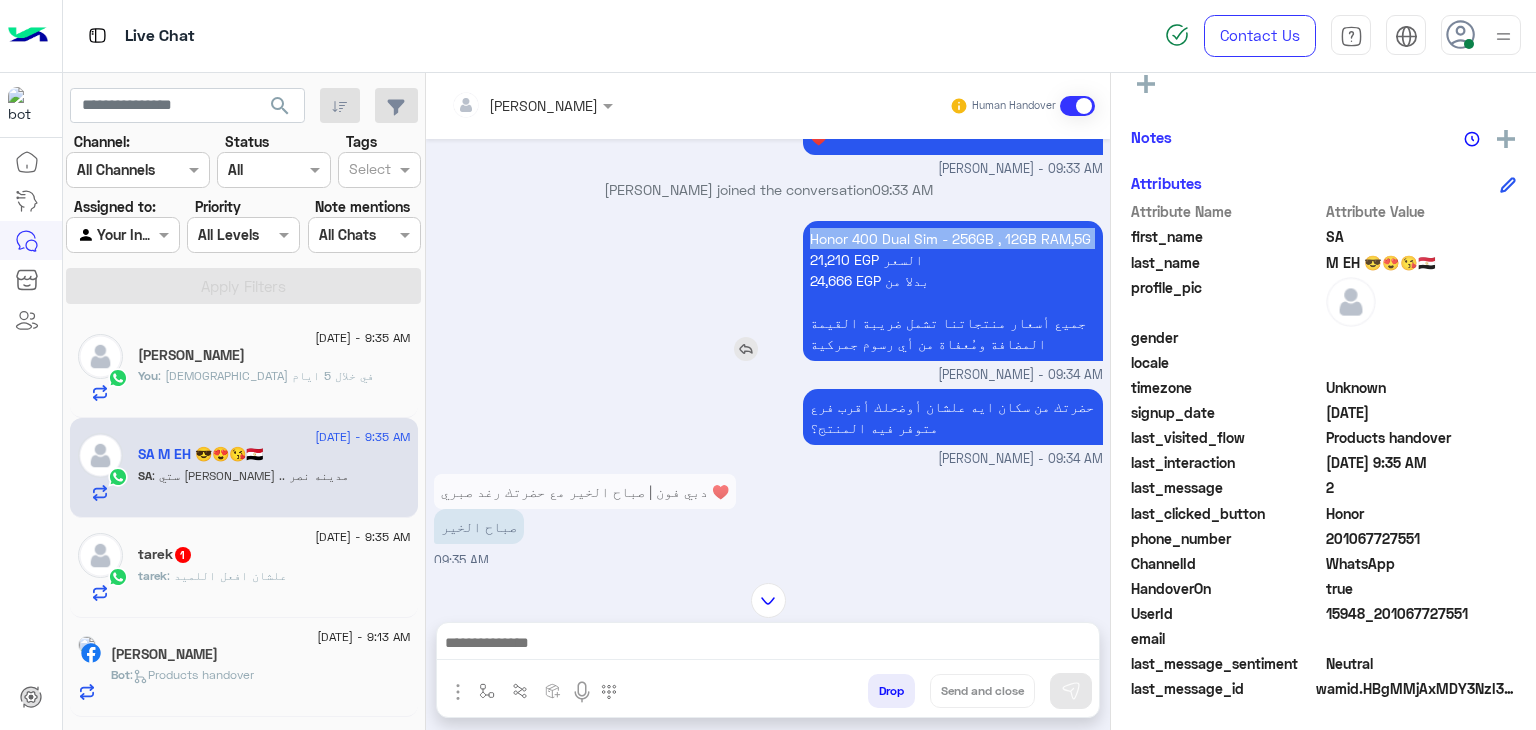 click on "Honor 400 Dual Sim - 256GB , 12GB RAM,5G 21,210 EGP   السعر  24,666 EGP بدلا من   جميع أسعار منتجاتنا تشمل ضريبة القيمة المضافة ومُعفاة من أي رسوم جمركية" at bounding box center [953, 291] 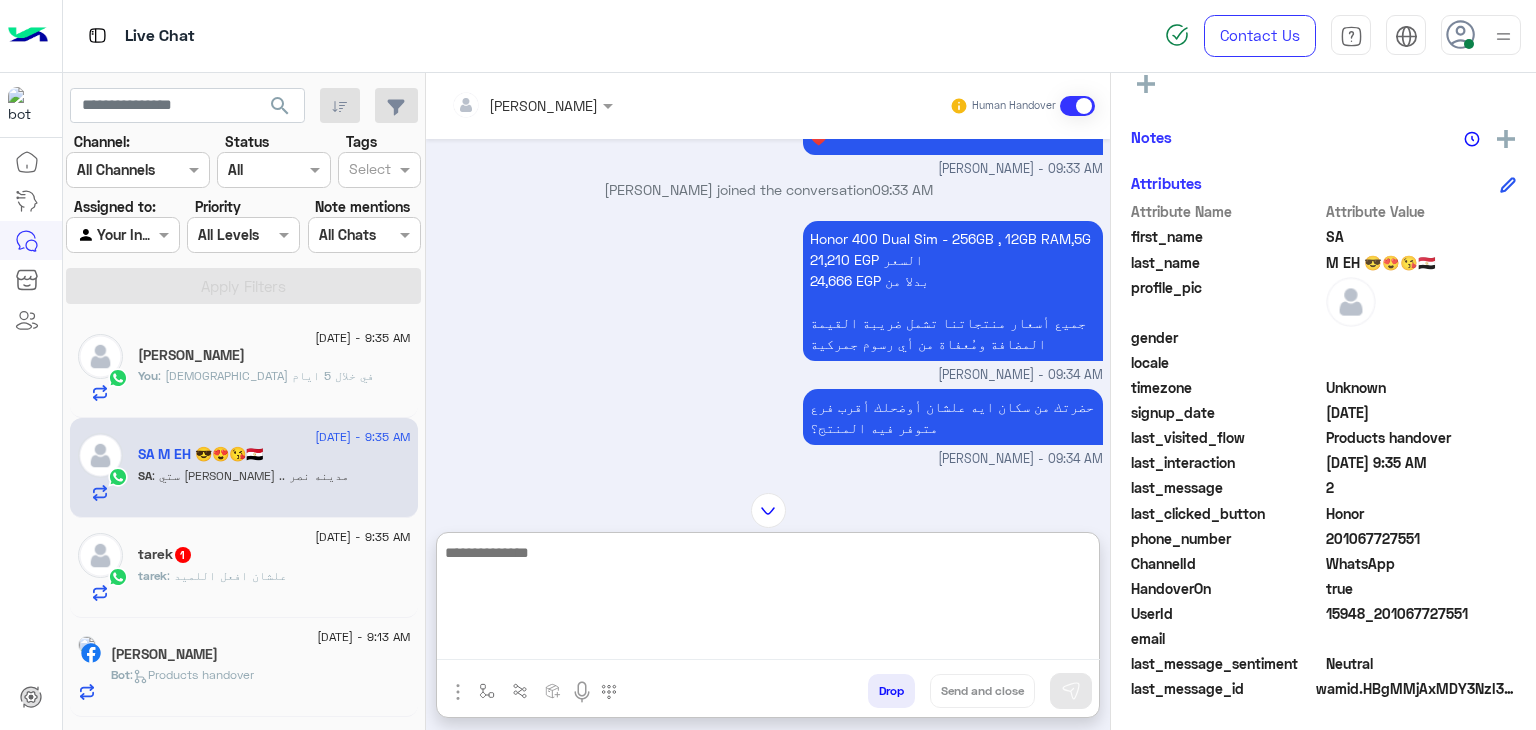 paste on "**********" 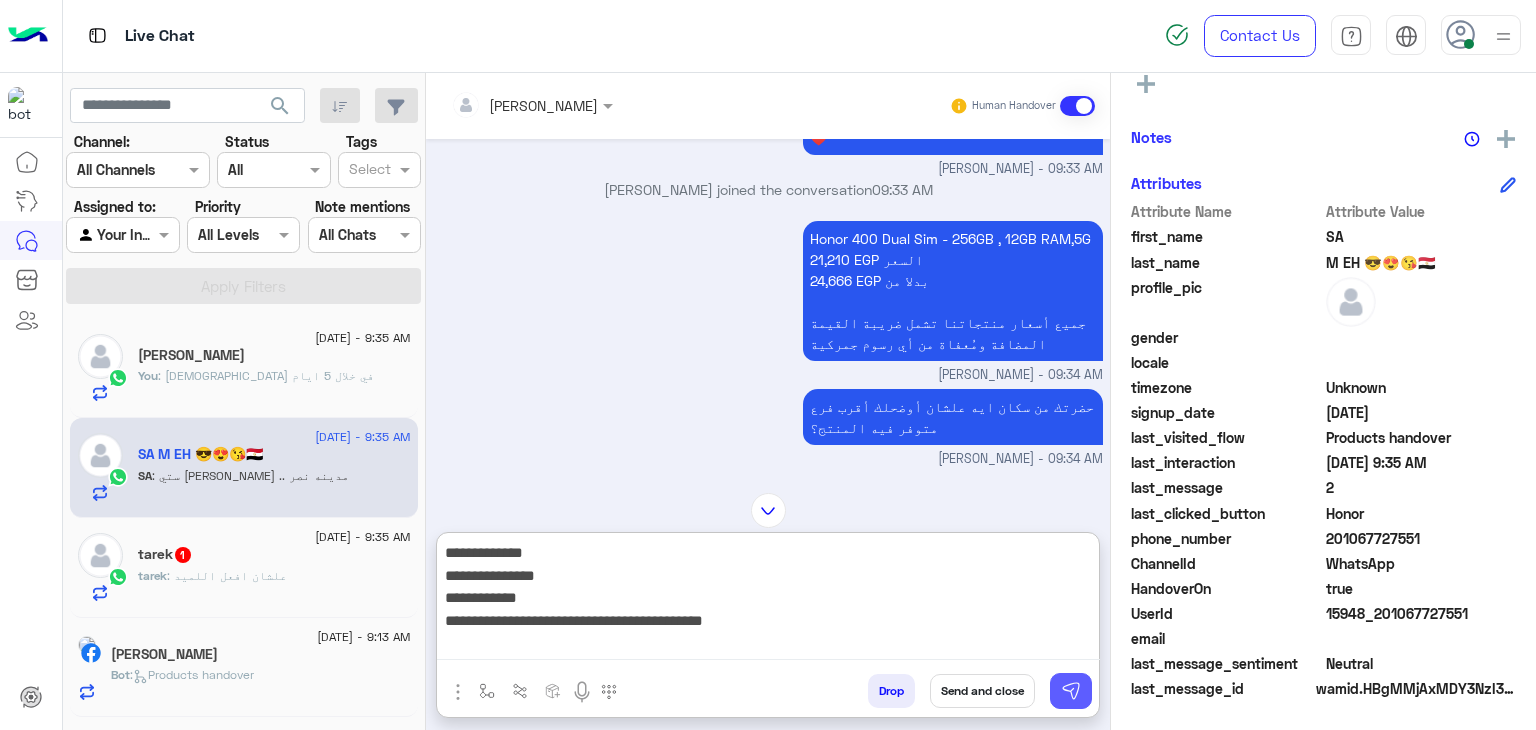 type on "**********" 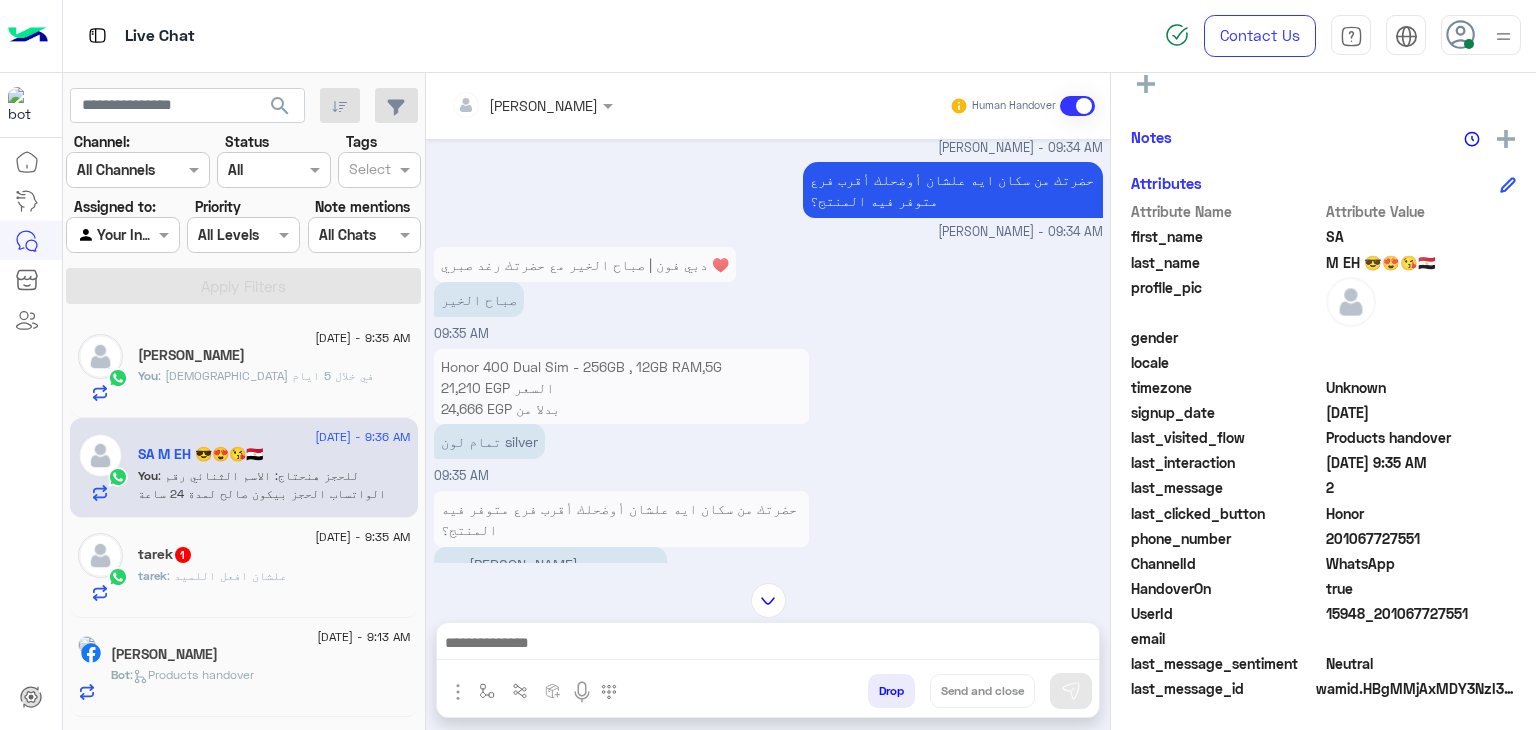 click on "tarek   1" 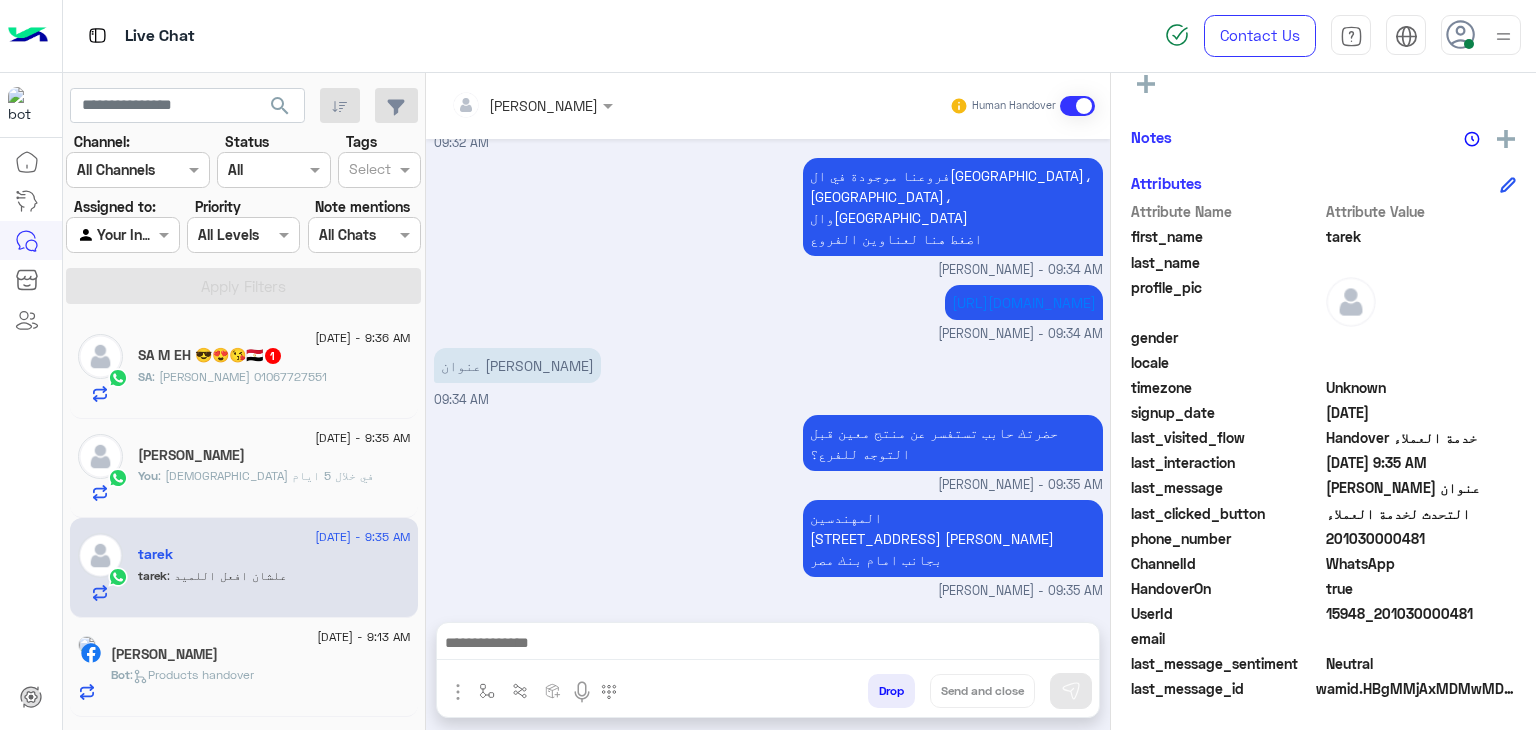 click on "SA M EH 😎😍😘🇪🇬  1" 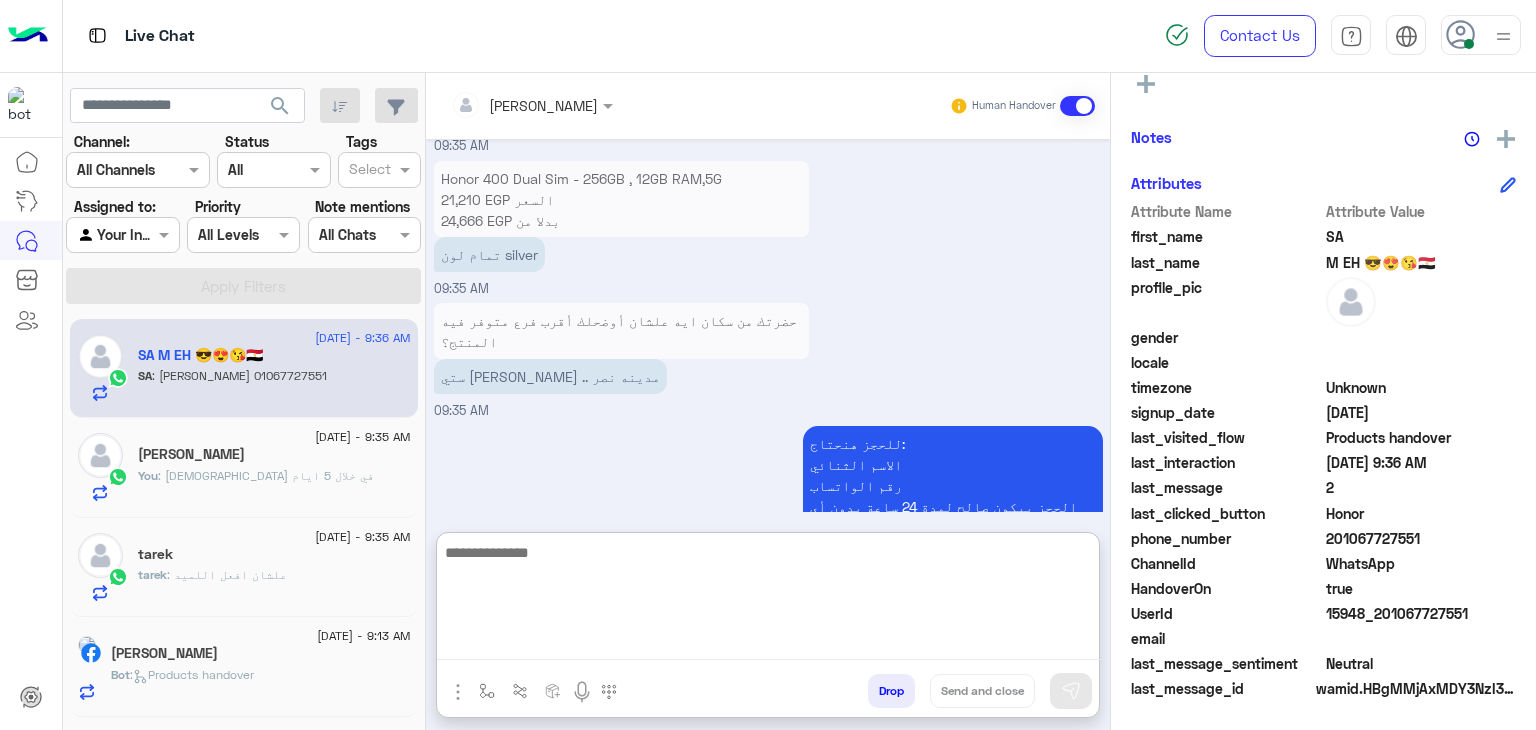paste on "**********" 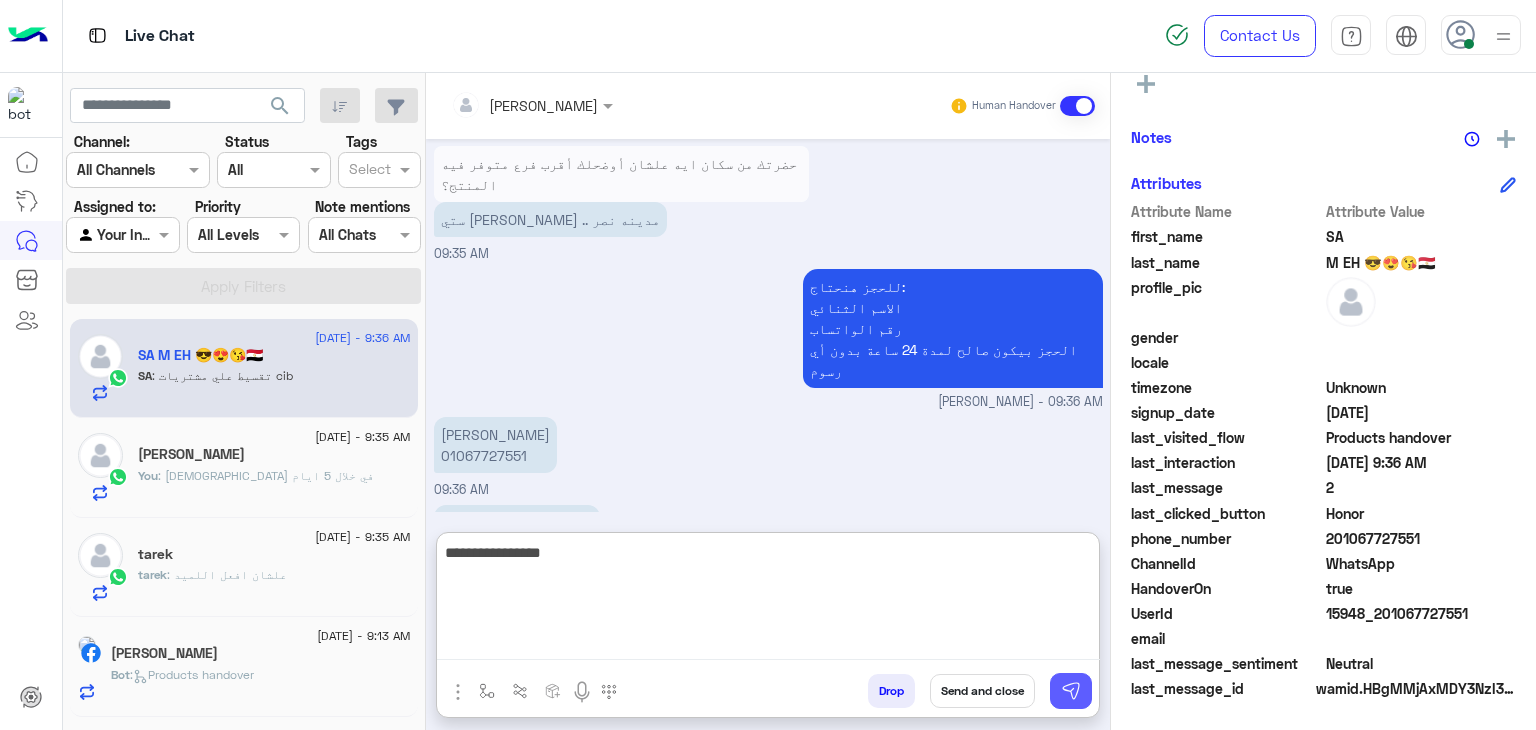 type on "**********" 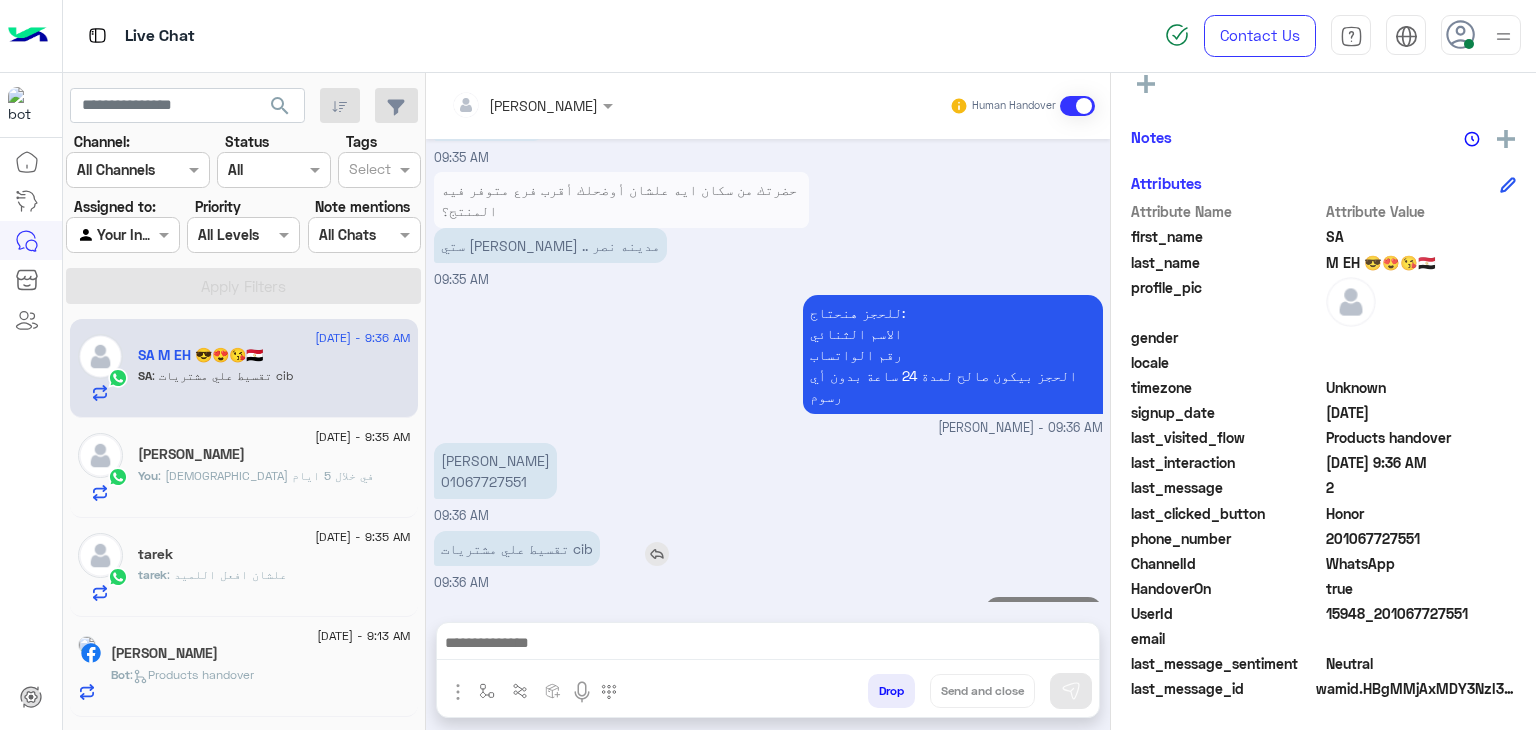 click at bounding box center [657, 554] 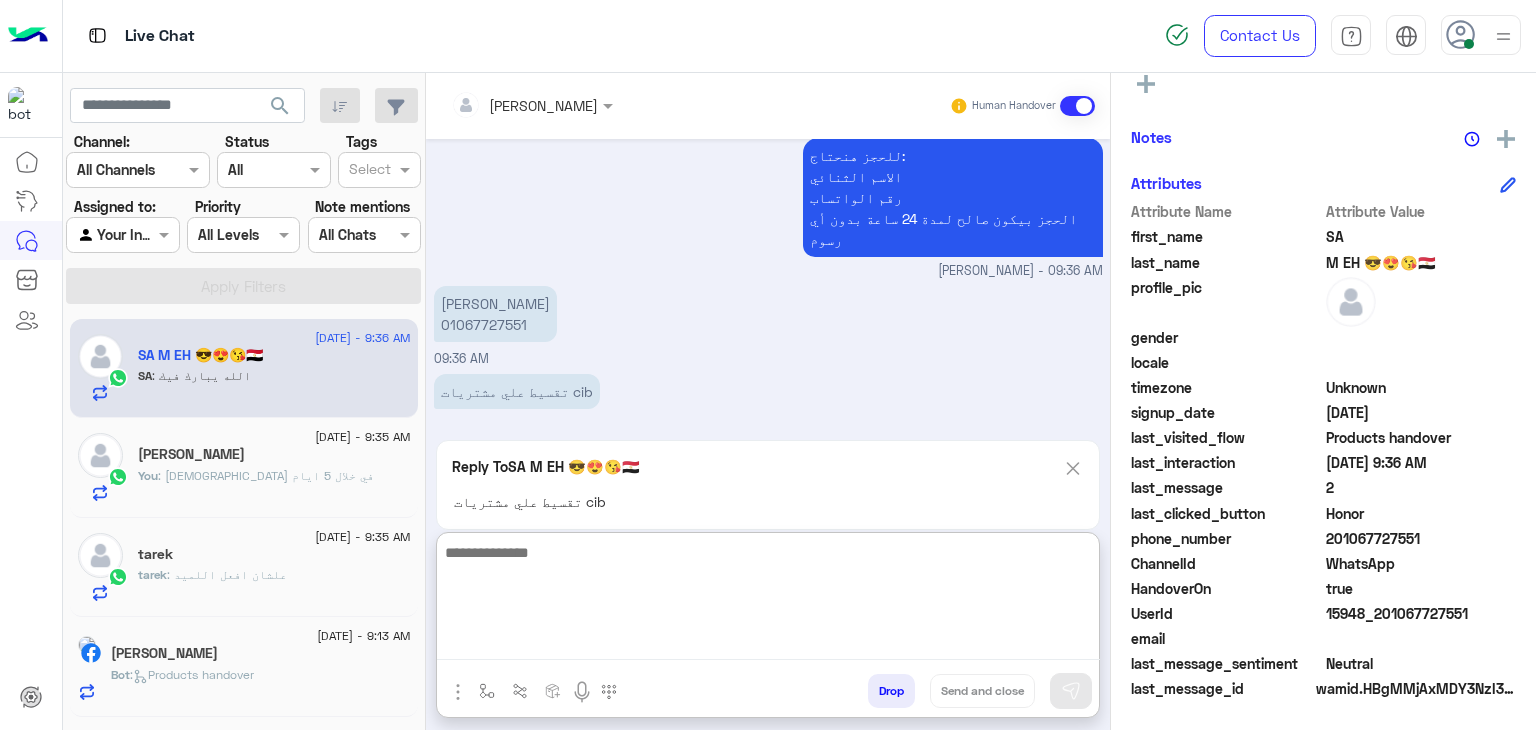 paste on "**********" 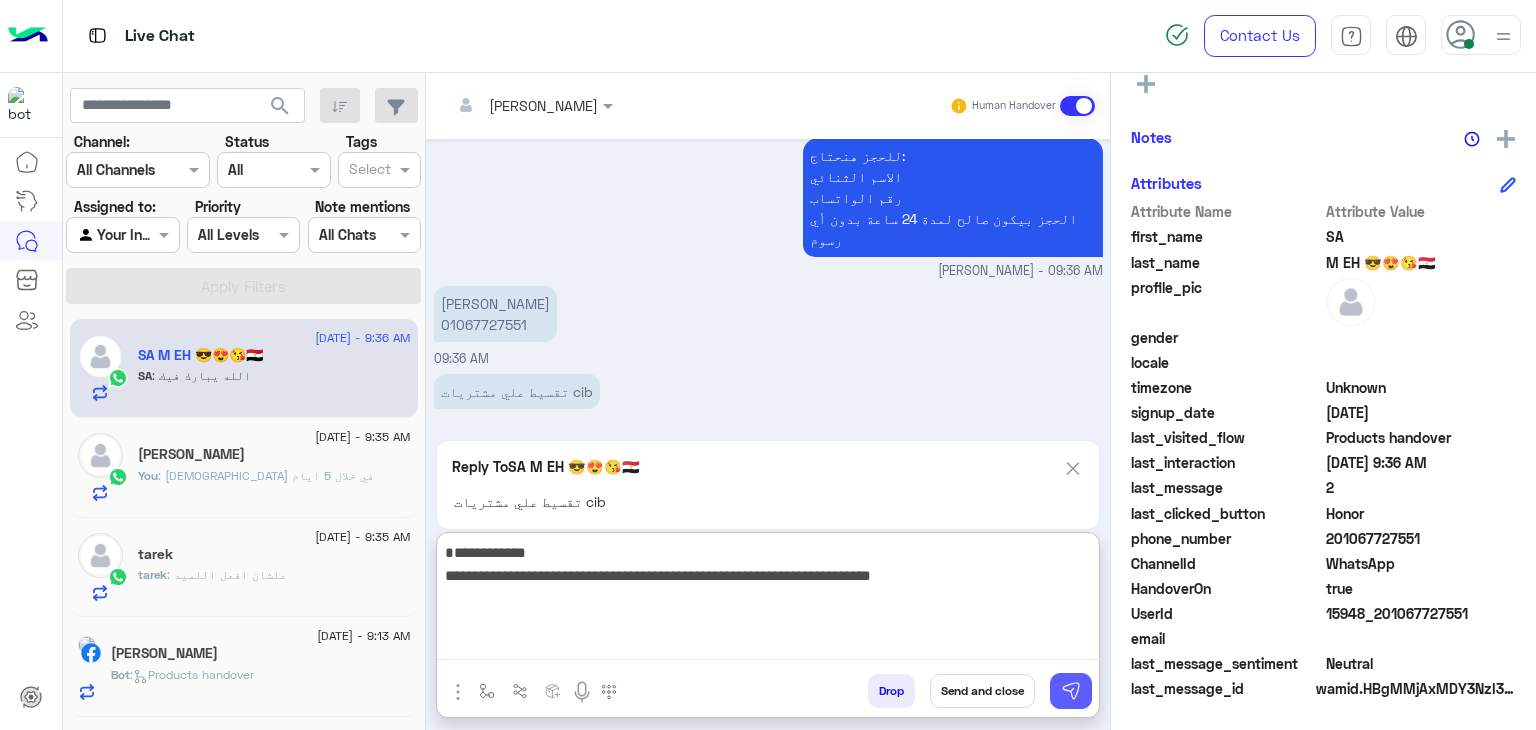 type on "**********" 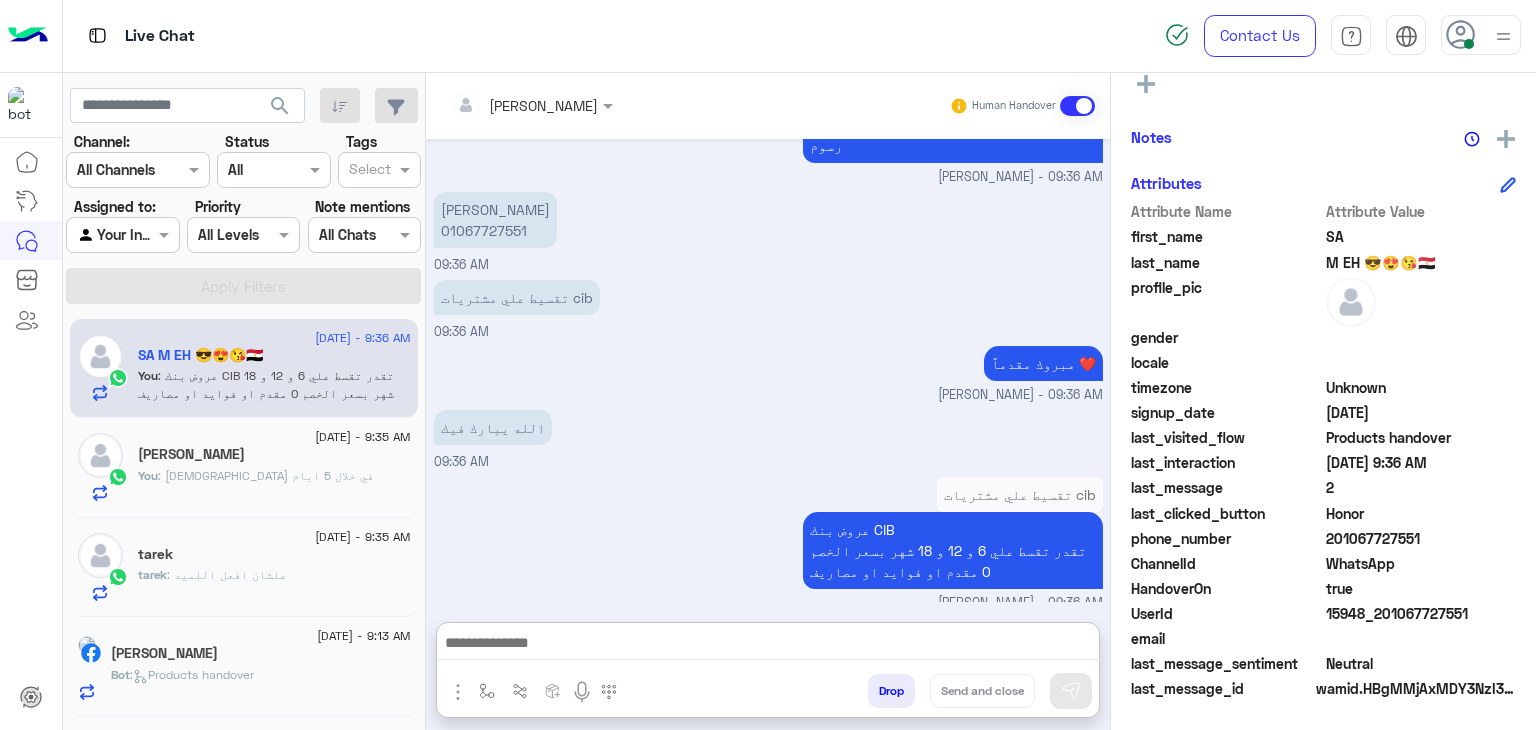 scroll, scrollTop: 2219, scrollLeft: 0, axis: vertical 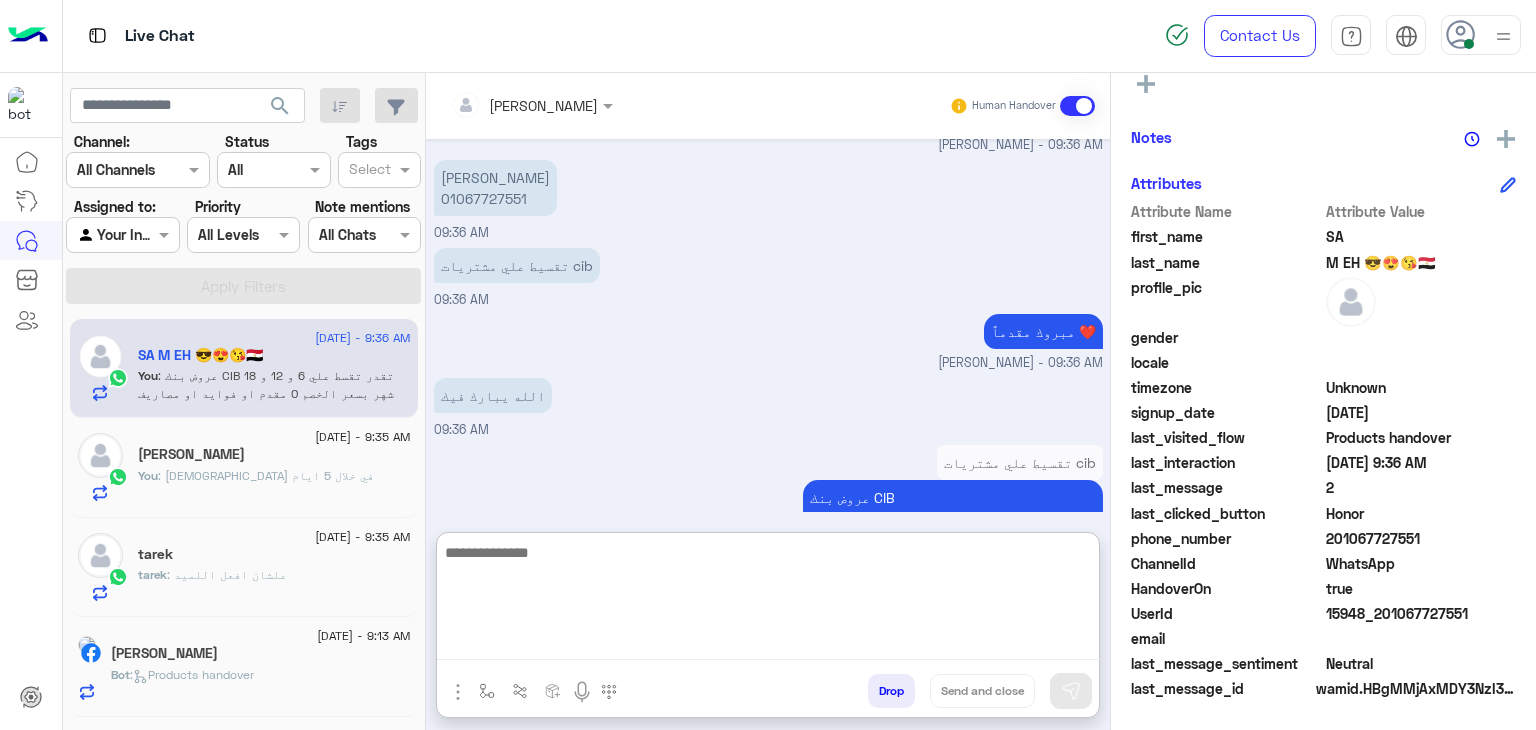 paste on "**********" 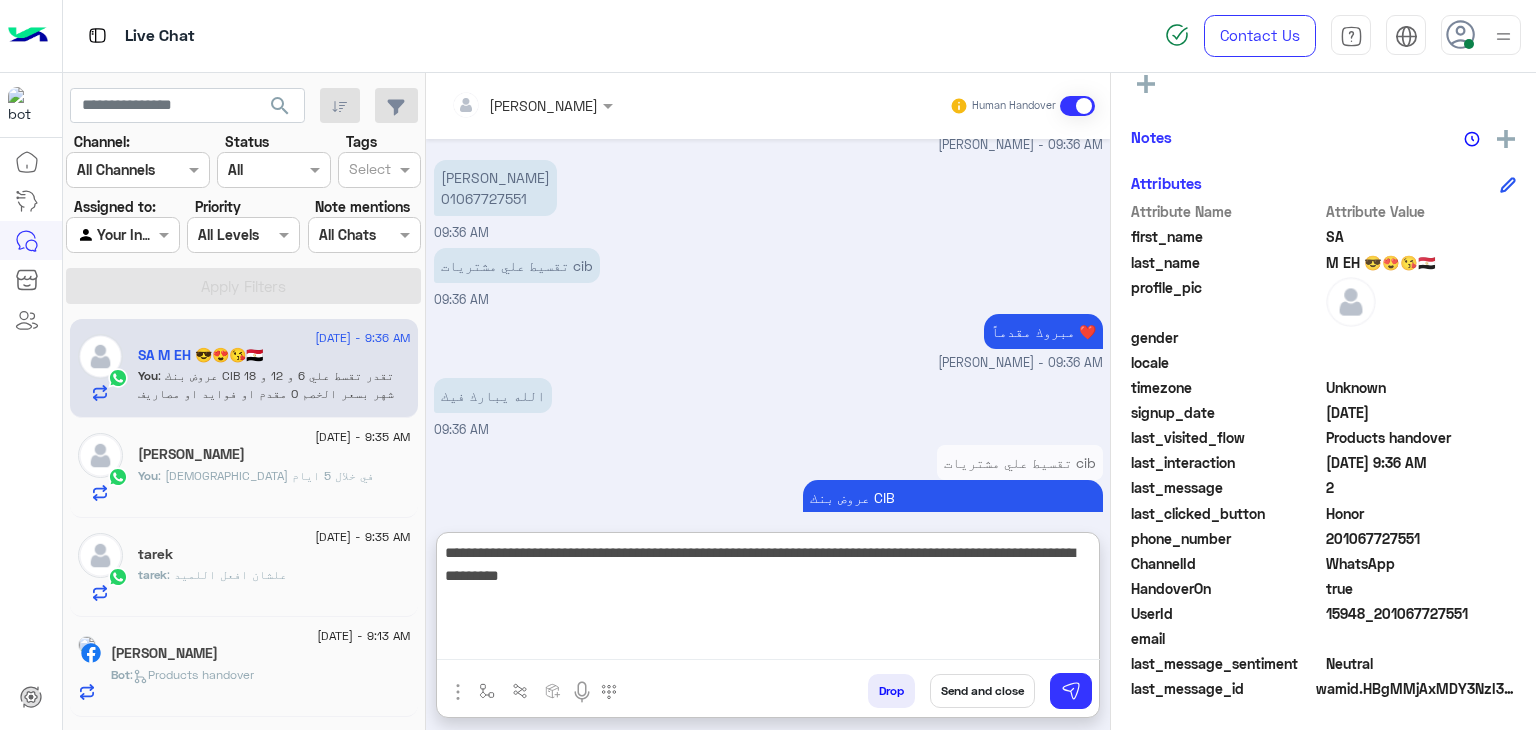 click on "**********" at bounding box center (768, 600) 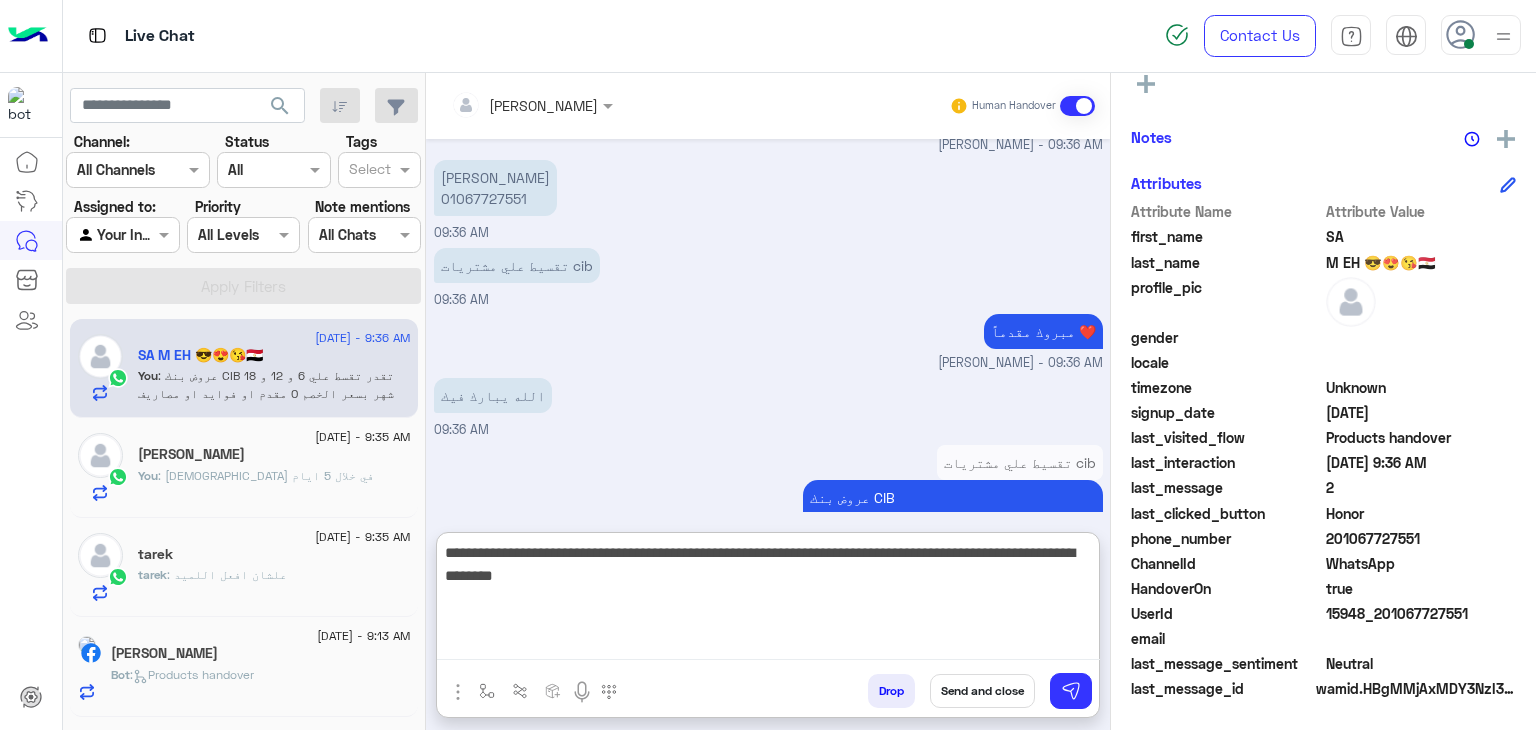 type on "**********" 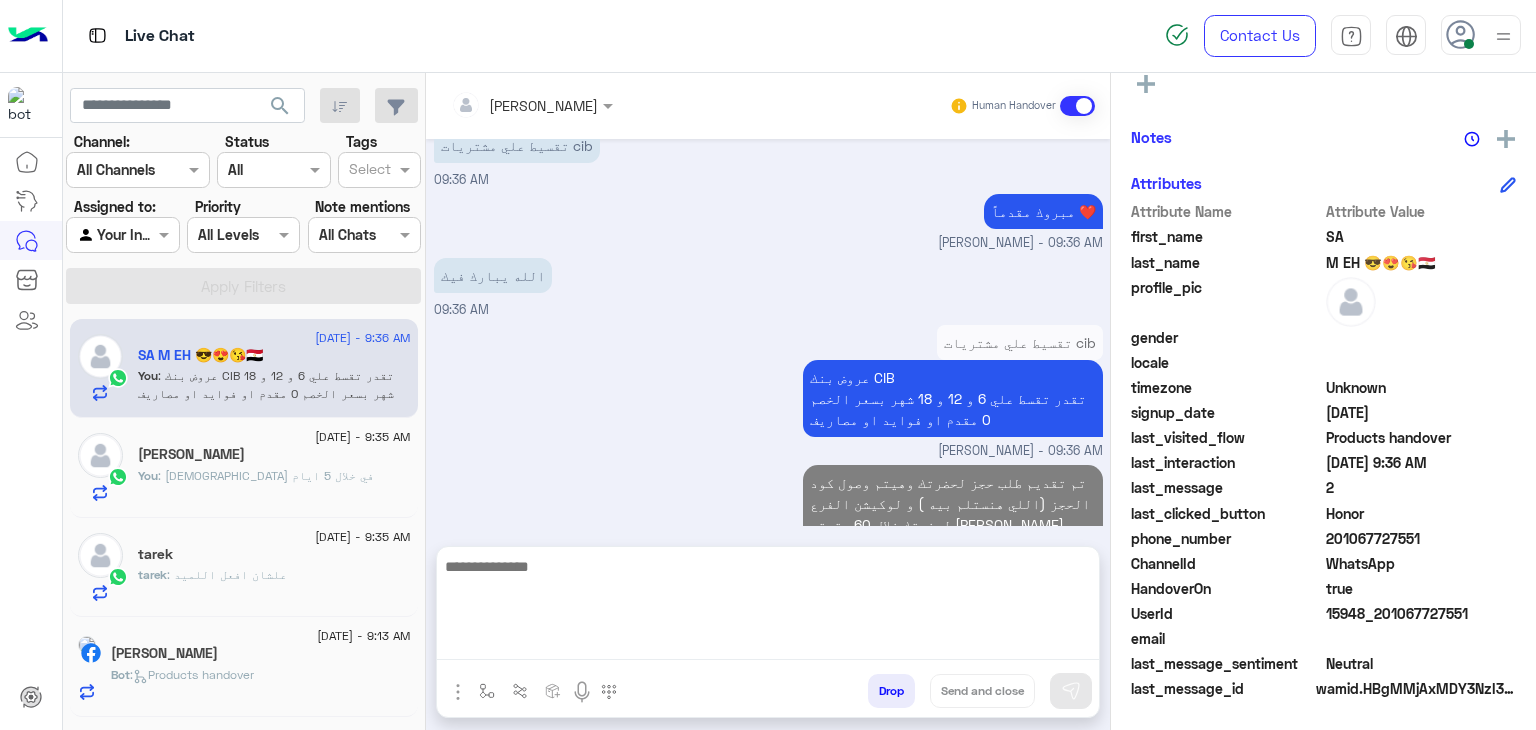 scroll, scrollTop: 2248, scrollLeft: 0, axis: vertical 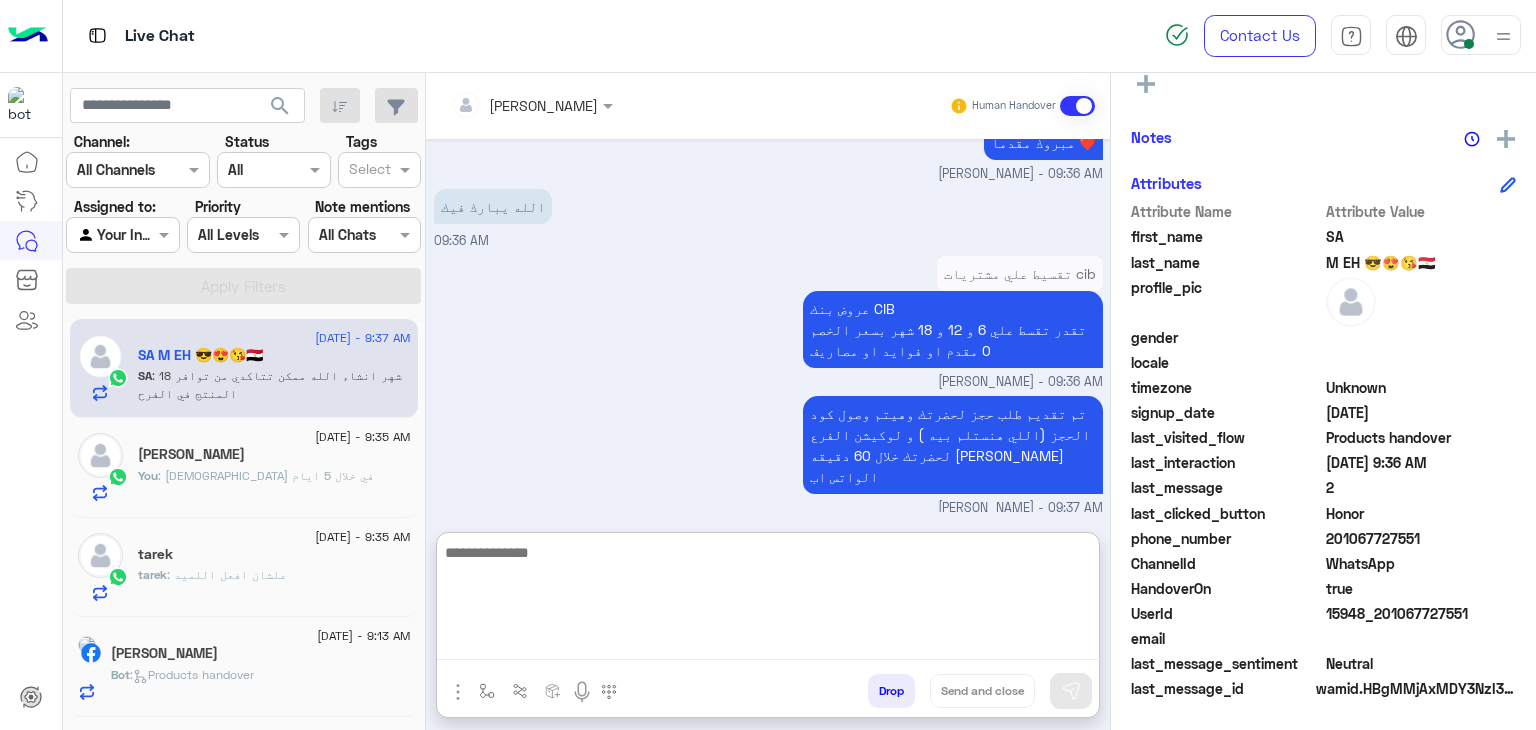 paste on "**********" 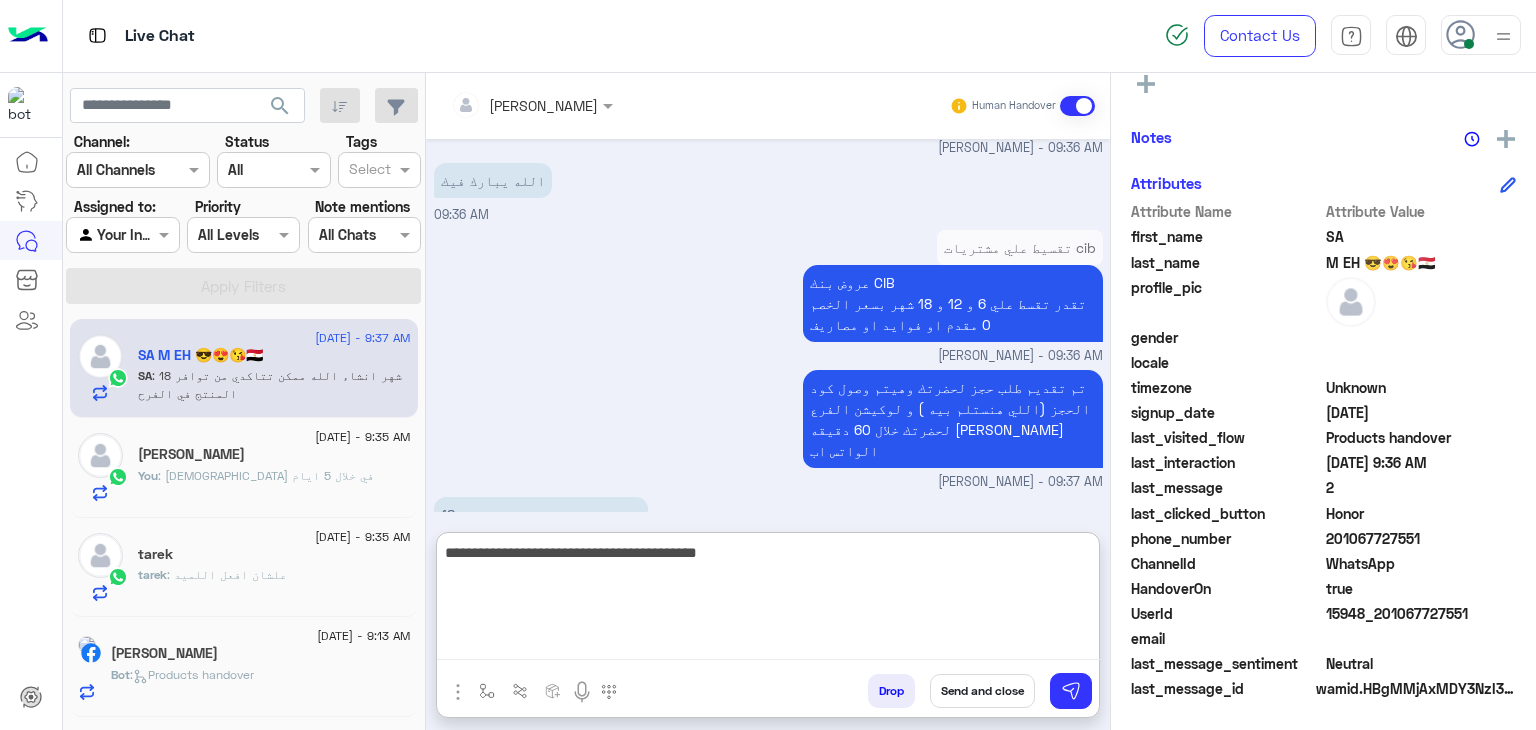 scroll, scrollTop: 2448, scrollLeft: 0, axis: vertical 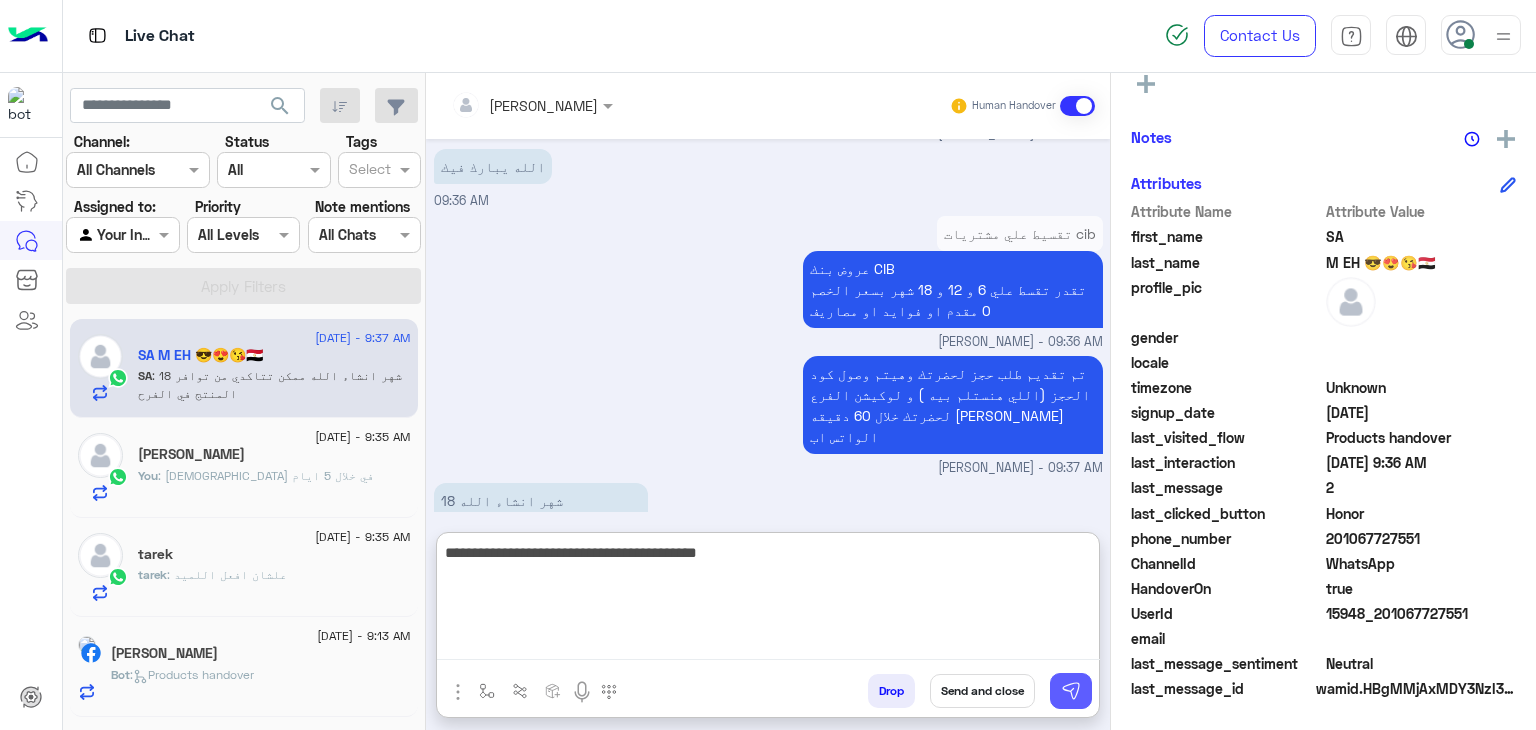 type on "**********" 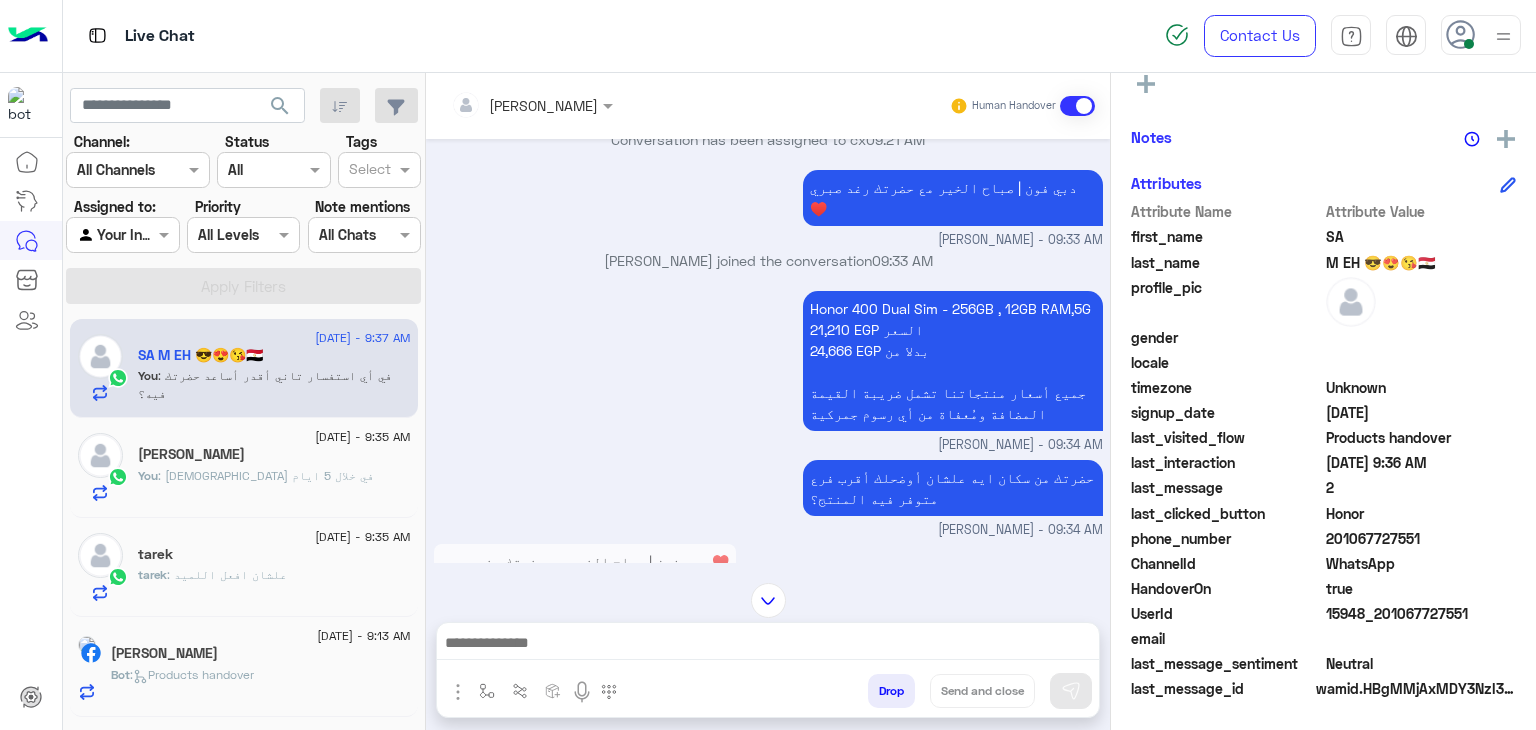 scroll, scrollTop: 1315, scrollLeft: 0, axis: vertical 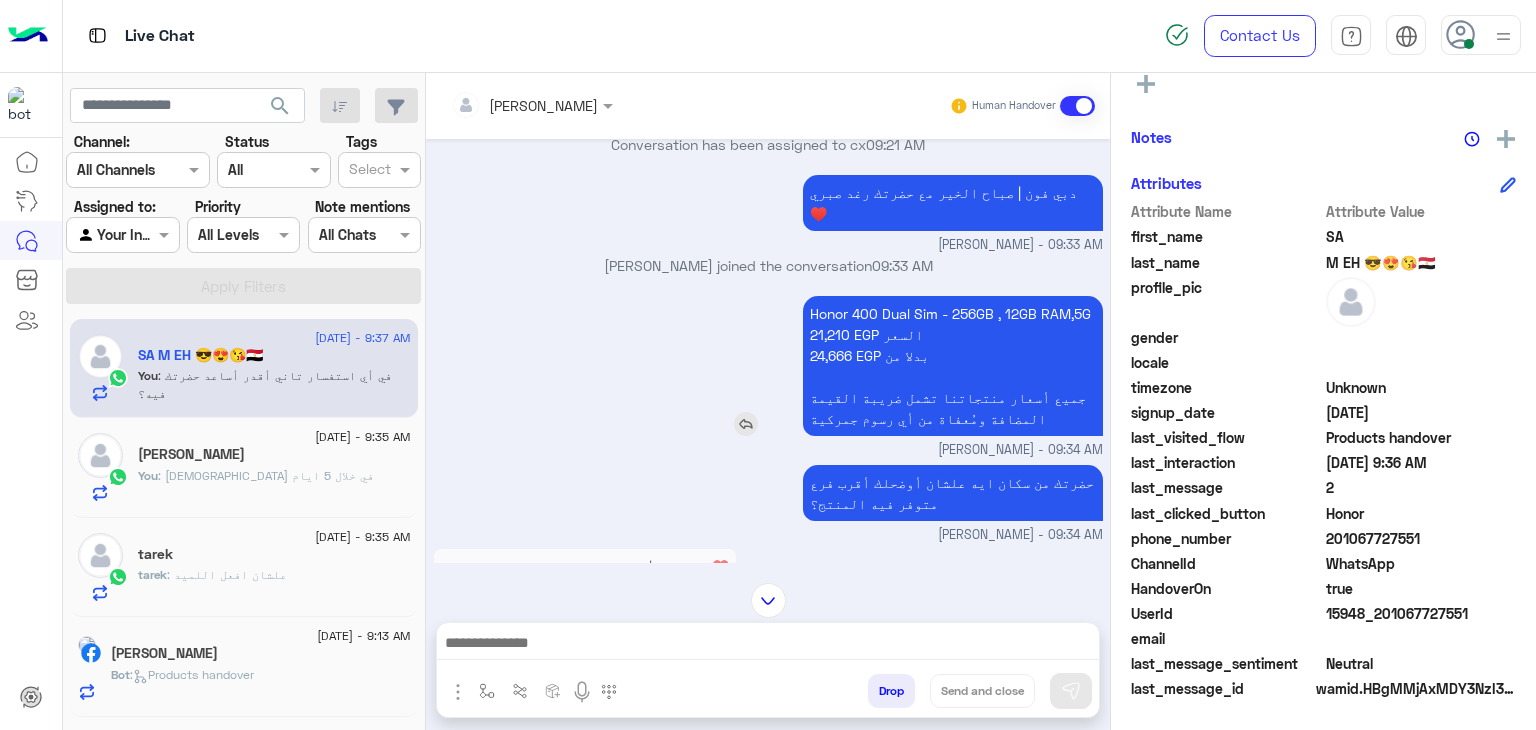 click on "Honor 400 Dual Sim - 256GB , 12GB RAM,5G 21,210 EGP   السعر  24,666 EGP بدلا من   جميع أسعار منتجاتنا تشمل ضريبة القيمة المضافة ومُعفاة من أي رسوم جمركية" at bounding box center (953, 366) 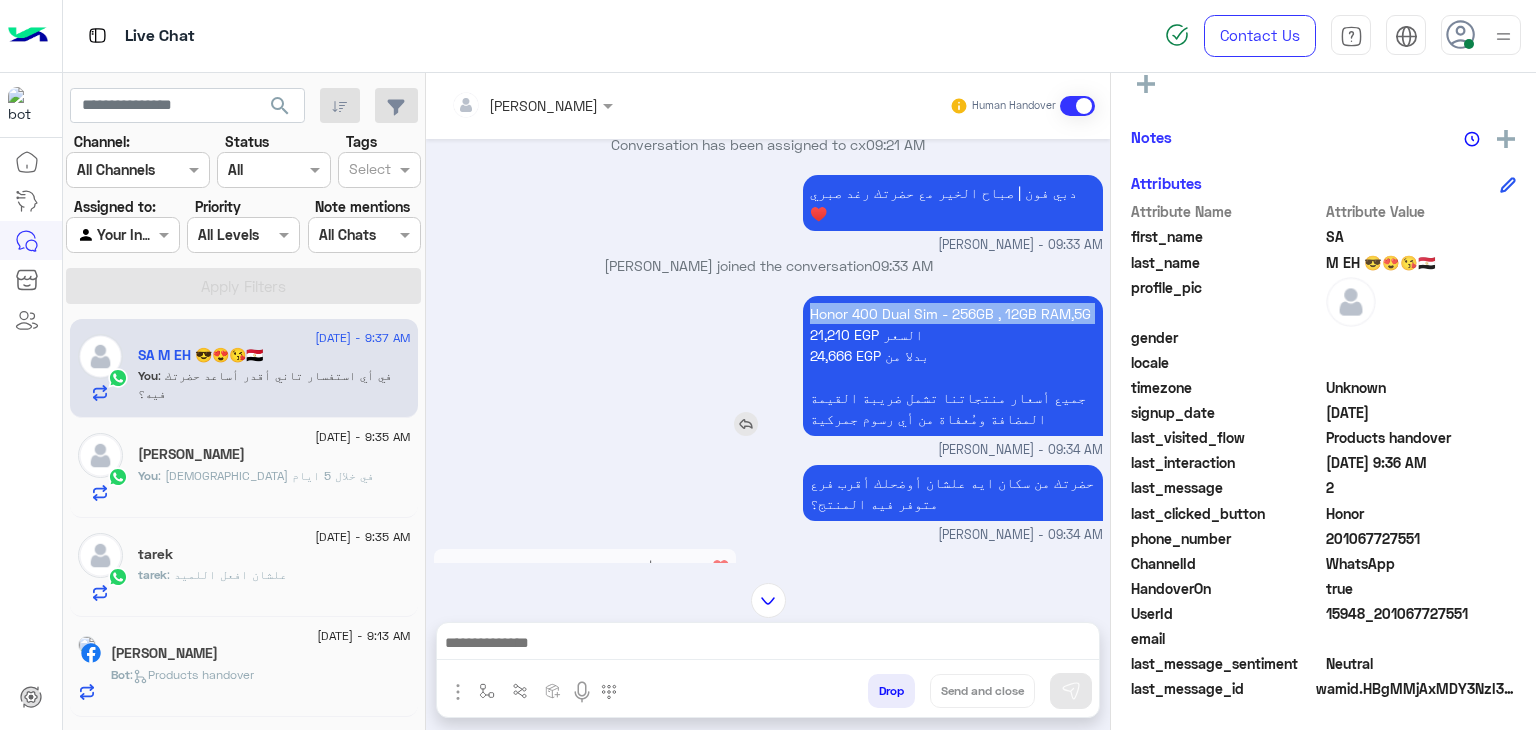 click on "Honor 400 Dual Sim - 256GB , 12GB RAM,5G 21,210 EGP   السعر  24,666 EGP بدلا من   جميع أسعار منتجاتنا تشمل ضريبة القيمة المضافة ومُعفاة من أي رسوم جمركية" at bounding box center [953, 366] 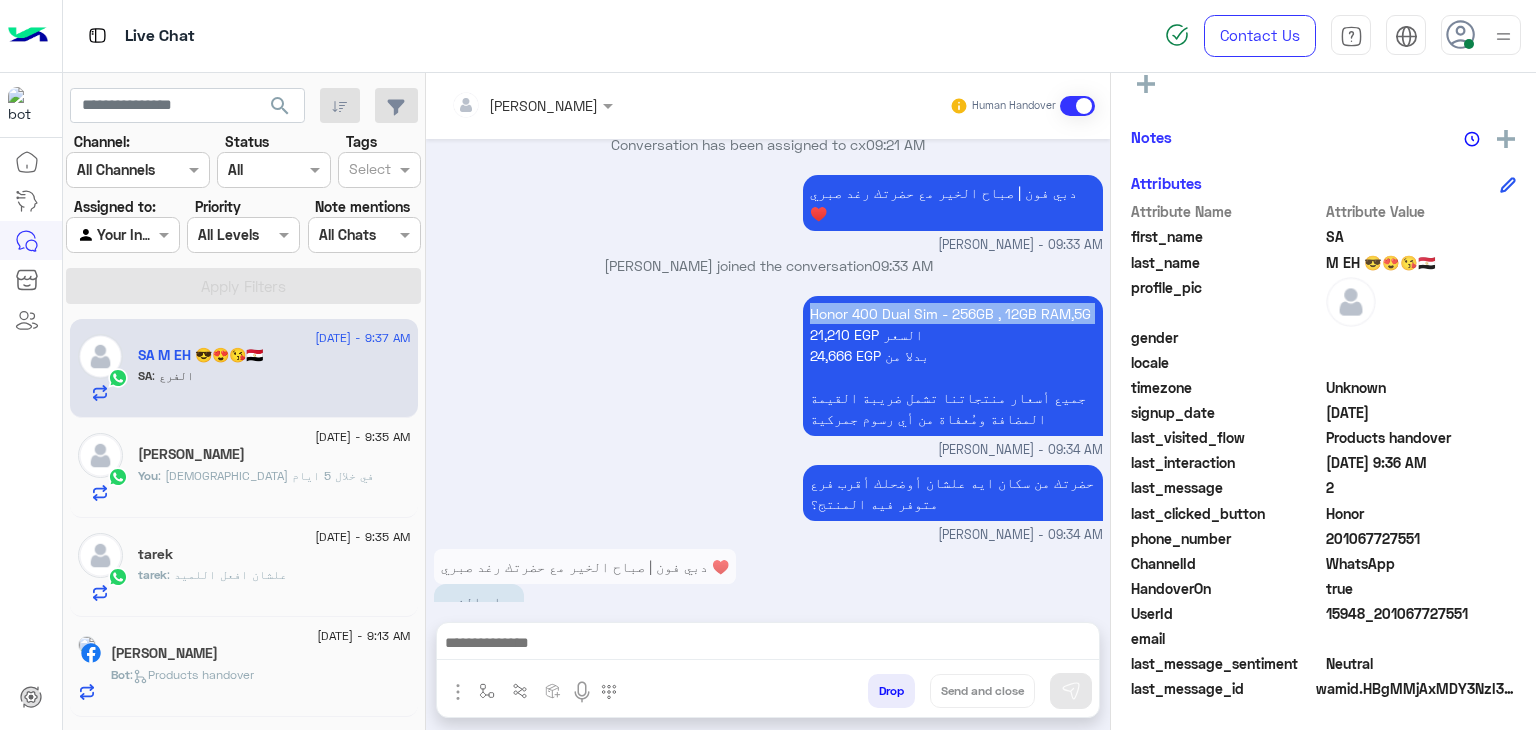 scroll, scrollTop: 2629, scrollLeft: 0, axis: vertical 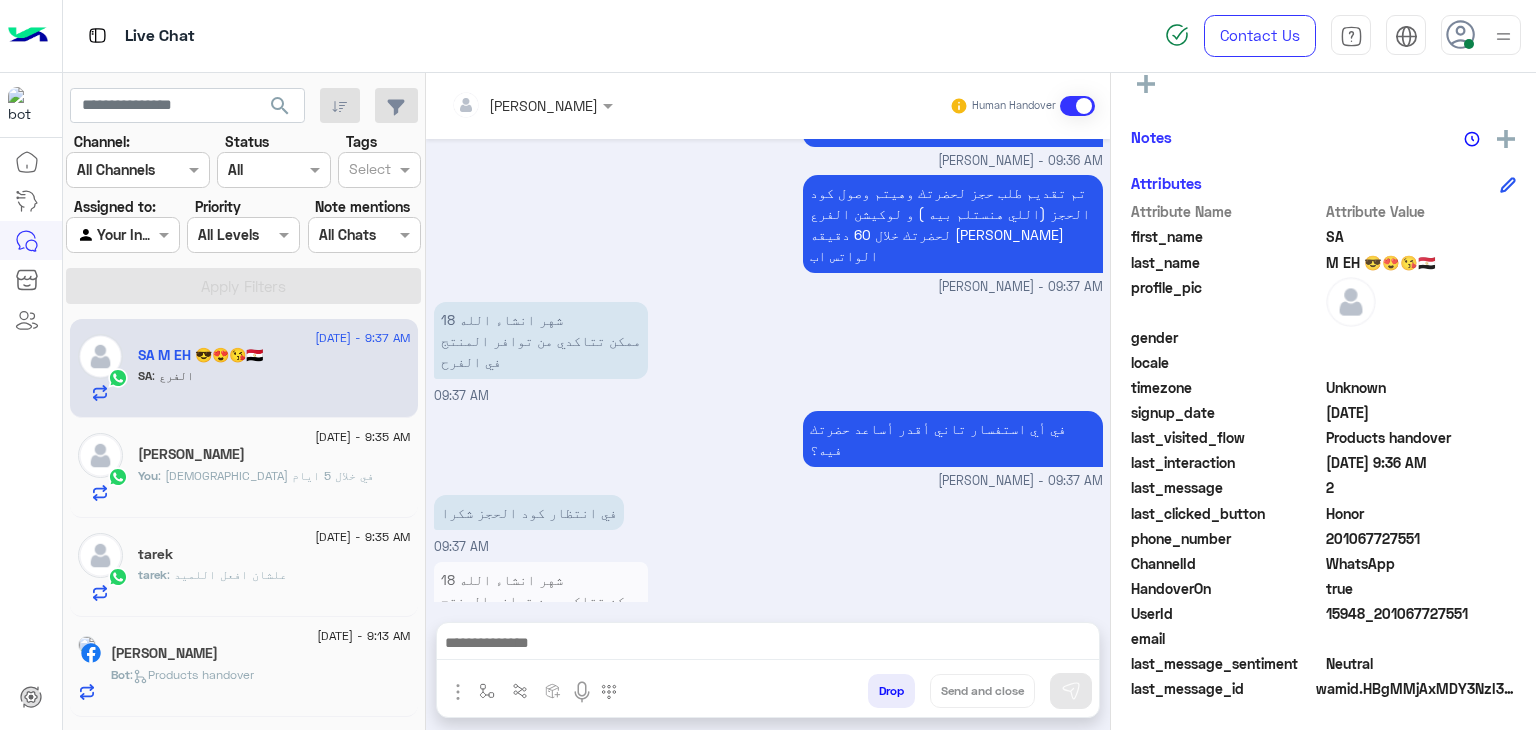 click at bounding box center [545, 661] 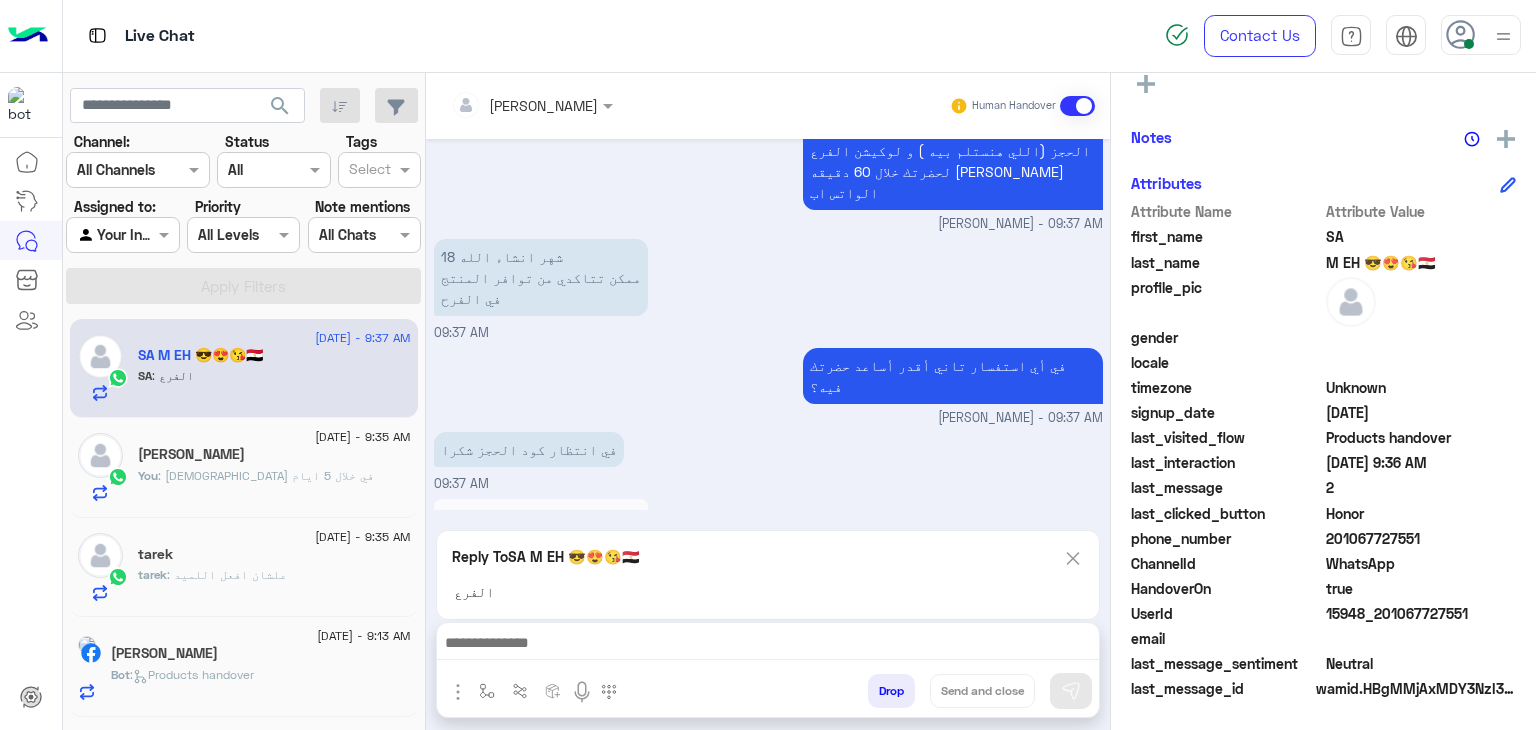scroll, scrollTop: 2720, scrollLeft: 0, axis: vertical 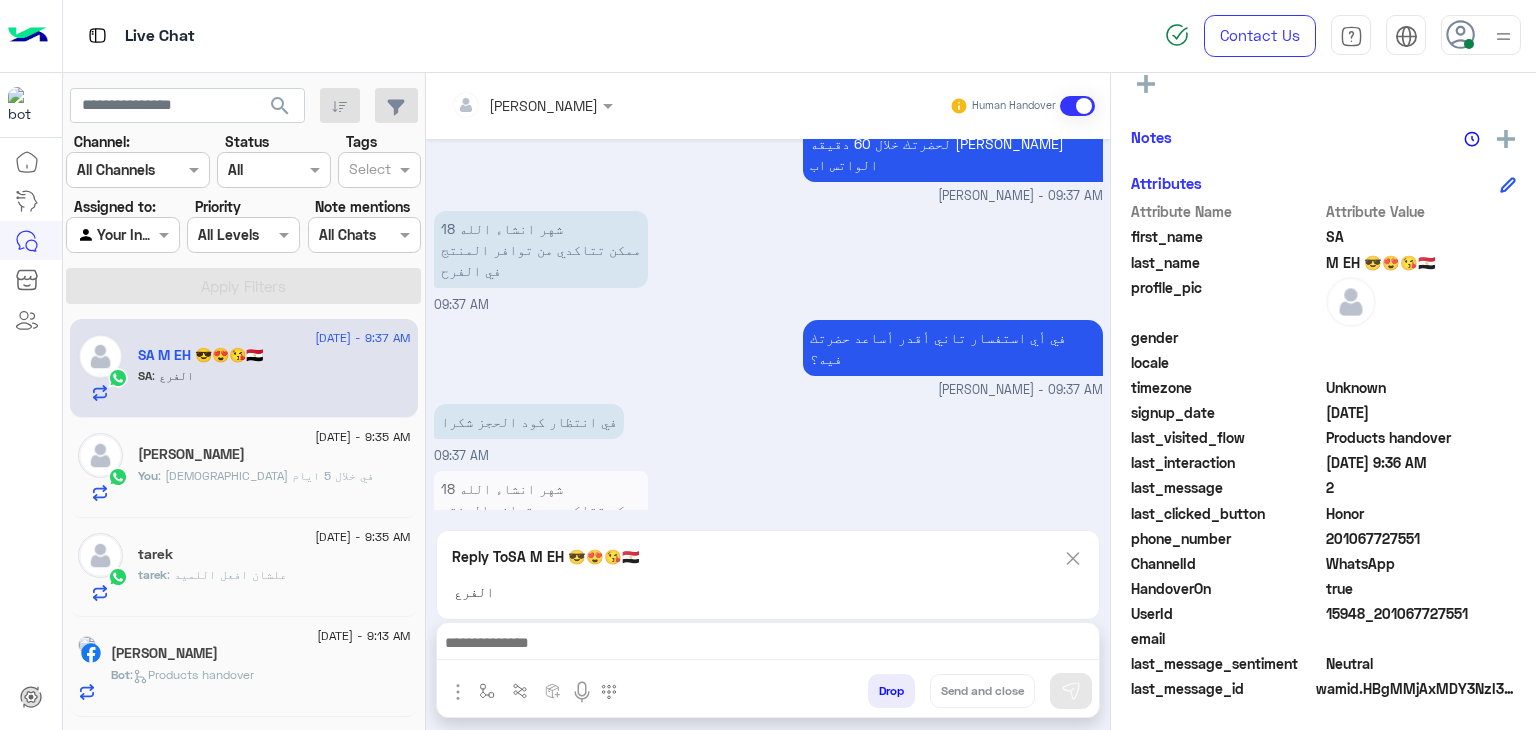 click at bounding box center (768, 645) 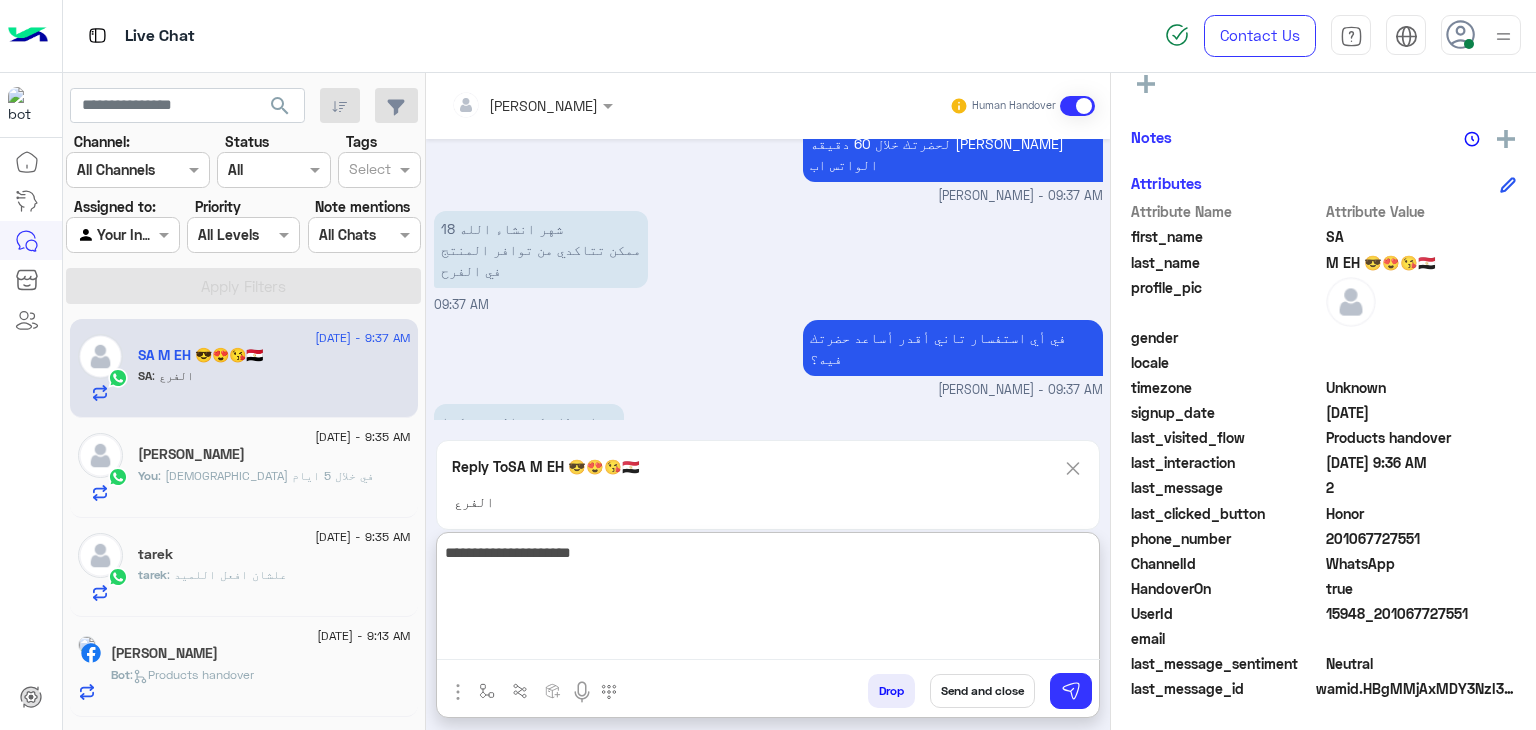 type on "**********" 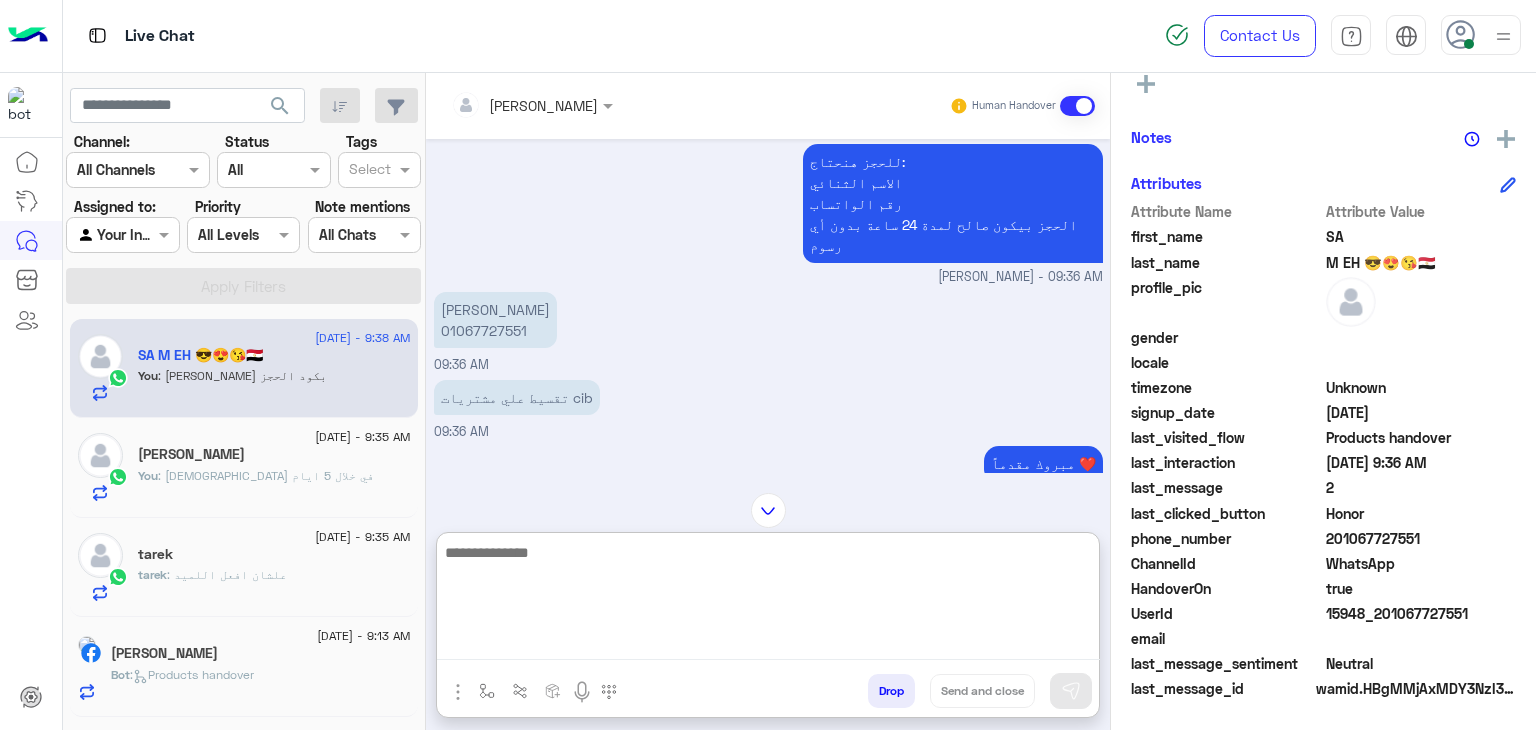 scroll, scrollTop: 2077, scrollLeft: 0, axis: vertical 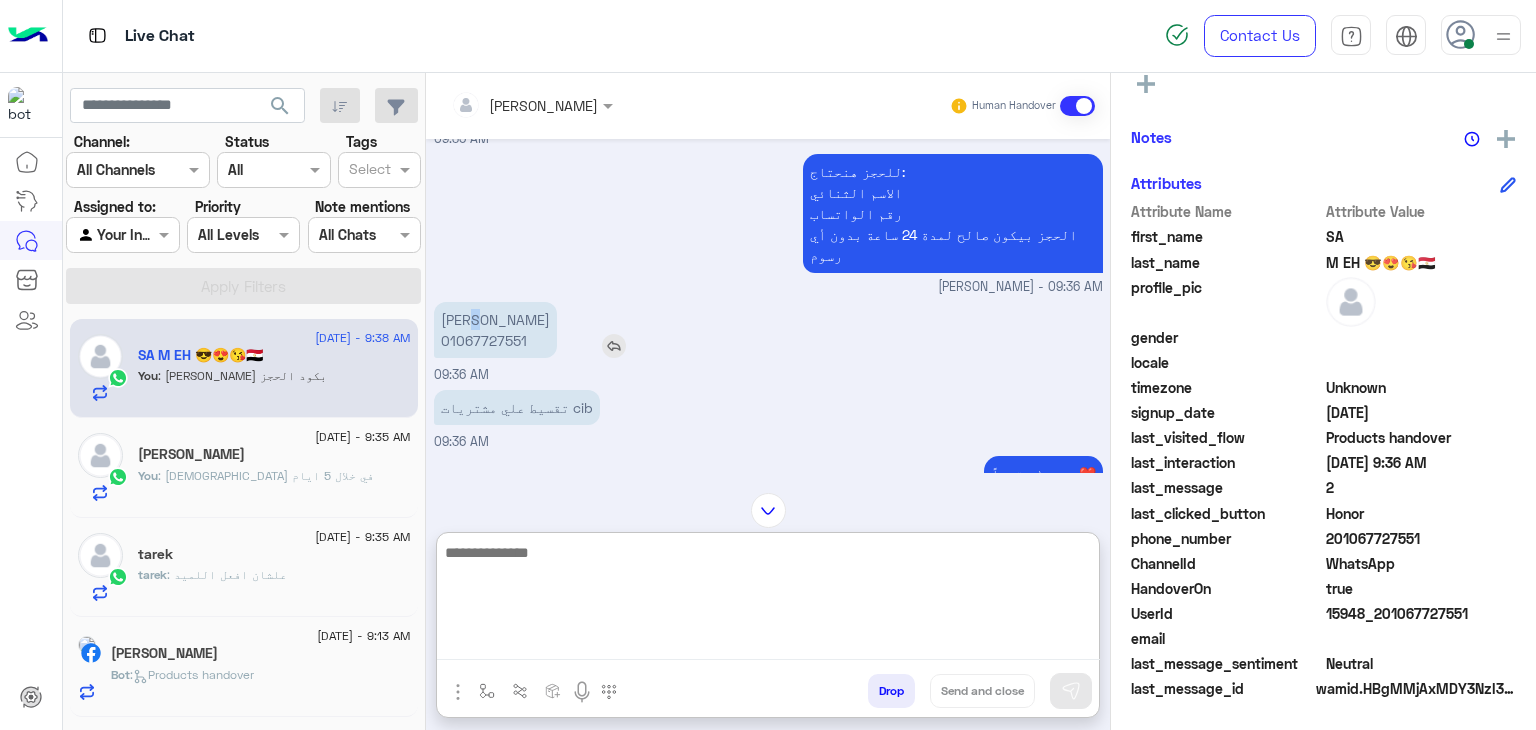 click on "[PERSON_NAME]  01067727551" at bounding box center [495, 330] 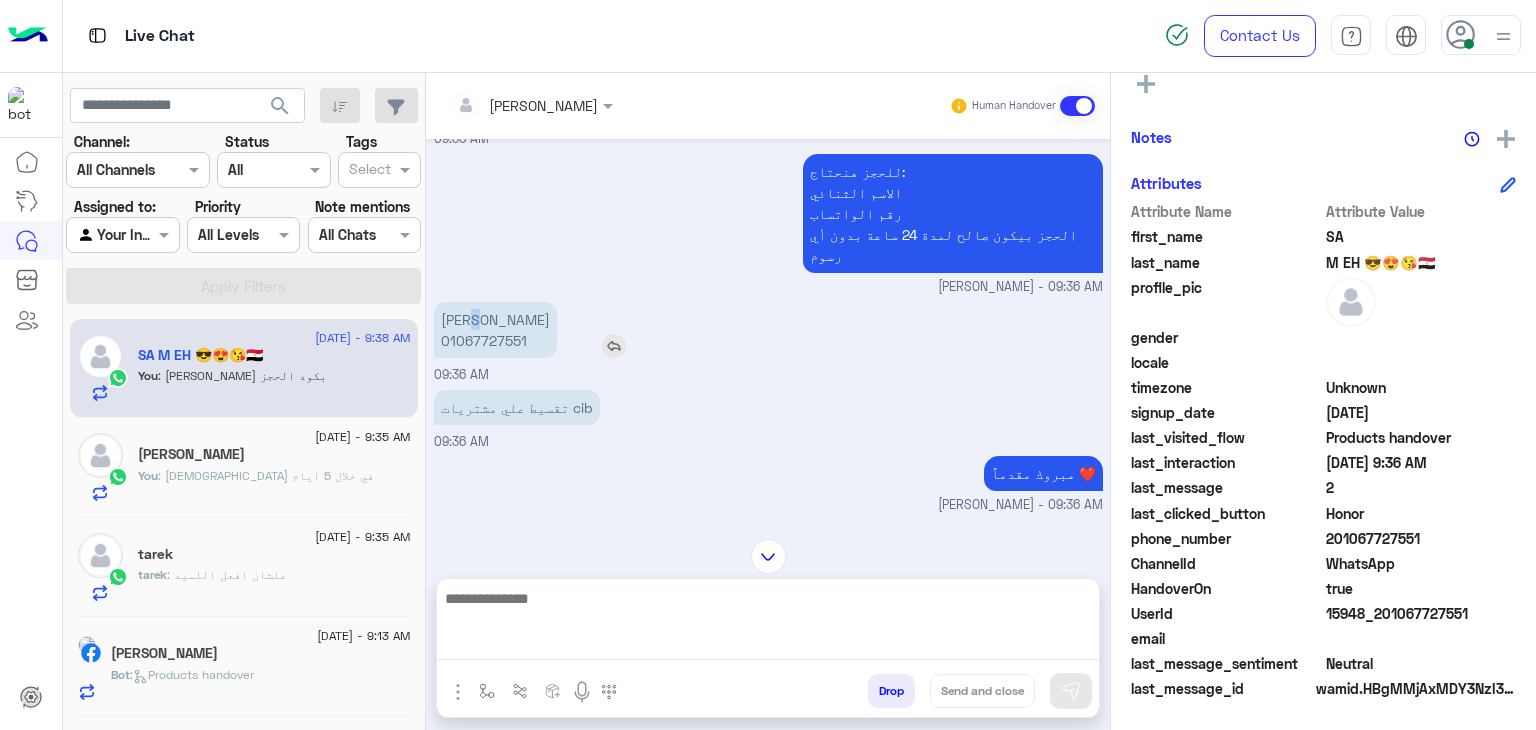 click on "[PERSON_NAME]  01067727551" at bounding box center (495, 330) 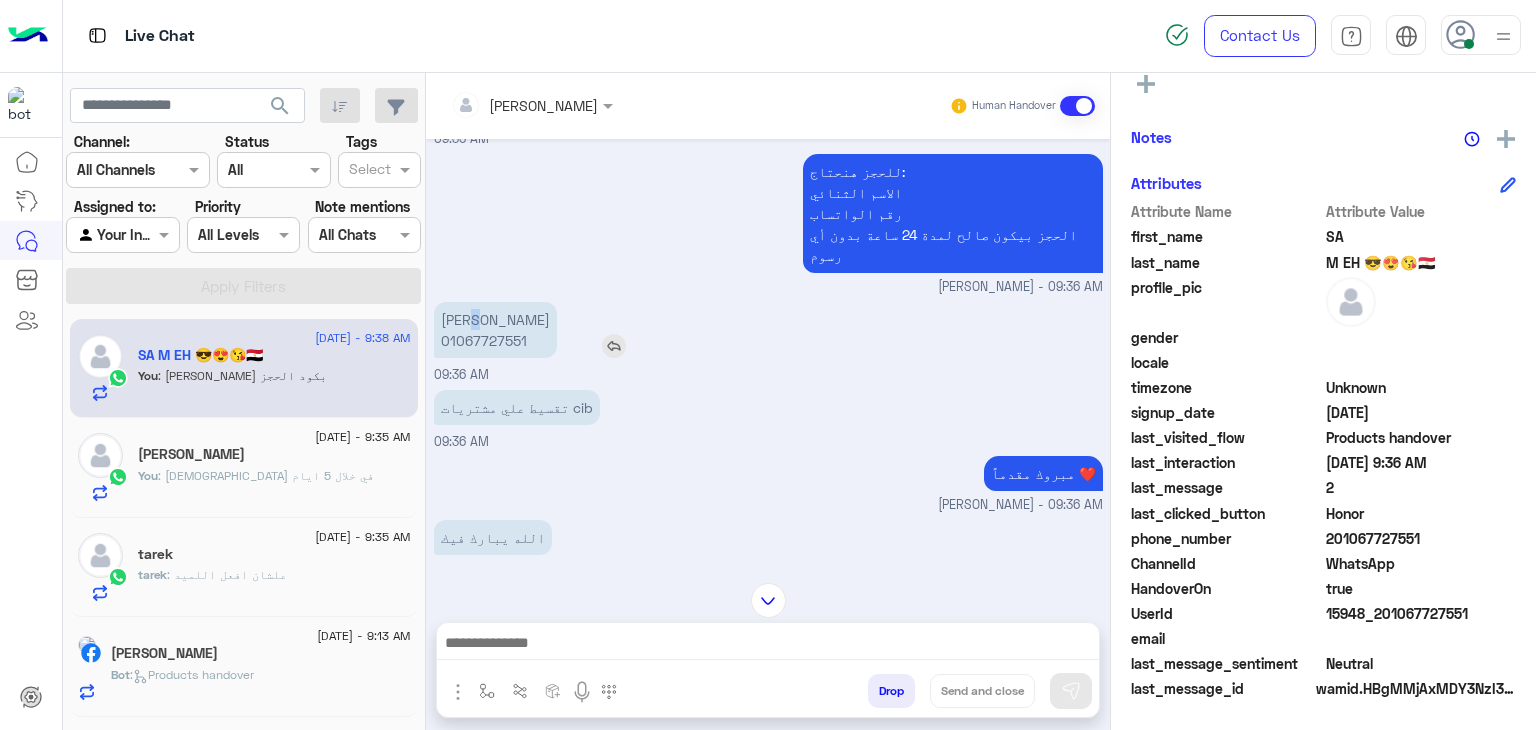 click on "[PERSON_NAME]  01067727551" at bounding box center (495, 330) 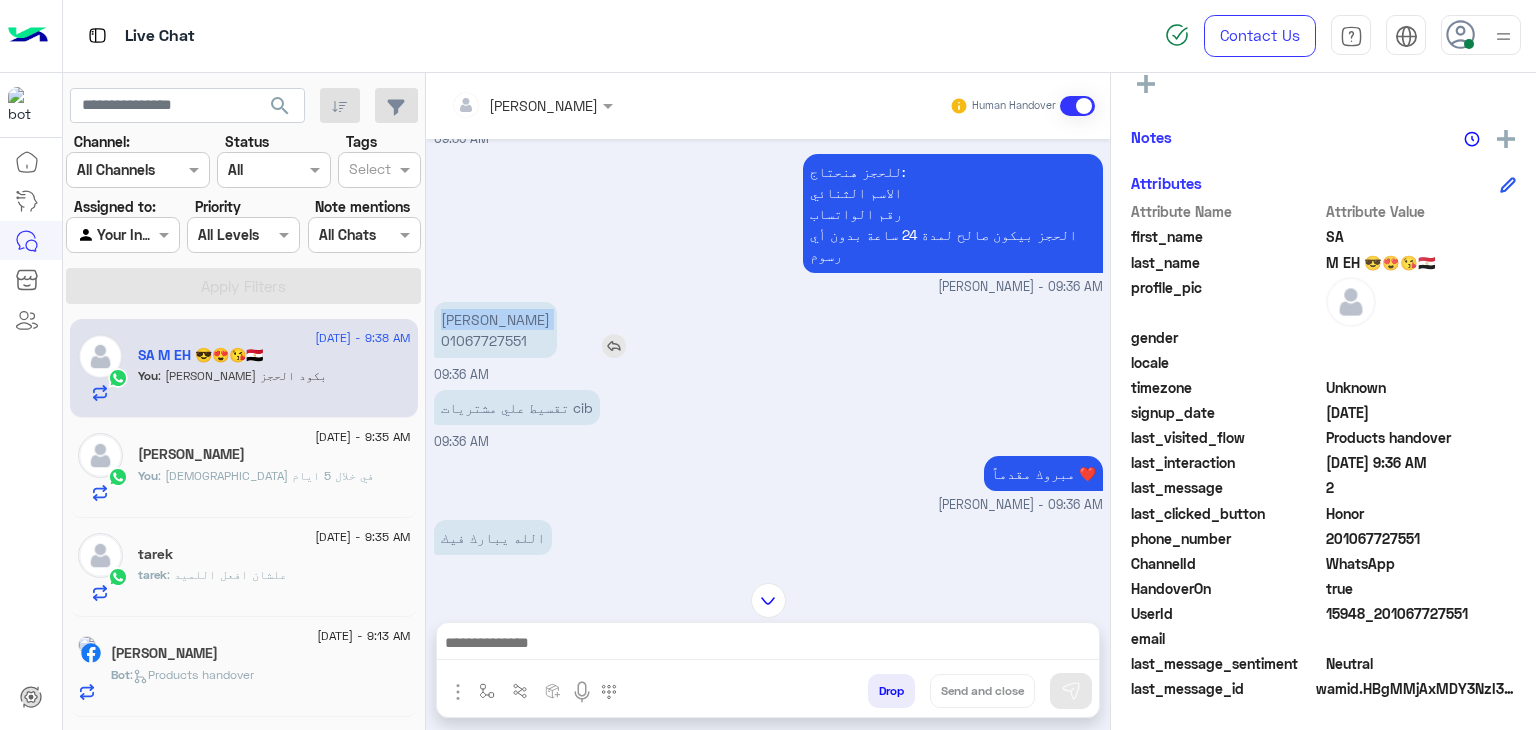 click on "[PERSON_NAME]  01067727551" at bounding box center [495, 330] 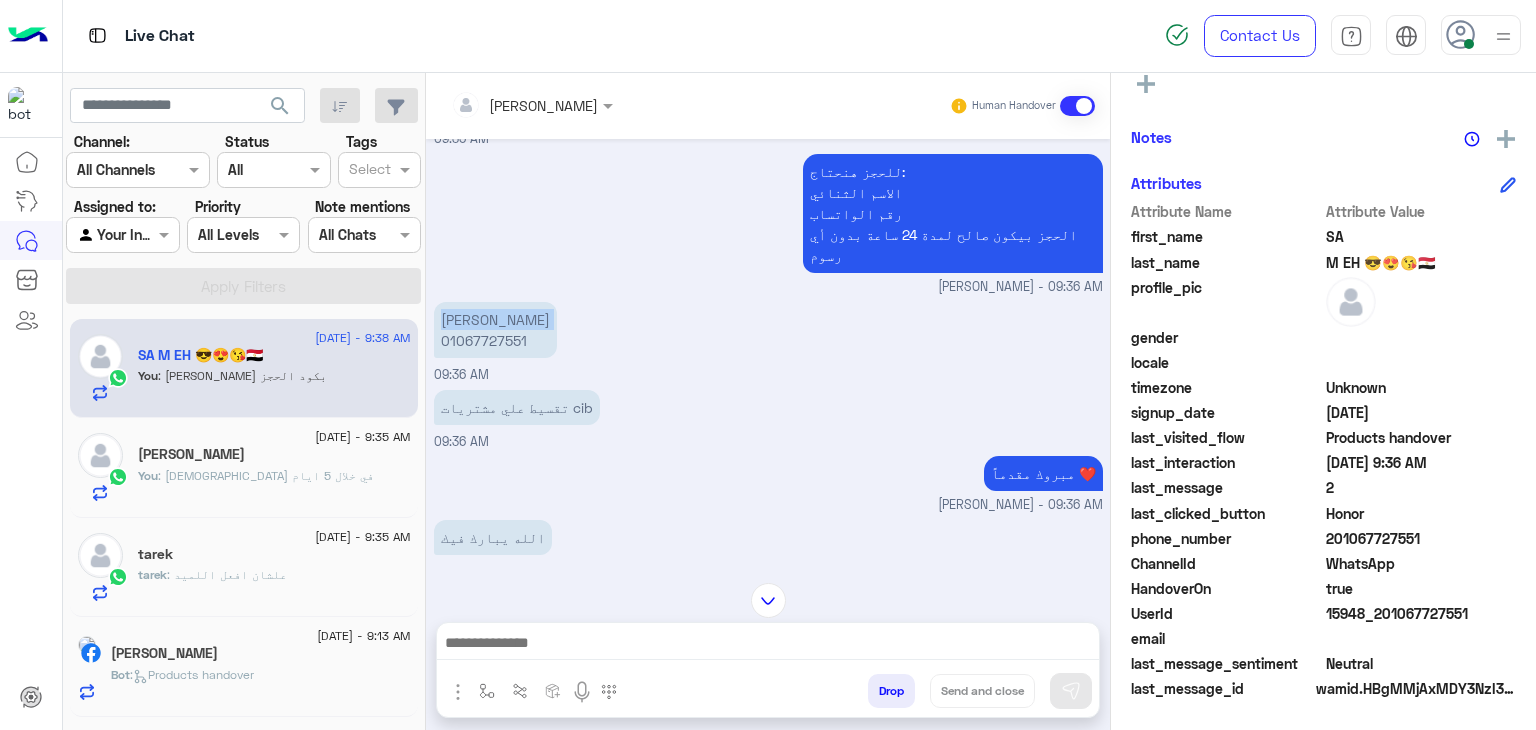 click on "[DEMOGRAPHIC_DATA] يبارك فيك   09:36 AM" at bounding box center (768, 548) 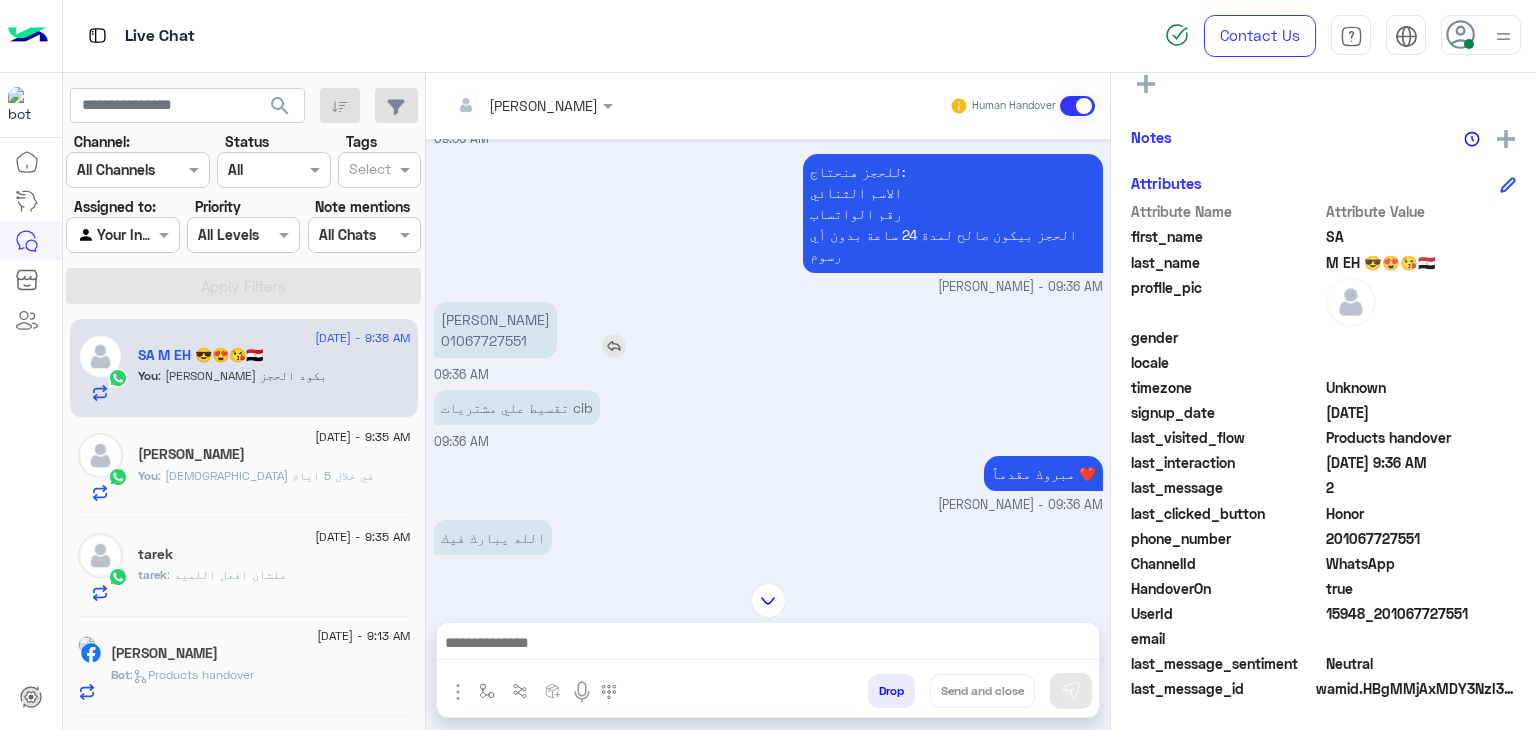 click on "[PERSON_NAME]  01067727551" at bounding box center (495, 330) 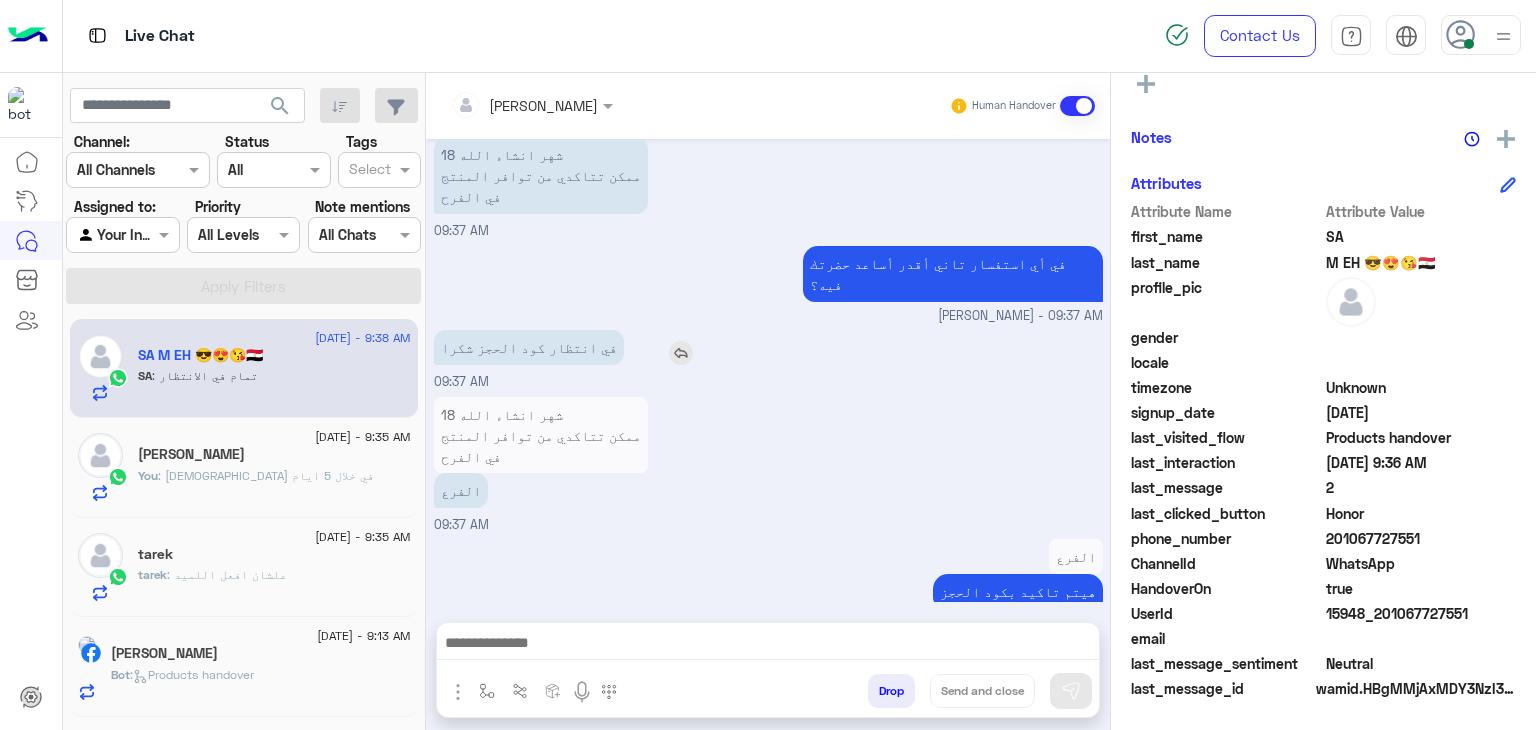 click on "في انتظار كود الحجز شكرا" at bounding box center (529, 347) 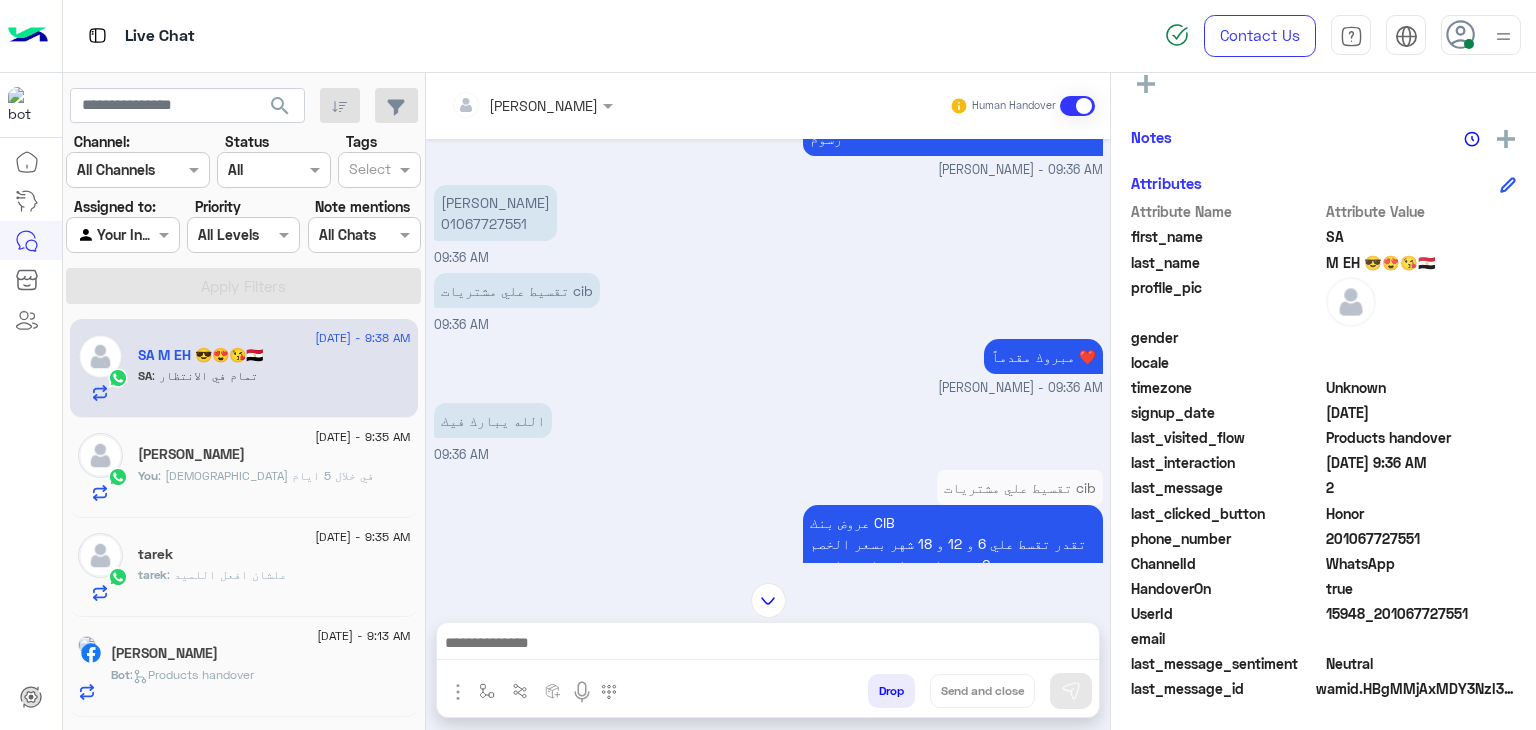 scroll, scrollTop: 1894, scrollLeft: 0, axis: vertical 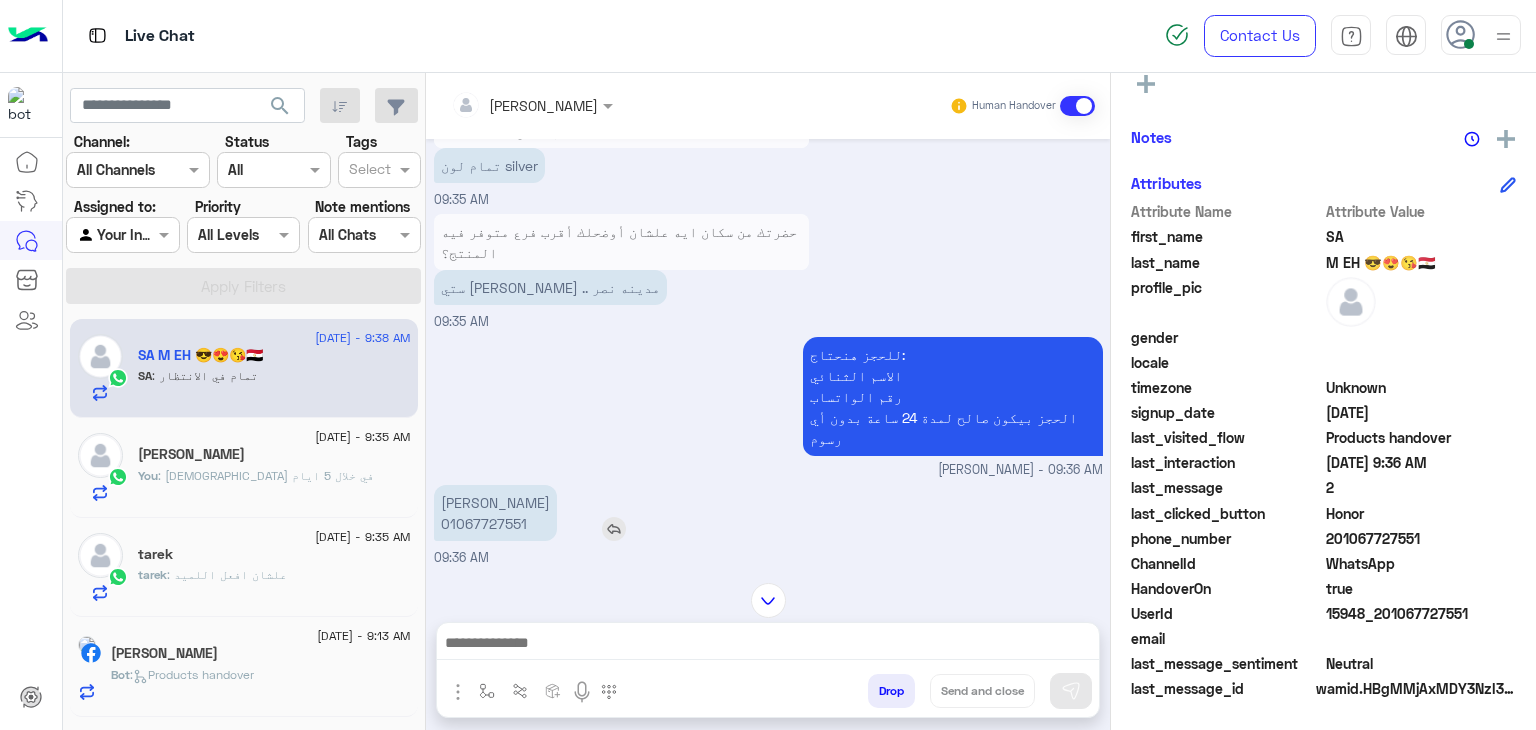 click on "[PERSON_NAME]  01067727551" at bounding box center [495, 513] 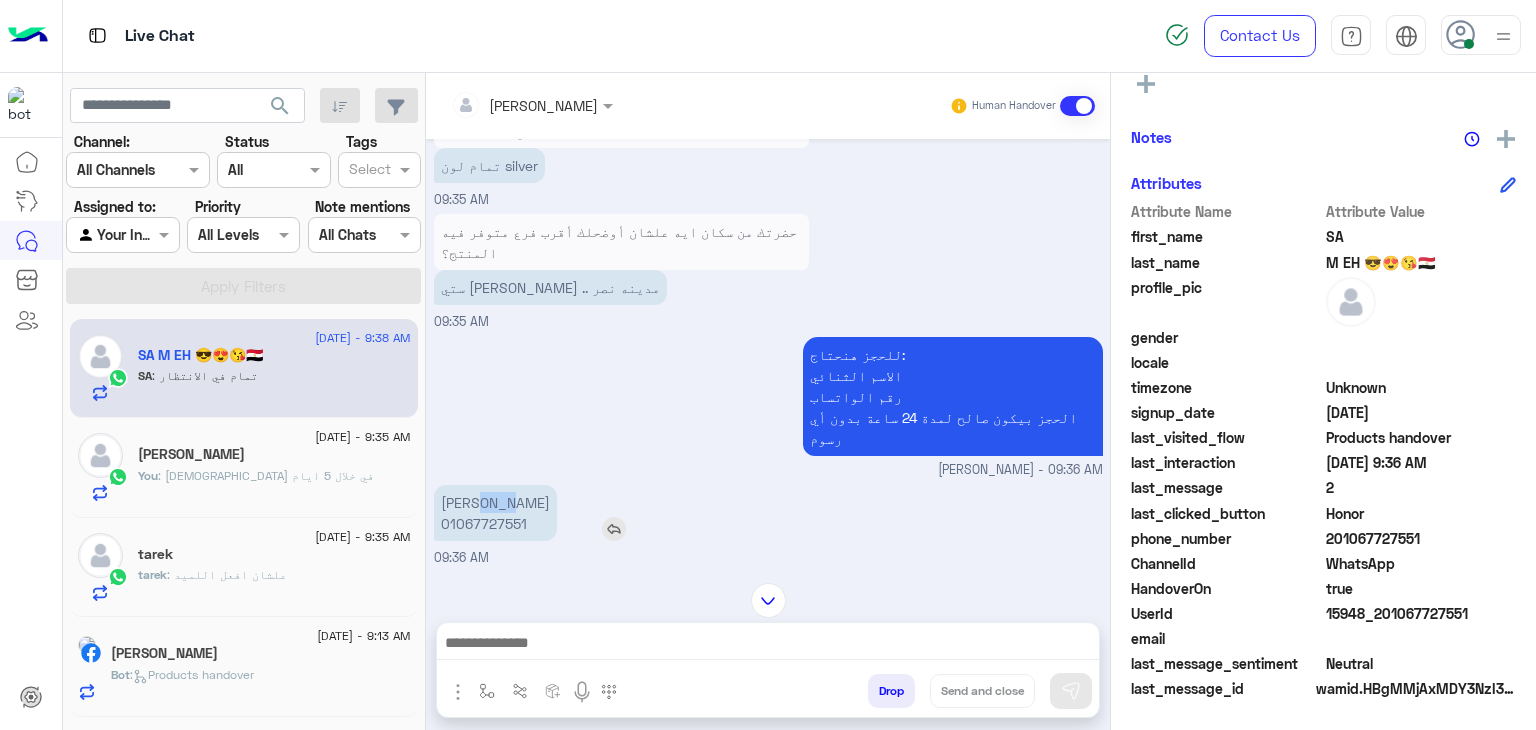 click on "[PERSON_NAME]  01067727551" at bounding box center [495, 513] 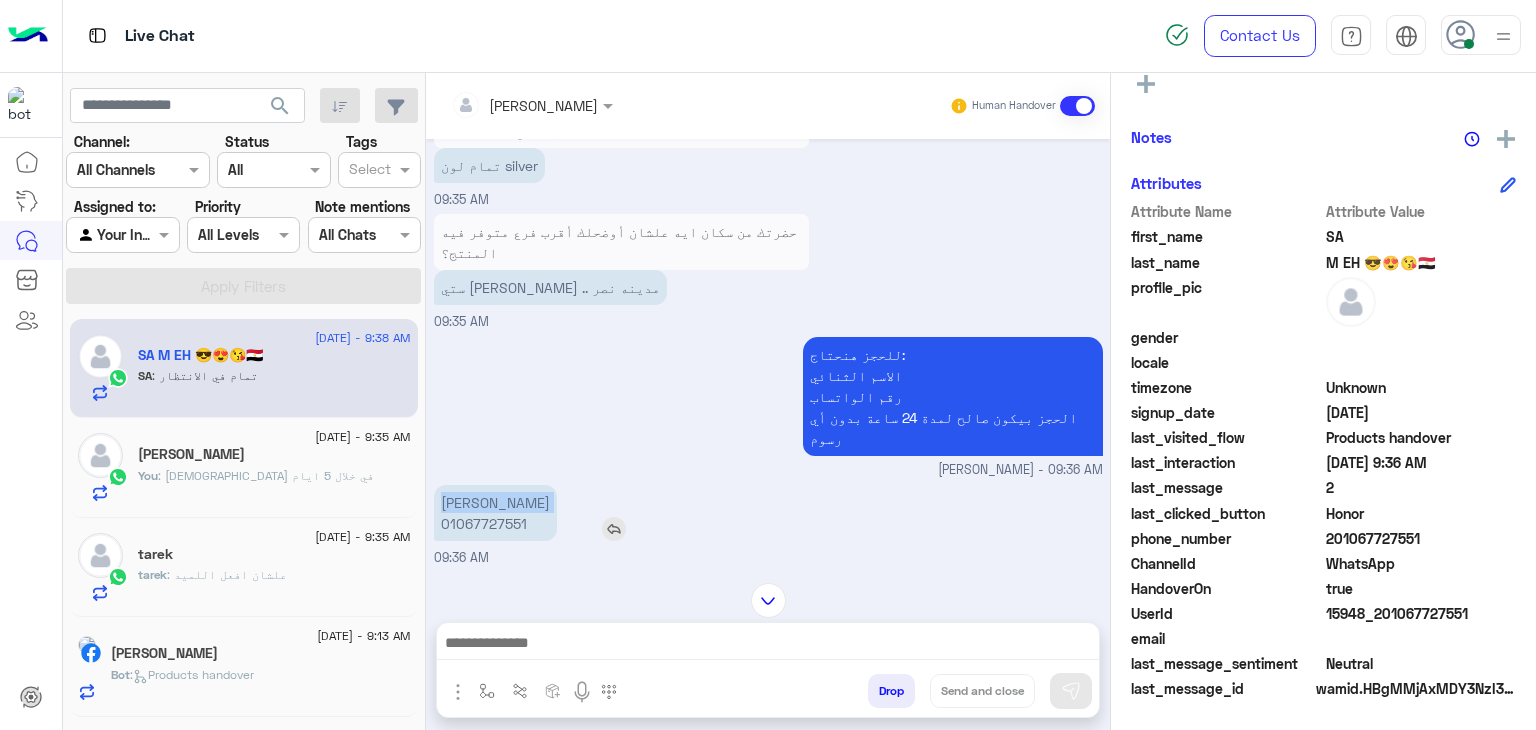 click on "[PERSON_NAME]  01067727551" at bounding box center (495, 513) 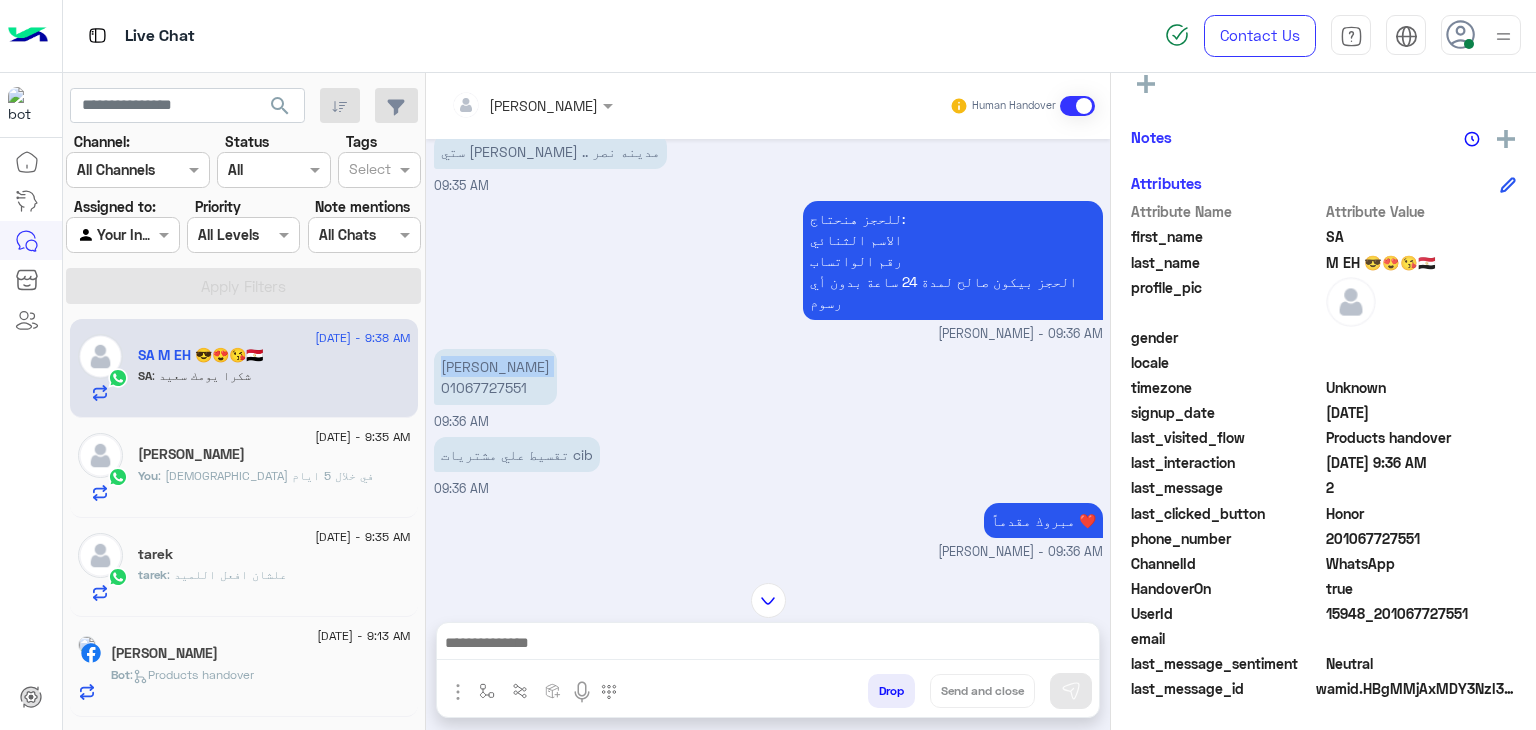 scroll, scrollTop: 1960, scrollLeft: 0, axis: vertical 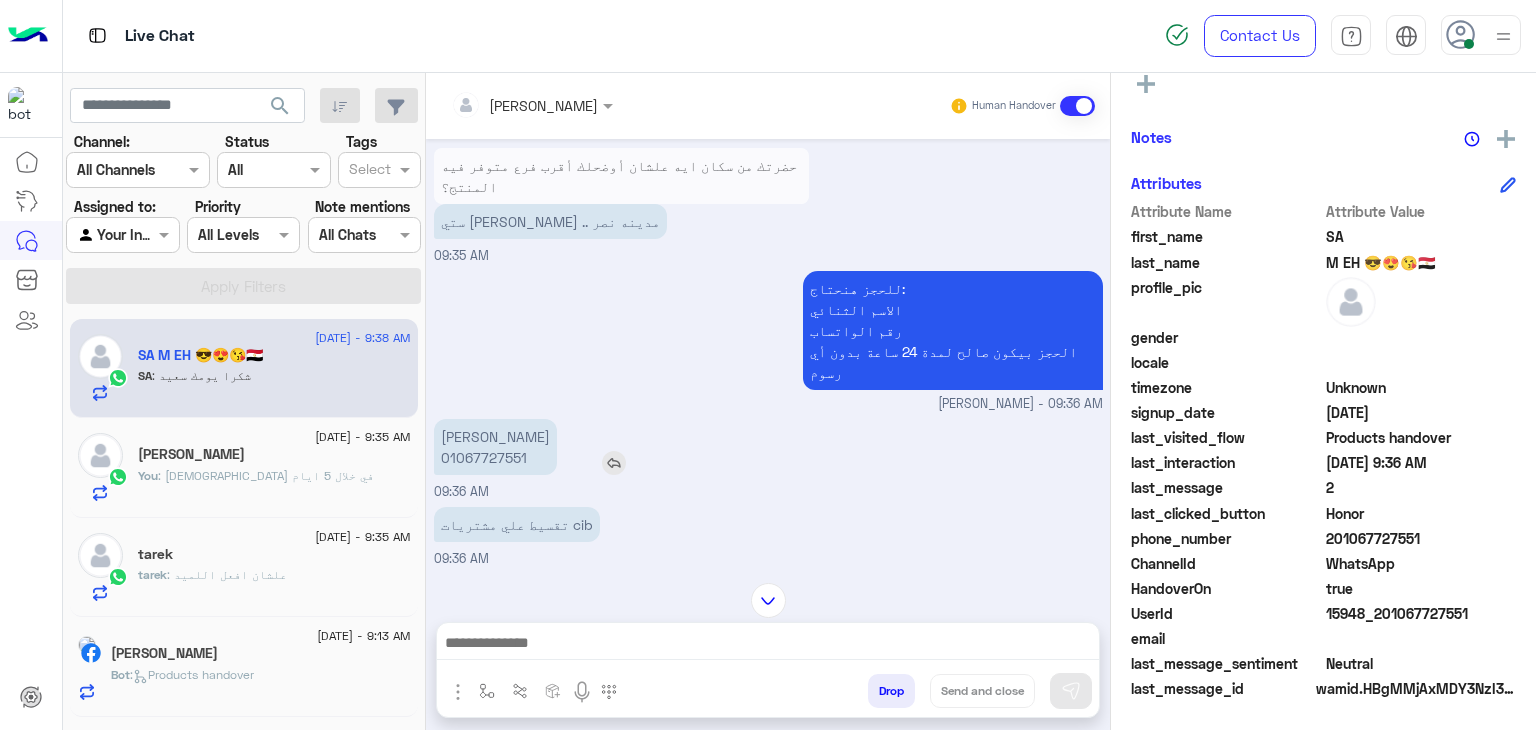 click on "[PERSON_NAME]  01067727551" at bounding box center [495, 447] 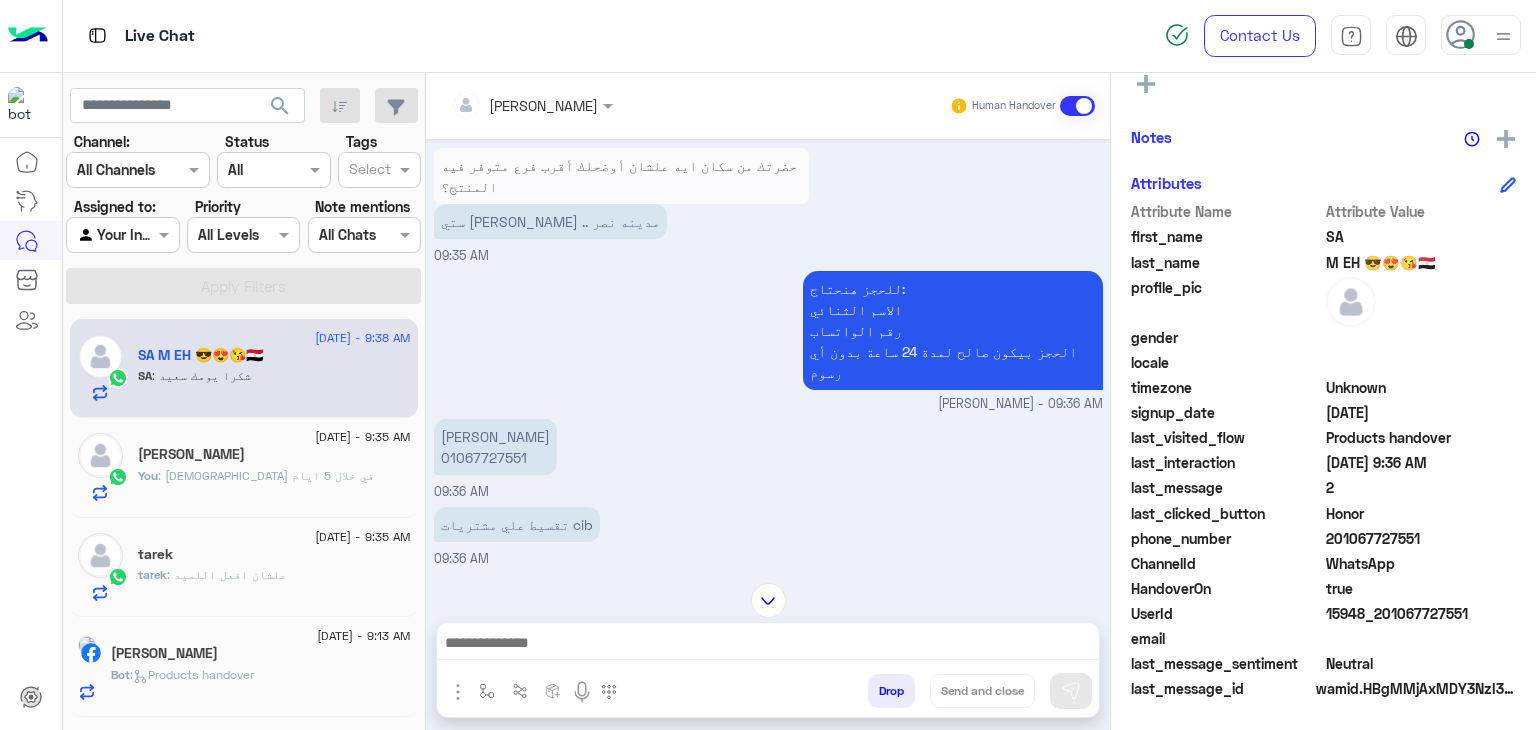 click on "201067727551" 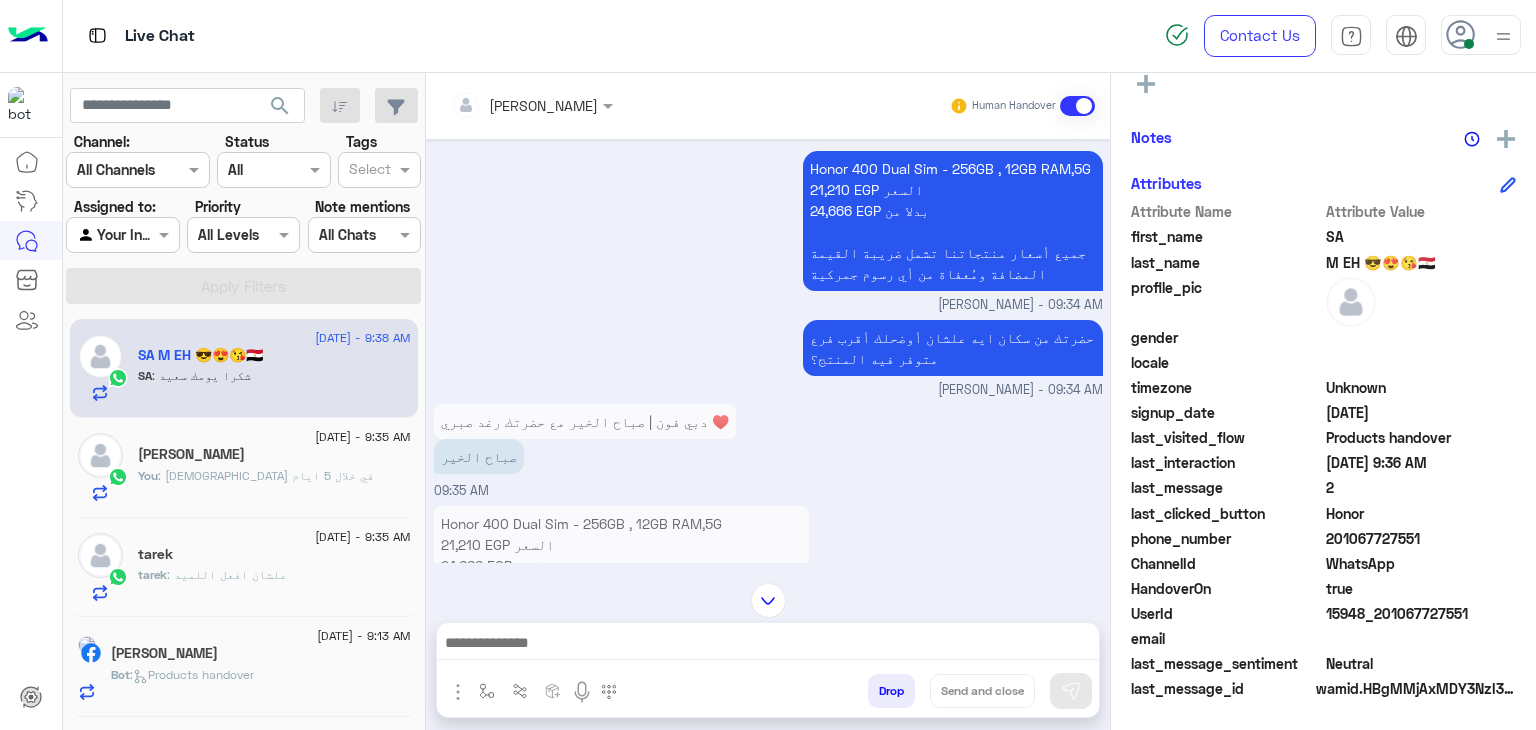scroll, scrollTop: 1360, scrollLeft: 0, axis: vertical 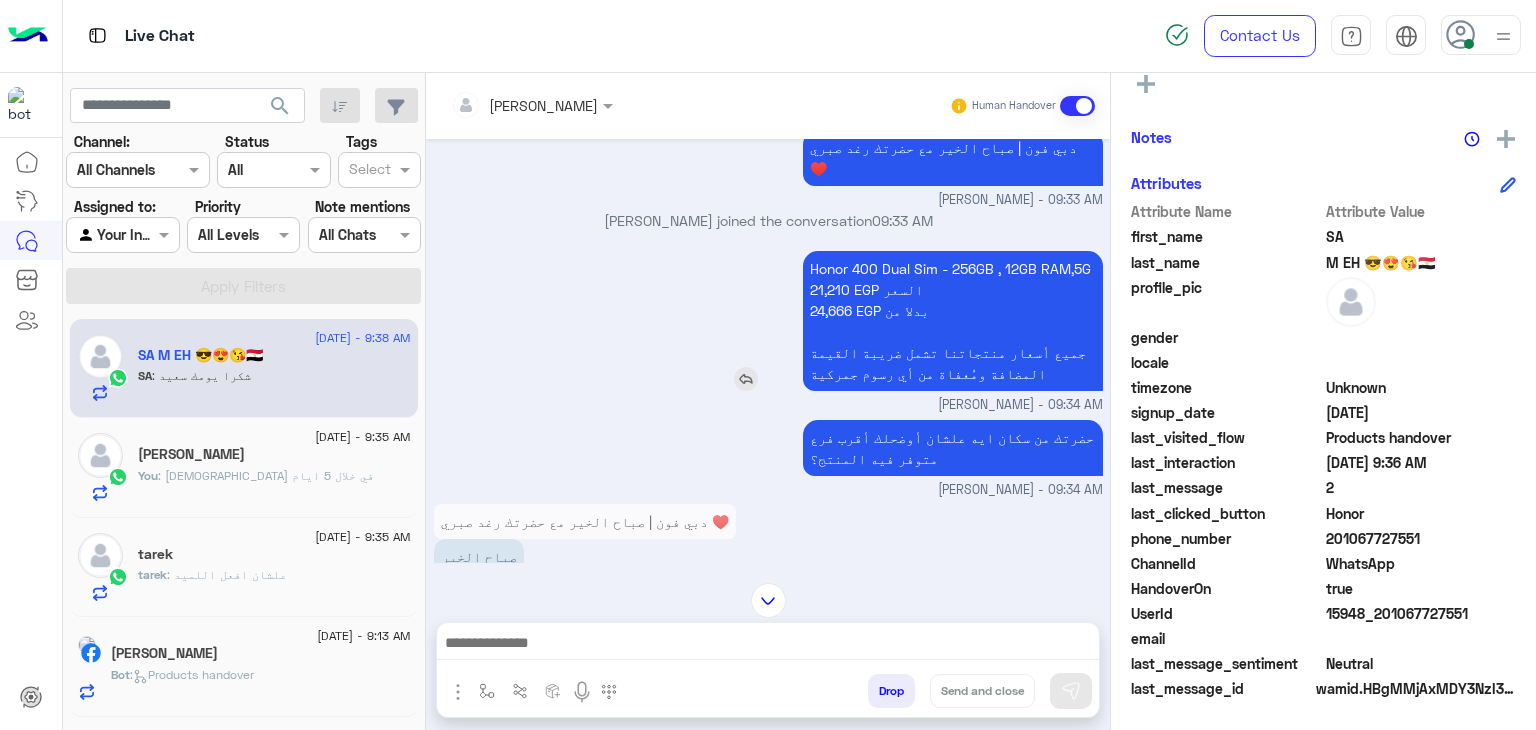 click on "Honor 400 Dual Sim - 256GB , 12GB RAM,5G 21,210 EGP   السعر  24,666 EGP بدلا من   جميع أسعار منتجاتنا تشمل ضريبة القيمة المضافة ومُعفاة من أي رسوم جمركية" at bounding box center (953, 321) 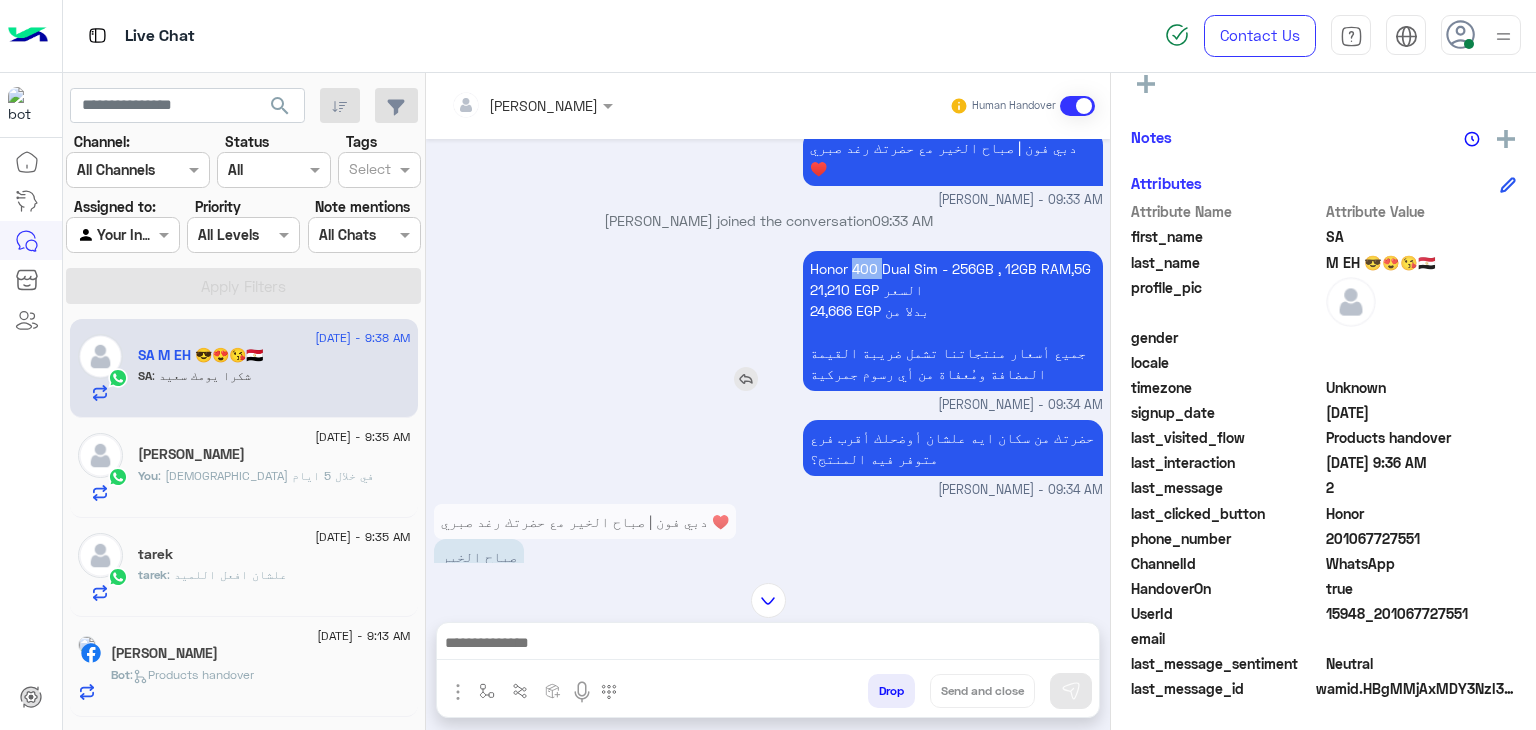 click on "Honor 400 Dual Sim - 256GB , 12GB RAM,5G 21,210 EGP   السعر  24,666 EGP بدلا من   جميع أسعار منتجاتنا تشمل ضريبة القيمة المضافة ومُعفاة من أي رسوم جمركية" at bounding box center [953, 321] 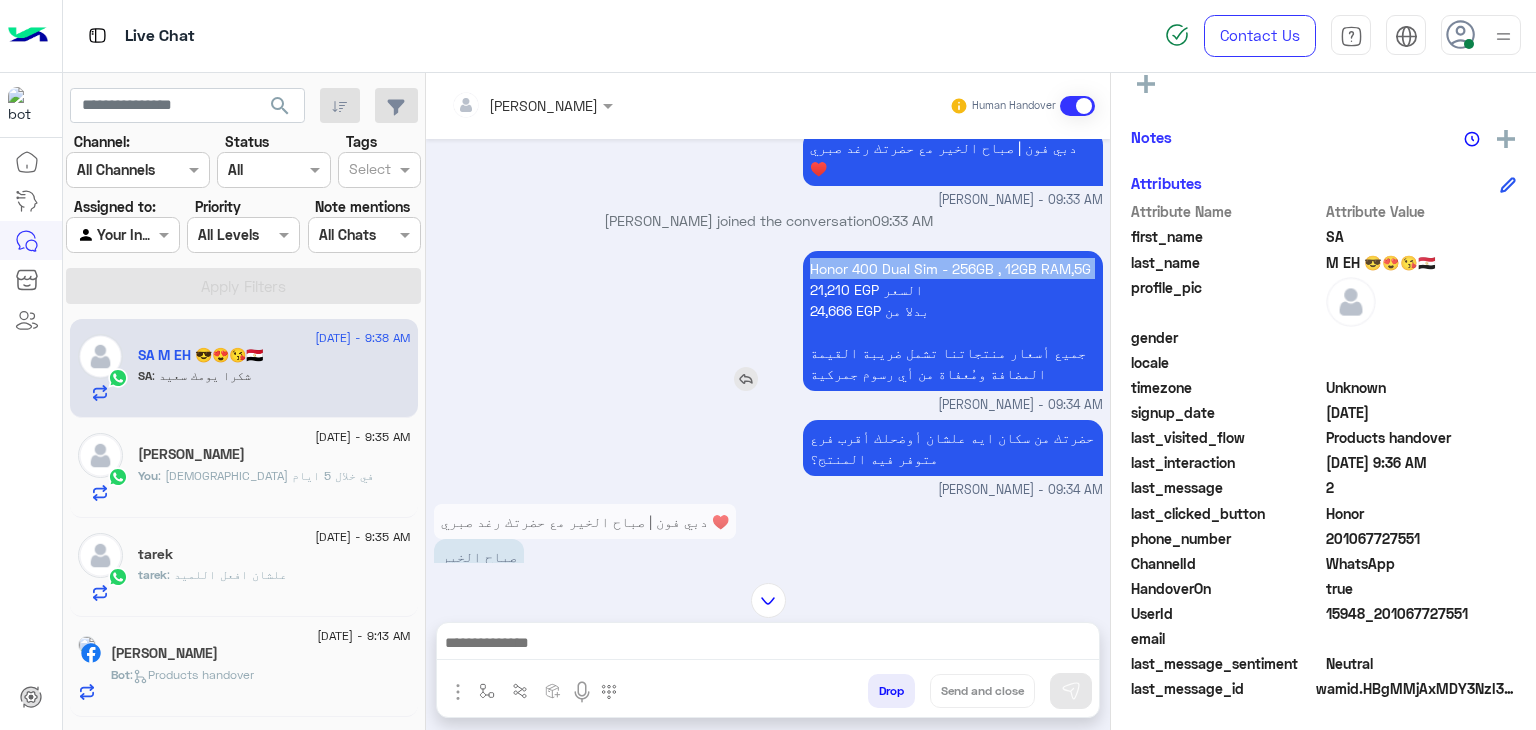 click on "Honor 400 Dual Sim - 256GB , 12GB RAM,5G 21,210 EGP   السعر  24,666 EGP بدلا من   جميع أسعار منتجاتنا تشمل ضريبة القيمة المضافة ومُعفاة من أي رسوم جمركية" at bounding box center [953, 321] 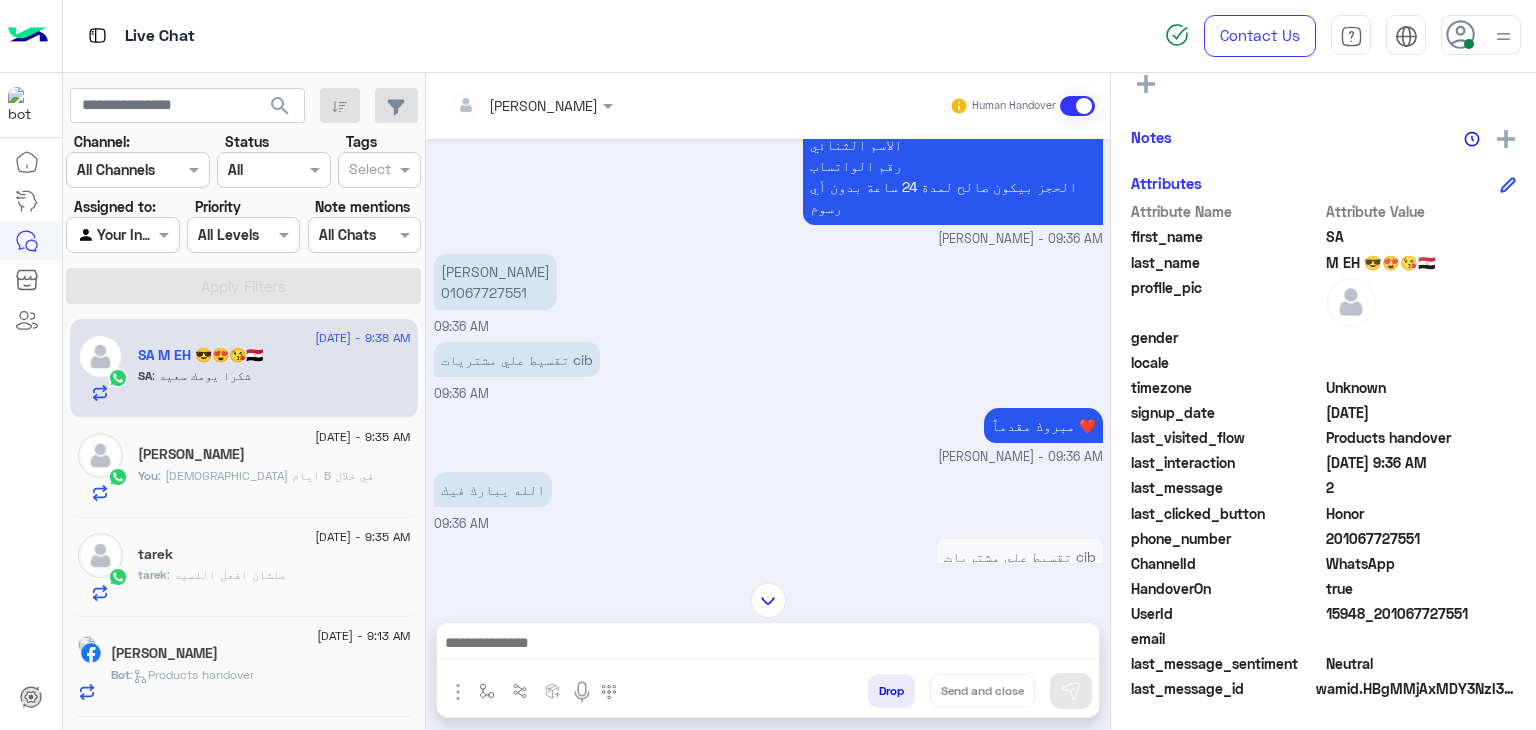 scroll, scrollTop: 2360, scrollLeft: 0, axis: vertical 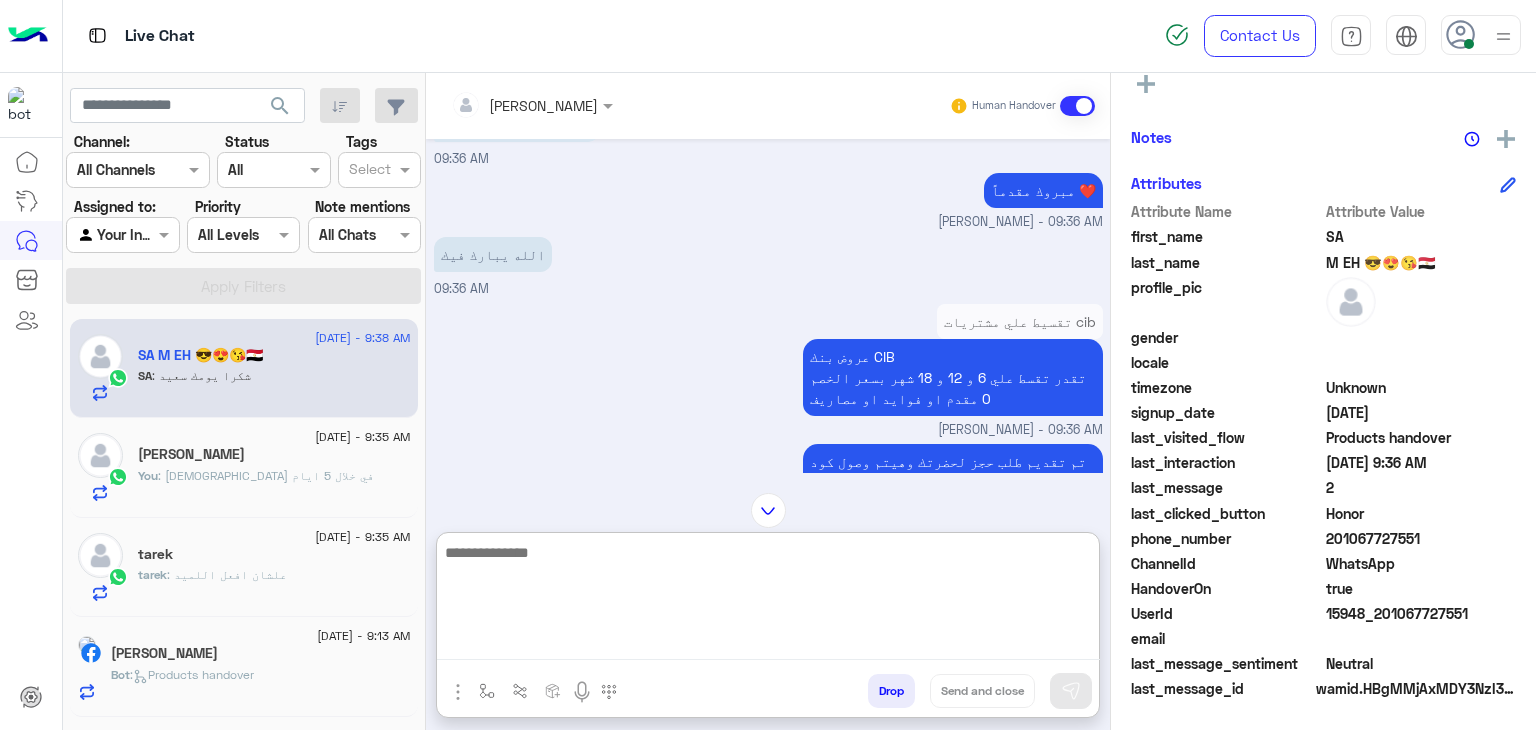 paste on "**********" 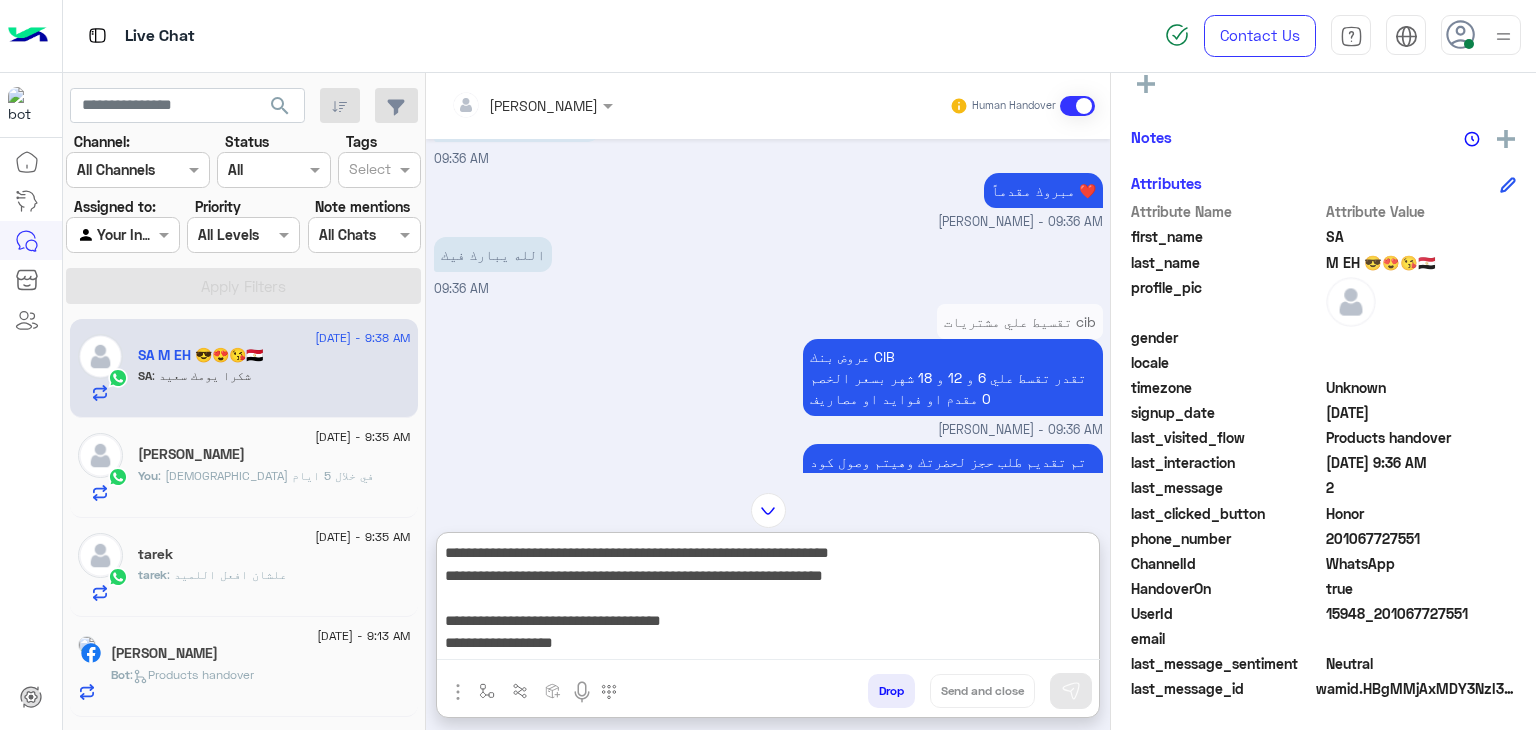 scroll, scrollTop: 105, scrollLeft: 0, axis: vertical 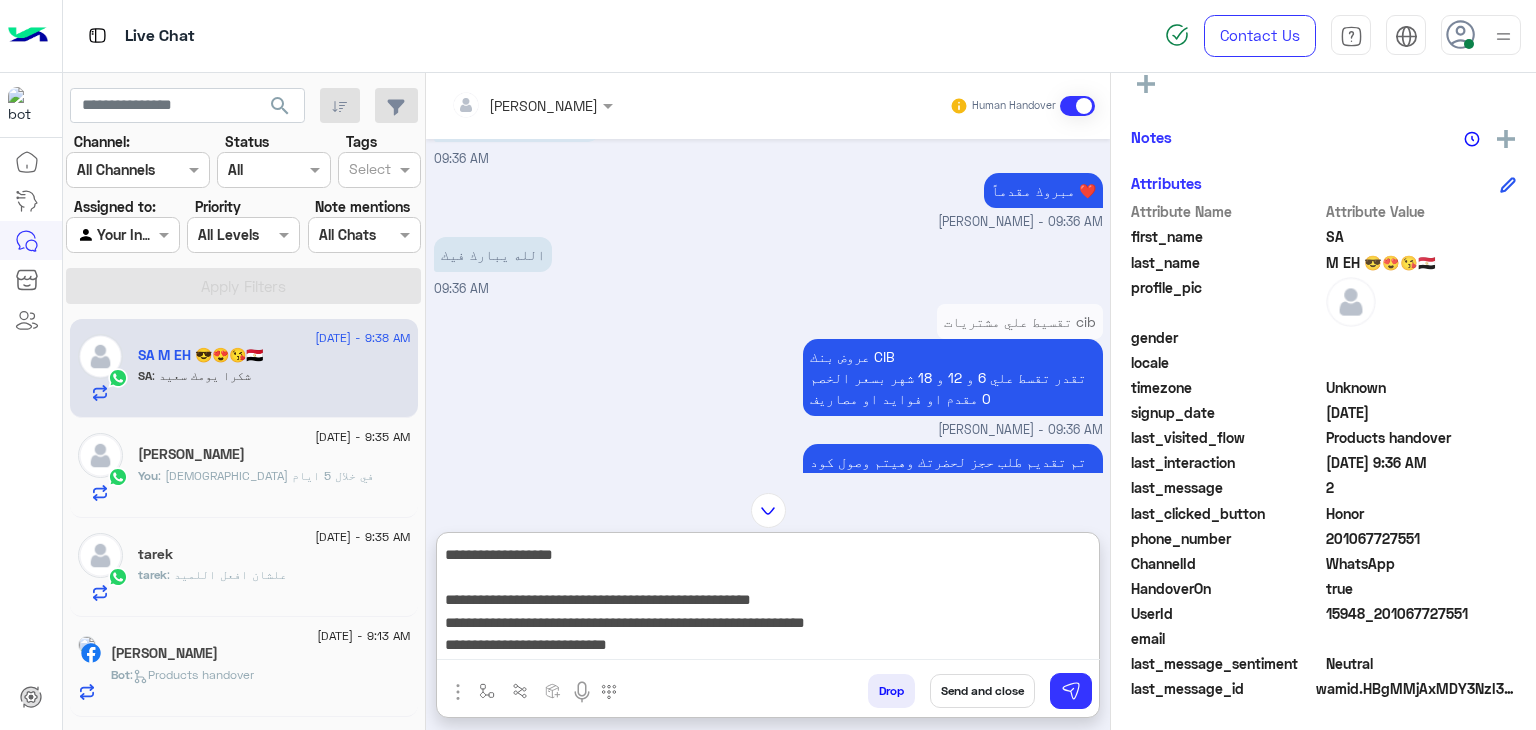 type on "**********" 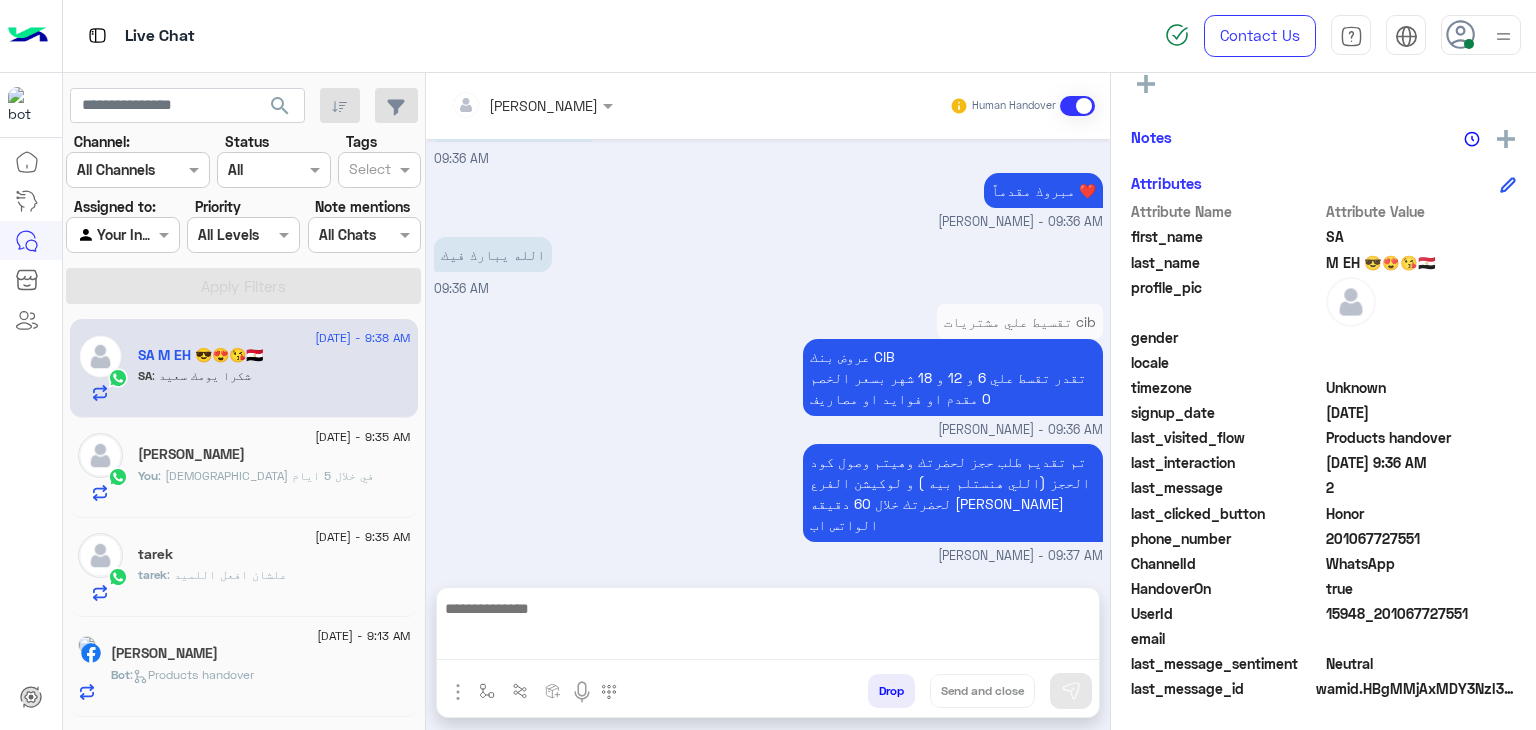 scroll, scrollTop: 0, scrollLeft: 0, axis: both 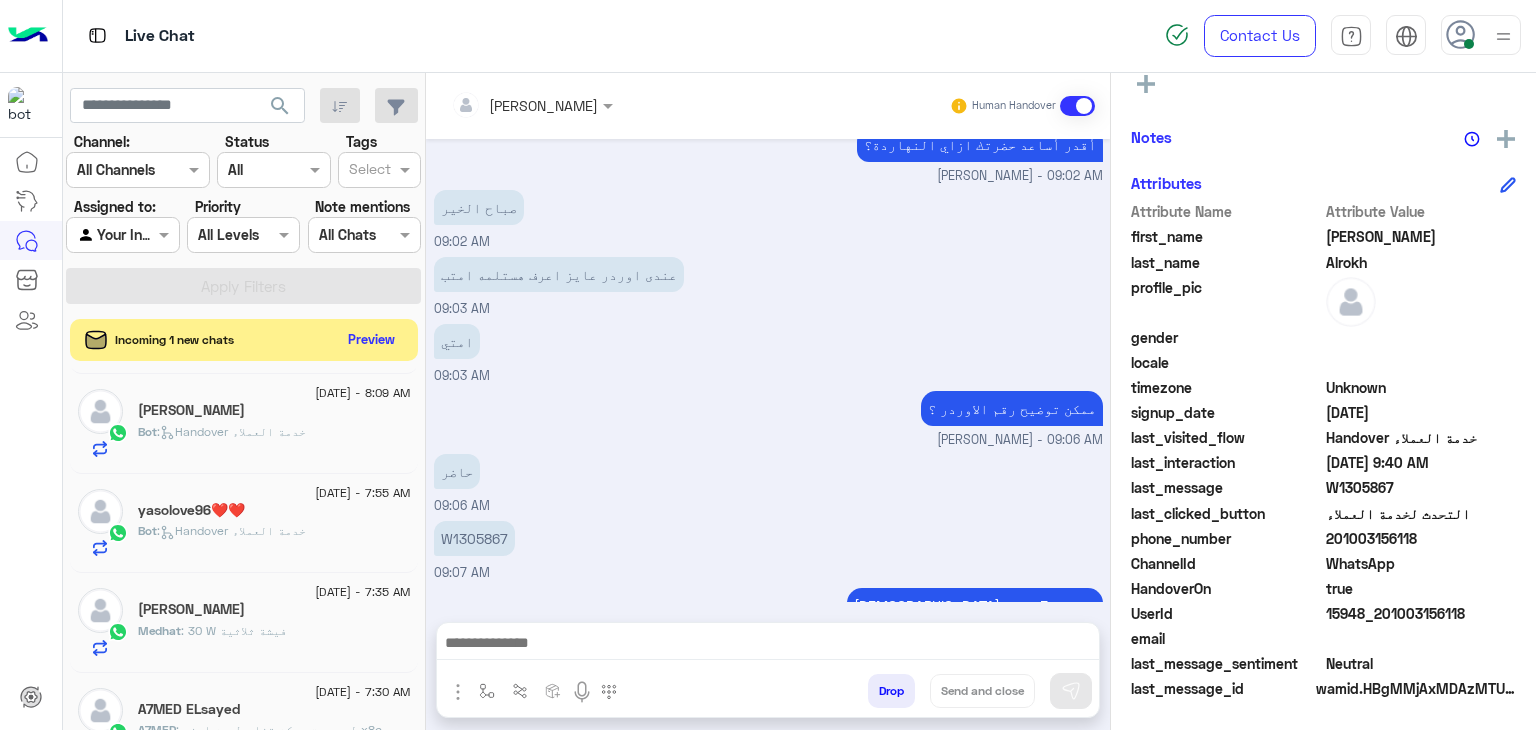 click on "Preview" 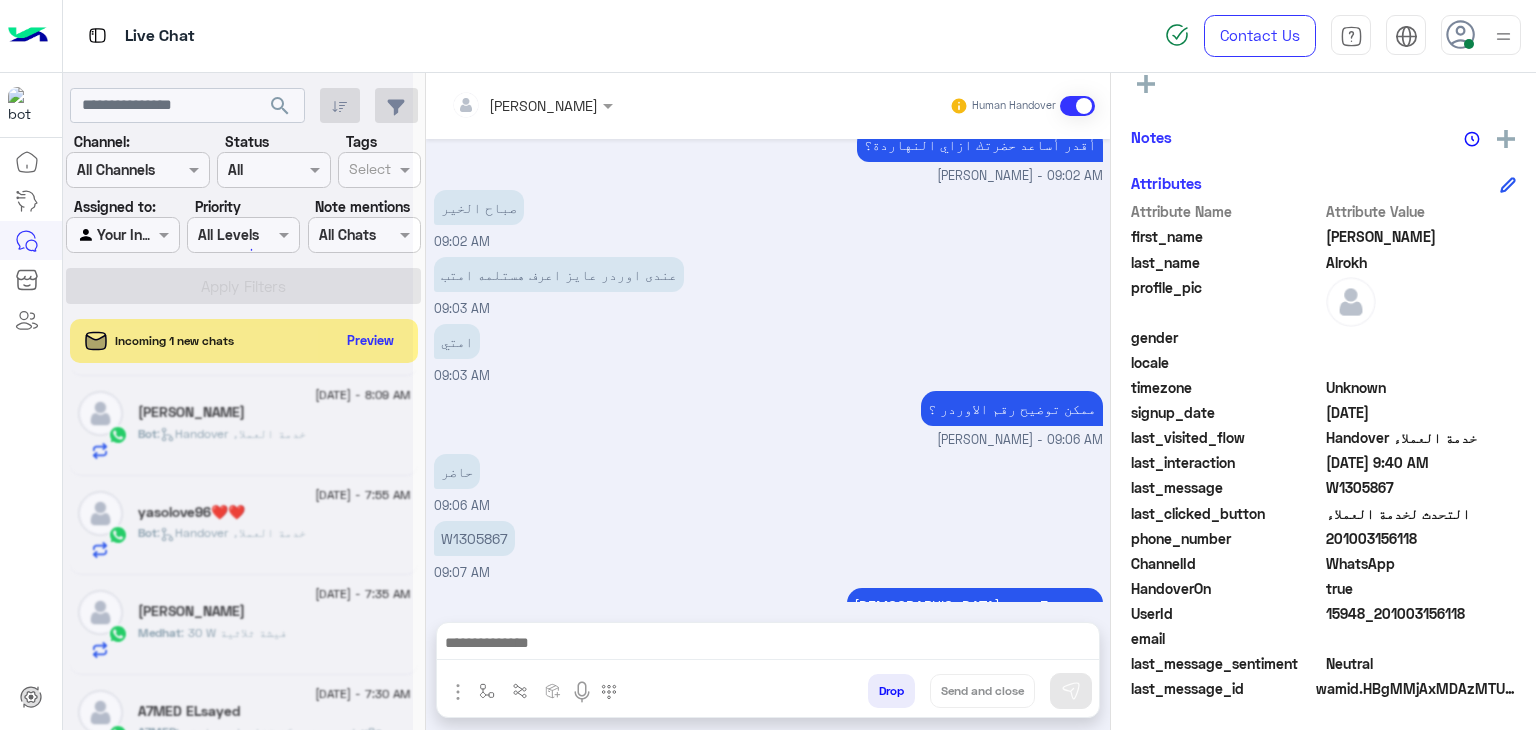 scroll, scrollTop: 429, scrollLeft: 0, axis: vertical 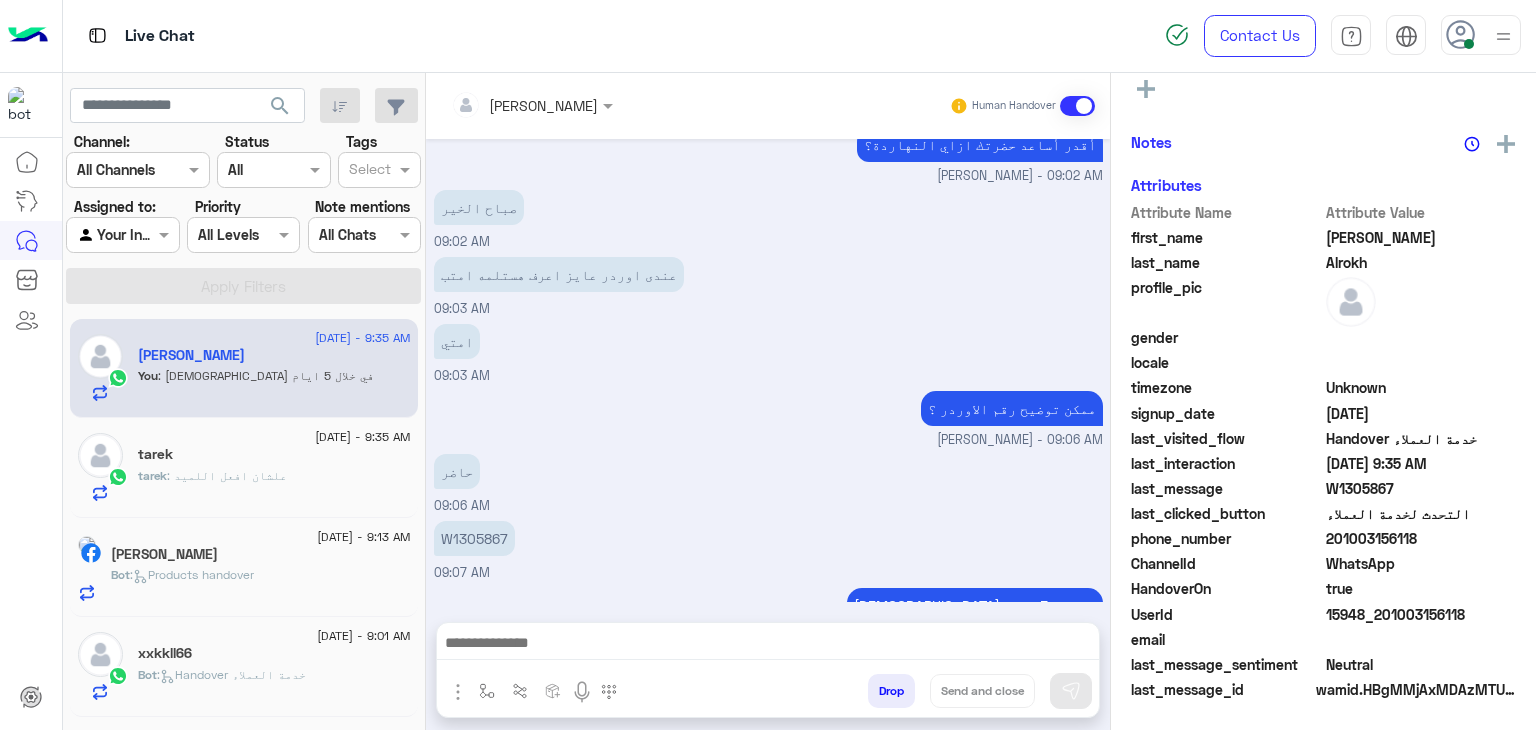 click on "tarek : علشان افعل اللميد" 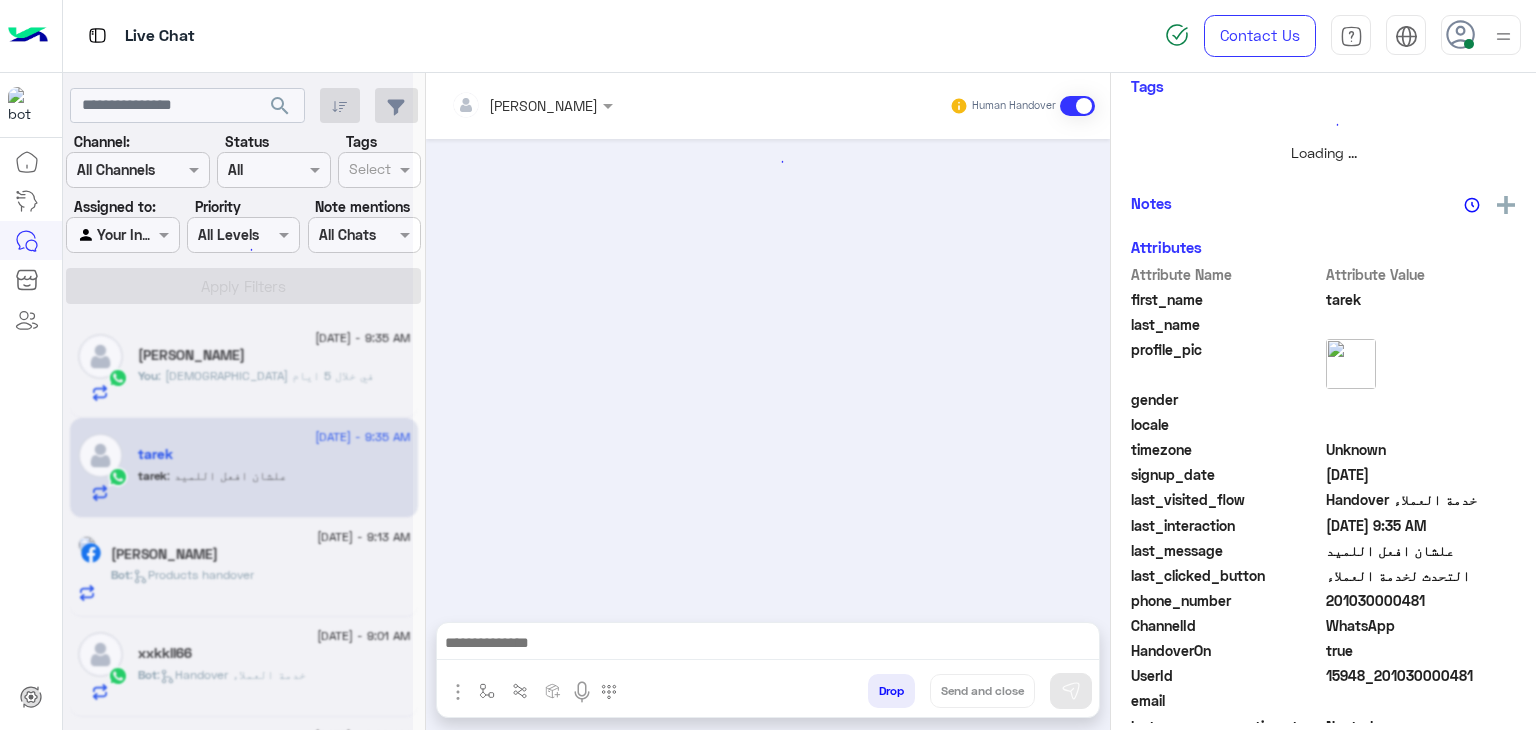 scroll, scrollTop: 433, scrollLeft: 0, axis: vertical 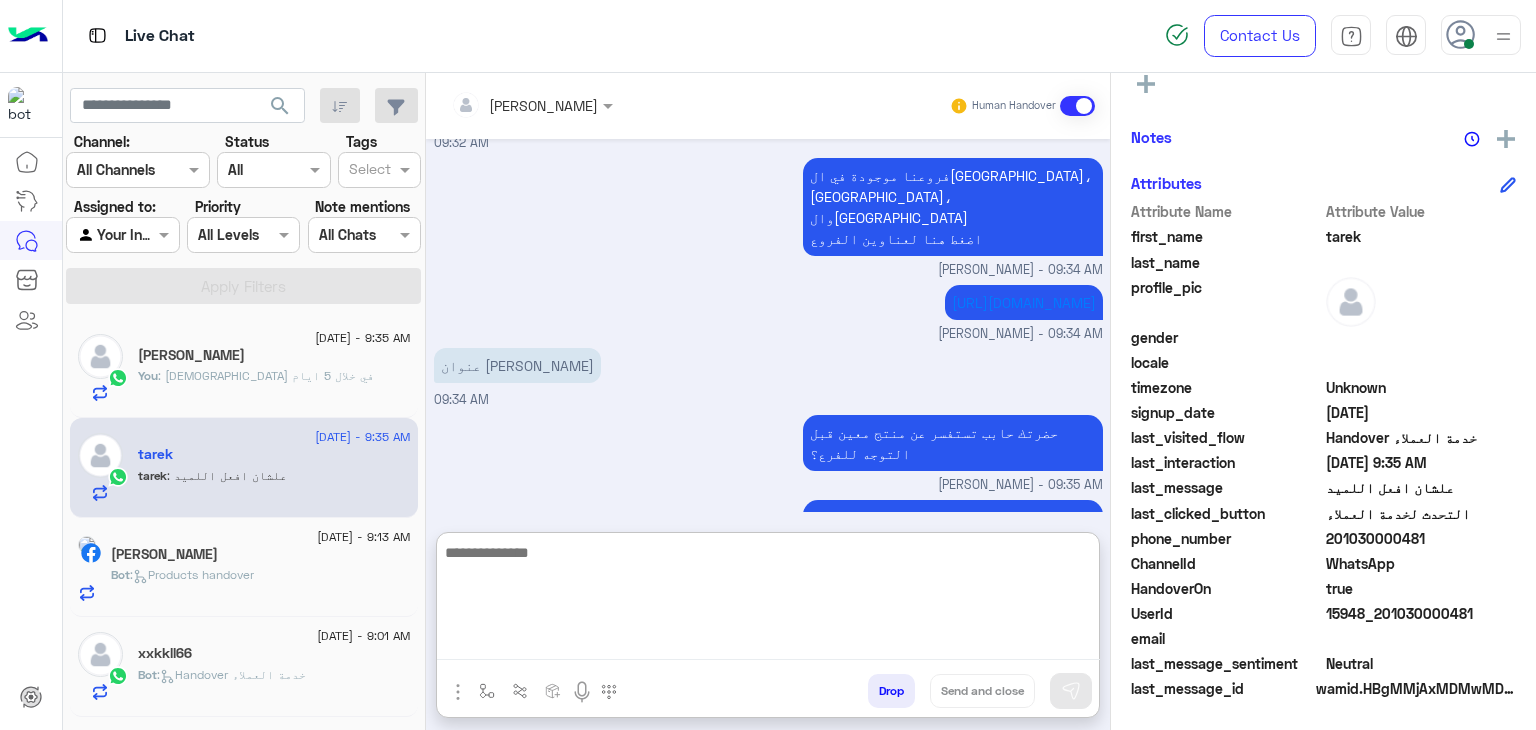 paste on "**********" 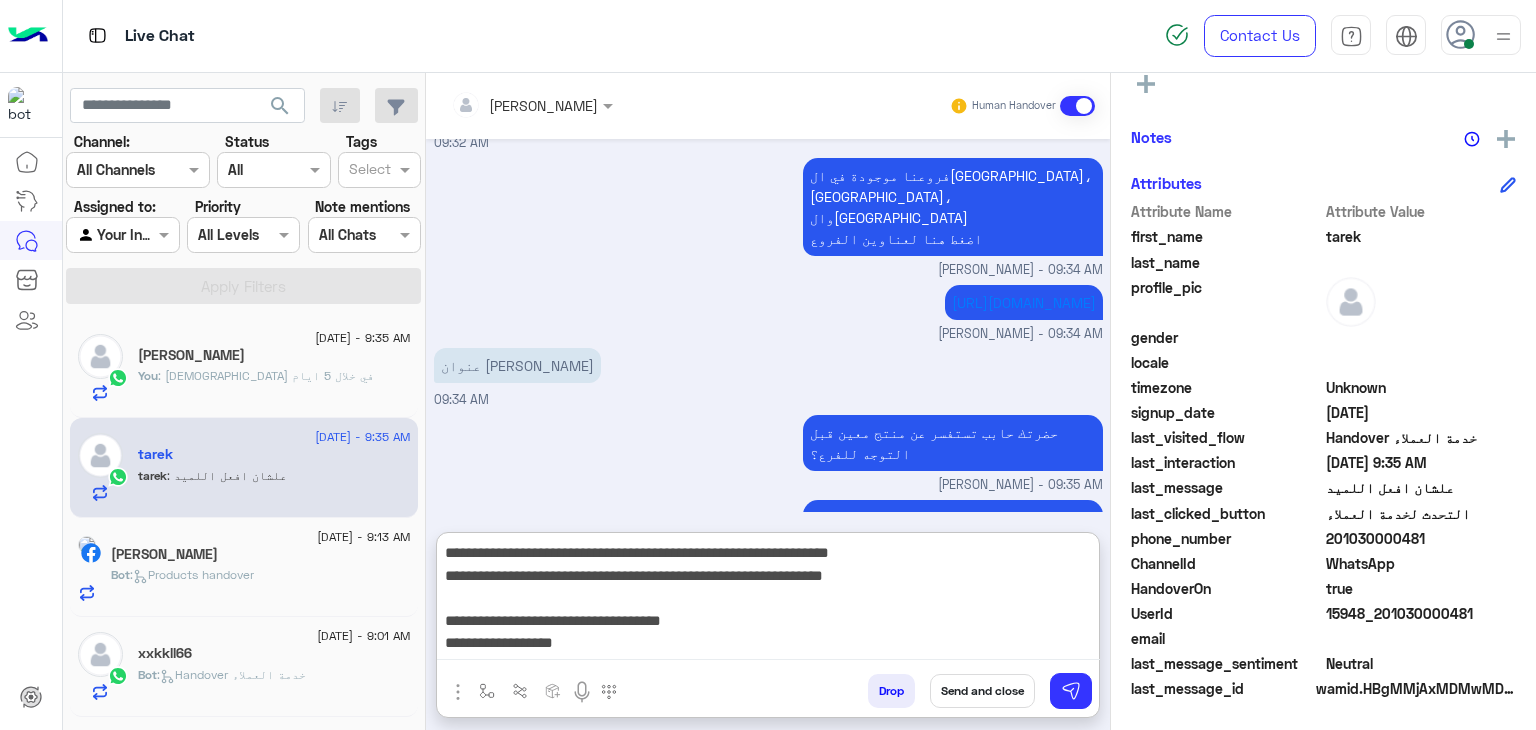 scroll, scrollTop: 105, scrollLeft: 0, axis: vertical 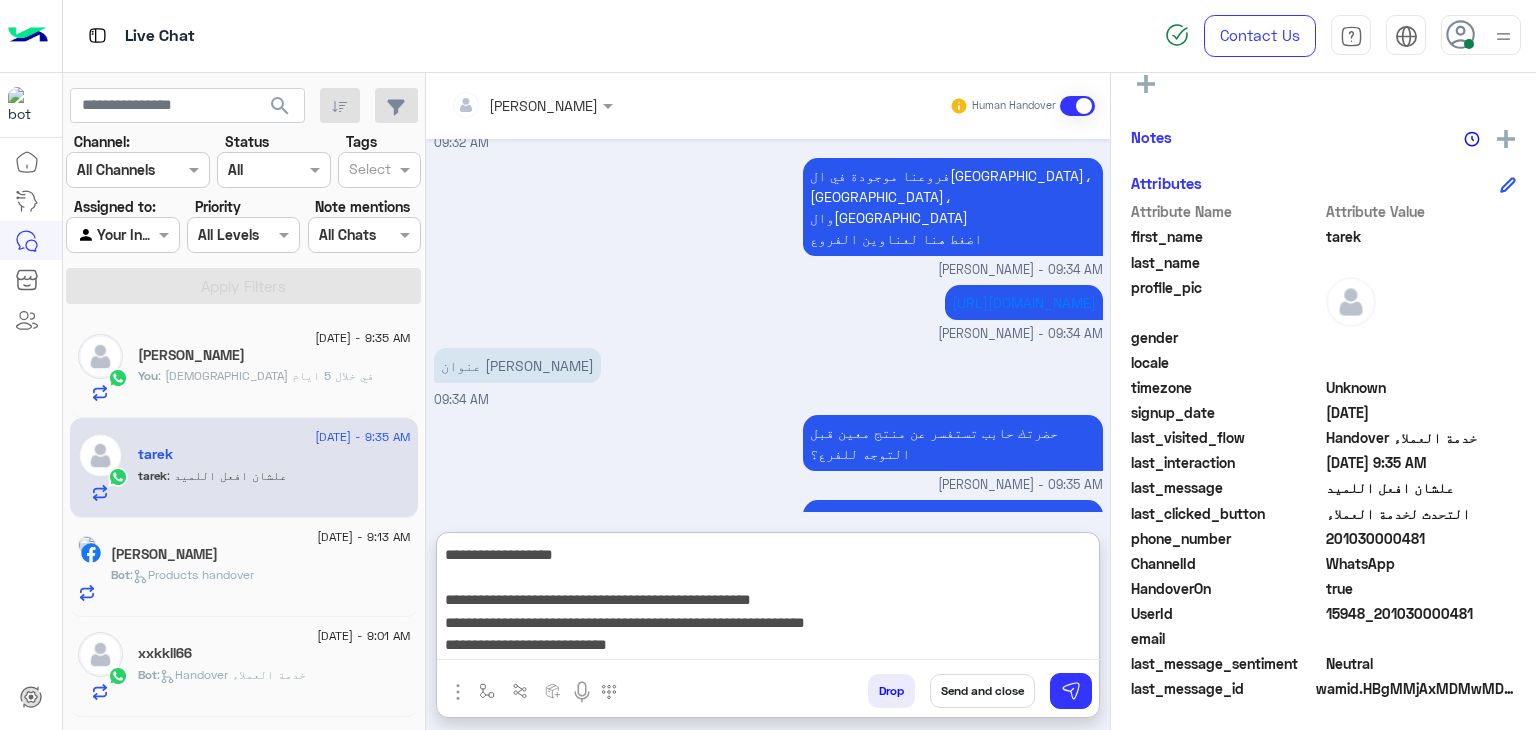 type on "**********" 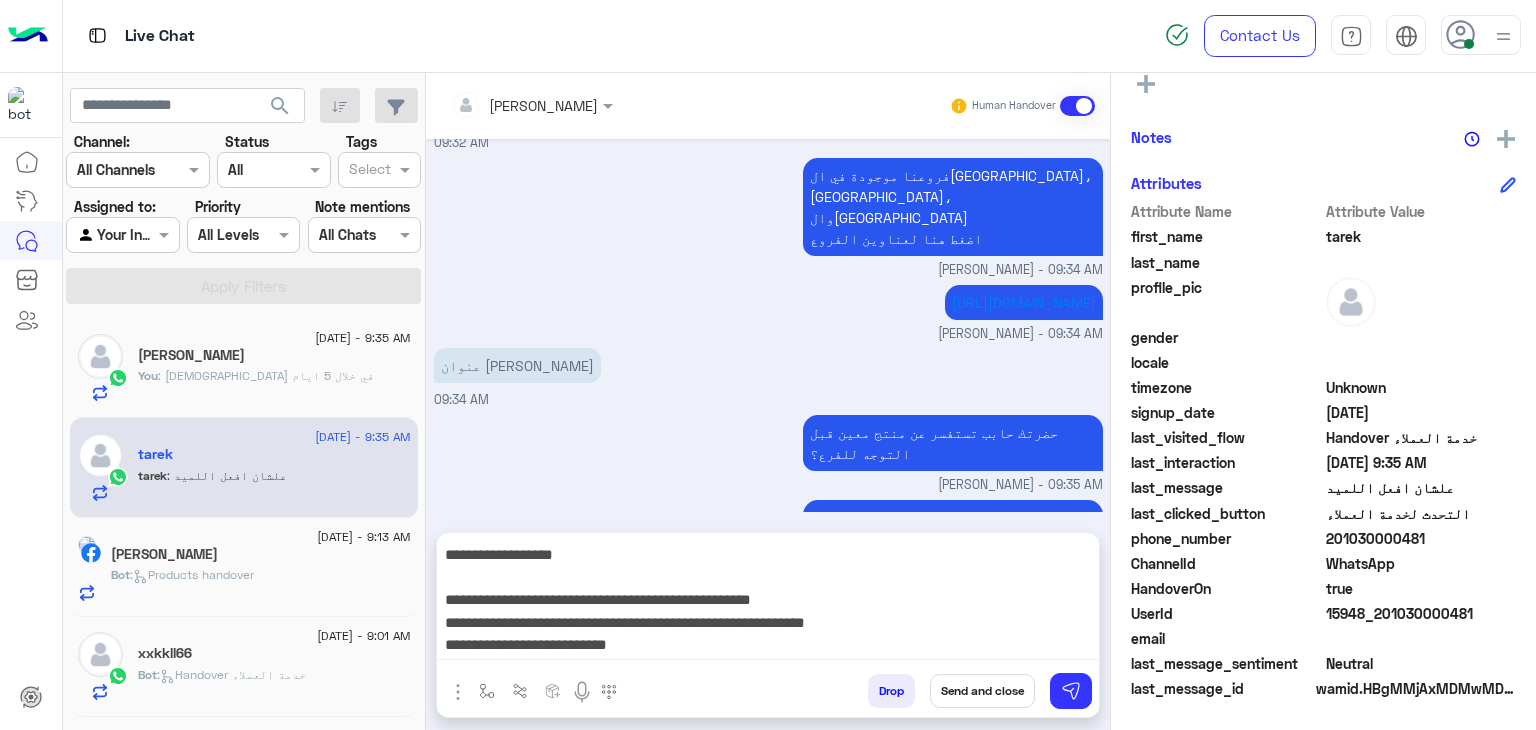 click on "Send and close" at bounding box center (982, 691) 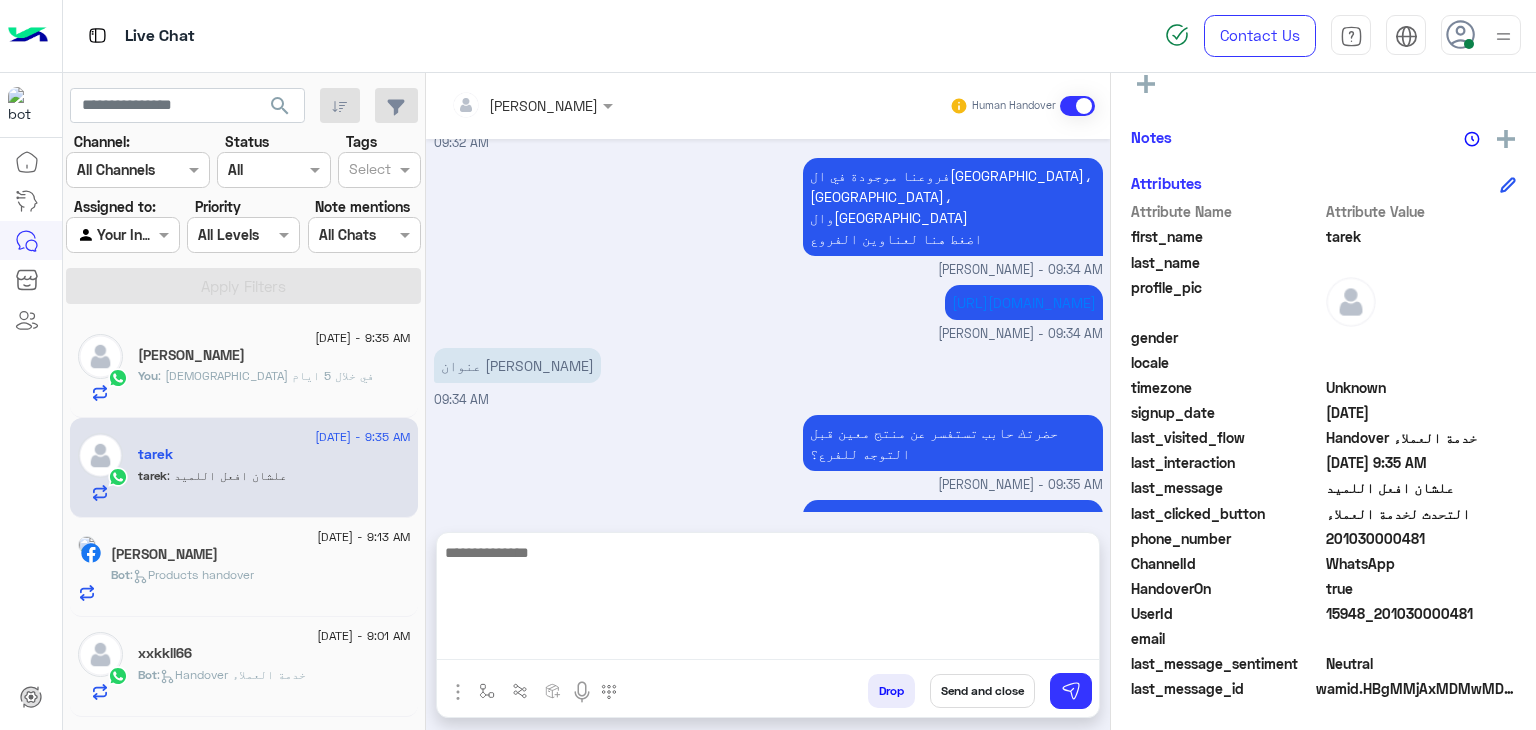 scroll, scrollTop: 0, scrollLeft: 0, axis: both 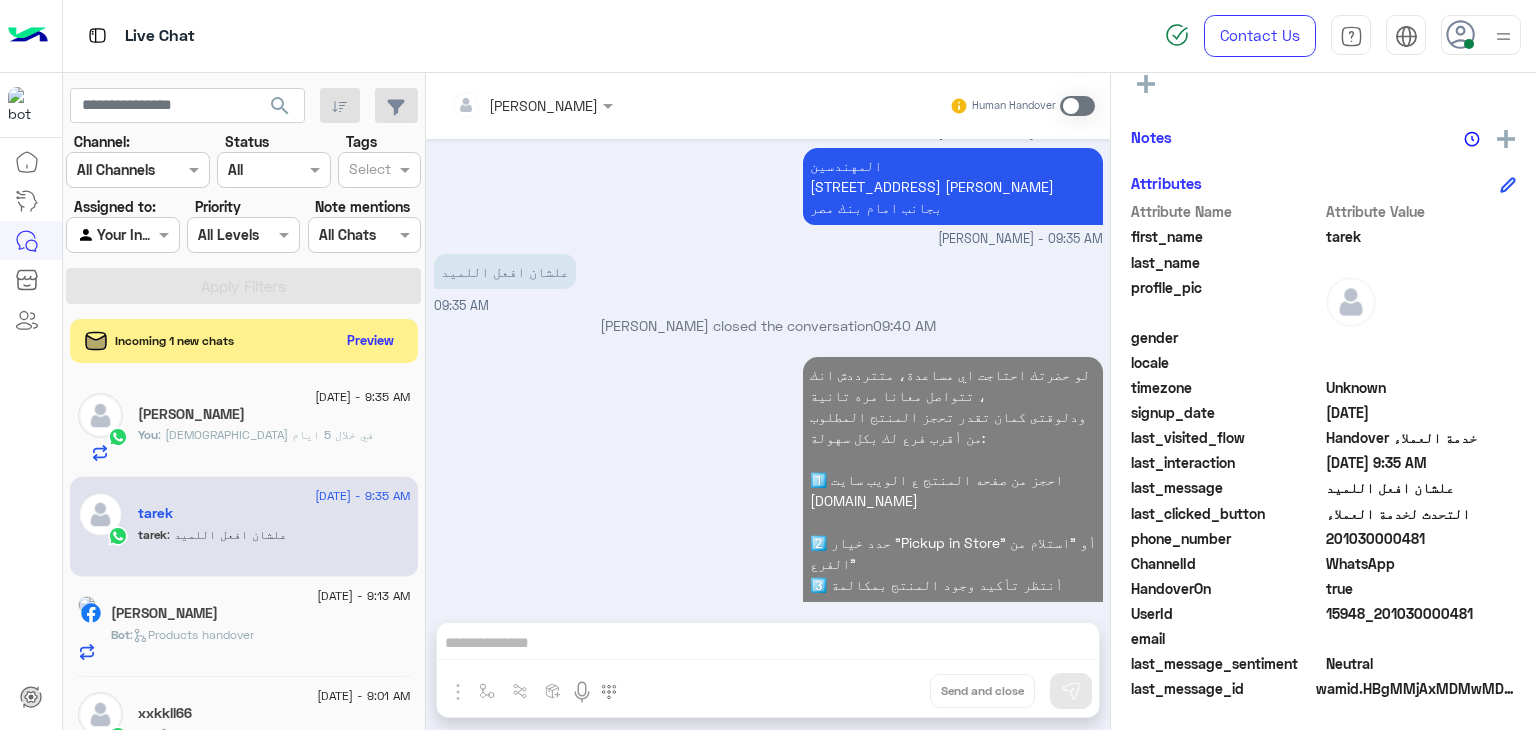 click on "[DATE] - 9:35 AM  [PERSON_NAME]   You  : الاستلام في خلال 5 ايام  [DATE] - 9:35 AM  tarek   tarek : علشان افعل اللميد [DATE] - 9:13 AM  [PERSON_NAME]  Bot :   Products handover  [DATE] - 9:01 AM  xxkkll66   Bot :   Handover خدمة العملاء  [DATE] - 8:09 AM  [PERSON_NAME]  Bot :   Handover خدمة العملاء  [DATE] - 7:55 AM  yasolove96❤️❤️   Bot :   Handover خدمة العملاء  [DATE] - 7:35 AM  Medhat Gouda  Medhat : 30 W
فيشة ثلاثية [DATE] - 7:30 AM  A7MED ELsayed  A7MED : لو سمحت ممكن تفاصيل عن  اونر x8c مساحه 265 اسود موجود ولا واونر x7c مساحه 265 اسود متاح ولا  ولو سمحت ردمي نوت 14 مساحه265  وهل الميدلات دي كلها لو مش متاحه ممكن تتوفر قريب ولا ؟ [DATE] - 7:25 AM  [PERSON_NAME] : [PERSON_NAME] الغي واسترد فلوسي [DATE] - 5:45 AM  [PERSON_NAME] Alharmeel🌿  5 Hassan [DATE] - 4:46 AM Omnia 7 Bot" 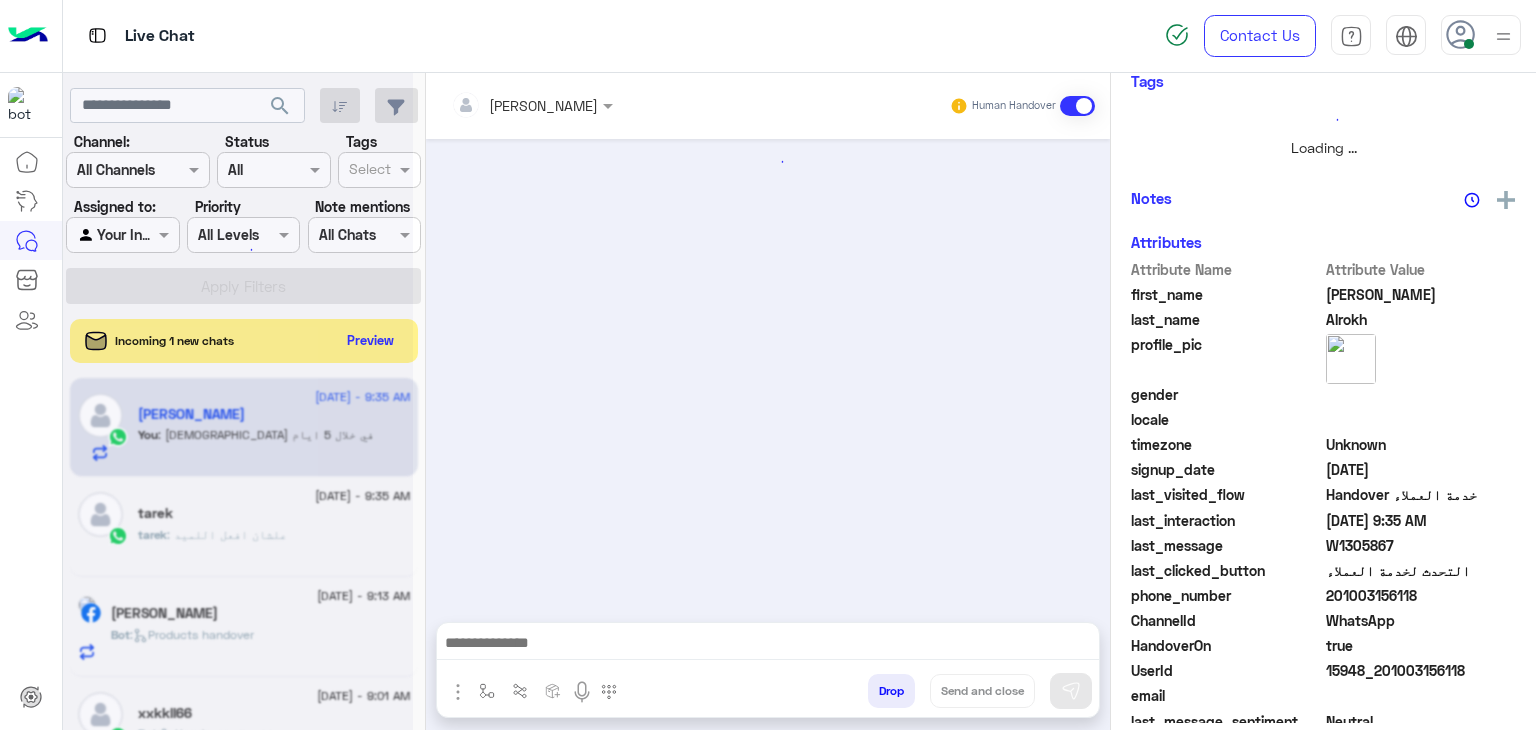 scroll, scrollTop: 429, scrollLeft: 0, axis: vertical 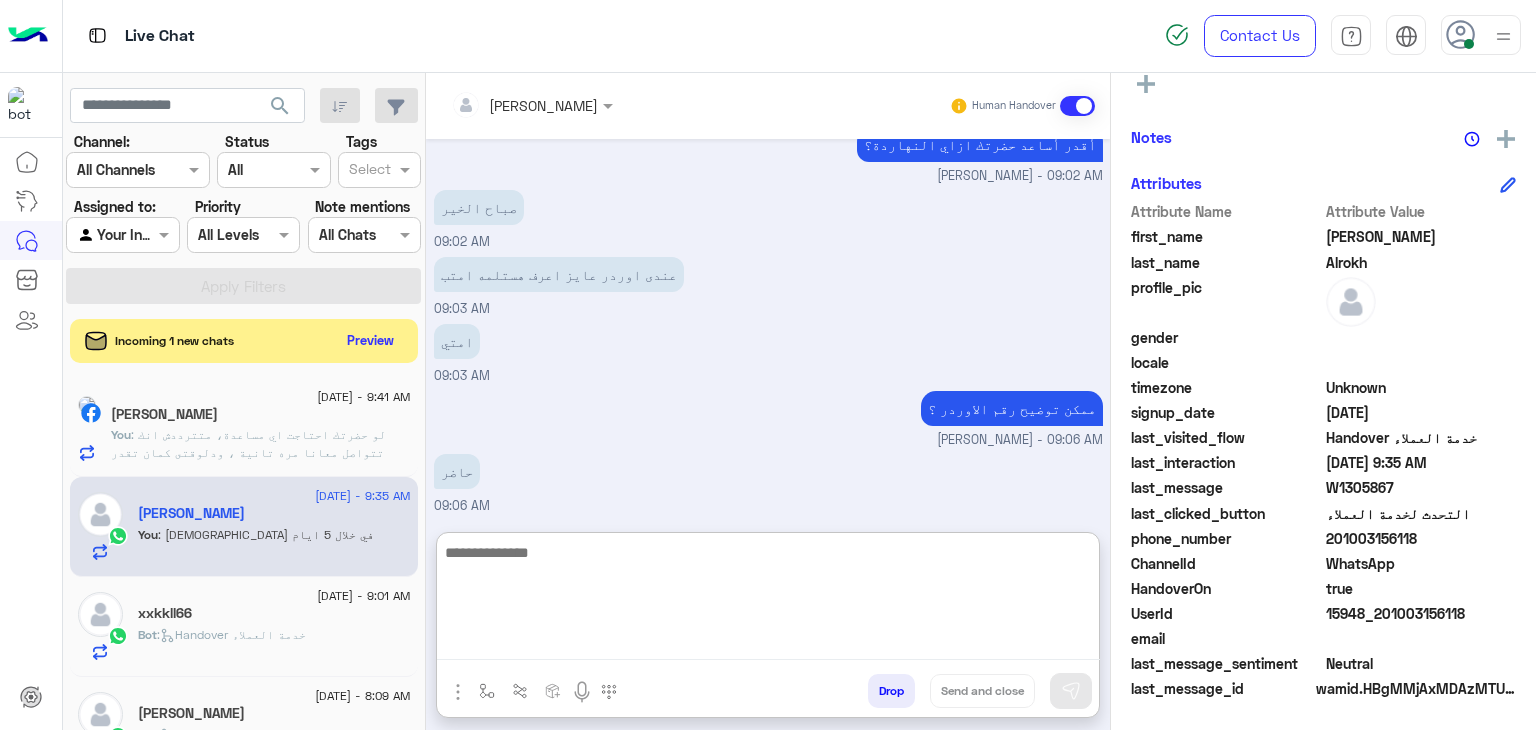 paste on "**********" 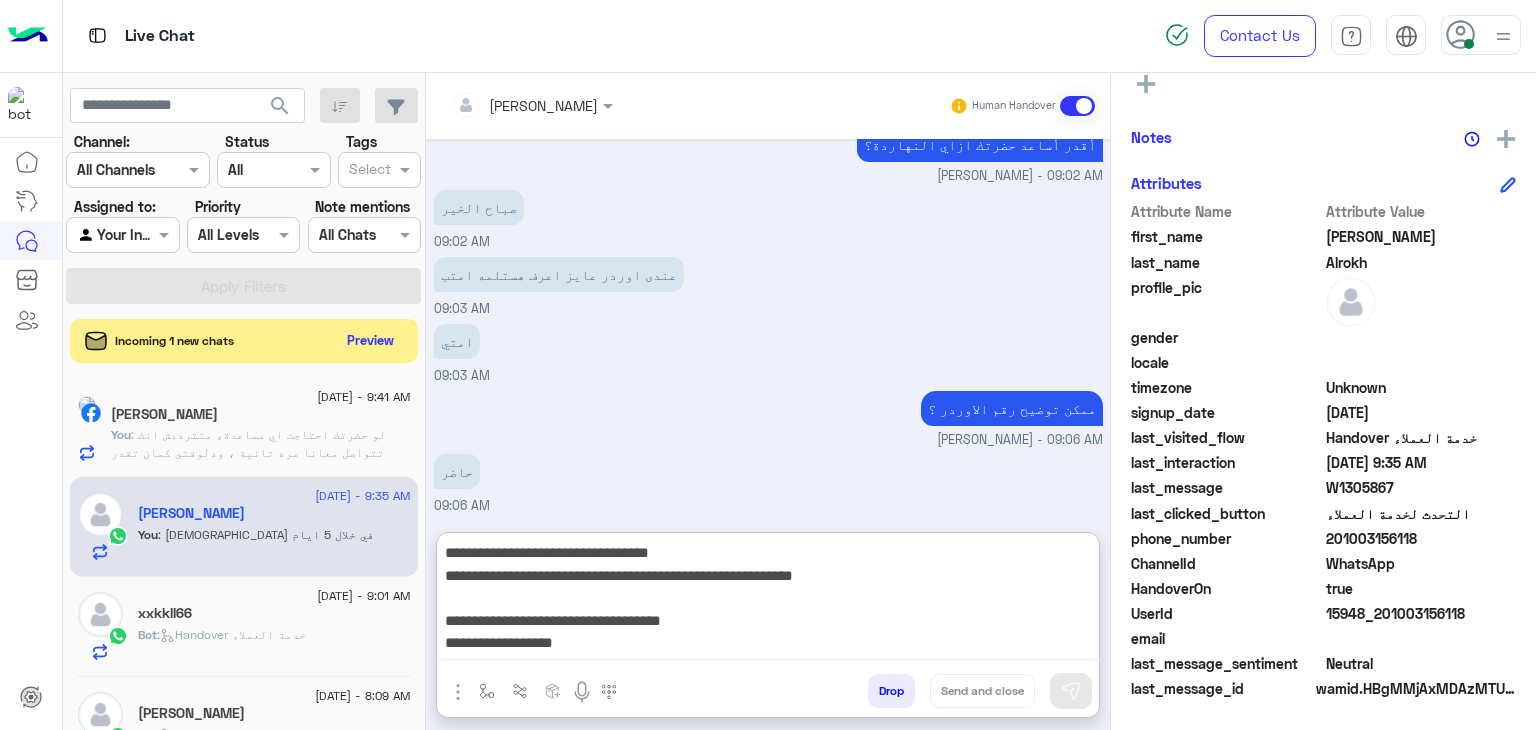 scroll, scrollTop: 128, scrollLeft: 0, axis: vertical 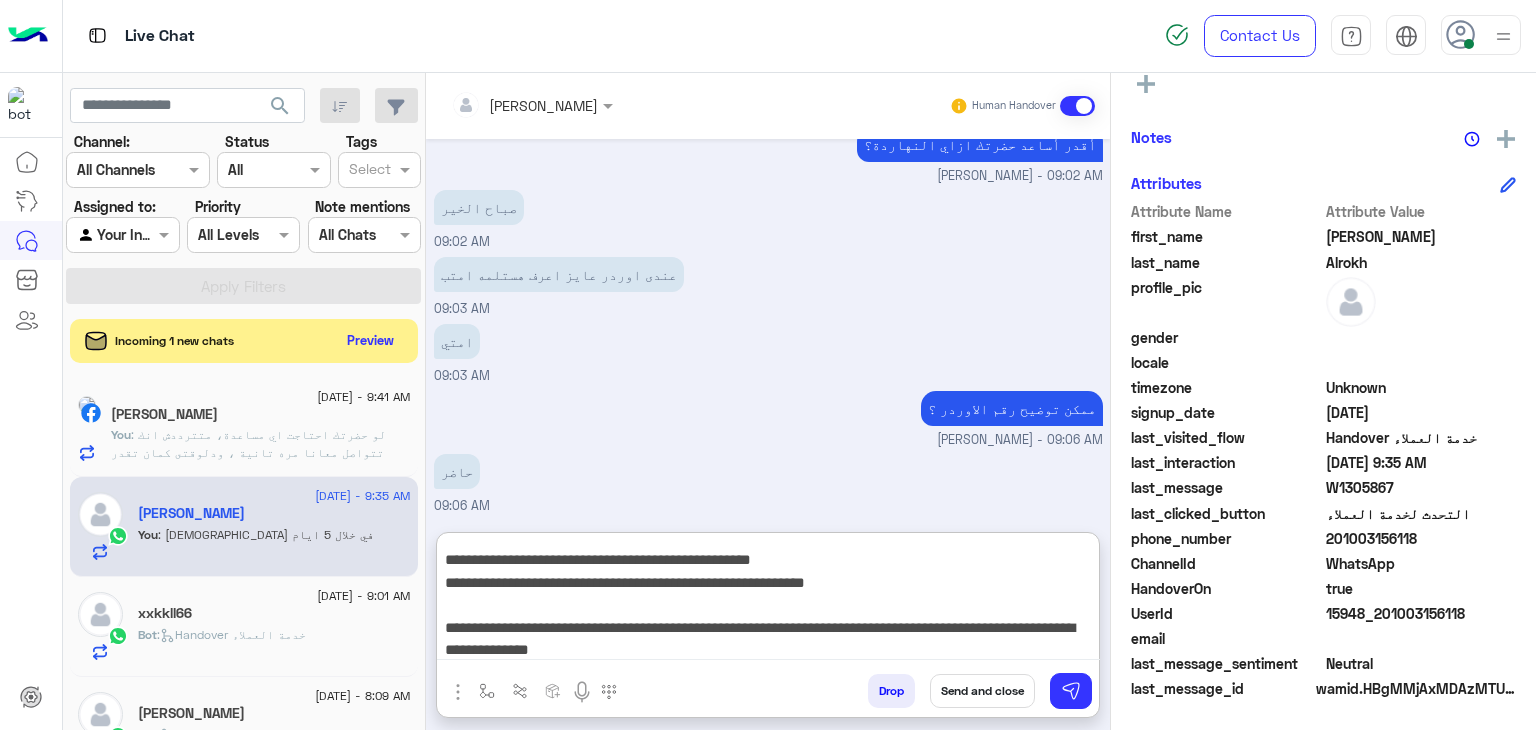 type on "**********" 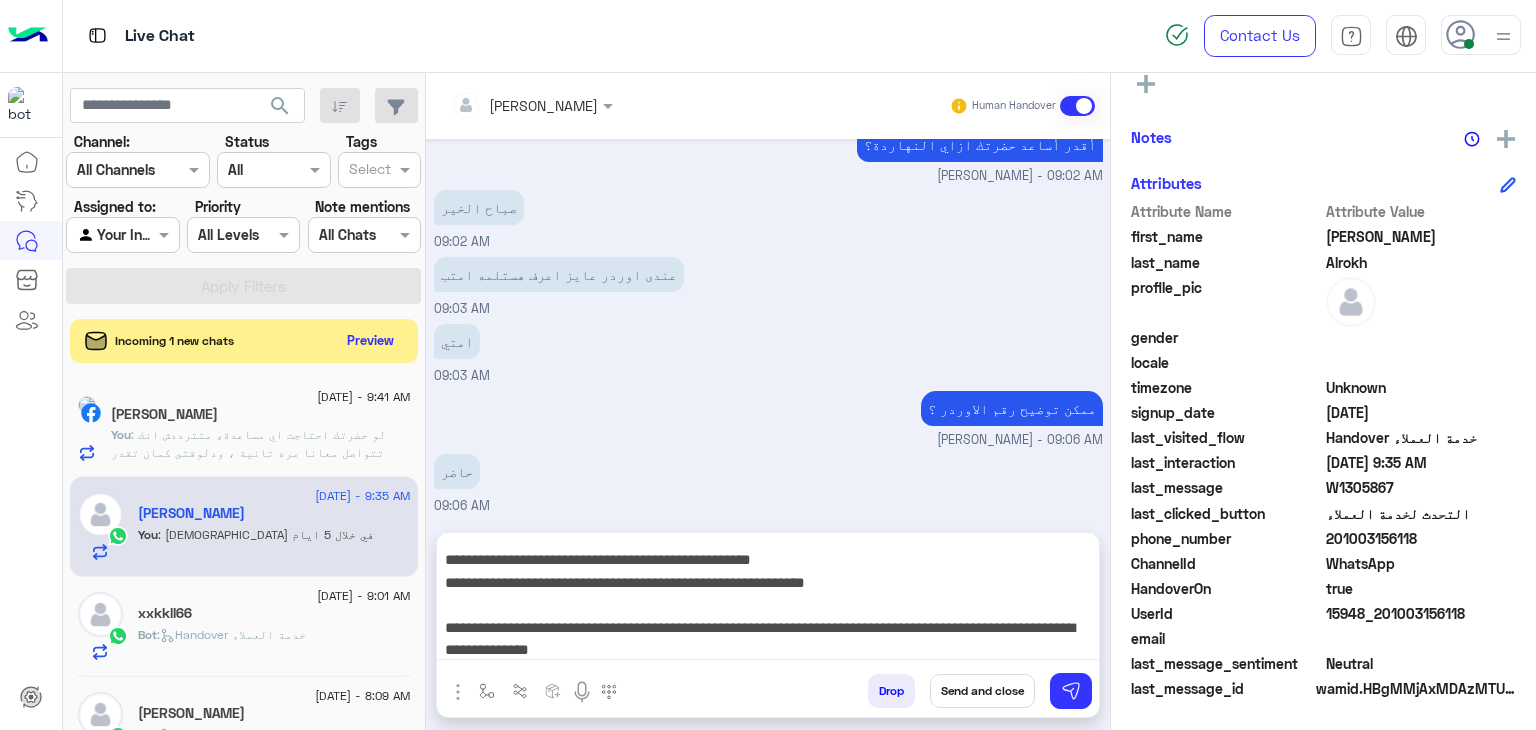 click on "Send and close" at bounding box center (982, 691) 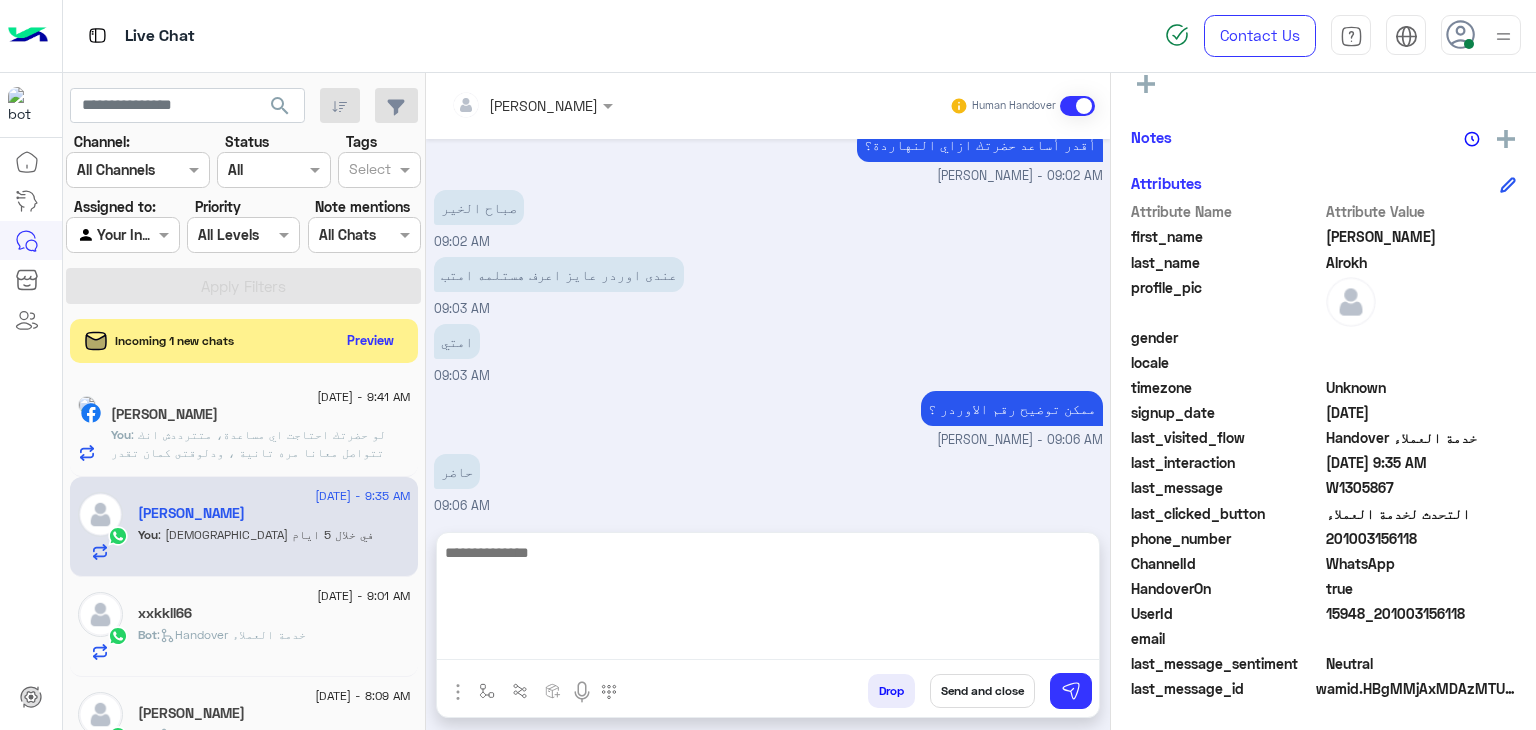 scroll, scrollTop: 0, scrollLeft: 0, axis: both 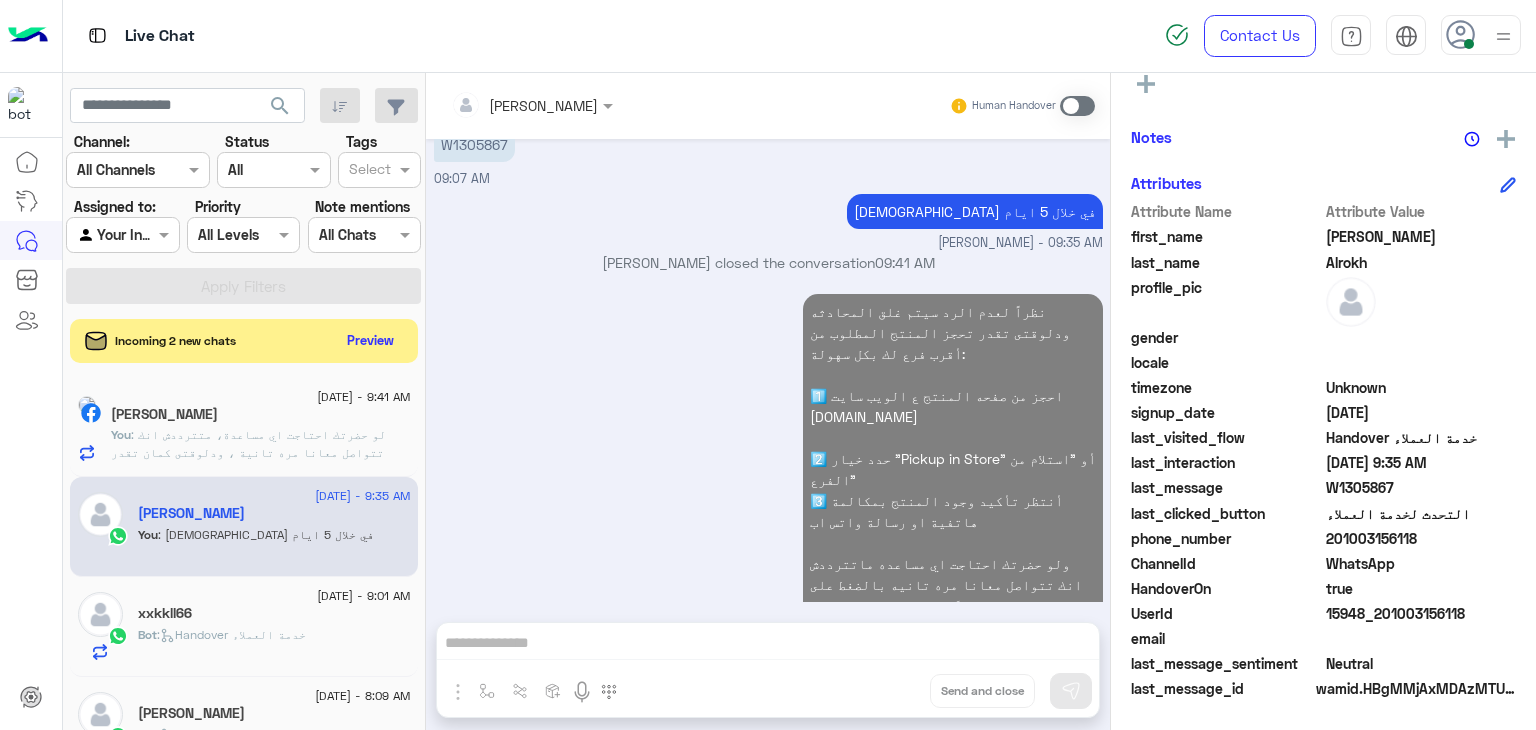 click on "You  : لو حضرتك احتاجت اي مساعدة، متترددش انك تتواصل معانا مره تانية ،
ودلوقتى كمان تقدر تحجز المنتج المطلوب من أقرب فرع لك بكل سهولة:
1️⃣ احجز من صفحه المنتج ع الويب سايت
[DOMAIN_NAME]
2️⃣ حدد خيار "Pickup in Store" أو "استلام من الفرع"
3️⃣ أنتظر تأكيد وجود المنتج  بمكالمة هاتفية او رسالة واتس اب
شكرا لتواصلك مع دبي فون ❤️" 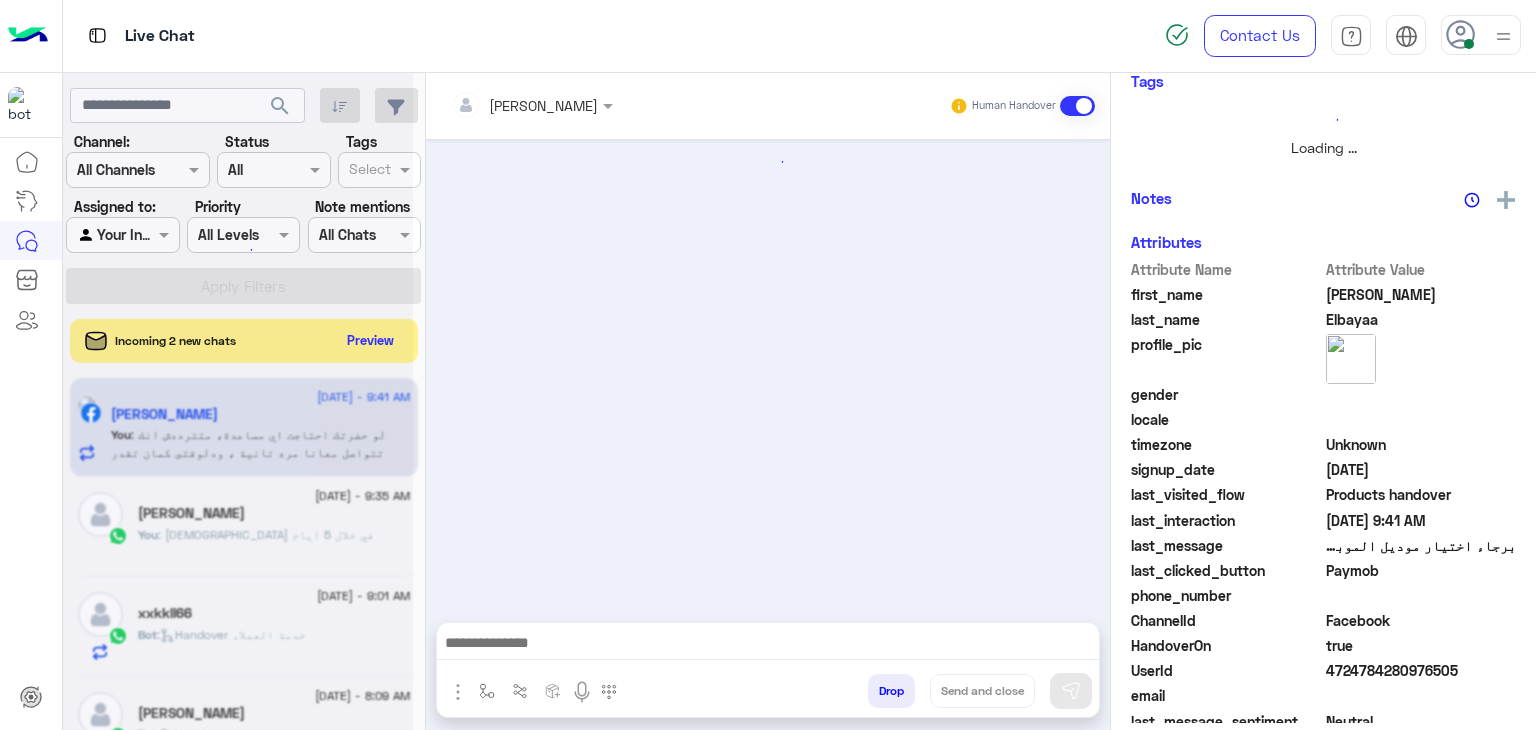 scroll, scrollTop: 429, scrollLeft: 0, axis: vertical 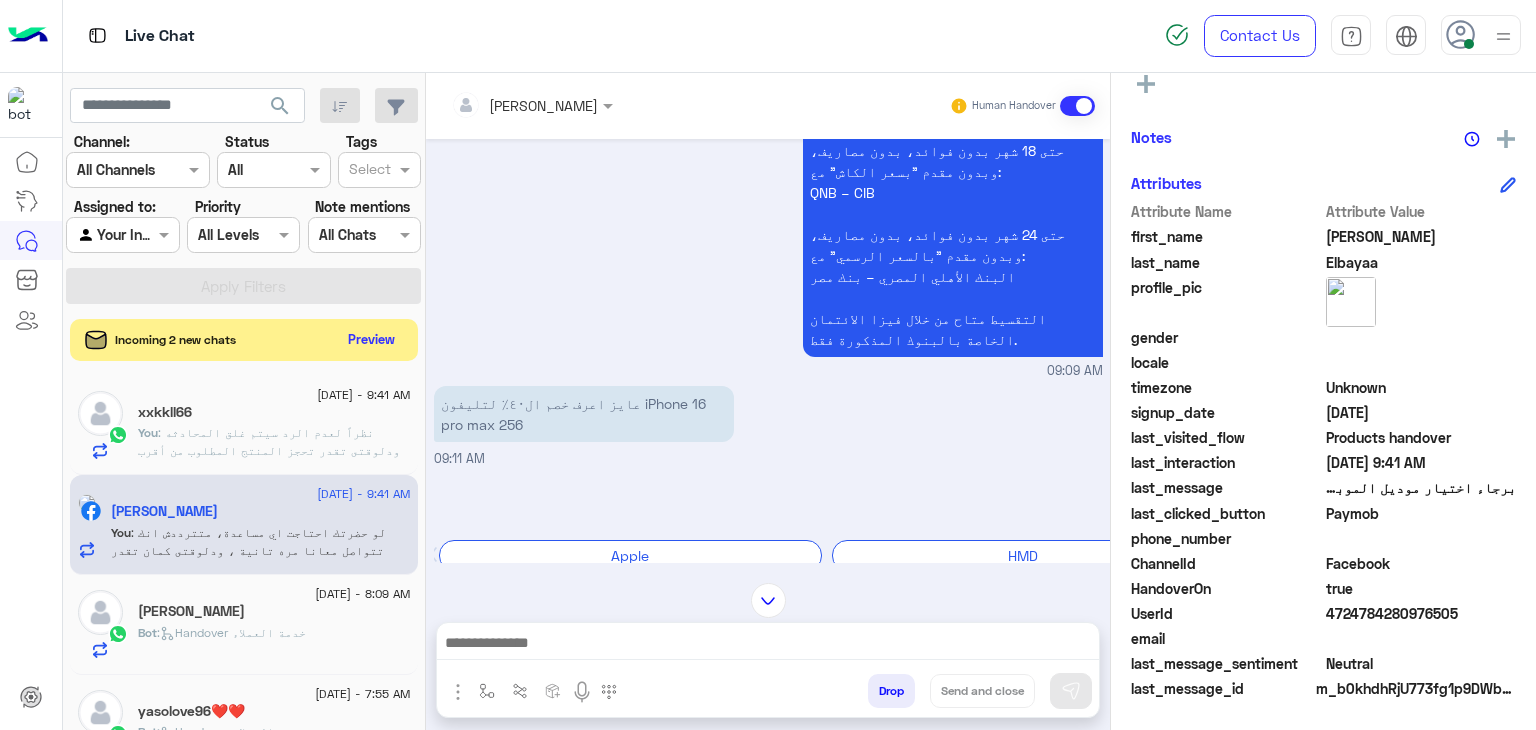 click on "Preview" 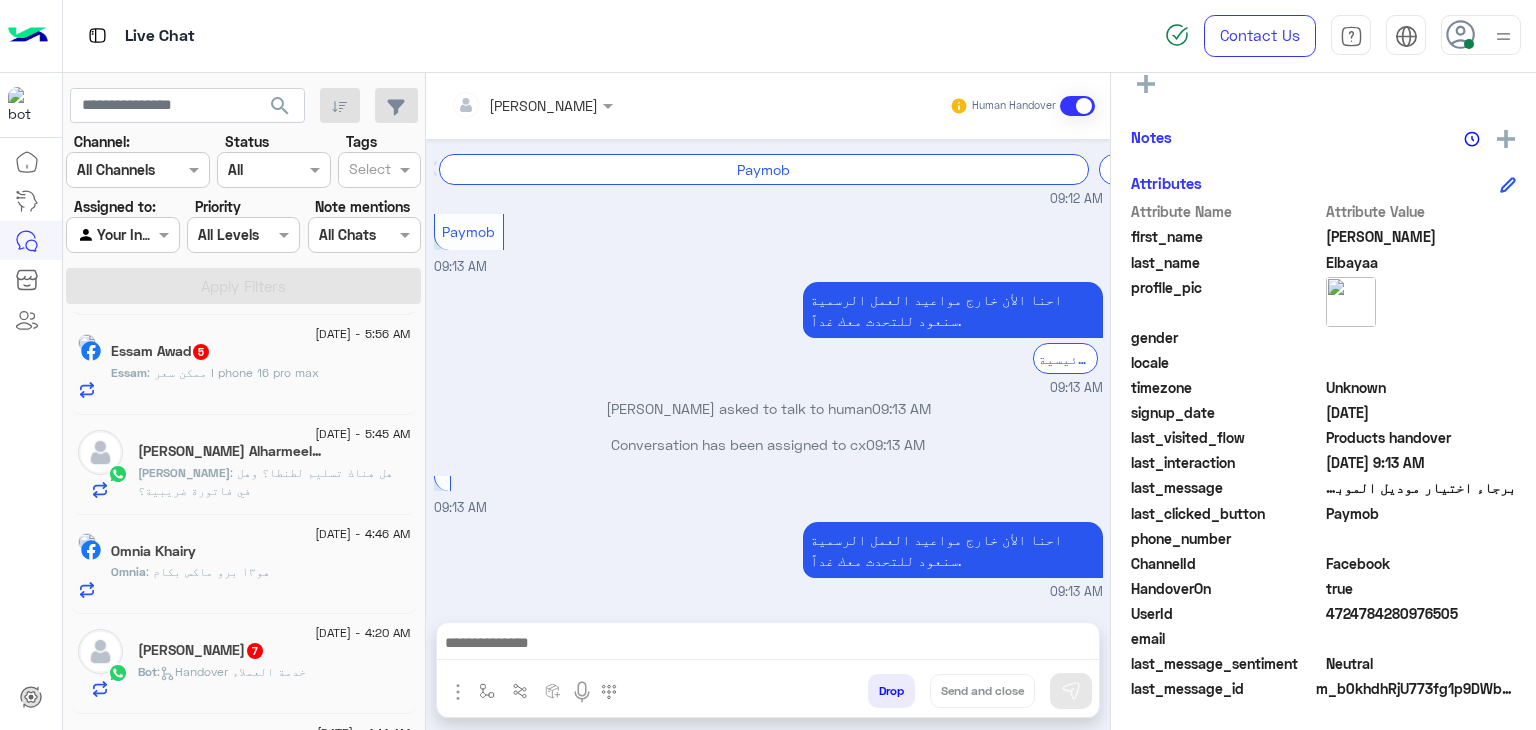 click on ": هل هناك تسليم لطنطا؟
وهل في فاتورة ضريبية؟" 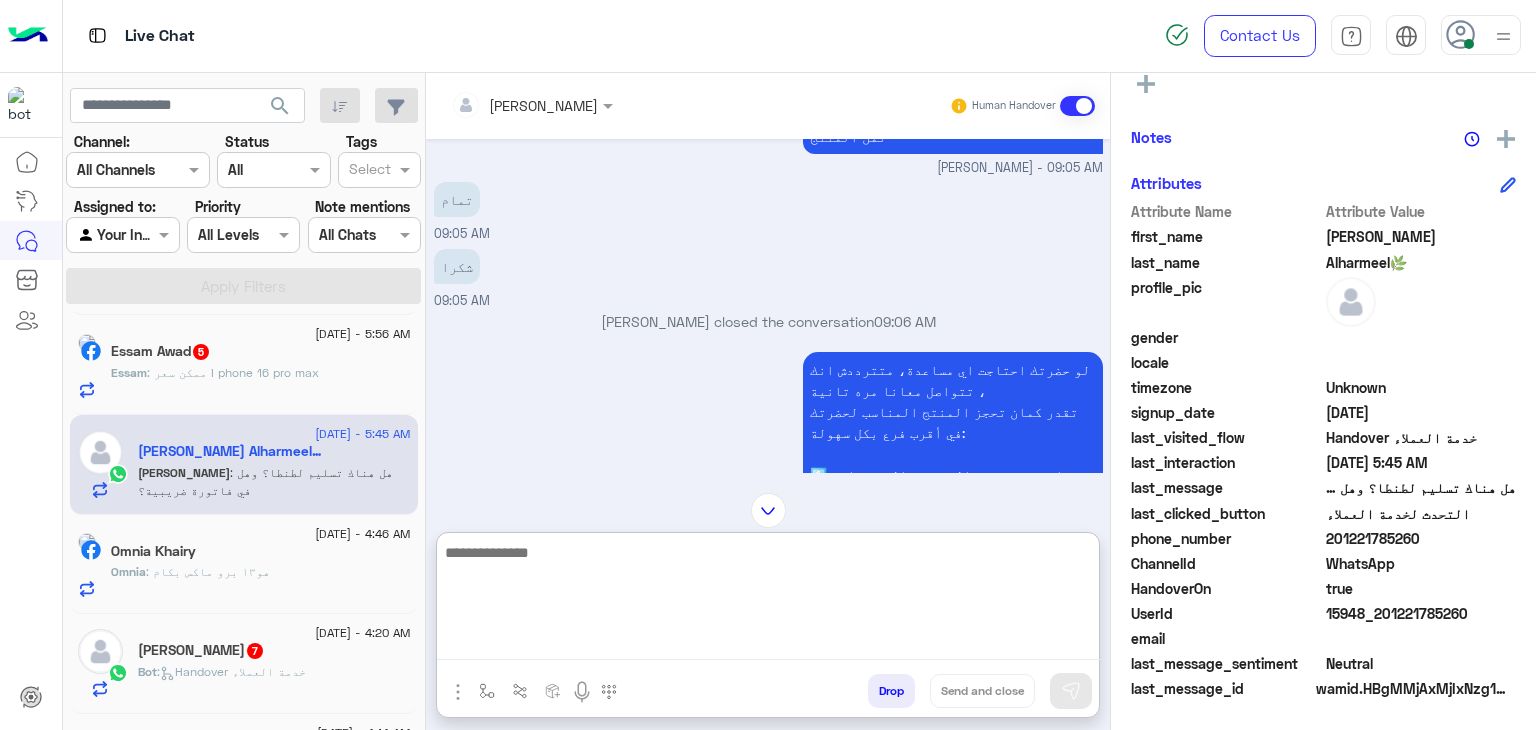 paste on "**********" 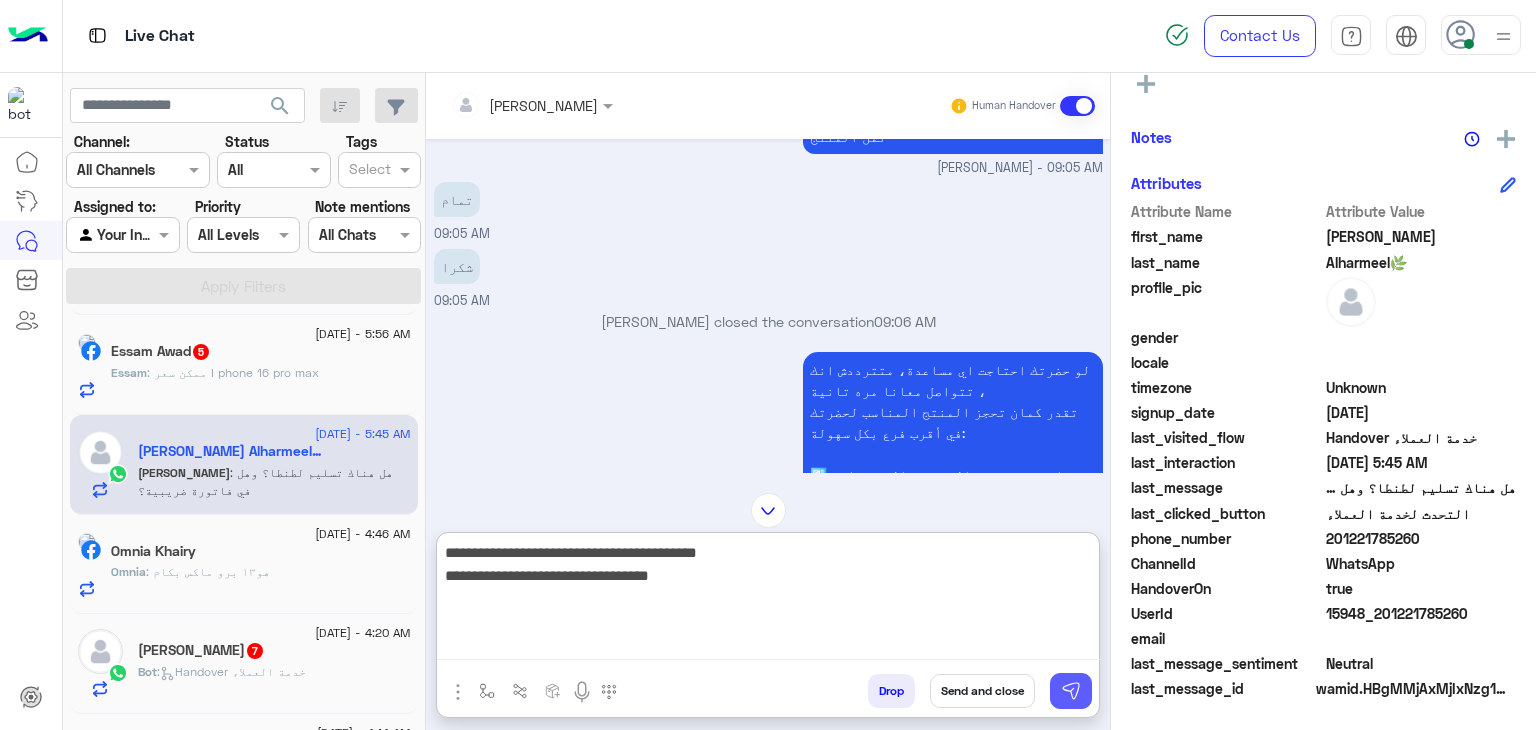 type on "**********" 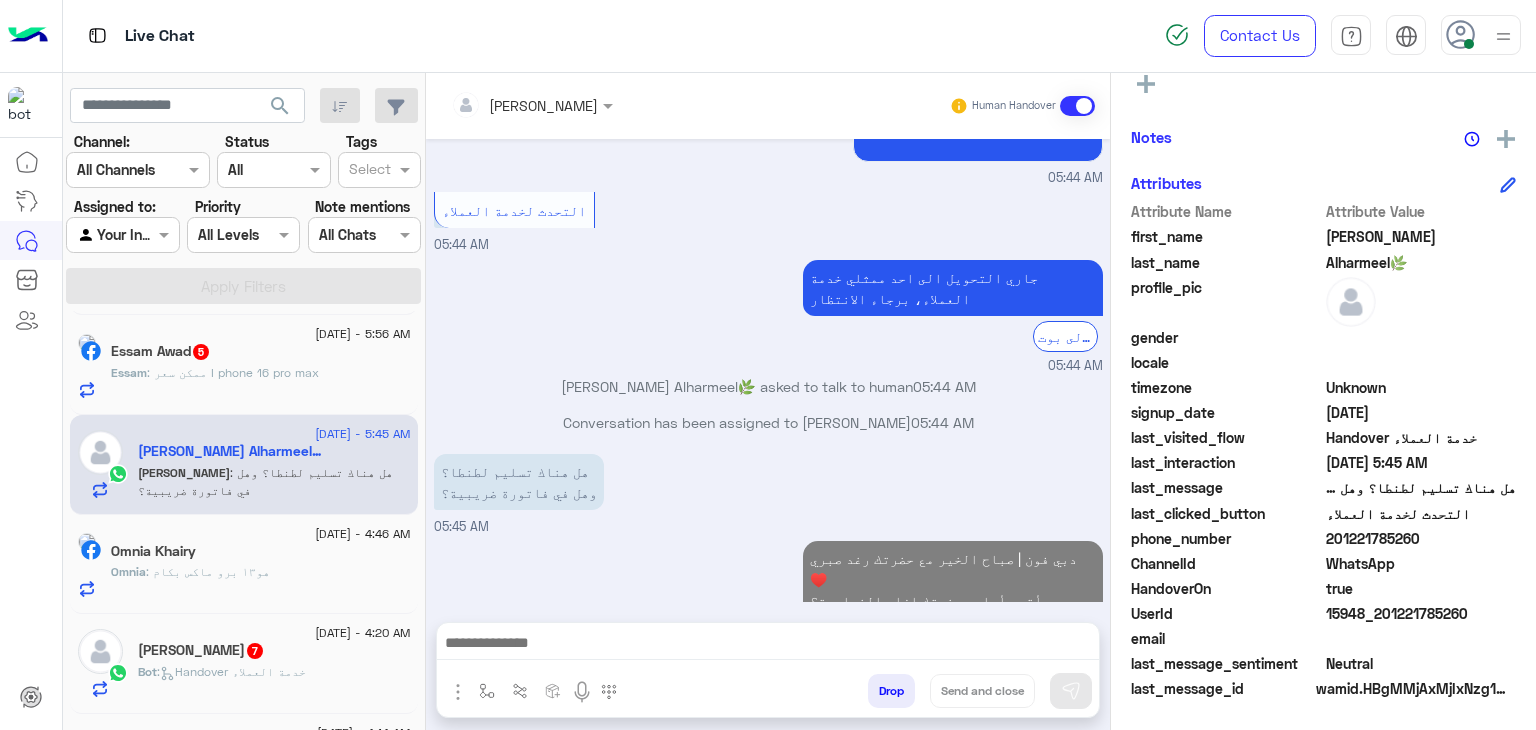 click on "Essam : ممكن سعر
I phone 16 pro max" 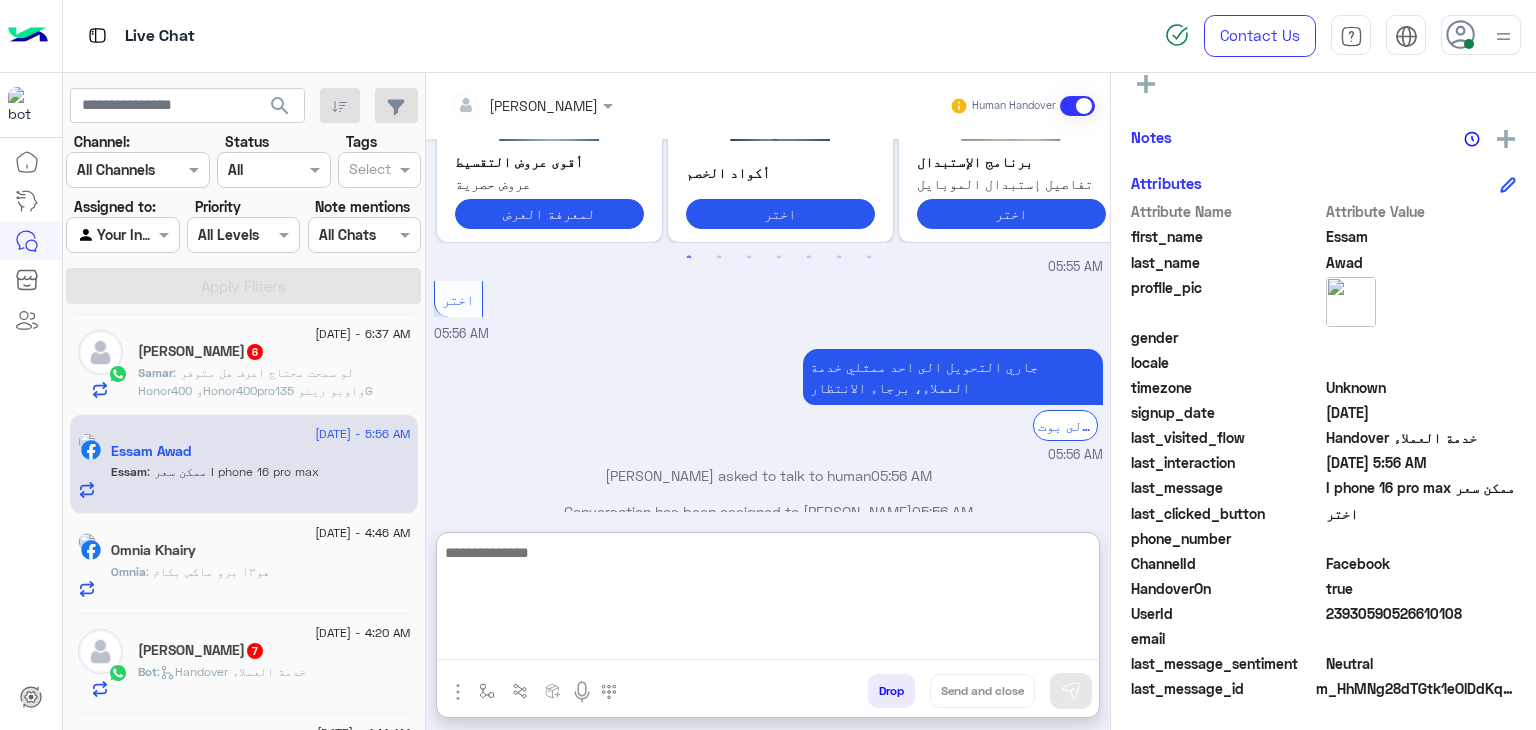paste on "**********" 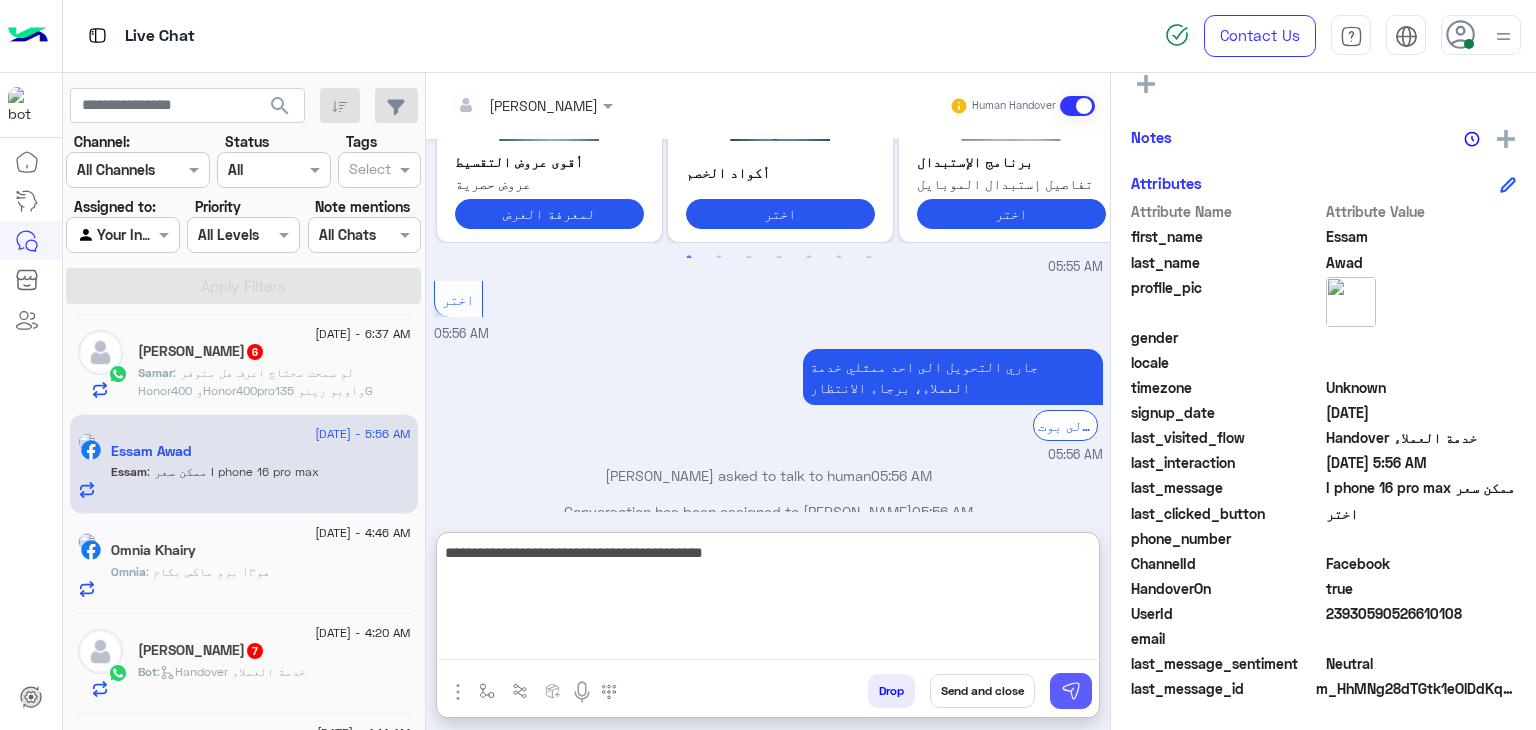 type on "**********" 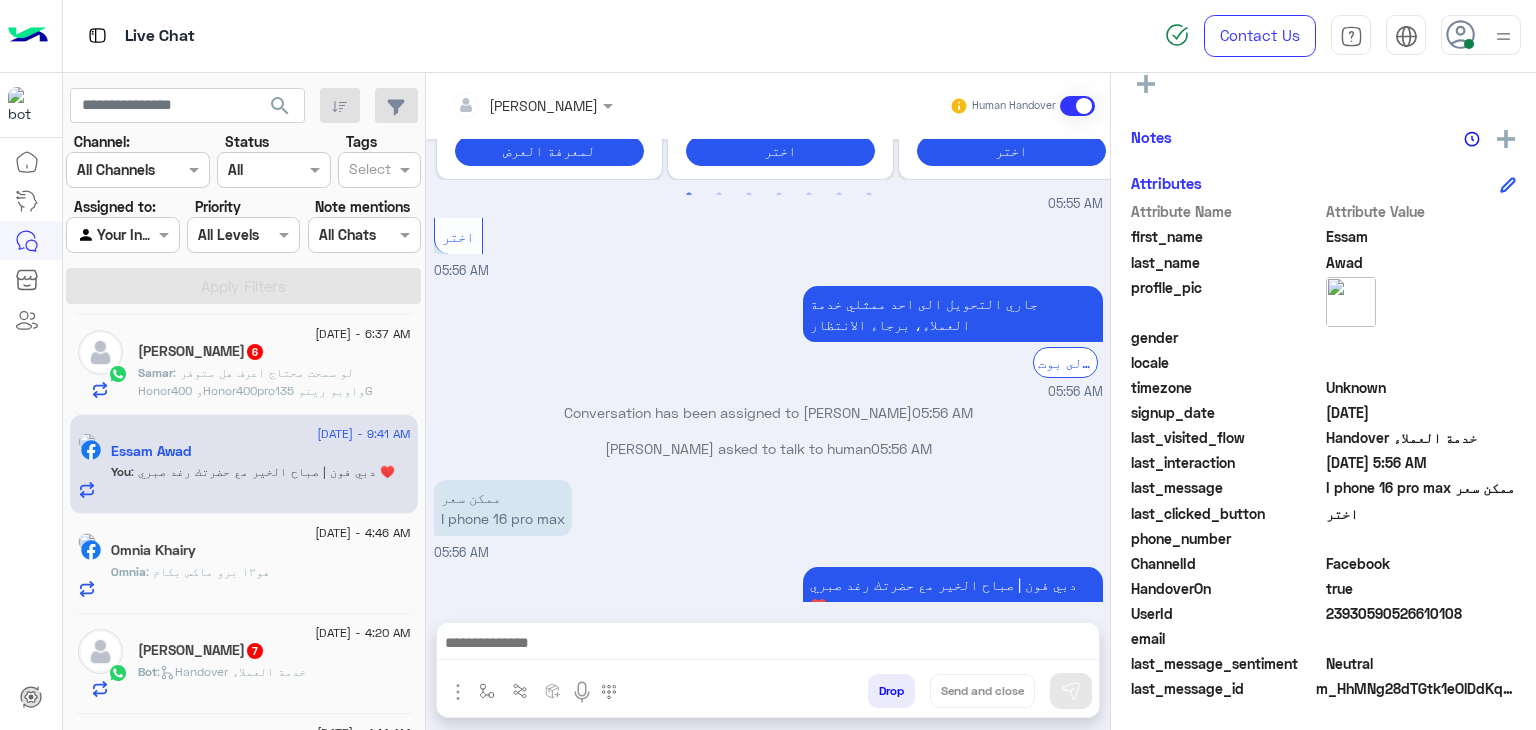 scroll, scrollTop: 768, scrollLeft: 0, axis: vertical 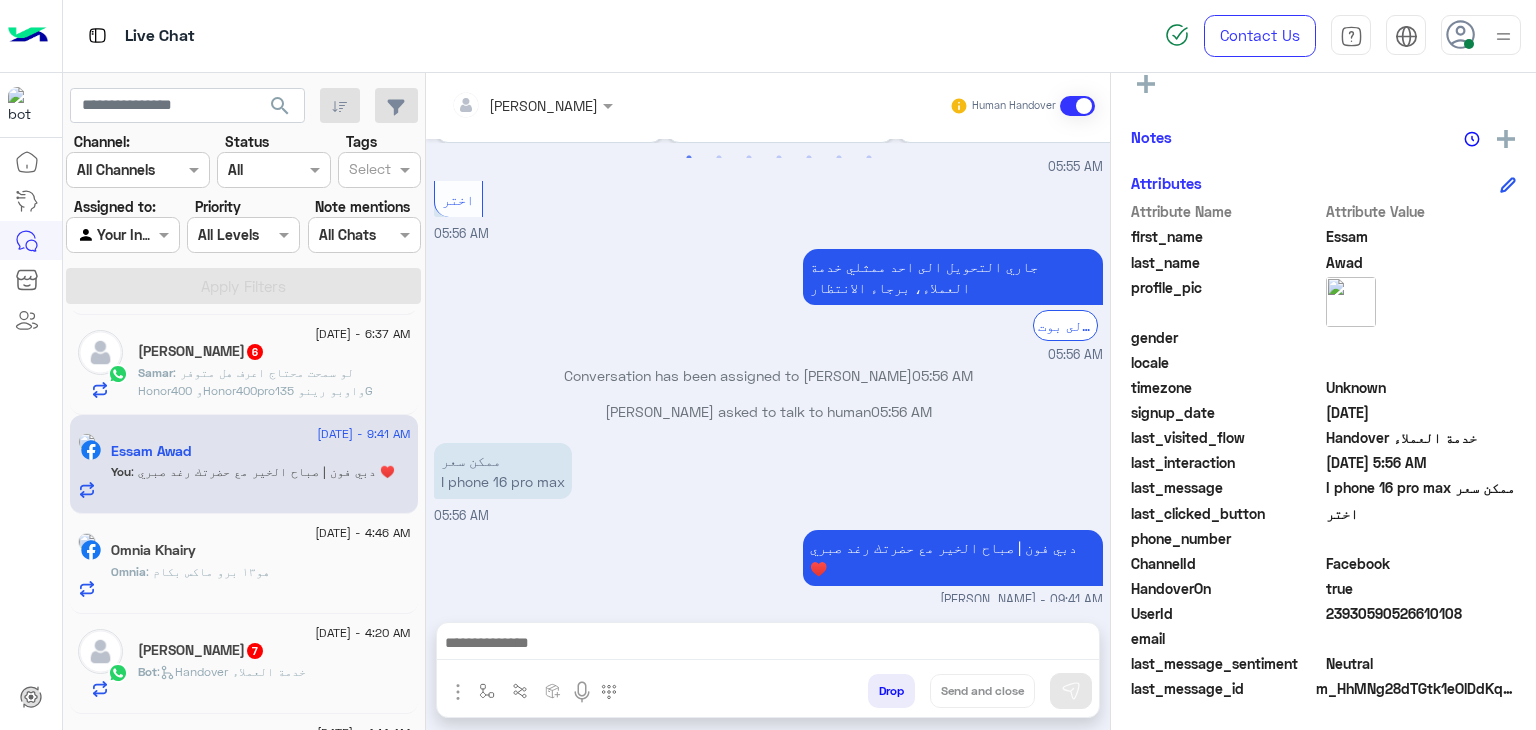 click on ": لو سمحت محتاج اعرف هل متوفر Honor400 وHonor400proواوبو رينو 135G وريدمي14c ولا لأ وايه نظام التقسيط مع بنك QNB وحالا يفندم وشكرا جدا" 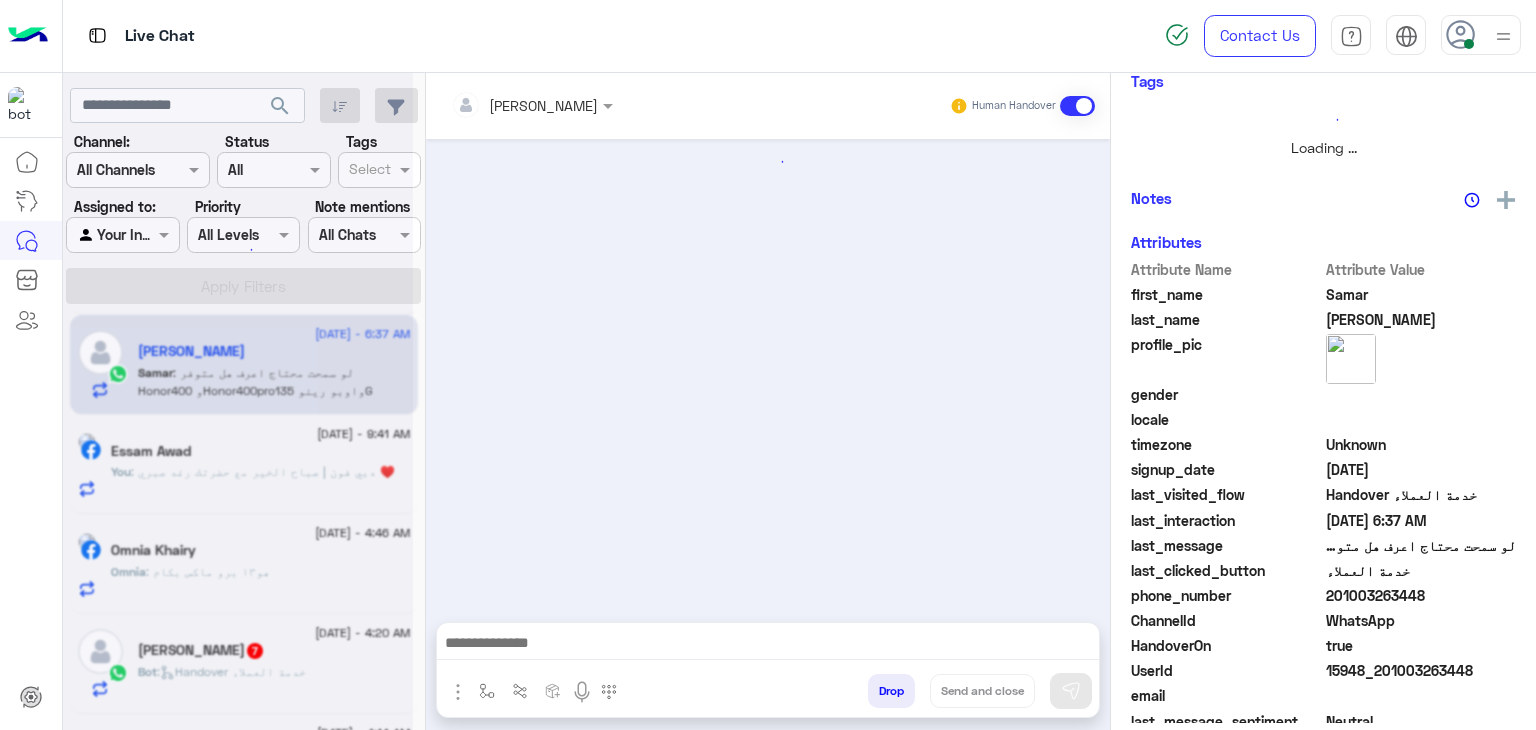 scroll, scrollTop: 429, scrollLeft: 0, axis: vertical 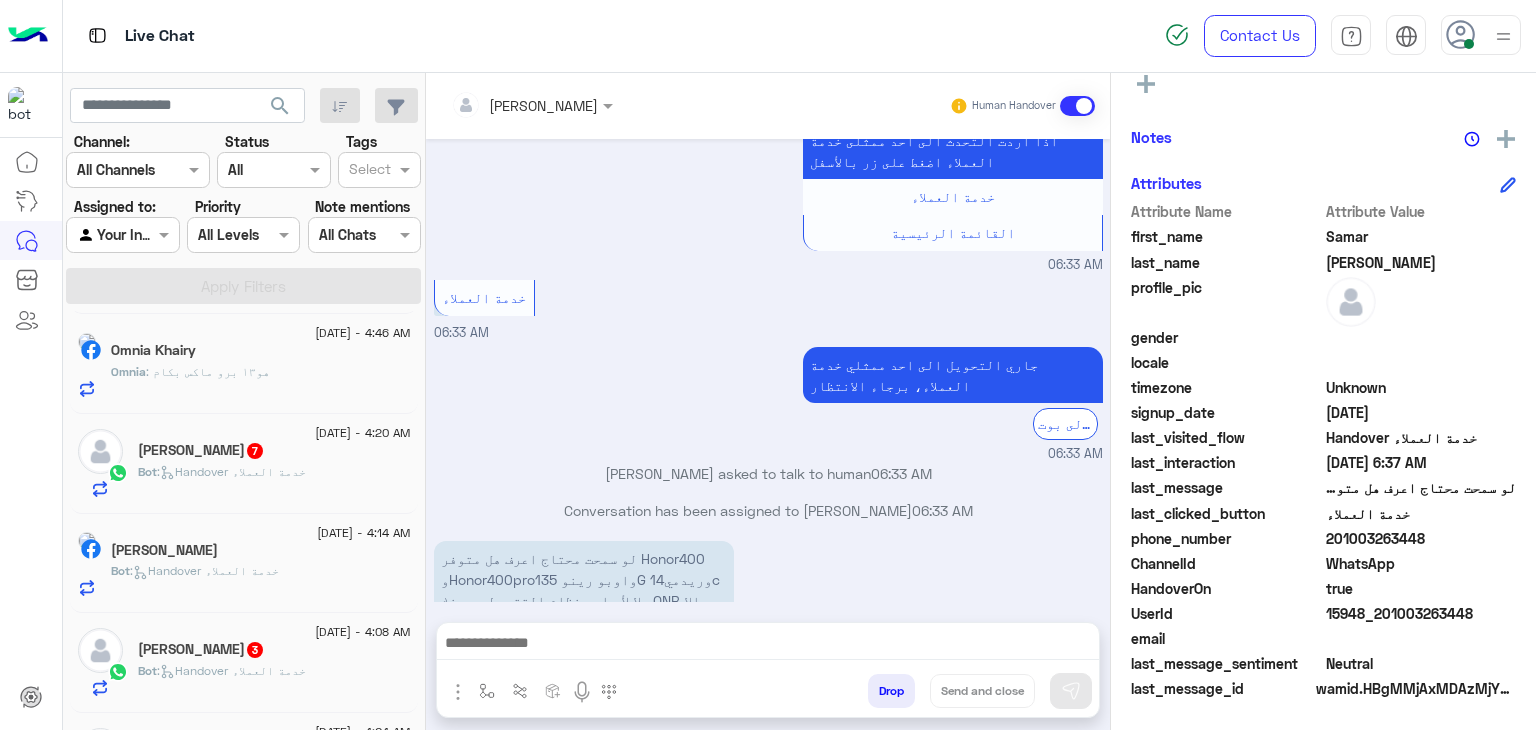 click on ":   Handover خدمة العملاء" 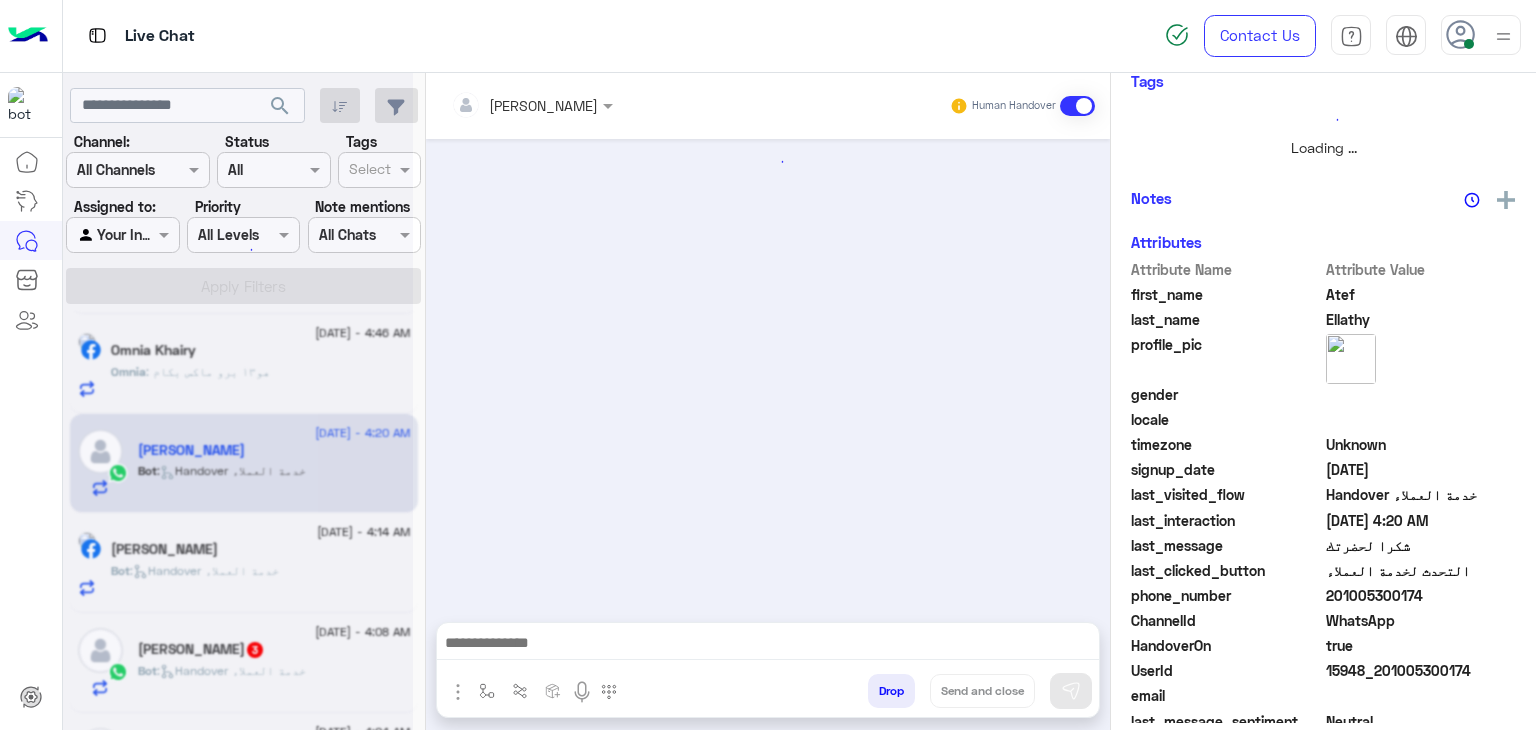 scroll, scrollTop: 429, scrollLeft: 0, axis: vertical 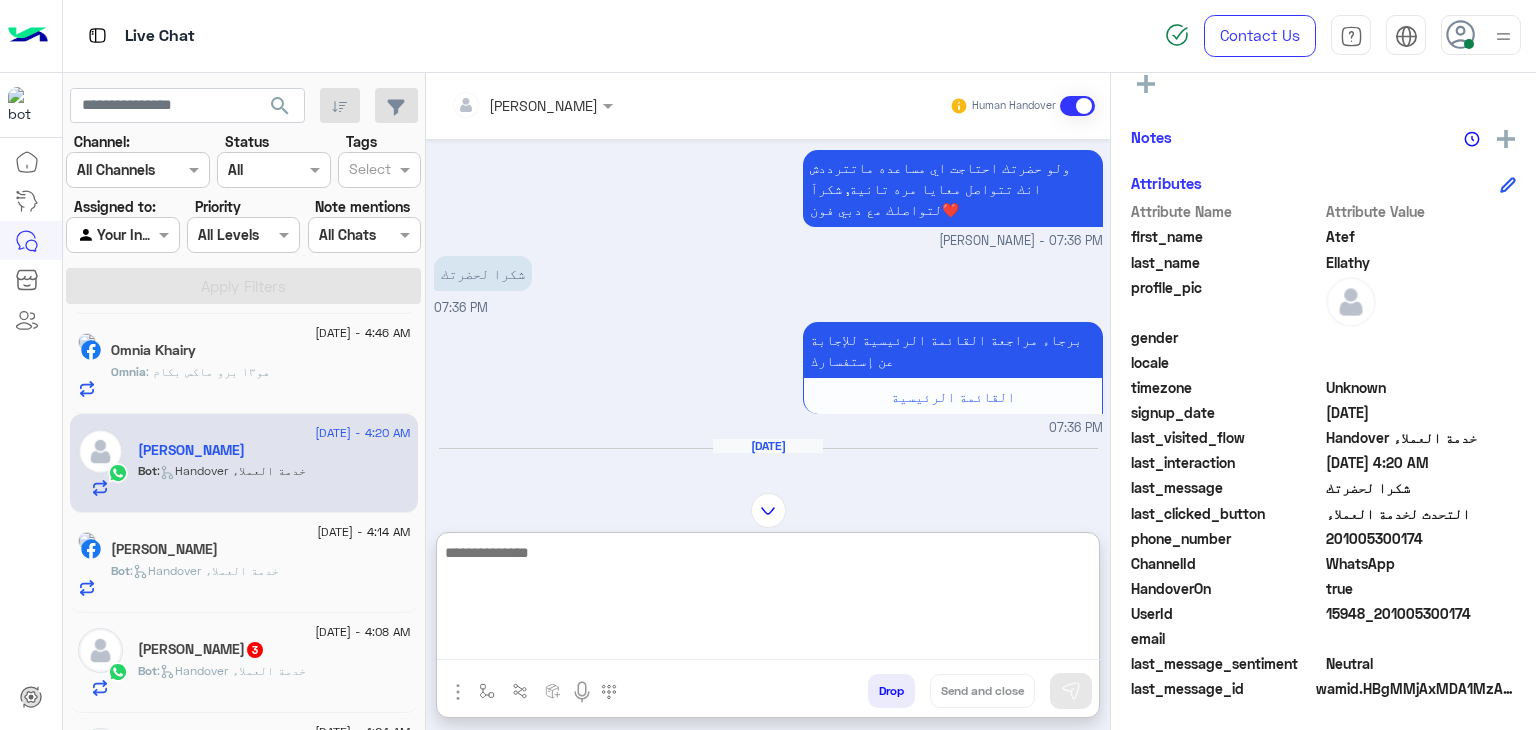 paste on "**********" 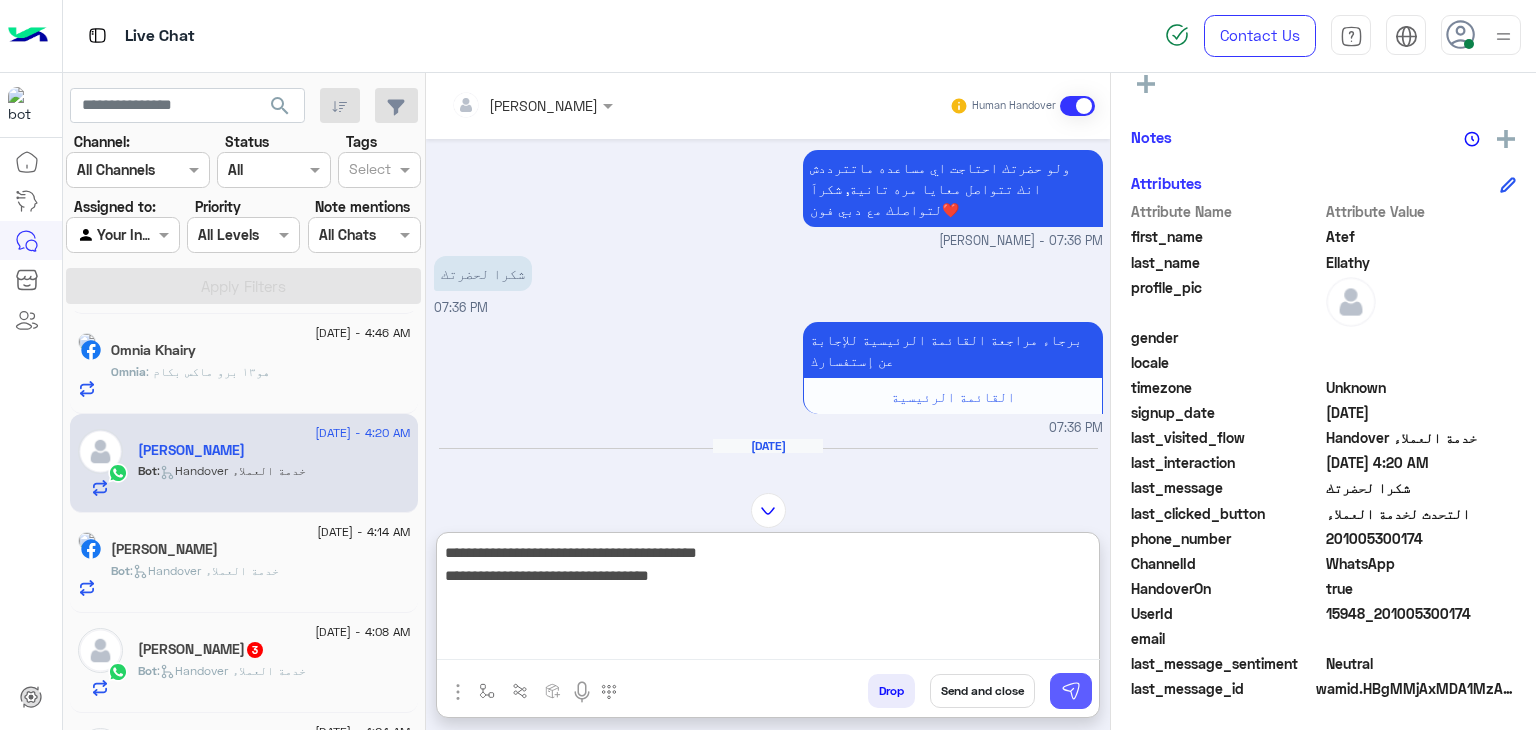type on "**********" 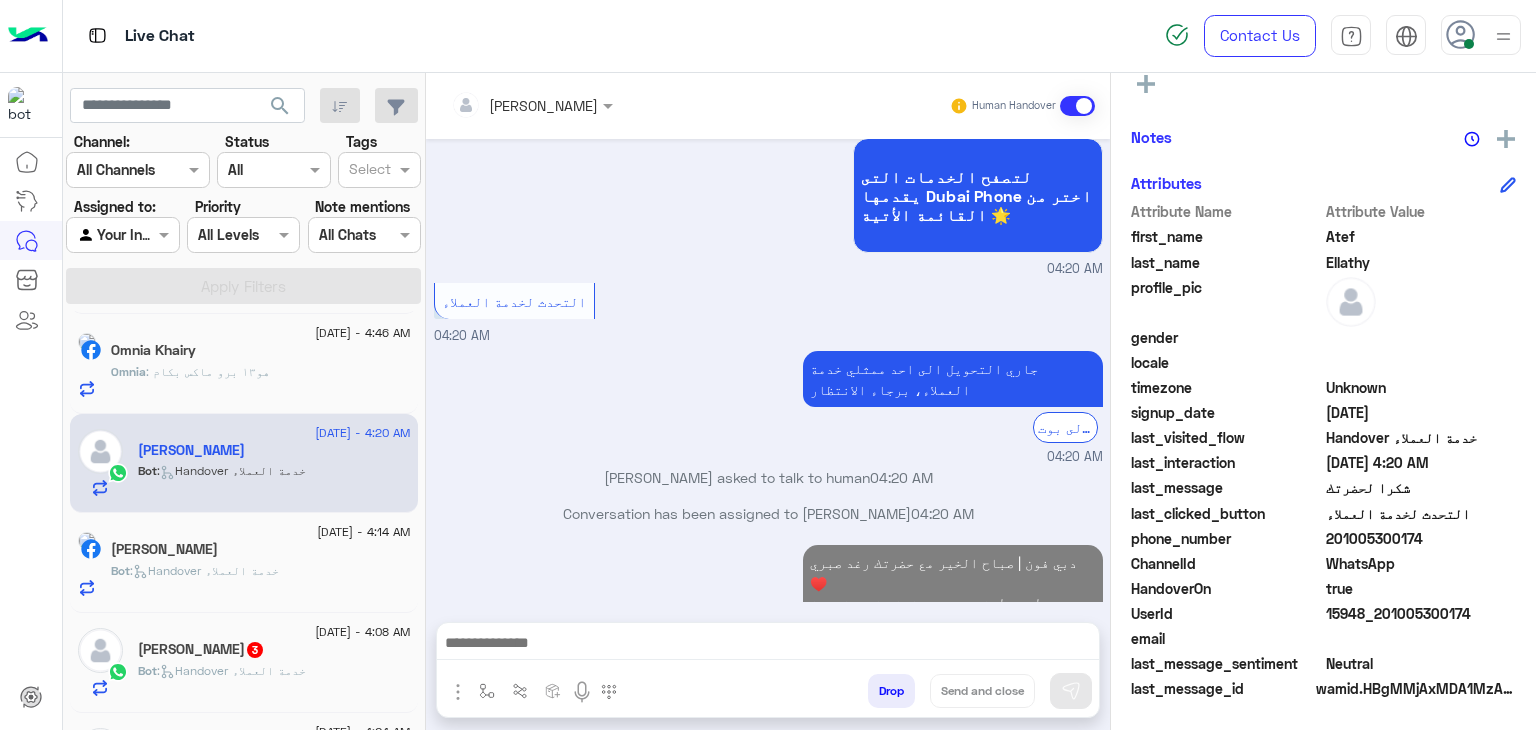 scroll, scrollTop: 1914, scrollLeft: 0, axis: vertical 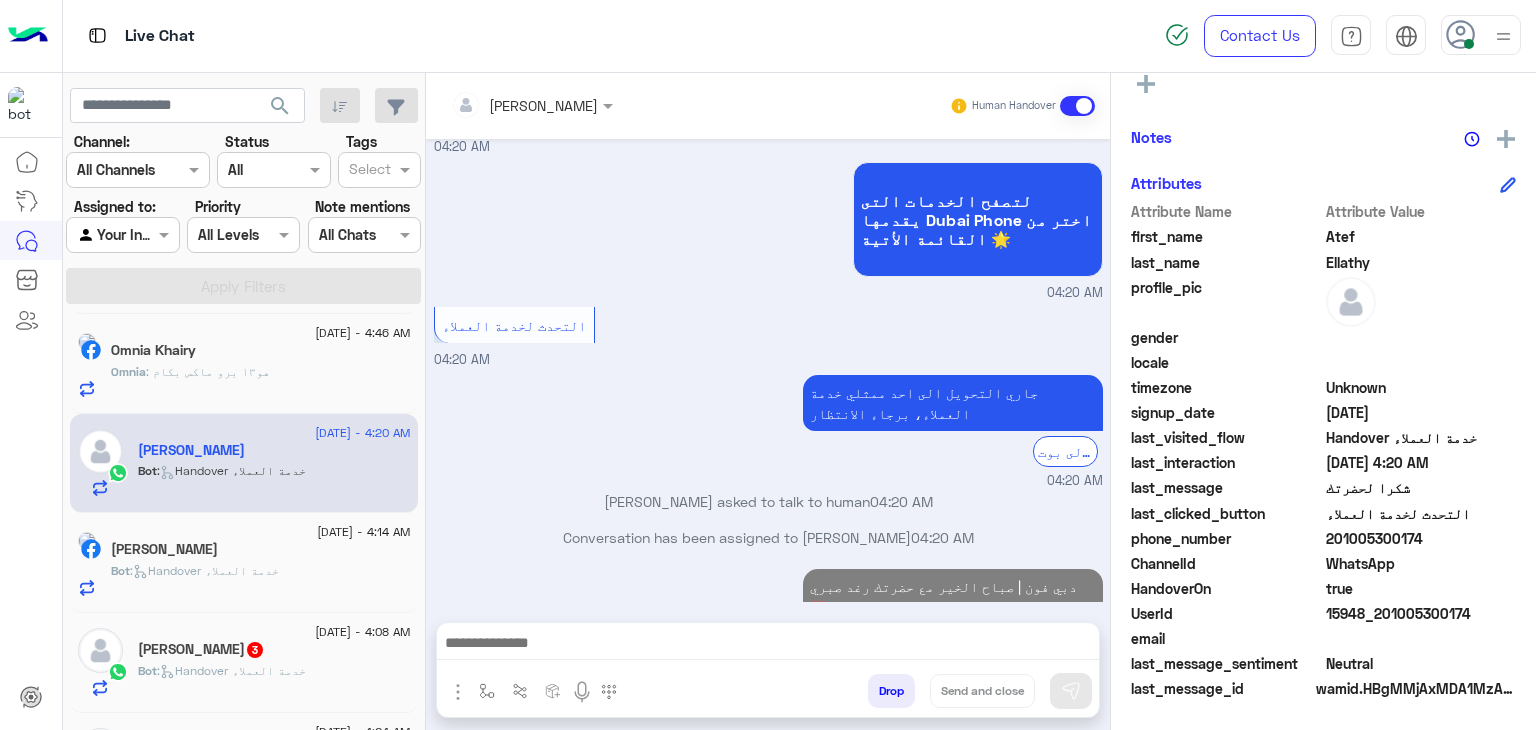 click on ":   Handover خدمة العملاء" 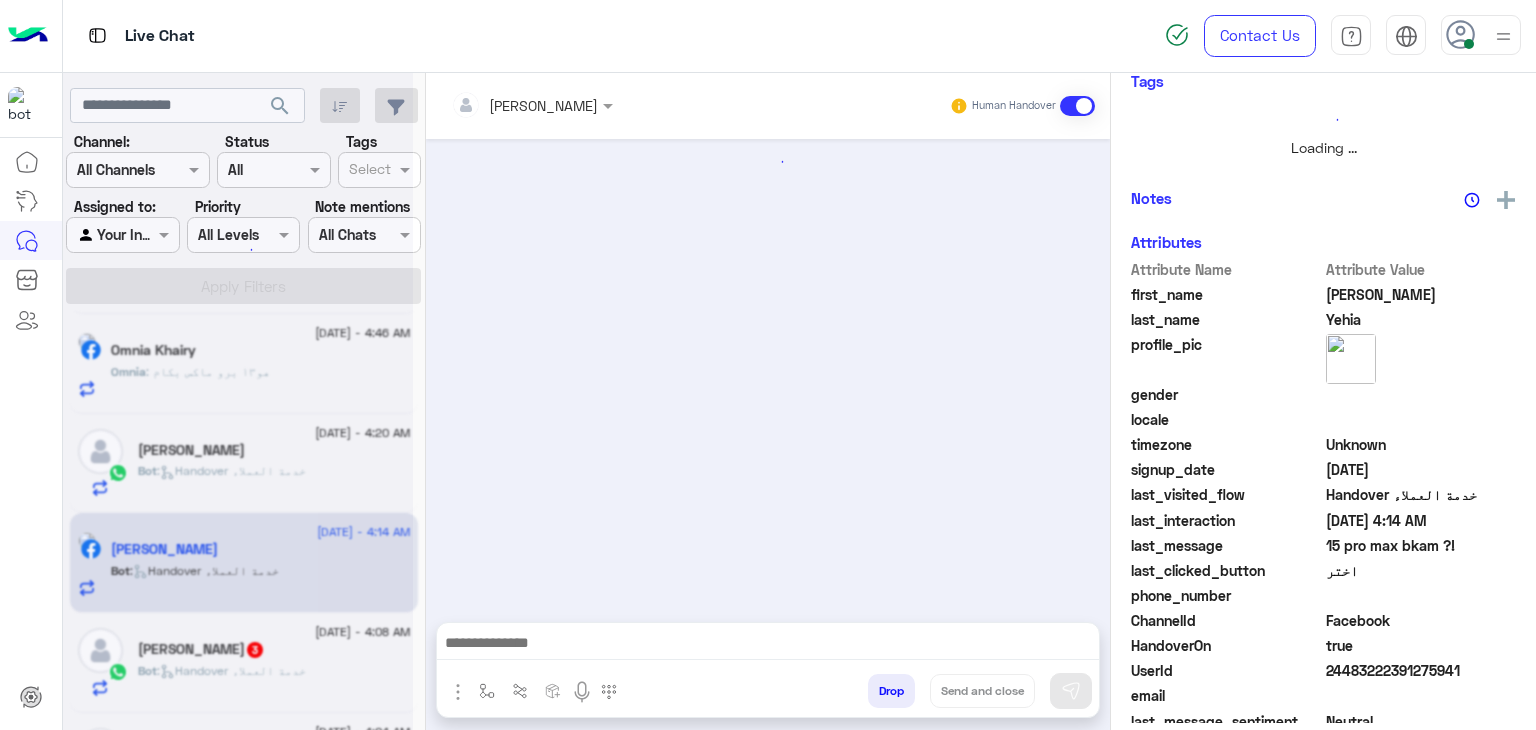 scroll, scrollTop: 429, scrollLeft: 0, axis: vertical 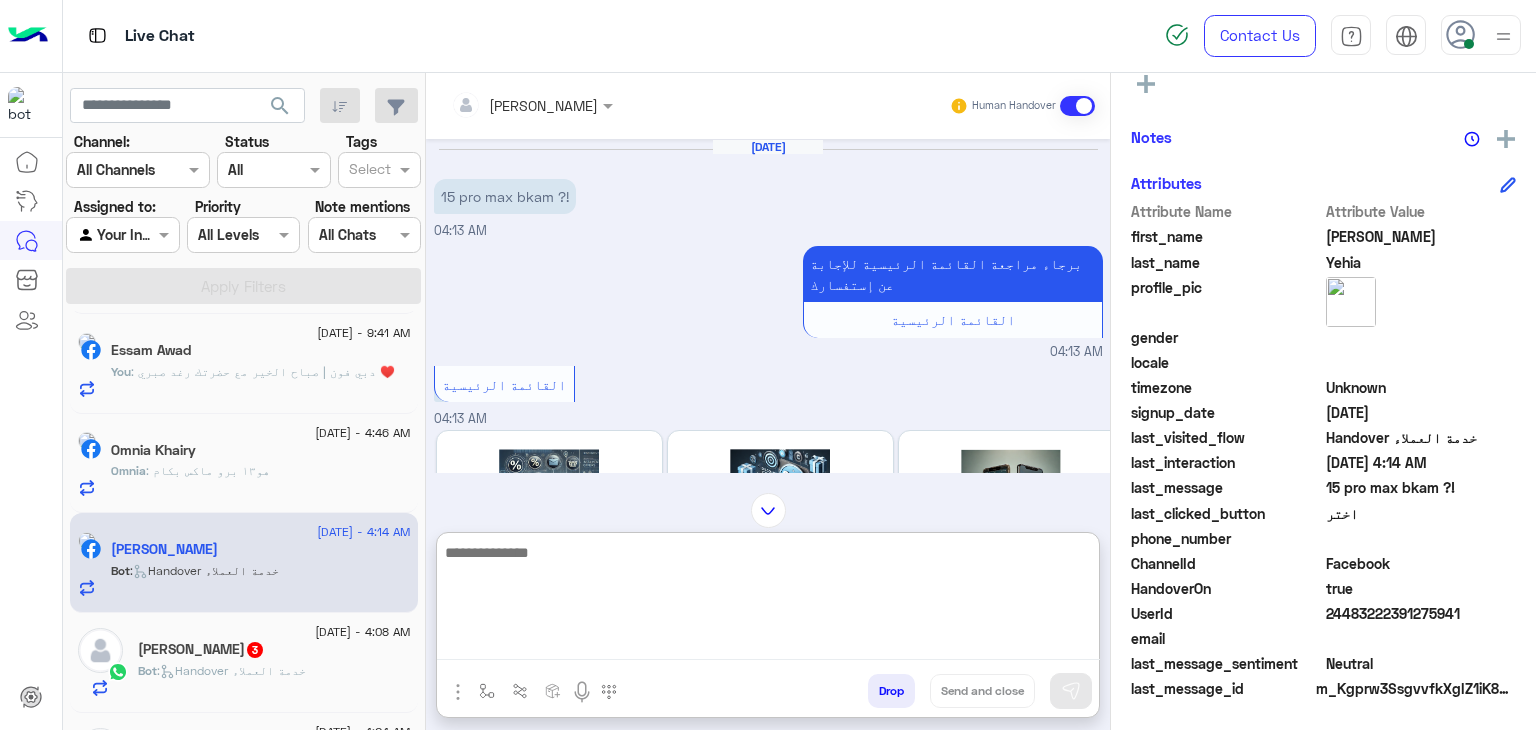 paste on "**********" 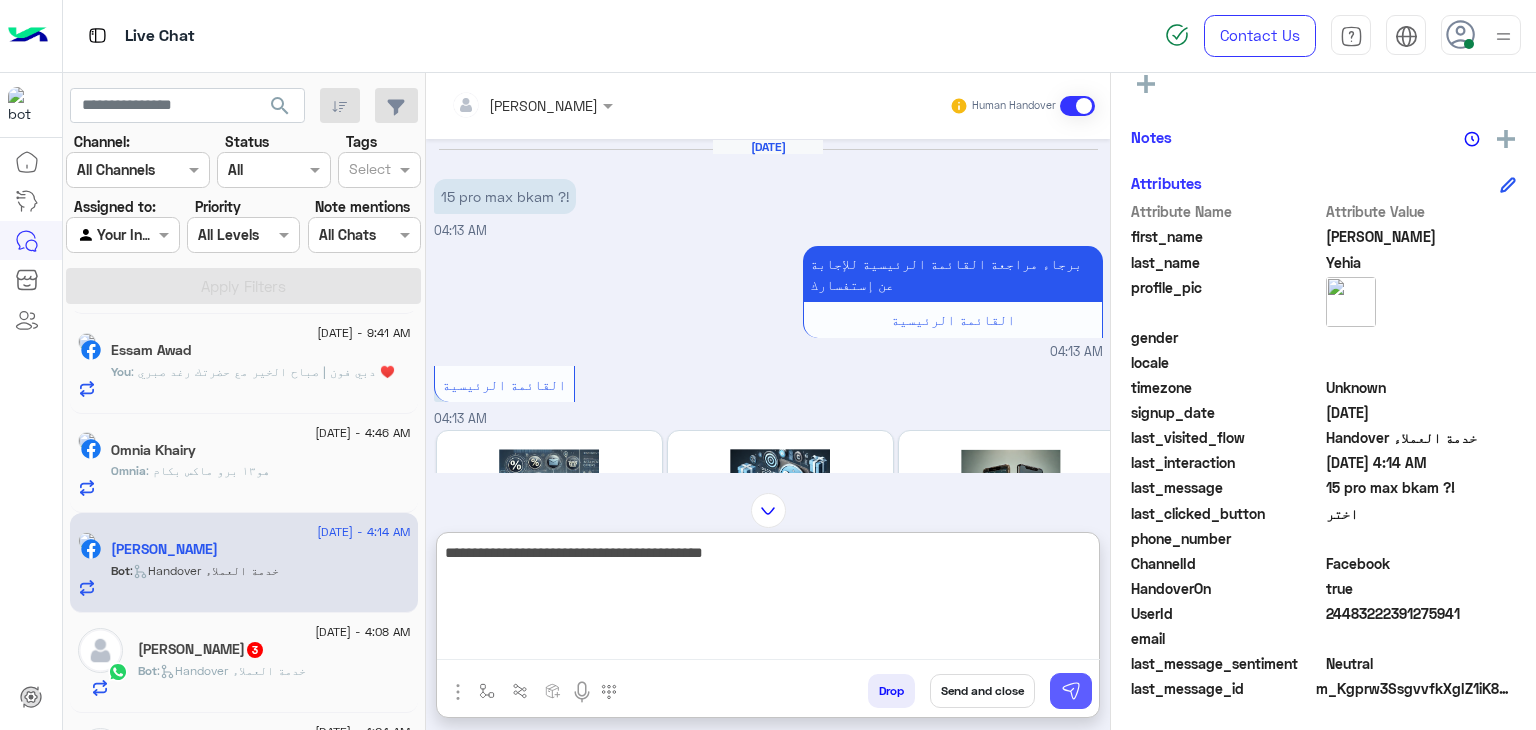 type on "**********" 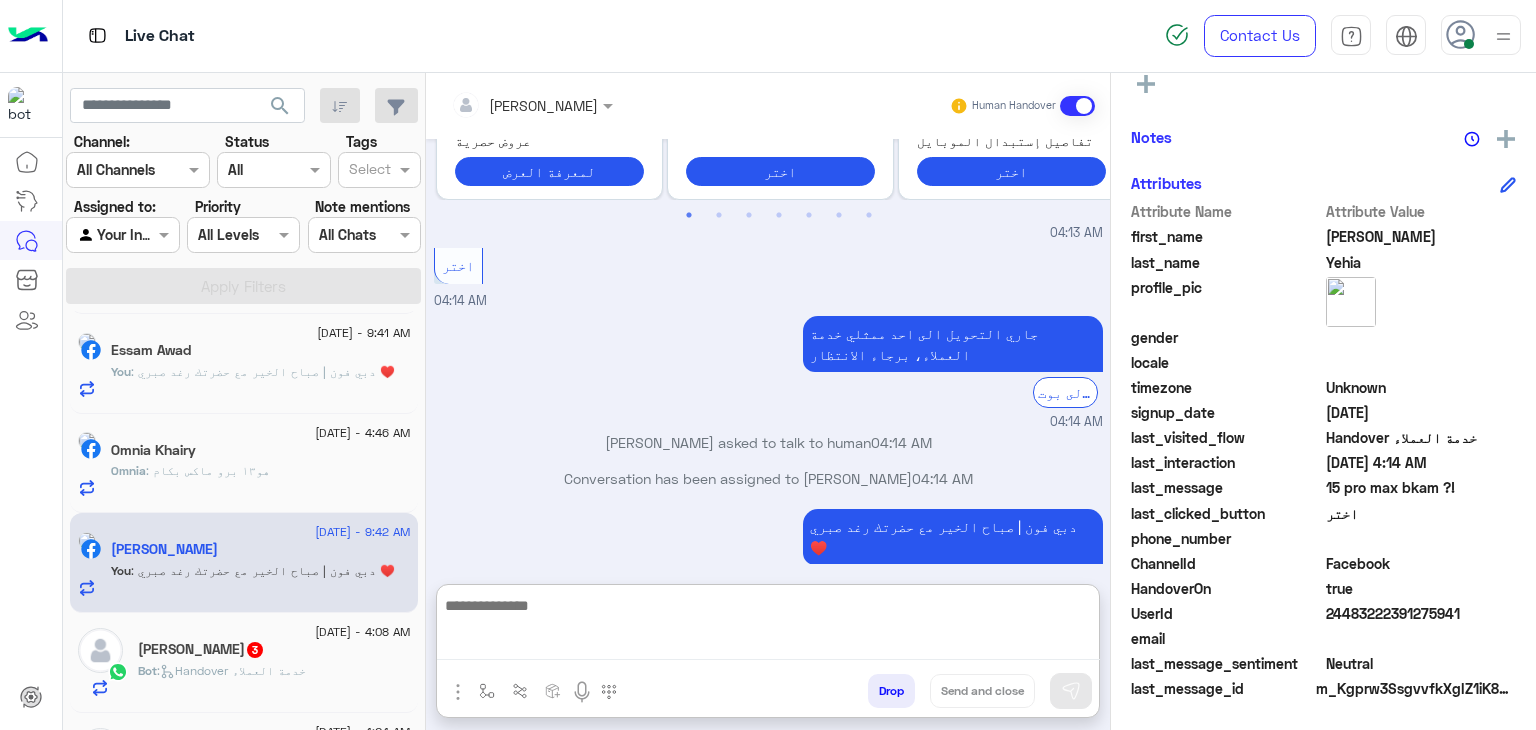 scroll, scrollTop: 500, scrollLeft: 0, axis: vertical 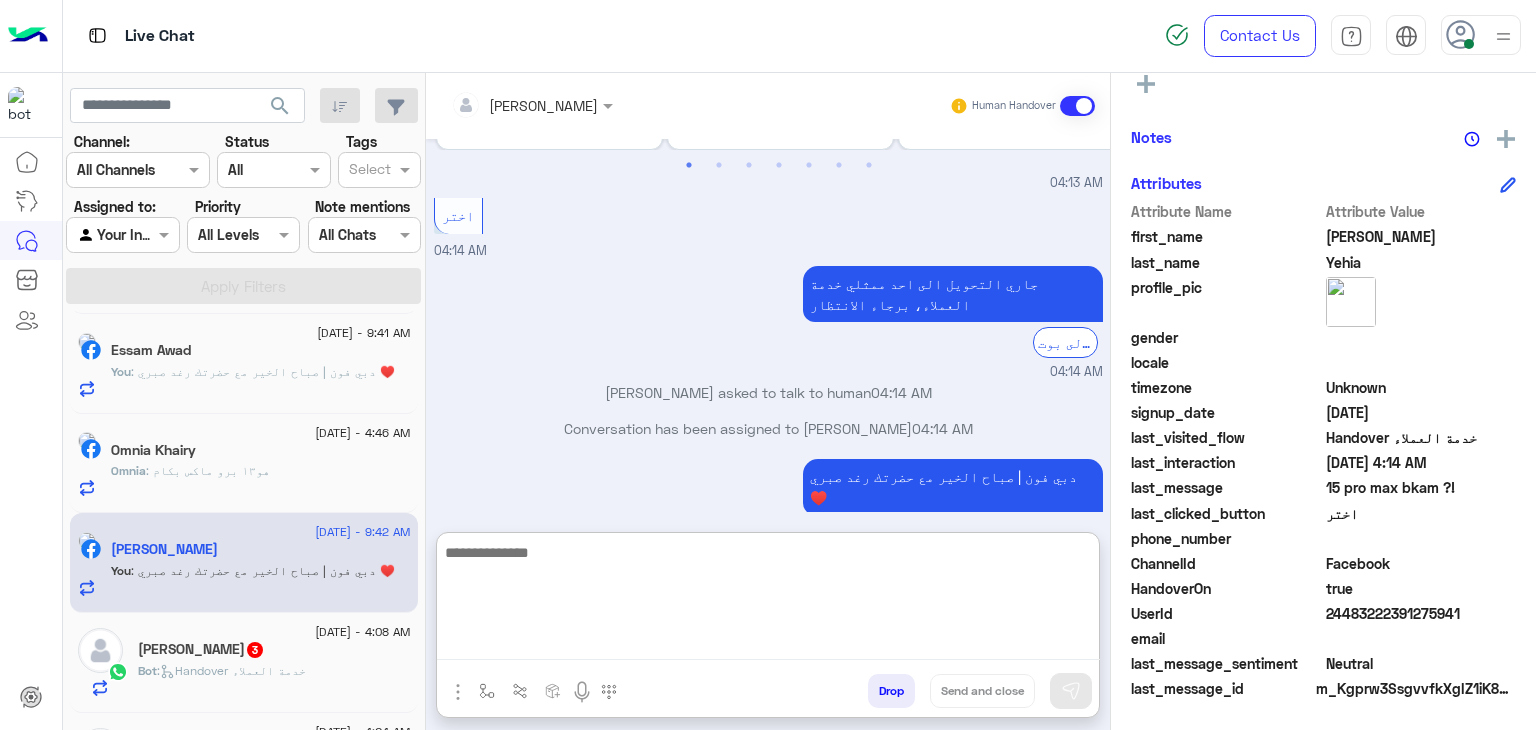 paste on "**********" 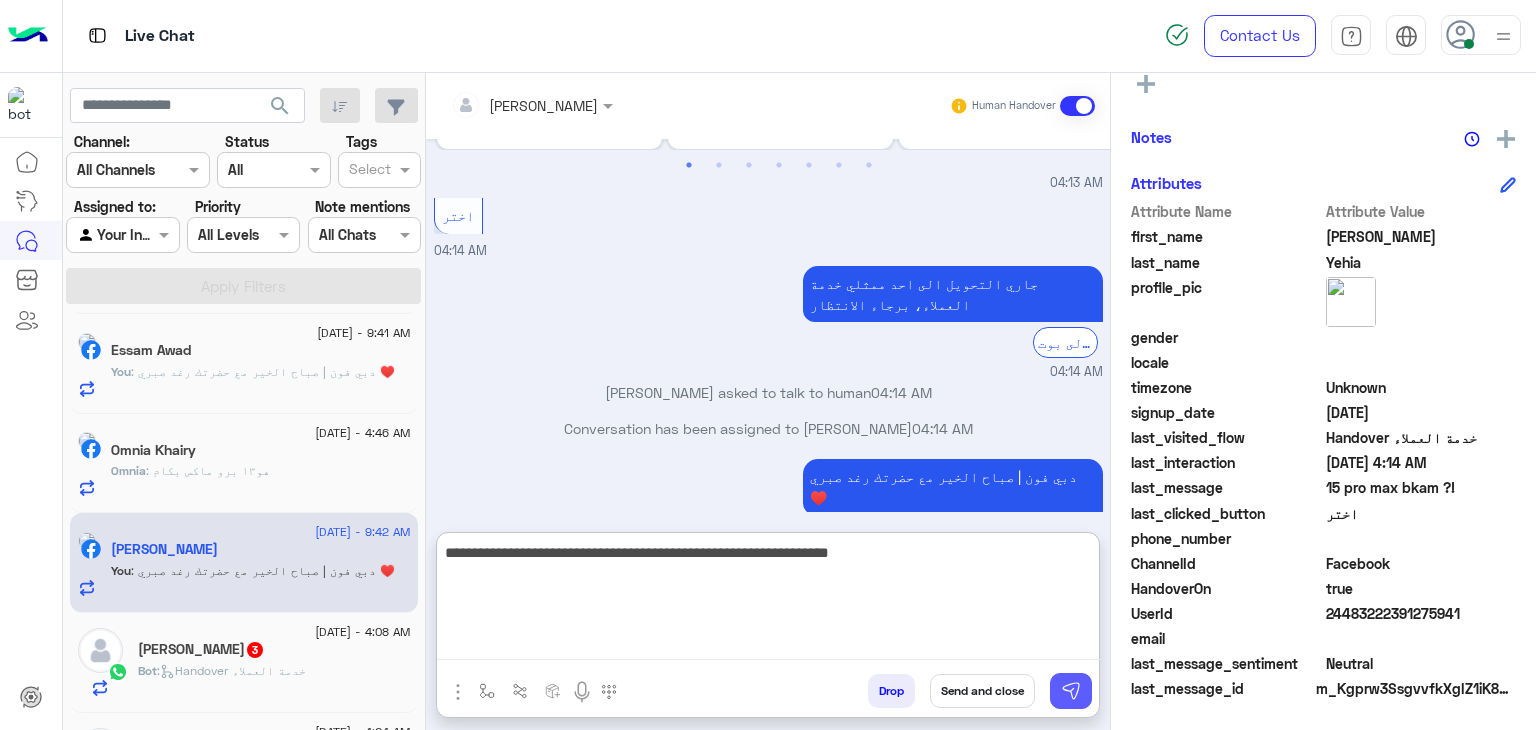 type on "**********" 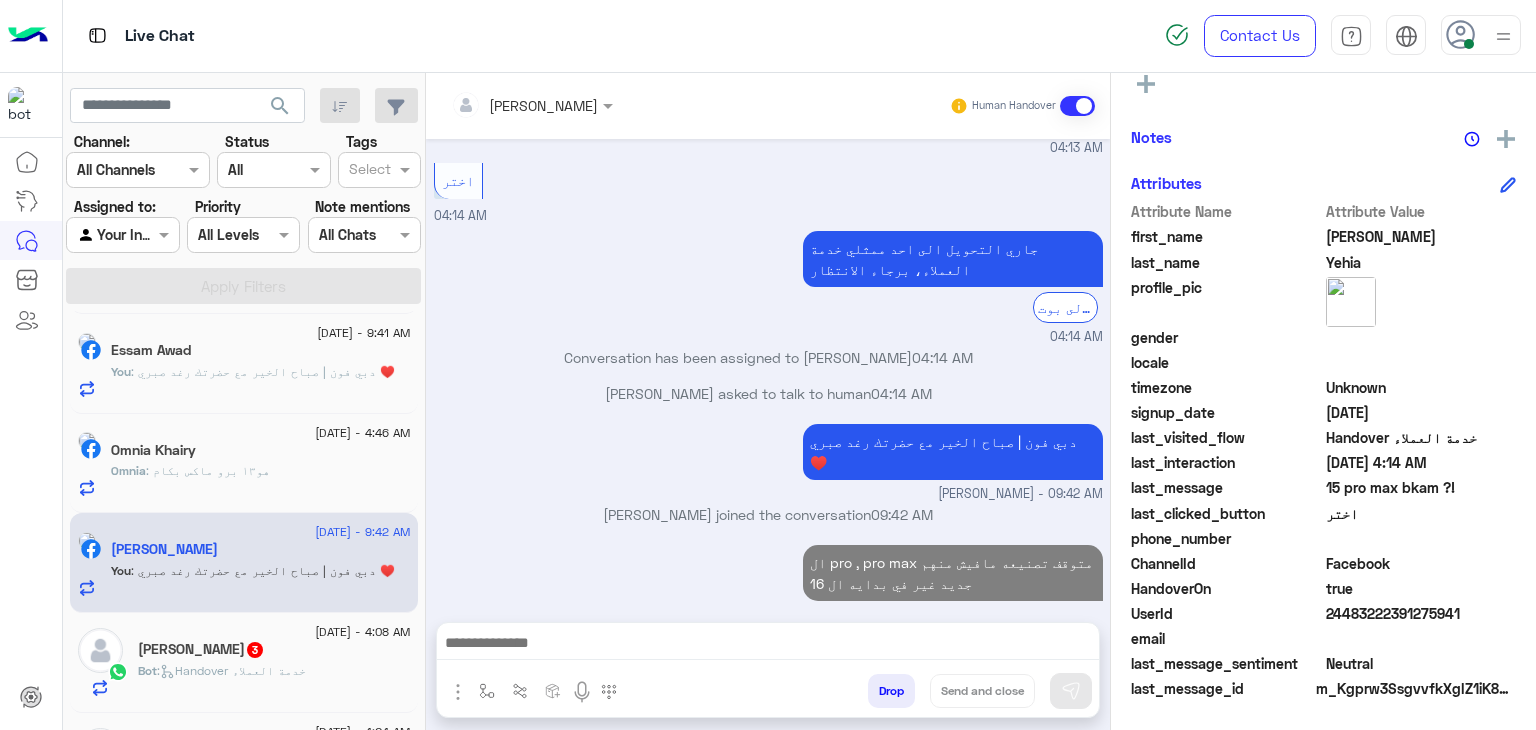 click at bounding box center (768, 645) 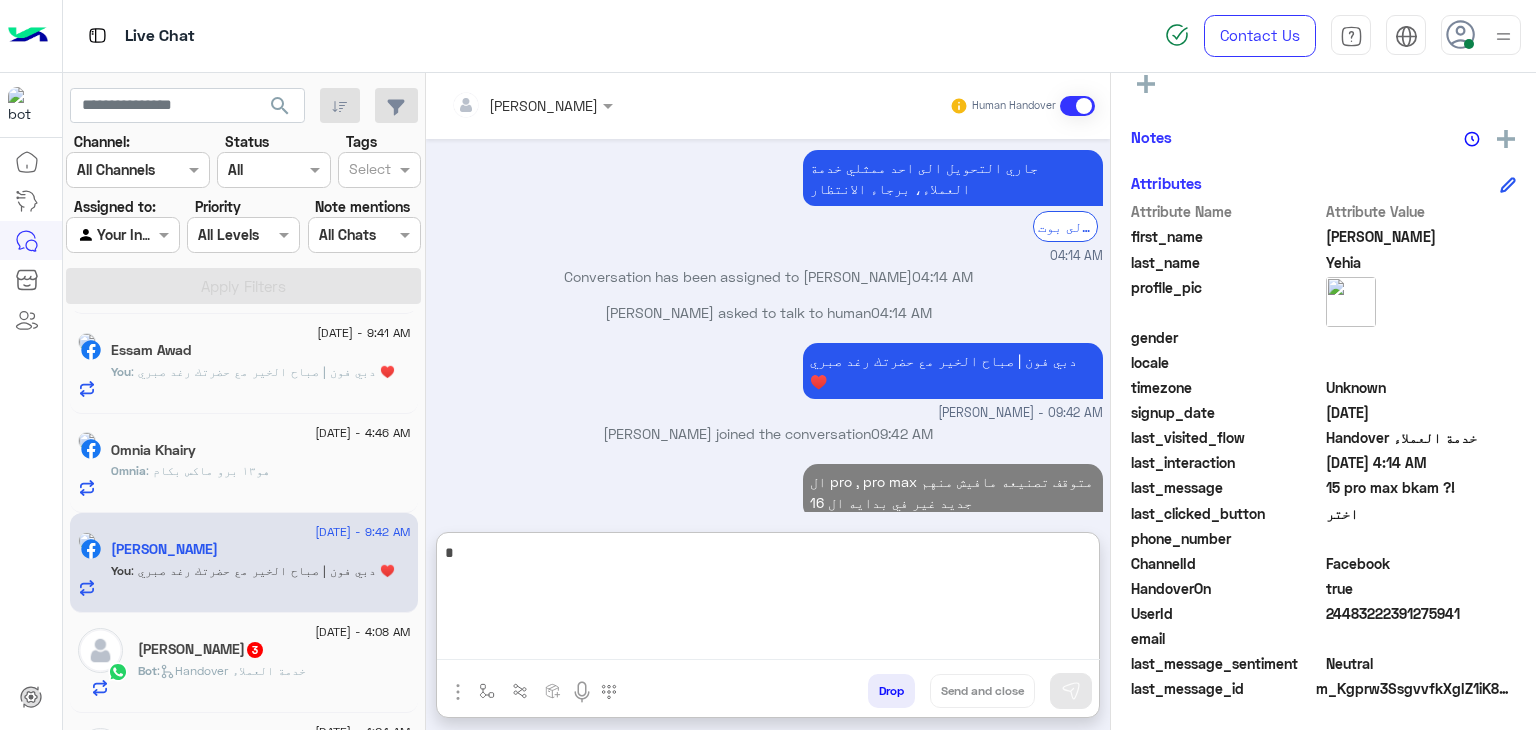 scroll, scrollTop: 625, scrollLeft: 0, axis: vertical 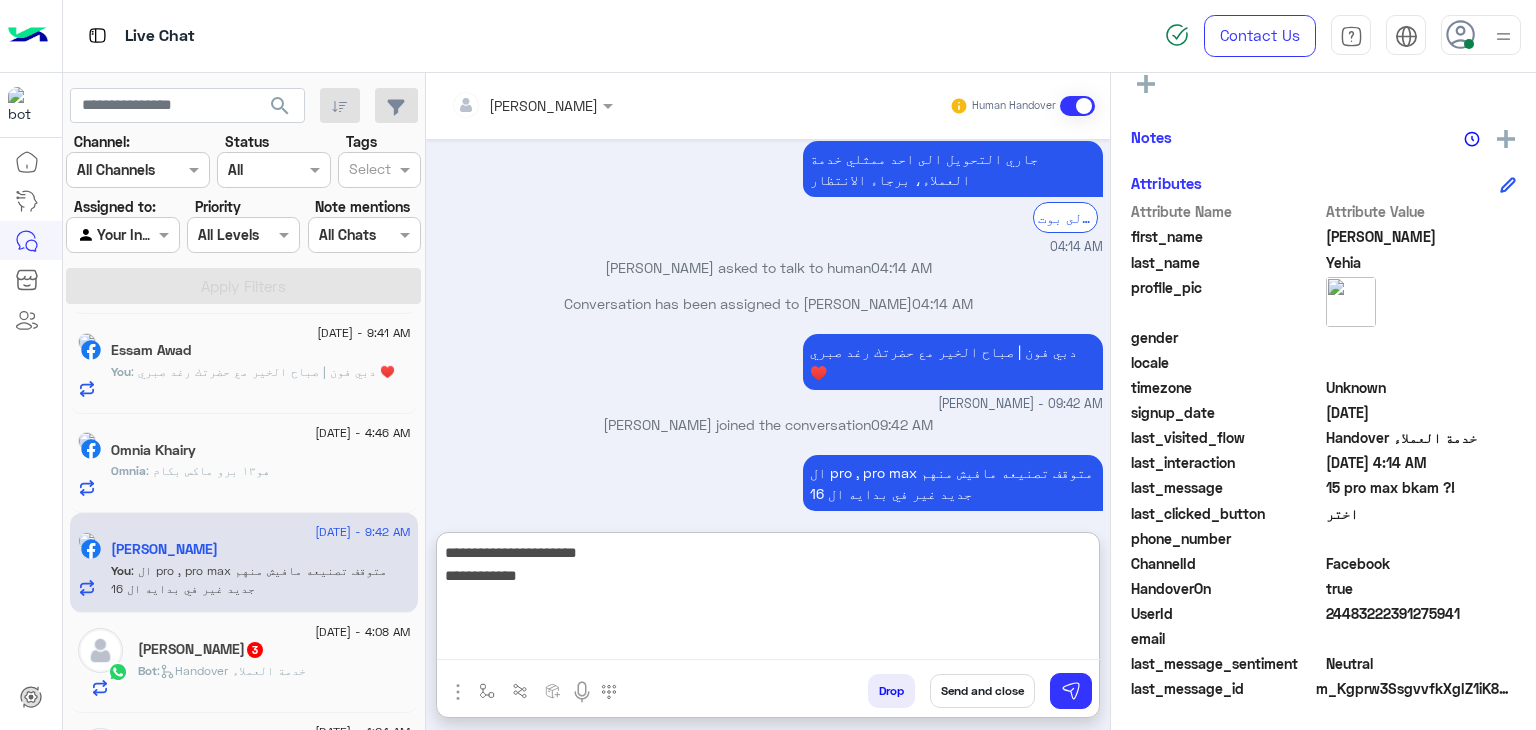 type on "**********" 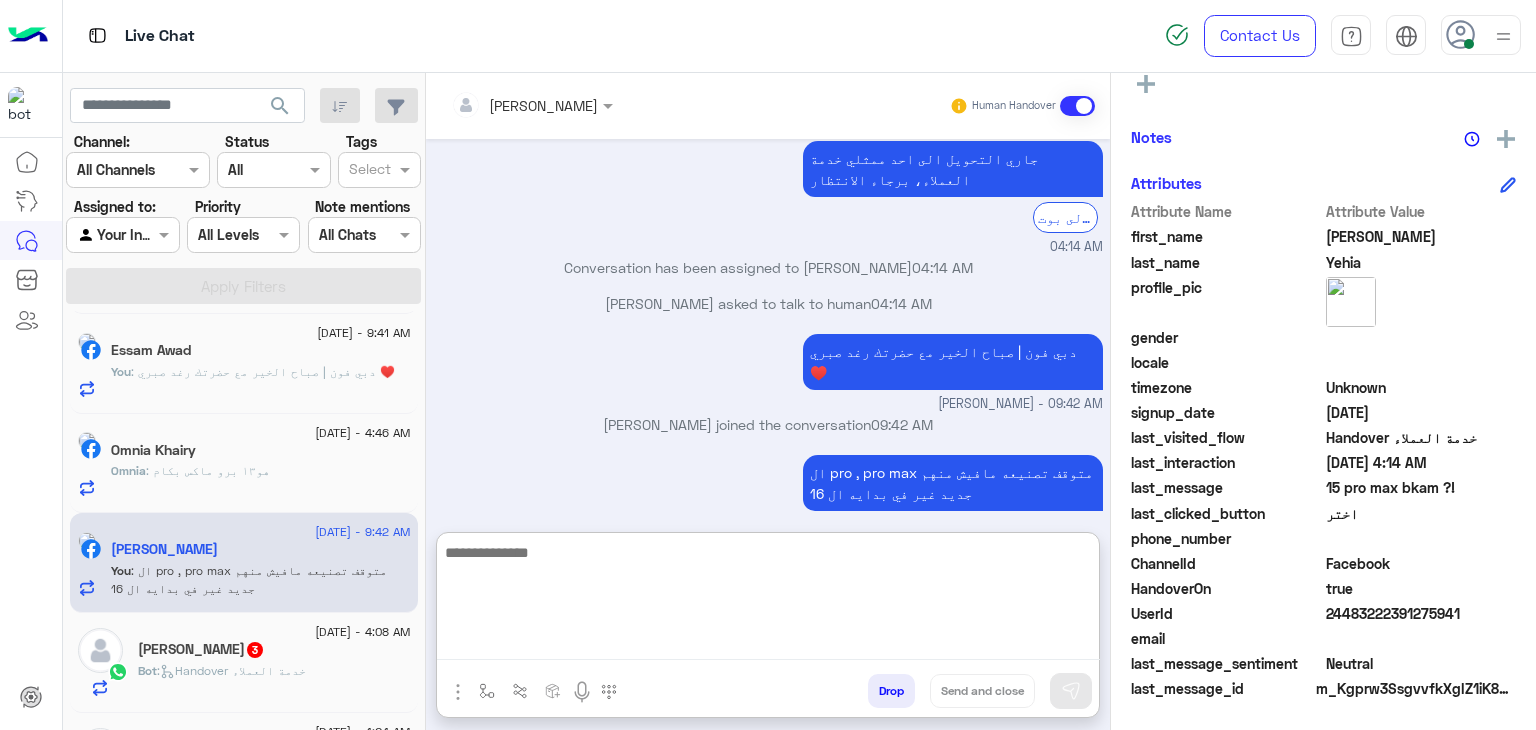 scroll, scrollTop: 710, scrollLeft: 0, axis: vertical 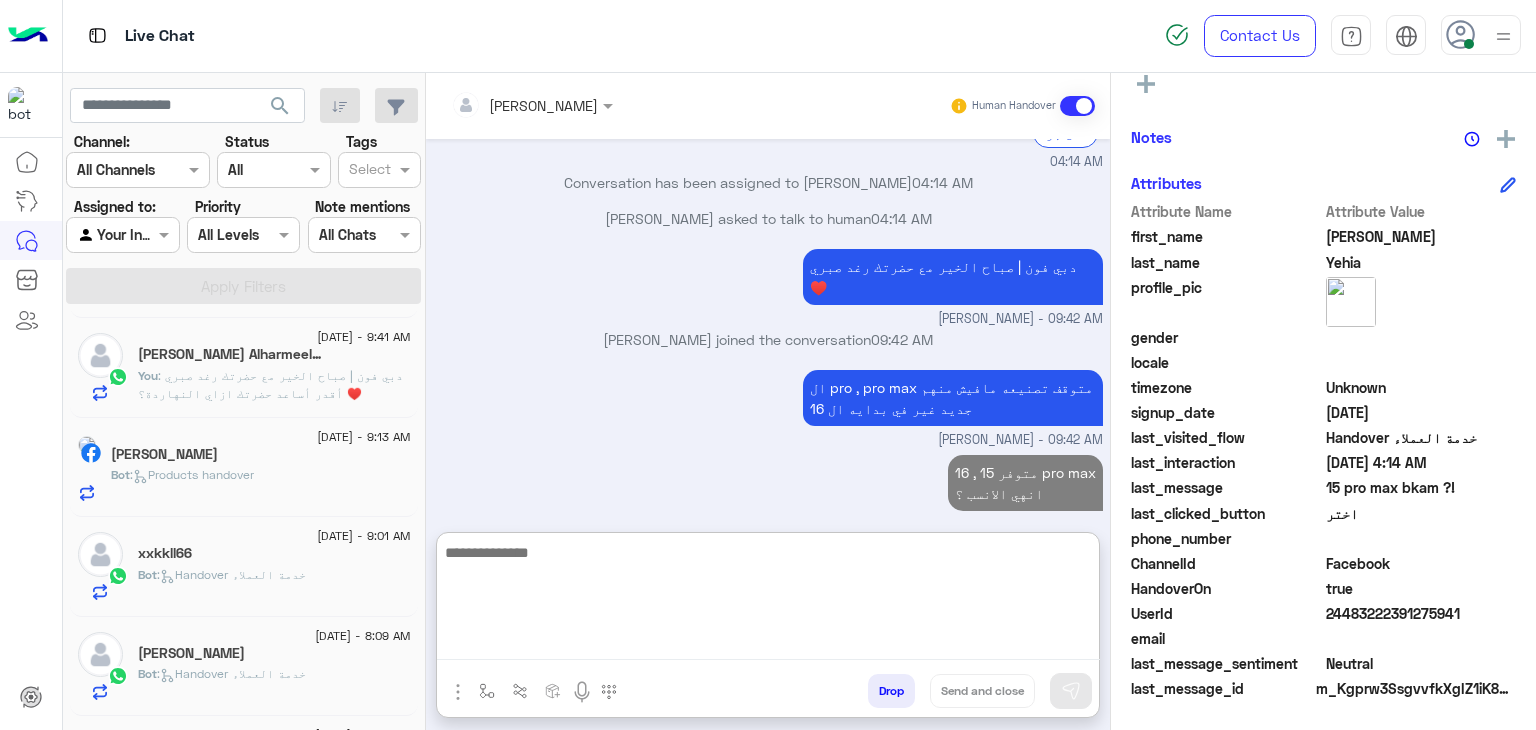 click on ":   Products handover" 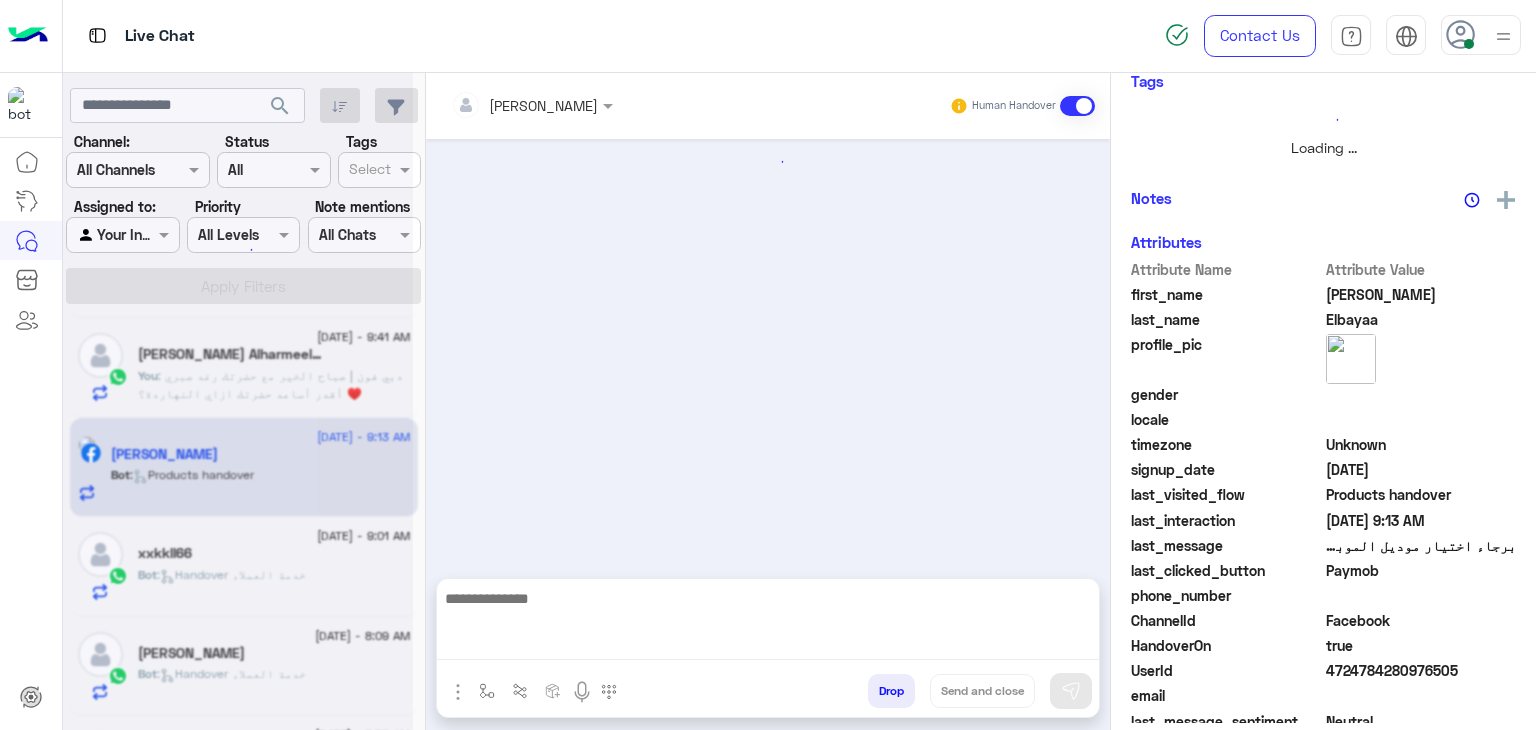 scroll, scrollTop: 0, scrollLeft: 0, axis: both 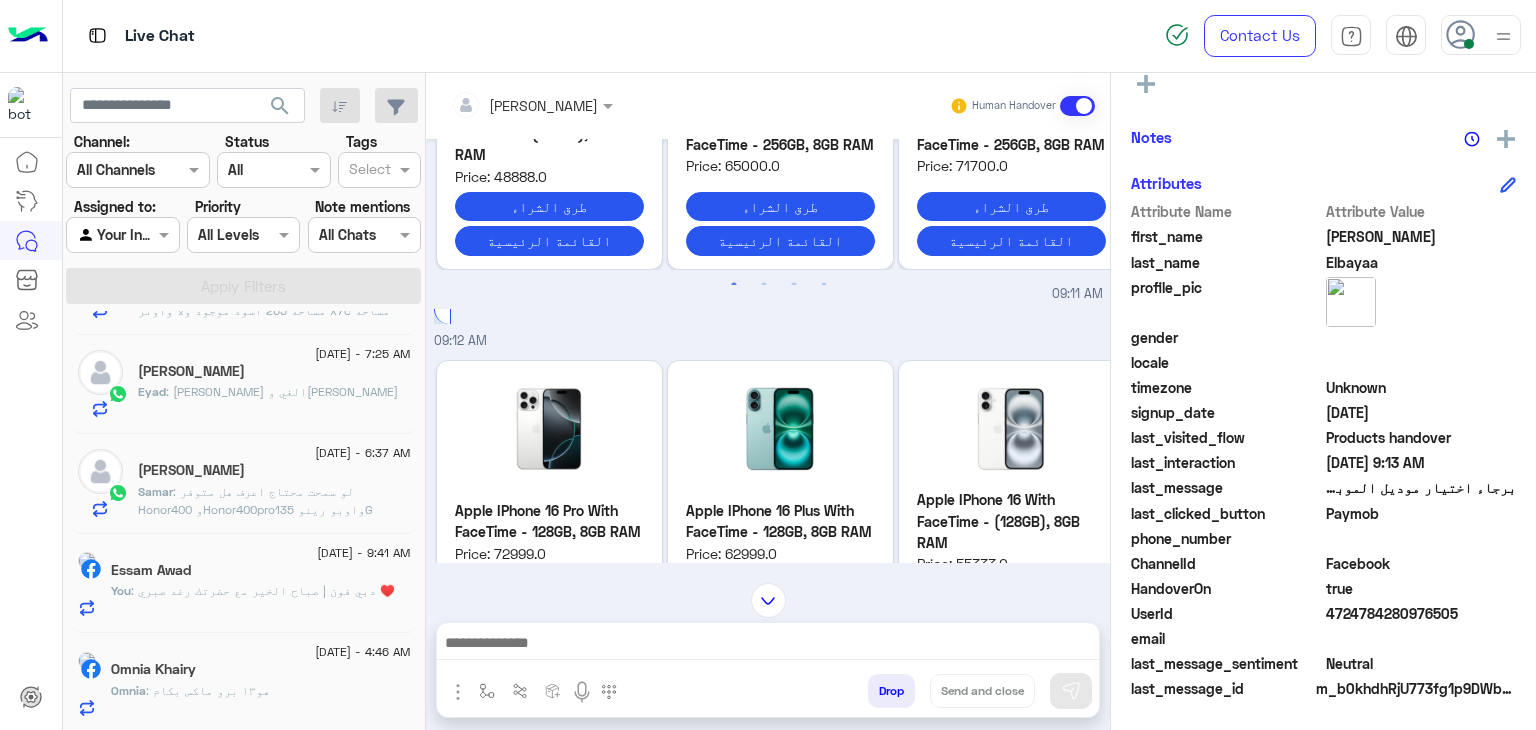 click on "Eyad : [PERSON_NAME] الغي و[PERSON_NAME]" 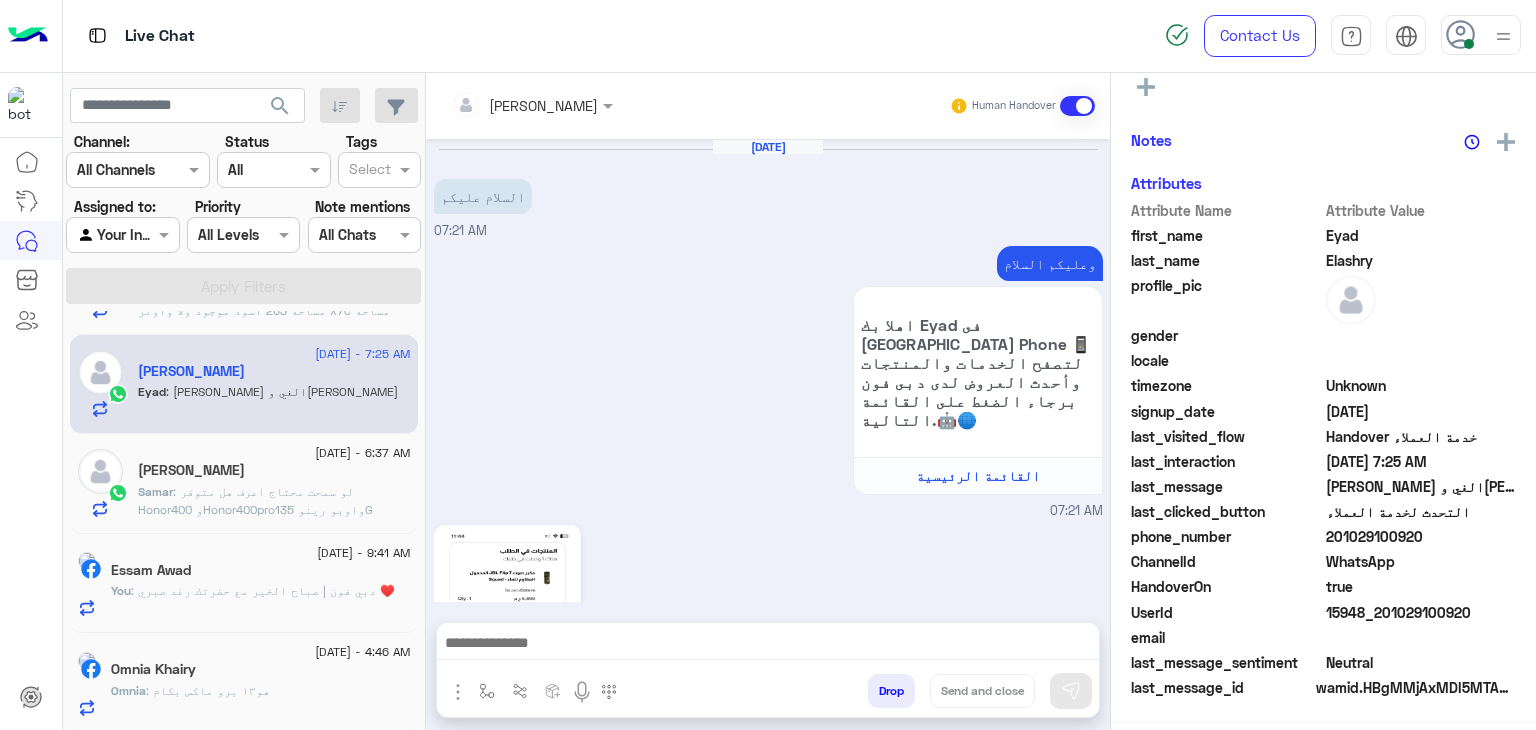 scroll, scrollTop: 2425, scrollLeft: 0, axis: vertical 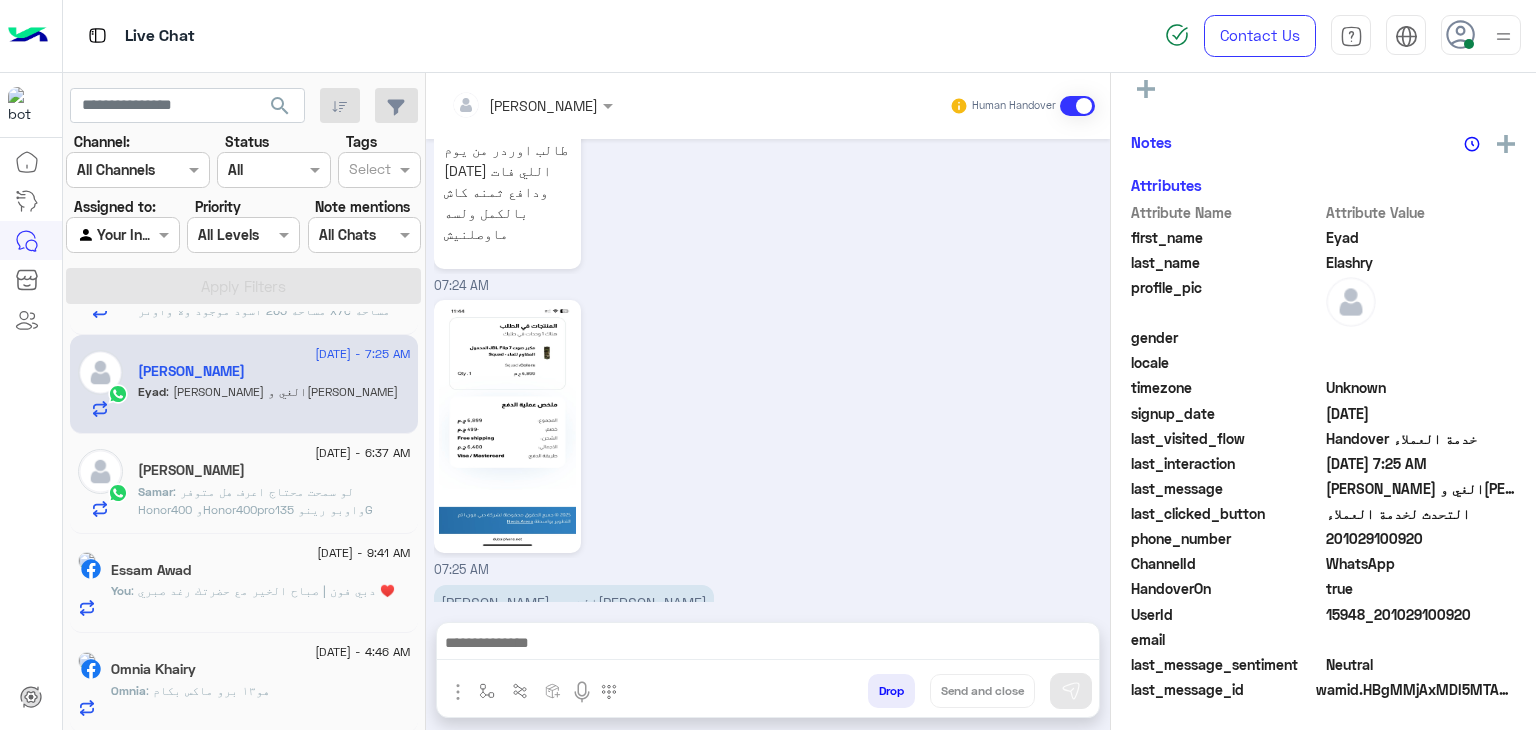 click on "Samar : لو سمحت محتاج اعرف هل متوفر Honor400 وHonor400proواوبو رينو 135G وريدمي14c ولا لأ وايه نظام التقسيط مع بنك QNB وحالا يفندم وشكرا جدا" 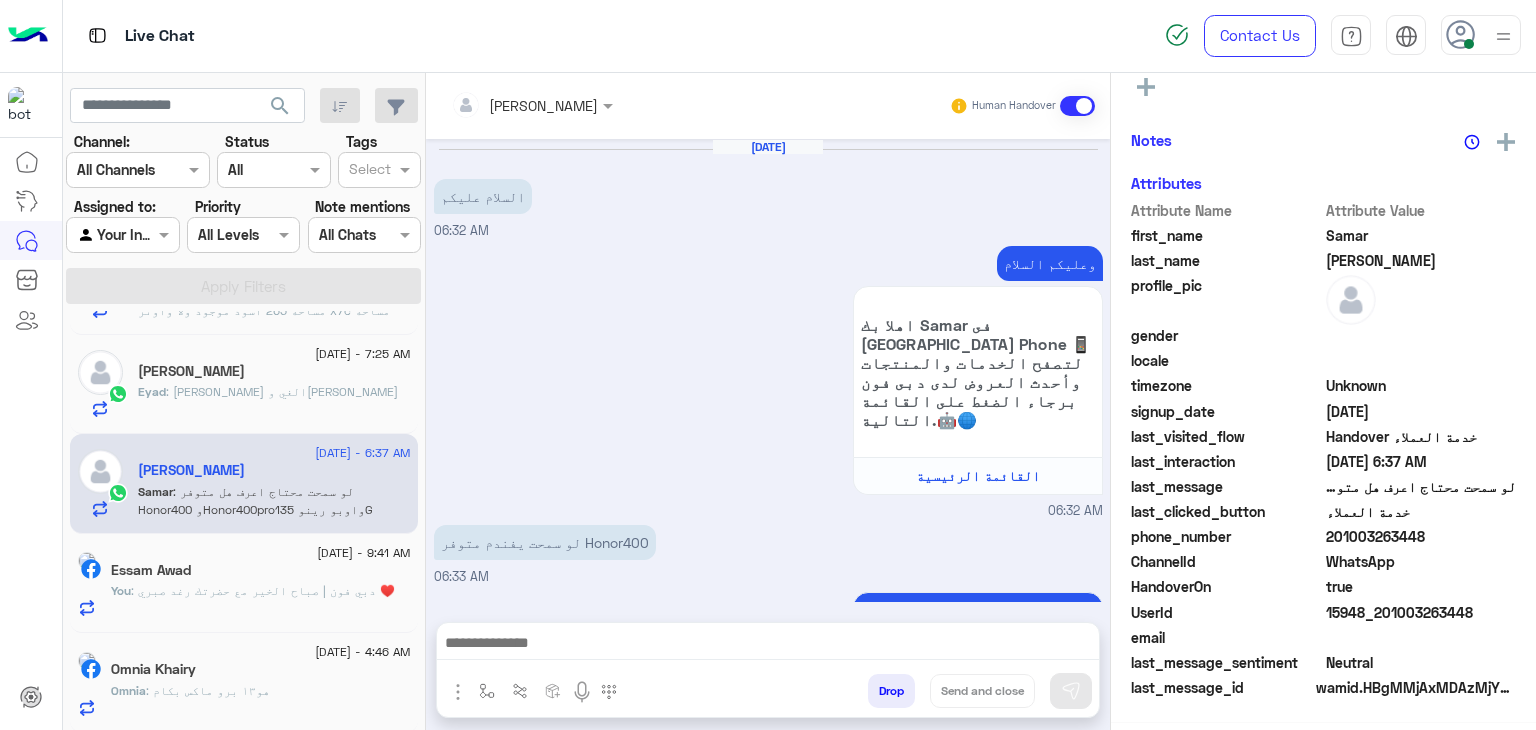 scroll, scrollTop: 980, scrollLeft: 0, axis: vertical 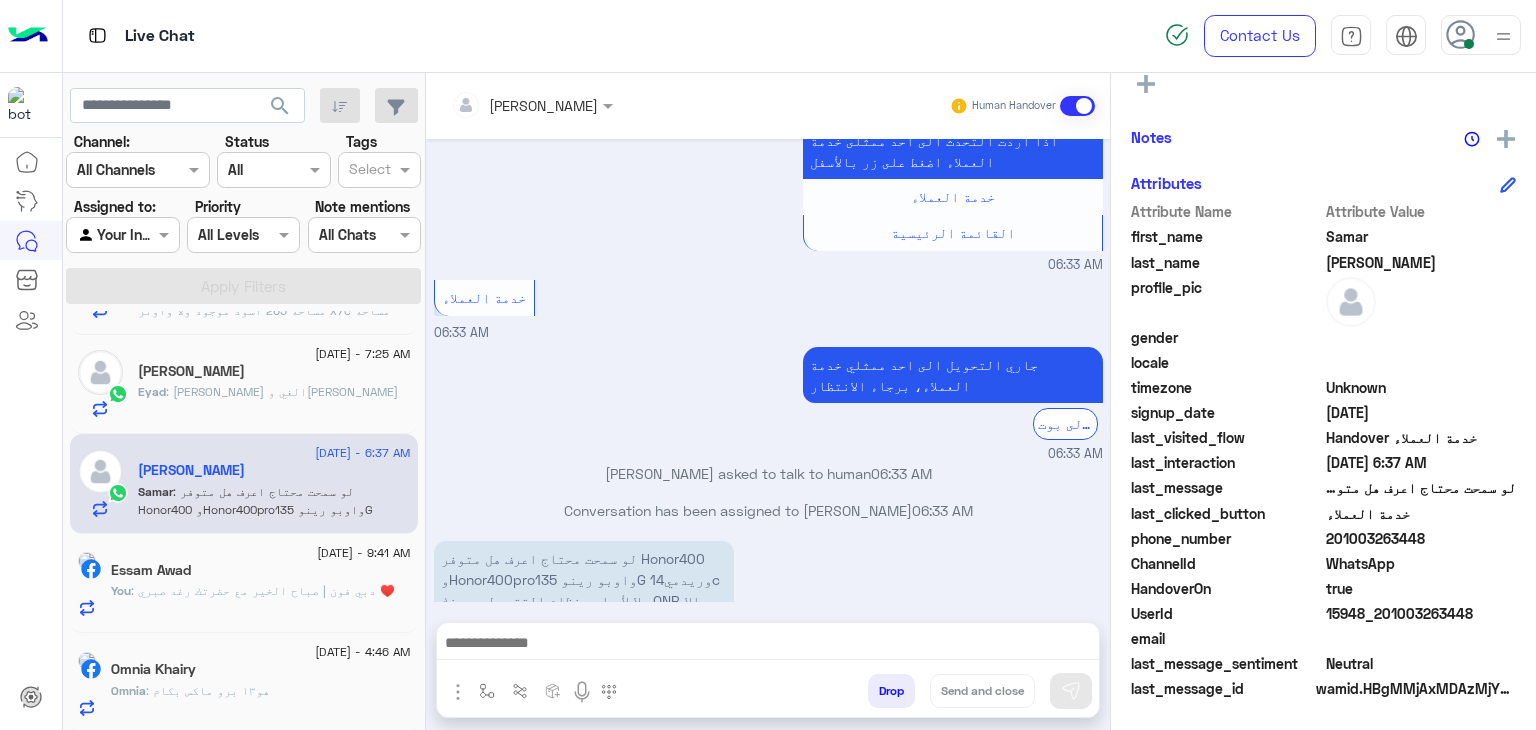 click on ": دبي فون | صباح  الخير مع حضرتك رغد صبري ♥️" 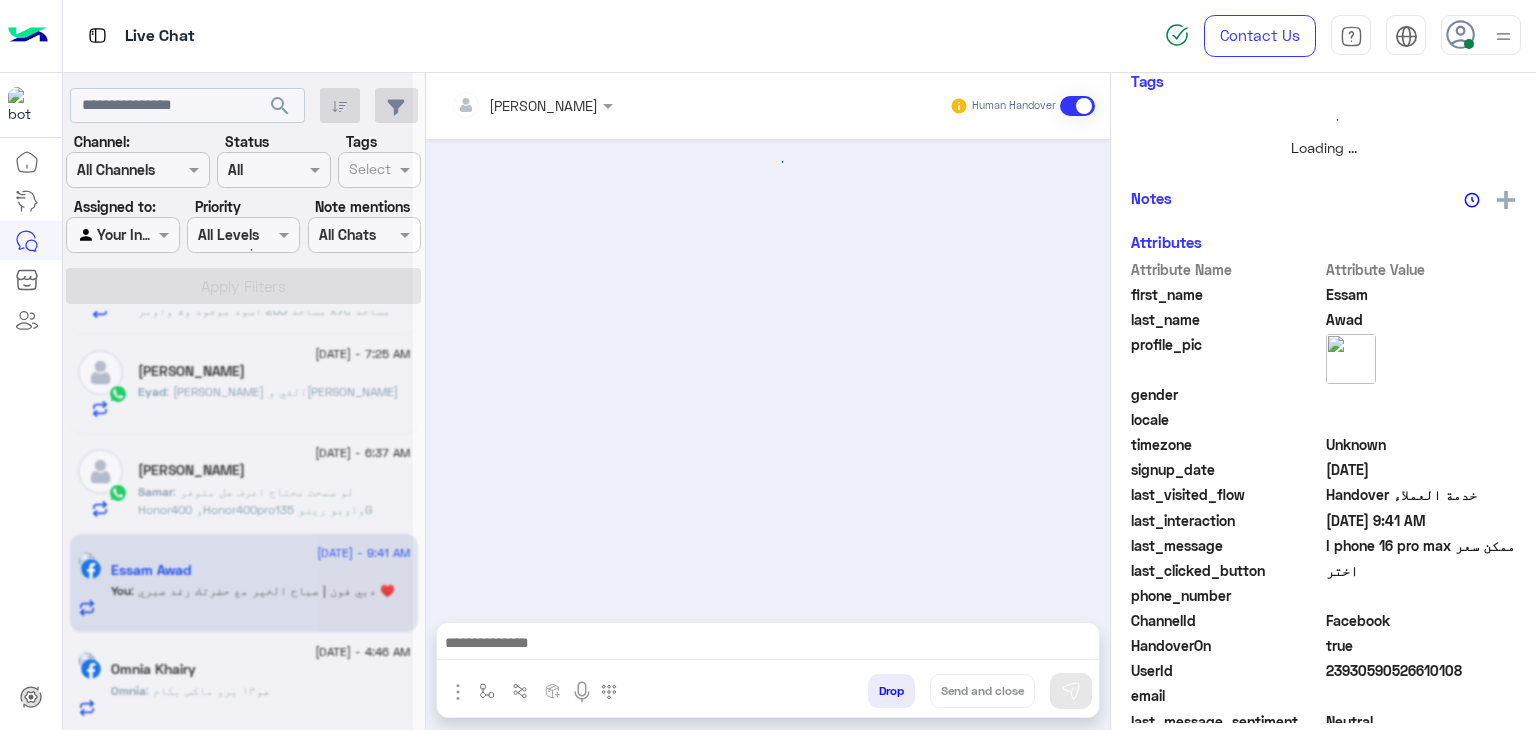 scroll, scrollTop: 429, scrollLeft: 0, axis: vertical 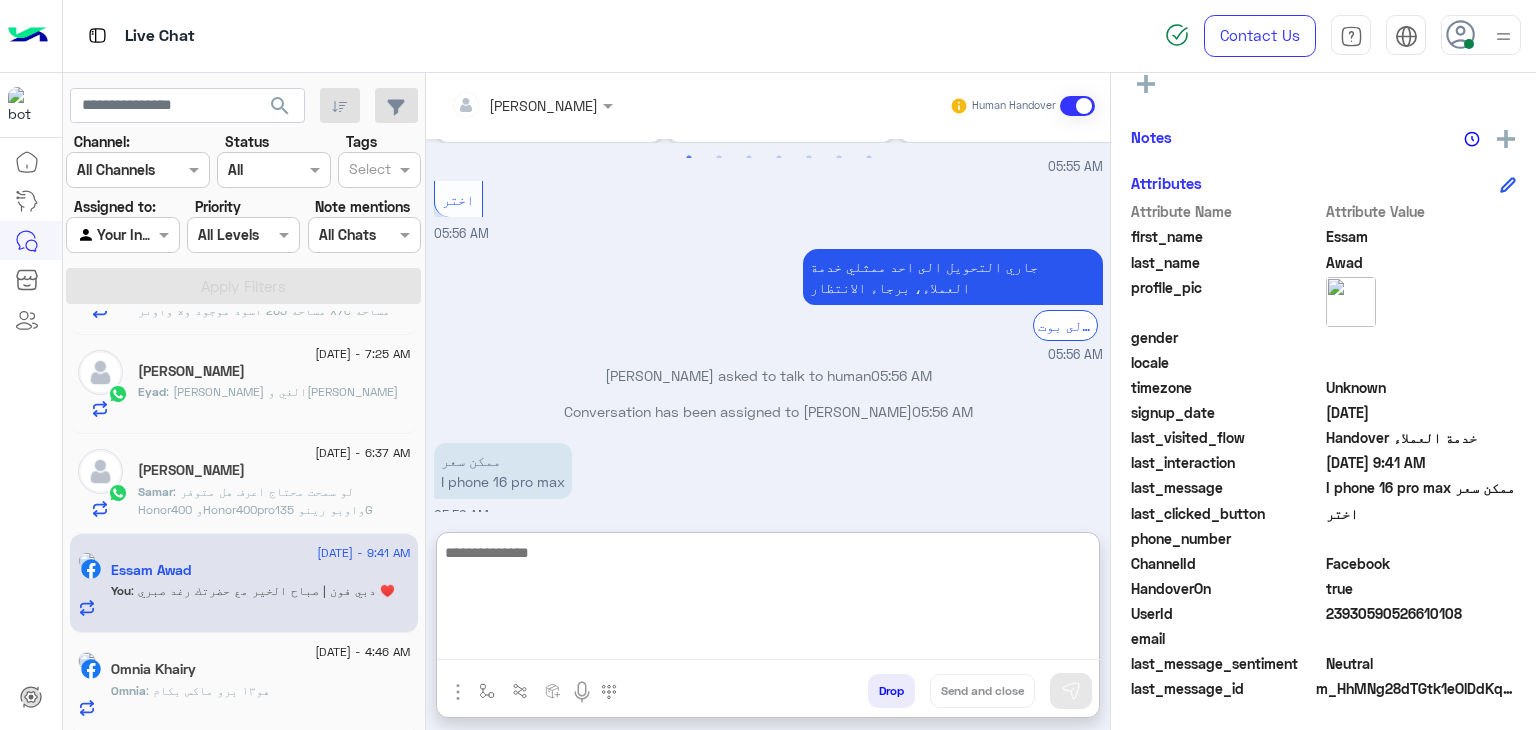 paste on "**********" 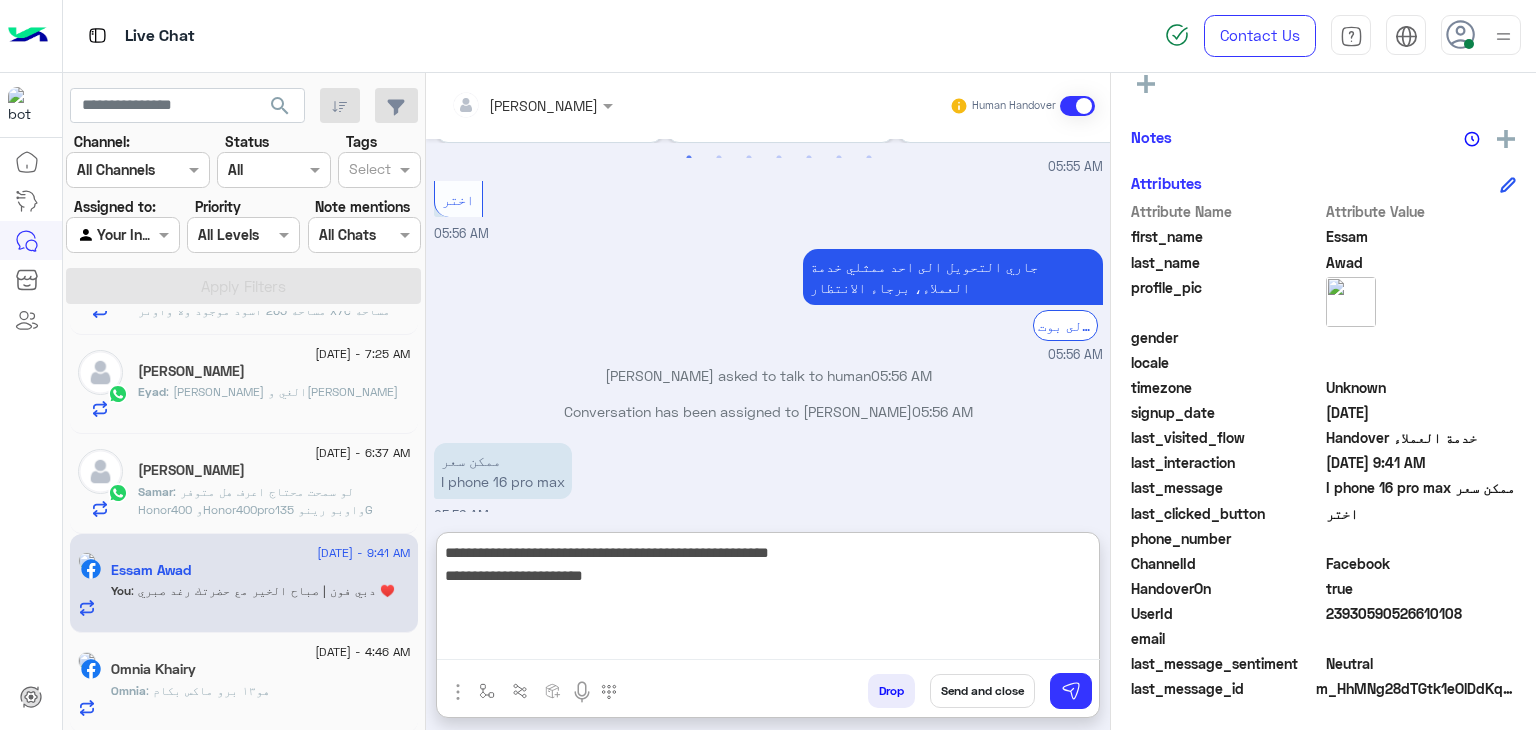 click on "**********" at bounding box center [768, 600] 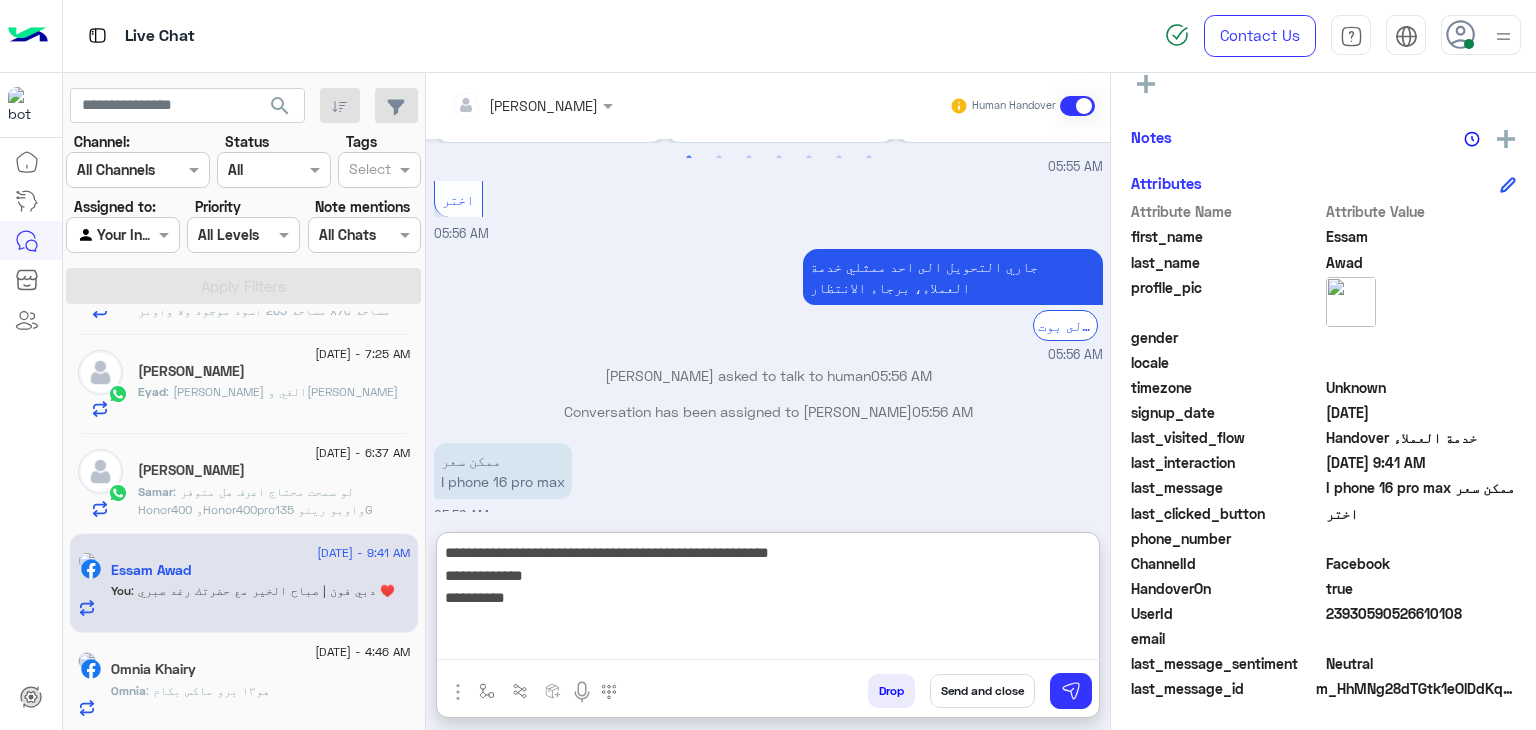 click on "**********" at bounding box center (768, 600) 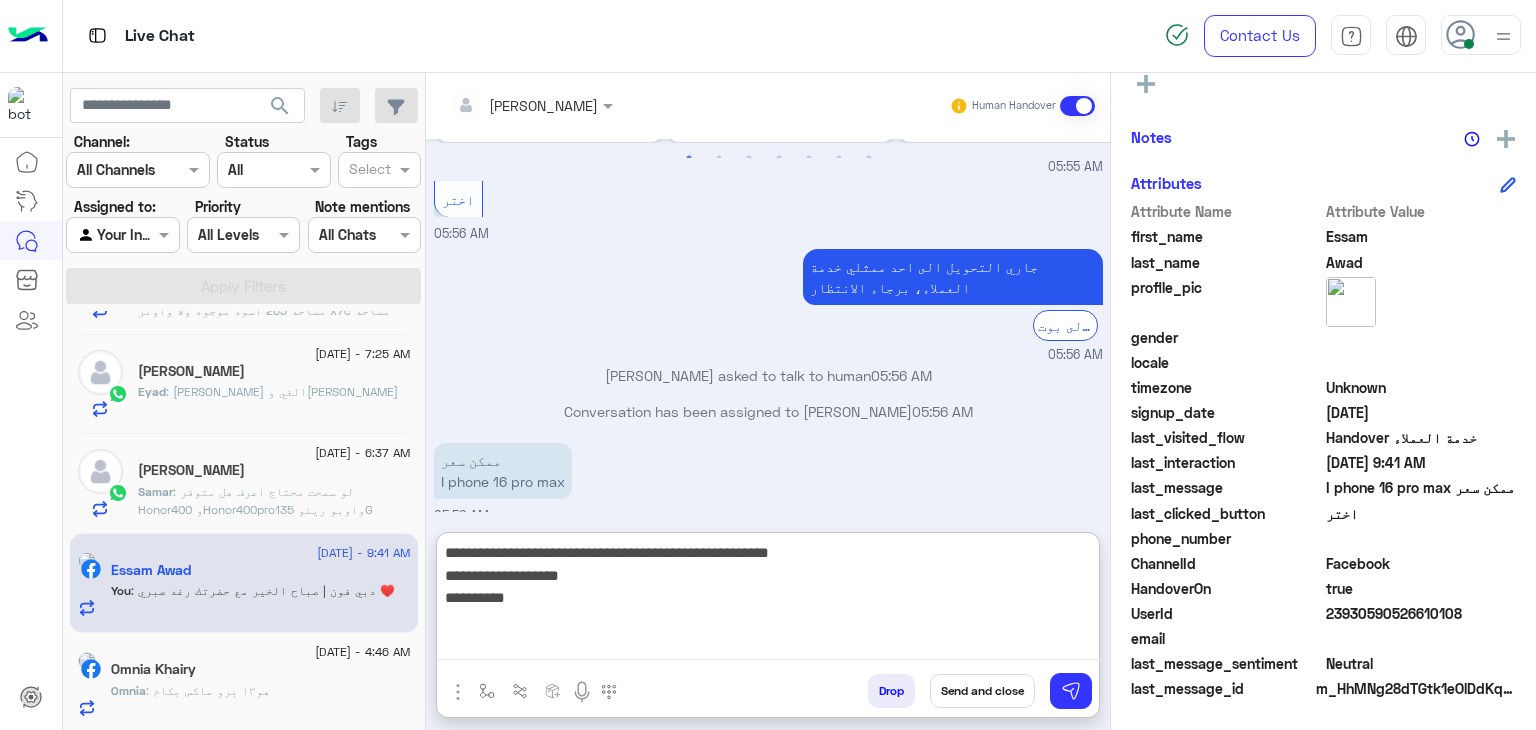 click on "**********" at bounding box center (768, 600) 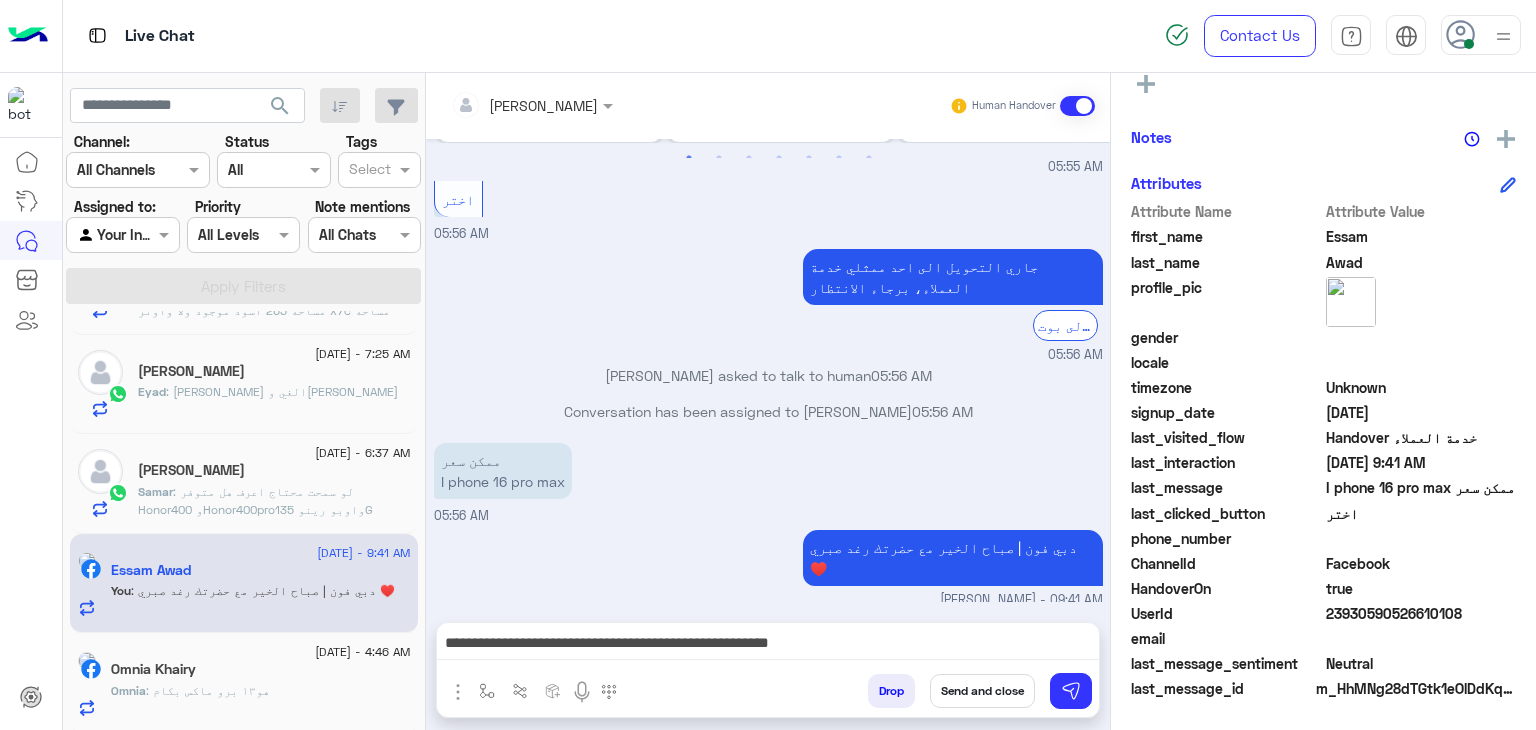 click on "**********" at bounding box center (768, 645) 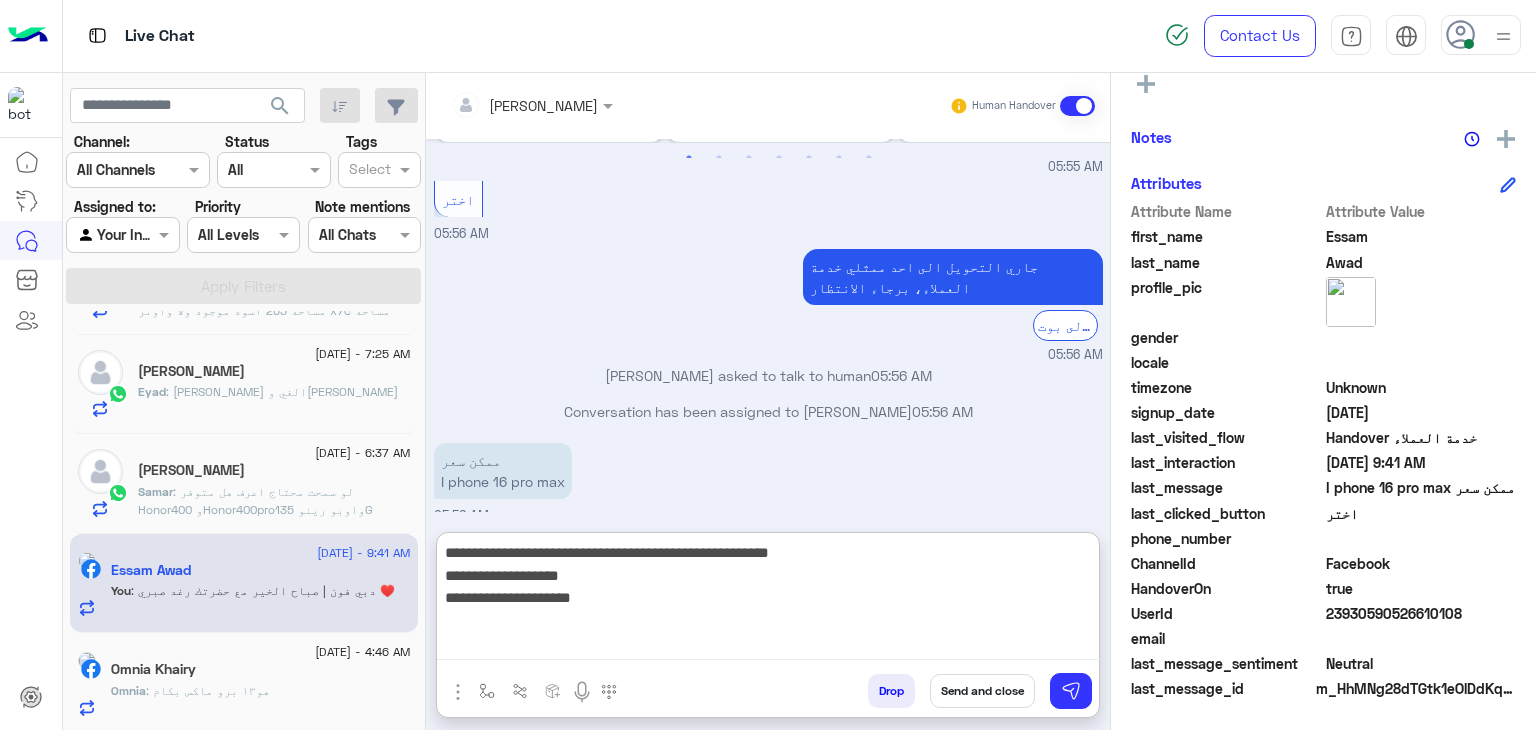 paste on "**********" 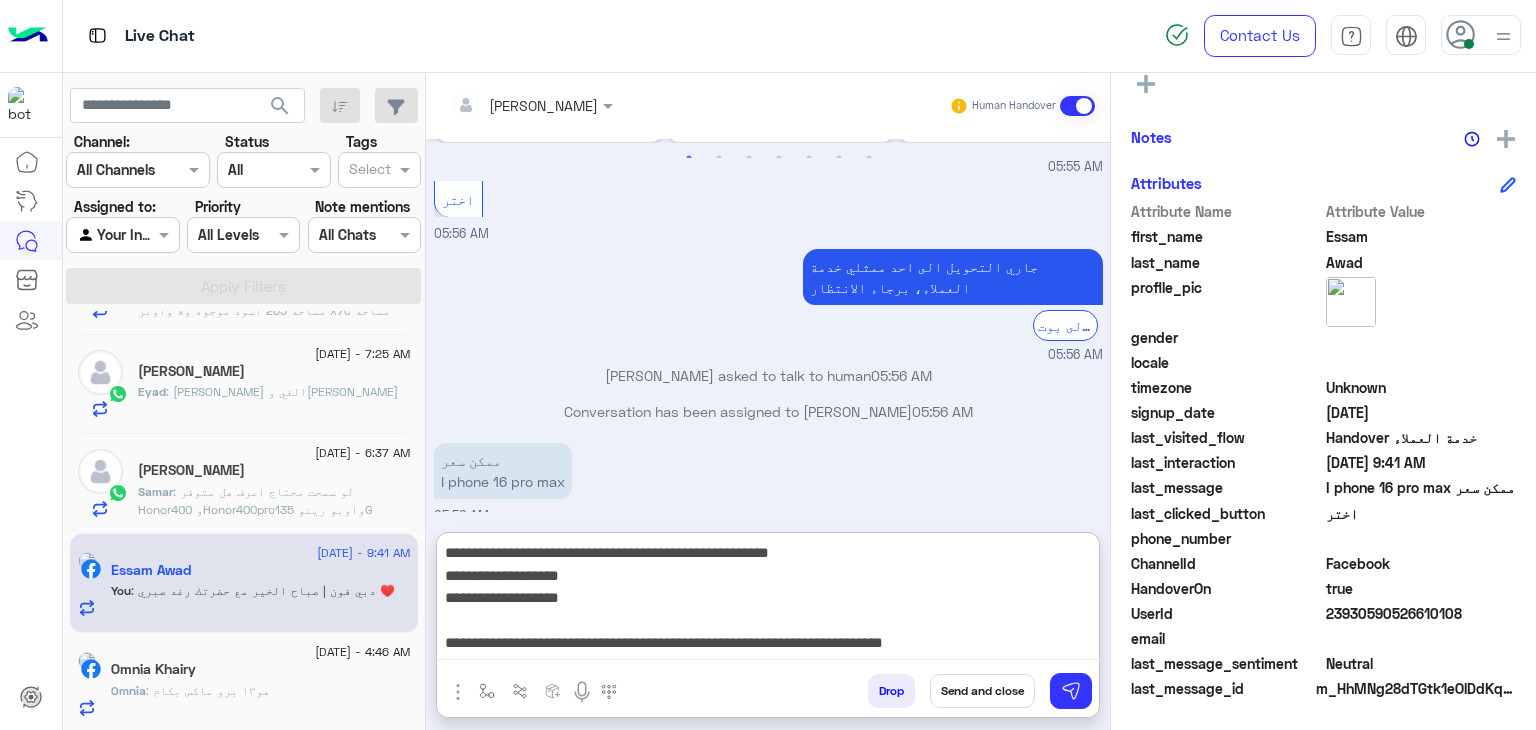 scroll, scrollTop: 15, scrollLeft: 0, axis: vertical 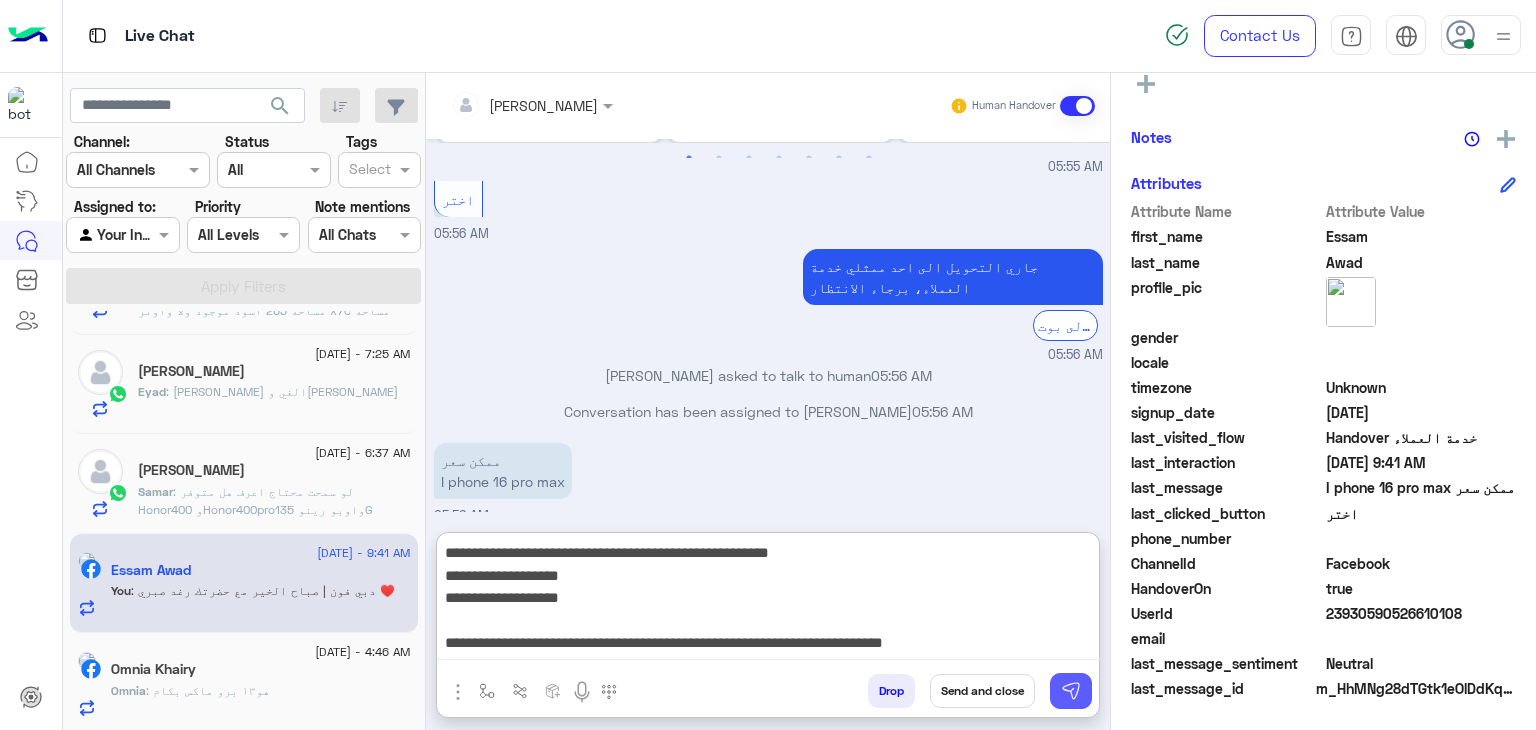 type on "**********" 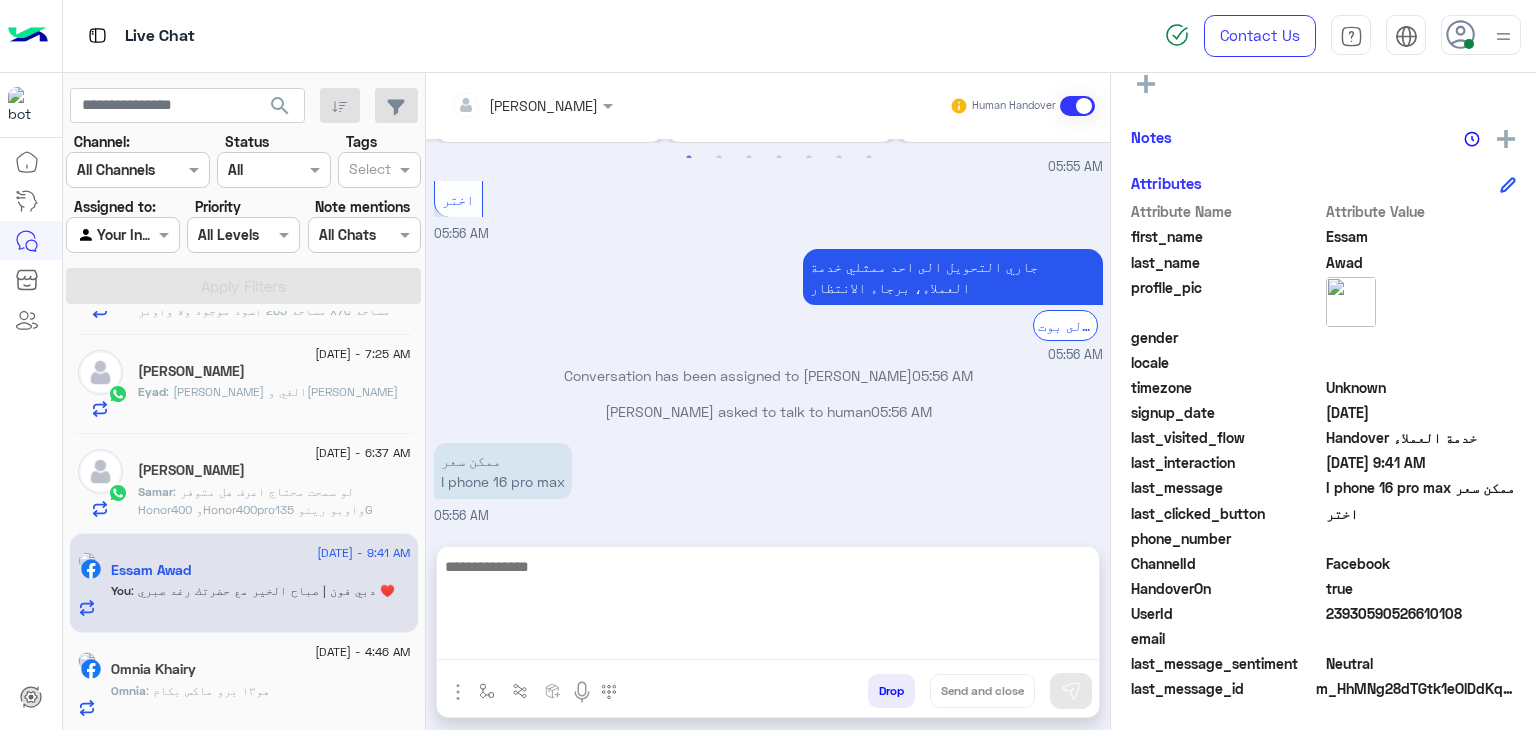 scroll, scrollTop: 0, scrollLeft: 0, axis: both 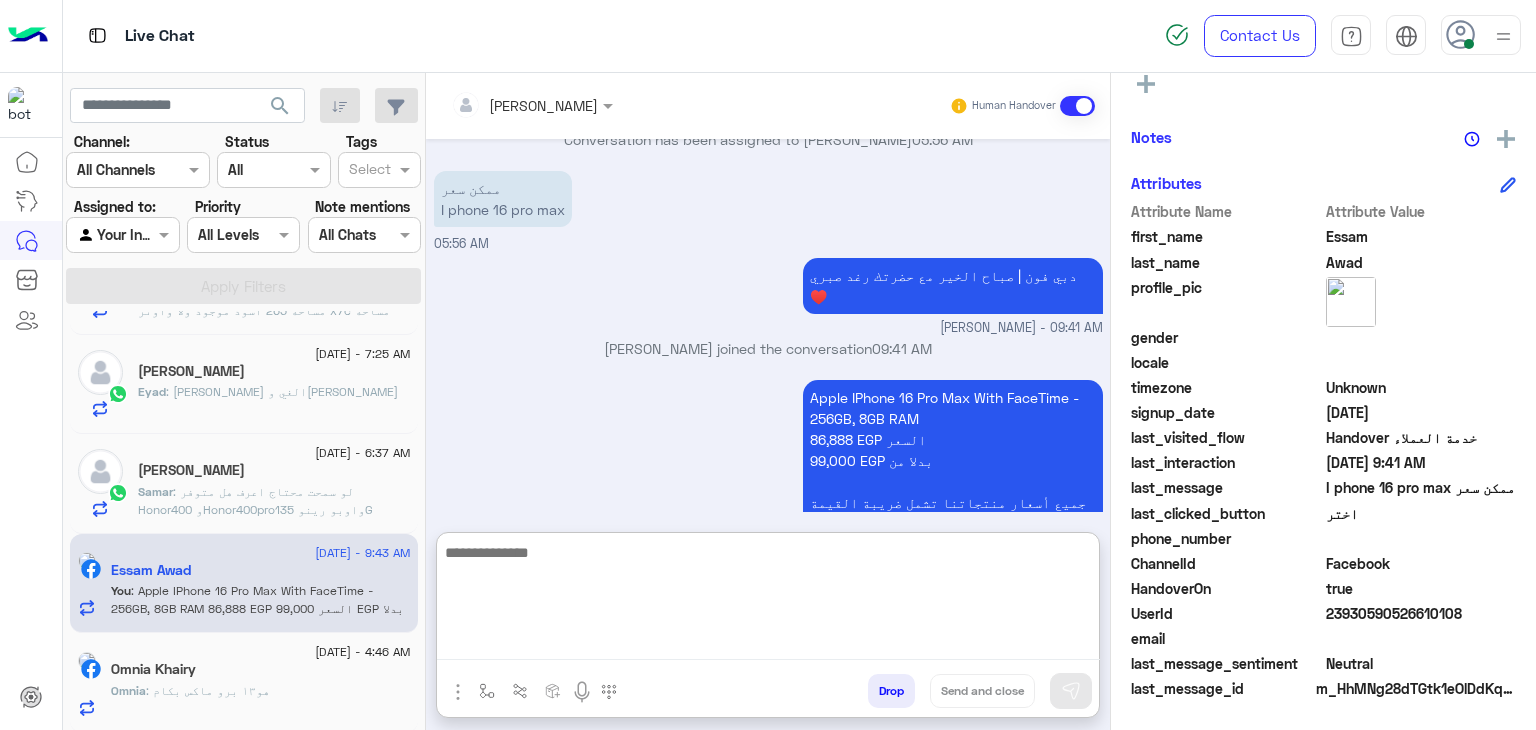 paste on "**********" 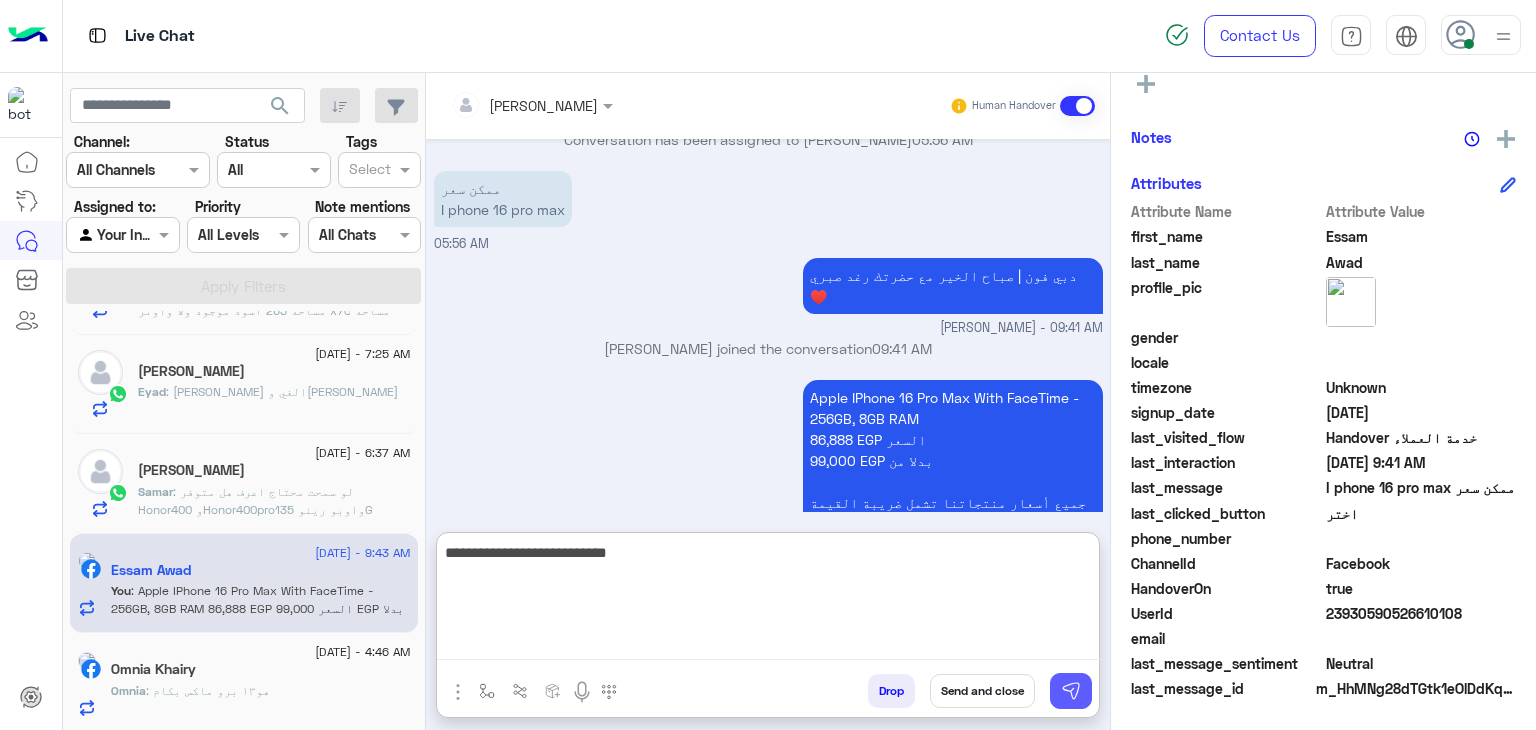 type on "**********" 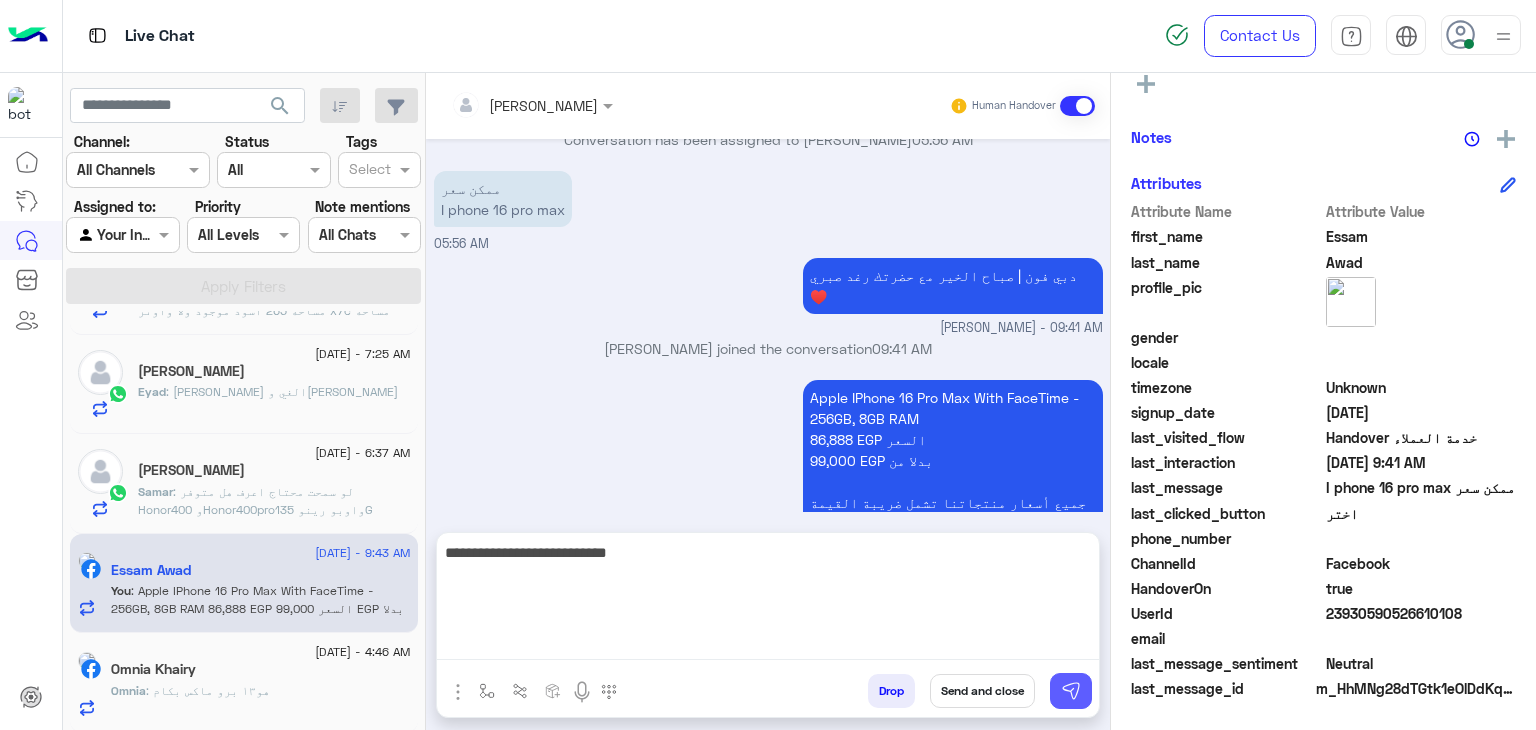 click at bounding box center [1071, 691] 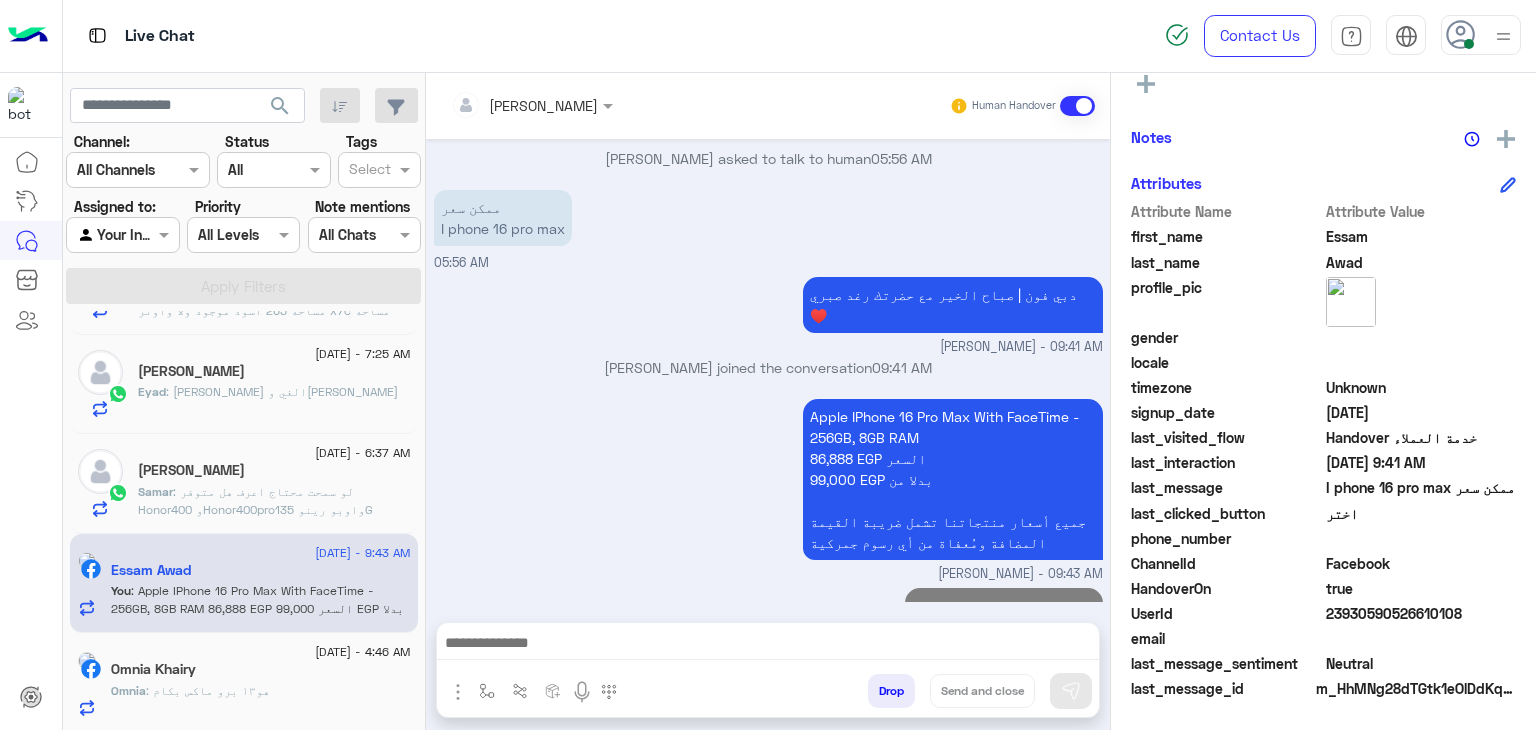 scroll, scrollTop: 1021, scrollLeft: 0, axis: vertical 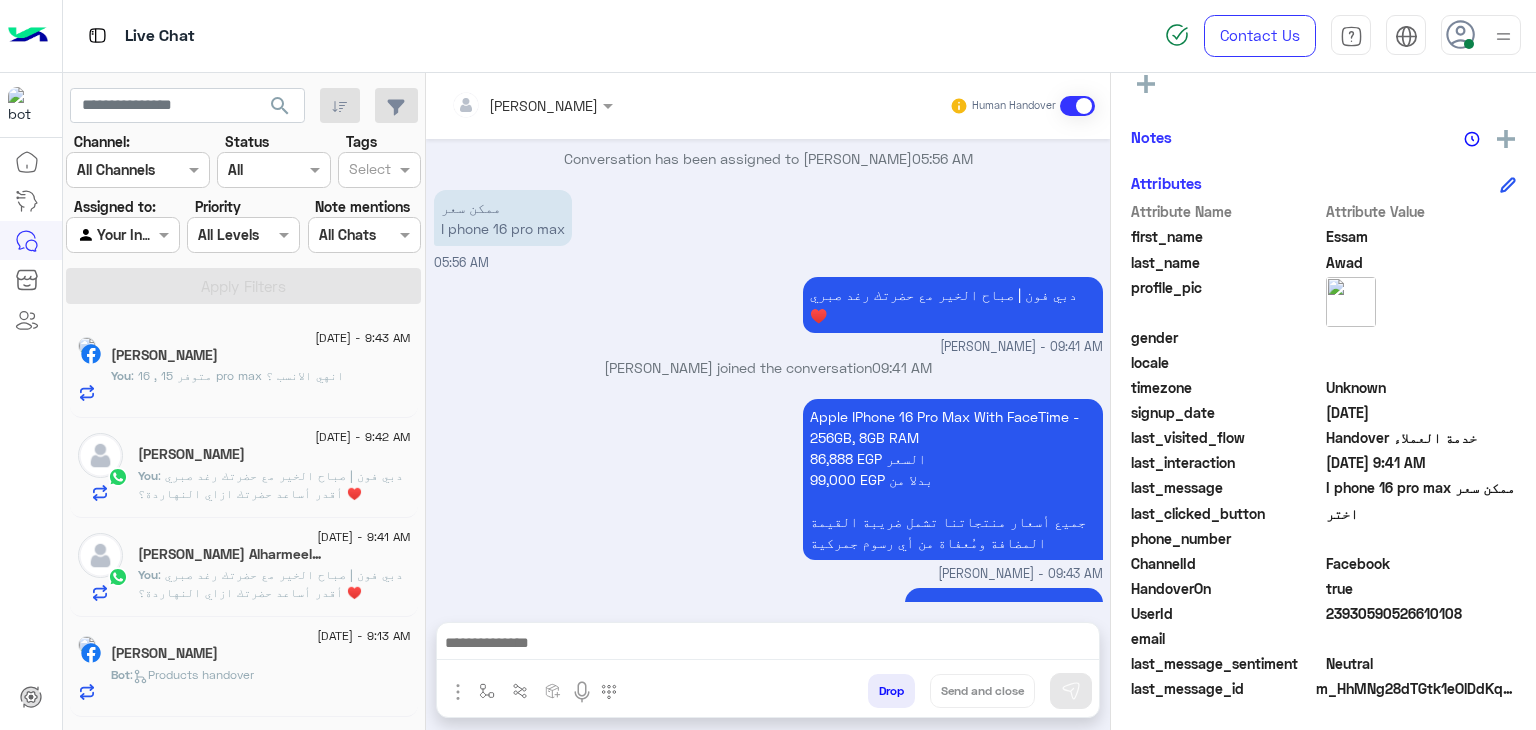 click on "You  : دبي فون | صباح  الخير مع حضرتك رغد صبري ♥️
أقدر أساعد حضرتك ازاي  النهاردة؟" 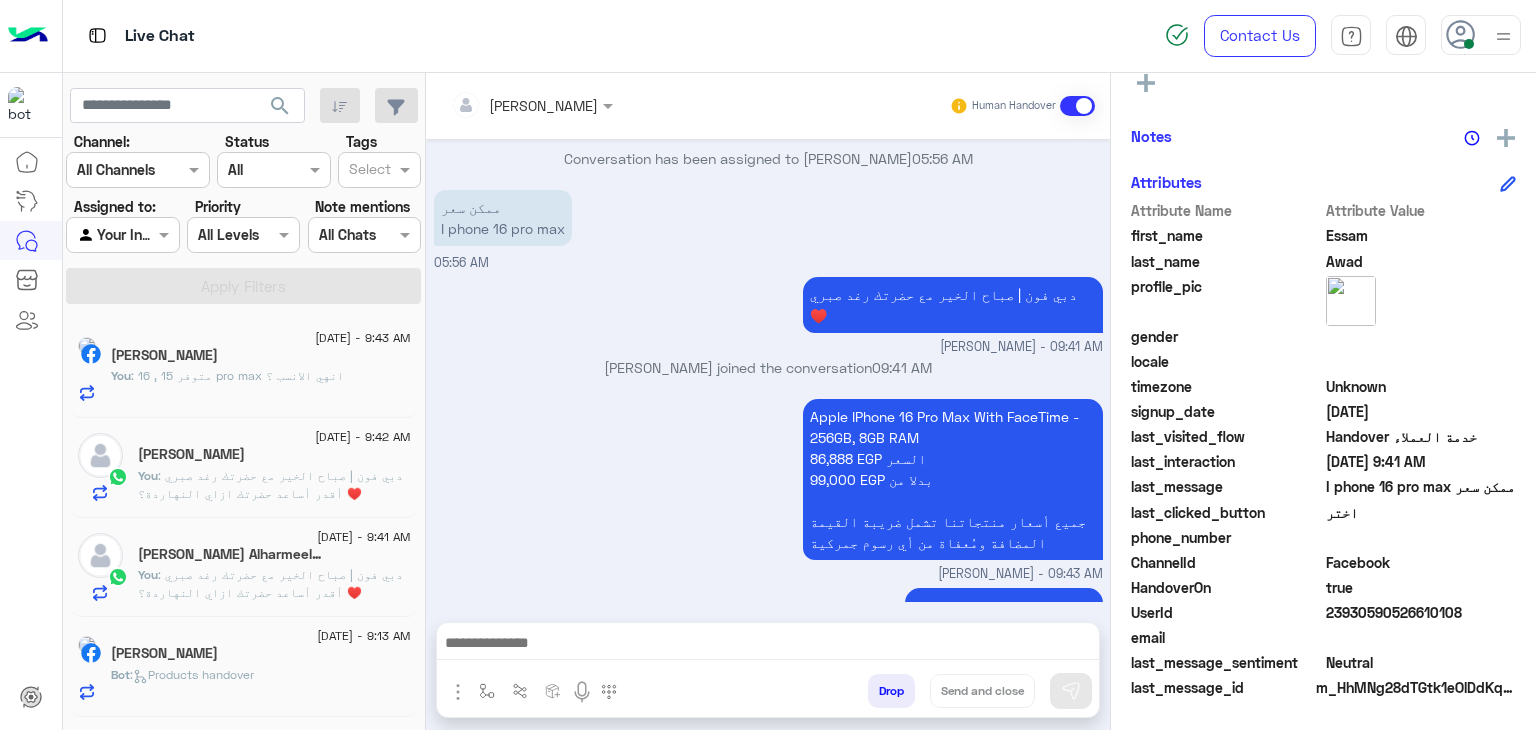 scroll, scrollTop: 0, scrollLeft: 0, axis: both 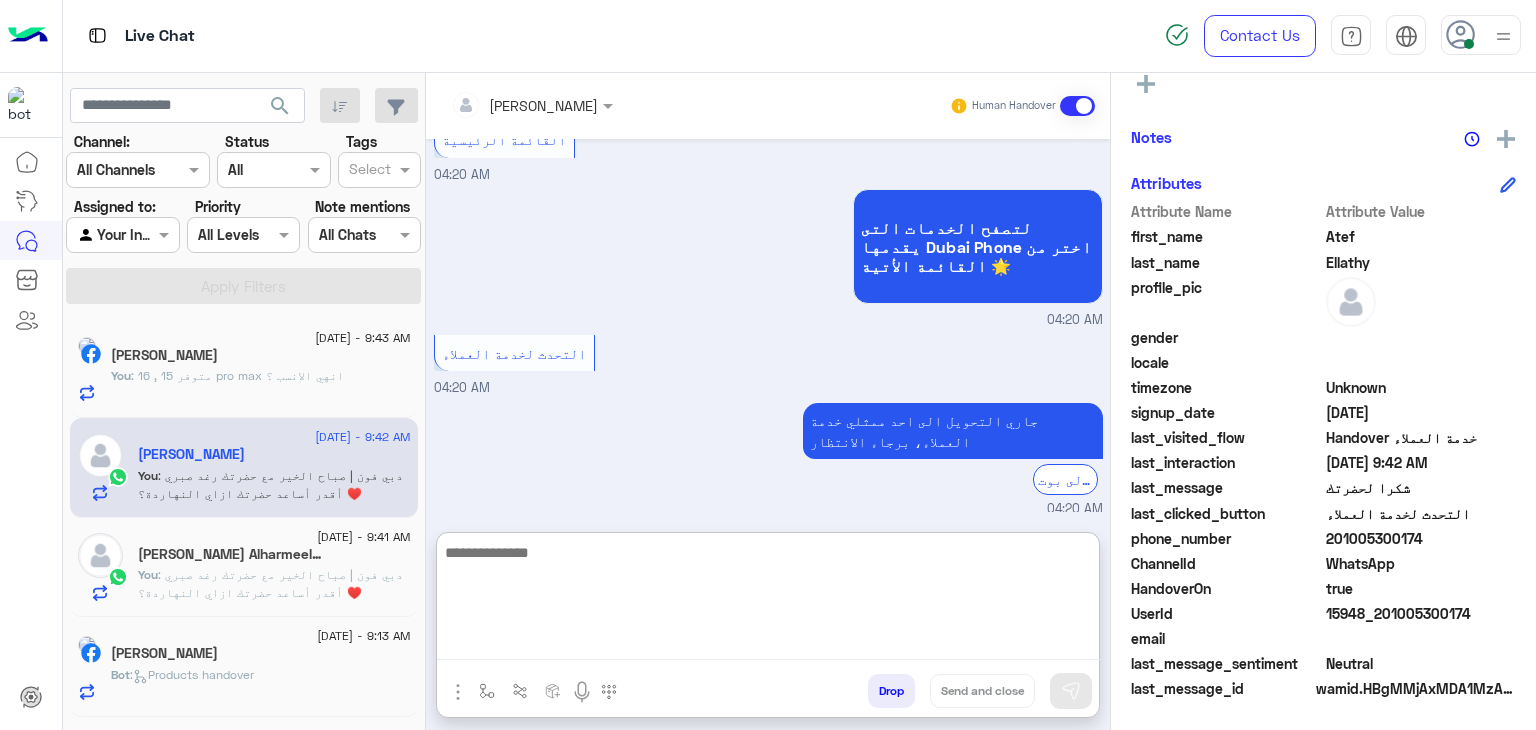 paste on "**********" 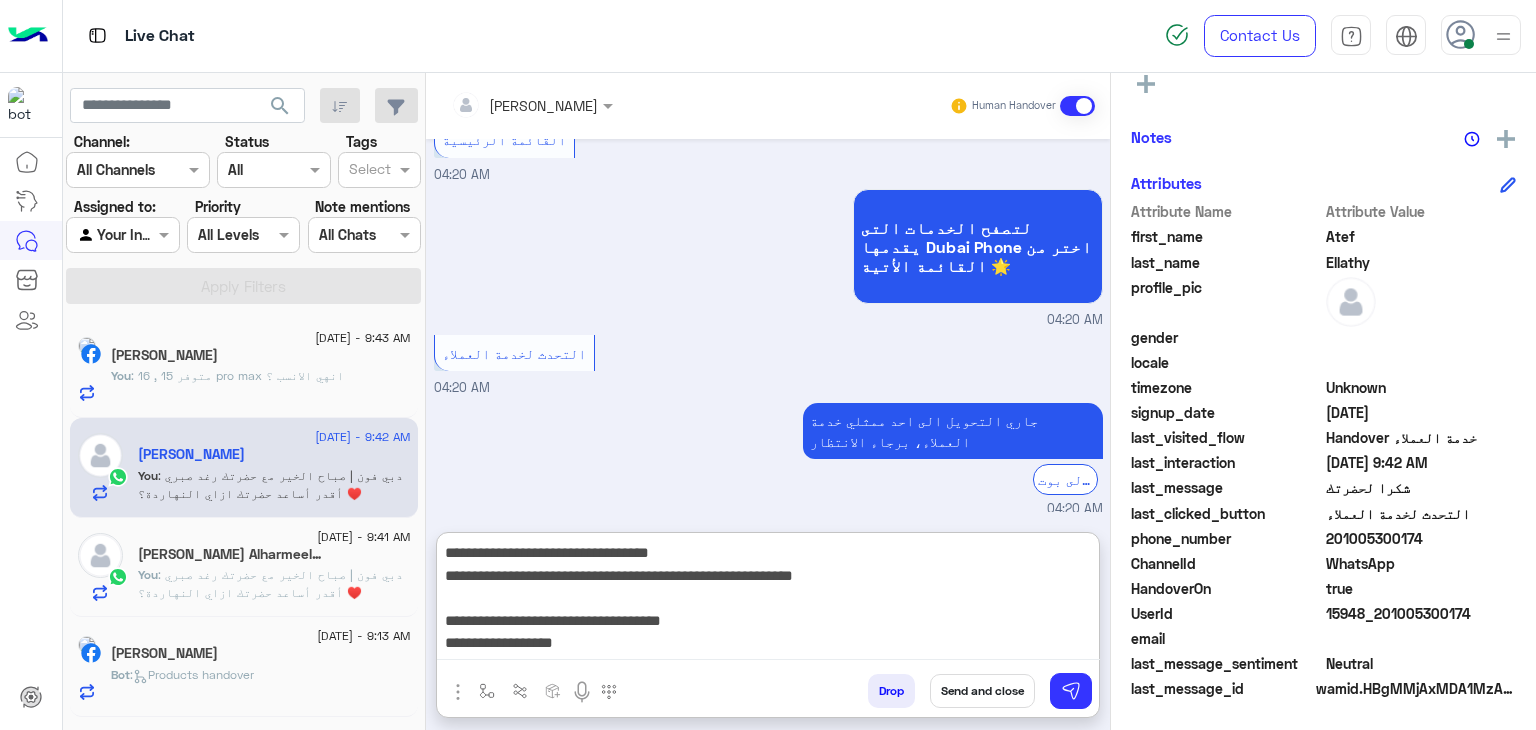 scroll, scrollTop: 128, scrollLeft: 0, axis: vertical 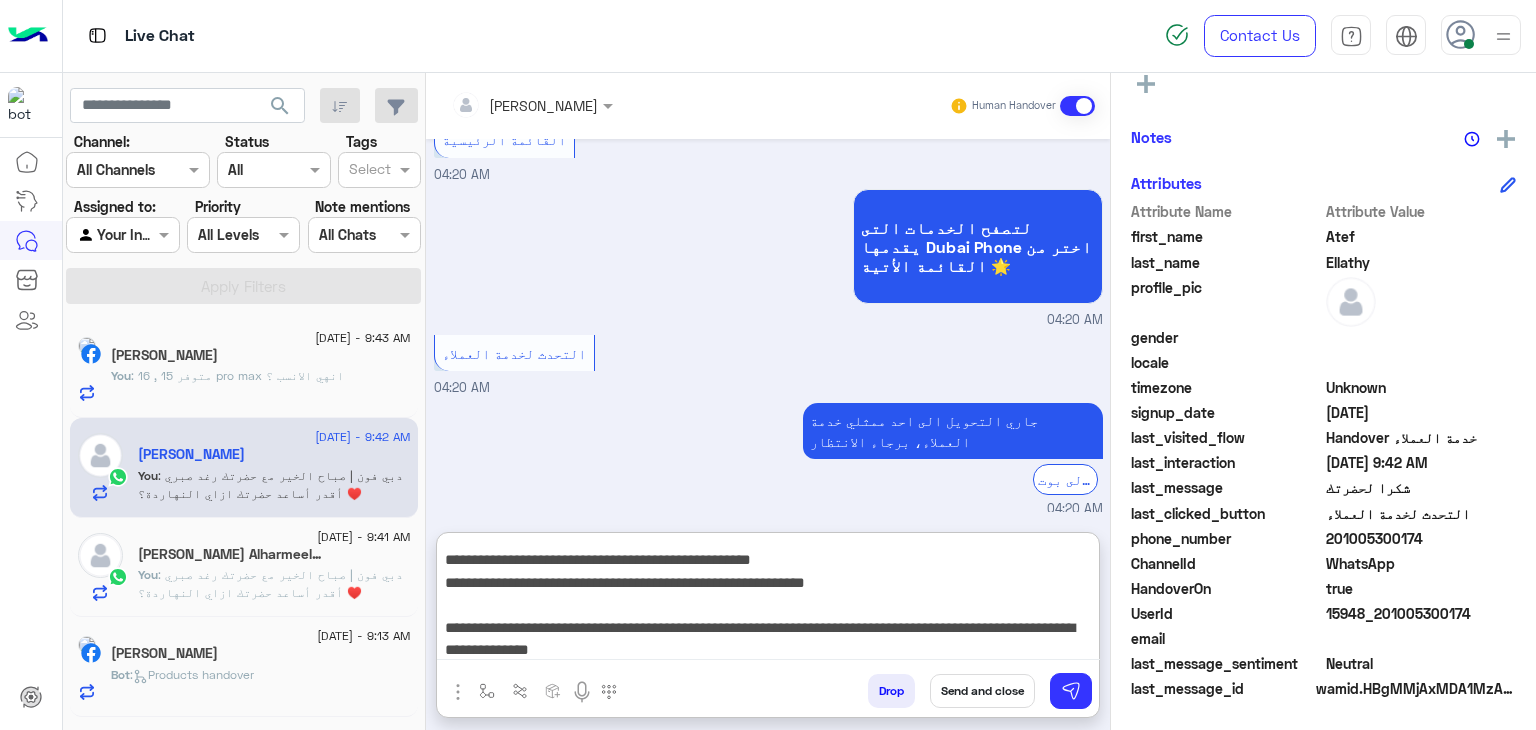 type on "**********" 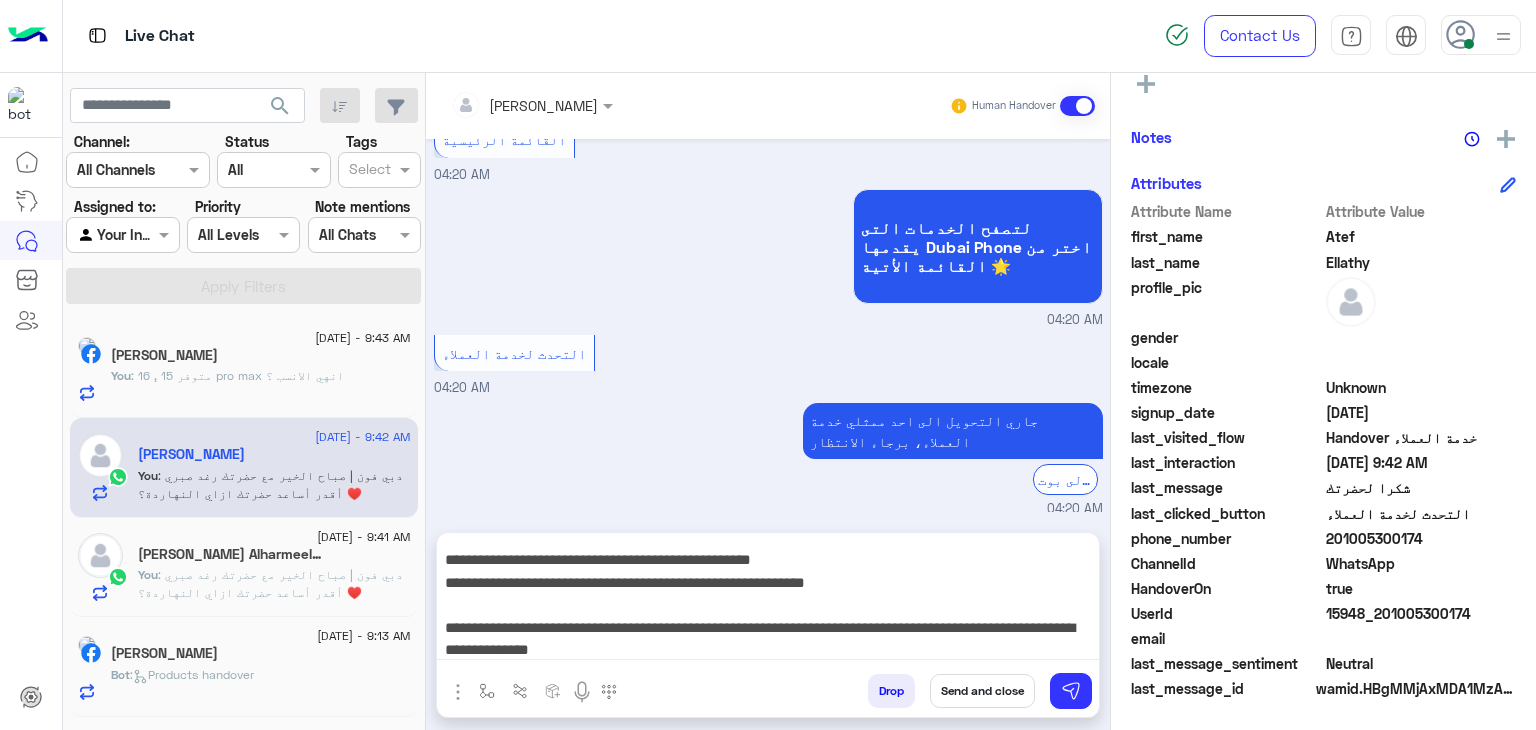 click on "Send and close" at bounding box center (982, 691) 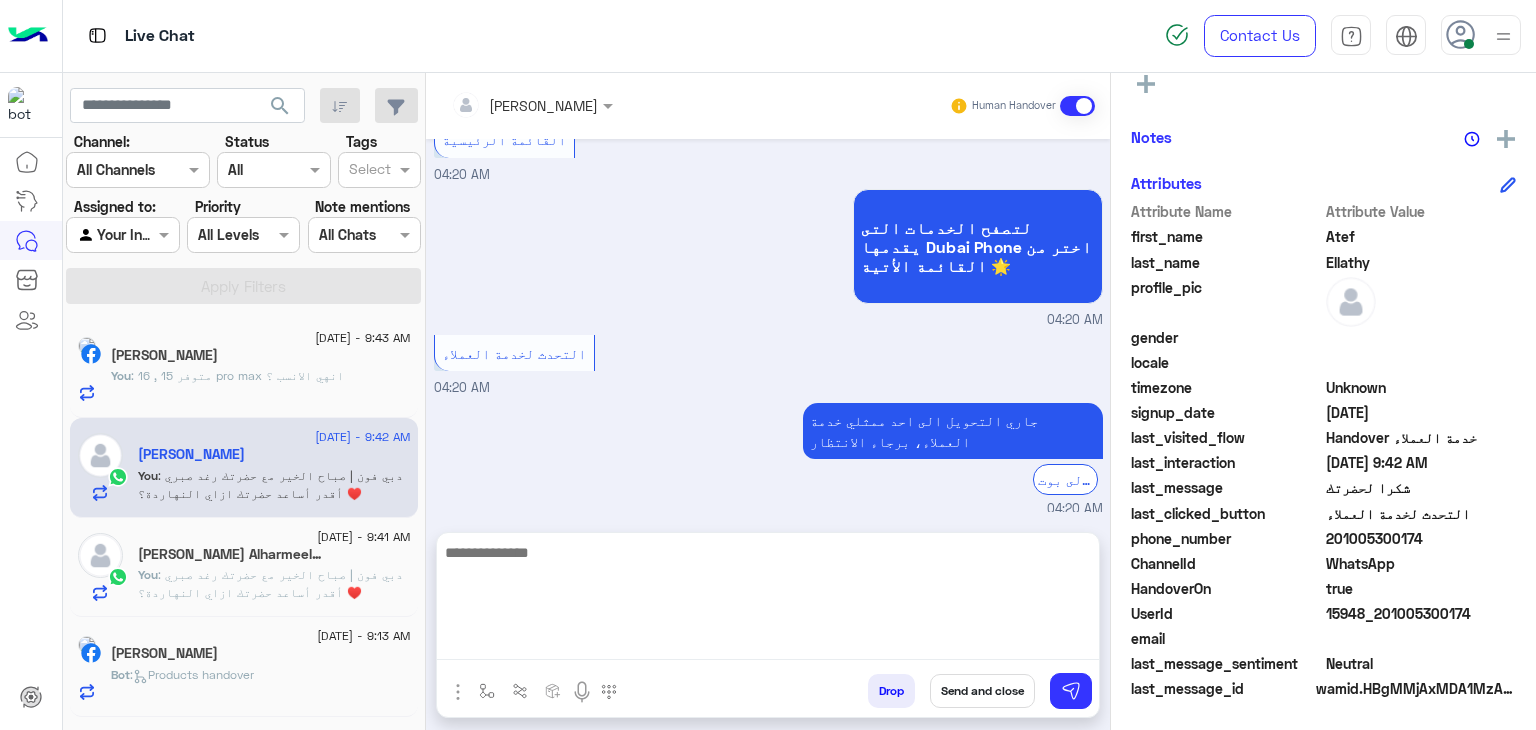 scroll, scrollTop: 0, scrollLeft: 0, axis: both 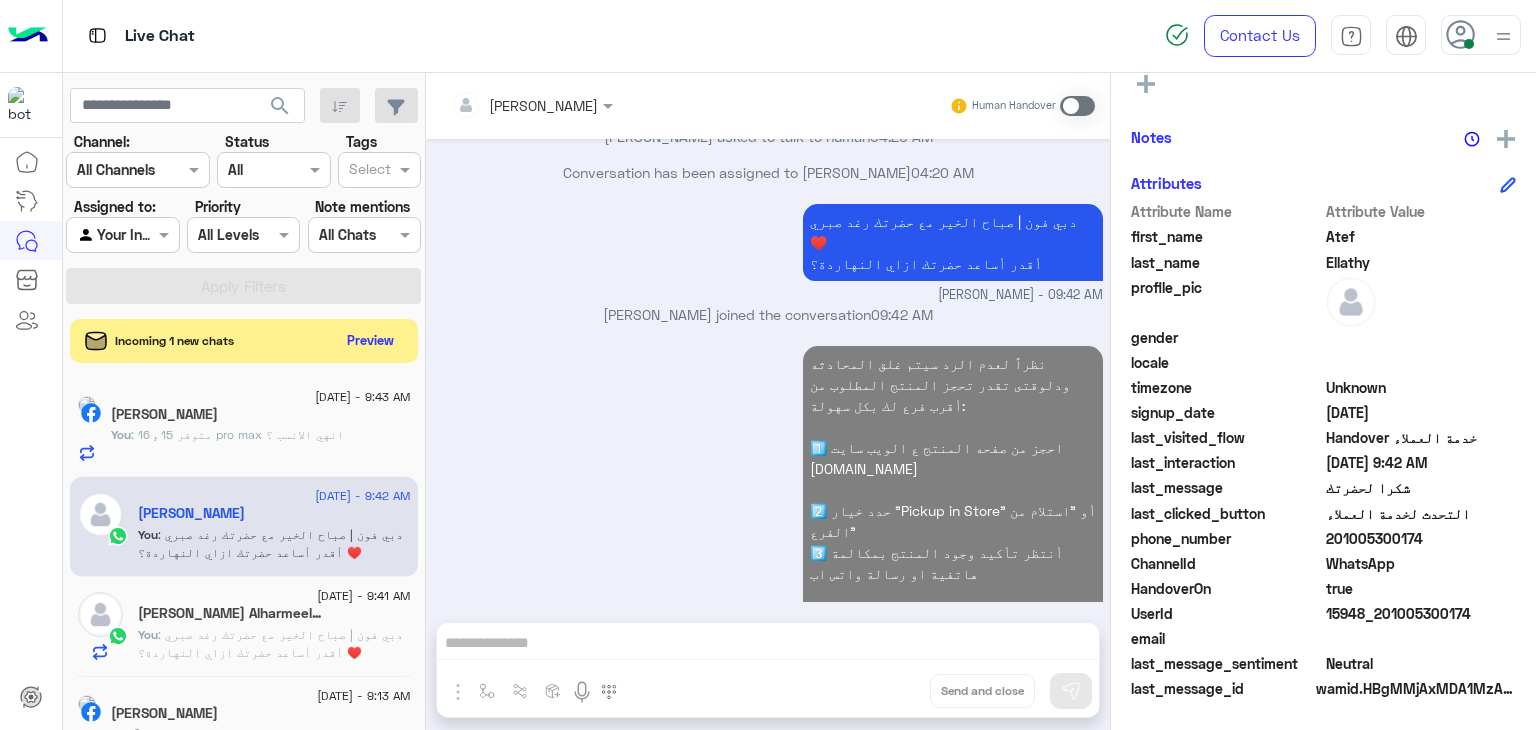 click on "[PERSON_NAME]" 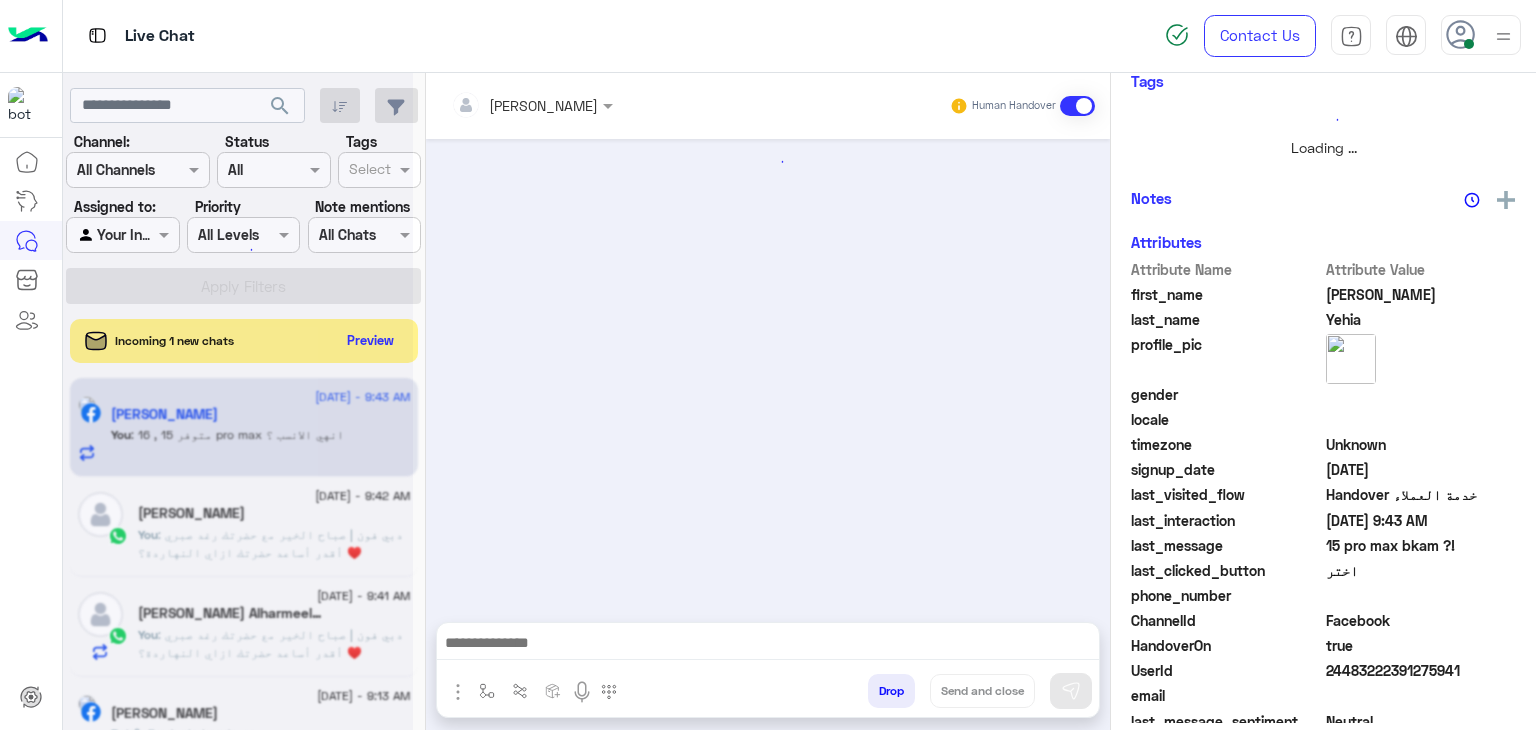 scroll, scrollTop: 429, scrollLeft: 0, axis: vertical 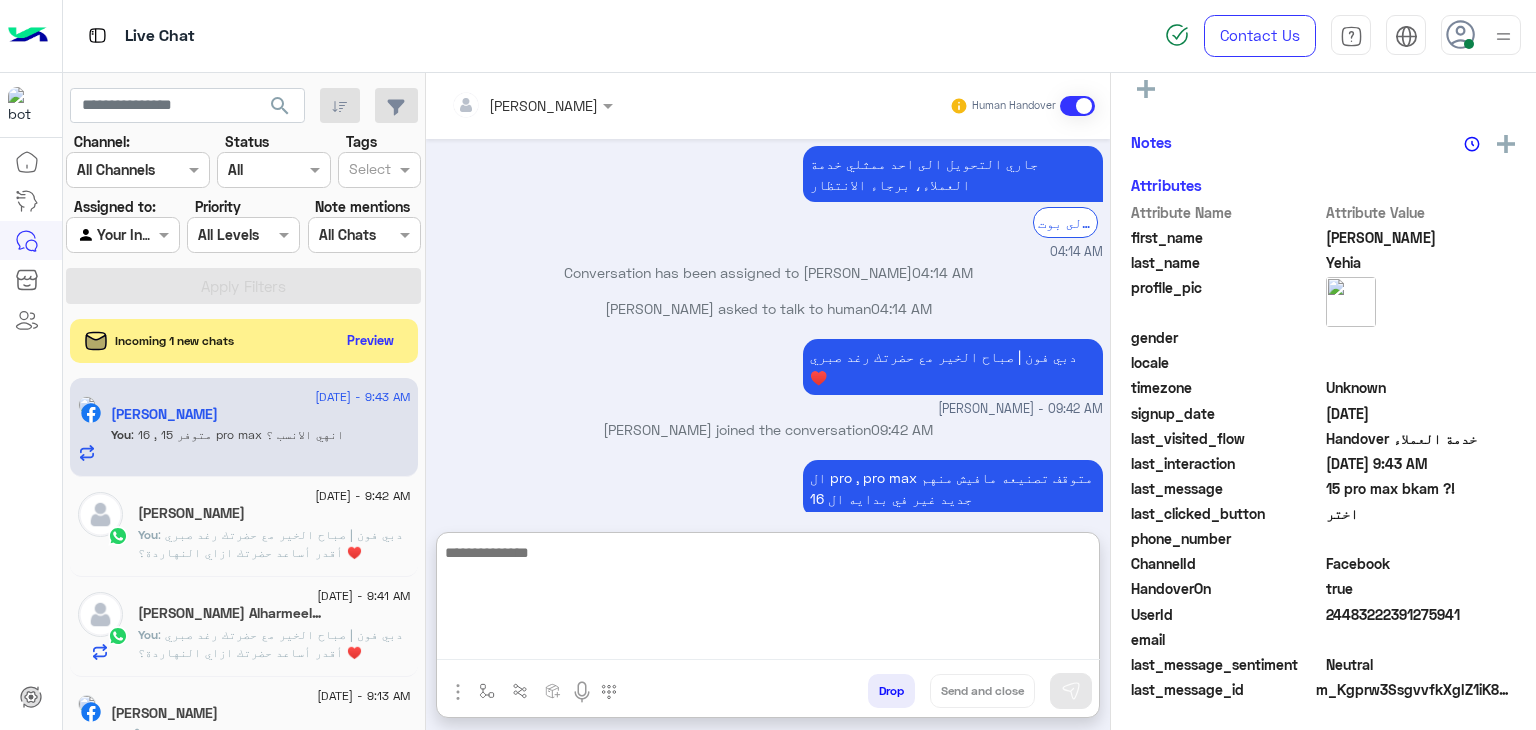 paste on "**********" 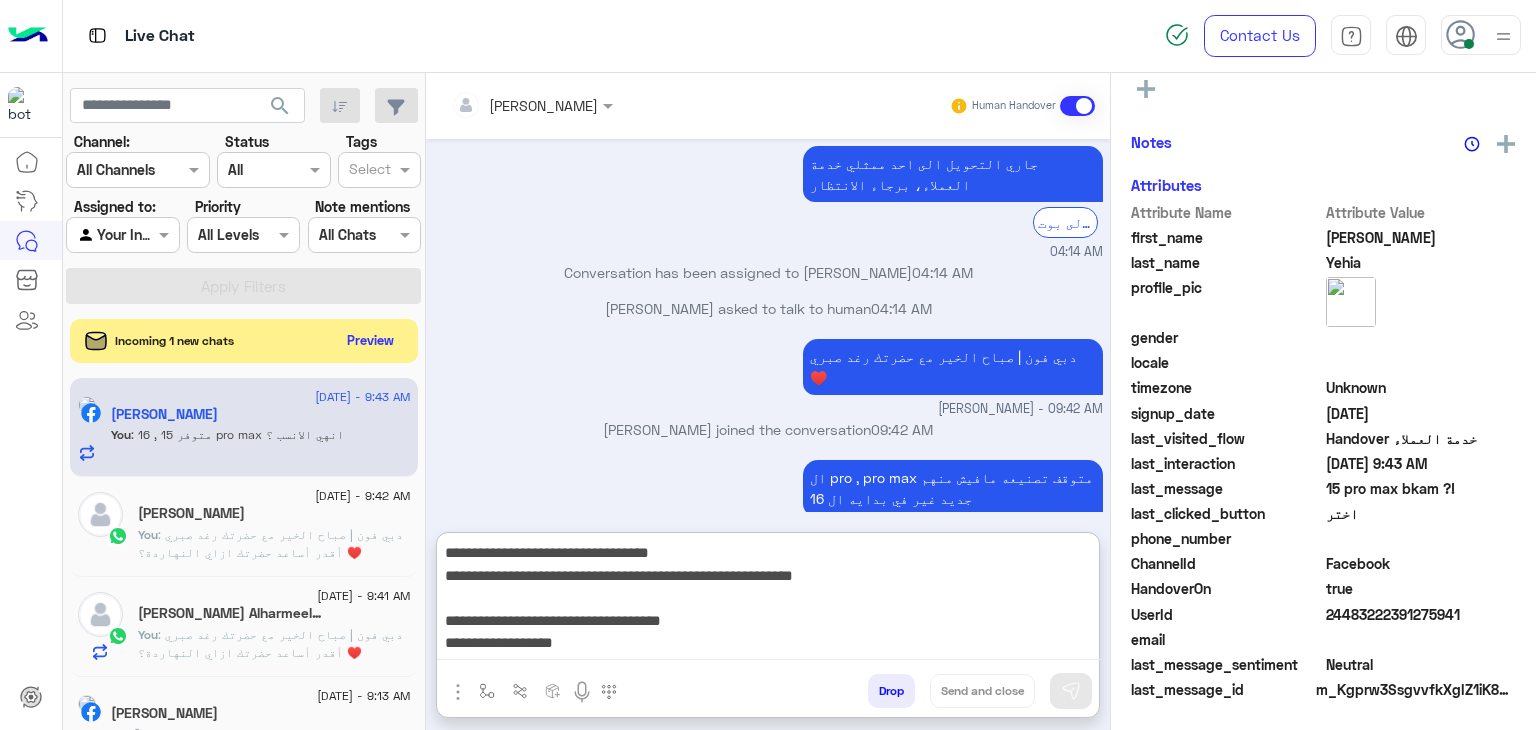 scroll, scrollTop: 128, scrollLeft: 0, axis: vertical 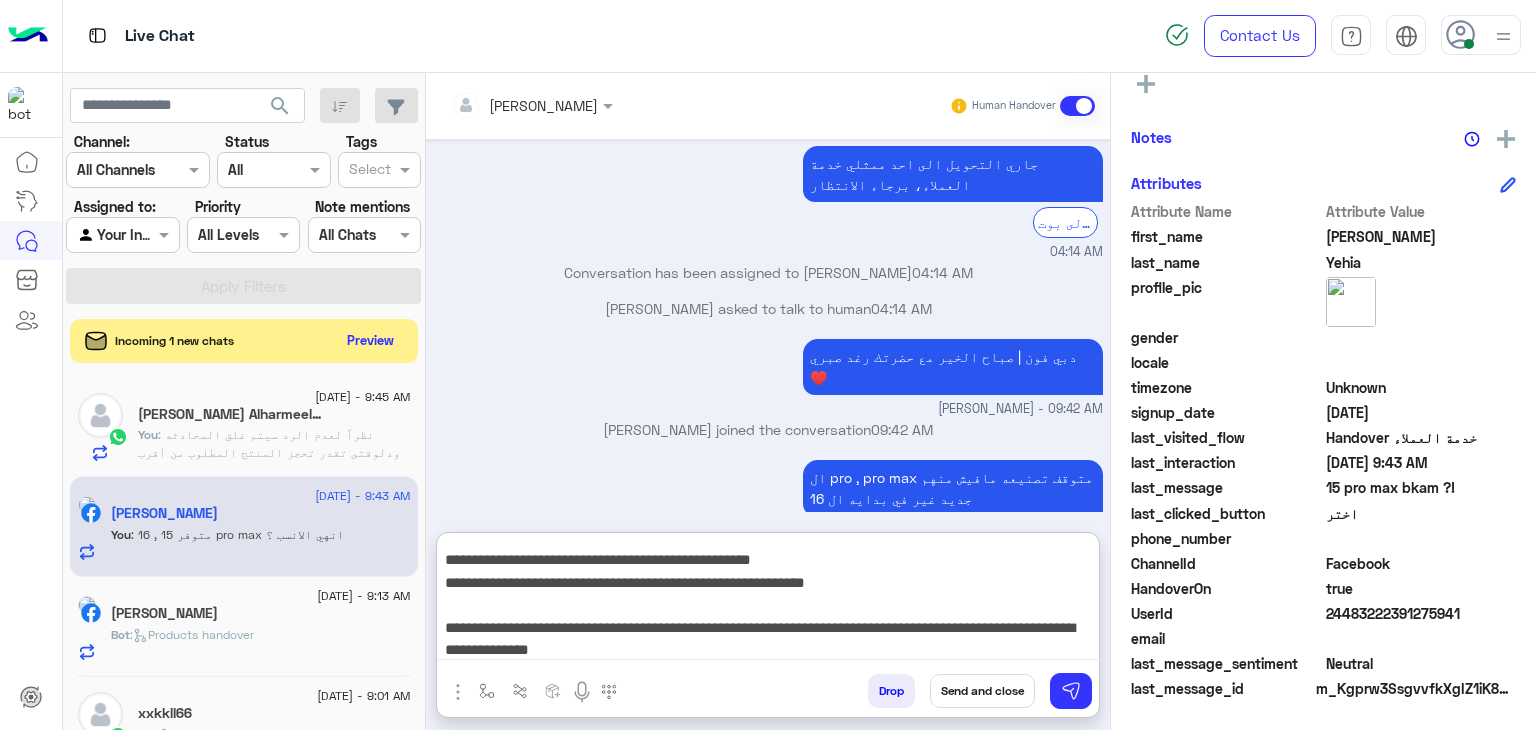 type on "**********" 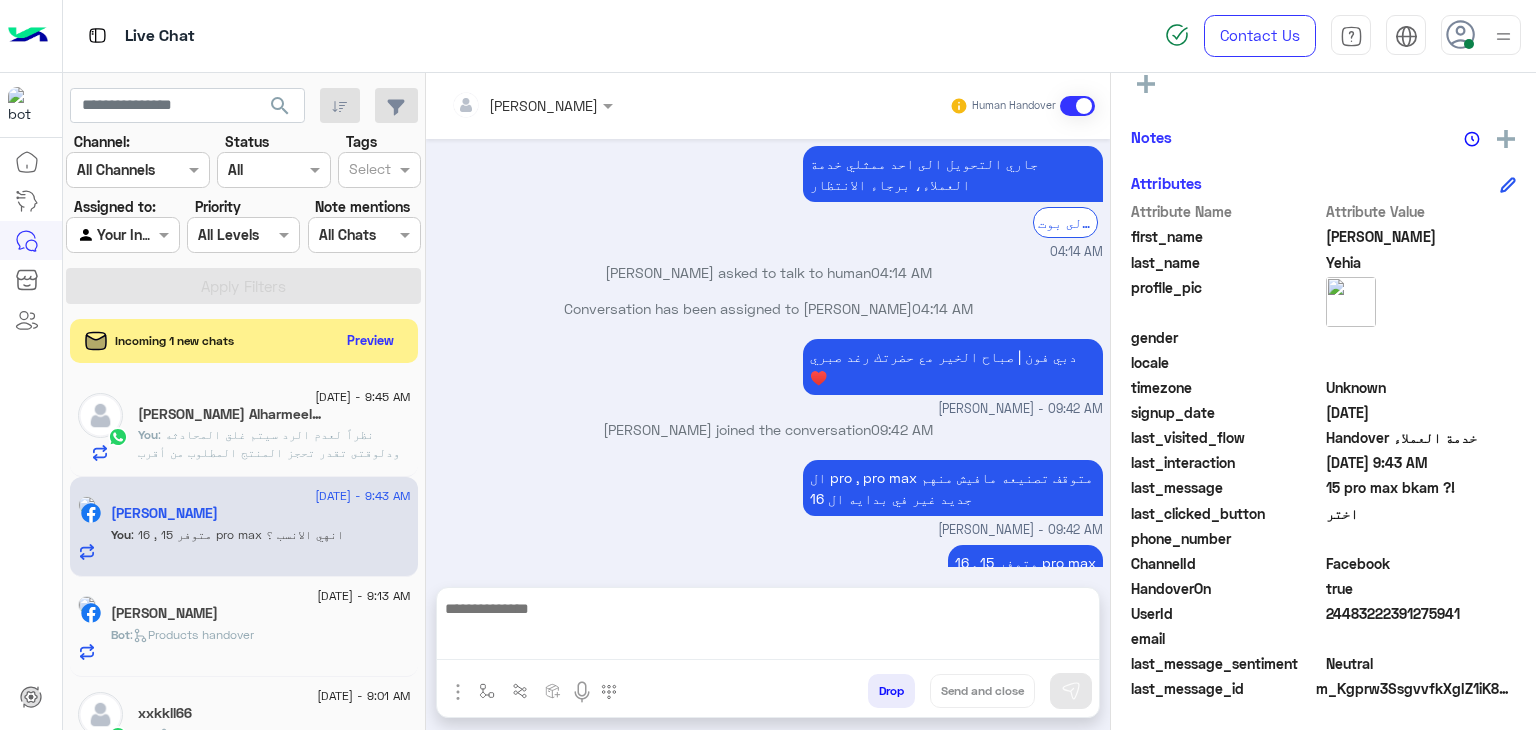 scroll, scrollTop: 0, scrollLeft: 0, axis: both 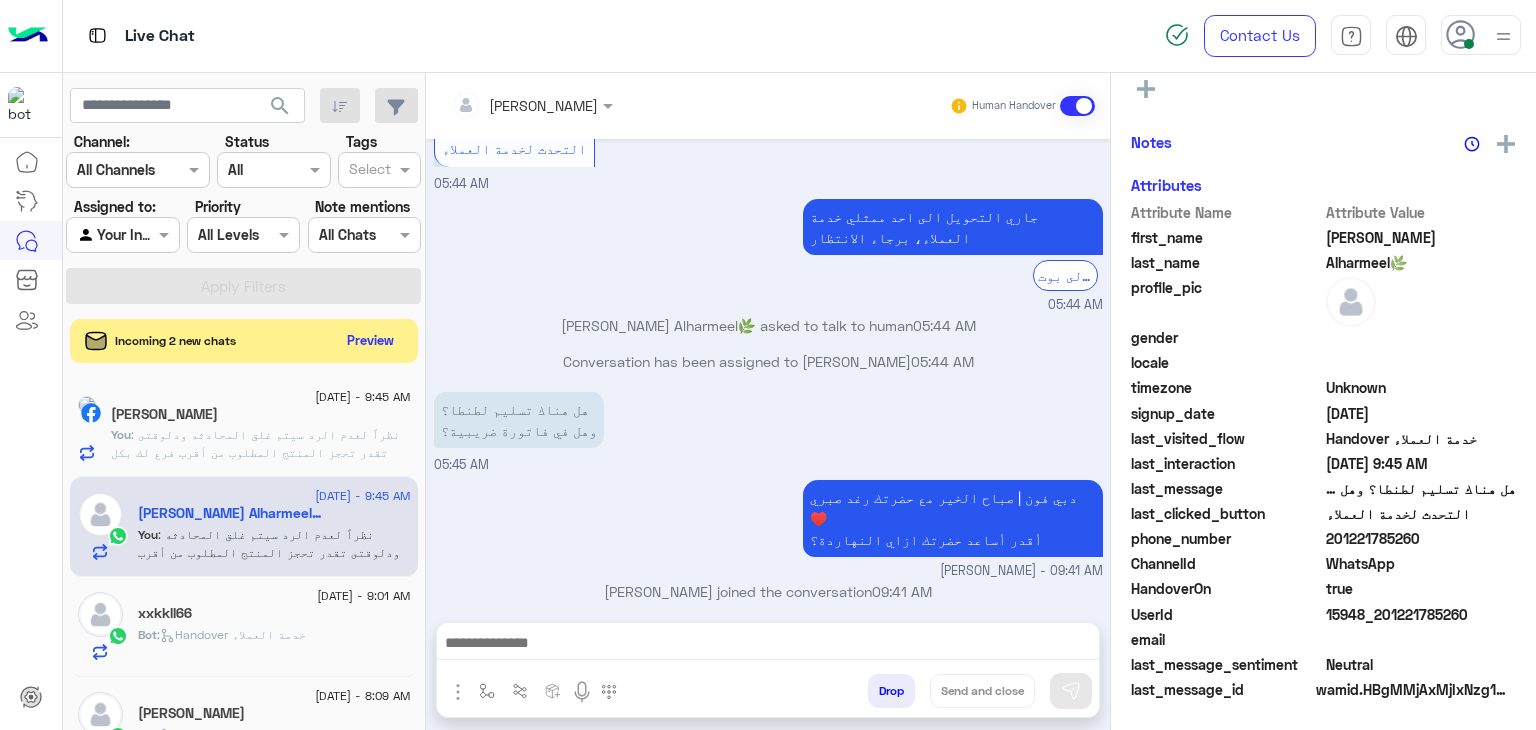 click on ": نظراً لعدم الرد سيتم غلق المحادثه
ودلوقتى تقدر تحجز المنتج المطلوب من أقرب فرع لك بكل سهولة:
1️⃣ احجز من صفحه المنتج ع الويب سايت
[DOMAIN_NAME]
2️⃣ حدد خيار "Pickup in Store" أو "استلام من الفرع"
3️⃣ أنتظر تأكيد وجود المنتج  بمكالمة هاتفية او رسالة واتس اب
ولو حضرتك احتاجت اي مساعده ماتترددش انك تتواصل معانا مره تانيه بالضغط على خدمه العملاء, شكراَ لتواصل حضرتك مع دبي فون❤️" 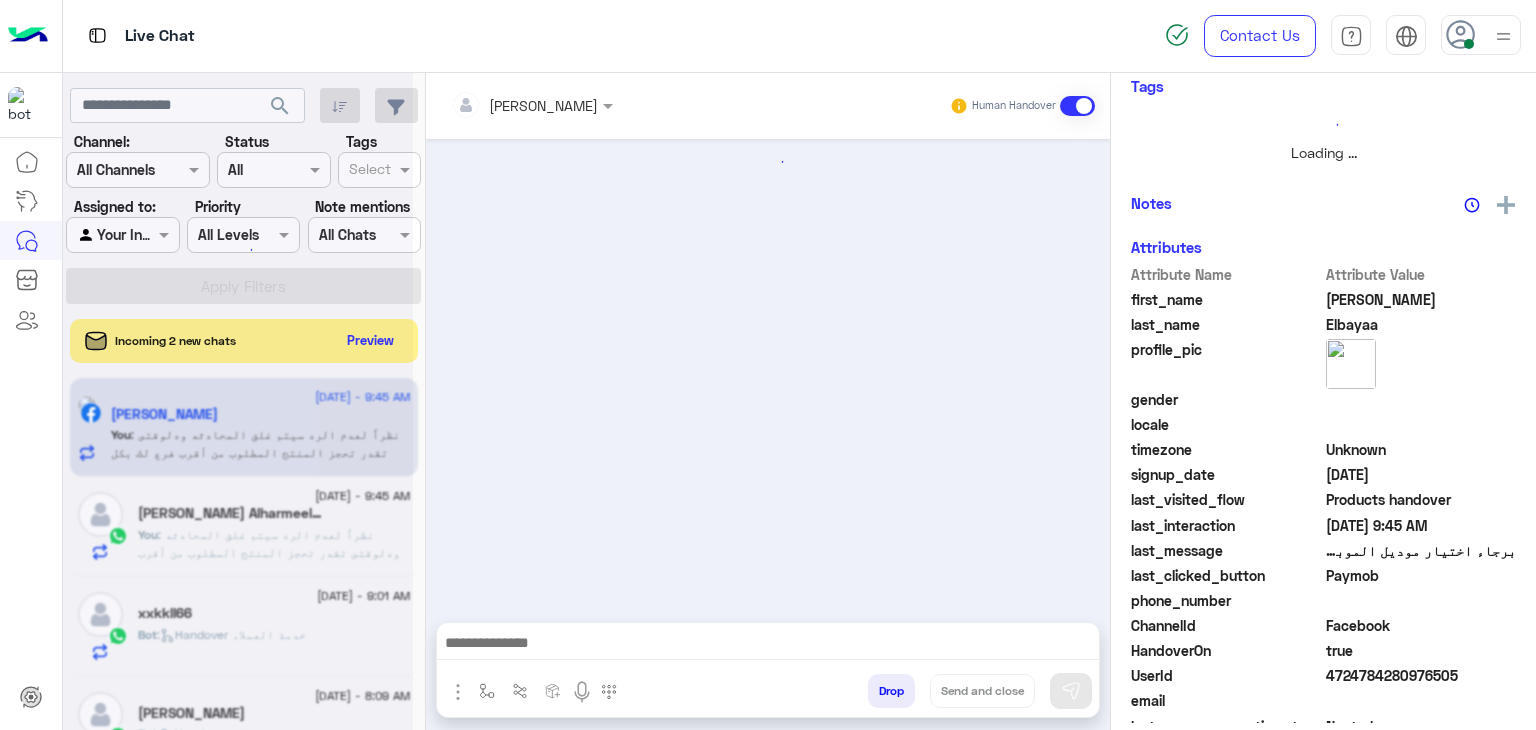 scroll, scrollTop: 433, scrollLeft: 0, axis: vertical 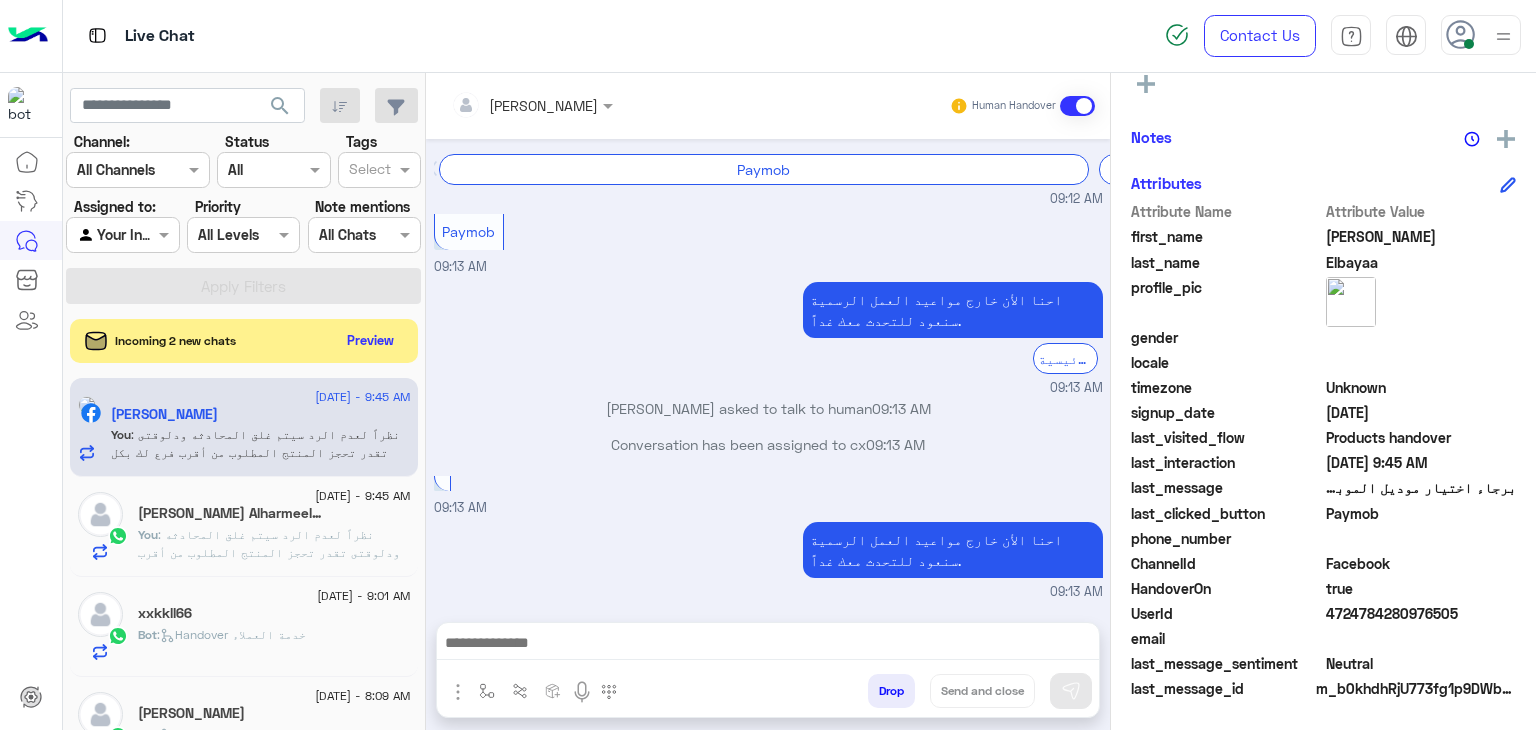click on ": نظراً لعدم الرد سيتم غلق المحادثه
ودلوقتى تقدر تحجز المنتج المطلوب من أقرب فرع لك بكل سهولة:
1️⃣ احجز من صفحه المنتج ع الويب سايت
[DOMAIN_NAME]
2️⃣ حدد خيار "Pickup in Store" أو "استلام من الفرع"
3️⃣ أنتظر تأكيد وجود المنتج  بمكالمة هاتفية او رسالة واتس اب
ولو حضرتك احتاجت اي مساعده ماتترددش انك تتواصل معانا مره تانيه بالضغط على خدمه العملاء, شكراَ لتواصل حضرتك مع دبي فون❤️" 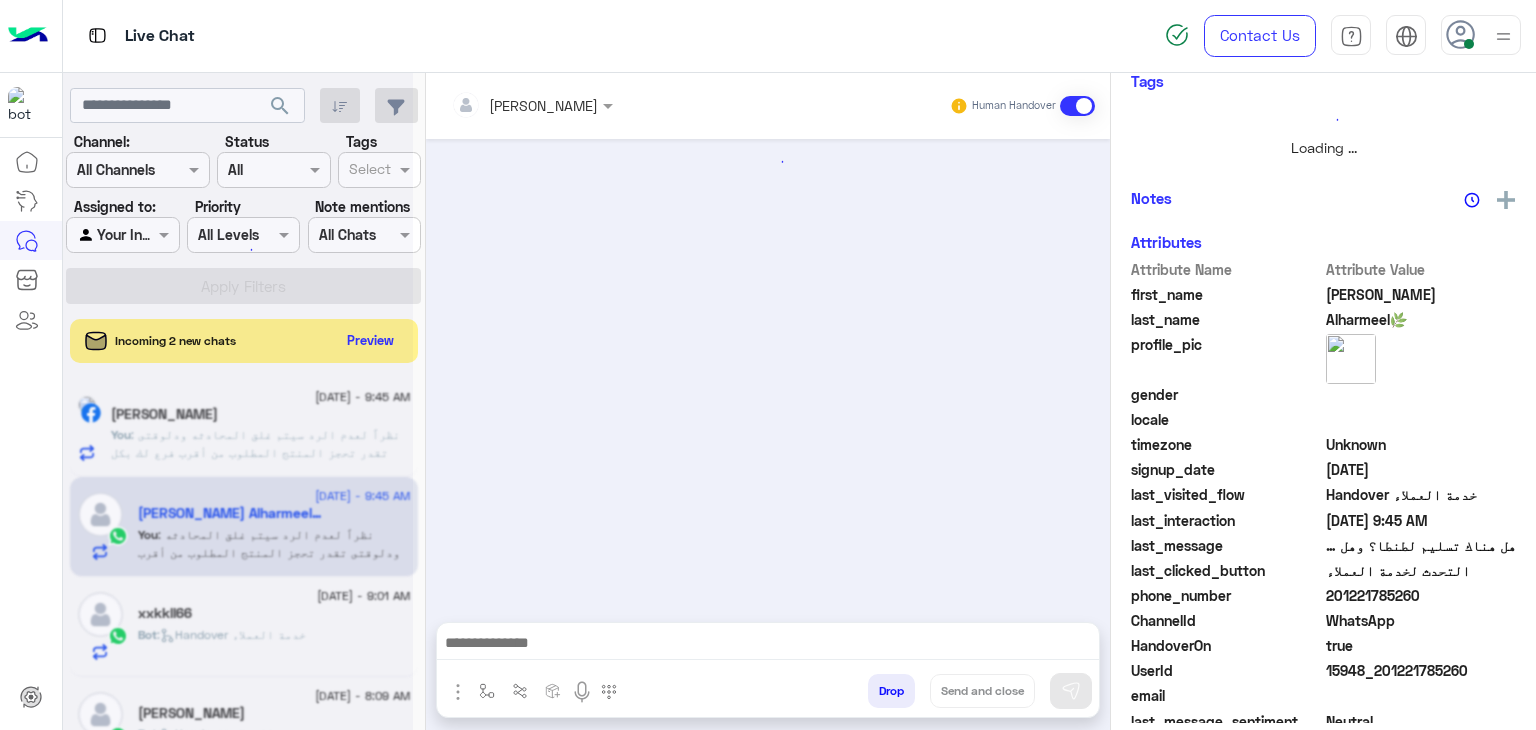 scroll, scrollTop: 429, scrollLeft: 0, axis: vertical 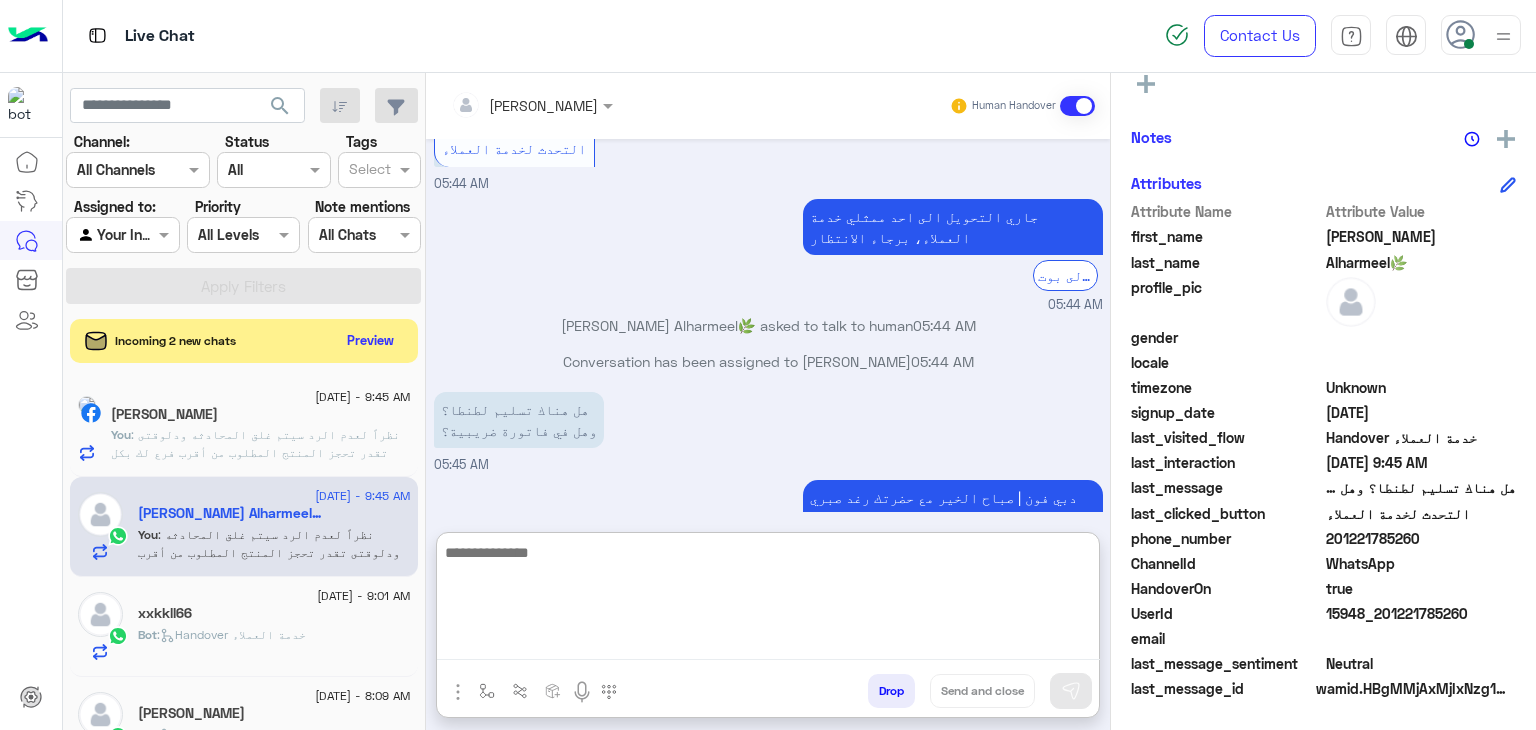 paste on "**********" 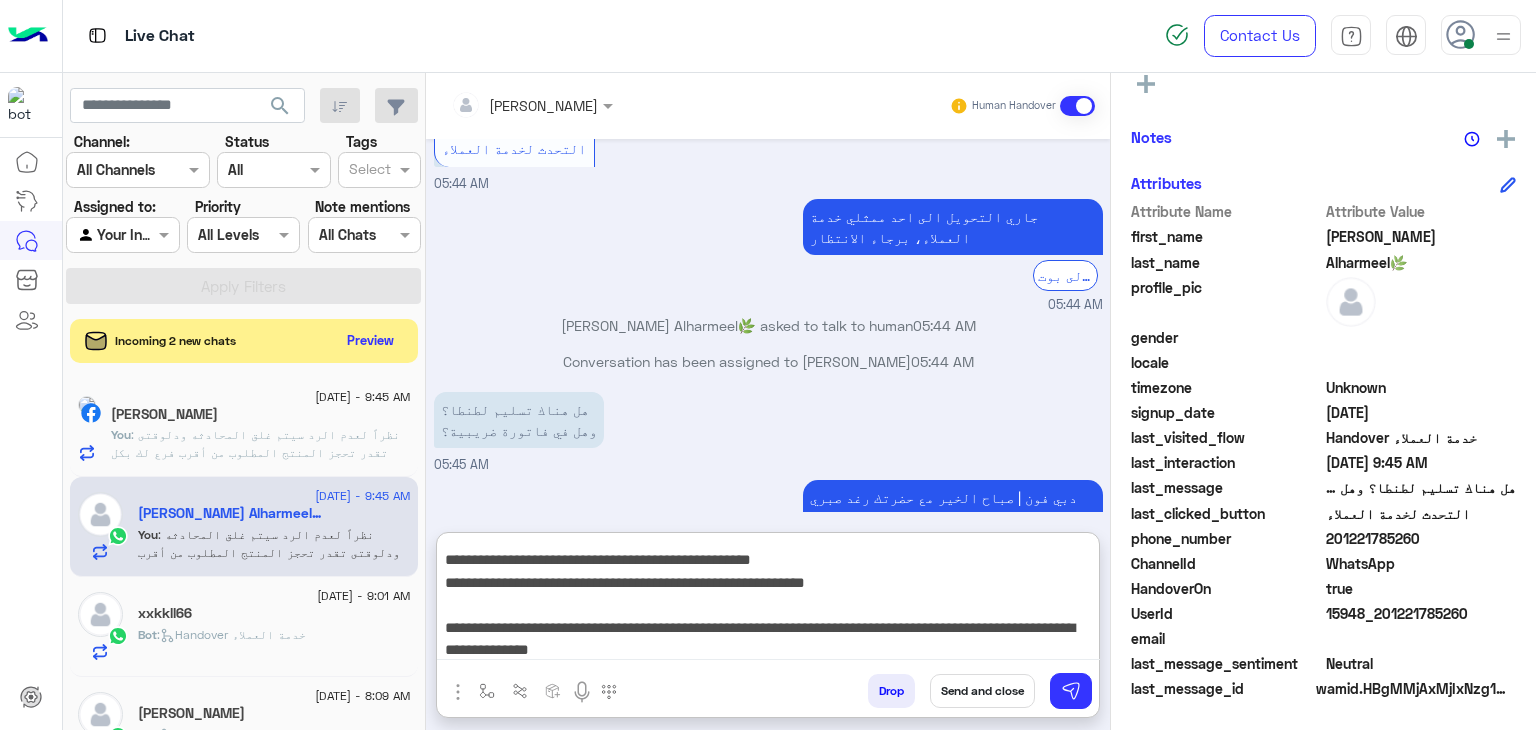 type on "**********" 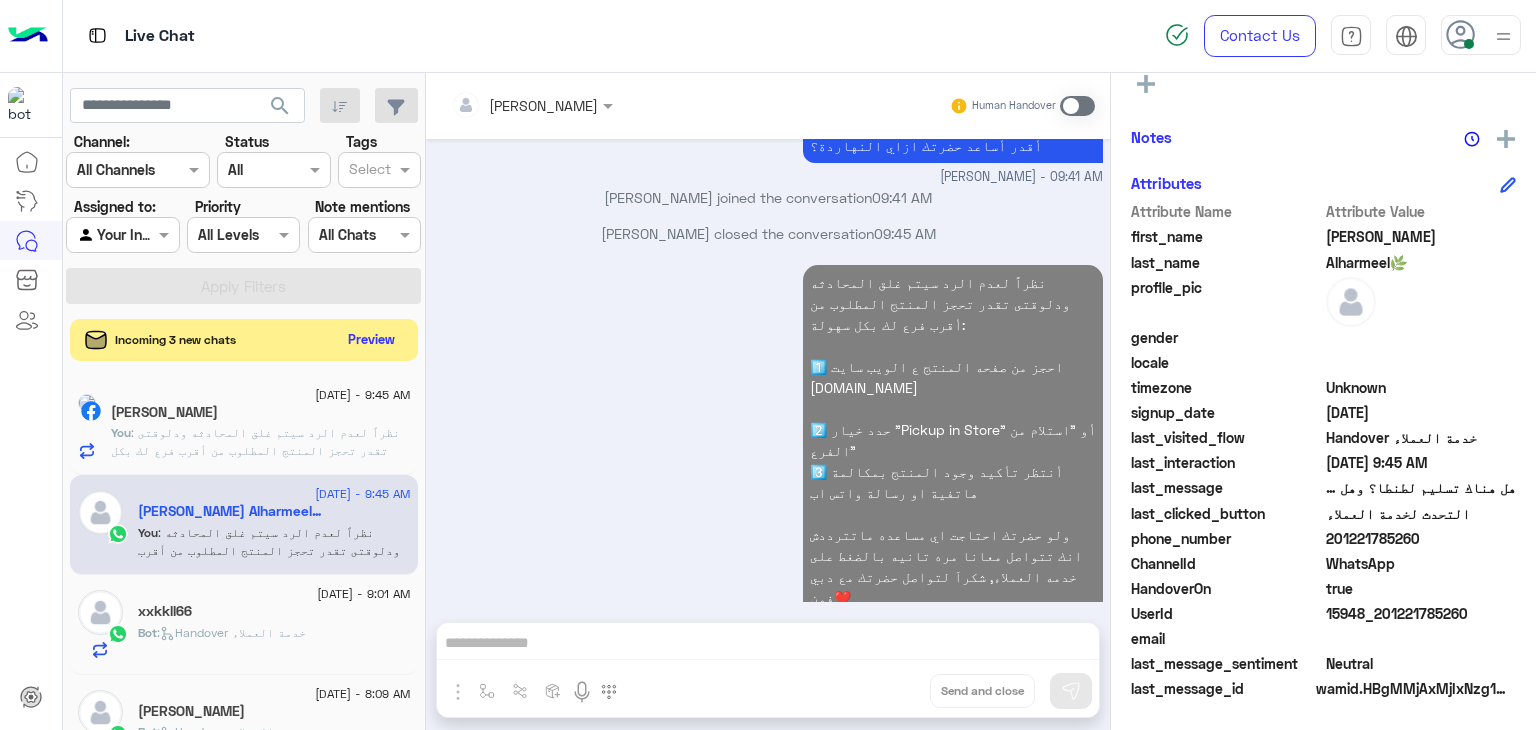 click on "Preview" 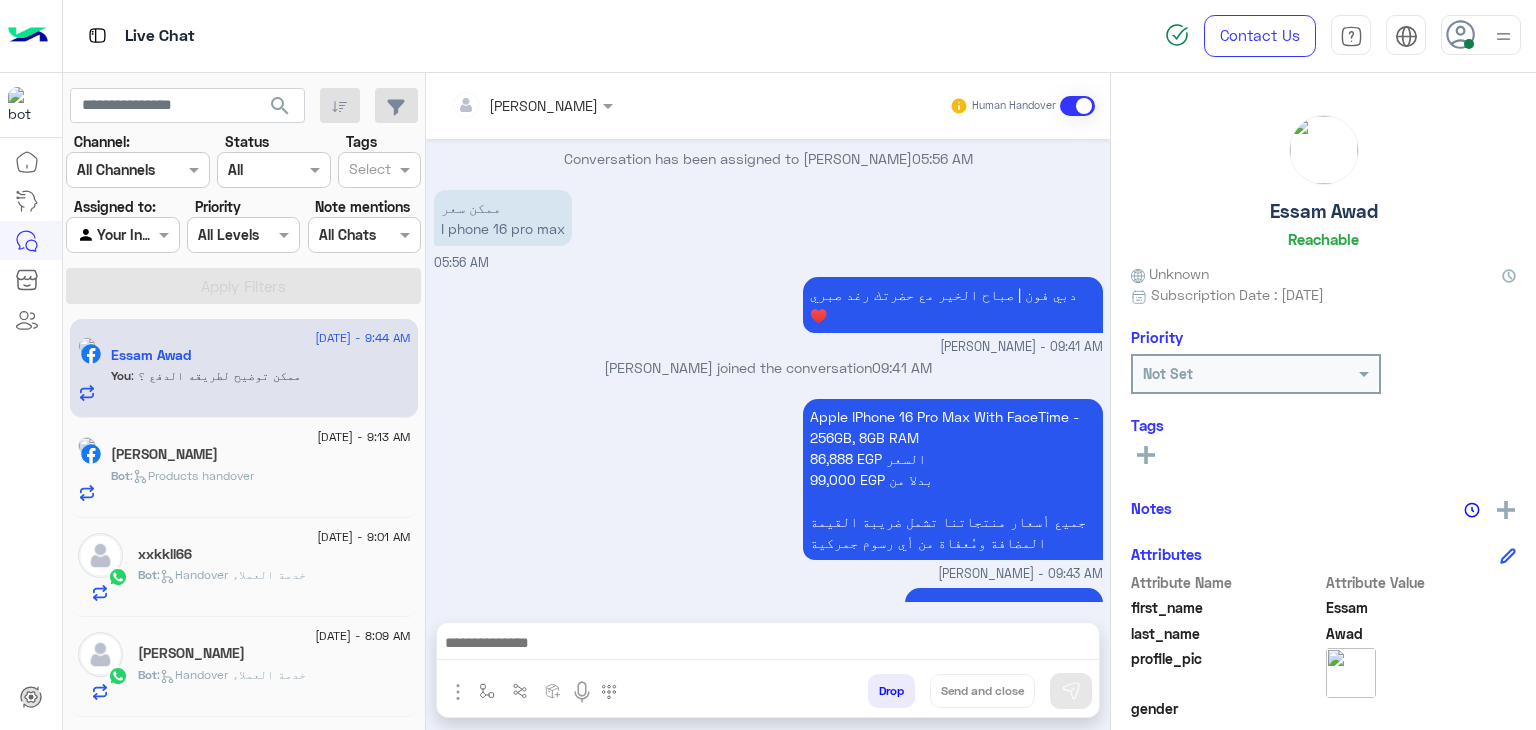 click on "Bot :   Products handover" 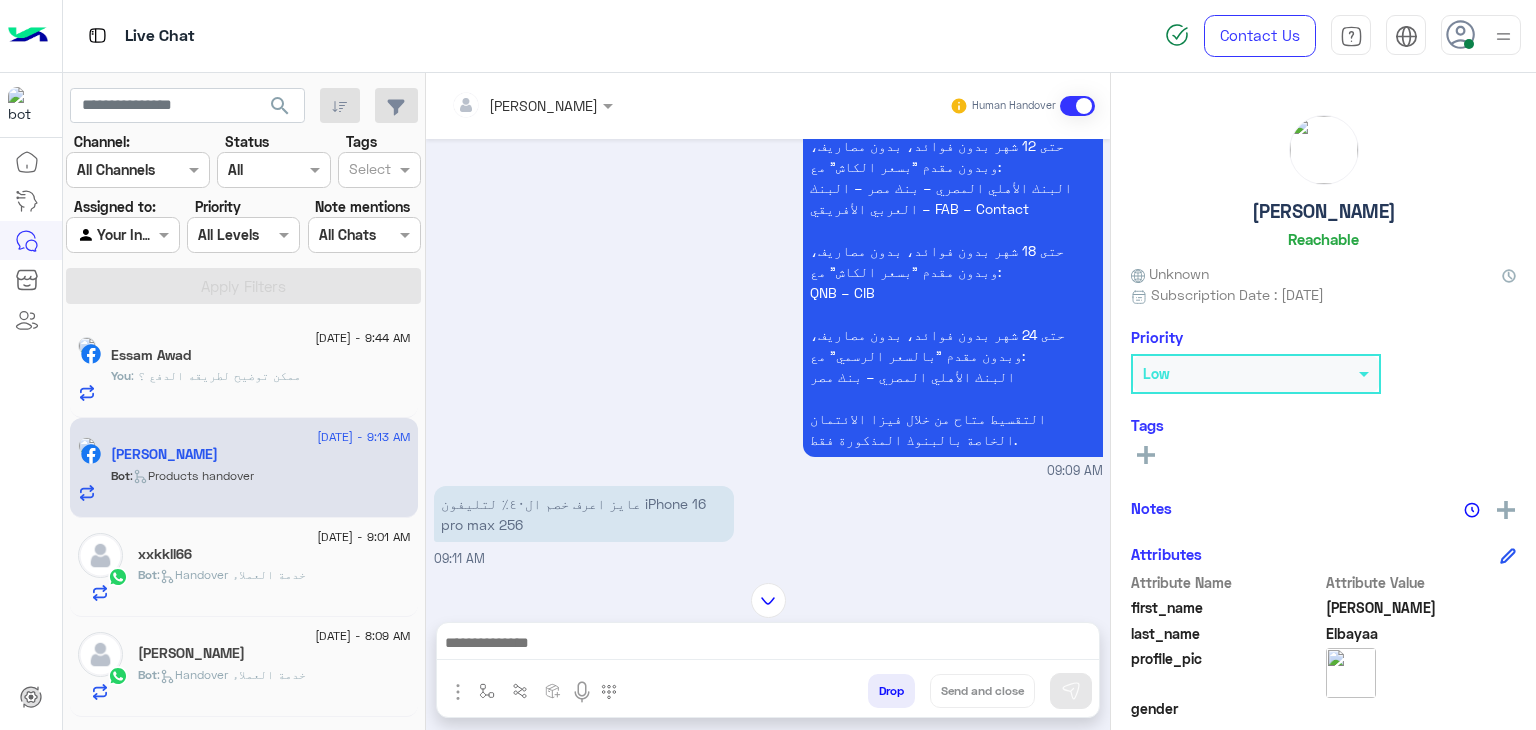 click on "[DATE] - 9:01 AM  xxkkll66   Bot :   Handover خدمة العملاء" 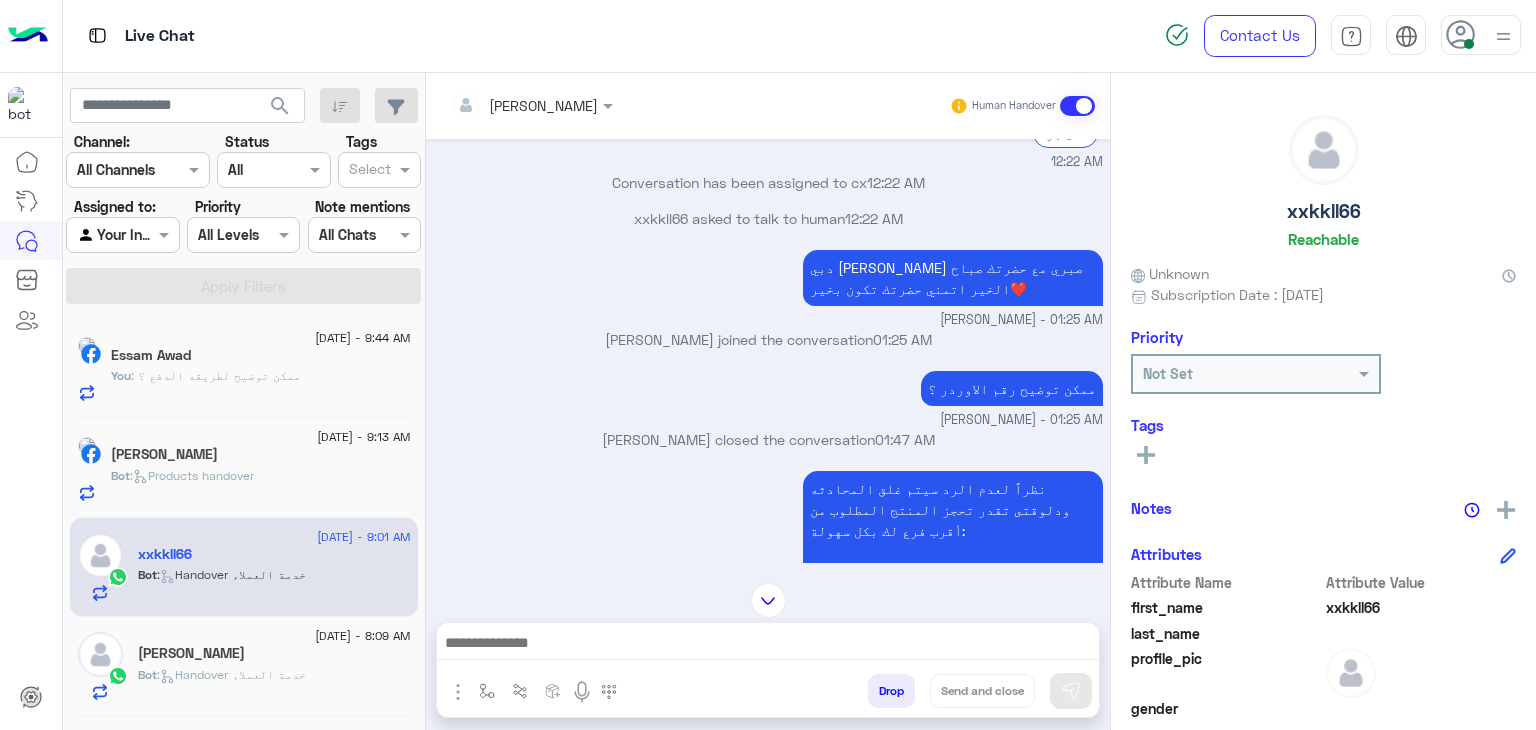 click on "Bot :   Handover خدمة العملاء" 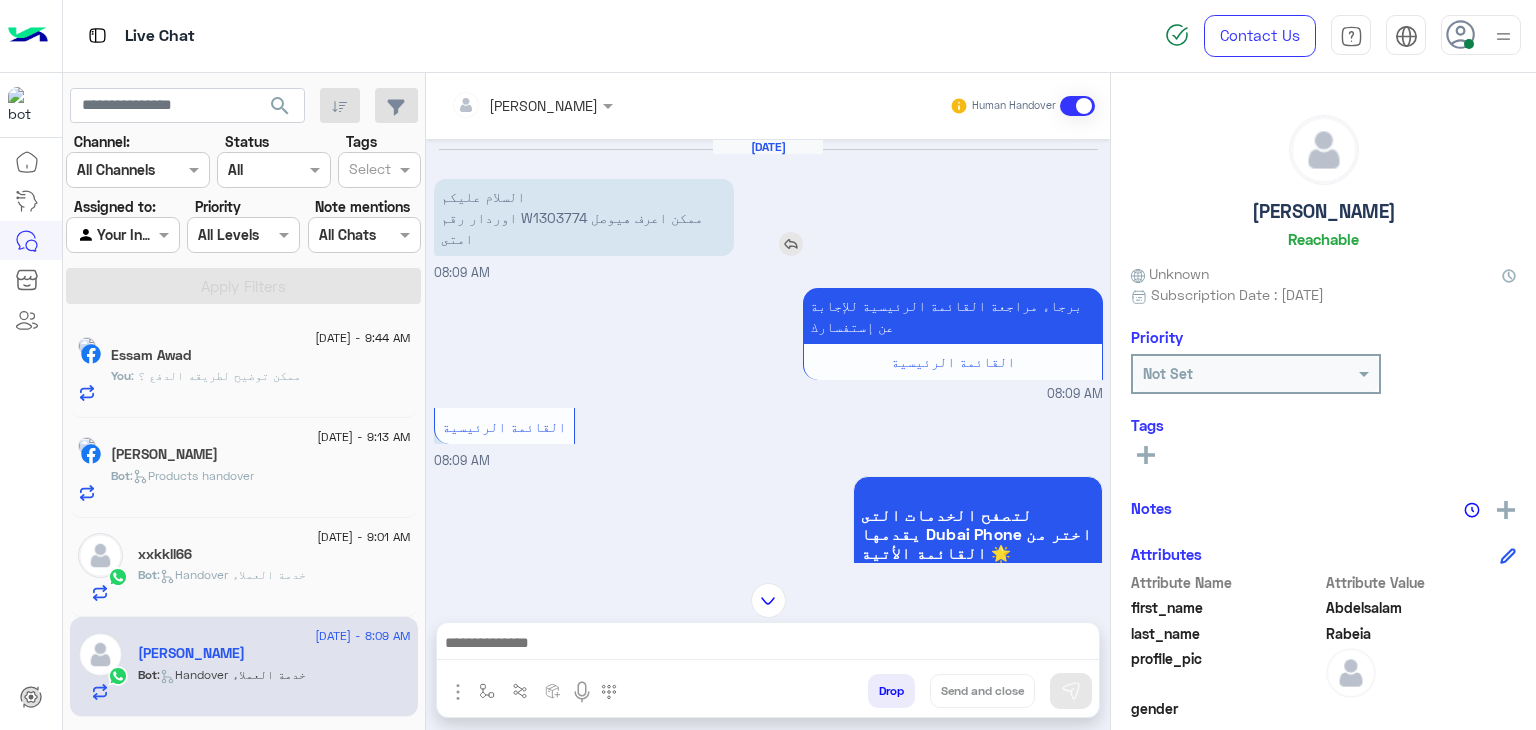 click on "السلام عليكم  اوردار رقم W1303774 ممكن اعرف هيوصل امتى" at bounding box center (584, 217) 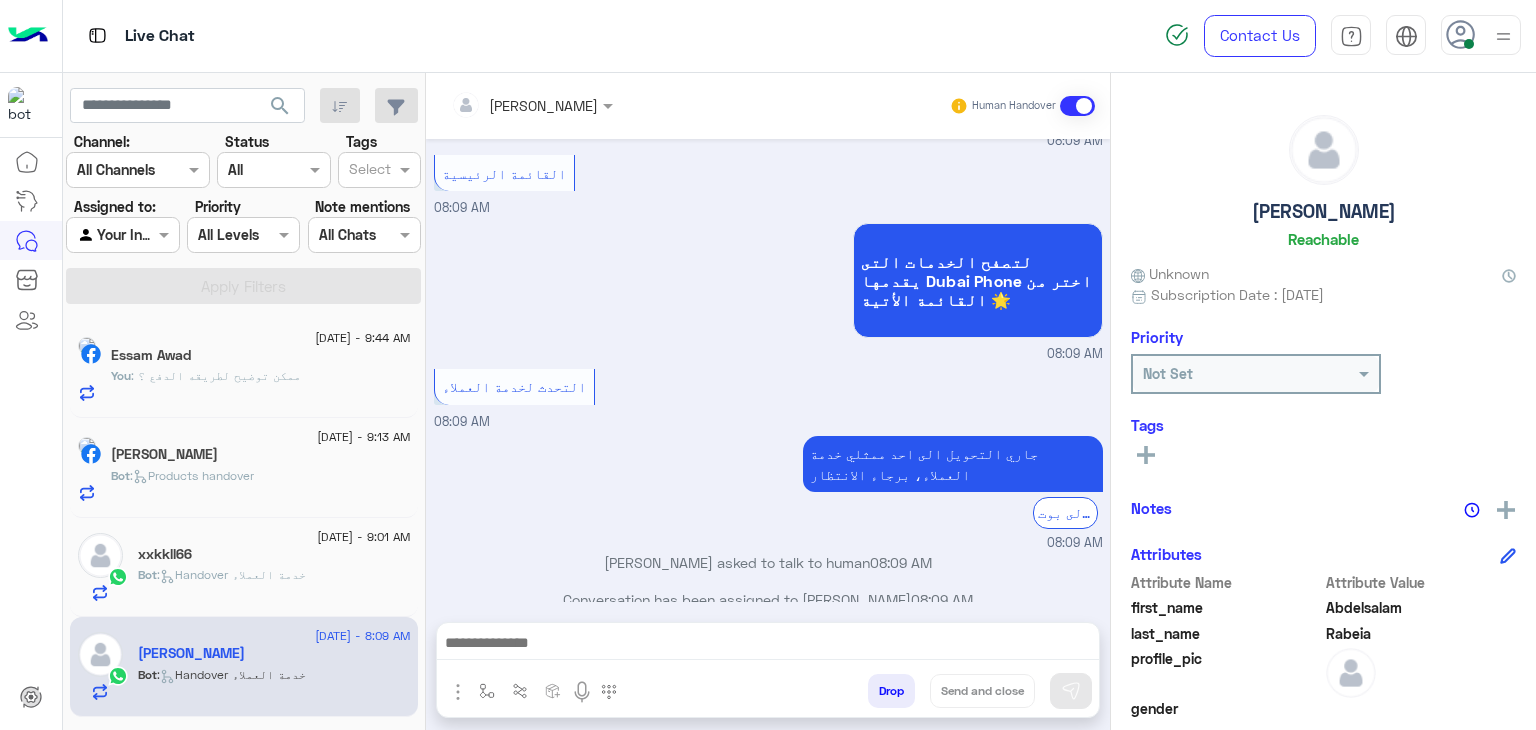 scroll, scrollTop: 253, scrollLeft: 0, axis: vertical 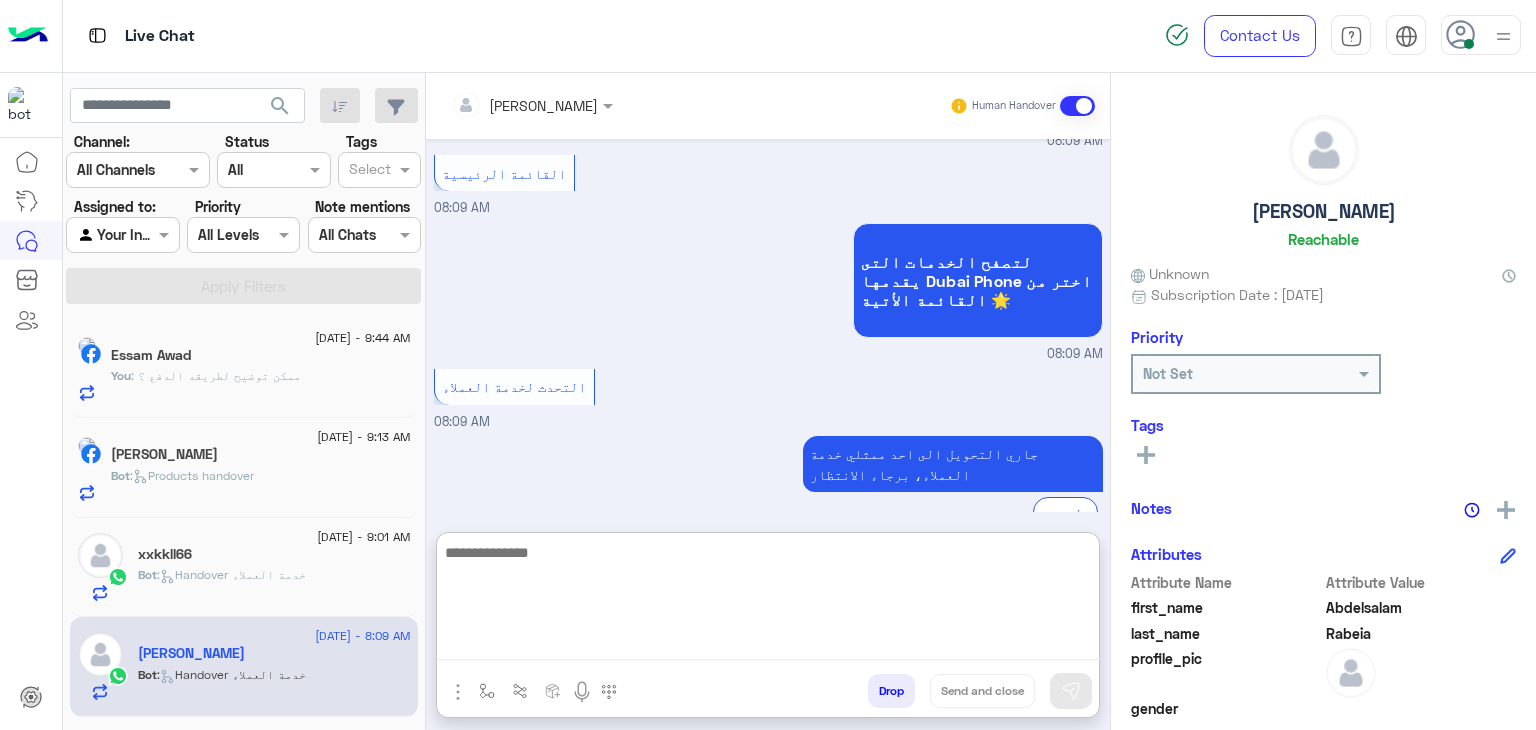 paste on "**********" 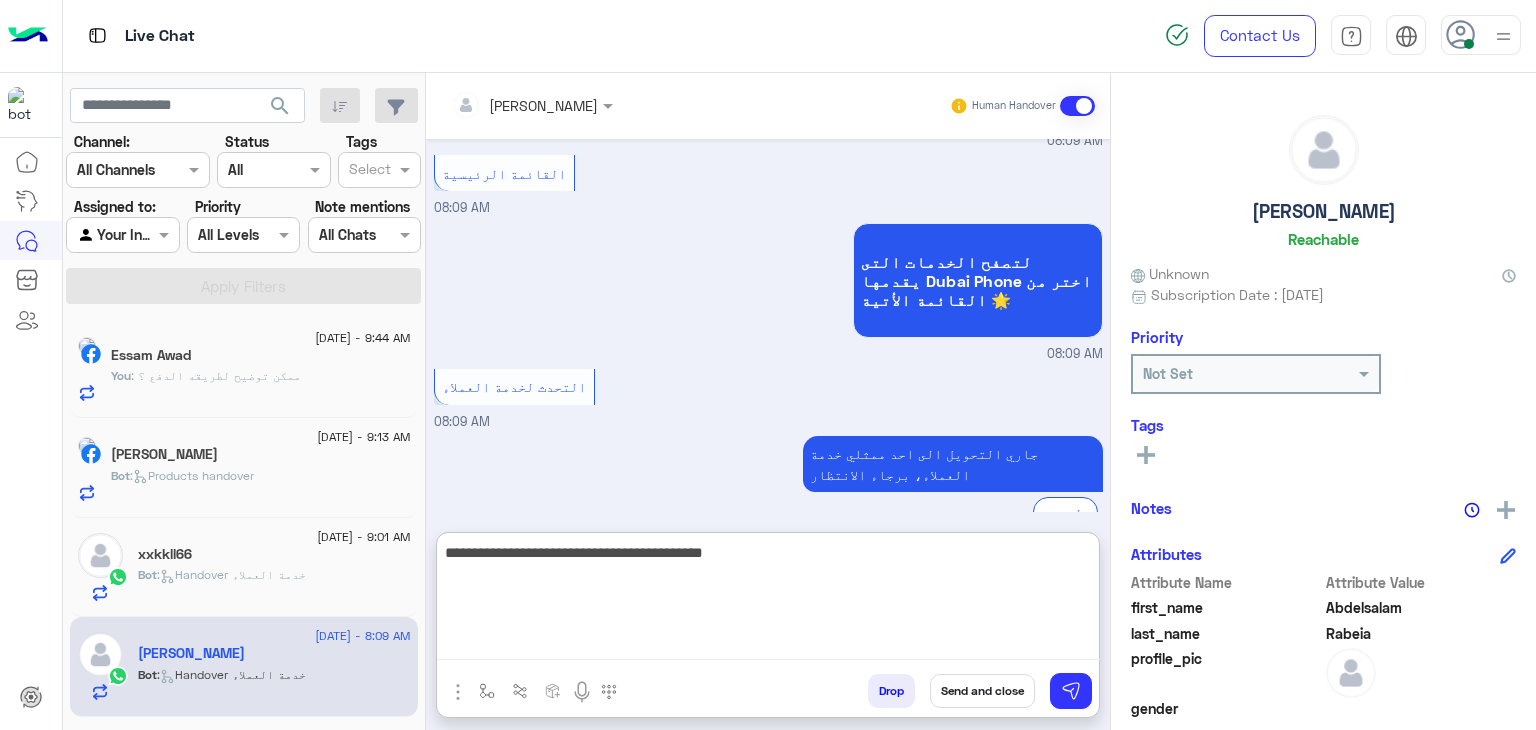 type on "**********" 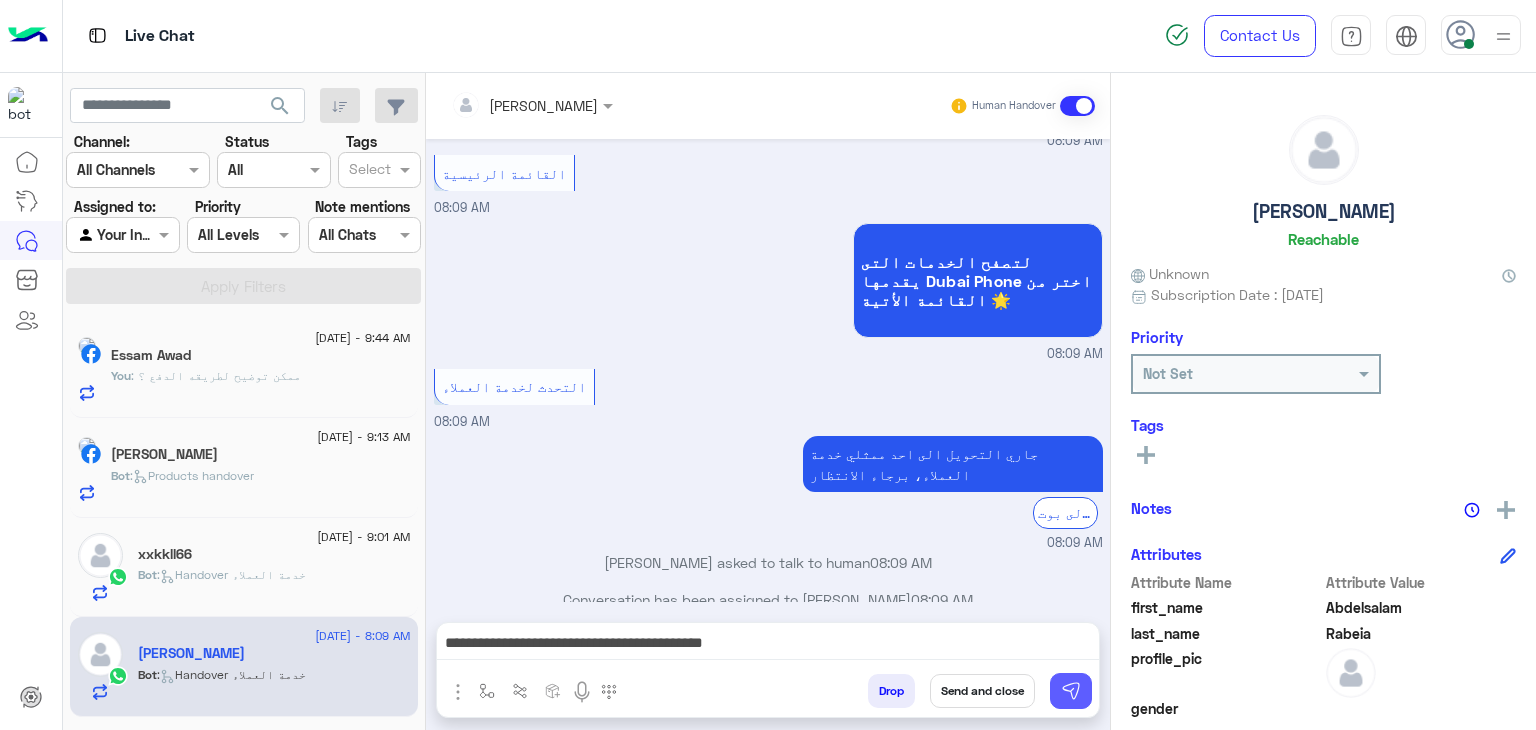 click at bounding box center [1071, 691] 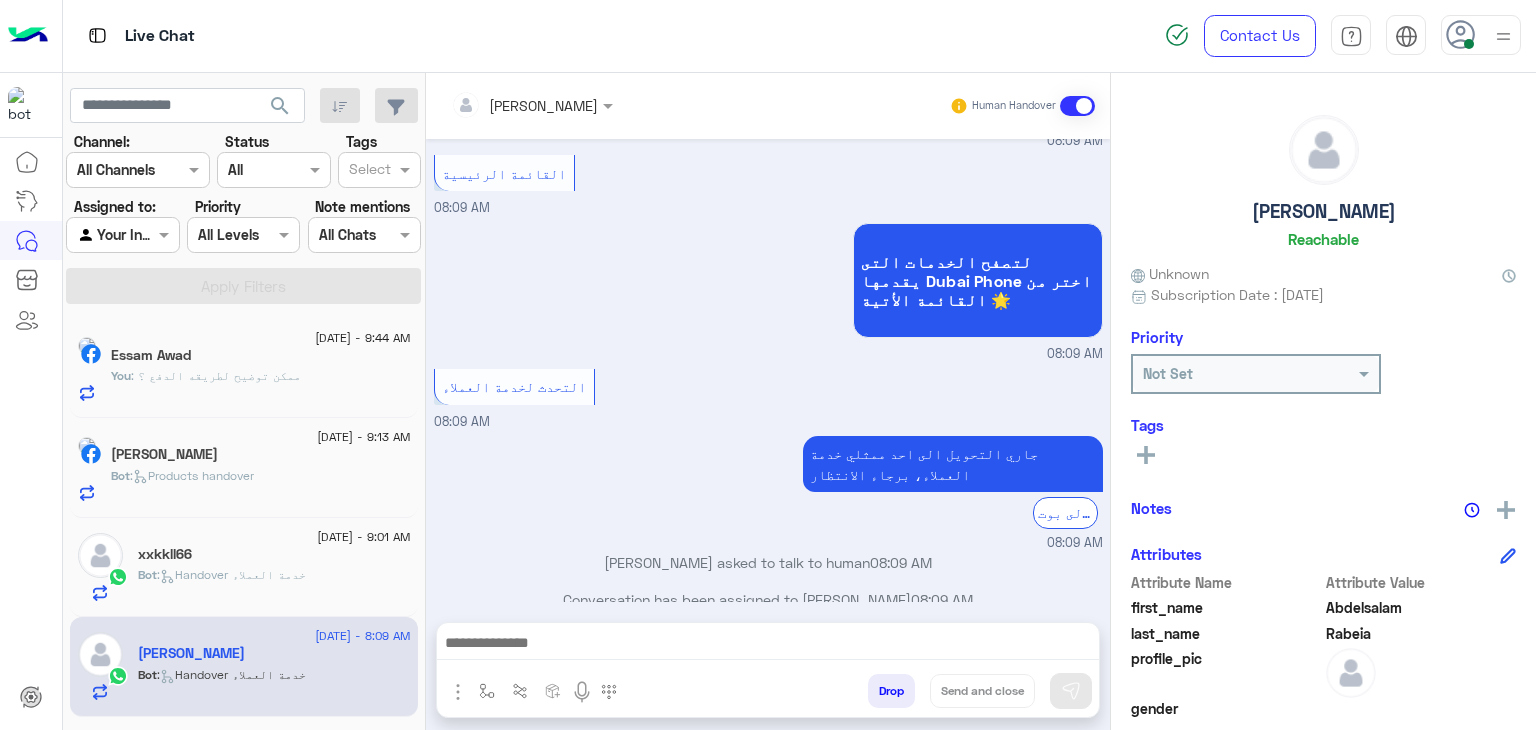 scroll, scrollTop: 317, scrollLeft: 0, axis: vertical 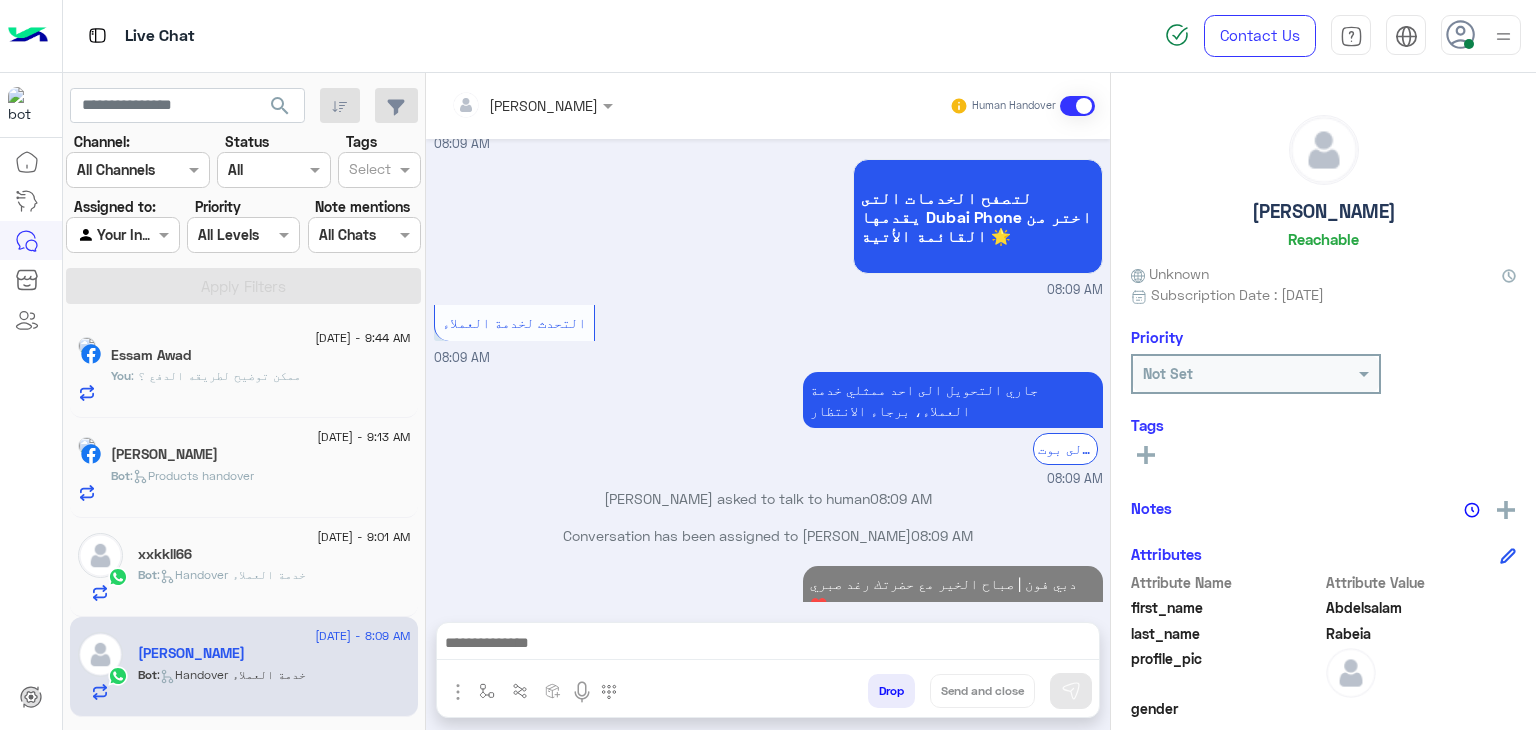 click at bounding box center (768, 648) 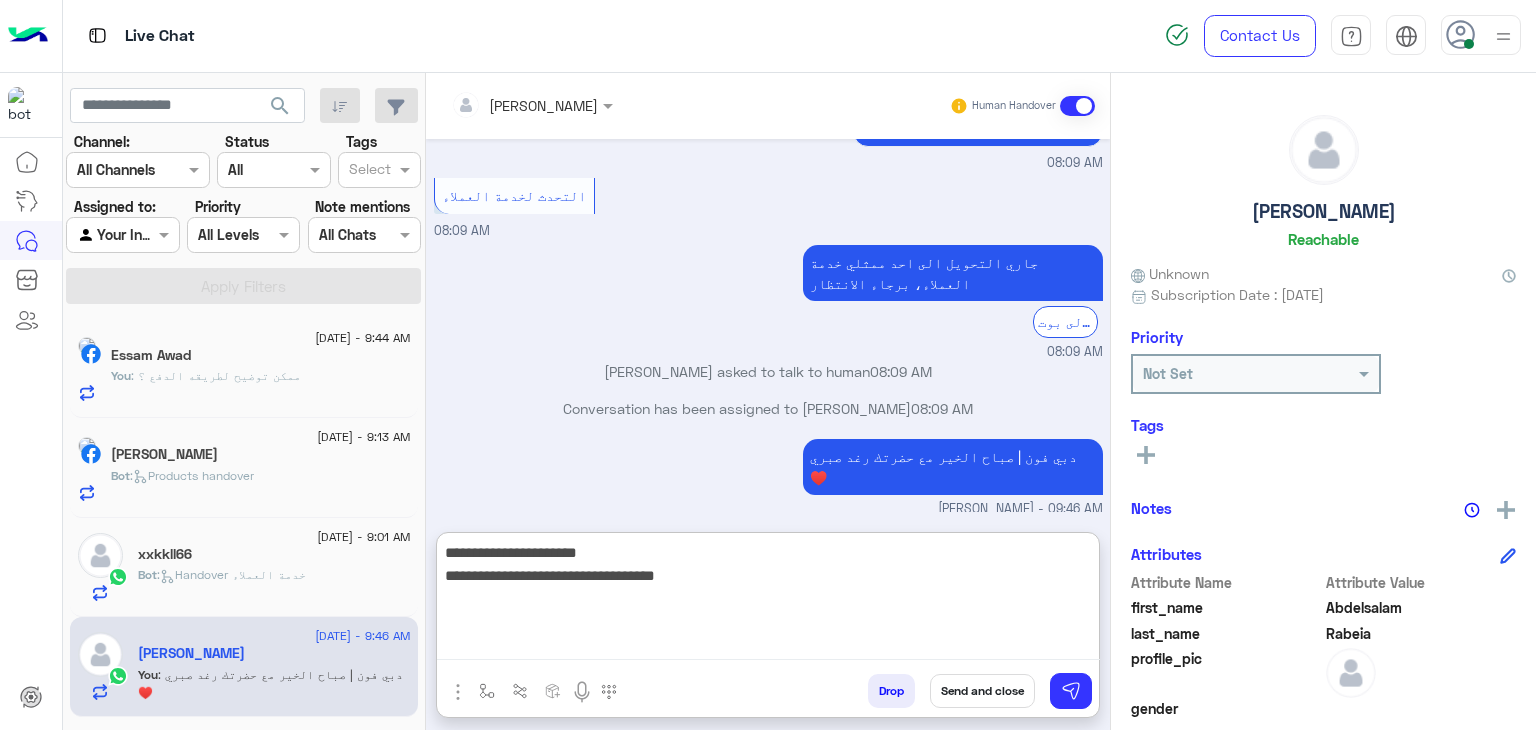 scroll, scrollTop: 510, scrollLeft: 0, axis: vertical 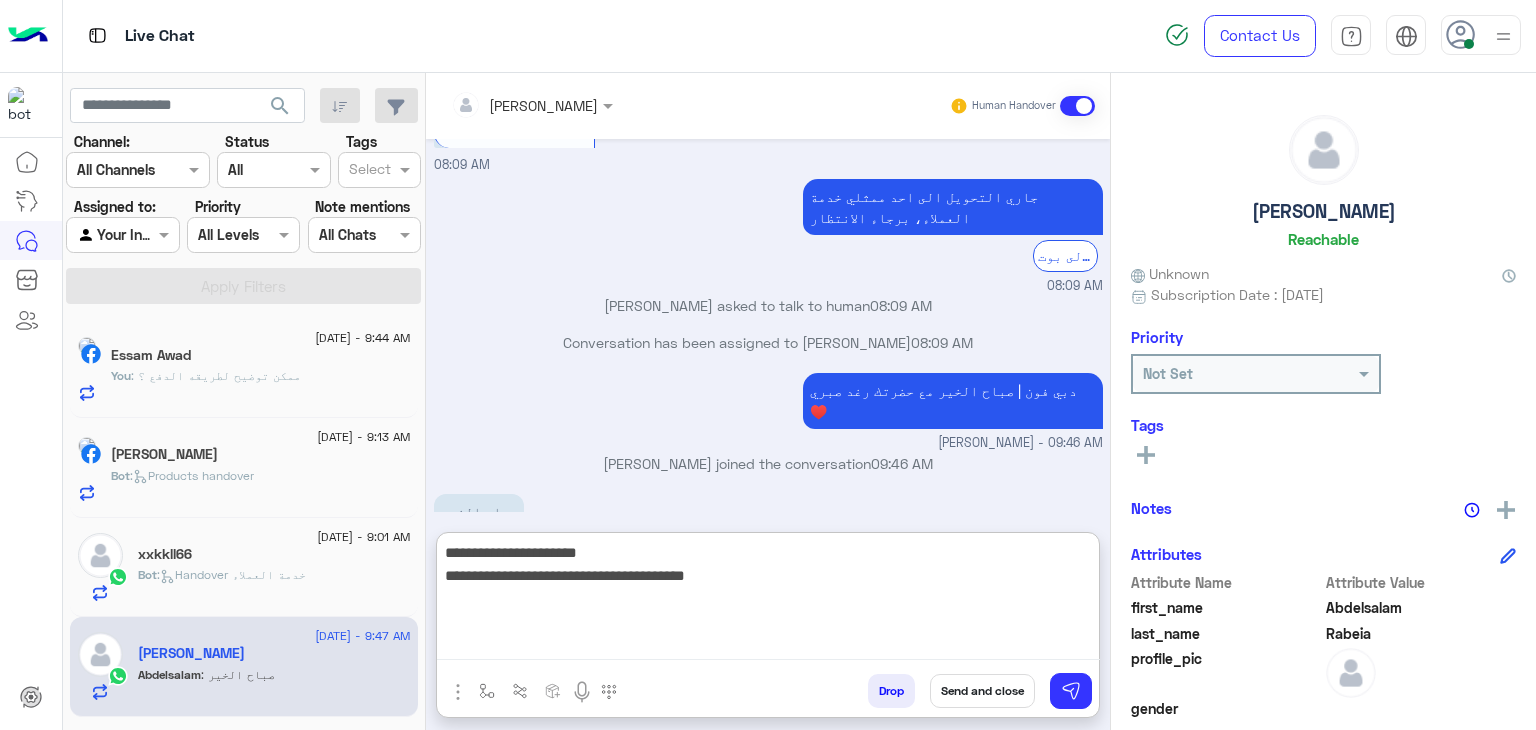 type on "**********" 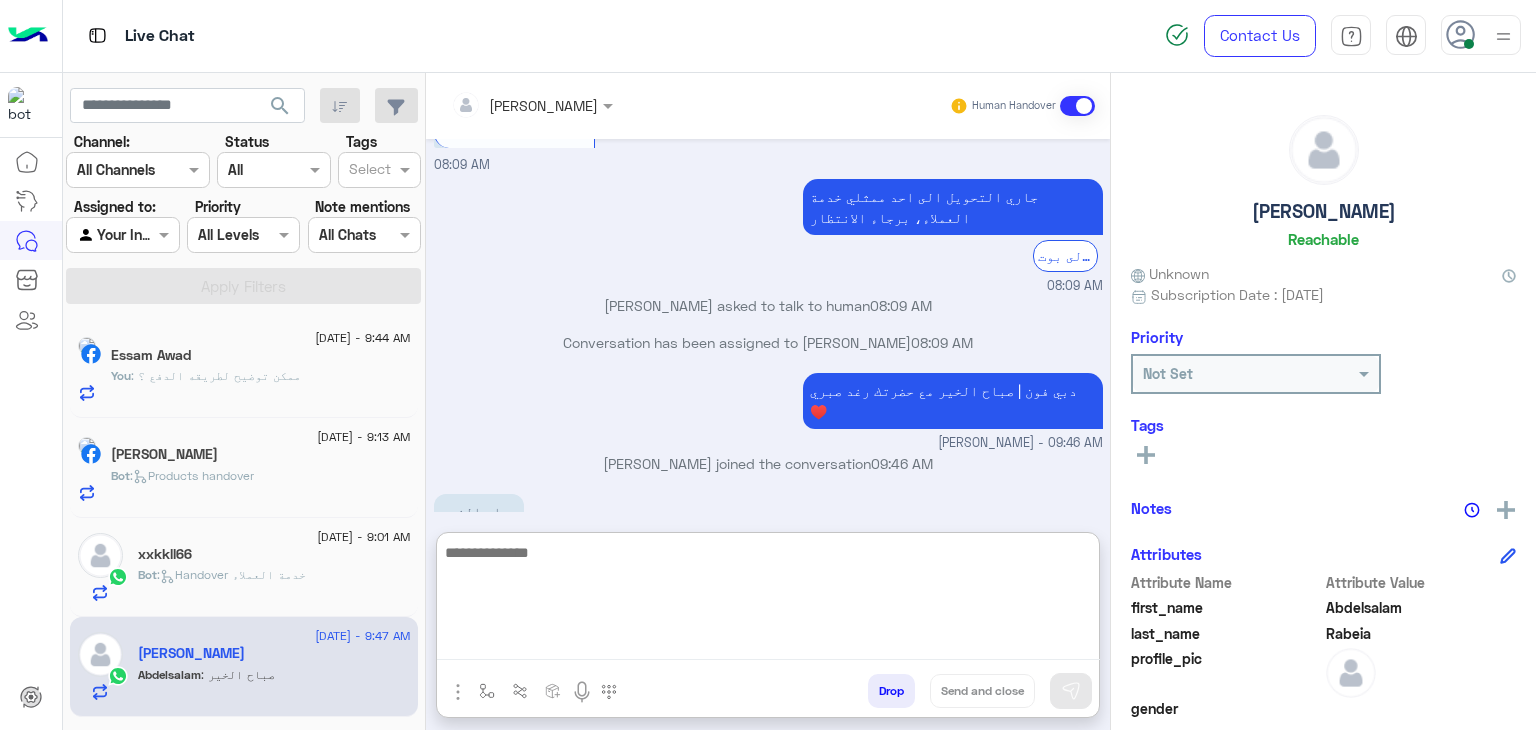 scroll, scrollTop: 595, scrollLeft: 0, axis: vertical 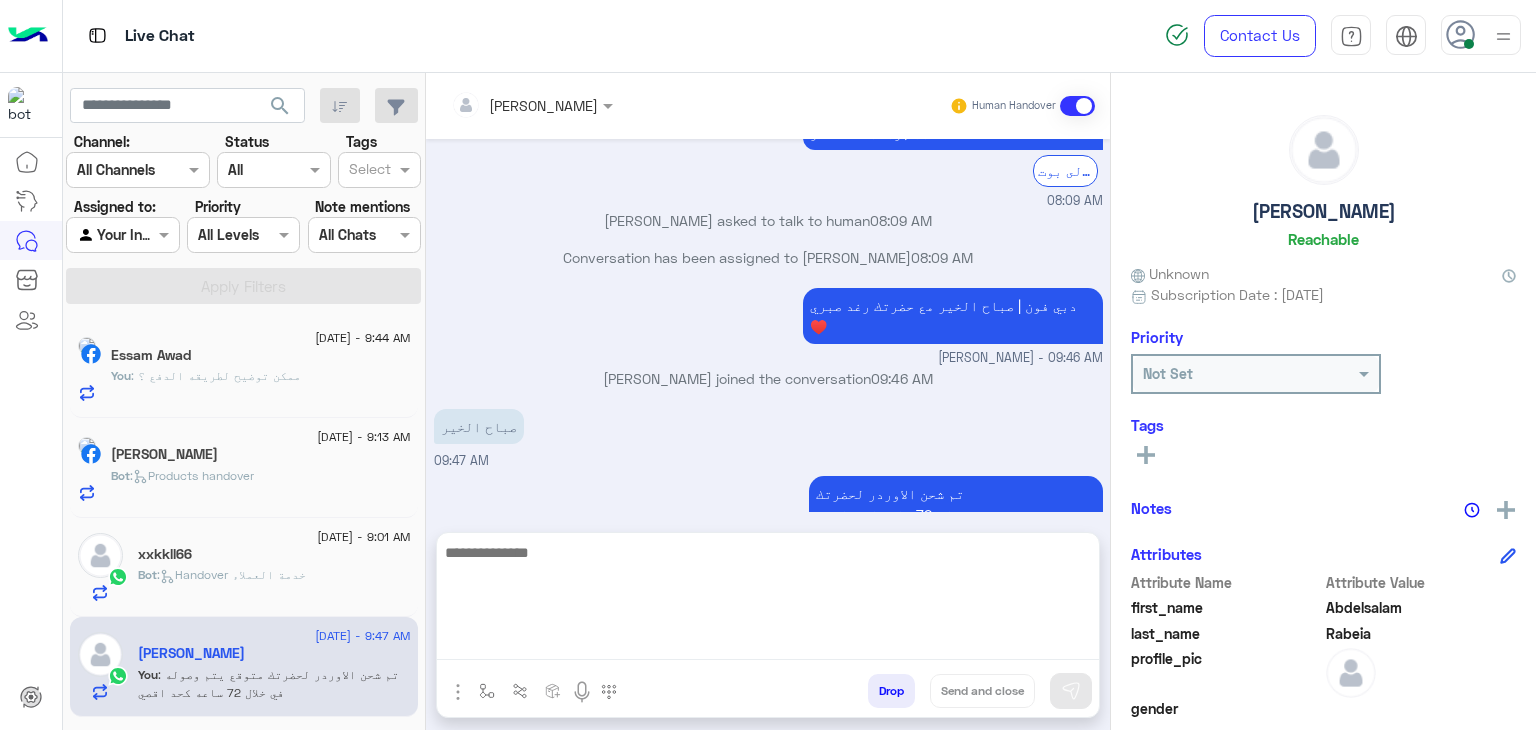click on "Bot :   Handover خدمة العملاء" 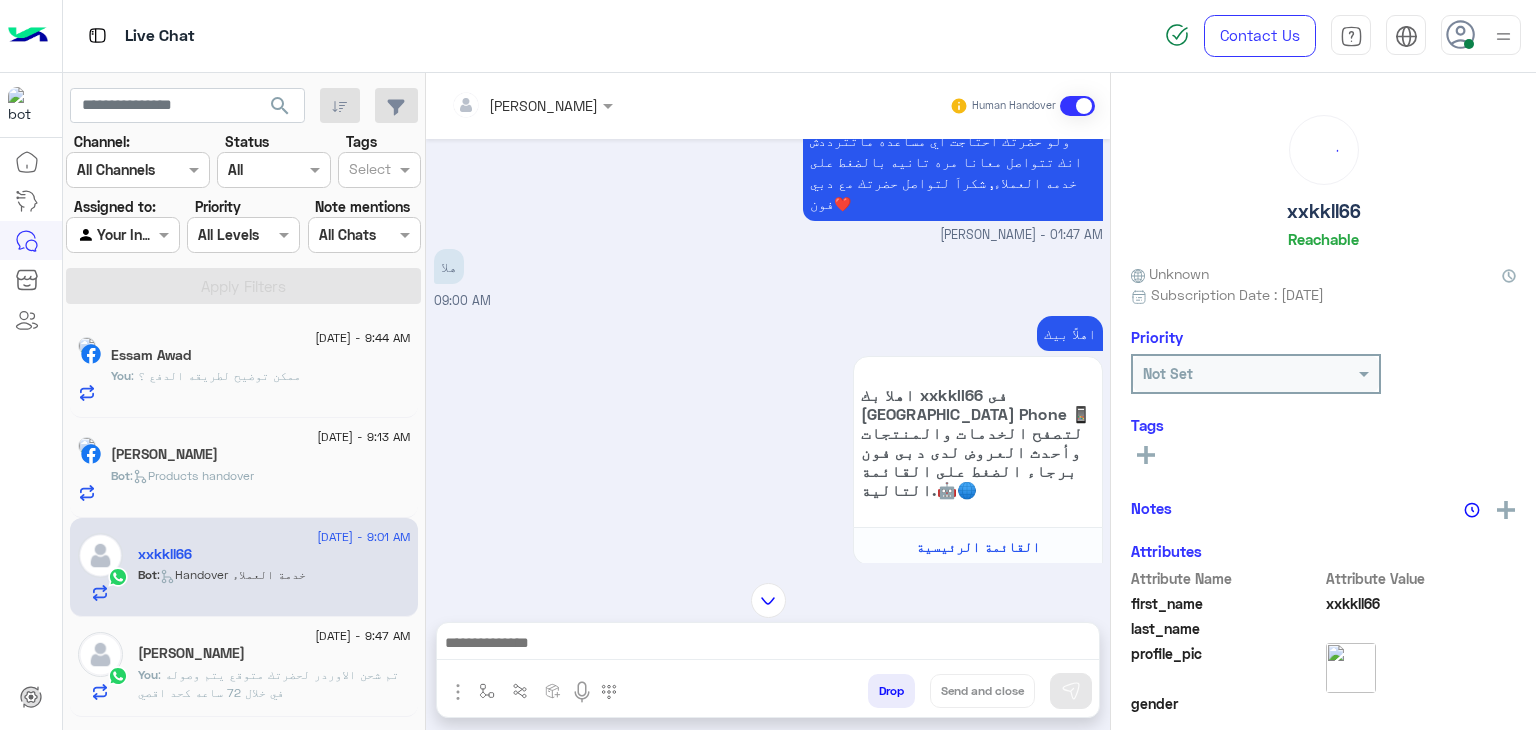 scroll, scrollTop: 1084, scrollLeft: 0, axis: vertical 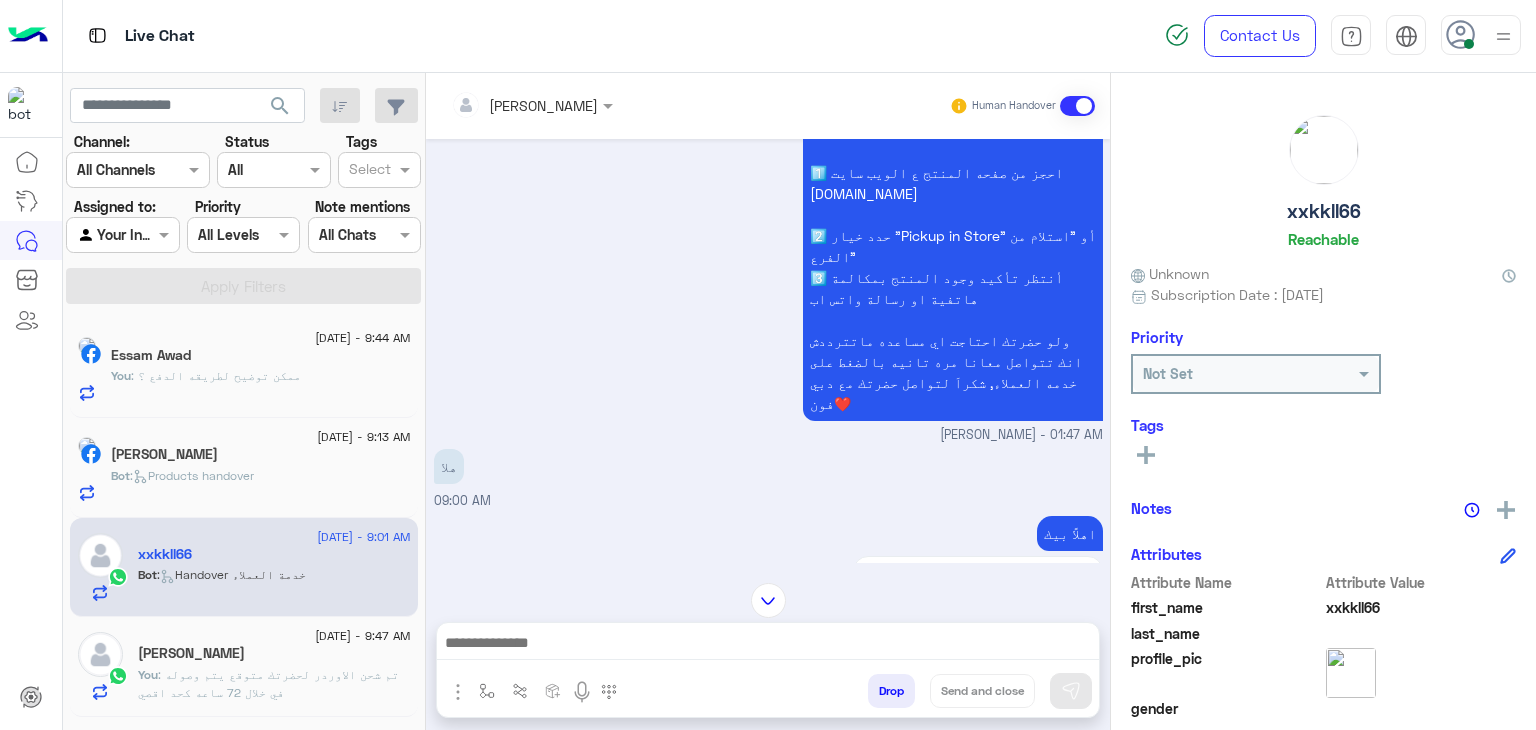 click on "[PERSON_NAME]" 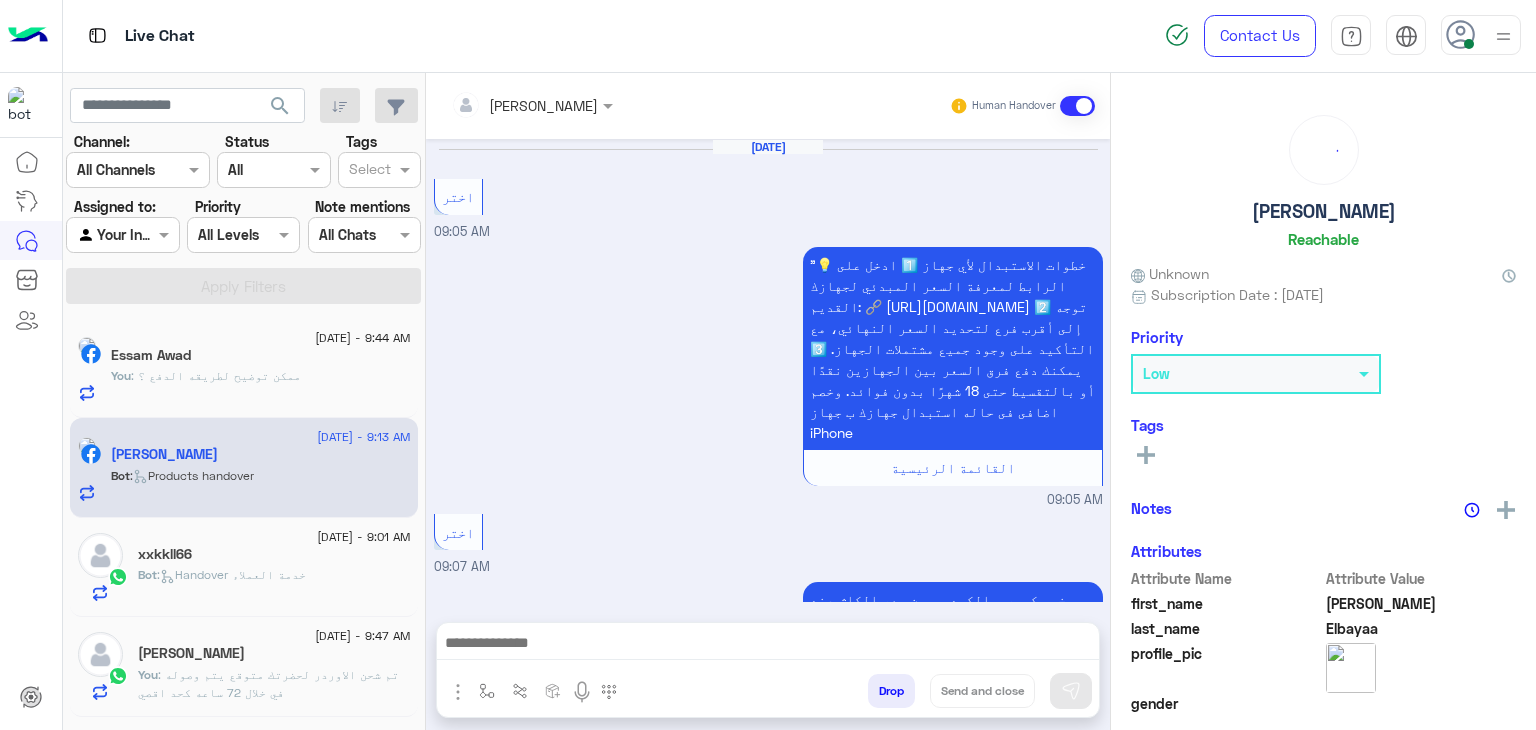 scroll, scrollTop: 2809, scrollLeft: 0, axis: vertical 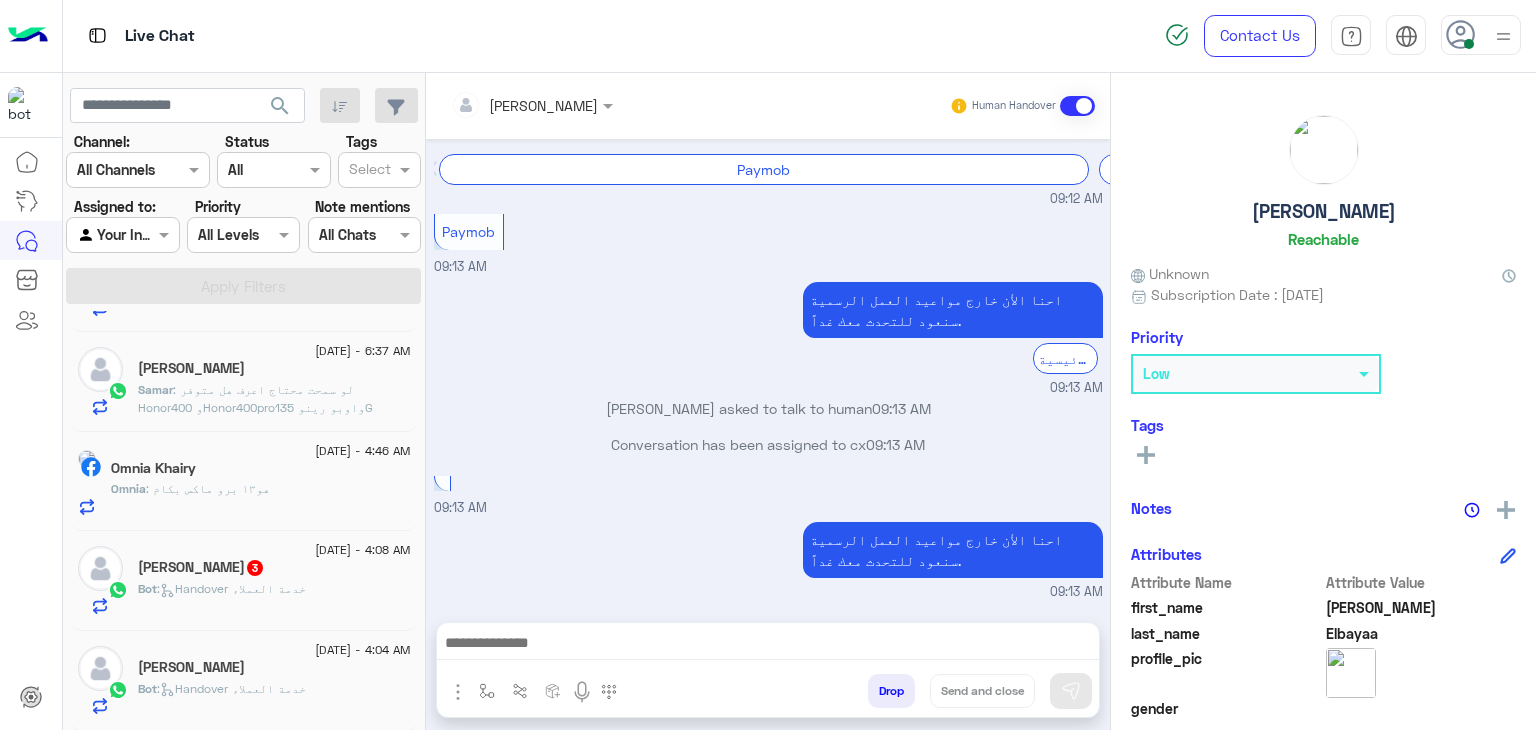 click on ": لو سمحت محتاج اعرف هل متوفر Honor400 وHonor400proواوبو رينو 135G وريدمي14c ولا لأ وايه نظام التقسيط مع بنك QNB وحالا يفندم وشكرا جدا" 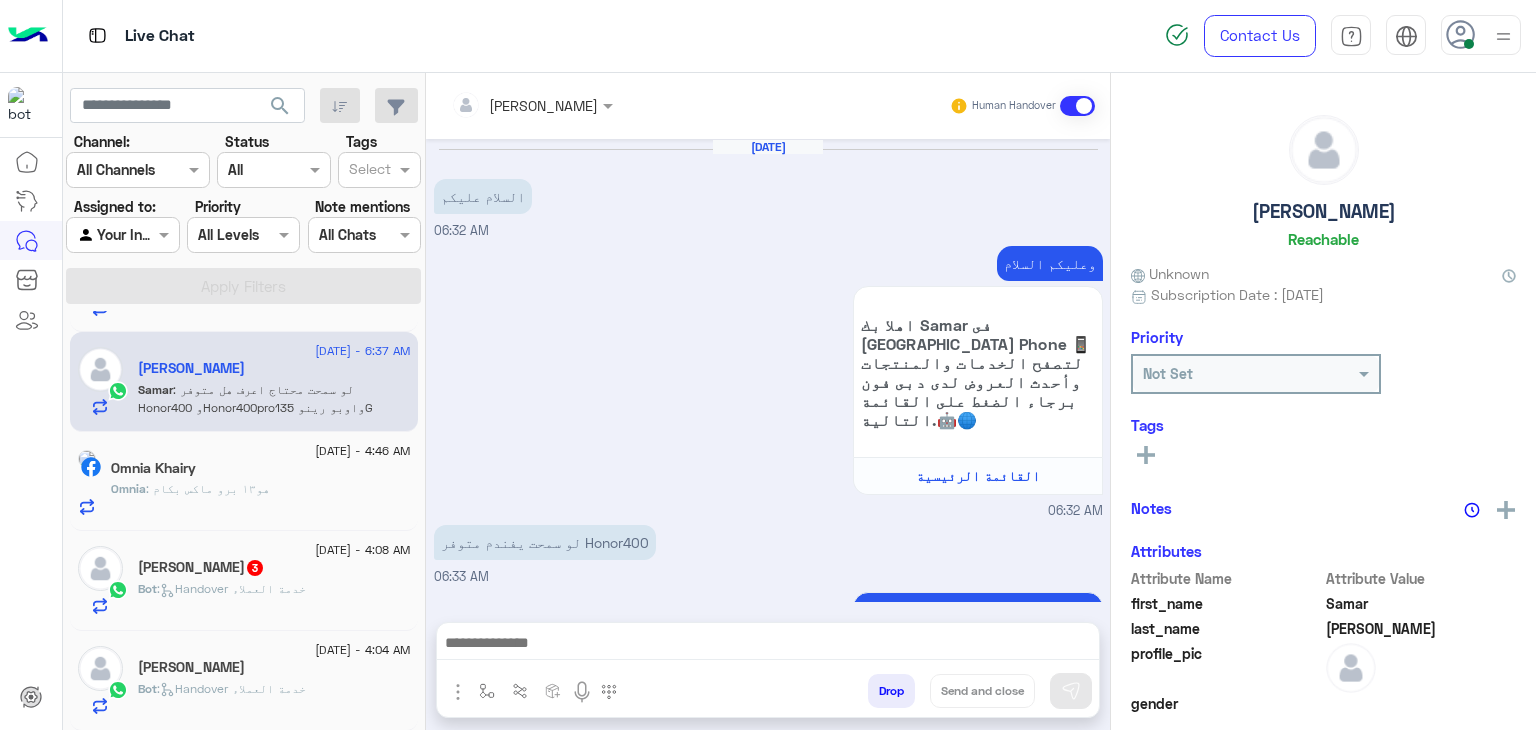 scroll, scrollTop: 980, scrollLeft: 0, axis: vertical 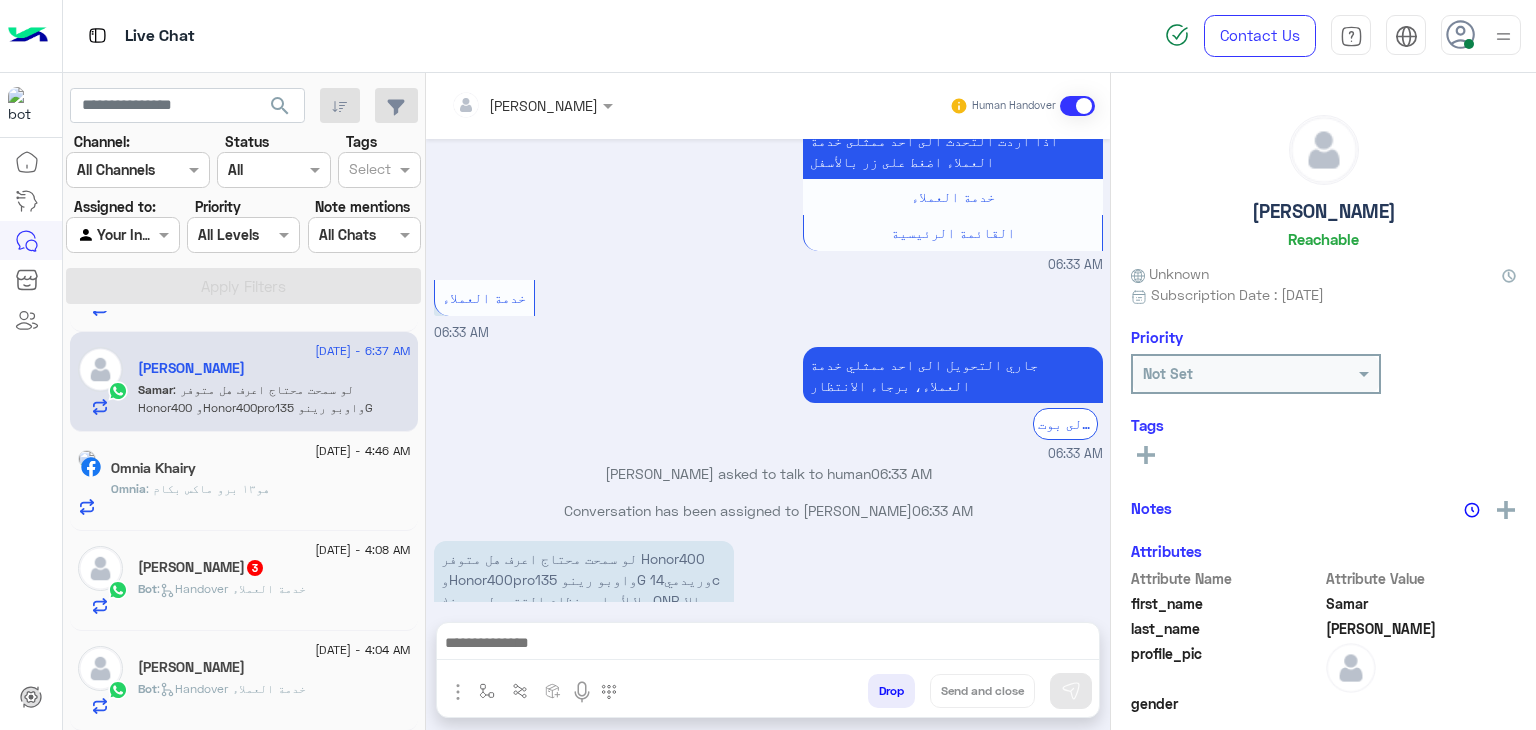 click on "Omnia : هو١٣ برو ماكس بكام" 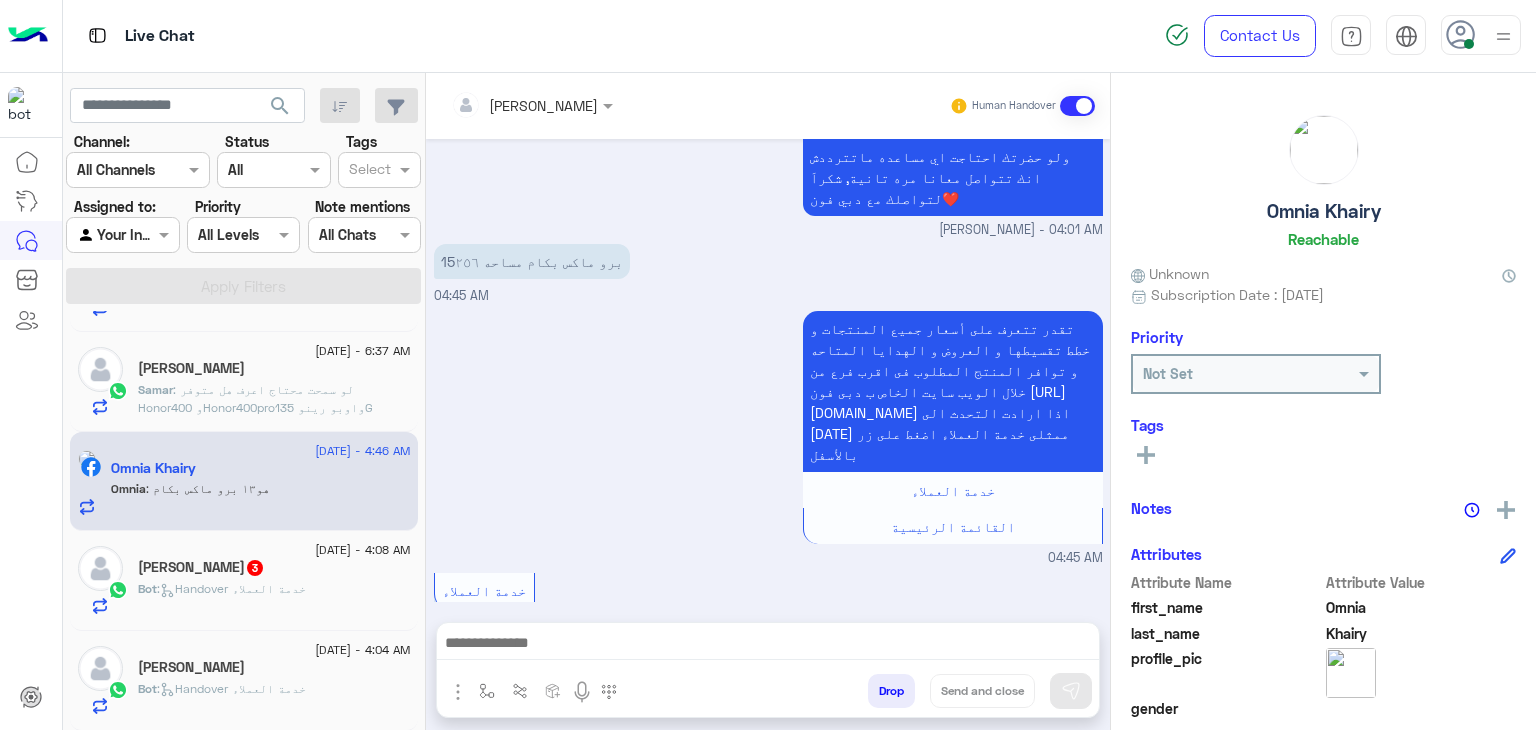 scroll, scrollTop: 2147, scrollLeft: 0, axis: vertical 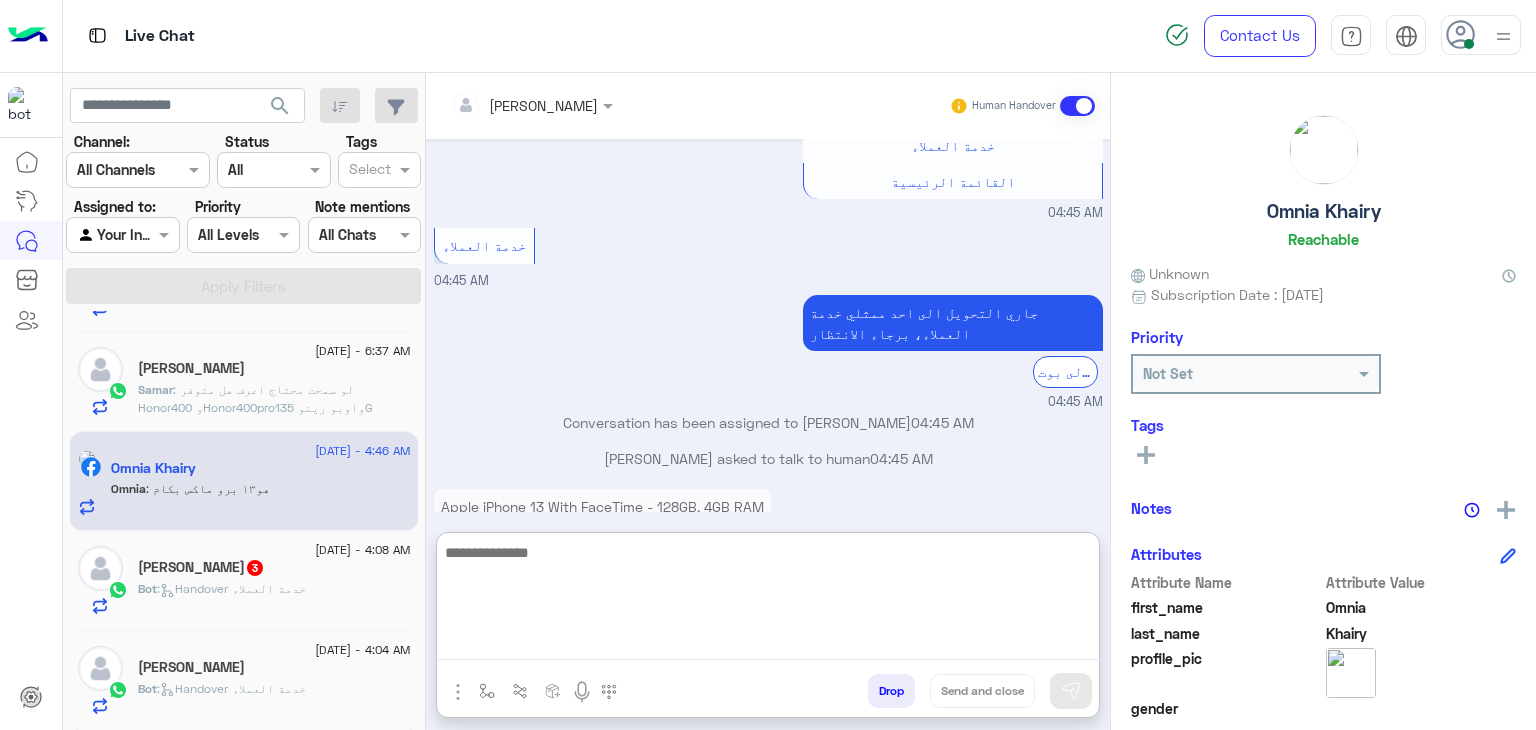 paste on "**********" 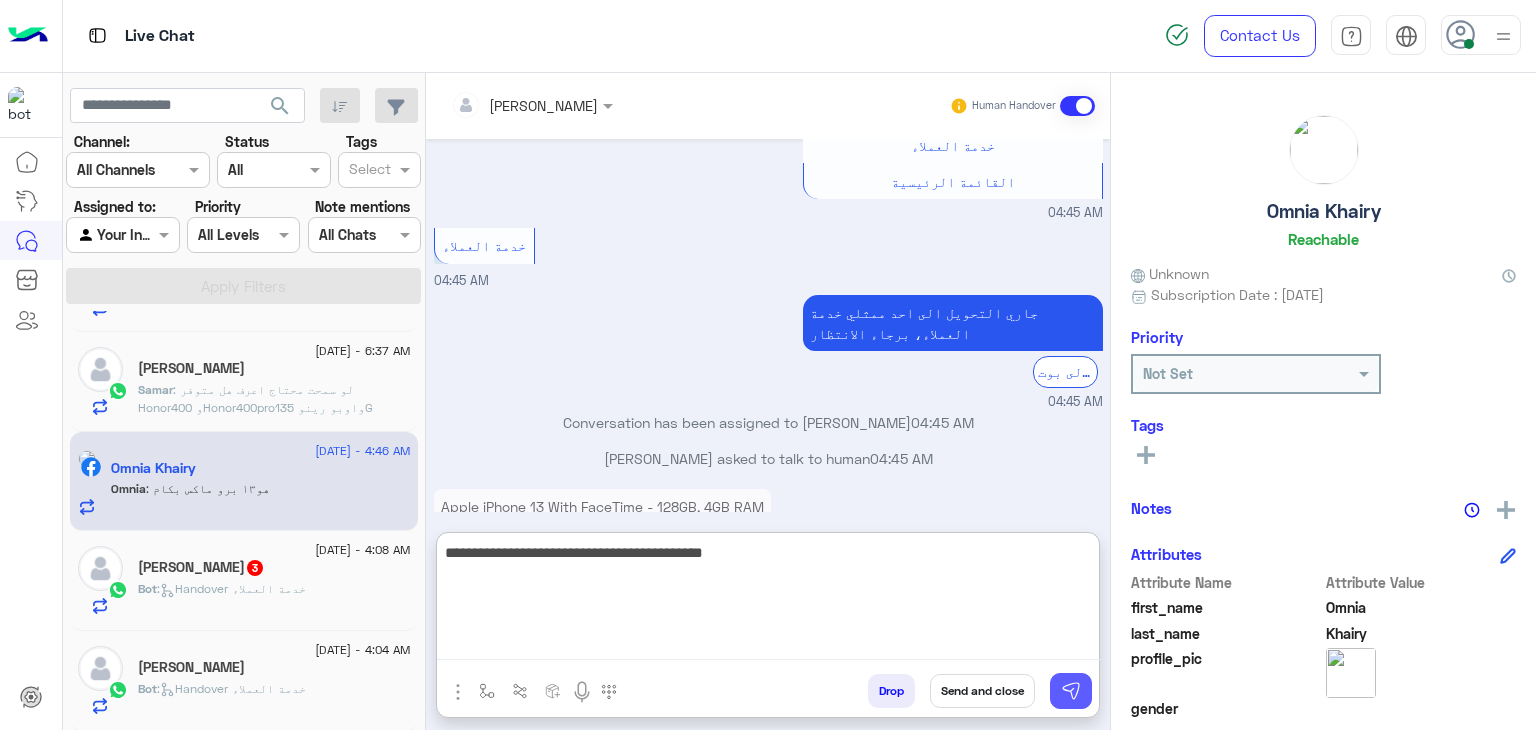 type on "**********" 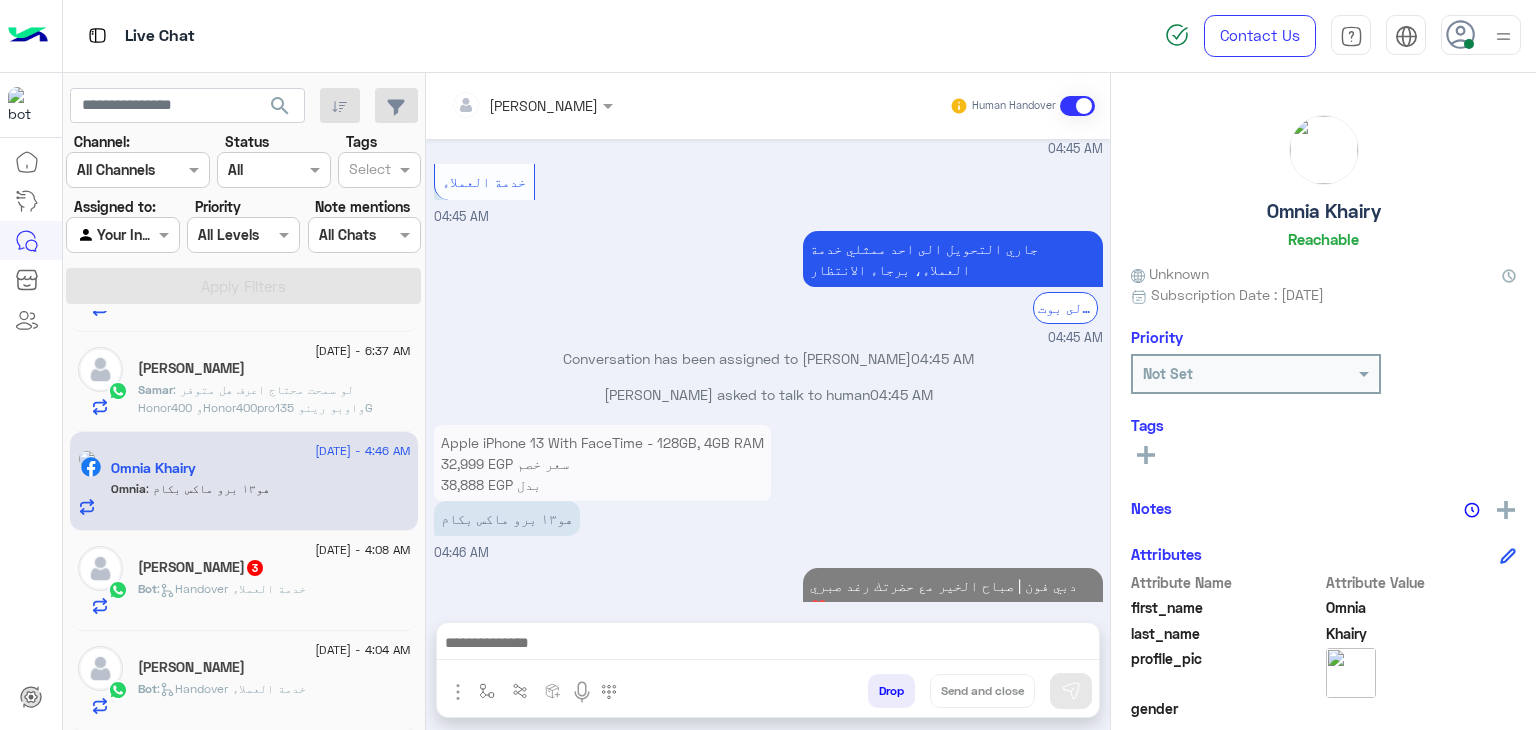 scroll, scrollTop: 2247, scrollLeft: 0, axis: vertical 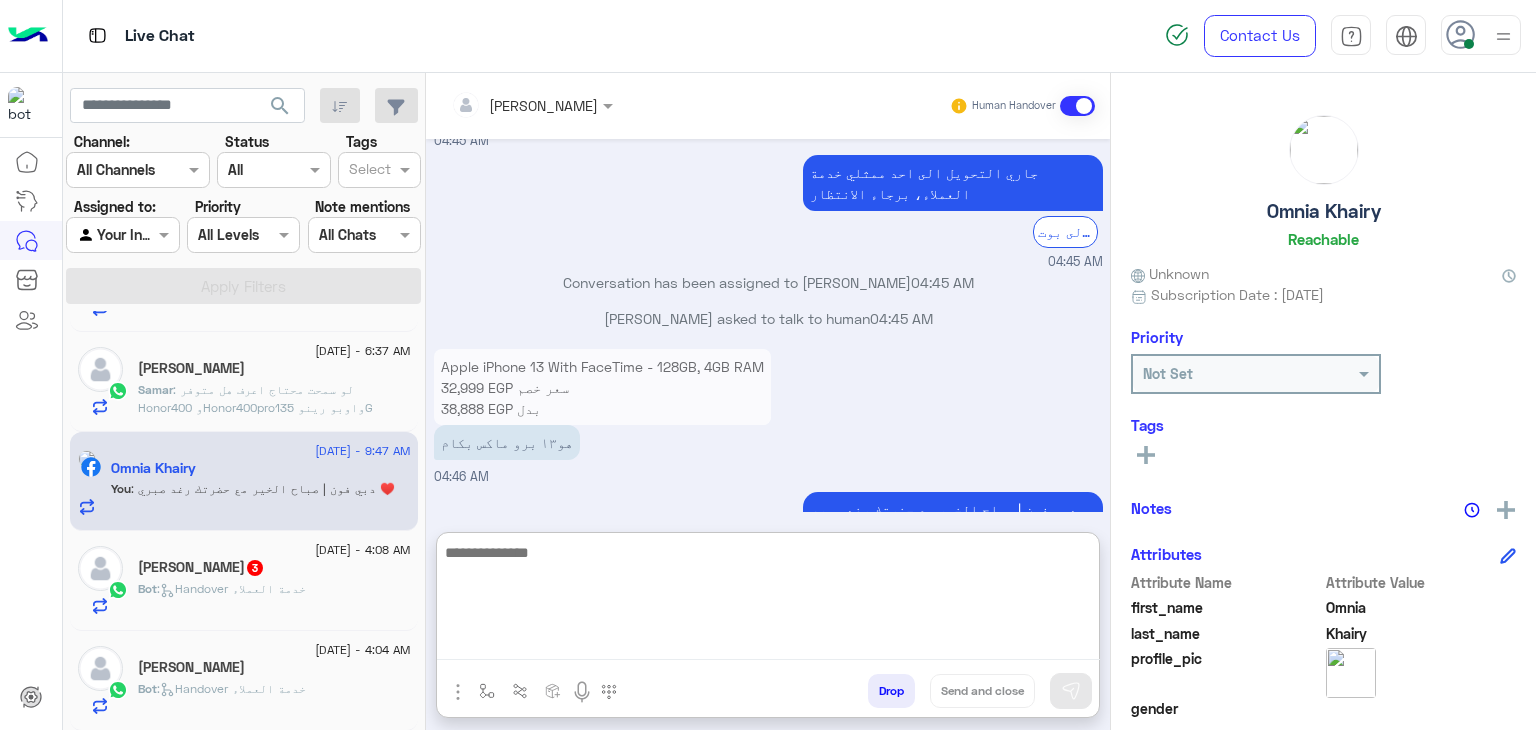 paste on "**********" 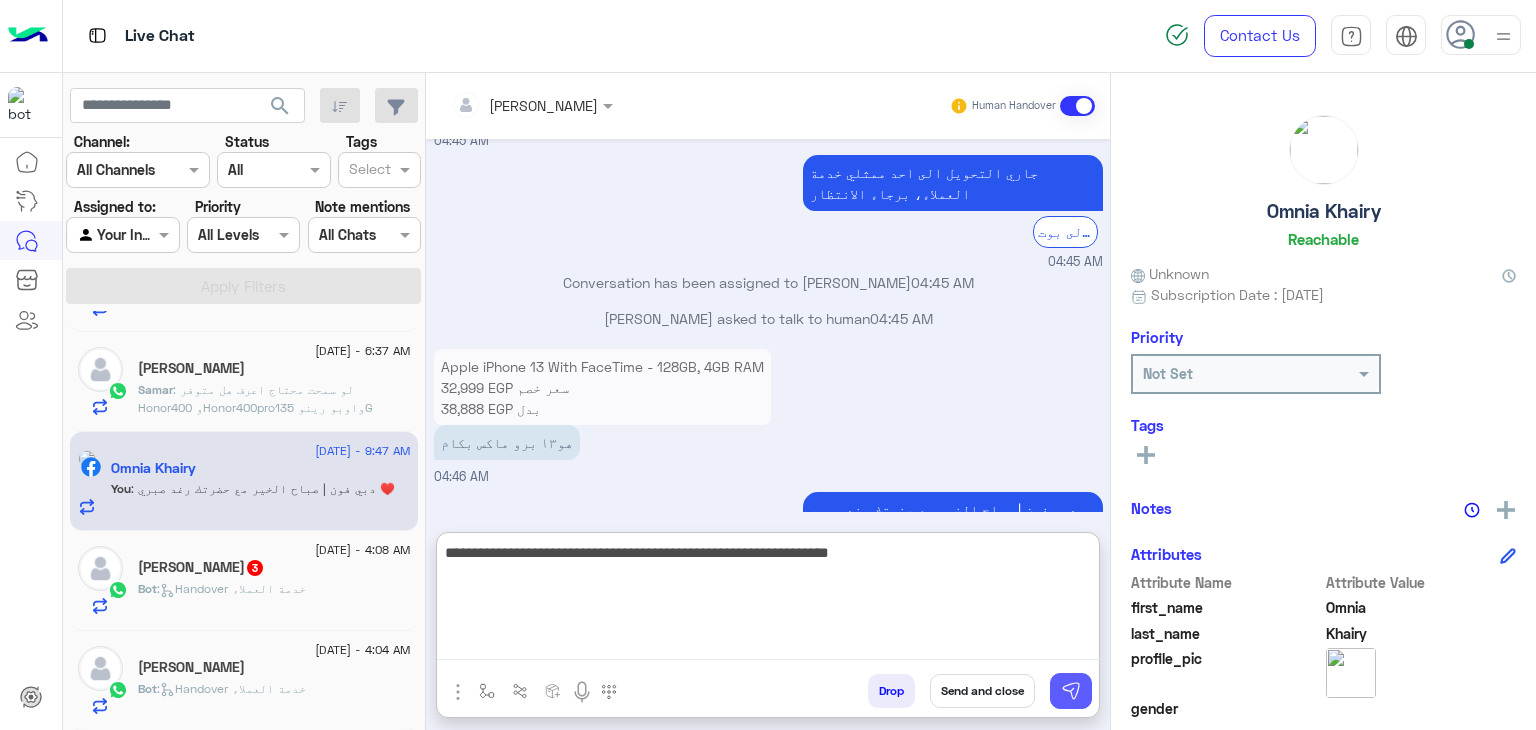 type on "**********" 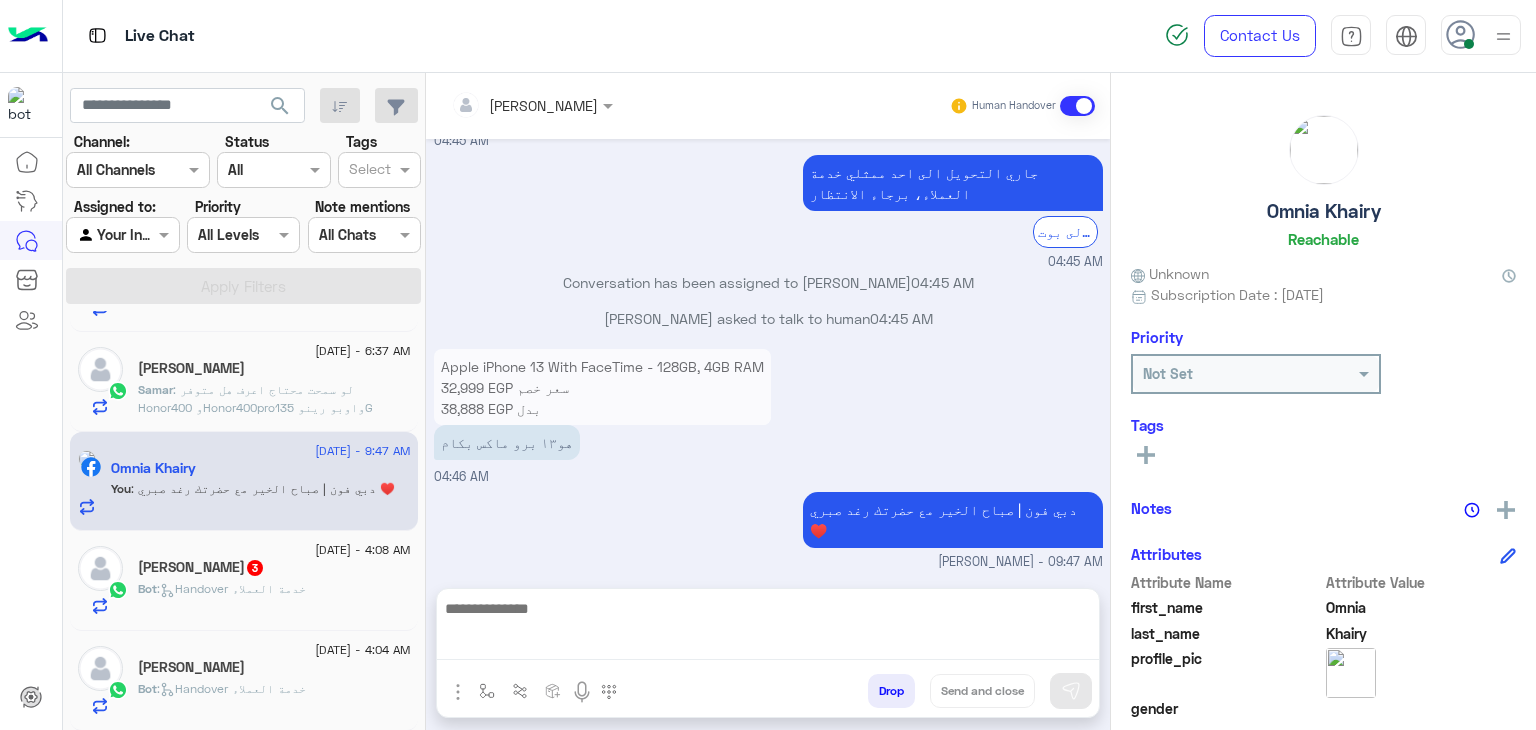 scroll, scrollTop: 2332, scrollLeft: 0, axis: vertical 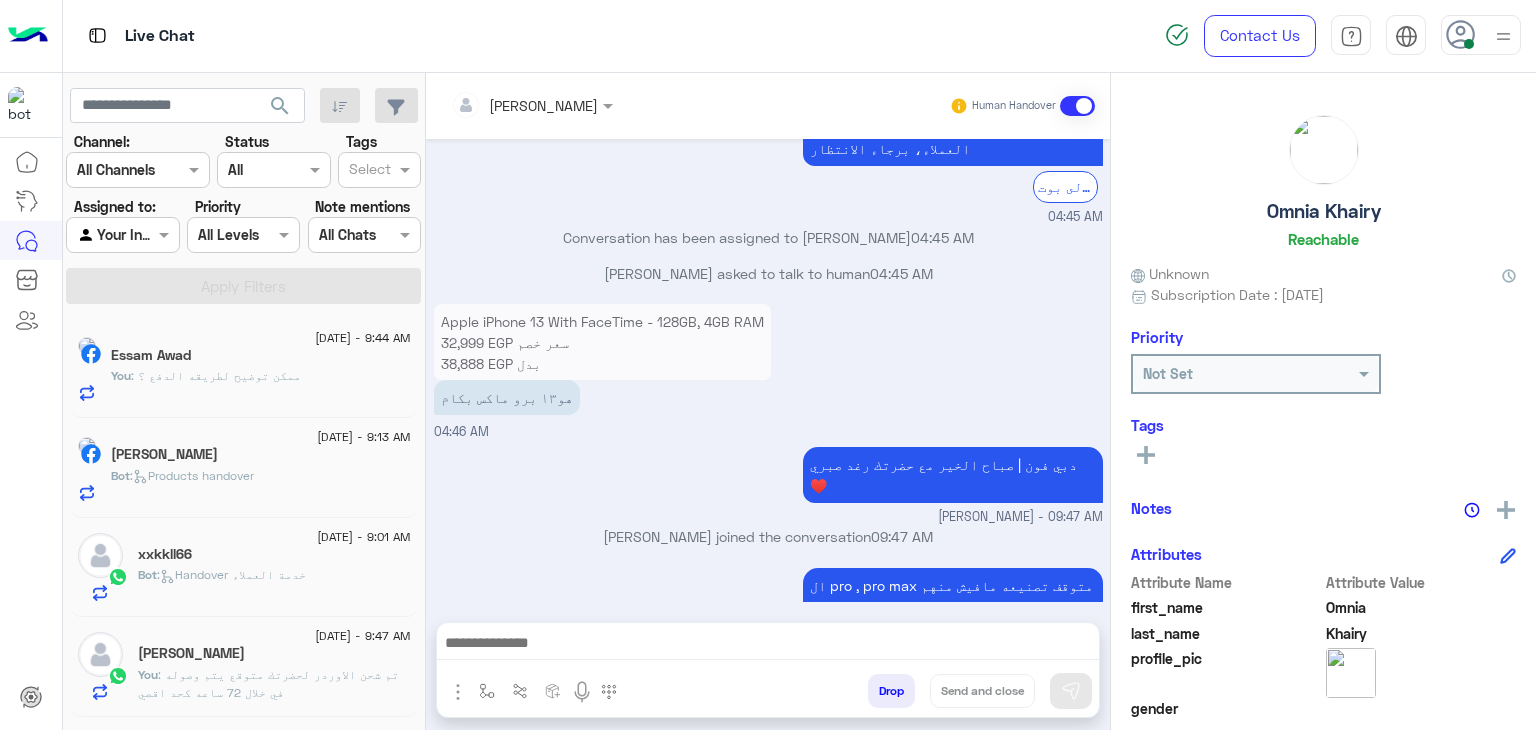 click on "[PERSON_NAME]" 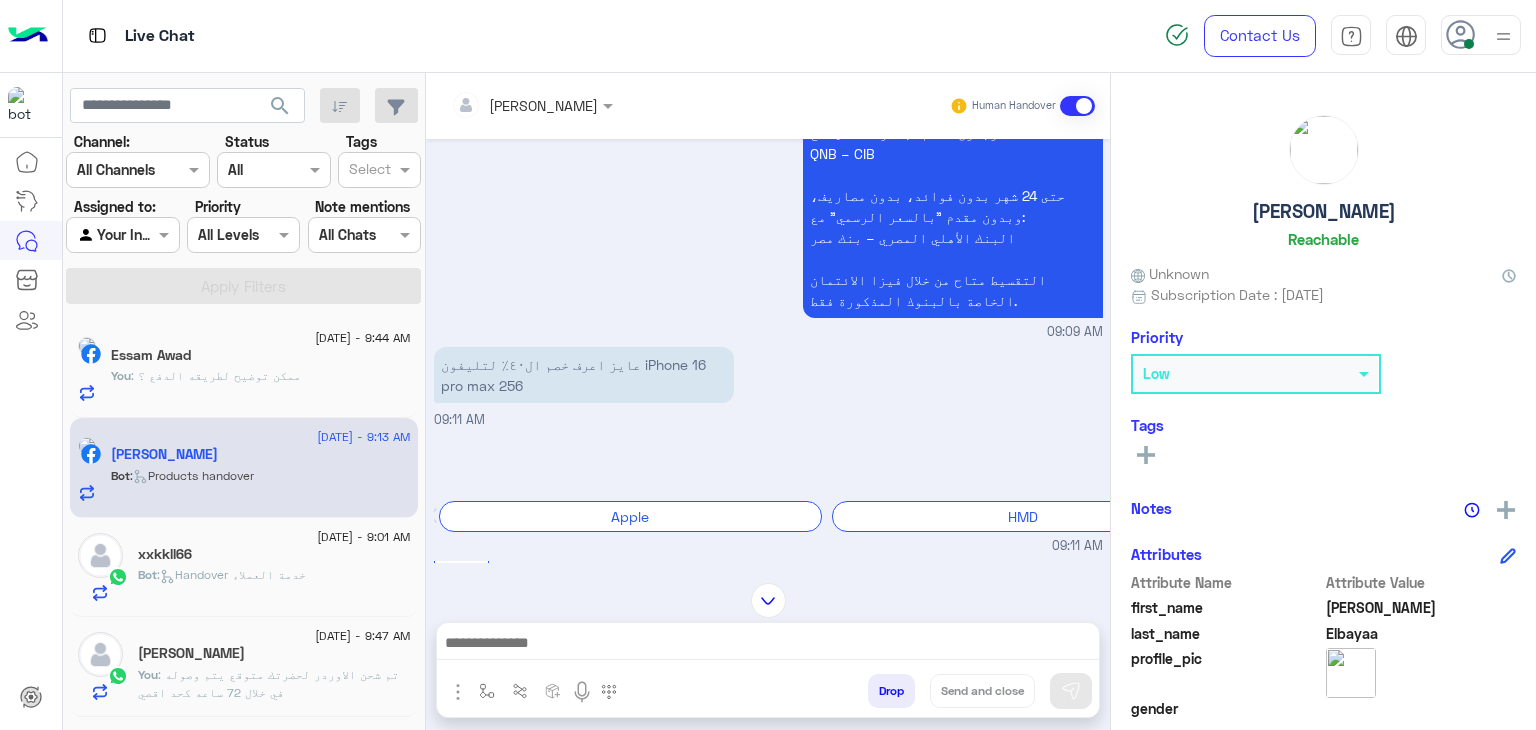 scroll, scrollTop: 1509, scrollLeft: 0, axis: vertical 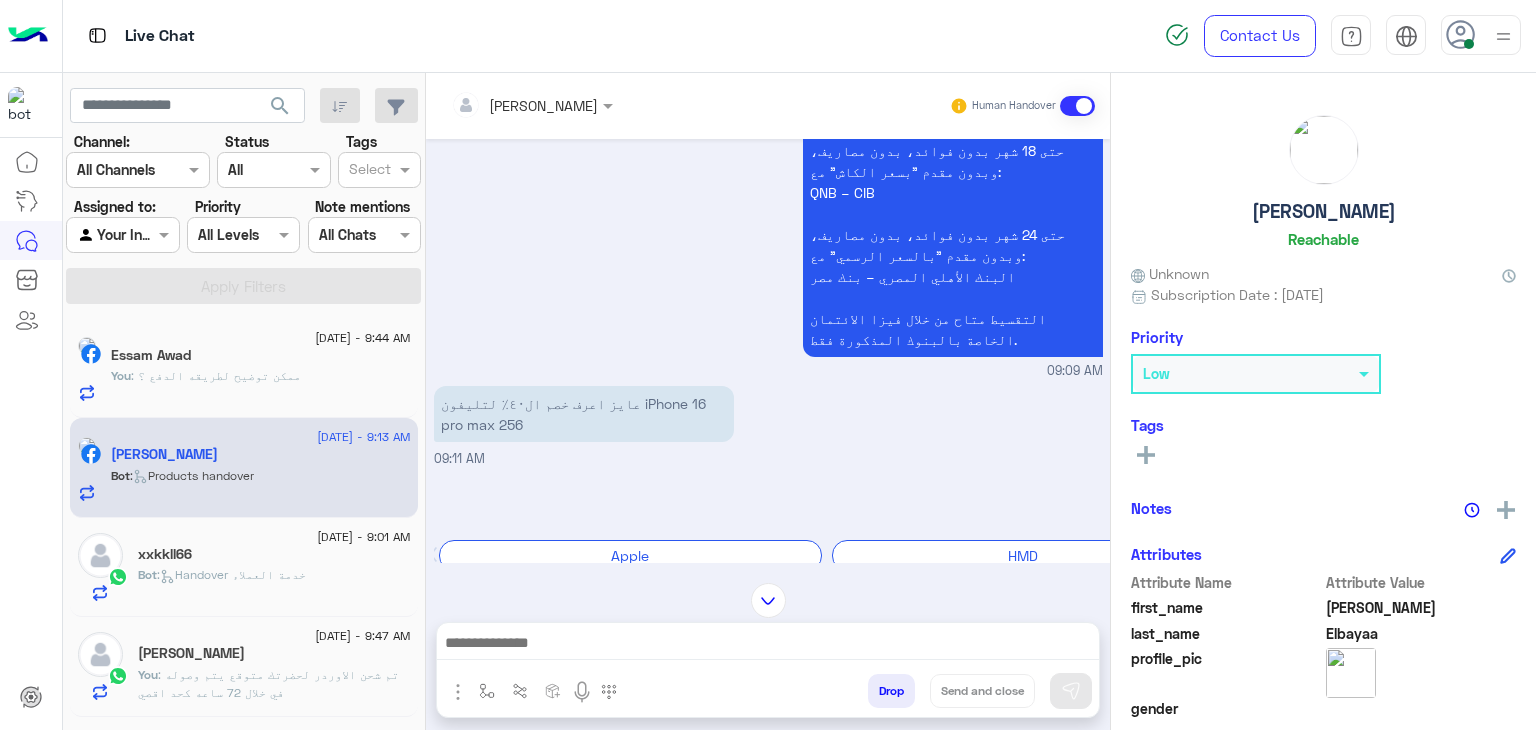 click on ": ممكن توضيح لطريقه الدفع ؟" 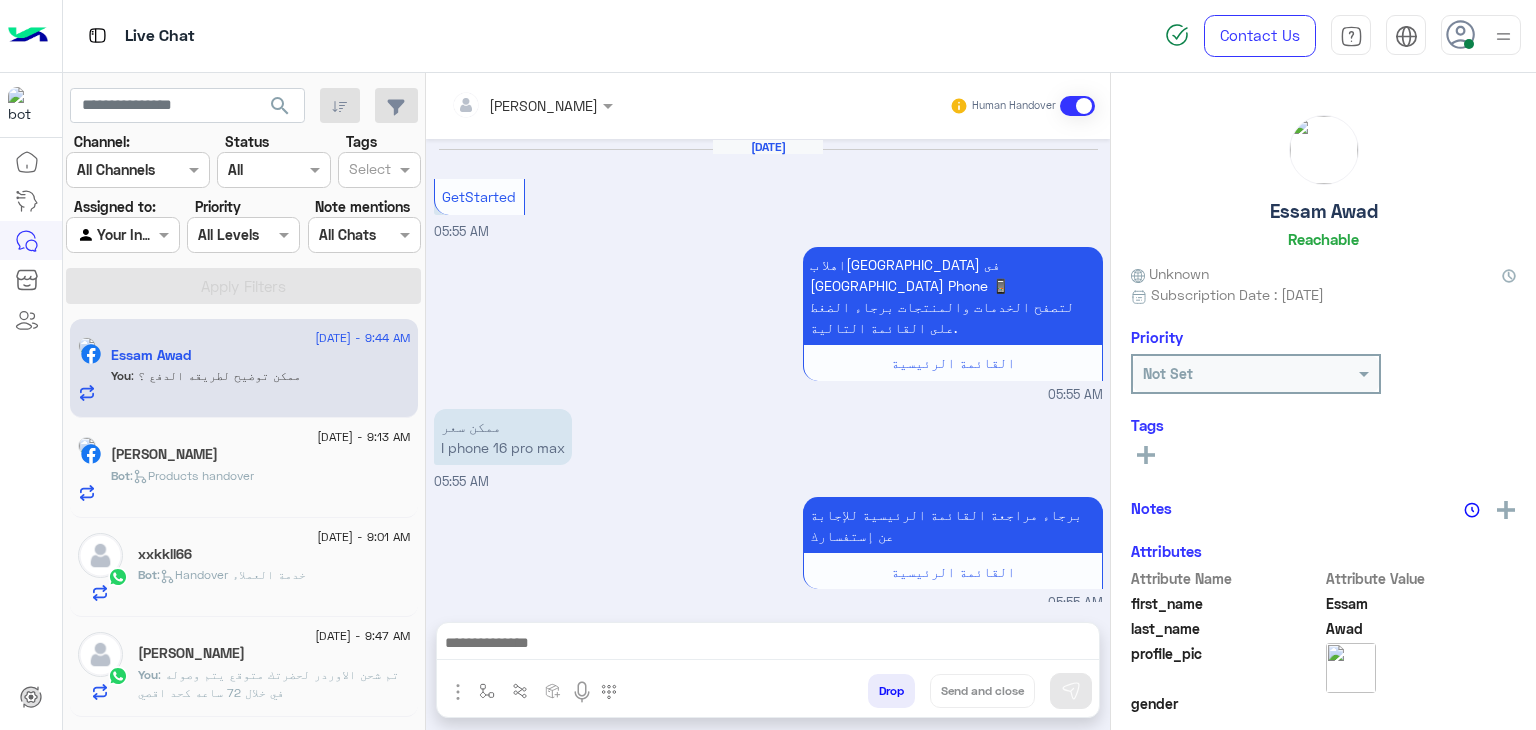 scroll, scrollTop: 1021, scrollLeft: 0, axis: vertical 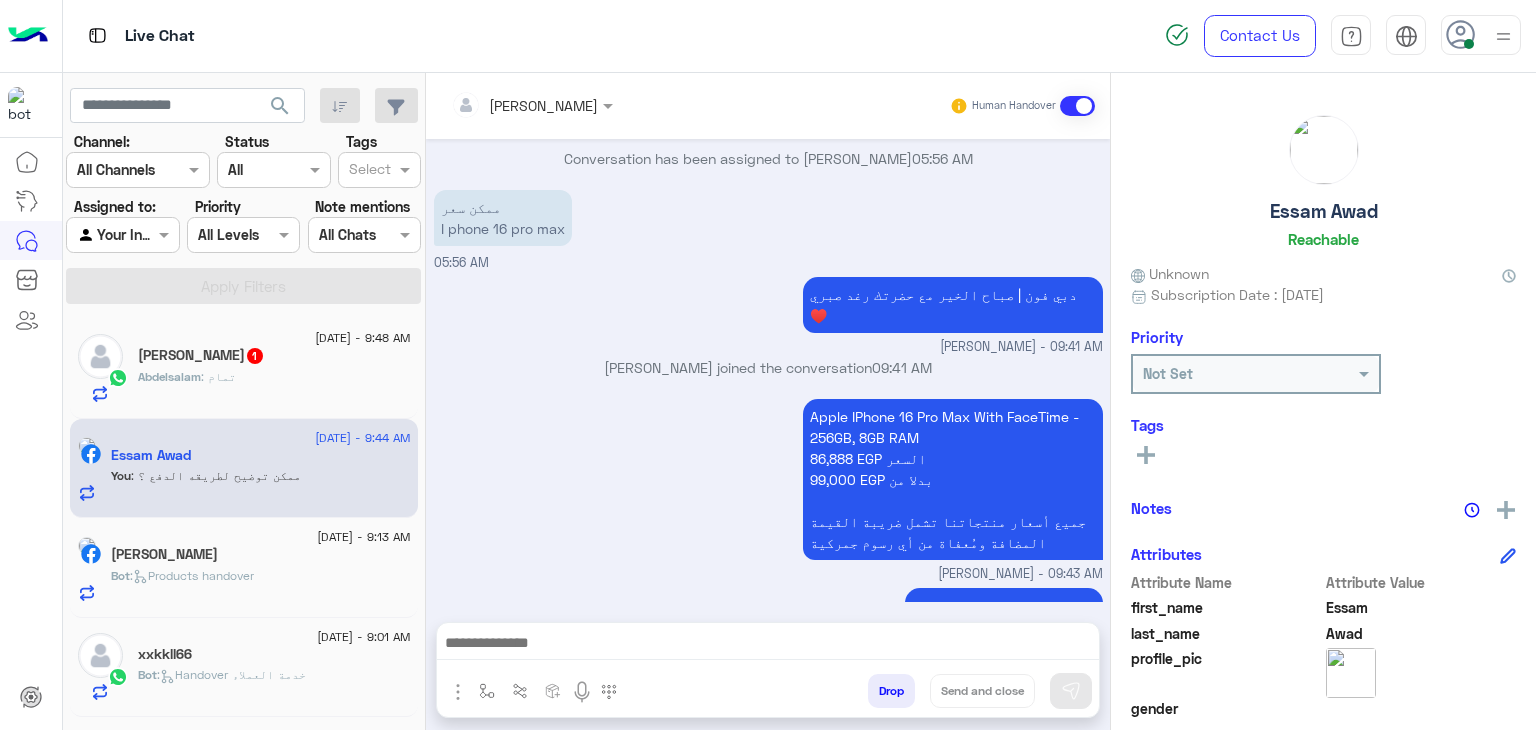 click on "1" 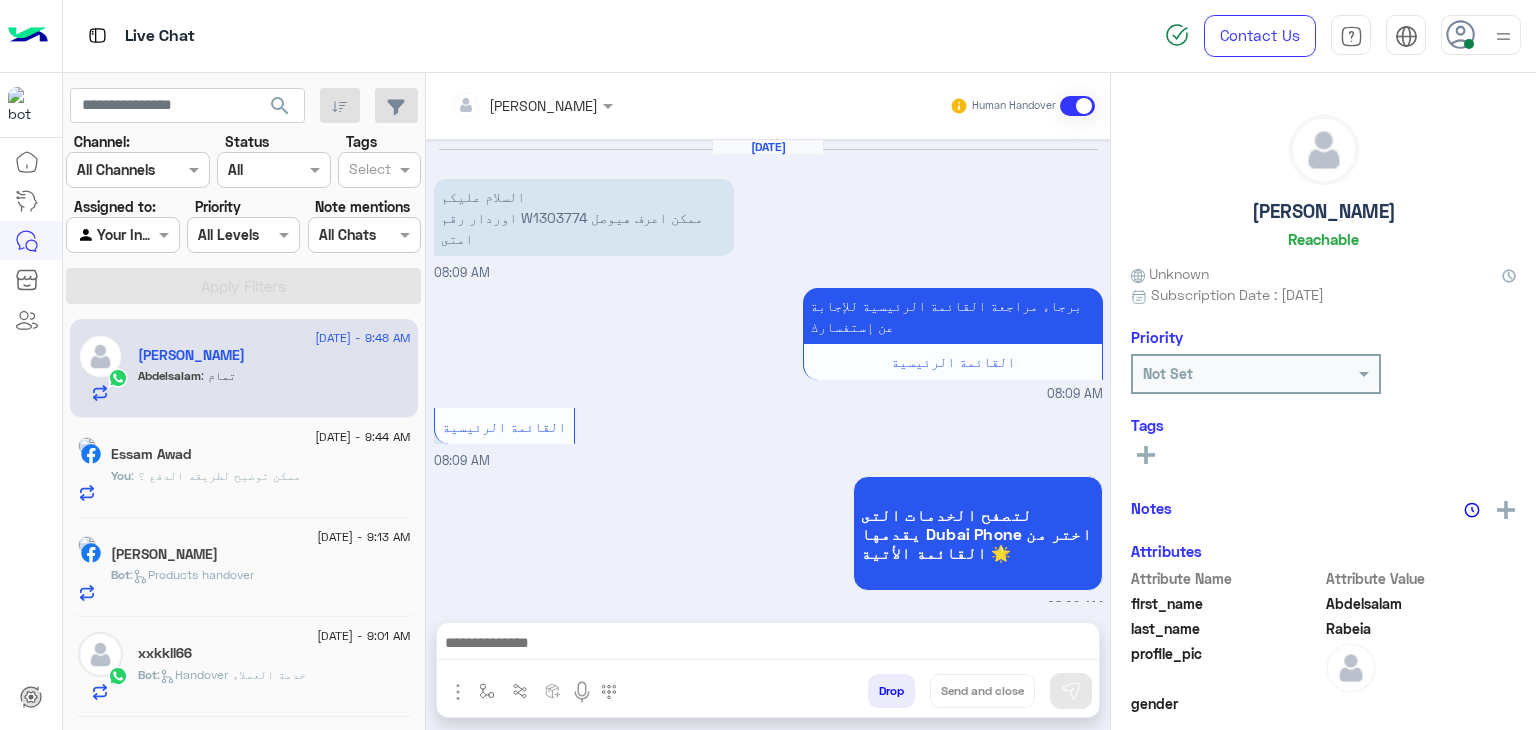 scroll, scrollTop: 571, scrollLeft: 0, axis: vertical 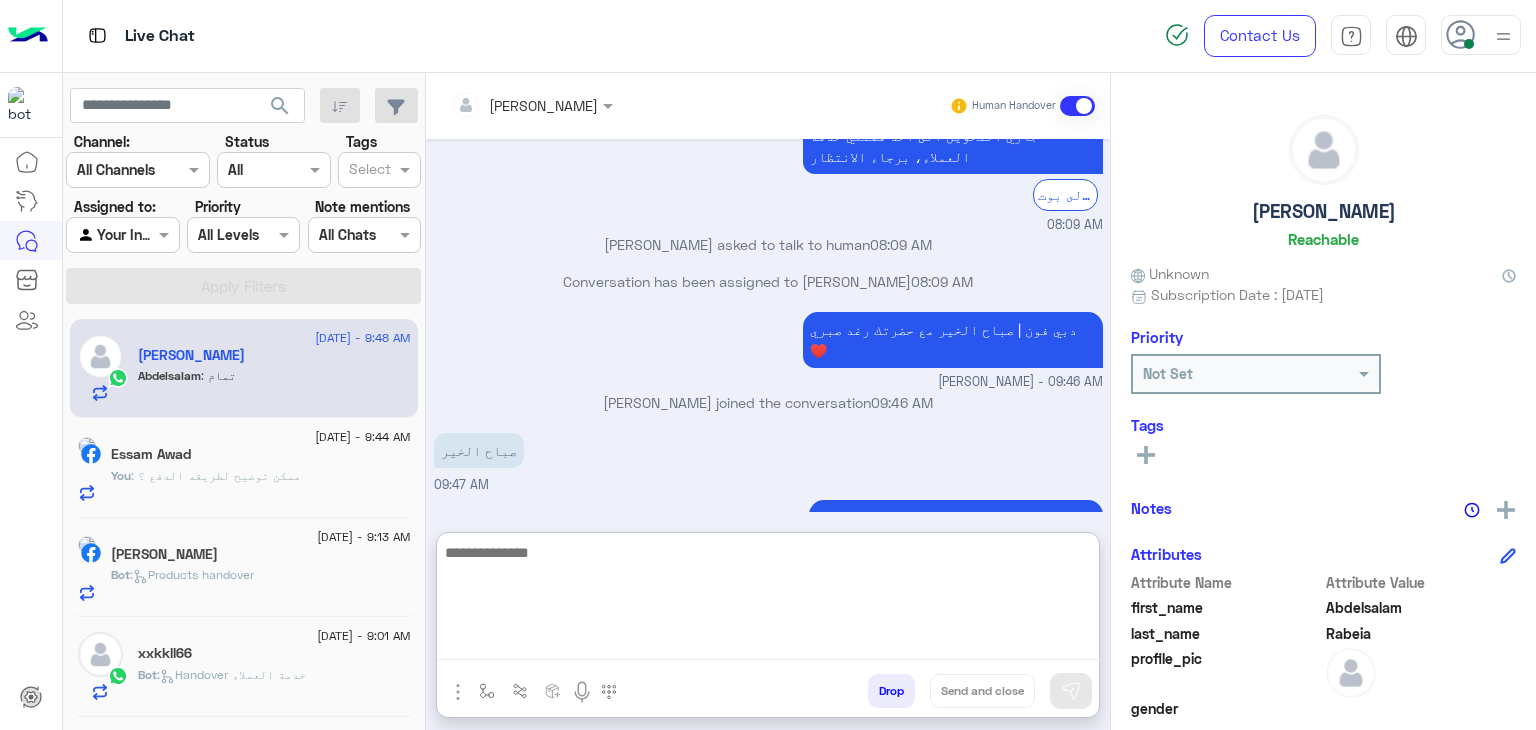 paste on "**********" 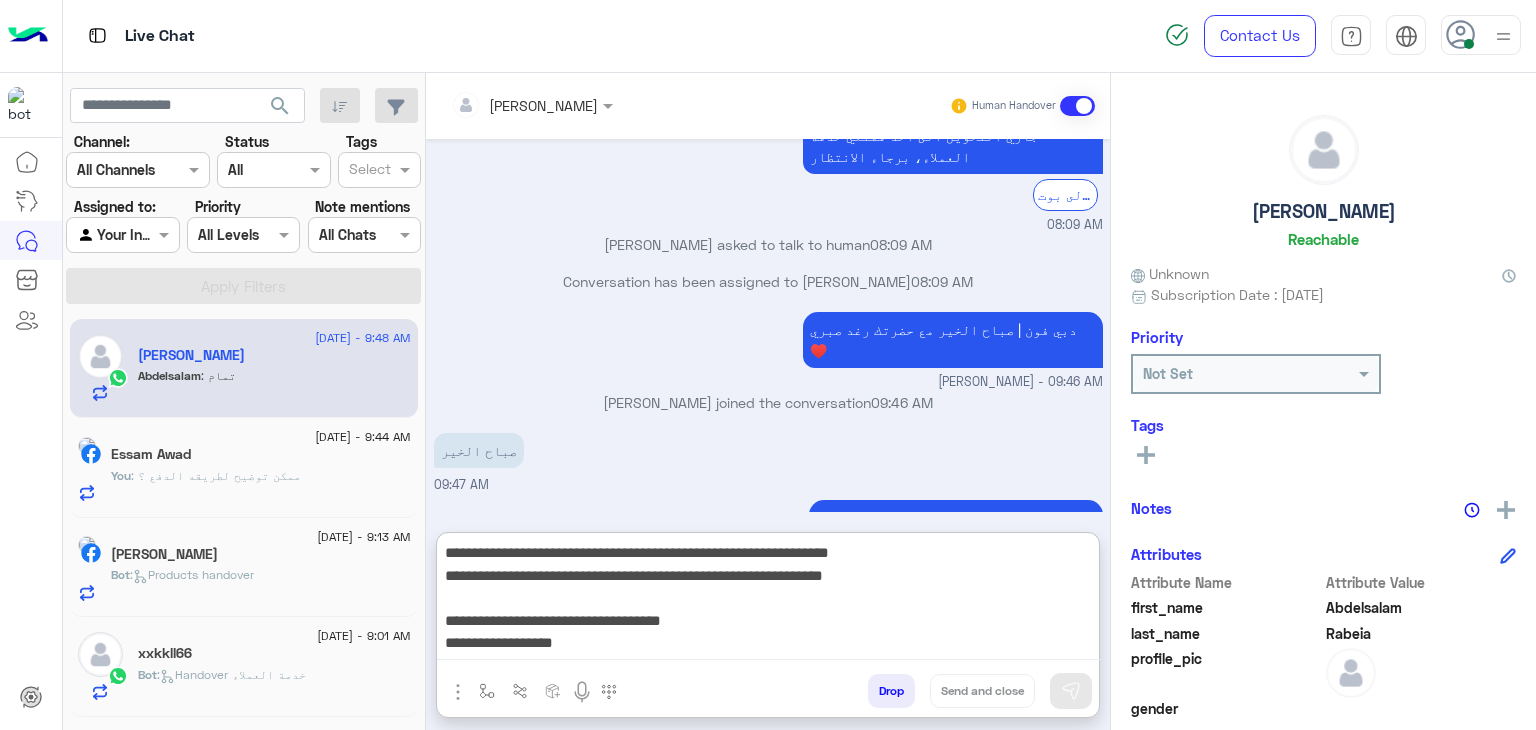 scroll, scrollTop: 105, scrollLeft: 0, axis: vertical 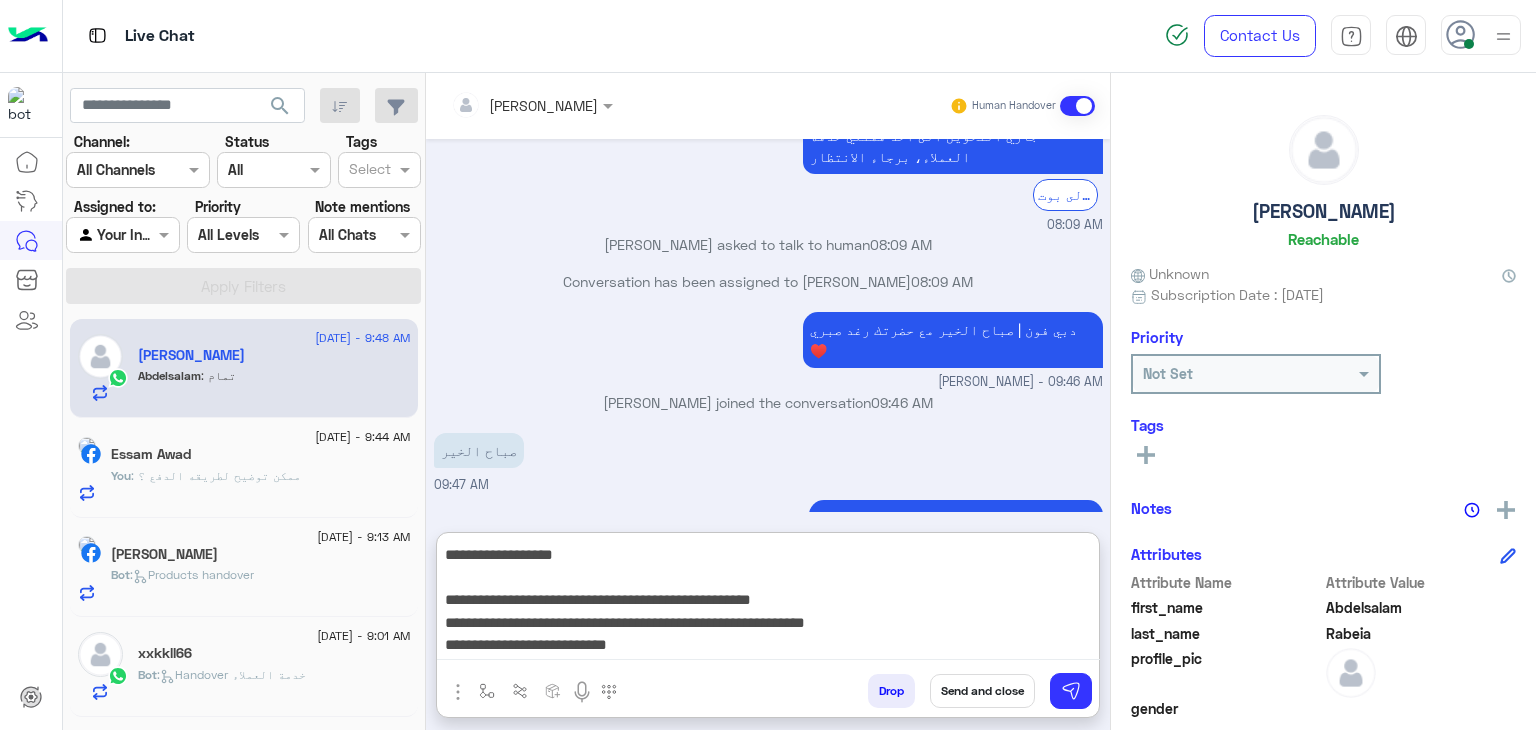 type on "**********" 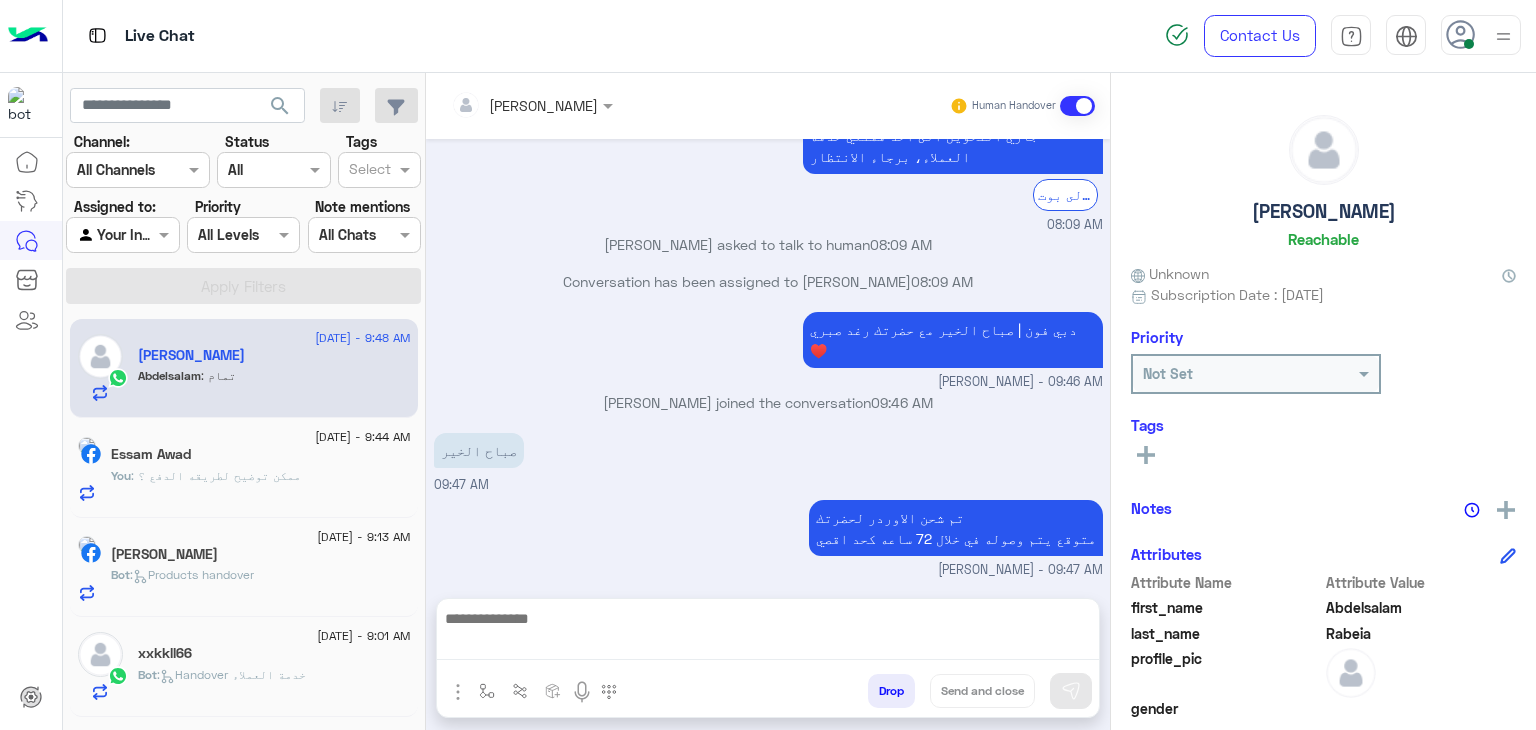 scroll, scrollTop: 0, scrollLeft: 0, axis: both 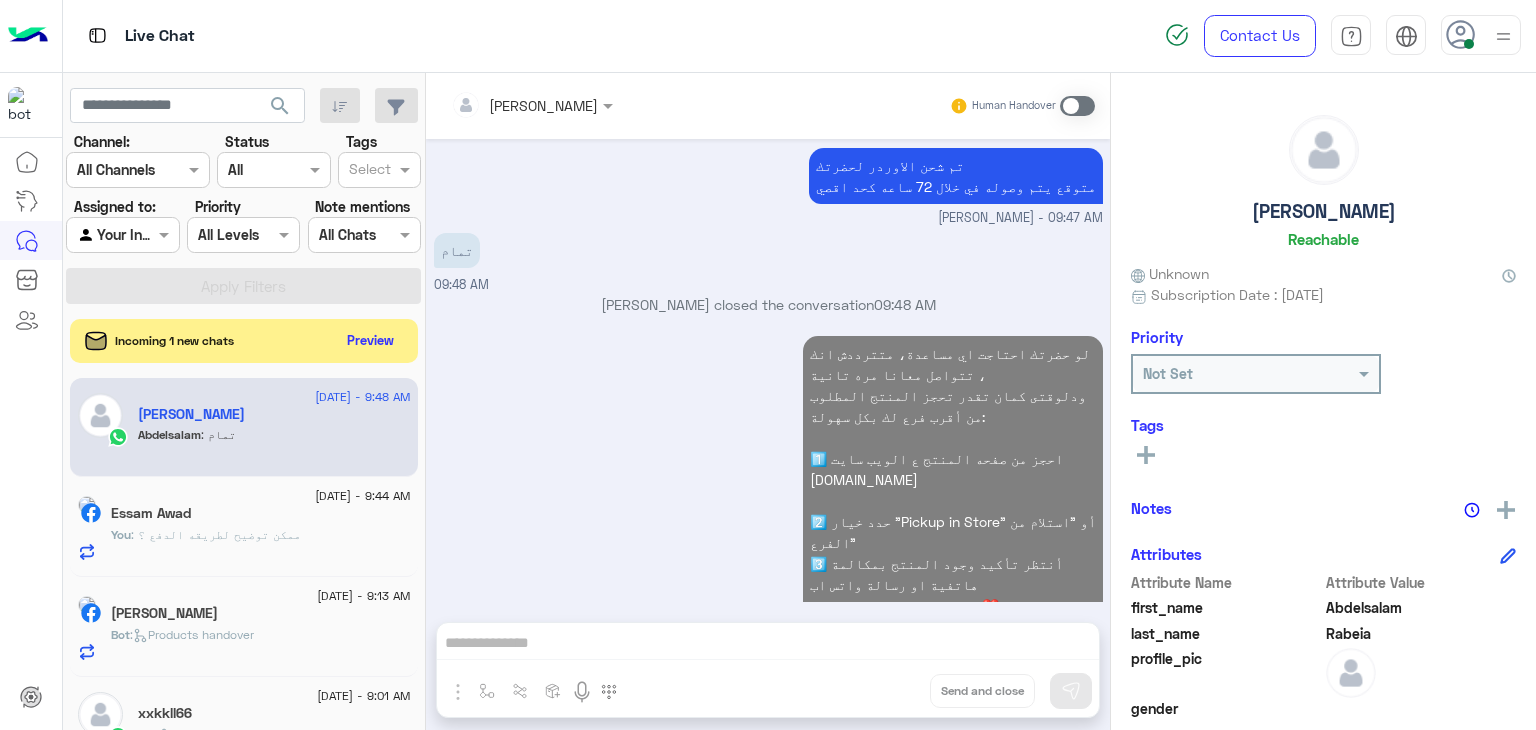 click on ": ممكن توضيح لطريقه الدفع ؟" 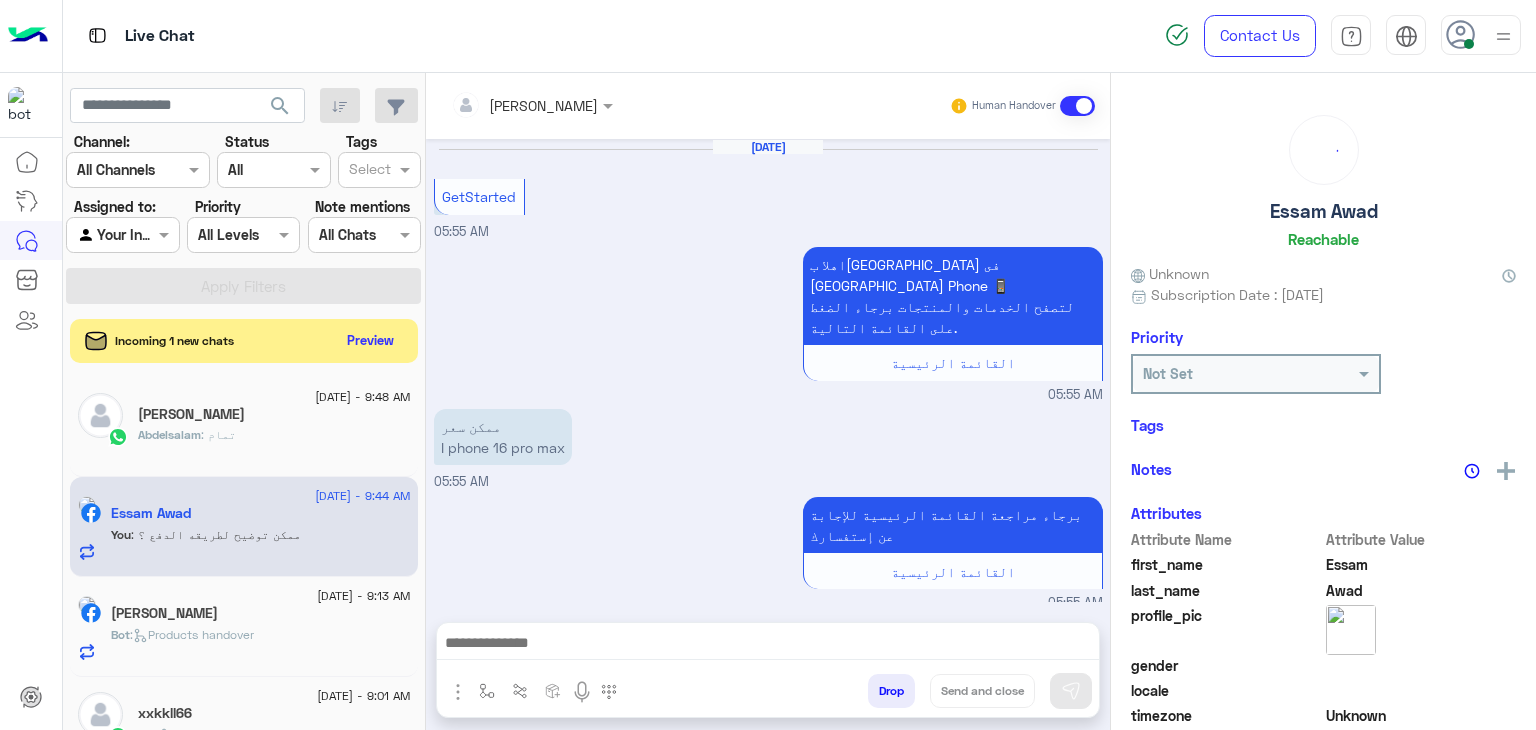 scroll, scrollTop: 1021, scrollLeft: 0, axis: vertical 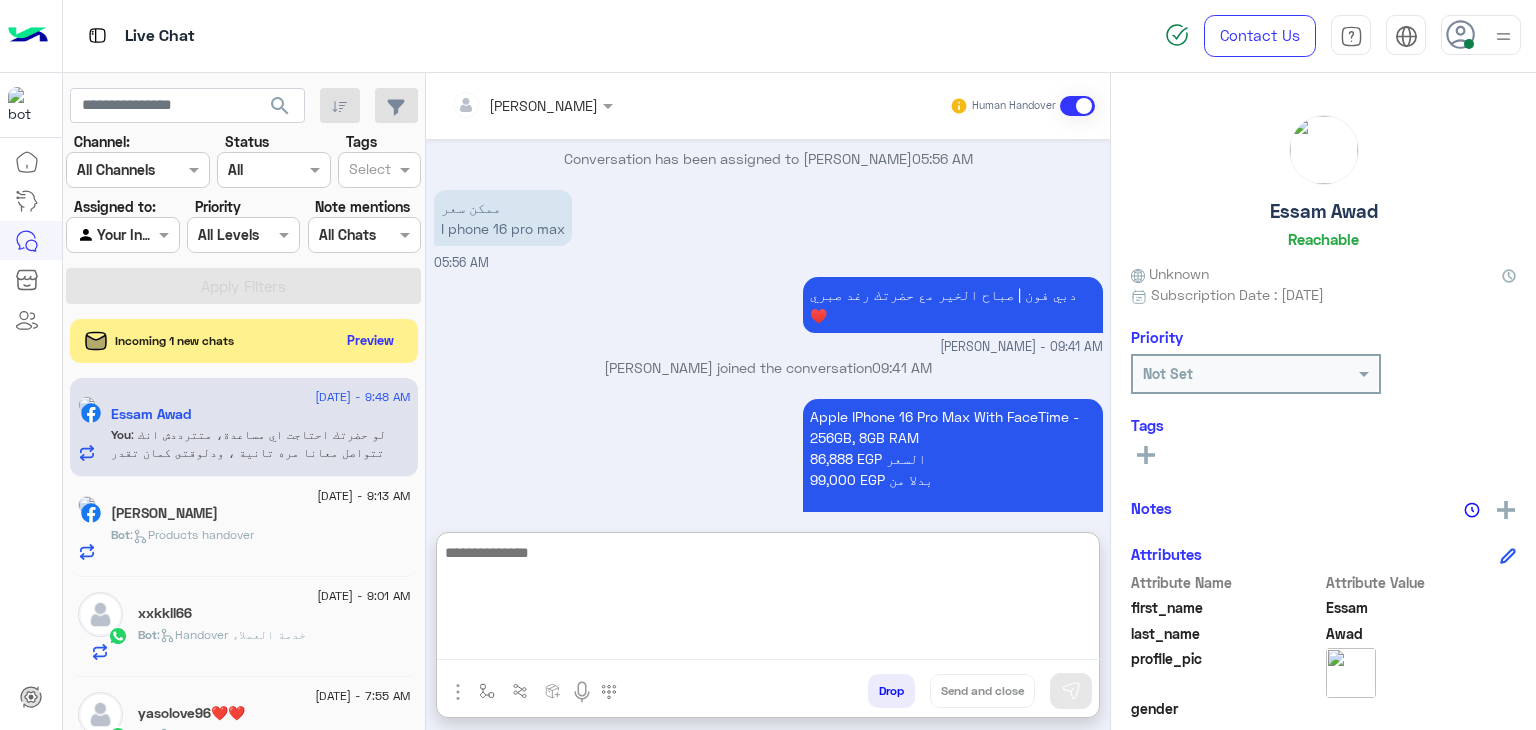 paste on "**********" 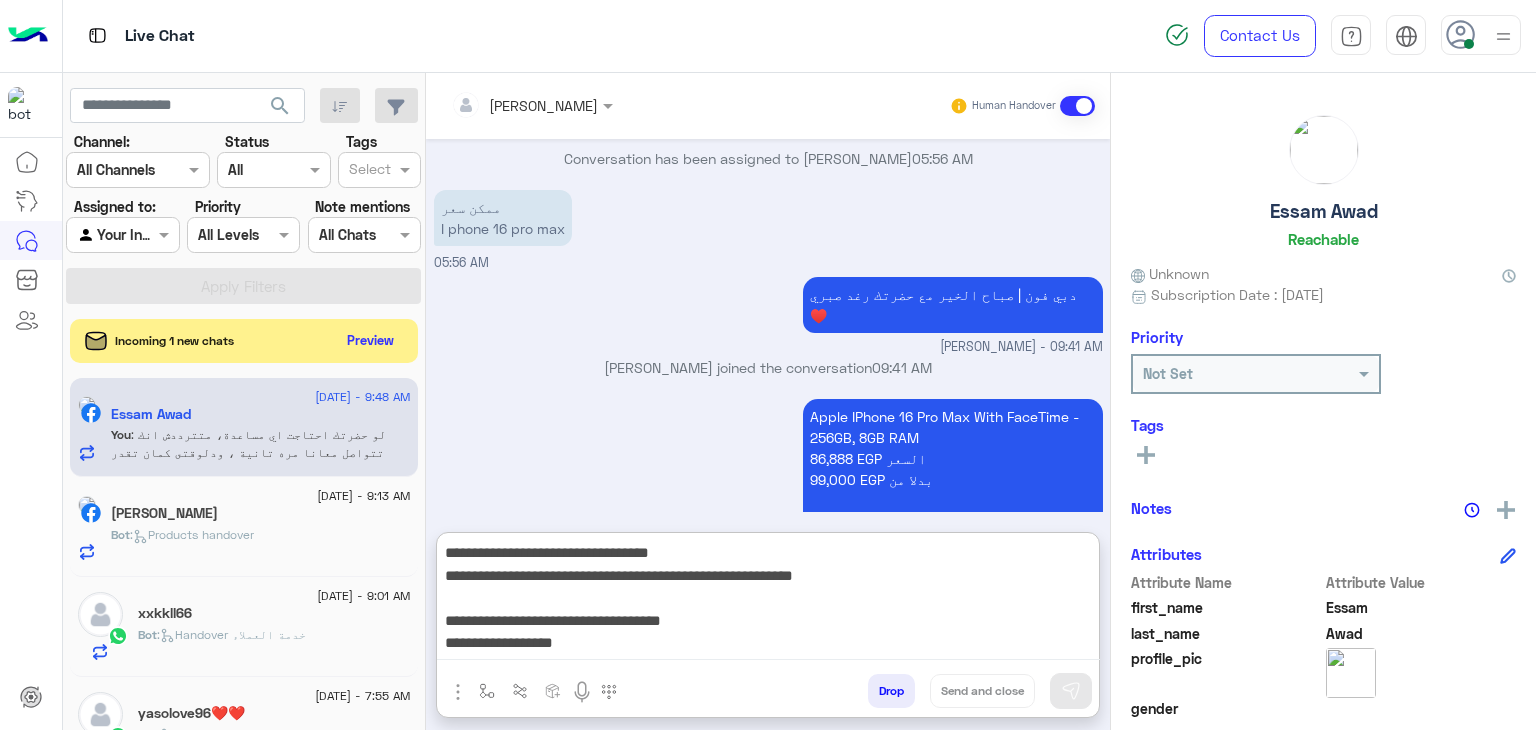scroll, scrollTop: 128, scrollLeft: 0, axis: vertical 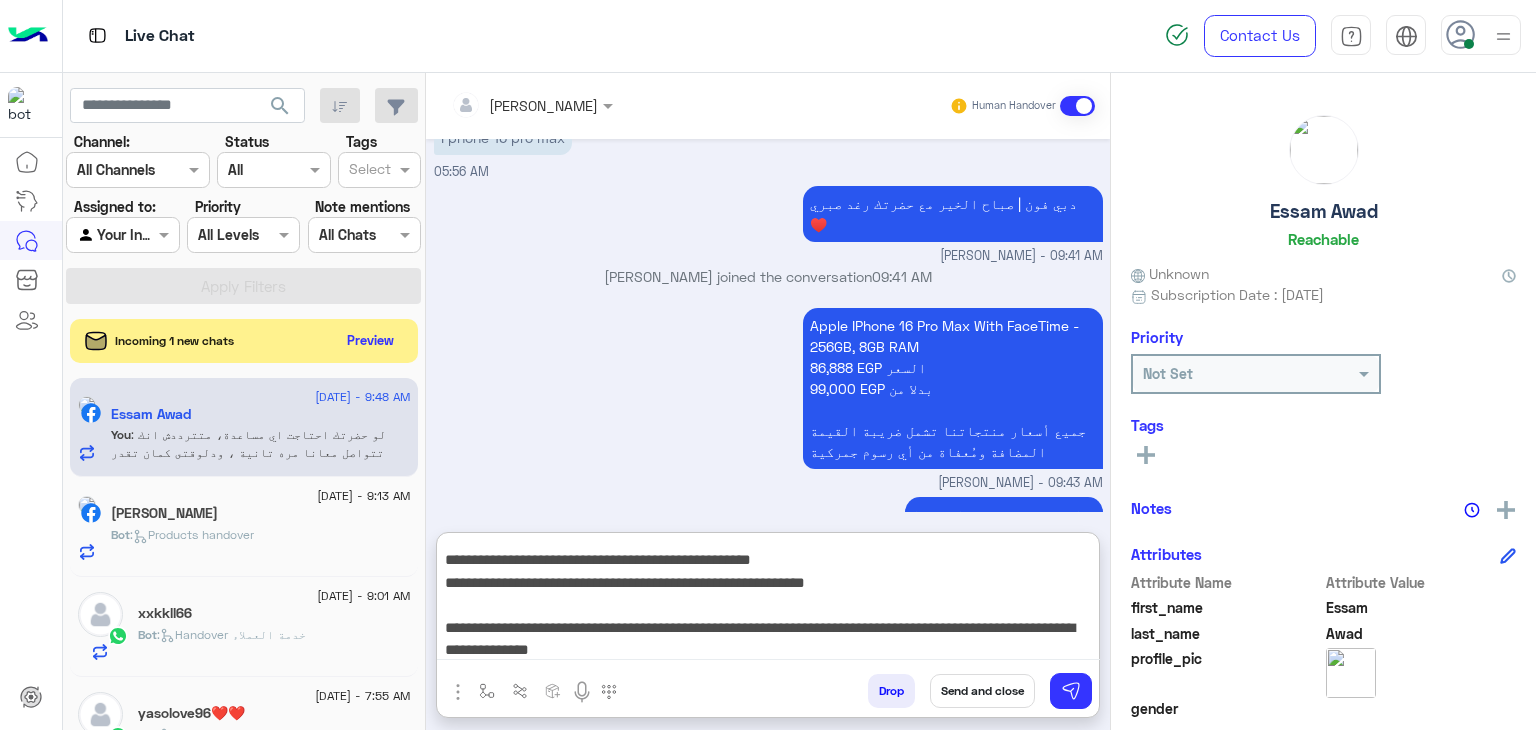 type on "**********" 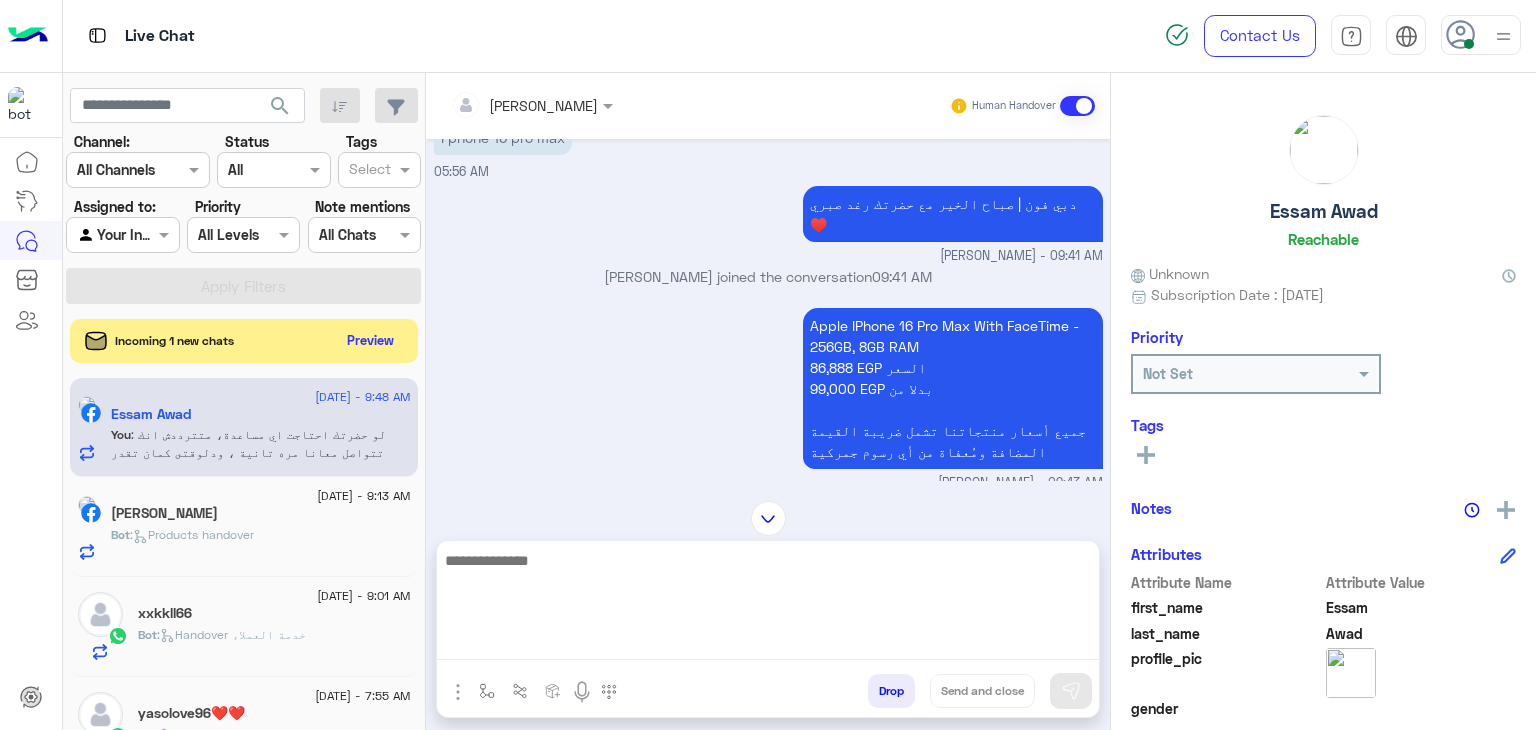 scroll, scrollTop: 1380, scrollLeft: 0, axis: vertical 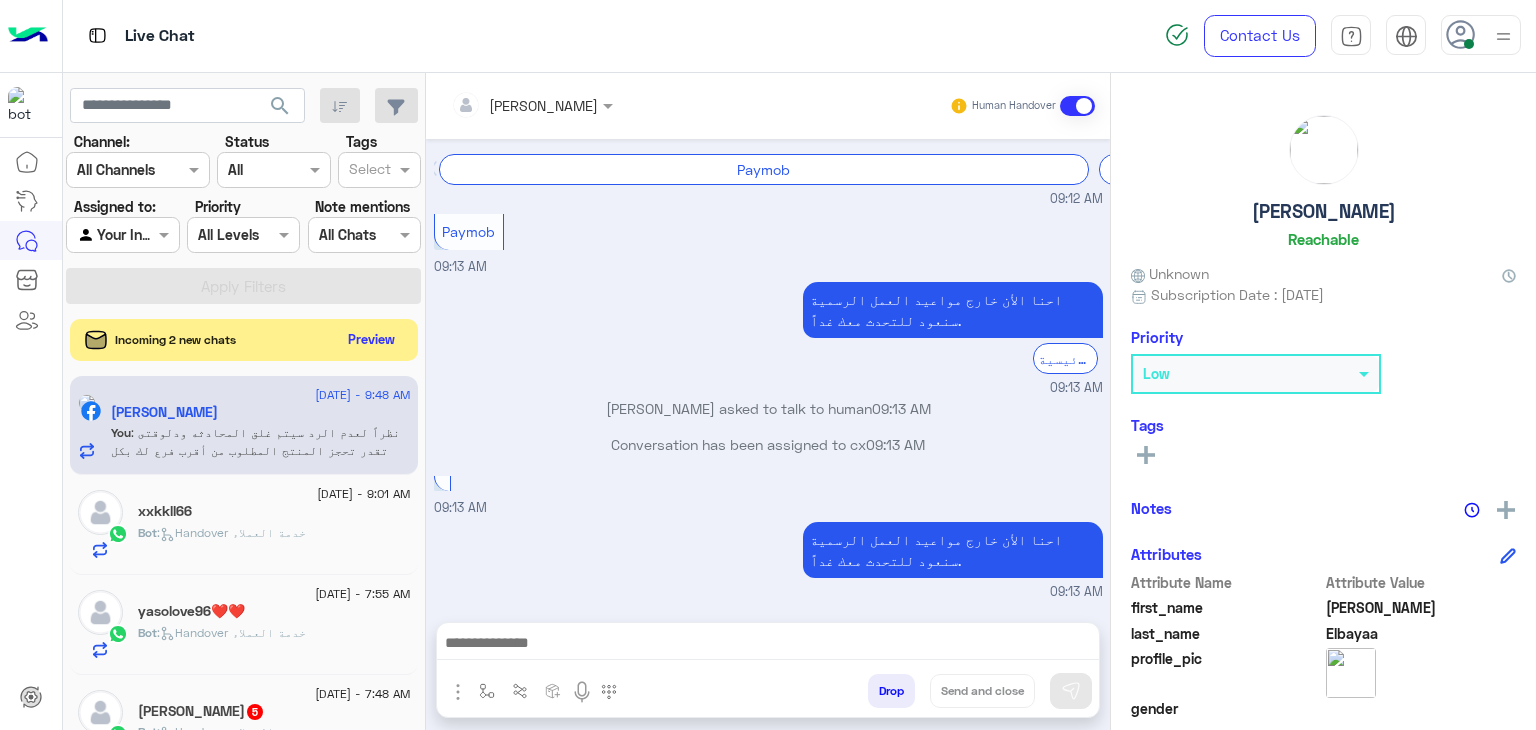 click on "Preview" 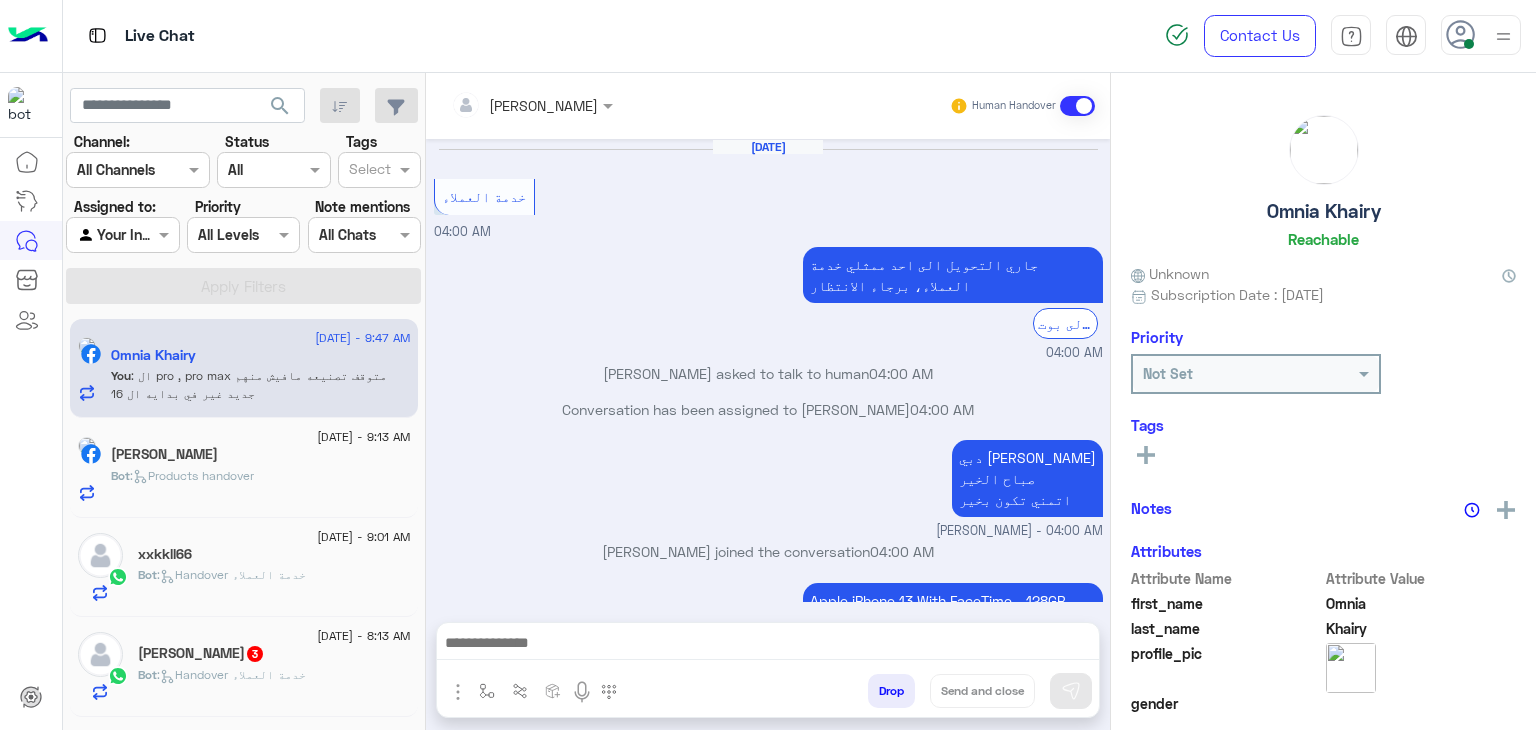 scroll, scrollTop: 1664, scrollLeft: 0, axis: vertical 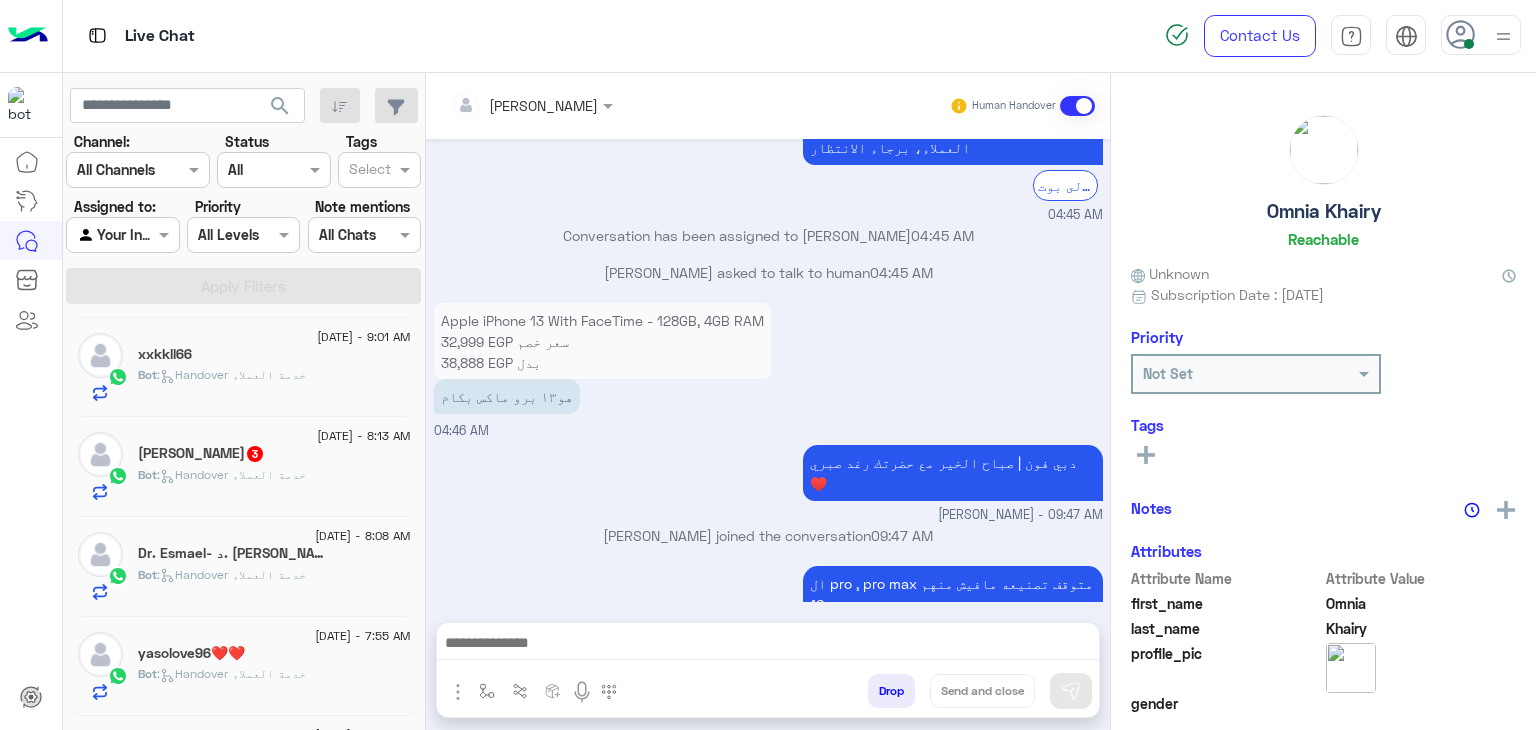 click on "[PERSON_NAME]  3" 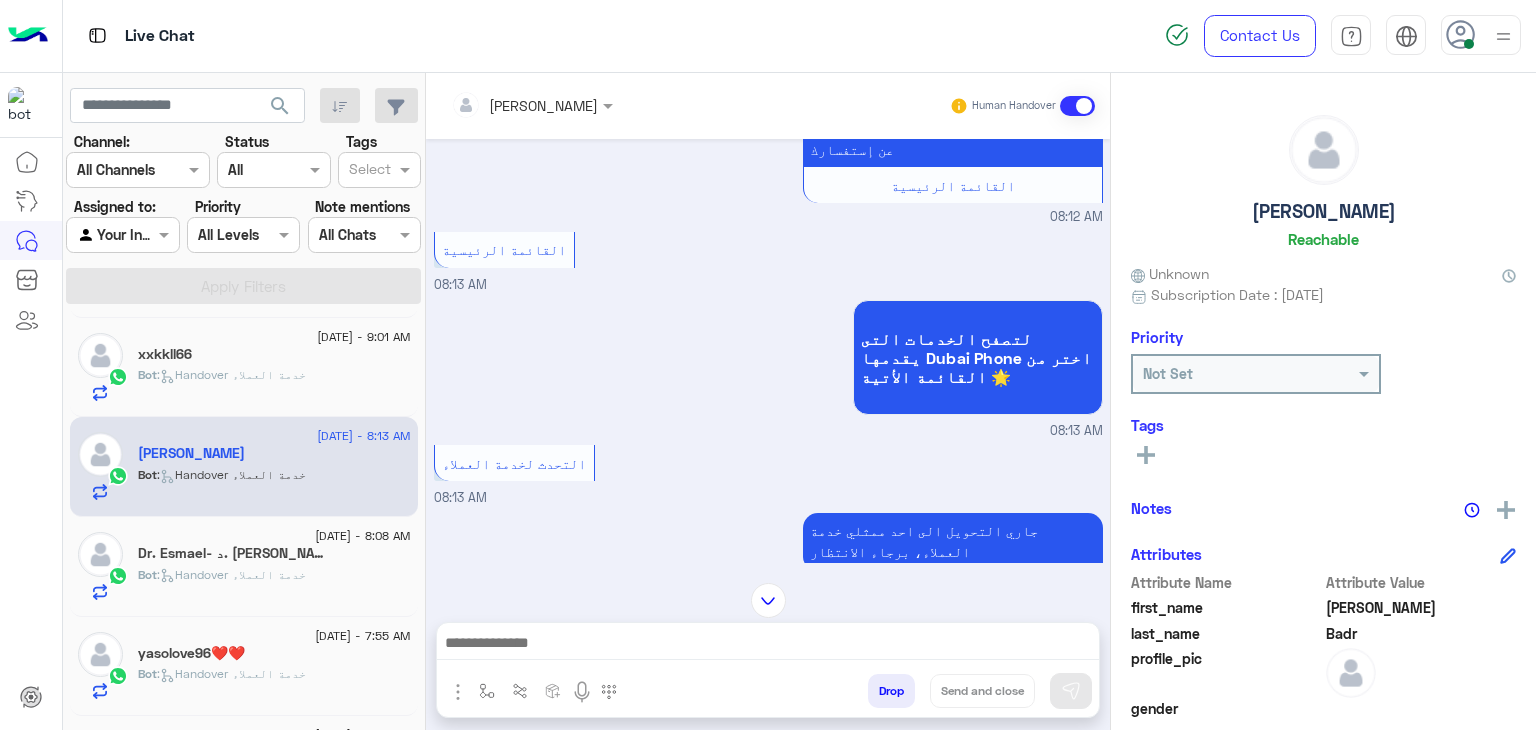 scroll, scrollTop: 1224, scrollLeft: 0, axis: vertical 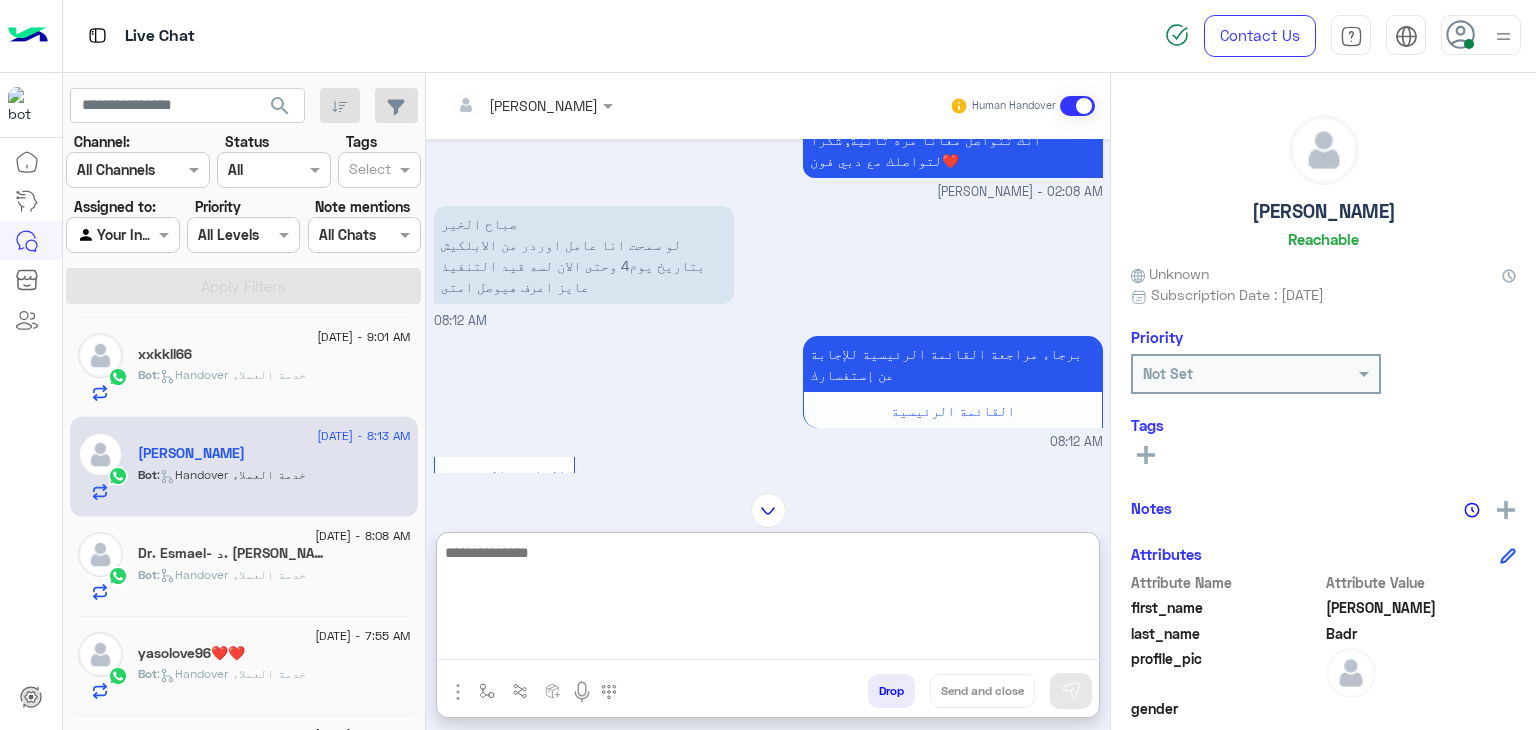 paste on "**********" 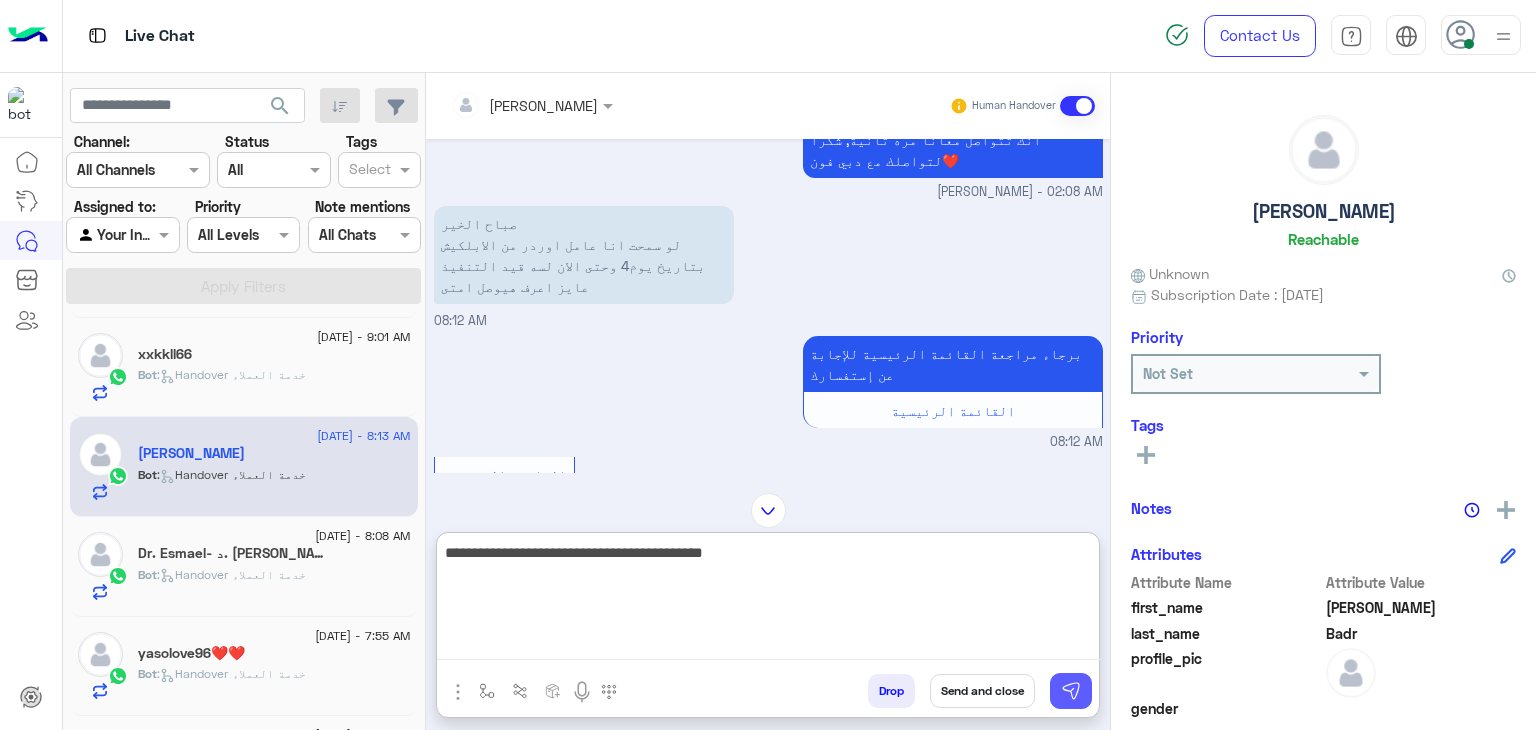 type on "**********" 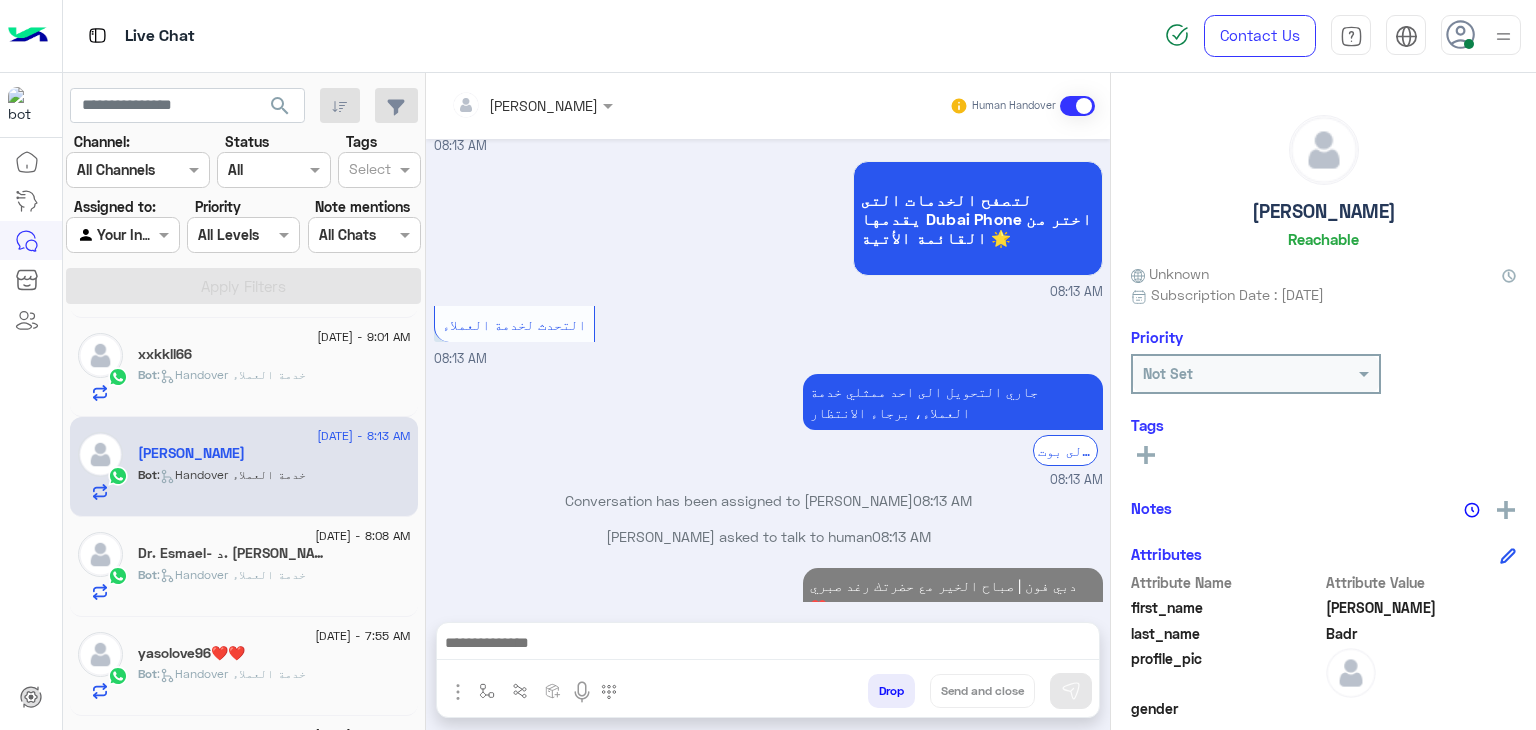 click at bounding box center [768, 645] 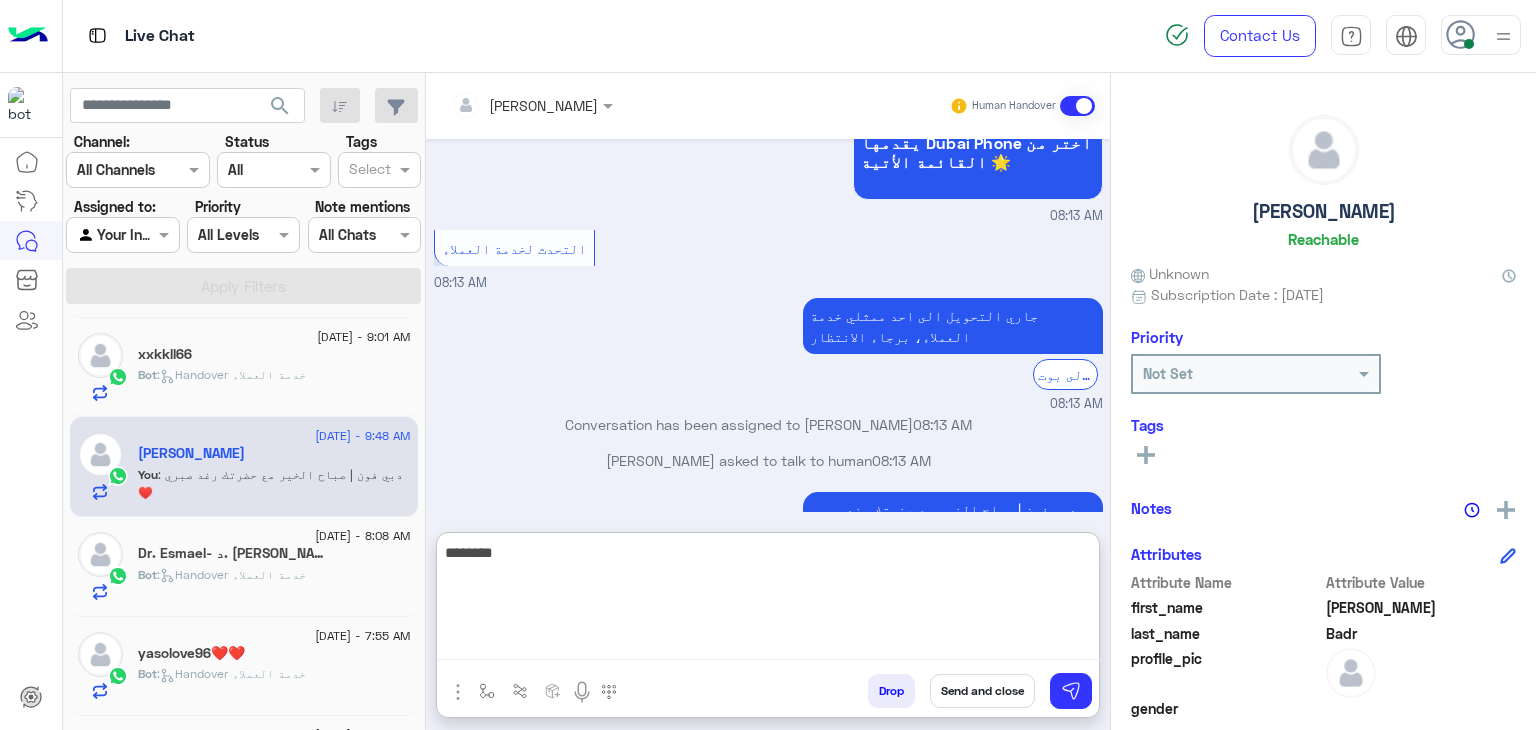 scroll, scrollTop: 1715, scrollLeft: 0, axis: vertical 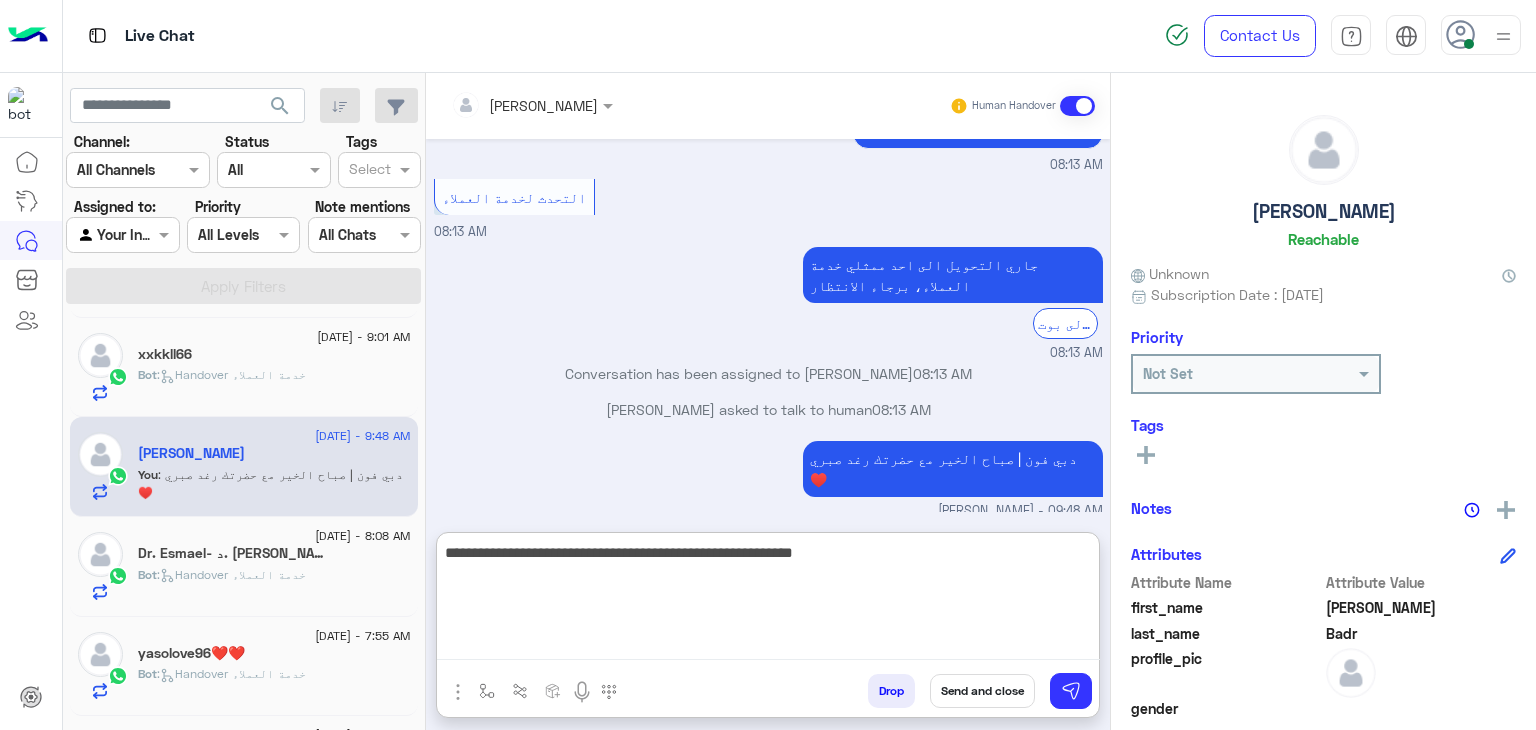type on "**********" 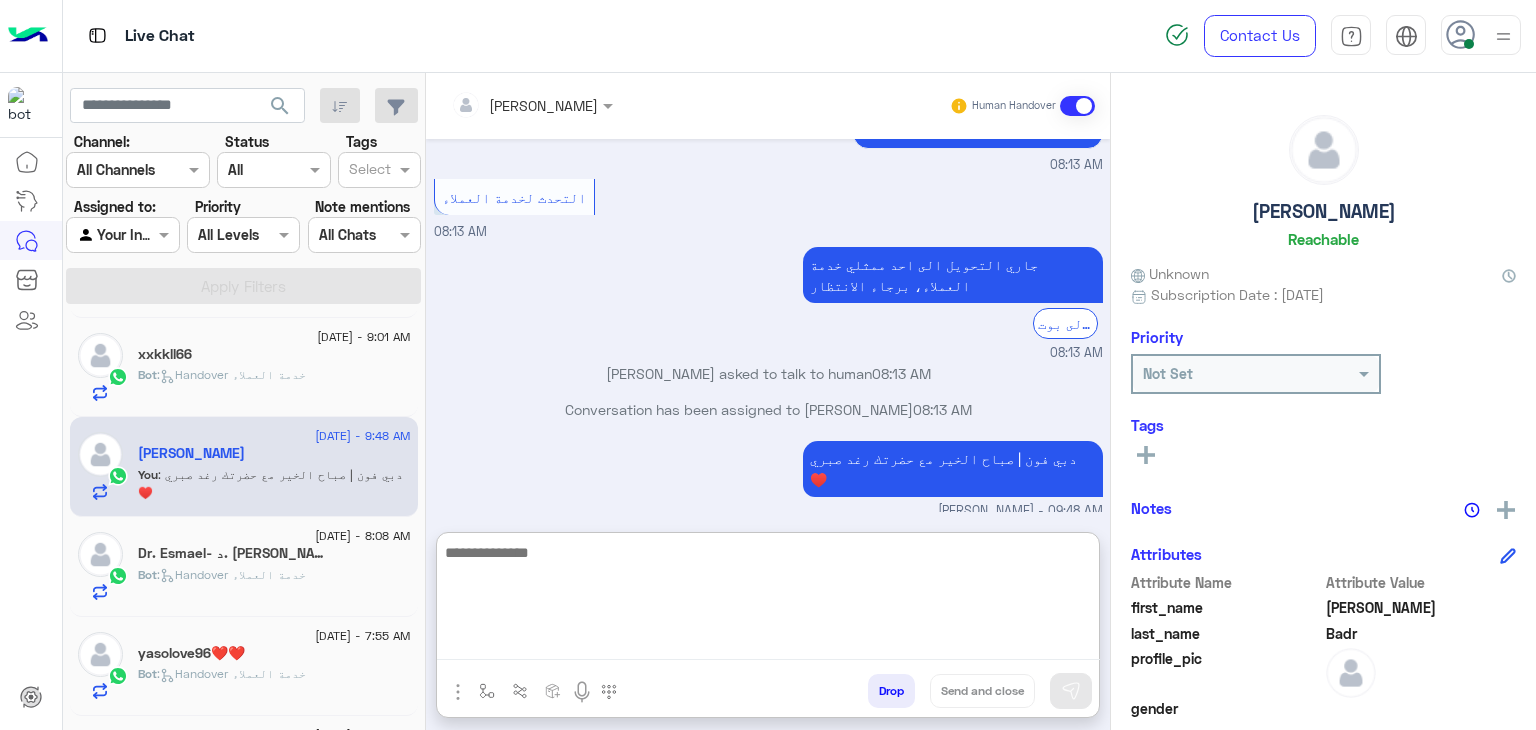 scroll, scrollTop: 1800, scrollLeft: 0, axis: vertical 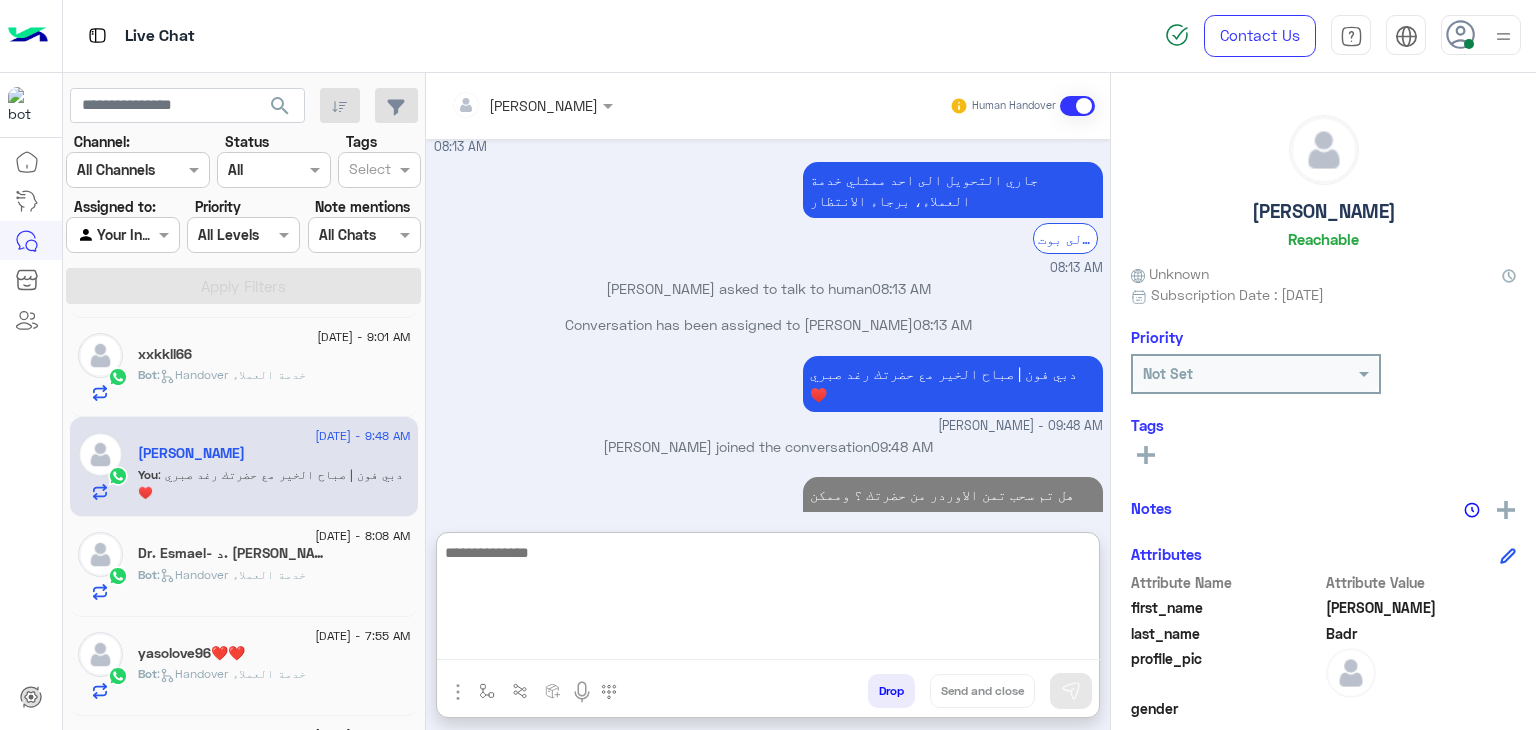 click on "Bot :   Handover خدمة العملاء" 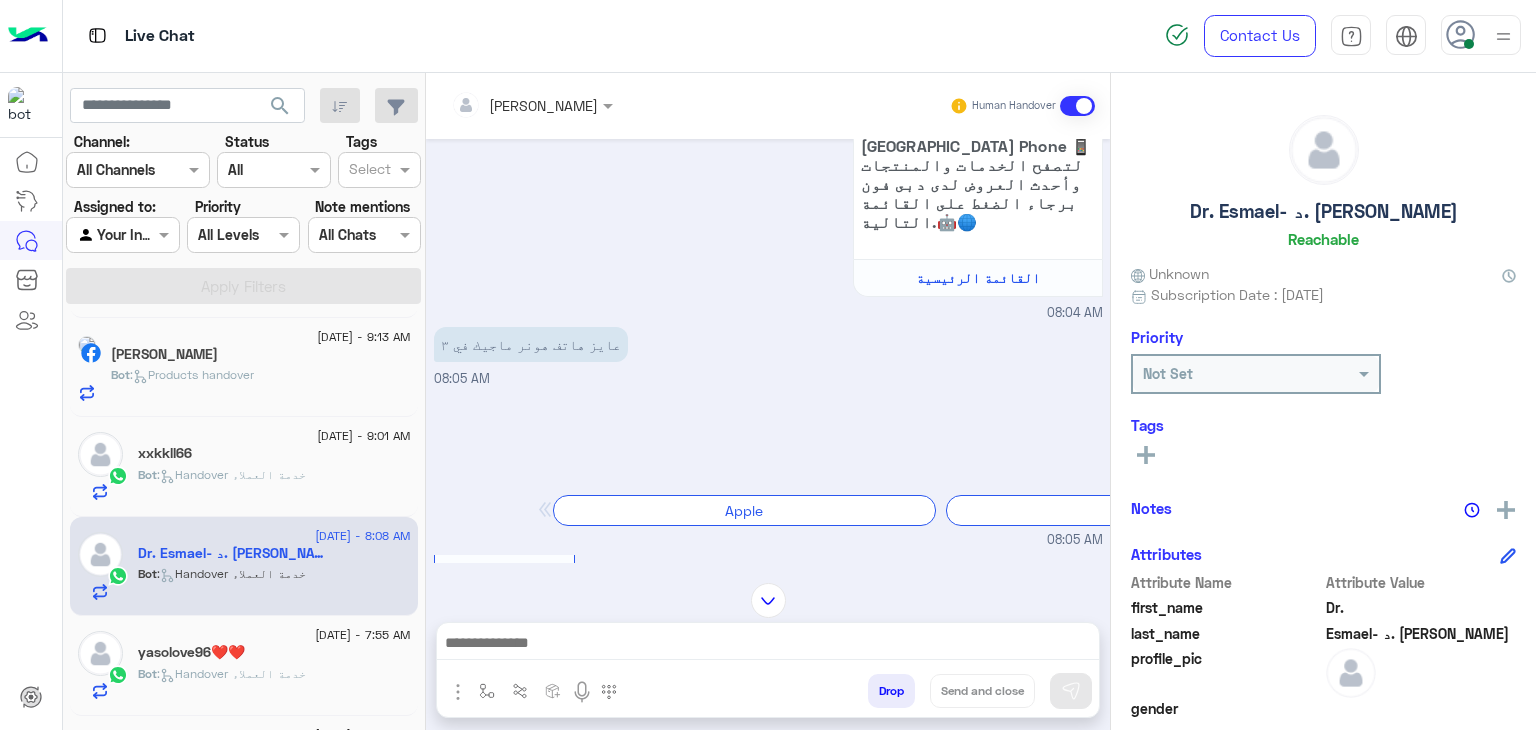 scroll, scrollTop: 200, scrollLeft: 0, axis: vertical 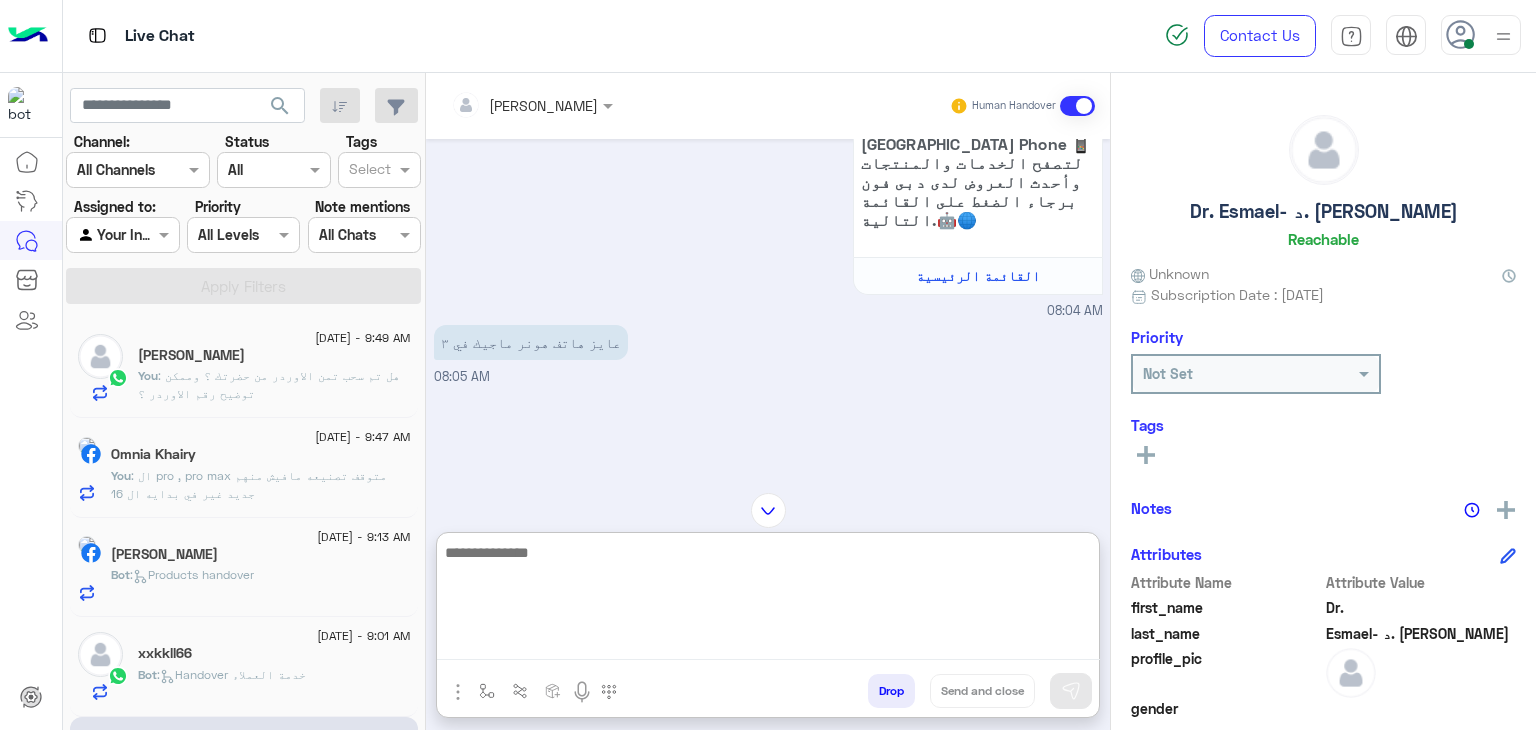 paste on "**********" 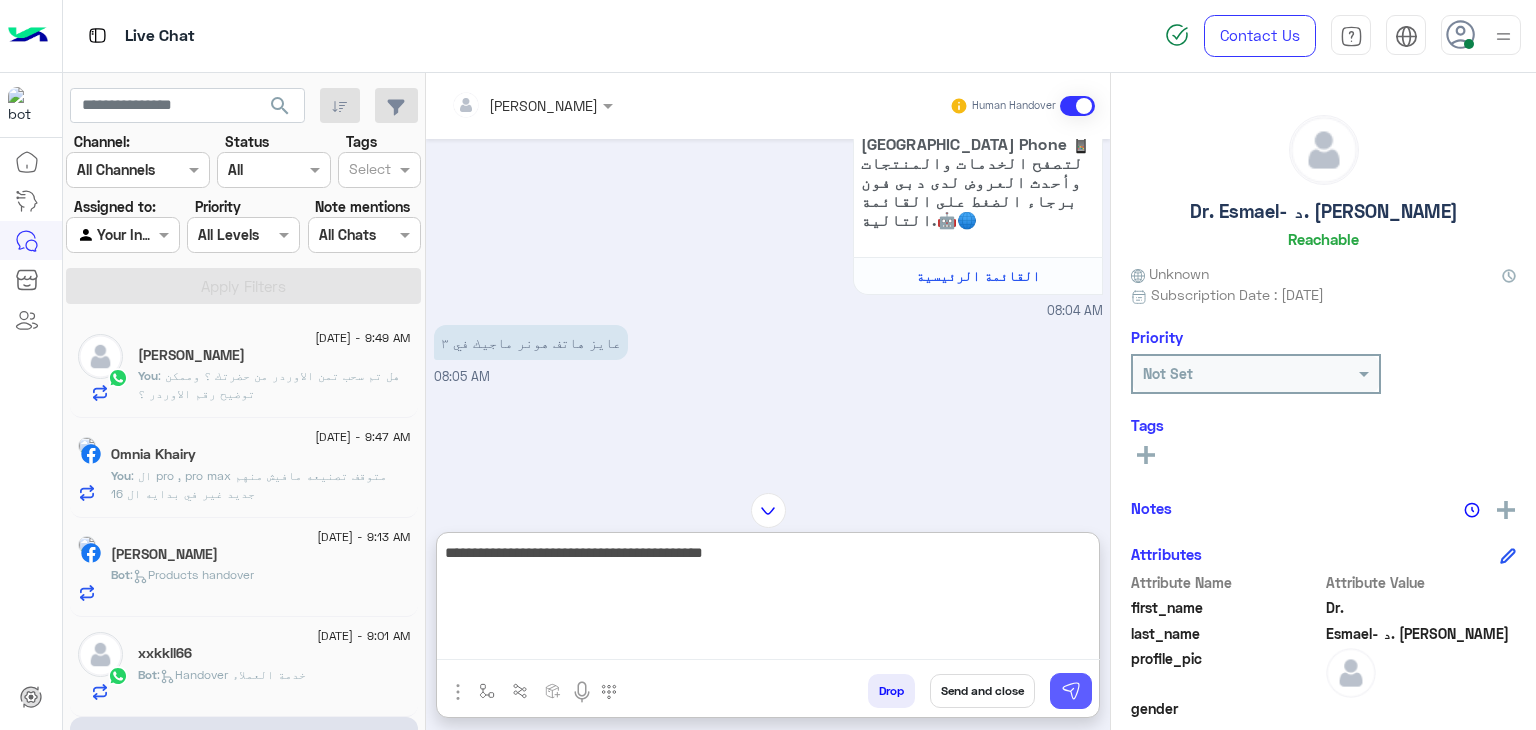 type on "**********" 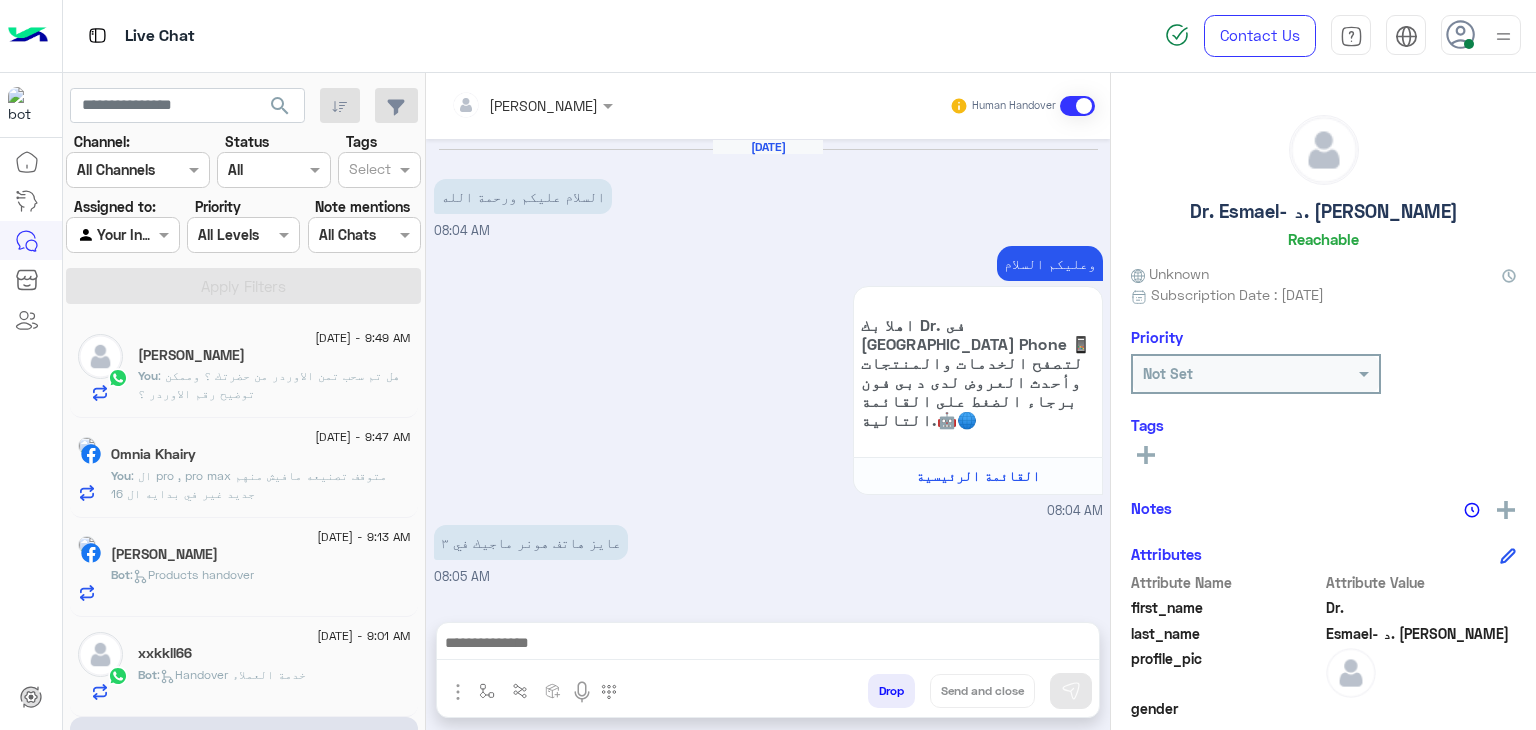 scroll, scrollTop: 2180, scrollLeft: 0, axis: vertical 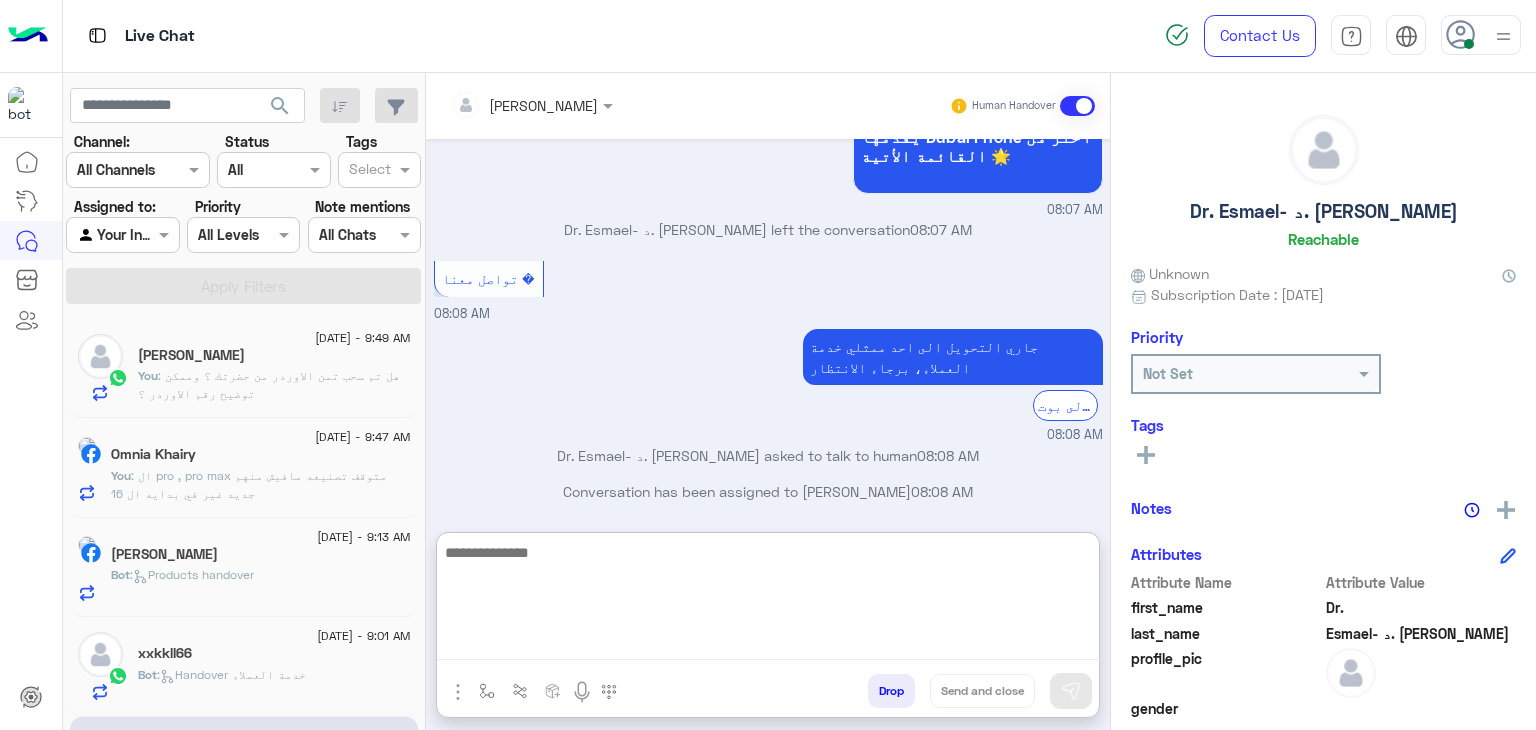 paste on "**********" 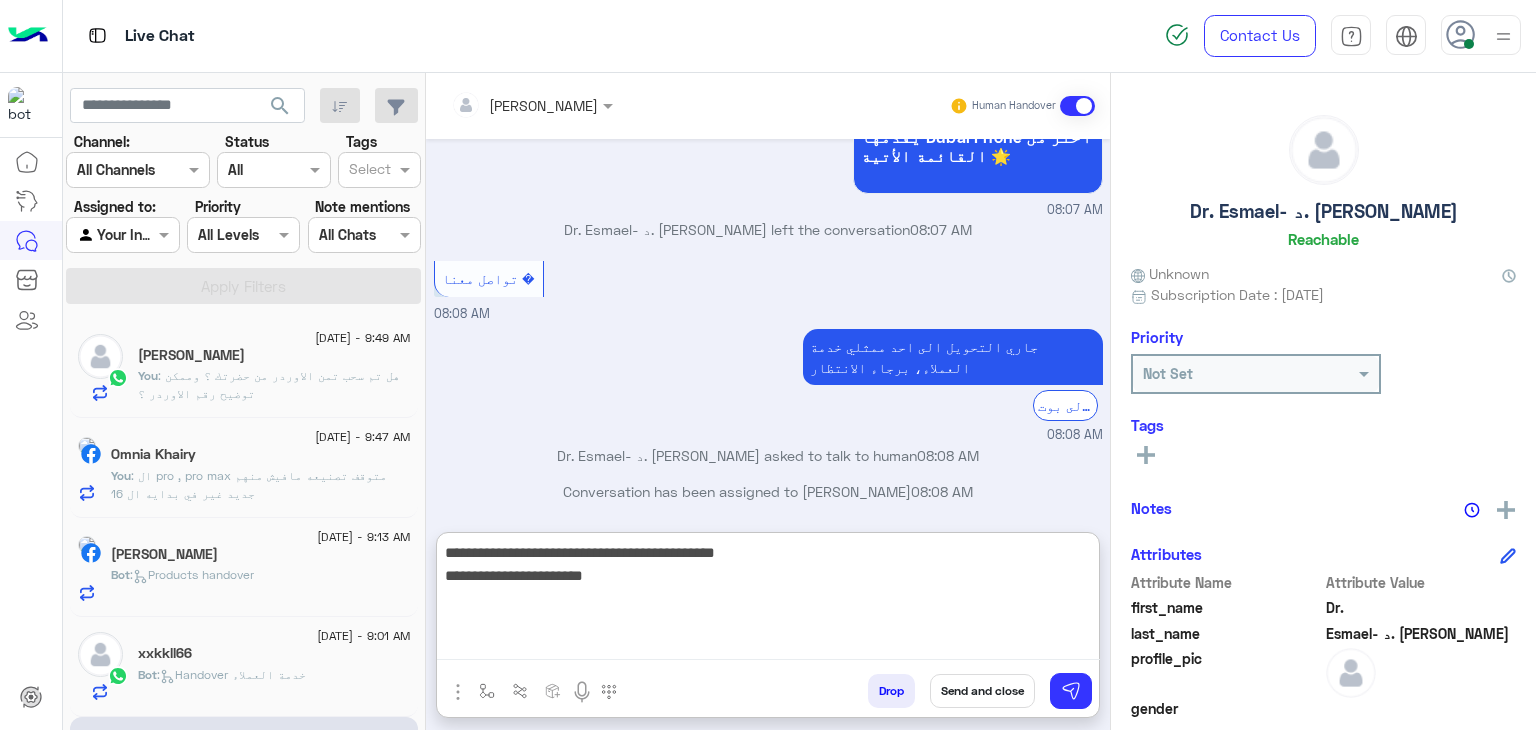click on "**********" at bounding box center [768, 600] 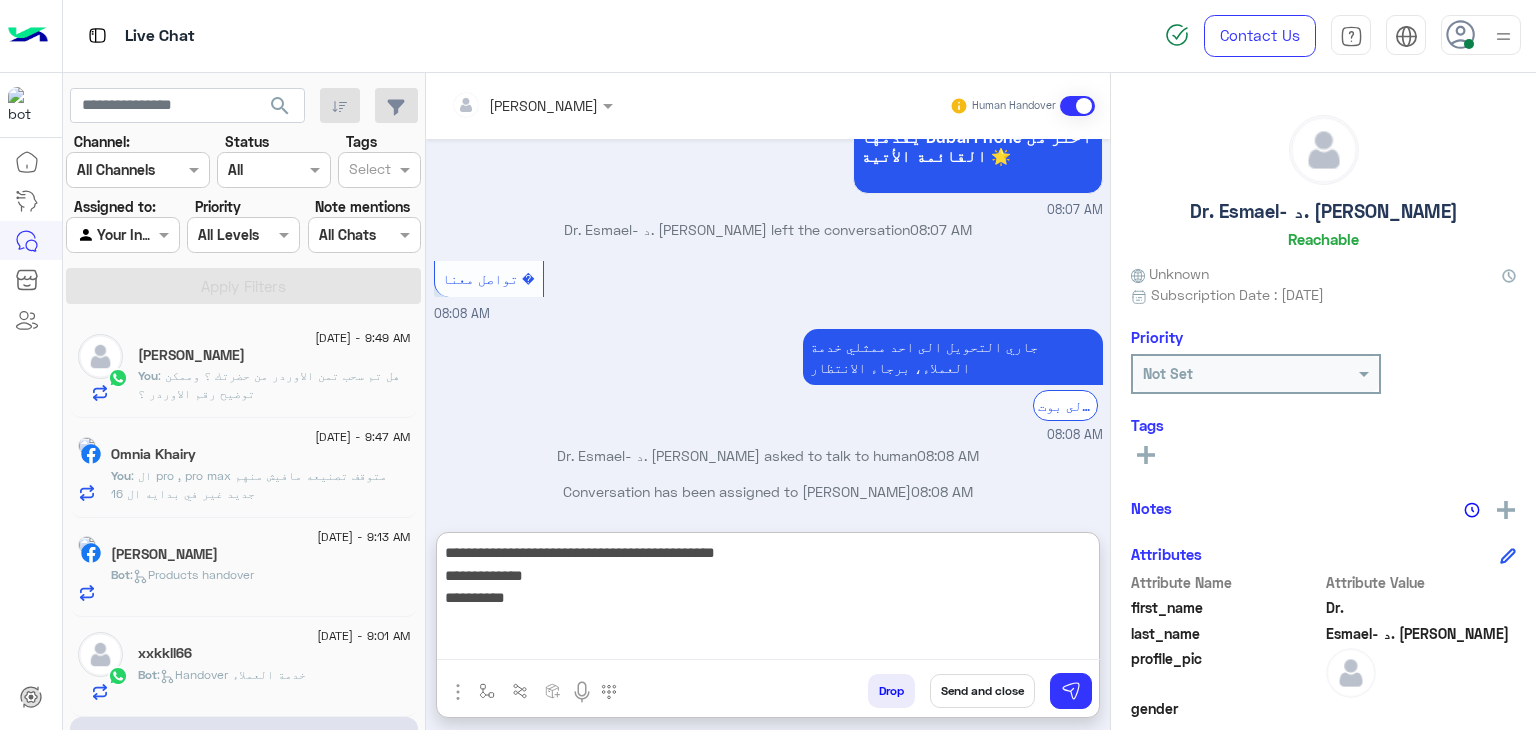 click on "**********" at bounding box center (768, 600) 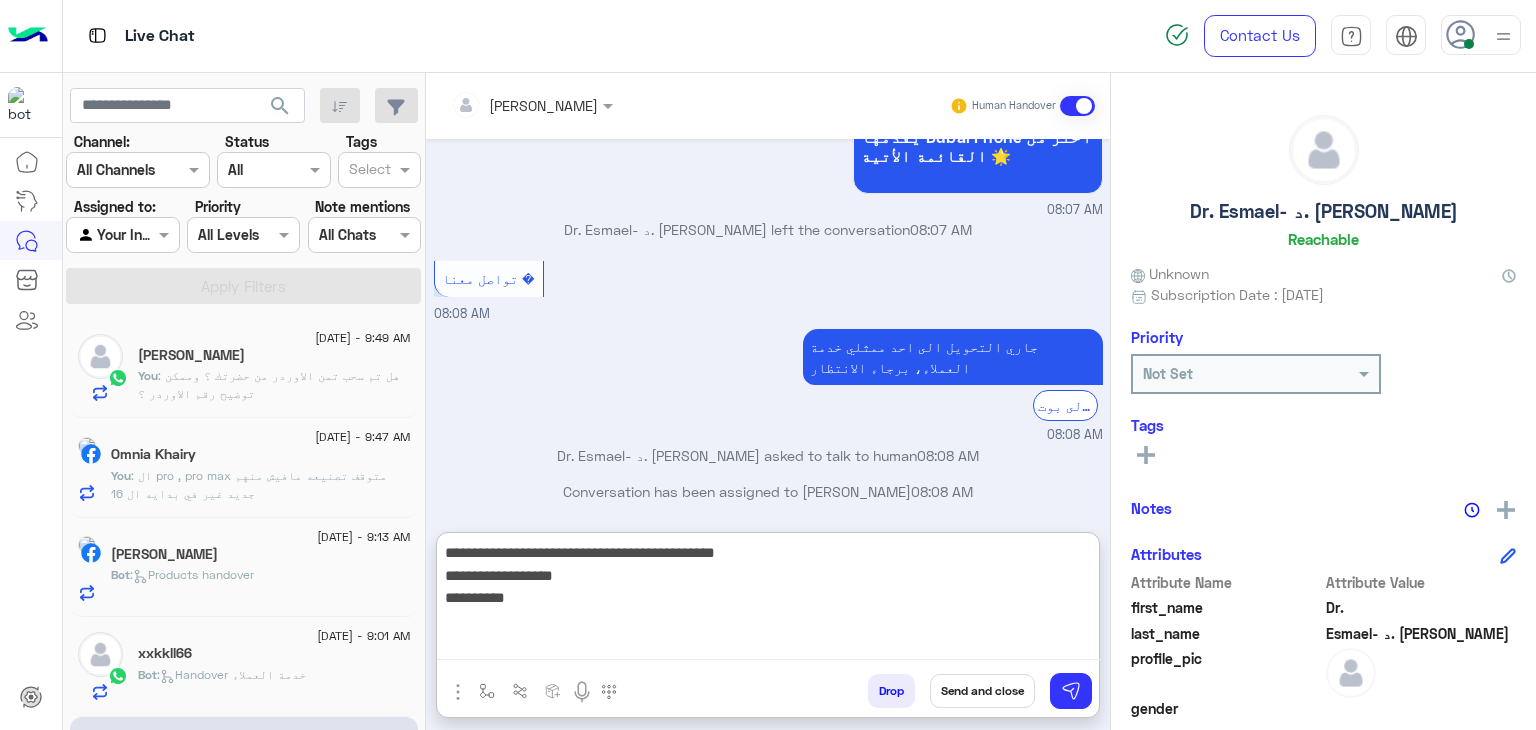 click on "**********" at bounding box center [768, 600] 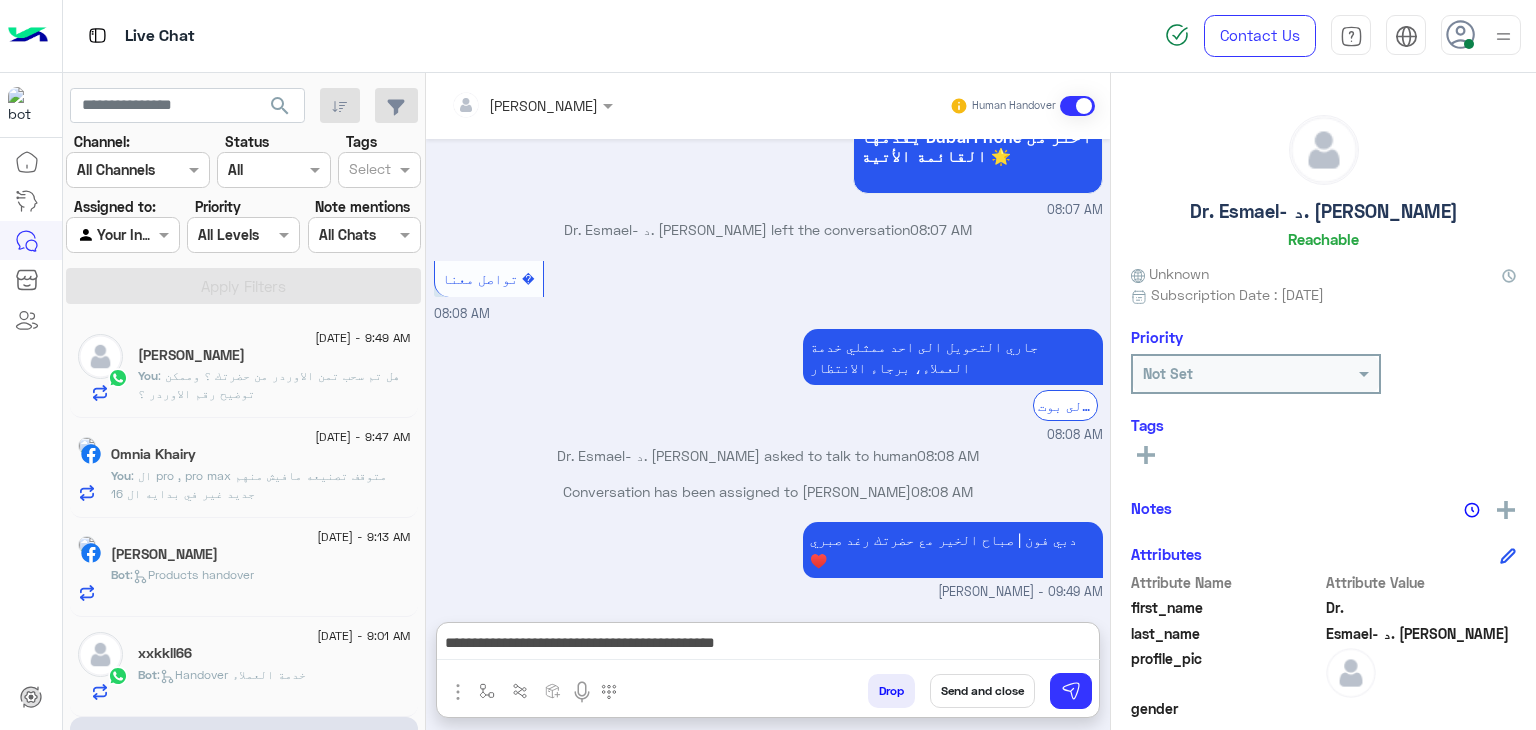 click on "**********" at bounding box center [768, 645] 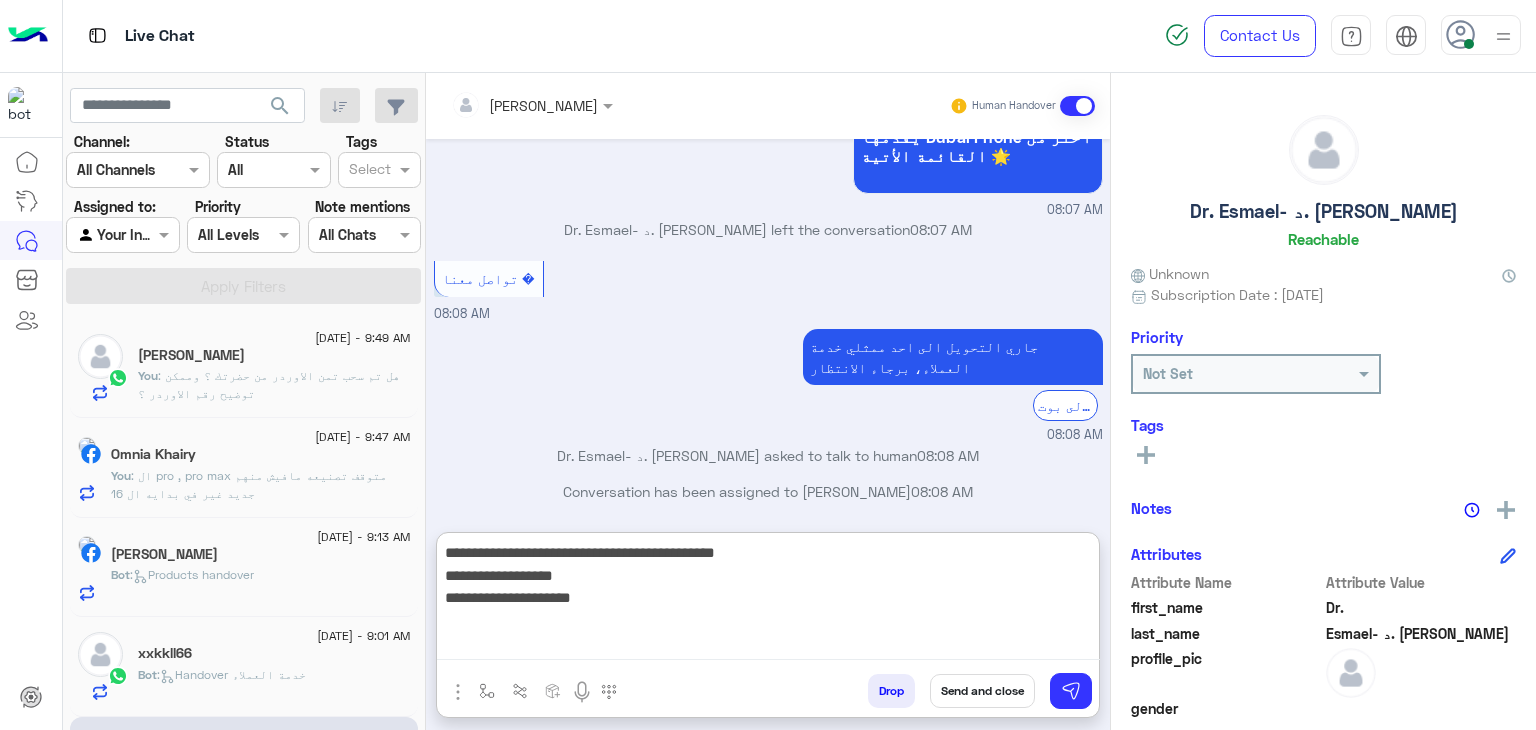 click on "**********" at bounding box center (768, 600) 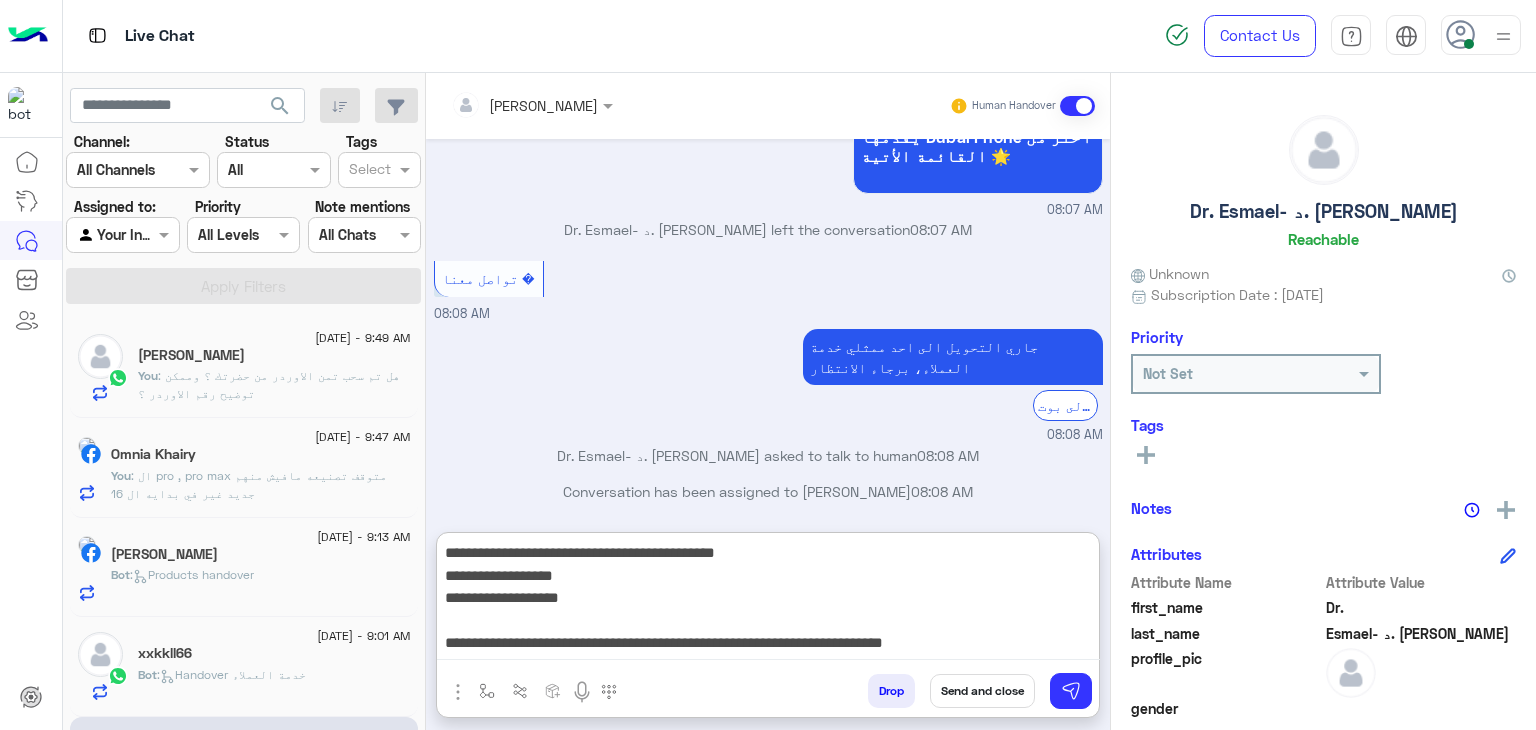 click on "**********" at bounding box center [768, 600] 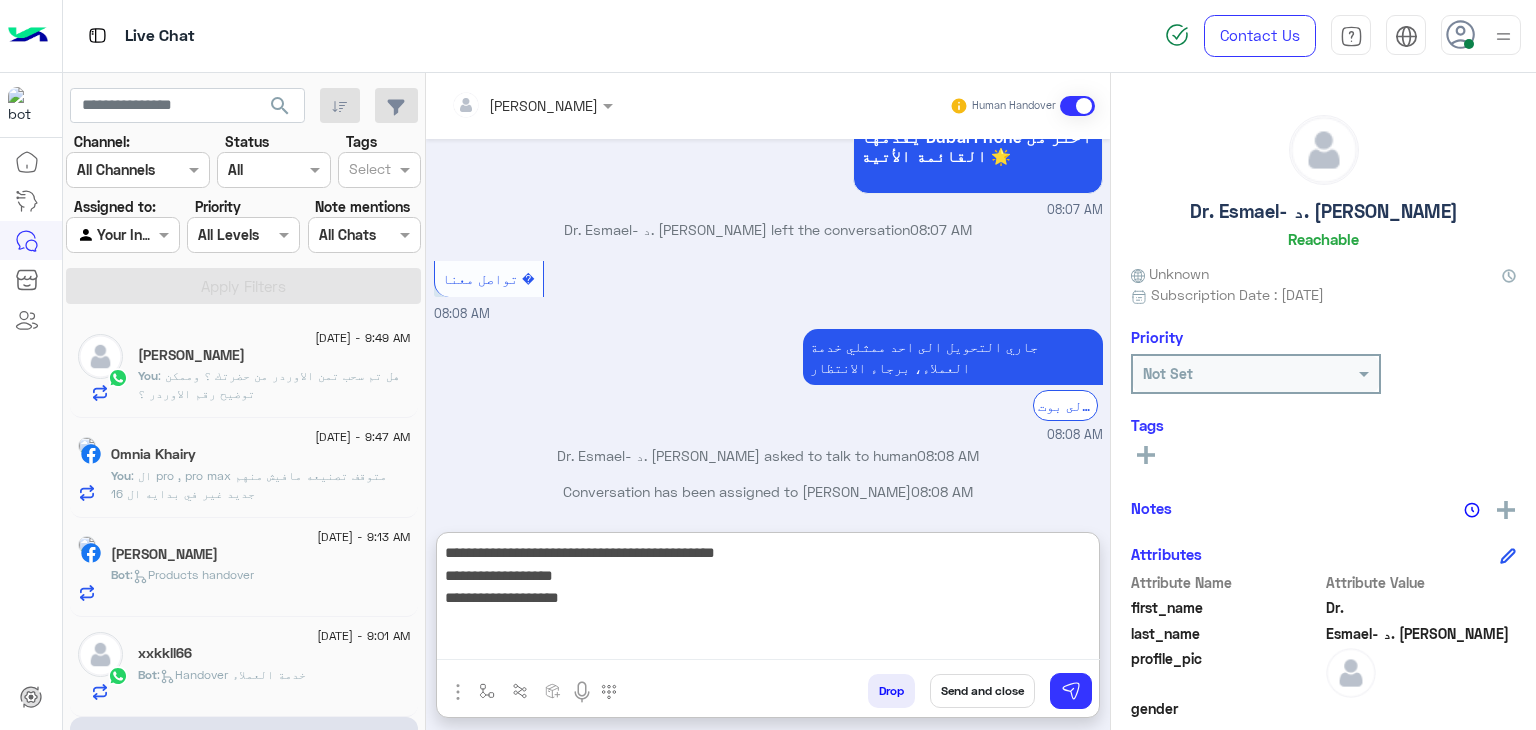 paste on "**********" 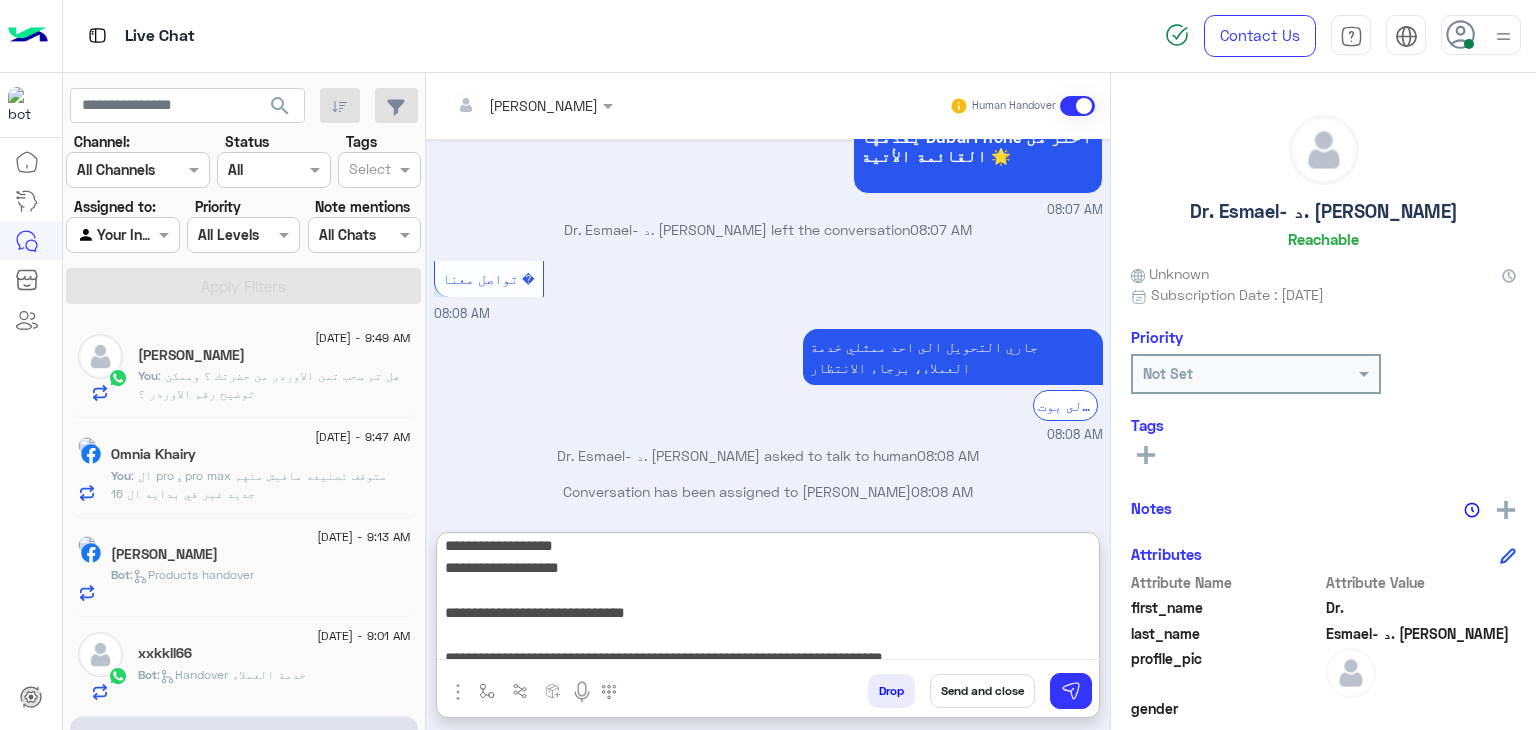 scroll, scrollTop: 42, scrollLeft: 0, axis: vertical 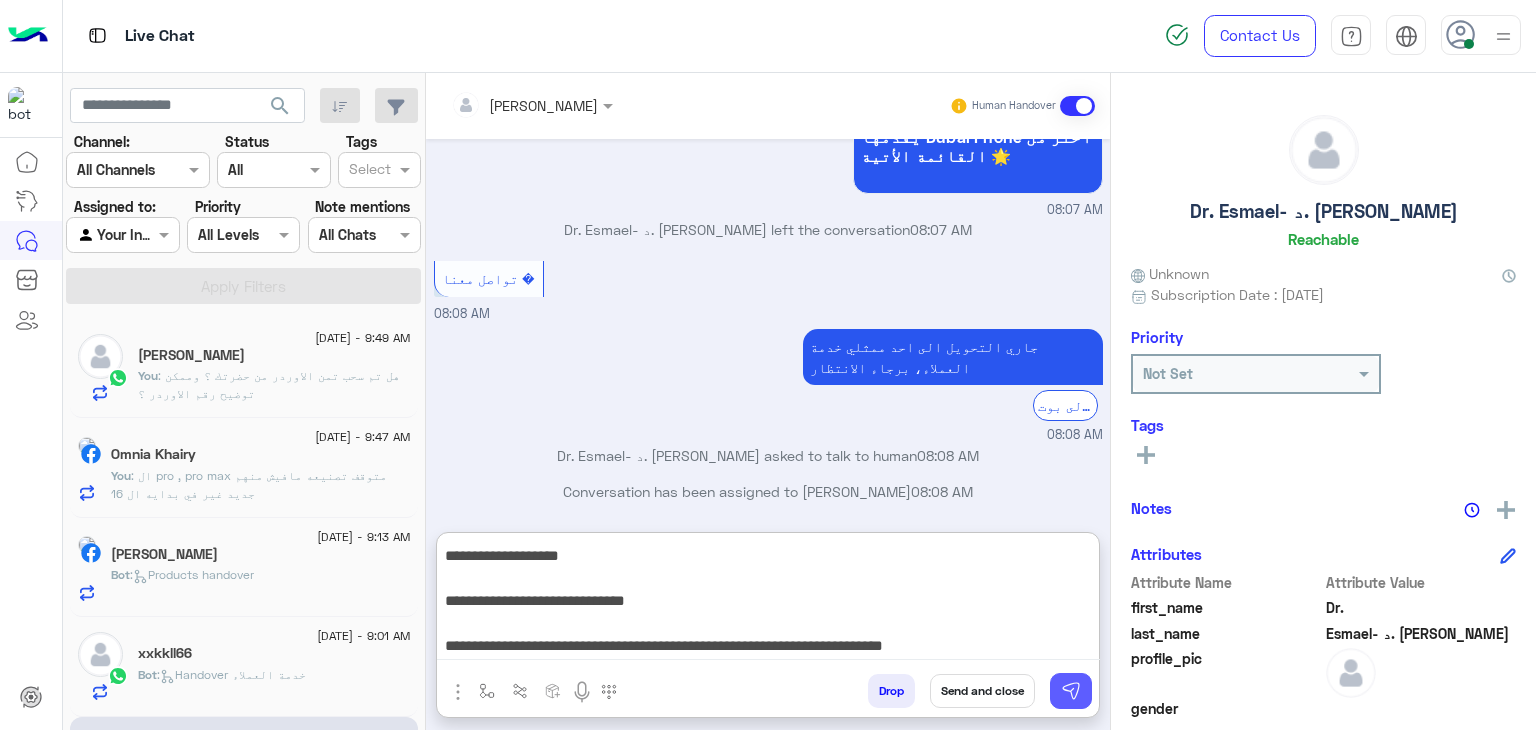 type on "**********" 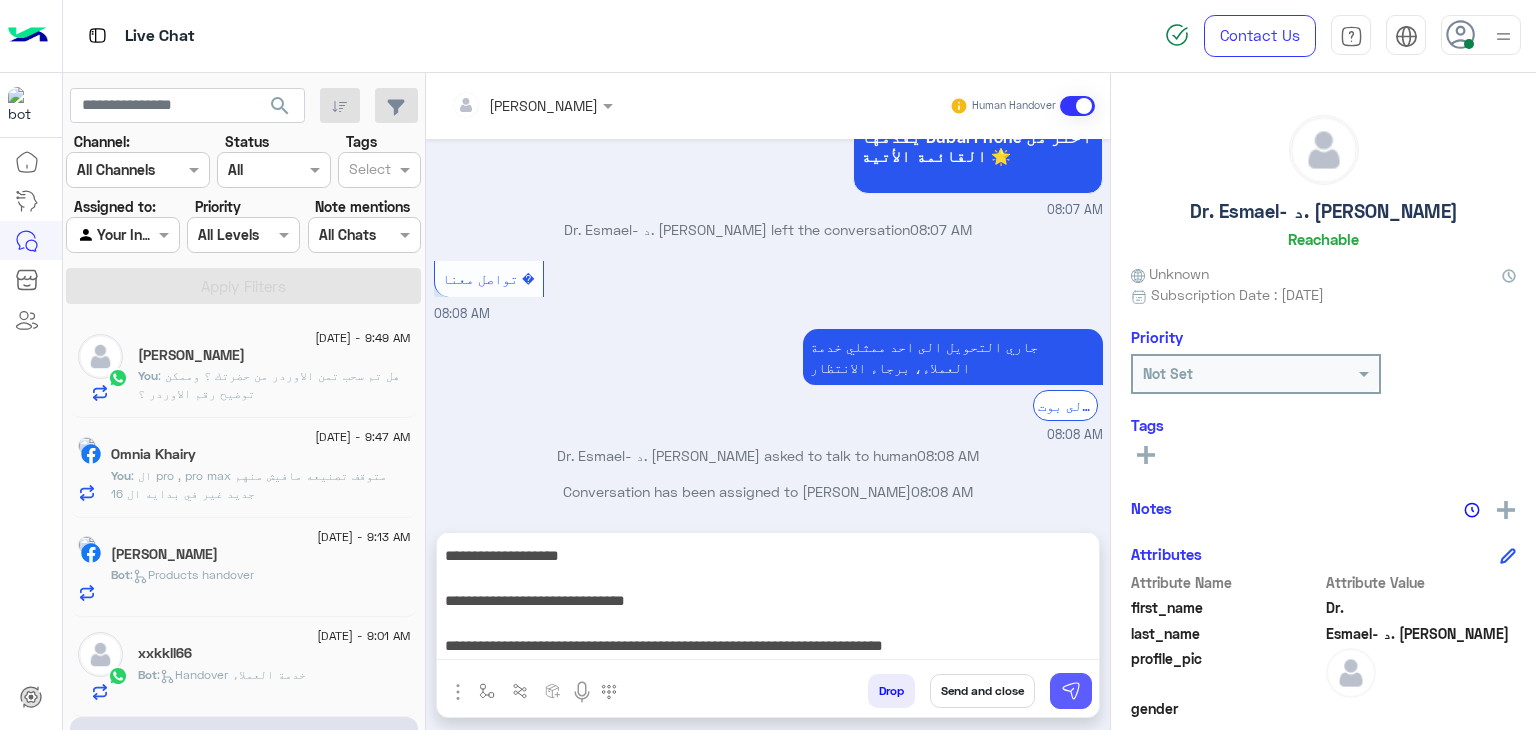click at bounding box center (1071, 691) 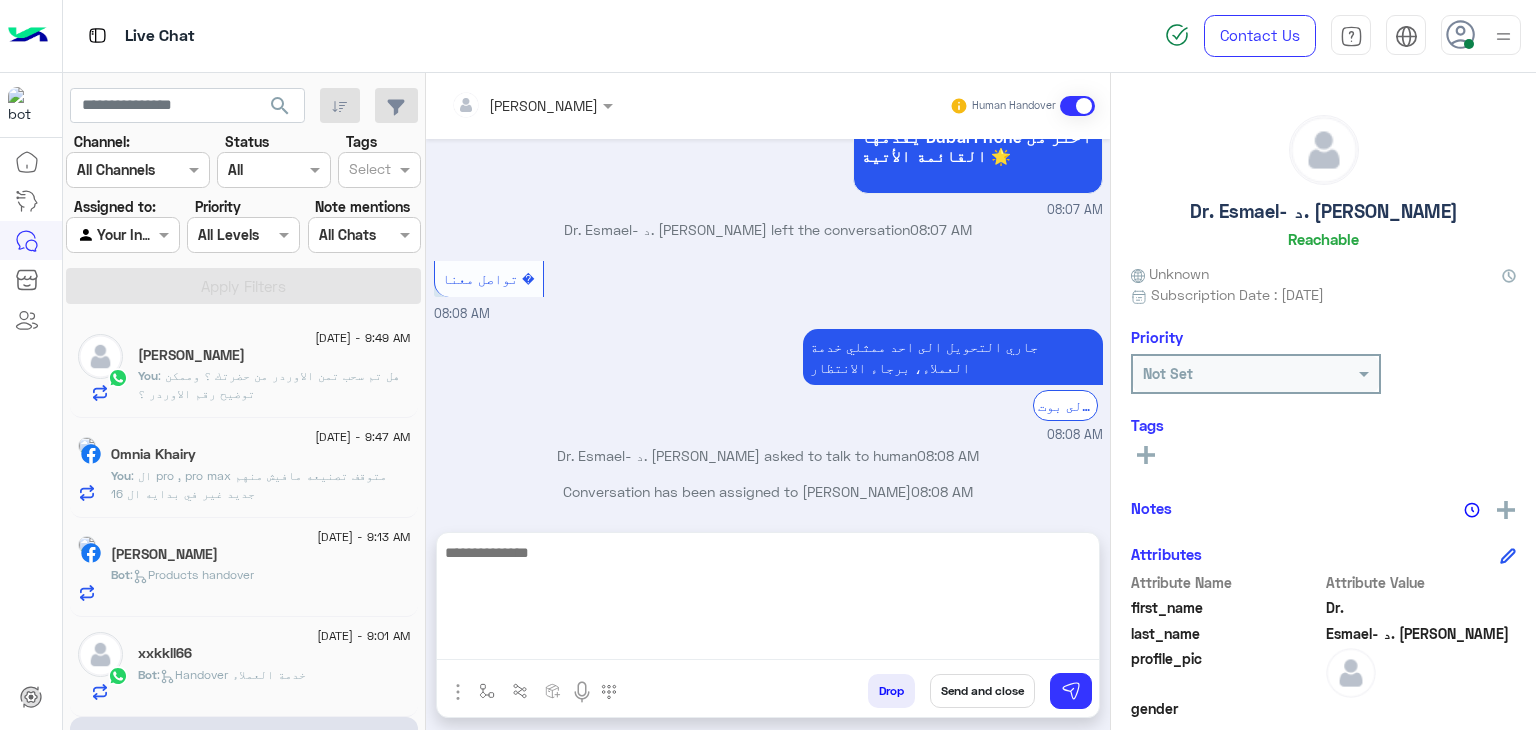 scroll, scrollTop: 0, scrollLeft: 0, axis: both 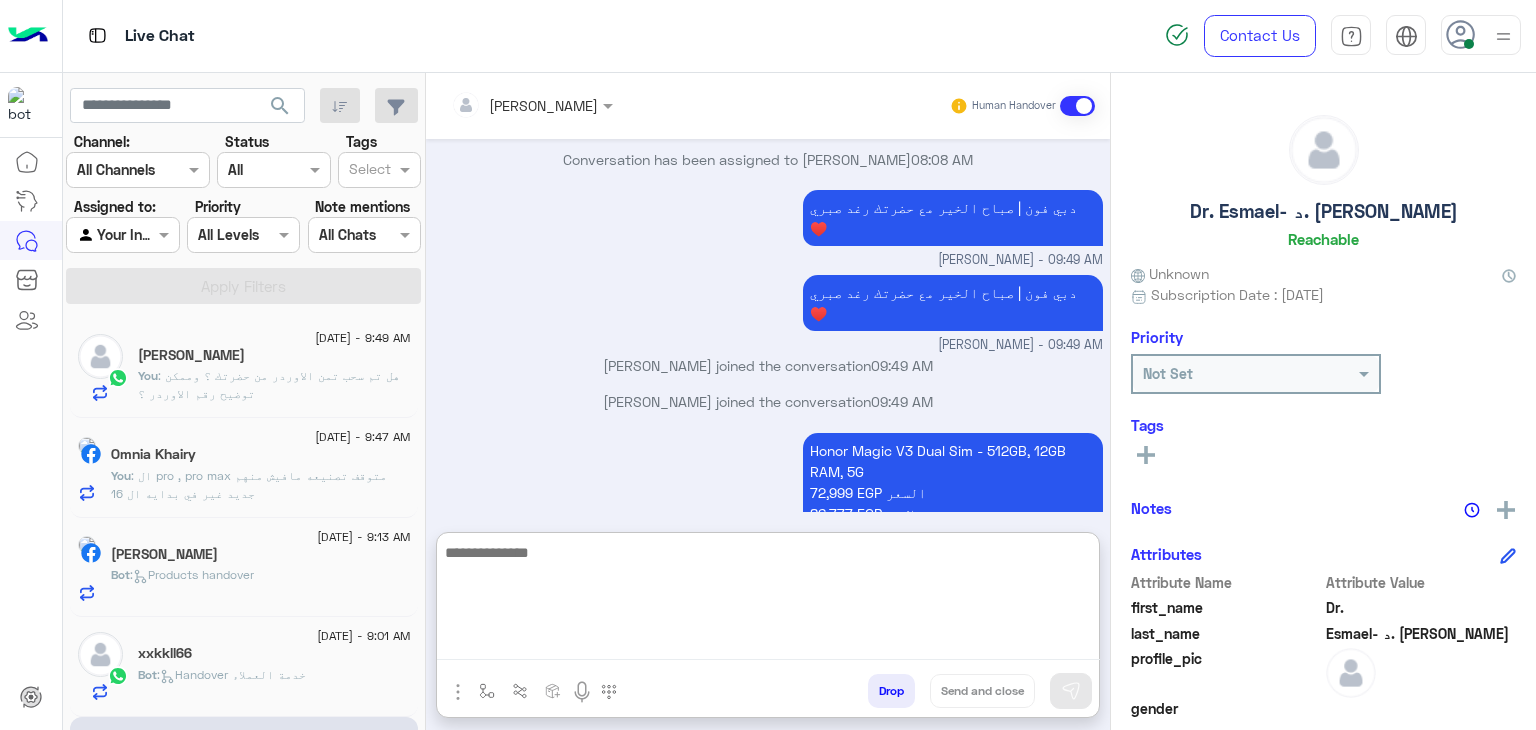 paste on "**********" 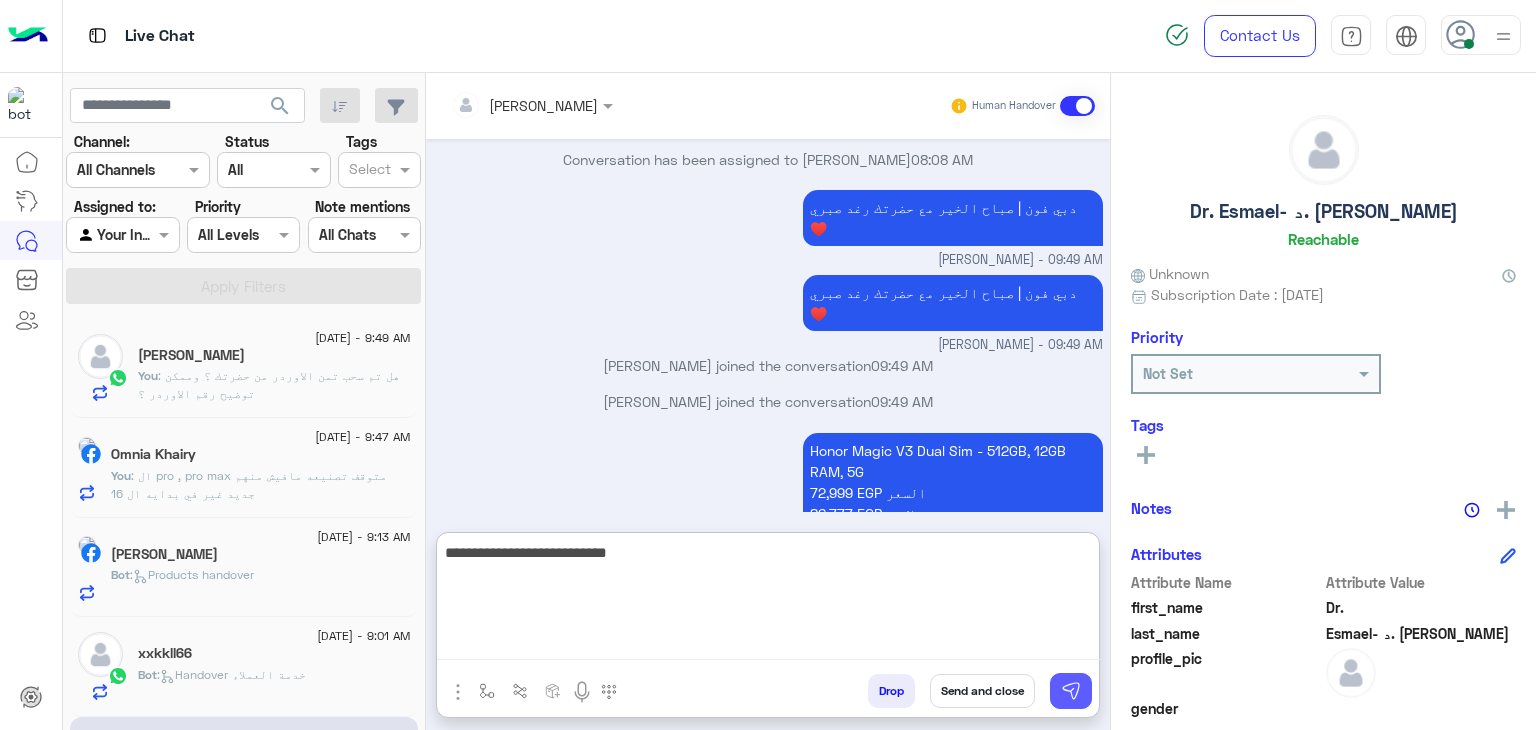 type on "**********" 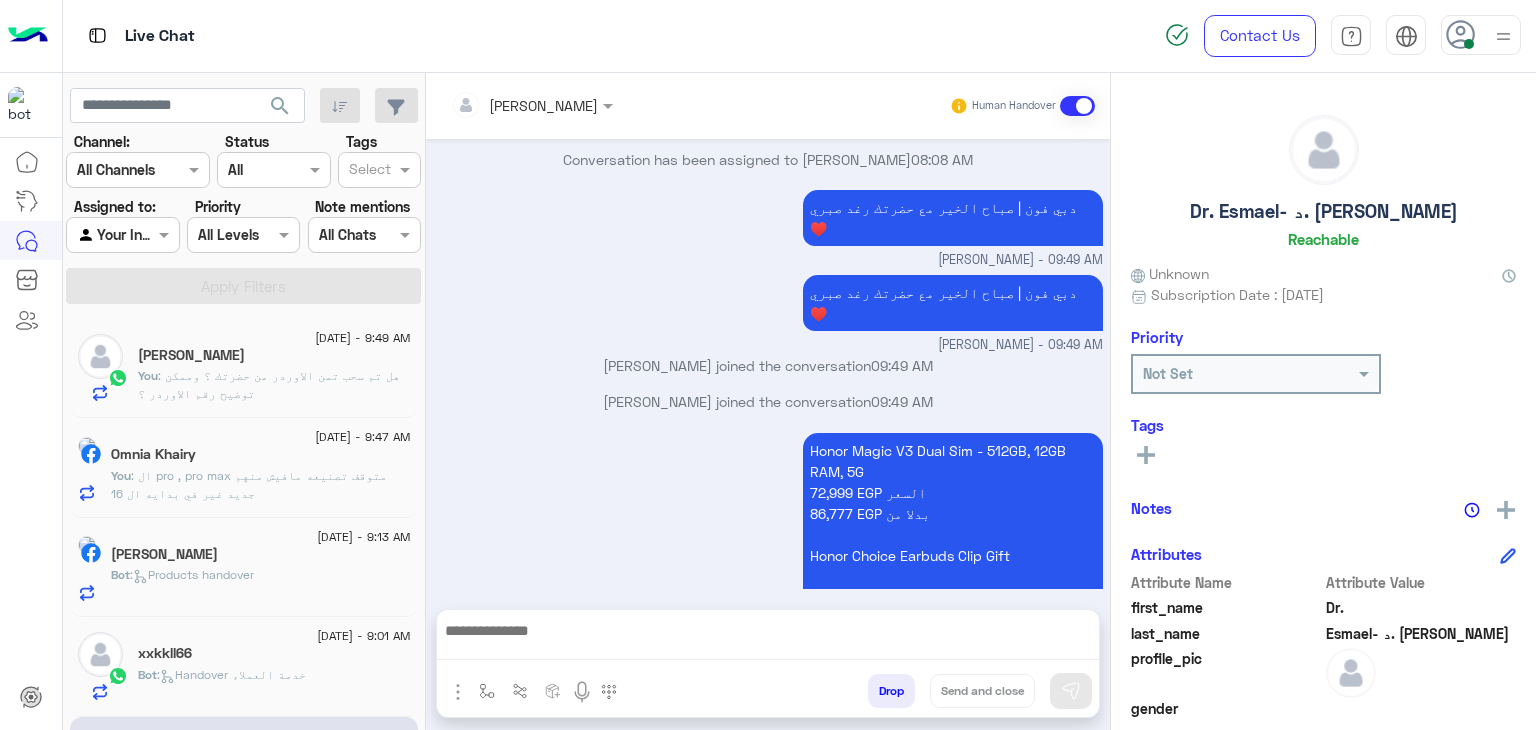 scroll, scrollTop: 2576, scrollLeft: 0, axis: vertical 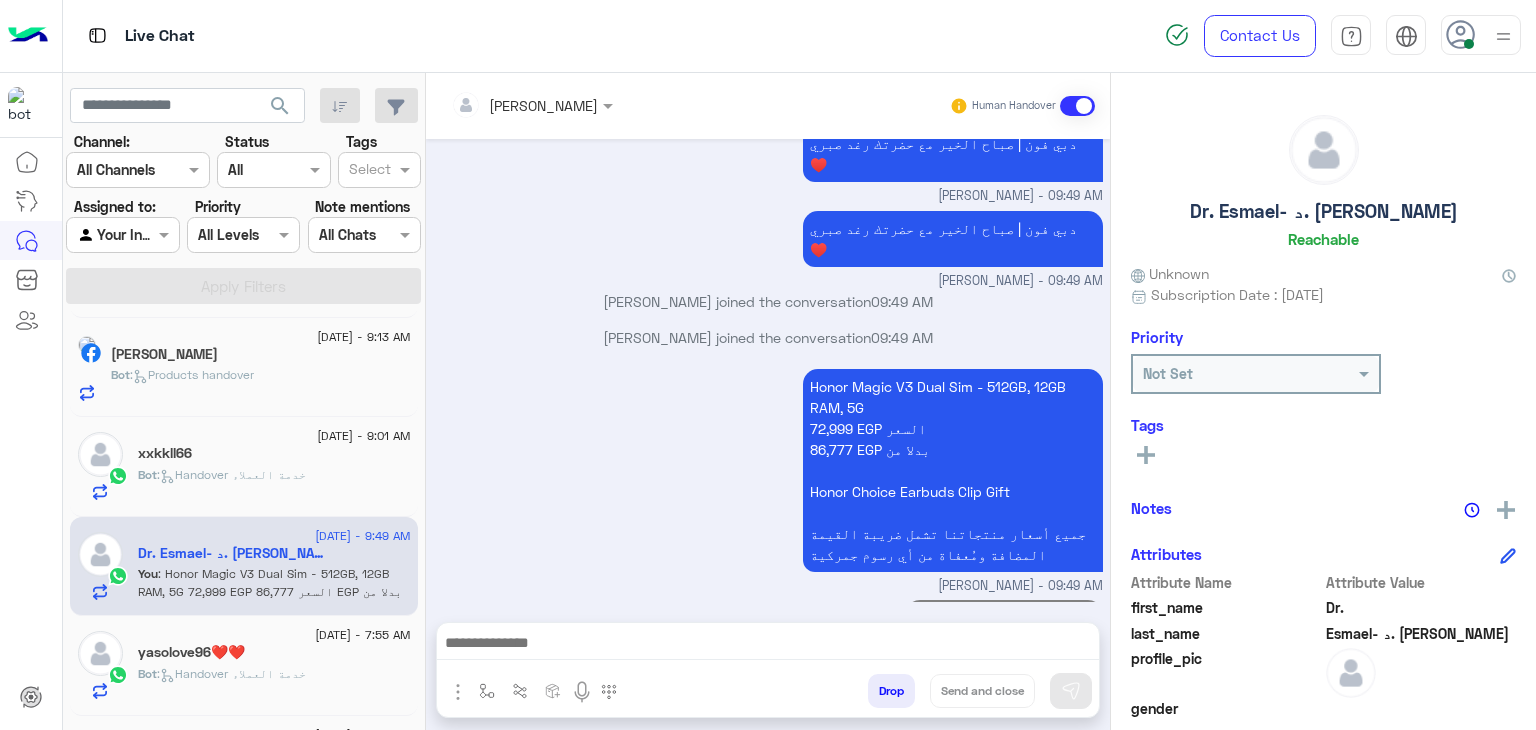 click on "Bot :   Handover خدمة العملاء" 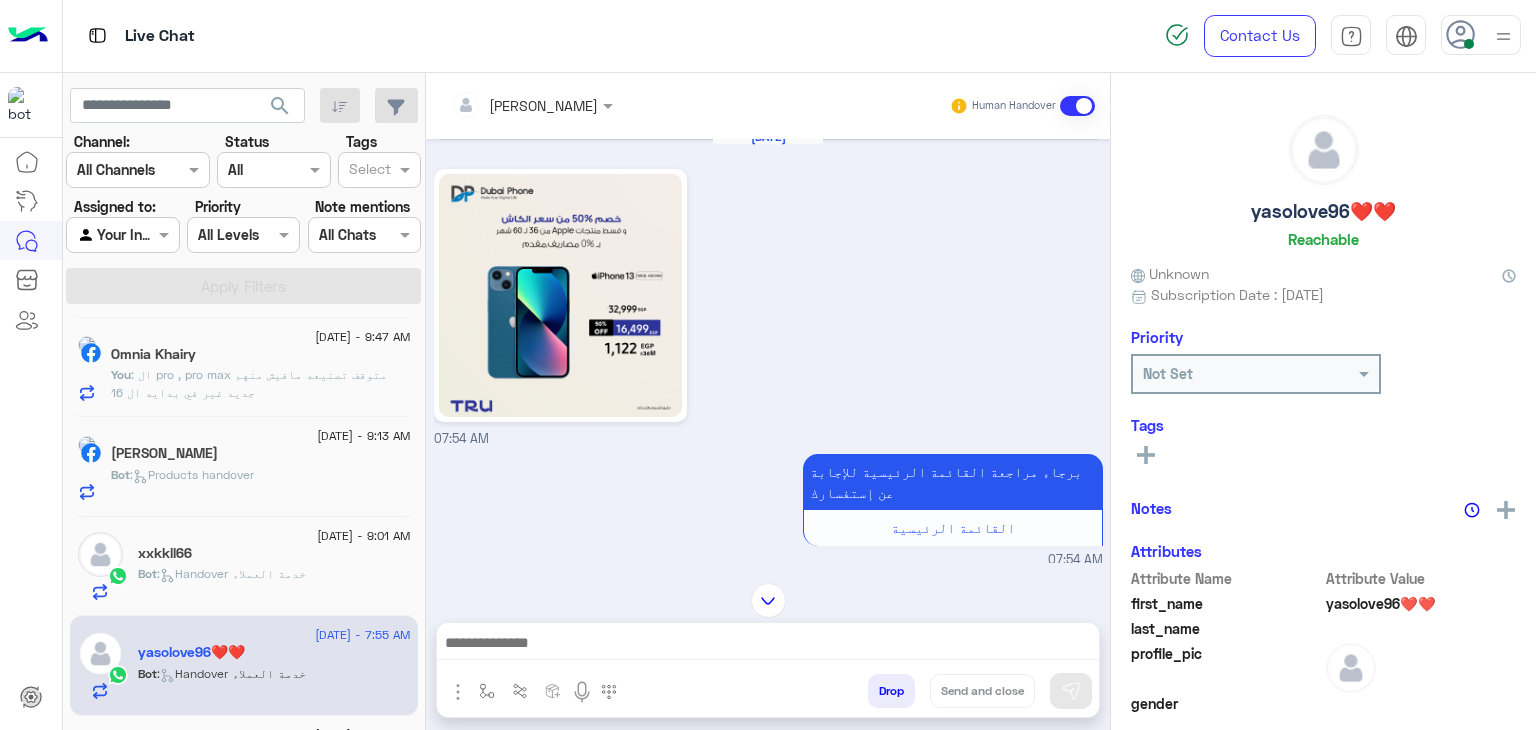 scroll, scrollTop: 0, scrollLeft: 0, axis: both 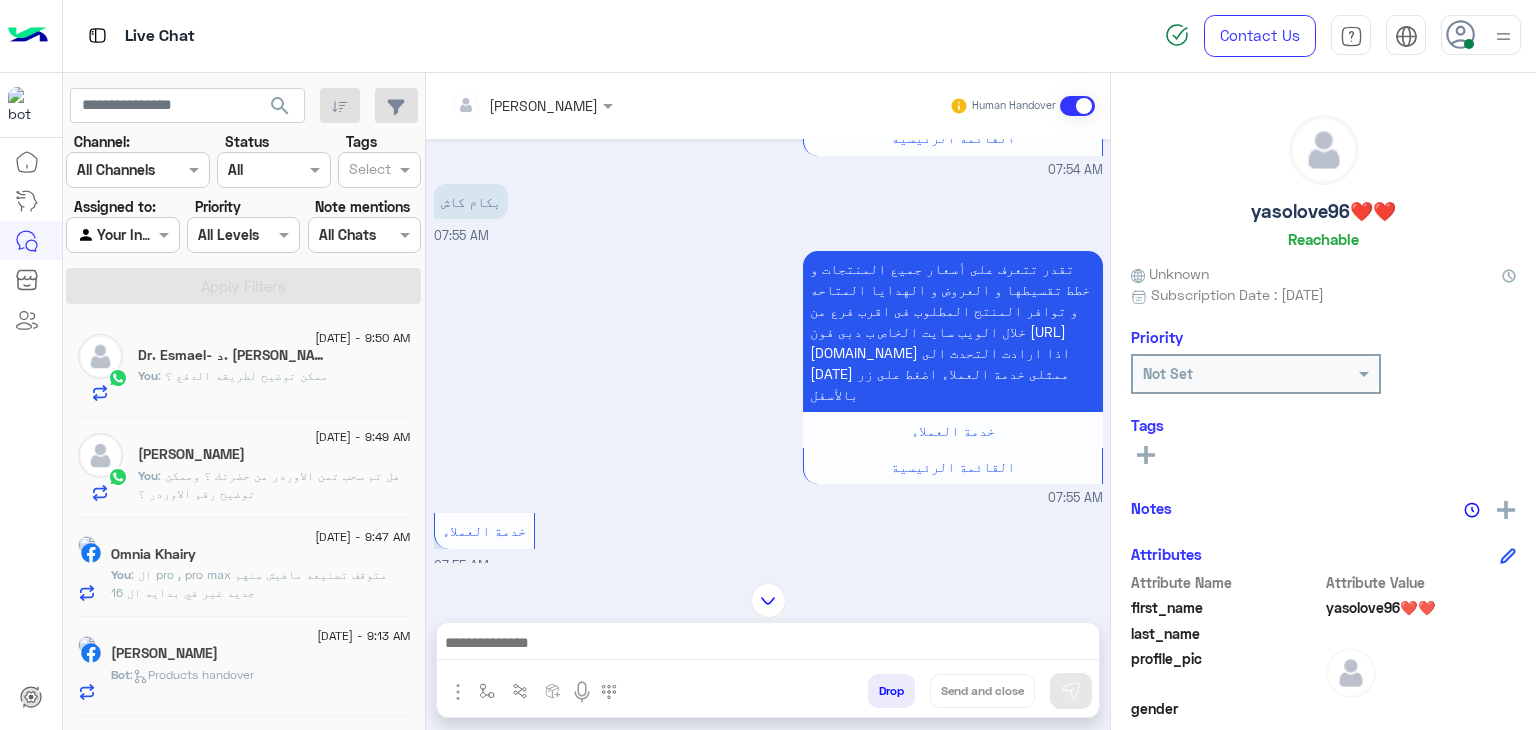 click on "Dr. Esmael- د. [PERSON_NAME]" 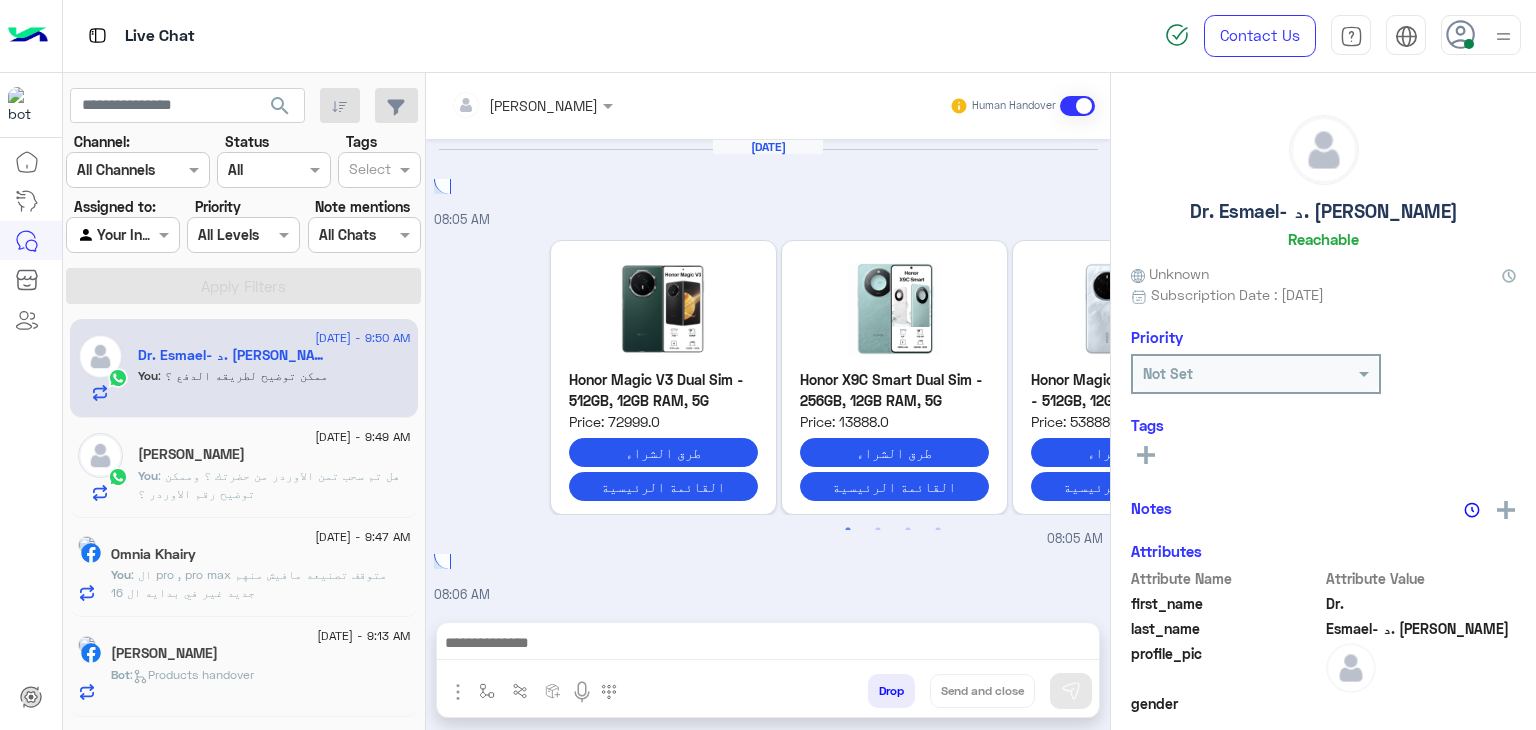 scroll, scrollTop: 1317, scrollLeft: 0, axis: vertical 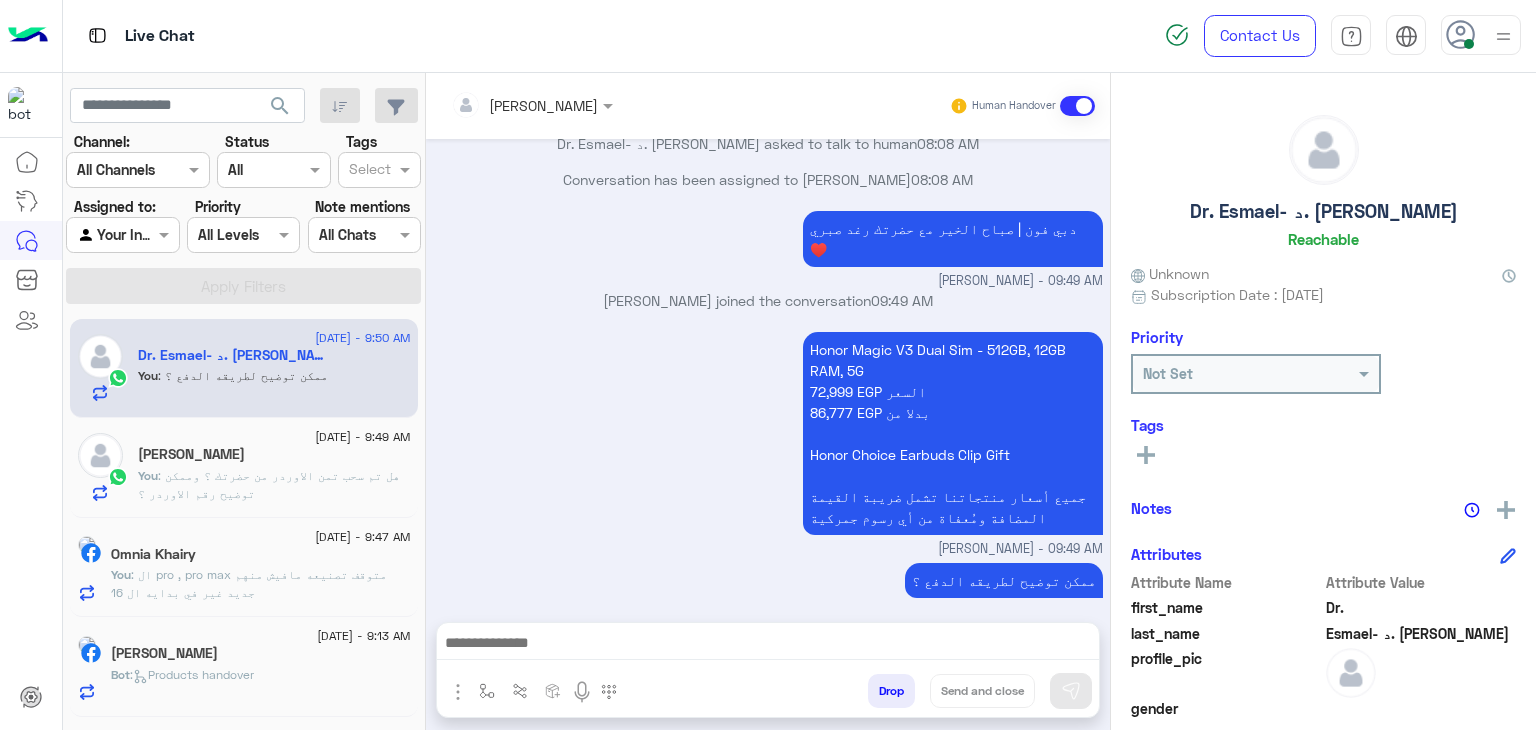 click on "Dr. Esmael- د. [PERSON_NAME]" 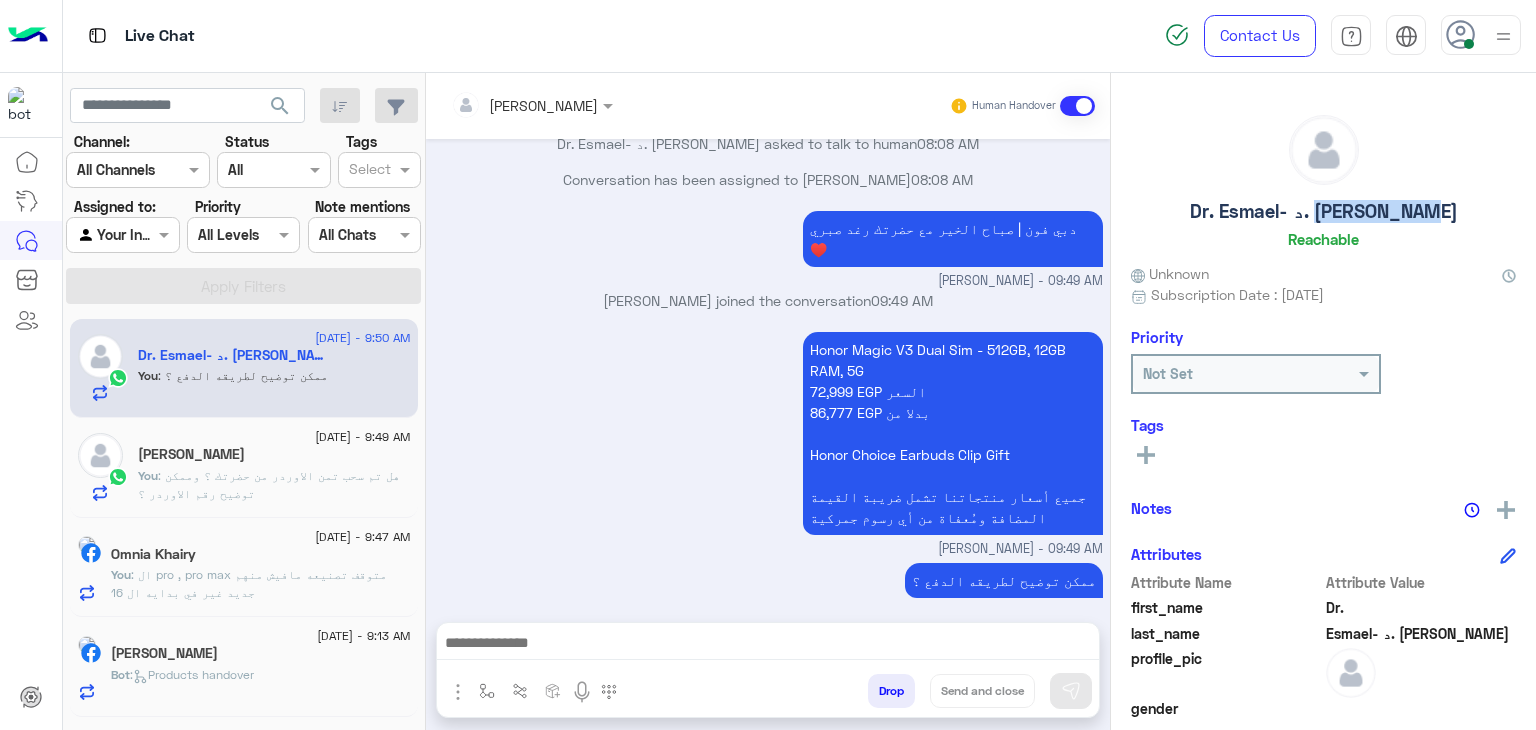 drag, startPoint x: 1308, startPoint y: 209, endPoint x: 1419, endPoint y: 209, distance: 111 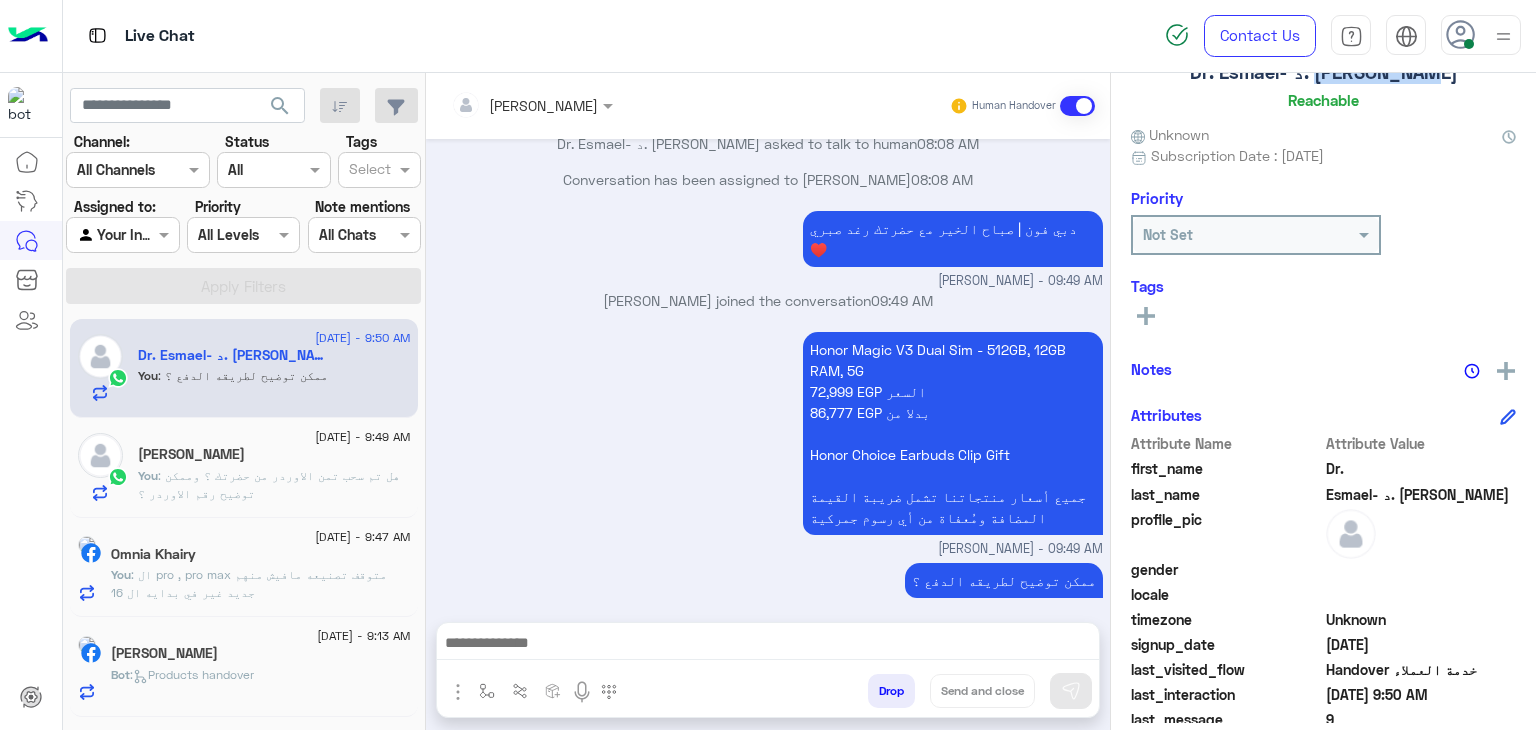 scroll, scrollTop: 371, scrollLeft: 0, axis: vertical 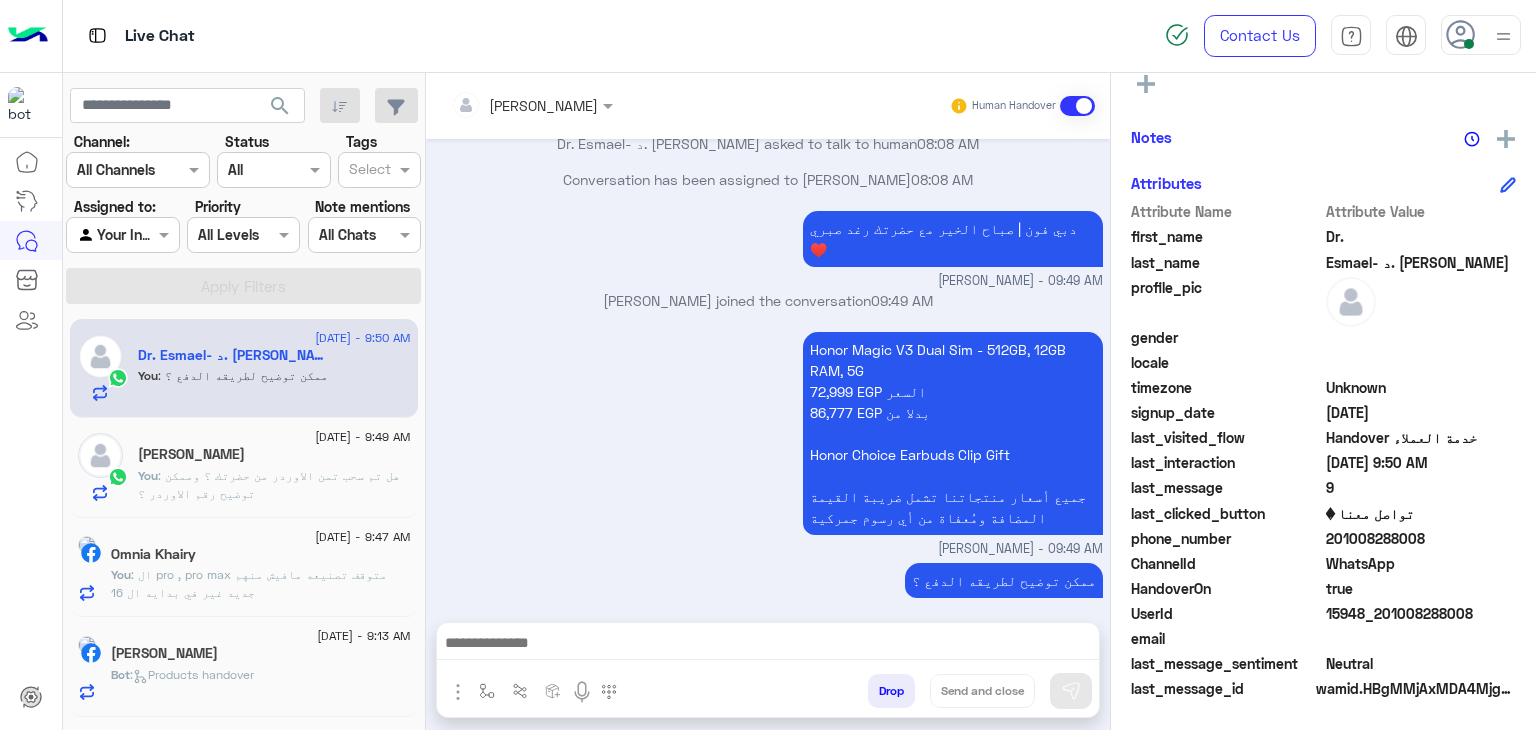 click on "201008288008" 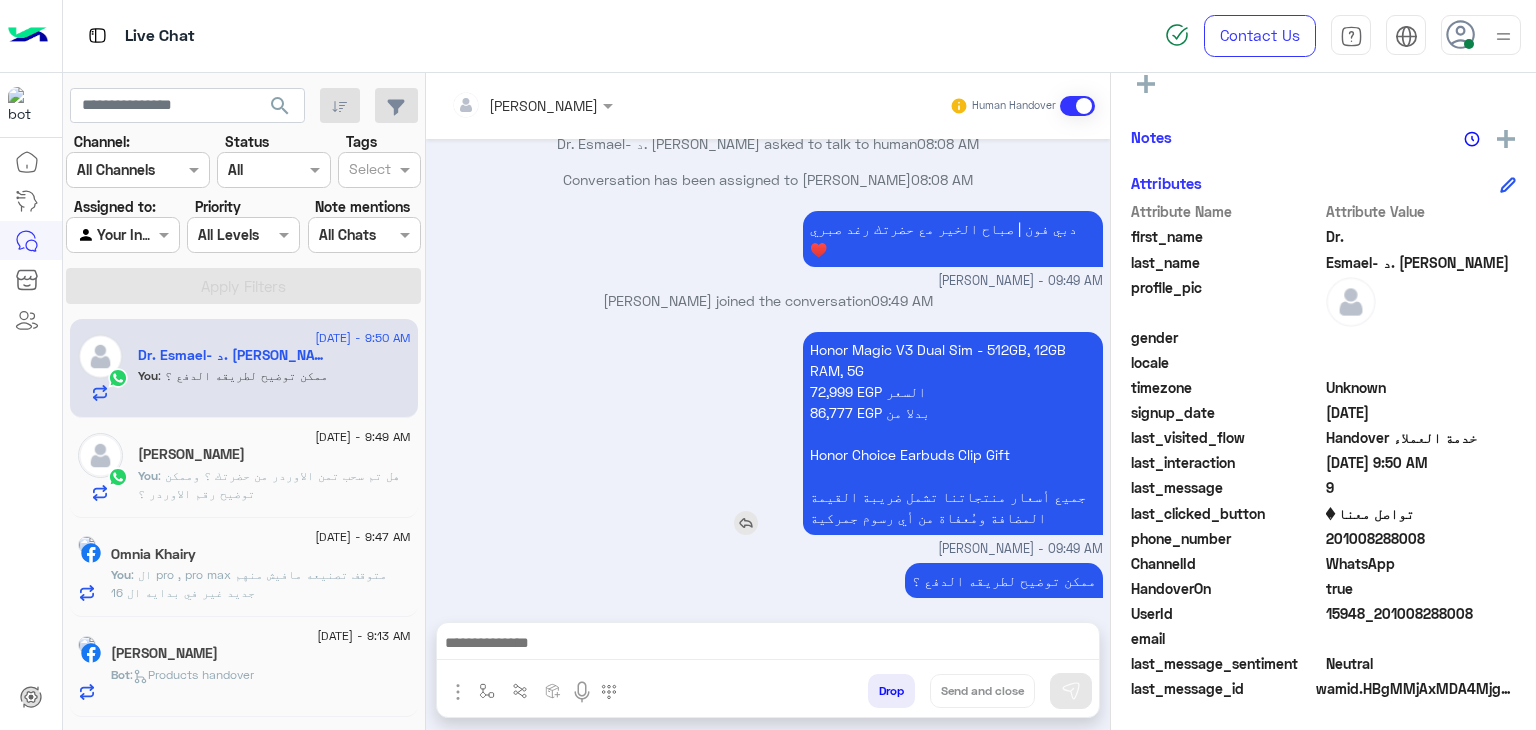 click on "Honor Magic V3 Dual Sim - 512GB, 12GB RAM, 5G 72,999 EGP   السعر 86,777 EGP بدلا من  Honor Choice Earbuds Clip Gift  جميع أسعار منتجاتنا تشمل ضريبة القيمة المضافة ومُعفاة من أي رسوم جمركية" at bounding box center [953, 433] 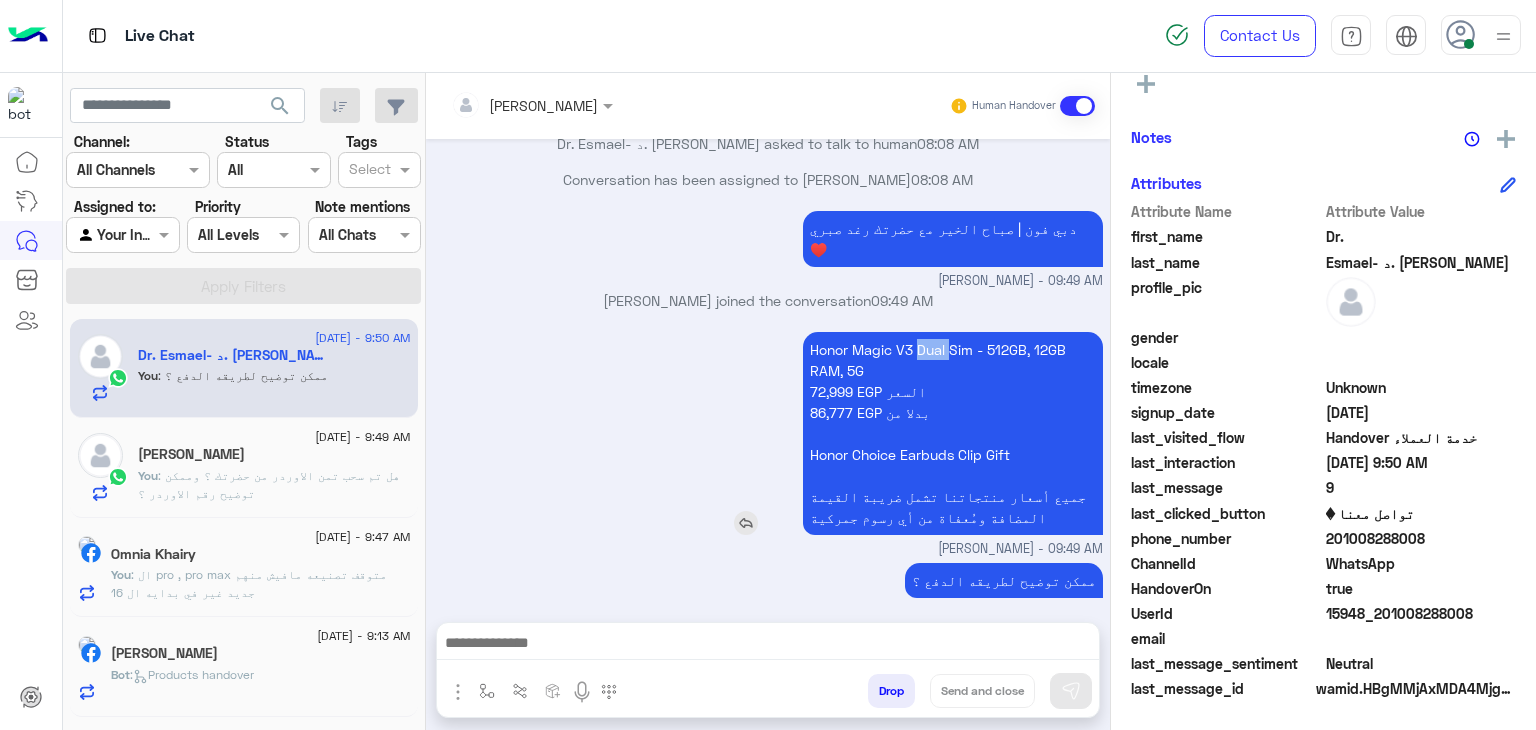 click on "Honor Magic V3 Dual Sim - 512GB, 12GB RAM, 5G 72,999 EGP   السعر 86,777 EGP بدلا من  Honor Choice Earbuds Clip Gift  جميع أسعار منتجاتنا تشمل ضريبة القيمة المضافة ومُعفاة من أي رسوم جمركية" at bounding box center [953, 433] 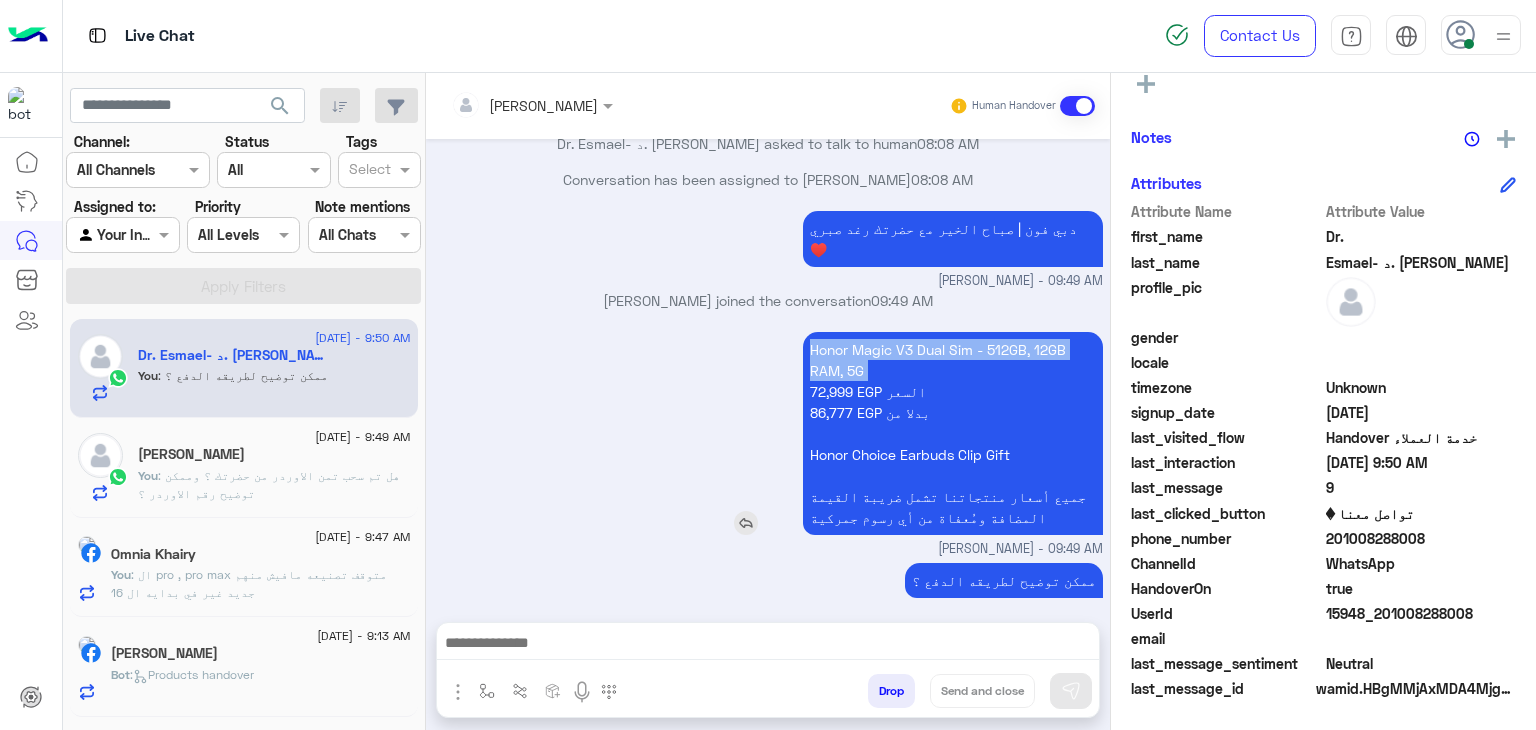 click on "Honor Magic V3 Dual Sim - 512GB, 12GB RAM, 5G 72,999 EGP   السعر 86,777 EGP بدلا من  Honor Choice Earbuds Clip Gift  جميع أسعار منتجاتنا تشمل ضريبة القيمة المضافة ومُعفاة من أي رسوم جمركية" at bounding box center [953, 433] 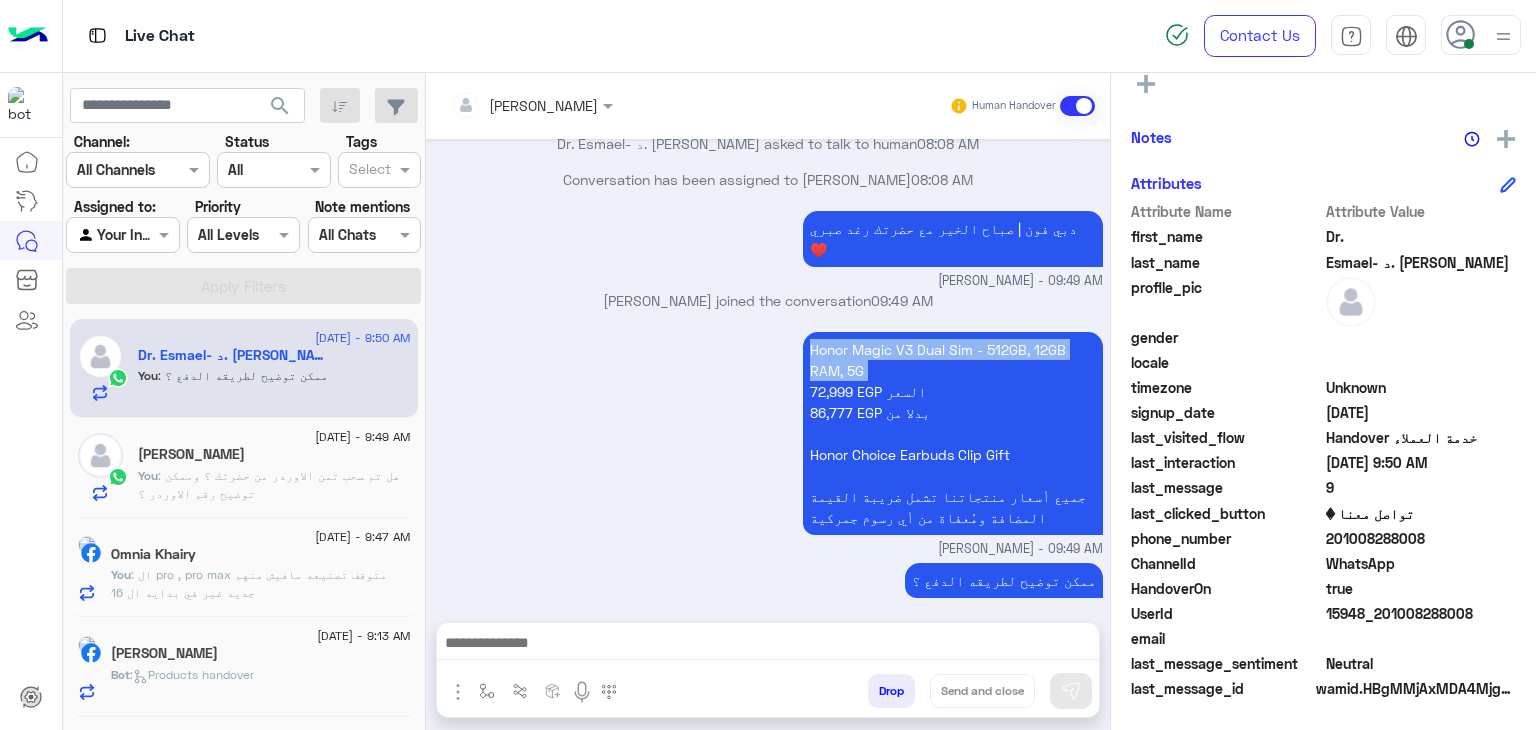 drag, startPoint x: 881, startPoint y: 642, endPoint x: 896, endPoint y: 652, distance: 18.027756 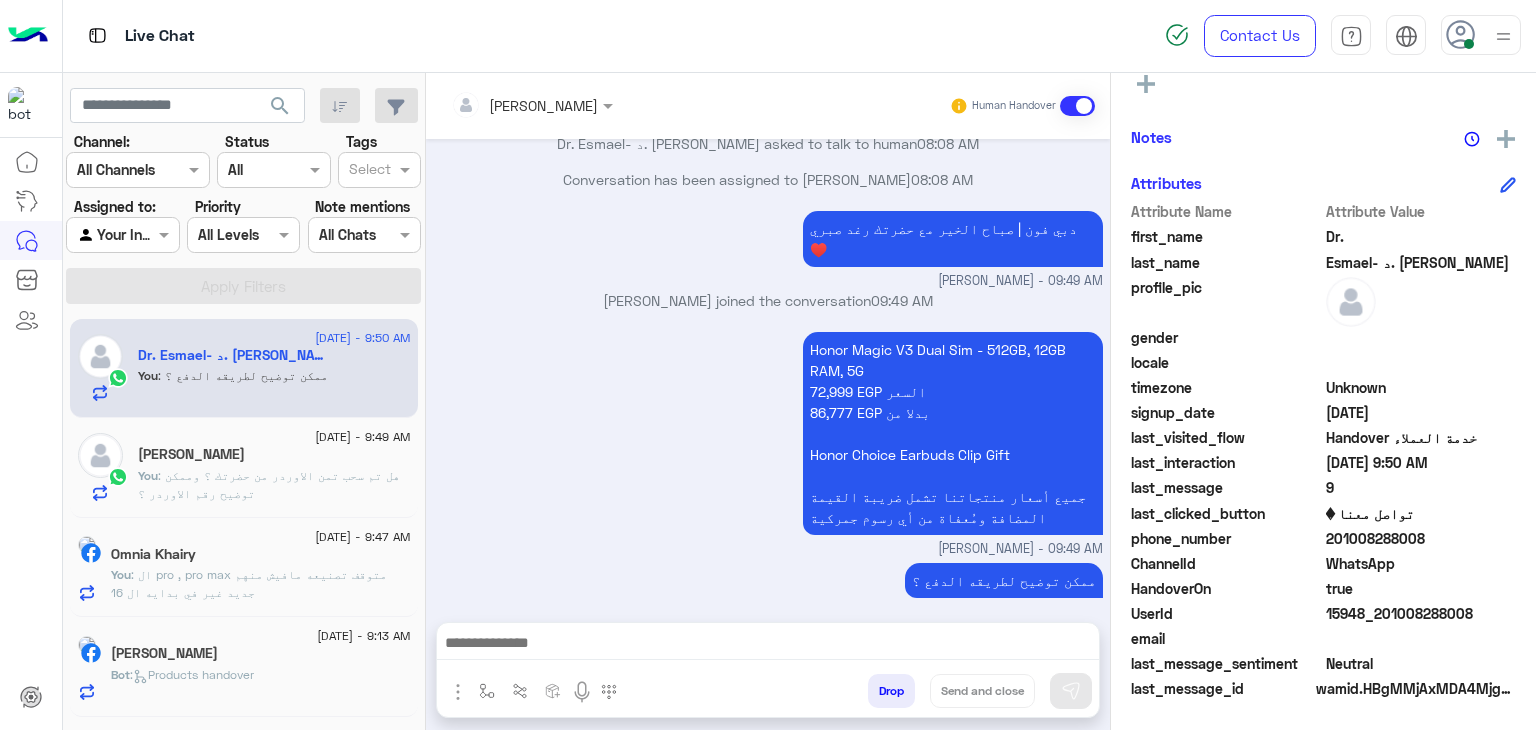 paste on "**********" 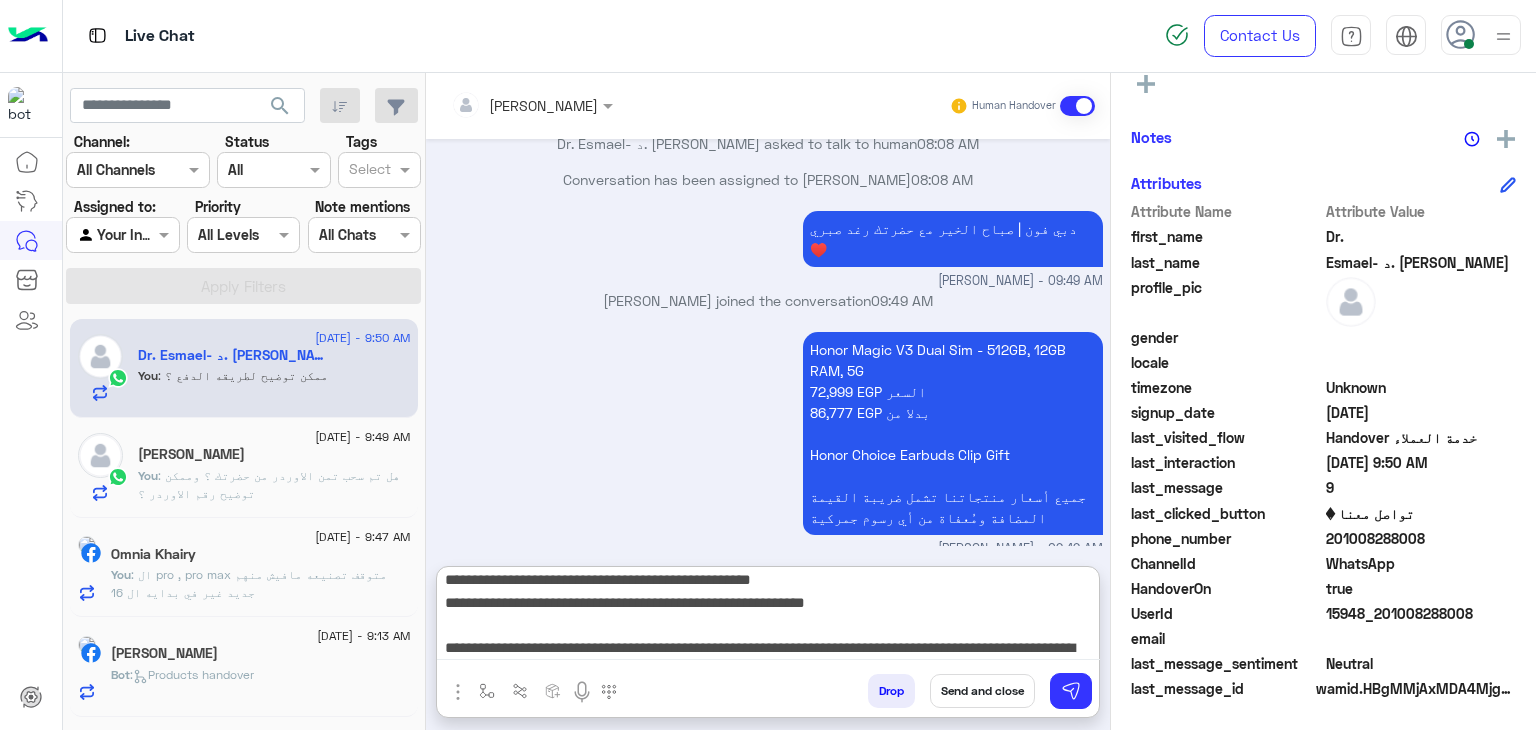 scroll, scrollTop: 132, scrollLeft: 0, axis: vertical 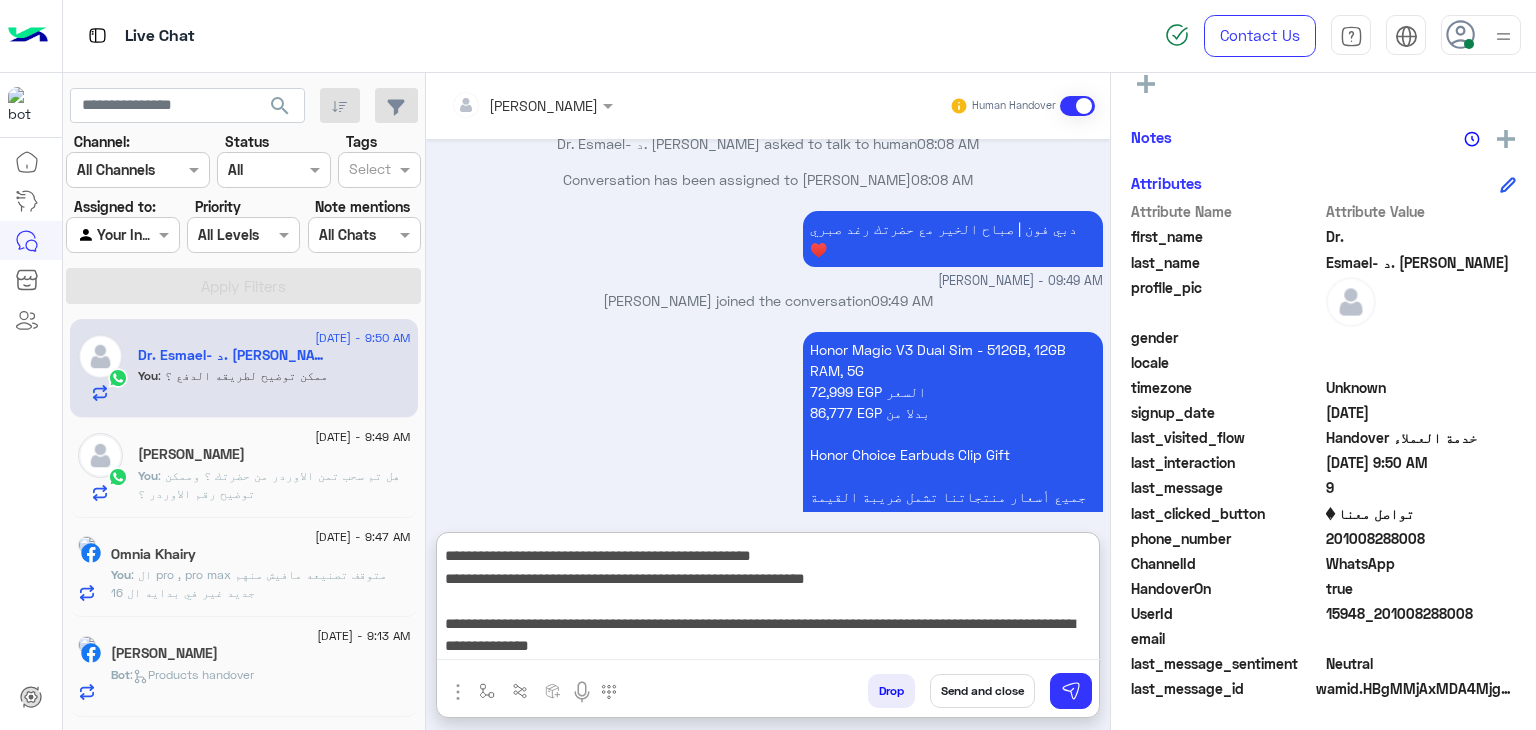 type on "**********" 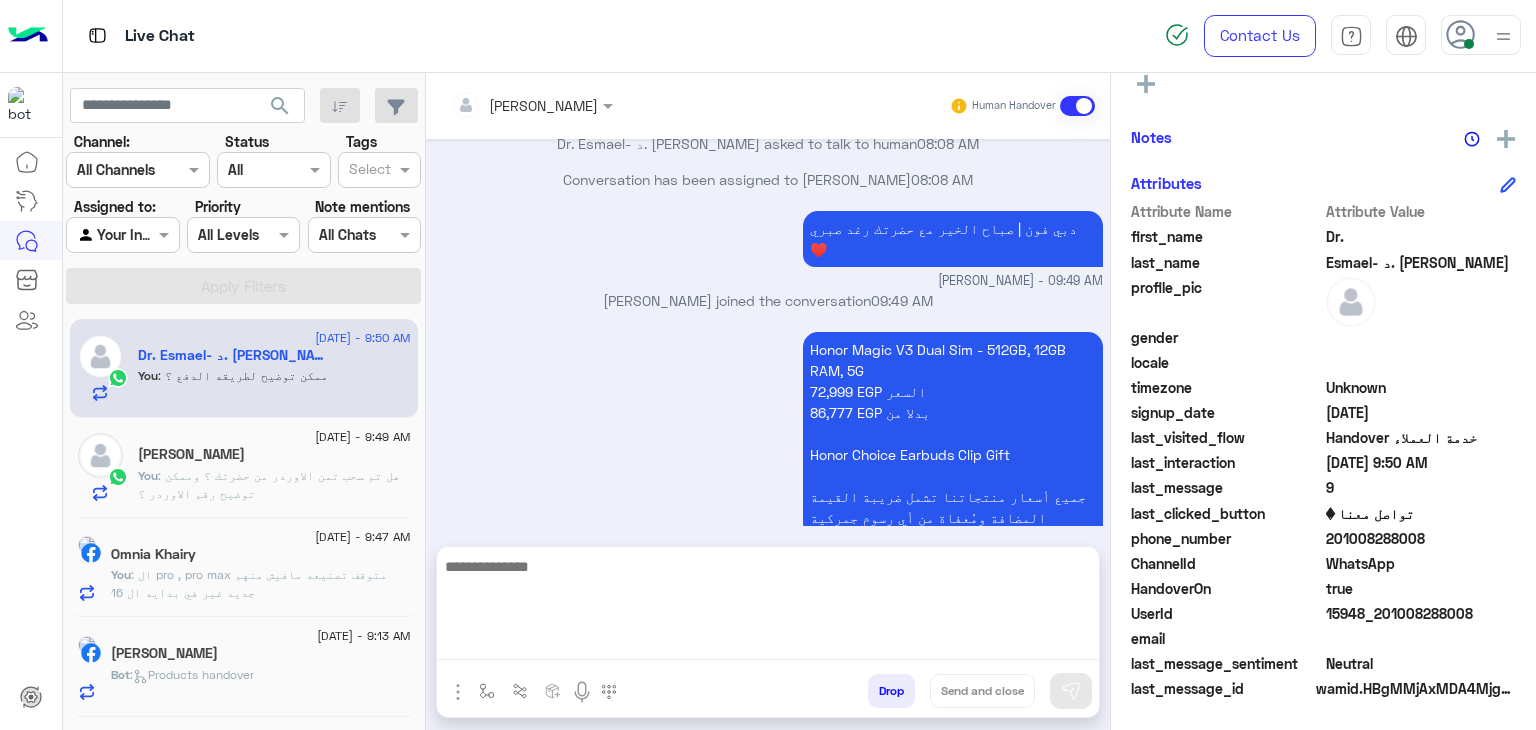 scroll, scrollTop: 0, scrollLeft: 0, axis: both 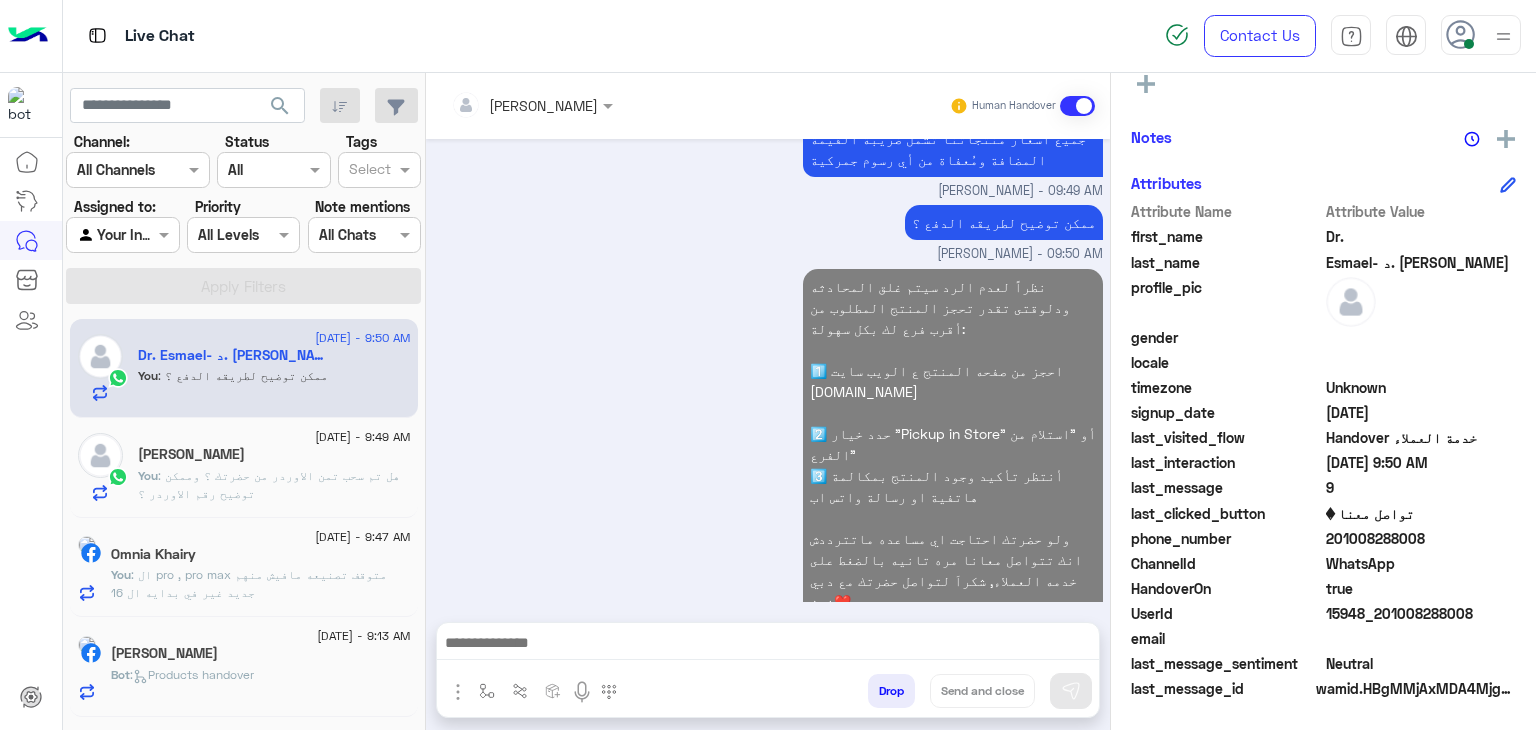 click on "You  : هل تم  سحب تمن الاوردر من حضرتك ؟ وممكن توضيح رقم الاوردر ؟" 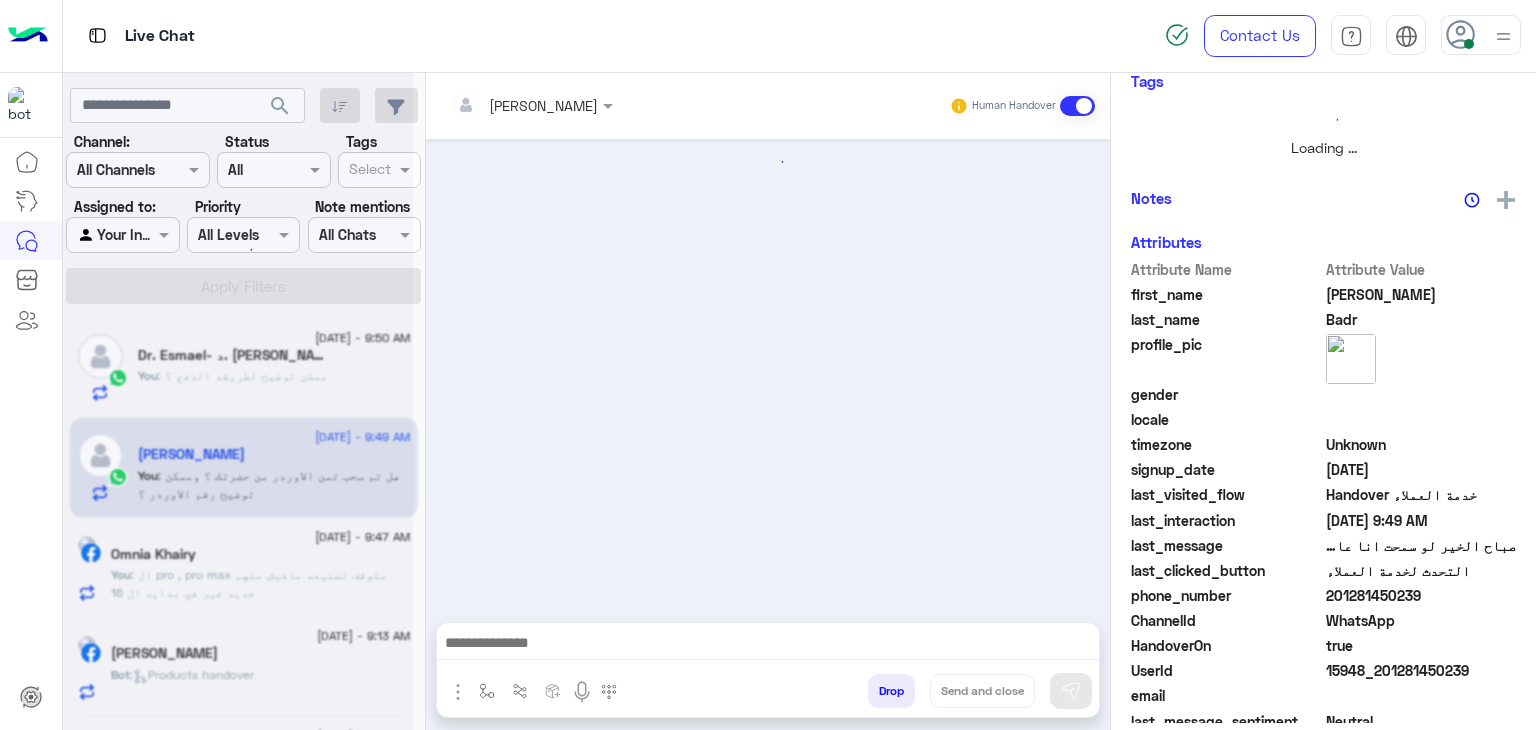 scroll, scrollTop: 429, scrollLeft: 0, axis: vertical 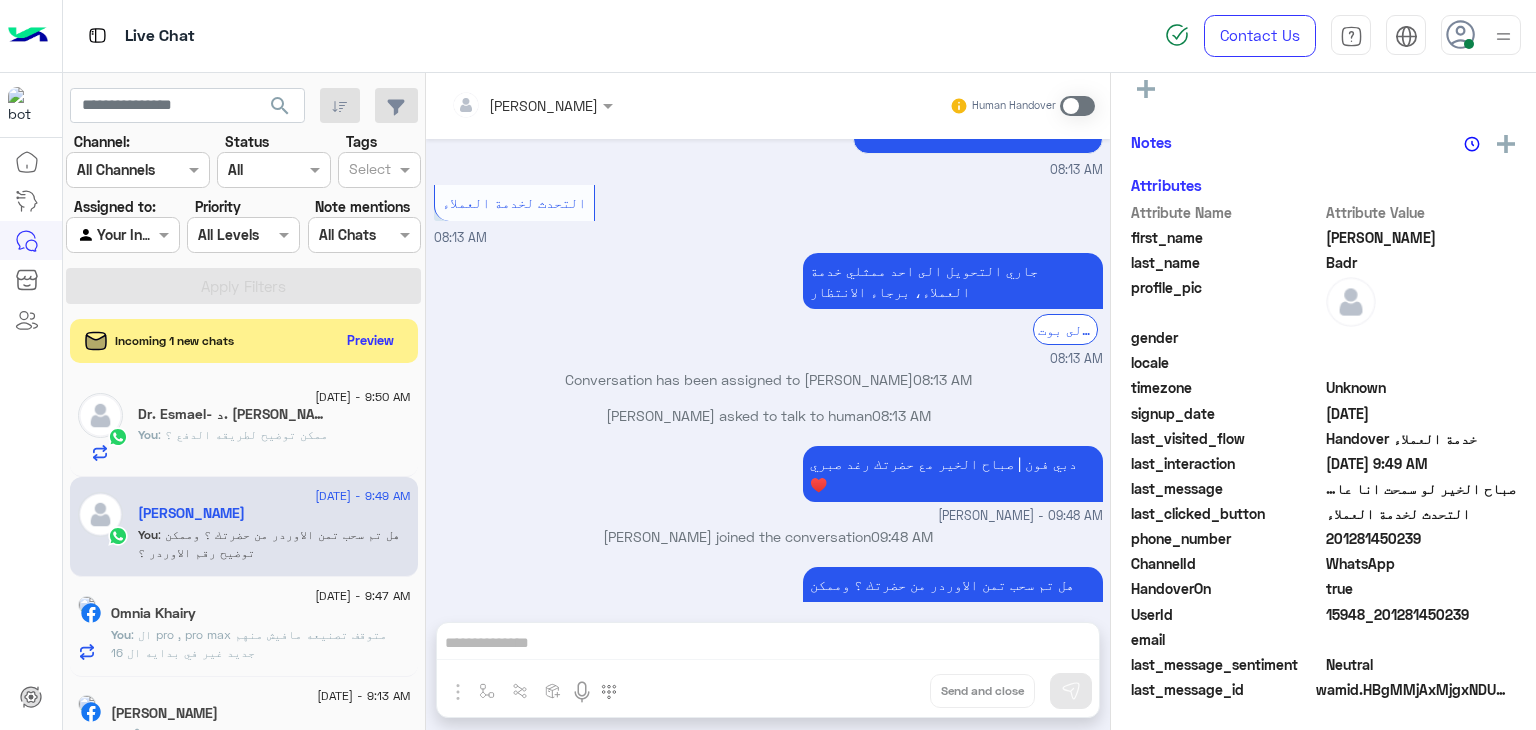 click at bounding box center (1077, 106) 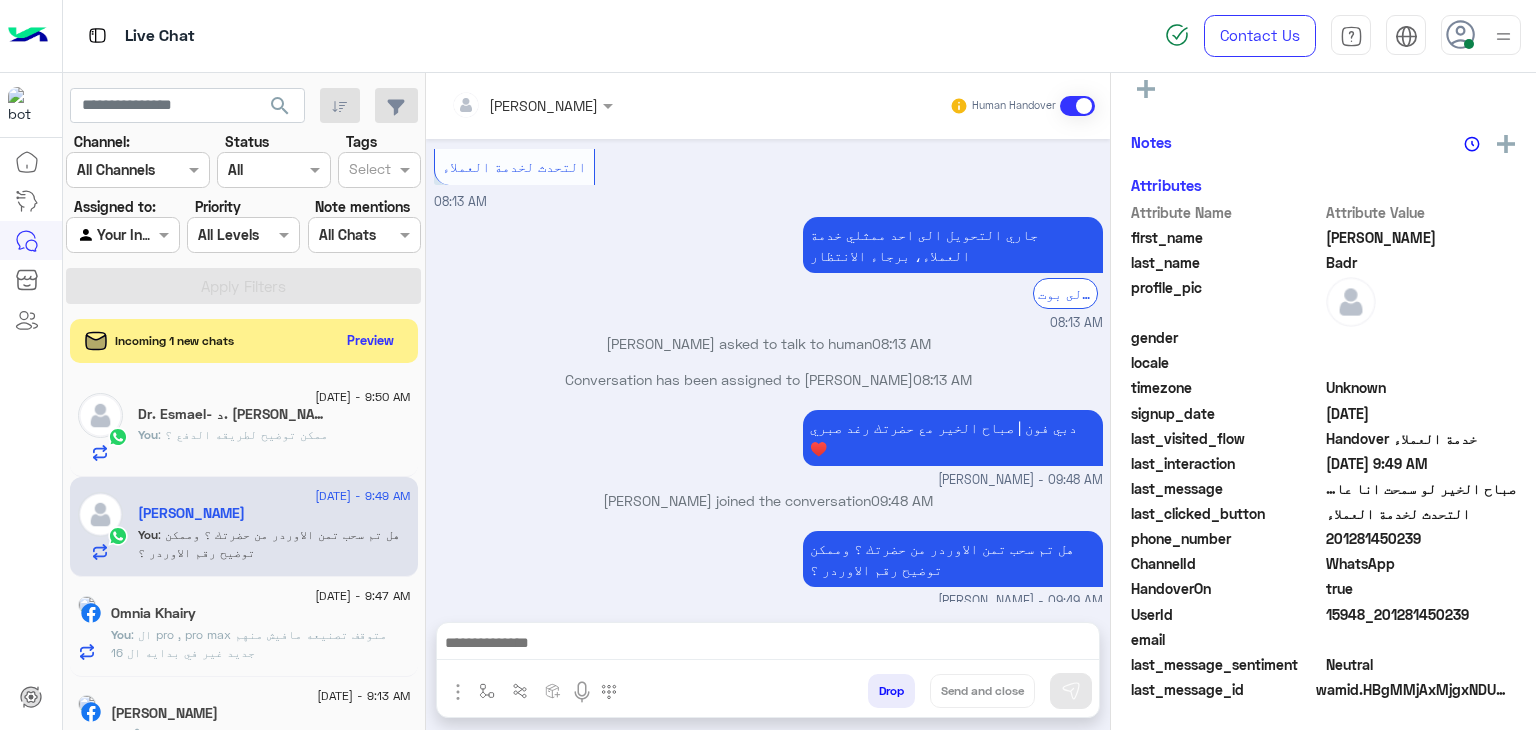 scroll, scrollTop: 371, scrollLeft: 0, axis: vertical 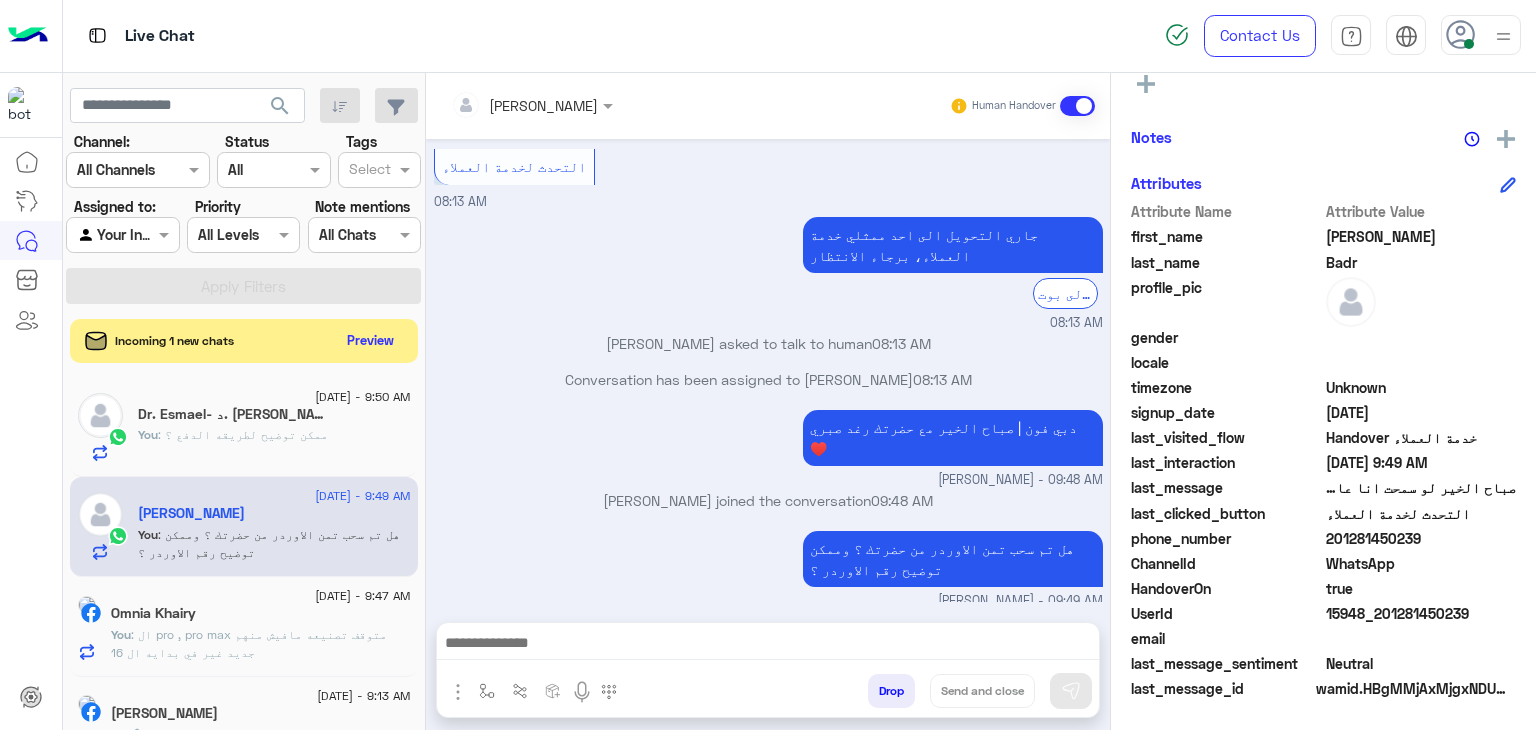 click at bounding box center (768, 645) 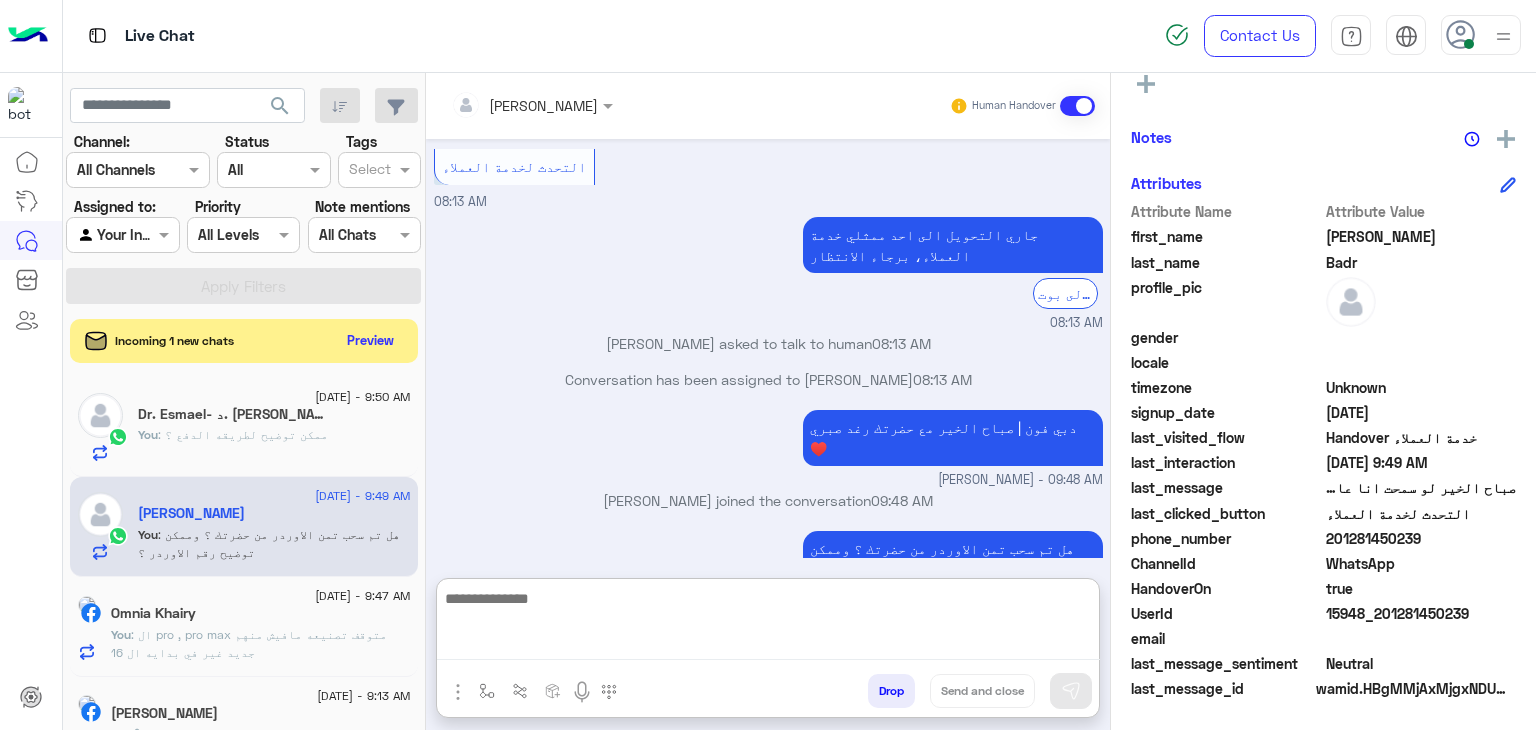 paste on "**********" 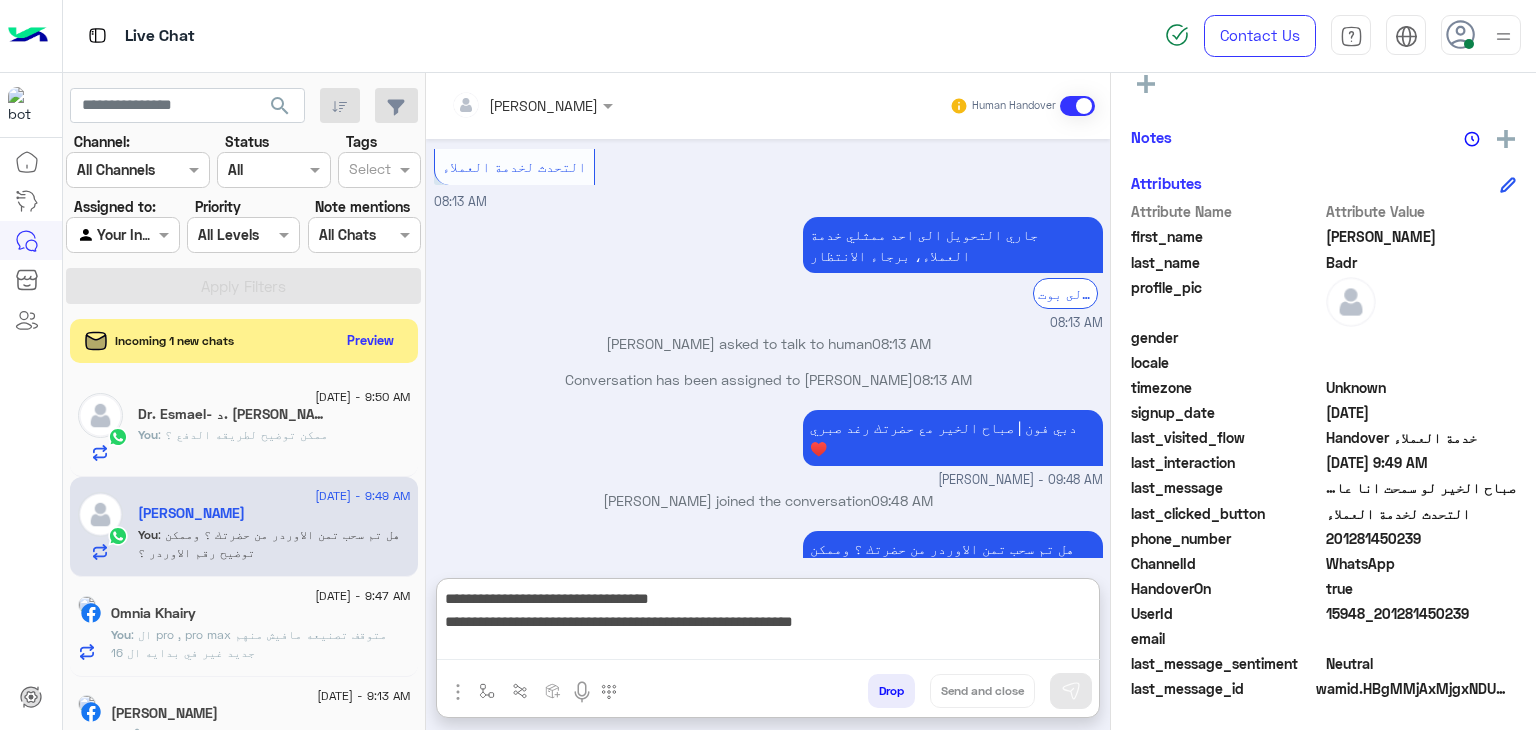scroll, scrollTop: 132, scrollLeft: 0, axis: vertical 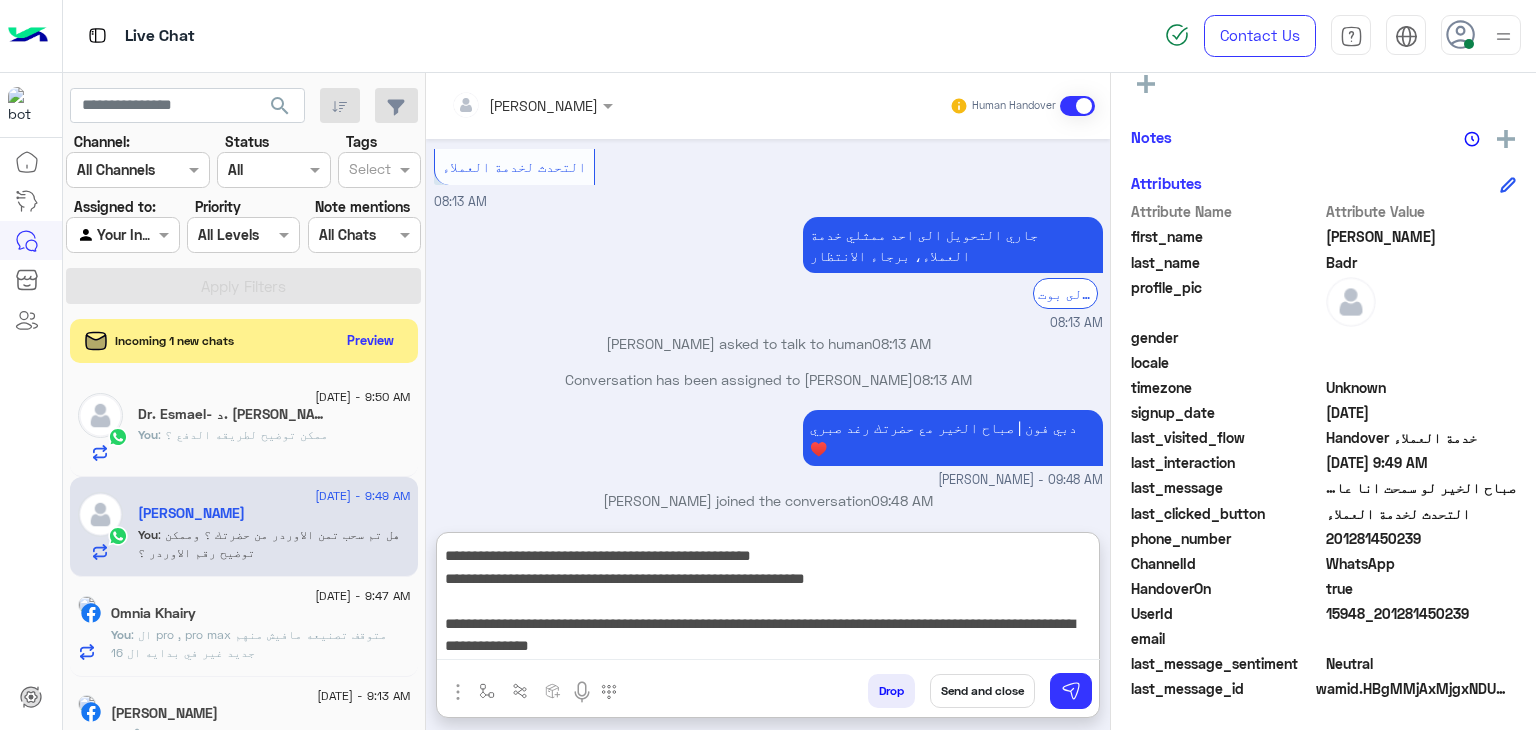 type on "**********" 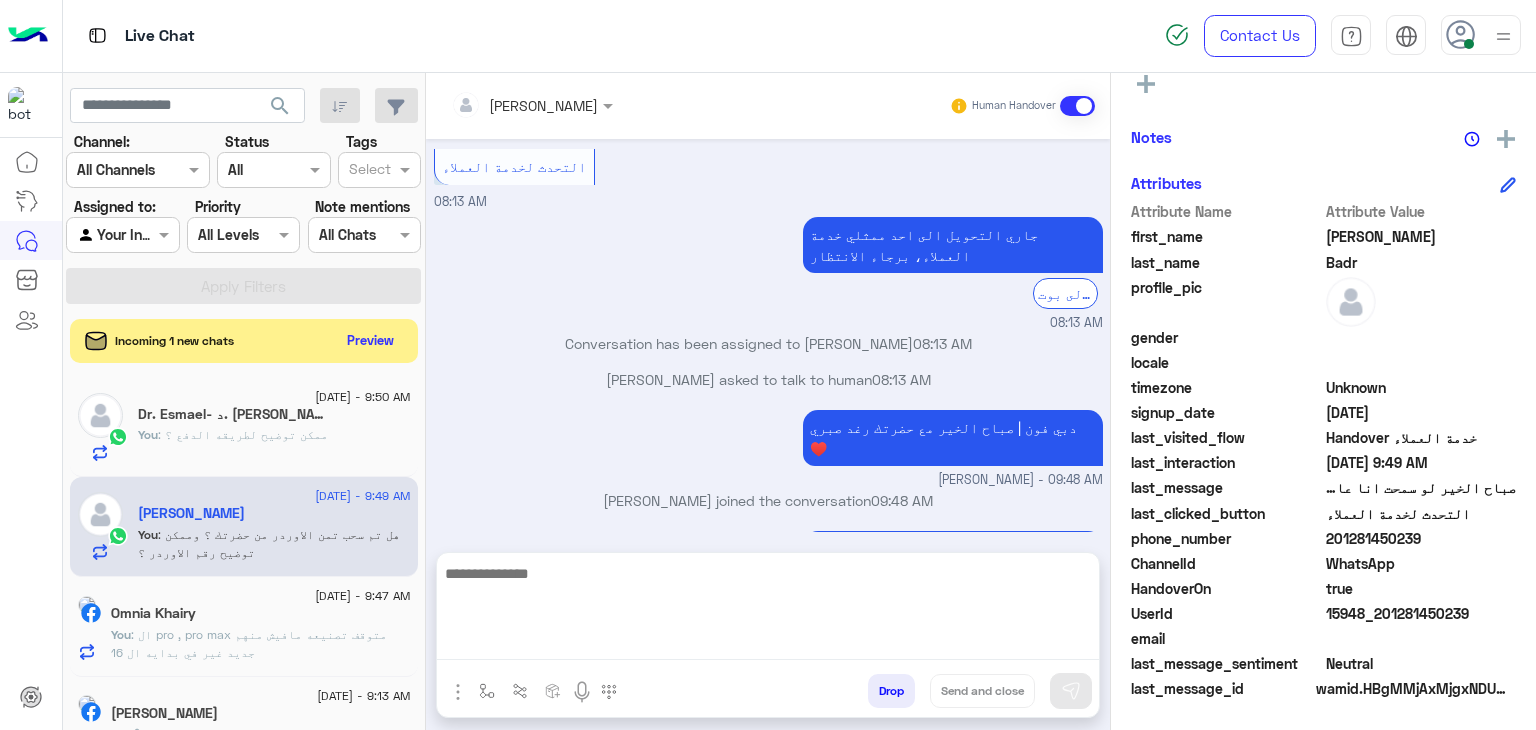 scroll, scrollTop: 0, scrollLeft: 0, axis: both 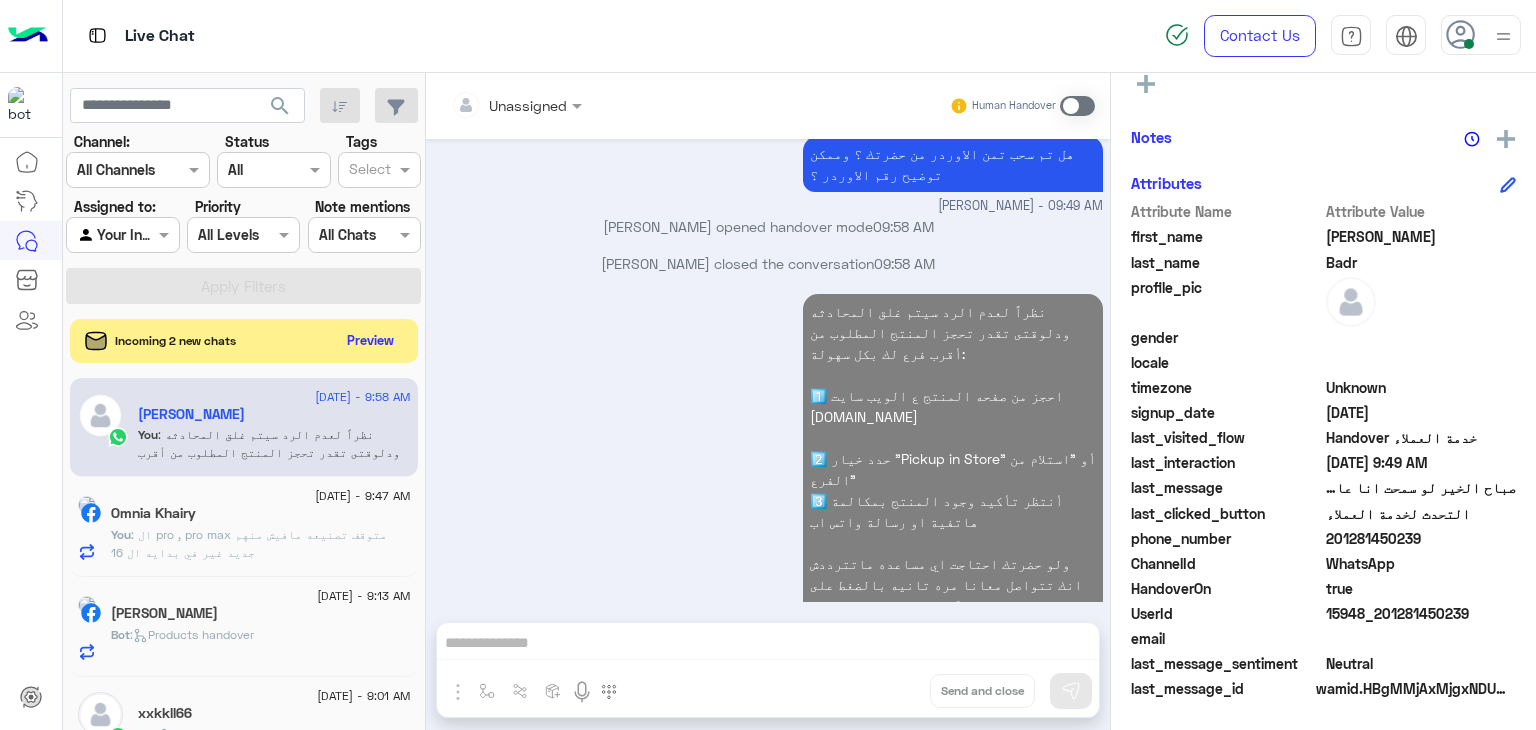 click on ": ال pro , pro max متوقف تصنيعه مافيش منهم جديد غير في بدايه ال 16" 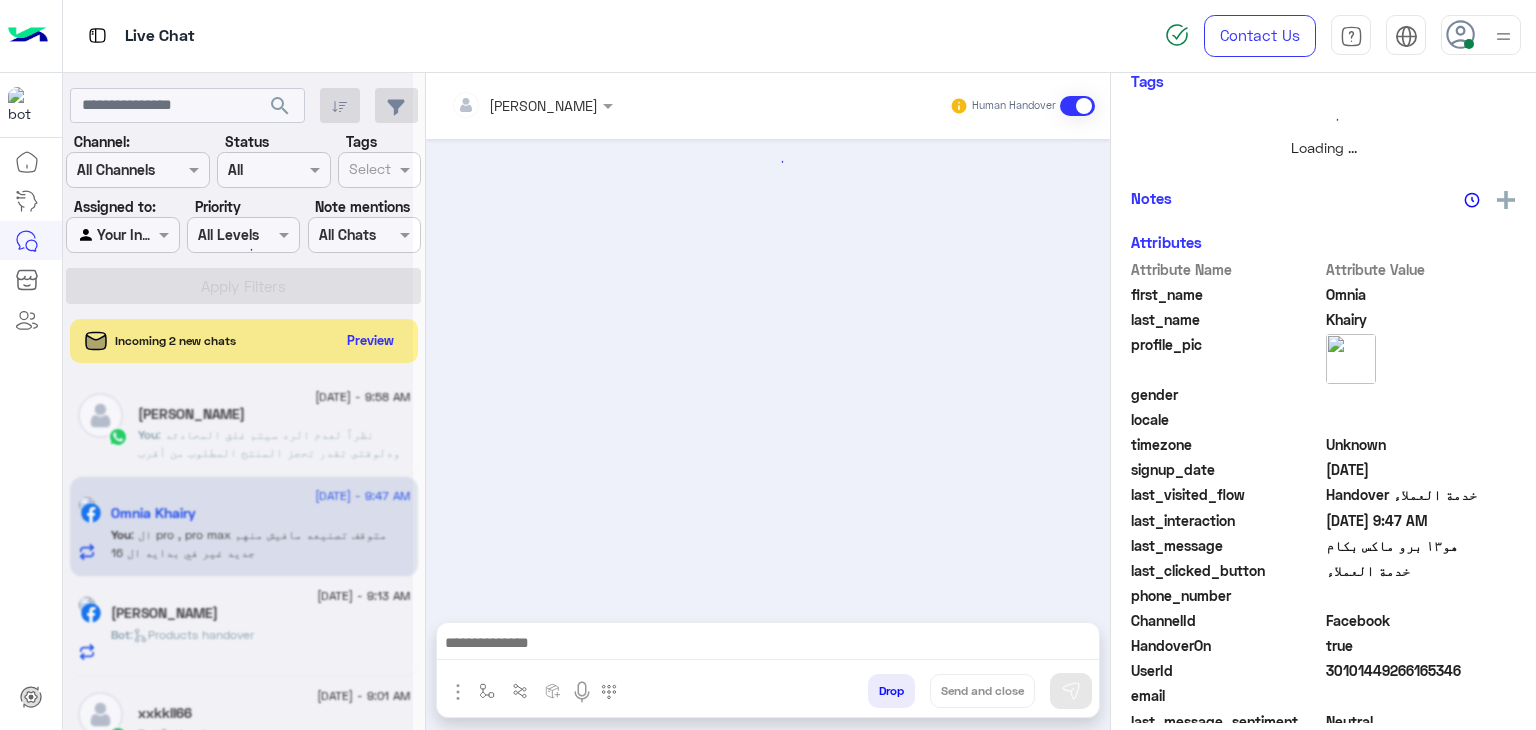 scroll, scrollTop: 429, scrollLeft: 0, axis: vertical 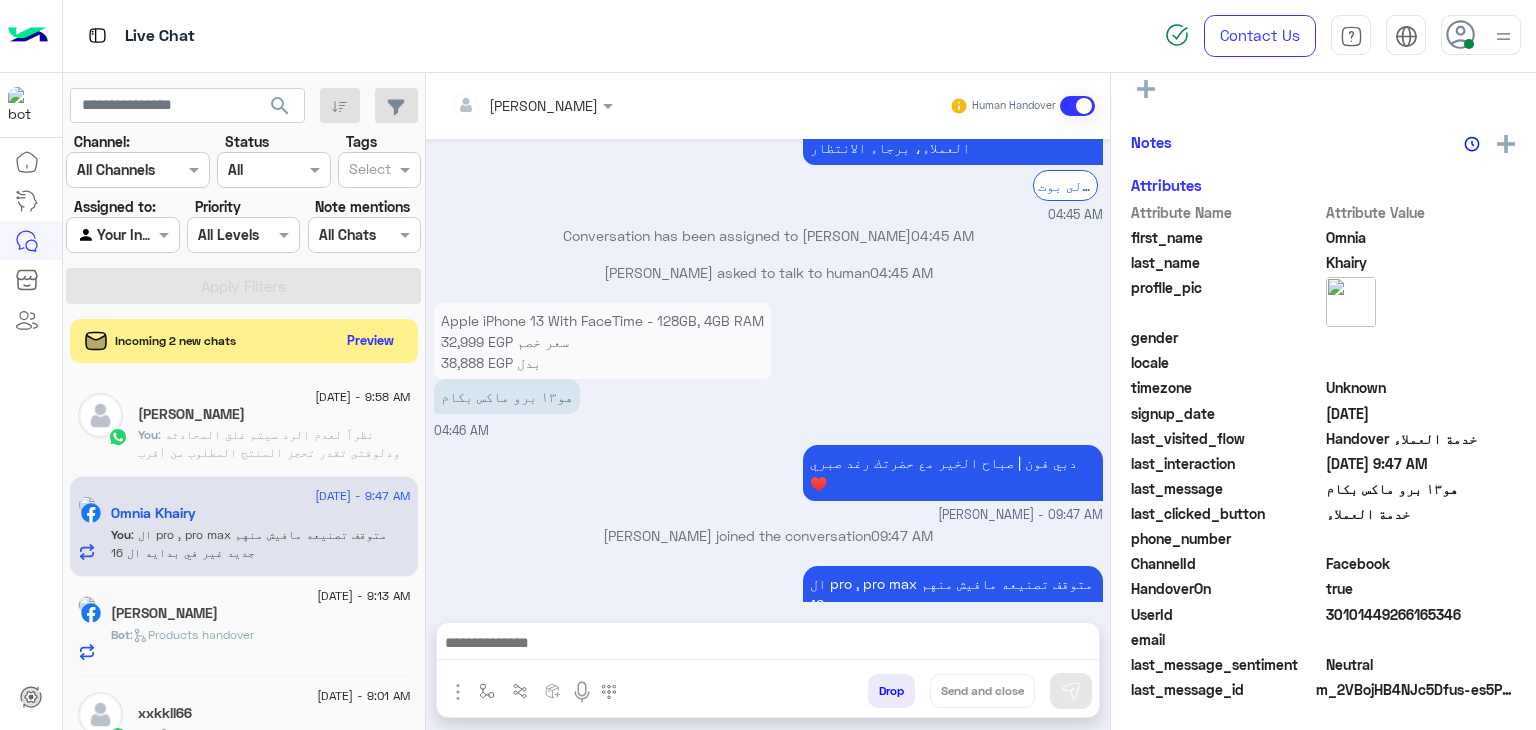 click at bounding box center (768, 645) 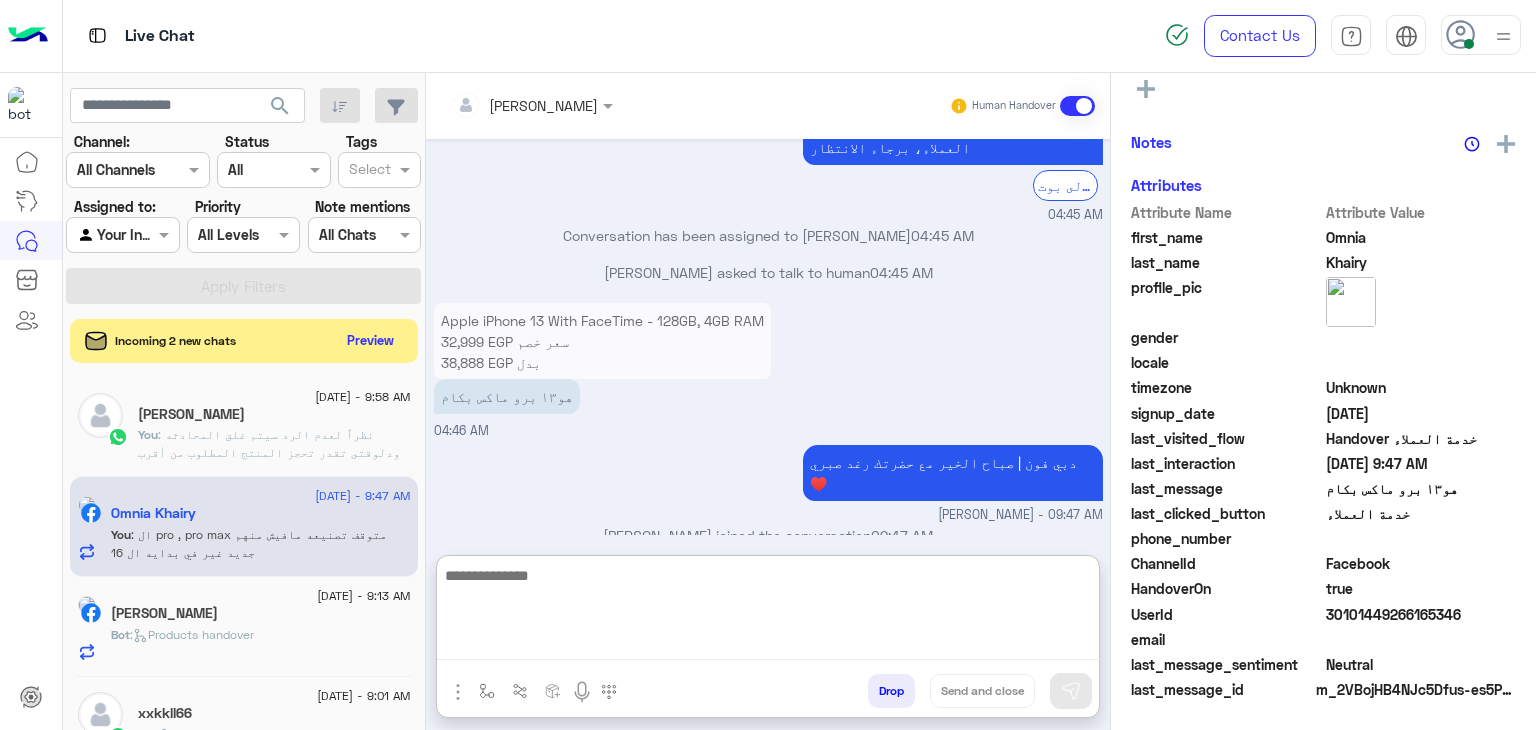 paste on "**********" 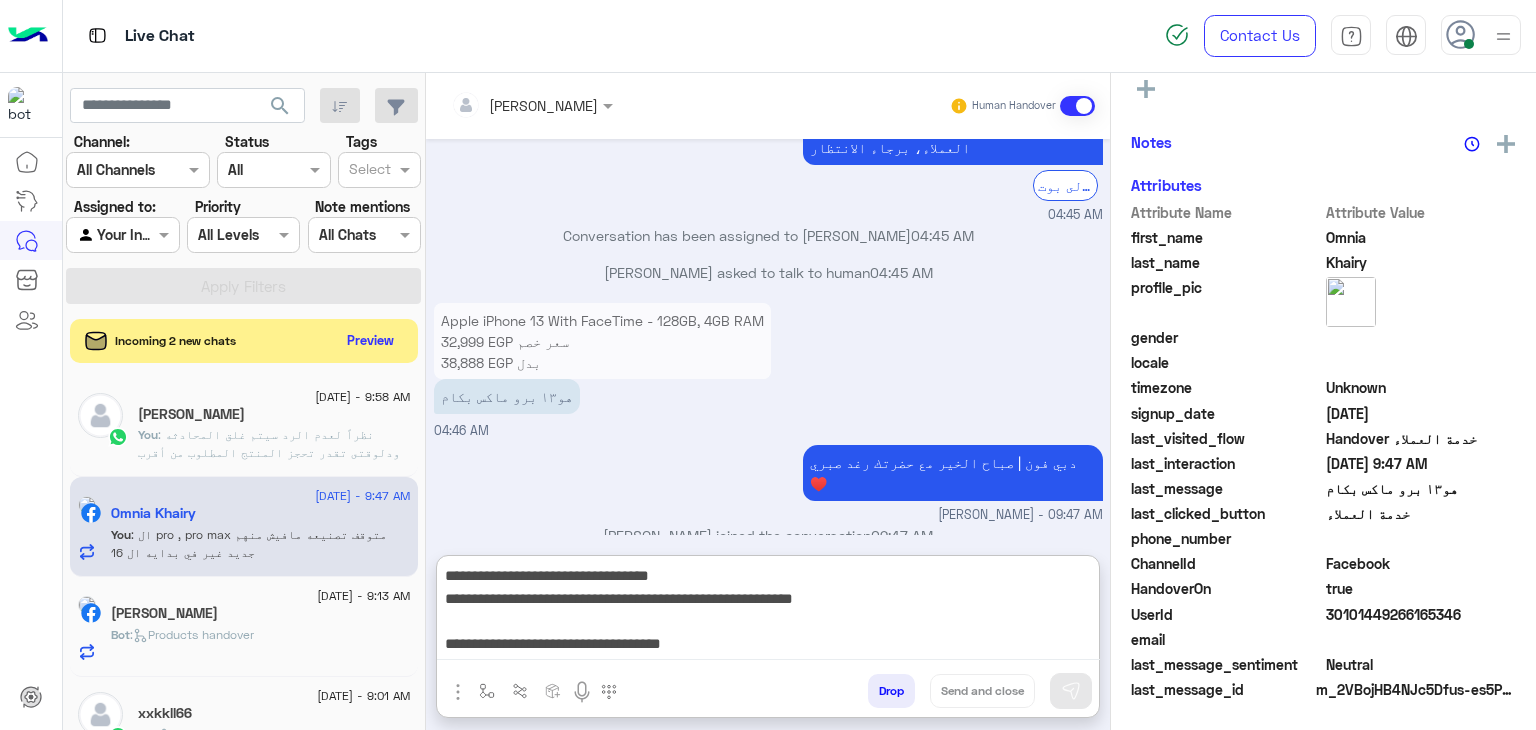 scroll, scrollTop: 132, scrollLeft: 0, axis: vertical 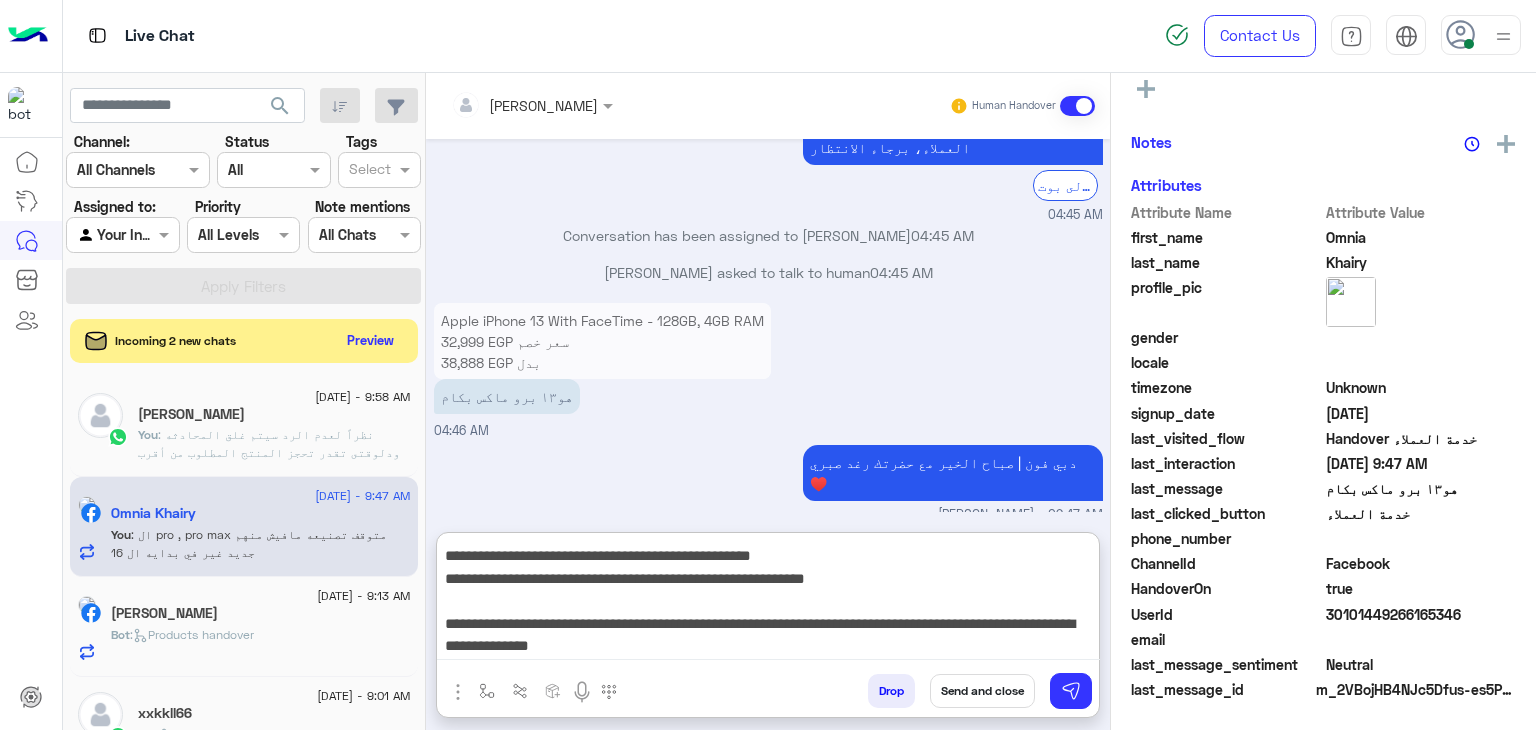type on "**********" 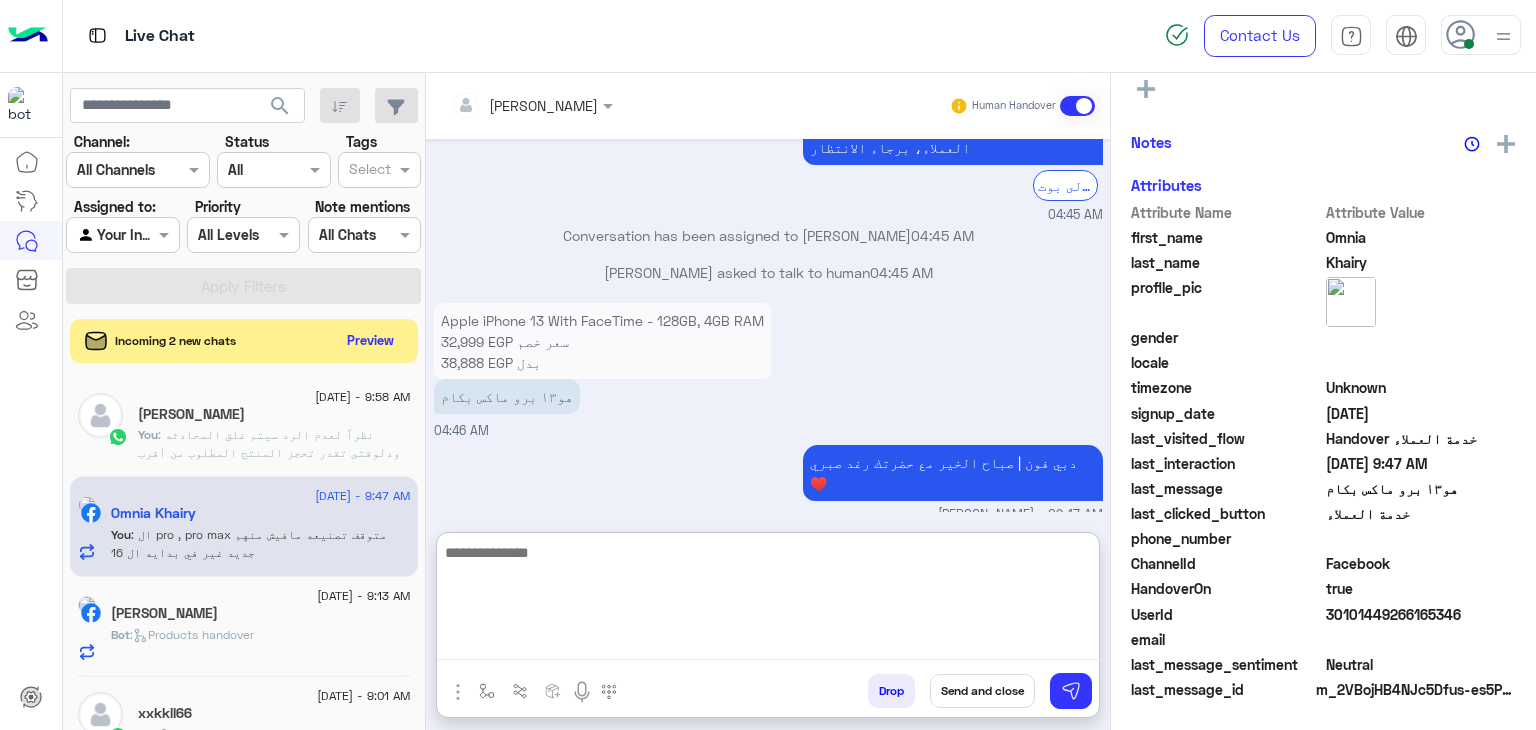 scroll, scrollTop: 0, scrollLeft: 0, axis: both 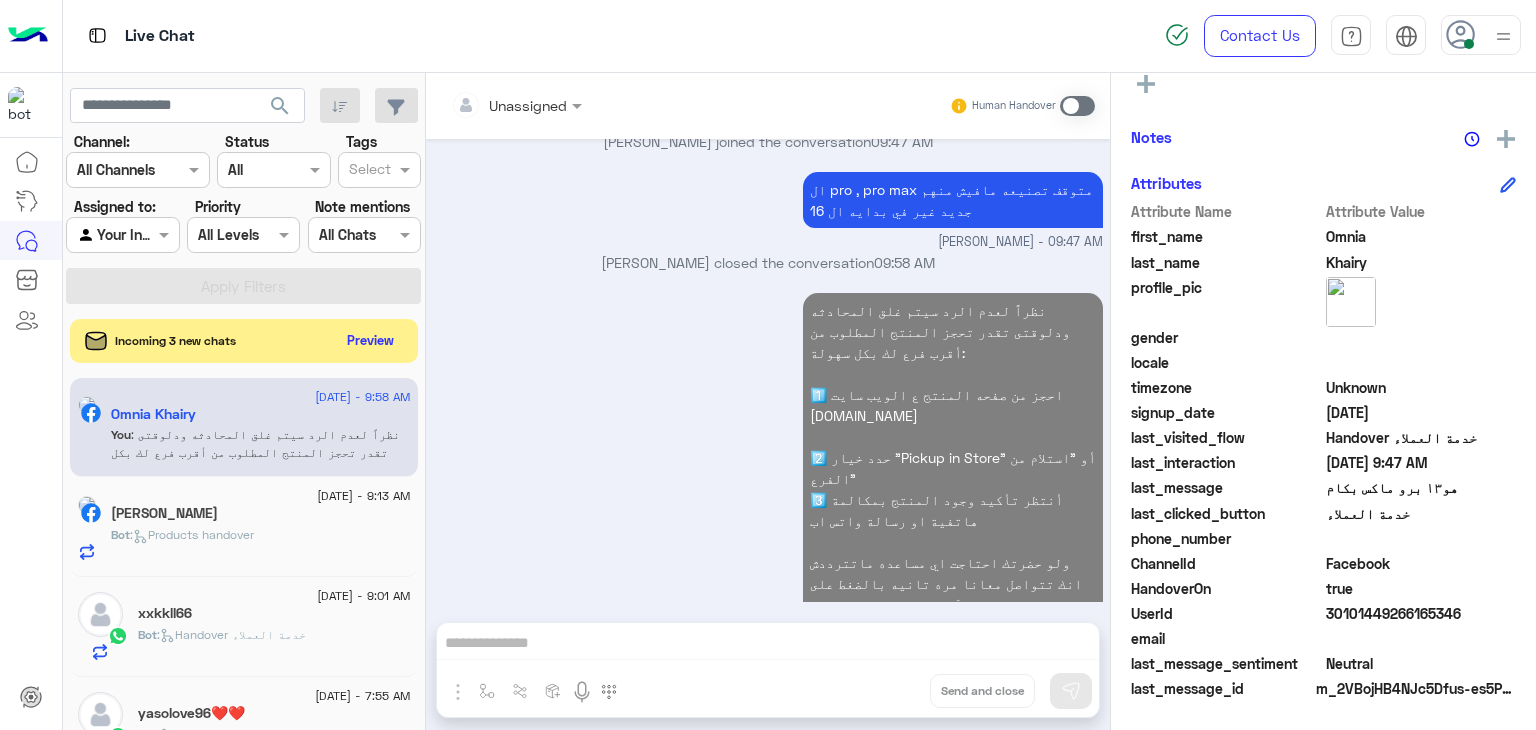 click on "[PERSON_NAME]" 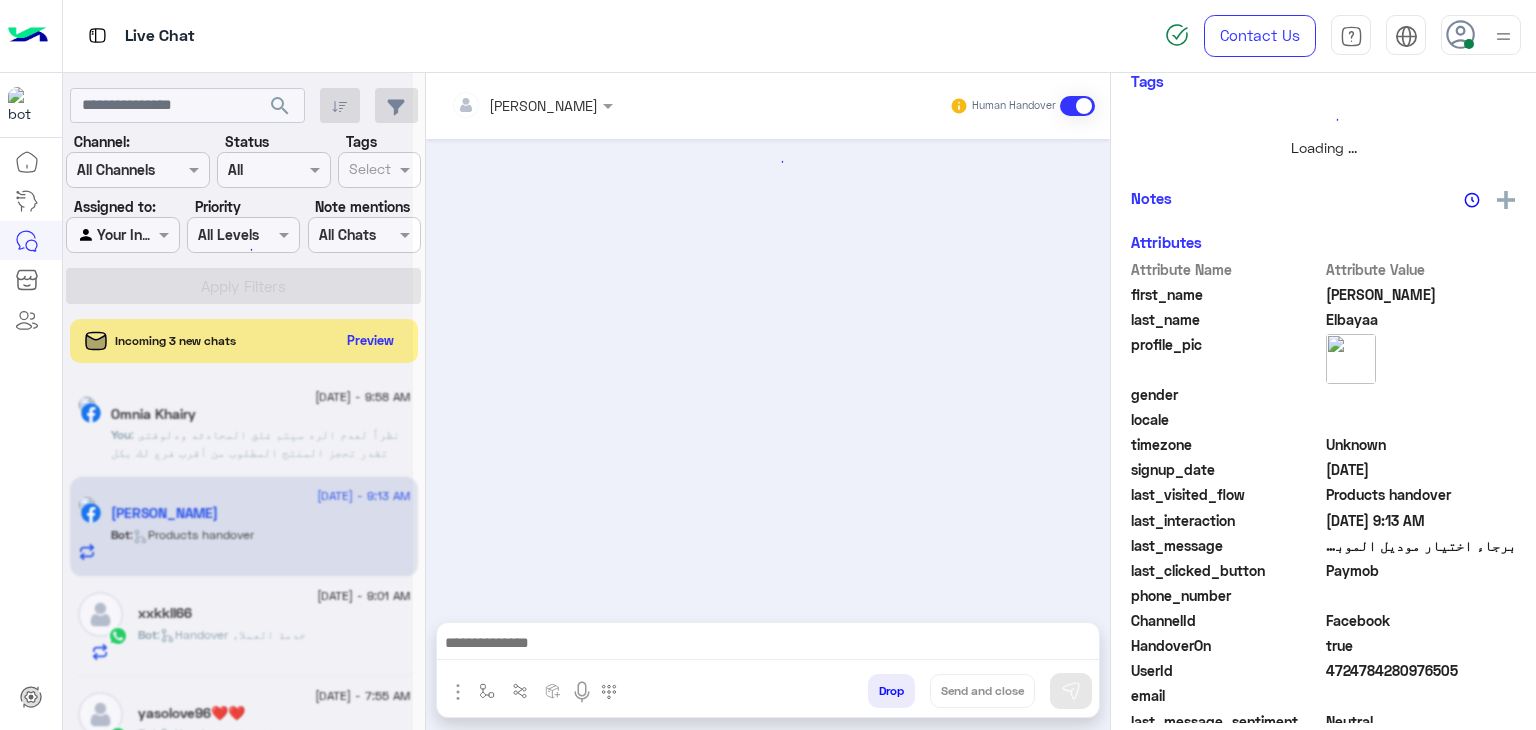 scroll, scrollTop: 429, scrollLeft: 0, axis: vertical 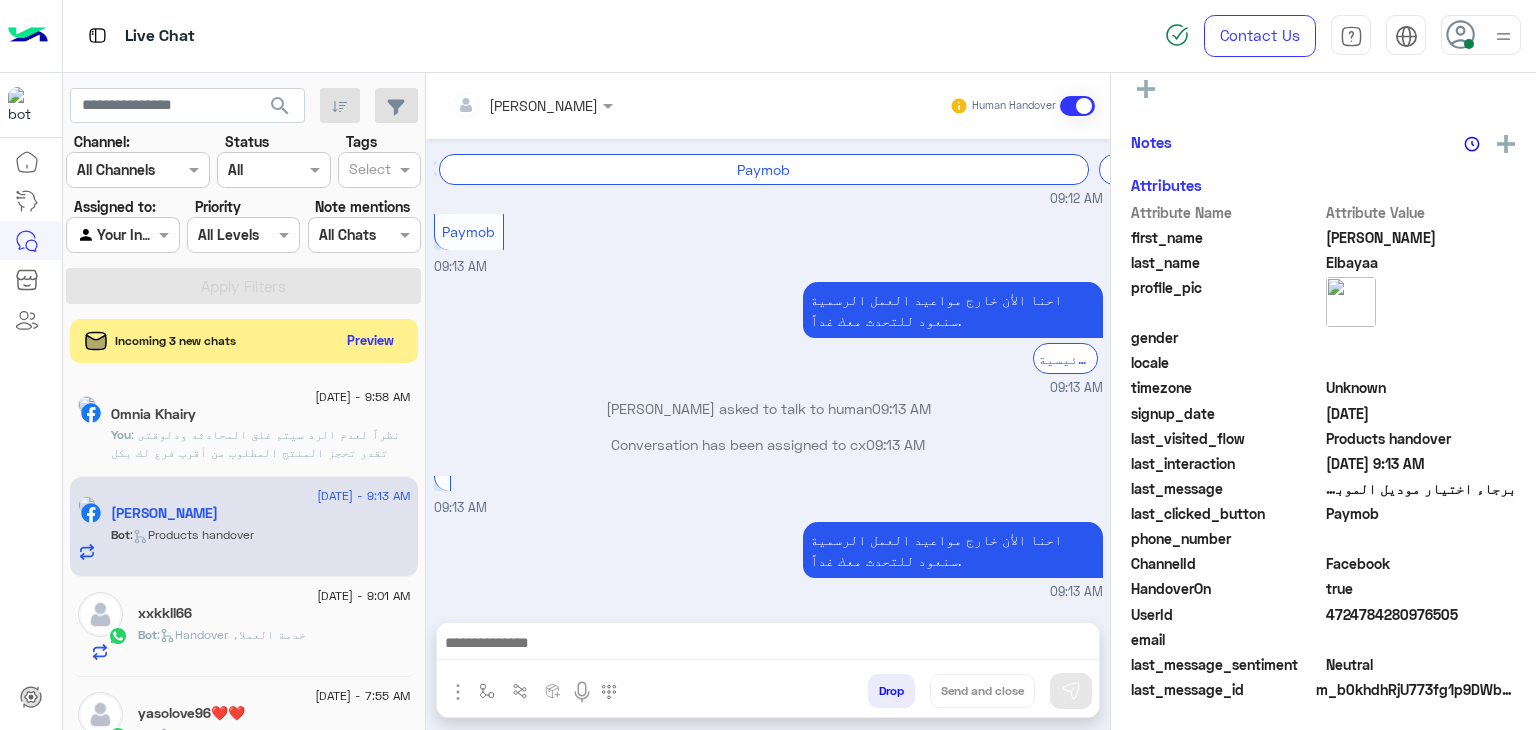 click on ":   Handover خدمة العملاء" 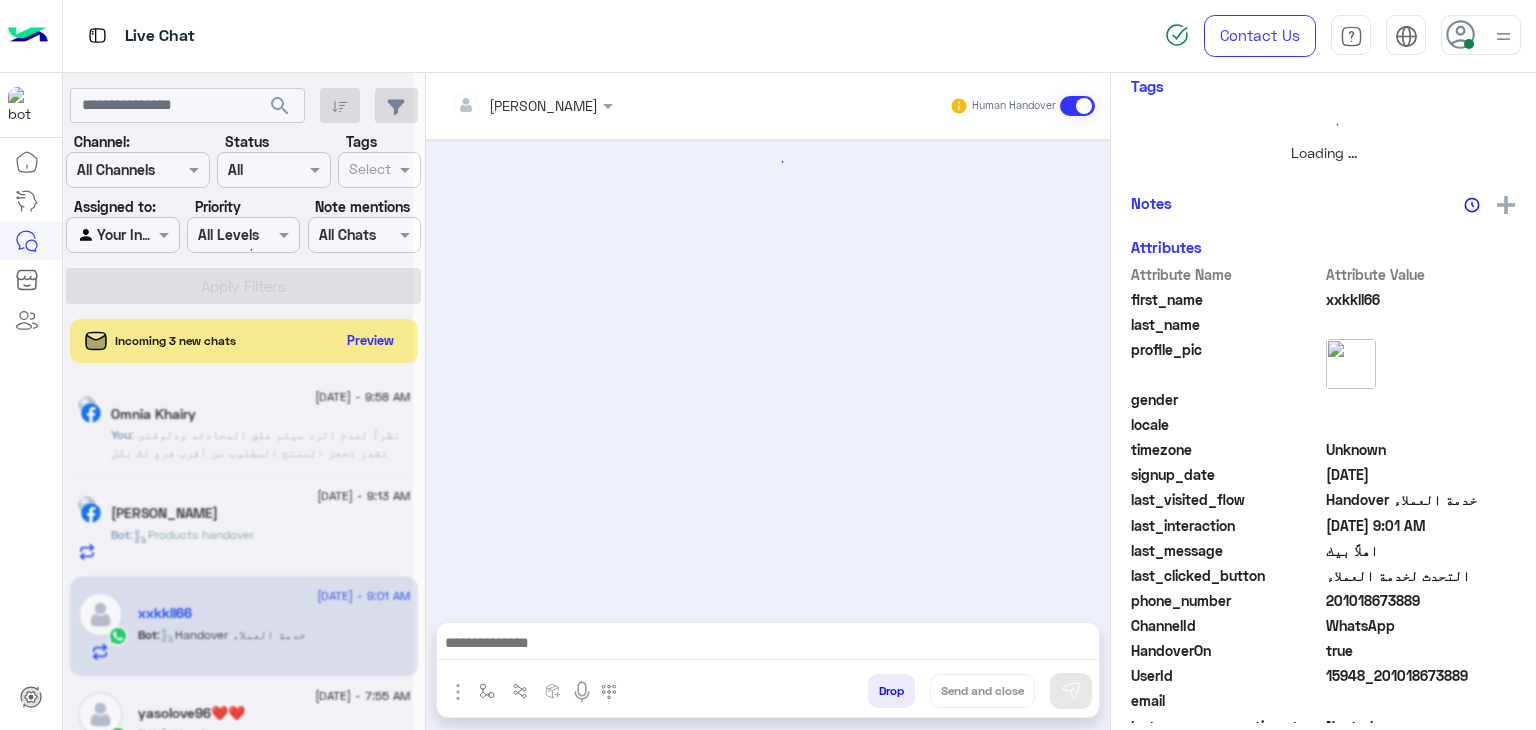 scroll, scrollTop: 429, scrollLeft: 0, axis: vertical 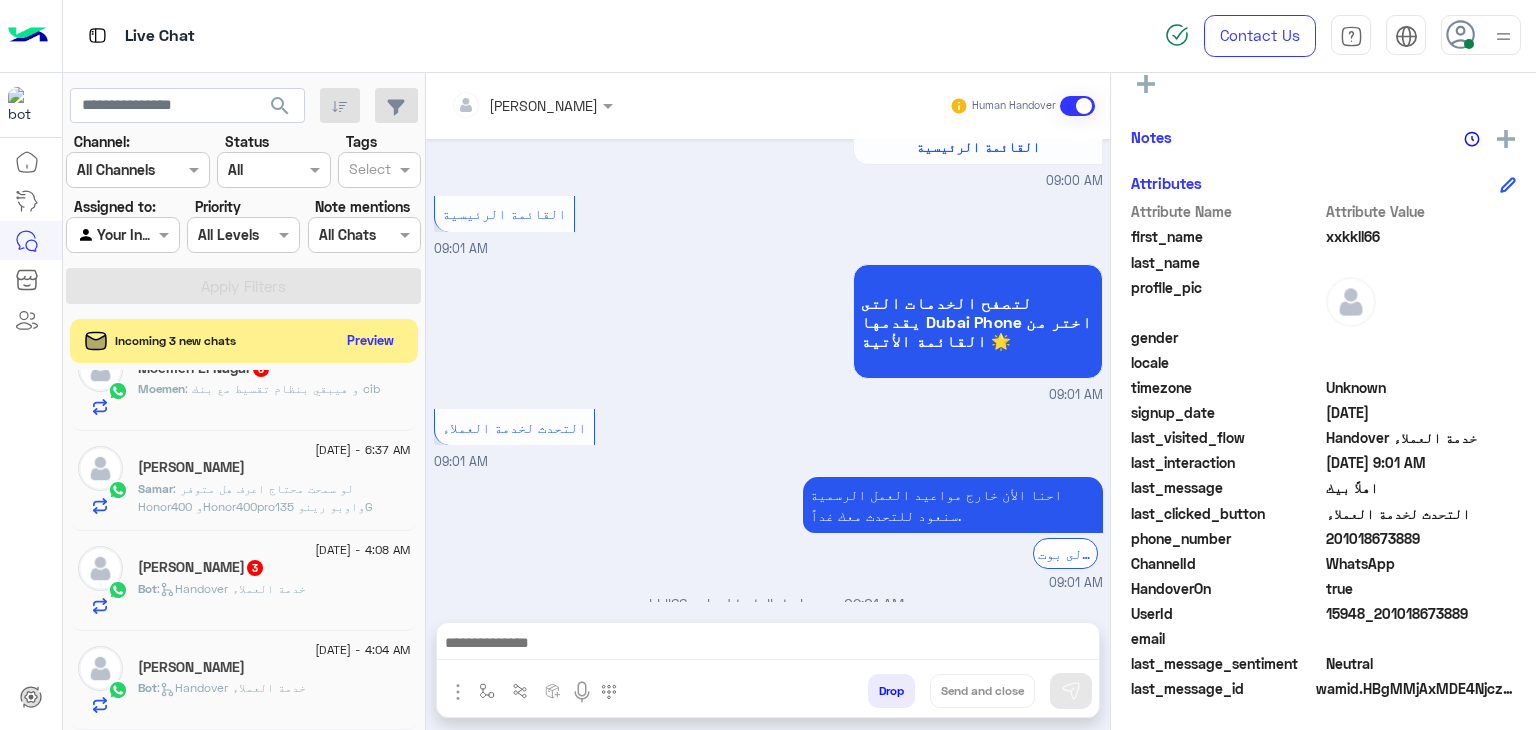 click 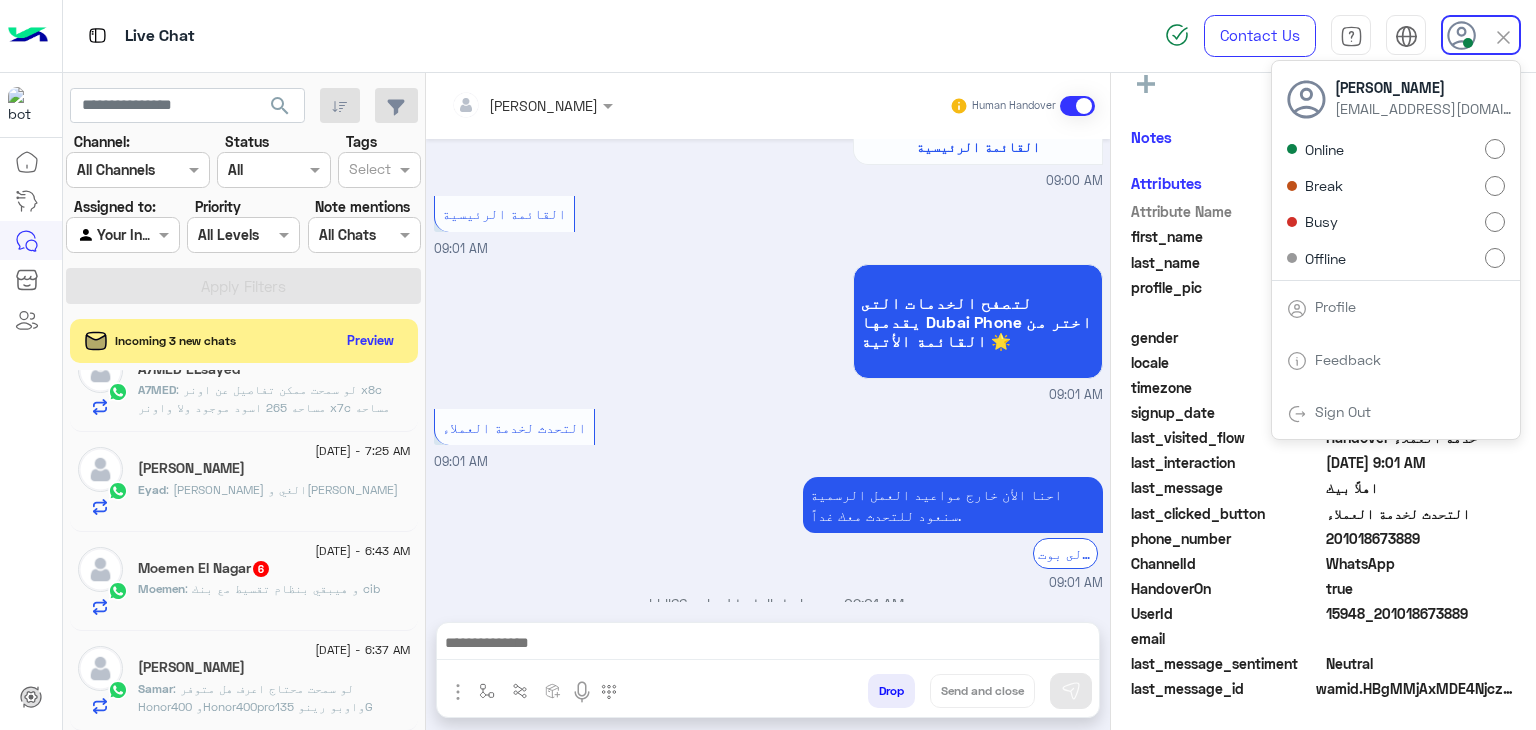 click on "Moemen : و هيبقي بنظام تقسيط مع بنك cib" 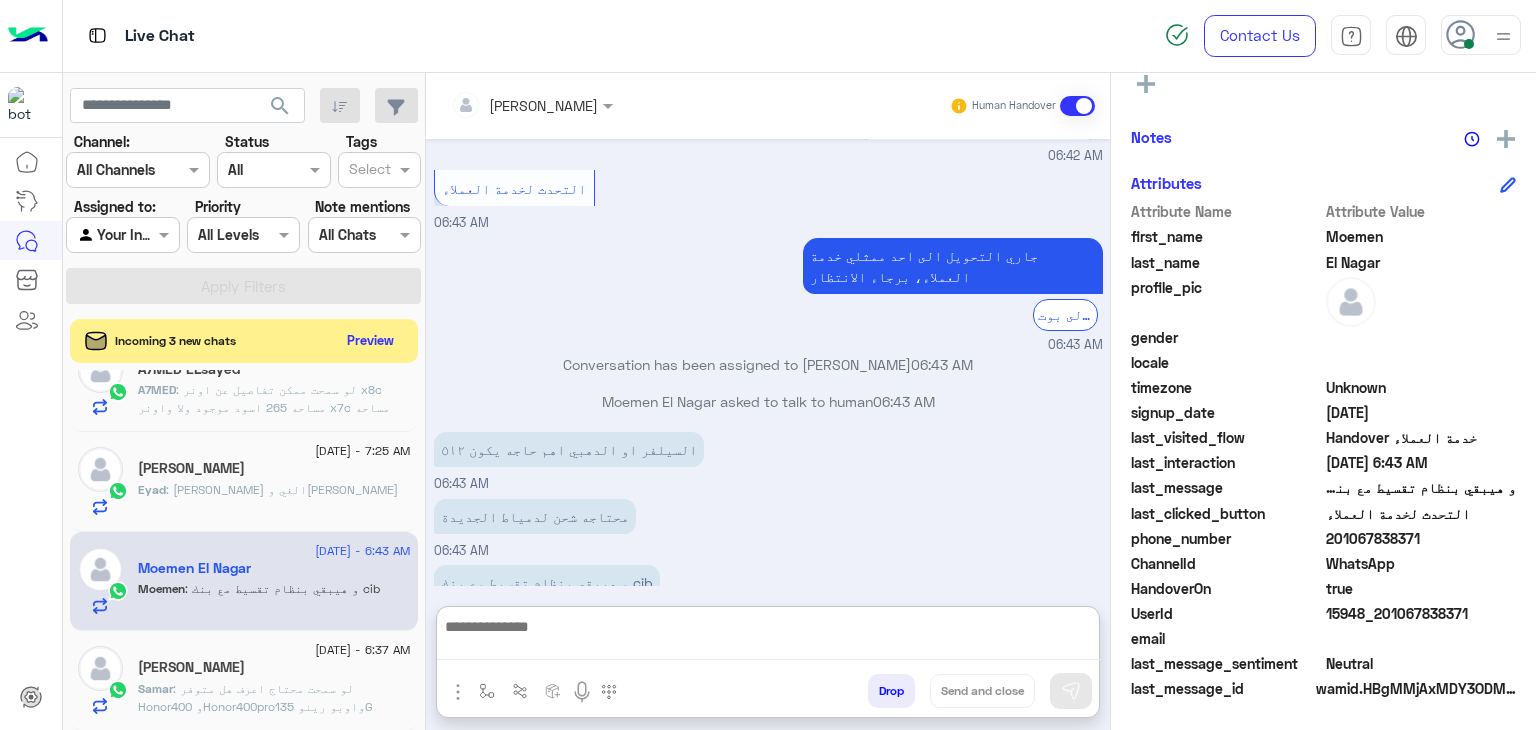 click at bounding box center [768, 637] 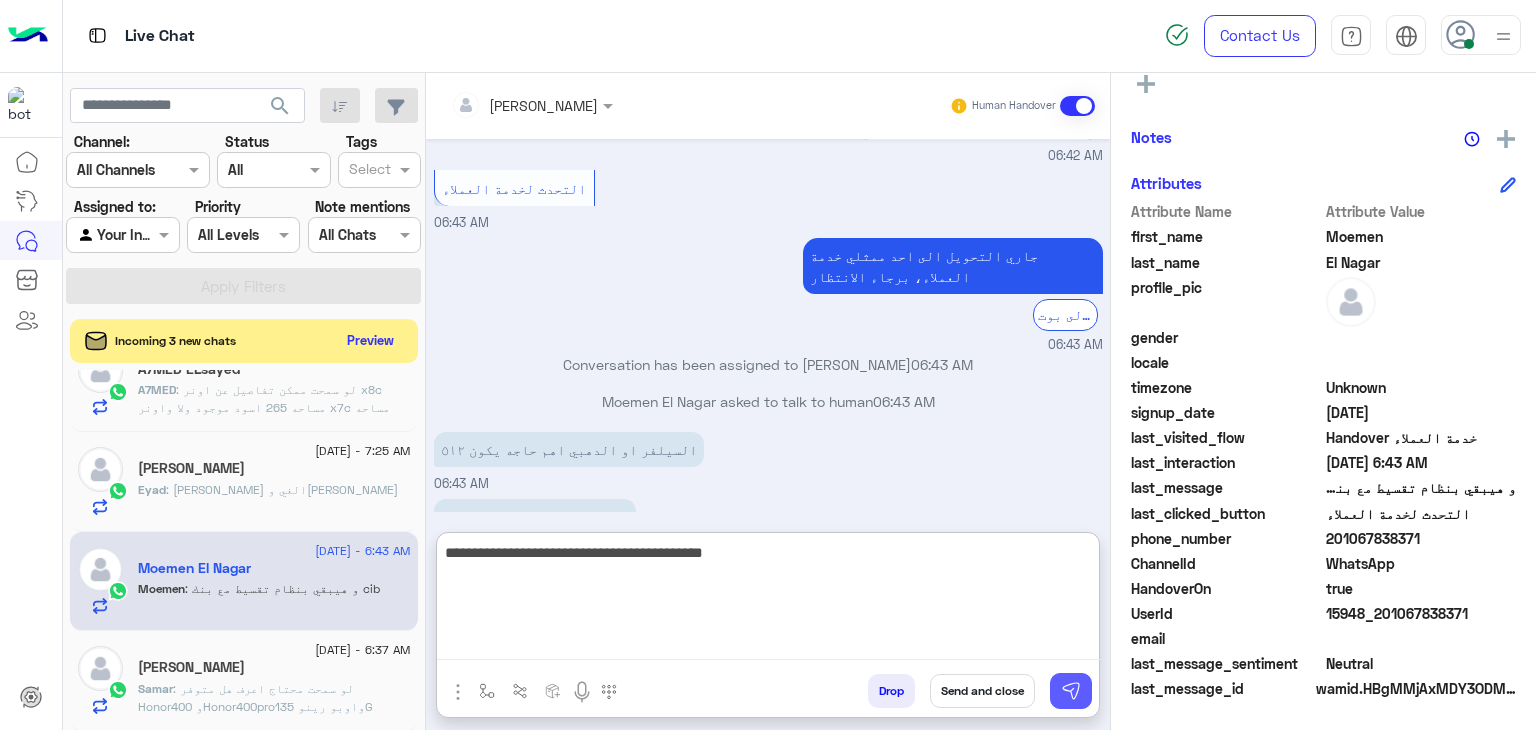 type on "**********" 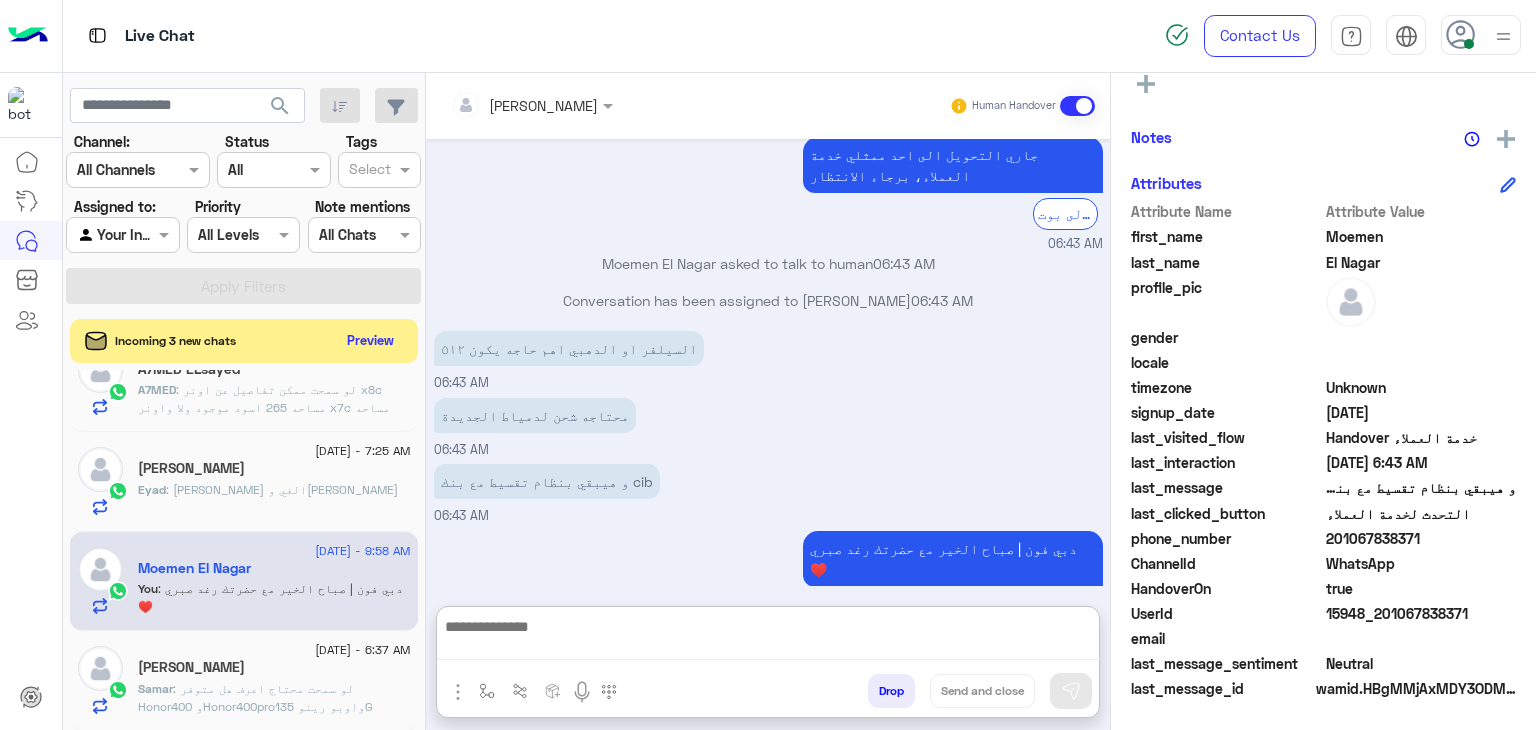 click at bounding box center [768, 637] 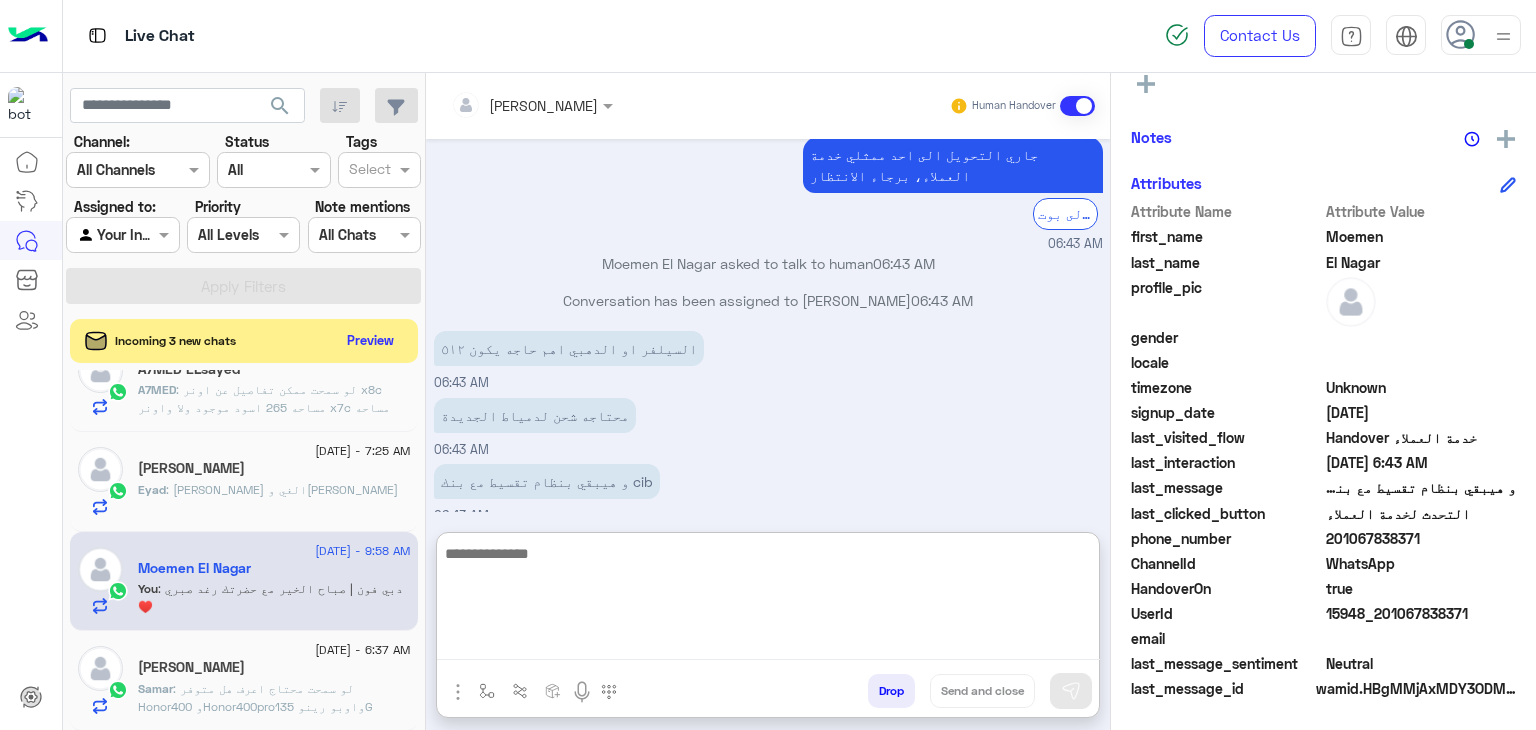 paste on "**********" 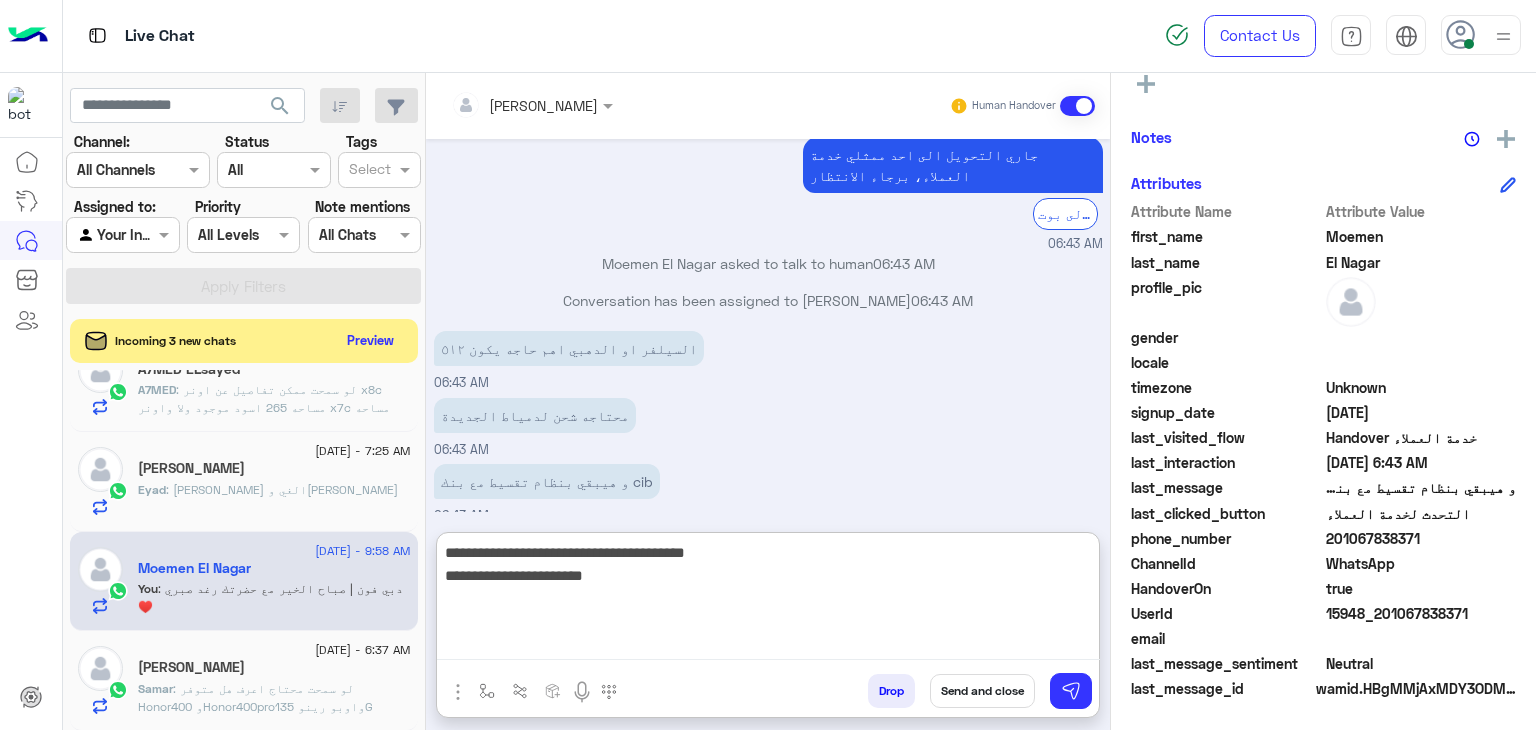 click on "**********" at bounding box center (768, 600) 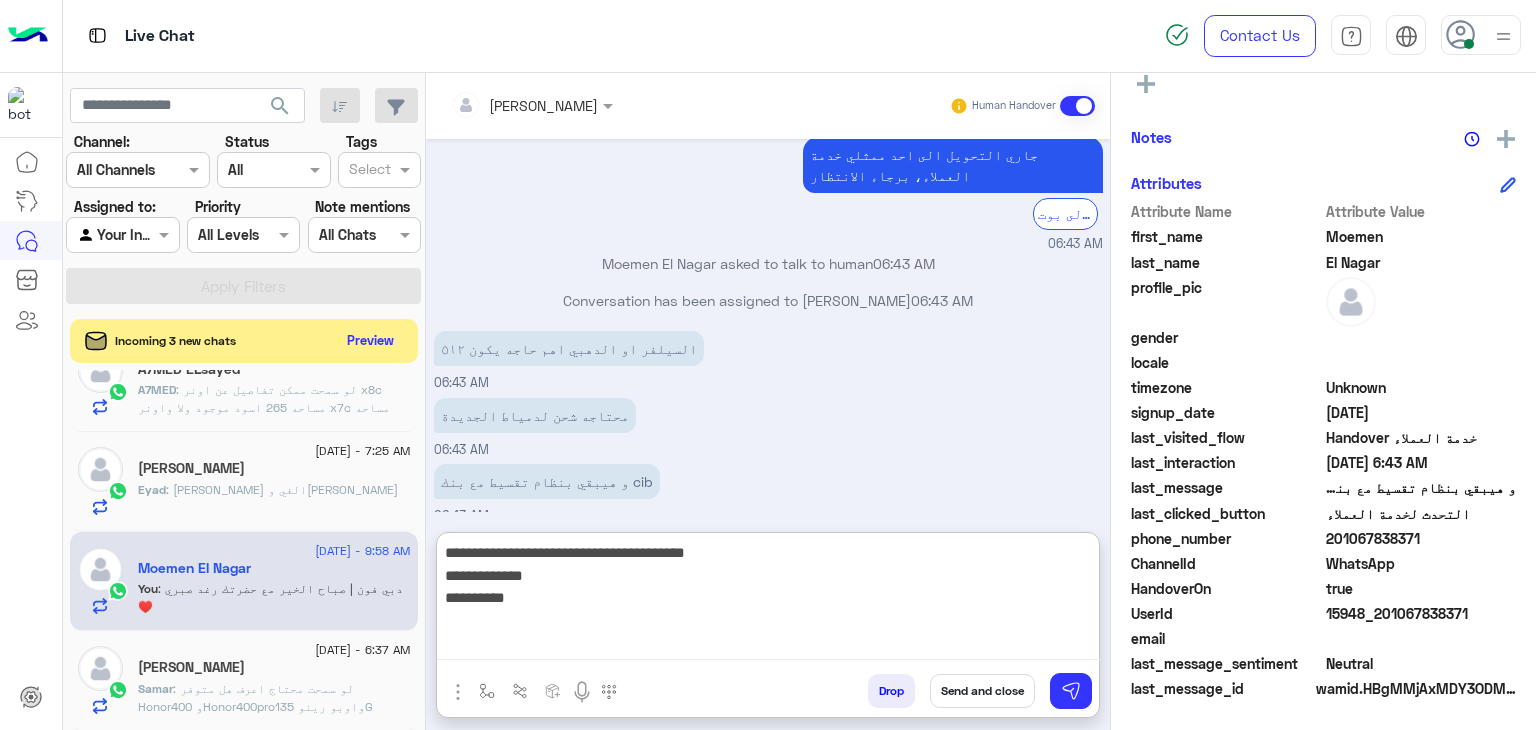 click on "**********" at bounding box center [768, 600] 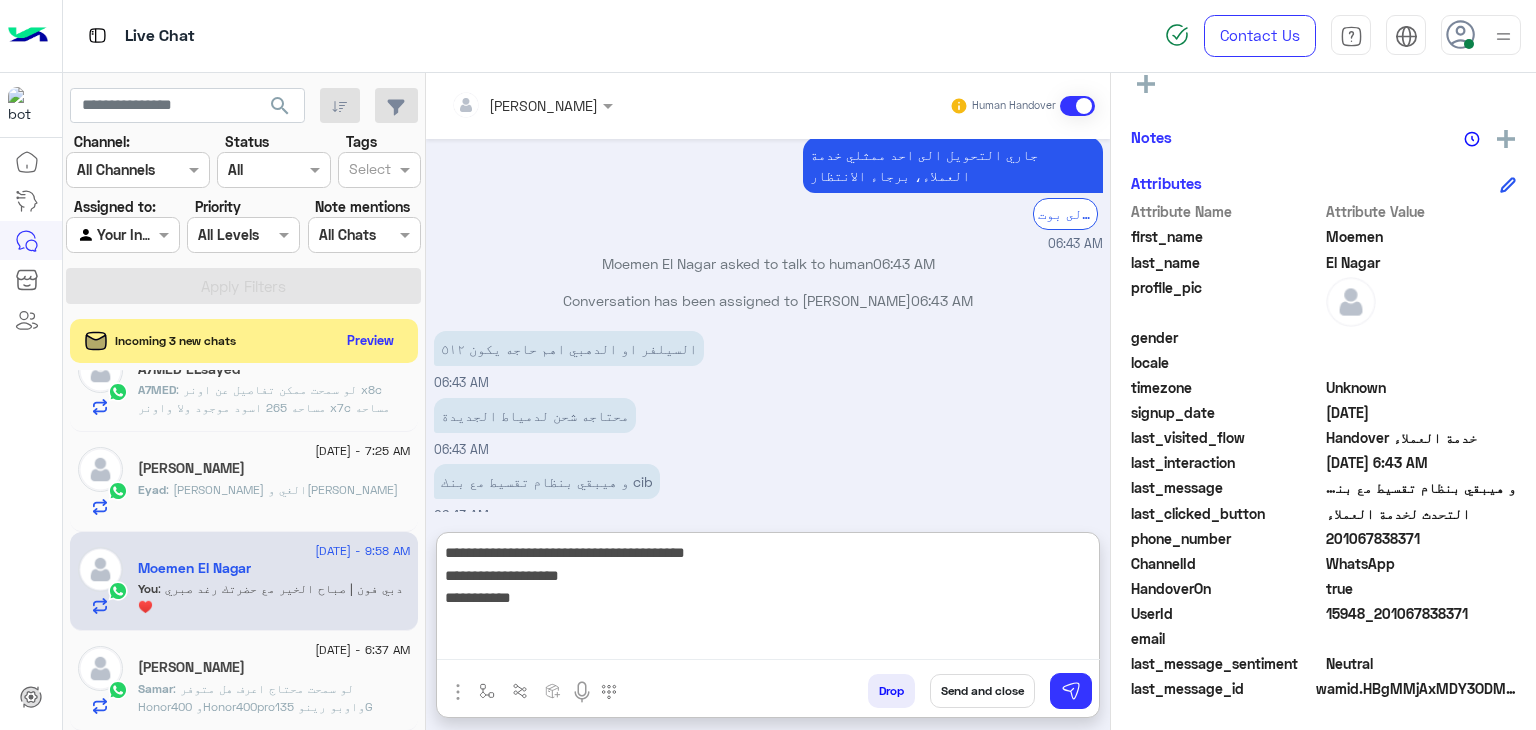 click on "**********" at bounding box center (768, 600) 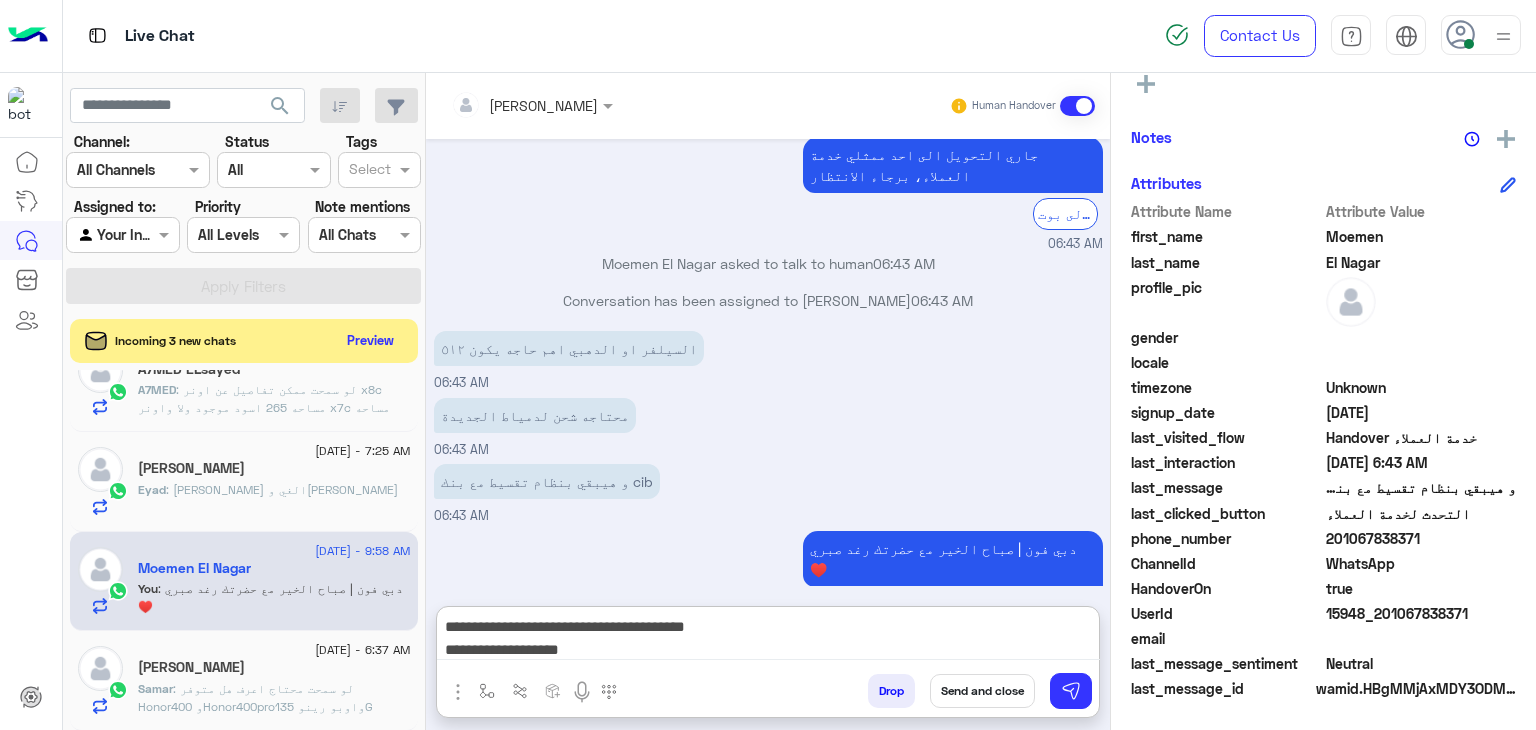 click on "**********" at bounding box center (768, 637) 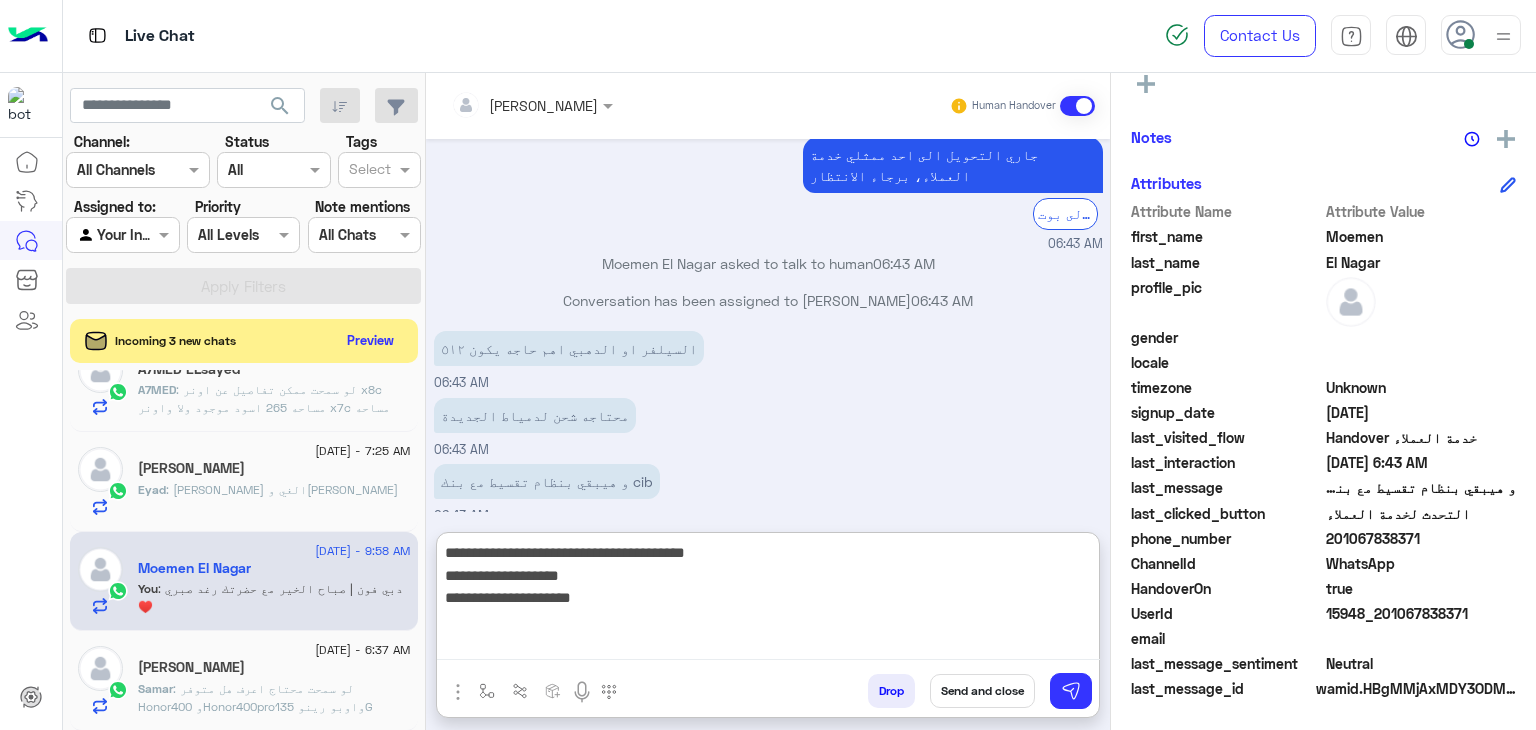click on "**********" at bounding box center [768, 600] 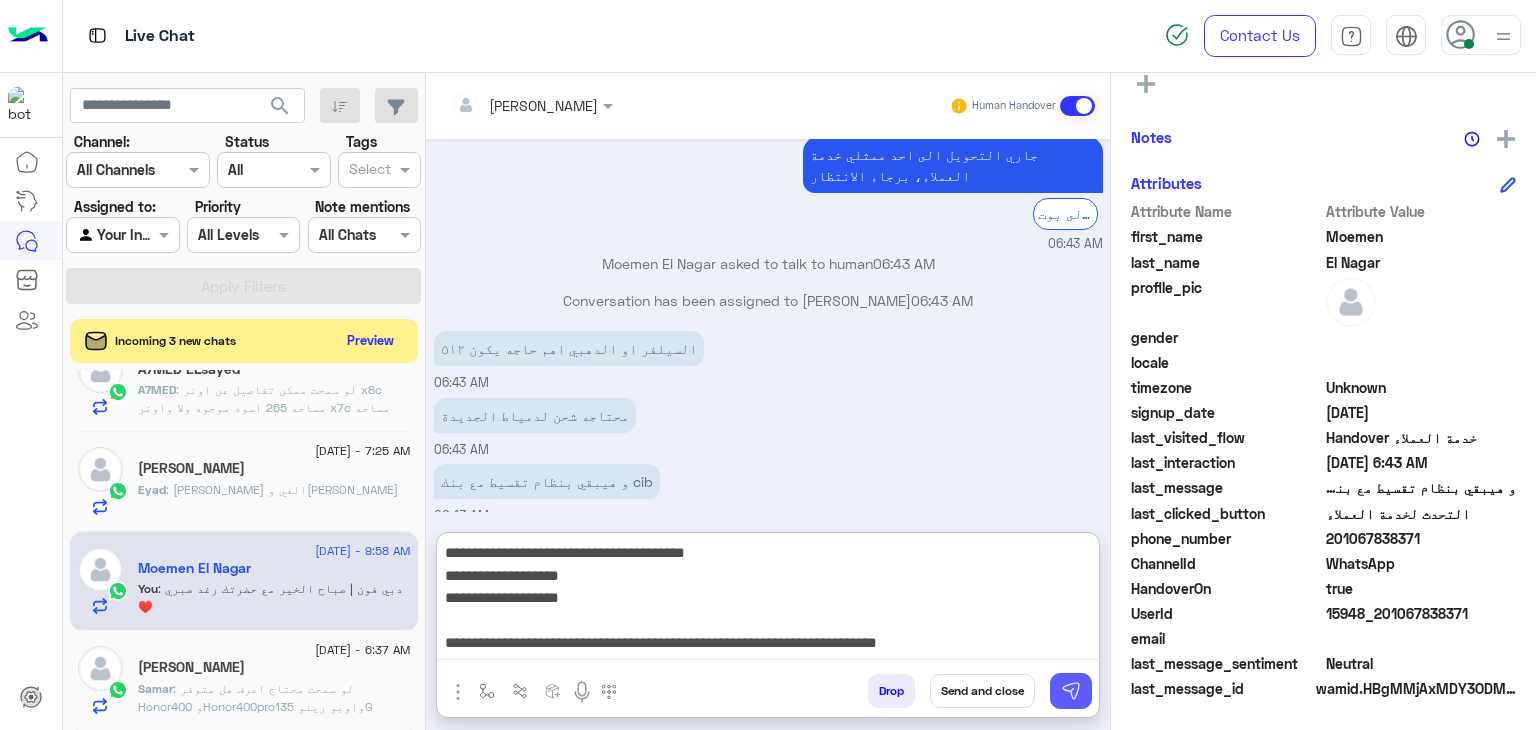 type on "**********" 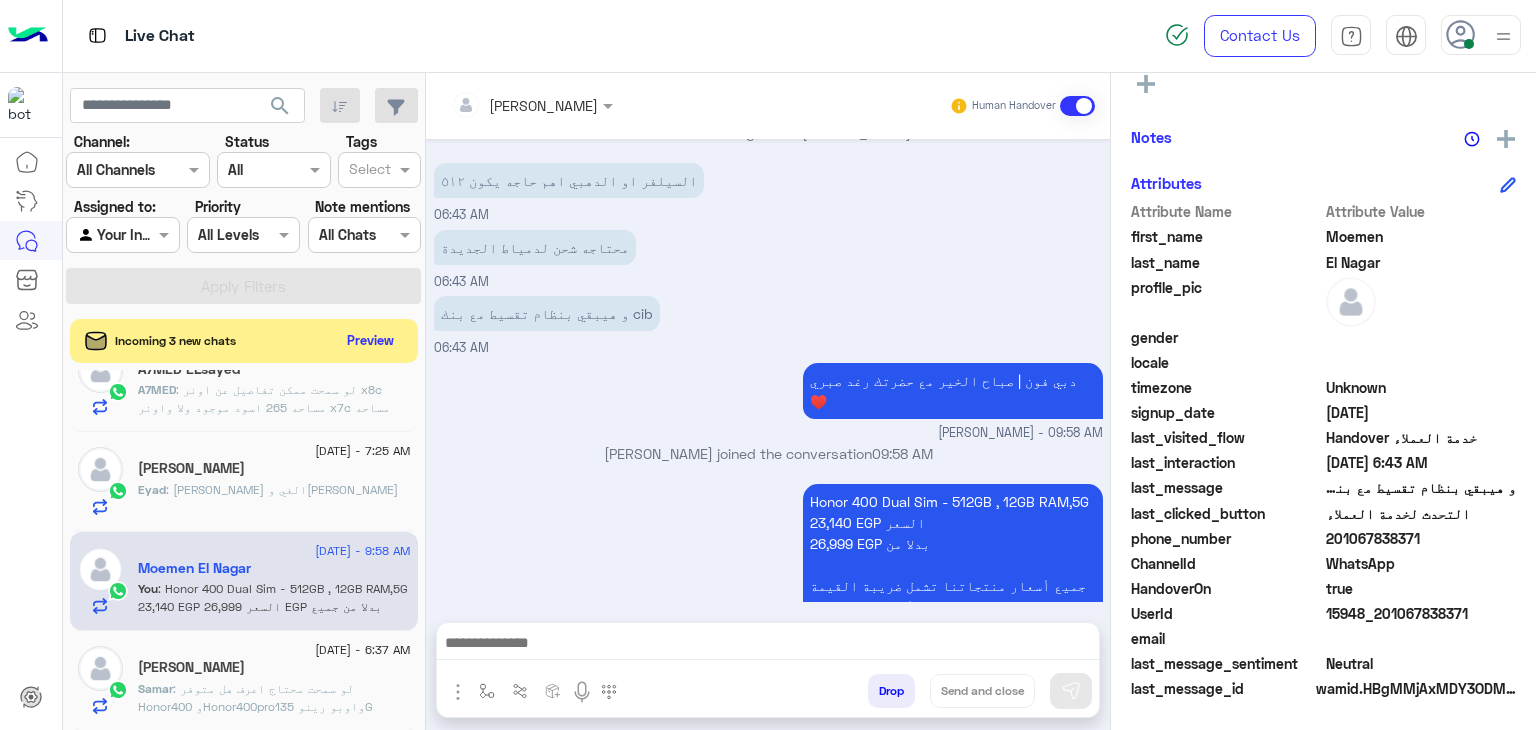 click at bounding box center [768, 645] 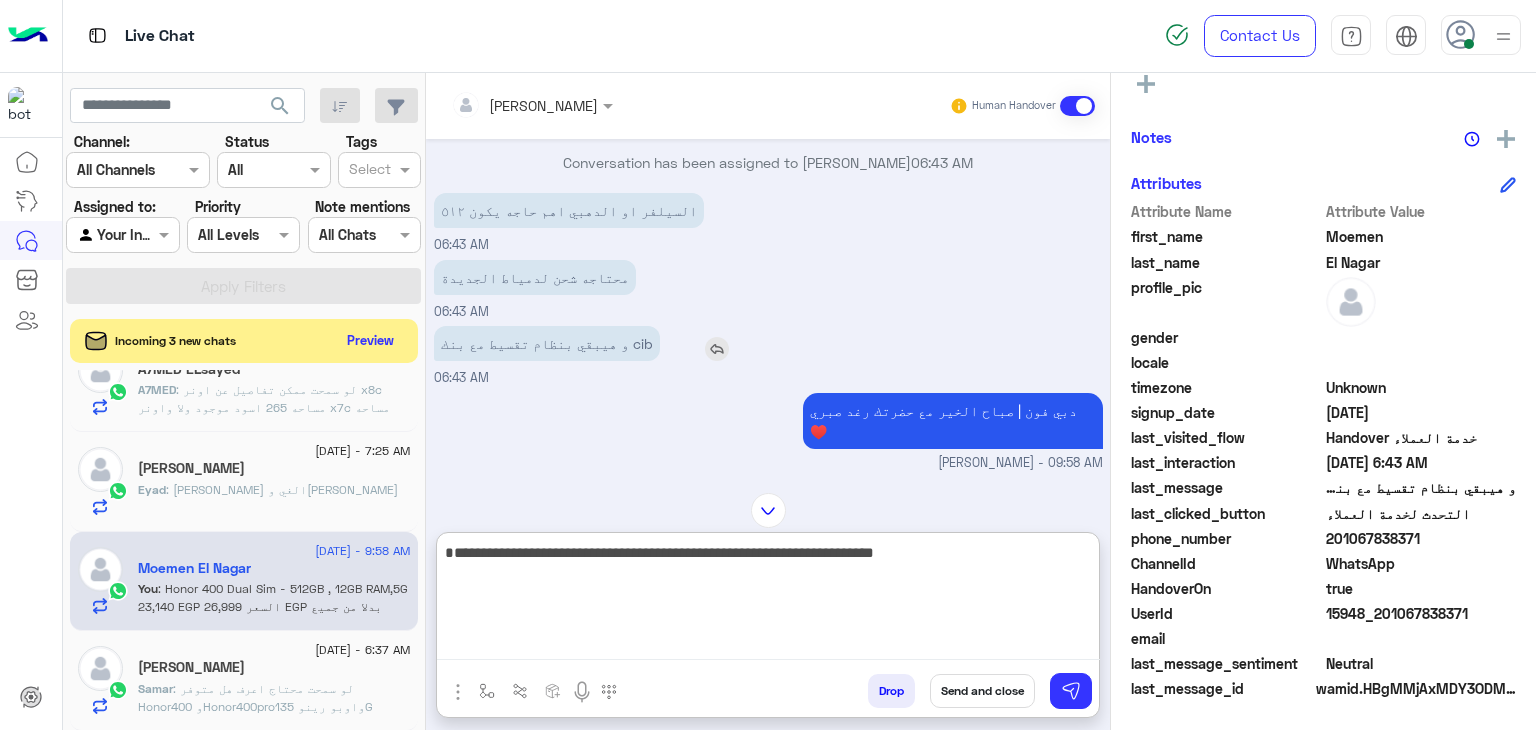 type on "**********" 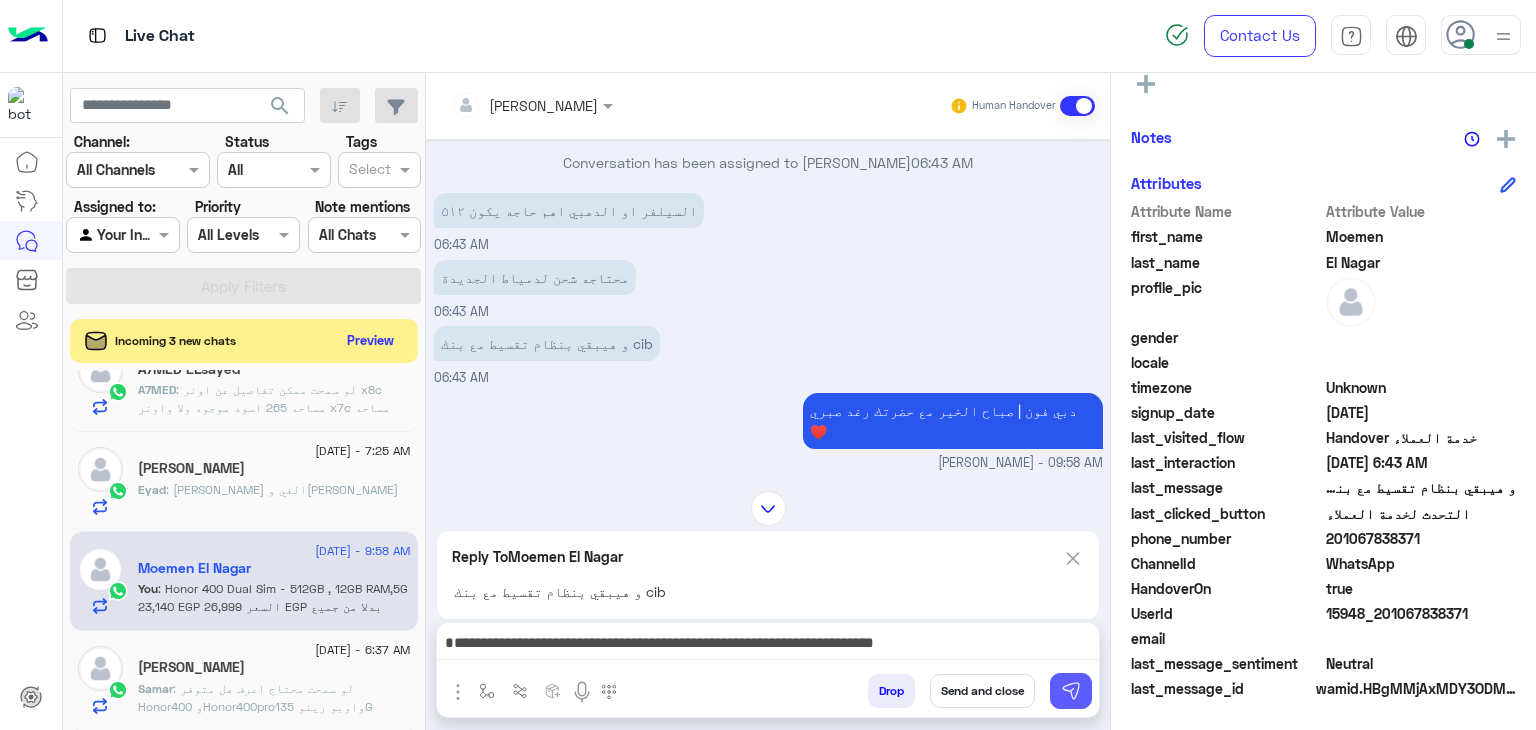 click at bounding box center [1071, 691] 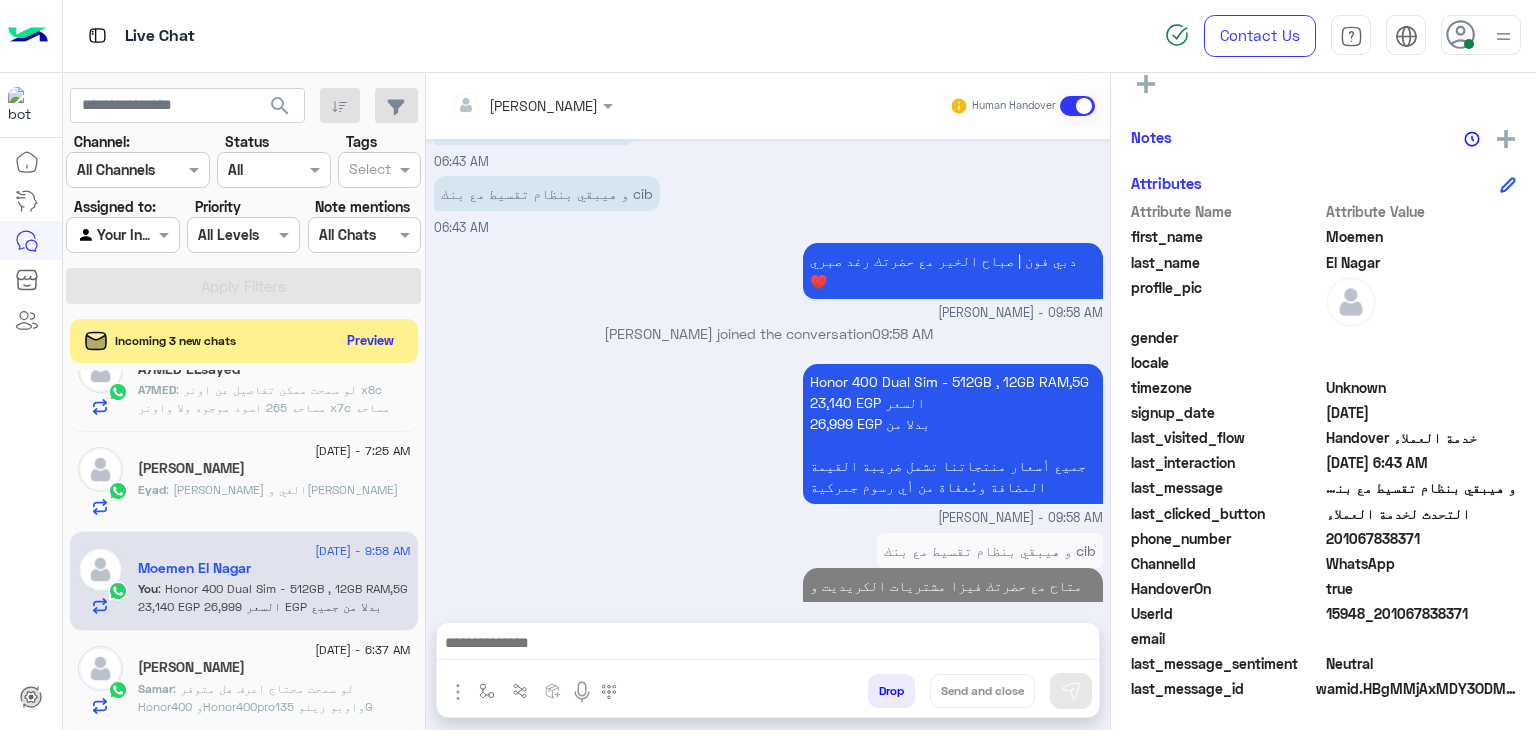 click at bounding box center (768, 645) 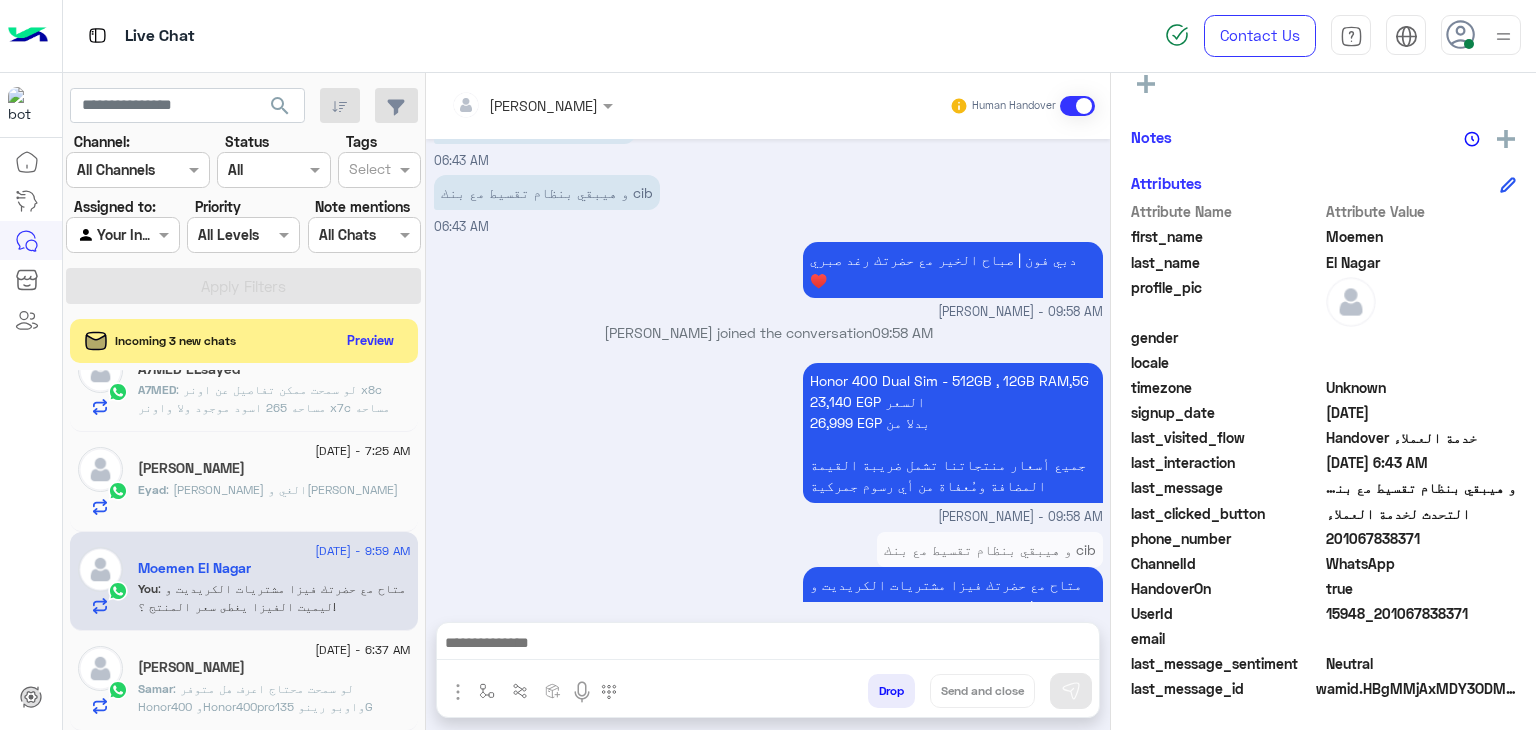 scroll, scrollTop: 1866, scrollLeft: 0, axis: vertical 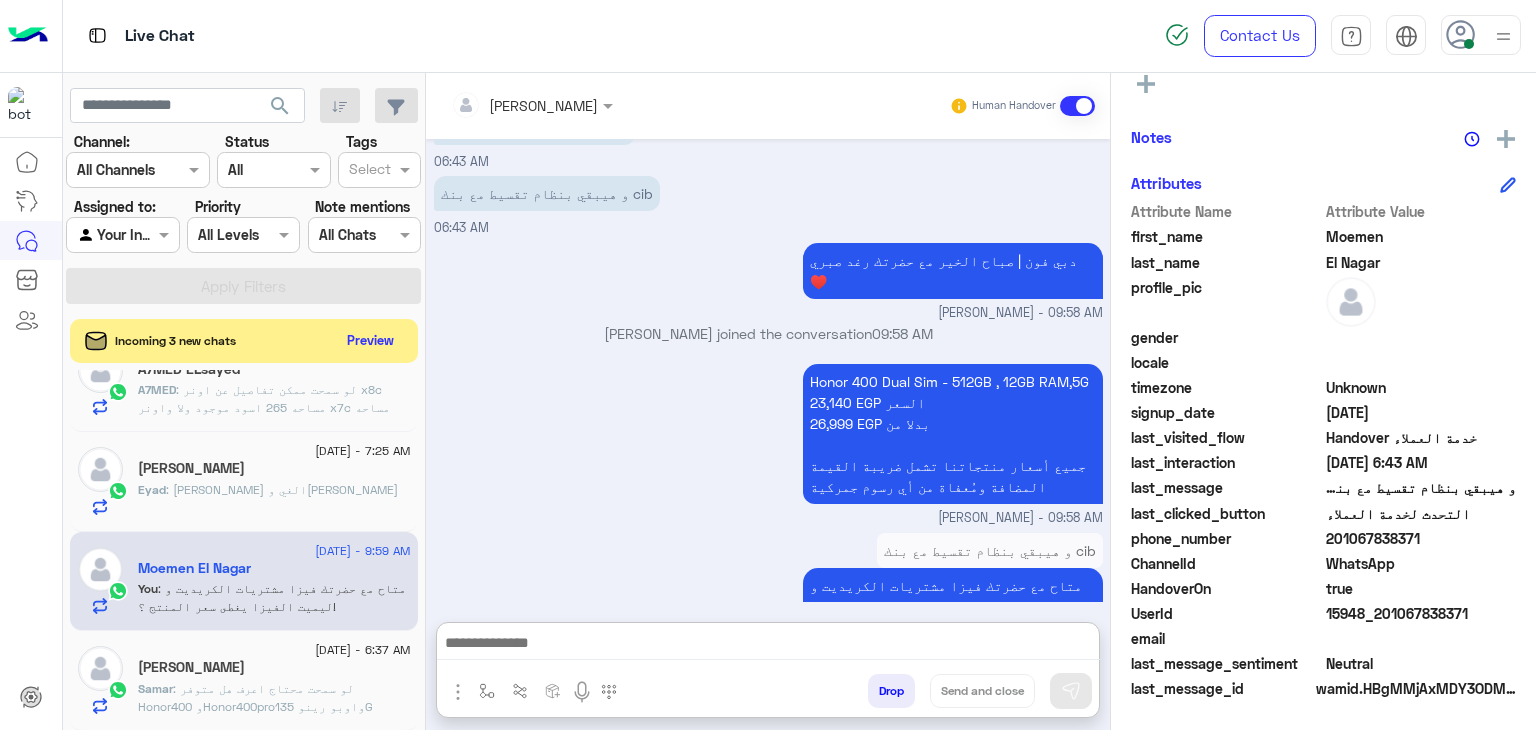 click at bounding box center (768, 645) 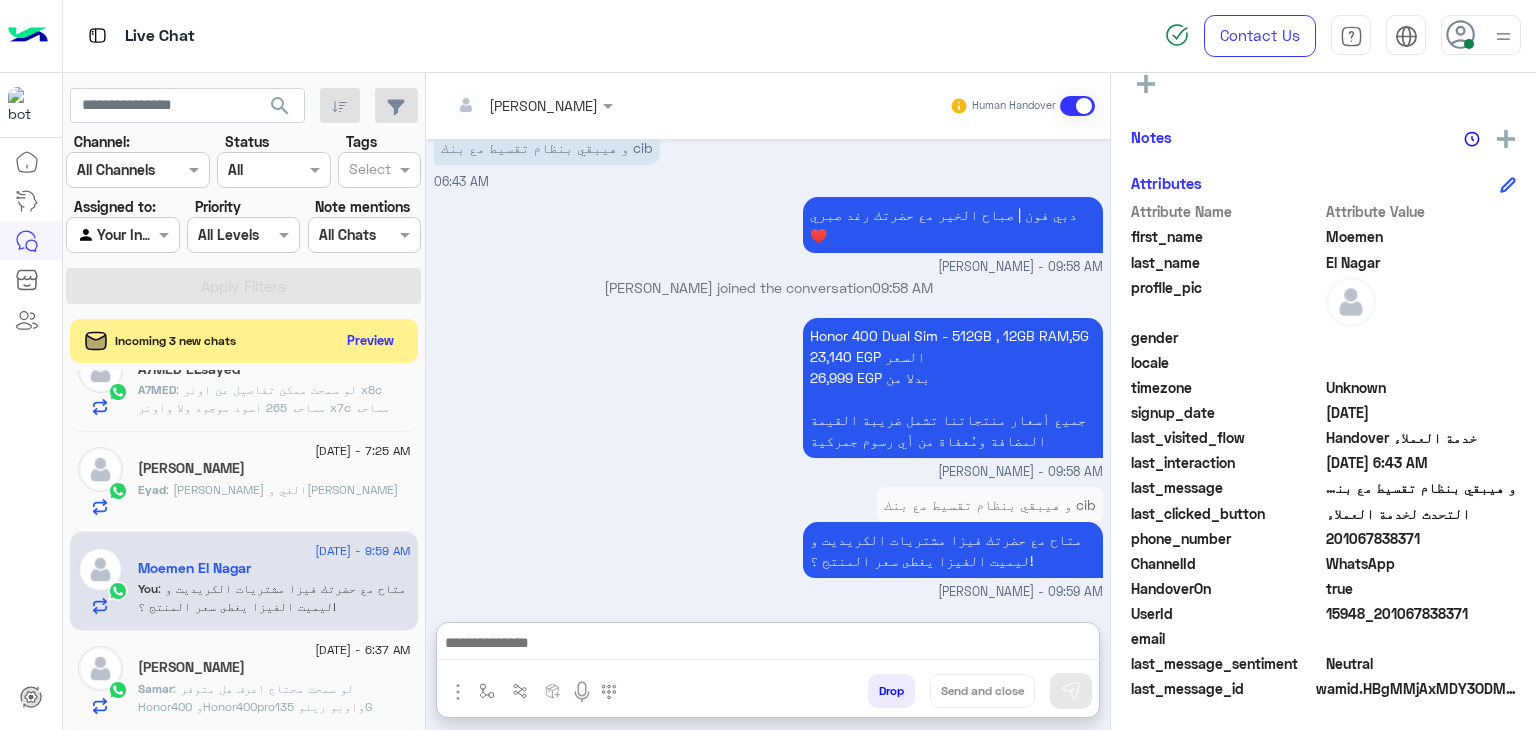 paste on "**********" 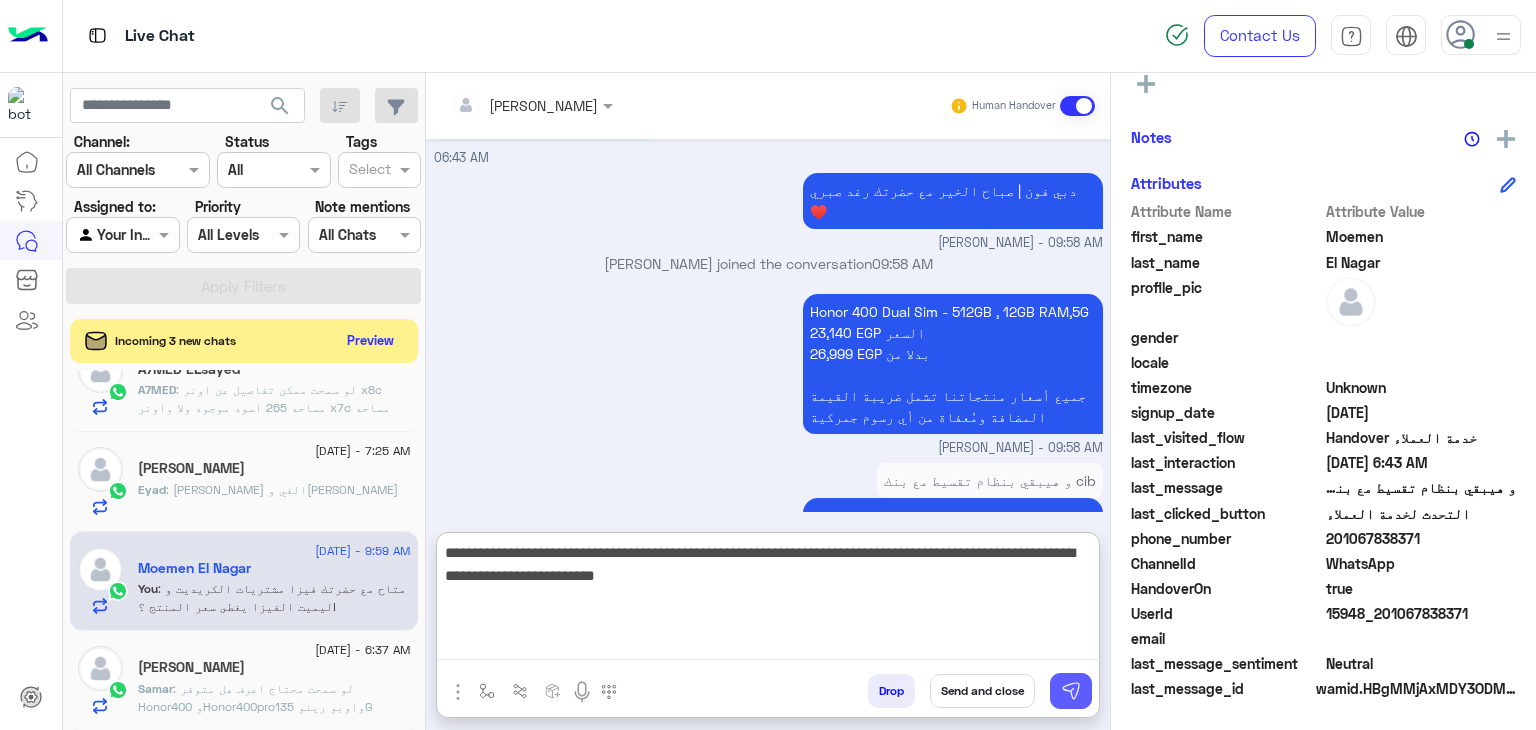 type on "**********" 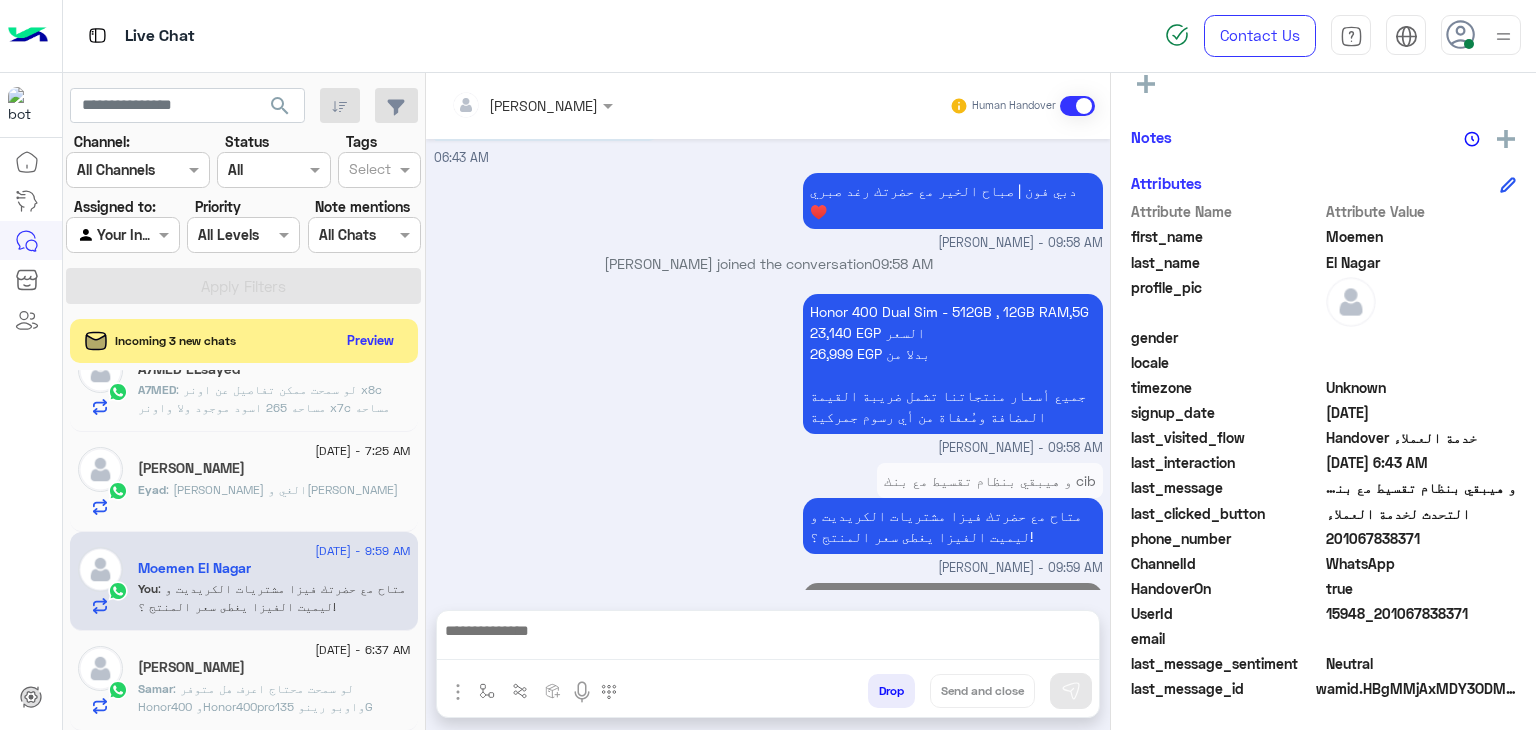 scroll, scrollTop: 1972, scrollLeft: 0, axis: vertical 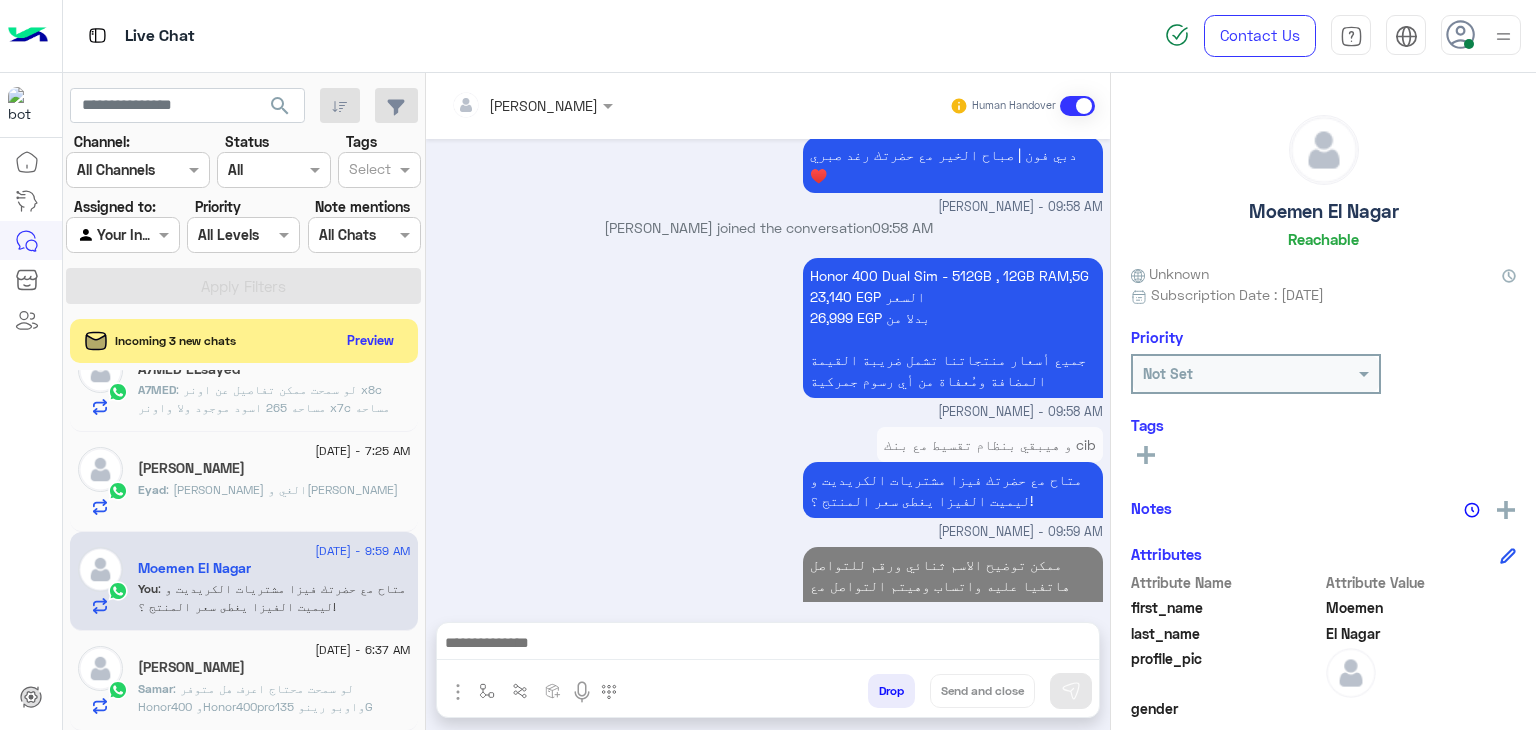 click on "Moemen El Nagar" 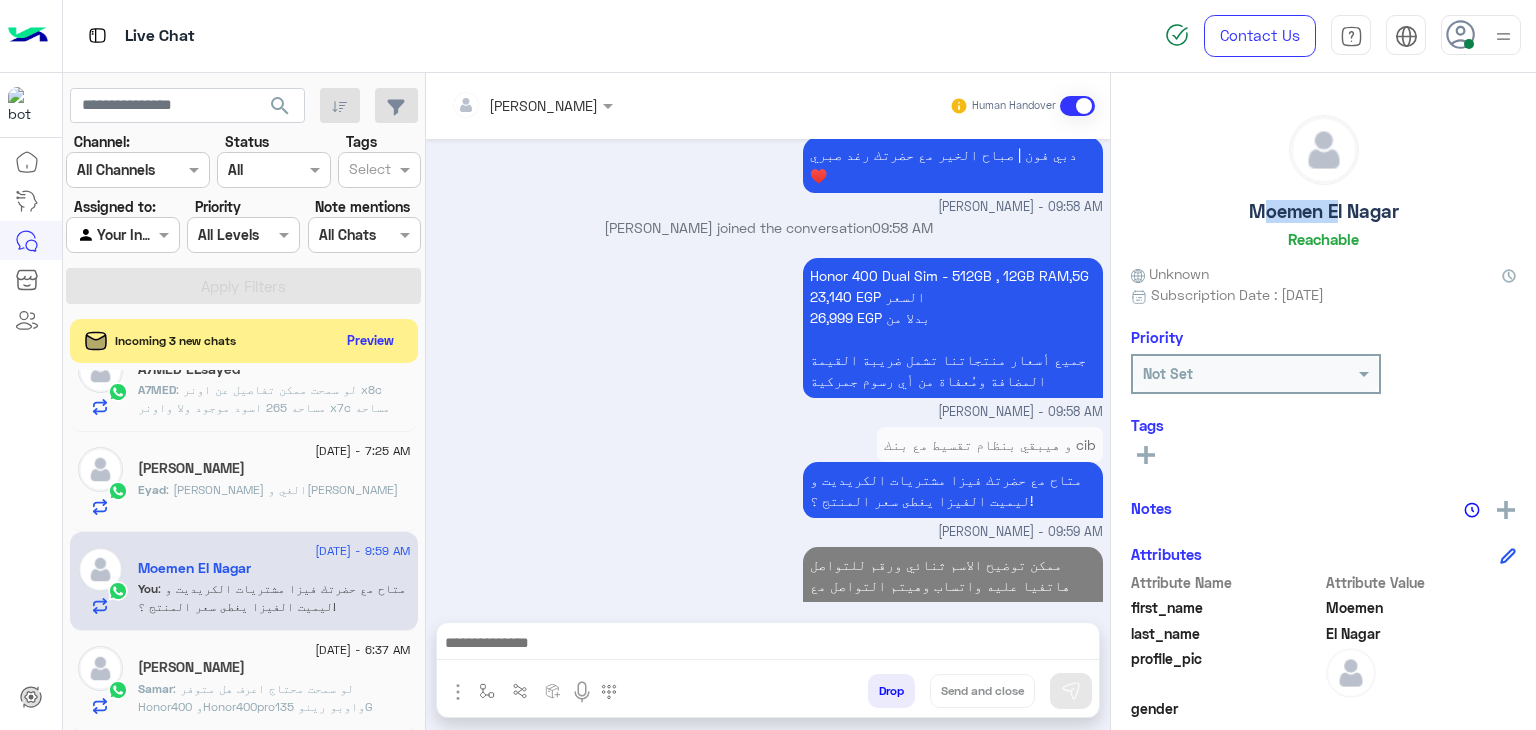 click on "Moemen El Nagar" 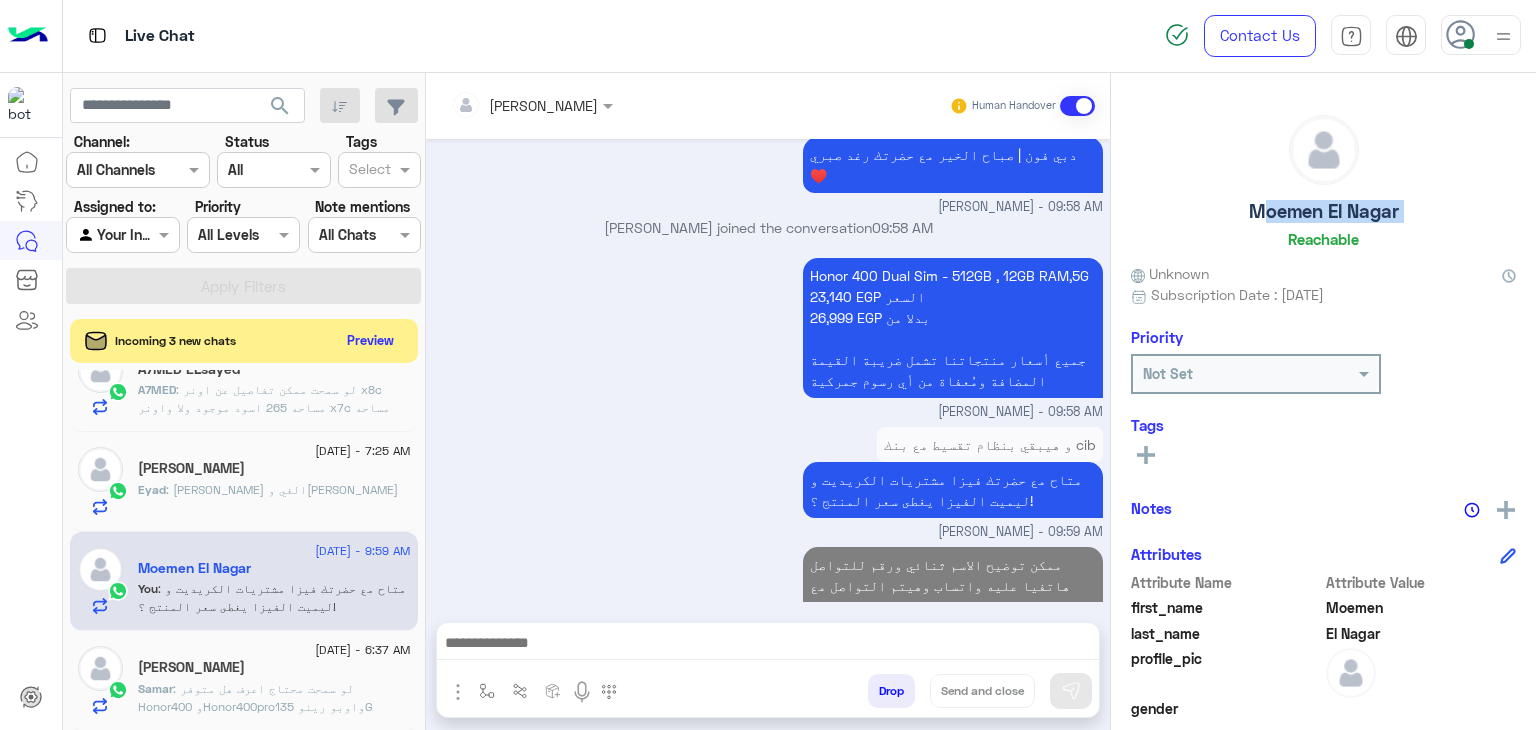 click on "Moemen El Nagar" 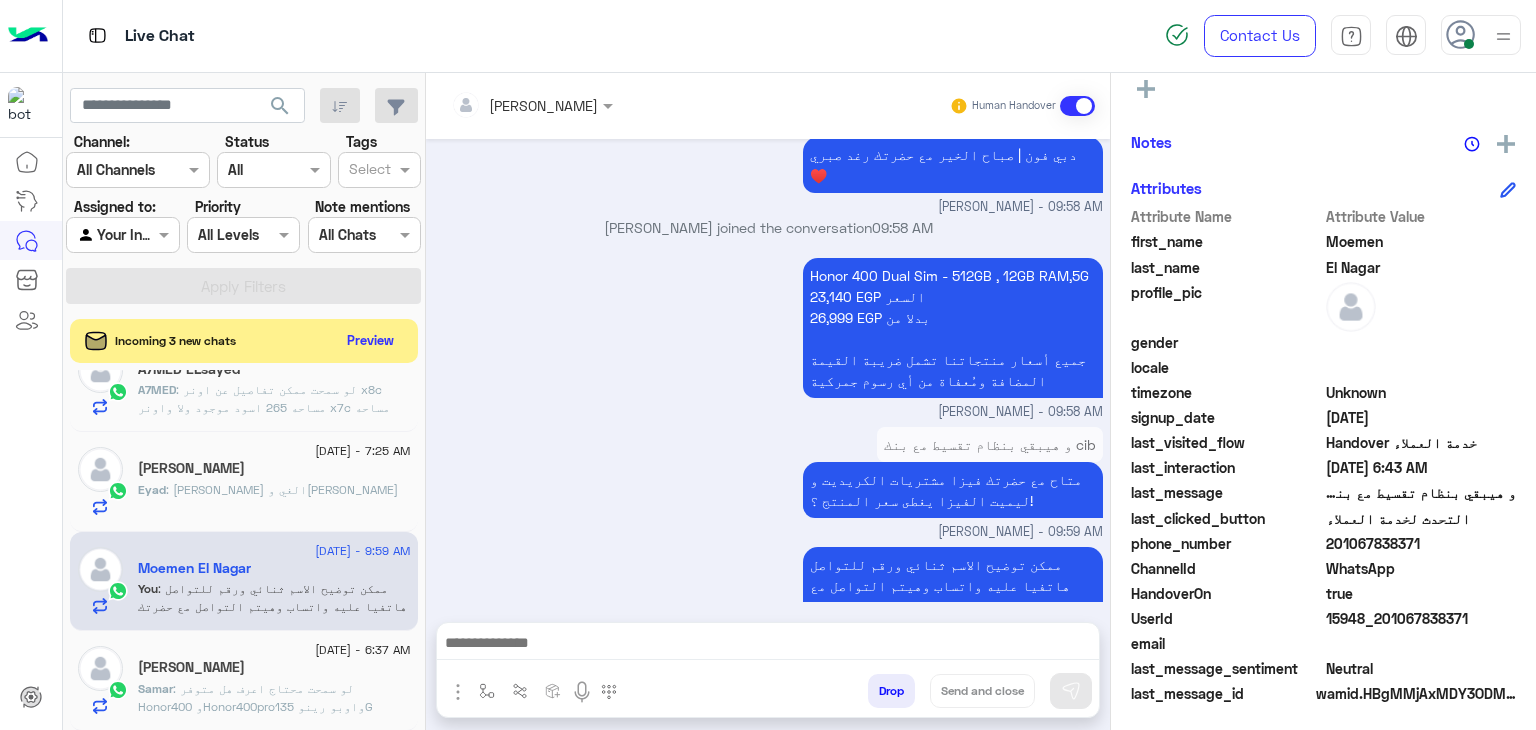 scroll, scrollTop: 371, scrollLeft: 0, axis: vertical 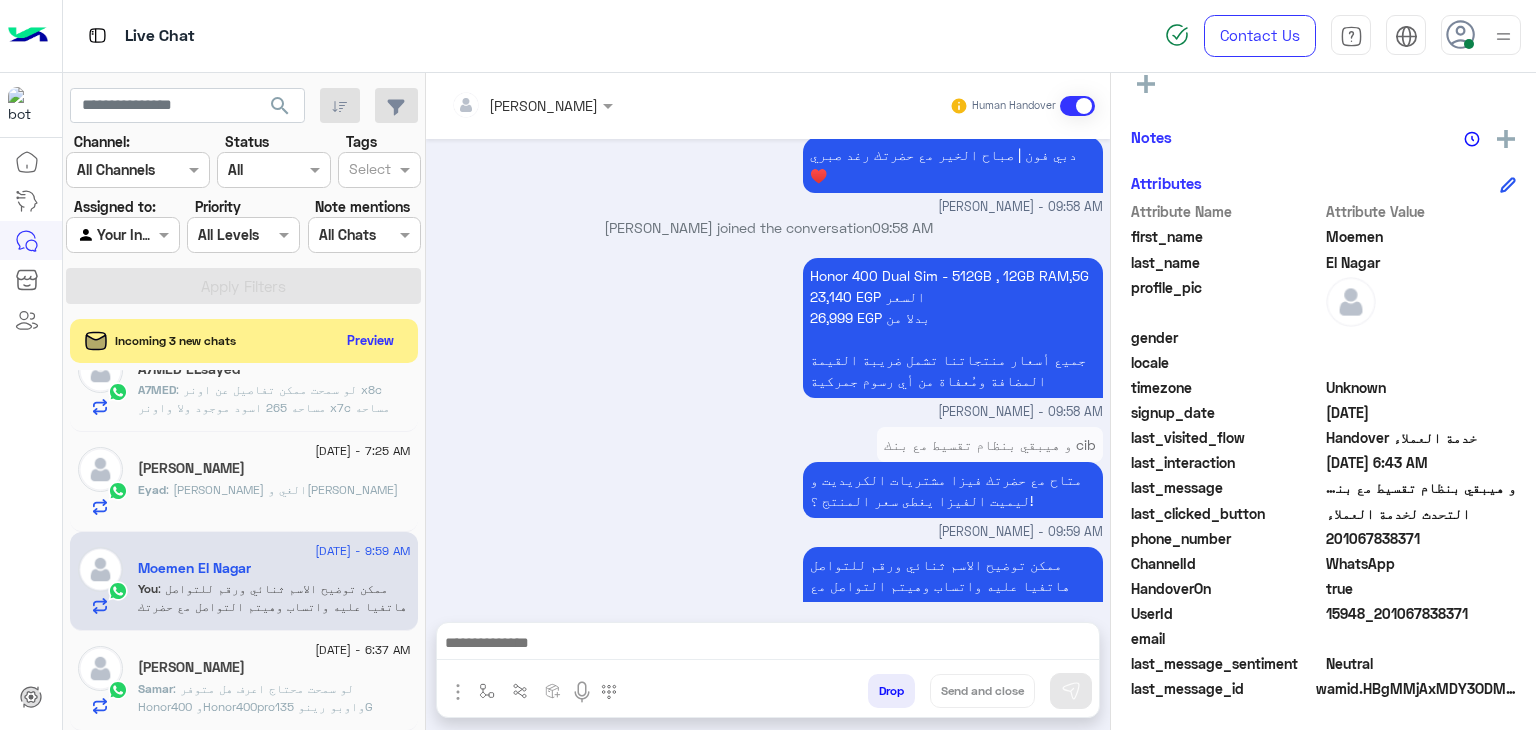 click on "201067838371" 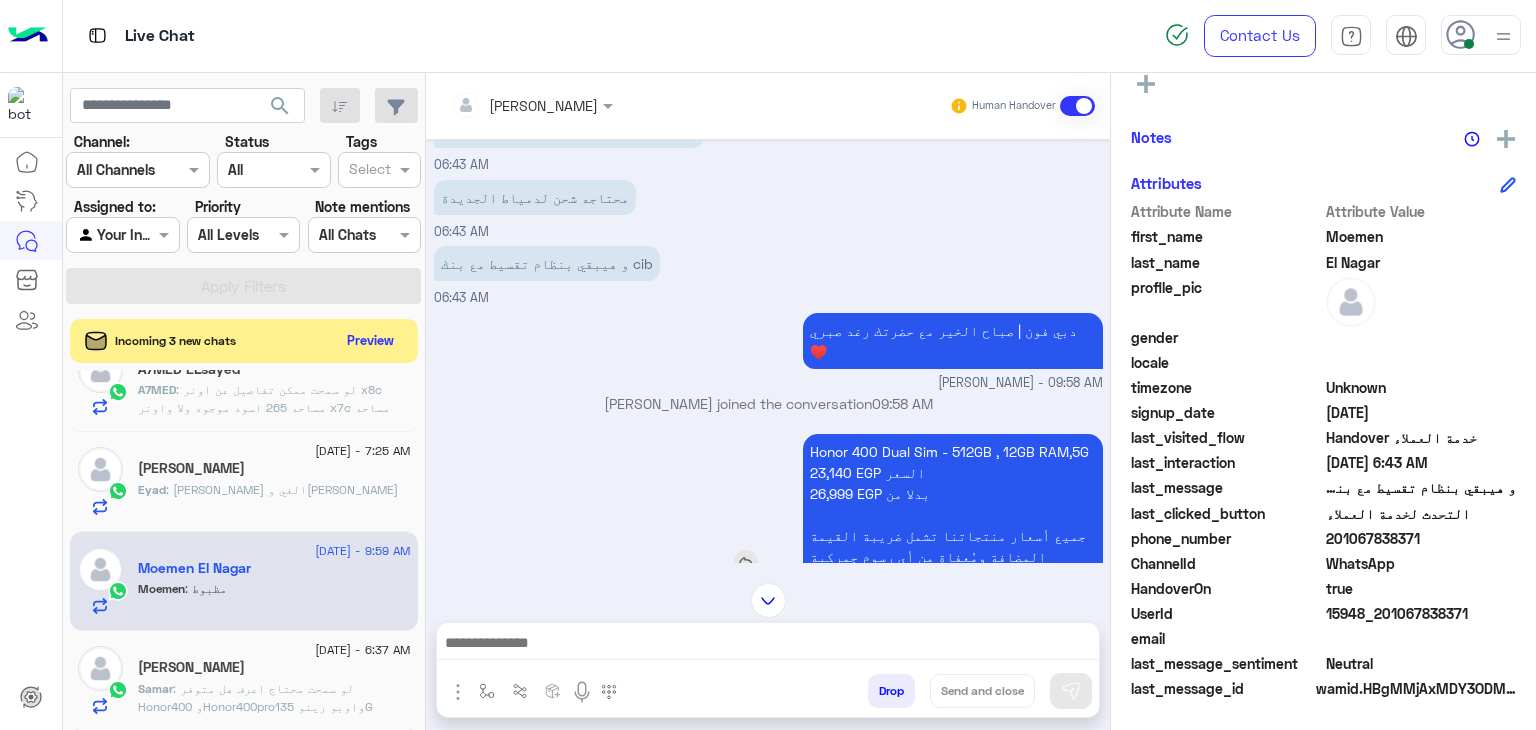 scroll, scrollTop: 1794, scrollLeft: 0, axis: vertical 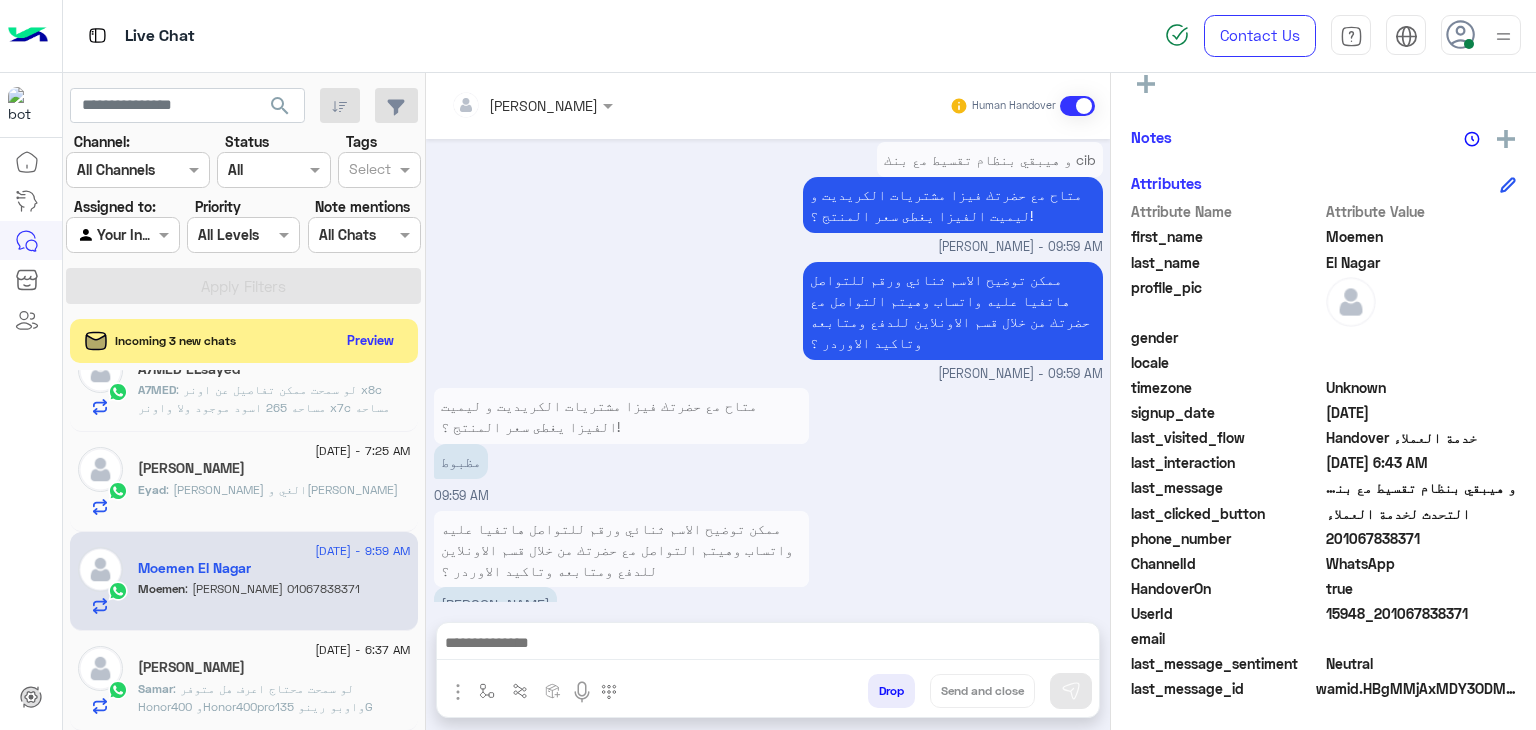 click at bounding box center [768, 645] 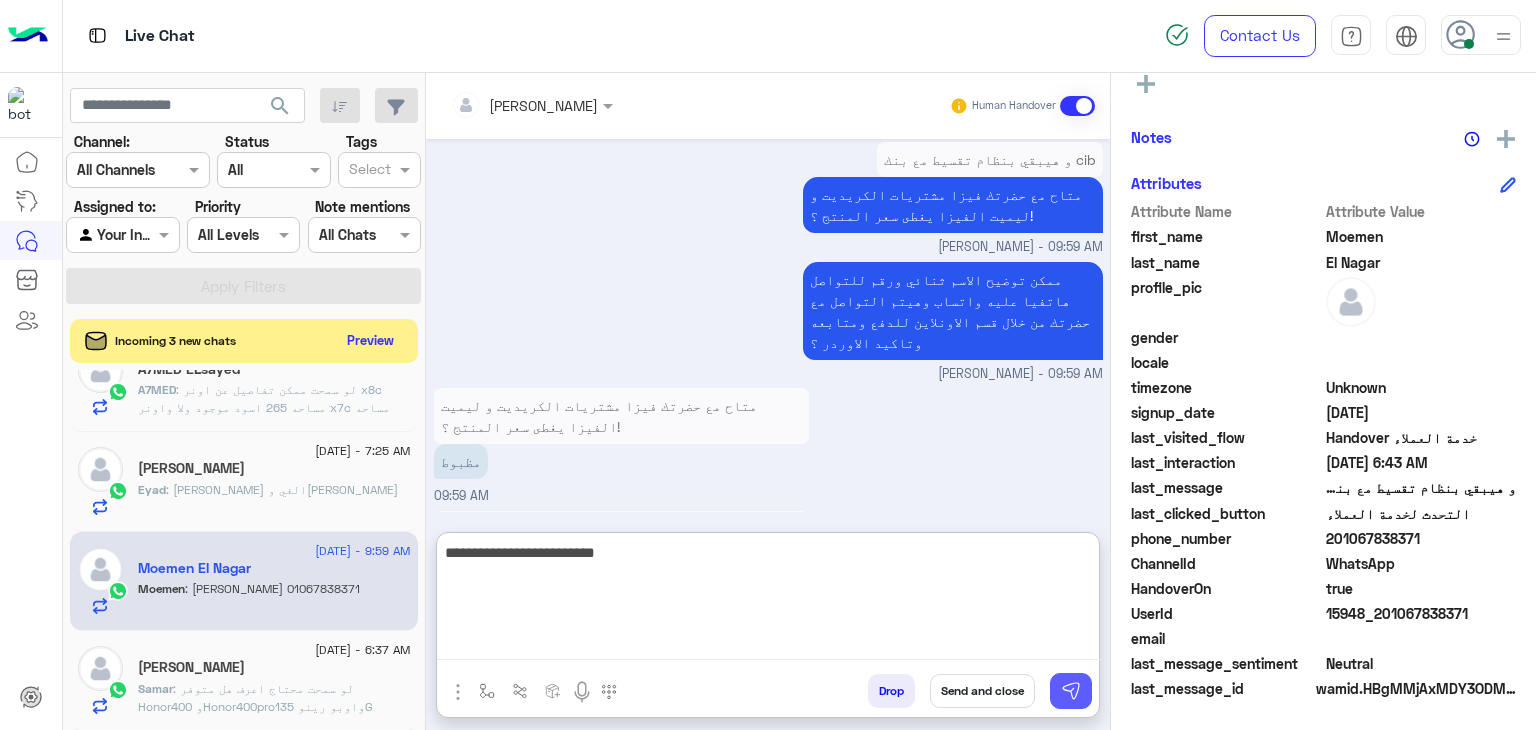 type on "**********" 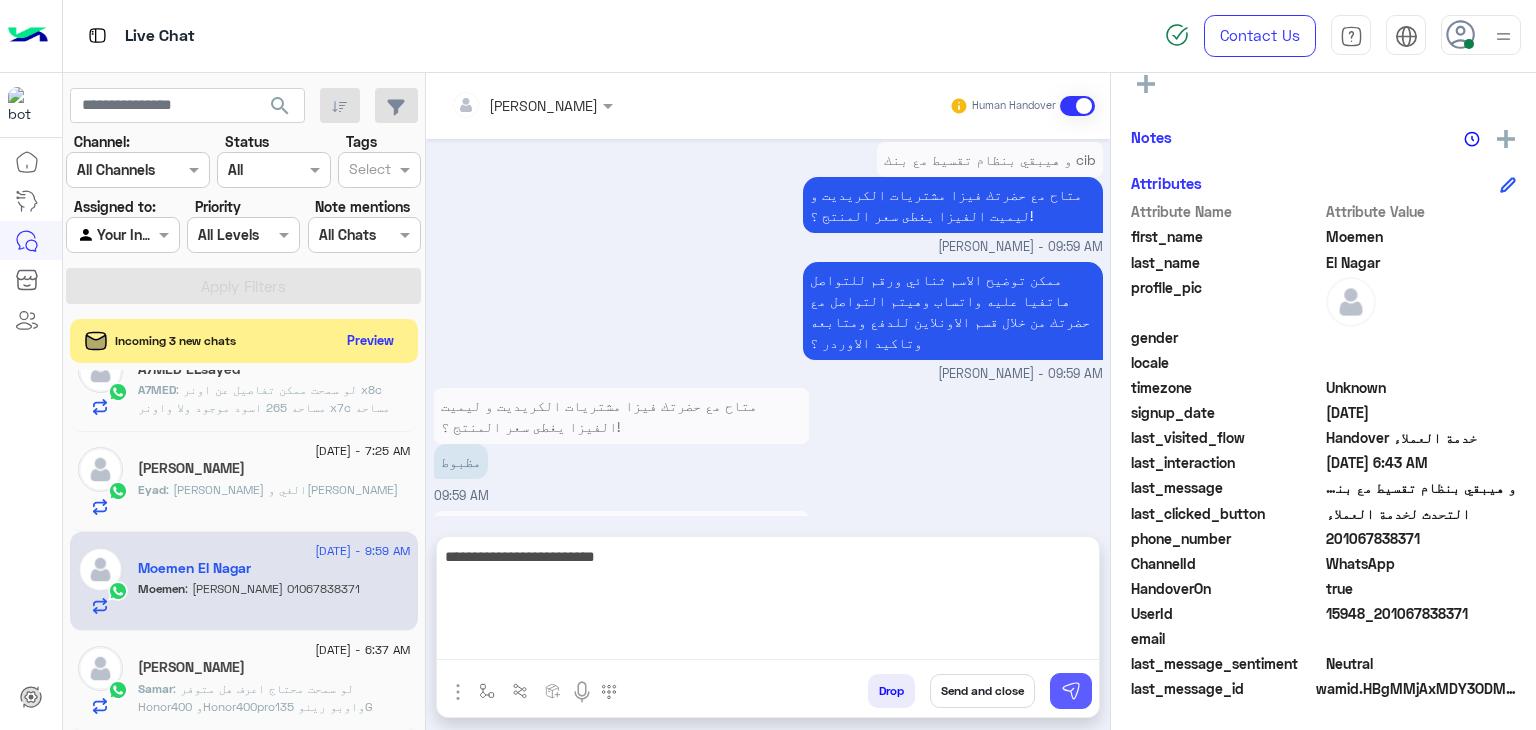 click at bounding box center [1071, 691] 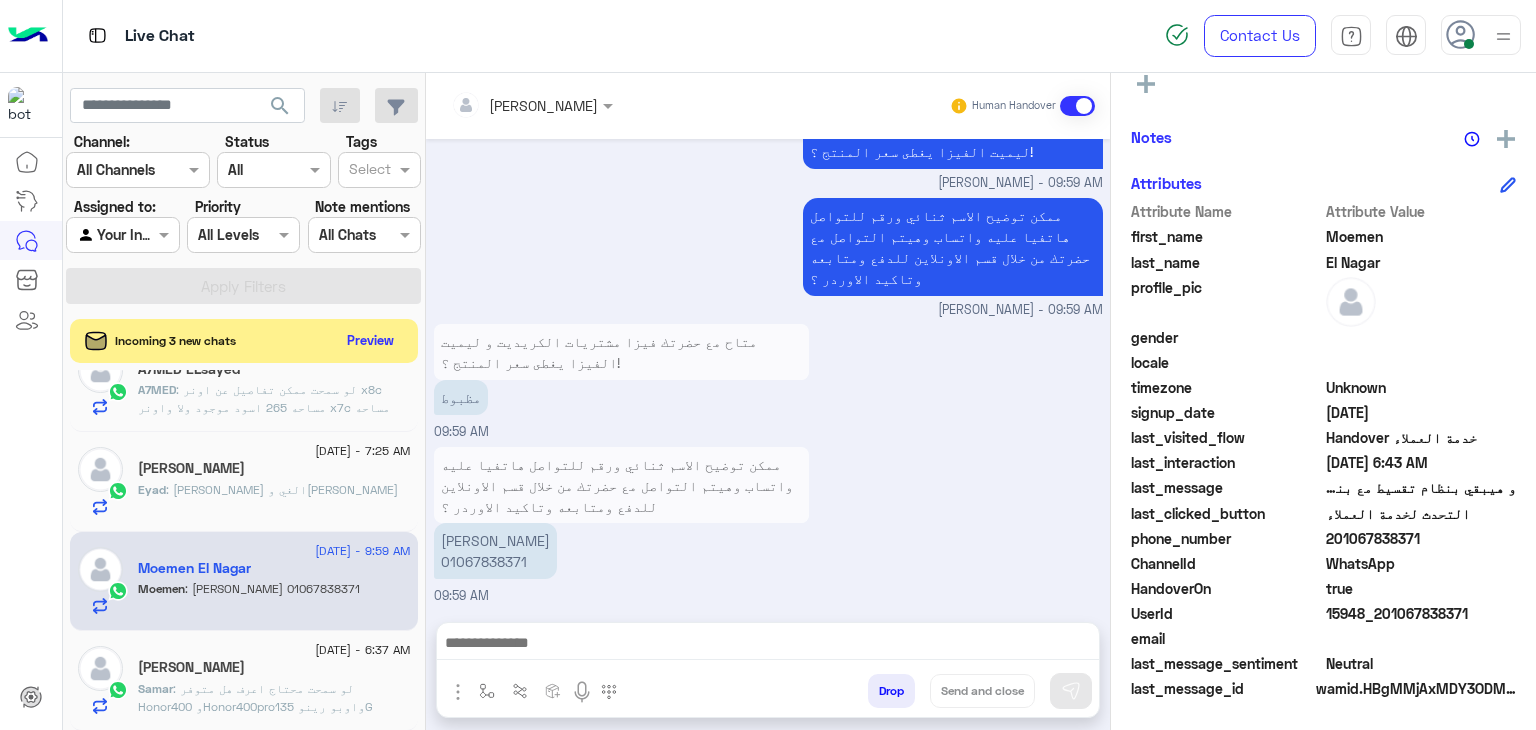 click at bounding box center [768, 645] 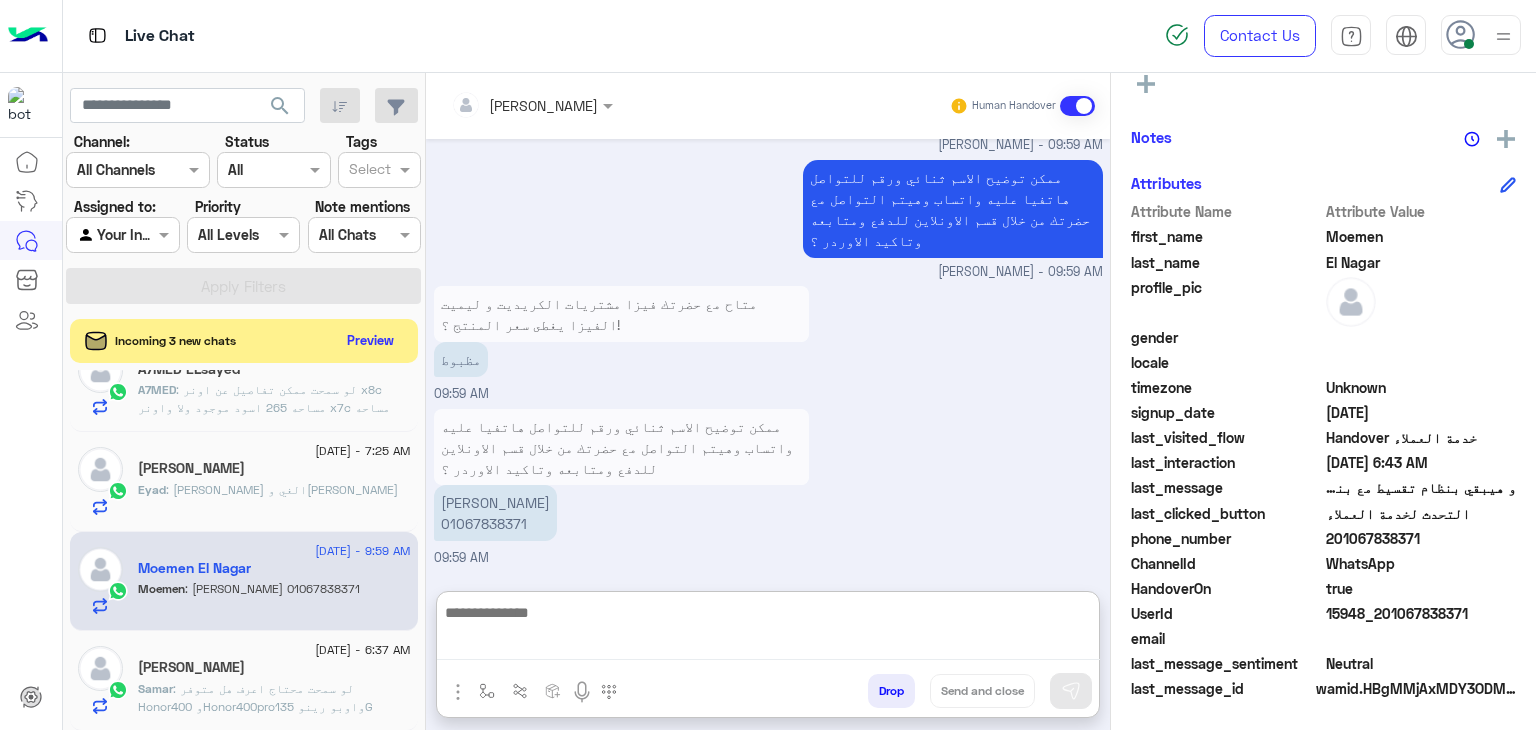 scroll, scrollTop: 2383, scrollLeft: 0, axis: vertical 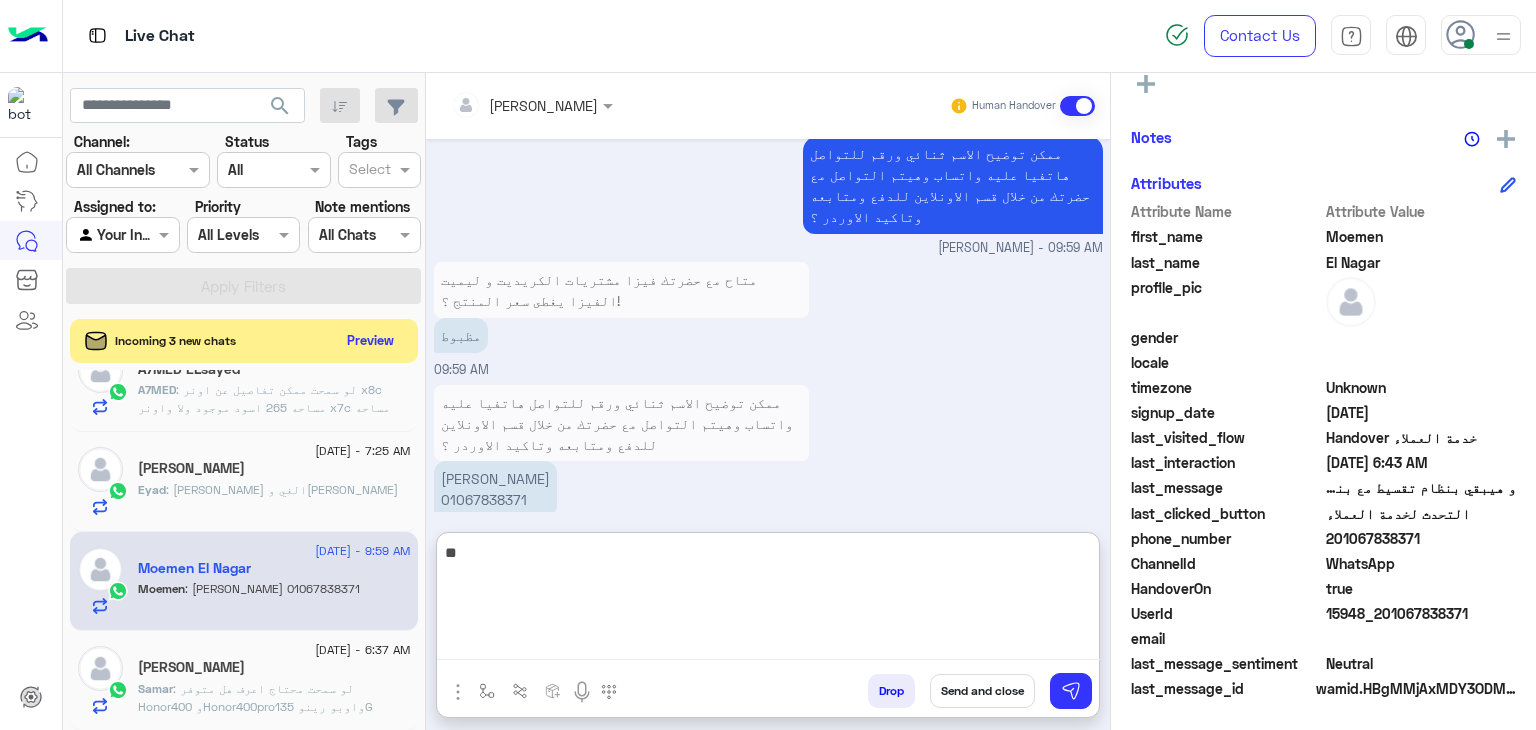 type on "*" 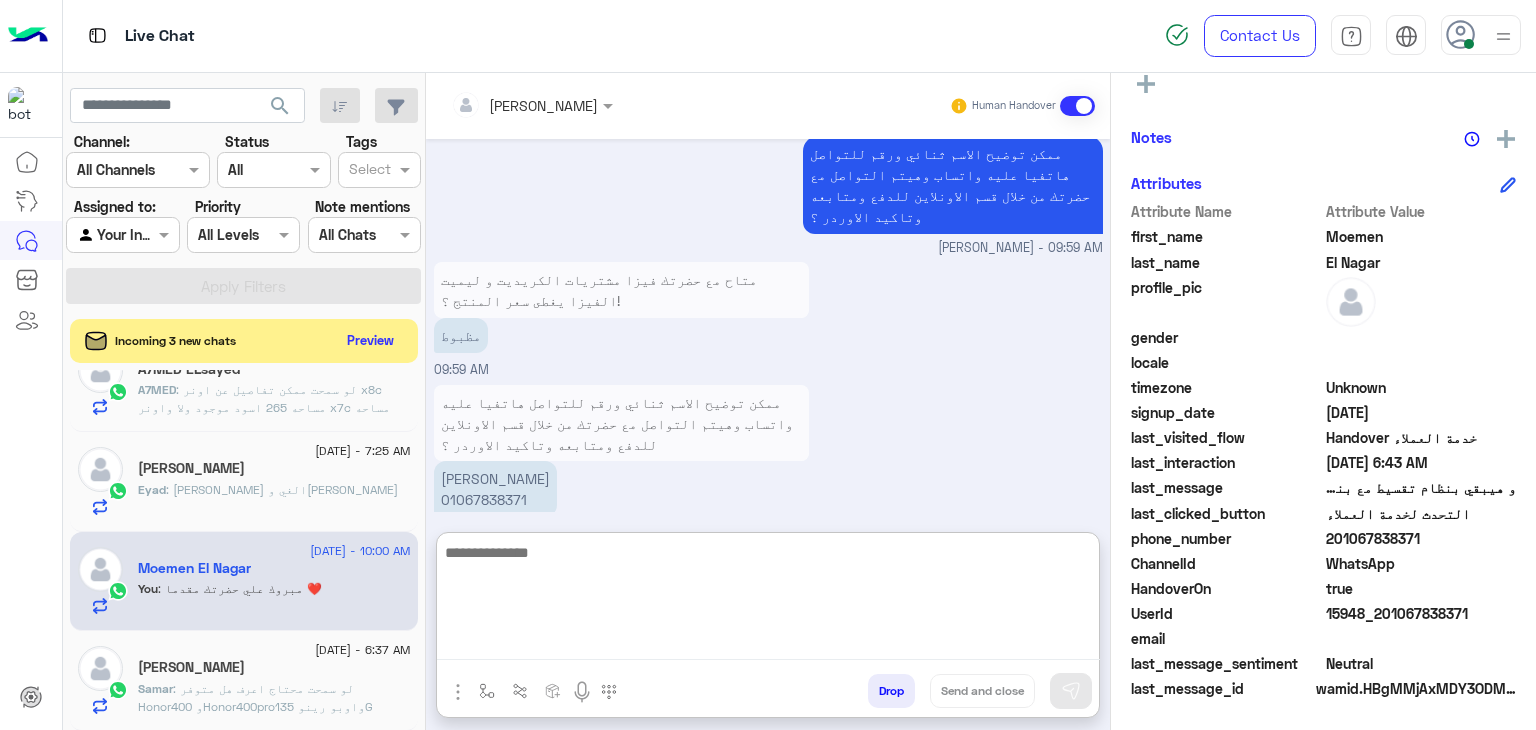 scroll, scrollTop: 2412, scrollLeft: 0, axis: vertical 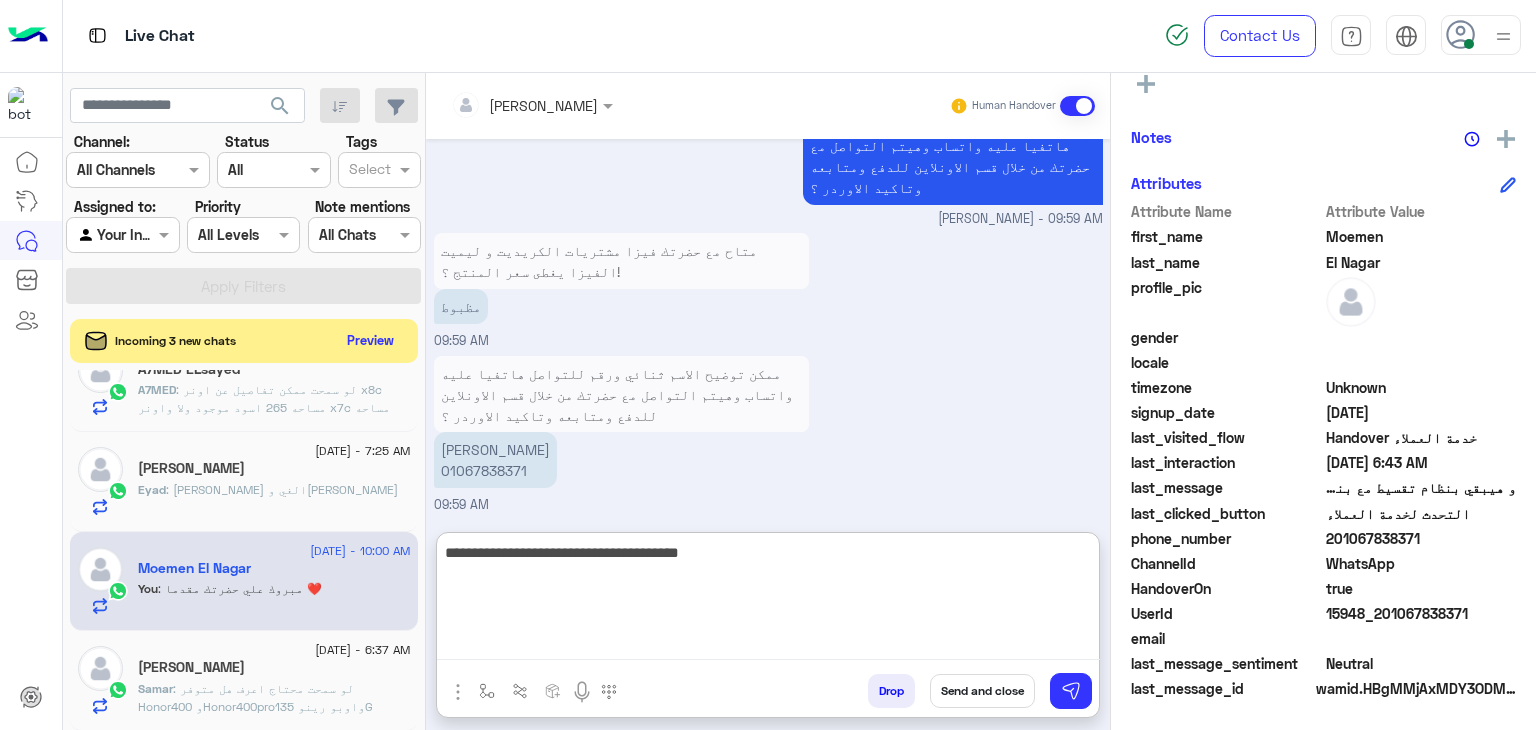 type on "**********" 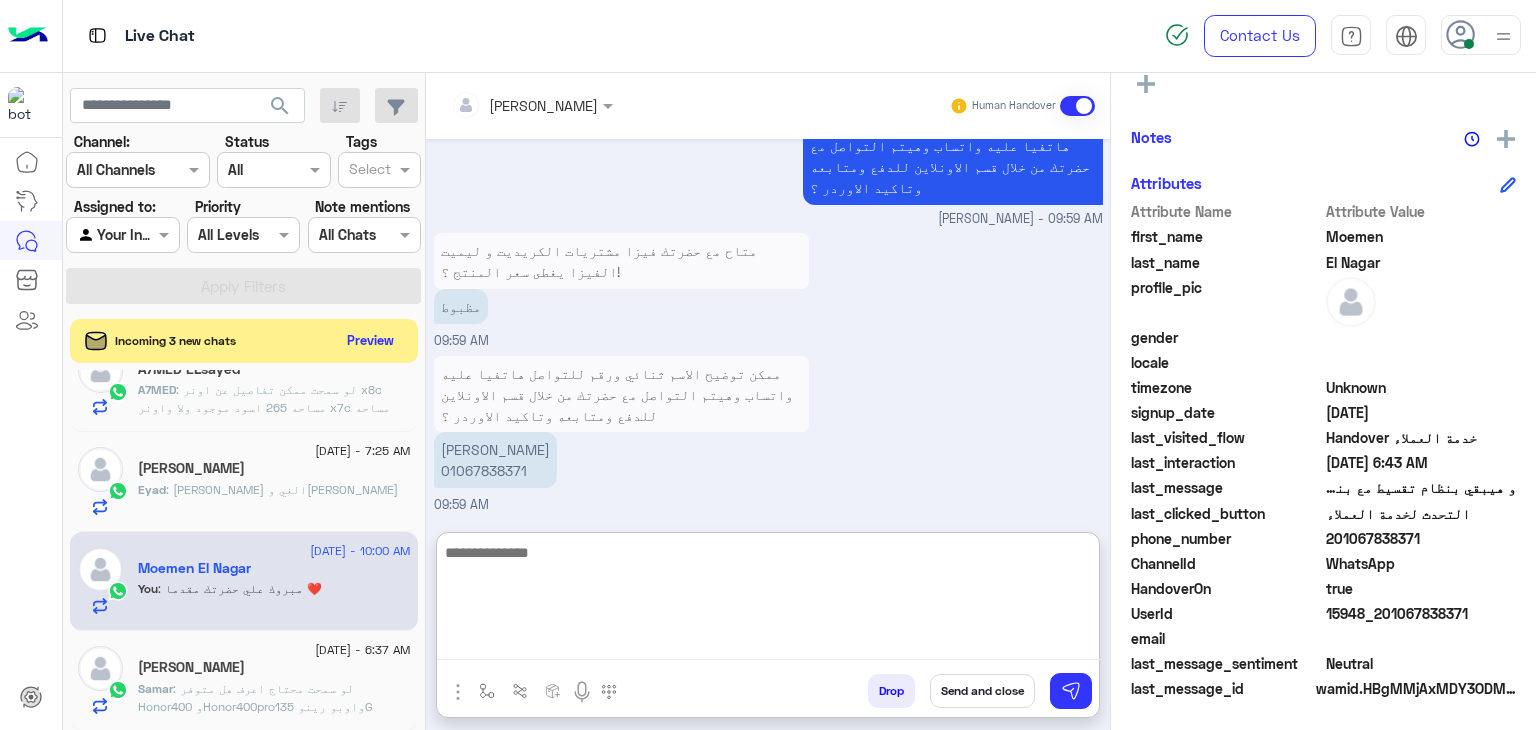 scroll, scrollTop: 2475, scrollLeft: 0, axis: vertical 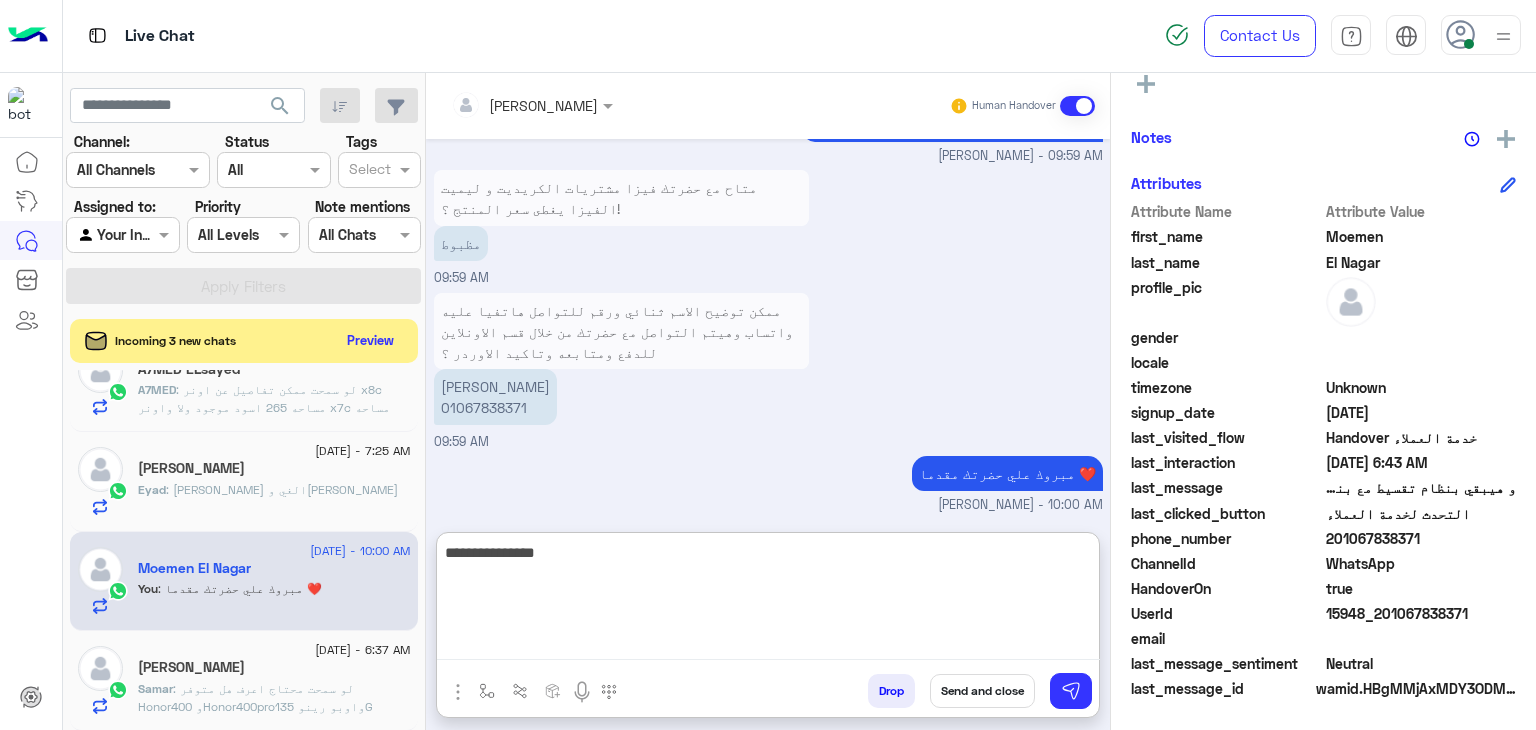 type on "**********" 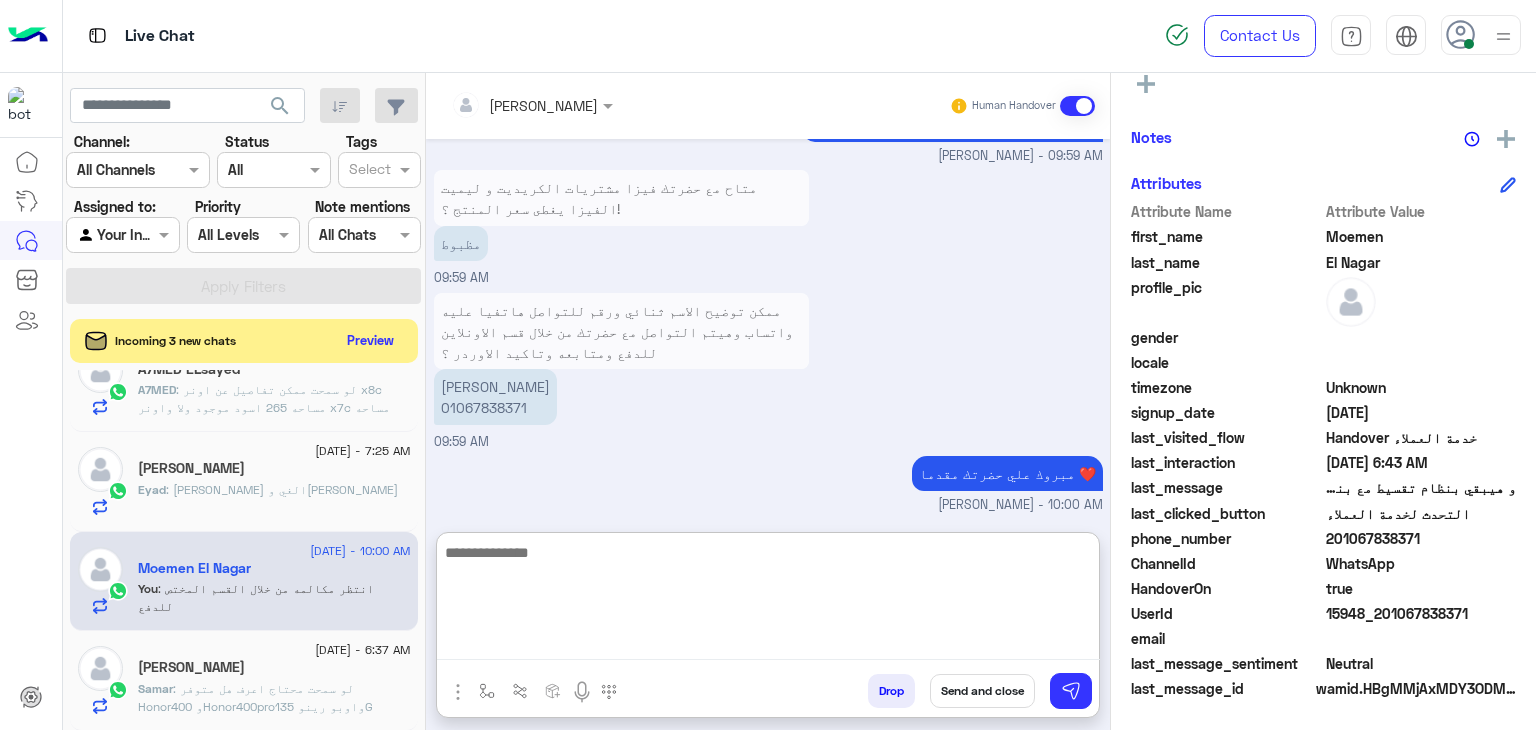 scroll, scrollTop: 2539, scrollLeft: 0, axis: vertical 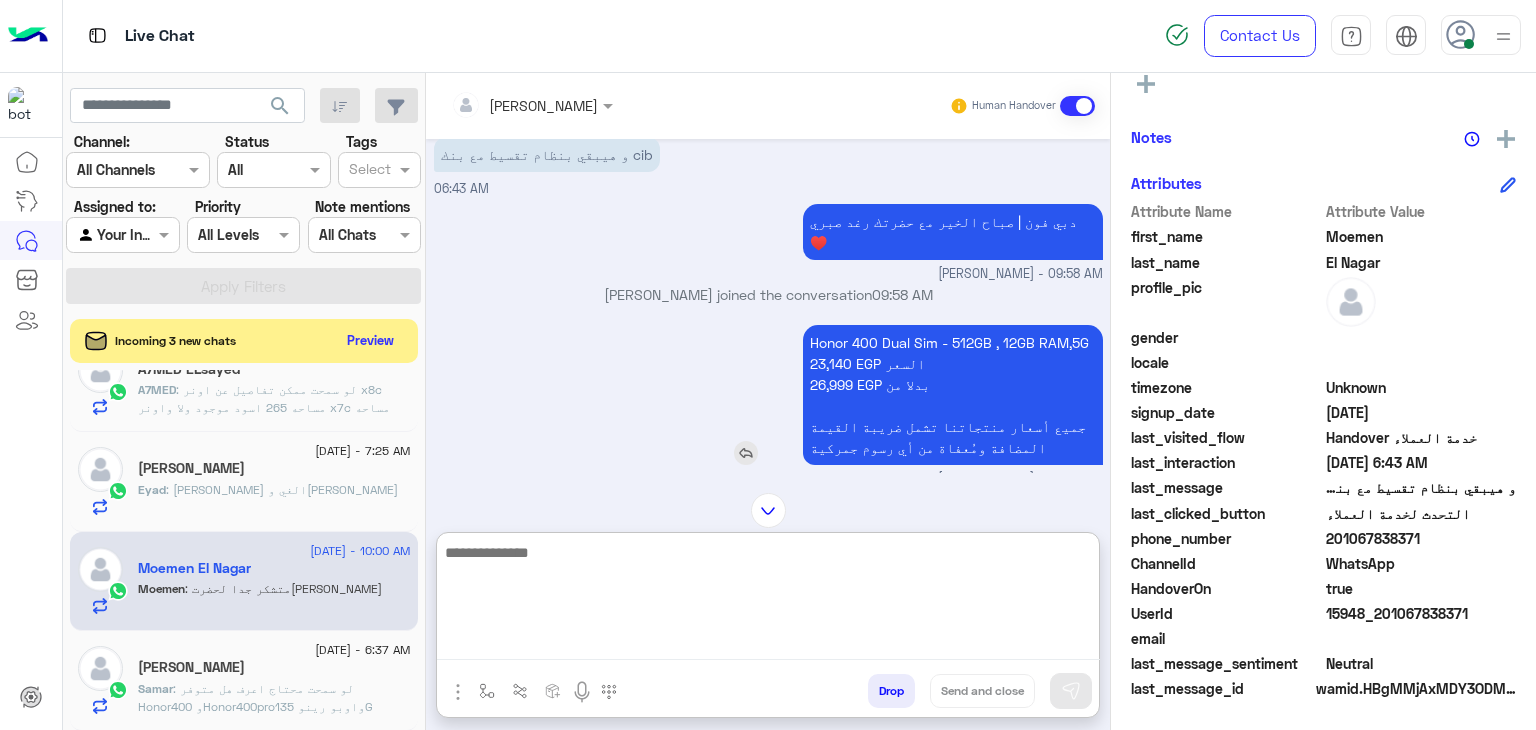 click on "Honor 400 Dual Sim - 512GB , 12GB RAM,5G 23,140 EGP   السعر  26,999 EGP بدلا من   جميع أسعار منتجاتنا تشمل ضريبة القيمة المضافة ومُعفاة من أي رسوم جمركية" at bounding box center (953, 395) 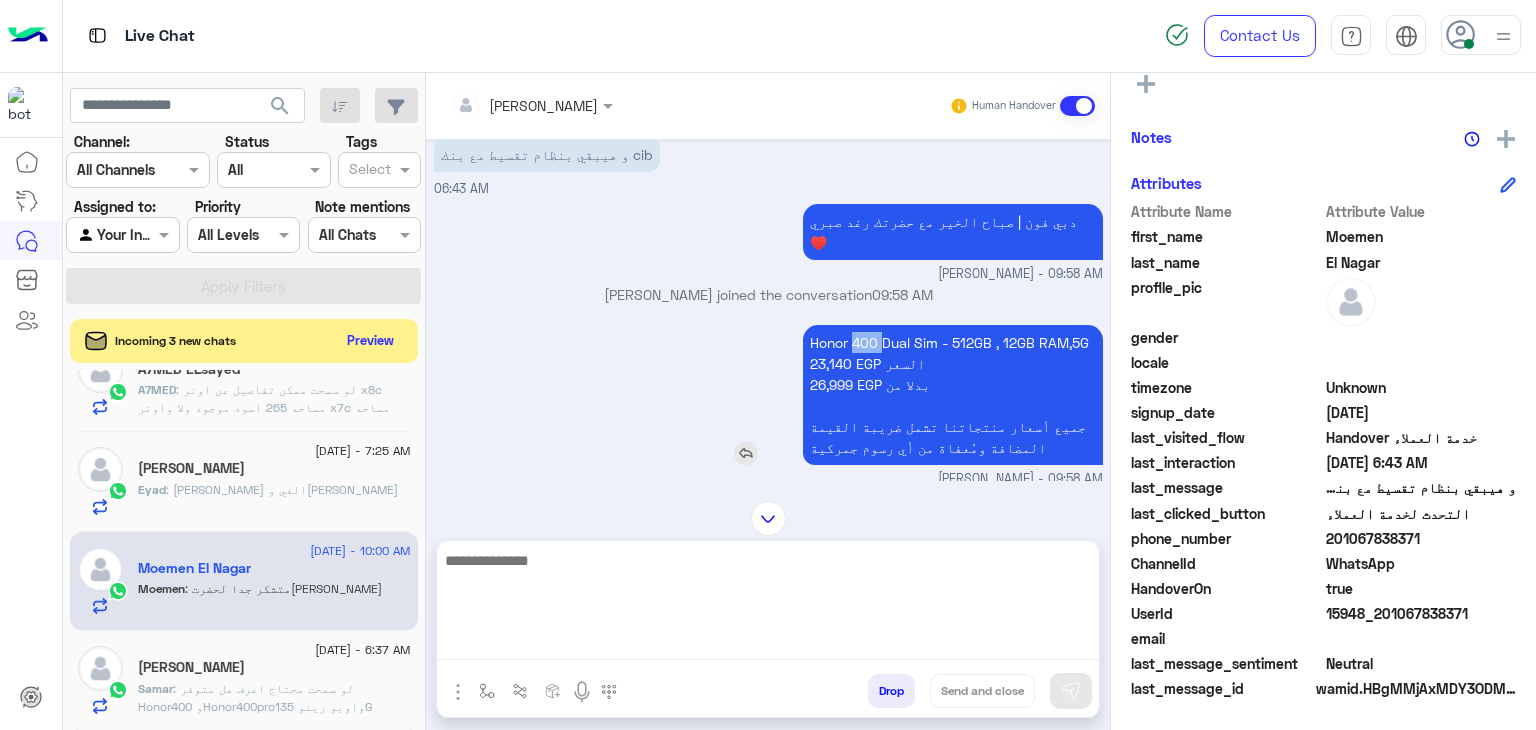click on "Honor 400 Dual Sim - 512GB , 12GB RAM,5G 23,140 EGP   السعر  26,999 EGP بدلا من   جميع أسعار منتجاتنا تشمل ضريبة القيمة المضافة ومُعفاة من أي رسوم جمركية" at bounding box center [953, 395] 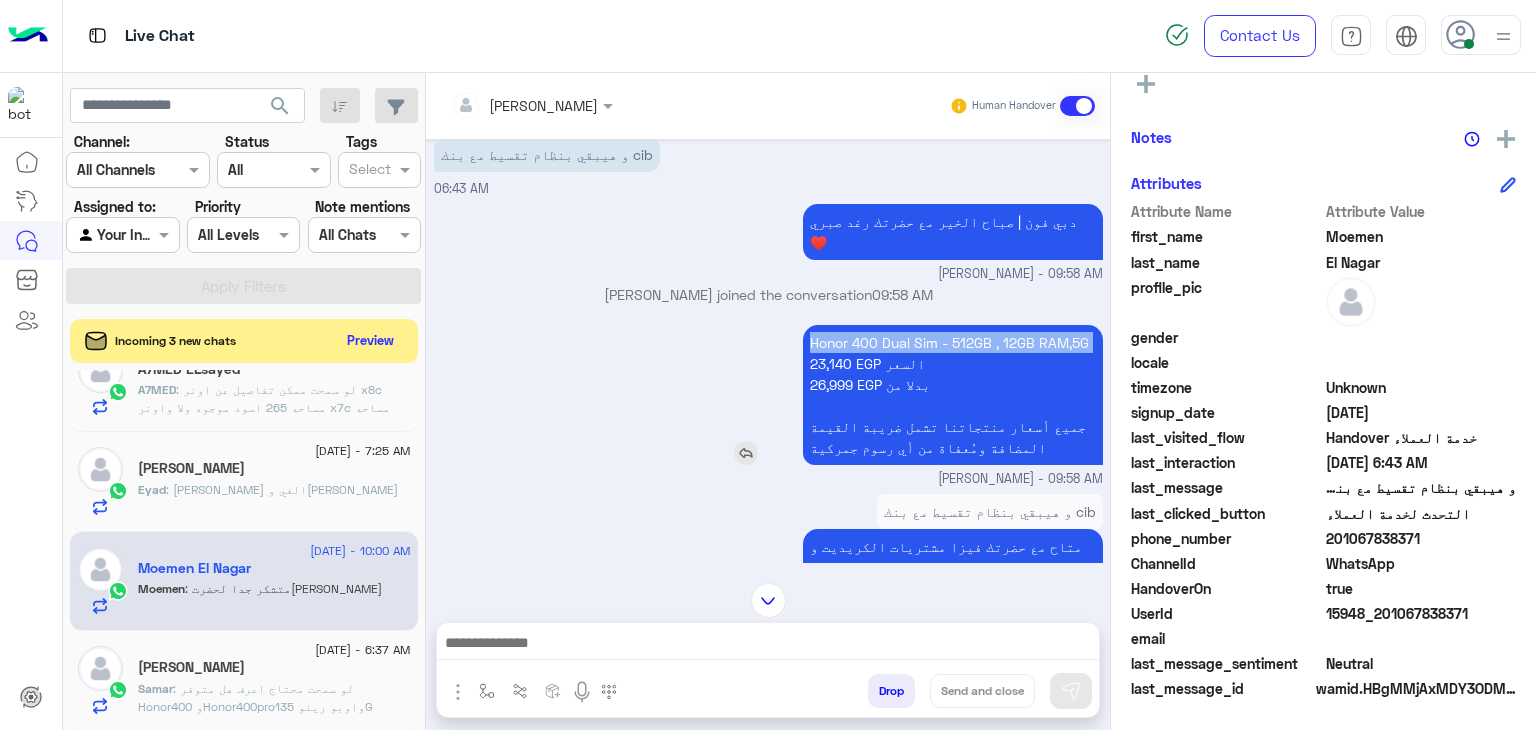 click on "Honor 400 Dual Sim - 512GB , 12GB RAM,5G 23,140 EGP   السعر  26,999 EGP بدلا من   جميع أسعار منتجاتنا تشمل ضريبة القيمة المضافة ومُعفاة من أي رسوم جمركية" at bounding box center [953, 395] 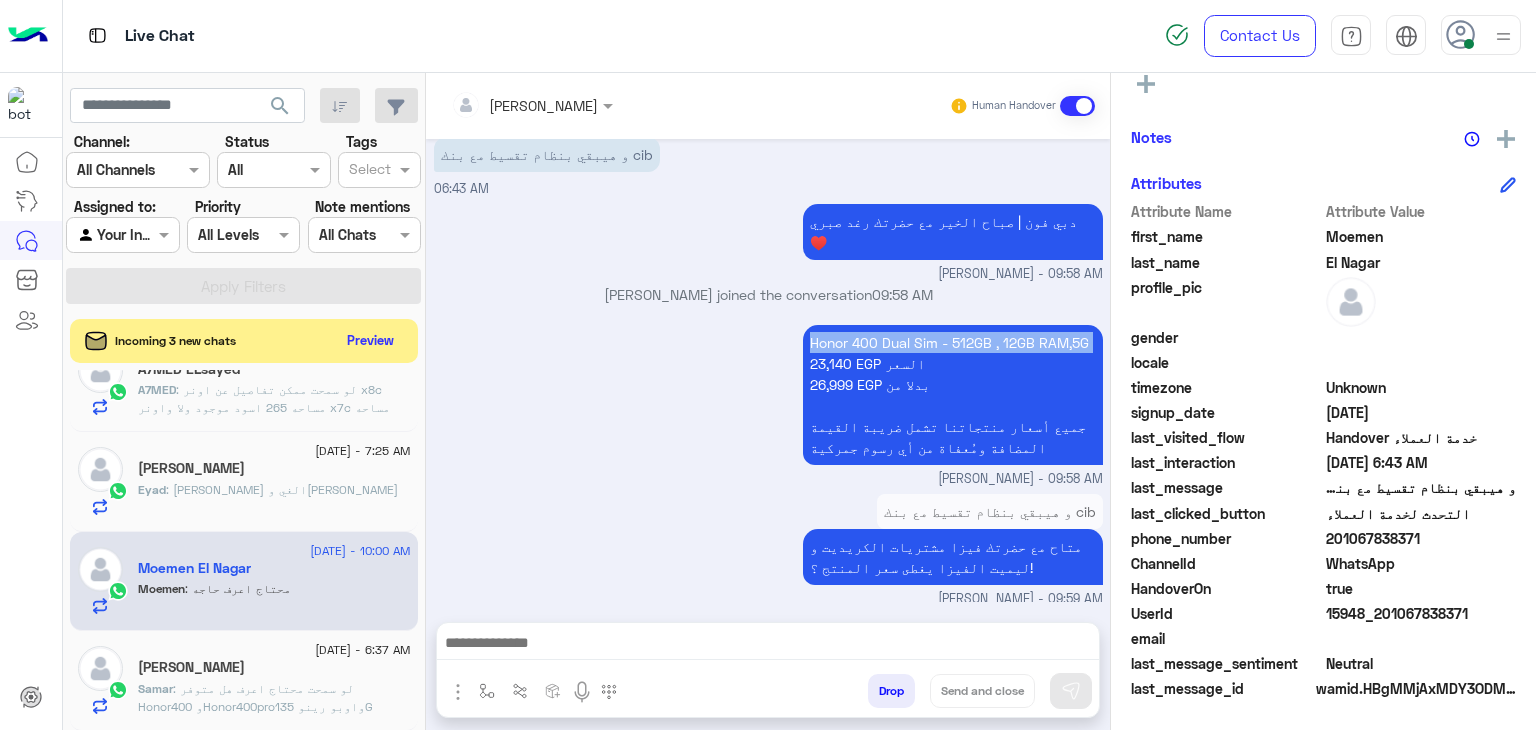 scroll, scrollTop: 2581, scrollLeft: 0, axis: vertical 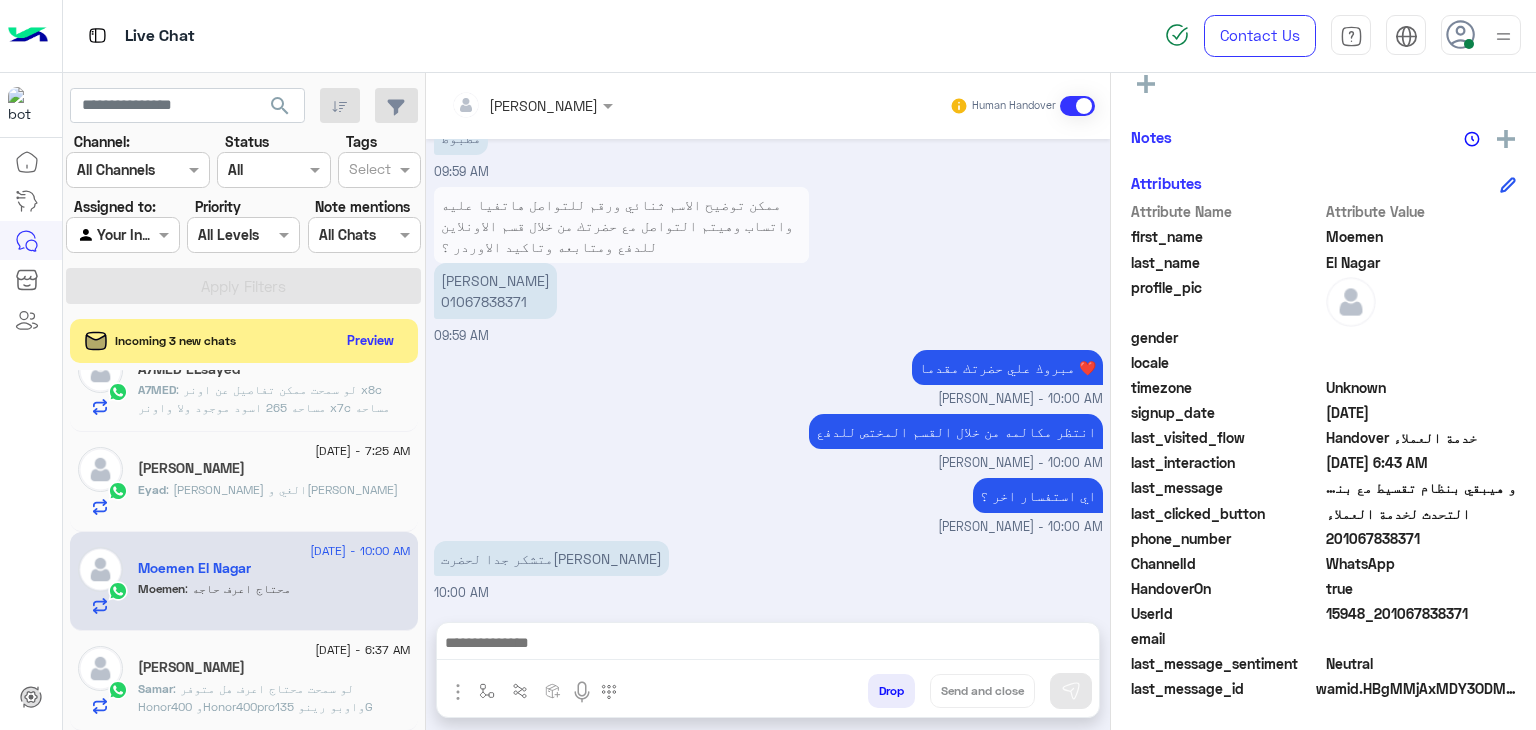 click at bounding box center (768, 645) 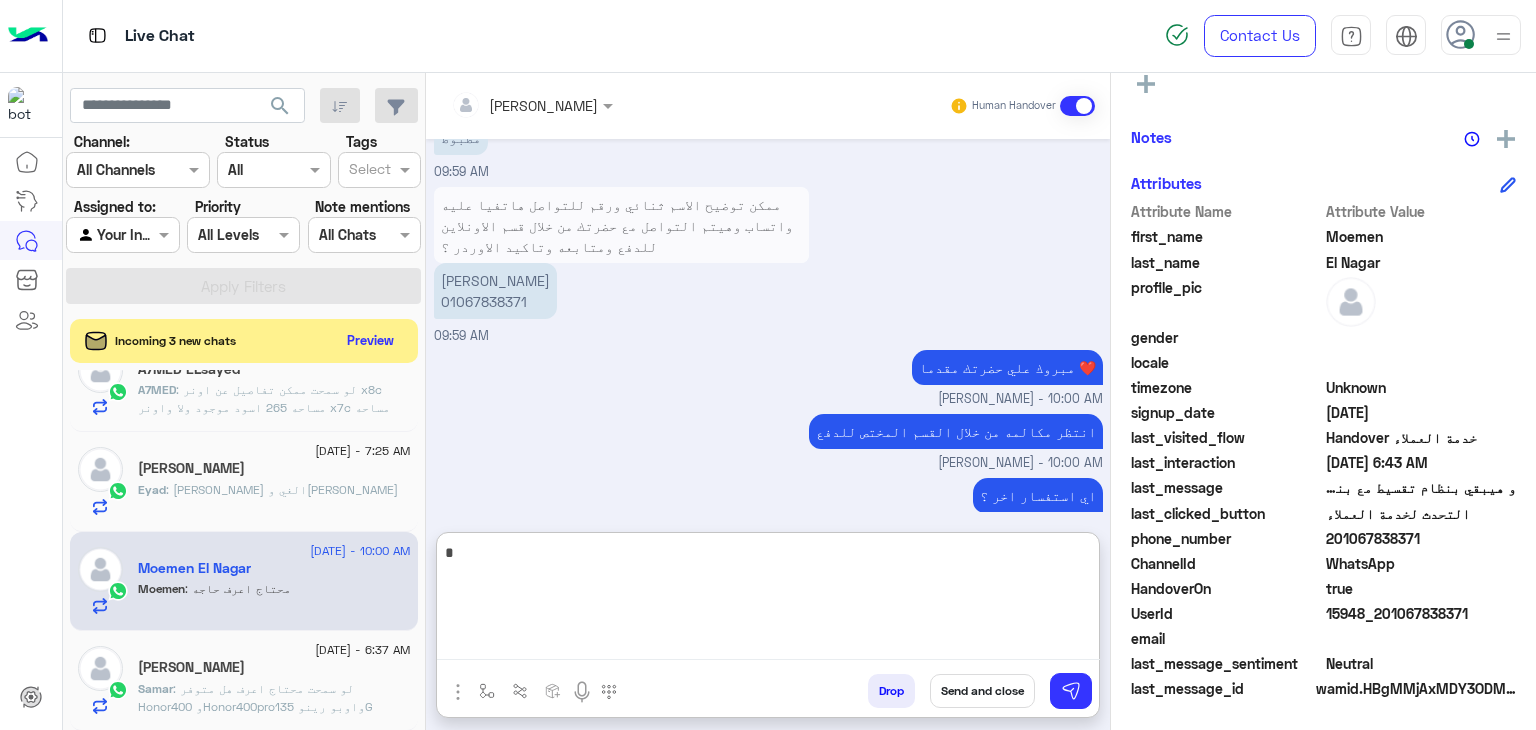 type on "**" 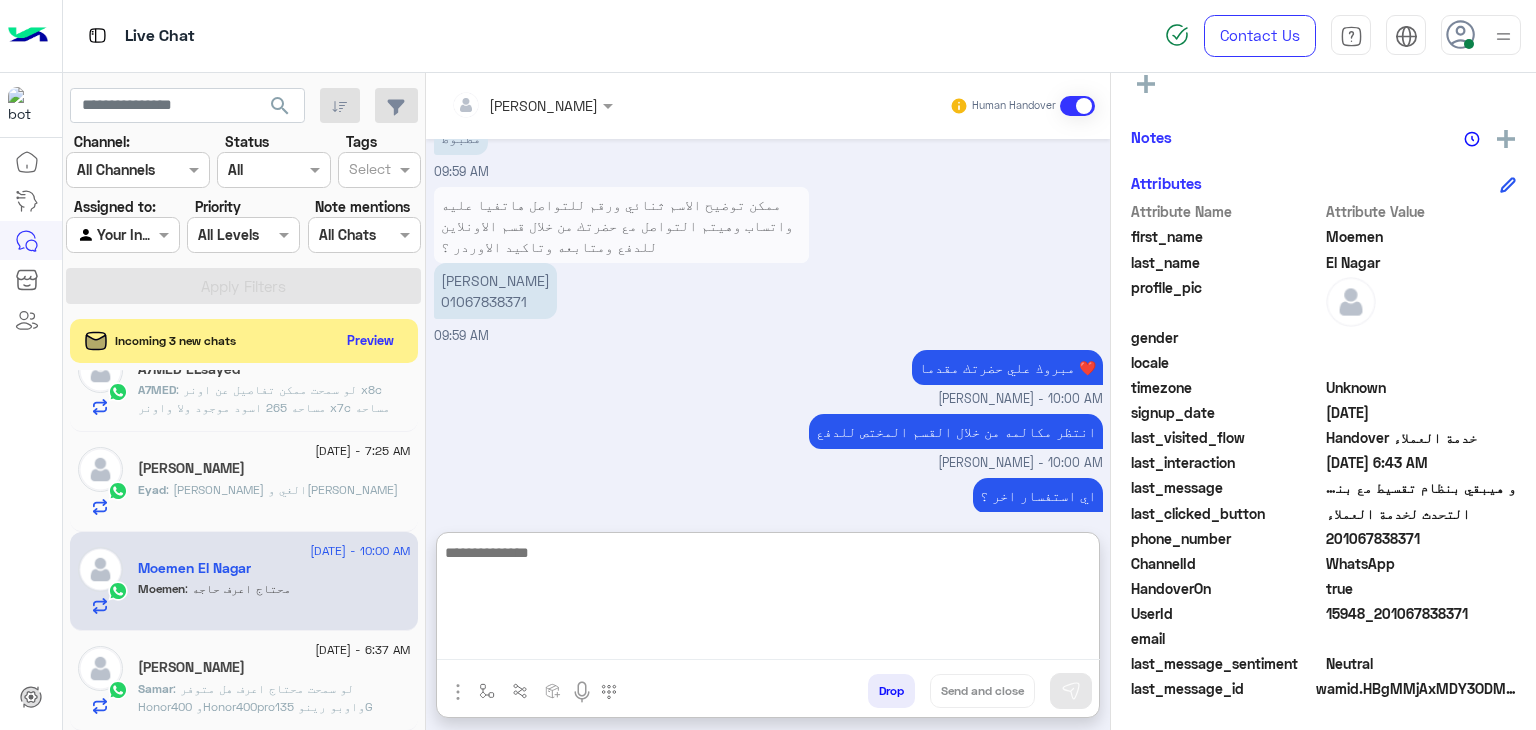 scroll, scrollTop: 2735, scrollLeft: 0, axis: vertical 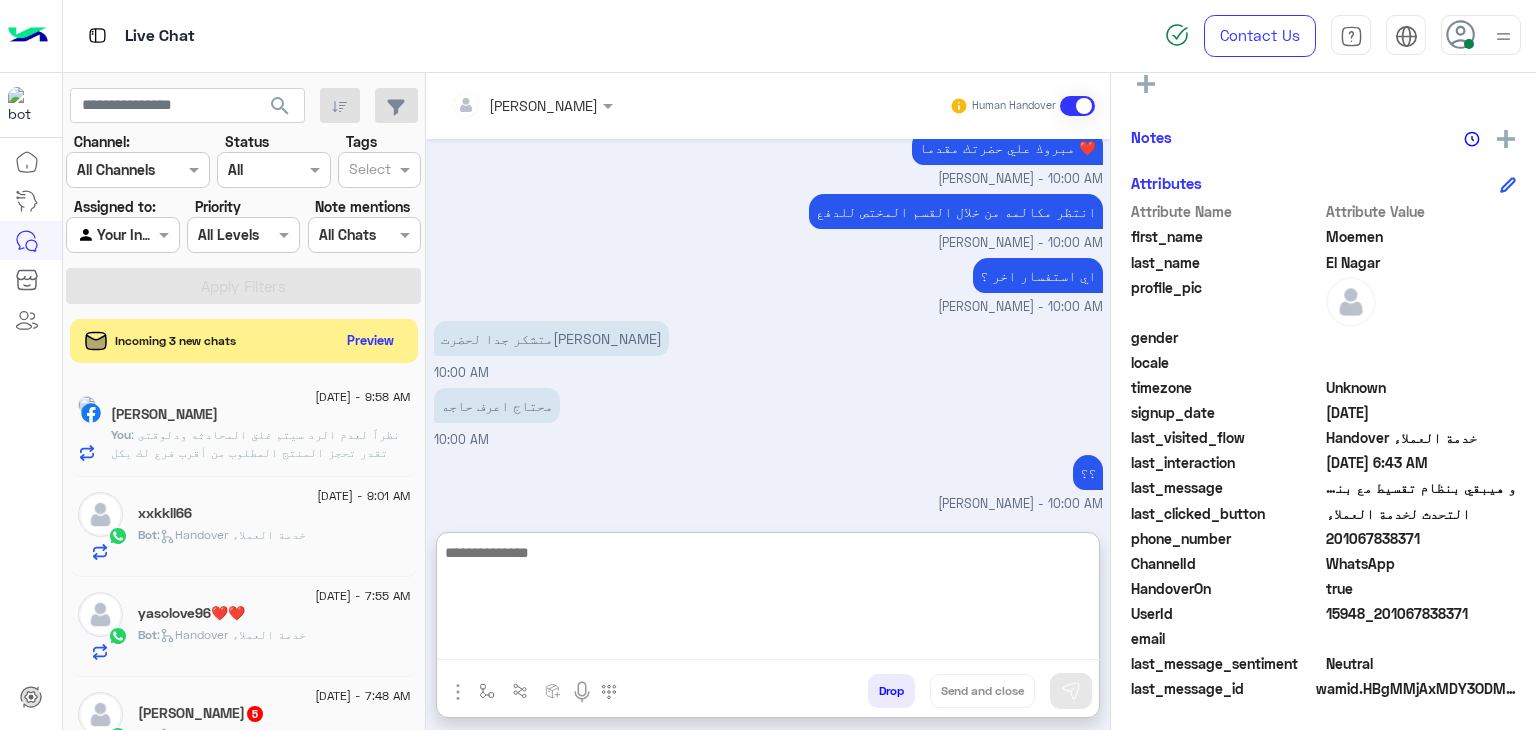 click at bounding box center [768, 600] 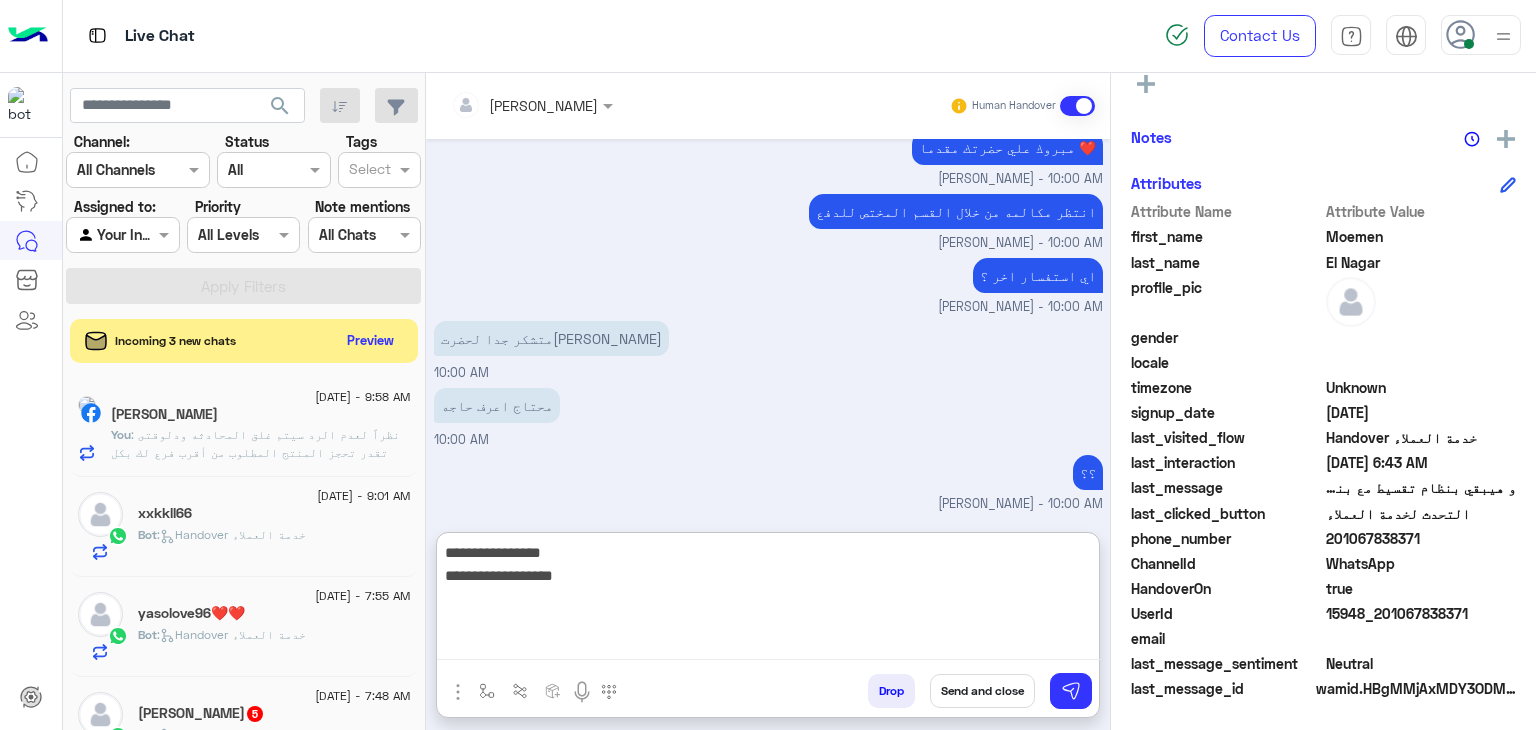 scroll, scrollTop: 2889, scrollLeft: 0, axis: vertical 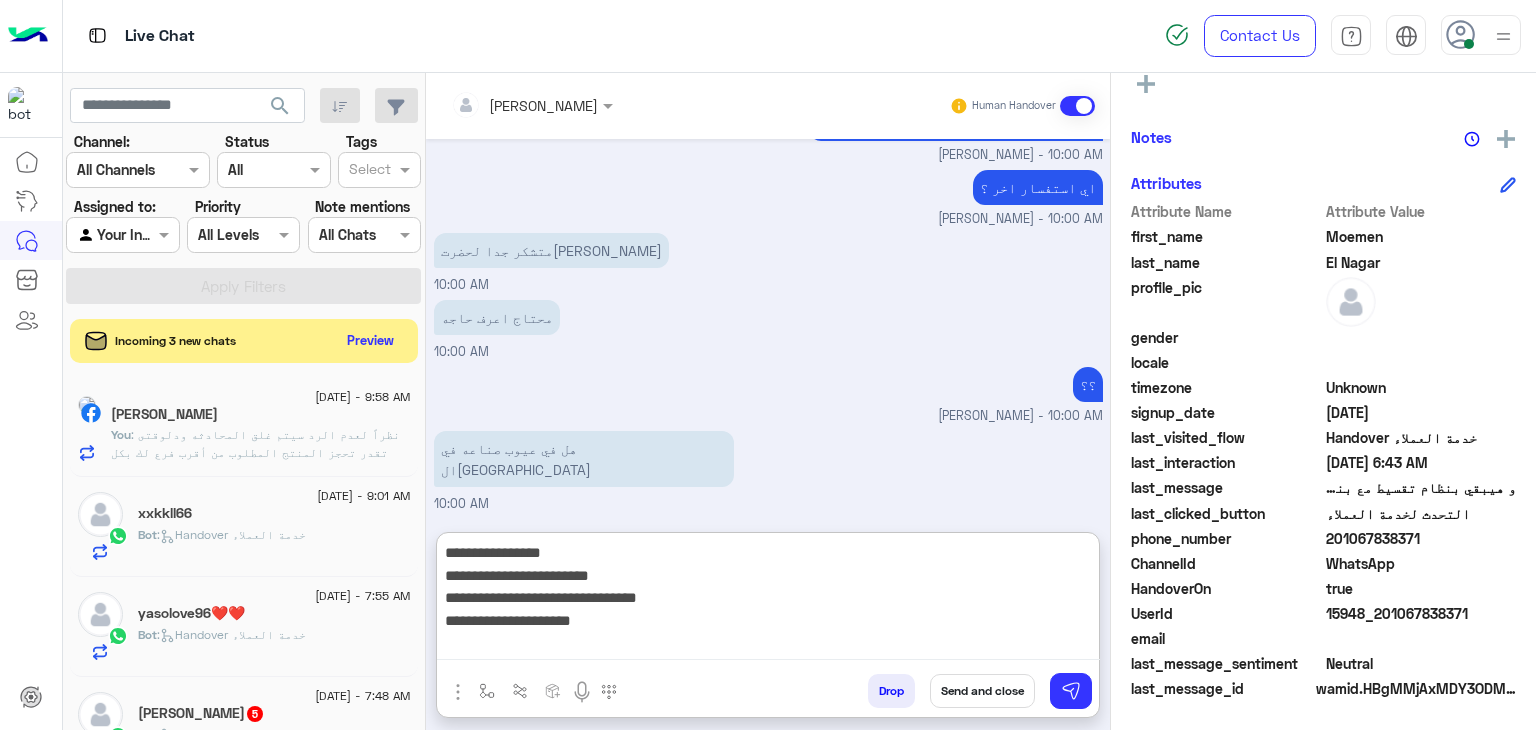 type on "**********" 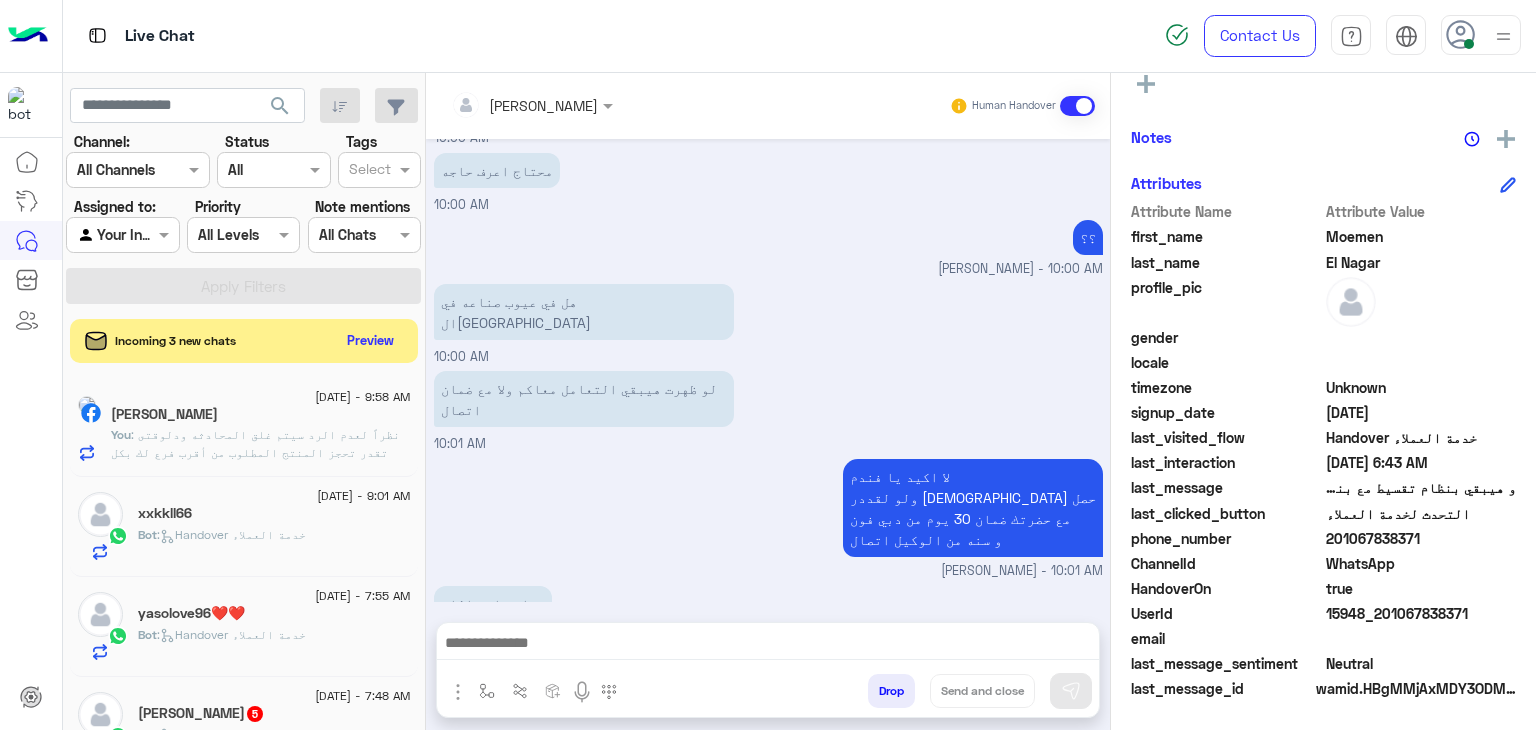 scroll, scrollTop: 2992, scrollLeft: 0, axis: vertical 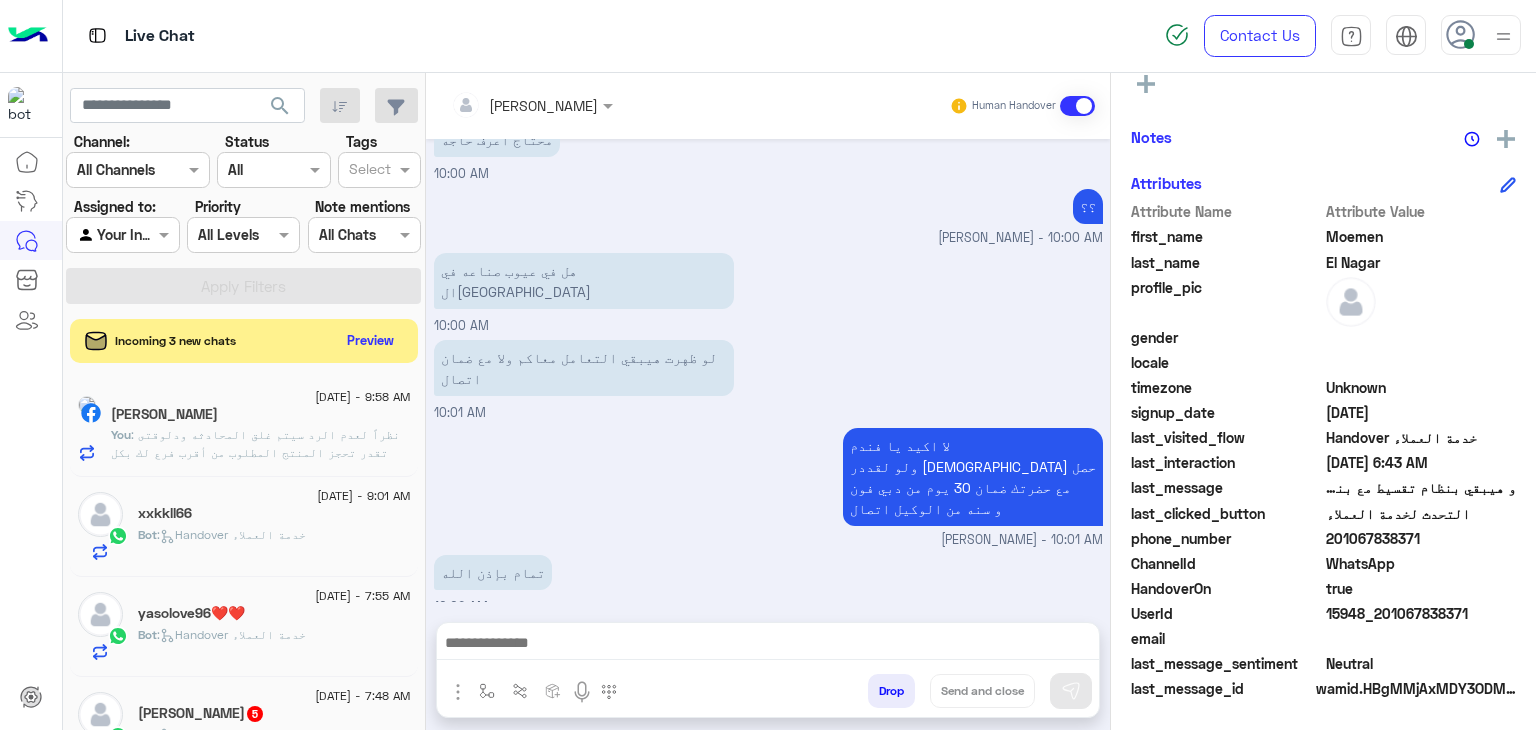 click at bounding box center (768, 645) 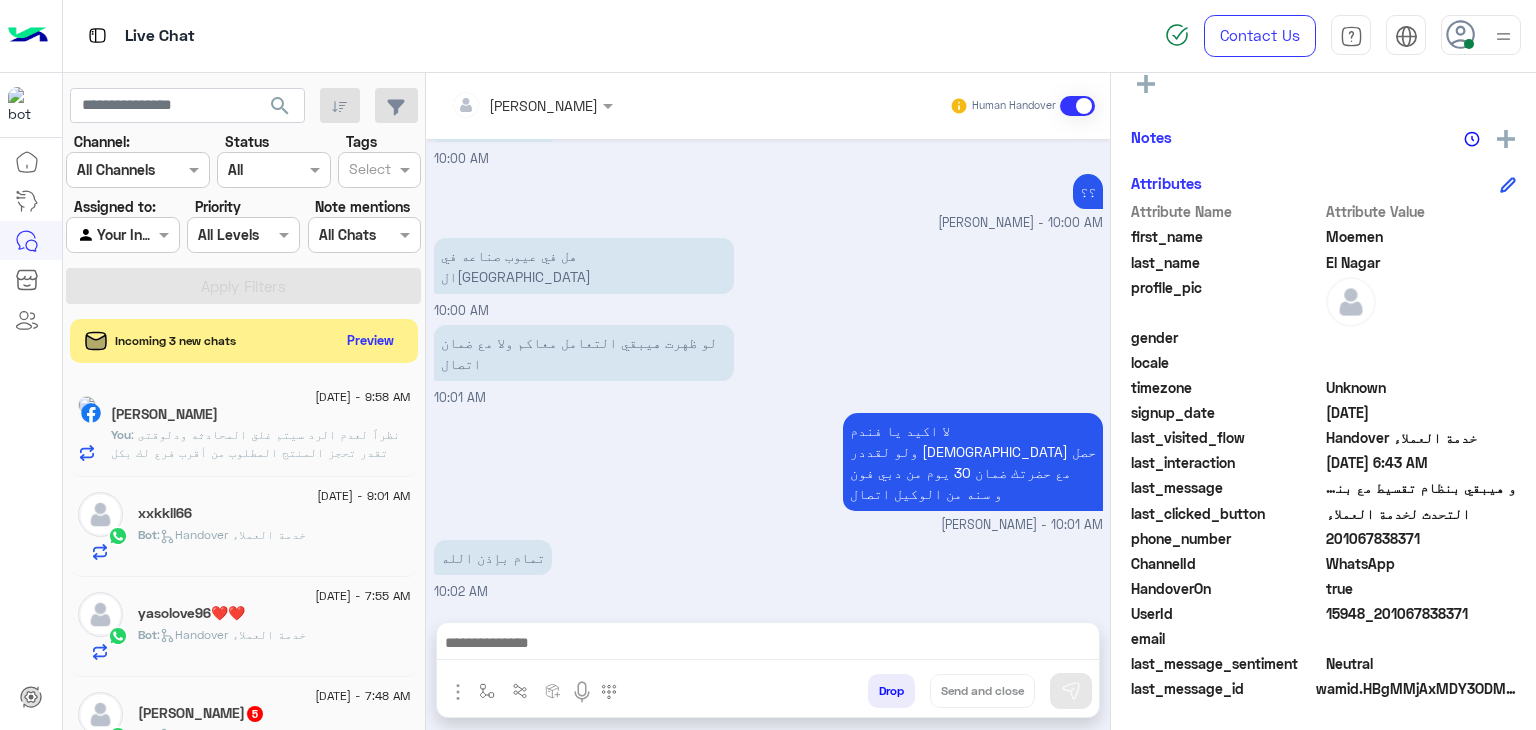 paste on "**********" 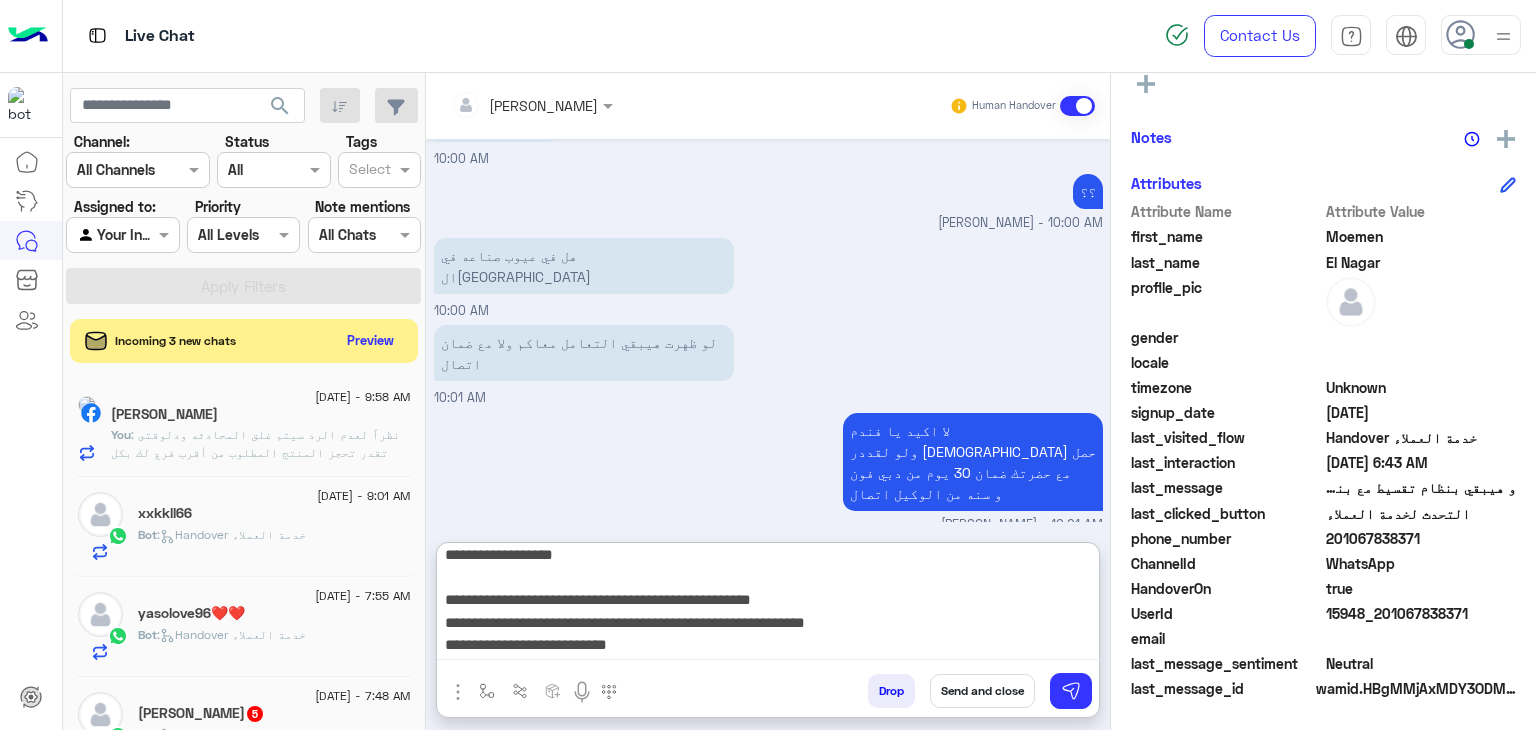 scroll, scrollTop: 109, scrollLeft: 0, axis: vertical 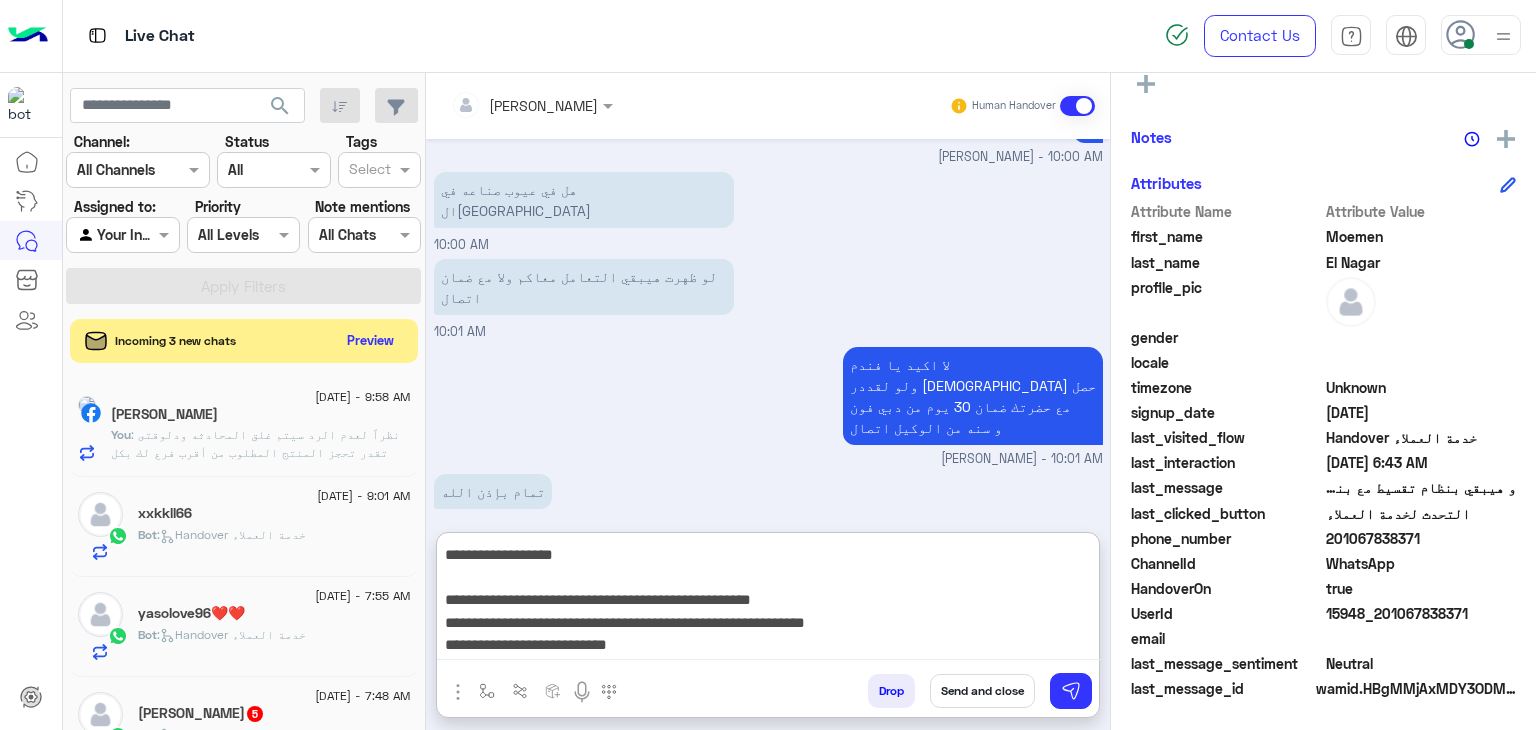 drag, startPoint x: 843, startPoint y: 634, endPoint x: 1120, endPoint y: 437, distance: 339.9088 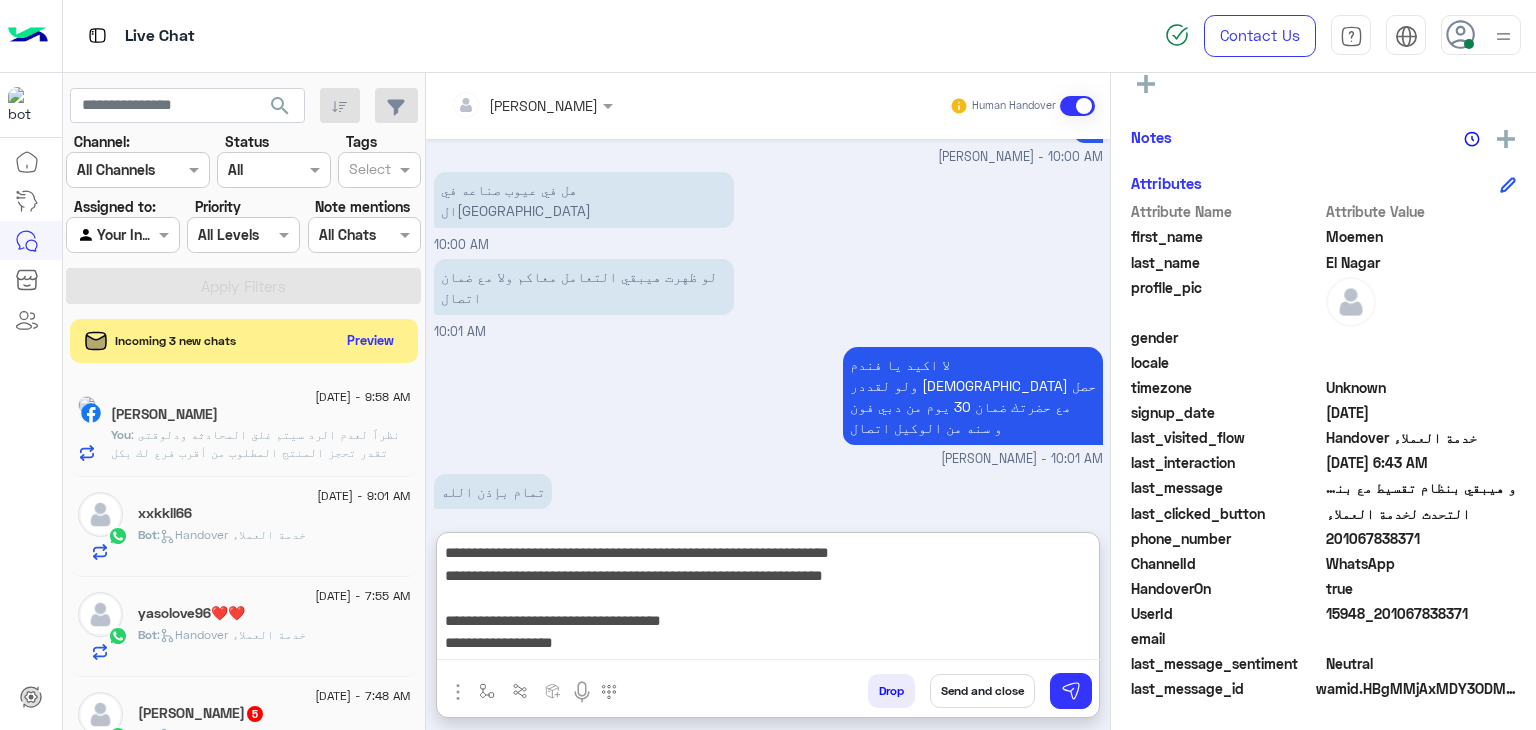 drag, startPoint x: 849, startPoint y: 627, endPoint x: 1202, endPoint y: 430, distance: 404.2499 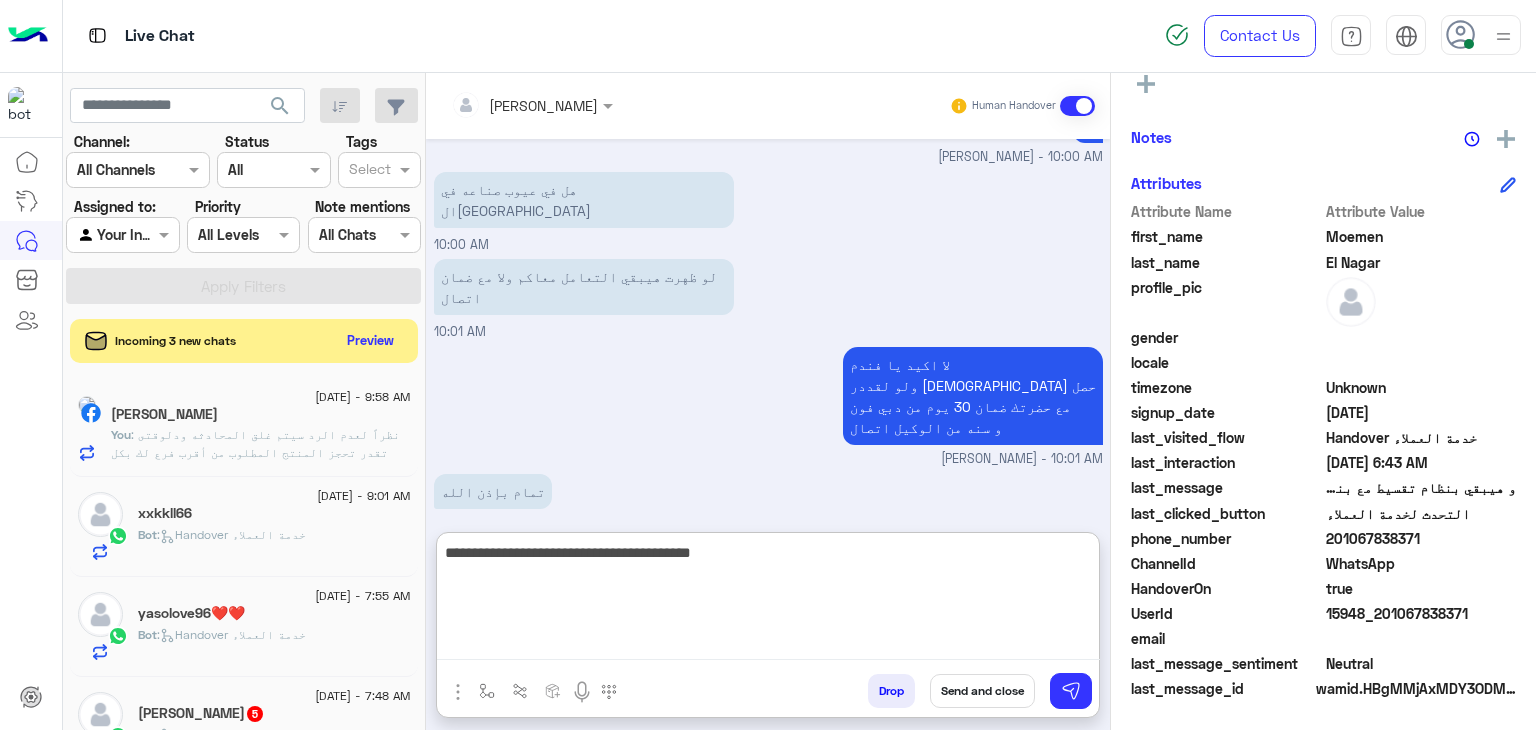 type on "**********" 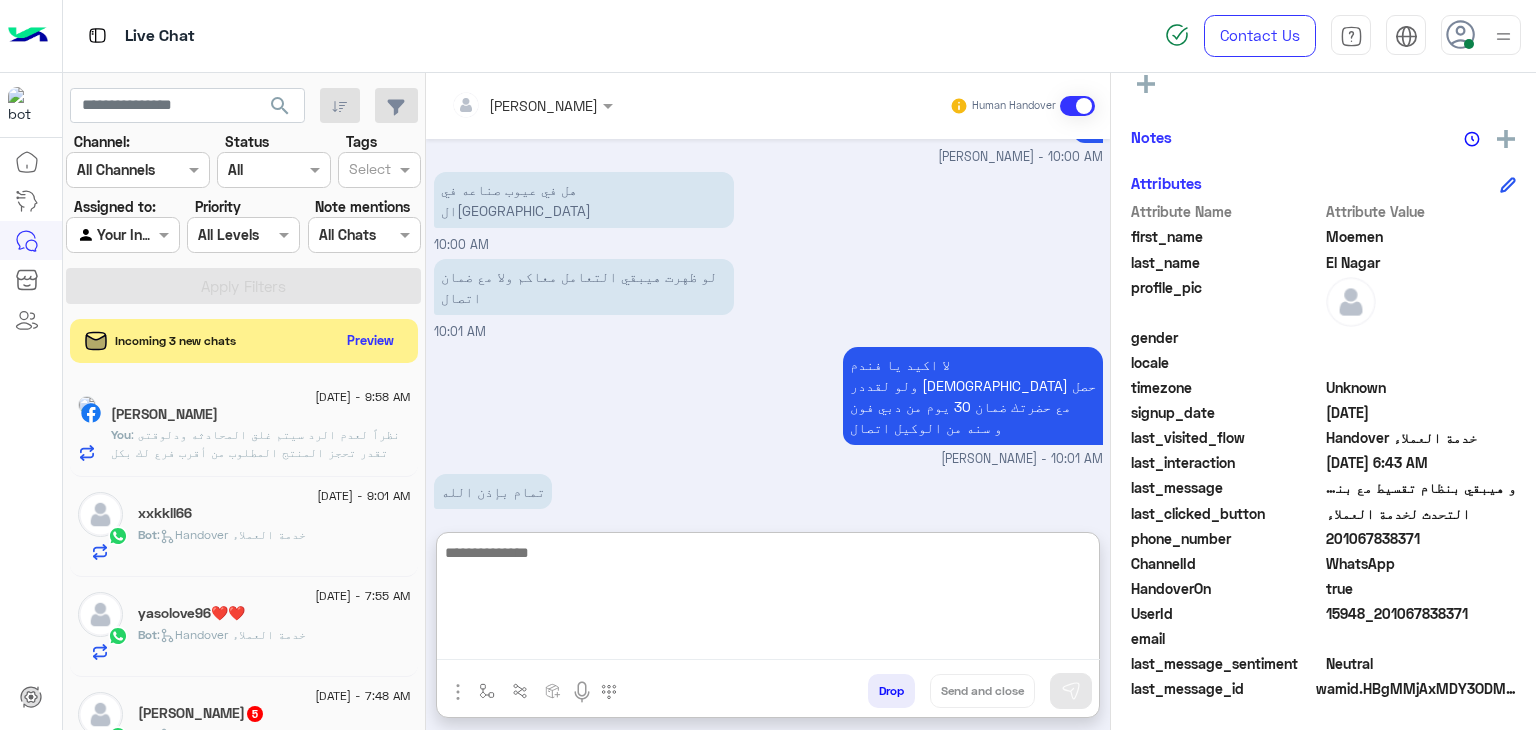 scroll, scrollTop: 3212, scrollLeft: 0, axis: vertical 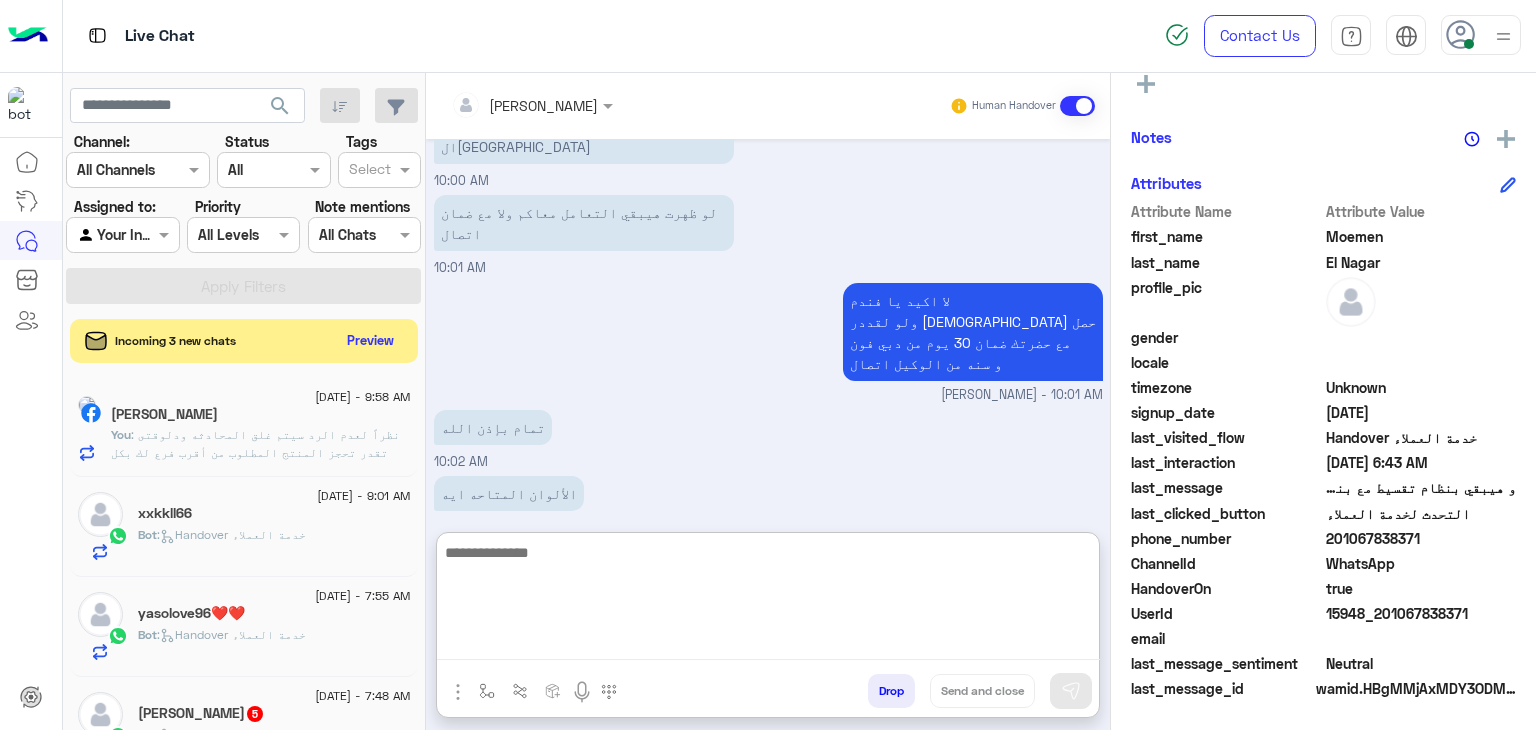 click at bounding box center (505, 105) 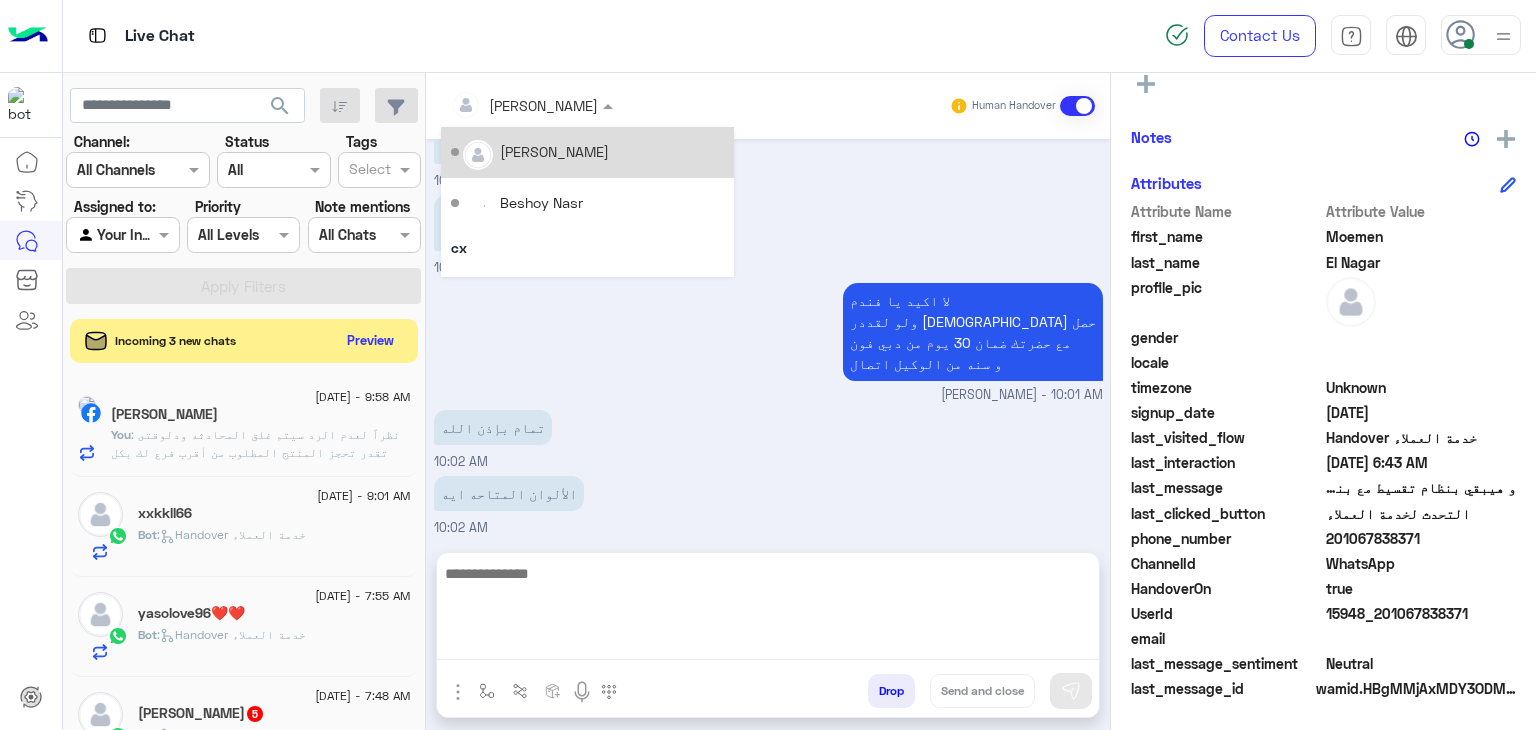 scroll, scrollTop: 3122, scrollLeft: 0, axis: vertical 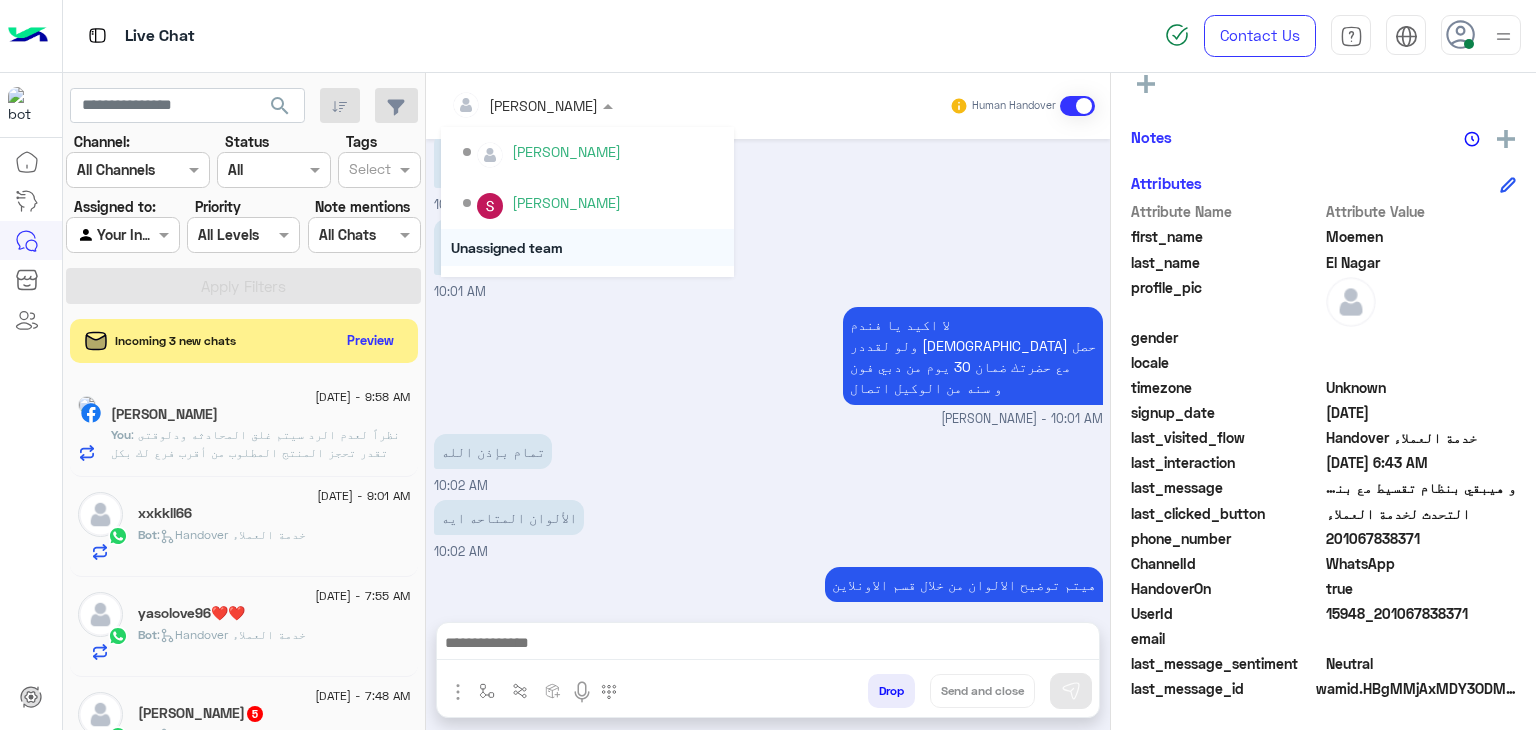 click at bounding box center (768, 645) 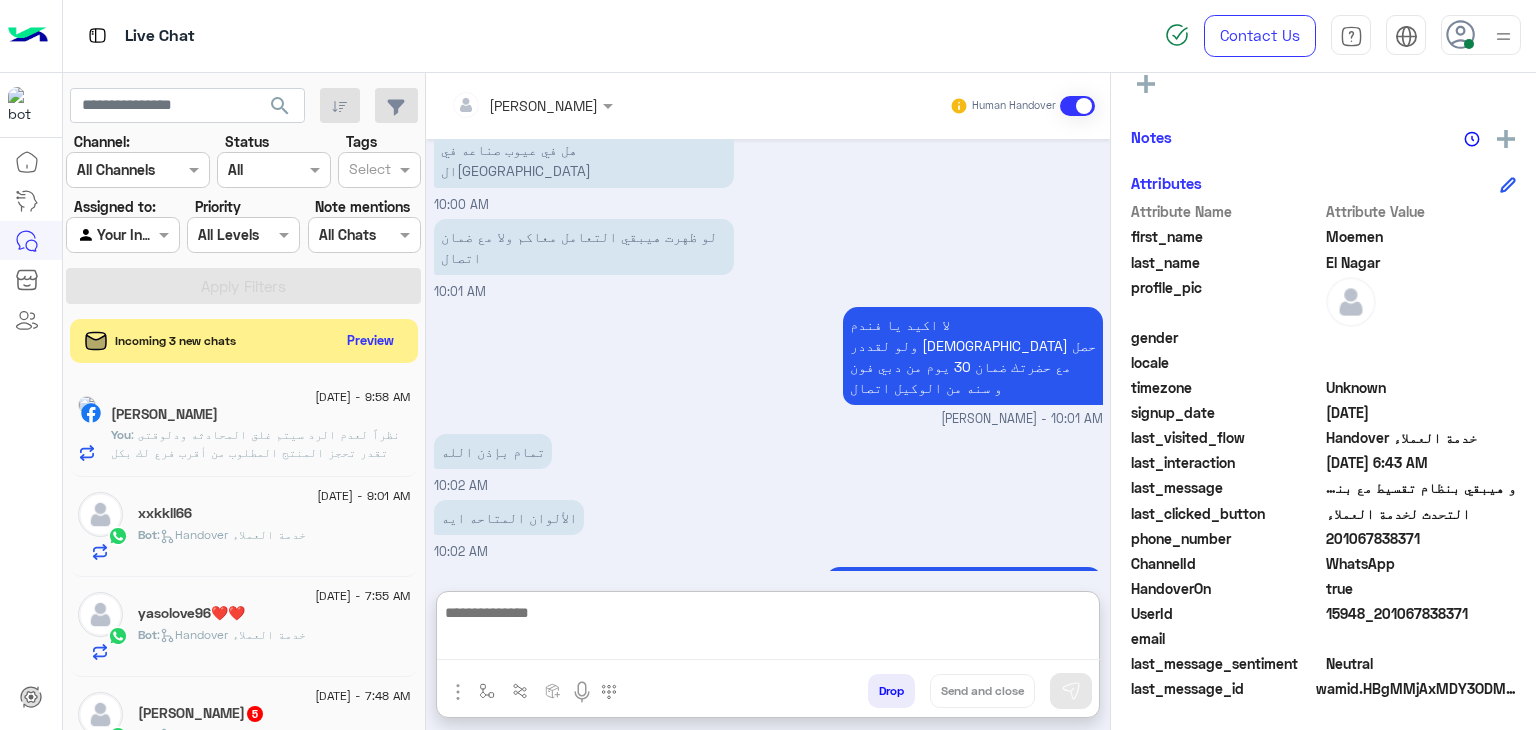 paste on "**********" 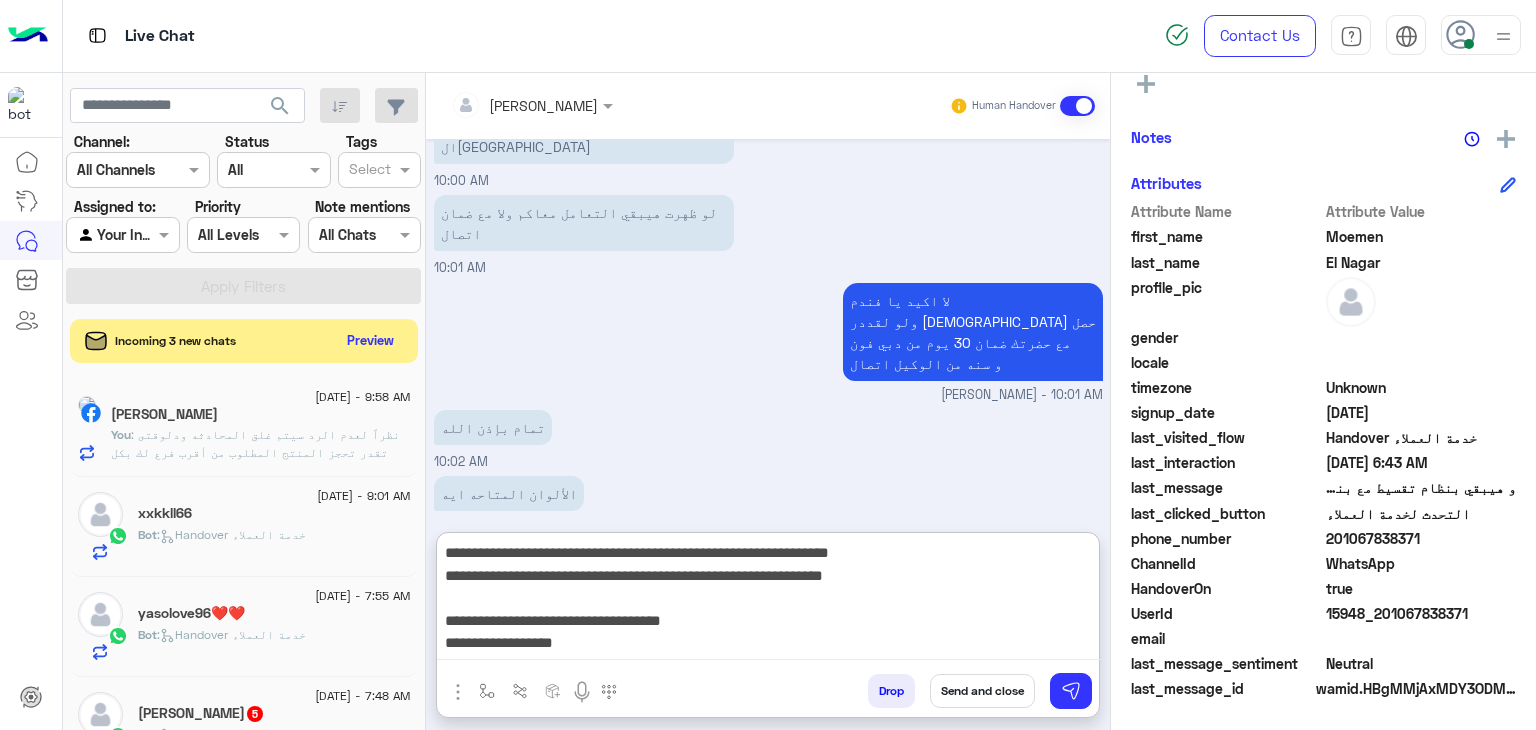 scroll, scrollTop: 0, scrollLeft: 0, axis: both 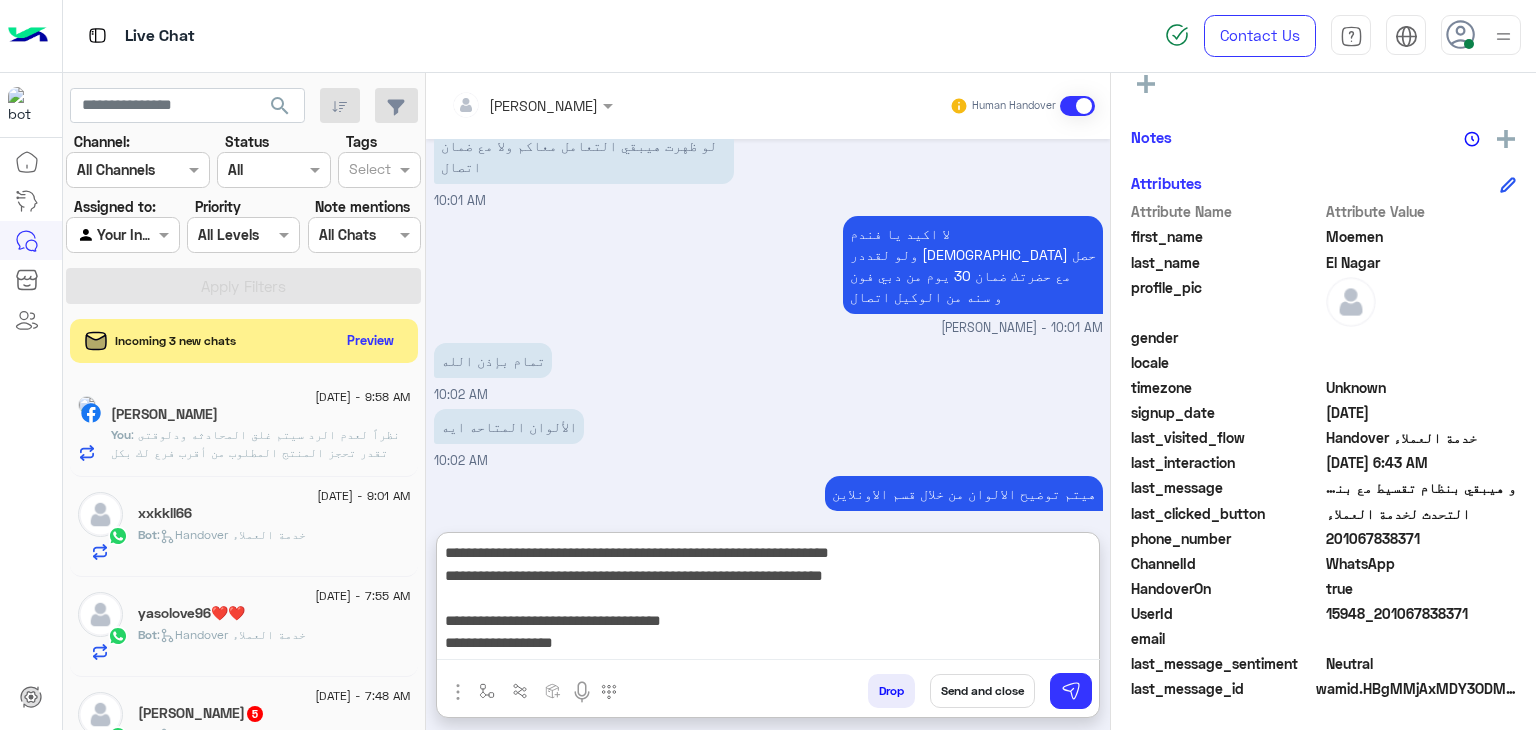 type on "**********" 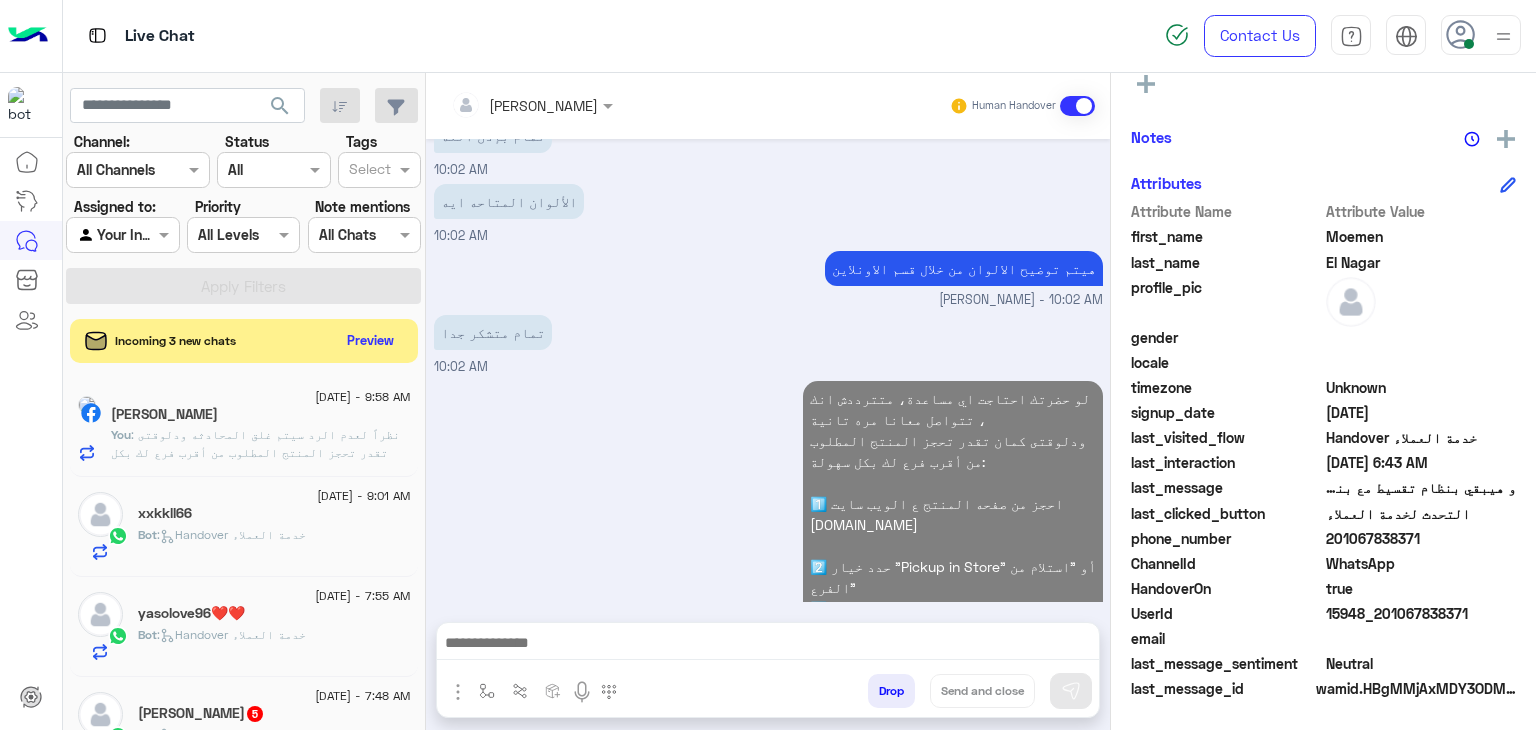 scroll, scrollTop: 3540, scrollLeft: 0, axis: vertical 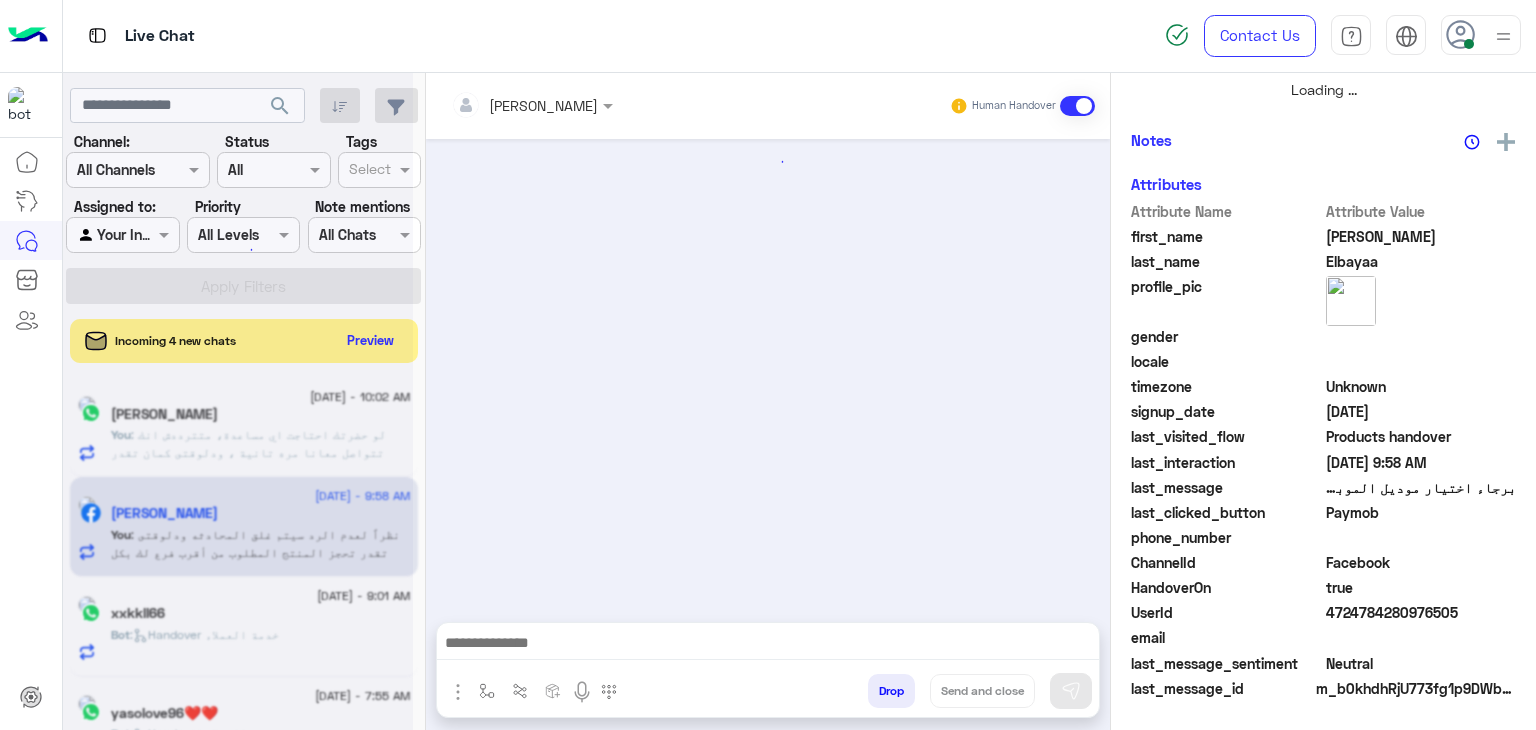 click 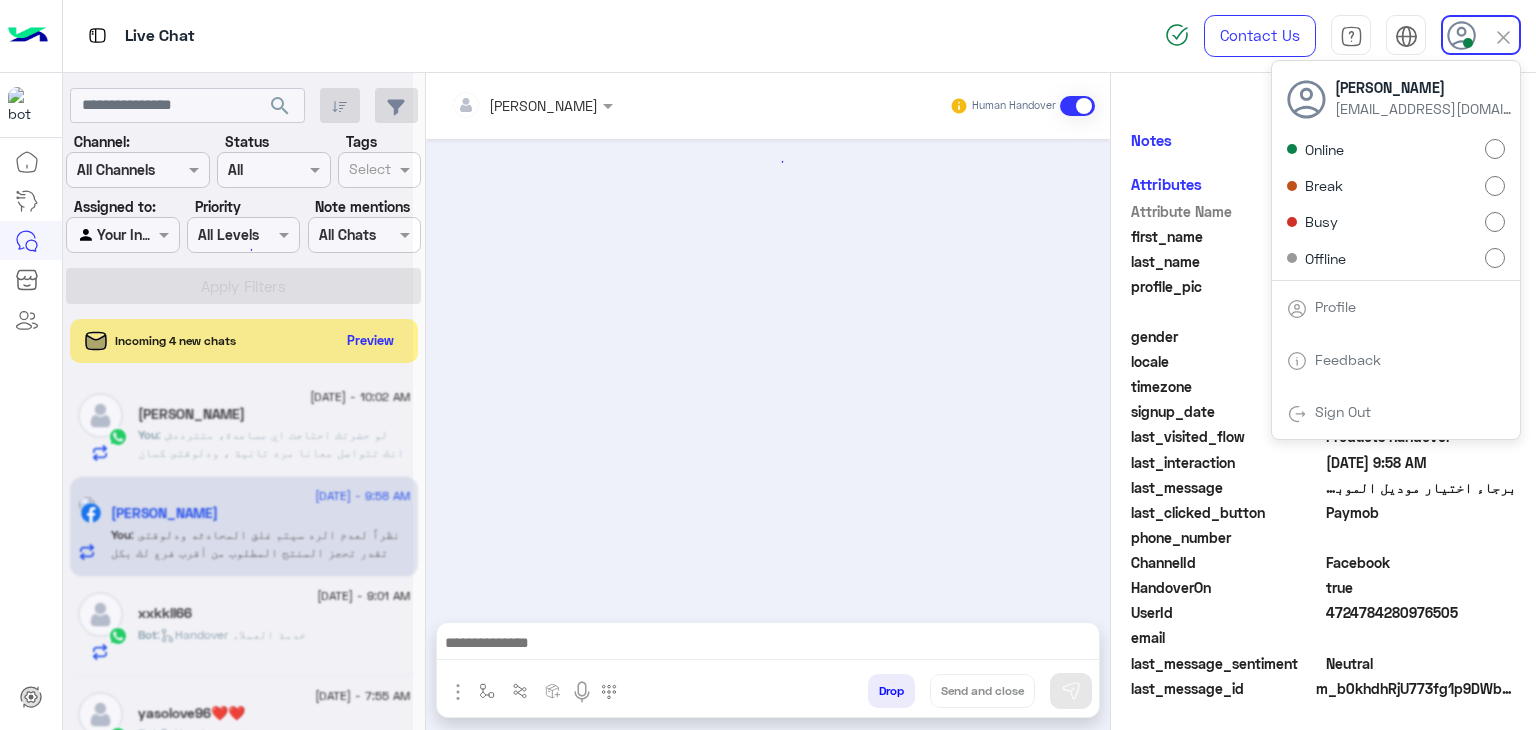 scroll, scrollTop: 366, scrollLeft: 0, axis: vertical 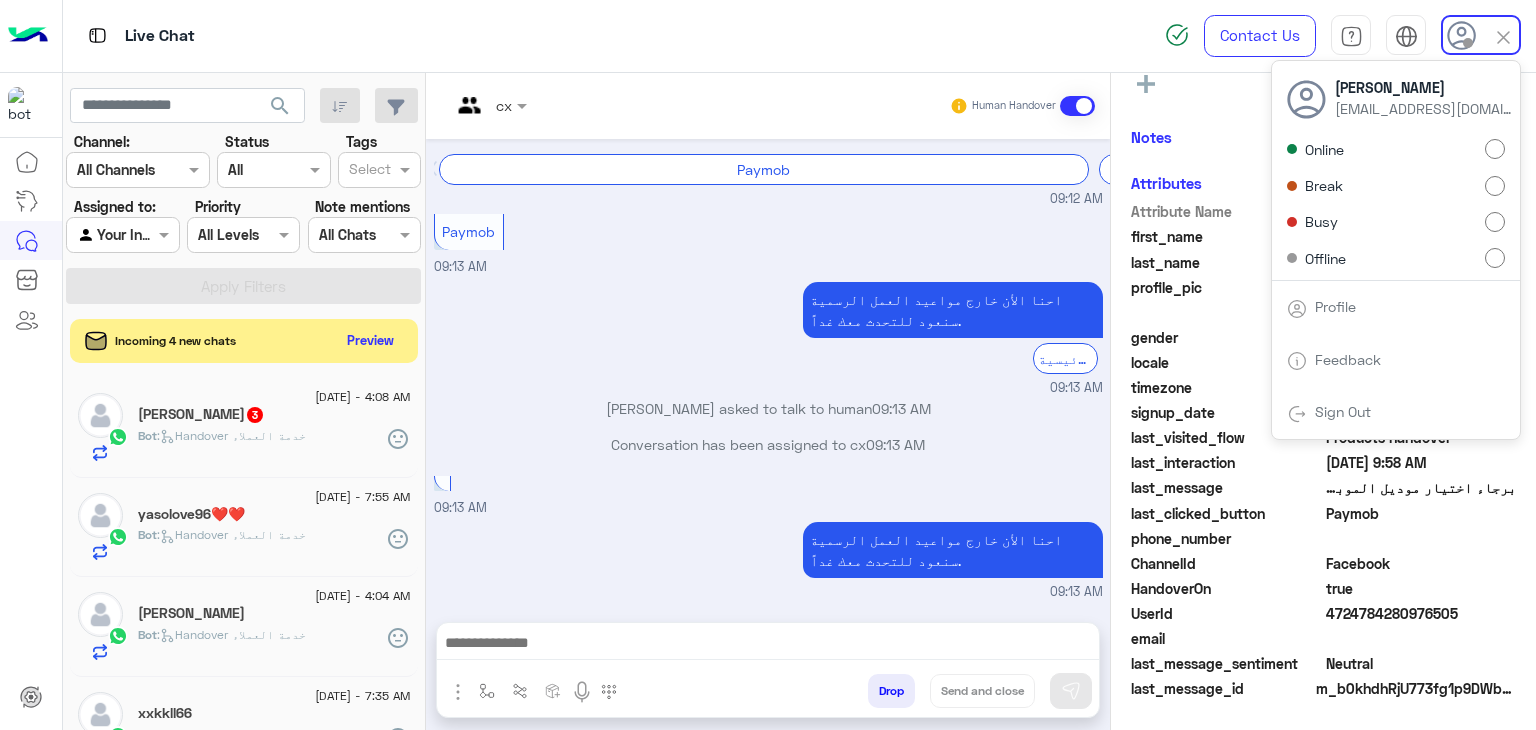 click on "search" 